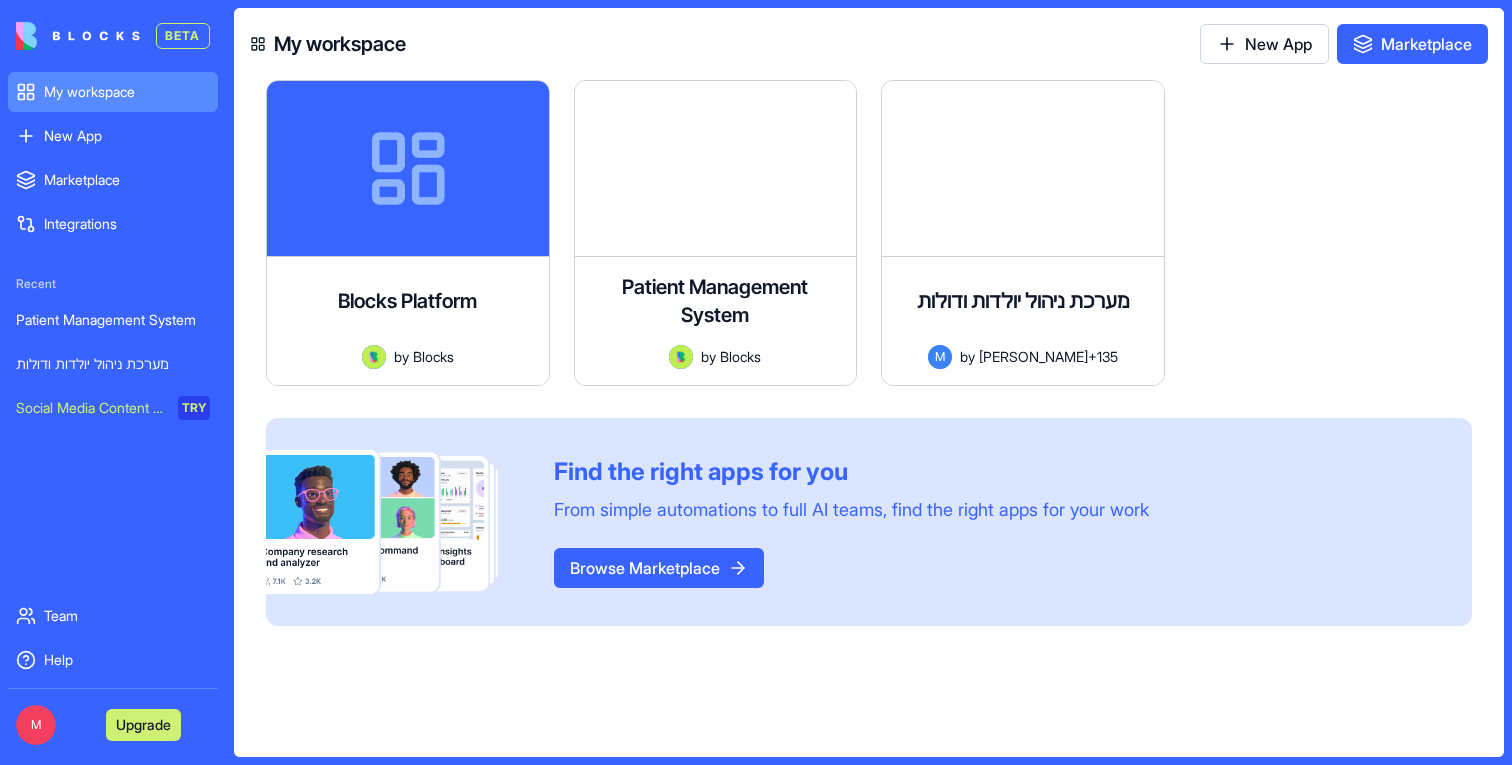 scroll, scrollTop: 0, scrollLeft: 0, axis: both 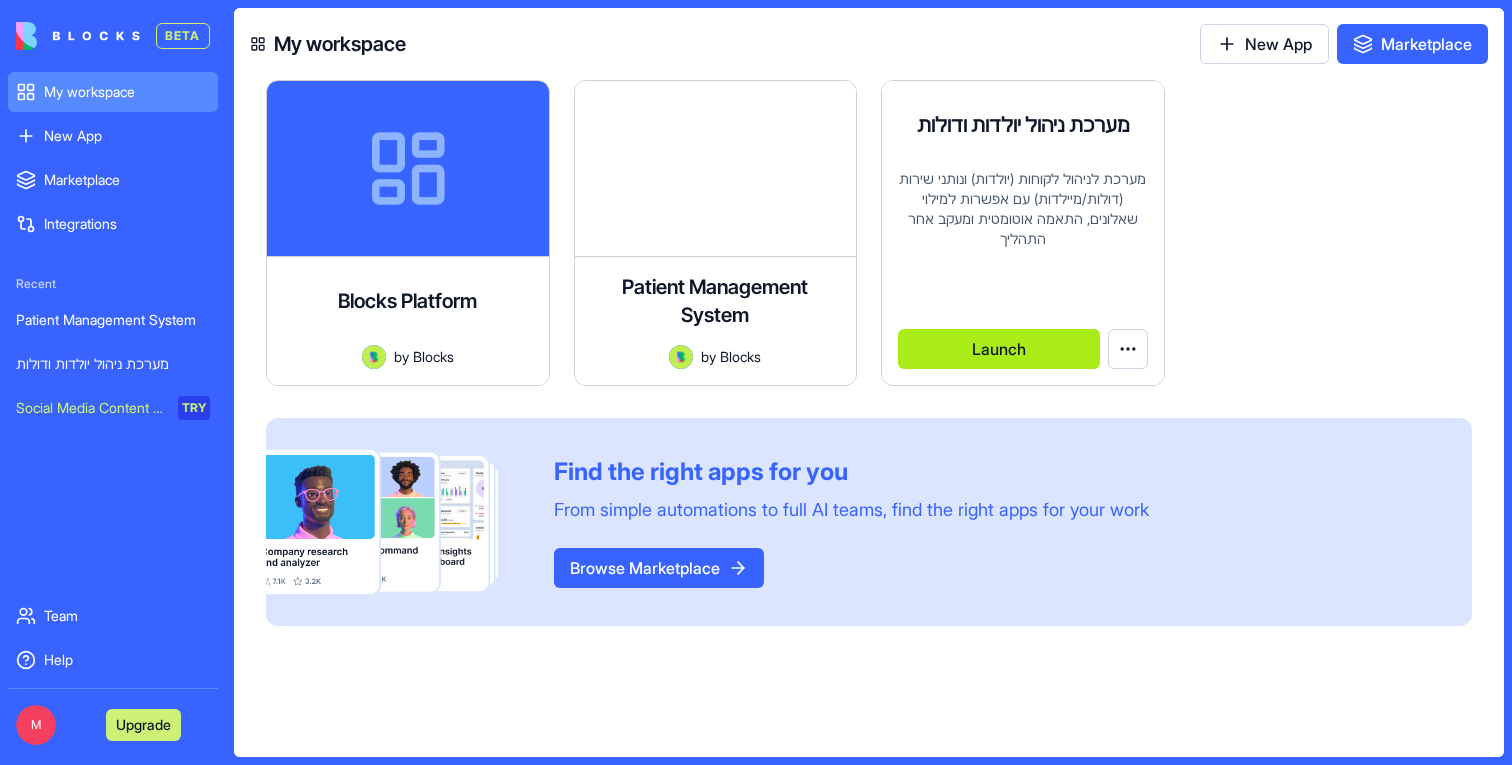 click on "Launch" at bounding box center (999, 349) 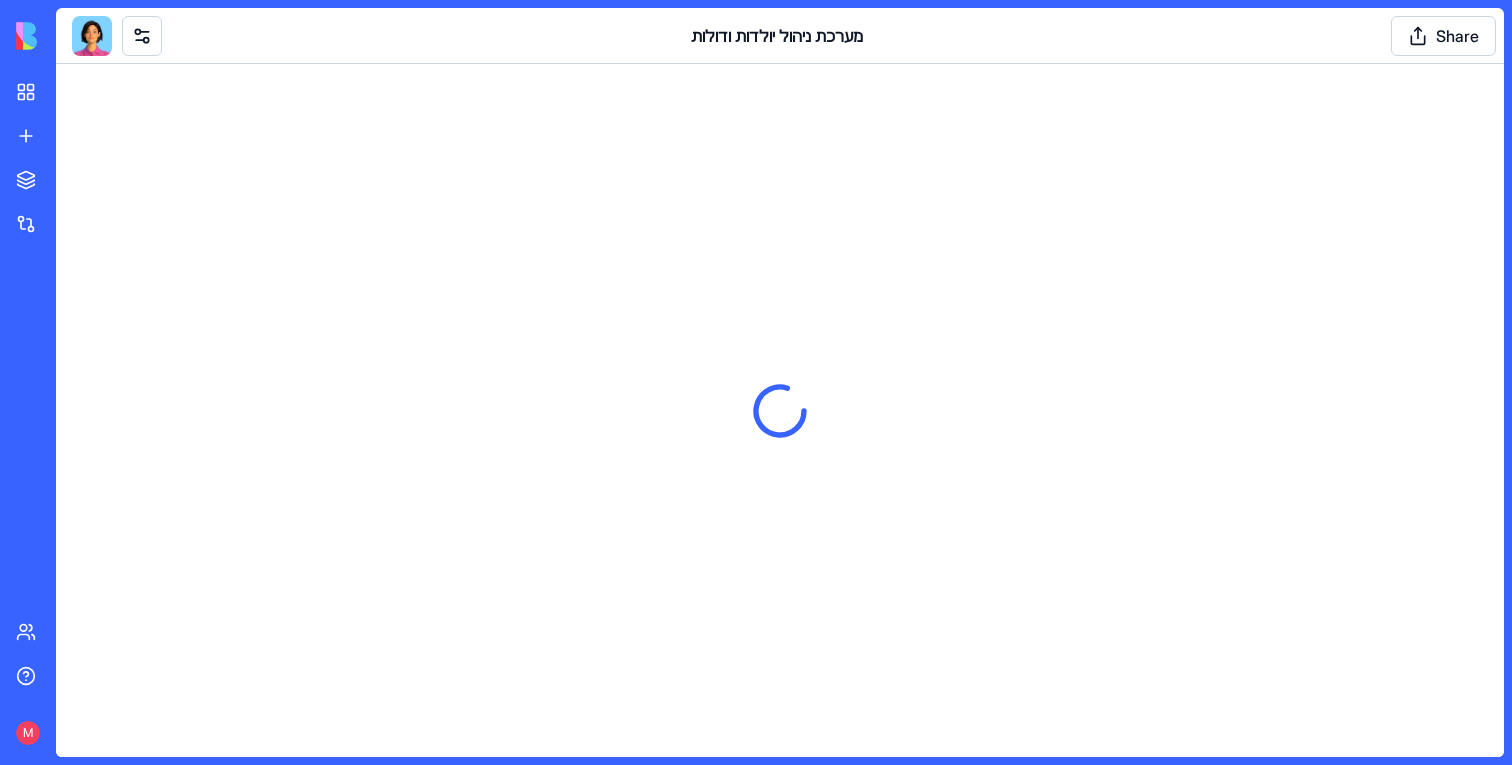 scroll, scrollTop: 0, scrollLeft: 0, axis: both 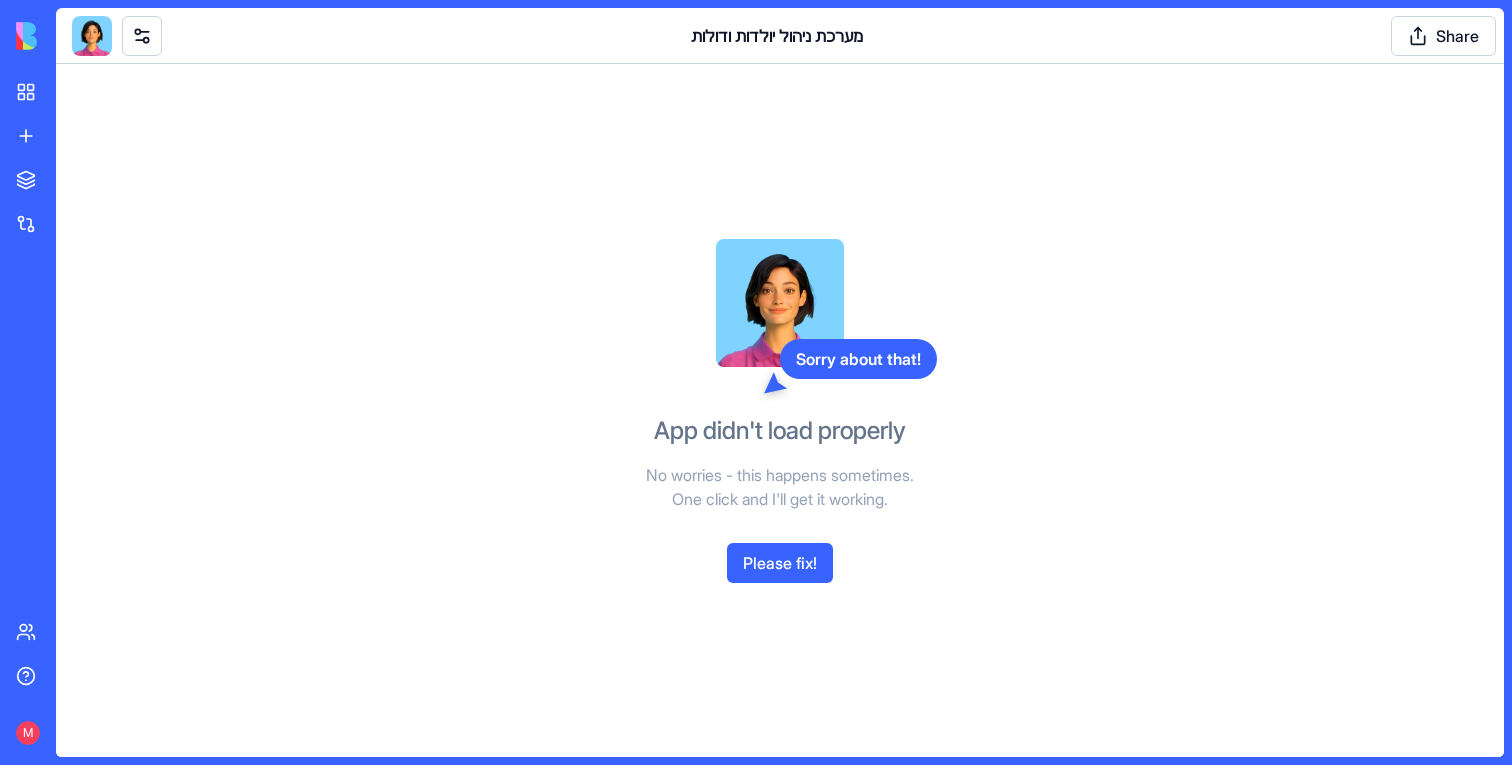 click at bounding box center (92, 36) 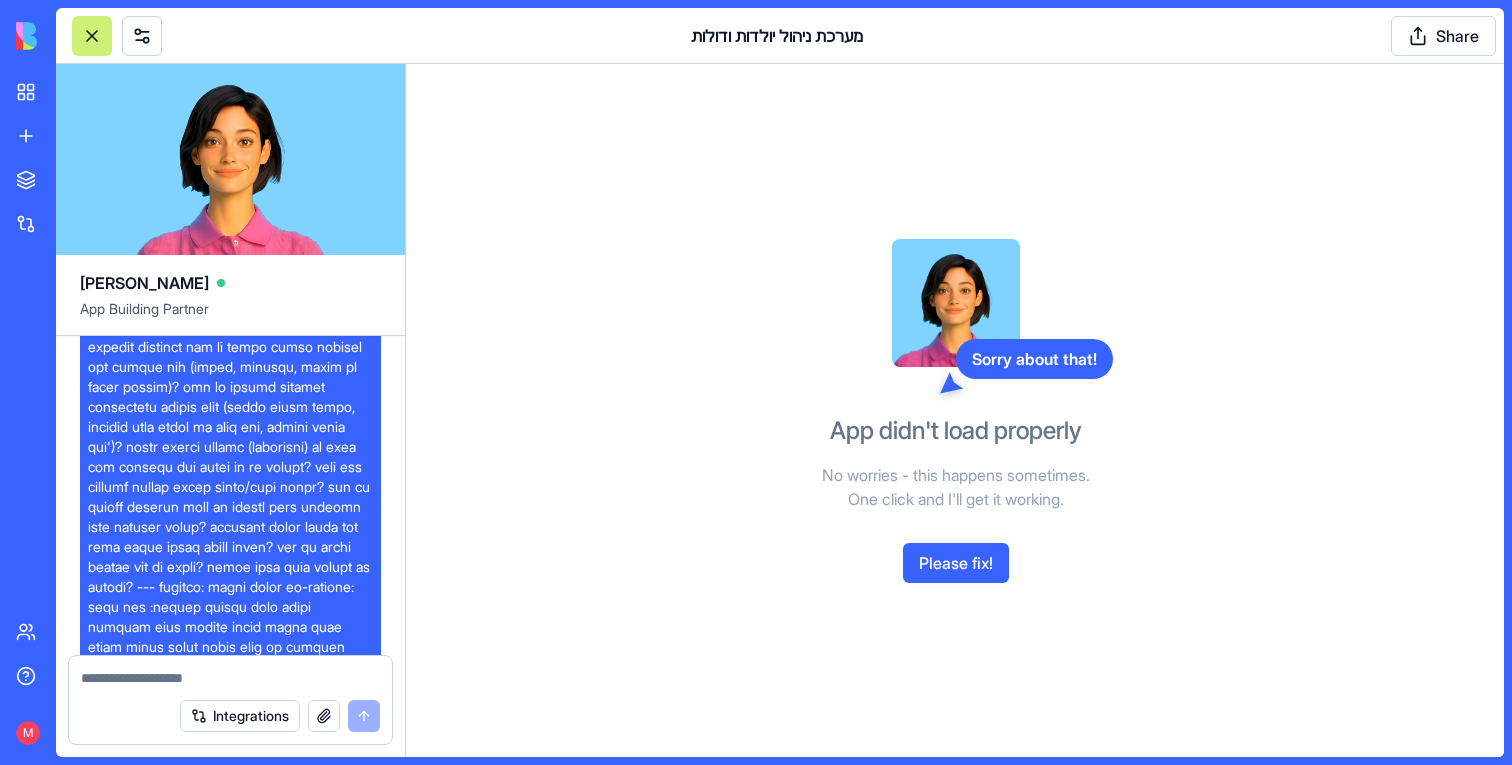 scroll, scrollTop: 0, scrollLeft: 0, axis: both 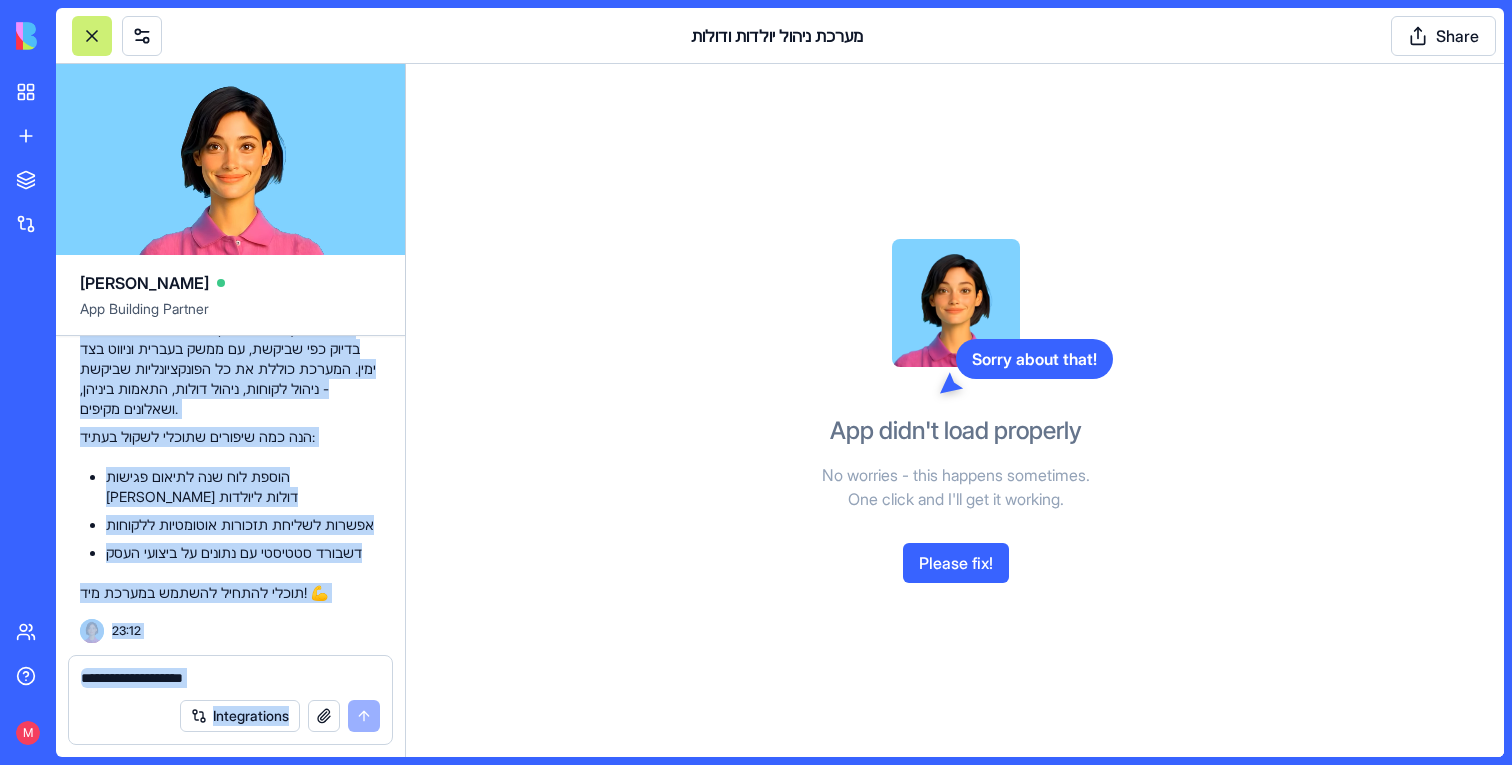 drag, startPoint x: 373, startPoint y: 365, endPoint x: 123, endPoint y: 773, distance: 478.50183 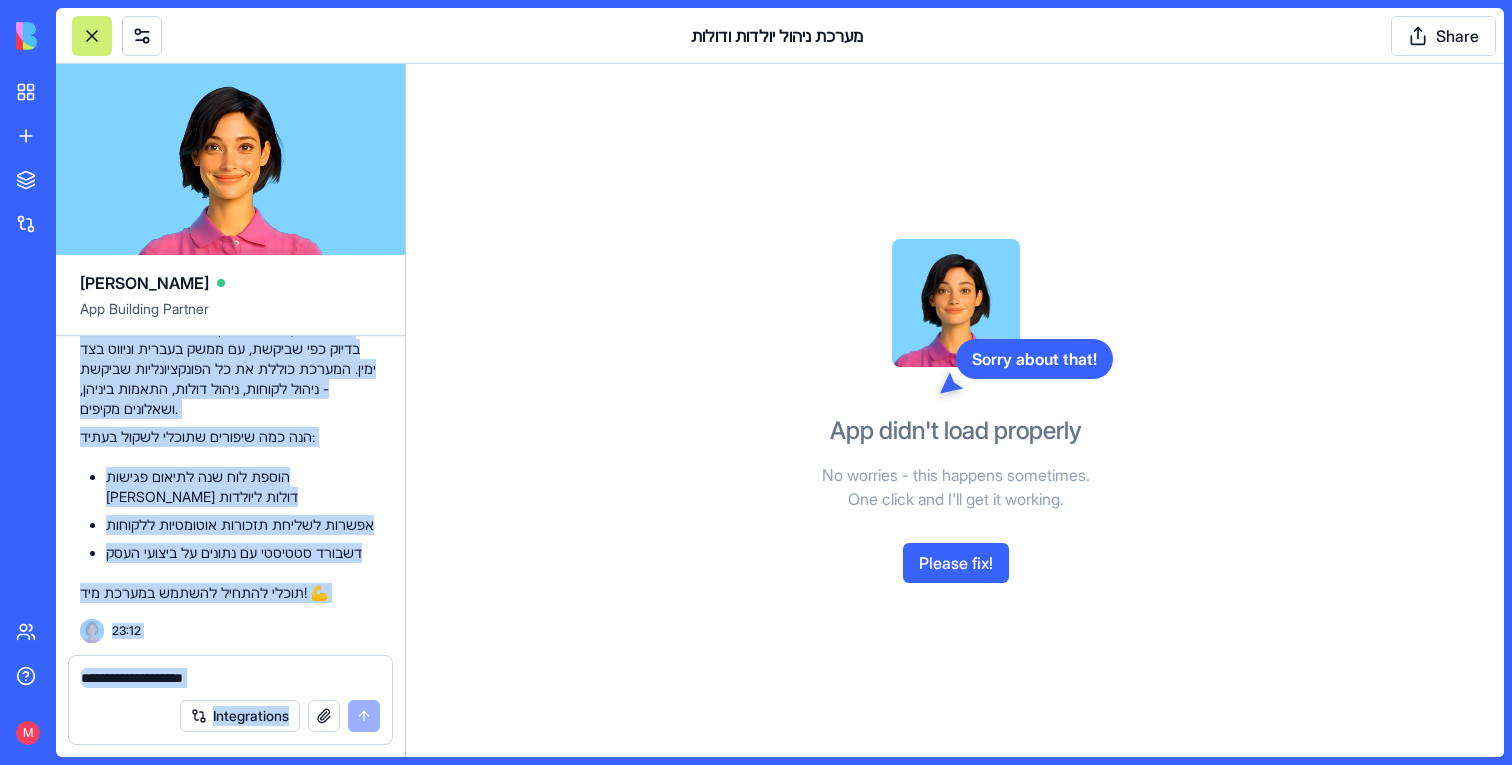 click on "My workspace New App
To pick up a draggable item, press the space bar.
While dragging, use the arrow keys to move the item.
Press space again to drop the item in its new position, or press escape to cancel.
Marketplace Integrations Team Help M מערכת ניהול יולדות ודולות Share Ella App Building Partner Undo M 22:55 🌟 מערכת ניהול יולדות ודולות בדרך!
אני אבנה לך מערכת מקיפה לניהול הלקוחות (יולדות) ונותני השירות (דולות/מיילדות) שלך, בדיוק כפי שביקשת! Setting up your data structure Naming the app Working on the "AppLayout"  Working on the "ניהול לקוחות" page Working on the "ניהול דולות" page Working on the "התאמות" page Working on the "שאלון לקוחה" page Verifying everything works together המערכת שלך מוכנה לשימוש! 🎉
הנה כמה שיפורים שתוכלי לשקול בעתיד:
23:12" at bounding box center [756, 382] 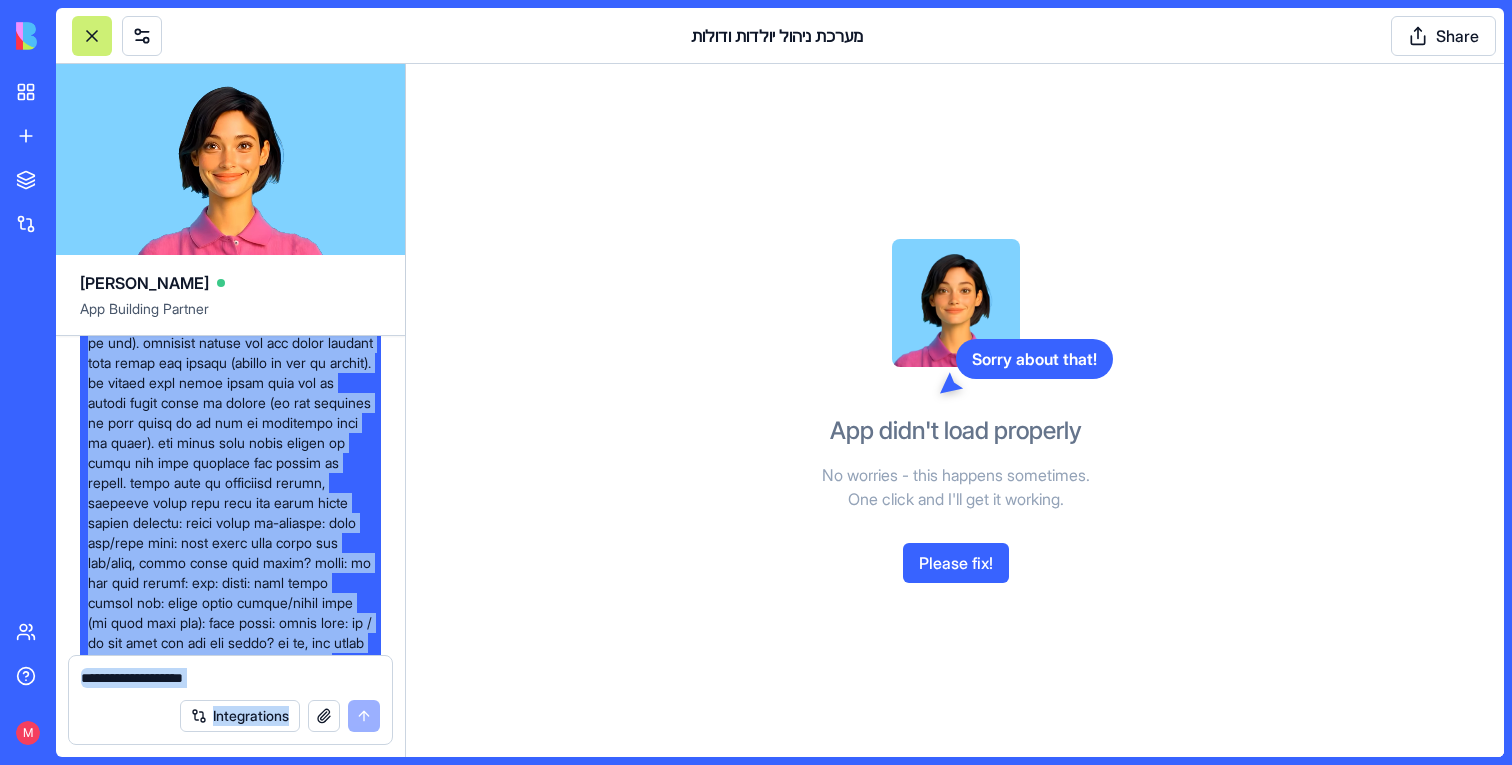 scroll, scrollTop: 0, scrollLeft: 0, axis: both 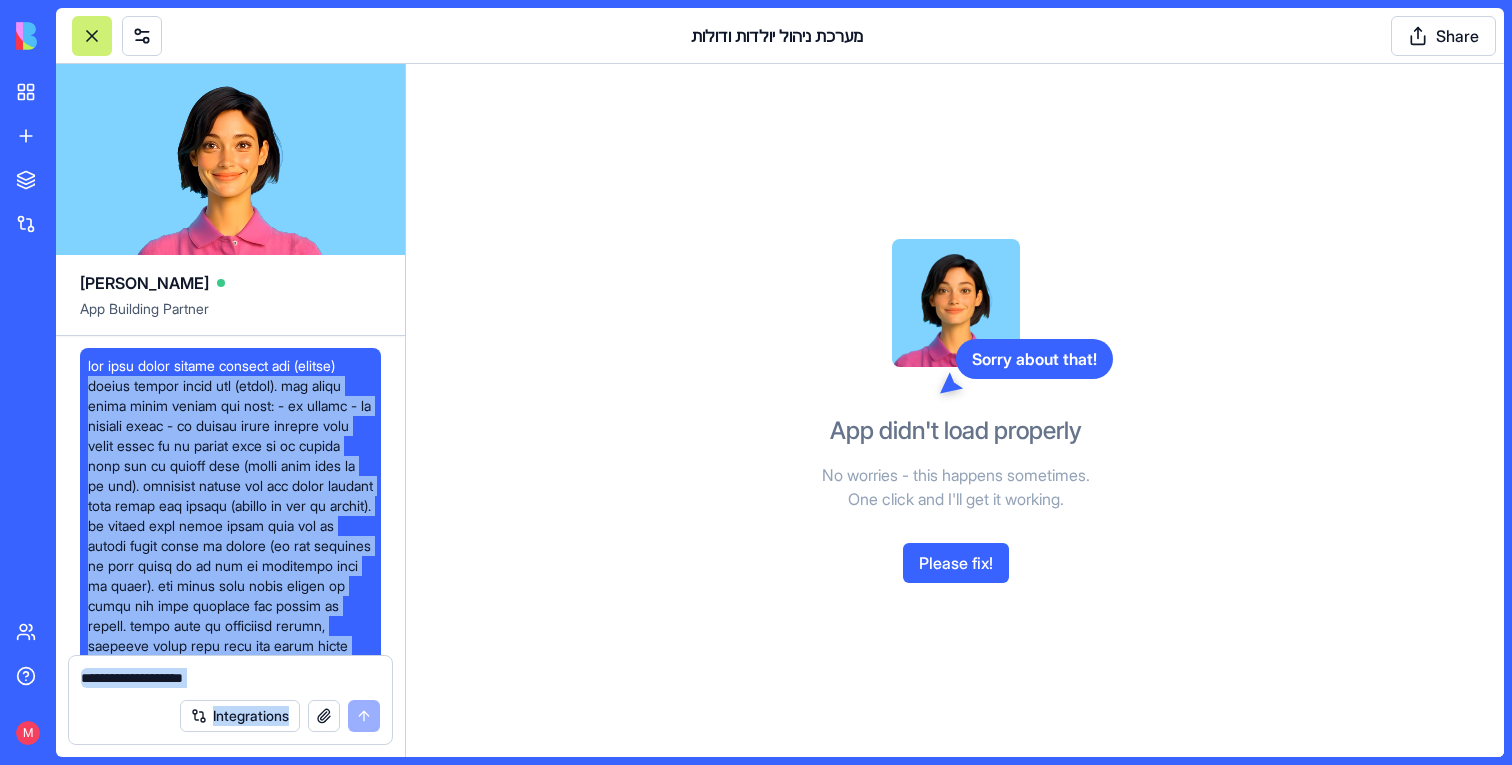 click at bounding box center [230, 1306] 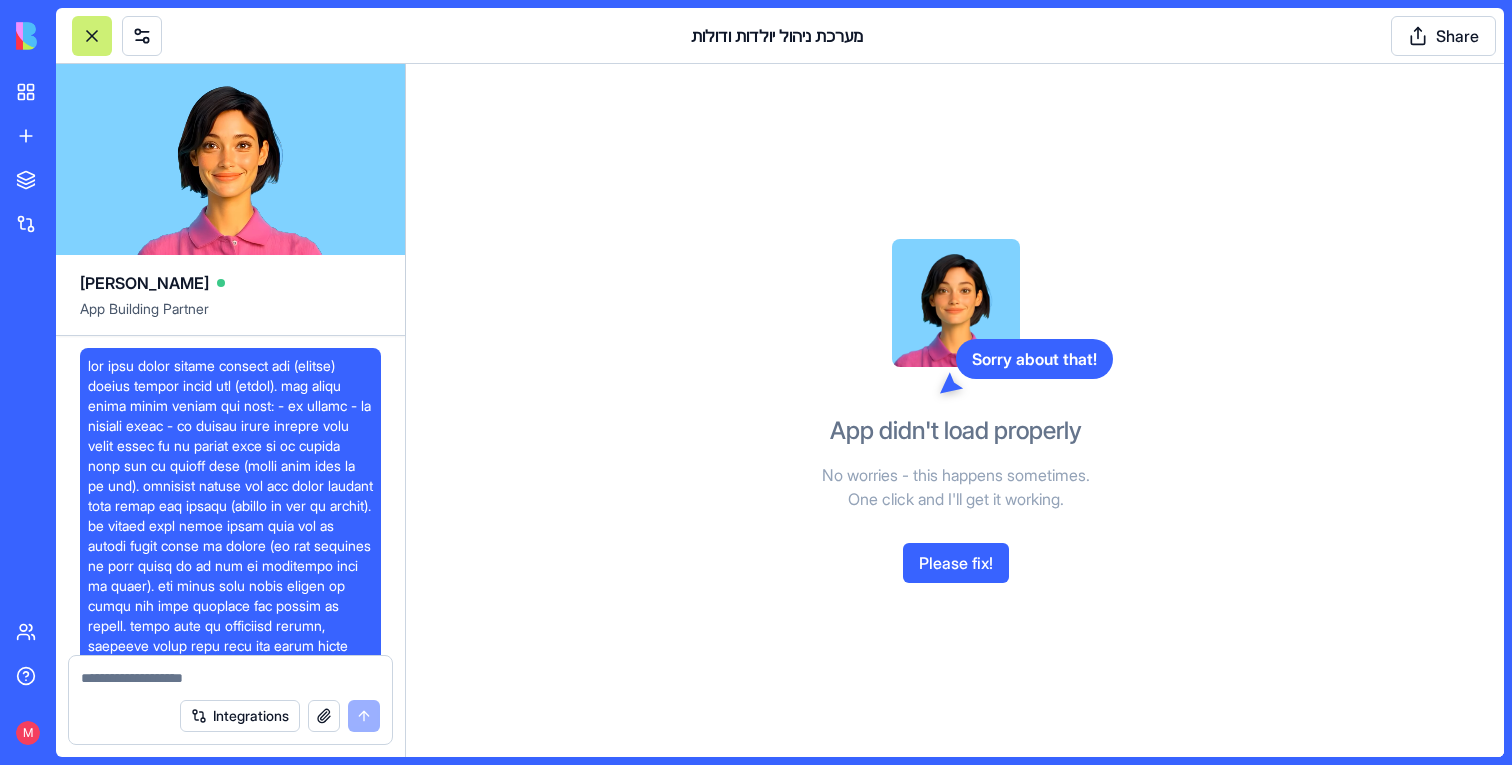 click at bounding box center (230, 1306) 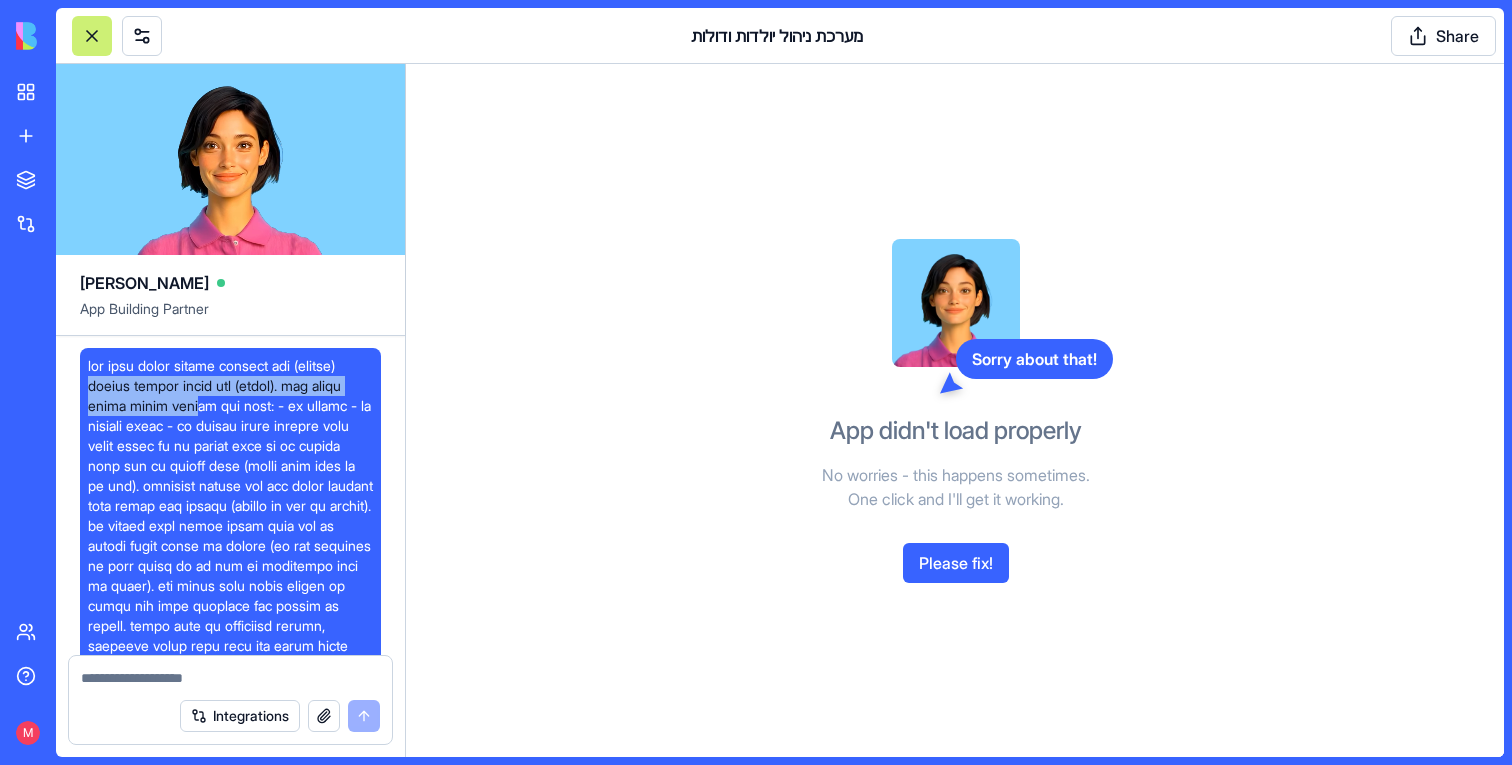 drag, startPoint x: 368, startPoint y: 362, endPoint x: 258, endPoint y: 415, distance: 122.10242 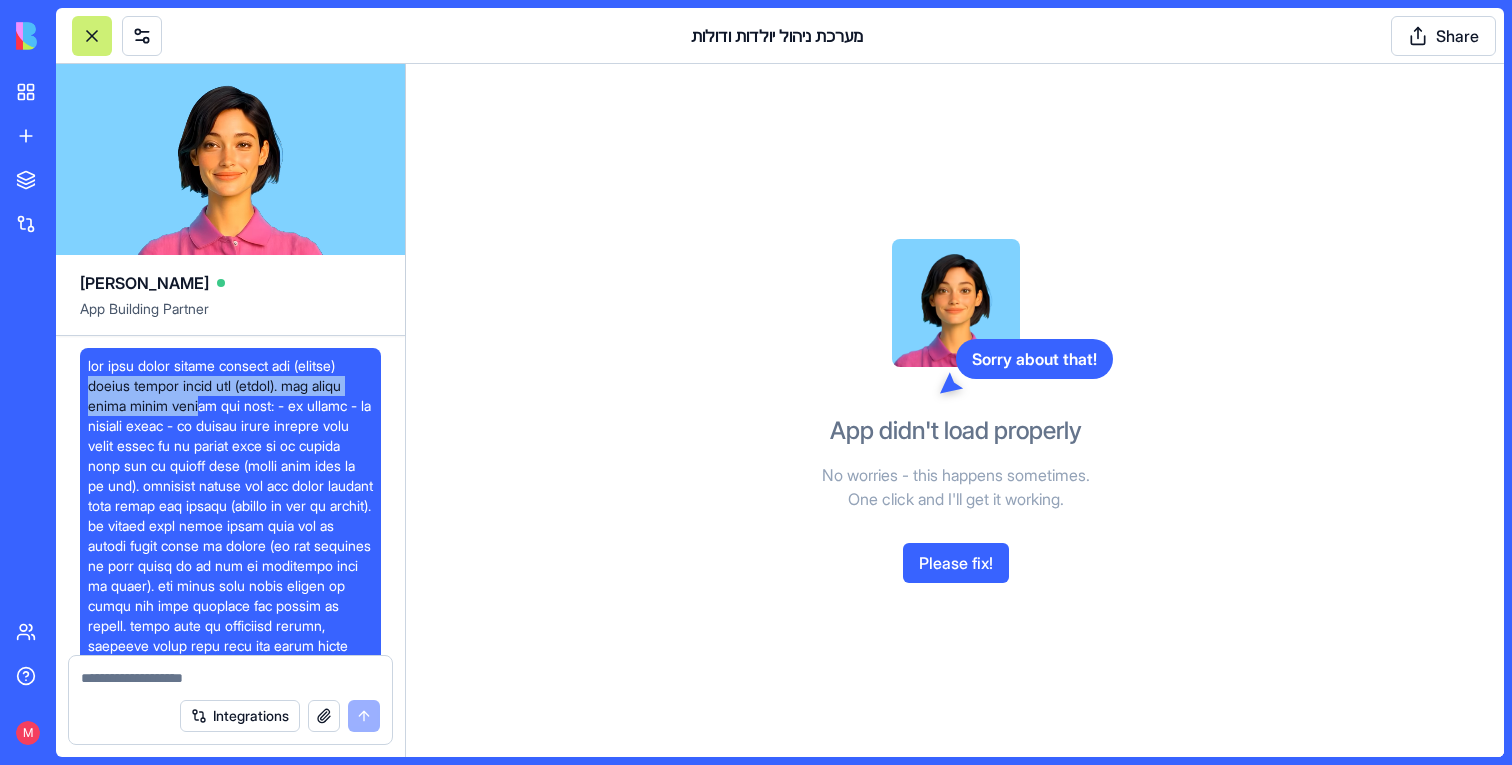click at bounding box center [230, 1306] 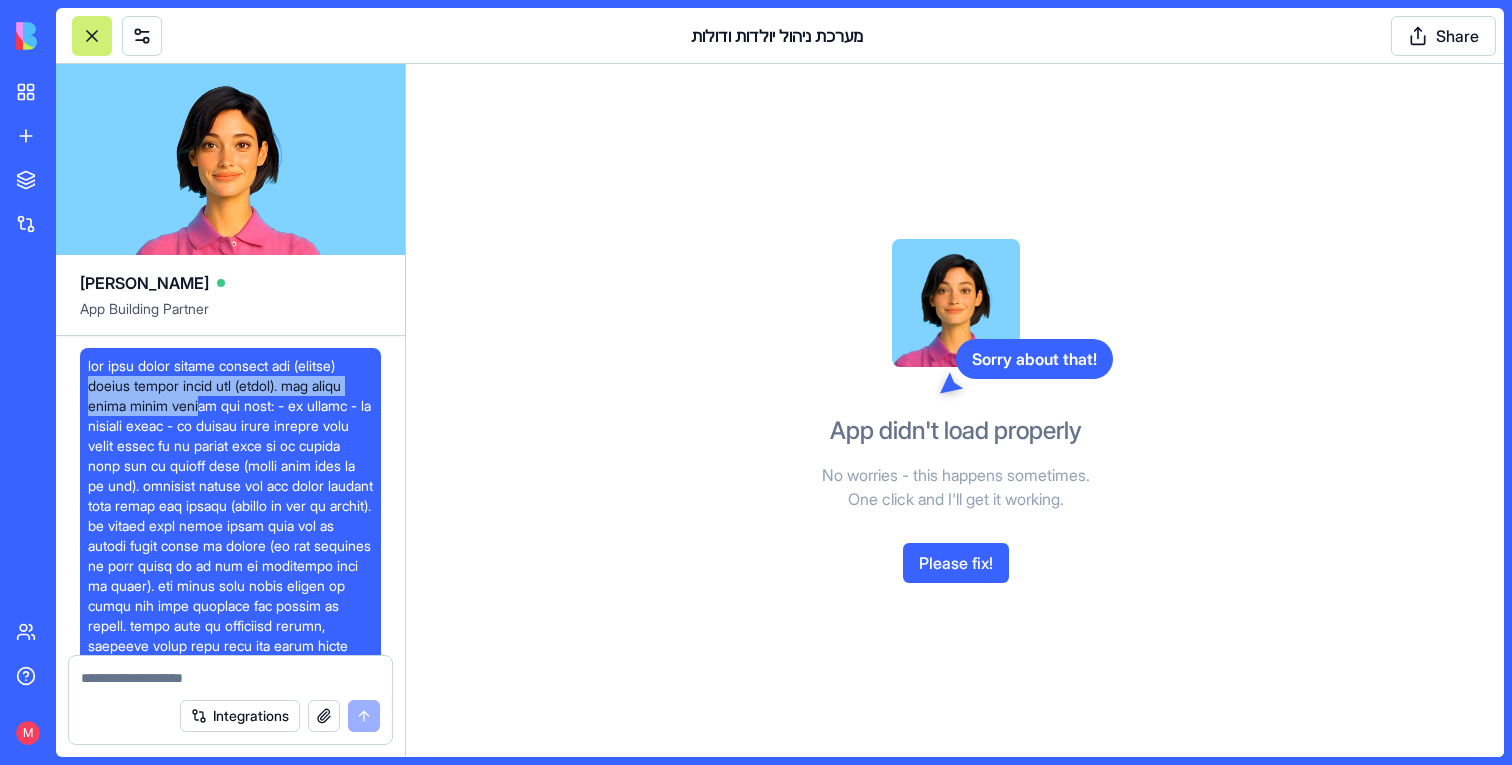 click at bounding box center (230, 1306) 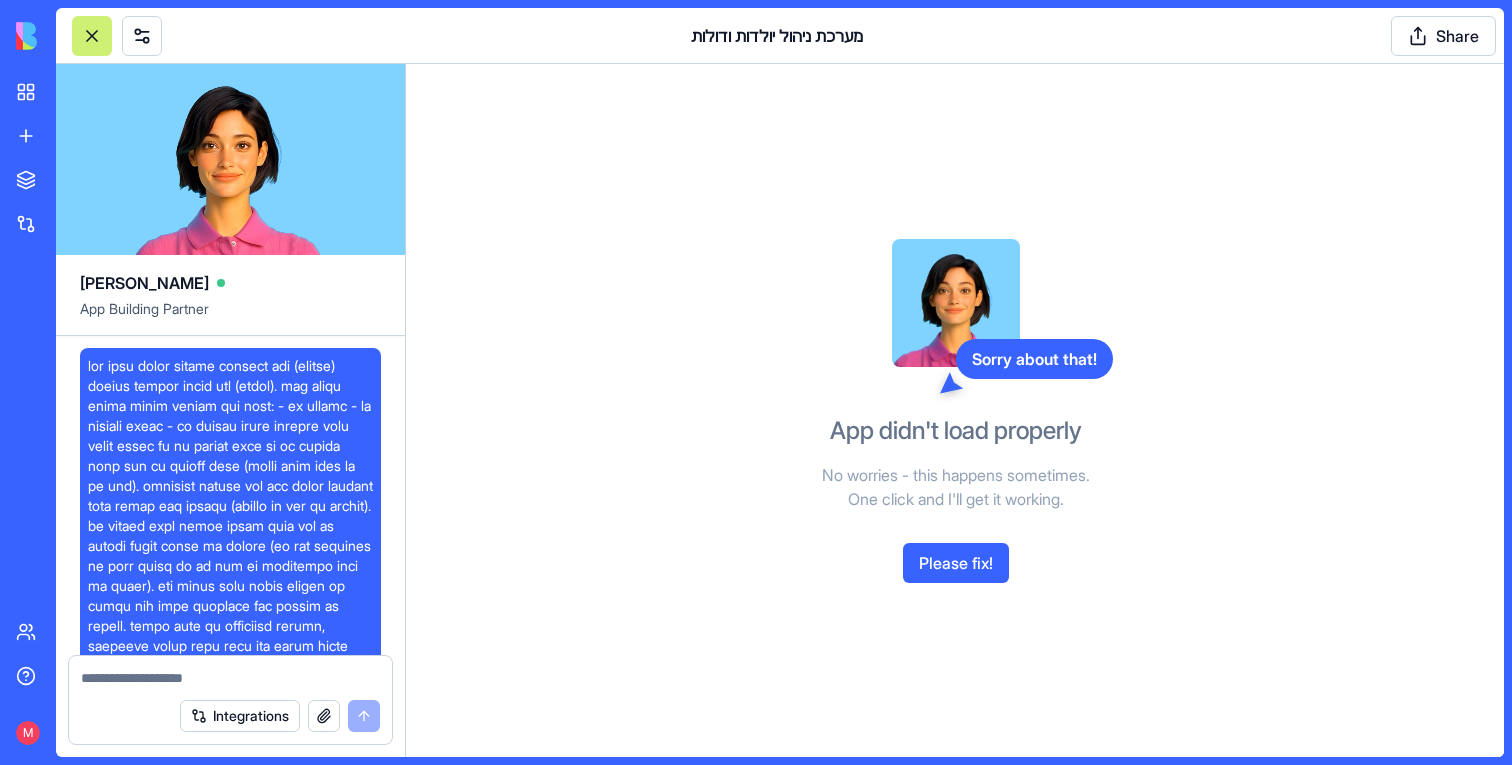 click at bounding box center (230, 1306) 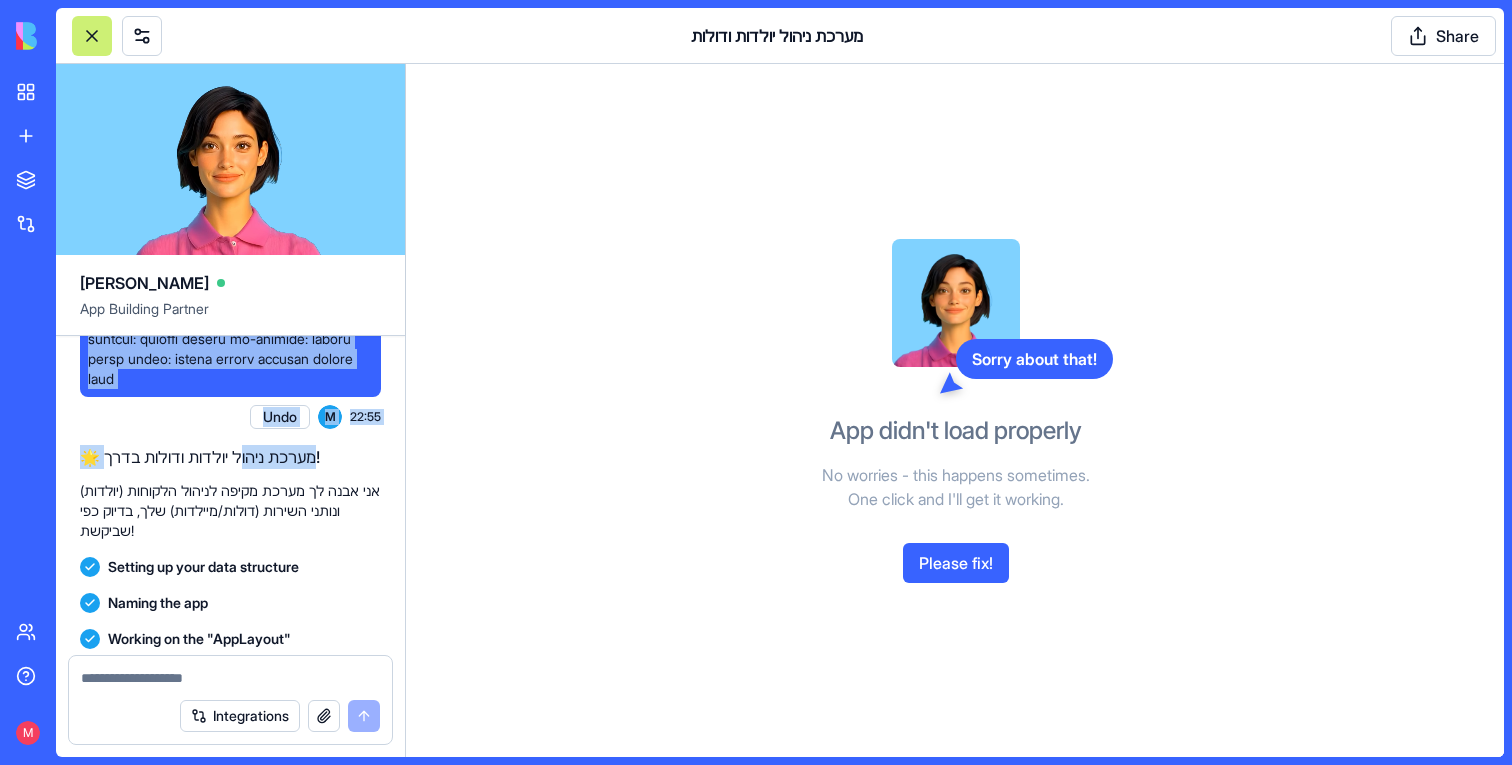 scroll, scrollTop: 1911, scrollLeft: 0, axis: vertical 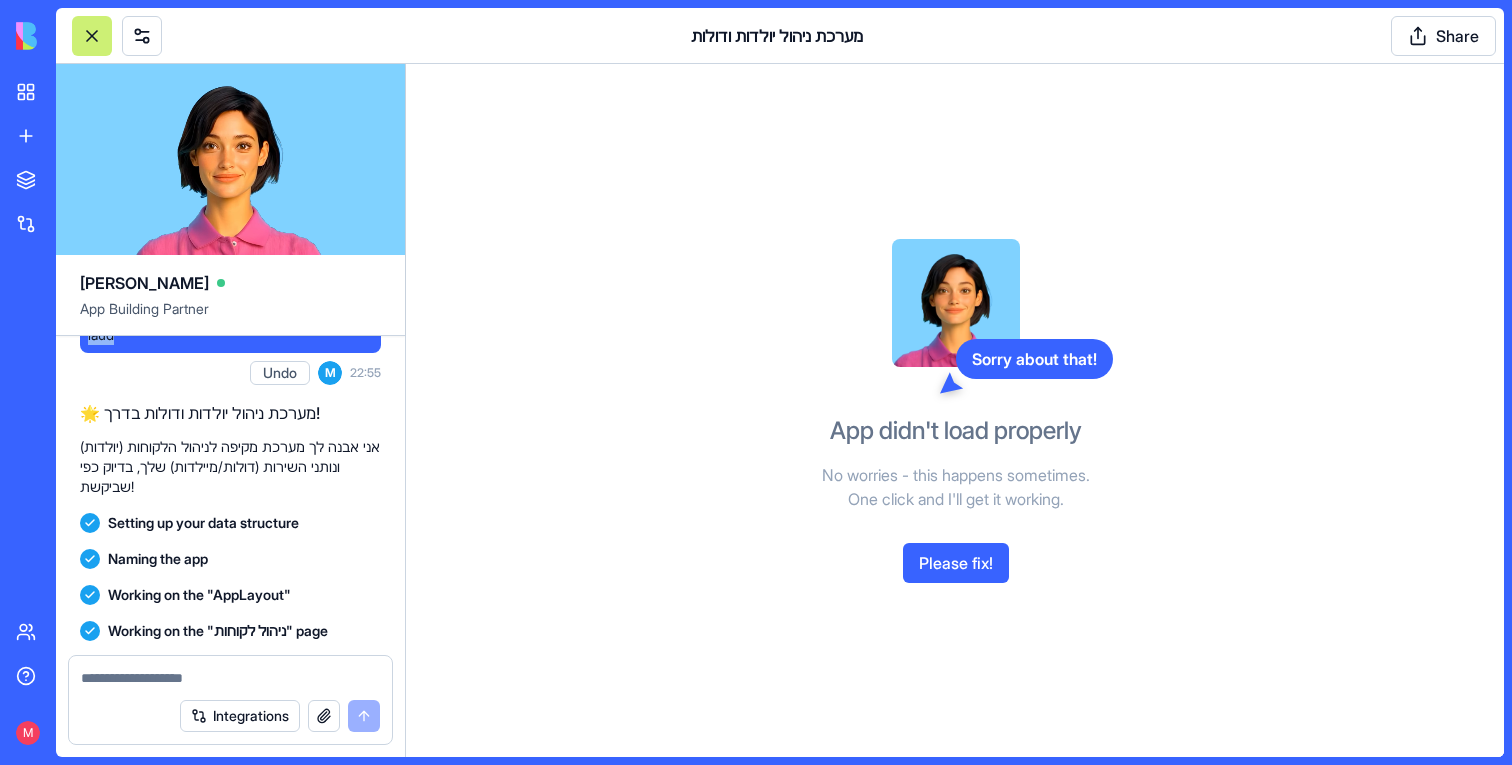 drag, startPoint x: 87, startPoint y: 364, endPoint x: 245, endPoint y: 546, distance: 241.01453 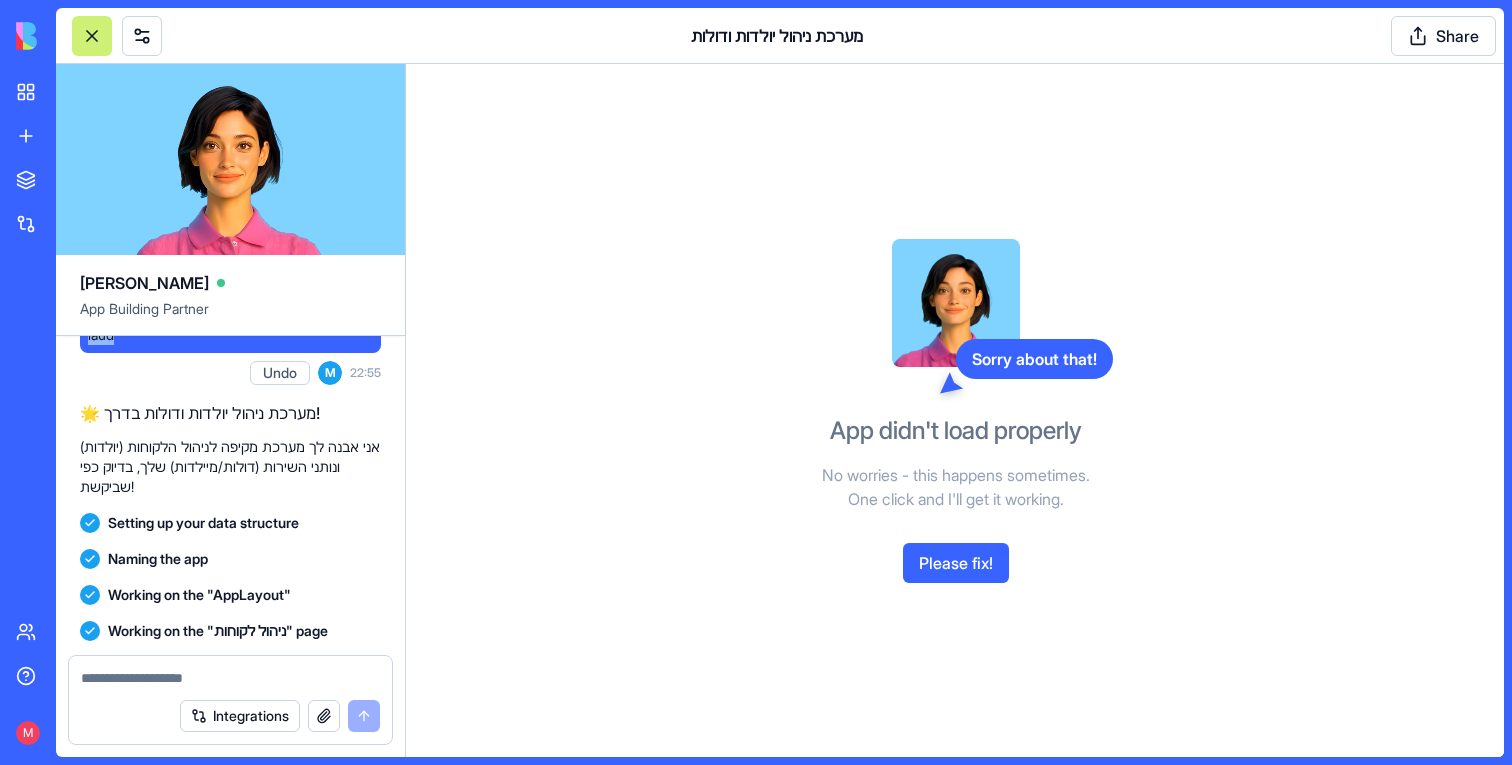 click at bounding box center [230, -605] 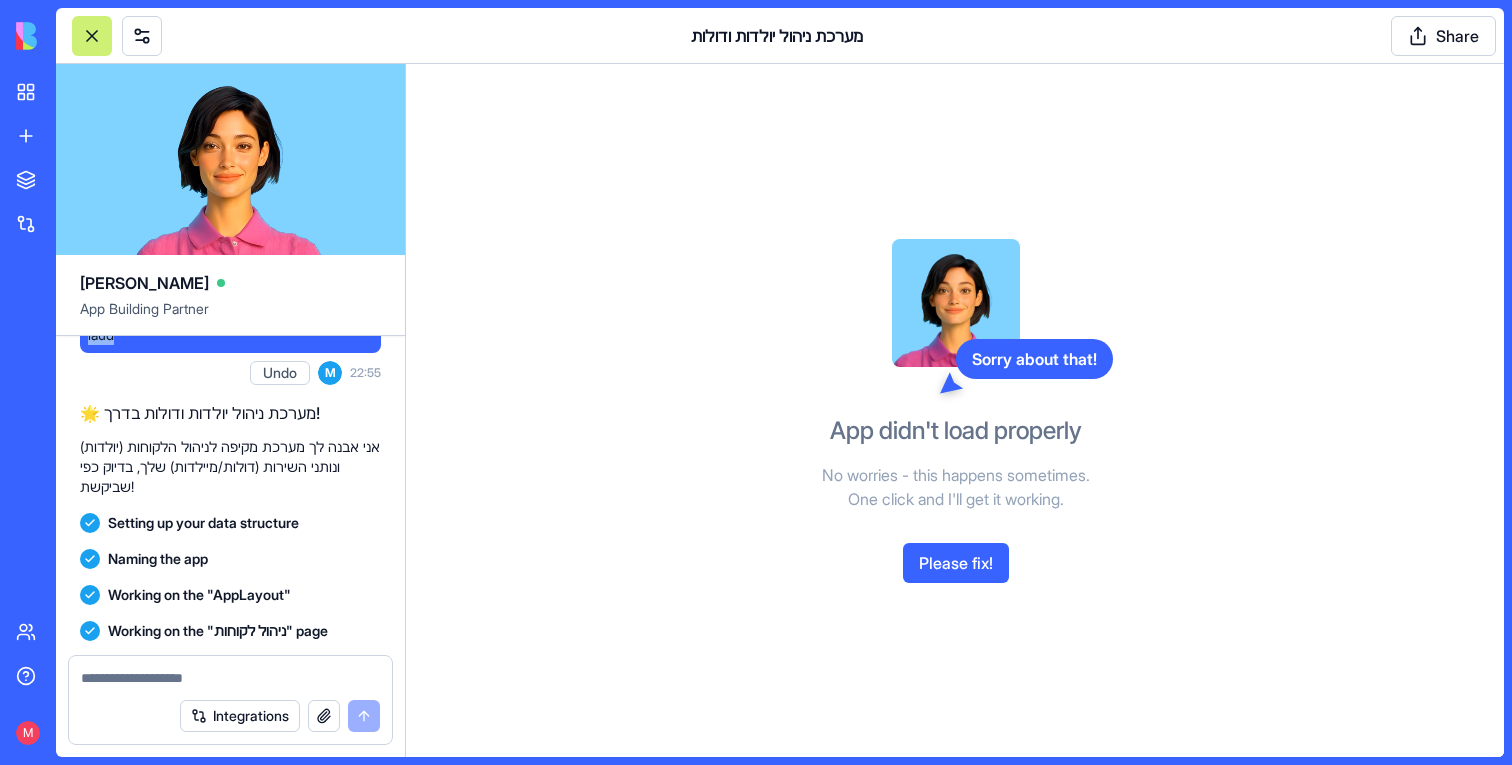 copy on "אני רוצה מערכת לניהול הלקוחות שלי (יולדות) וניהול הנותני שירות שלי (דולות). אני צריכה מערכת ניהול פנימית שבה אראה: - את הלידים - את הלקוחות שסגרו - את הנותני שירות ללקוחות צריך להיות פורטל בו הן צריכות למלא את כל הפרטים שלהן לפי מה שמצורף למטה (בטופס גדול ויפה על דף מלא). והלקוחות יכולות בכל שלב להכנס ולהמשיך למלא במידה ולא השלימו (ולראות על כמה הן עומדות). גם לדולות צריך להיות פורטל שלהן שבו הן יכולות להכנס ולמלא את השאלון (גם כמו המיילדות זה צריך להיות על דף מלא עם אינדיקציה לכמה הן מילאו). לכל לקוחה צריך להיות לוגיקה של חיבור בין דולה רלוונטית לפי הפרטים של השאלון. בבקשה תעשי את האפליקציה בעברית, כשהתפריט ניווט במצד ימין וכל הטקסט מיושר לעברית קטגוריה: ניהול לידים תת-קטגוריה: פרטי ליד/לקוח שאלה: אילו פרטים חובה לאסוף מכל ליד/לקוח, ואילו פרטים רצוי לאסוף? תשובה: שם מלא שבוע ההריון: גיל: כתובת: מספר טלפון ליצירת קשר: תאריך הלידה המשוער/תאריך לידה (אם הילד נולד כבר): קופת חולים: ביטוח פרטי: כן / לא רקע כללי האם זהו ילד ראשון? אם לא, כמה ילדים יש במשפחה? האם קיים סיוע נוסף מסבתות, מטפלות או משפחה קרובה? האם..." 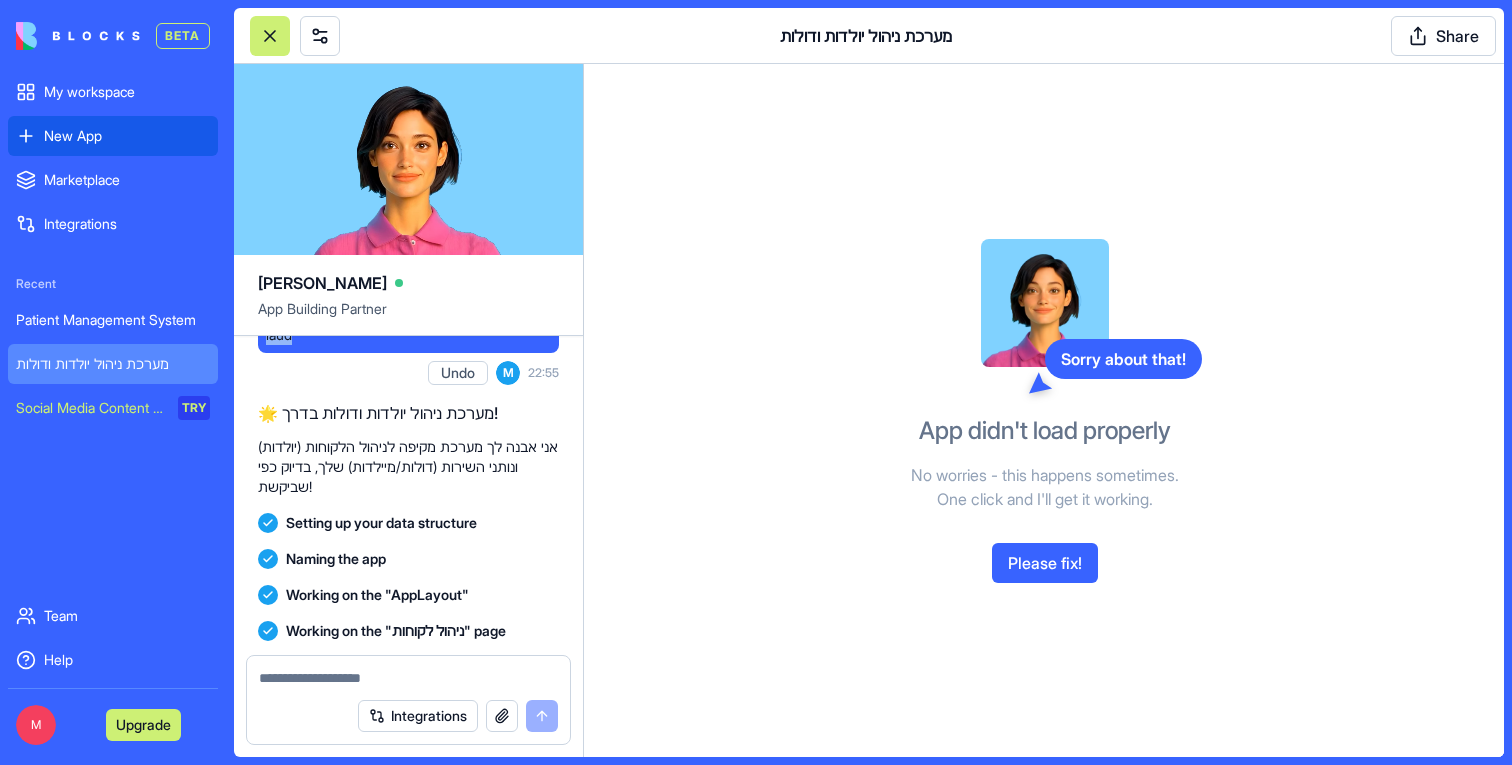 click on "New App" at bounding box center (113, 136) 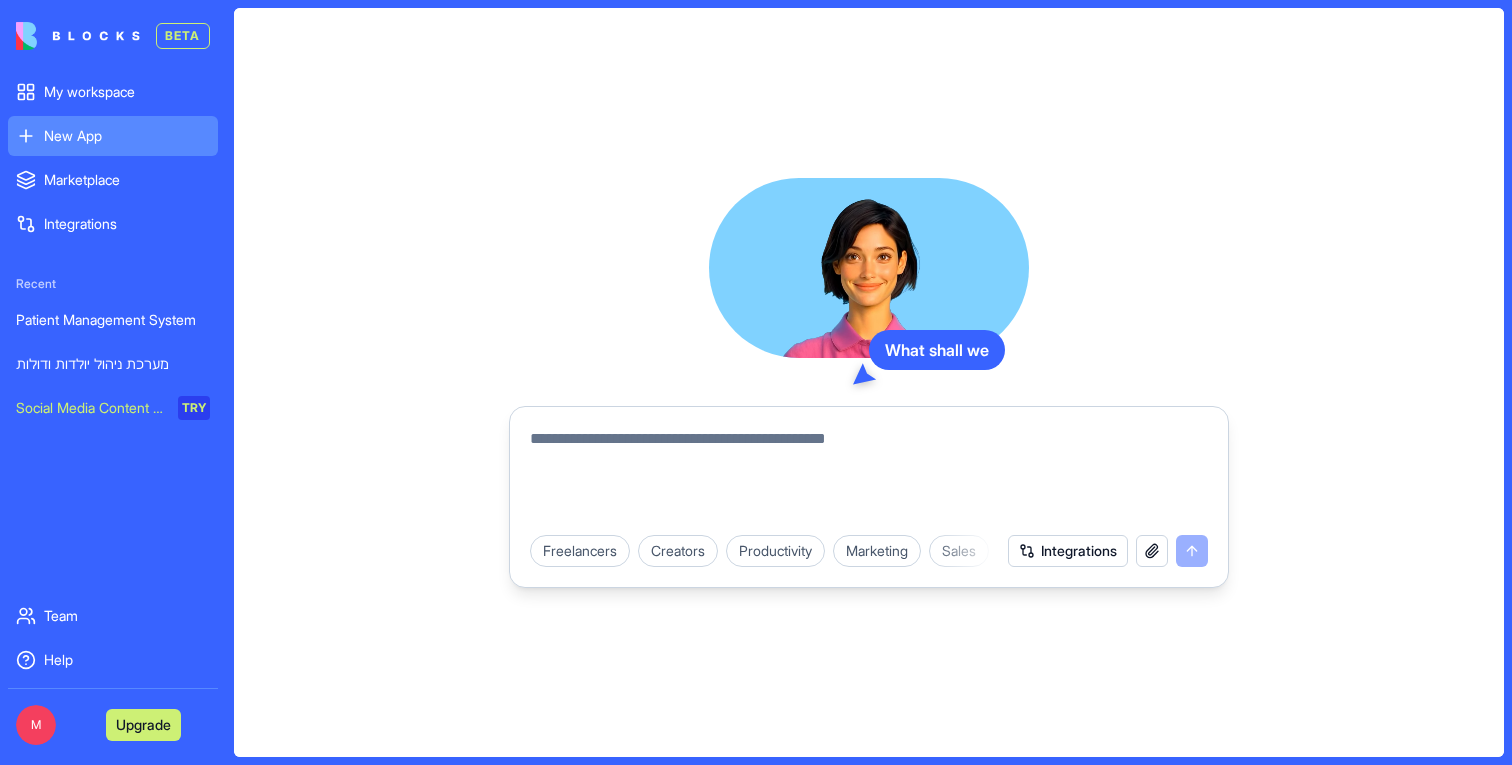 click at bounding box center (869, 475) 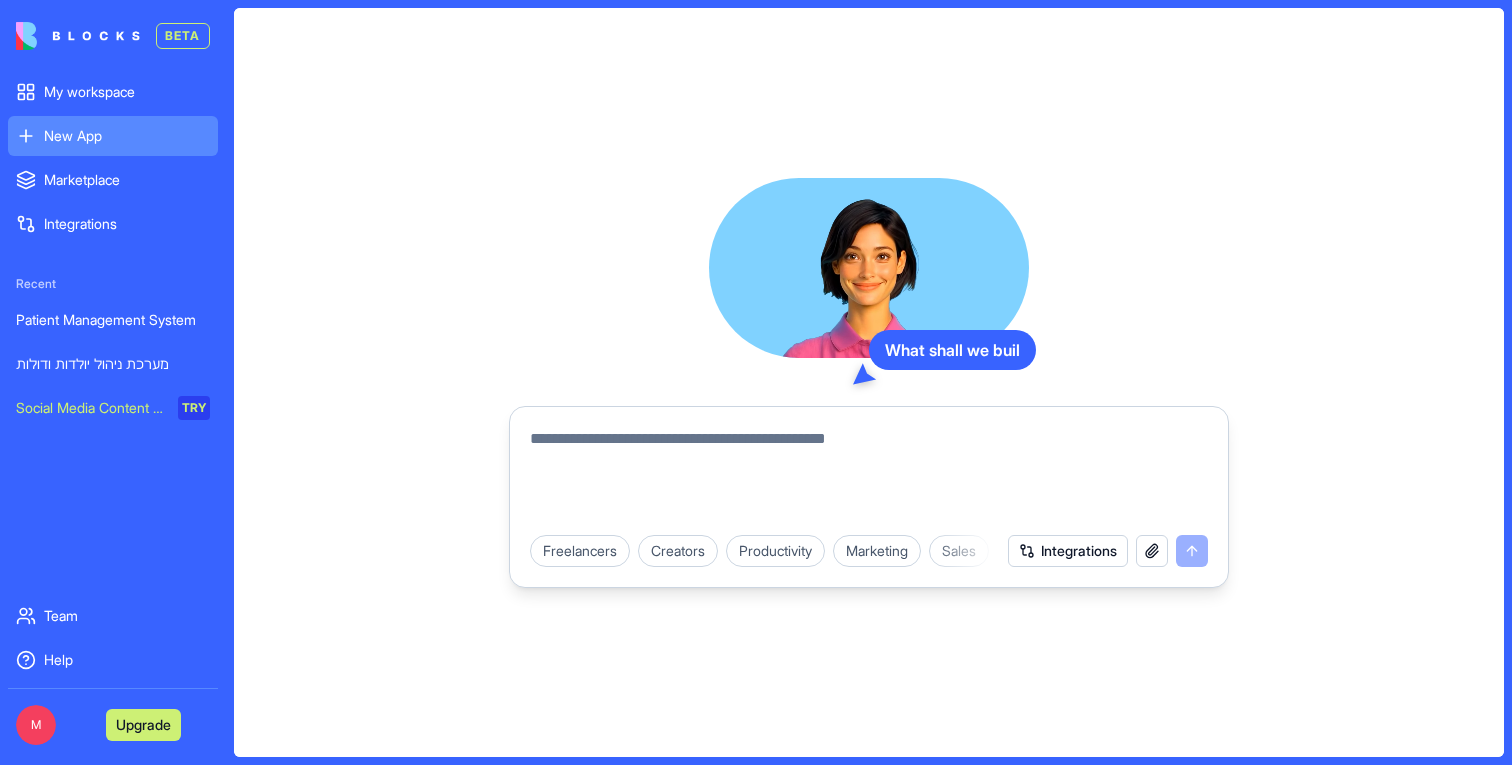 paste on "**********" 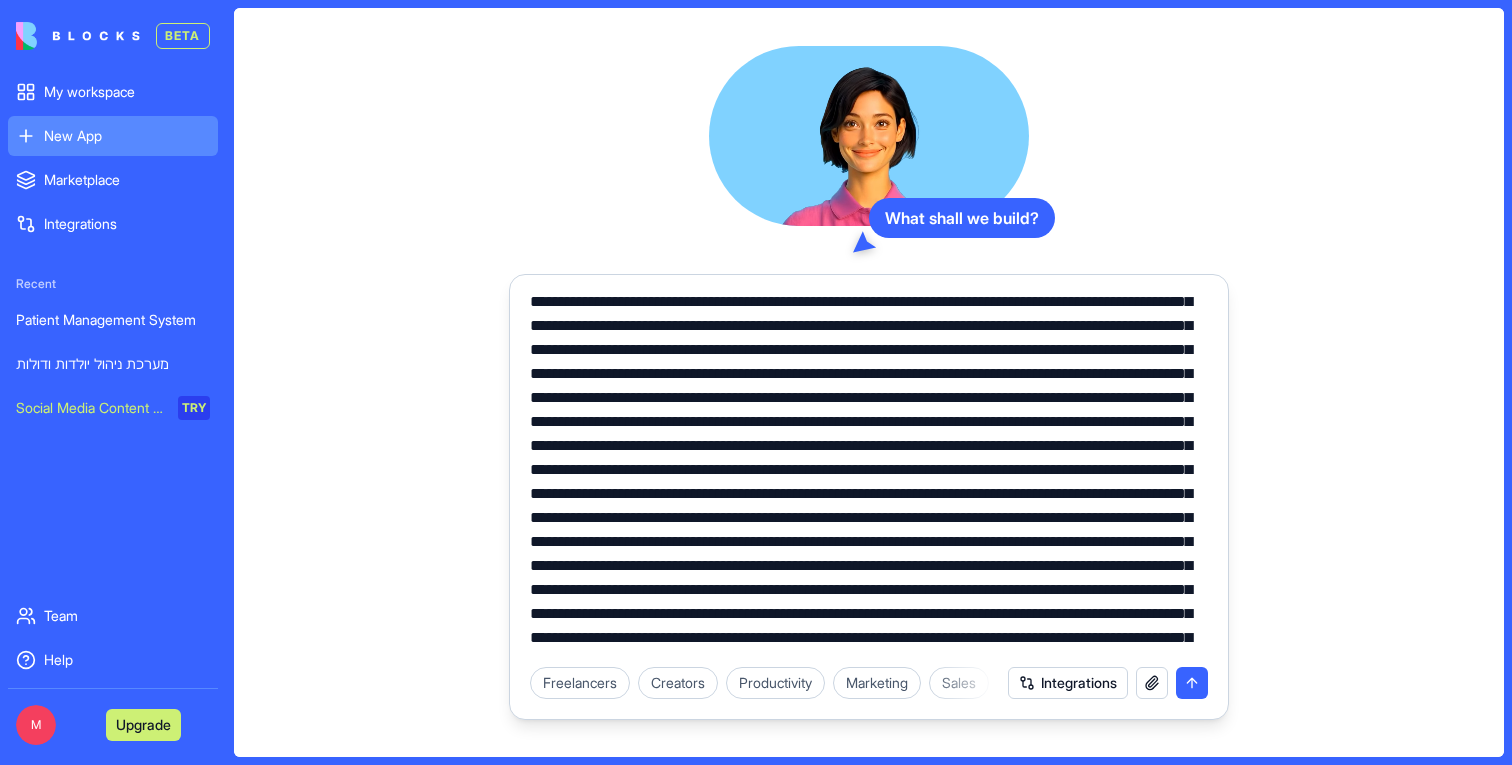 scroll, scrollTop: 0, scrollLeft: 0, axis: both 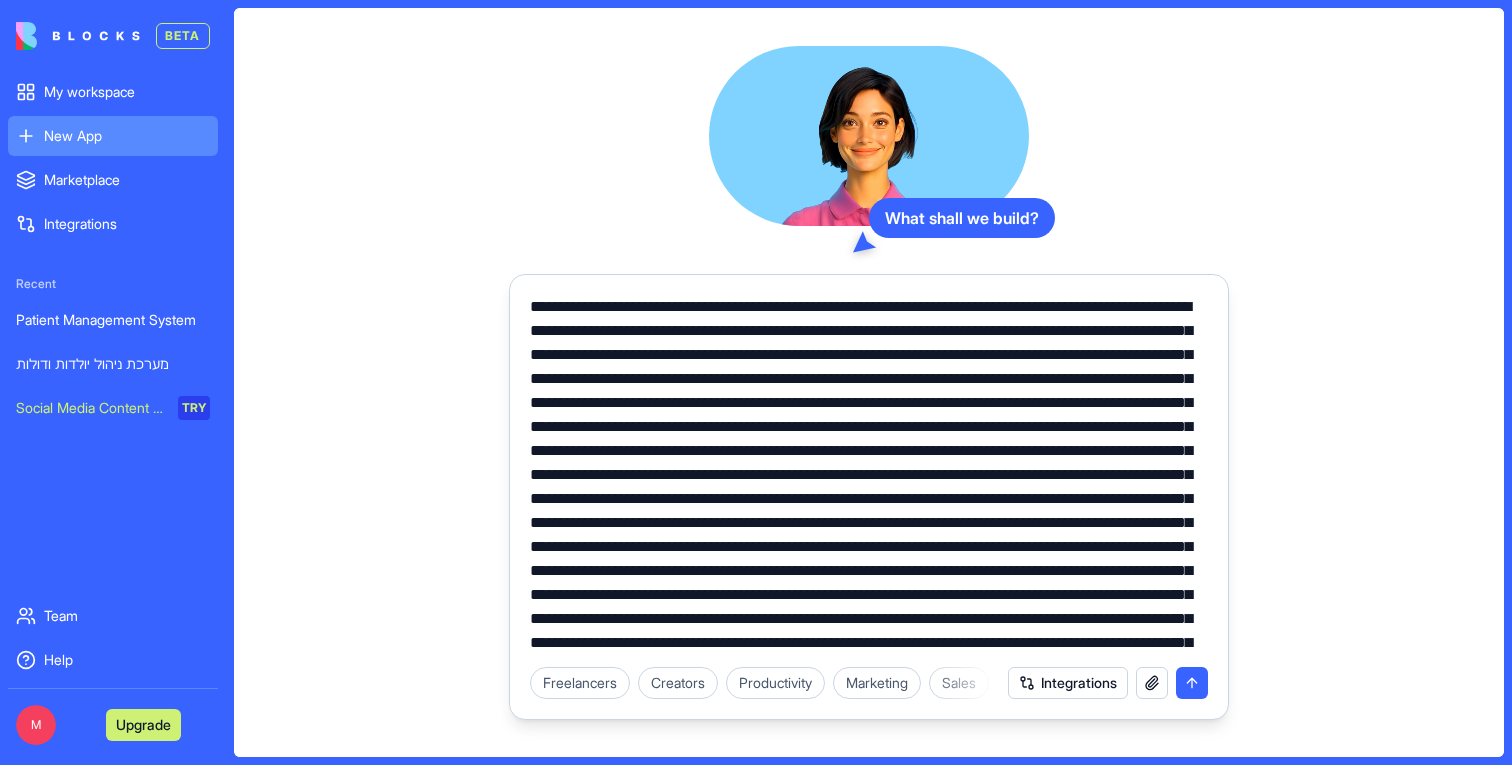 click at bounding box center (869, 475) 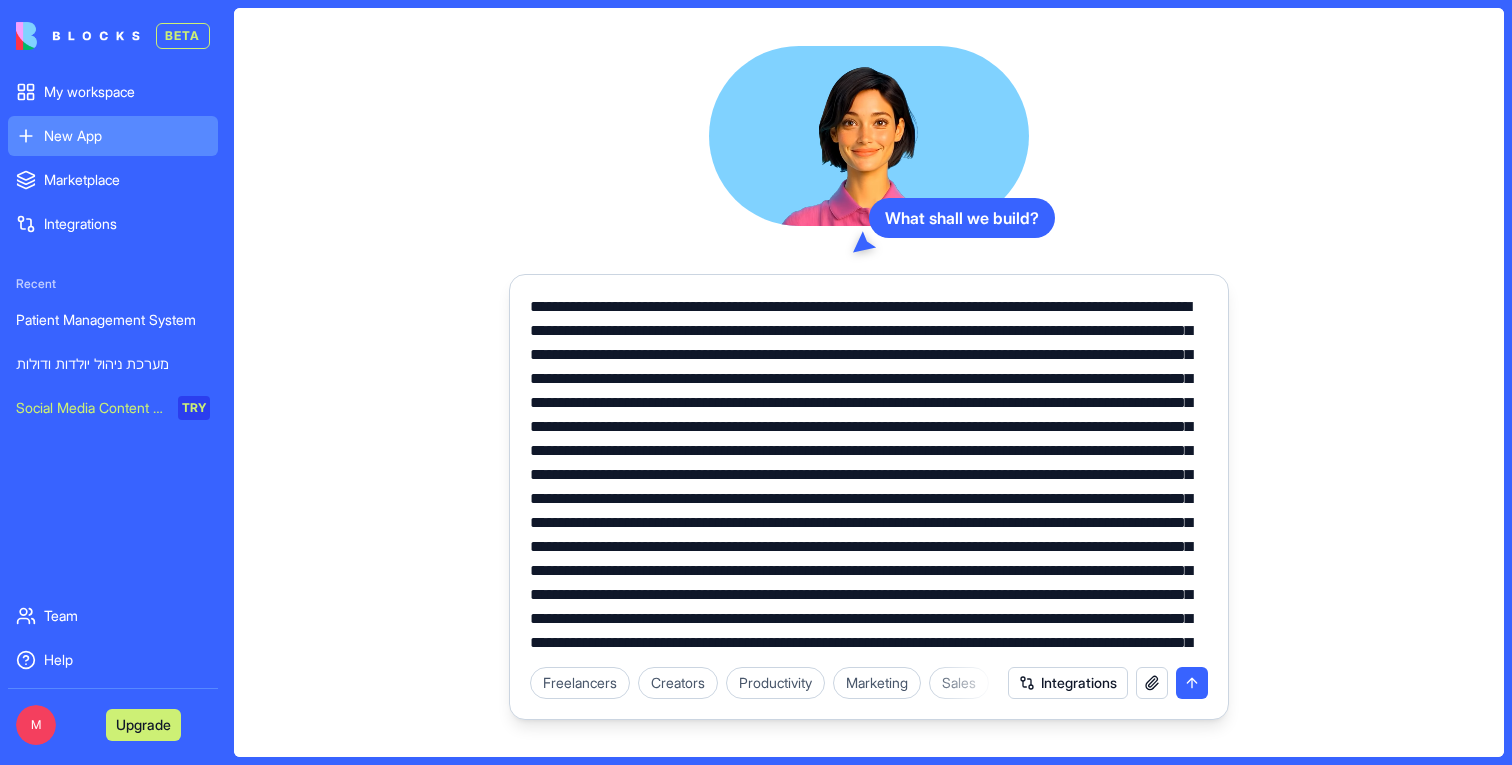 click on "What shall we build? Freelancers Creators Productivity Marketing Sales HR & Recruiting Design & Creative Vertical CRMs Personal & Lifestyle Integrations" at bounding box center (869, 382) 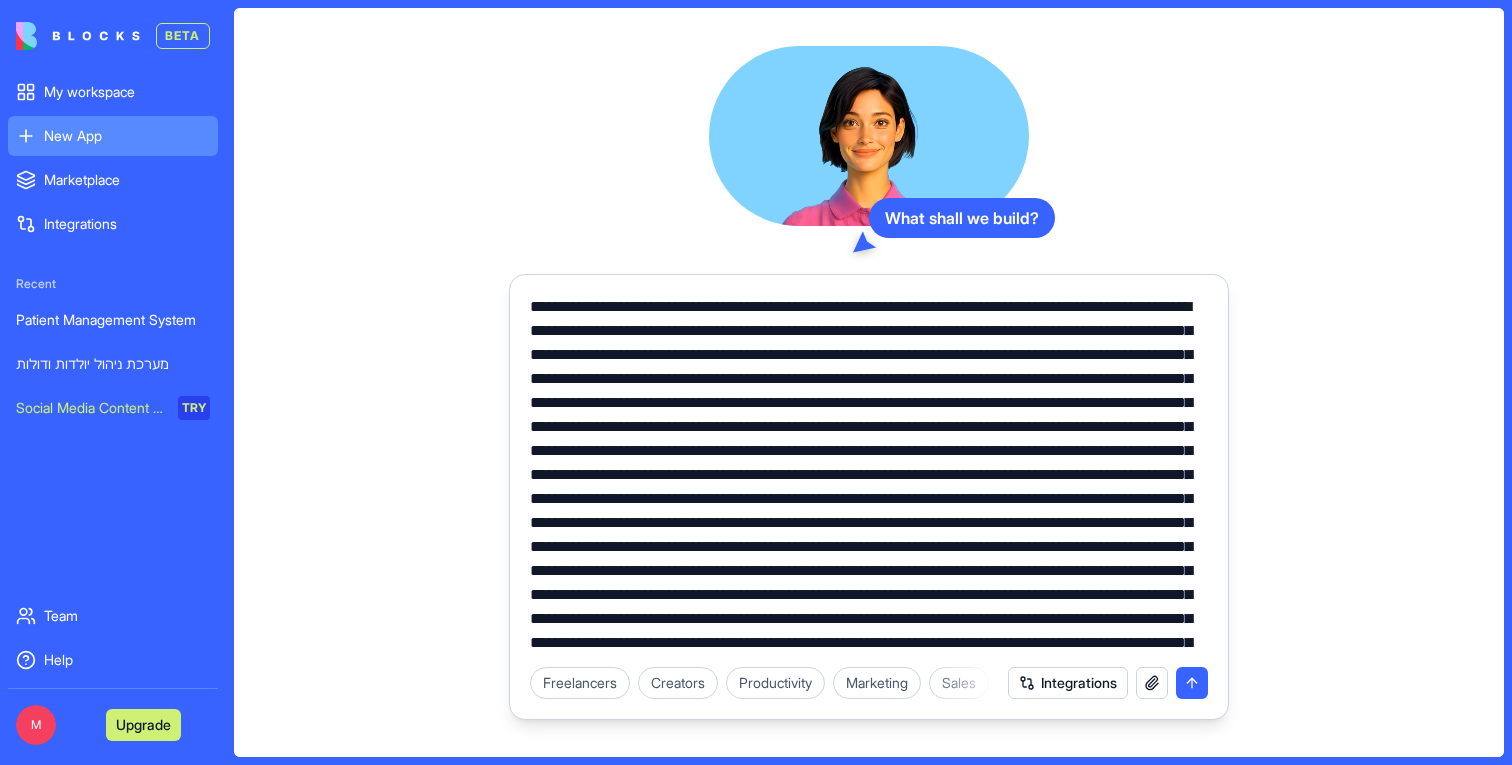 drag, startPoint x: 1160, startPoint y: 476, endPoint x: 707, endPoint y: 481, distance: 453.0276 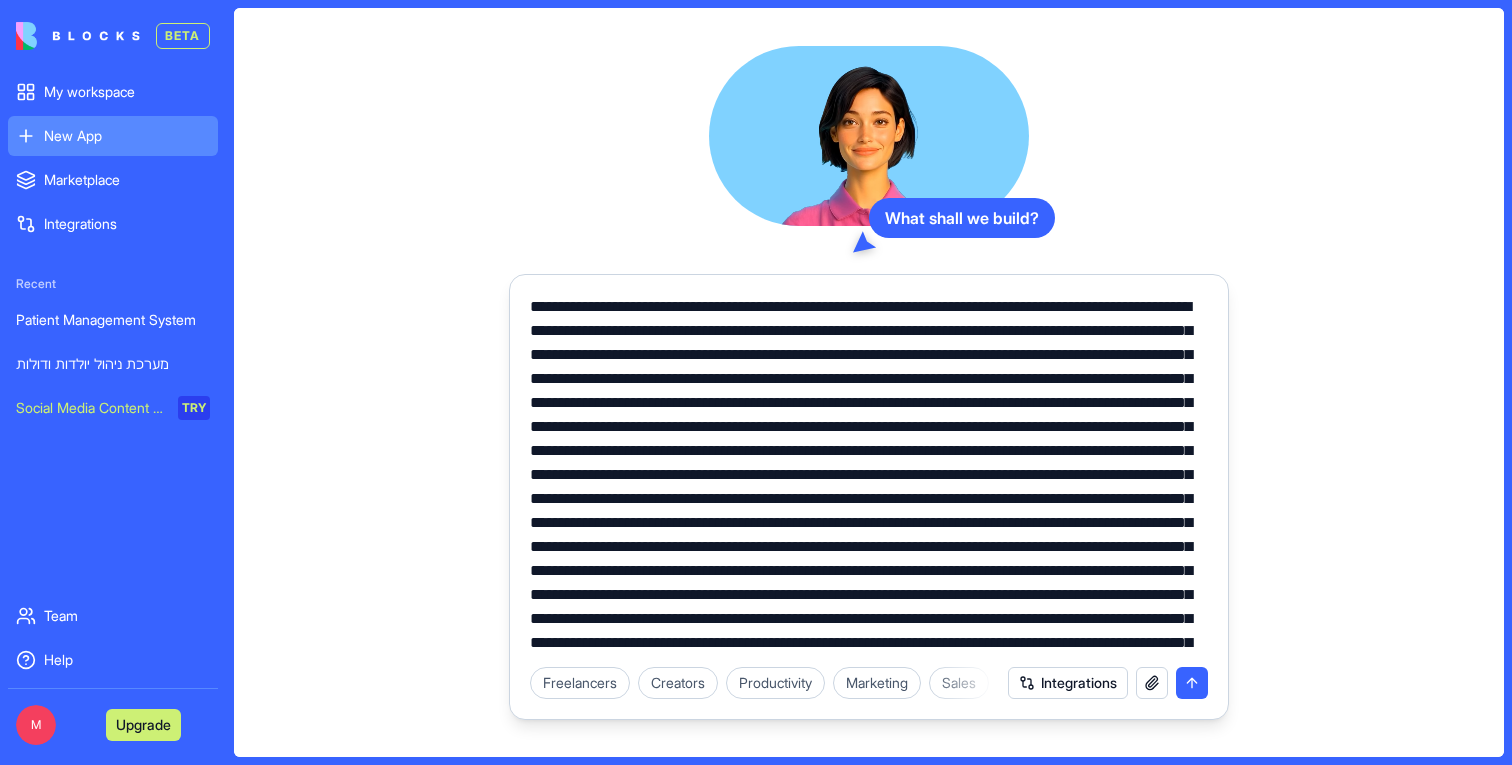 click at bounding box center [869, 475] 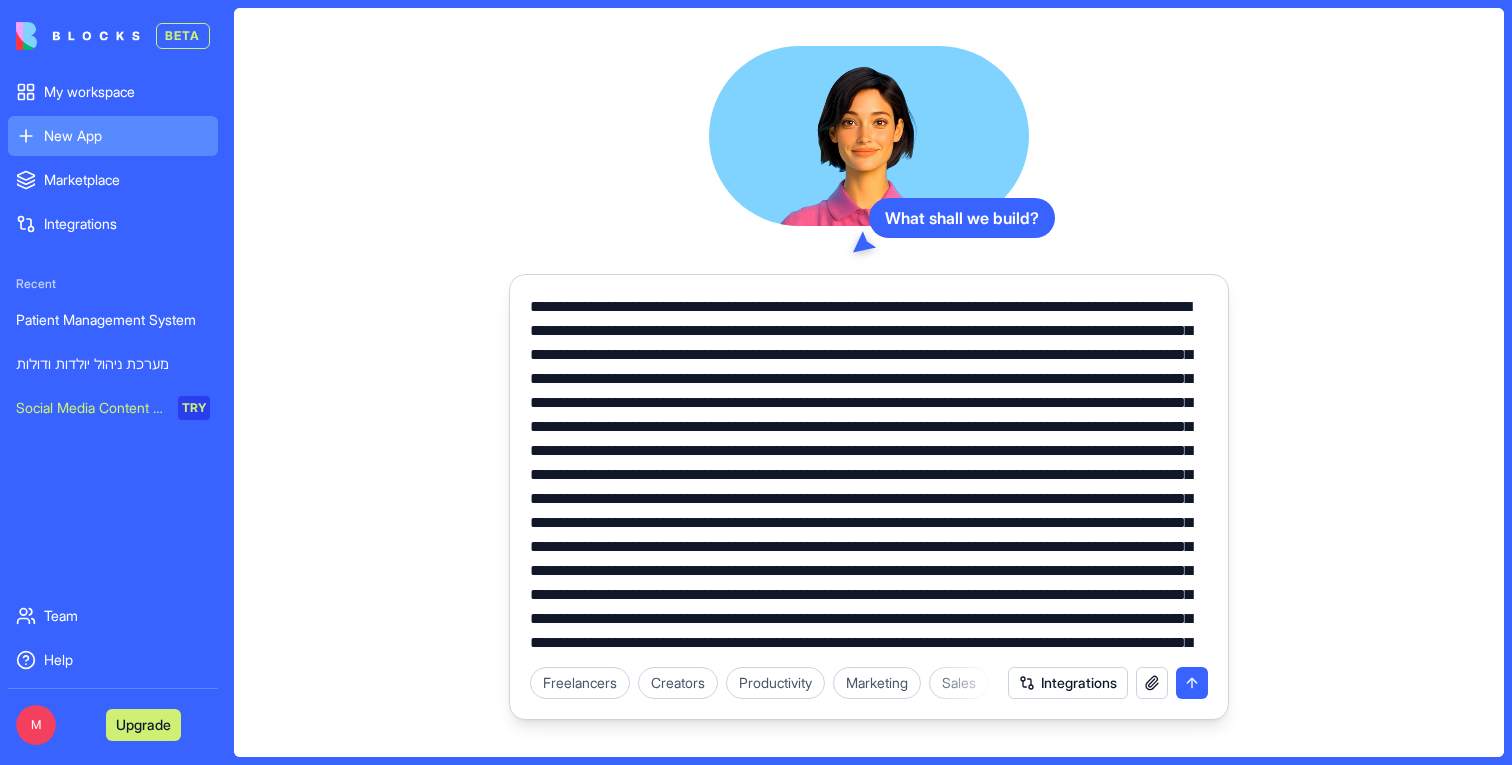 click at bounding box center (869, 475) 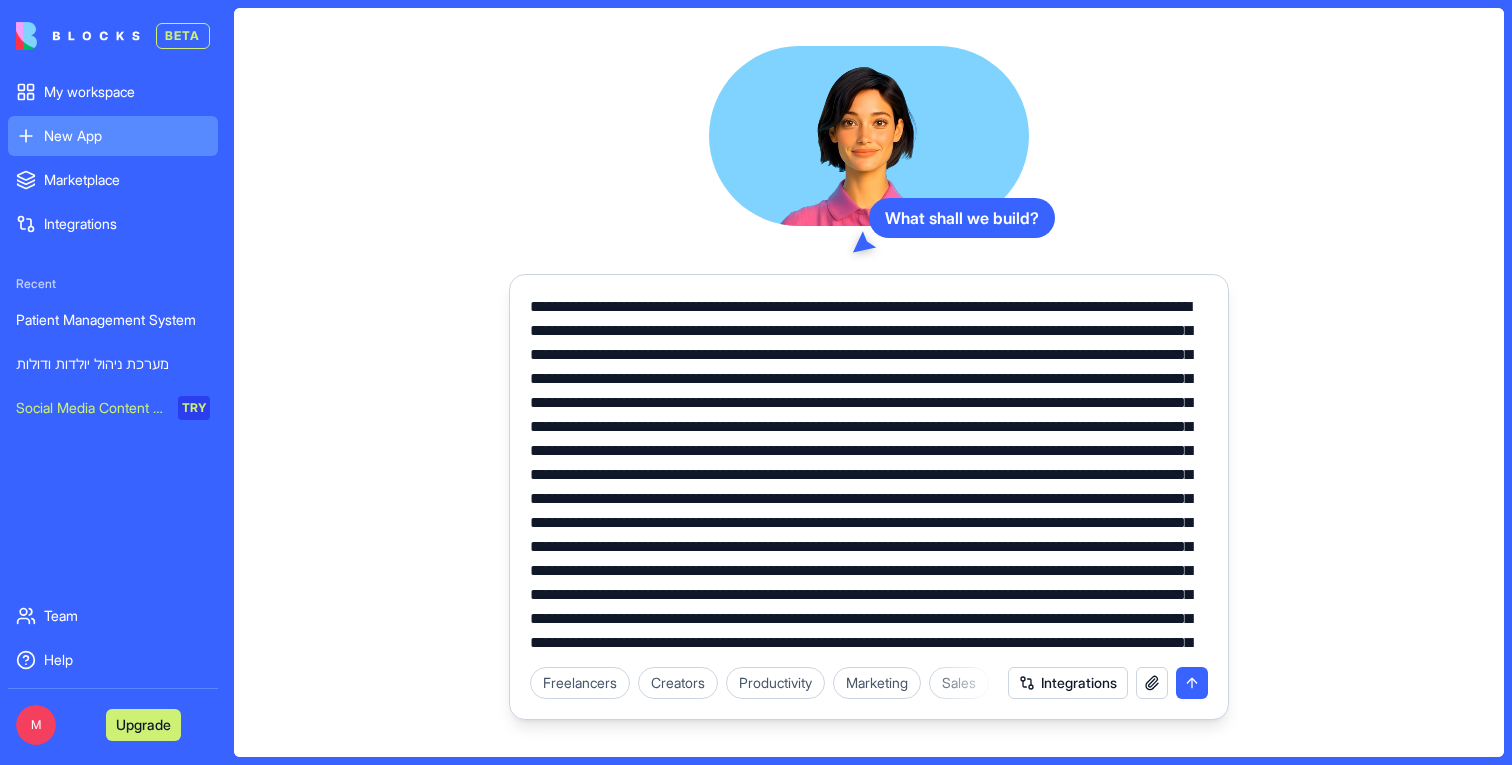 drag, startPoint x: 774, startPoint y: 477, endPoint x: 1155, endPoint y: 469, distance: 381.08398 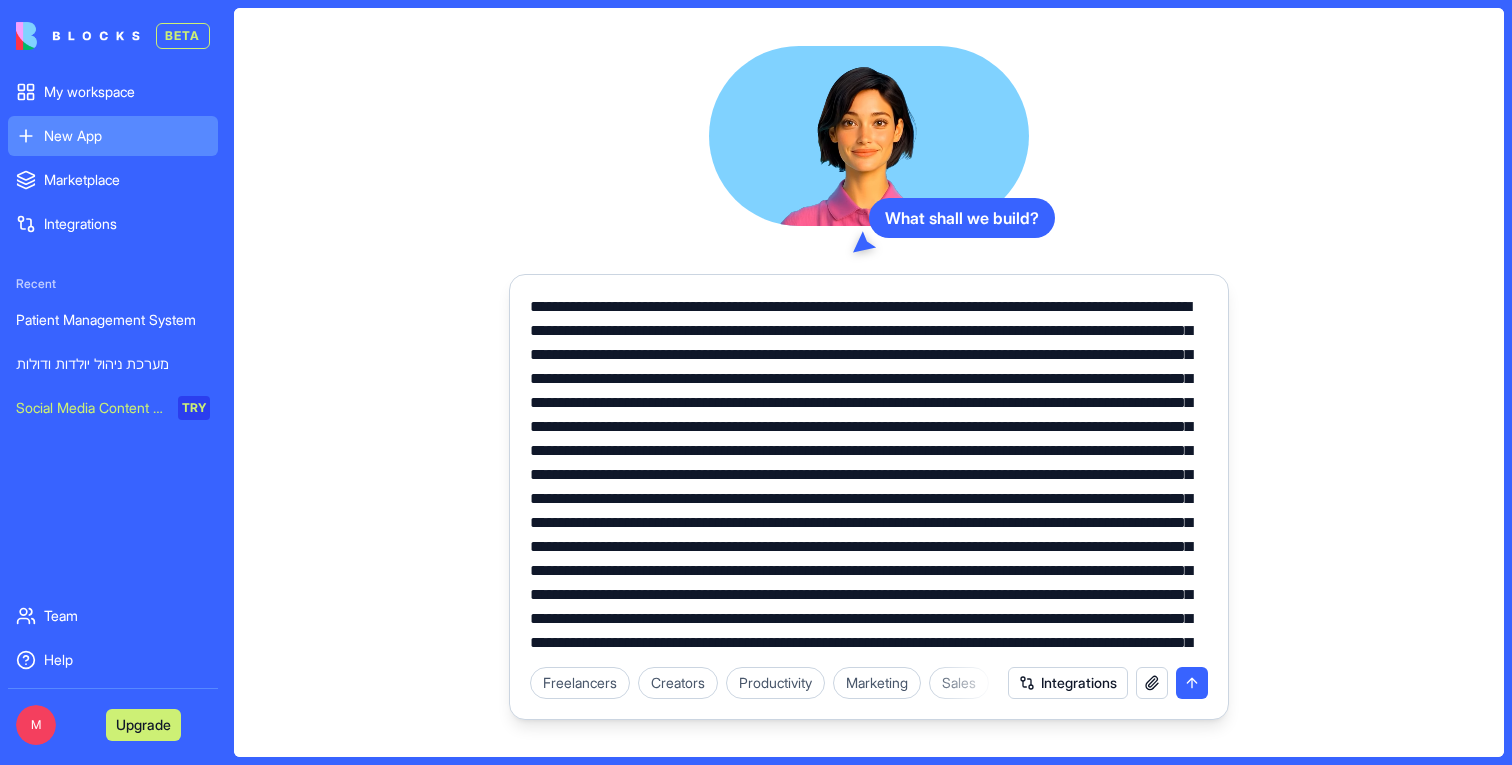 click at bounding box center [869, 475] 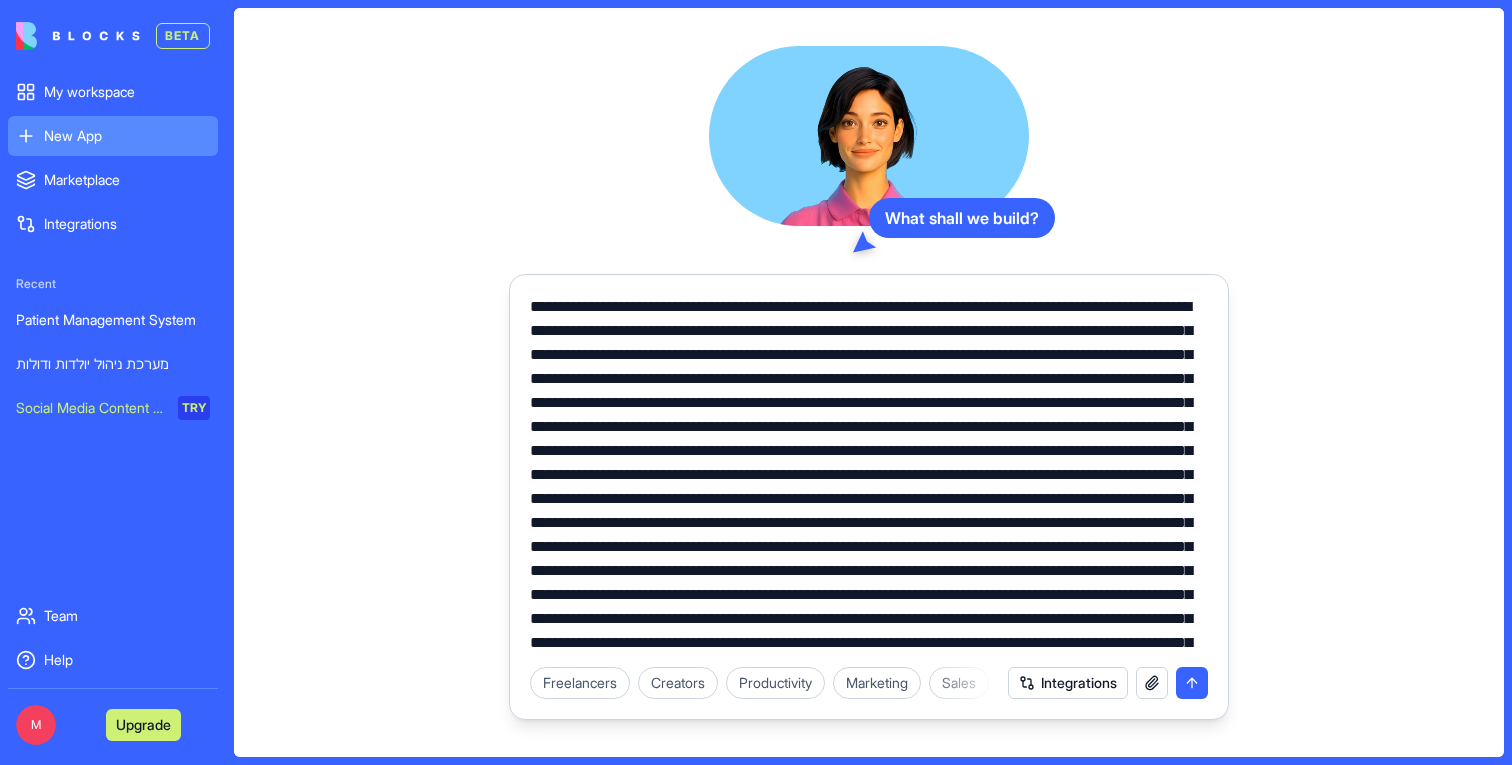 type on "**********" 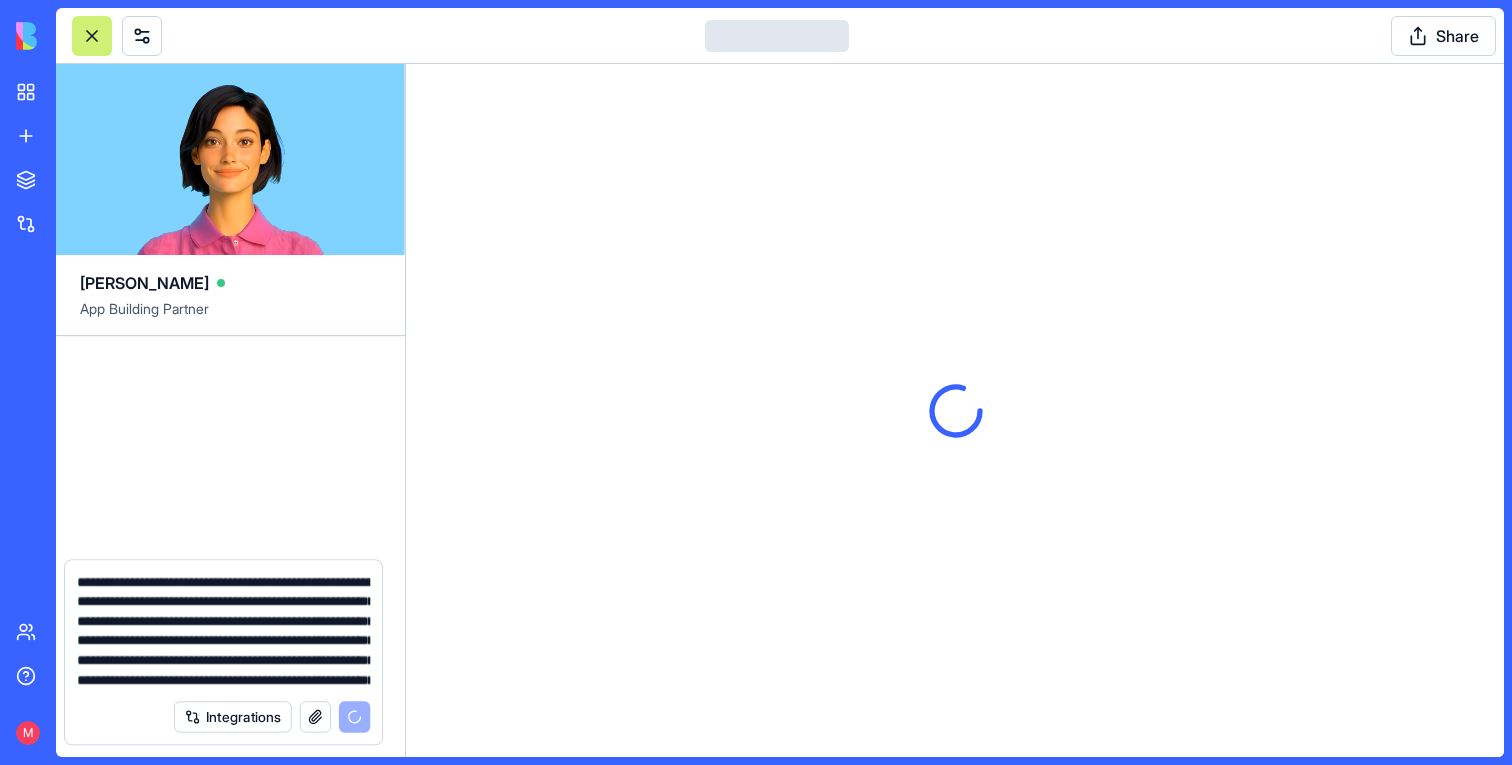 type 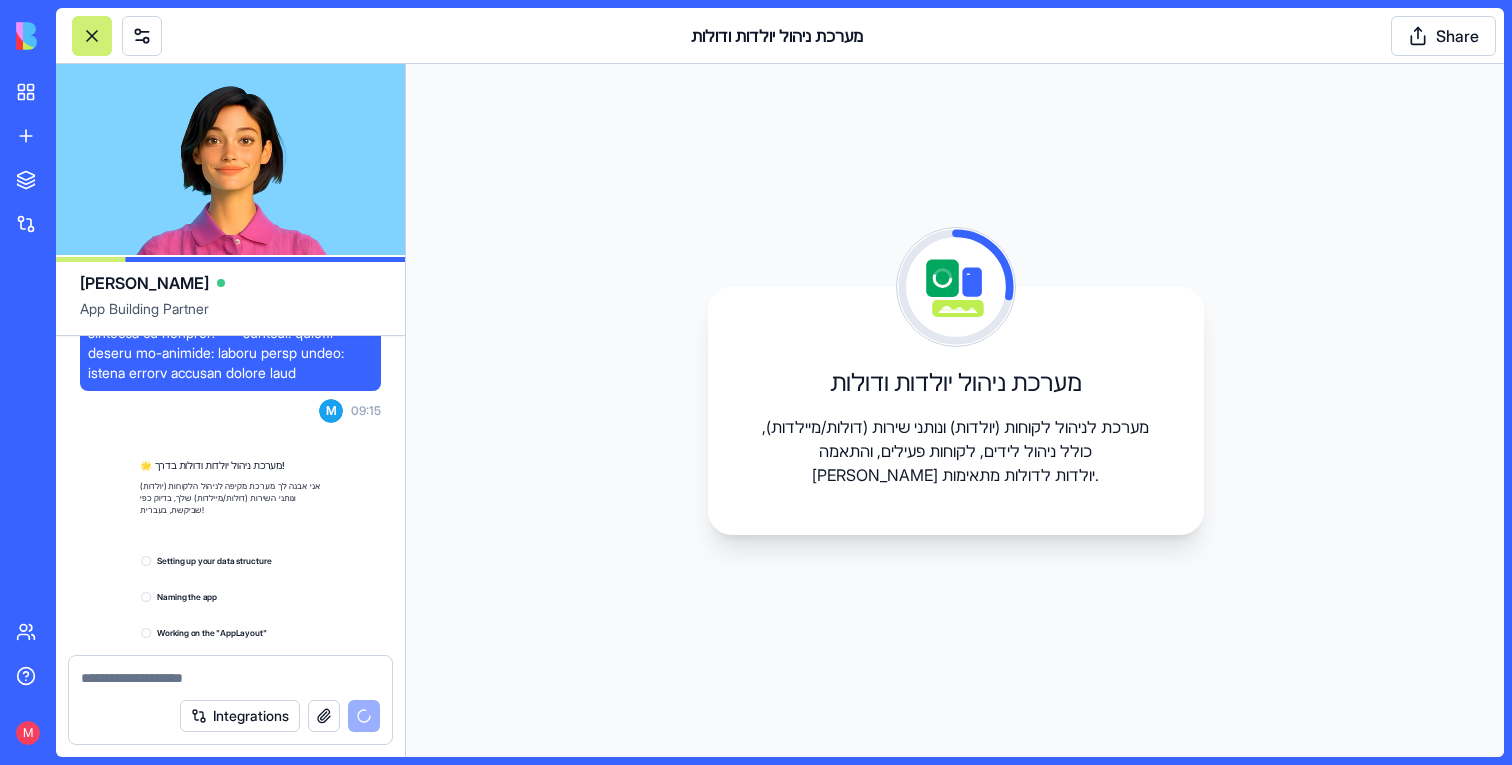 scroll, scrollTop: 2237, scrollLeft: 0, axis: vertical 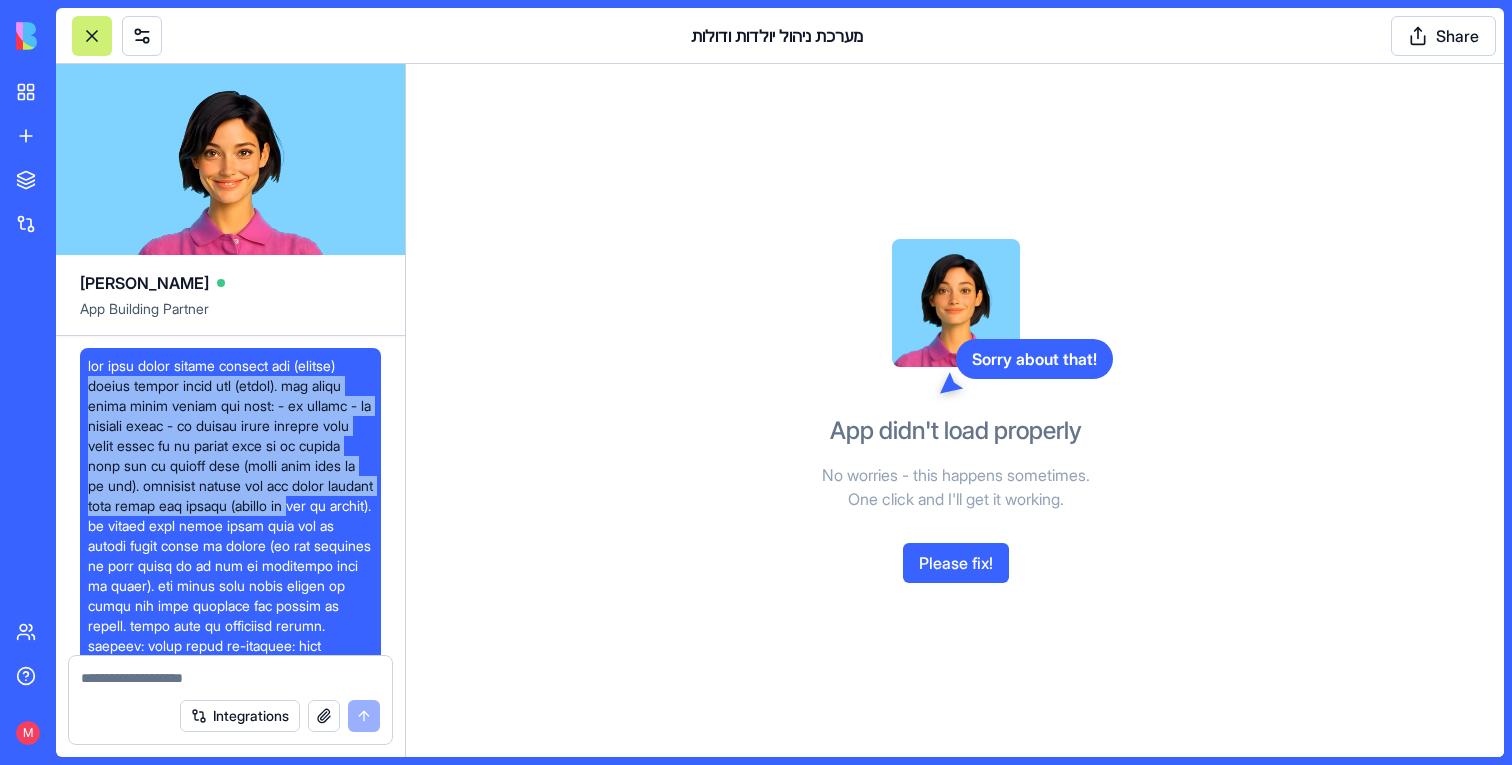 drag, startPoint x: 370, startPoint y: 366, endPoint x: 207, endPoint y: 517, distance: 222.1936 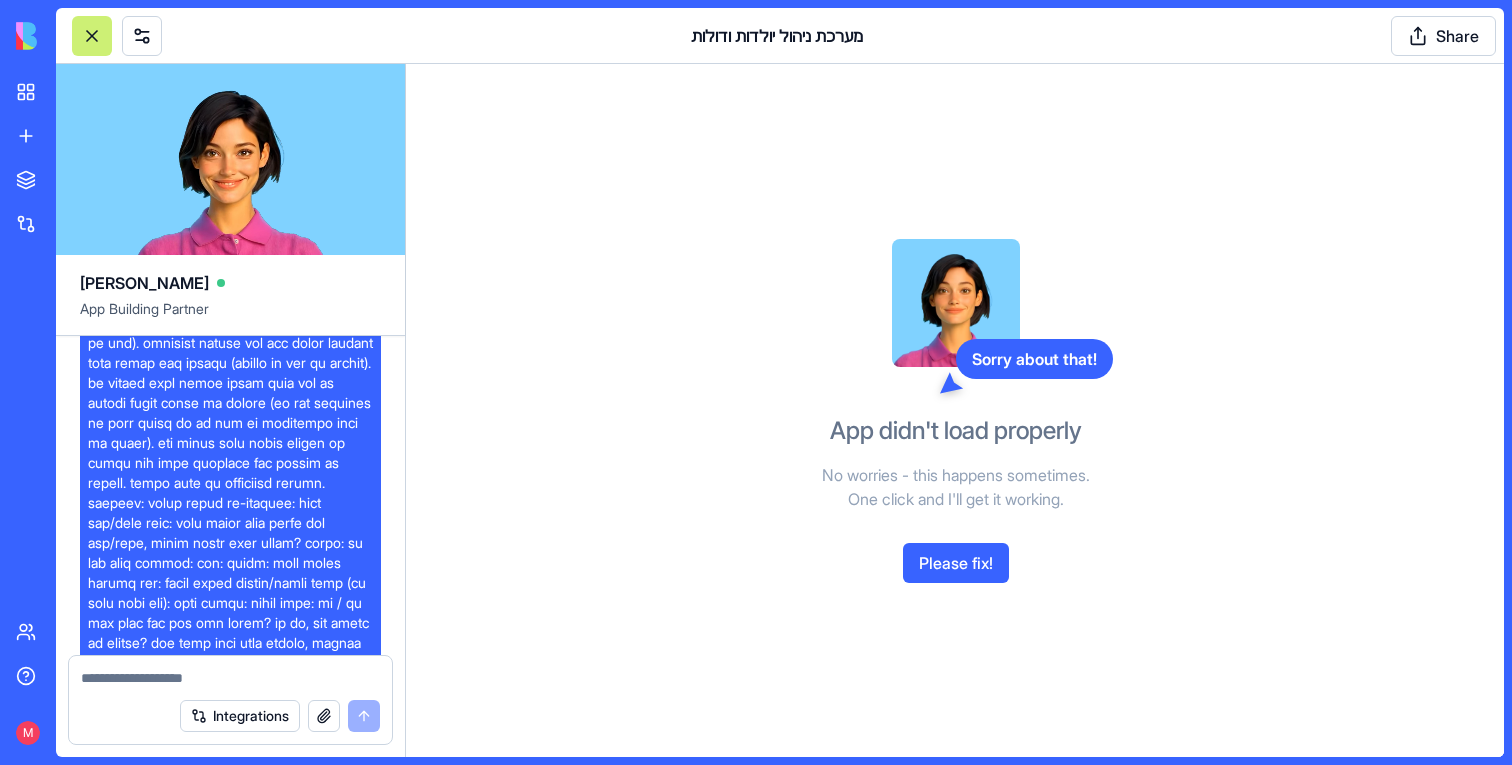scroll, scrollTop: 146, scrollLeft: 0, axis: vertical 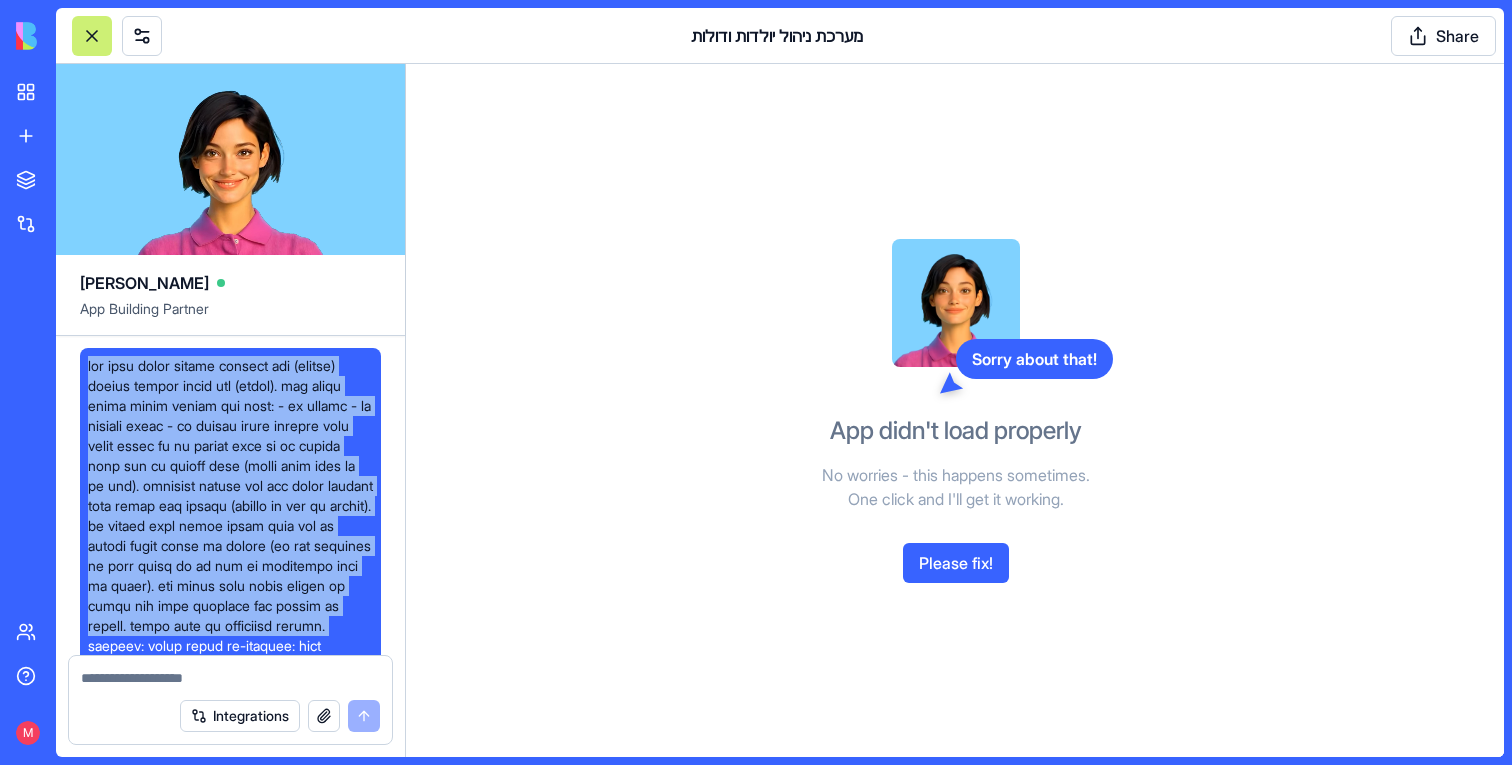 drag, startPoint x: 299, startPoint y: 524, endPoint x: 386, endPoint y: 322, distance: 219.93863 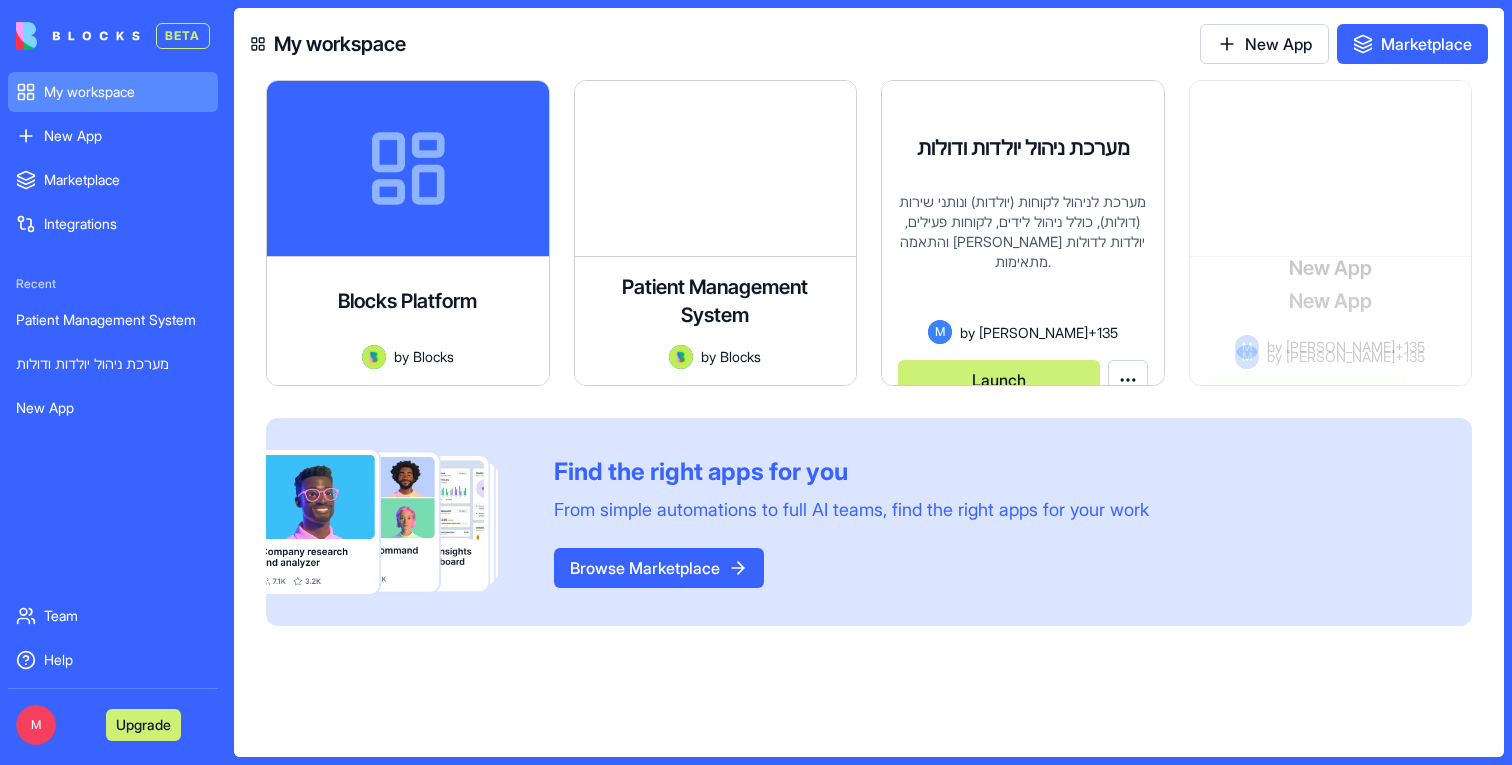scroll, scrollTop: 0, scrollLeft: 0, axis: both 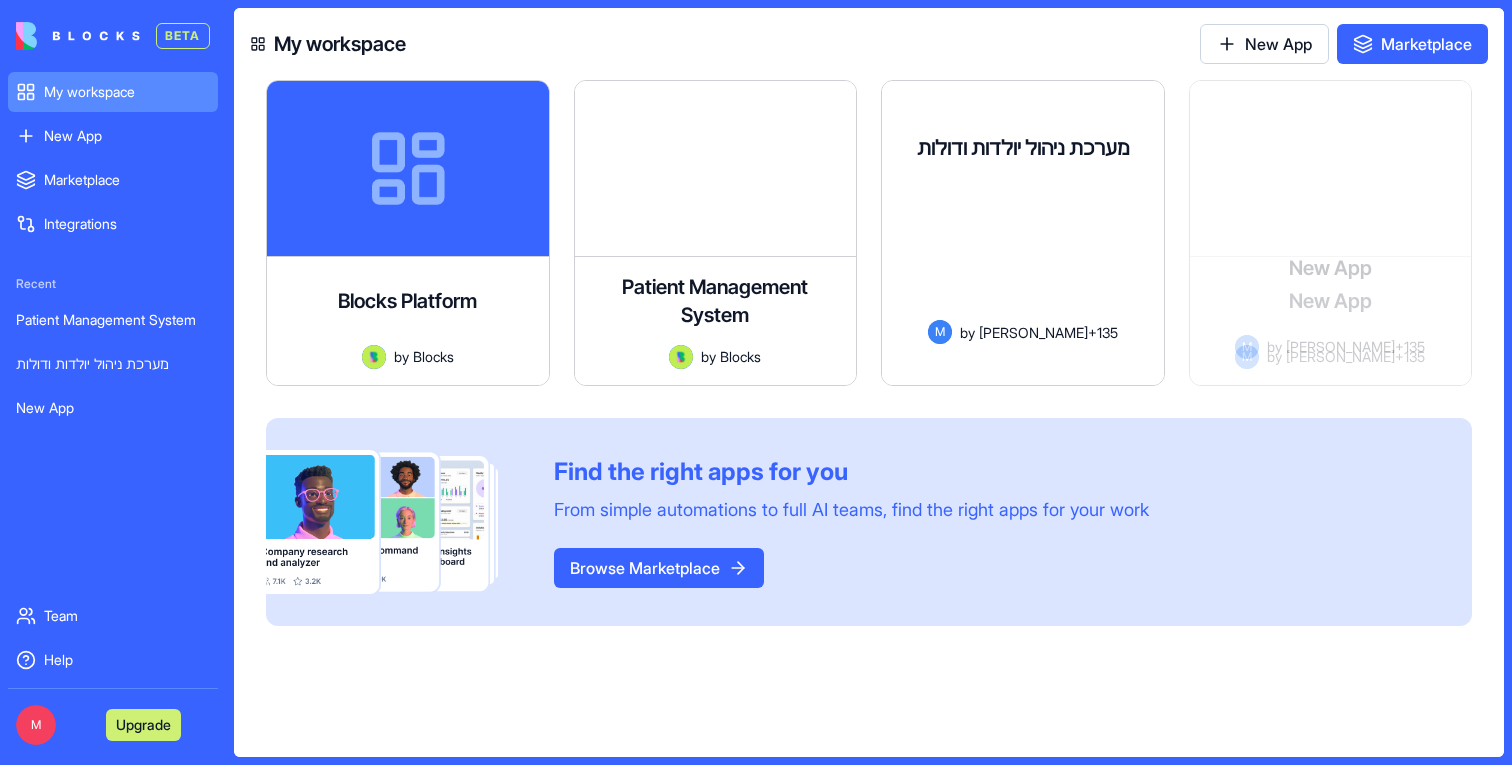 click on "Blocks Platform by Blocks Launch Patient Management System A comprehensive patient management system for healthcare providers to track patients, appointments, treatment plans, follow-ups, and billing information. Includes compliance notes and medical history tracking. by Blocks Launch מערכת ניהול יולדות ודולות מערכת לניהול לקוחות (יולדות) ונותני שירות (דולות), כולל ניהול לידים, לקוחות פעילים, והתאמה [PERSON_NAME] יולדות לדולות מתאימות. M by [PERSON_NAME]+135 Launch New App M by [PERSON_NAME]+135 Launch New App M by [PERSON_NAME]+135 Launch
To pick up a draggable item, press the space bar.
While dragging, use the arrow keys to move the item.
Press space again to drop the item in its new position, or press escape to cancel.
Draggable item 686d77b053ff56e81f891717 was moved over droppable area 686d77b053ff56e81f891717. Find the right apps for you Browse Marketplace" at bounding box center [869, 353] 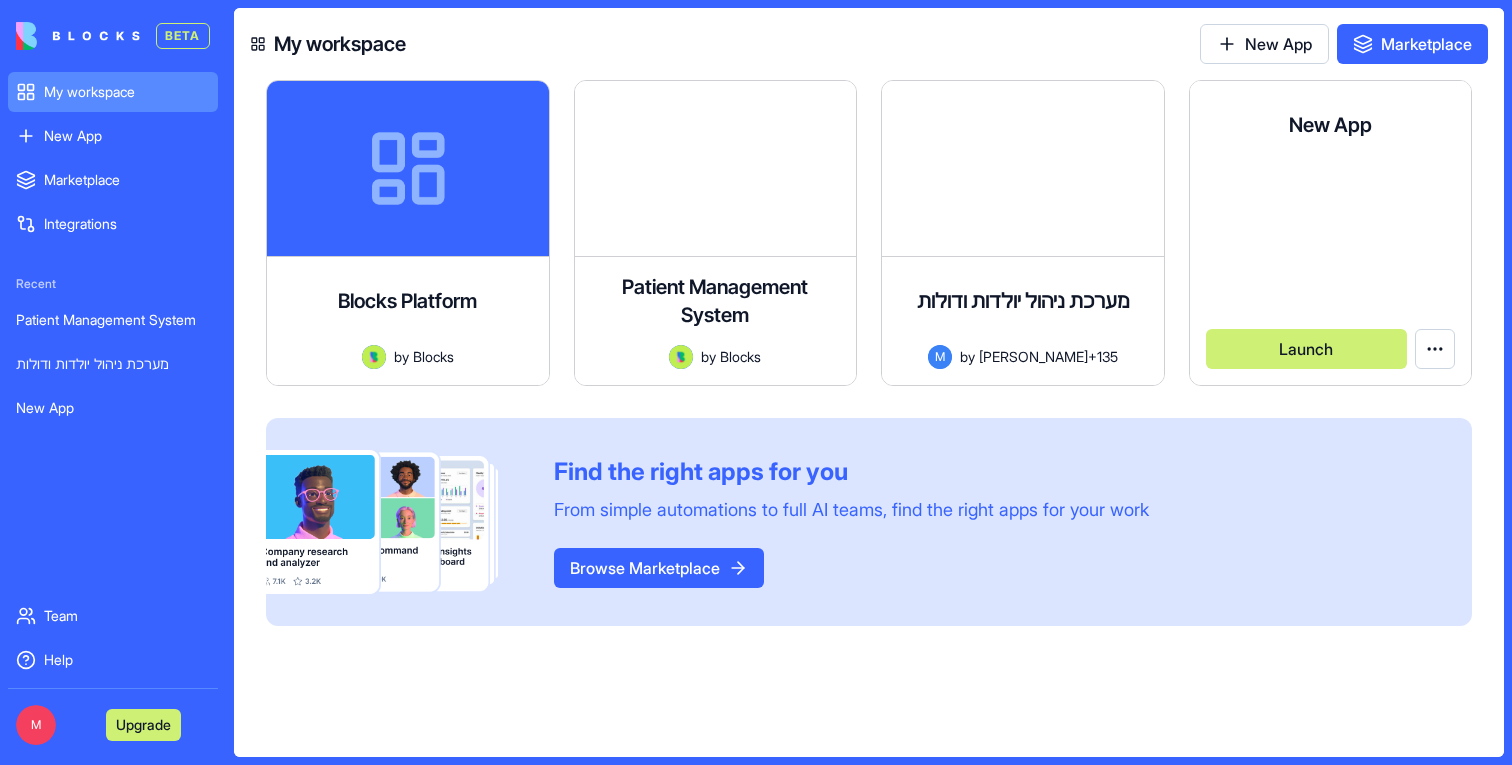 click on "New App M by [PERSON_NAME]+135 Launch" at bounding box center [1331, 233] 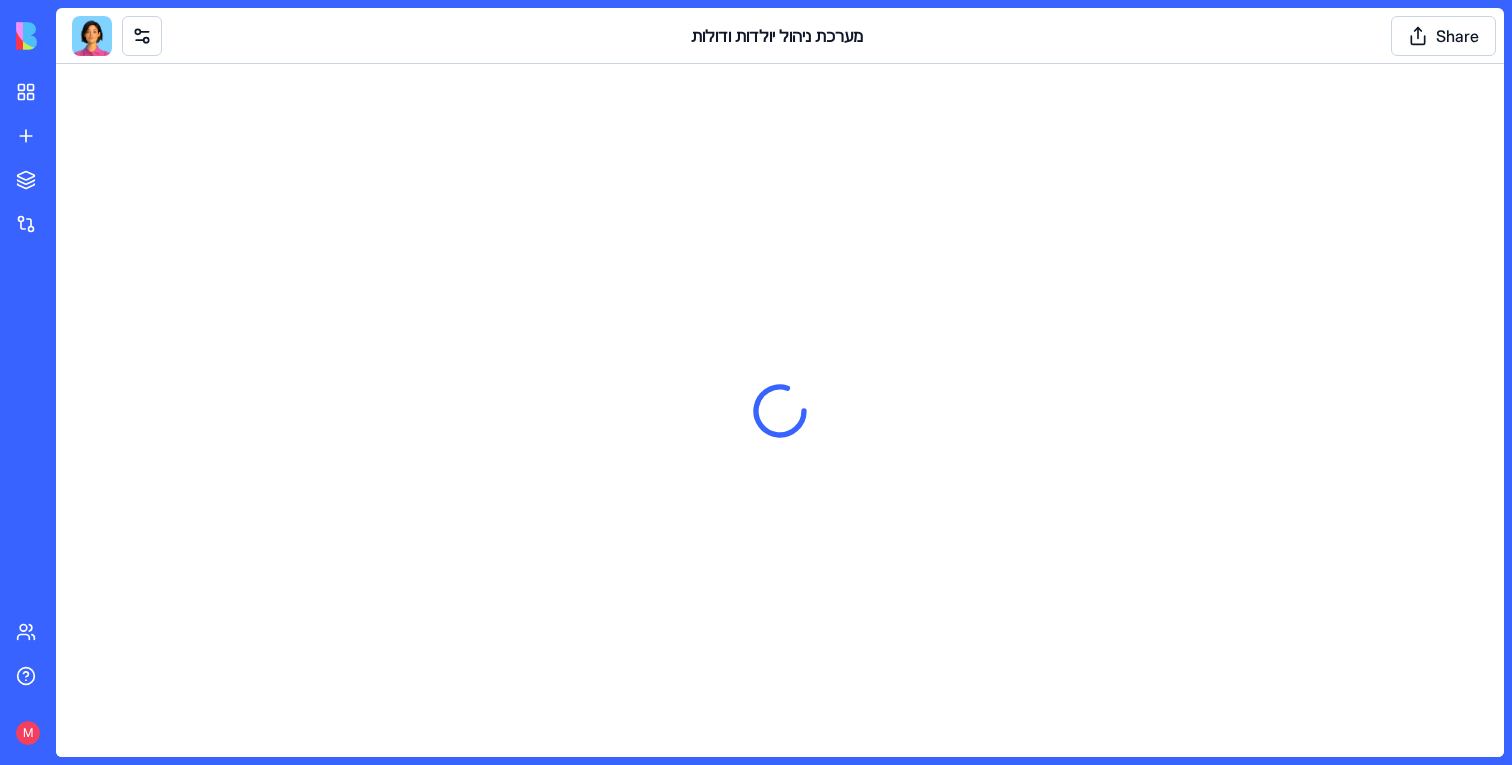 scroll, scrollTop: 0, scrollLeft: 0, axis: both 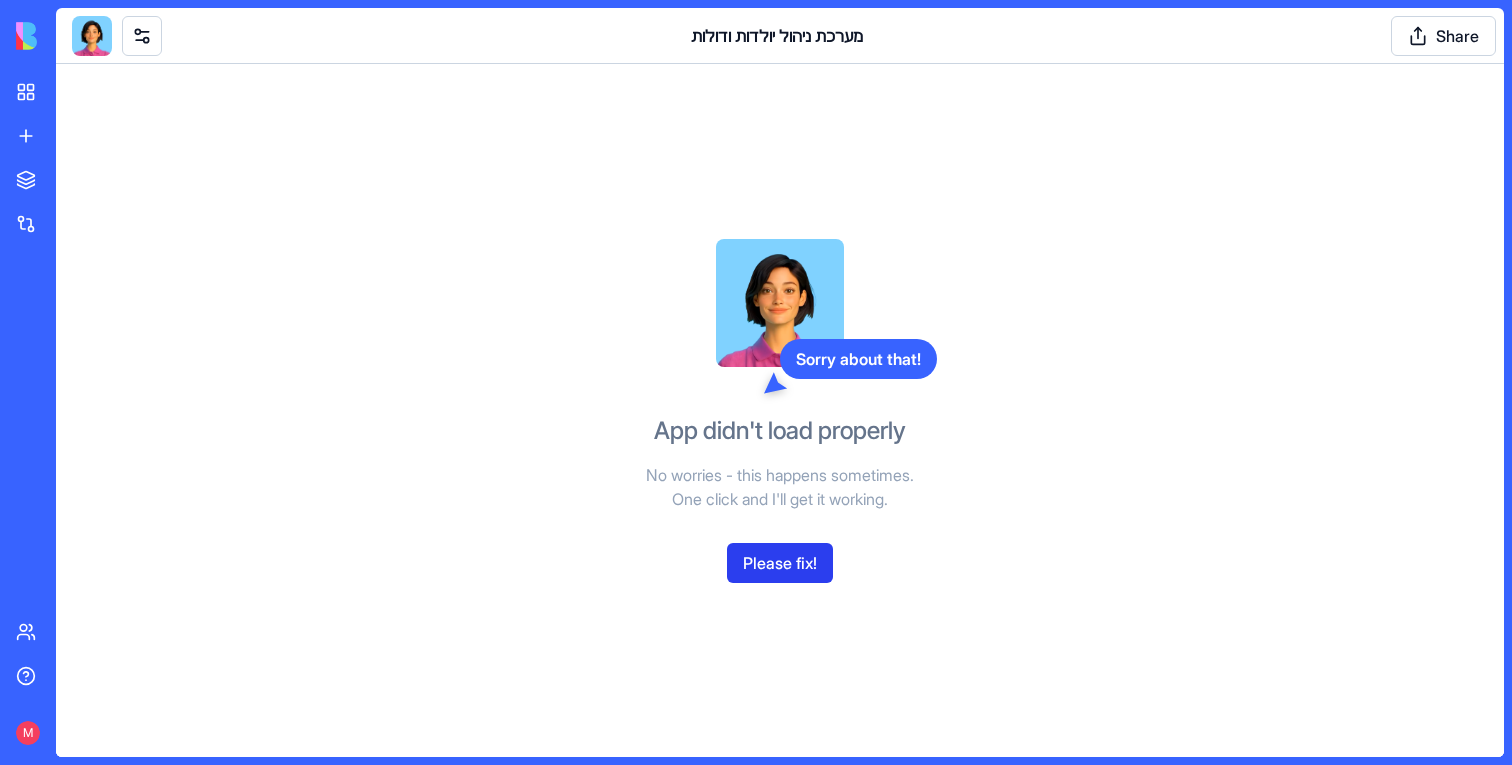 click on "Please fix!" at bounding box center (780, 563) 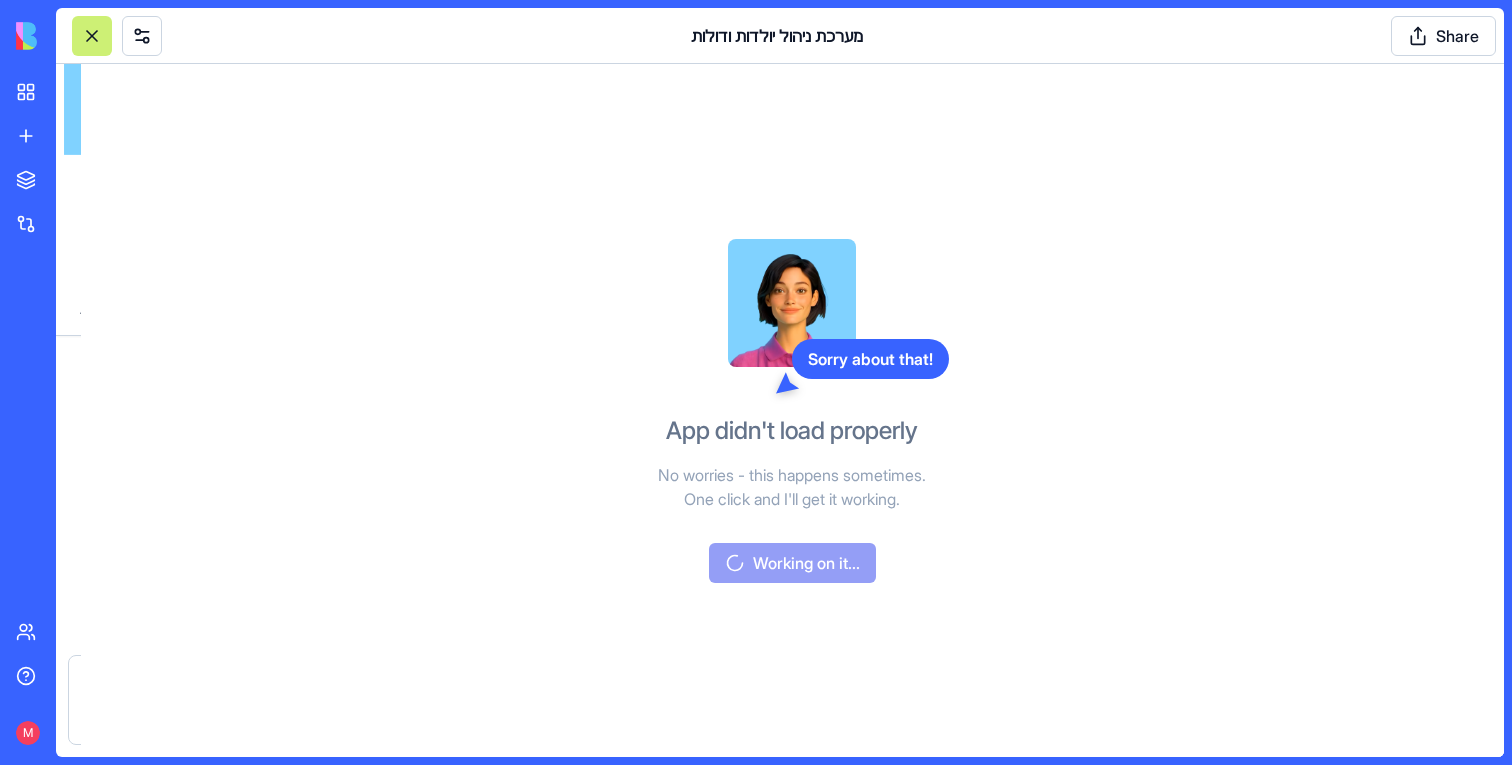 scroll, scrollTop: 2757, scrollLeft: 0, axis: vertical 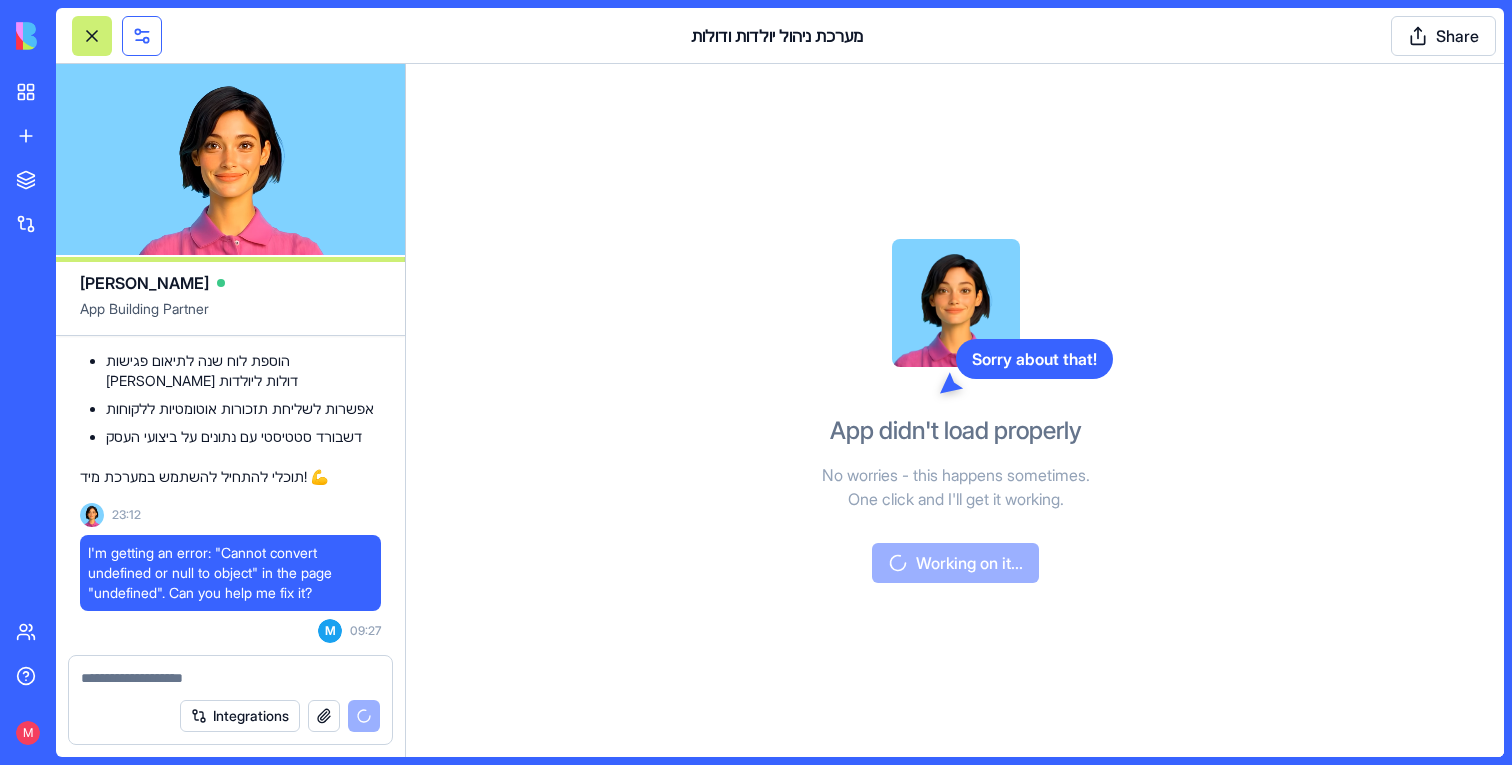 click at bounding box center [142, 36] 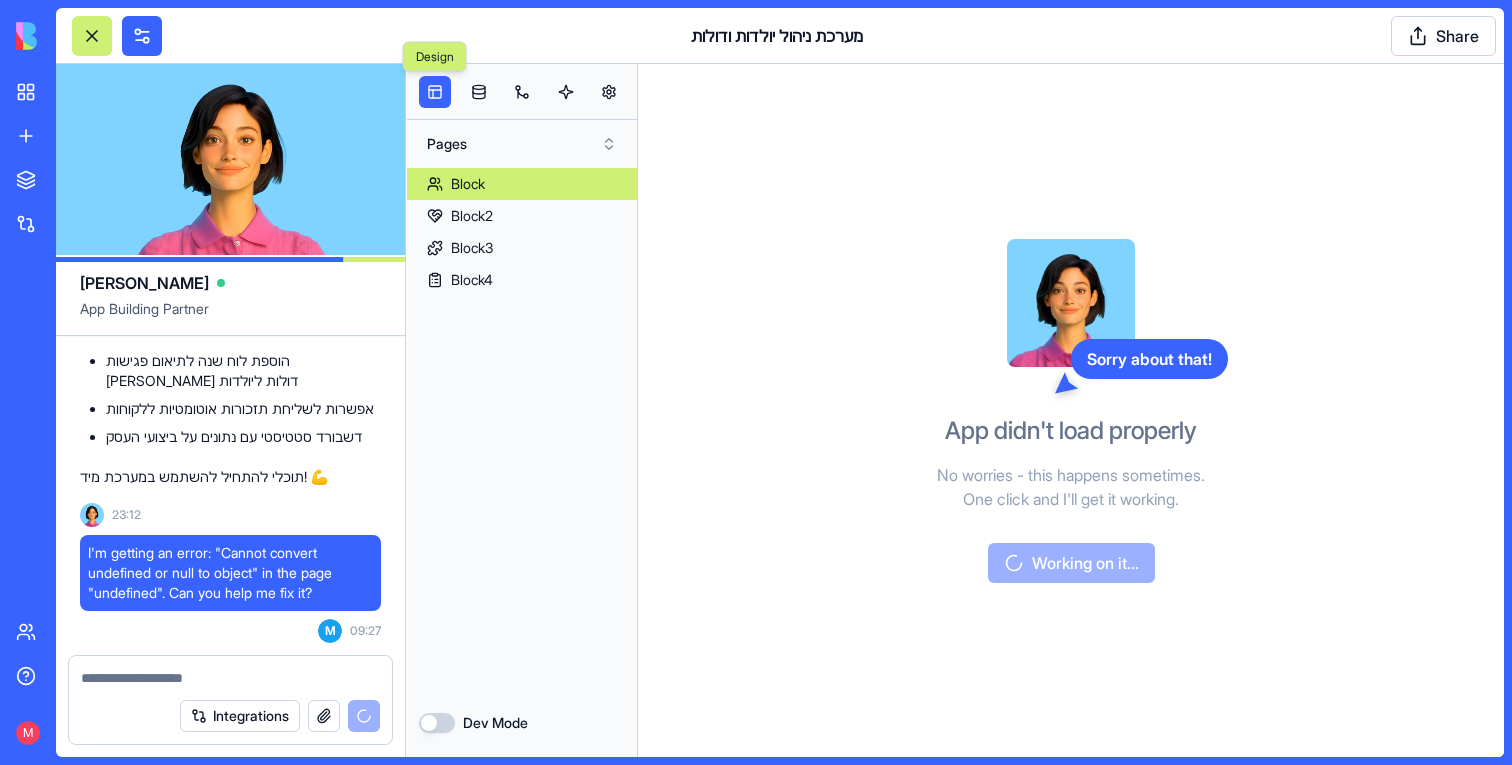 click on "Design Design" at bounding box center [522, 92] 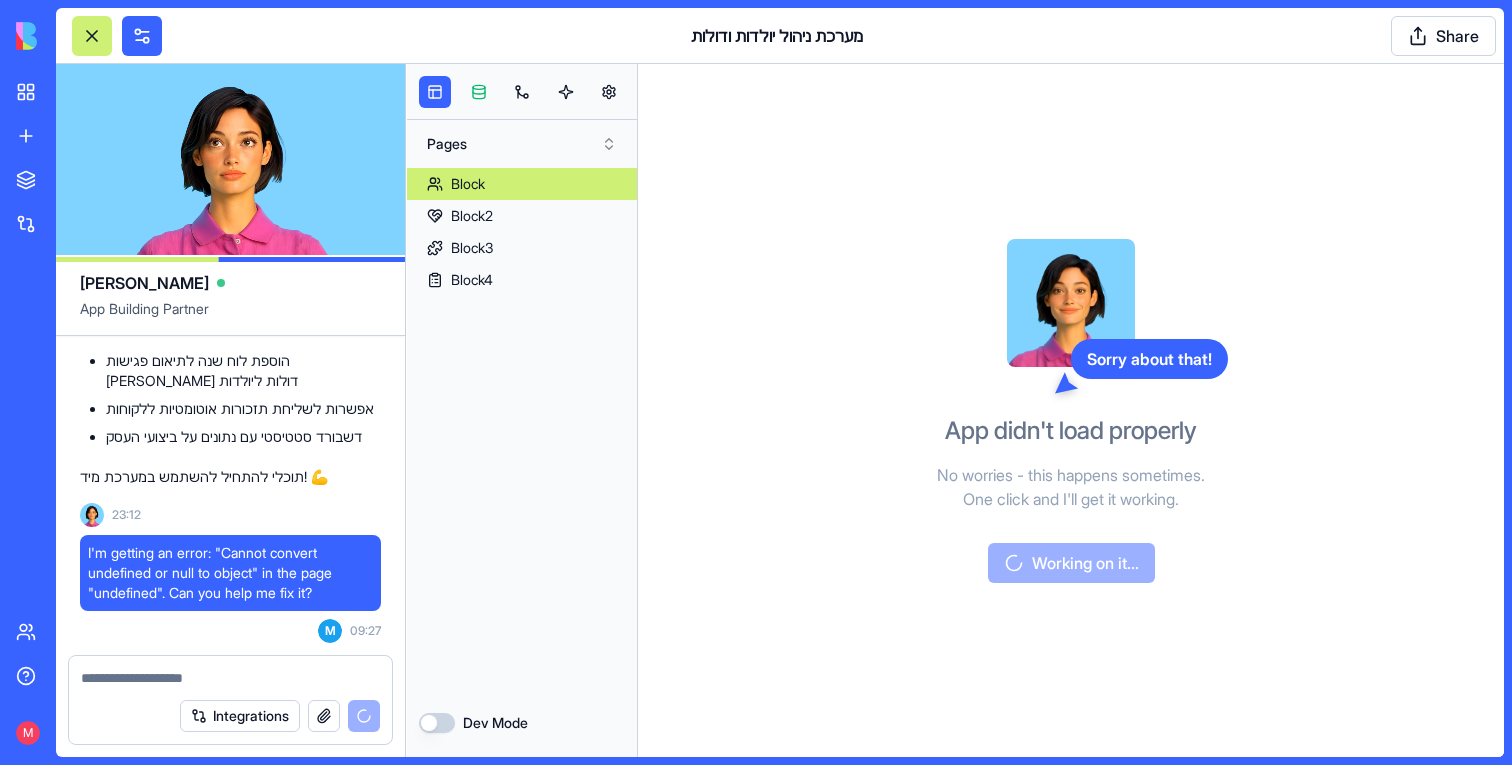 click at bounding box center (479, 92) 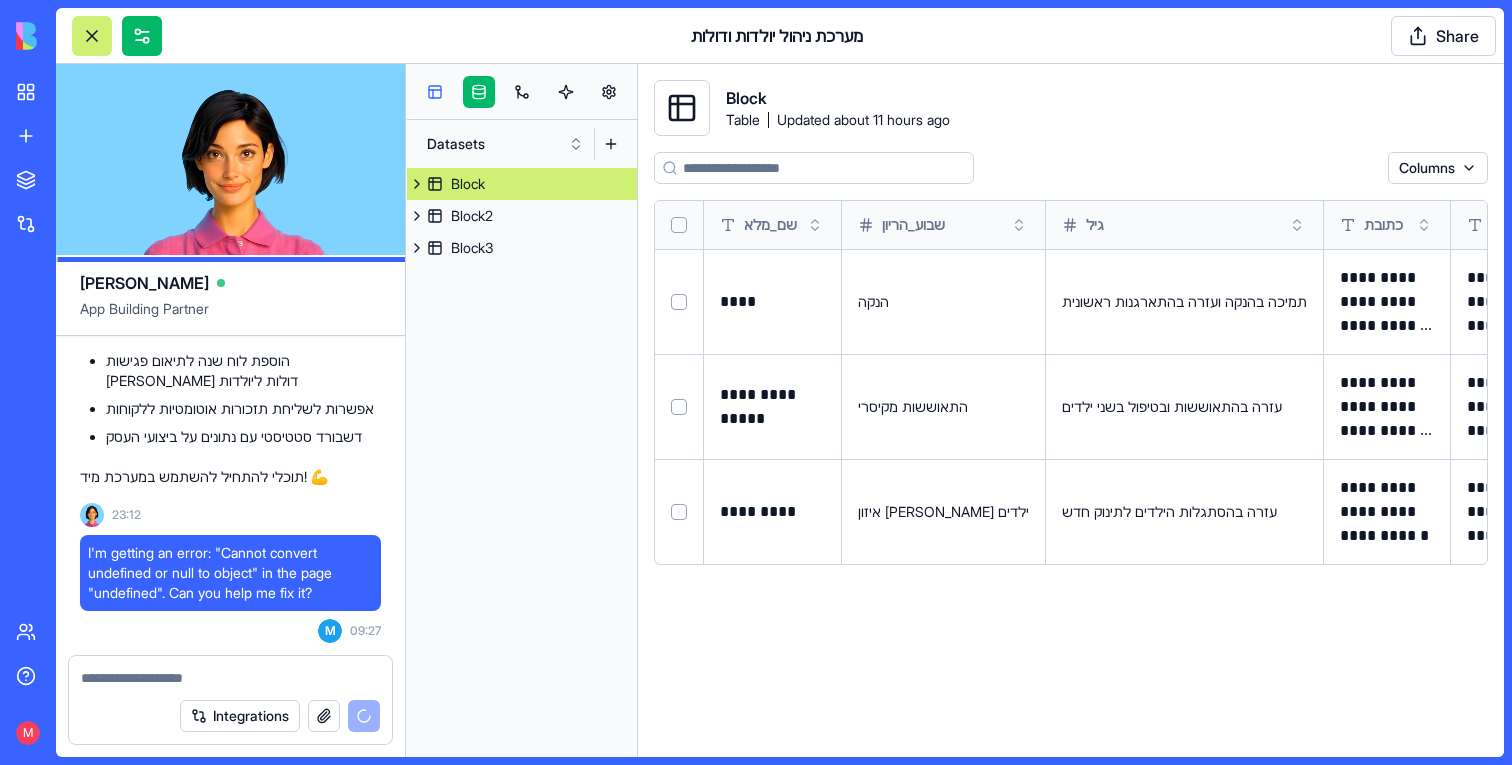 click at bounding box center [435, 92] 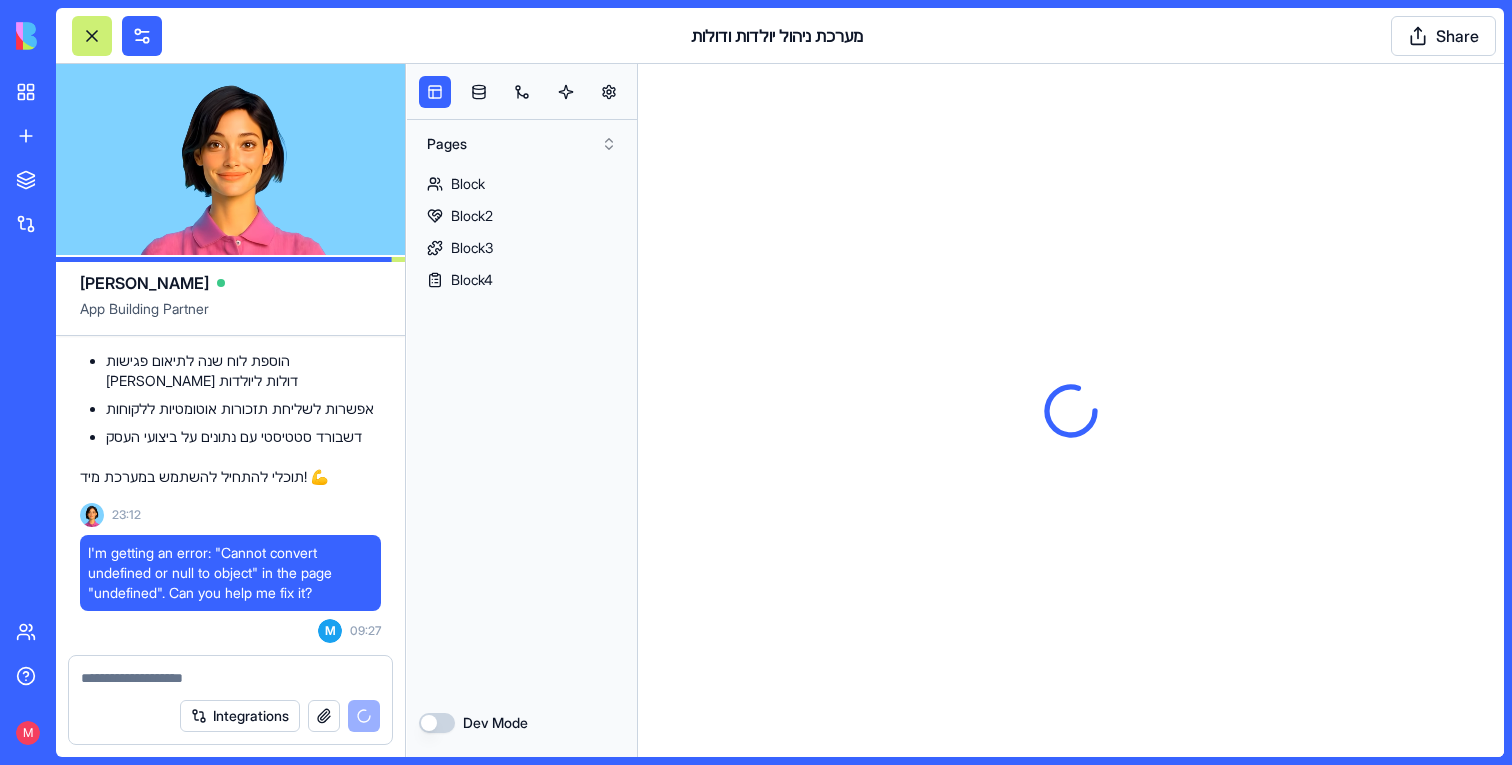 scroll, scrollTop: 0, scrollLeft: 0, axis: both 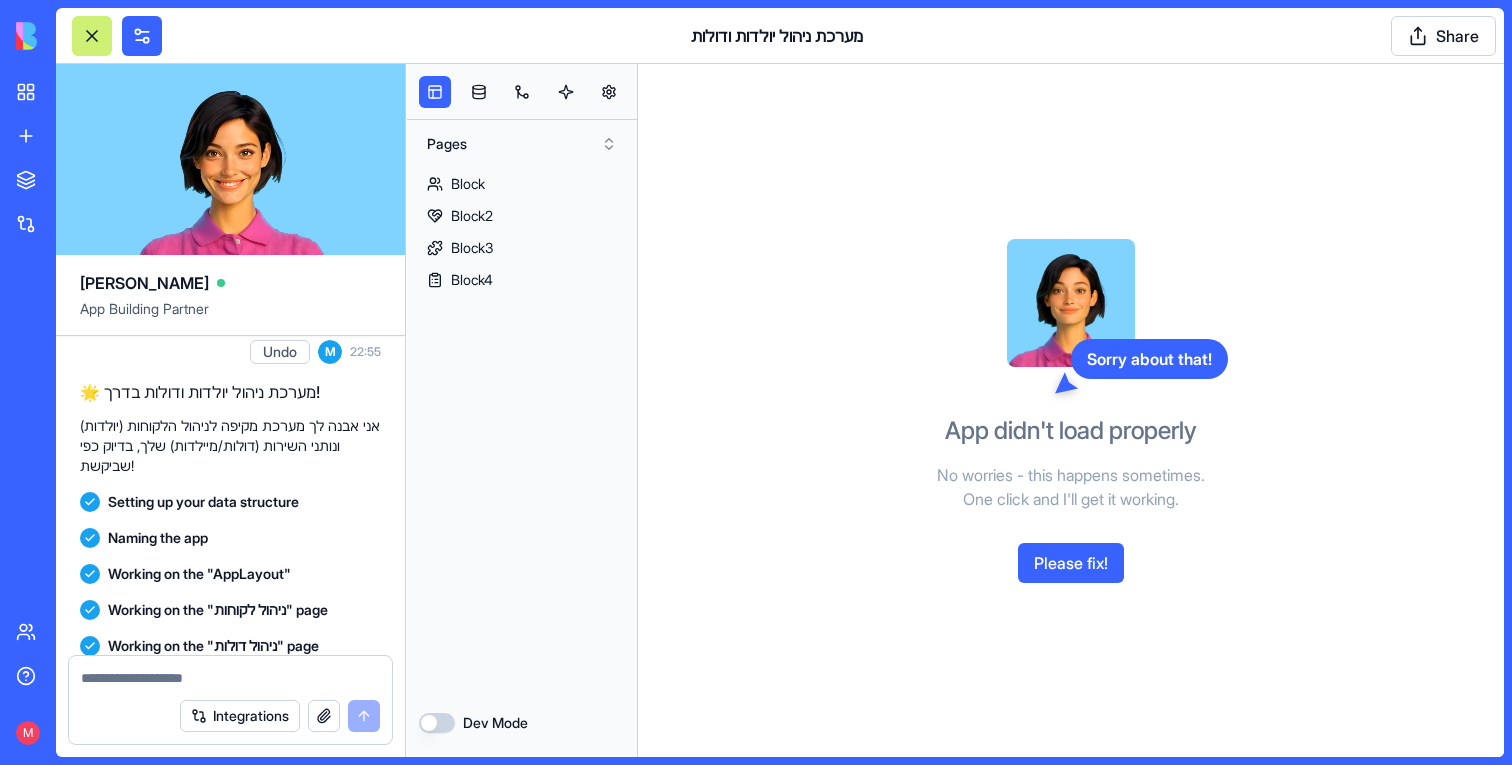 drag, startPoint x: 213, startPoint y: 518, endPoint x: 87, endPoint y: 528, distance: 126.3962 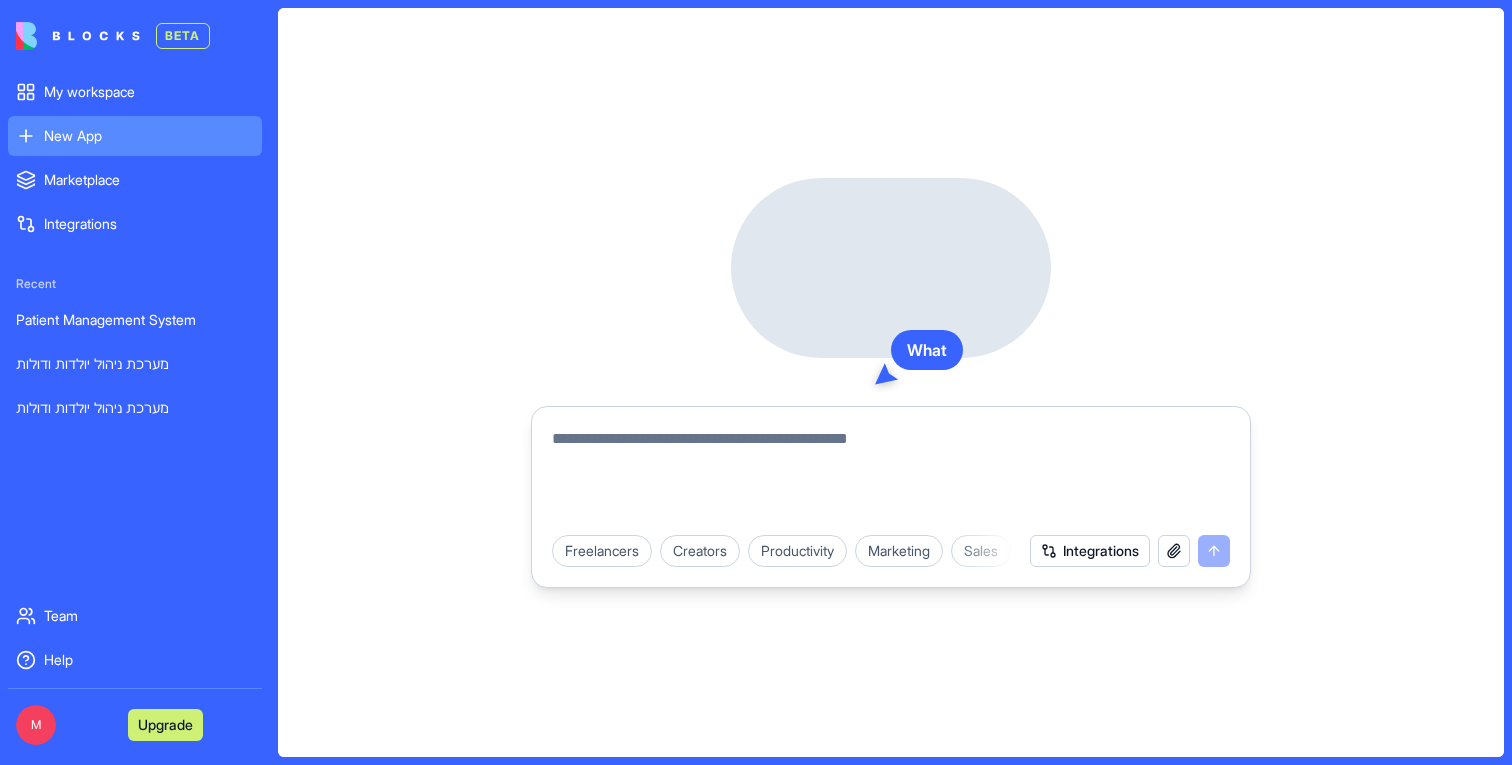 scroll, scrollTop: 0, scrollLeft: 0, axis: both 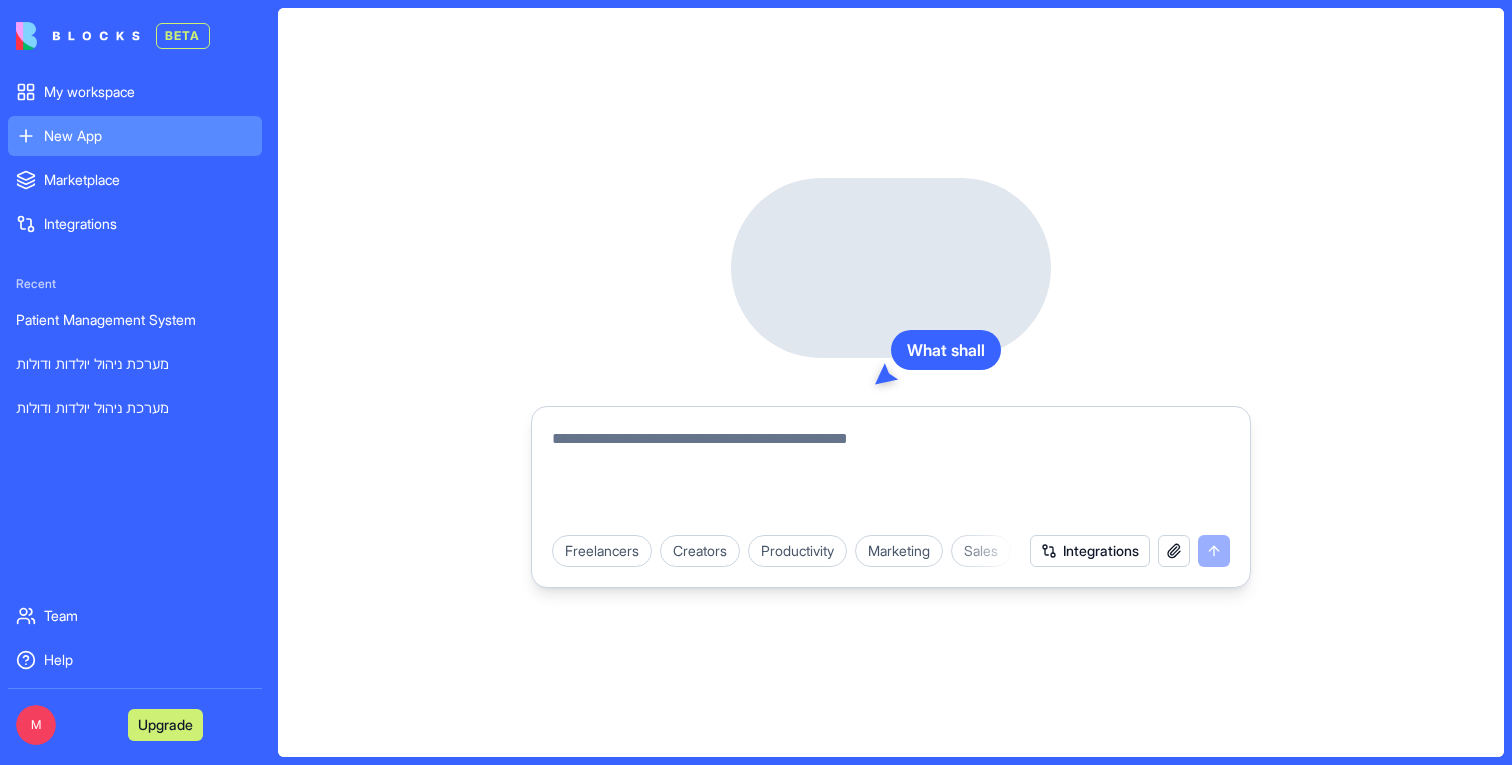 click at bounding box center (891, 475) 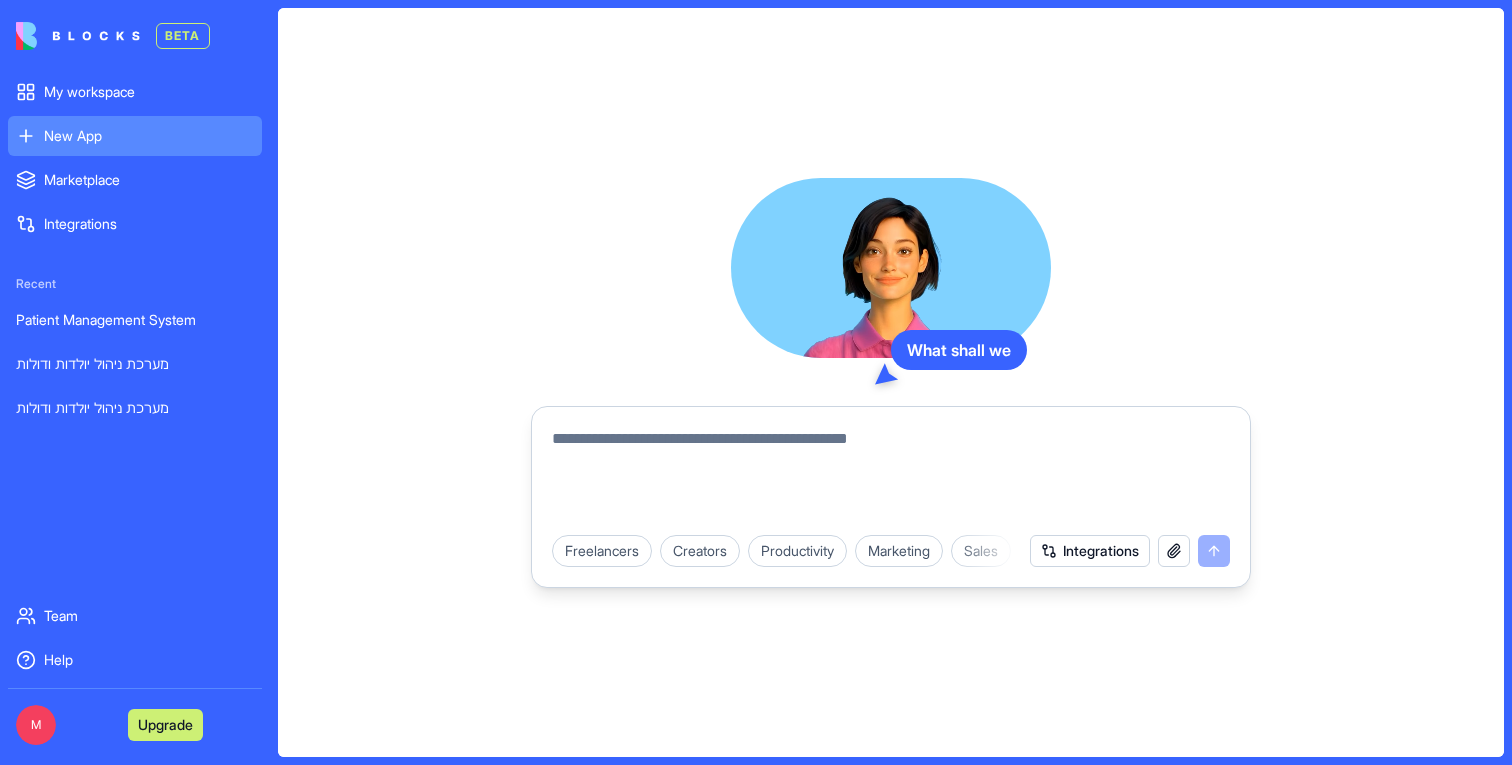 paste on "**********" 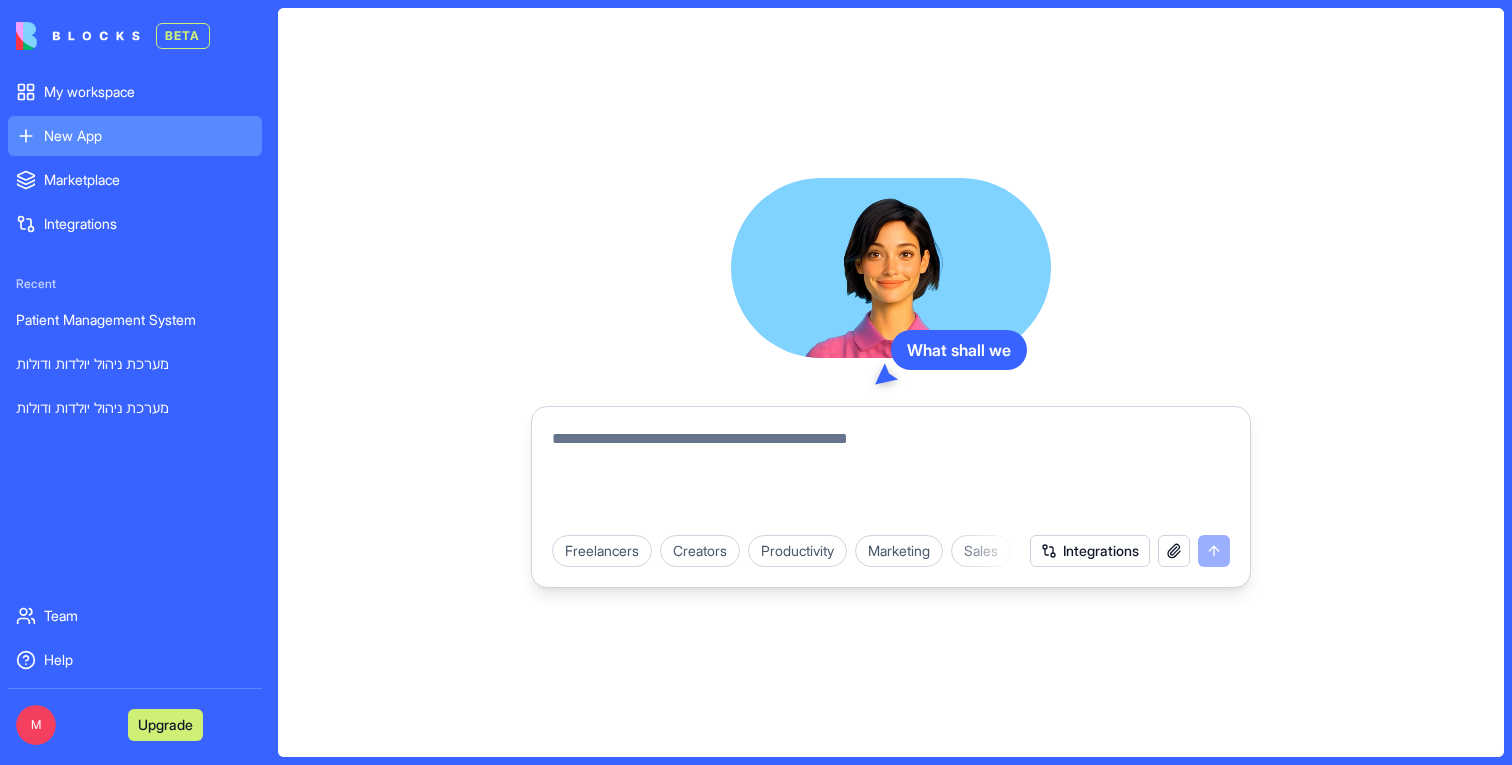 type on "**********" 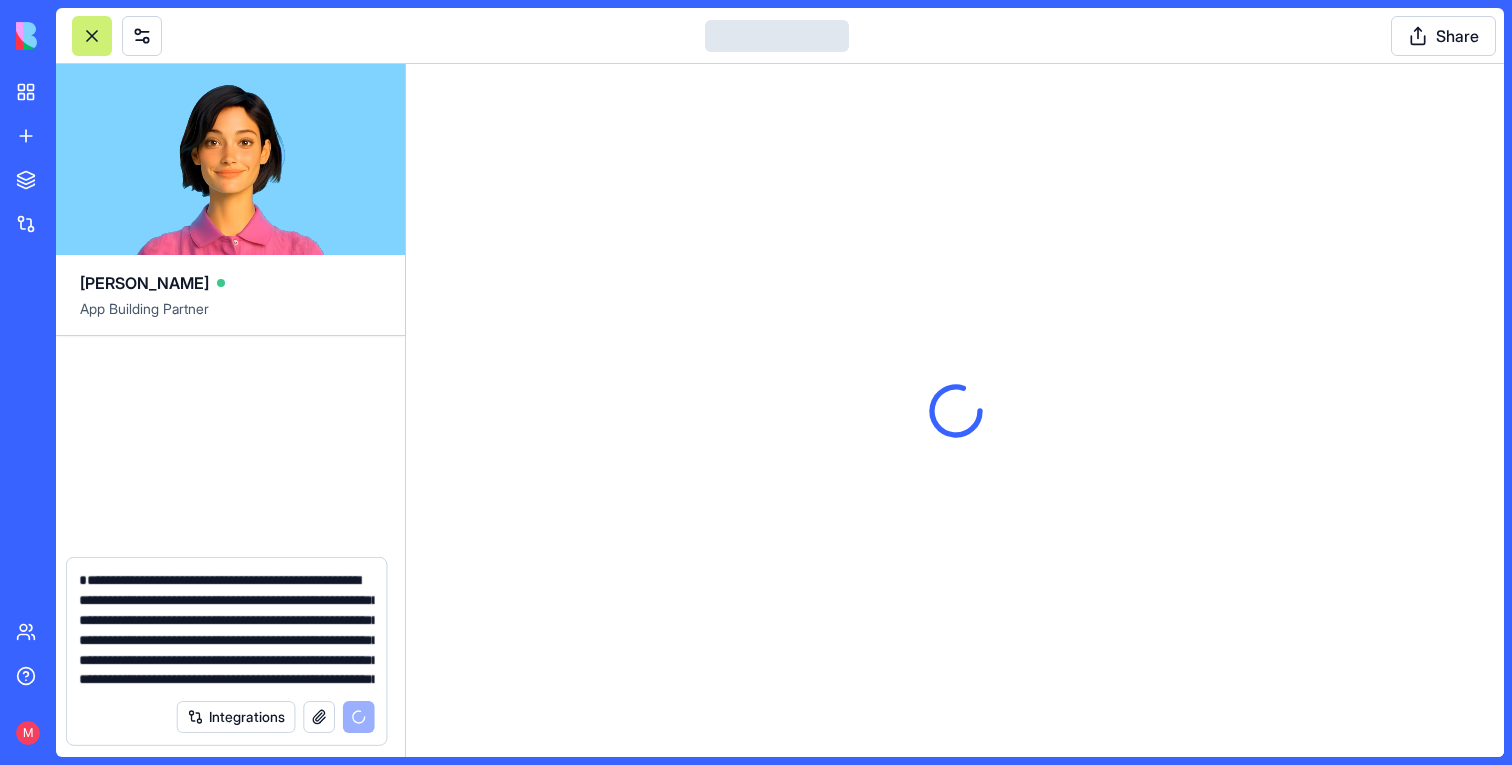type 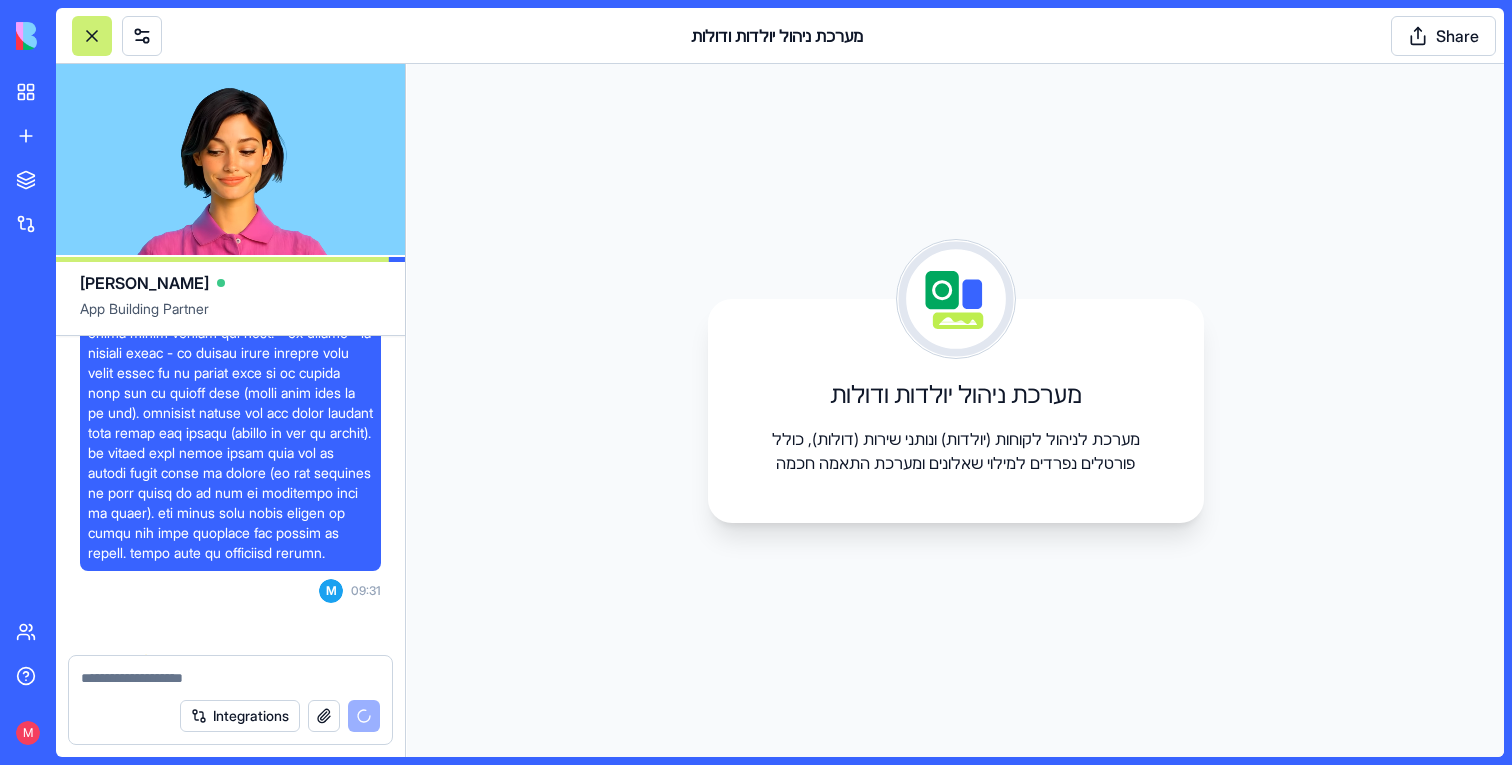 scroll, scrollTop: 637, scrollLeft: 0, axis: vertical 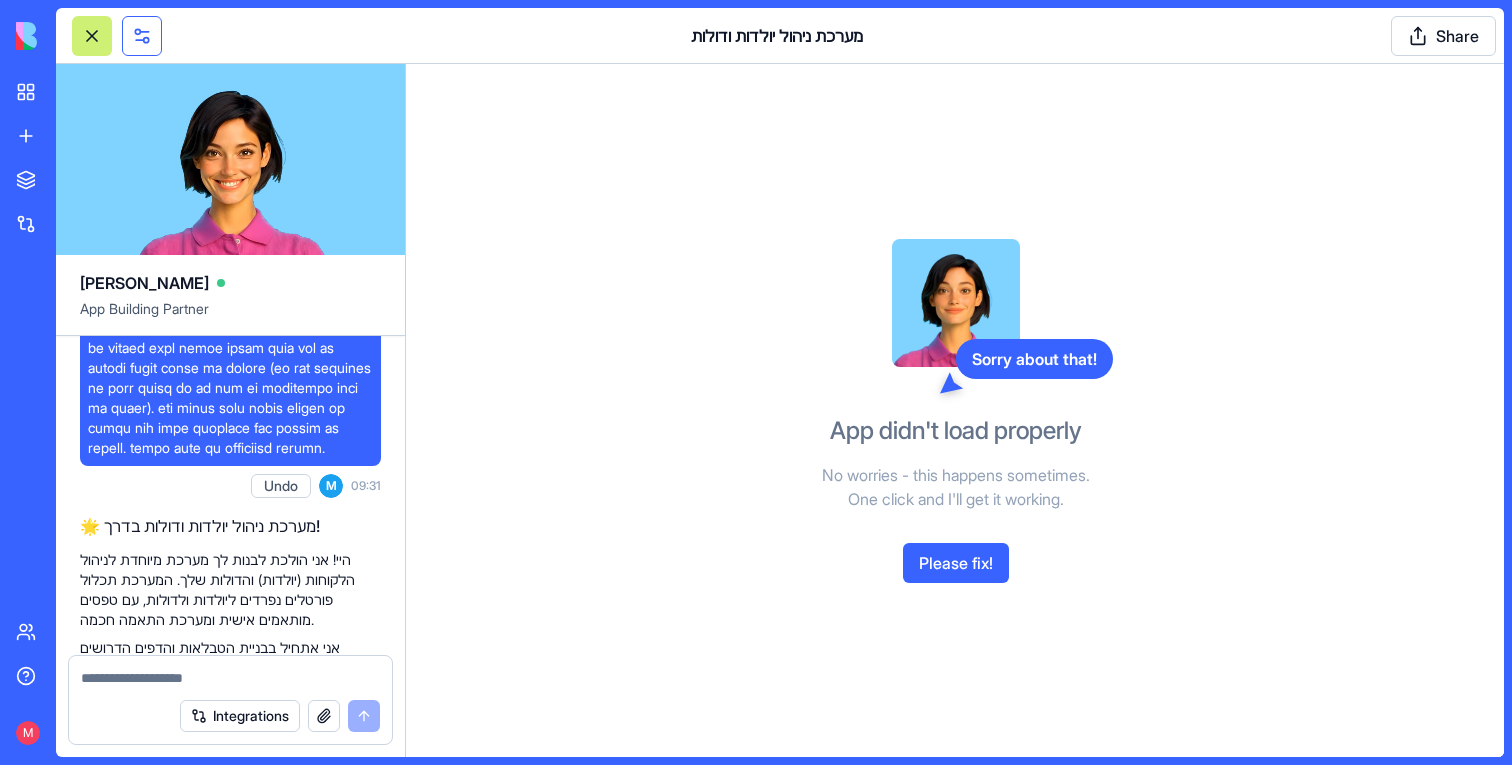 click at bounding box center [142, 36] 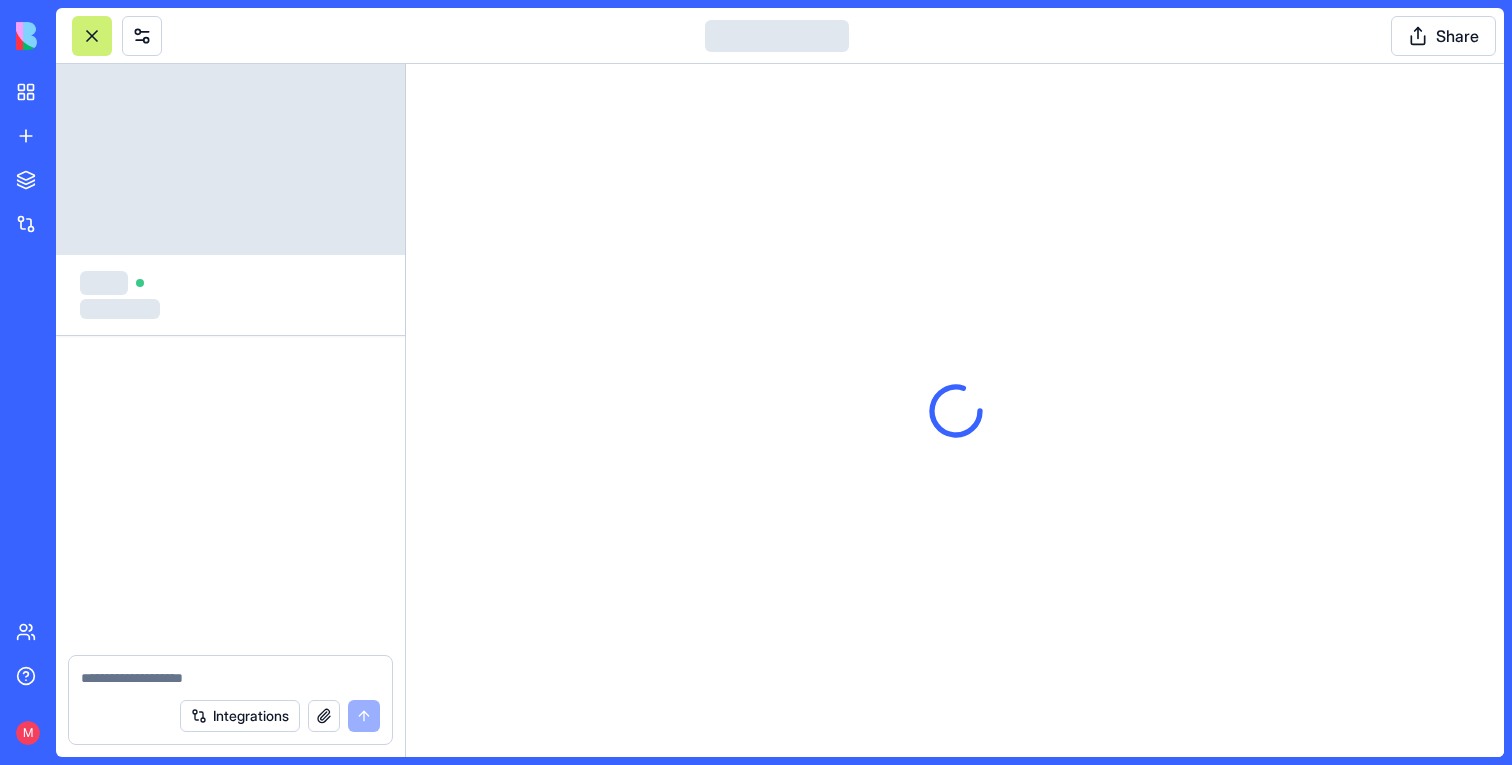 scroll, scrollTop: 0, scrollLeft: 0, axis: both 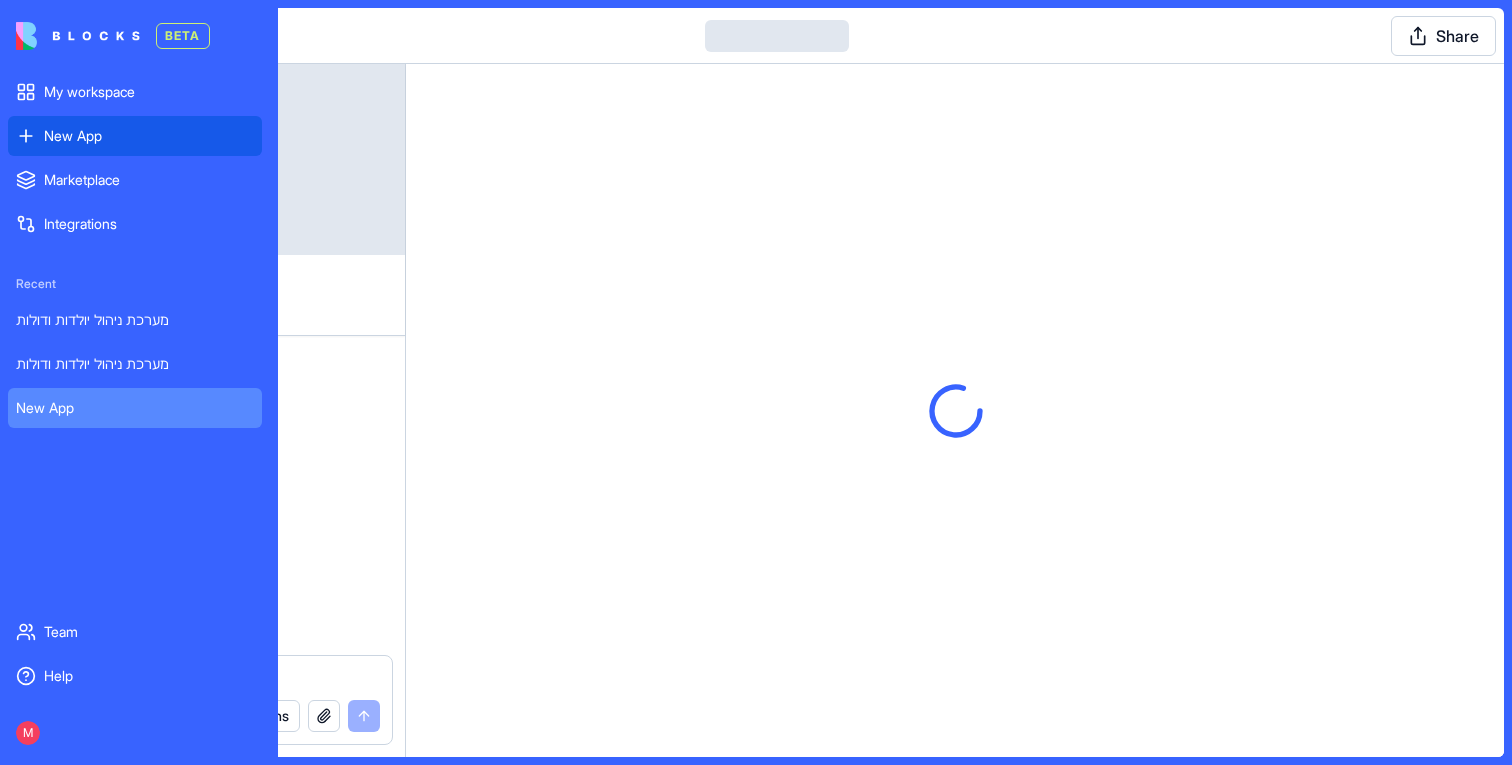 click on "New App" at bounding box center [135, 136] 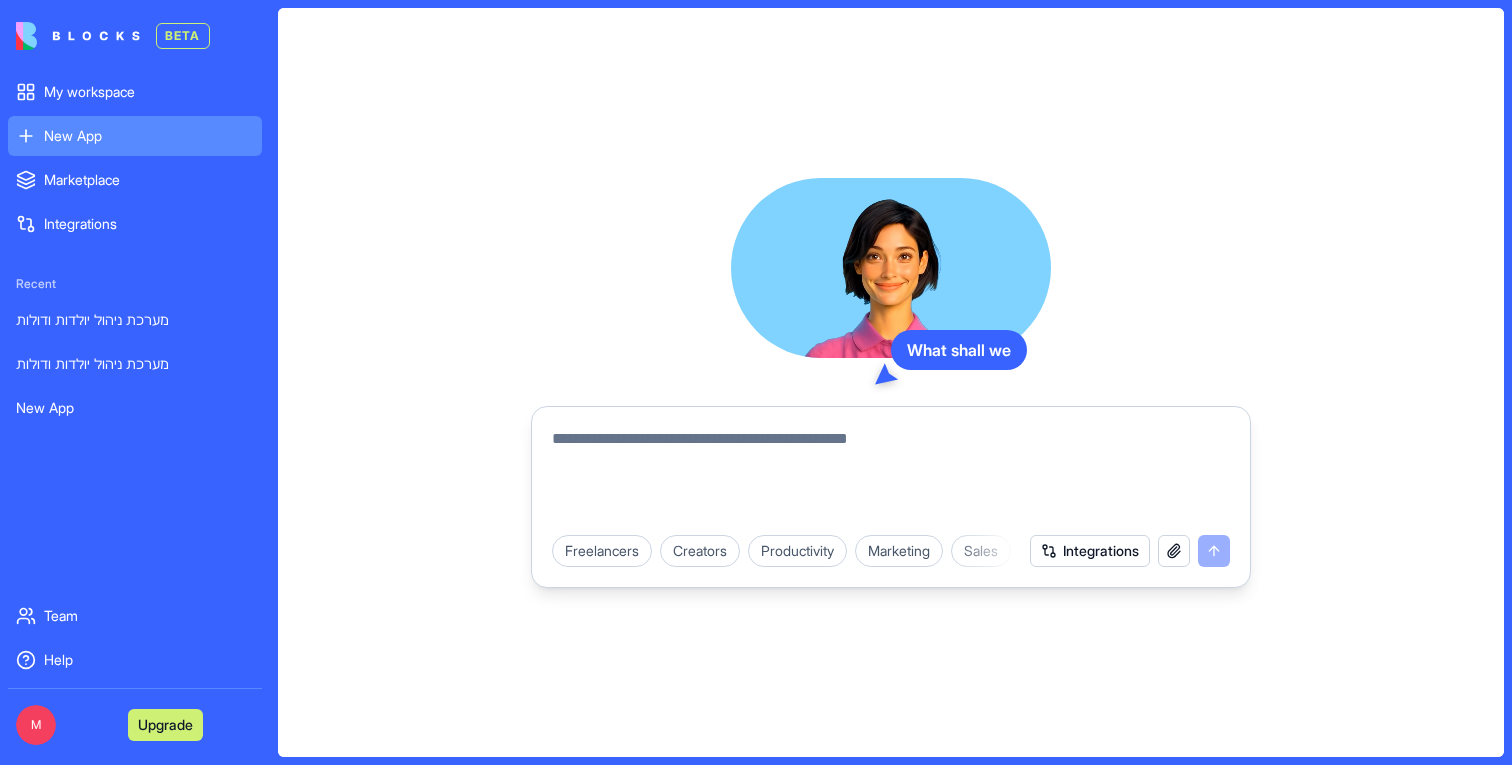 click at bounding box center (891, 475) 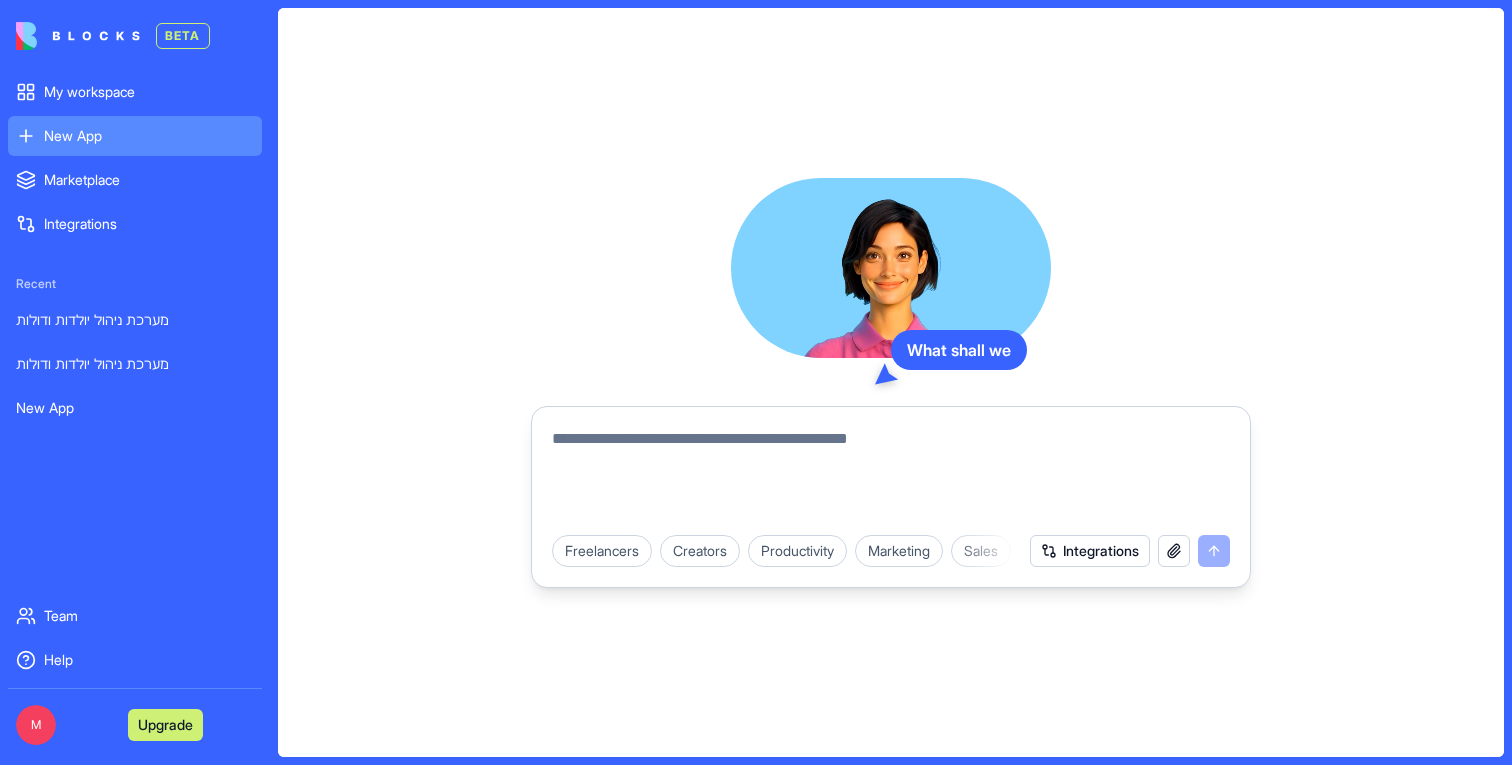 paste on "**********" 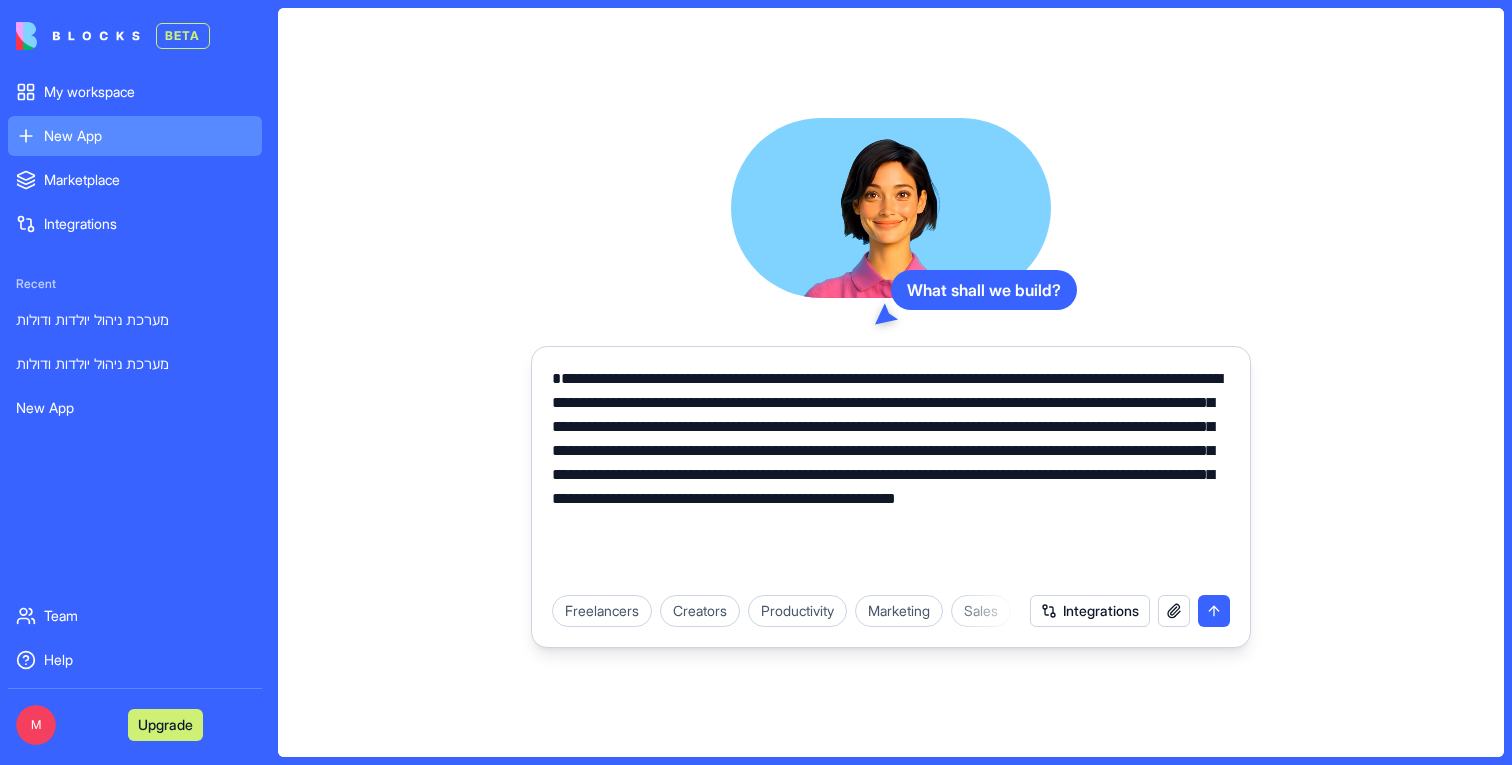 drag, startPoint x: 752, startPoint y: 549, endPoint x: 525, endPoint y: 586, distance: 229.99565 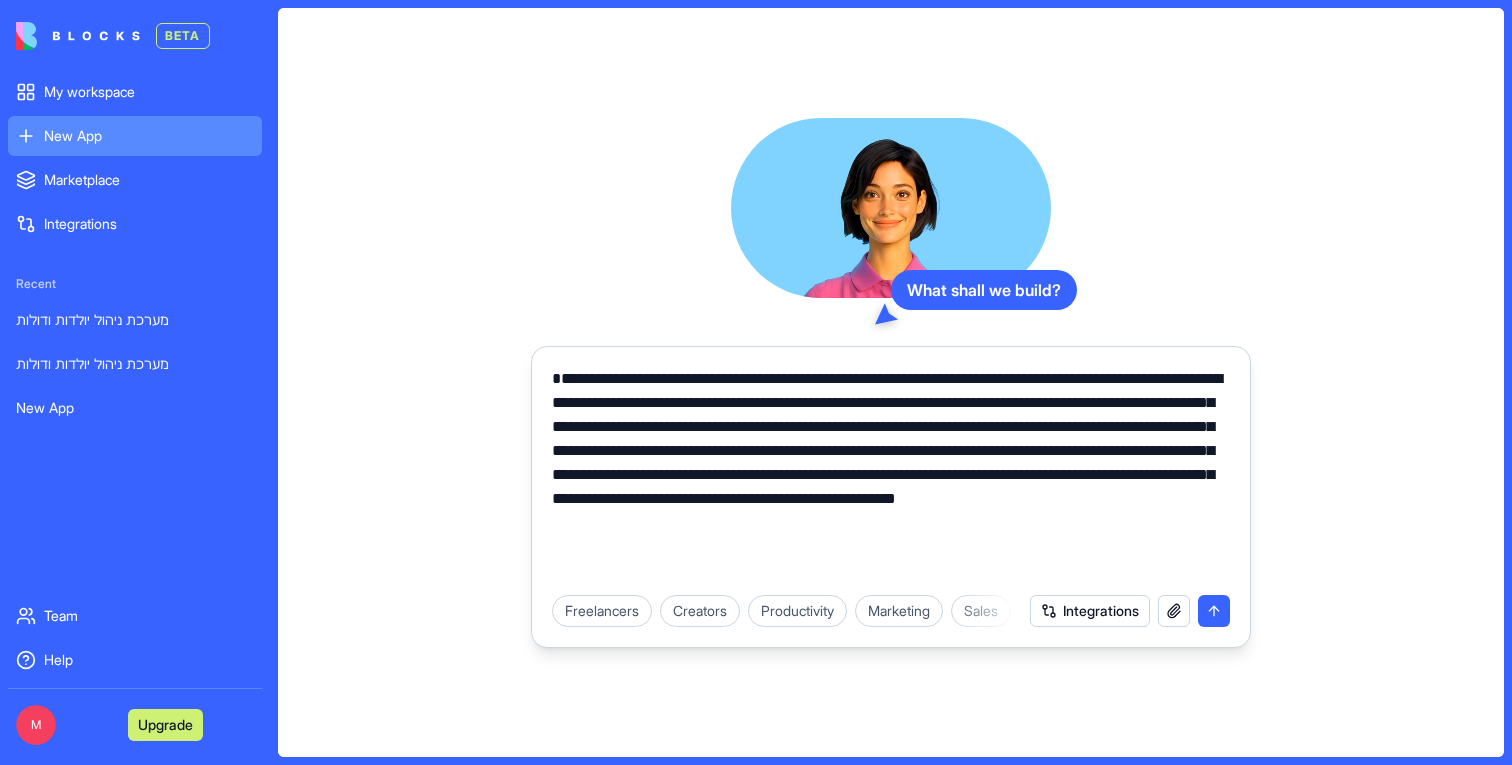 click on "**********" at bounding box center (891, 382) 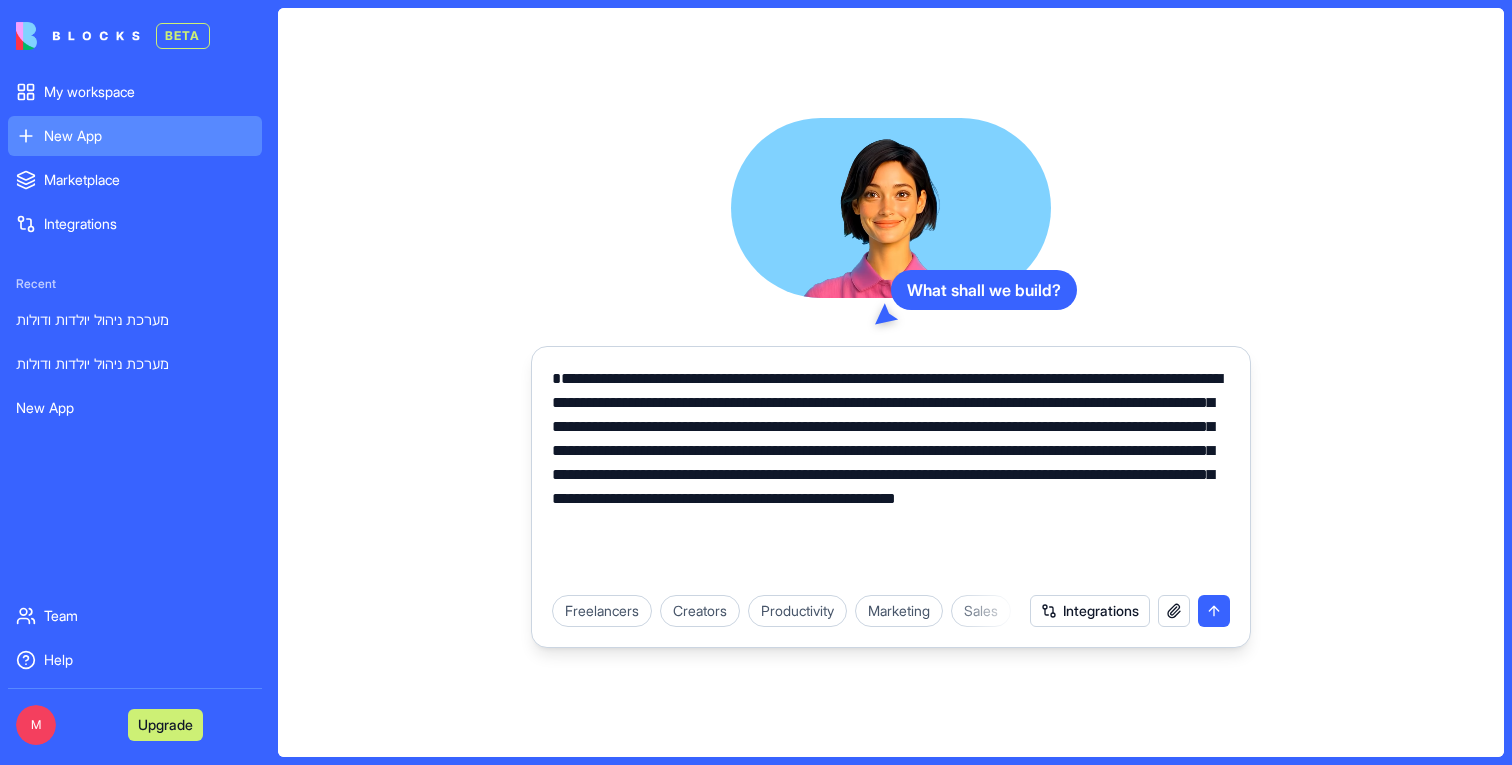type on "**********" 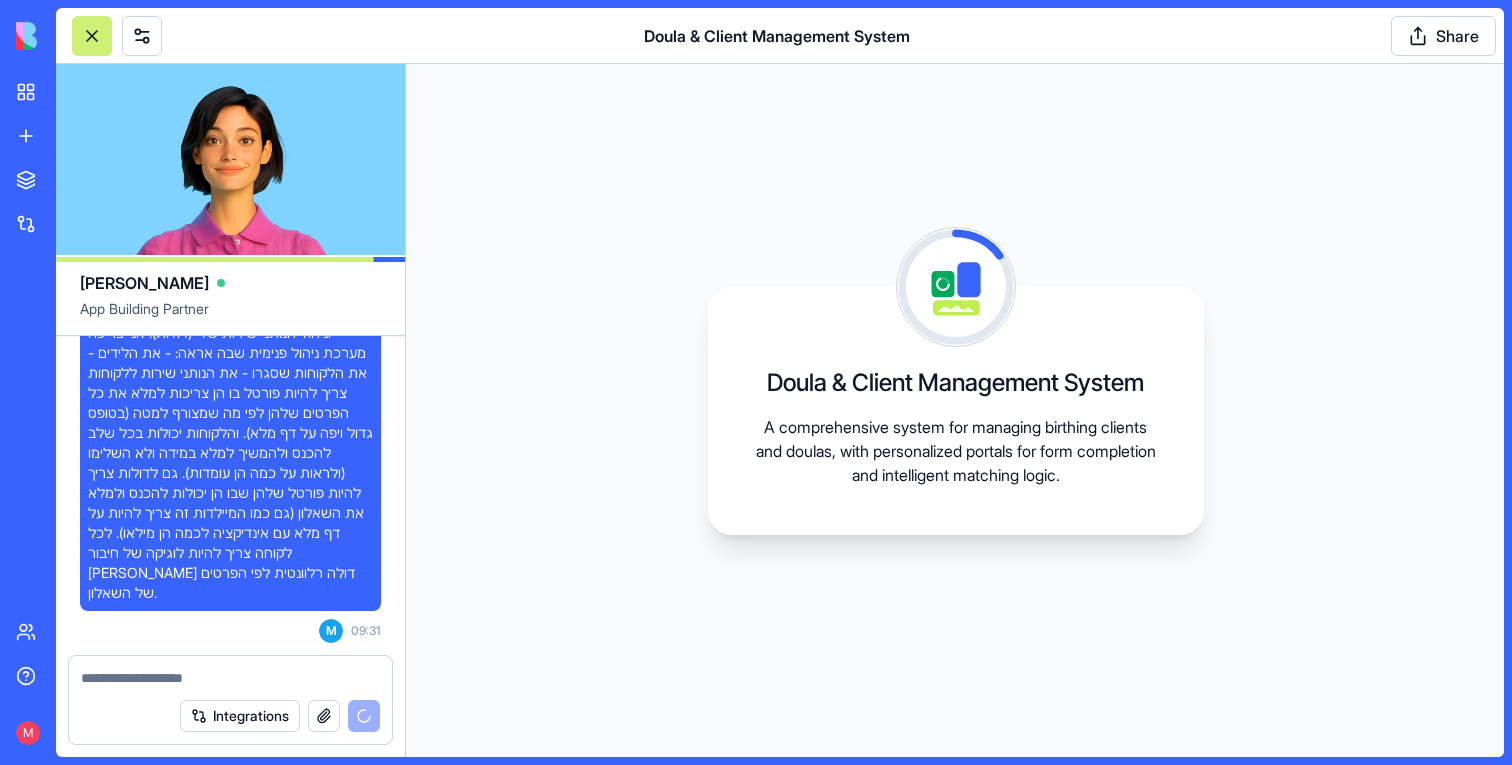 scroll, scrollTop: 573, scrollLeft: 0, axis: vertical 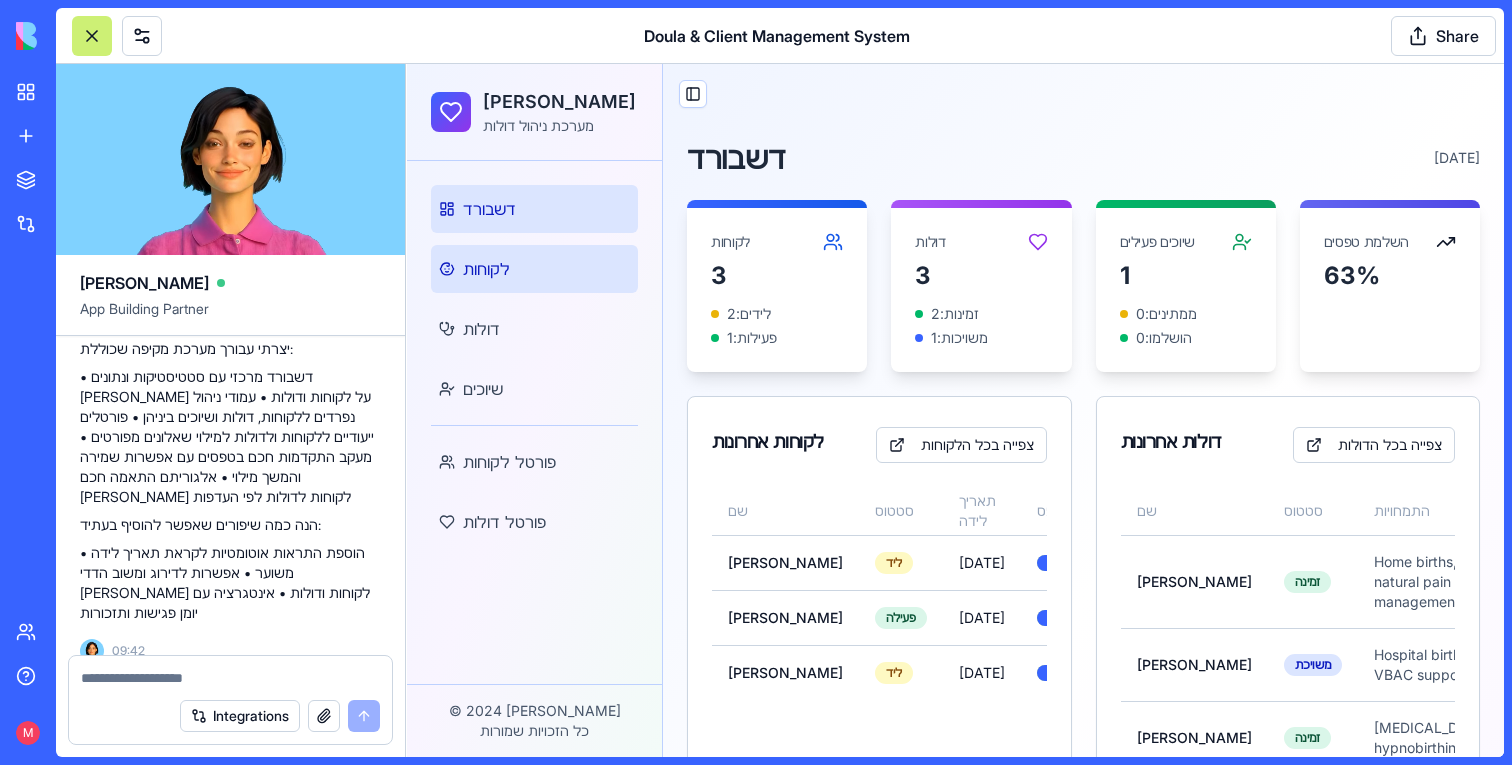 click on "לקוחות" at bounding box center (534, 269) 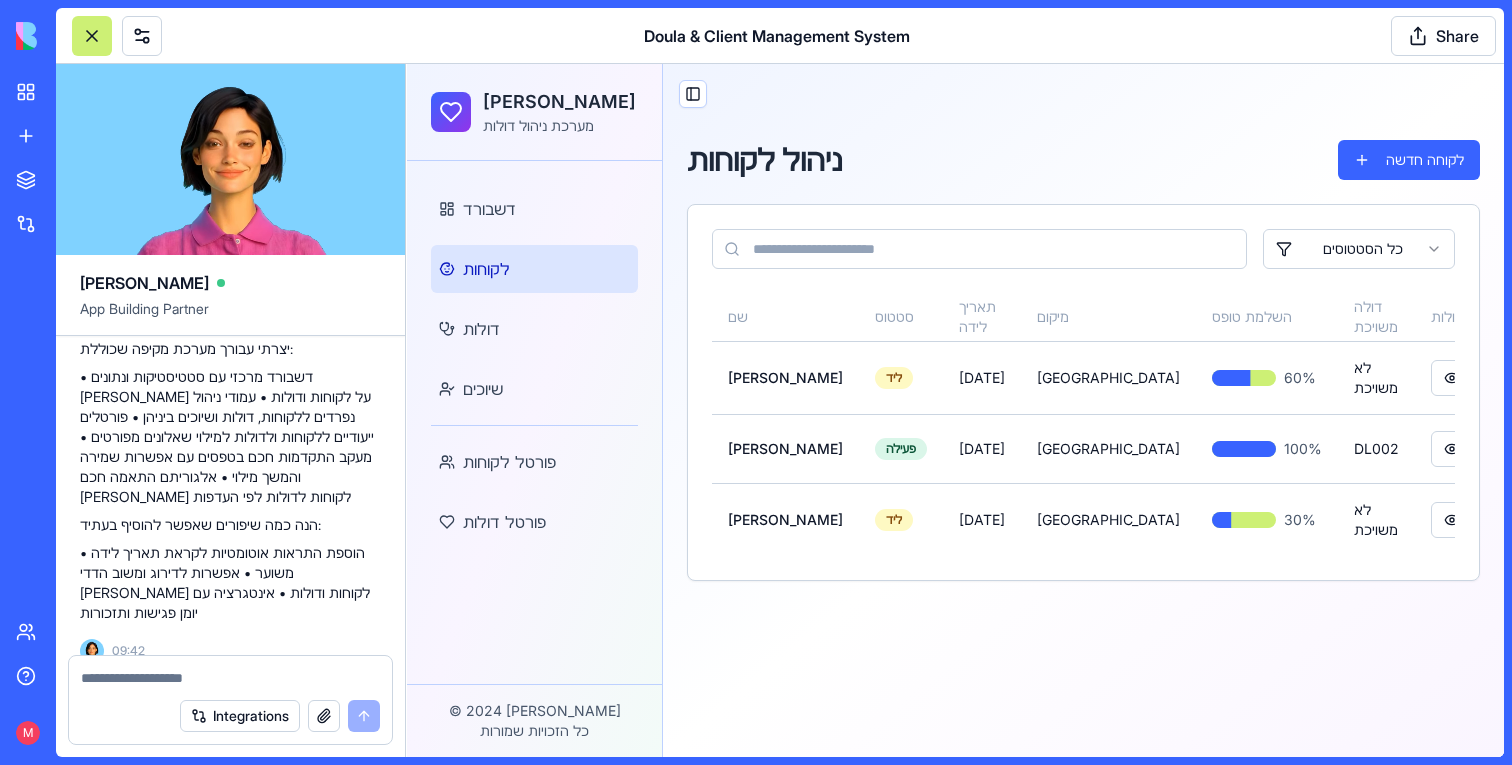 scroll, scrollTop: 0, scrollLeft: 0, axis: both 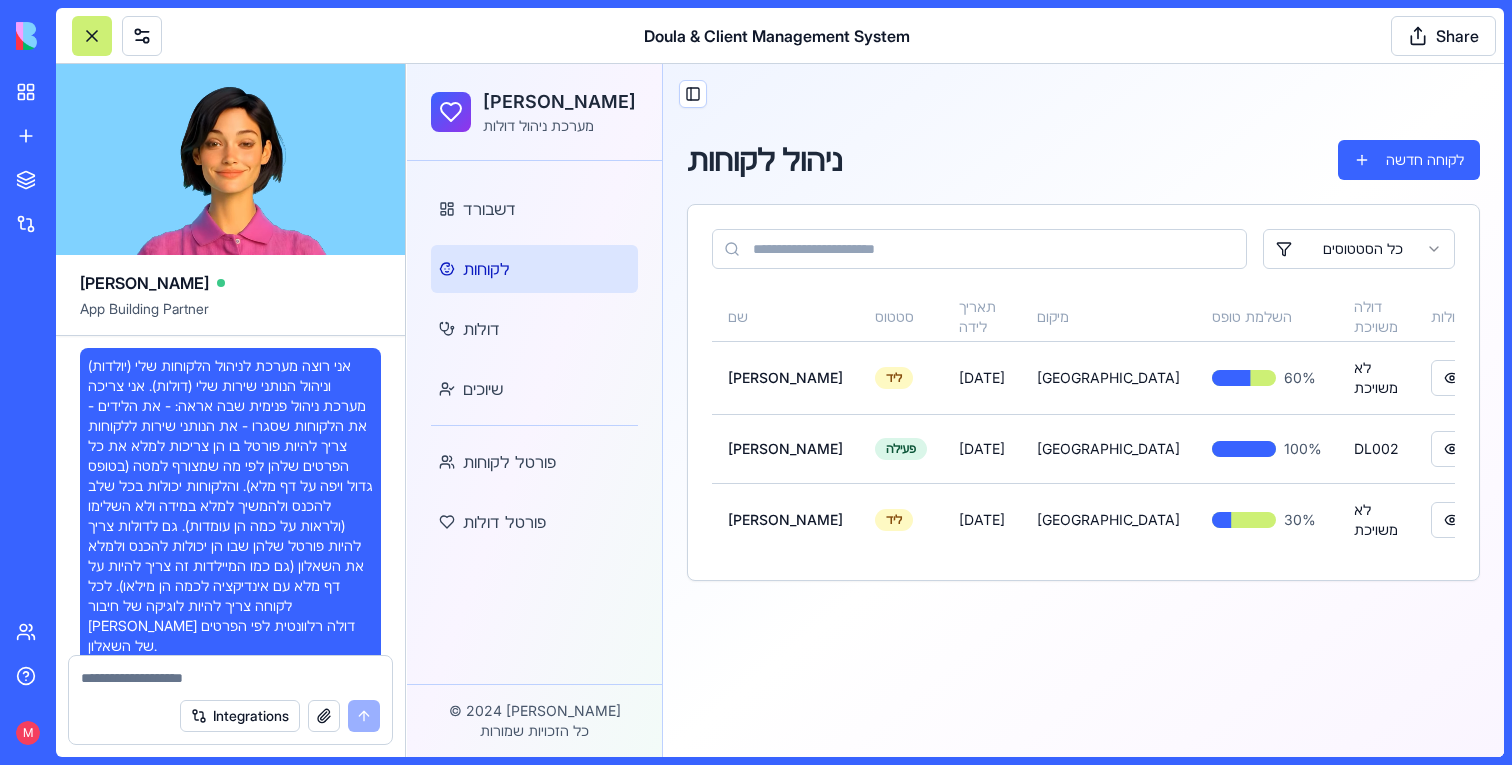 click at bounding box center [230, 506] 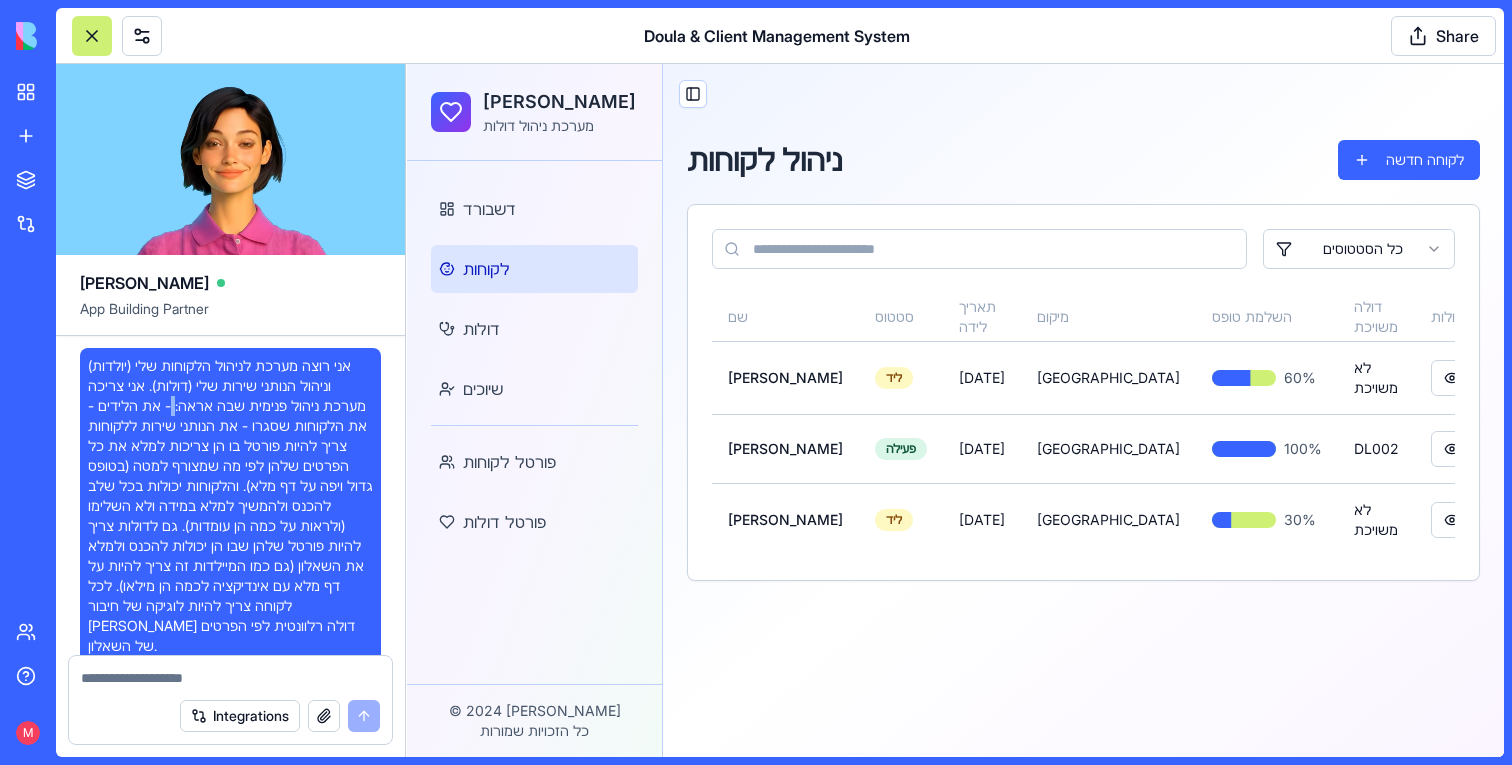 click at bounding box center [230, 506] 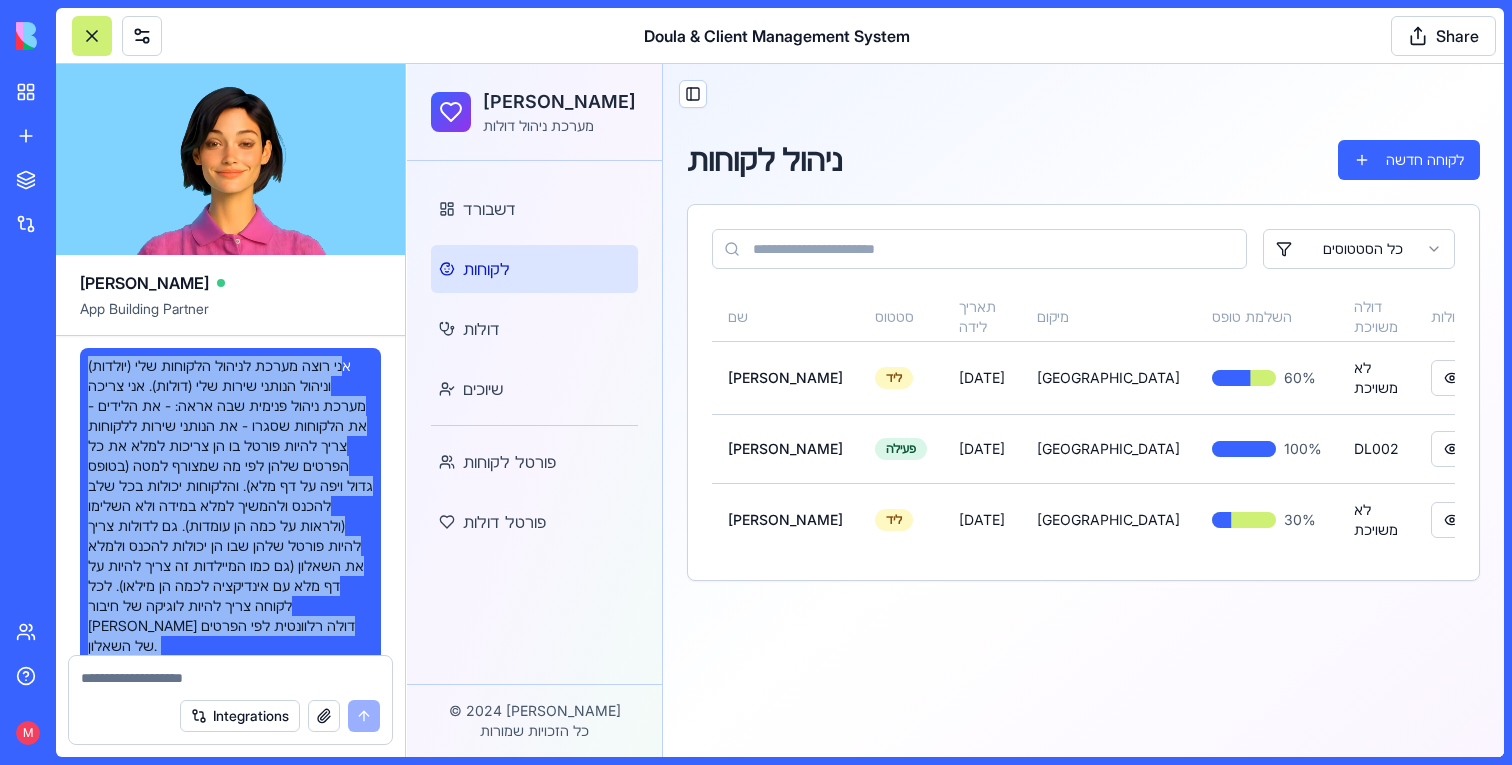 click at bounding box center [230, 506] 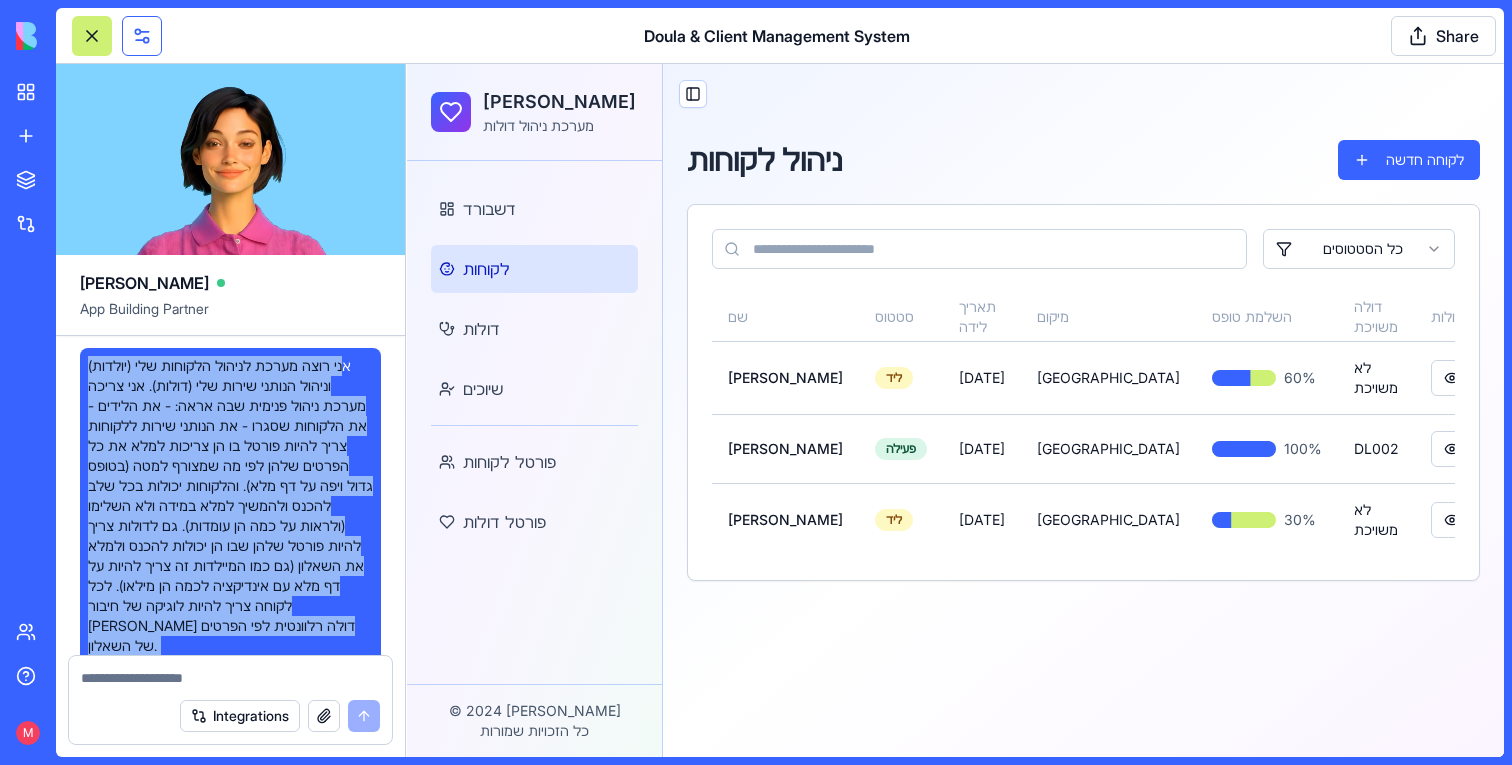 click at bounding box center (142, 36) 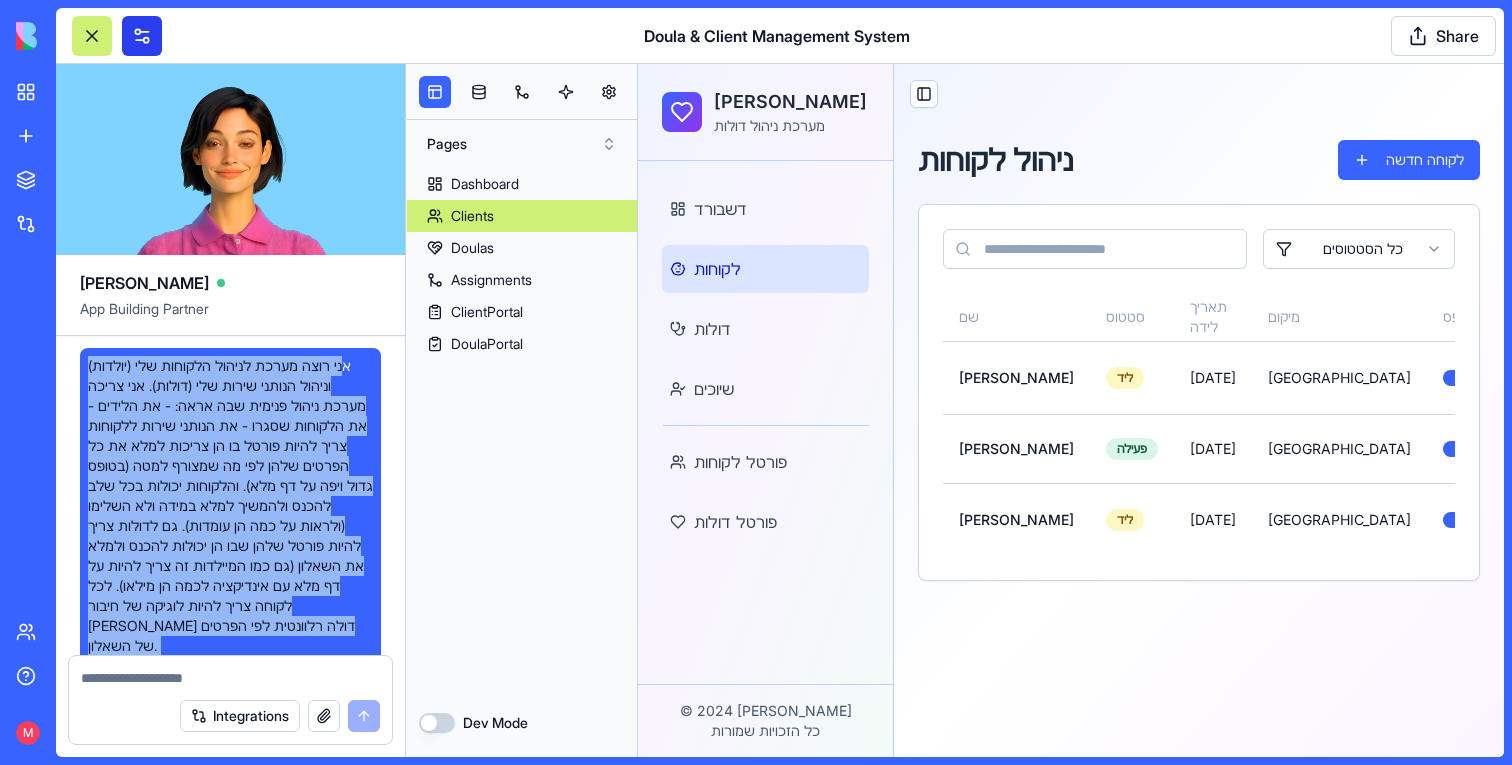 click at bounding box center (142, 36) 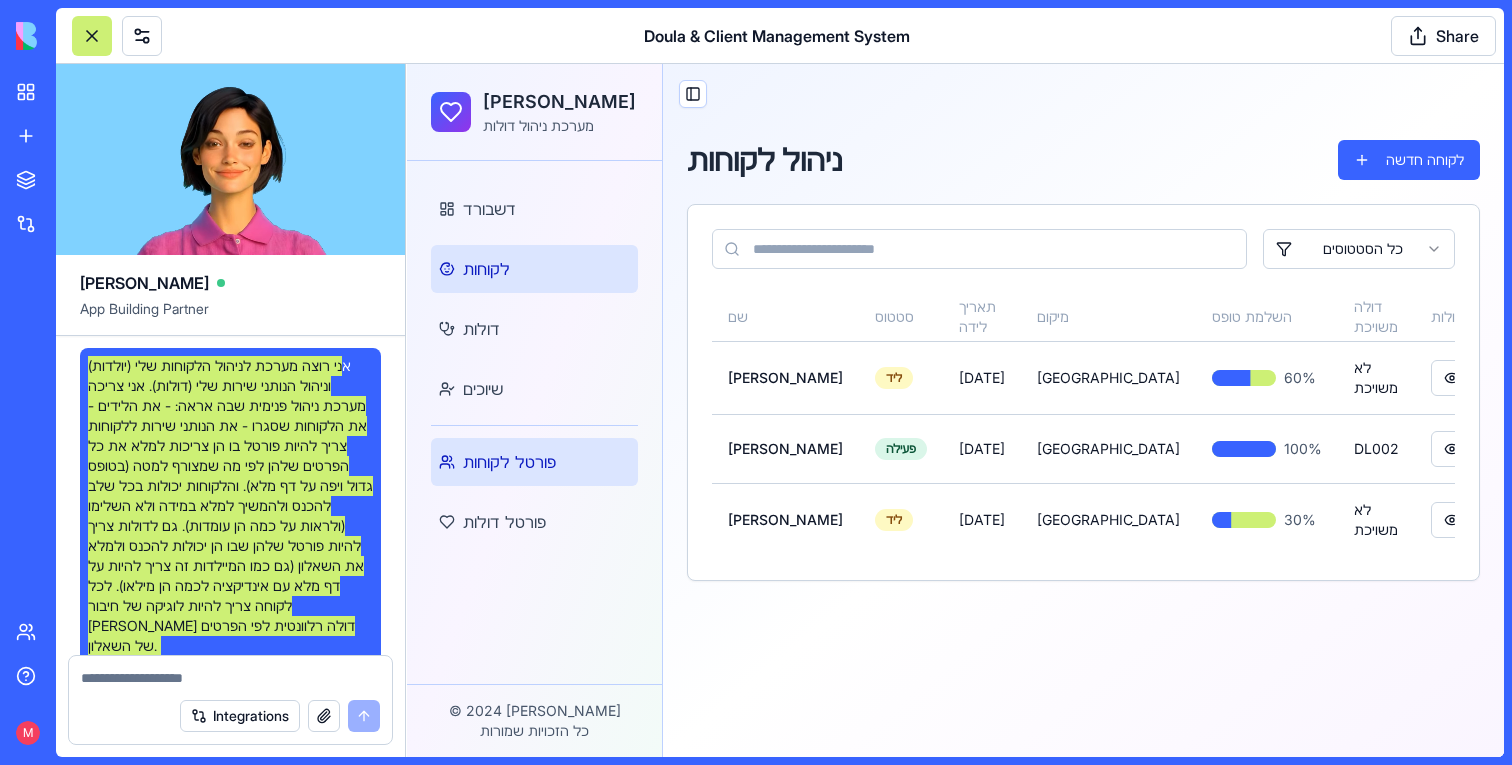 click on "פורטל לקוחות" at bounding box center [534, 462] 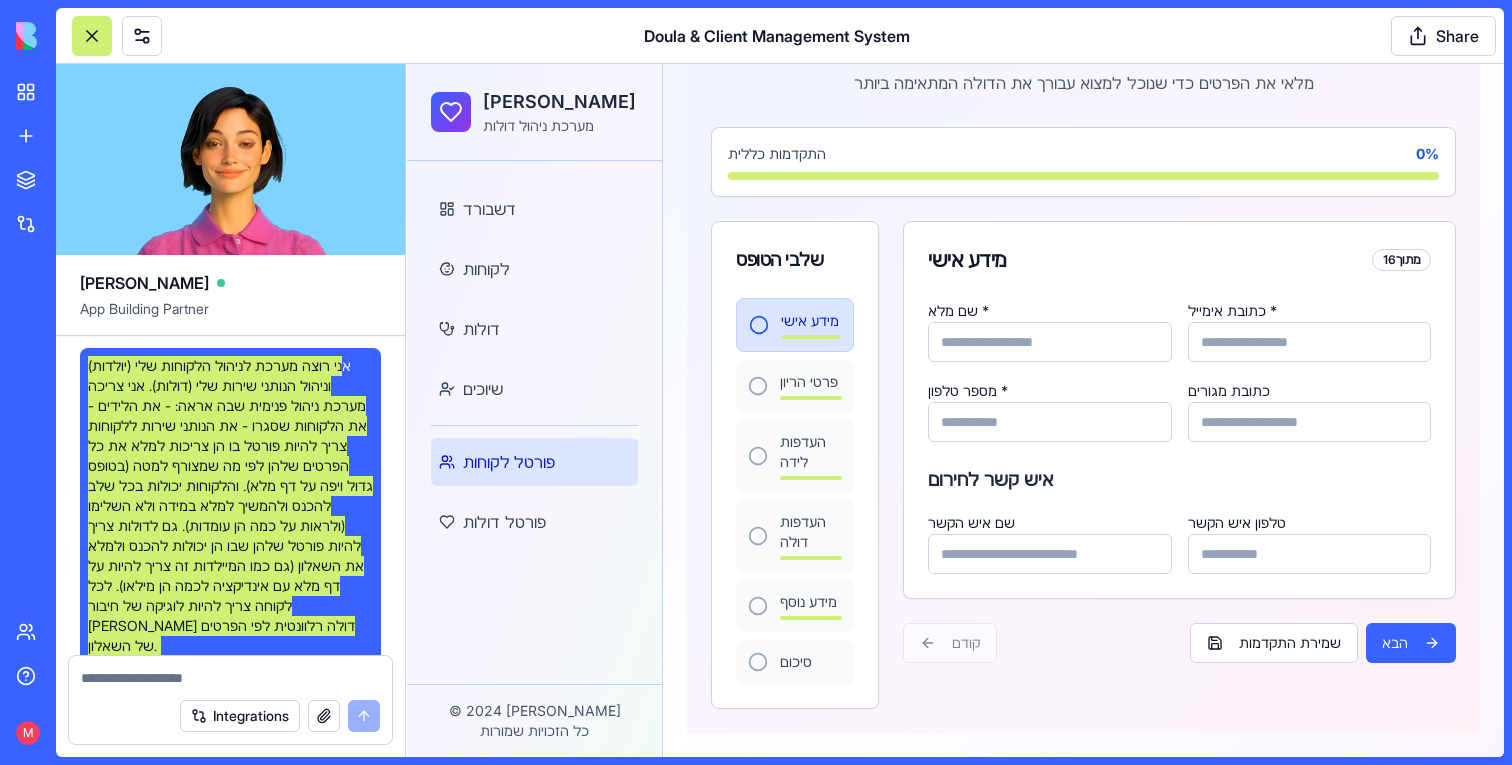 scroll, scrollTop: 197, scrollLeft: 0, axis: vertical 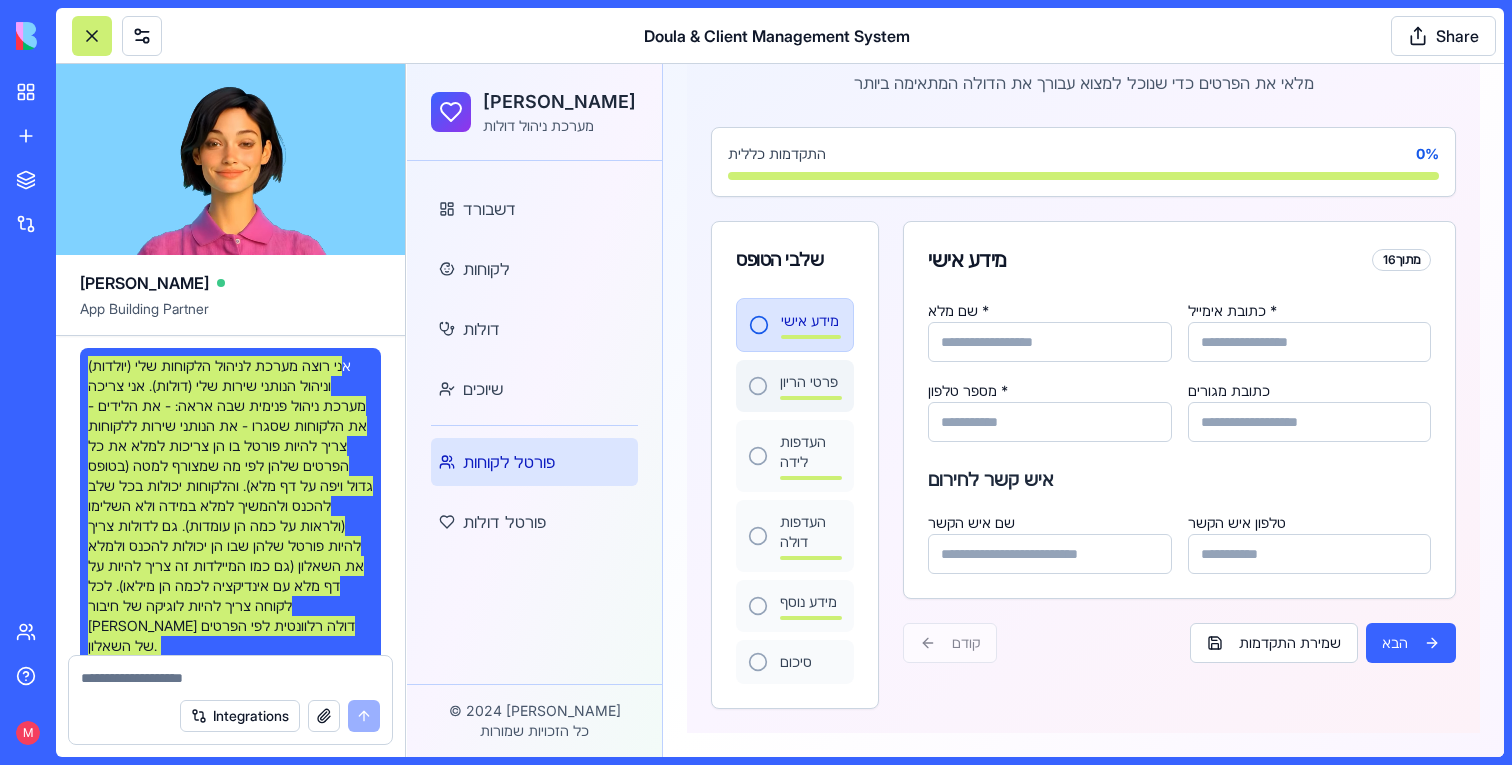 click on "פרטי הריון" at bounding box center [811, 382] 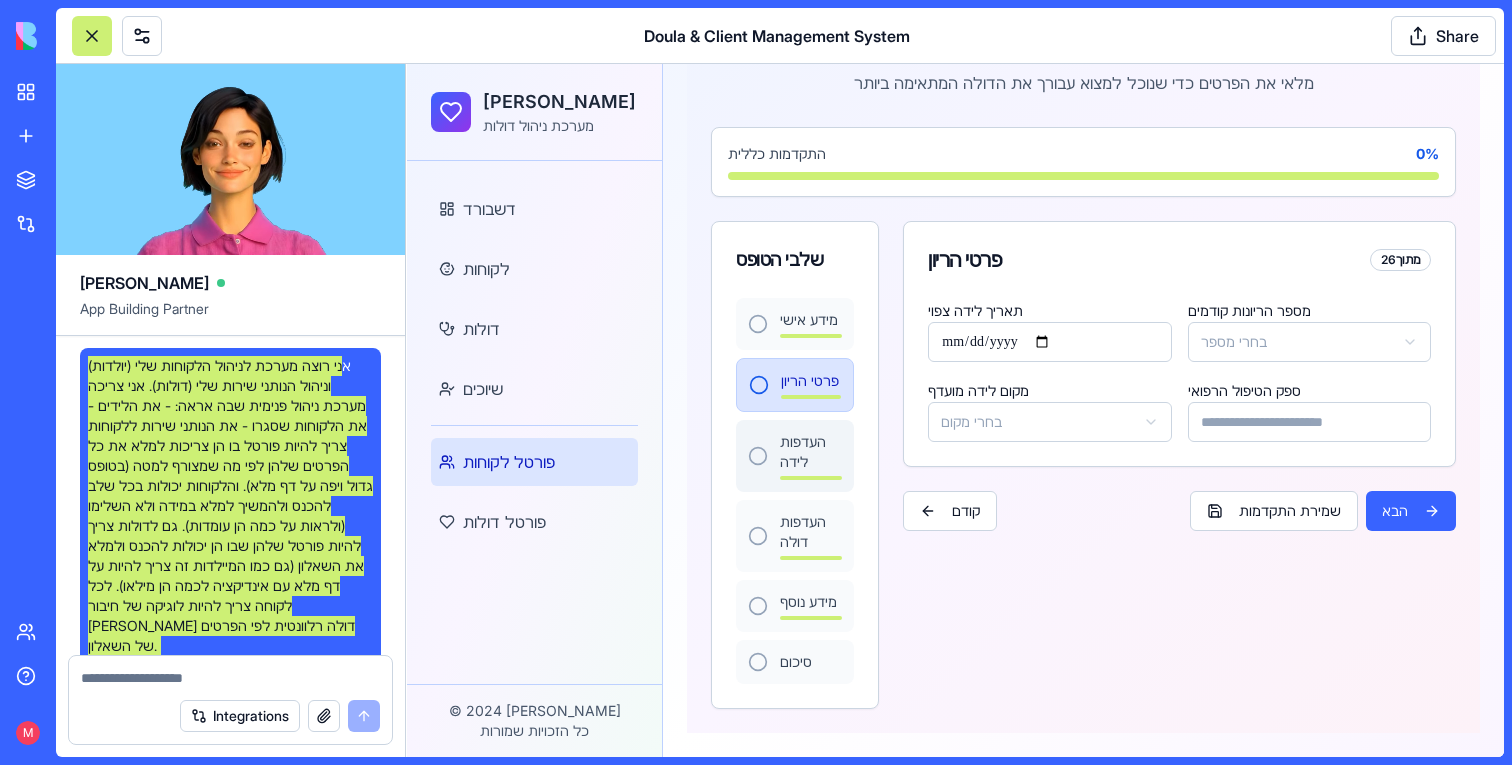 click on "העדפות לידה" at bounding box center (795, 456) 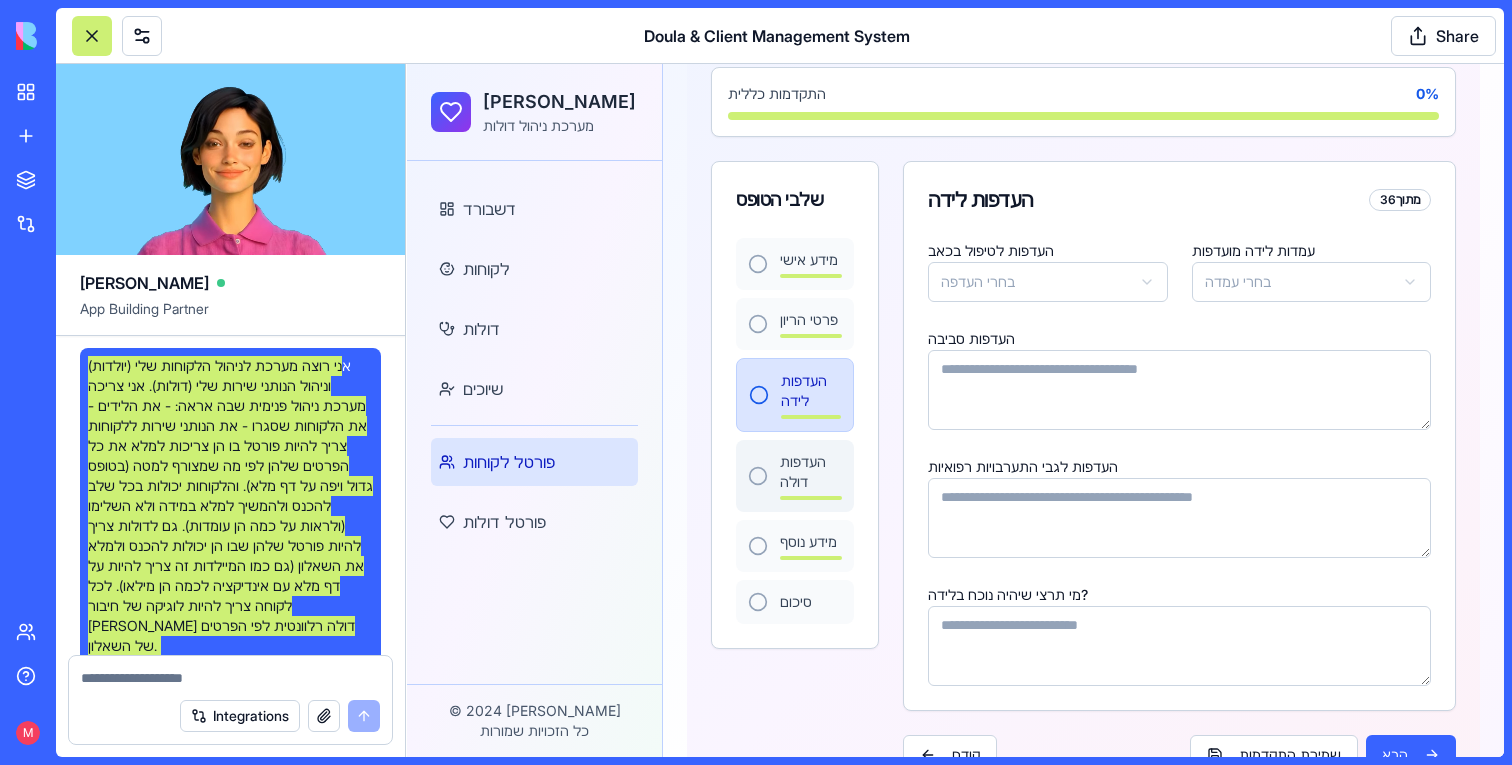 click on "העדפות דולה" at bounding box center (795, 476) 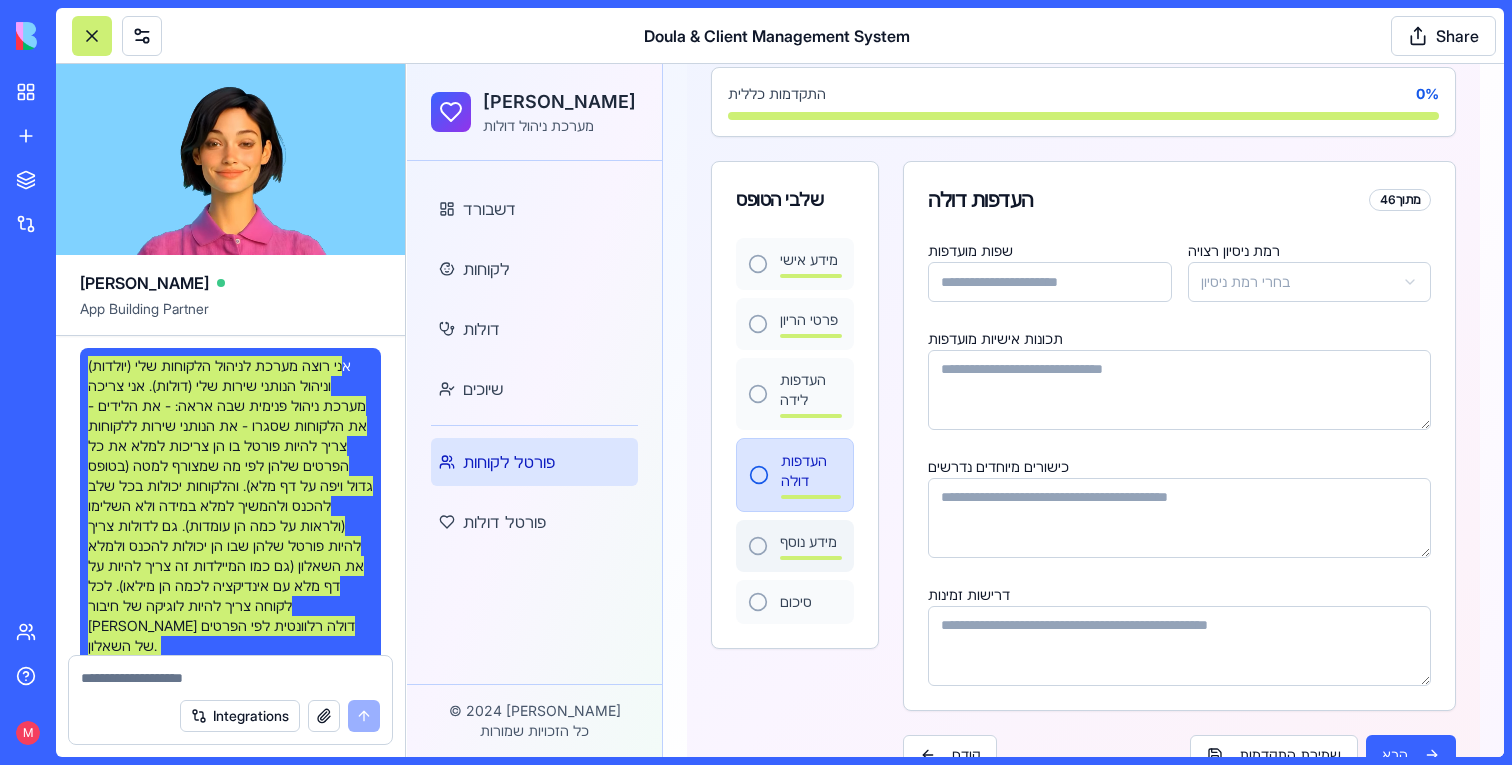 click on "מידע נוסף" at bounding box center [795, 546] 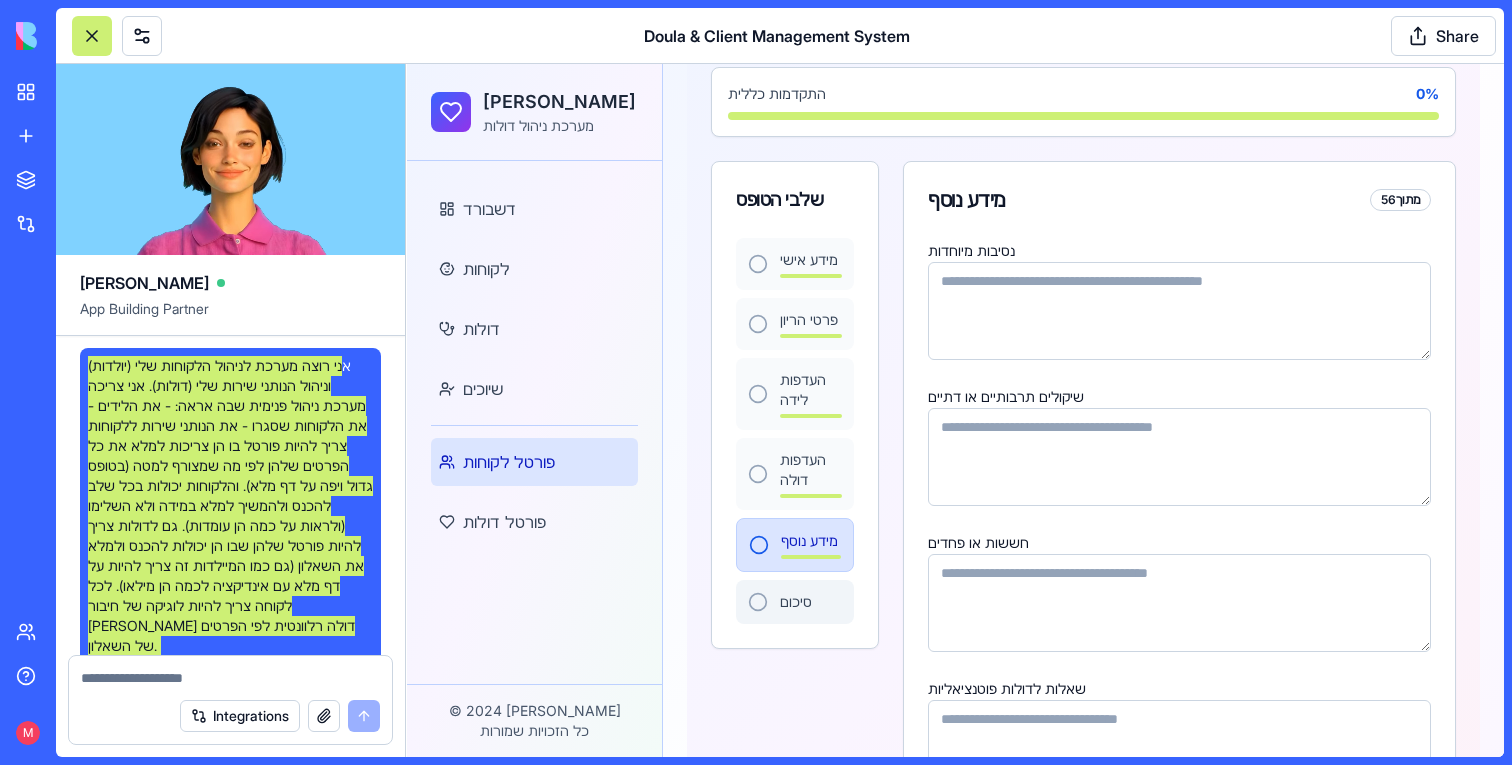 click on "סיכום" at bounding box center (795, 602) 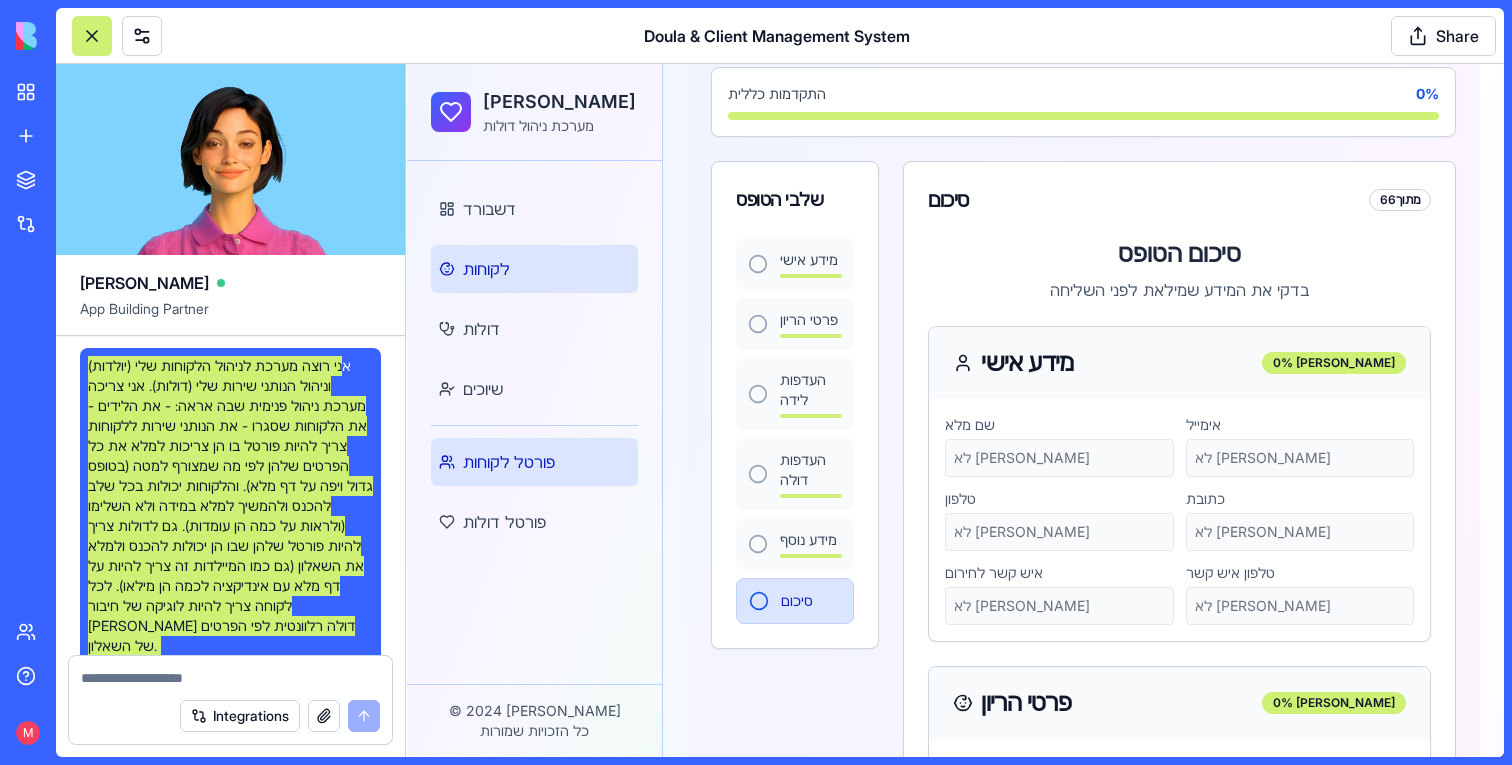 click on "לקוחות" at bounding box center [486, 269] 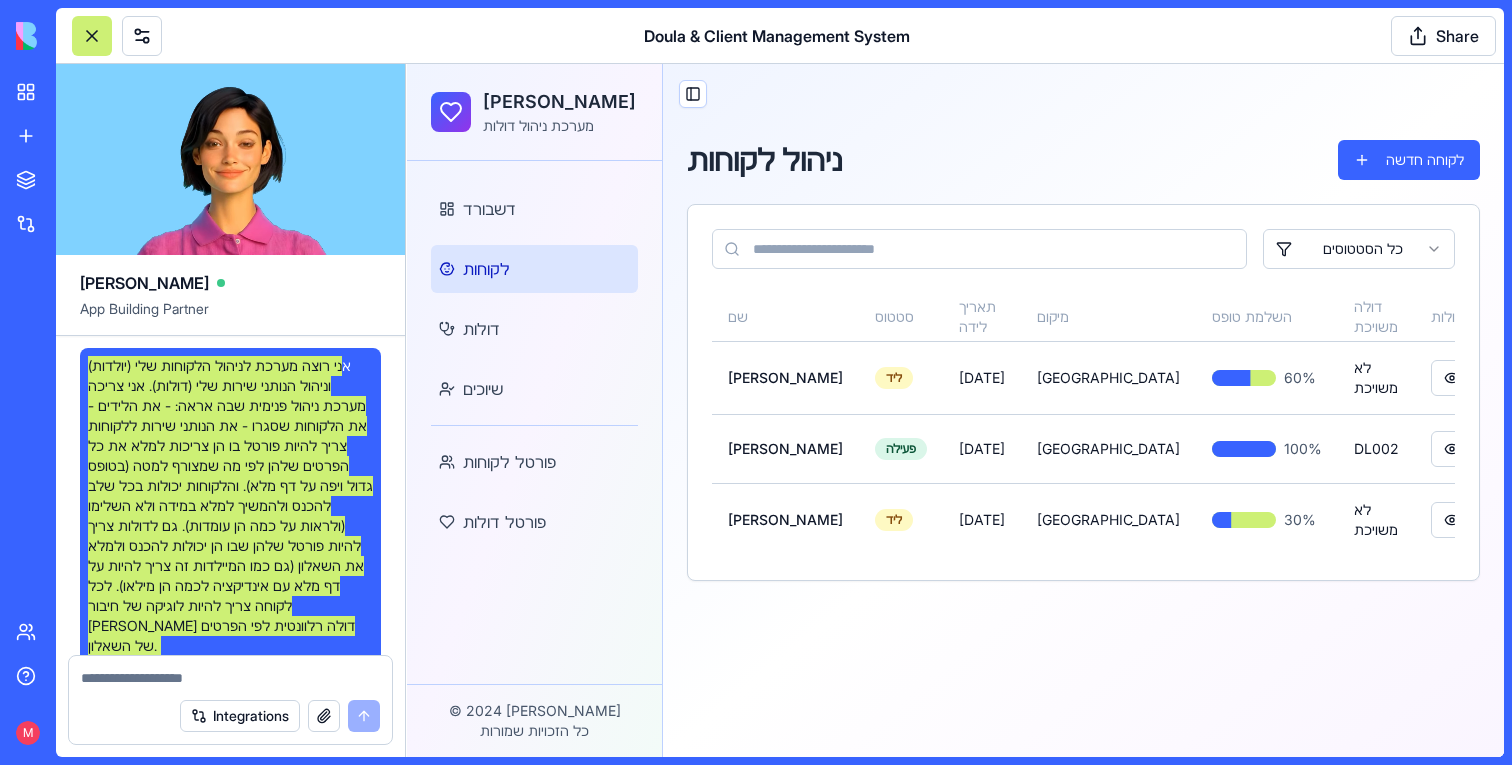 click on "Toggle Sidebar ניהול לקוחות לקוחה חדשה כל הסטטוסים שם סטטוס תאריך לידה מיקום השלמת טופס דולה משויכת פעולות Maya Cohen ליד 15/12/2023 Tel Aviv 60 % לא משויכת Shira Levi פעילה 20/11/2023 Jerusalem 100 % DL002 Tamar Goldstein ליד 10/01/2024 Haifa 30 % לא משויכת" at bounding box center (1083, 410) 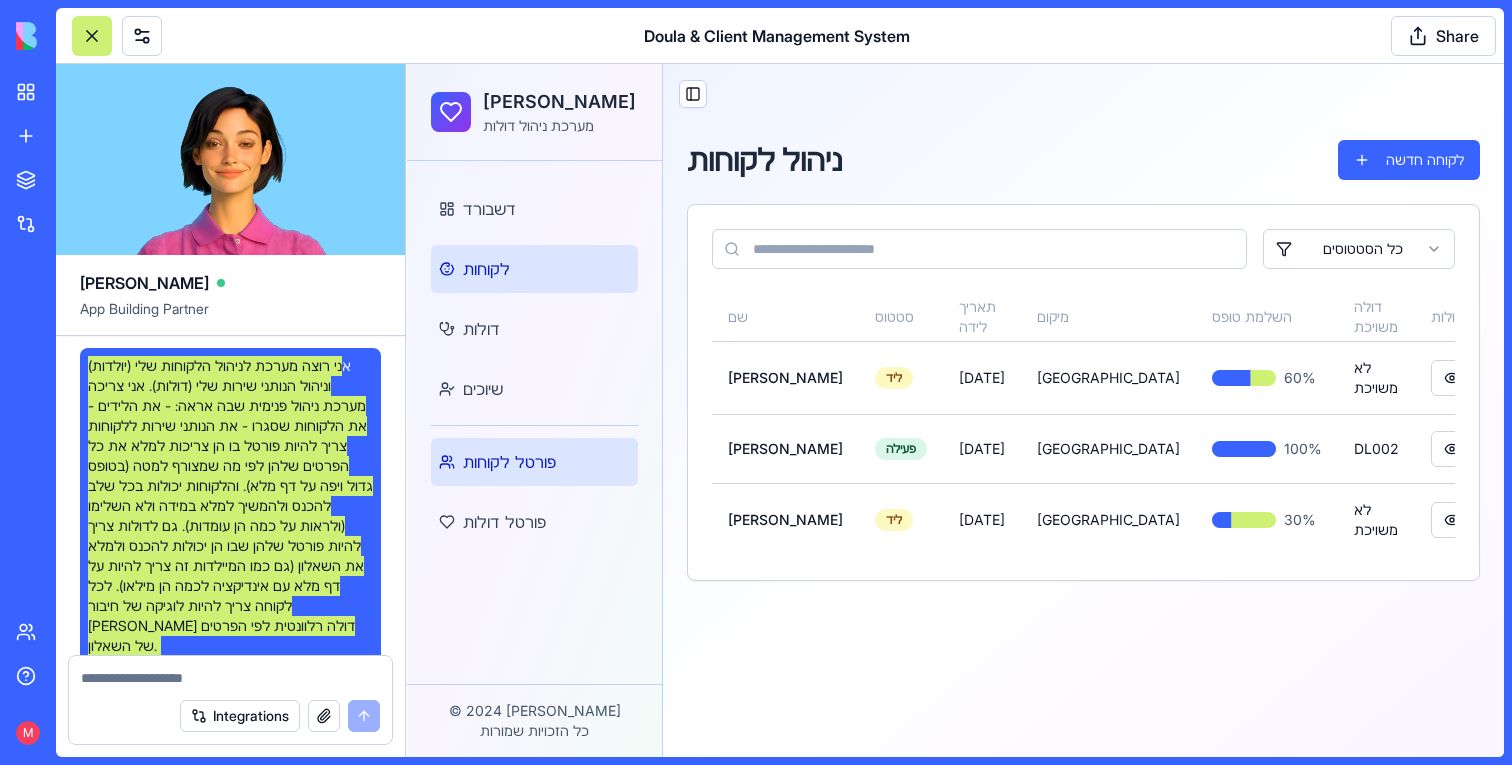 click on "פורטל לקוחות" at bounding box center [509, 462] 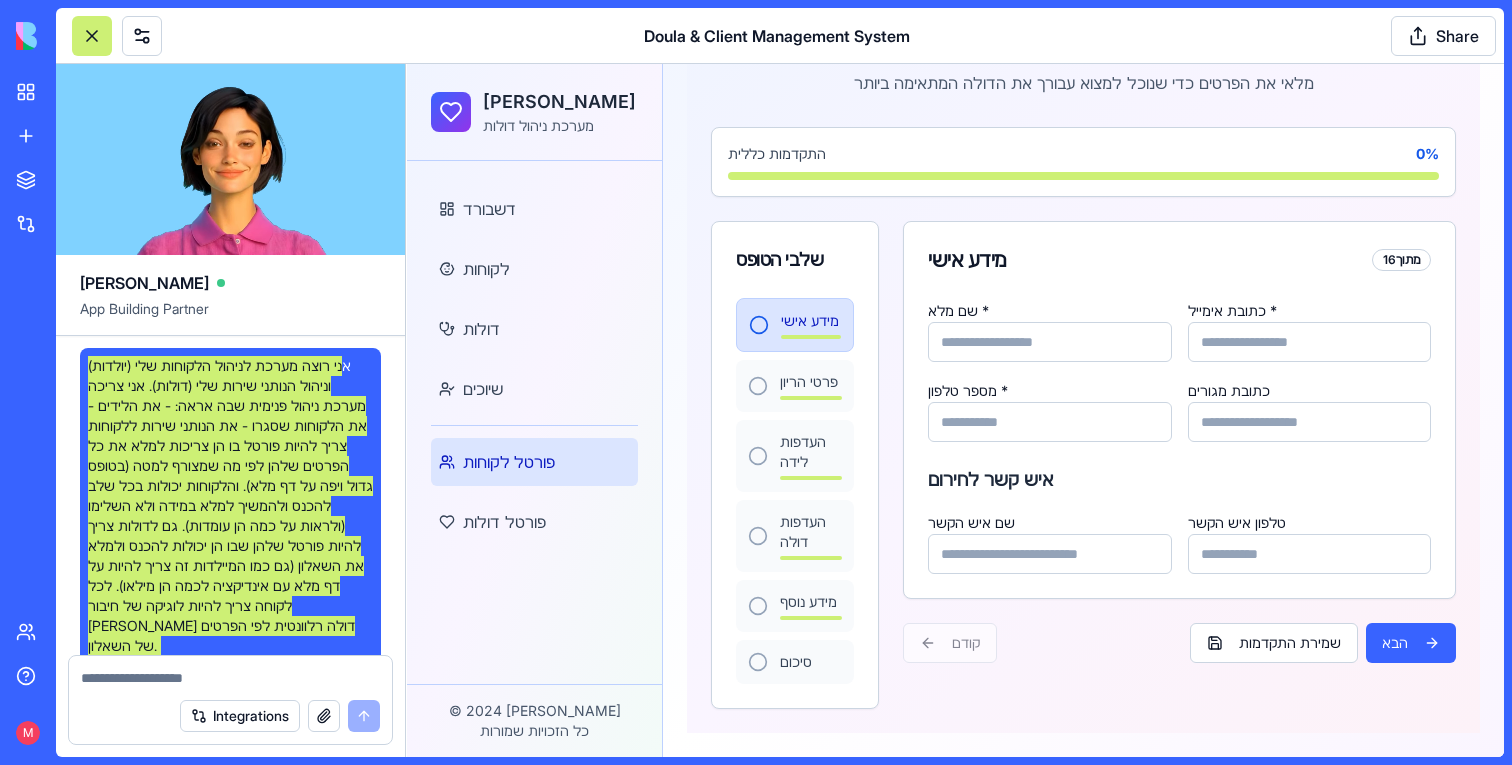 scroll, scrollTop: 0, scrollLeft: 0, axis: both 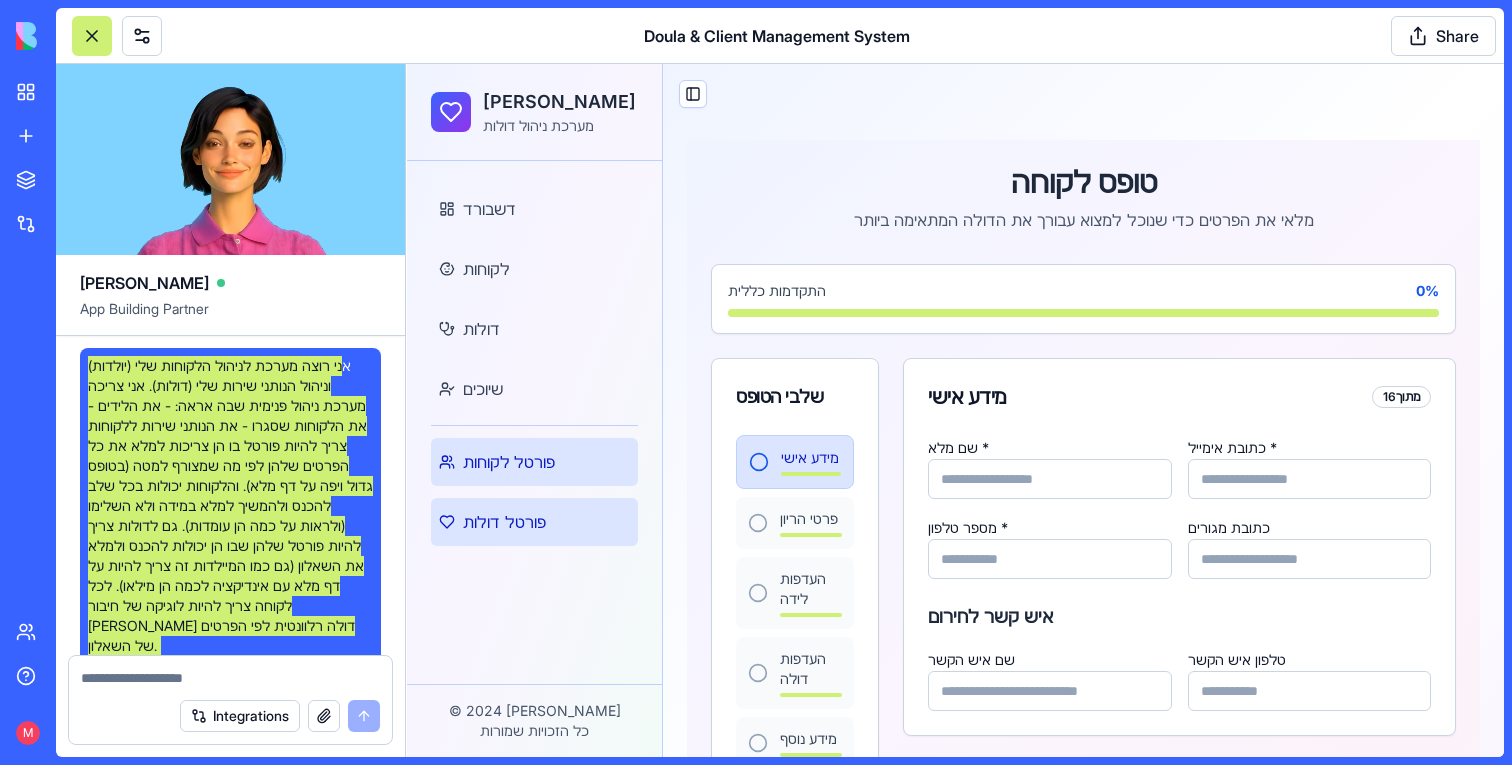 click on "פורטל דולות" at bounding box center [534, 522] 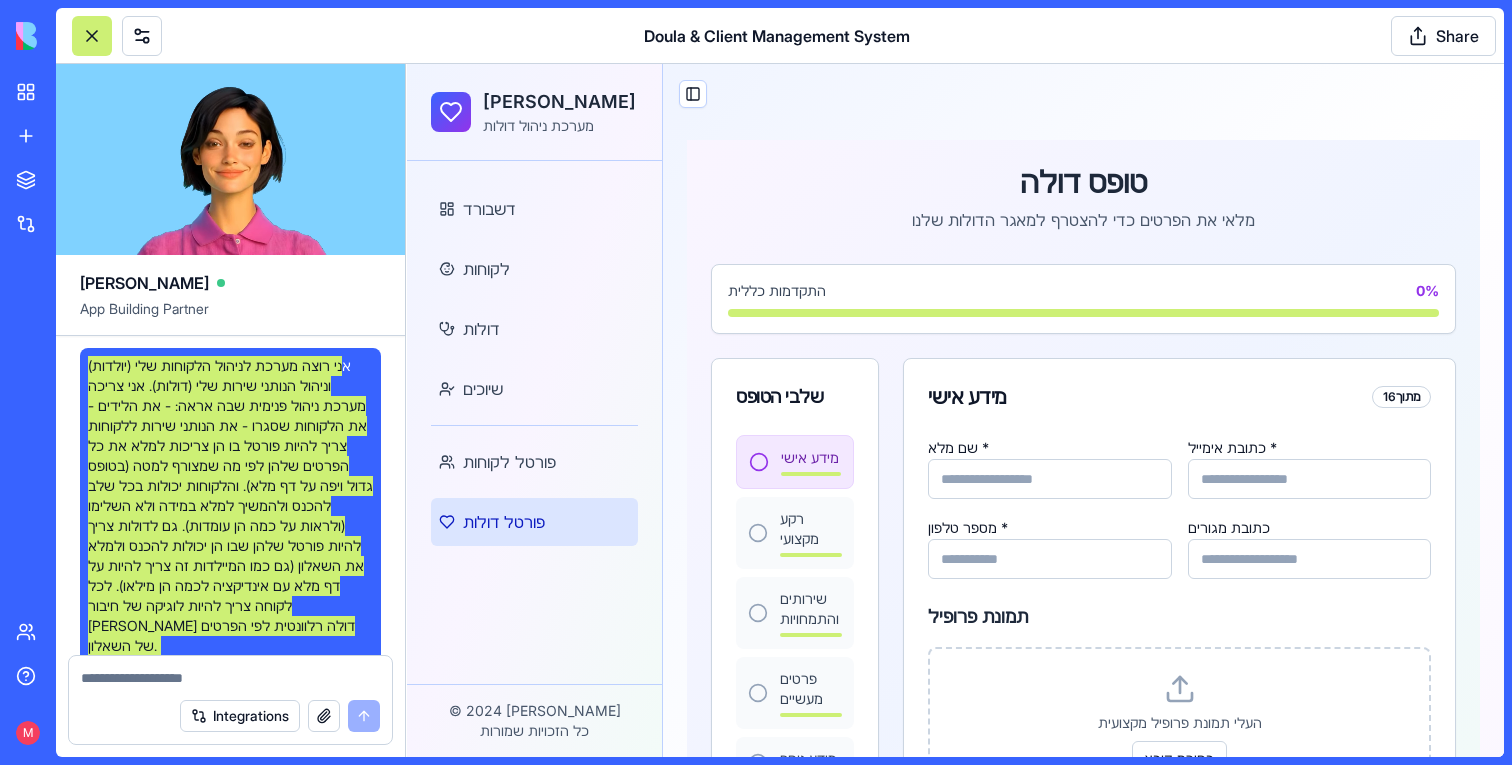 scroll, scrollTop: 207, scrollLeft: 0, axis: vertical 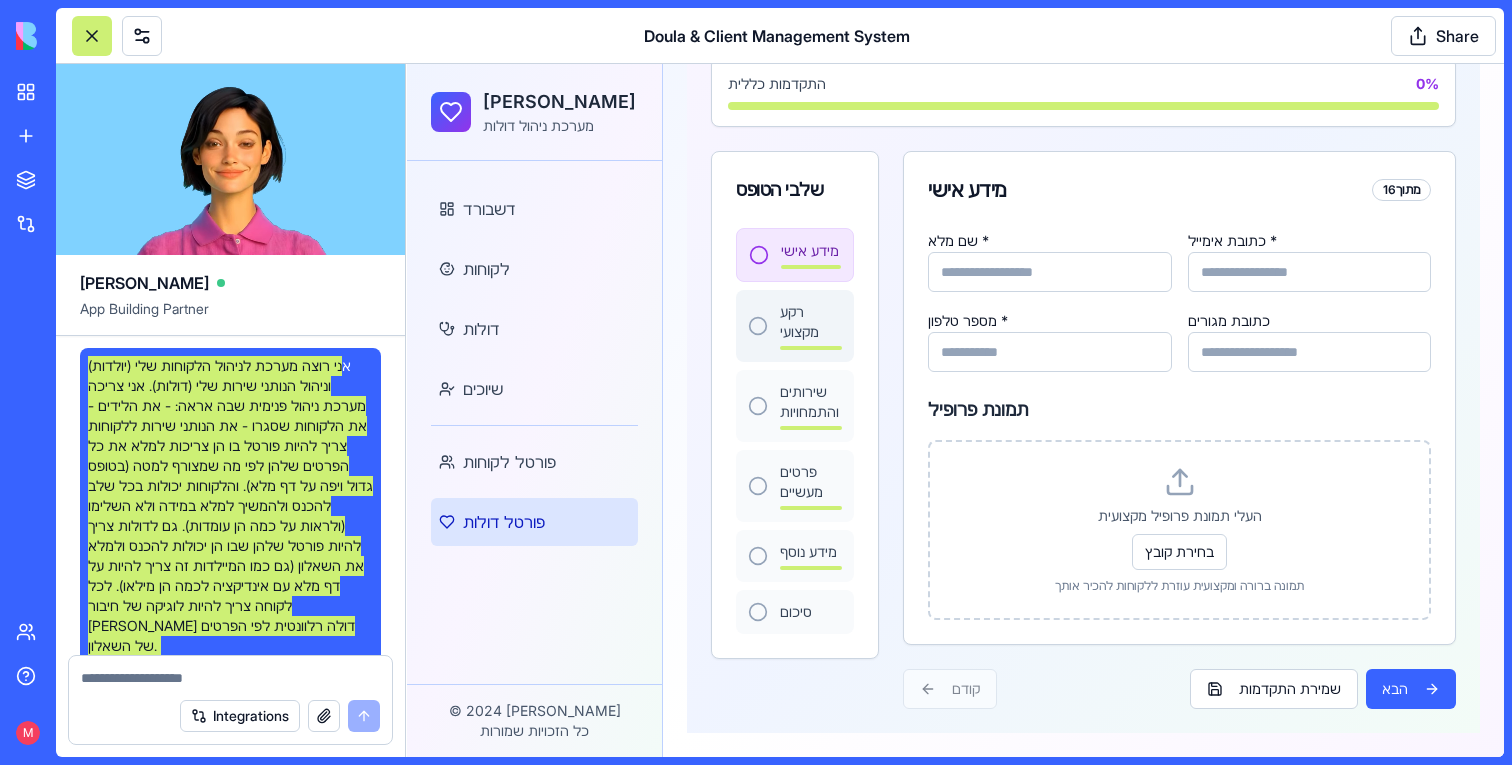 click at bounding box center (811, 348) 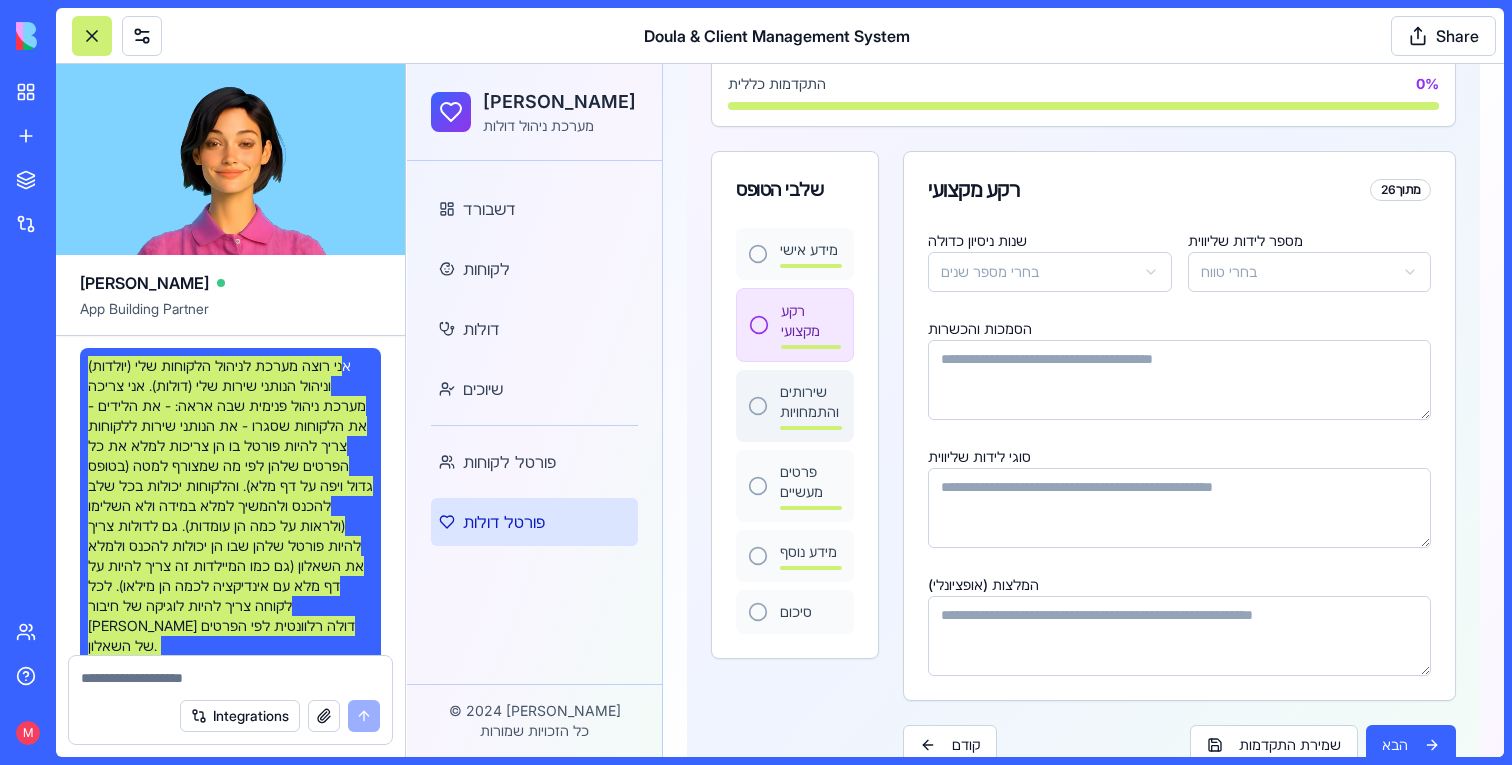 click on "שירותים והתמחויות" at bounding box center (795, 406) 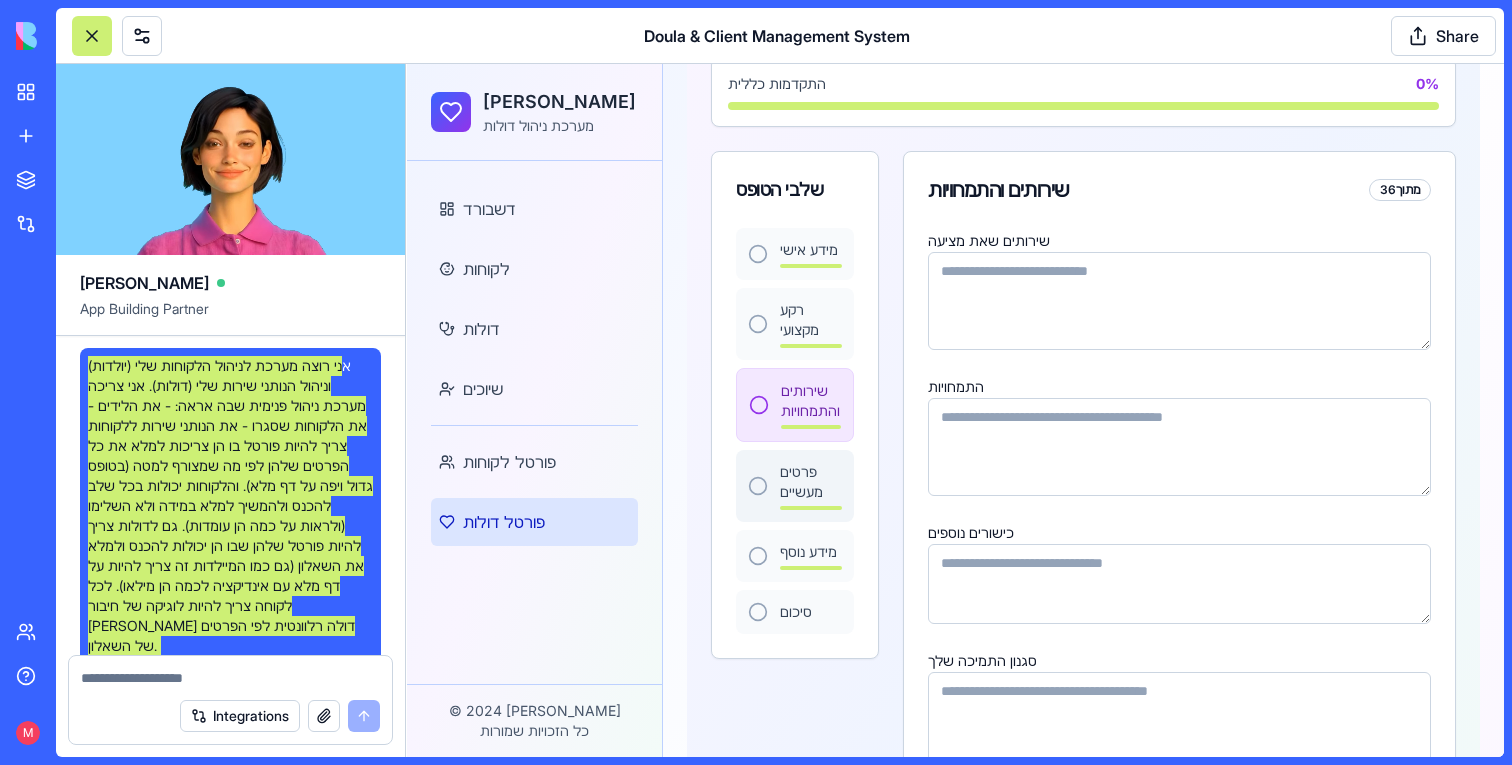 click on "פרטים מעשיים" at bounding box center [795, 486] 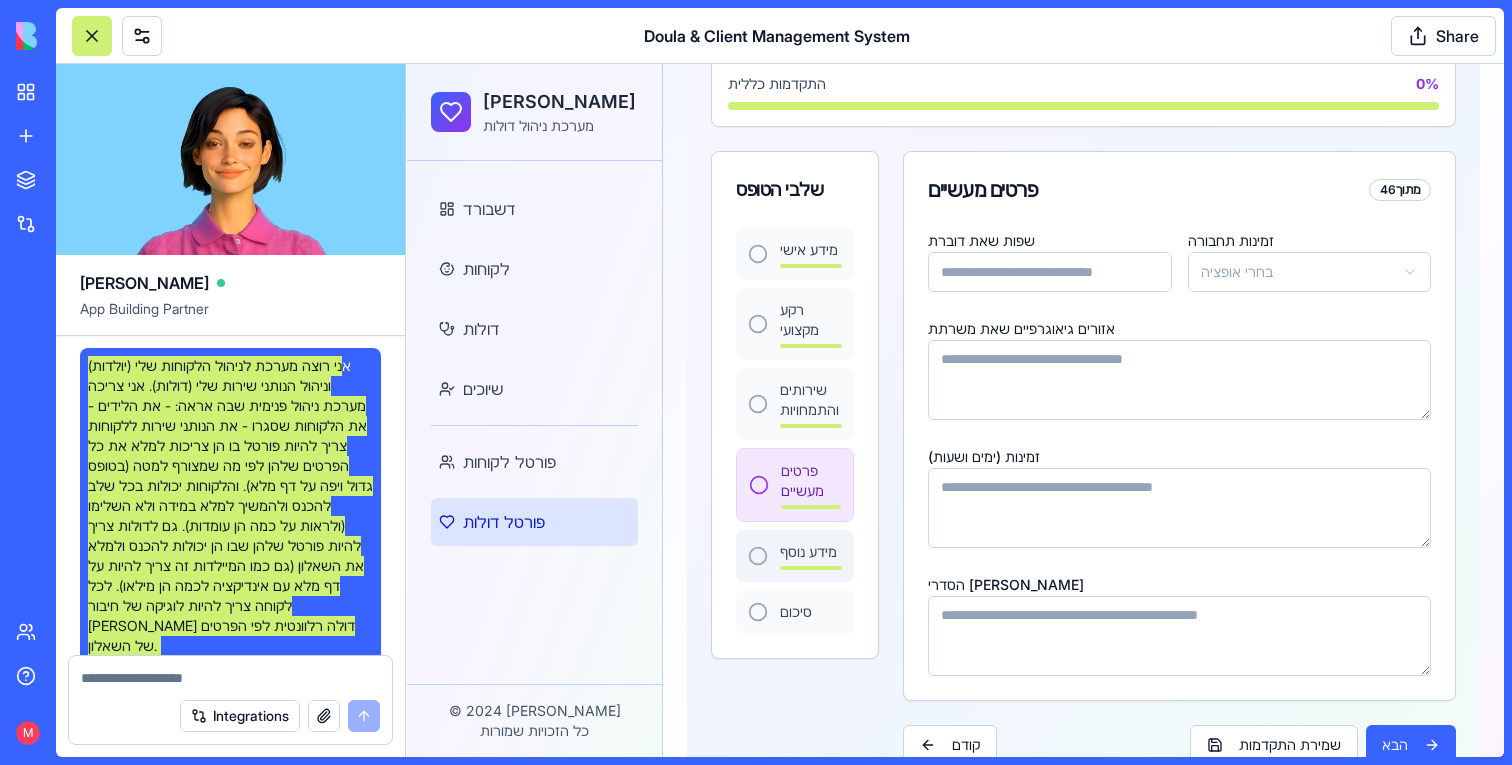 click on "מידע נוסף" at bounding box center [795, 556] 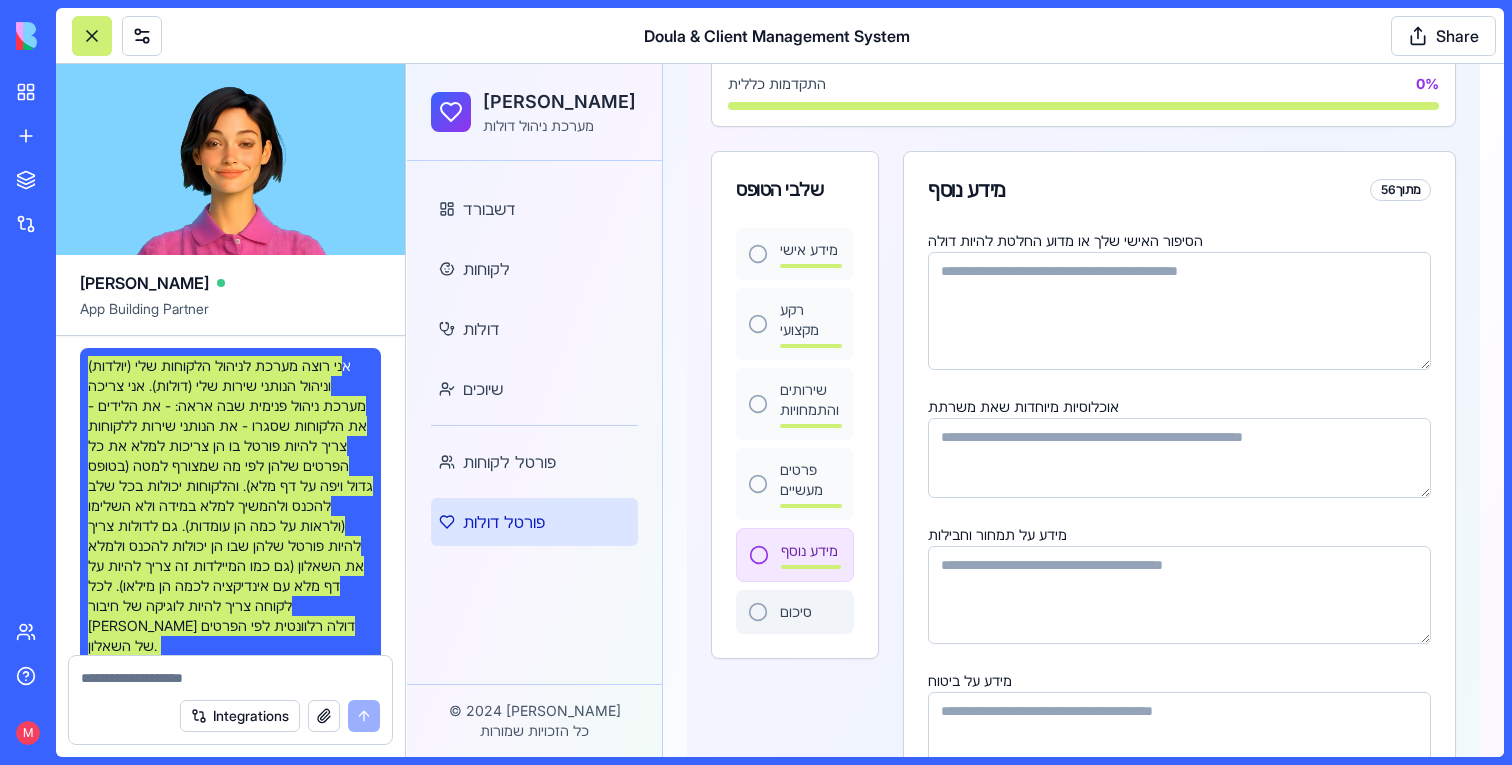 click on "סיכום" at bounding box center (795, 612) 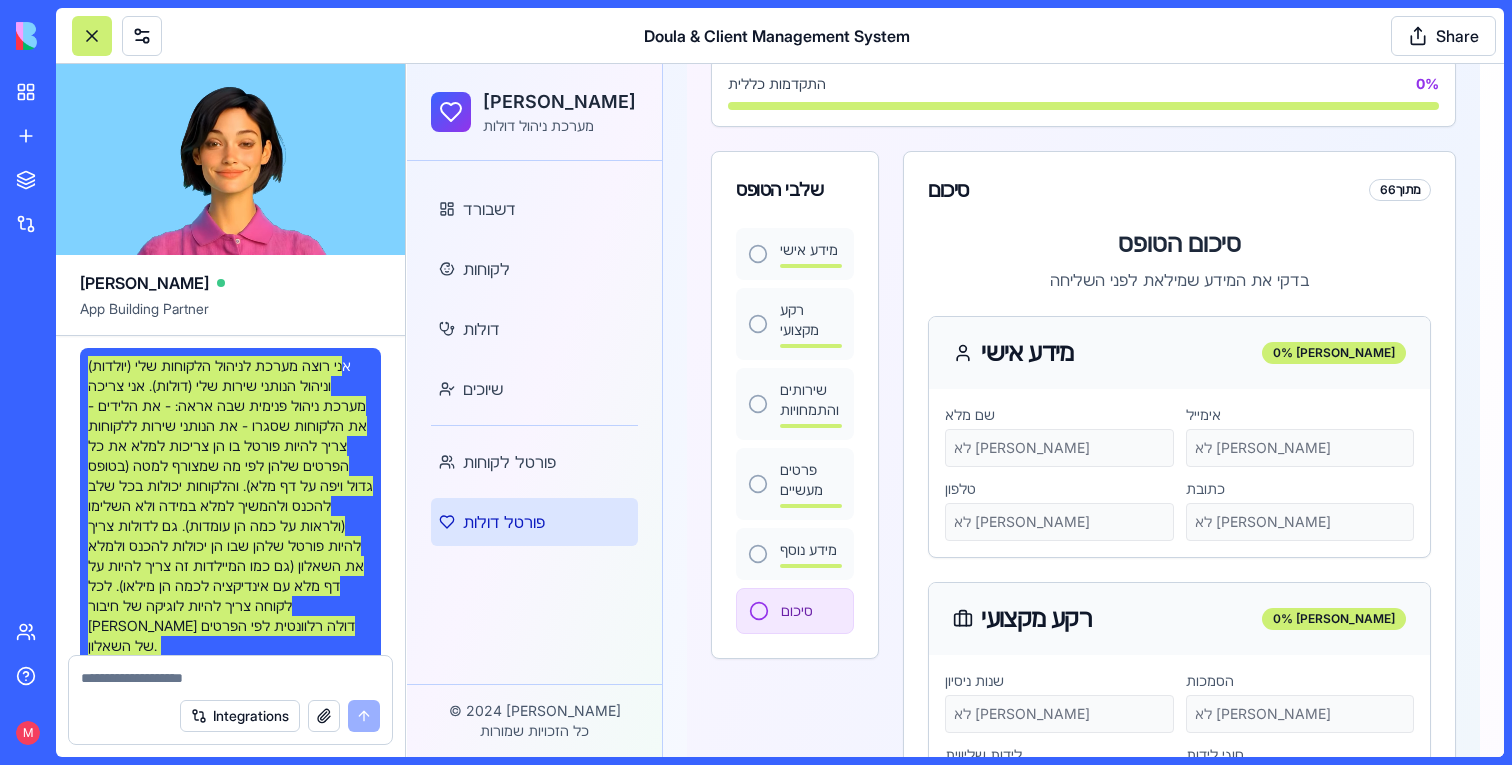 click on "דשבורד לקוחות דולות שיוכים פורטל לקוחות פורטל דולות" at bounding box center [534, 365] 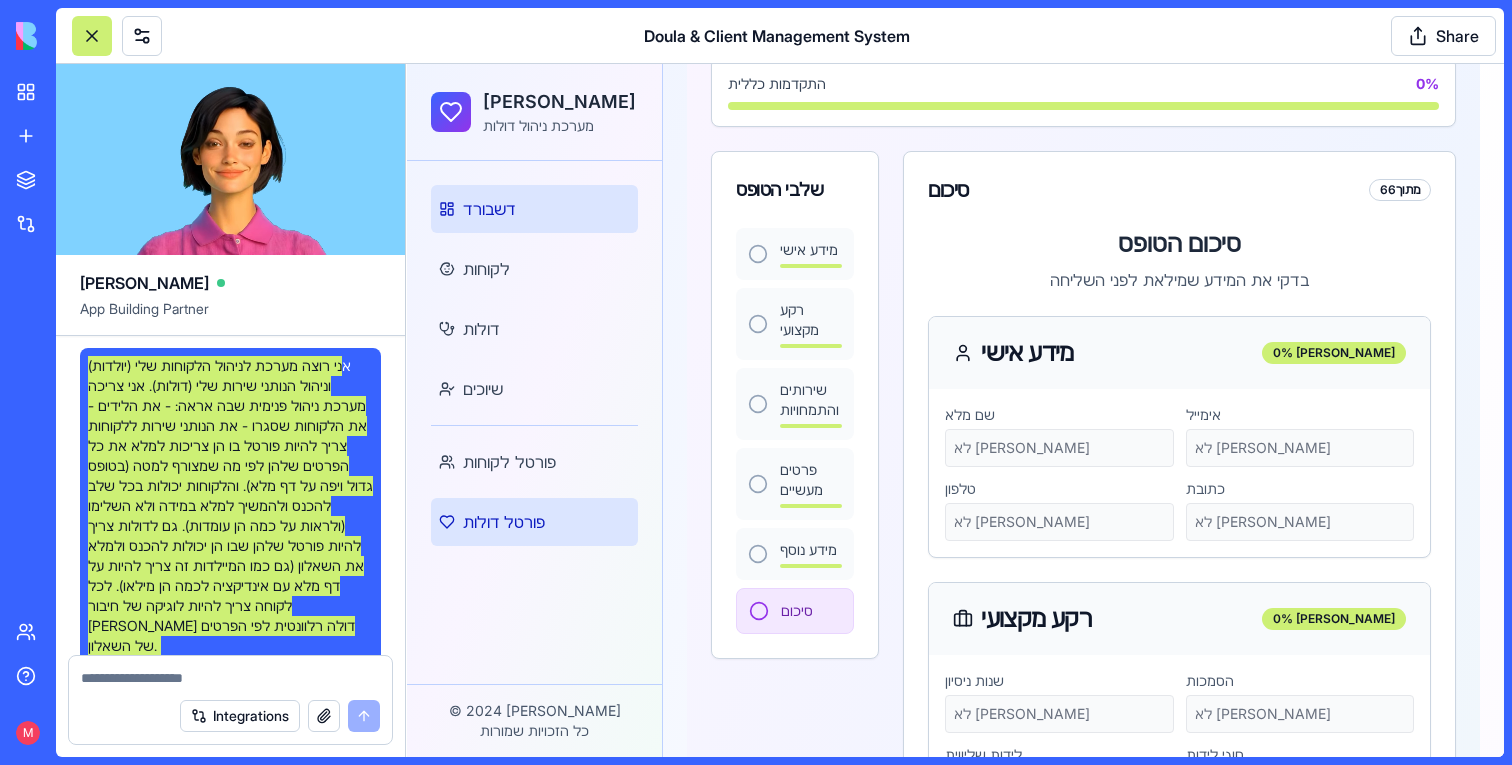 click on "דשבורד" at bounding box center (534, 209) 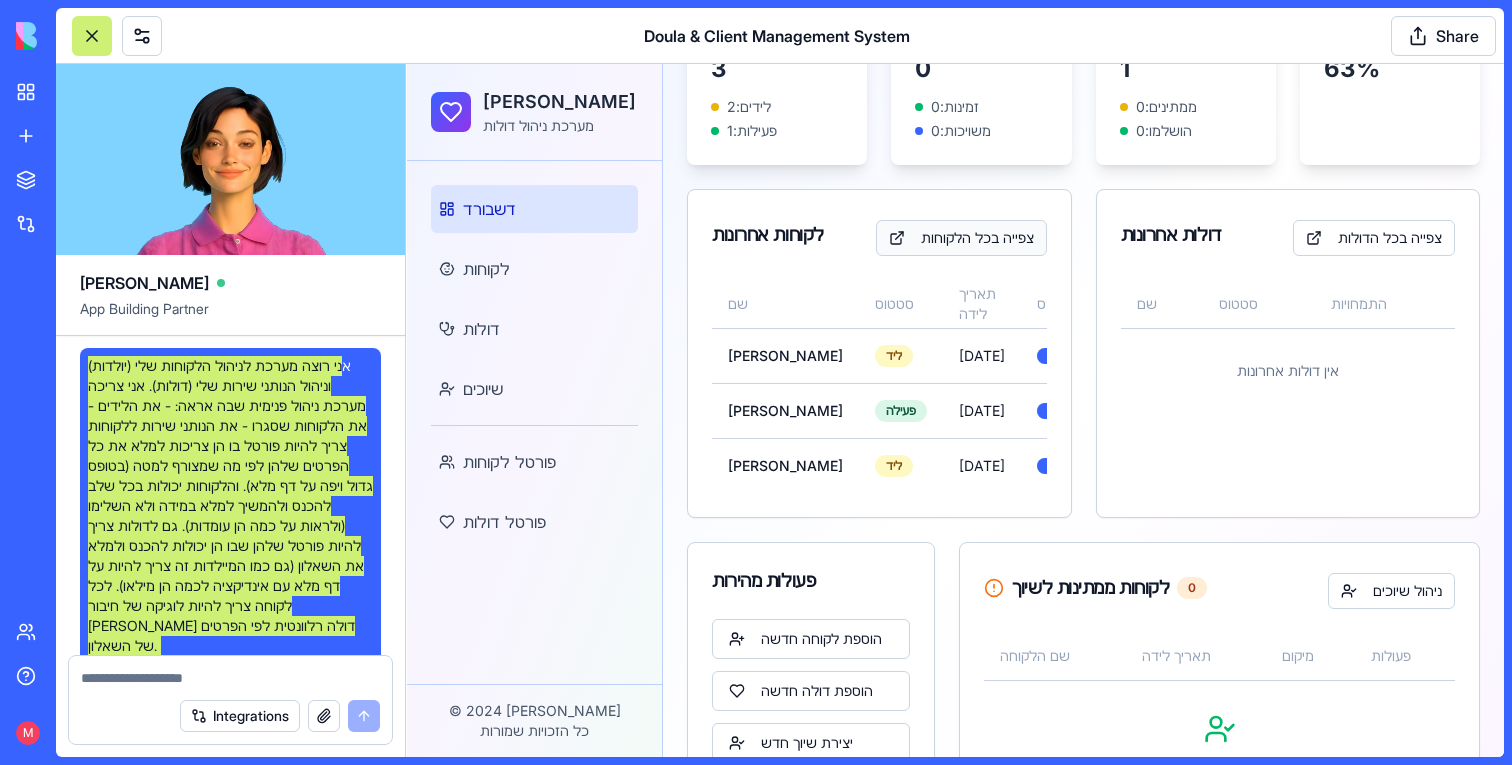 scroll, scrollTop: 0, scrollLeft: 0, axis: both 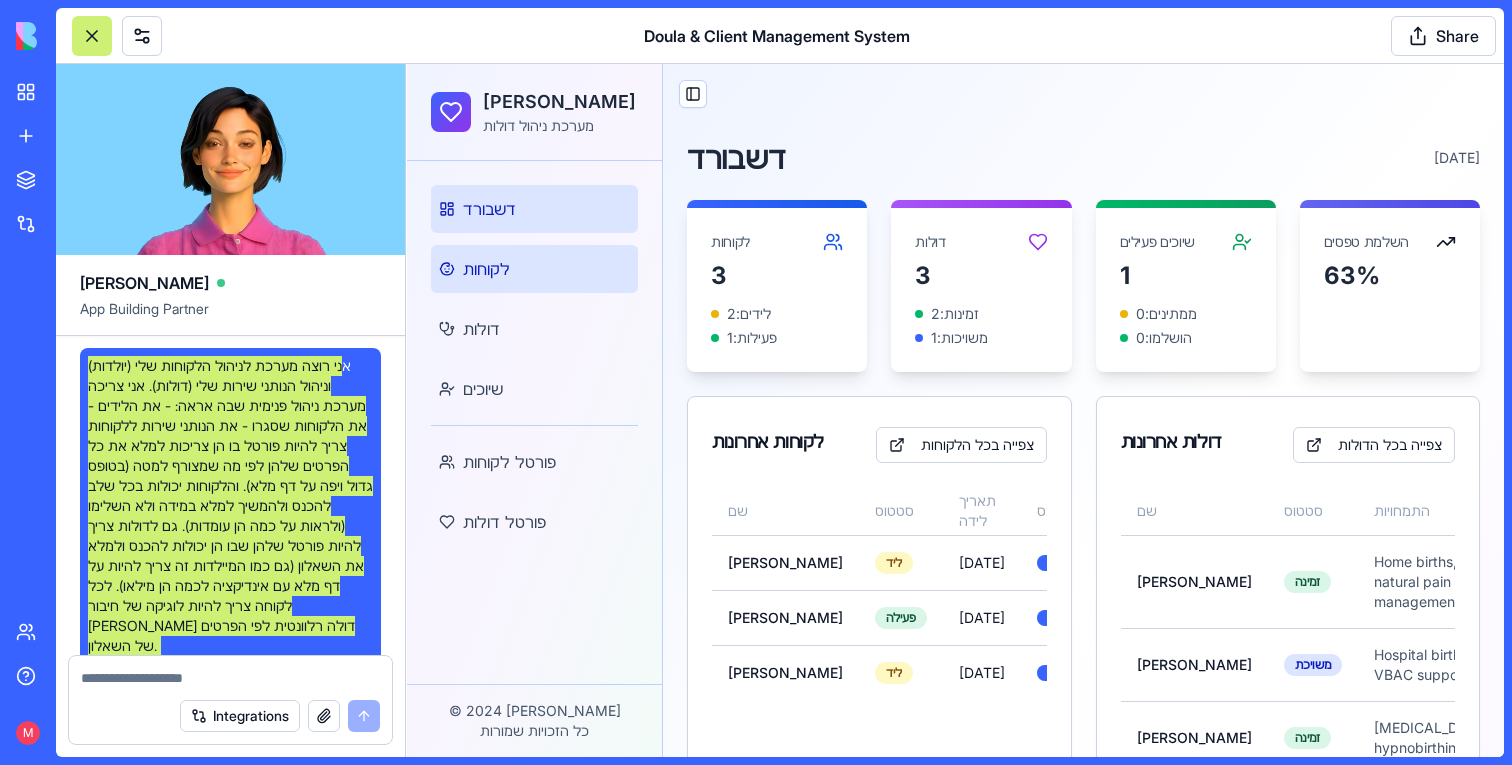 click on "לקוחות" at bounding box center (534, 269) 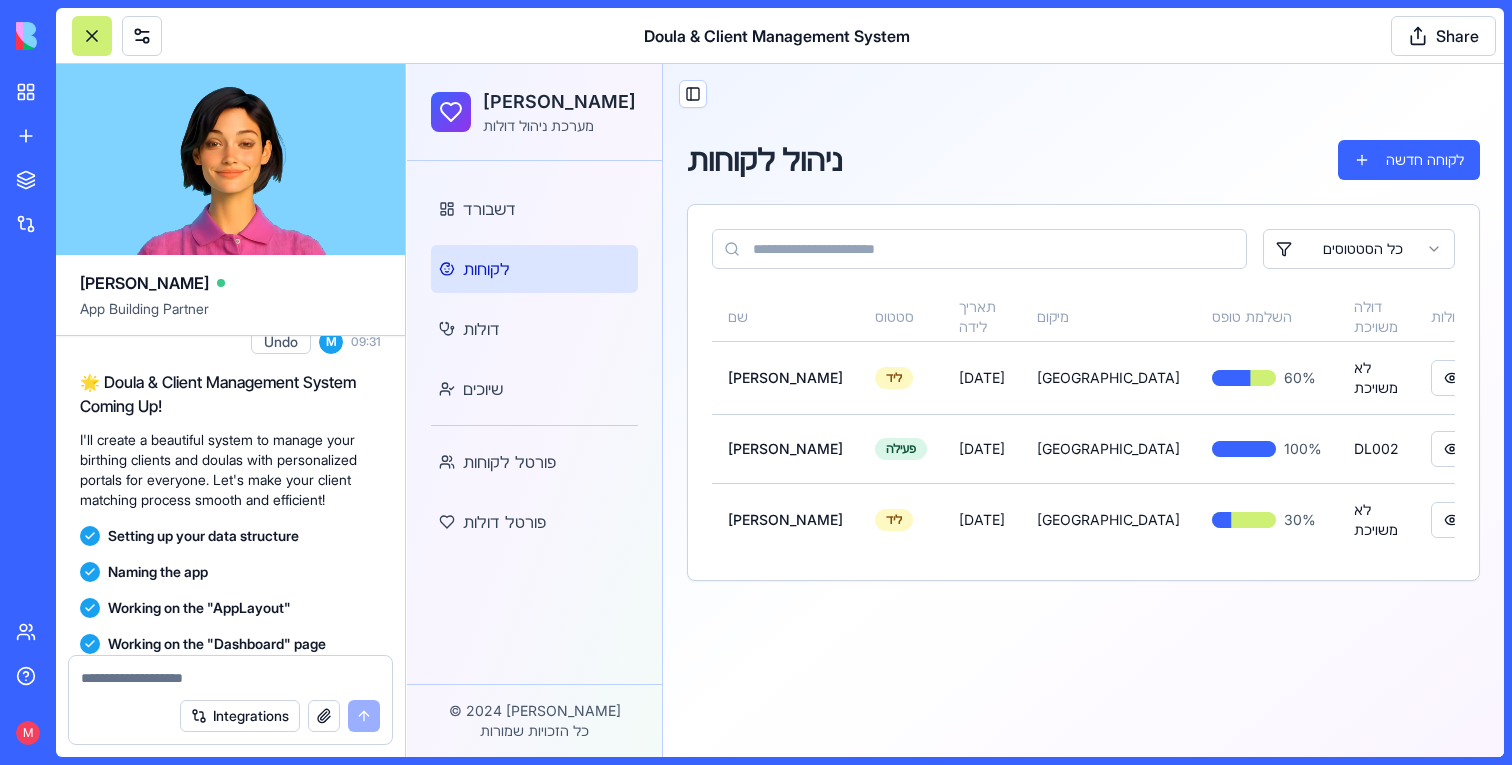 scroll, scrollTop: 937, scrollLeft: 0, axis: vertical 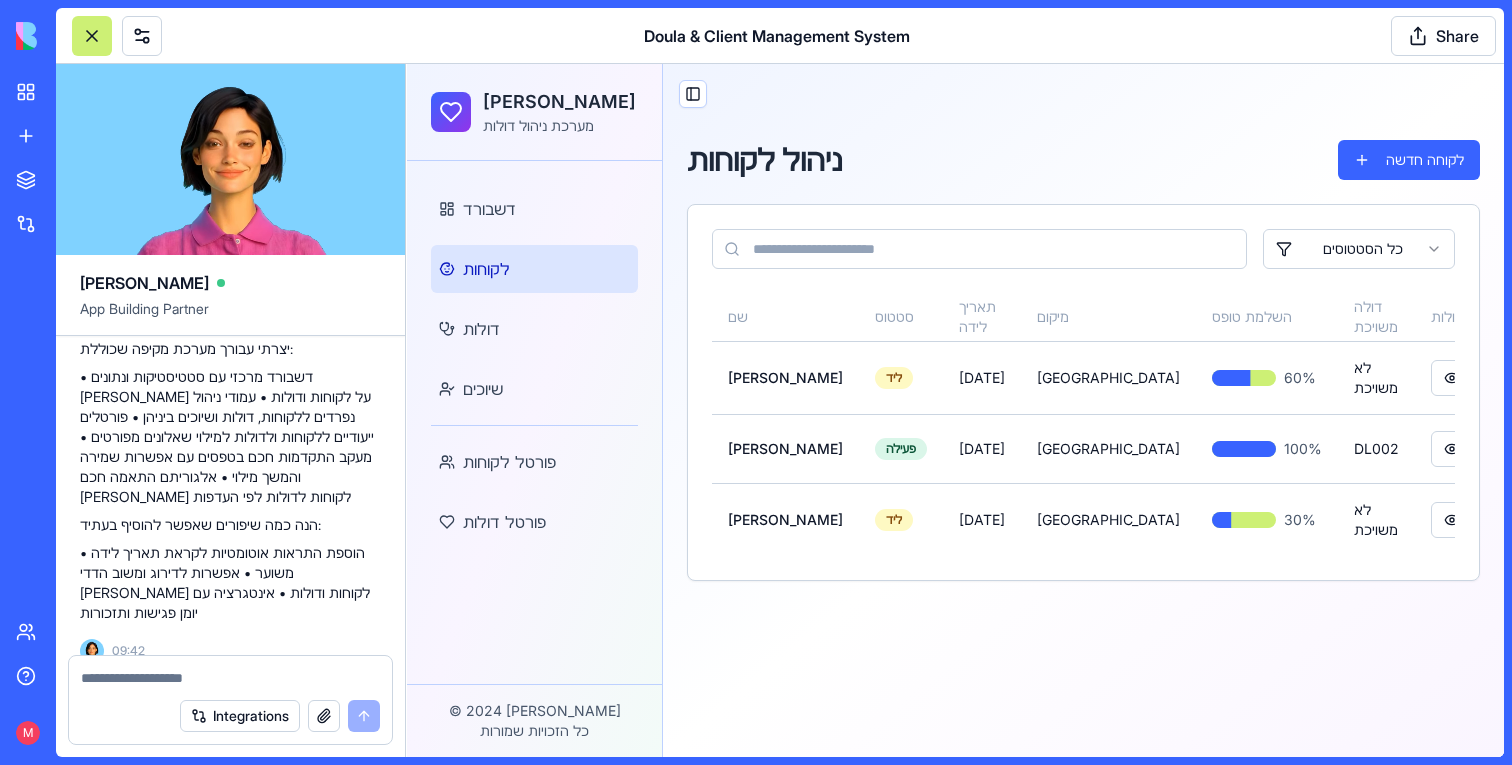 click at bounding box center (230, 678) 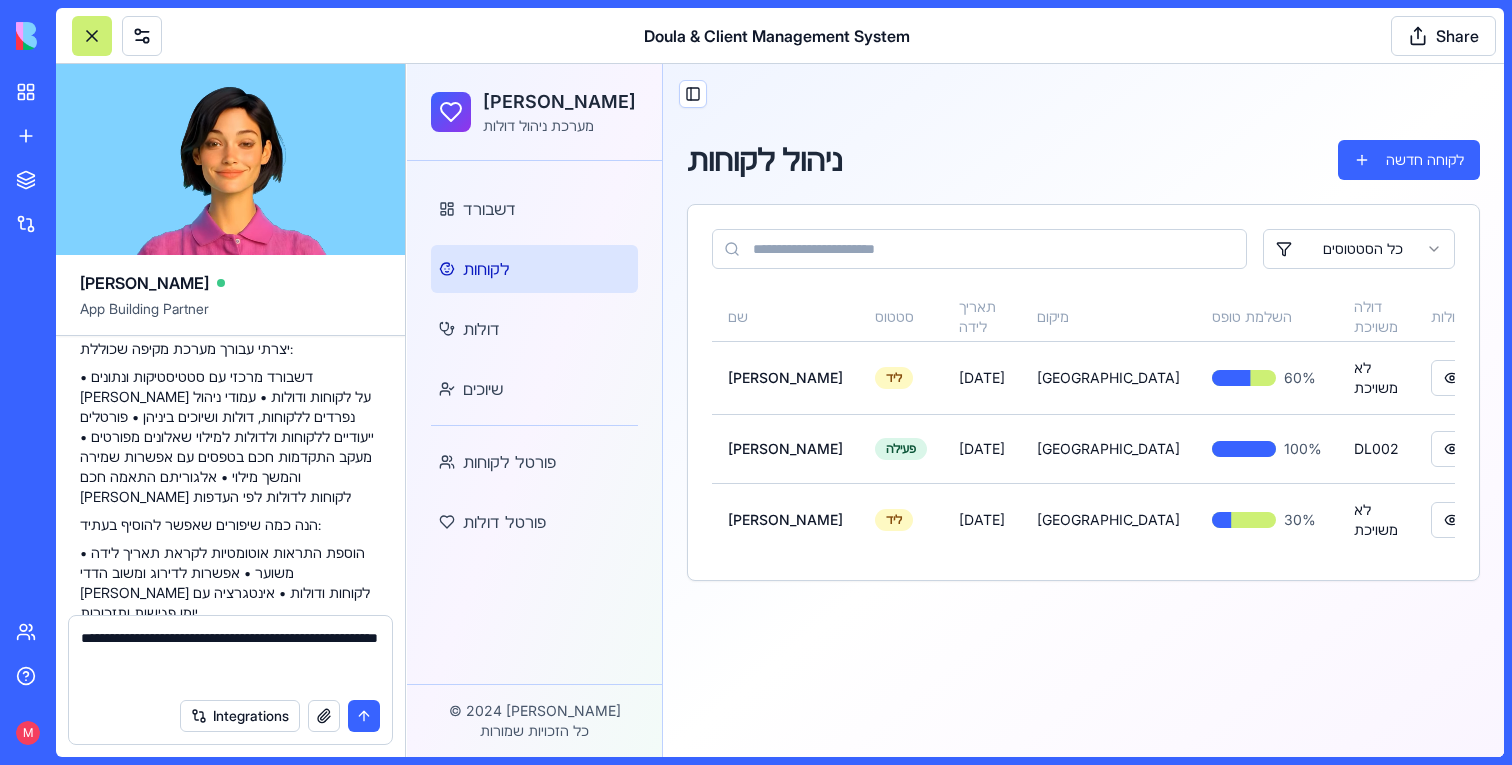 paste on "**********" 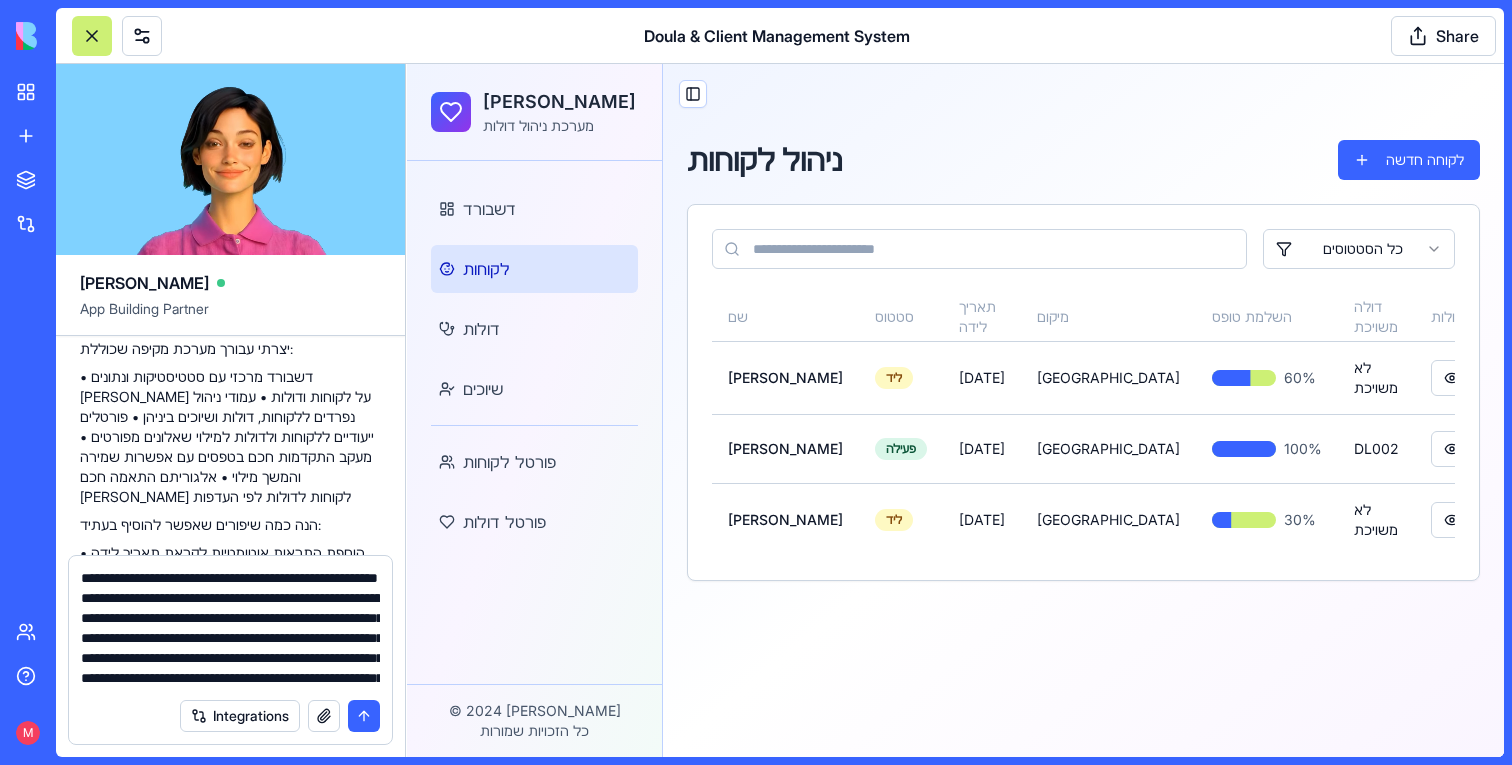 scroll, scrollTop: 1598, scrollLeft: 0, axis: vertical 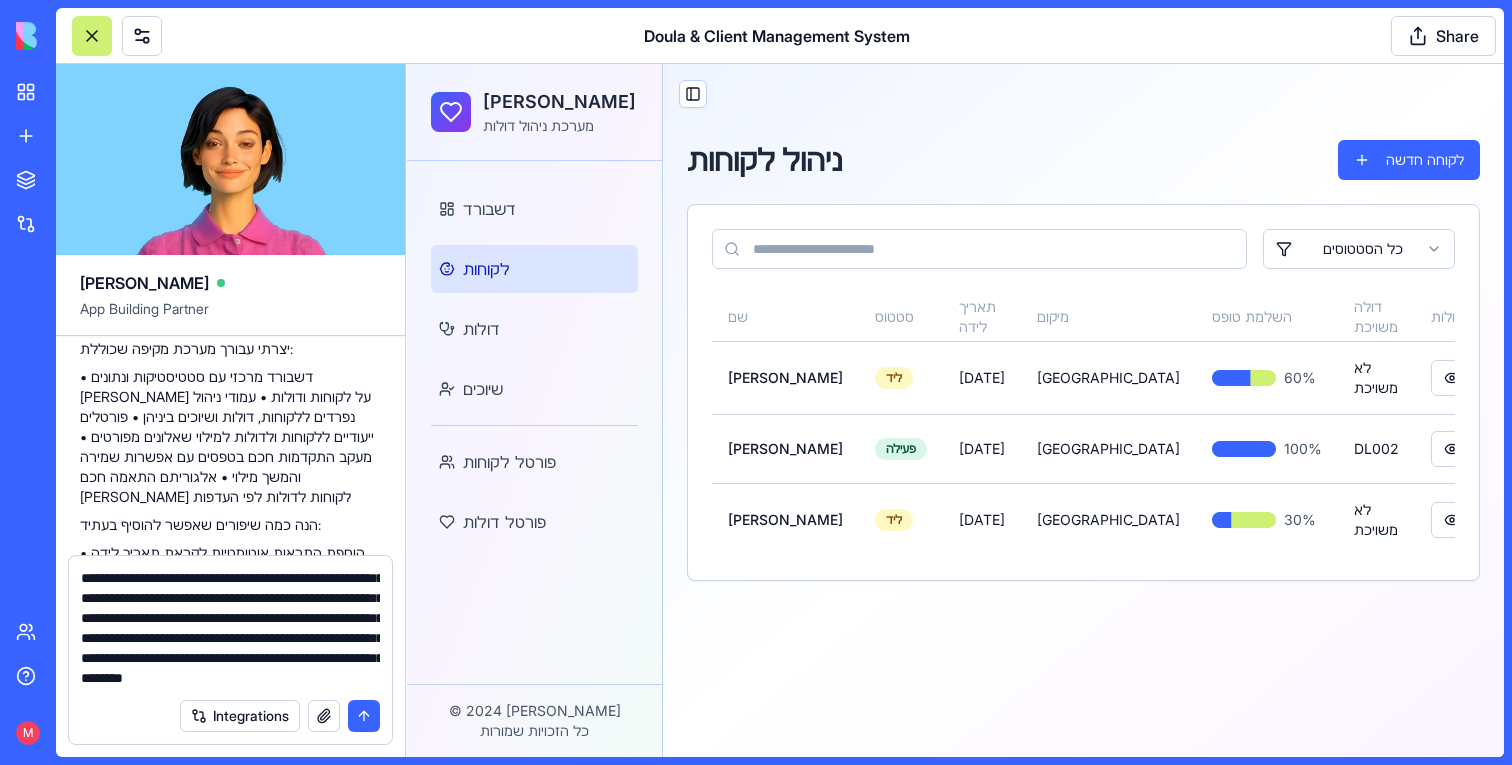 type 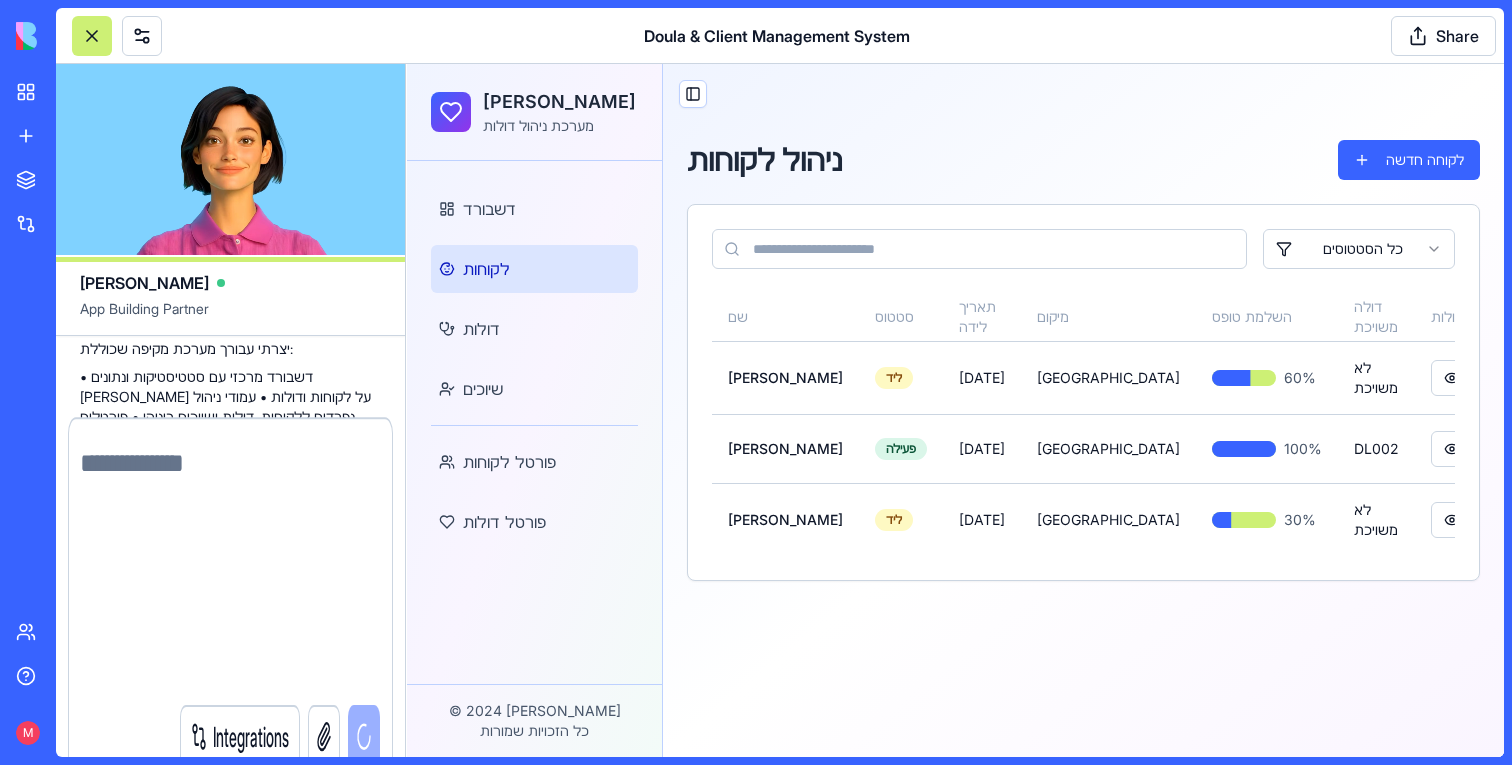 scroll, scrollTop: 2793, scrollLeft: 0, axis: vertical 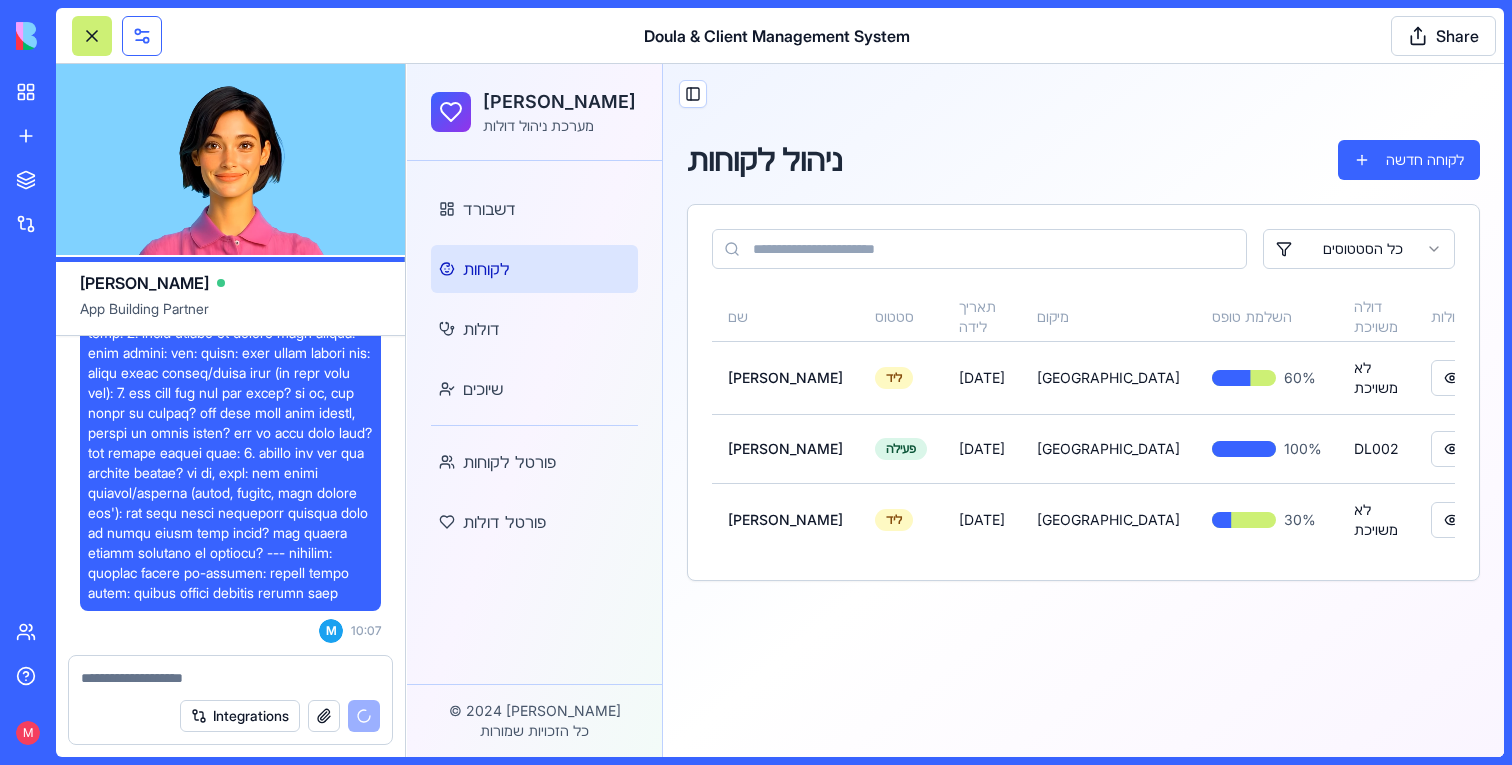 click at bounding box center [142, 36] 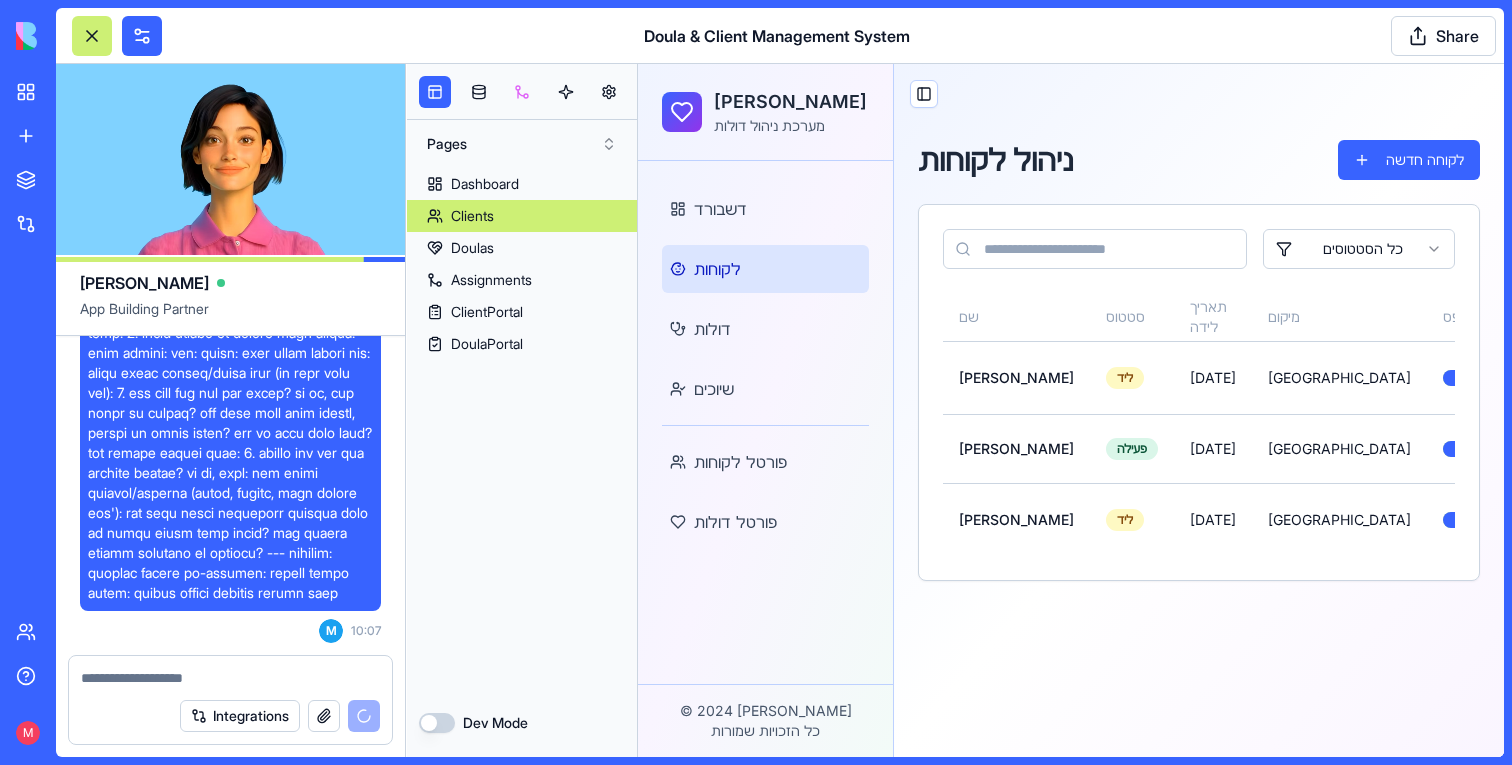click at bounding box center [522, 92] 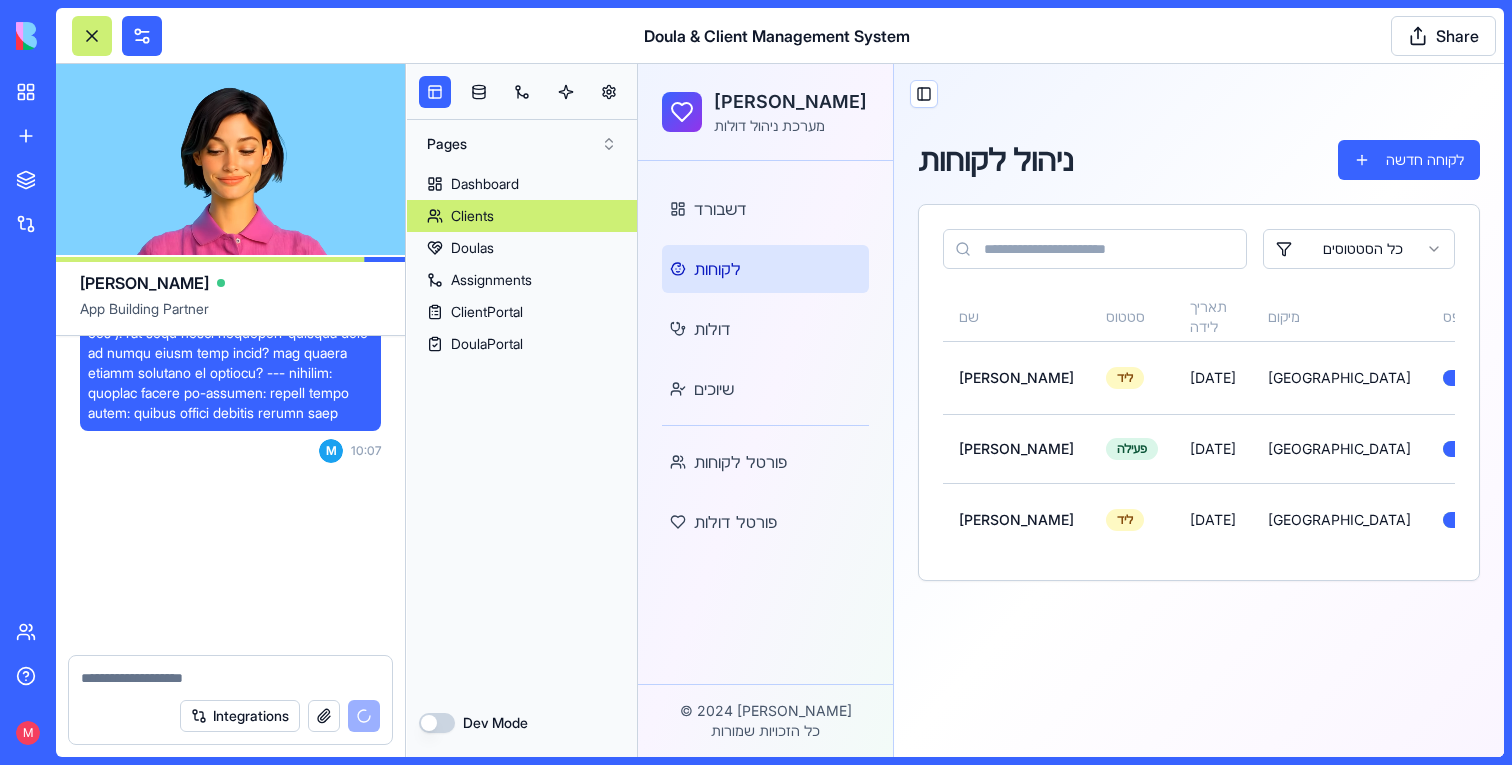 scroll, scrollTop: 3049, scrollLeft: 0, axis: vertical 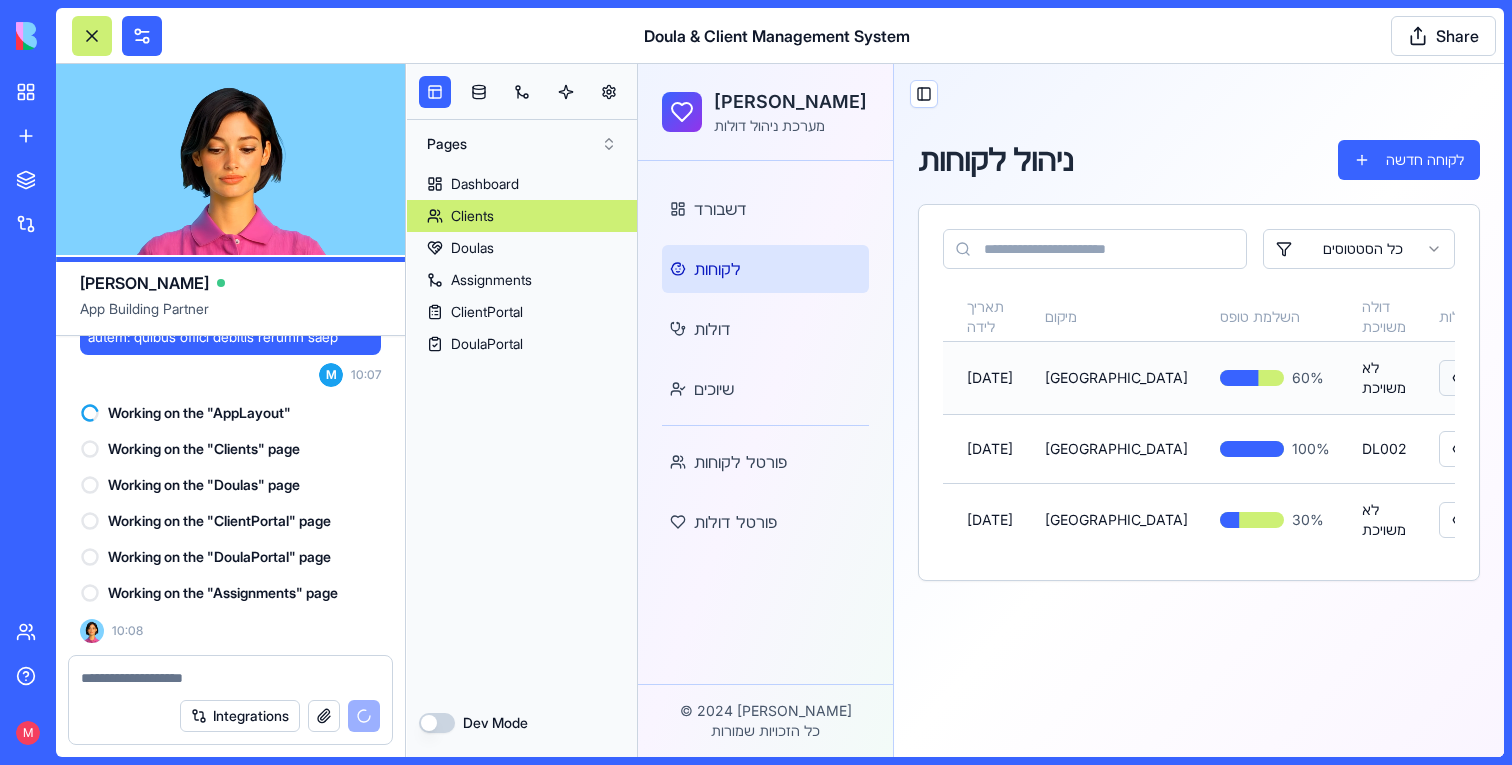 click at bounding box center [1460, 378] 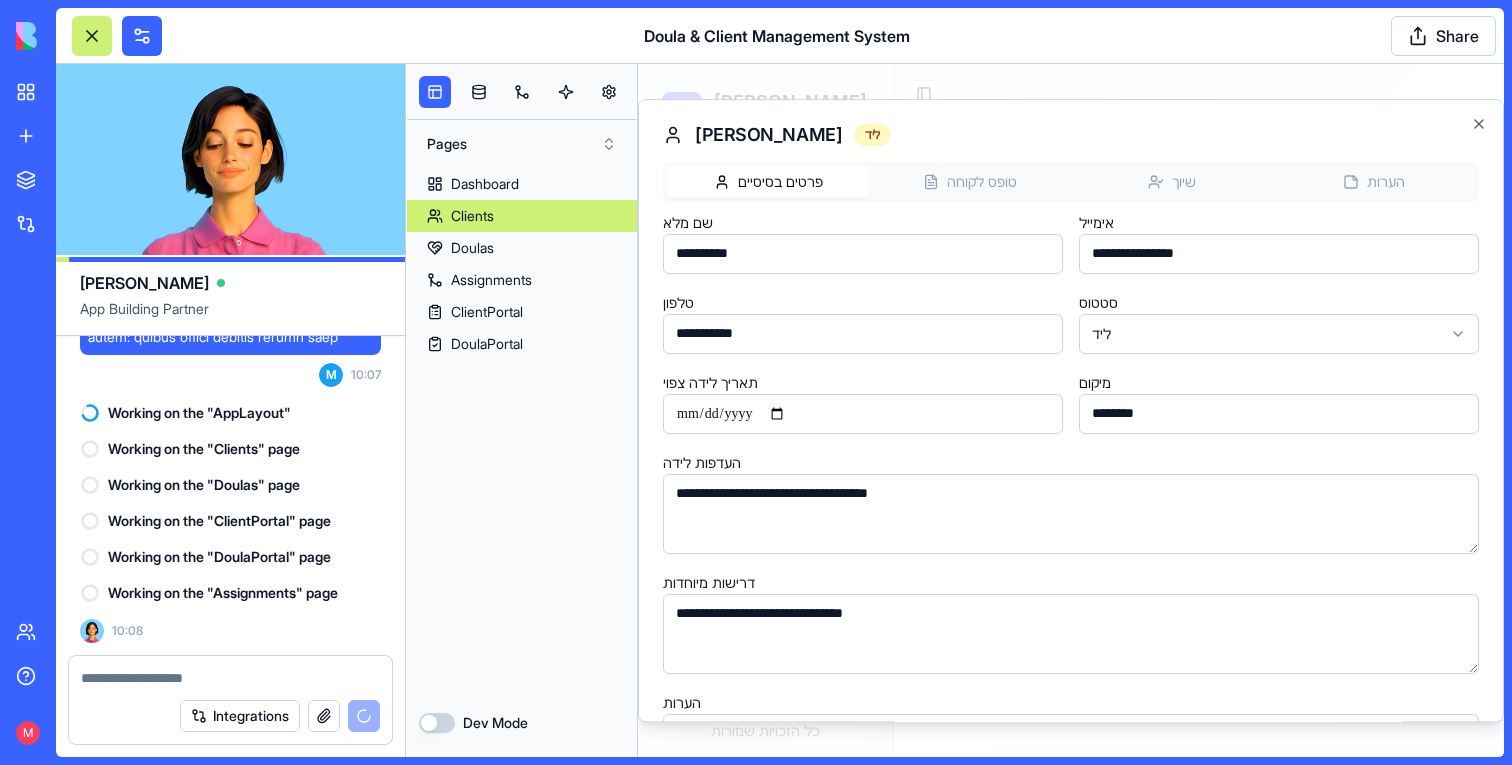 click on "**********" at bounding box center (1071, 411) 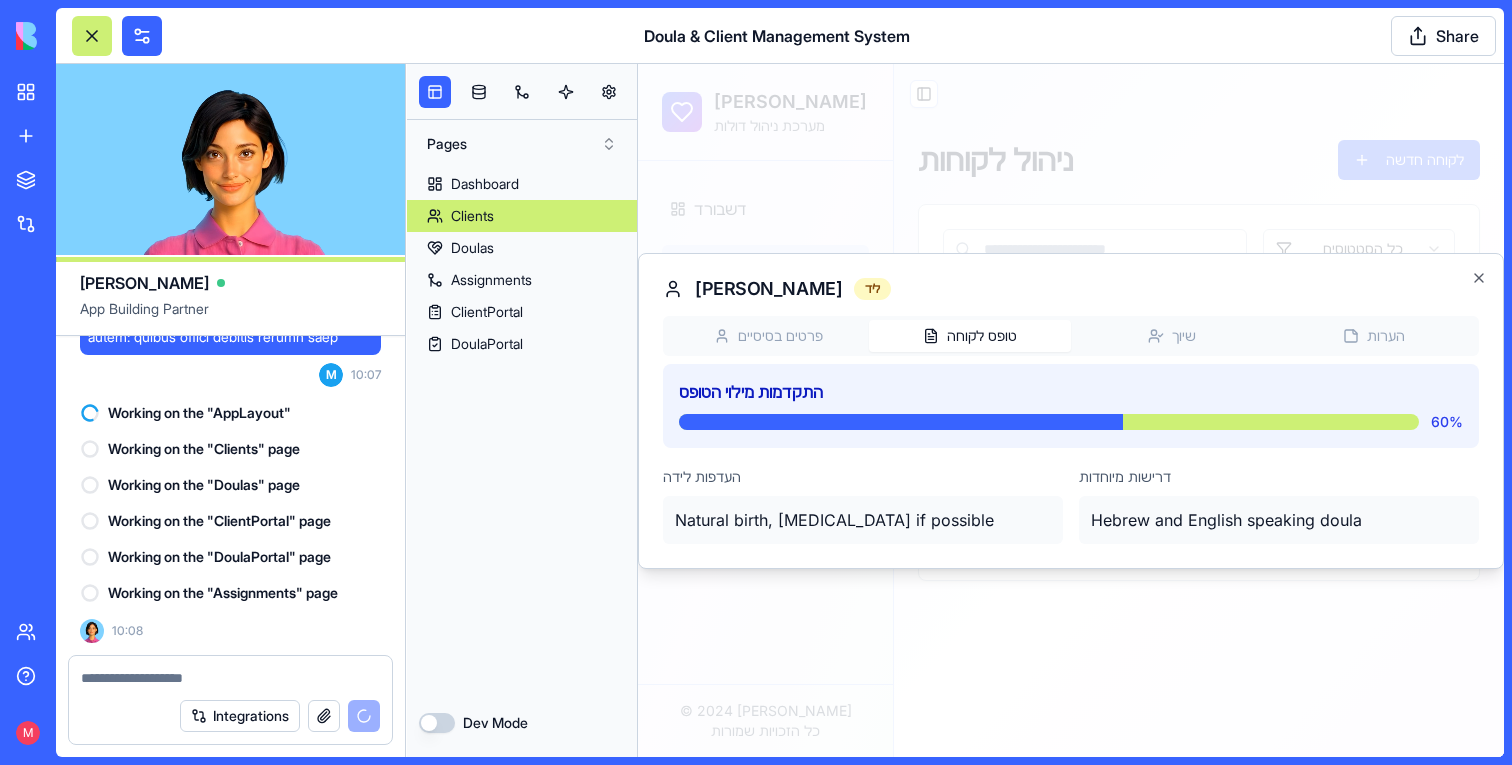 click on "דולה קאר מערכת ניהול דולות דשבורד לקוחות דולות שיוכים פורטל לקוחות פורטל דולות © 2024 דולה קאר כל הזכויות שמורות Toggle Sidebar ניהול לקוחות לקוחה חדשה כל הסטטוסים שם סטטוס תאריך לידה מיקום השלמת טופס דולה משויכת פעולות Maya Cohen ליד 15/12/2023 Tel Aviv 60 % לא משויכת Shira Levi פעילה 20/11/2023 Jerusalem 100 % DL002 Tamar Goldstein ליד 10/01/2024 Haifa 30 % לא משויכת
Maya Cohen ליד פרטים בסיסיים טופס לקוחה שיוך הערות התקדמות מילוי הטופס 60 % העדפות לידה Natural birth, water birth if possible דרישות מיוחדות Hebrew and English speaking doula Close" at bounding box center (1071, 410) 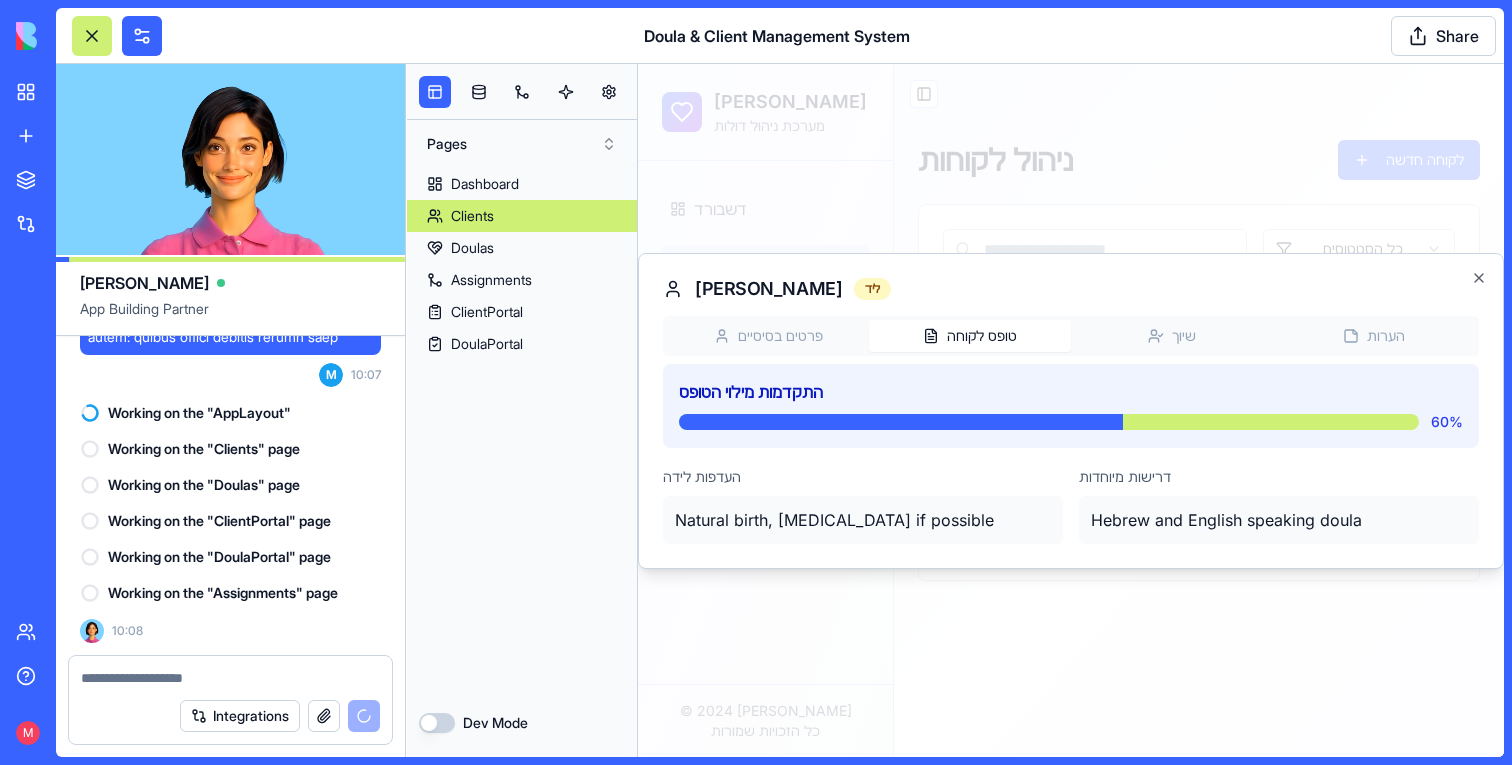 click on "שיוך" at bounding box center [1172, 336] 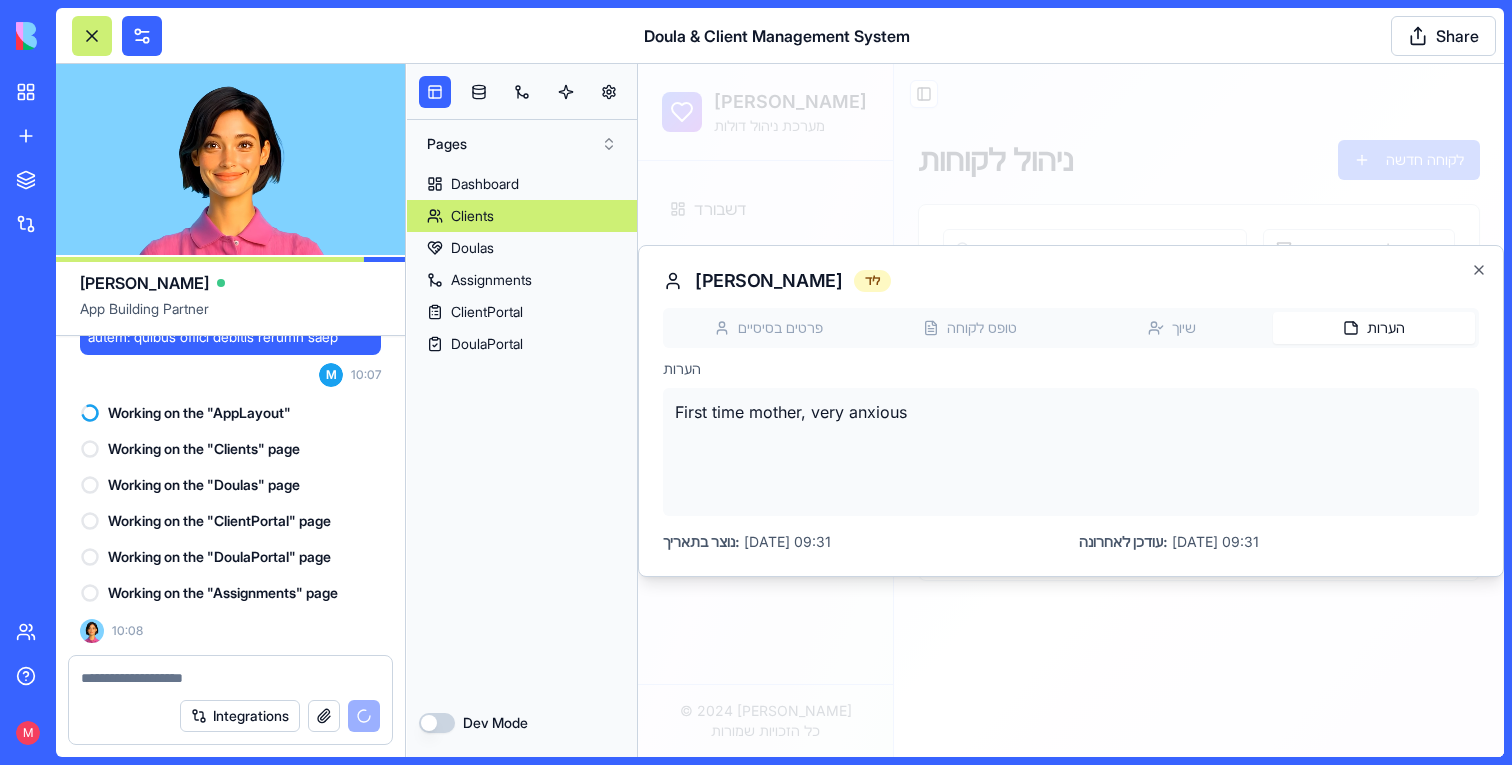 click on "פרטים בסיסיים טופס לקוחה שיוך הערות הערות First time mother, very anxious נוצר בתאריך:   09/07/2025 09:31 עודכן לאחרונה:   09/07/2025 09:31" at bounding box center [1071, 430] 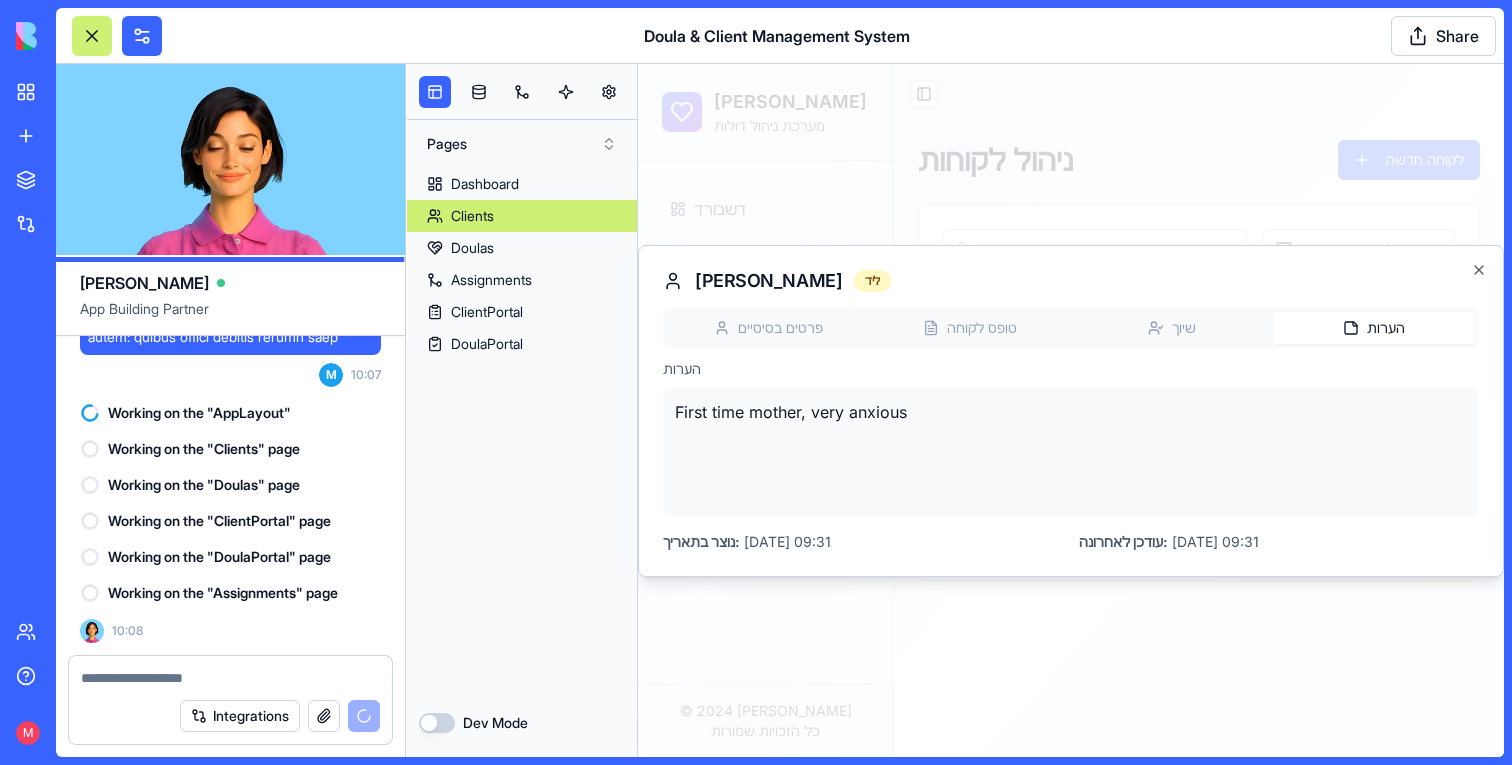 click at bounding box center [1071, 410] 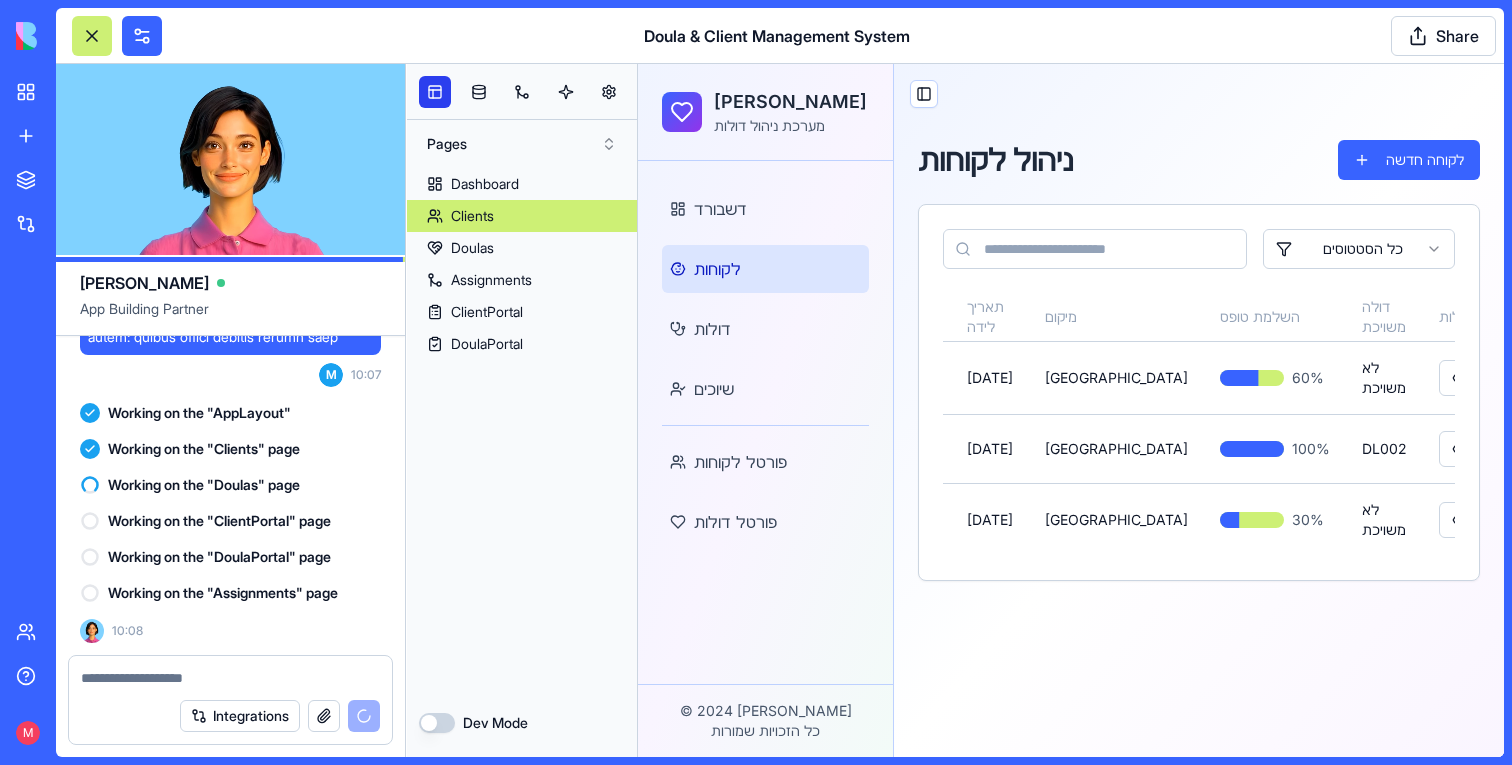 click at bounding box center [435, 92] 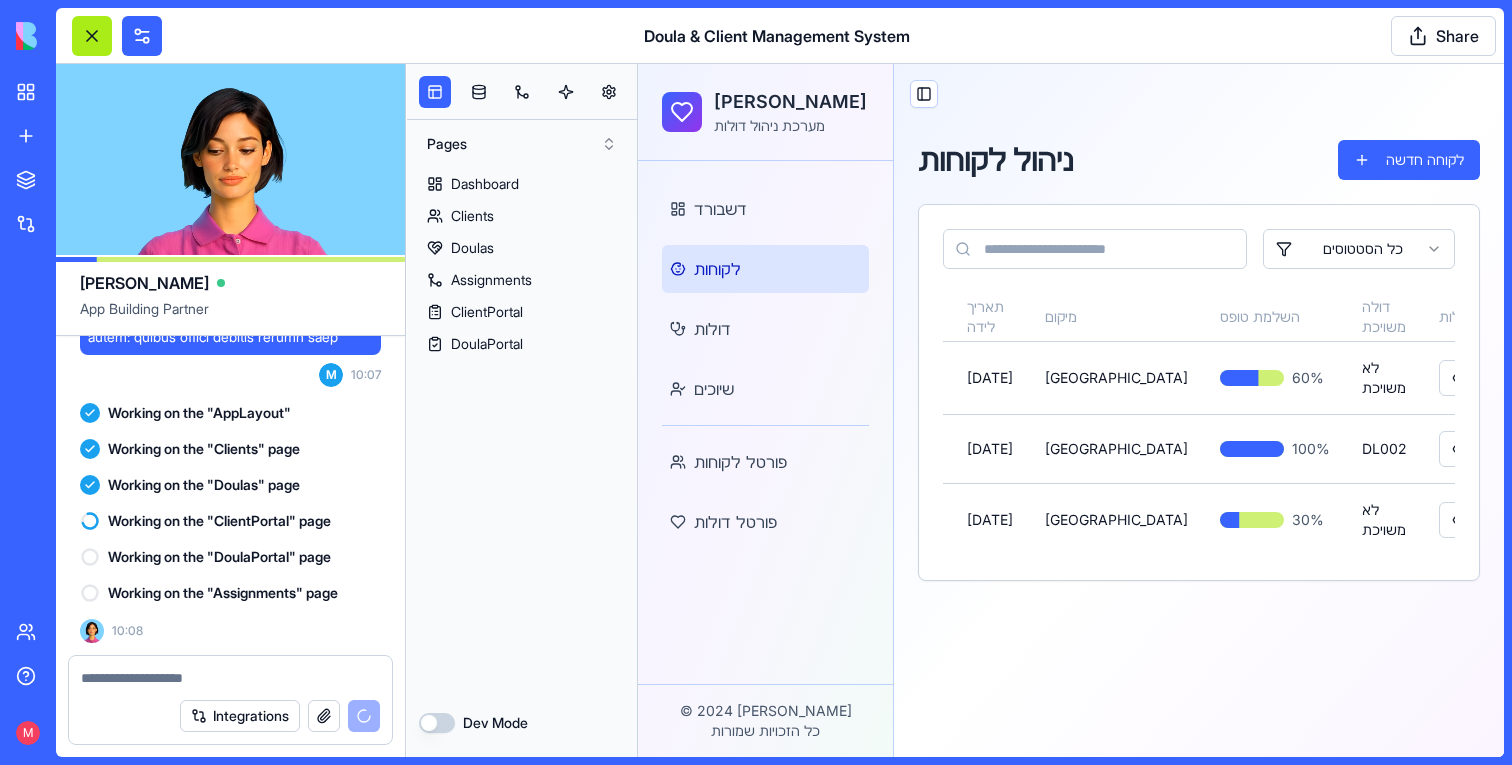 click at bounding box center [92, 36] 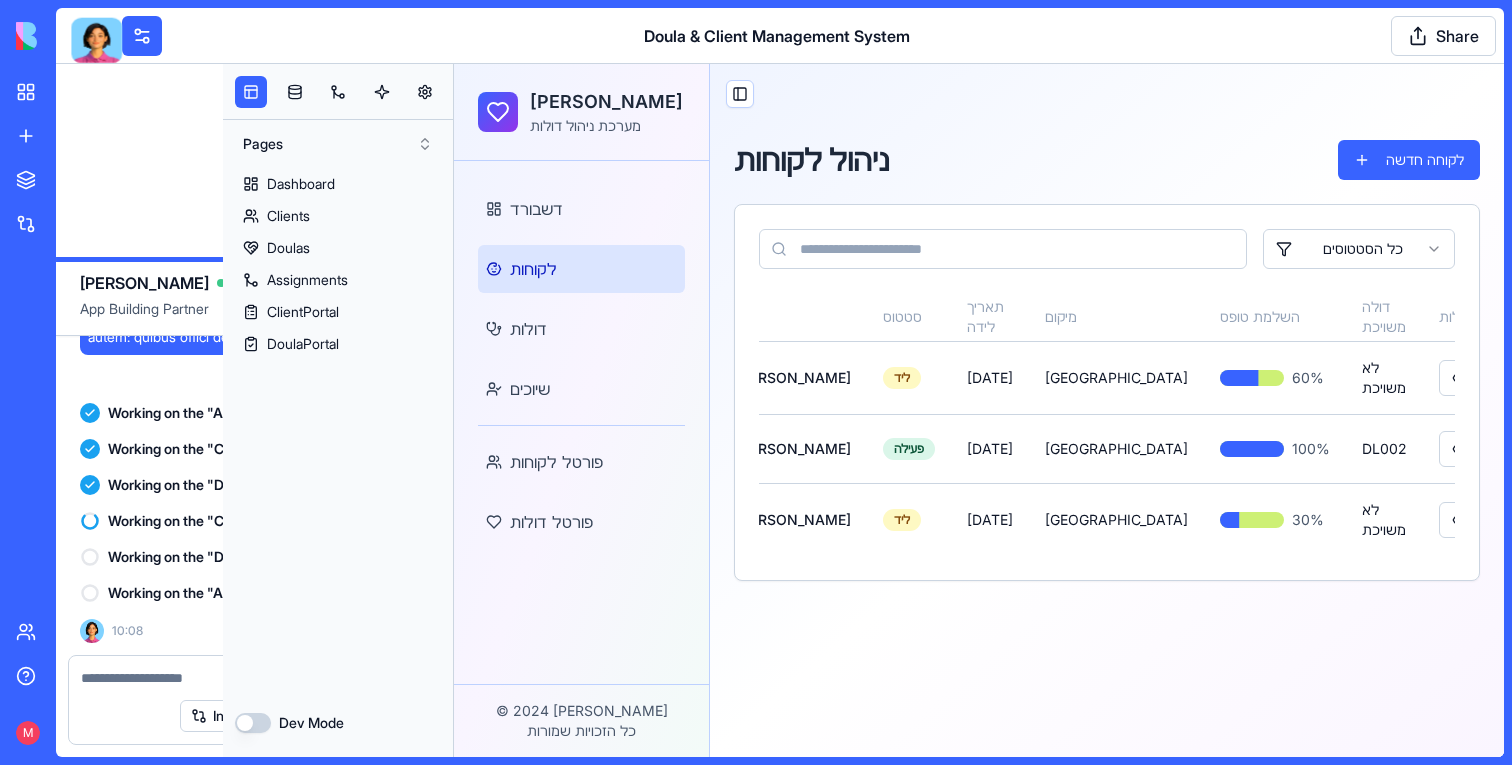 scroll, scrollTop: 0, scrollLeft: 0, axis: both 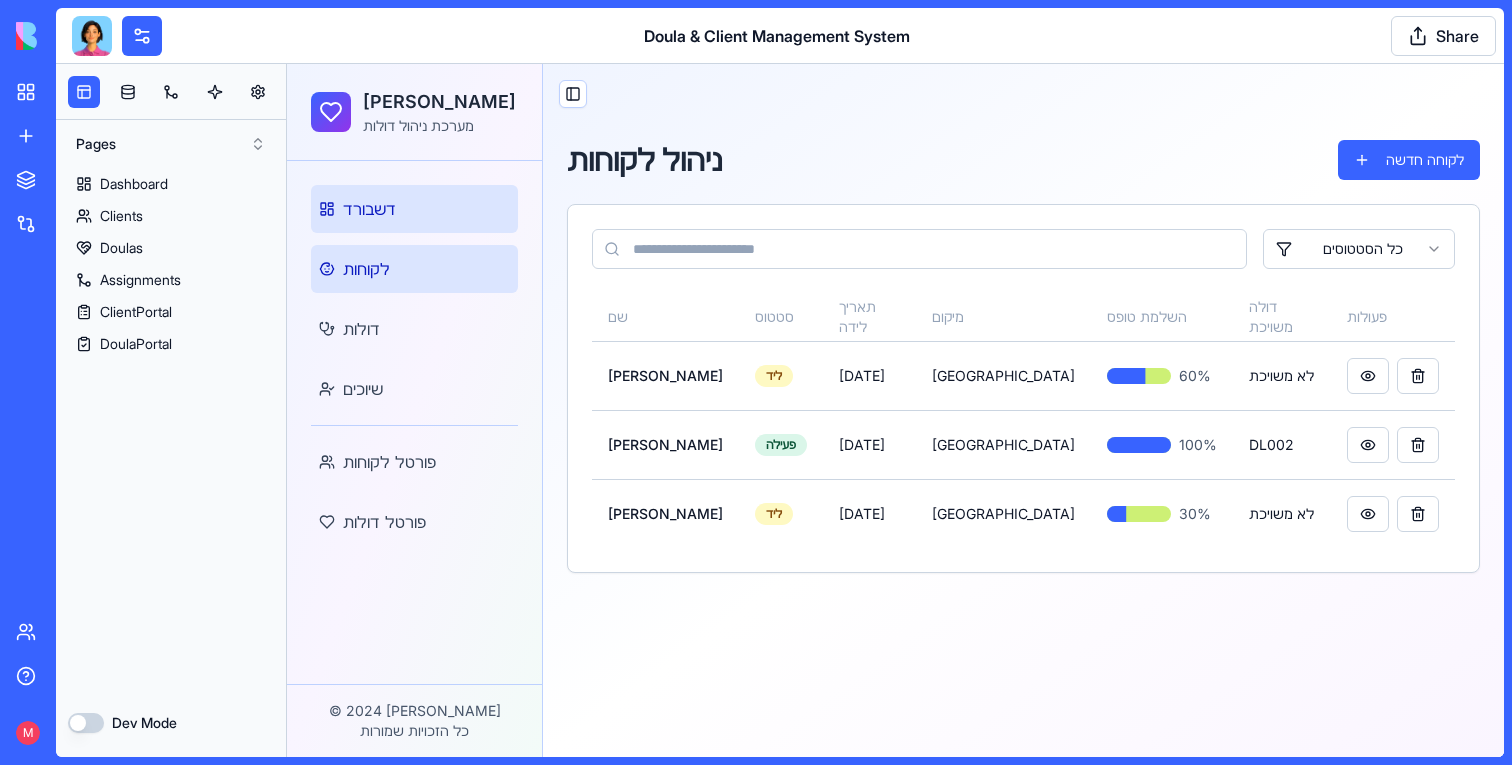 click on "דשבורד" at bounding box center (414, 209) 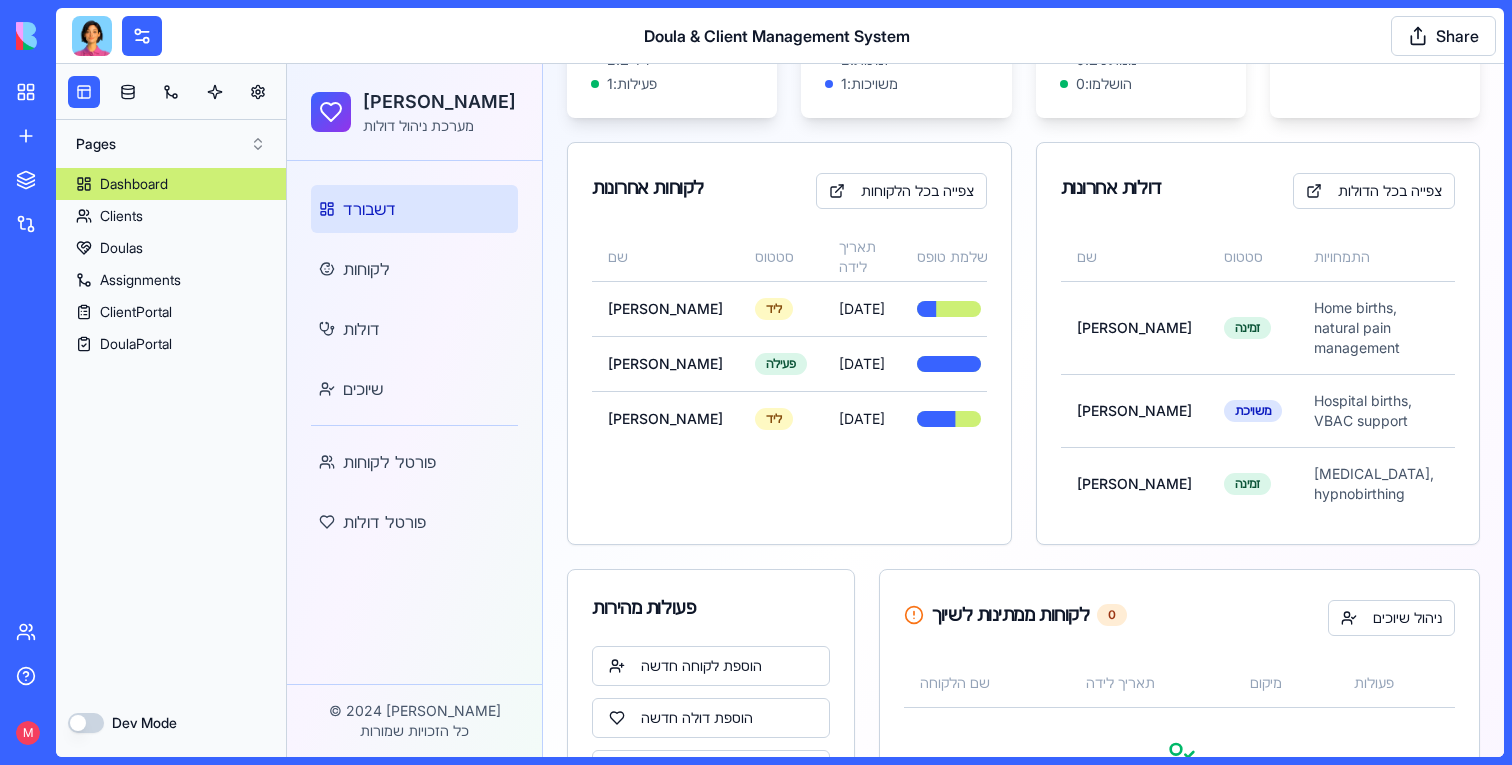 scroll, scrollTop: 358, scrollLeft: 0, axis: vertical 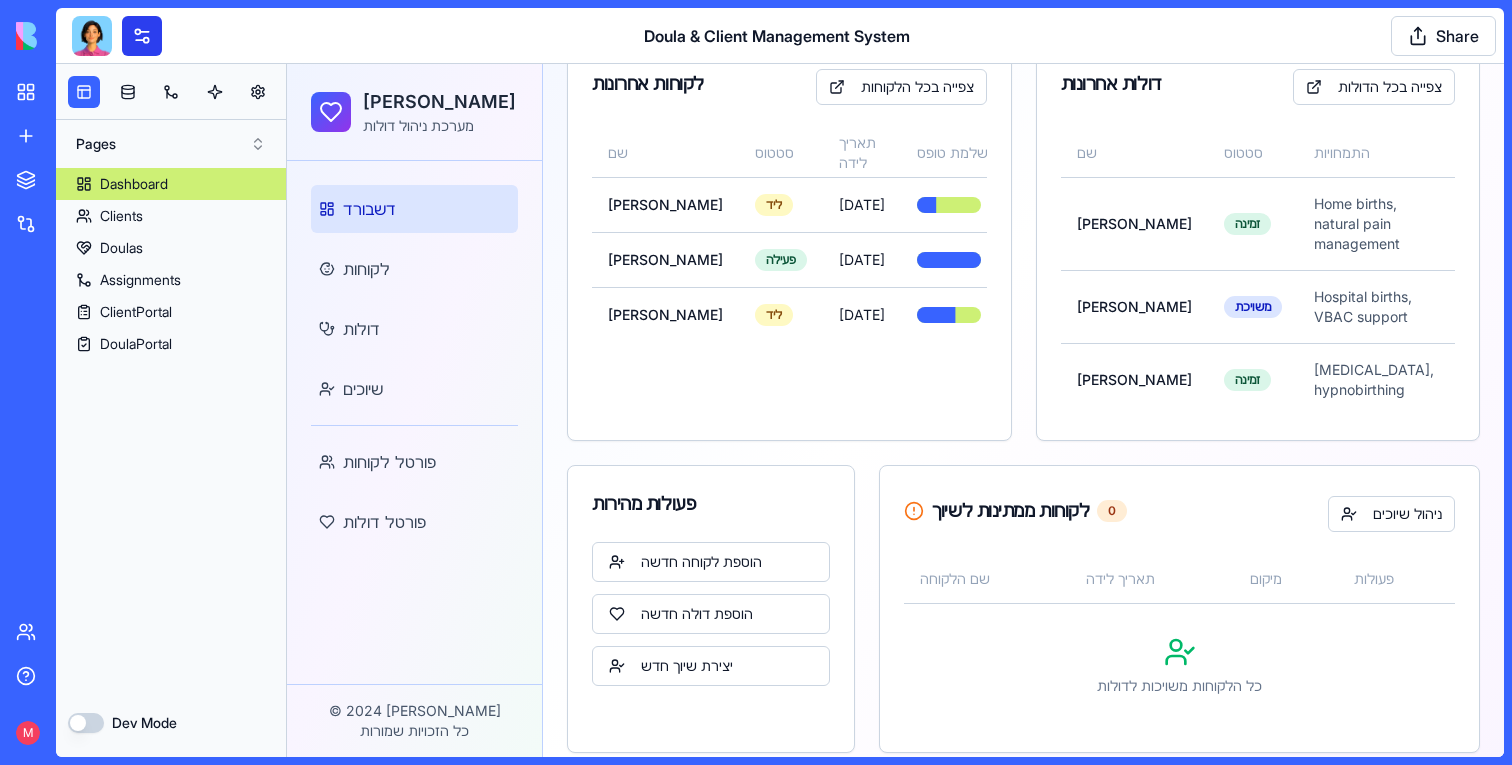 click at bounding box center (142, 36) 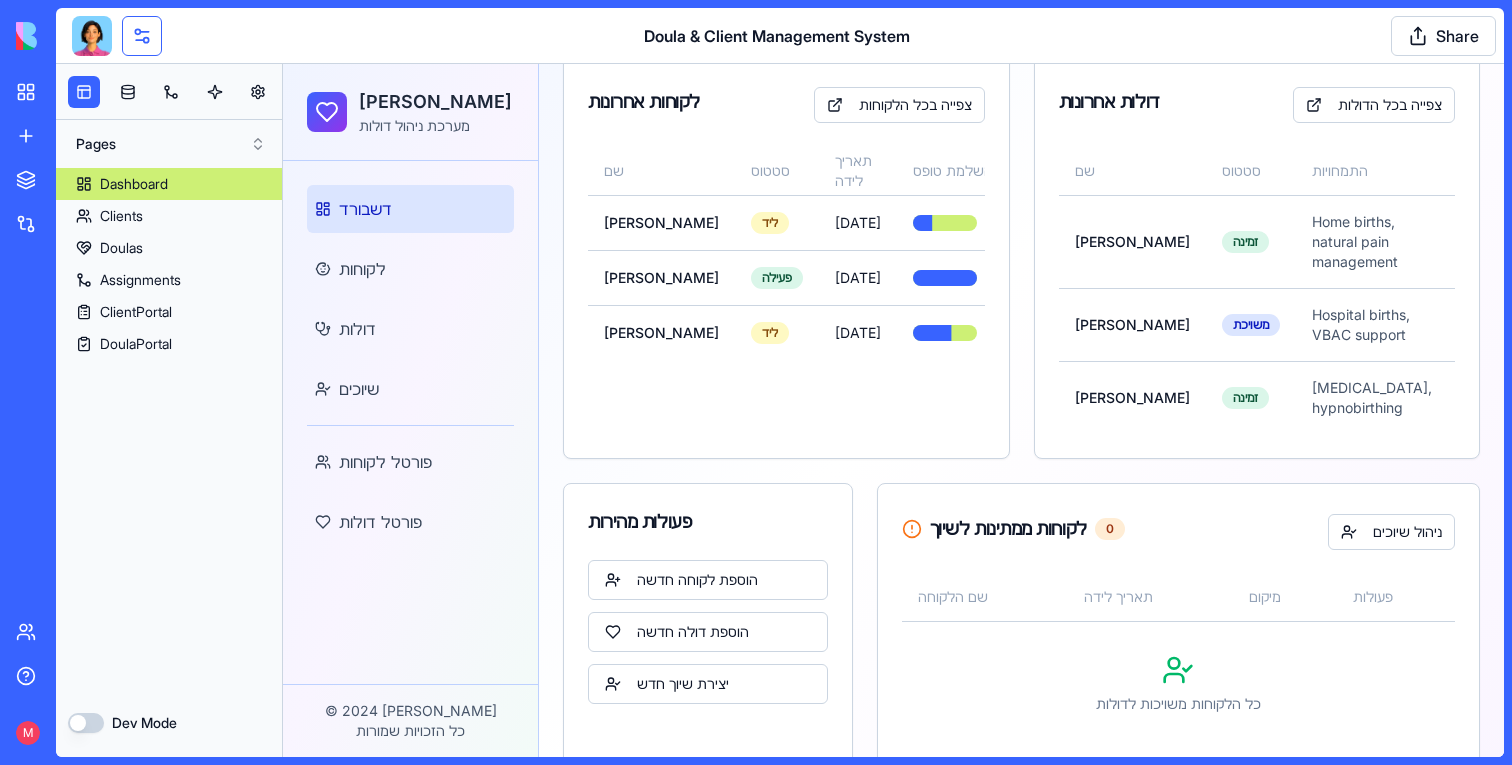 scroll, scrollTop: 322, scrollLeft: 0, axis: vertical 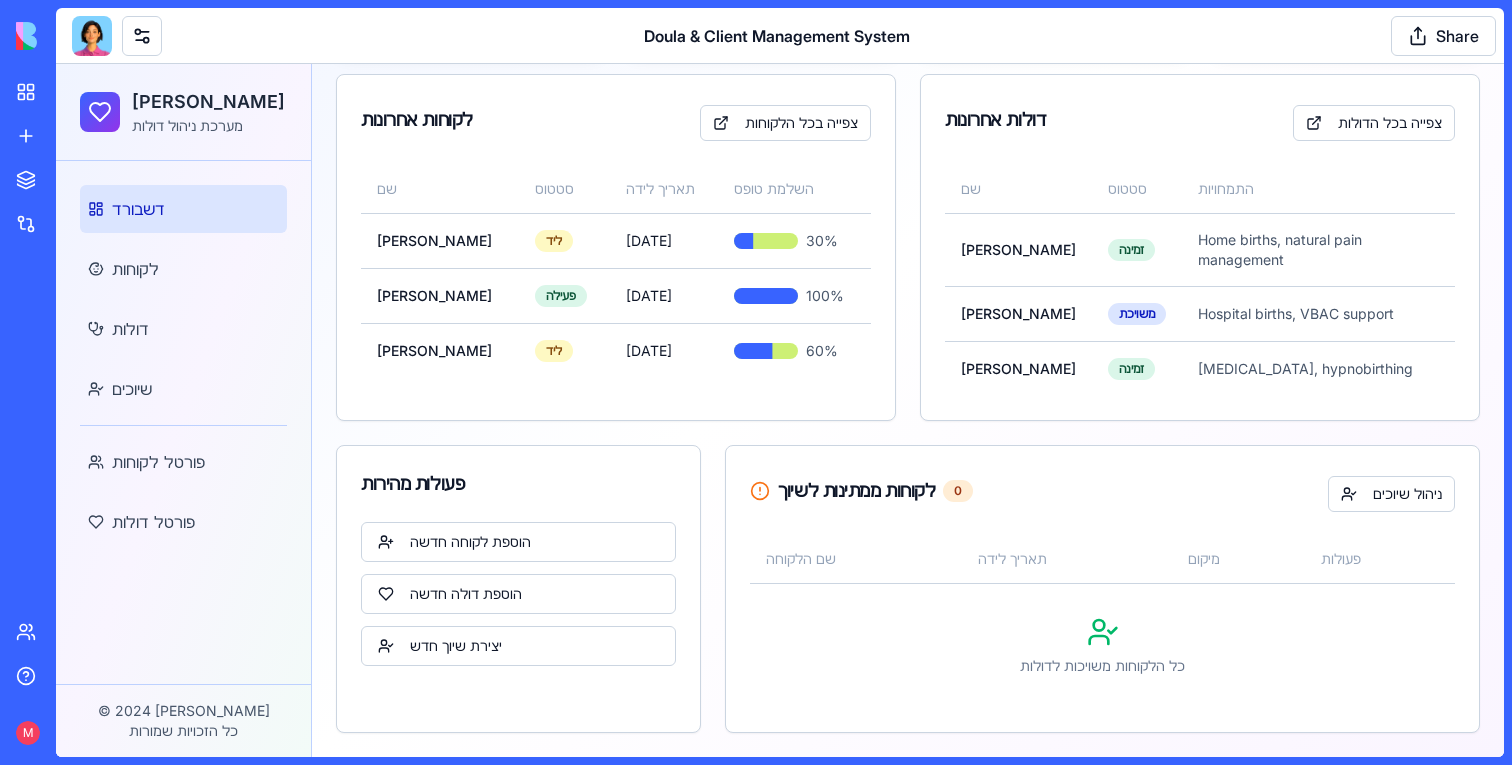 type 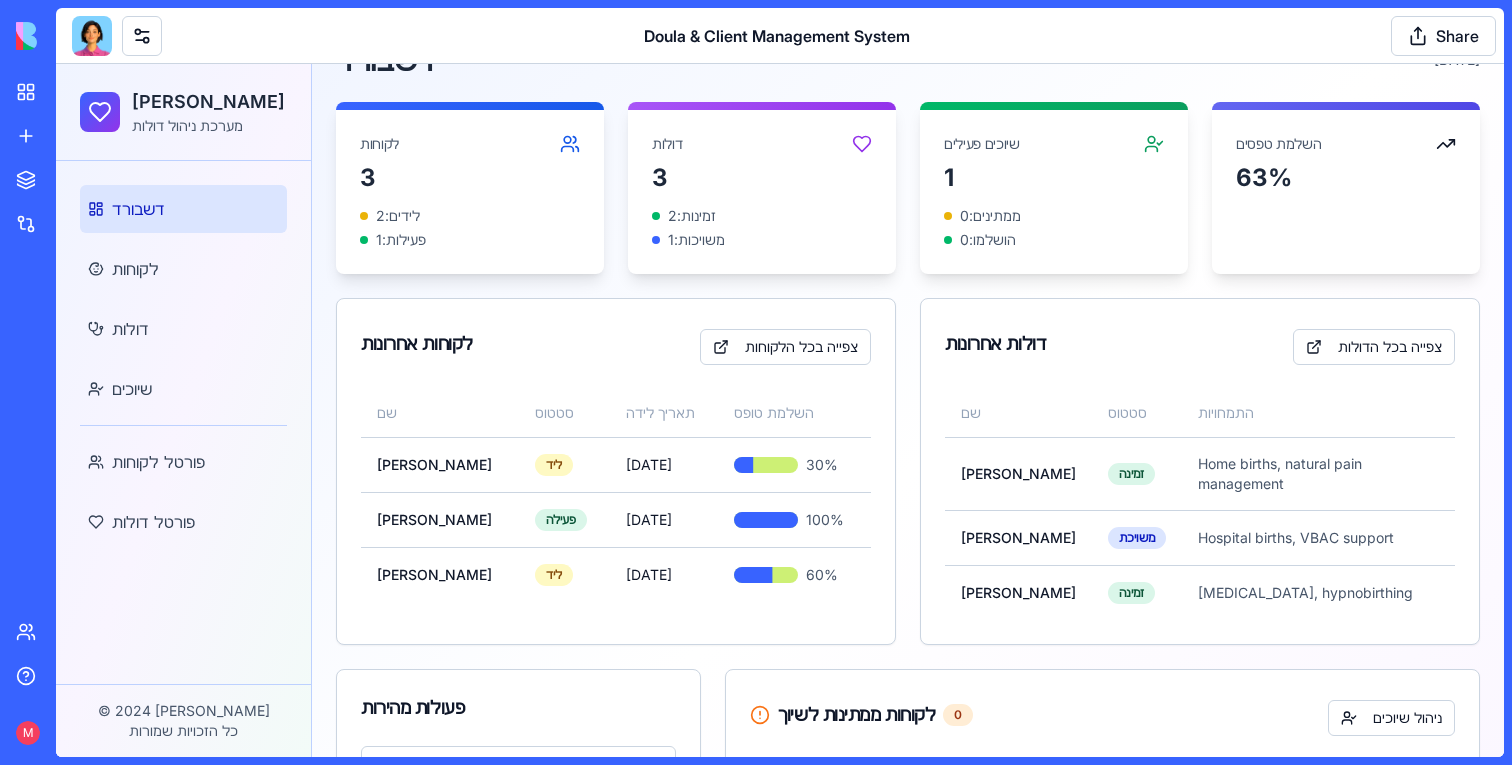scroll, scrollTop: 0, scrollLeft: 0, axis: both 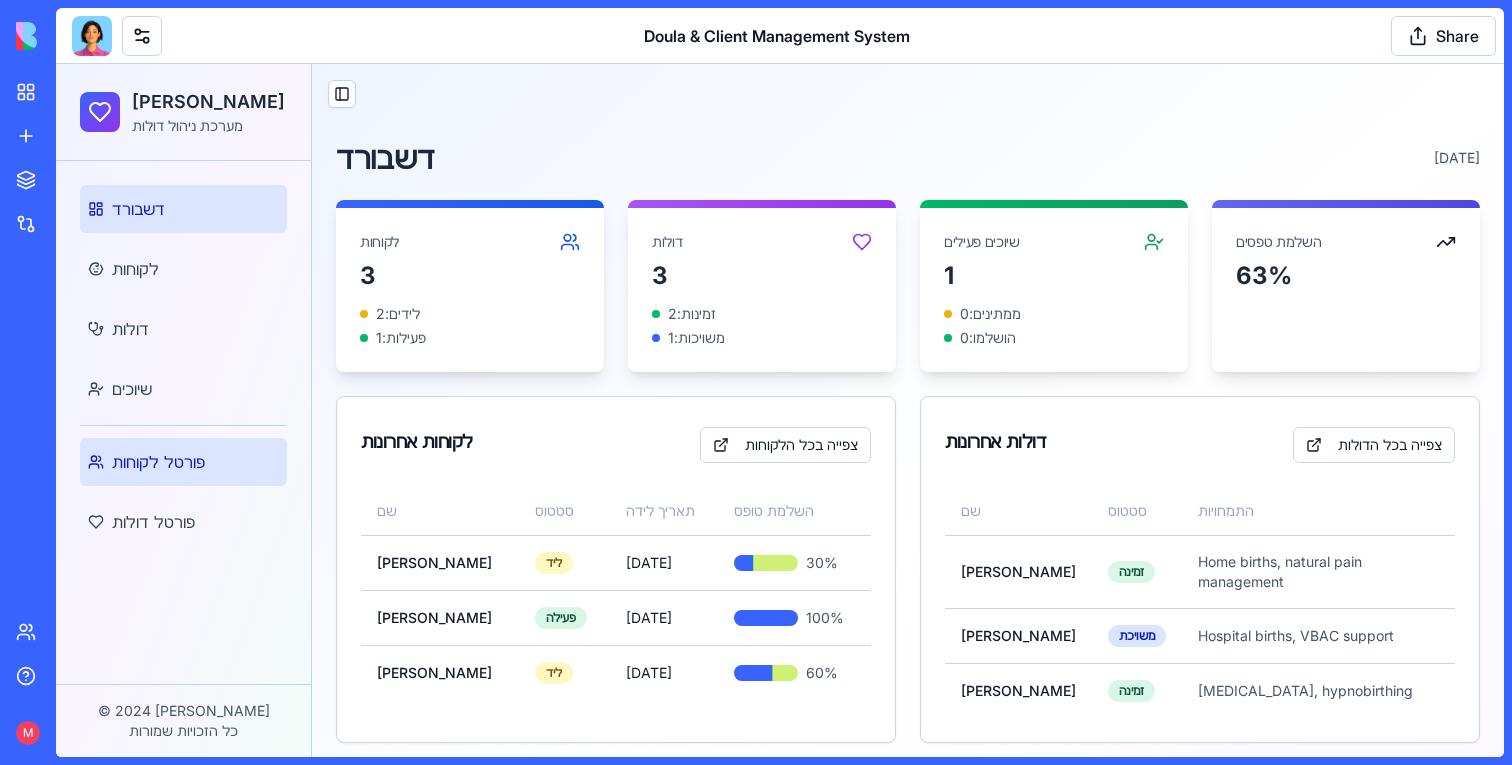click on "פורטל לקוחות" at bounding box center [183, 462] 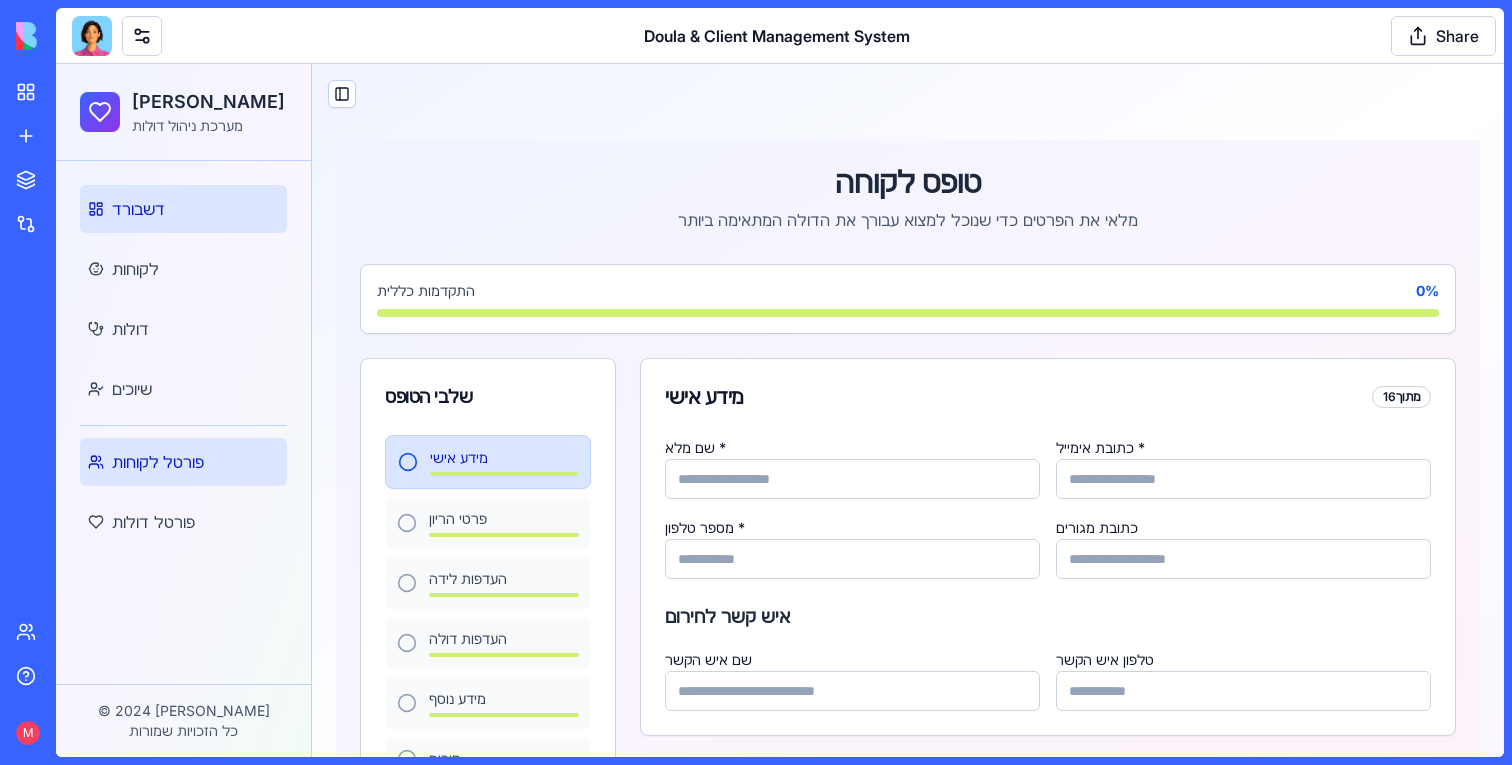 click on "דשבורד" at bounding box center [138, 209] 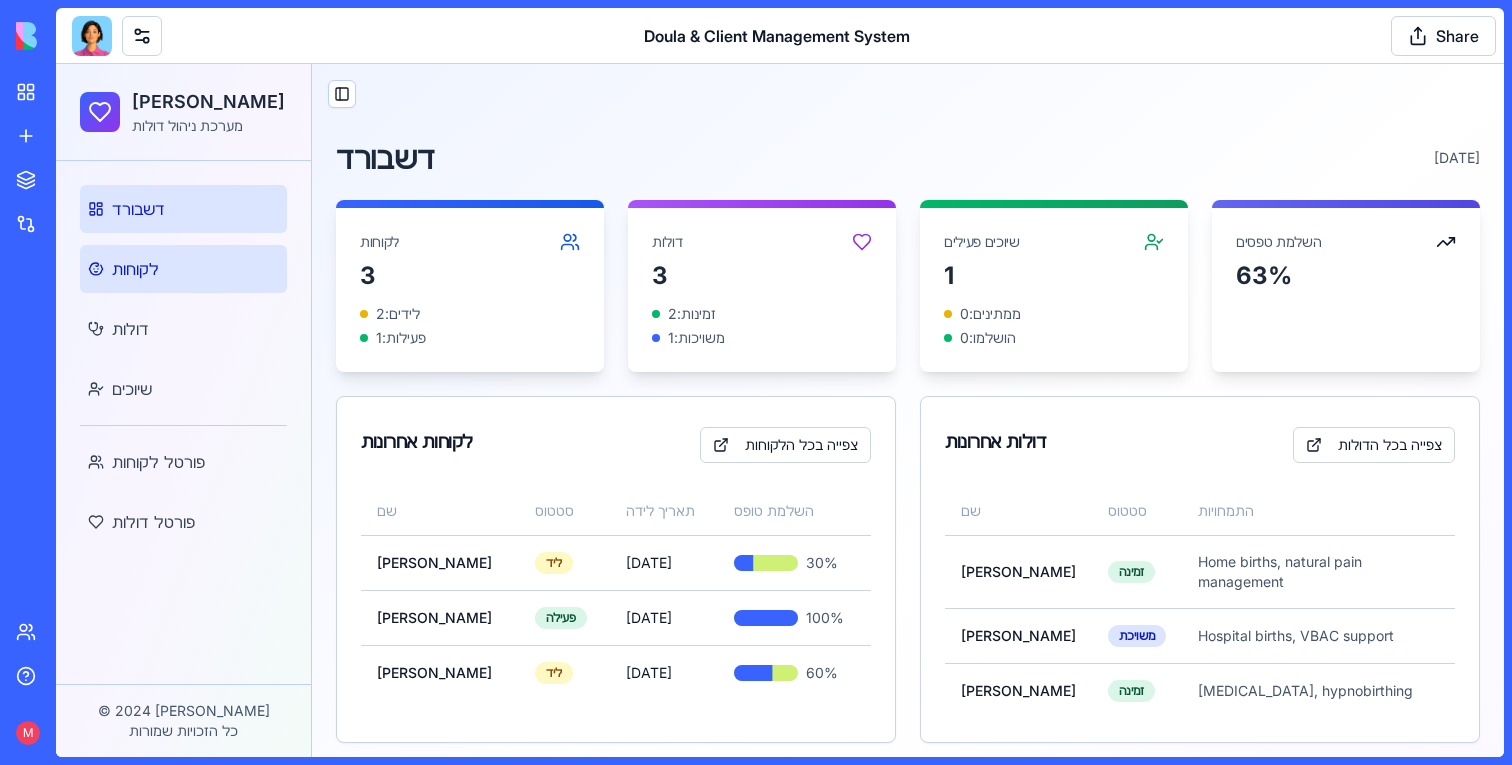 click on "לקוחות" at bounding box center [135, 269] 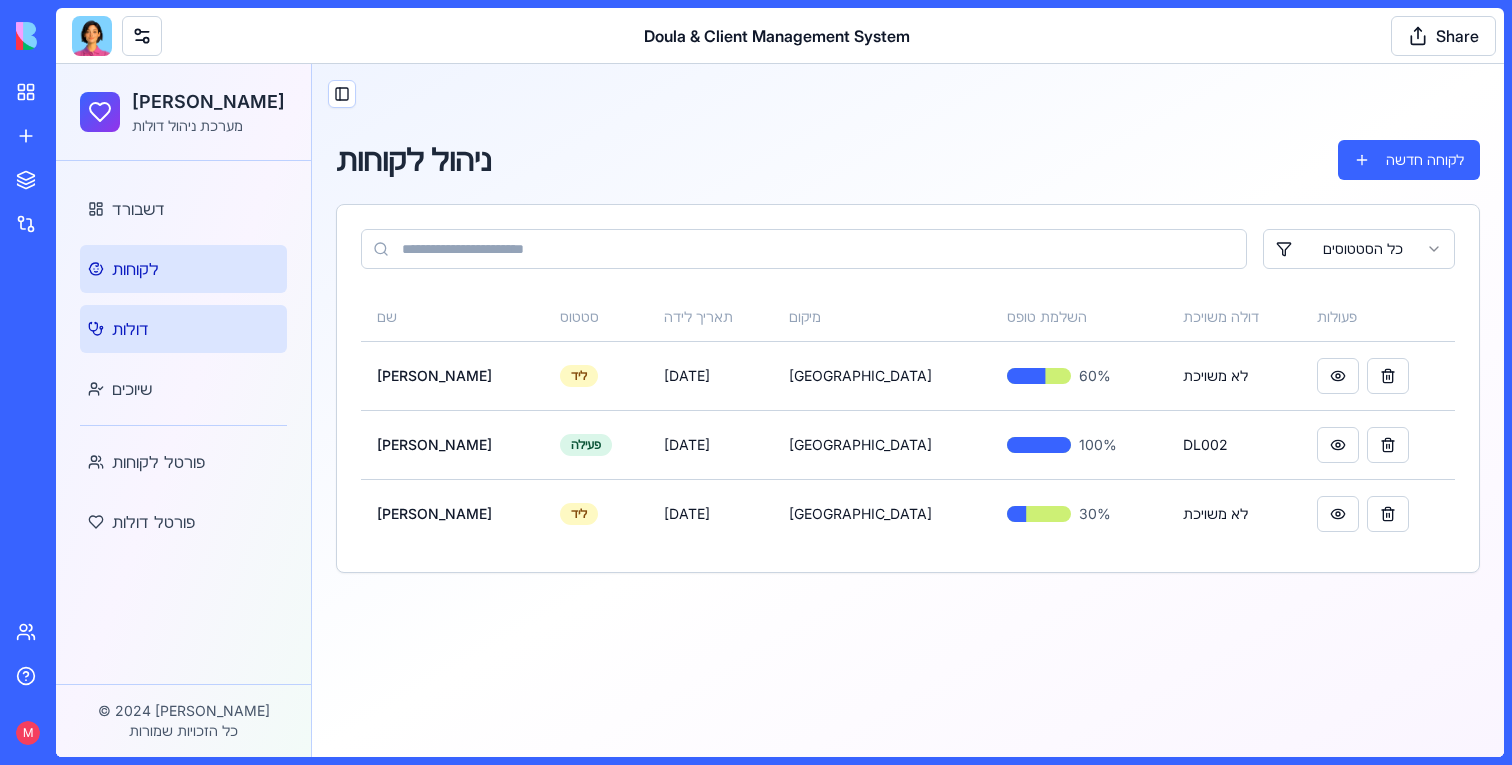 click on "דולות" at bounding box center (130, 329) 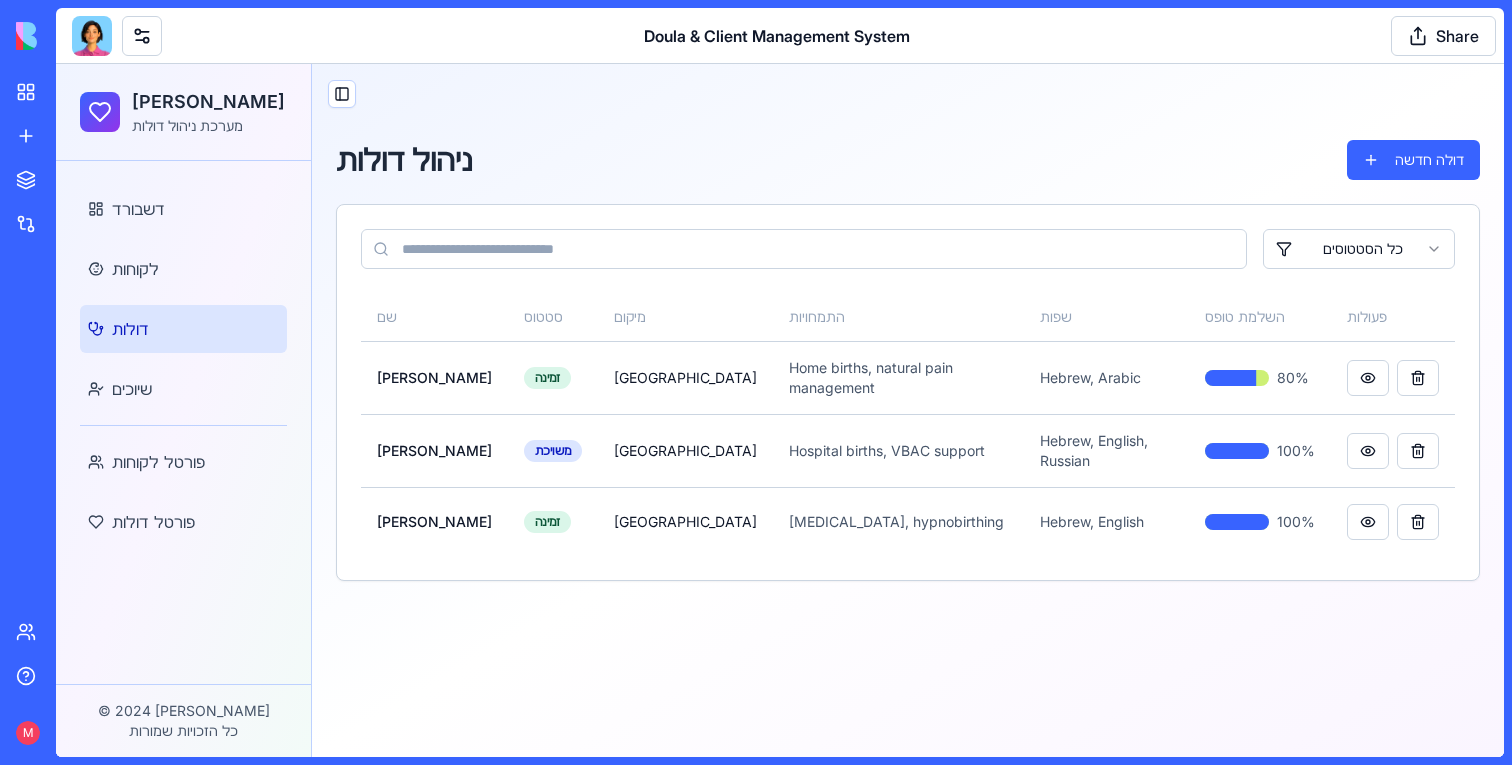 click on "שיוכים" at bounding box center (132, 389) 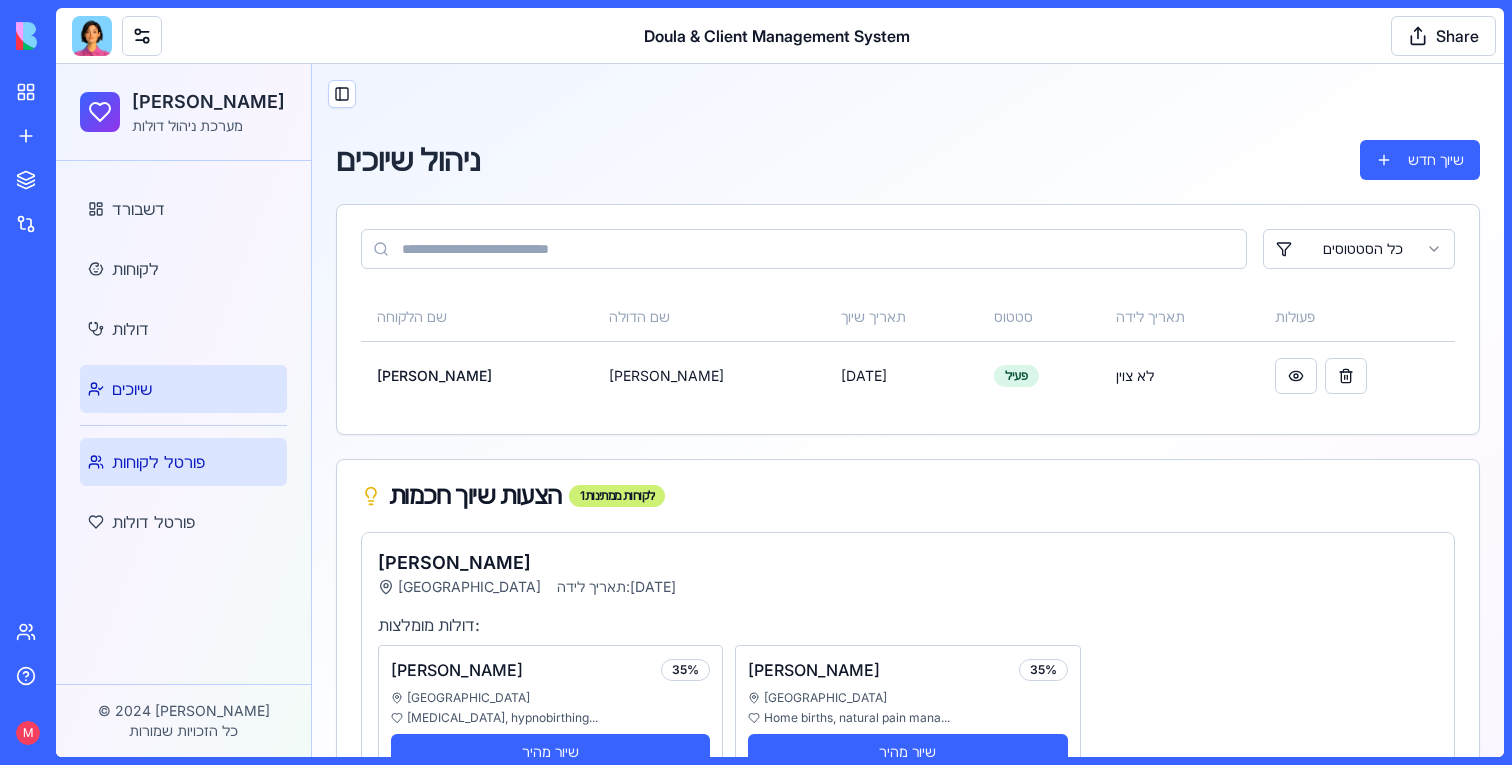 click on "פורטל לקוחות" at bounding box center [158, 462] 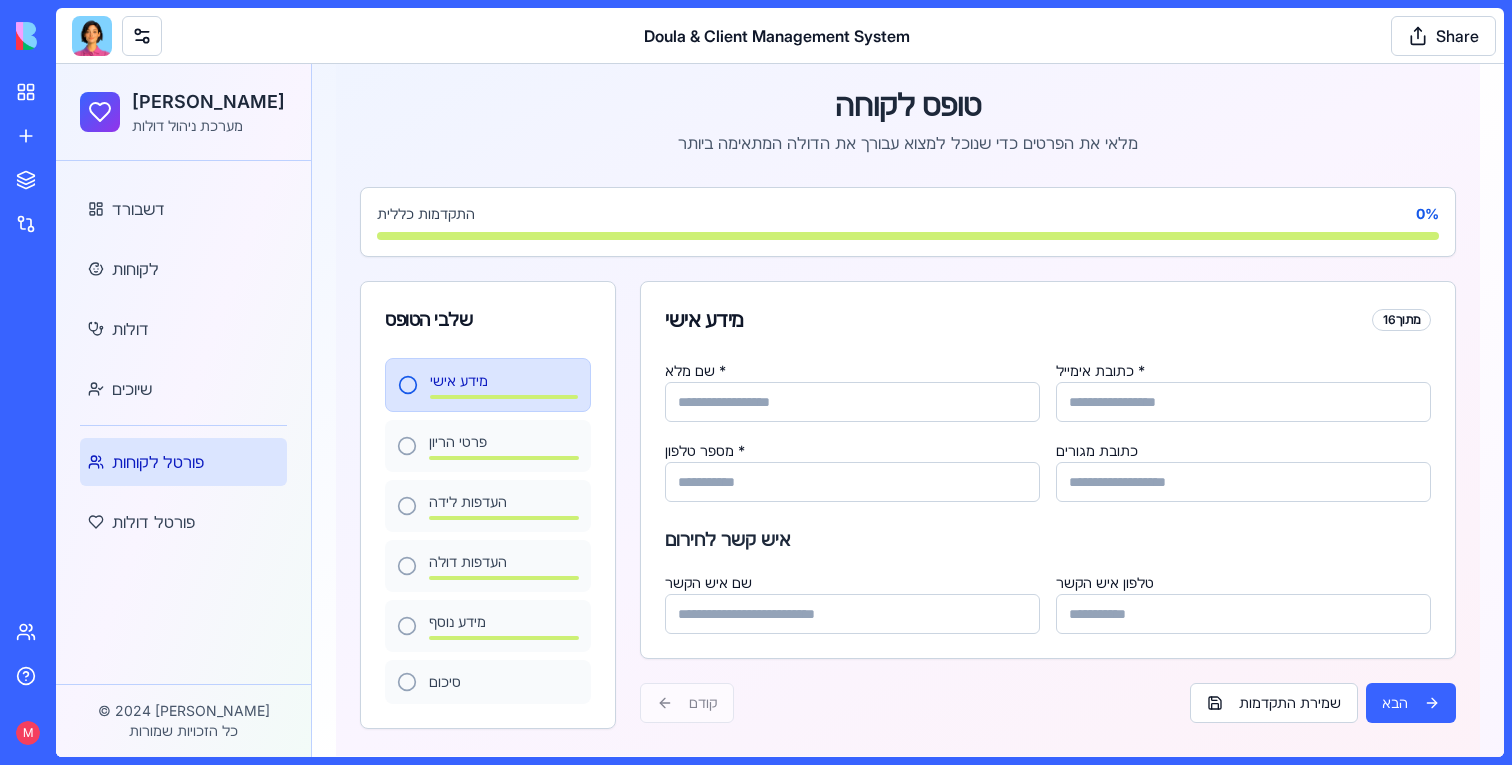 scroll, scrollTop: 100, scrollLeft: 0, axis: vertical 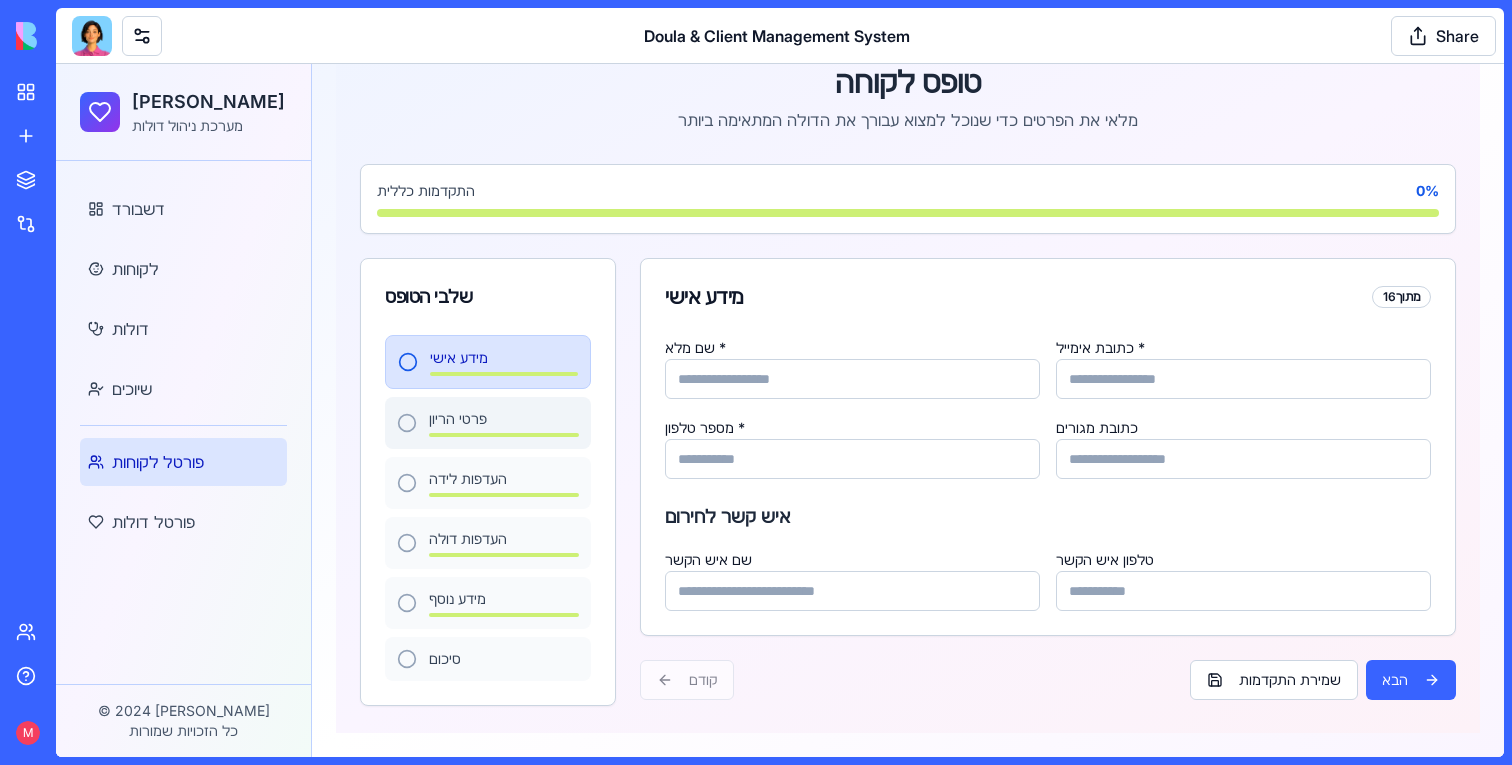 click at bounding box center (504, 435) 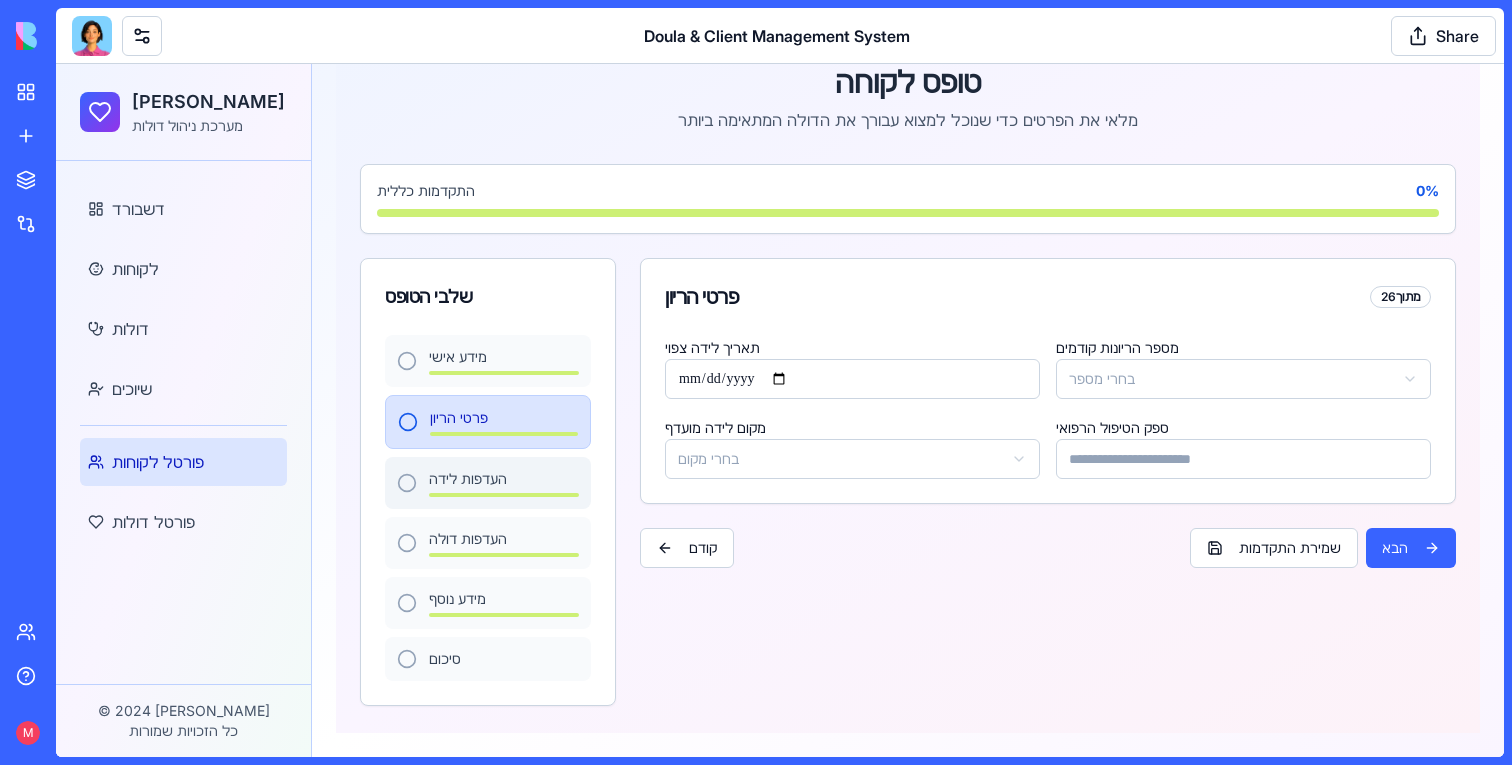 click on "העדפות לידה" at bounding box center (488, 483) 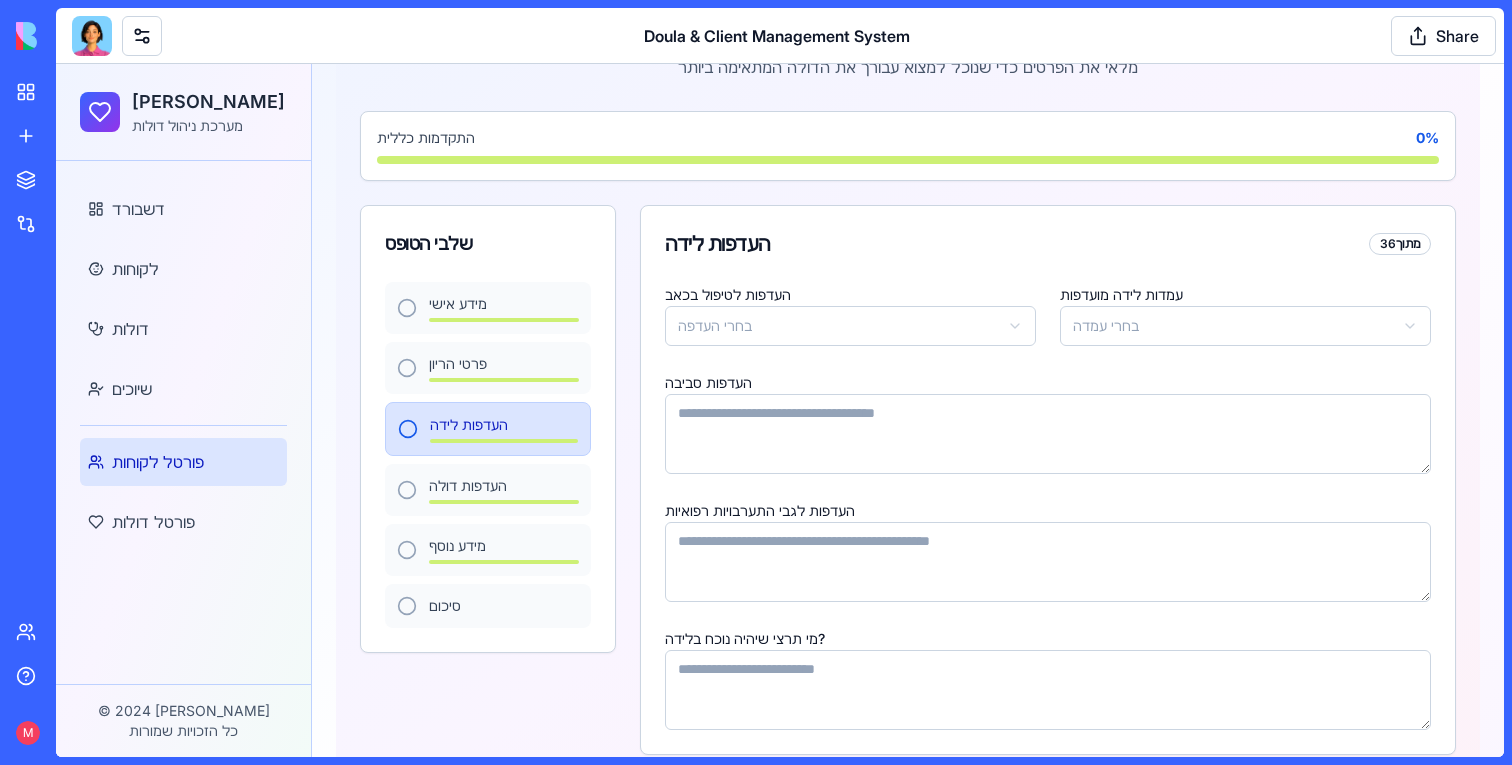 scroll, scrollTop: 157, scrollLeft: 0, axis: vertical 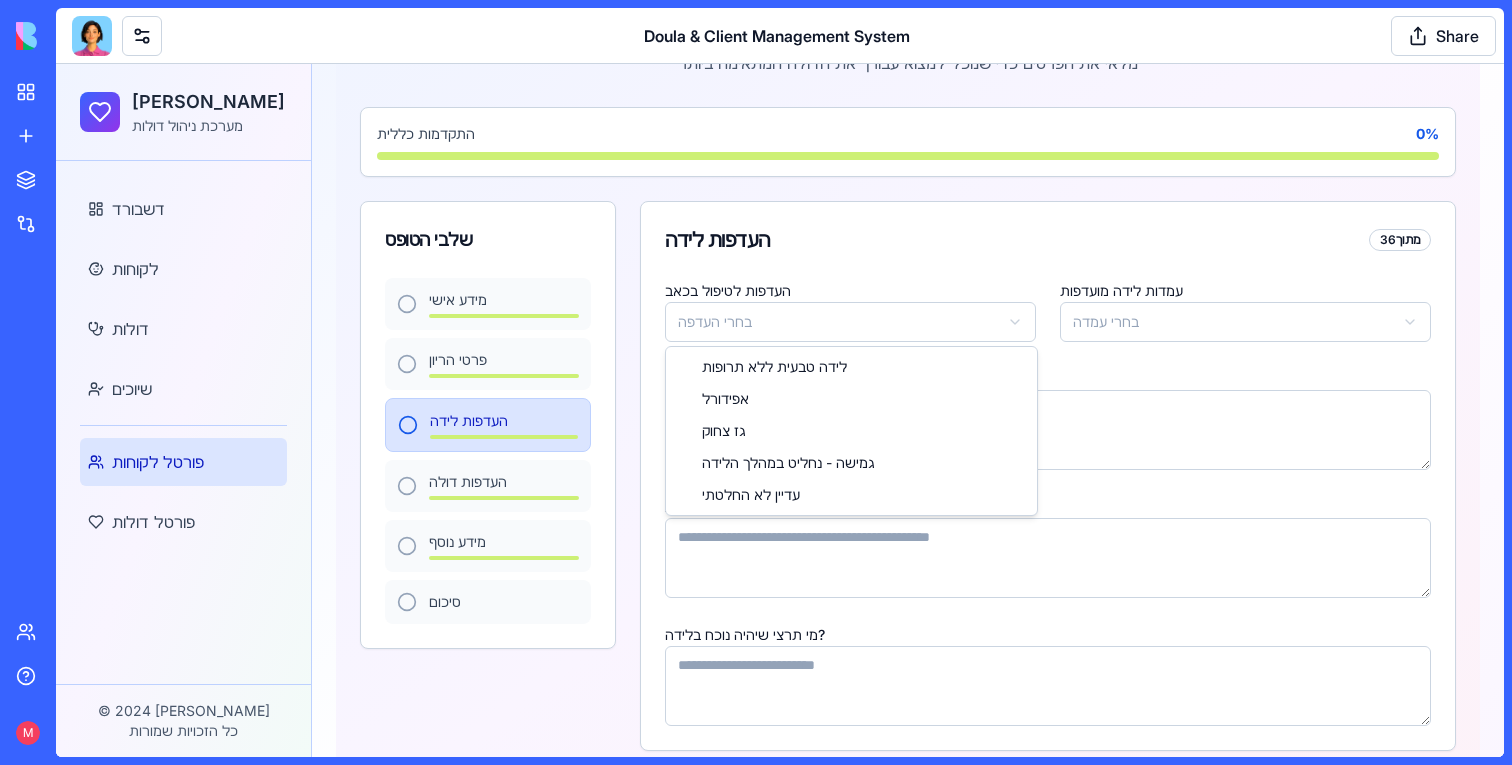 click on "דולה קאר מערכת ניהול דולות דשבורד לקוחות דולות שיוכים פורטל לקוחות פורטל דולות © 2024 דולה קאר כל הזכויות שמורות Toggle Sidebar טופס לקוחה מלאי את הפרטים כדי שנוכל למצוא עבורך את הדולה המתאימה ביותר התקדמות כללית 0 % שלבי הטופס מידע אישי פרטי הריון העדפות לידה העדפות דולה מידע נוסף סיכום העדפות לידה 3  מתוך  6 העדפות לטיפול בכאב בחרי העדפה עמדות לידה מועדפות בחרי עמדה העדפות סביבה העדפות לגבי התערבויות רפואיות מי תרצי שיהיה נוכח בלידה? קודם שמירת התקדמות הבא
לידה טבעית ללא תרופות אפידורל גז צחוק גמישה - נחליט במהלך הלידה עדיין לא החלטתי" at bounding box center [780, 385] 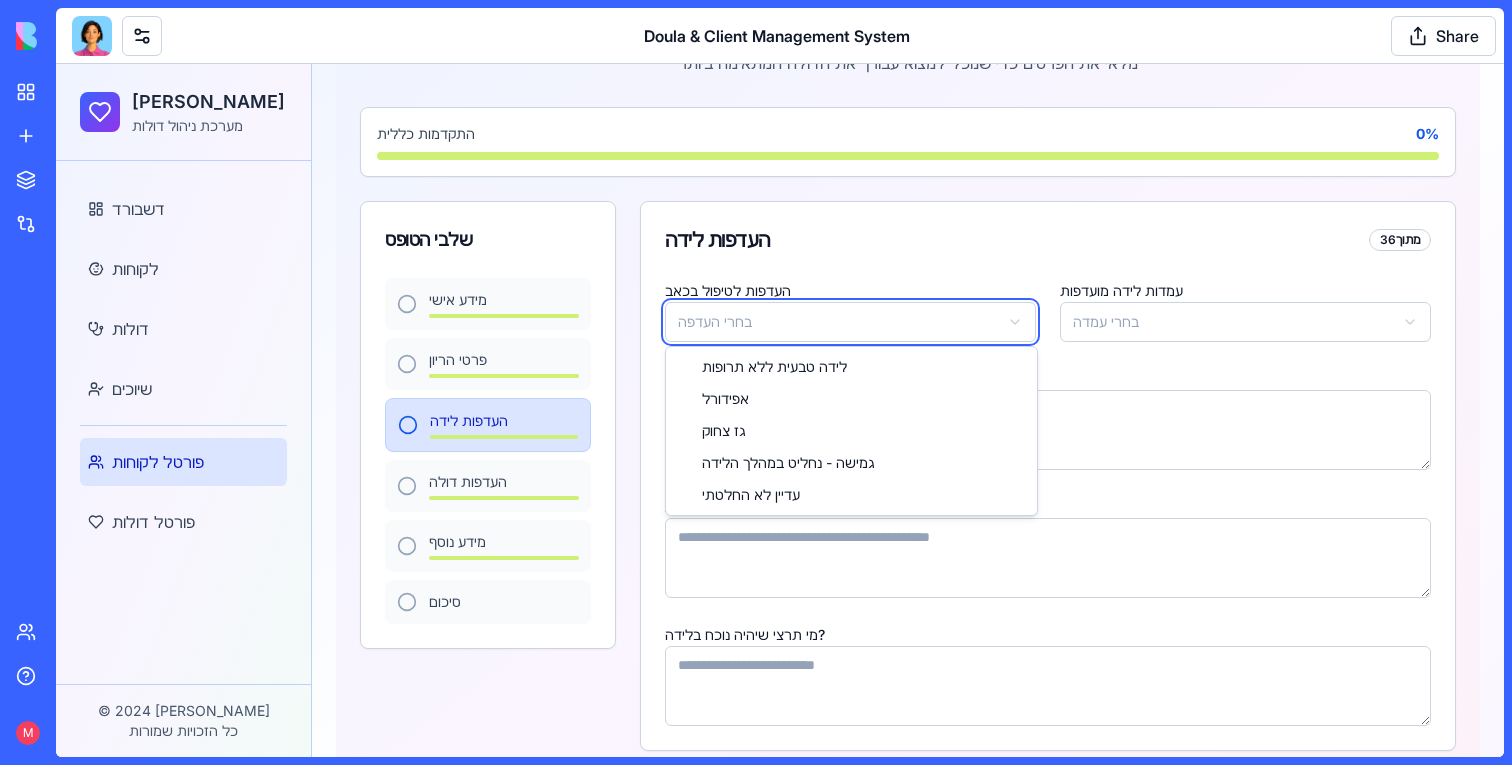 click on "דולה קאר מערכת ניהול דולות דשבורד לקוחות דולות שיוכים פורטל לקוחות פורטל דולות © 2024 דולה קאר כל הזכויות שמורות Toggle Sidebar טופס לקוחה מלאי את הפרטים כדי שנוכל למצוא עבורך את הדולה המתאימה ביותר התקדמות כללית 0 % שלבי הטופס מידע אישי פרטי הריון העדפות לידה העדפות דולה מידע נוסף סיכום העדפות לידה 3  מתוך  6 העדפות לטיפול בכאב בחרי העדפה עמדות לידה מועדפות בחרי עמדה העדפות סביבה העדפות לגבי התערבויות רפואיות מי תרצי שיהיה נוכח בלידה? קודם שמירת התקדמות הבא
לידה טבעית ללא תרופות אפידורל גז צחוק גמישה - נחליט במהלך הלידה עדיין לא החלטתי" at bounding box center (780, 385) 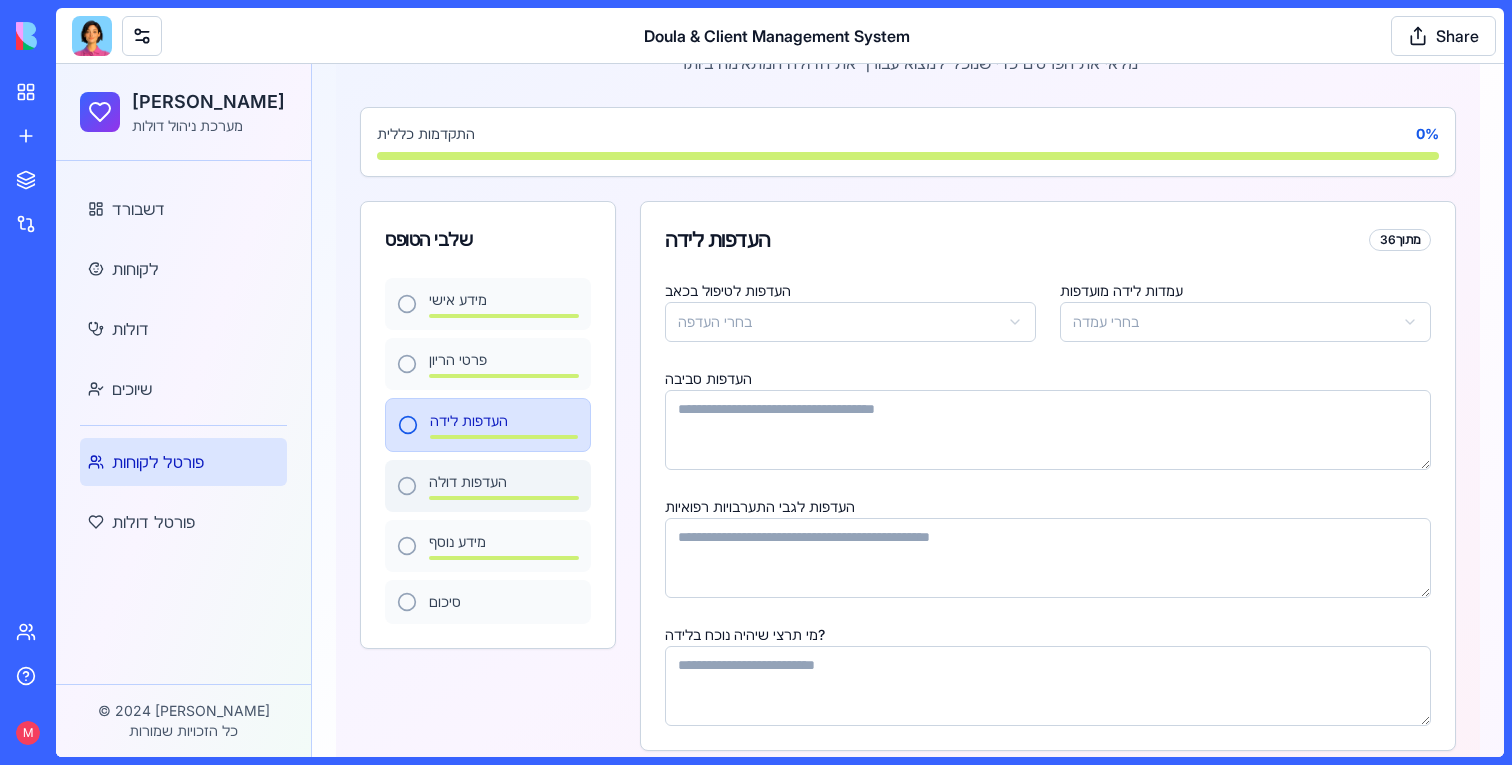 click on "העדפות דולה" at bounding box center [488, 486] 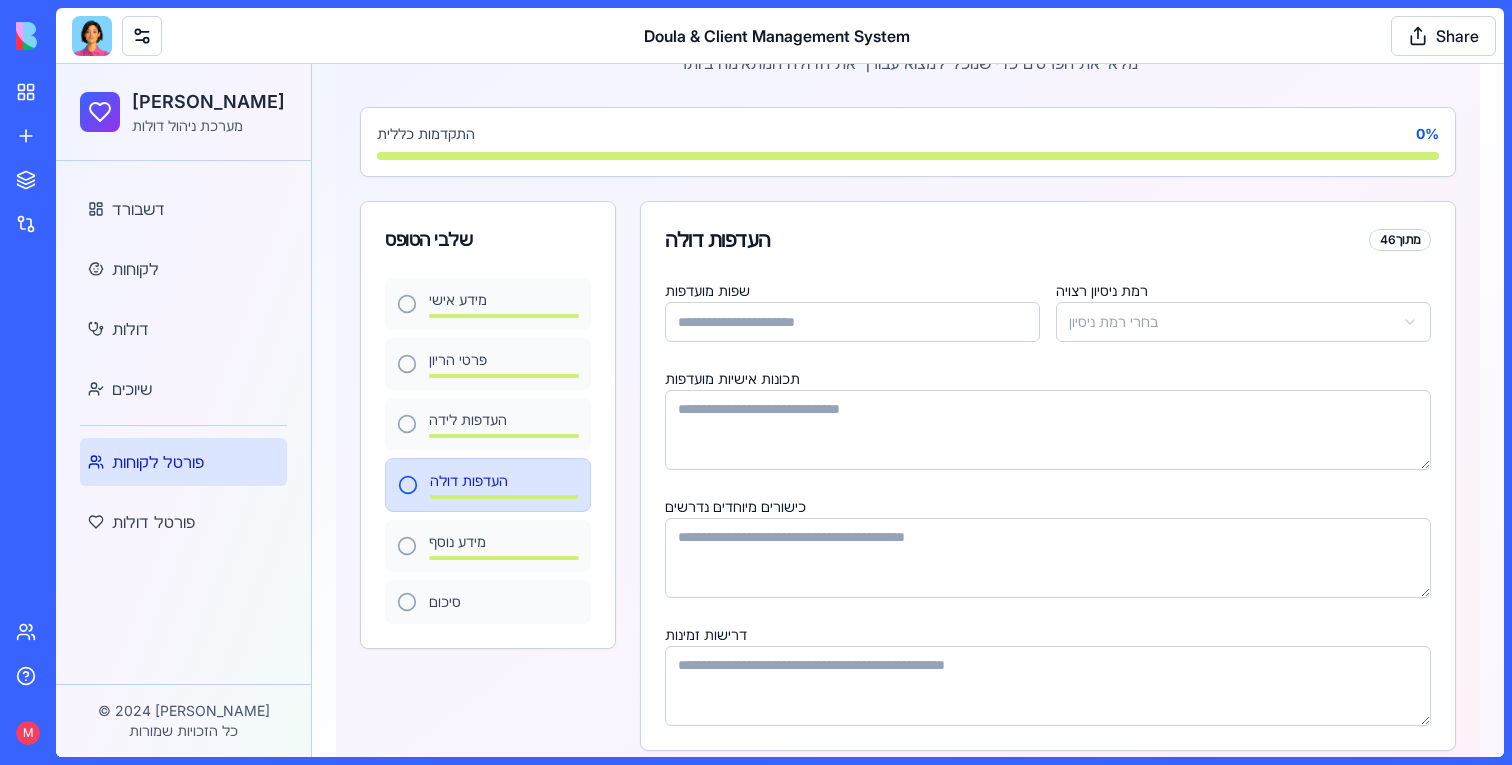 click on "העדפות דולה" at bounding box center [488, 485] 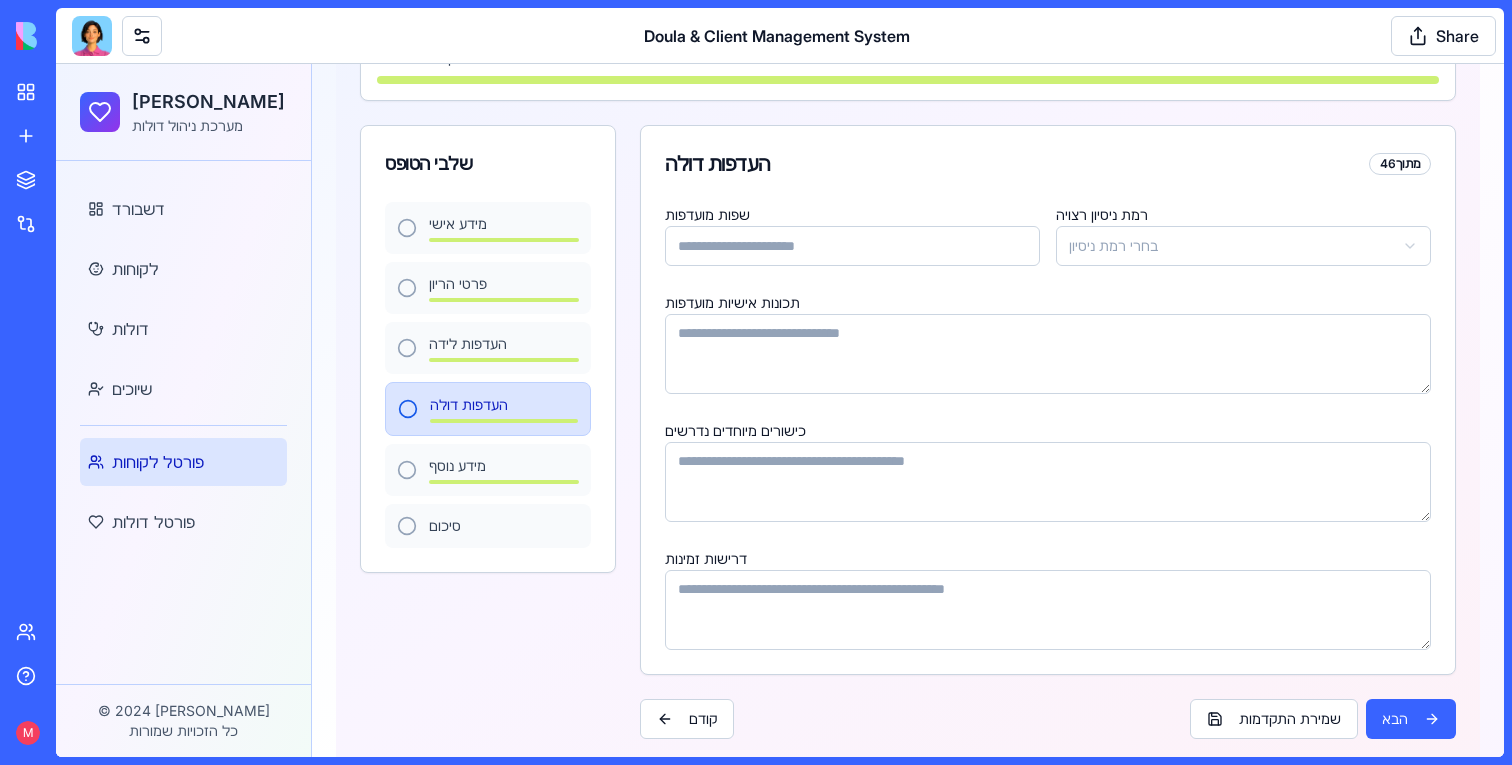 scroll, scrollTop: 229, scrollLeft: 0, axis: vertical 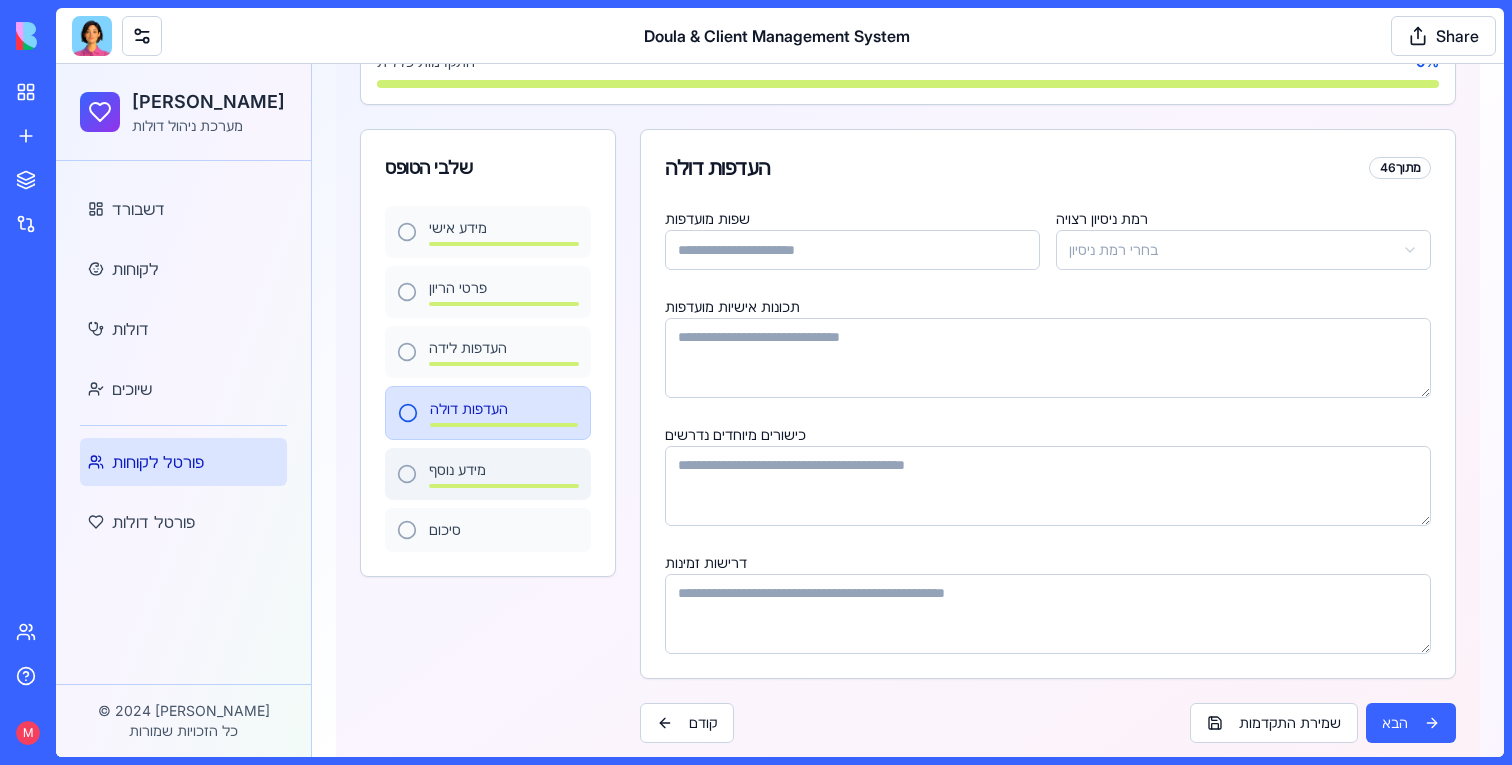 click on "מידע נוסף" at bounding box center (488, 474) 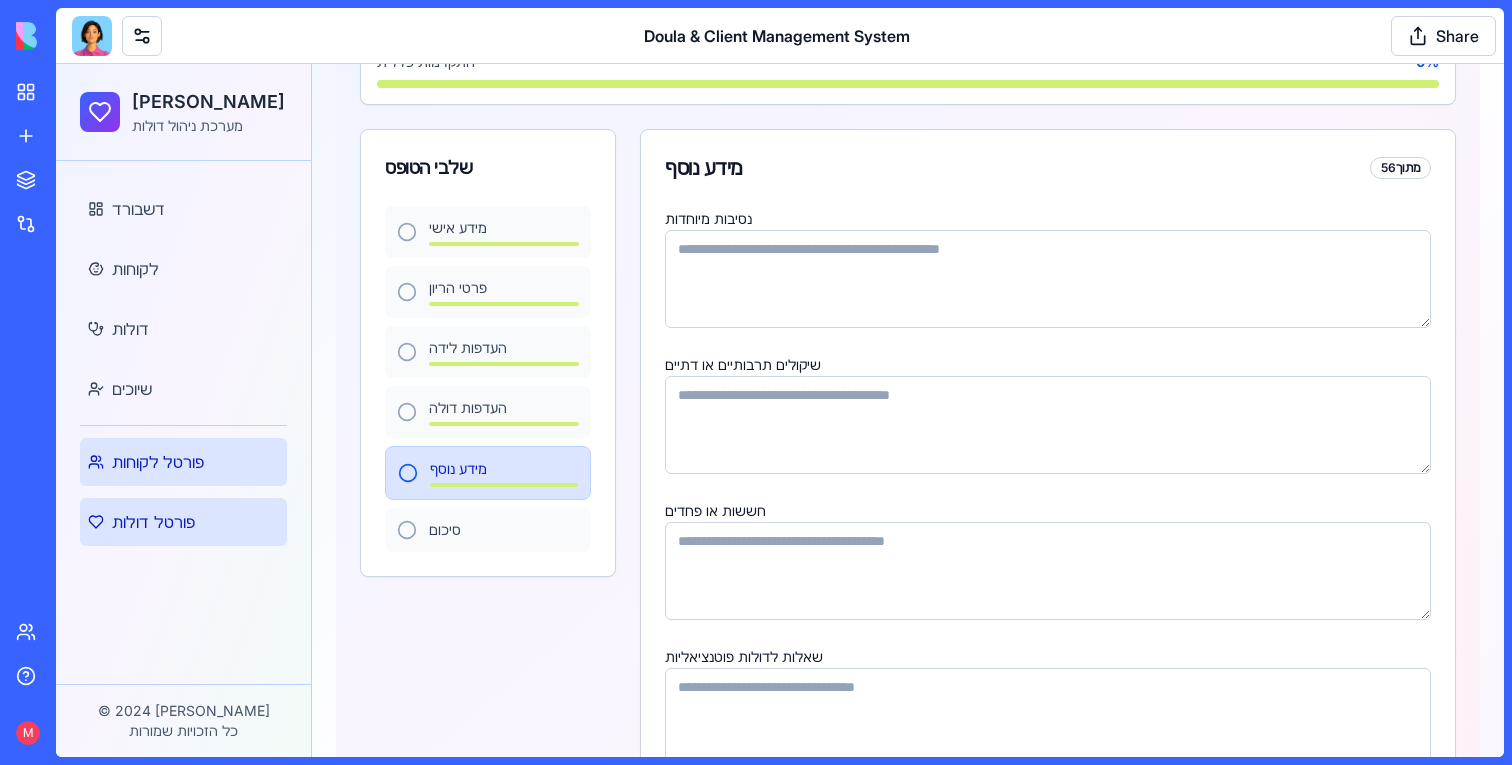 click on "פורטל דולות" at bounding box center [183, 522] 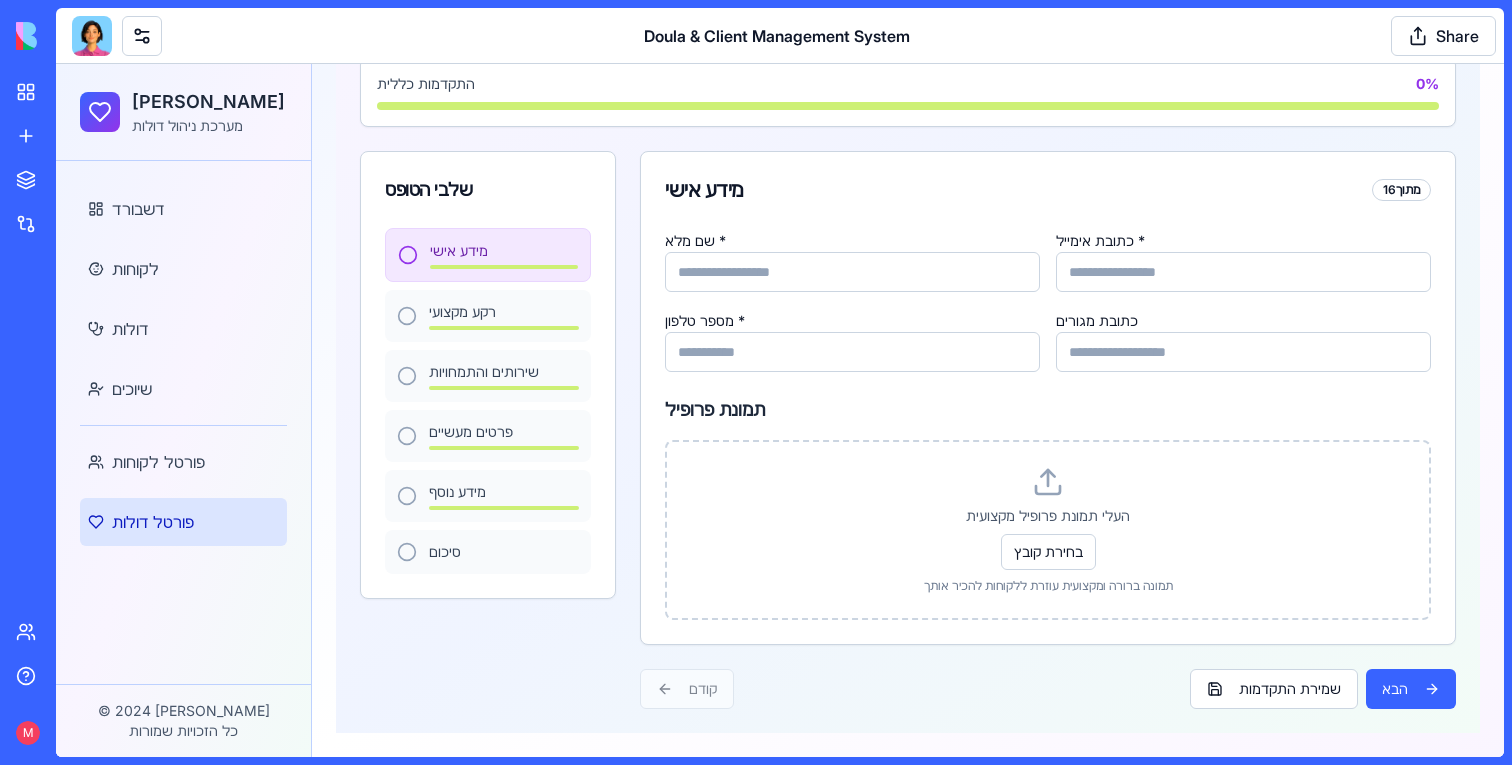 scroll, scrollTop: 0, scrollLeft: 0, axis: both 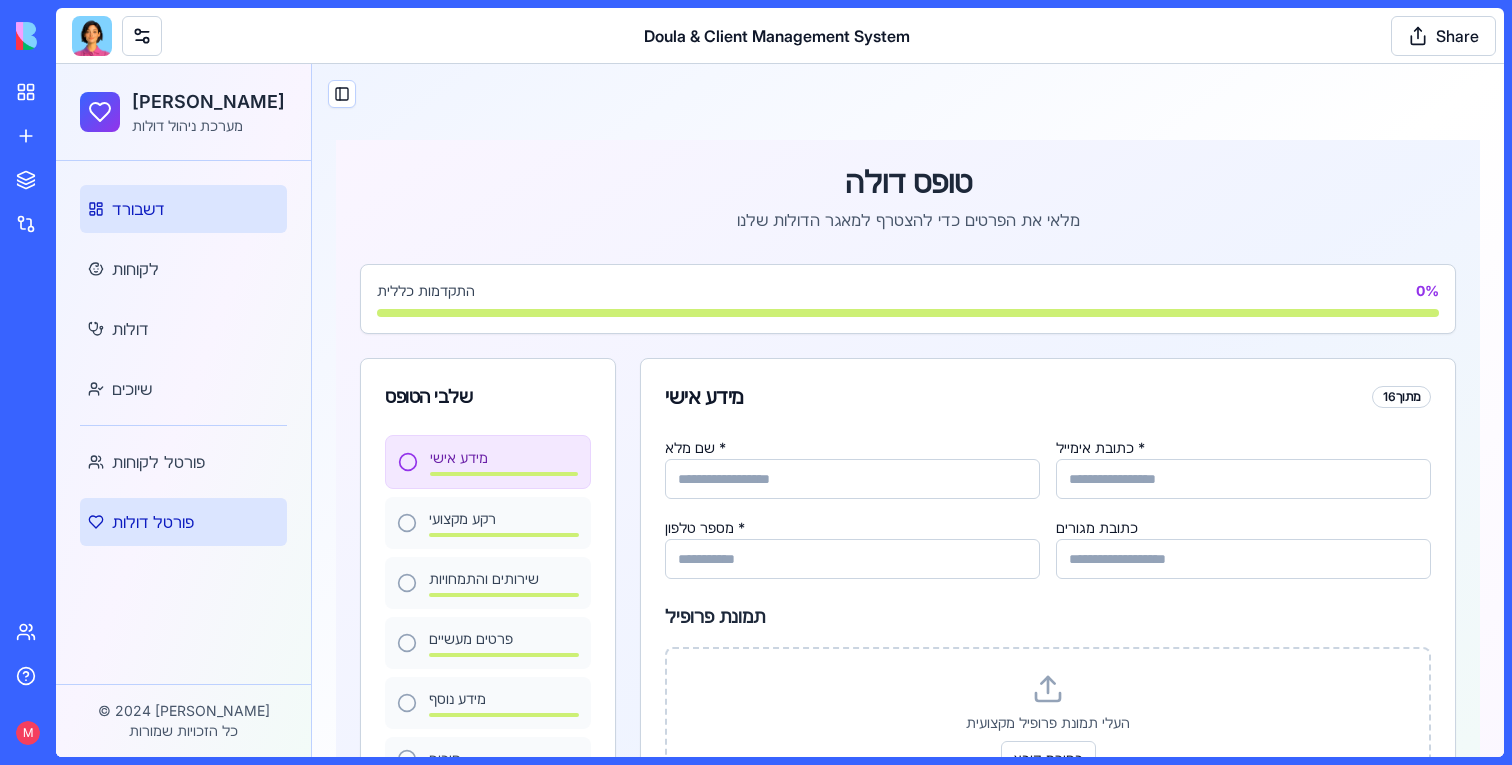 click on "דשבורד" at bounding box center [183, 209] 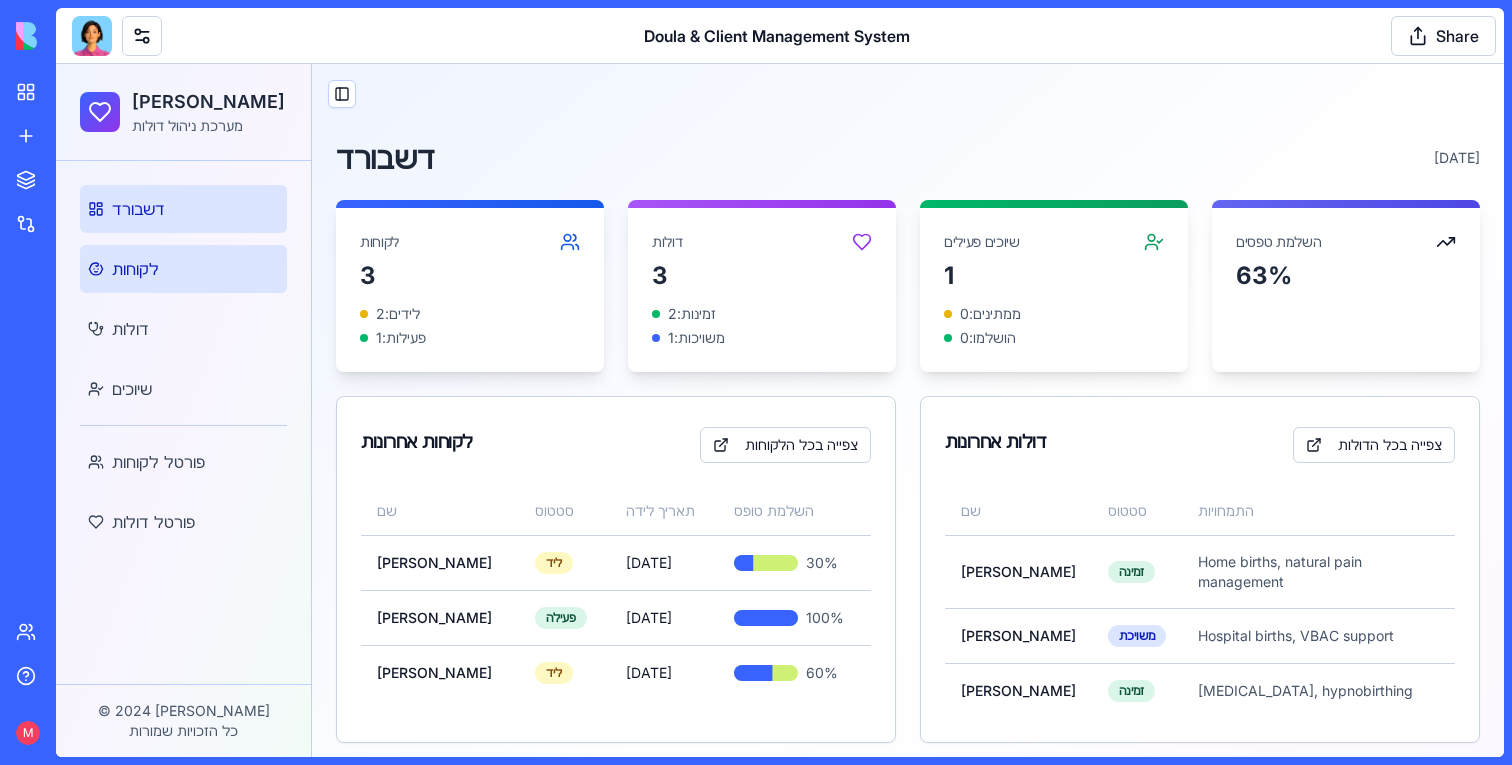 click on "לקוחות" at bounding box center [135, 269] 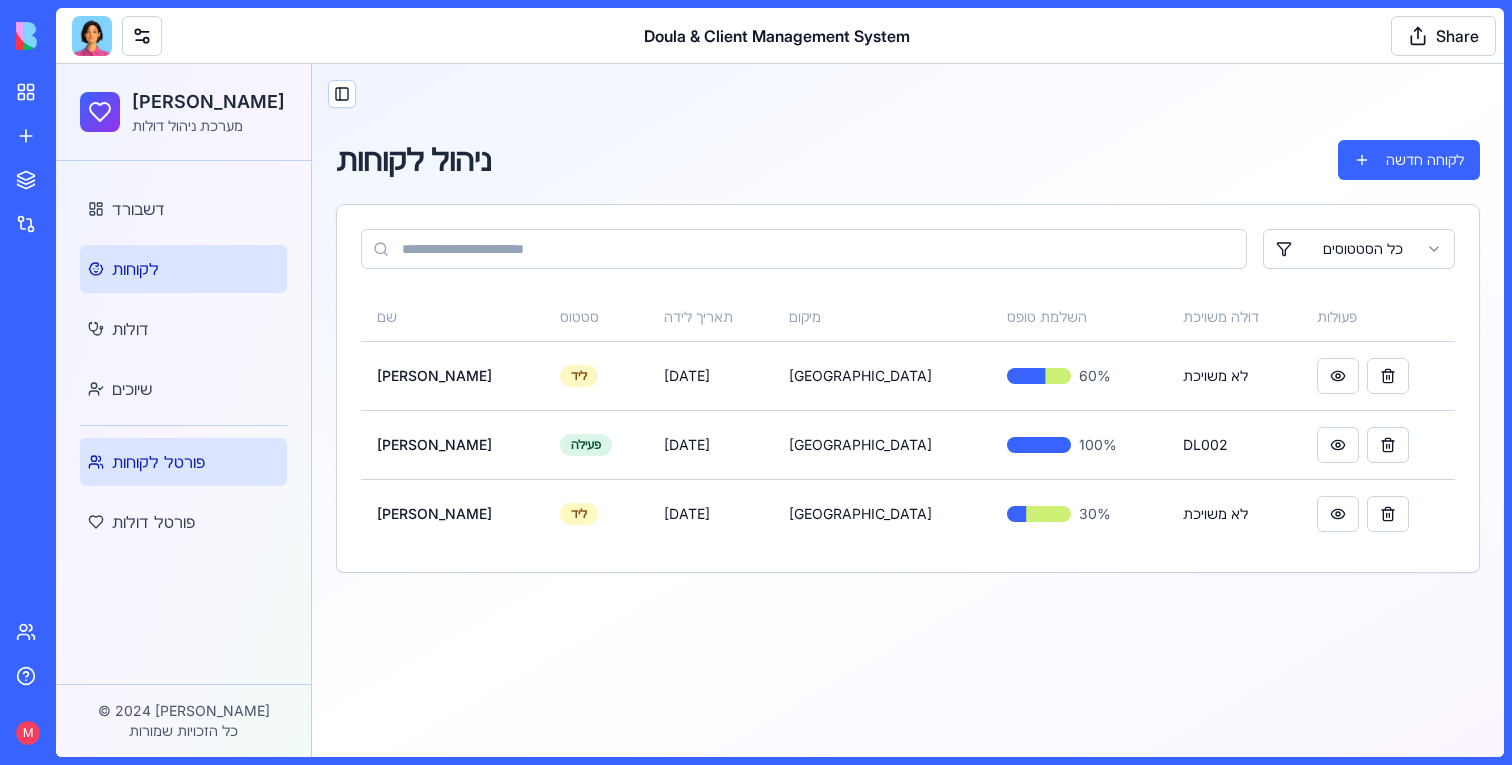 click on "פורטל לקוחות" at bounding box center [158, 462] 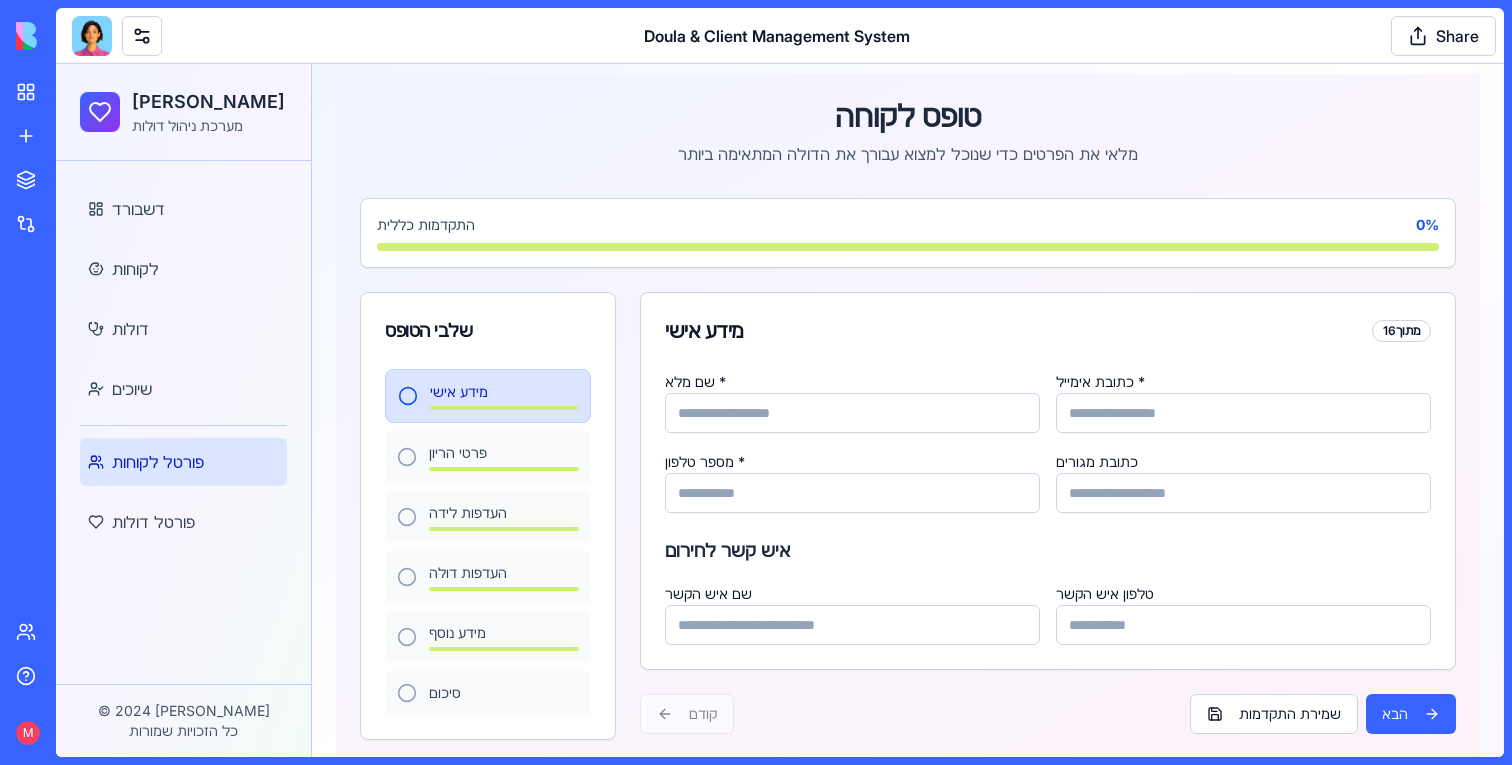 scroll, scrollTop: 71, scrollLeft: 0, axis: vertical 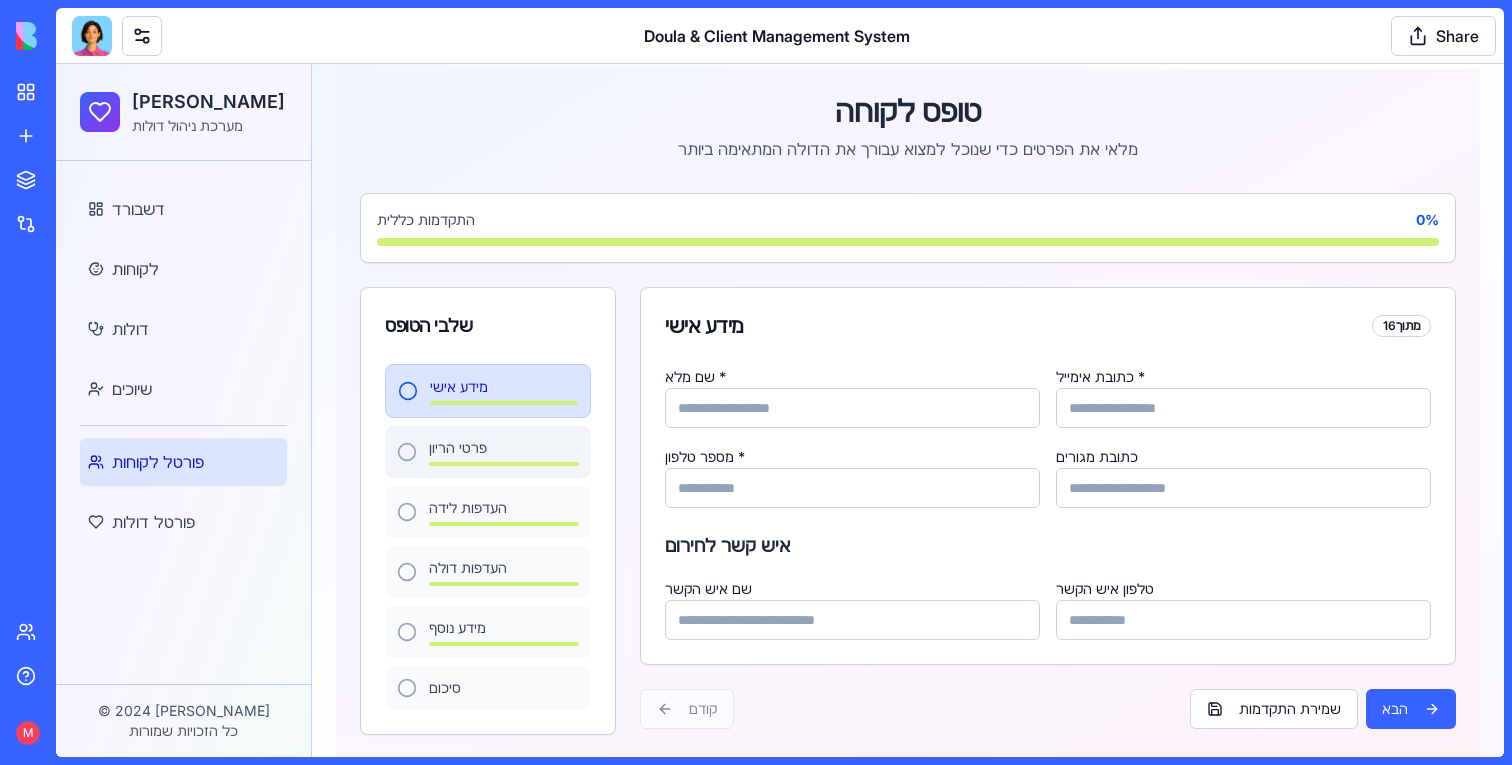 click on "פרטי הריון" at bounding box center [488, 452] 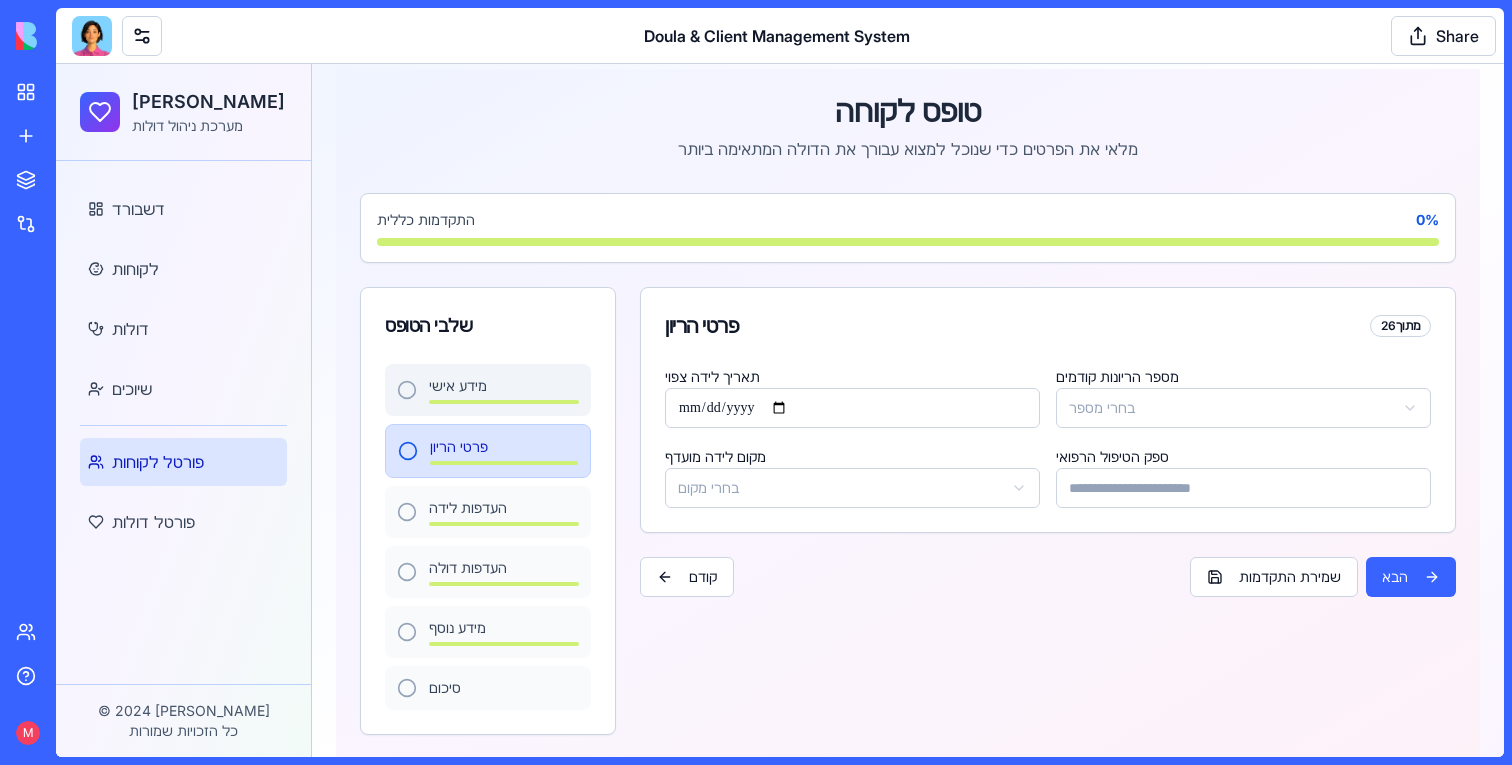 click at bounding box center [504, 402] 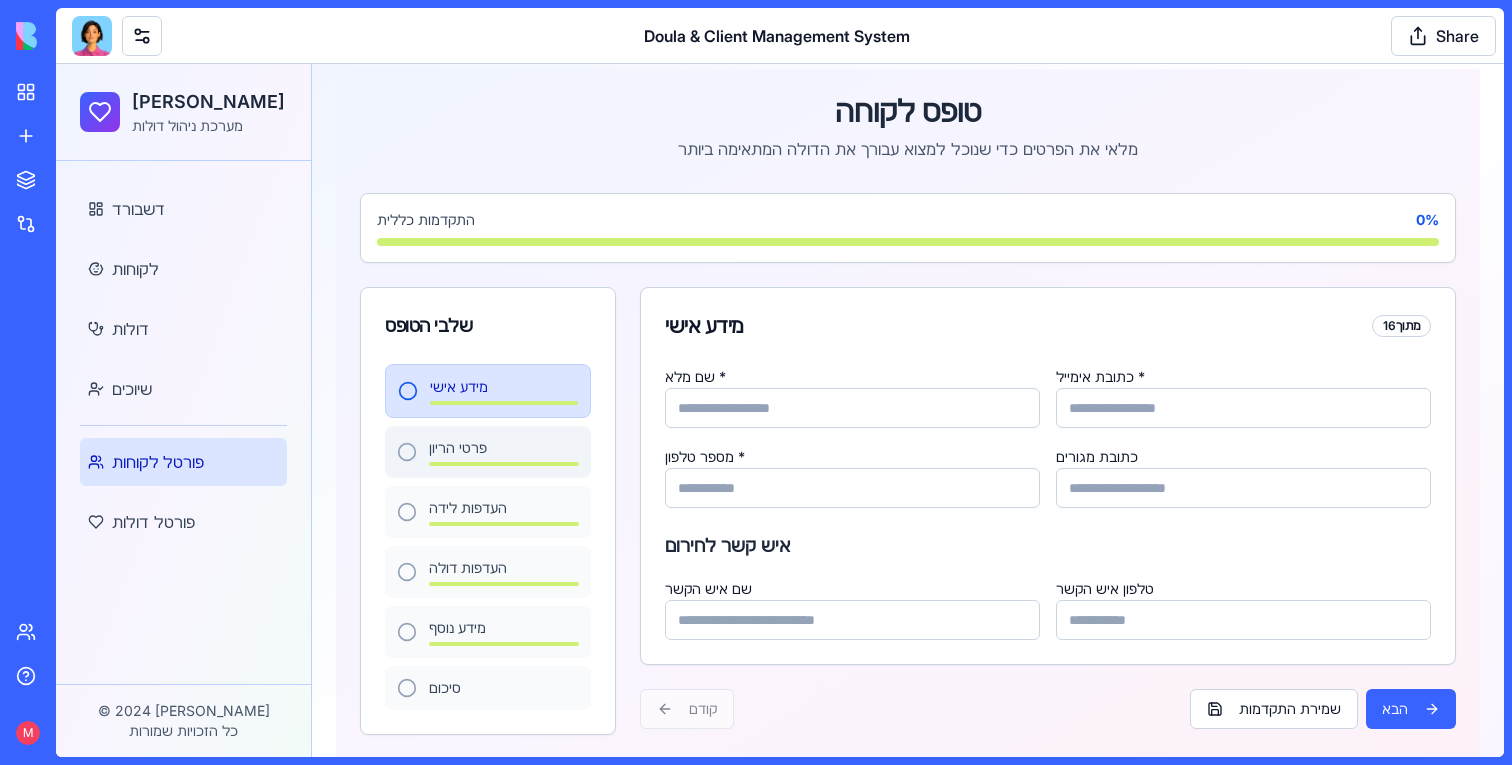 click on "פרטי הריון" at bounding box center (488, 452) 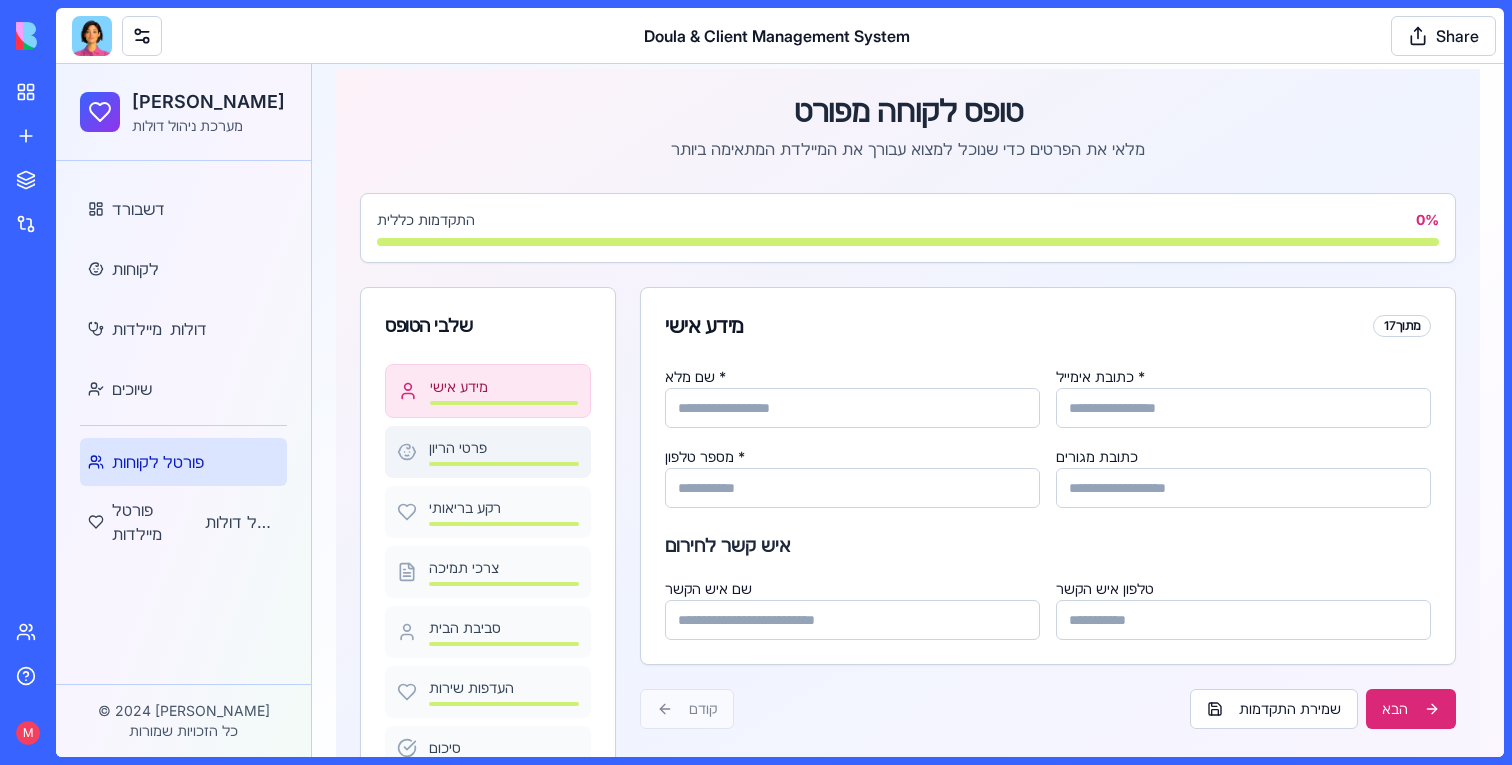 click on "פרטי הריון" at bounding box center [488, 452] 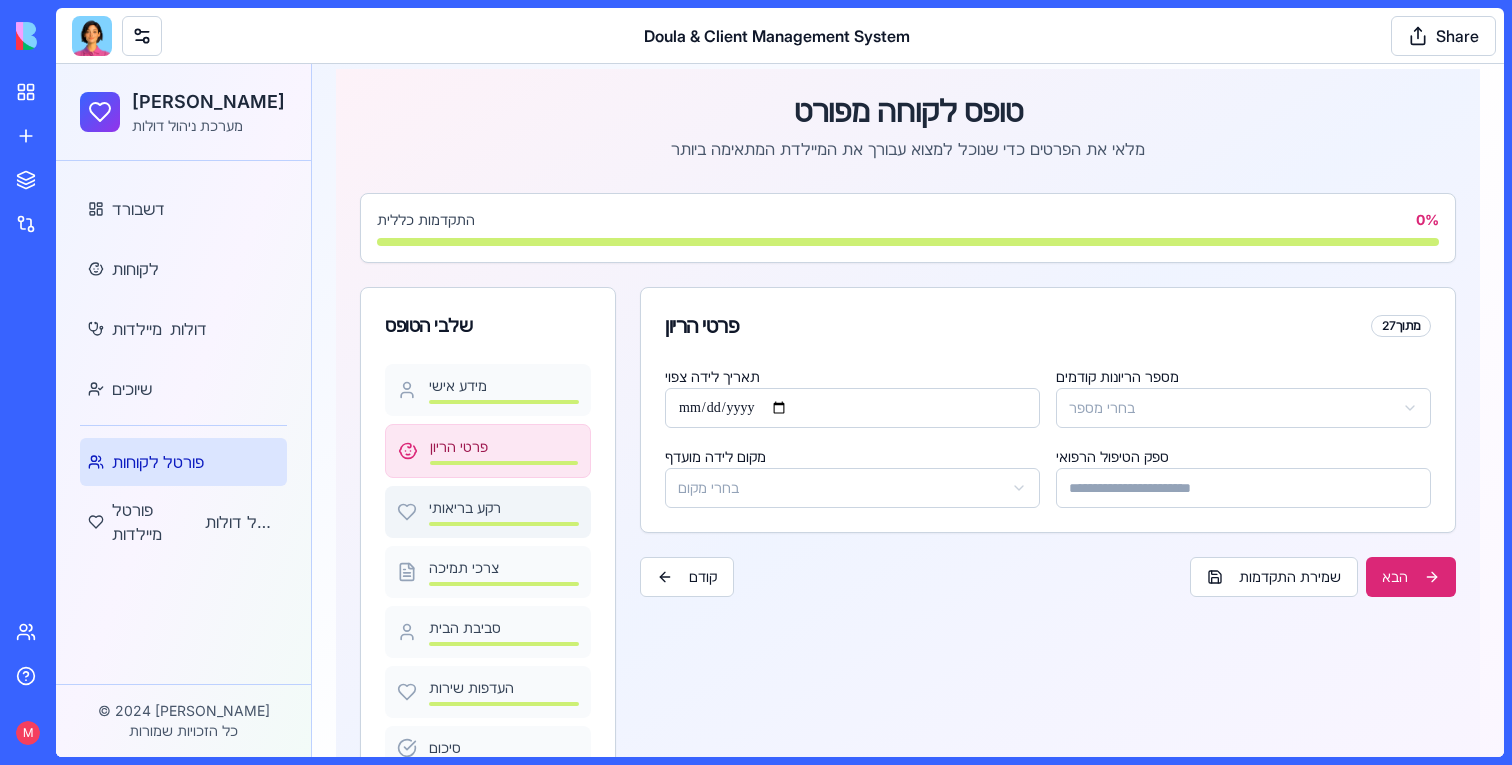 click on "רקע בריאותי" at bounding box center (504, 508) 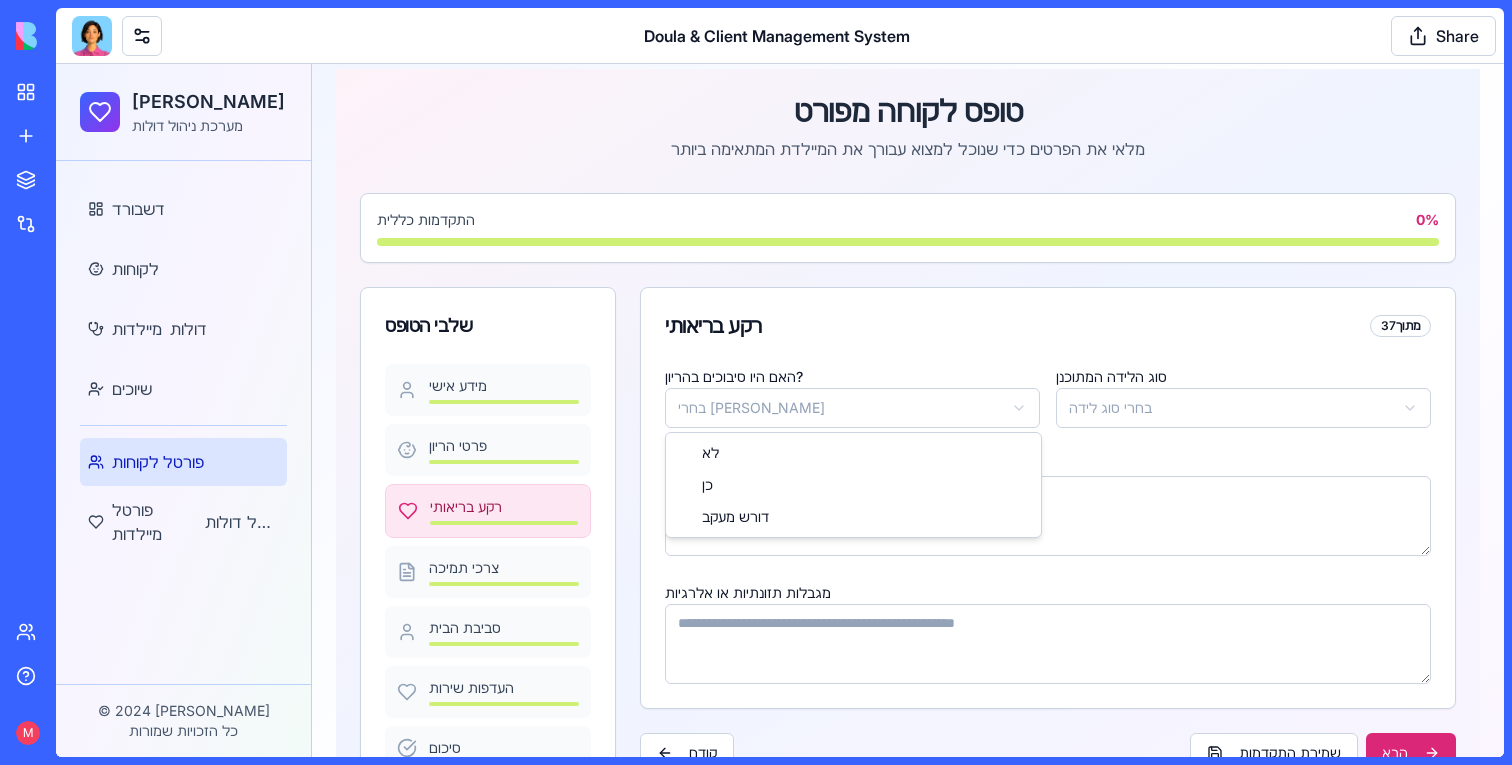 click on "דולה קאר מערכת ניהול דולות דשבורד לקוחות מיילדות דולות שיוכים פורטל לקוחות פורטל מיילדות פורטל דולות © 2024 דולה קאר כל הזכויות שמורות Toggle Sidebar טופס לקוחה מפורט מלאי את הפרטים כדי שנוכל למצוא עבורך את המיילדת המתאימה ביותר התקדמות כללית 0 % שלבי הטופס מידע אישי פרטי הריון רקע בריאותי צרכי תמיכה סביבת הבית העדפות שירות סיכום רקע בריאותי 3  מתוך  7 האם היו סיבוכים בהריון? בחרי תשובה סוג הלידה המתוכנן בחרי סוג לידה בעיות בריאותיות הדורשות מעקב לאחר הלידה מגבלות תזונתיות או אלרגיות קודם שמירת התקדמות הבא
לא כן דורש מעקב" at bounding box center (780, 418) 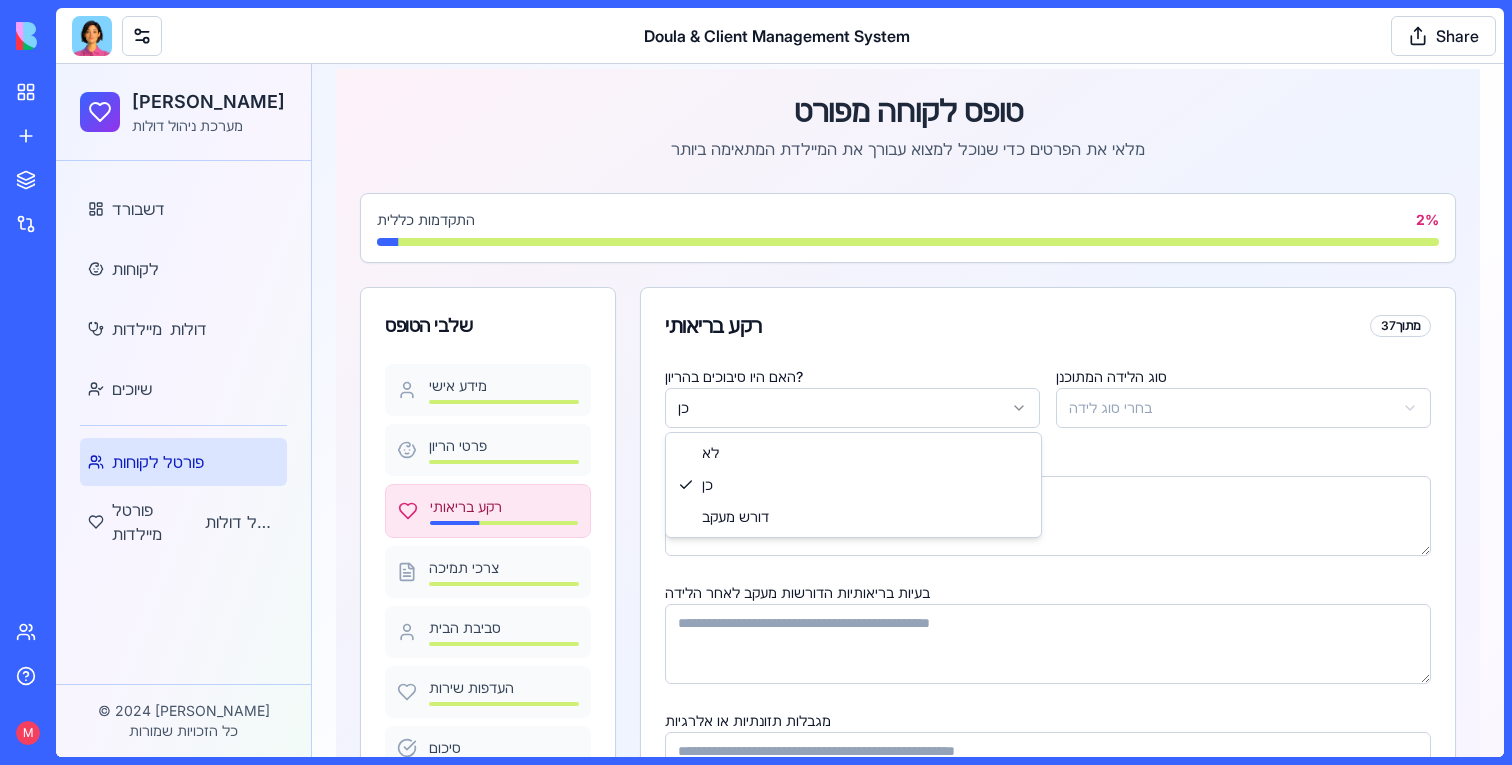 click on "דולה קאר מערכת ניהול דולות דשבורד לקוחות מיילדות דולות שיוכים פורטל לקוחות פורטל מיילדות פורטל דולות © 2024 דולה קאר כל הזכויות שמורות Toggle Sidebar טופס לקוחה מפורט מלאי את הפרטים כדי שנוכל למצוא עבורך את המיילדת המתאימה ביותר התקדמות כללית 2 % שלבי הטופס מידע אישי פרטי הריון רקע בריאותי צרכי תמיכה סביבת הבית העדפות שירות סיכום רקע בריאותי 3  מתוך  7 האם היו סיבוכים בהריון? כן סוג הלידה המתוכנן בחרי סוג לידה פירוט הסיבוכים בעיות בריאותיות הדורשות מעקב לאחר הלידה מגבלות תזונתיות או אלרגיות קודם שמירת התקדמות הבא
לא כן דורש מעקב" at bounding box center (780, 471) 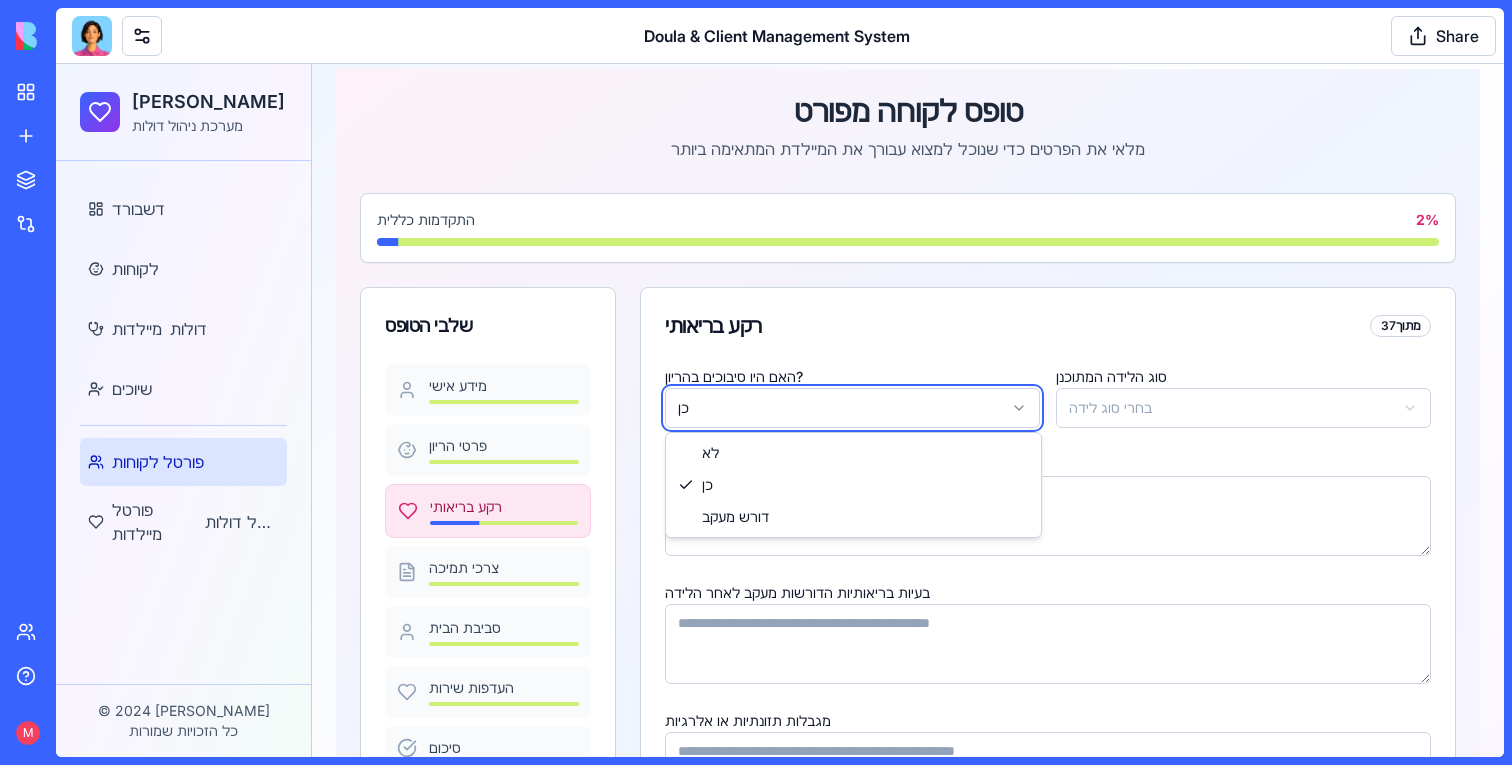 click on "דולה קאר מערכת ניהול דולות דשבורד לקוחות מיילדות דולות שיוכים פורטל לקוחות פורטל מיילדות פורטל דולות © 2024 דולה קאר כל הזכויות שמורות Toggle Sidebar טופס לקוחה מפורט מלאי את הפרטים כדי שנוכל למצוא עבורך את המיילדת המתאימה ביותר התקדמות כללית 2 % שלבי הטופס מידע אישי פרטי הריון רקע בריאותי צרכי תמיכה סביבת הבית העדפות שירות סיכום רקע בריאותי 3  מתוך  7 האם היו סיבוכים בהריון? כן סוג הלידה המתוכנן בחרי סוג לידה פירוט הסיבוכים בעיות בריאותיות הדורשות מעקב לאחר הלידה מגבלות תזונתיות או אלרגיות קודם שמירת התקדמות הבא
לא כן דורש מעקב" at bounding box center [780, 471] 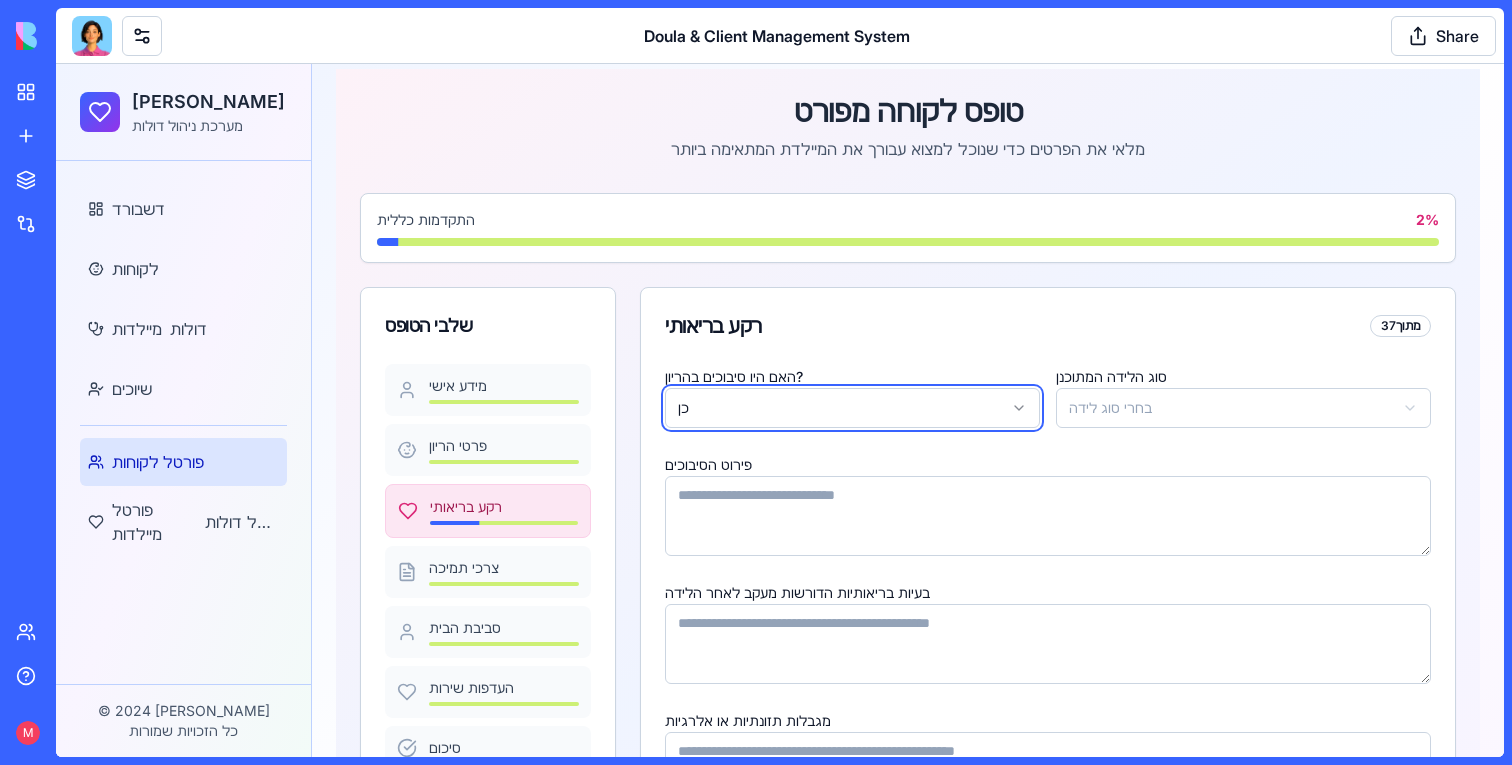type 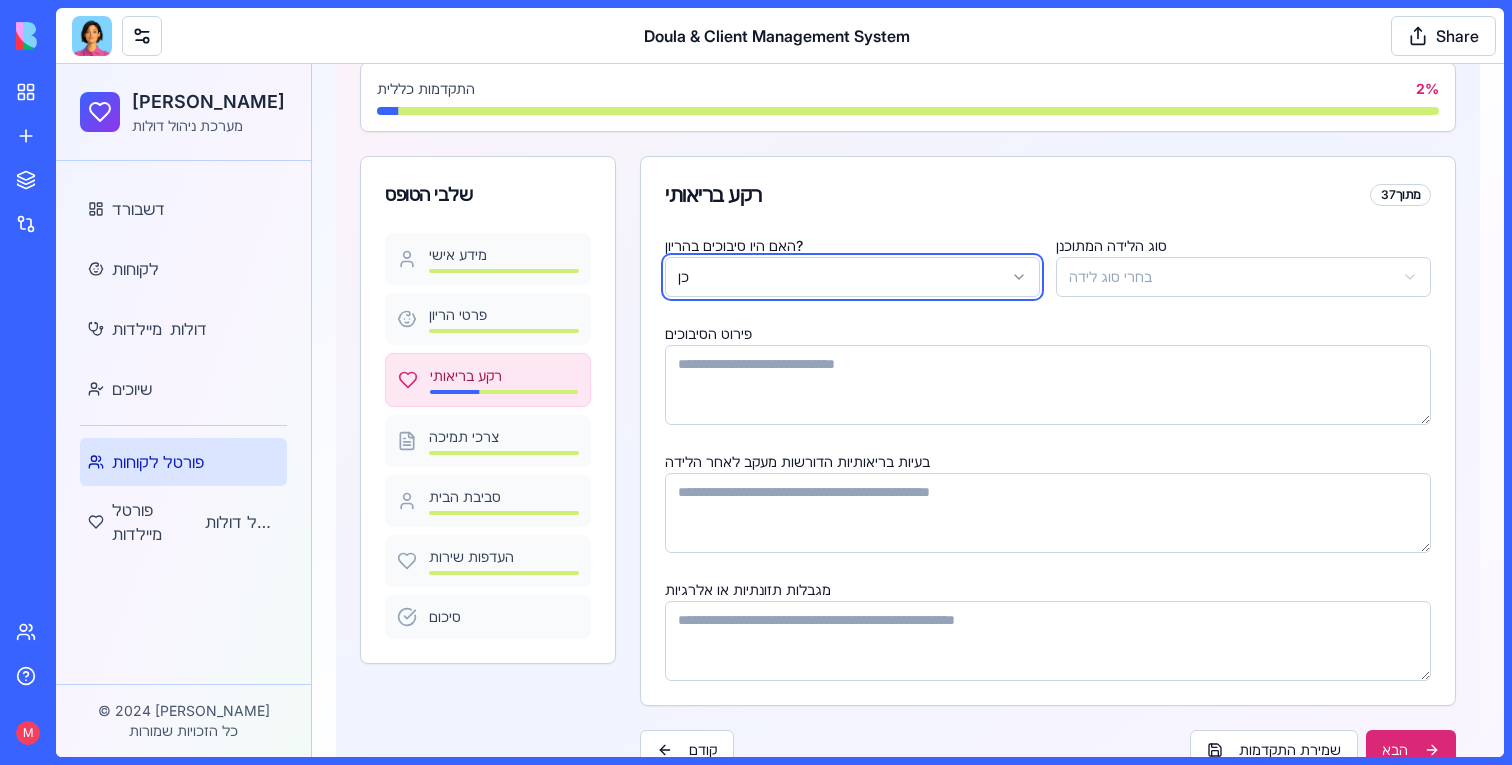 scroll, scrollTop: 204, scrollLeft: 0, axis: vertical 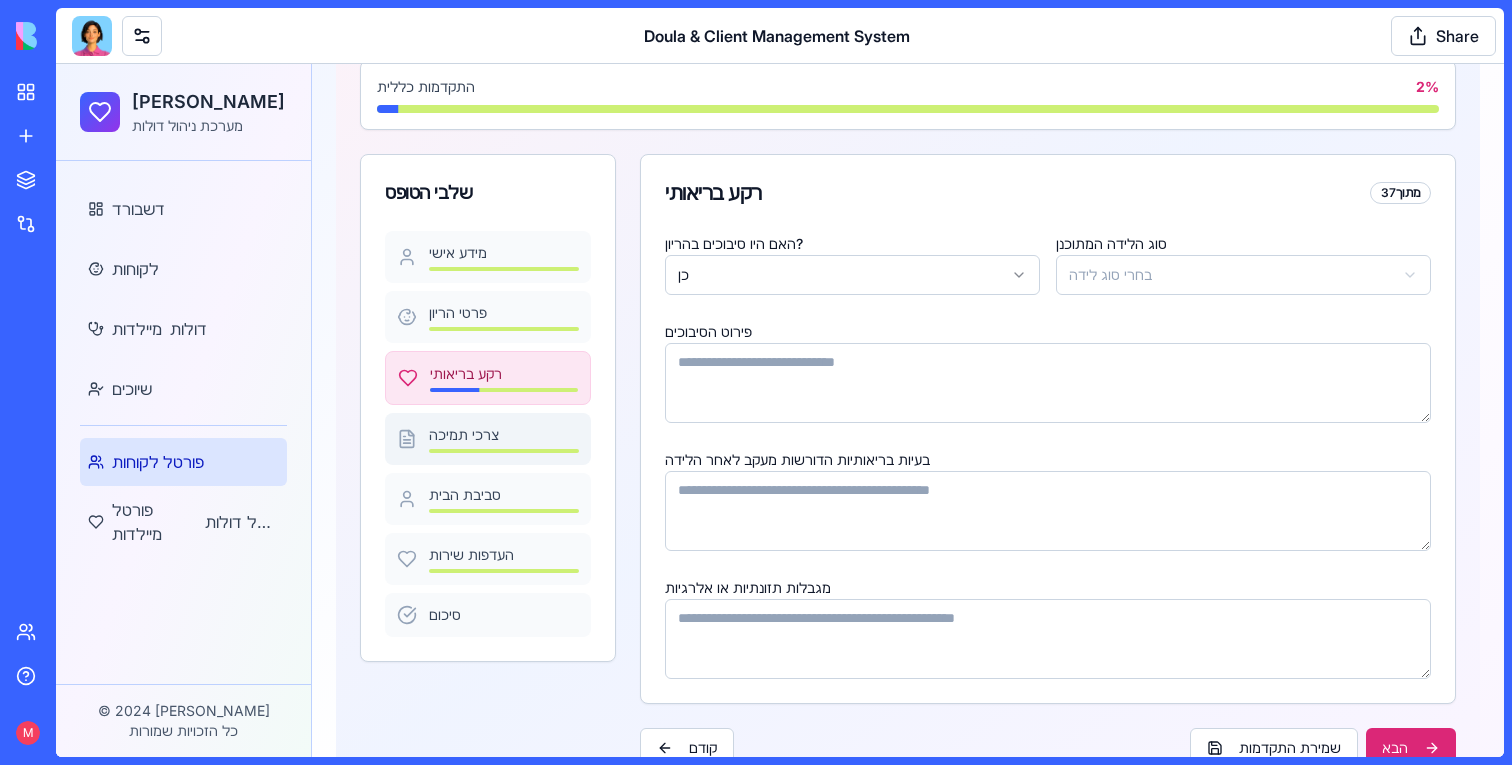 click on "צרכי תמיכה" at bounding box center (504, 439) 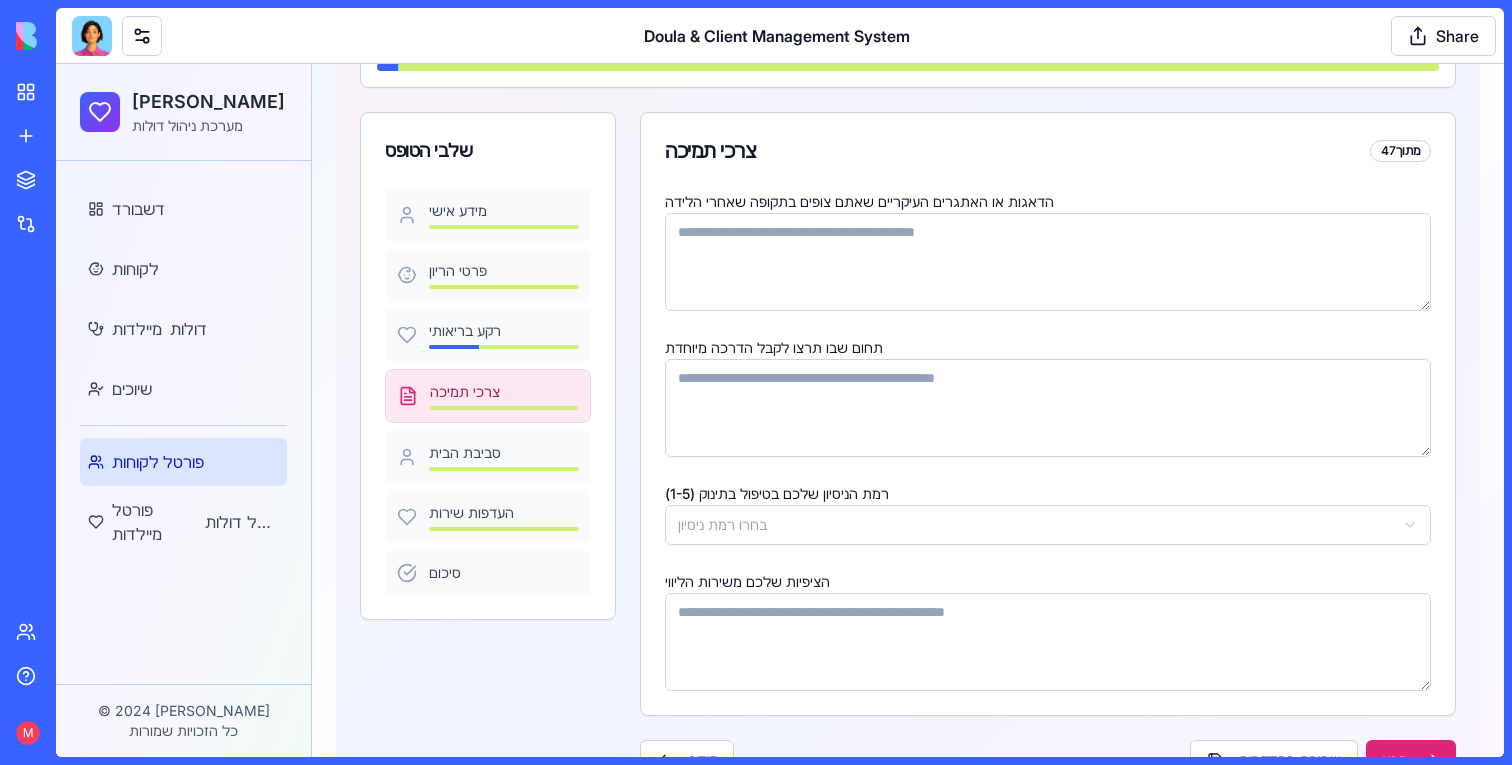 scroll, scrollTop: 264, scrollLeft: 0, axis: vertical 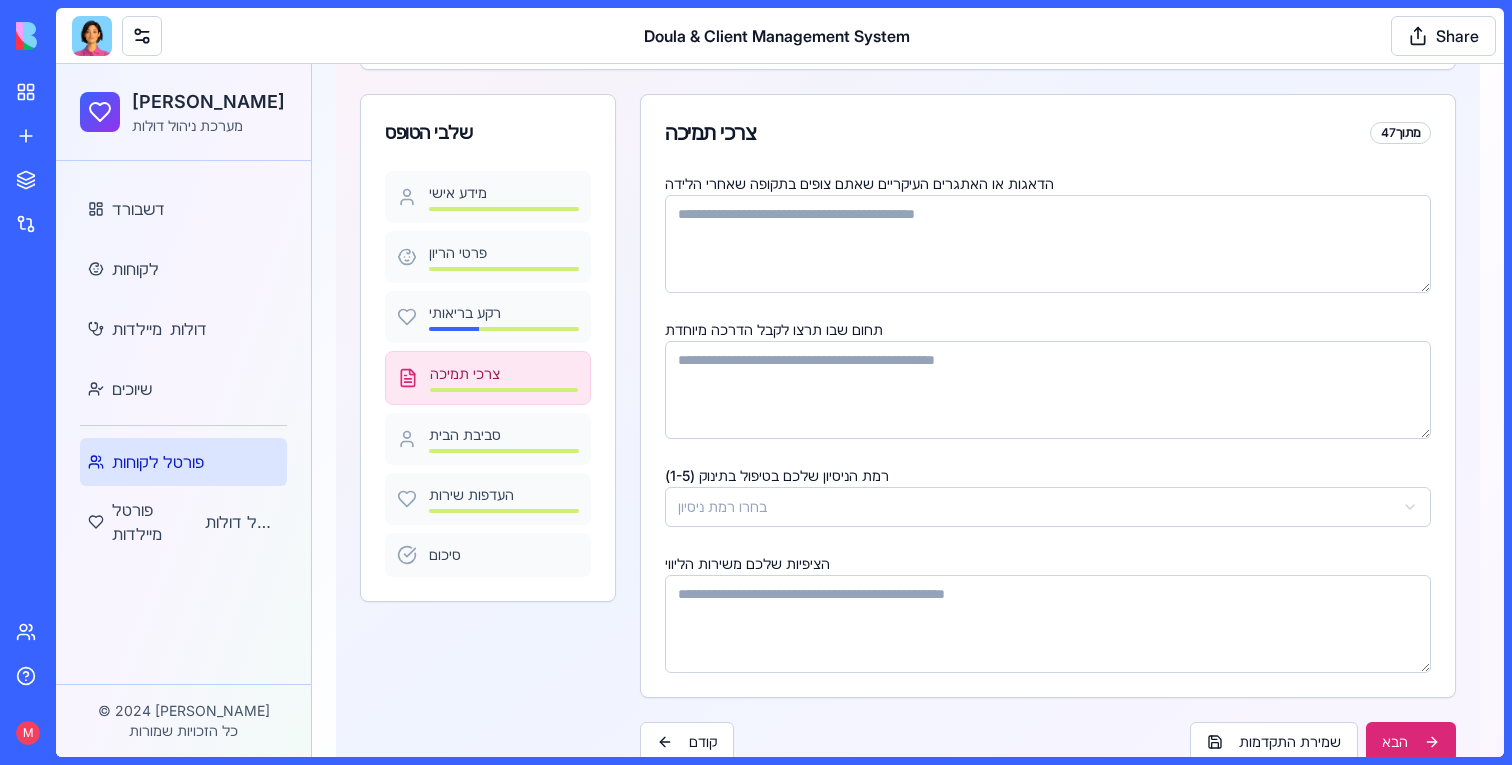 click on "דולה קאר מערכת ניהול דולות דשבורד לקוחות מיילדות דולות שיוכים פורטל לקוחות פורטל מיילדות פורטל דולות © 2024 דולה קאר כל הזכויות שמורות Toggle Sidebar טופס לקוחה מפורט מלאי את הפרטים כדי שנוכל למצוא עבורך את המיילדת המתאימה ביותר התקדמות כללית 2 % שלבי הטופס מידע אישי פרטי הריון רקע בריאותי צרכי תמיכה סביבת הבית העדפות שירות סיכום צרכי תמיכה 4  מתוך  7 הדאגות או האתגרים העיקריים שאתם צופים בתקופה שאחרי הלידה תחום שבו תרצו לקבל הדרכה מיוחדת רמת הניסיון שלכם בטיפול בתינוק (1-5) בחרו רמת ניסיון הציפיות שלכם משירות הליווי קודם שמירת התקדמות הבא" at bounding box center (780, 305) 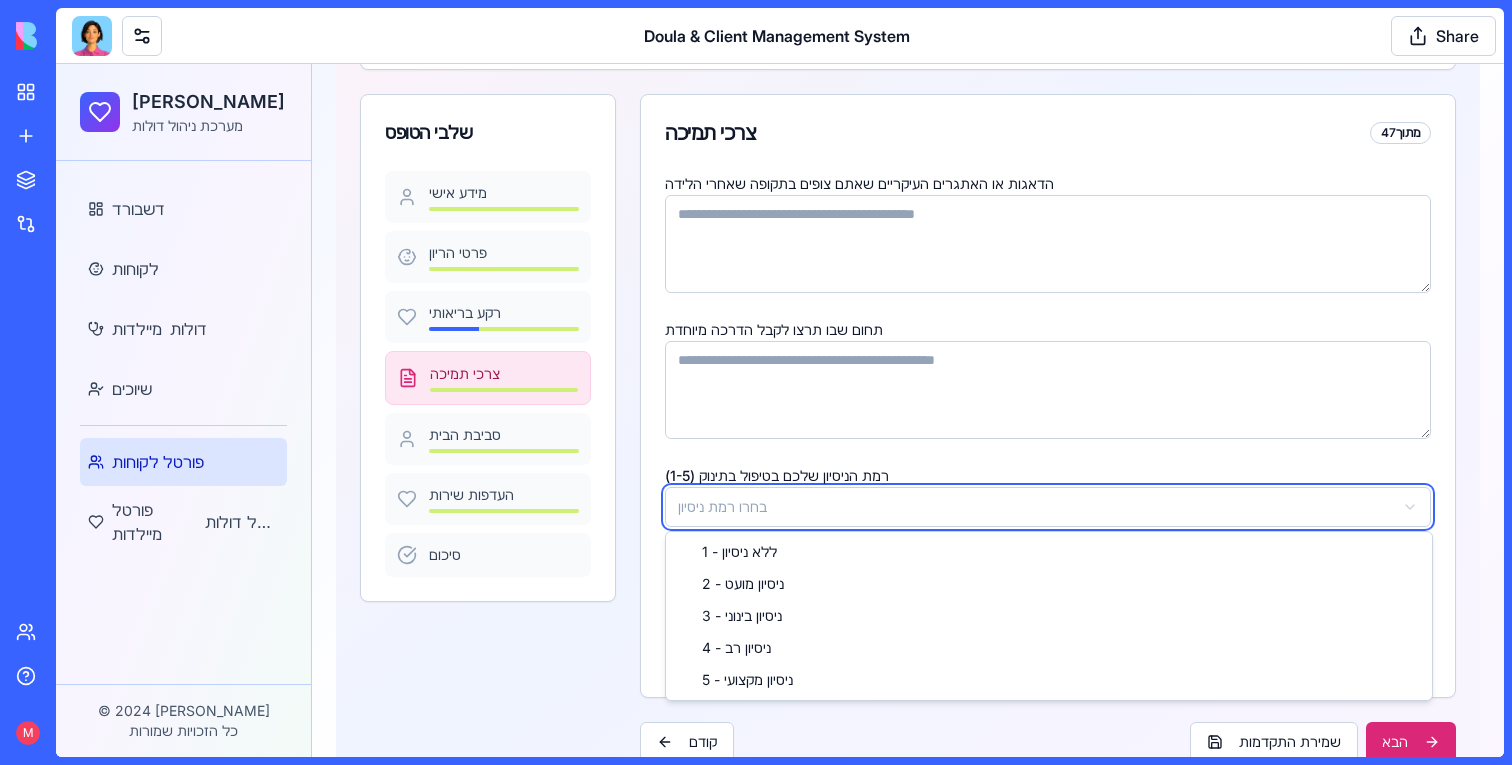 click on "דולה קאר מערכת ניהול דולות דשבורד לקוחות מיילדות דולות שיוכים פורטל לקוחות פורטל מיילדות פורטל דולות © 2024 דולה קאר כל הזכויות שמורות Toggle Sidebar טופס לקוחה מפורט מלאי את הפרטים כדי שנוכל למצוא עבורך את המיילדת המתאימה ביותר התקדמות כללית 2 % שלבי הטופס מידע אישי פרטי הריון רקע בריאותי צרכי תמיכה סביבת הבית העדפות שירות סיכום צרכי תמיכה 4  מתוך  7 הדאגות או האתגרים העיקריים שאתם צופים בתקופה שאחרי הלידה תחום שבו תרצו לקבל הדרכה מיוחדת רמת הניסיון שלכם בטיפול בתינוק (1-5) בחרו רמת ניסיון הציפיות שלכם משירות הליווי קודם שמירת התקדמות הבא
1 - ללא ניסיון" at bounding box center (780, 305) 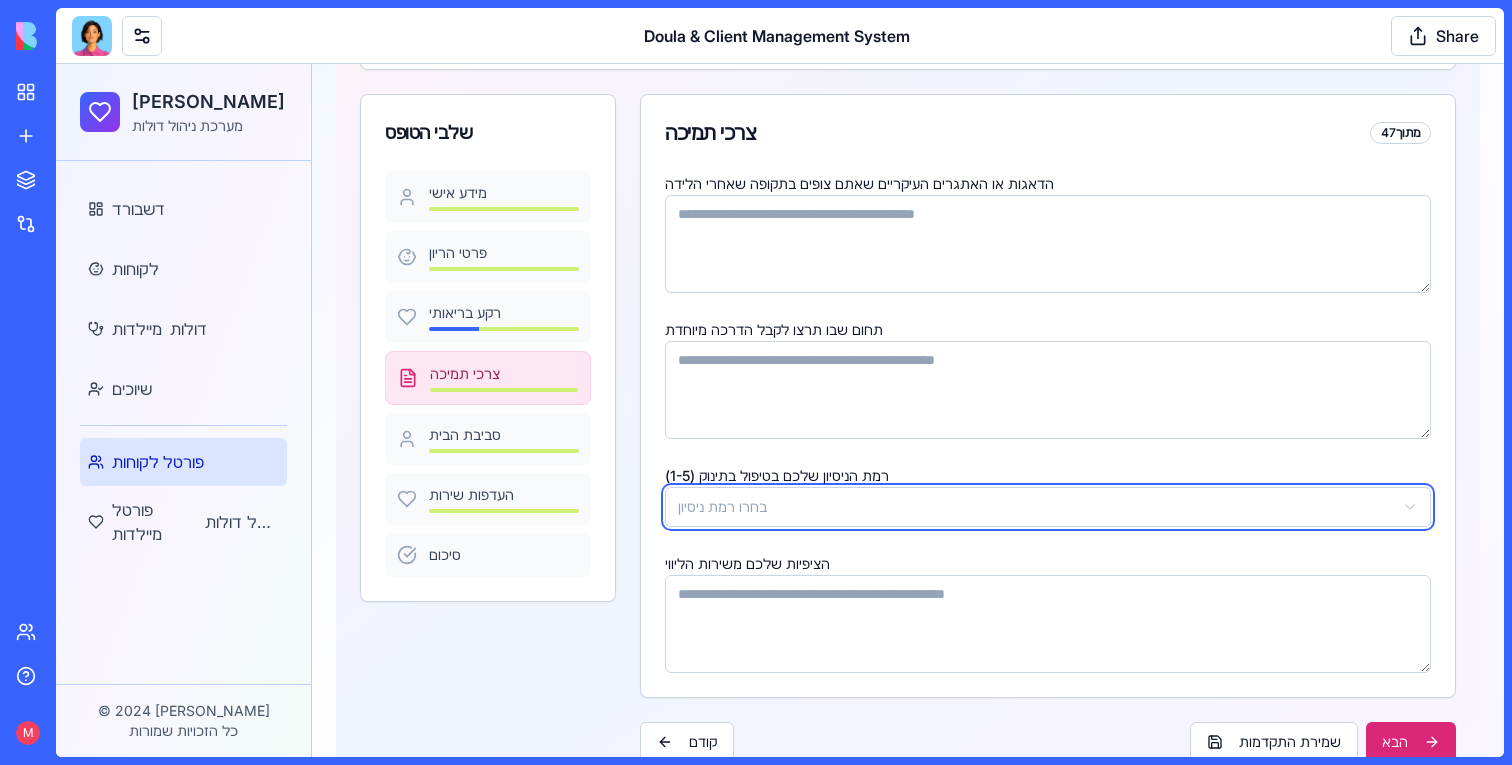 type 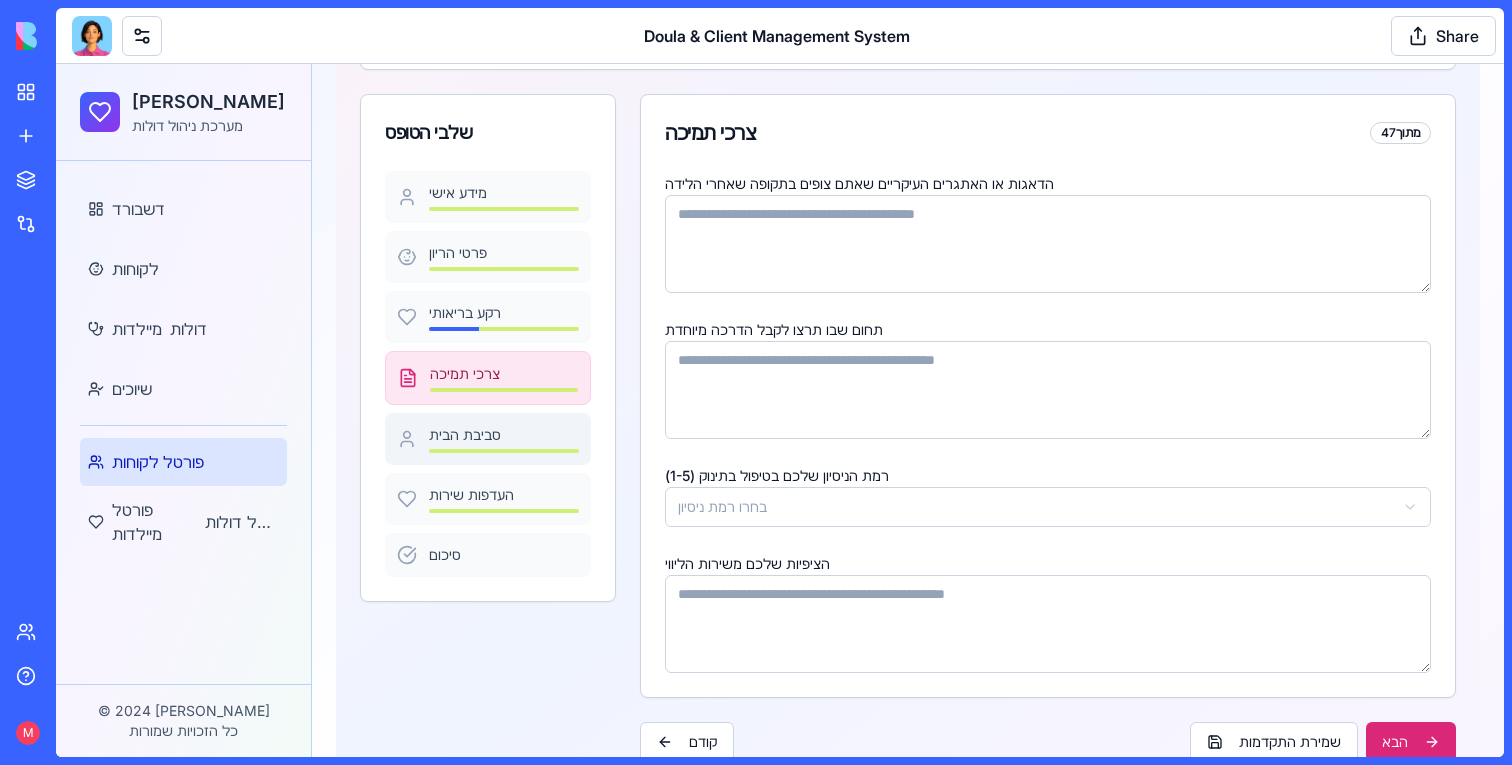 click at bounding box center (504, 451) 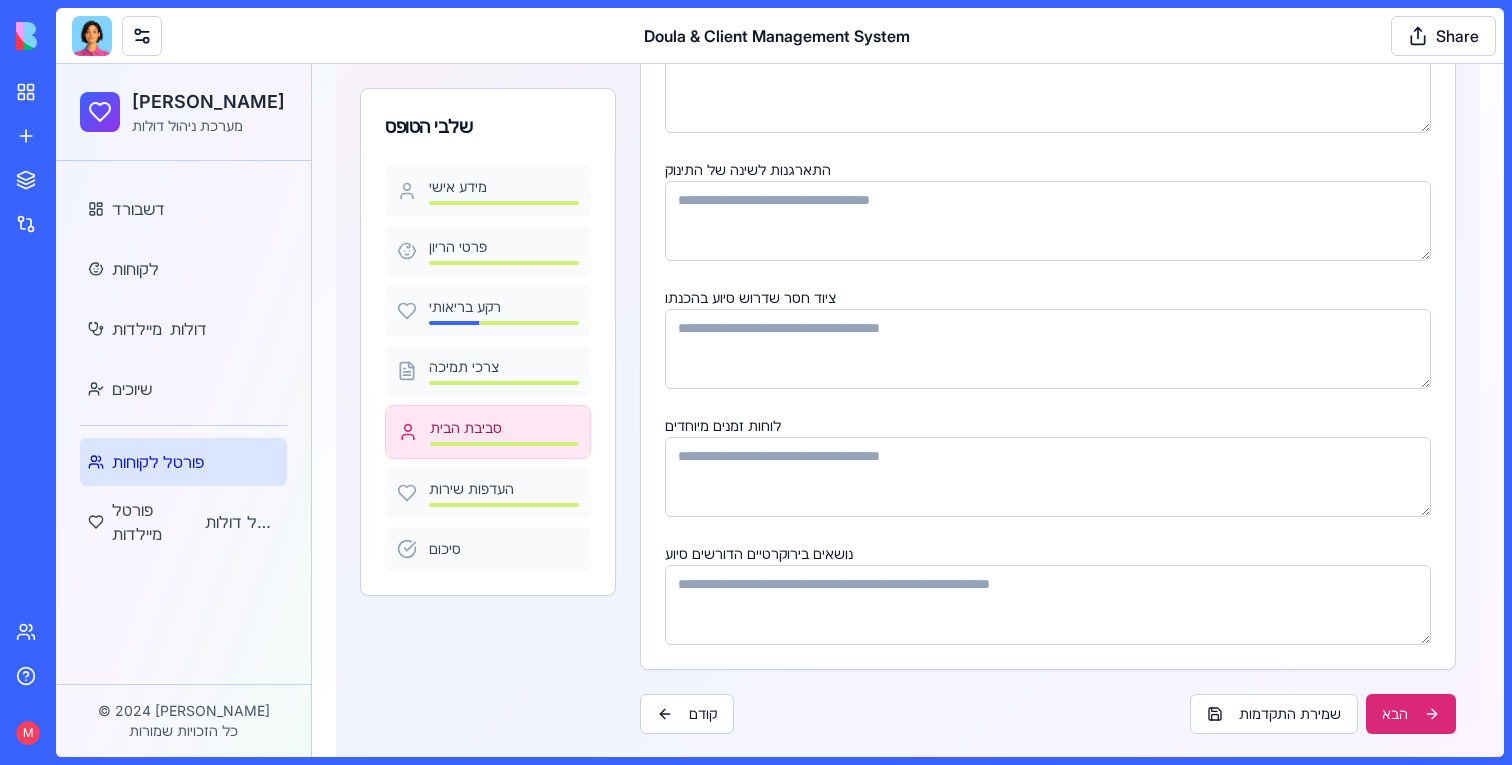 scroll, scrollTop: 434, scrollLeft: 0, axis: vertical 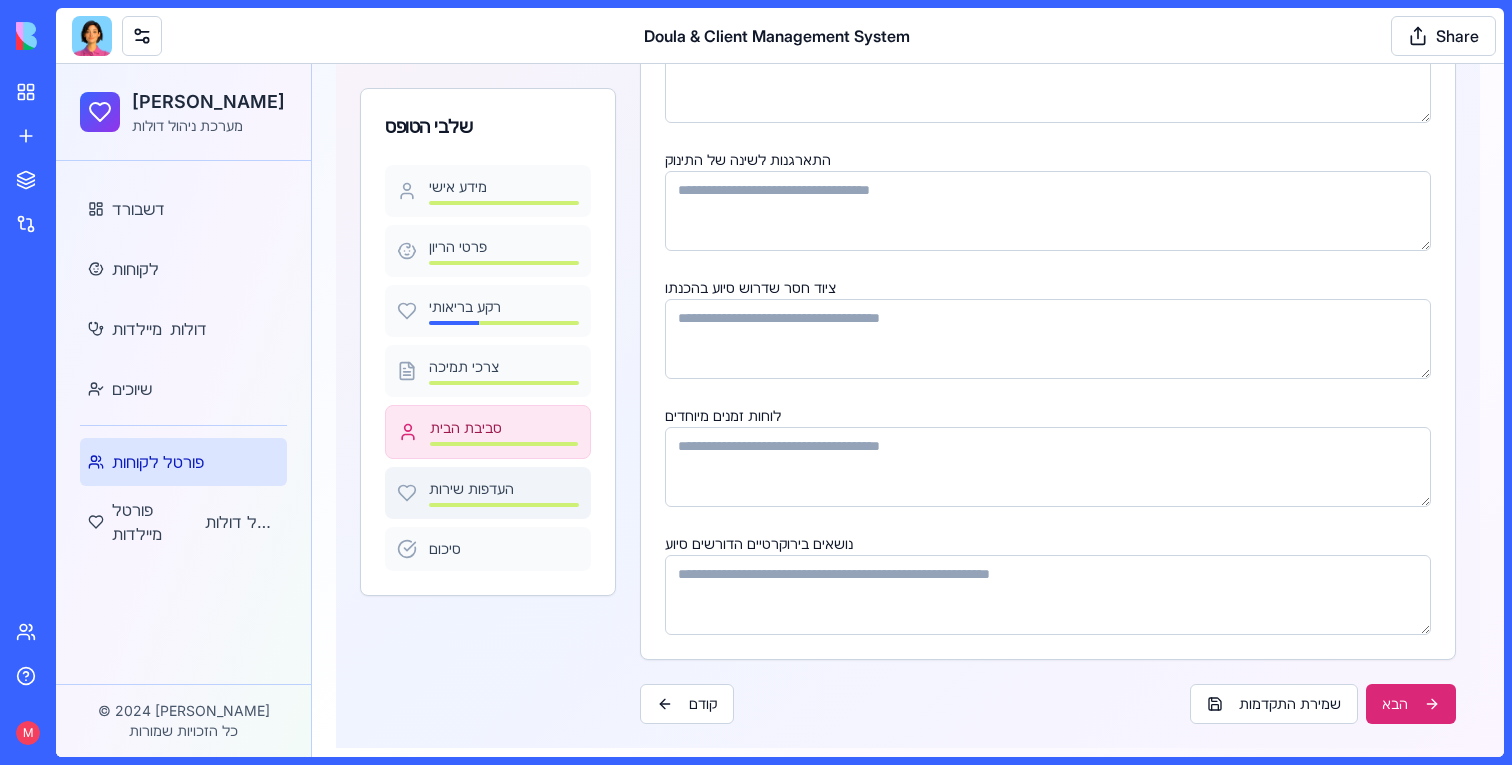 click on "העדפות שירות" at bounding box center (504, 489) 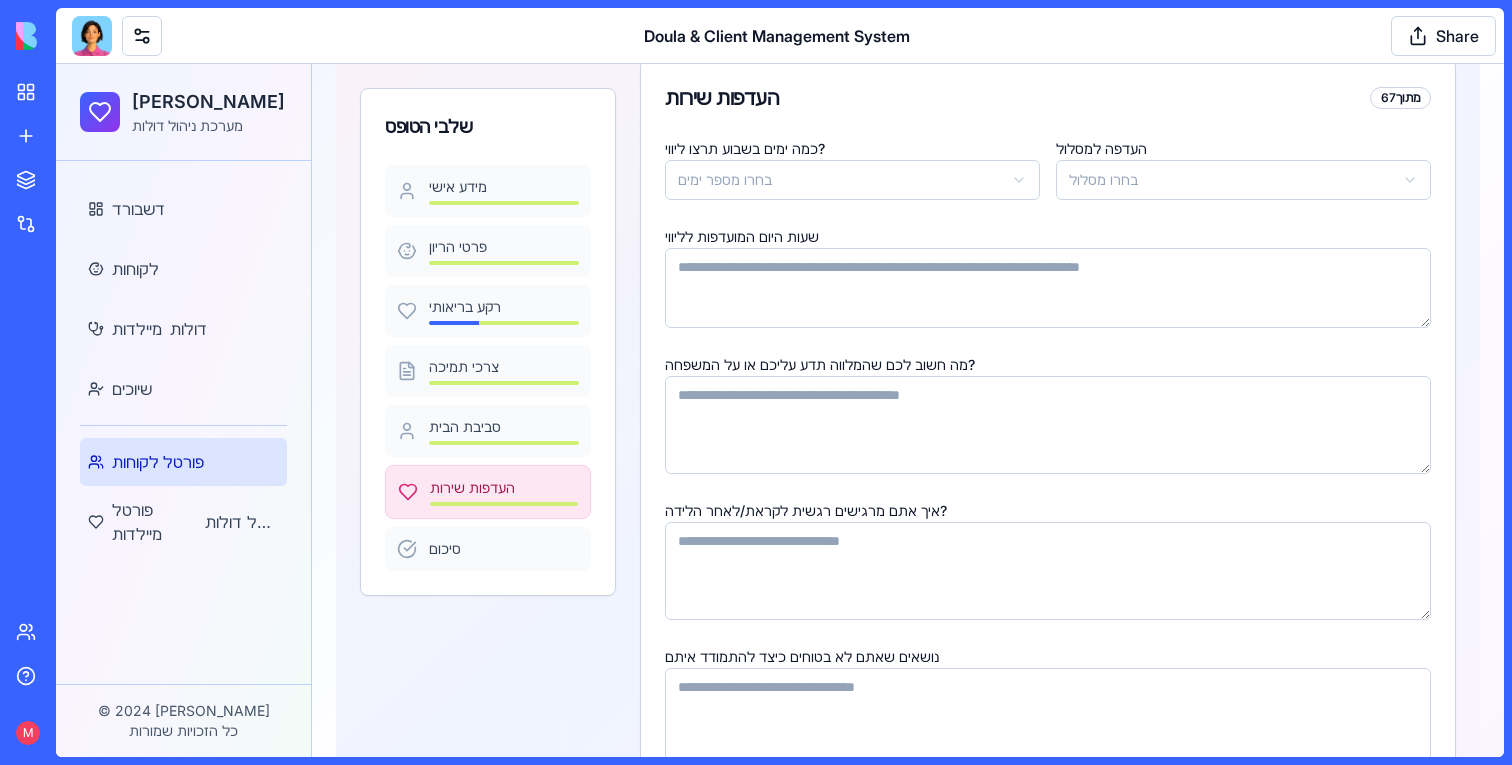 scroll, scrollTop: 291, scrollLeft: 0, axis: vertical 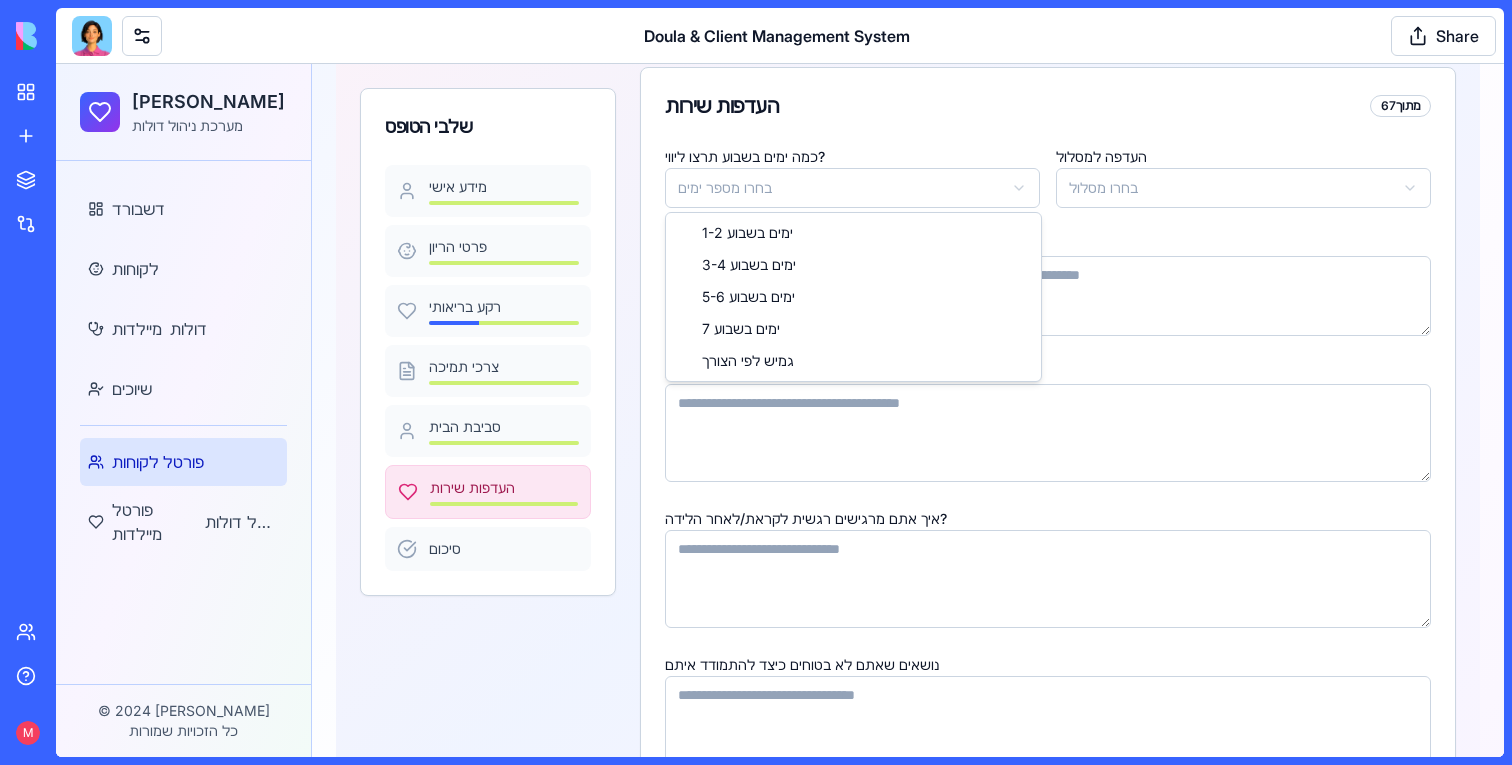 click on "דולה קאר מערכת ניהול דולות דשבורד לקוחות מיילדות דולות שיוכים פורטל לקוחות פורטל מיילדות פורטל דולות © 2024 דולה קאר כל הזכויות שמורות Toggle Sidebar טופס לקוחה מפורט מלאי את הפרטים כדי שנוכל למצוא עבורך את המיילדת המתאימה ביותר התקדמות כללית 2 % שלבי הטופס מידע אישי פרטי הריון רקע בריאותי צרכי תמיכה סביבת הבית העדפות שירות סיכום העדפות שירות 6  מתוך  7 כמה ימים בשבוע תרצו ליווי? בחרו מספר ימים העדפה למסלול בחרו מסלול שעות היום המועדפות לליווי מה חשוב לכם שהמלווה תדע עליכם או על המשפחה? איך אתם מרגישים רגשית לקראת/לאחר הלידה? נושאים שאתם לא בטוחים כיצד להתמודד איתם" at bounding box center (780, 342) 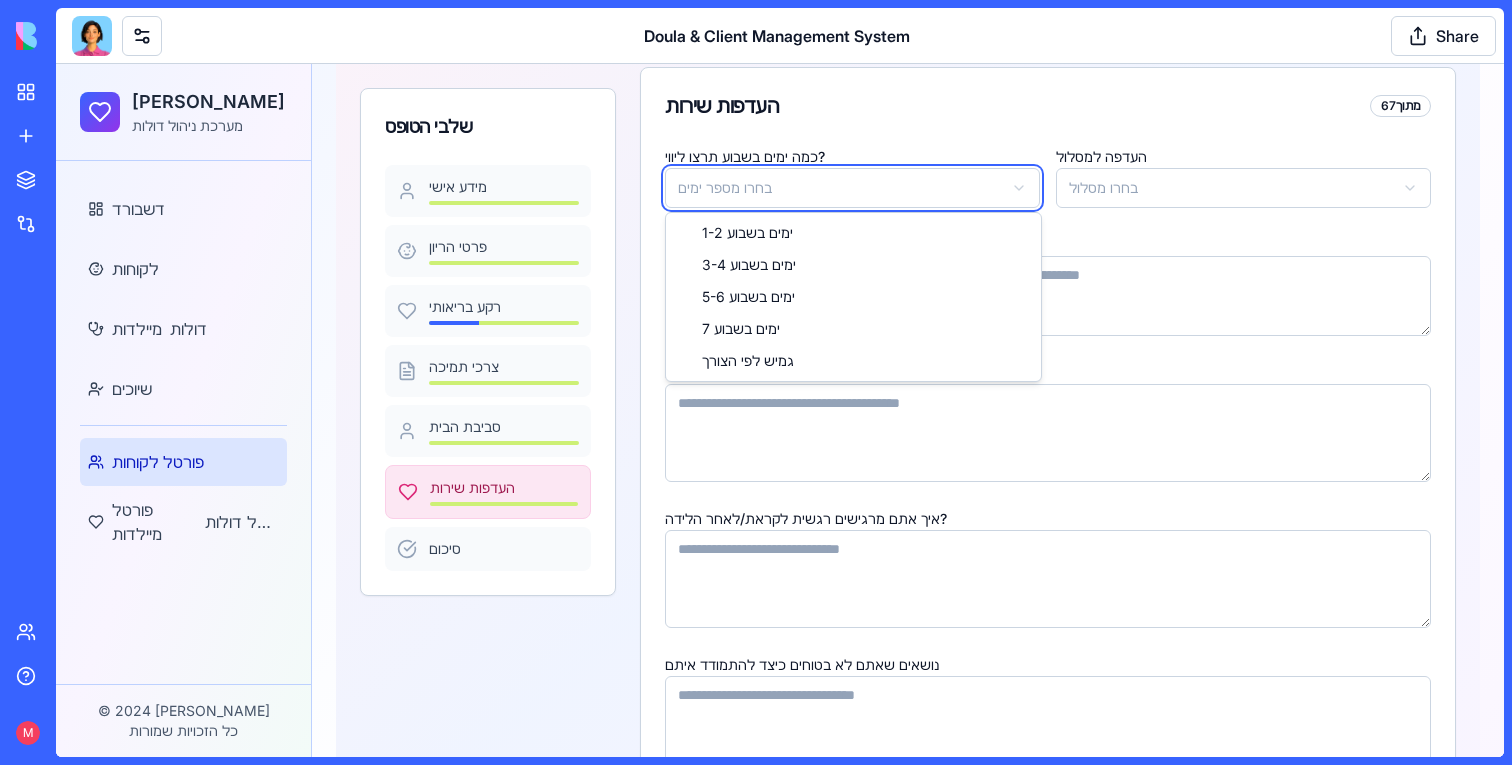 click on "דולה קאר מערכת ניהול דולות דשבורד לקוחות מיילדות דולות שיוכים פורטל לקוחות פורטל מיילדות פורטל דולות © 2024 דולה קאר כל הזכויות שמורות Toggle Sidebar טופס לקוחה מפורט מלאי את הפרטים כדי שנוכל למצוא עבורך את המיילדת המתאימה ביותר התקדמות כללית 2 % שלבי הטופס מידע אישי פרטי הריון רקע בריאותי צרכי תמיכה סביבת הבית העדפות שירות סיכום העדפות שירות 6  מתוך  7 כמה ימים בשבוע תרצו ליווי? בחרו מספר ימים העדפה למסלול בחרו מסלול שעות היום המועדפות לליווי מה חשוב לכם שהמלווה תדע עליכם או על המשפחה? איך אתם מרגישים רגשית לקראת/לאחר הלידה? נושאים שאתם לא בטוחים כיצד להתמודד איתם" at bounding box center (780, 342) 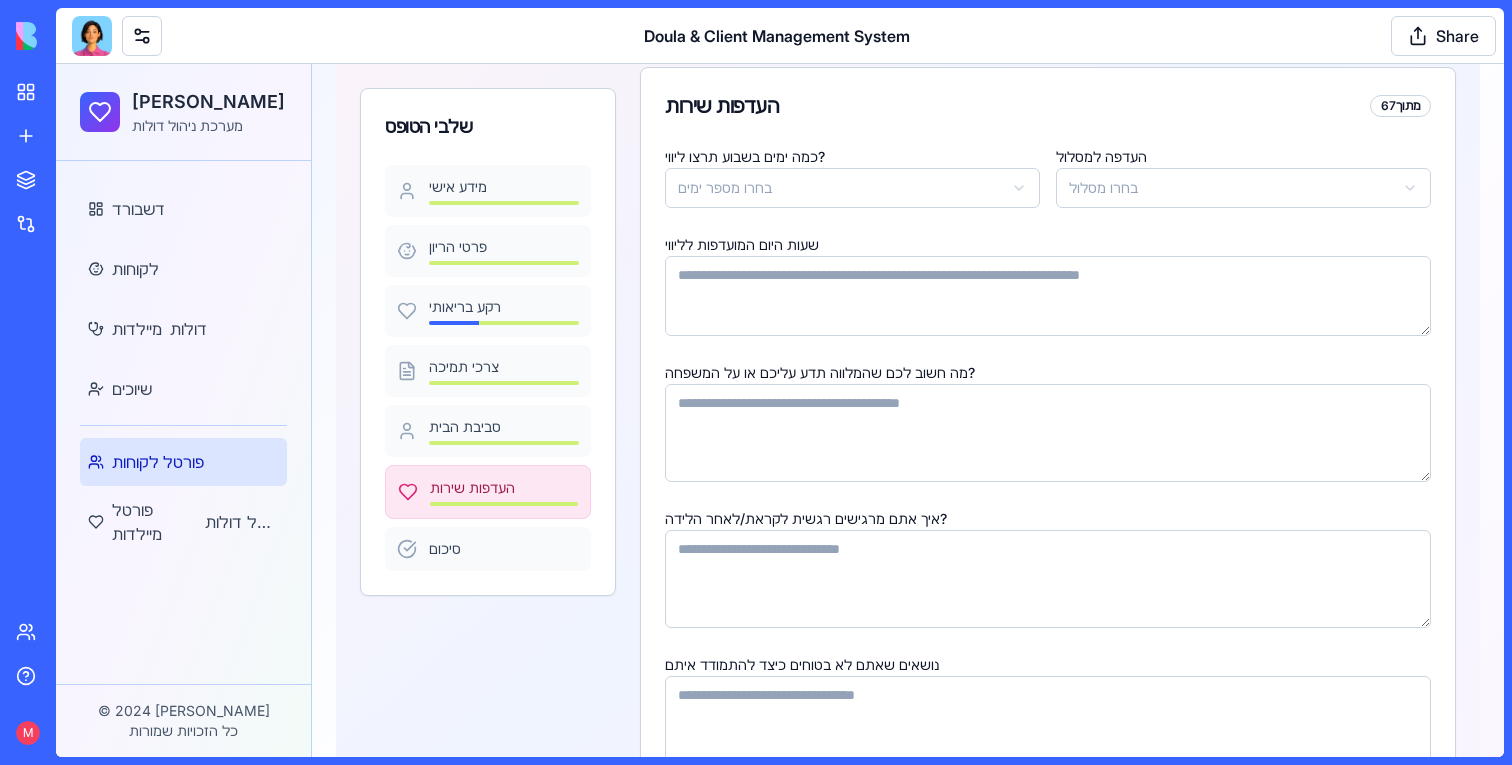 click on "דולה קאר מערכת ניהול דולות דשבורד לקוחות מיילדות דולות שיוכים פורטל לקוחות פורטל מיילדות פורטל דולות © 2024 דולה קאר כל הזכויות שמורות Toggle Sidebar טופס לקוחה מפורט מלאי את הפרטים כדי שנוכל למצוא עבורך את המיילדת המתאימה ביותר התקדמות כללית 2 % שלבי הטופס מידע אישי פרטי הריון רקע בריאותי צרכי תמיכה סביבת הבית העדפות שירות סיכום העדפות שירות 6  מתוך  7 כמה ימים בשבוע תרצו ליווי? בחרו מספר ימים העדפה למסלול בחרו מסלול שעות היום המועדפות לליווי מה חשוב לכם שהמלווה תדע עליכם או על המשפחה? איך אתם מרגישים רגשית לקראת/לאחר הלידה? נושאים שאתם לא בטוחים כיצד להתמודד איתם" at bounding box center (780, 342) 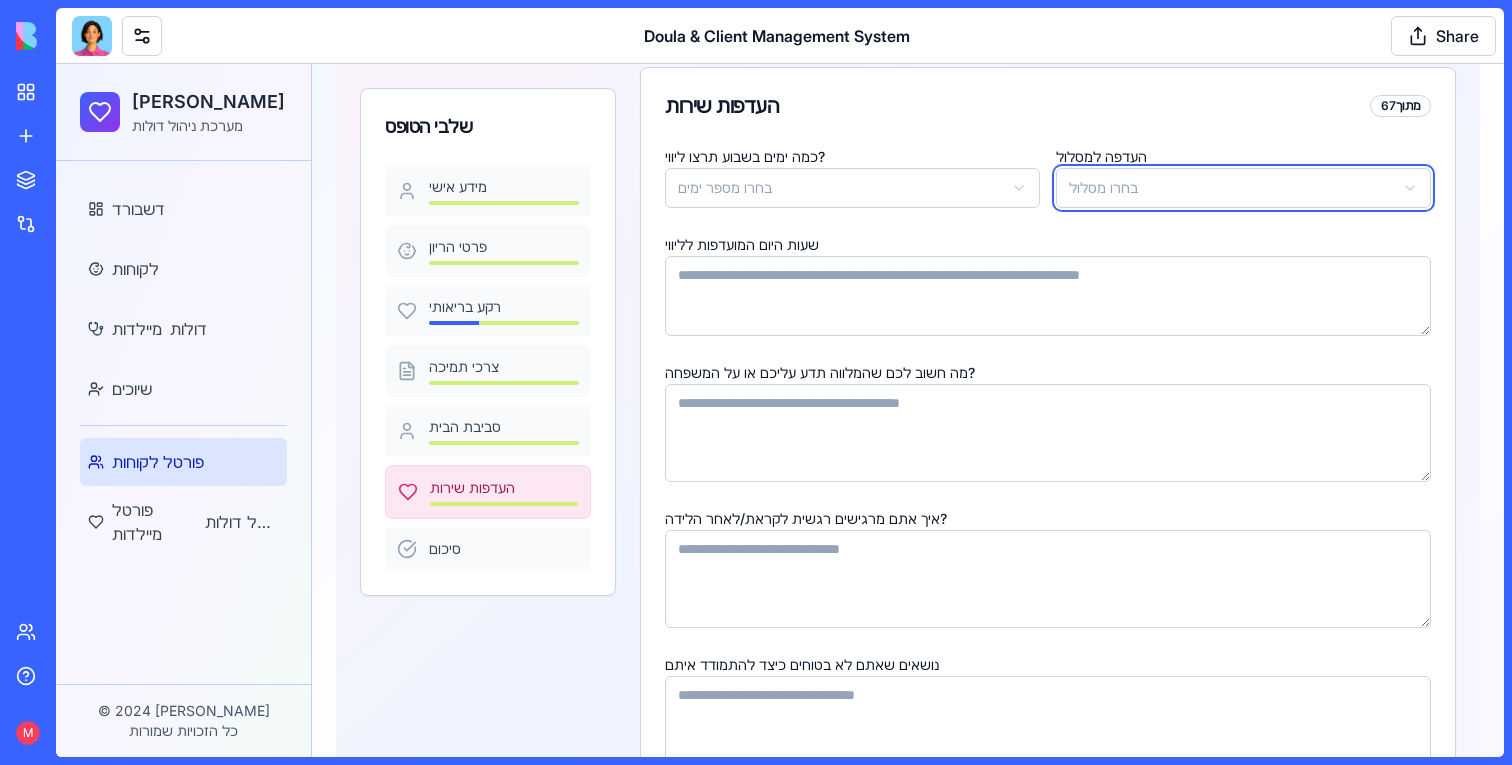 click on "דולה קאר מערכת ניהול דולות דשבורד לקוחות מיילדות דולות שיוכים פורטל לקוחות פורטל מיילדות פורטל דולות © 2024 דולה קאר כל הזכויות שמורות Toggle Sidebar טופס לקוחה מפורט מלאי את הפרטים כדי שנוכל למצוא עבורך את המיילדת המתאימה ביותר התקדמות כללית 2 % שלבי הטופס מידע אישי פרטי הריון רקע בריאותי צרכי תמיכה סביבת הבית העדפות שירות סיכום העדפות שירות 6  מתוך  7 כמה ימים בשבוע תרצו ליווי? בחרו מספר ימים העדפה למסלול בחרו מסלול שעות היום המועדפות לליווי מה חשוב לכם שהמלווה תדע עליכם או על המשפחה? איך אתם מרגישים רגשית לקראת/לאחר הלידה? נושאים שאתם לא בטוחים כיצד להתמודד איתם" at bounding box center [780, 342] 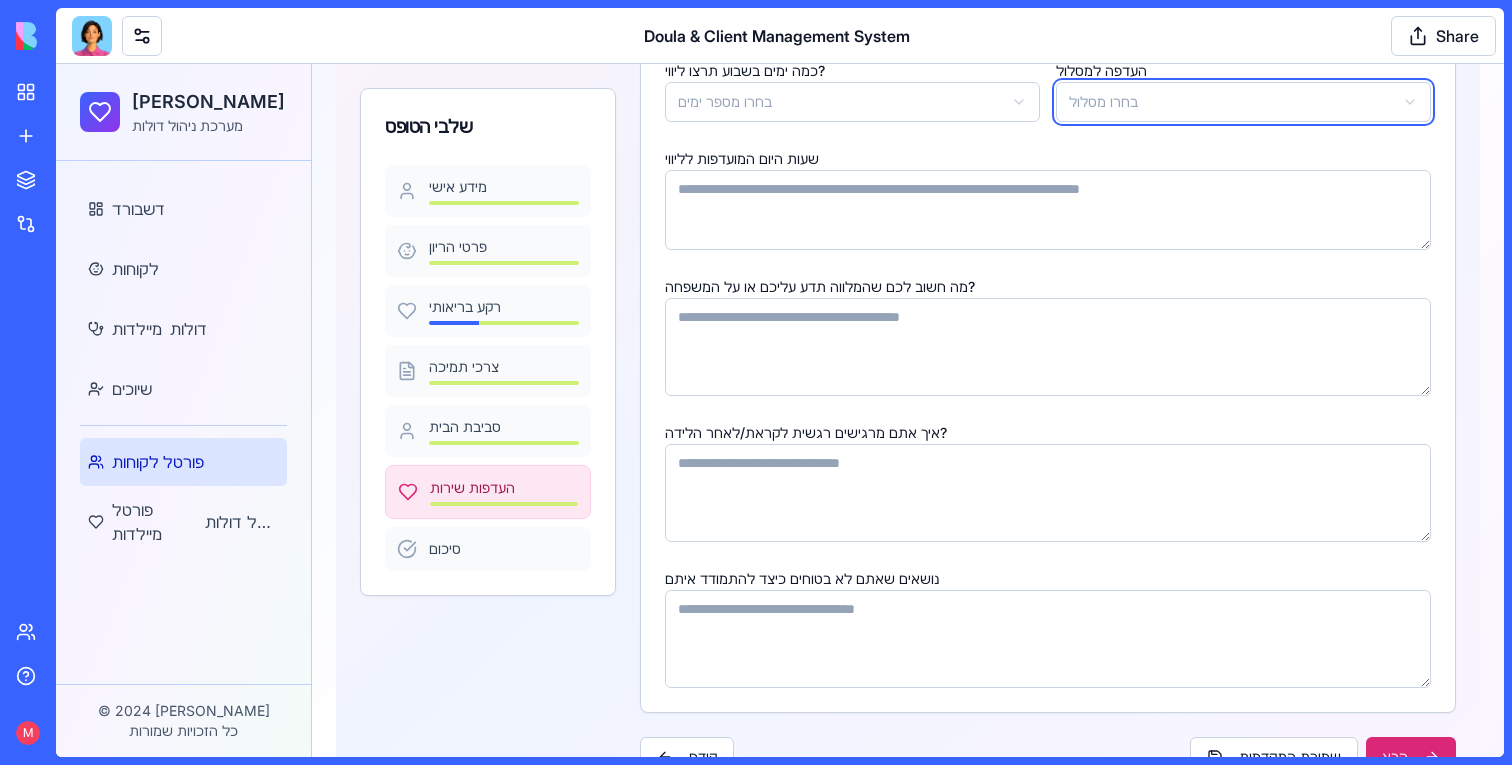 scroll, scrollTop: 394, scrollLeft: 0, axis: vertical 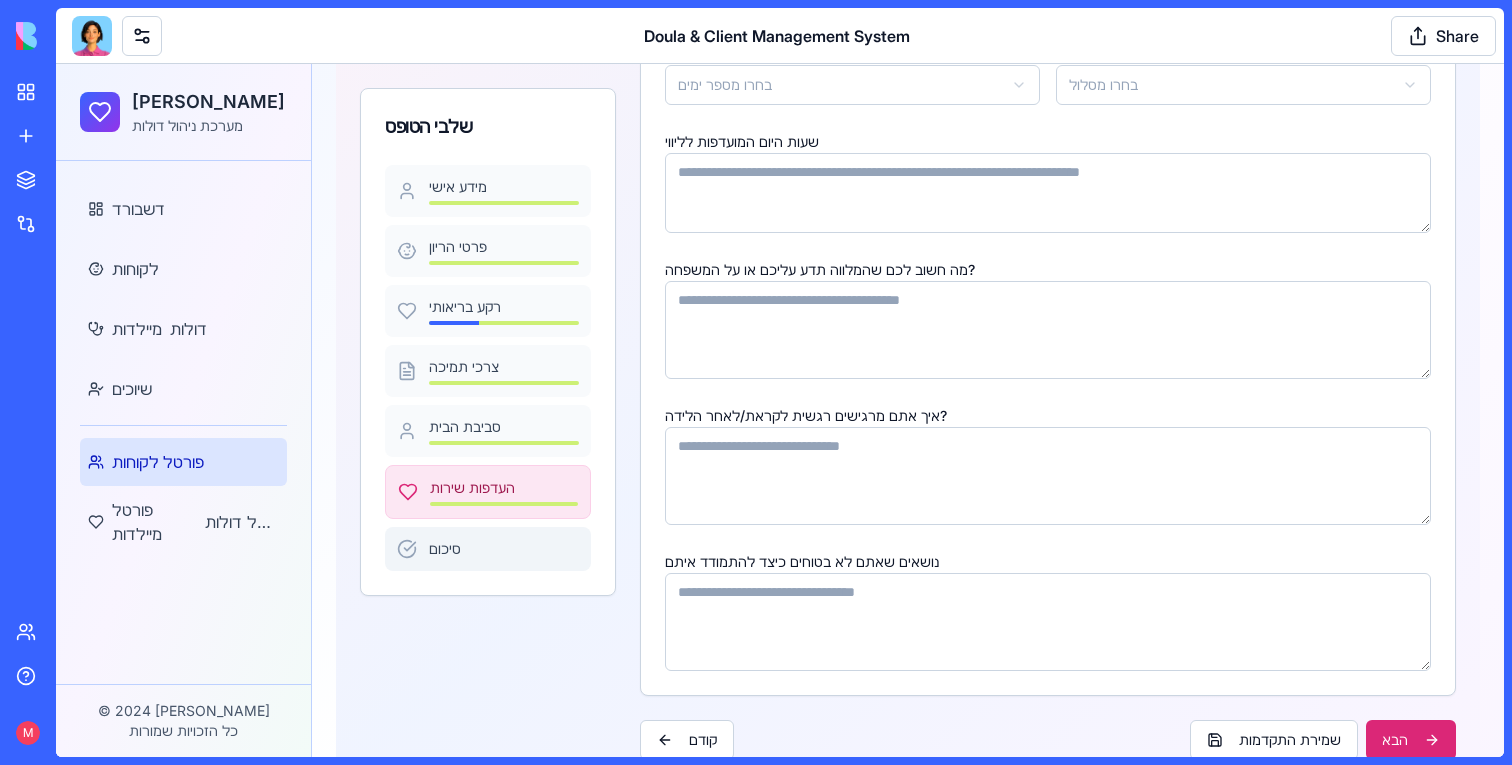 click on "סיכום" at bounding box center (504, 549) 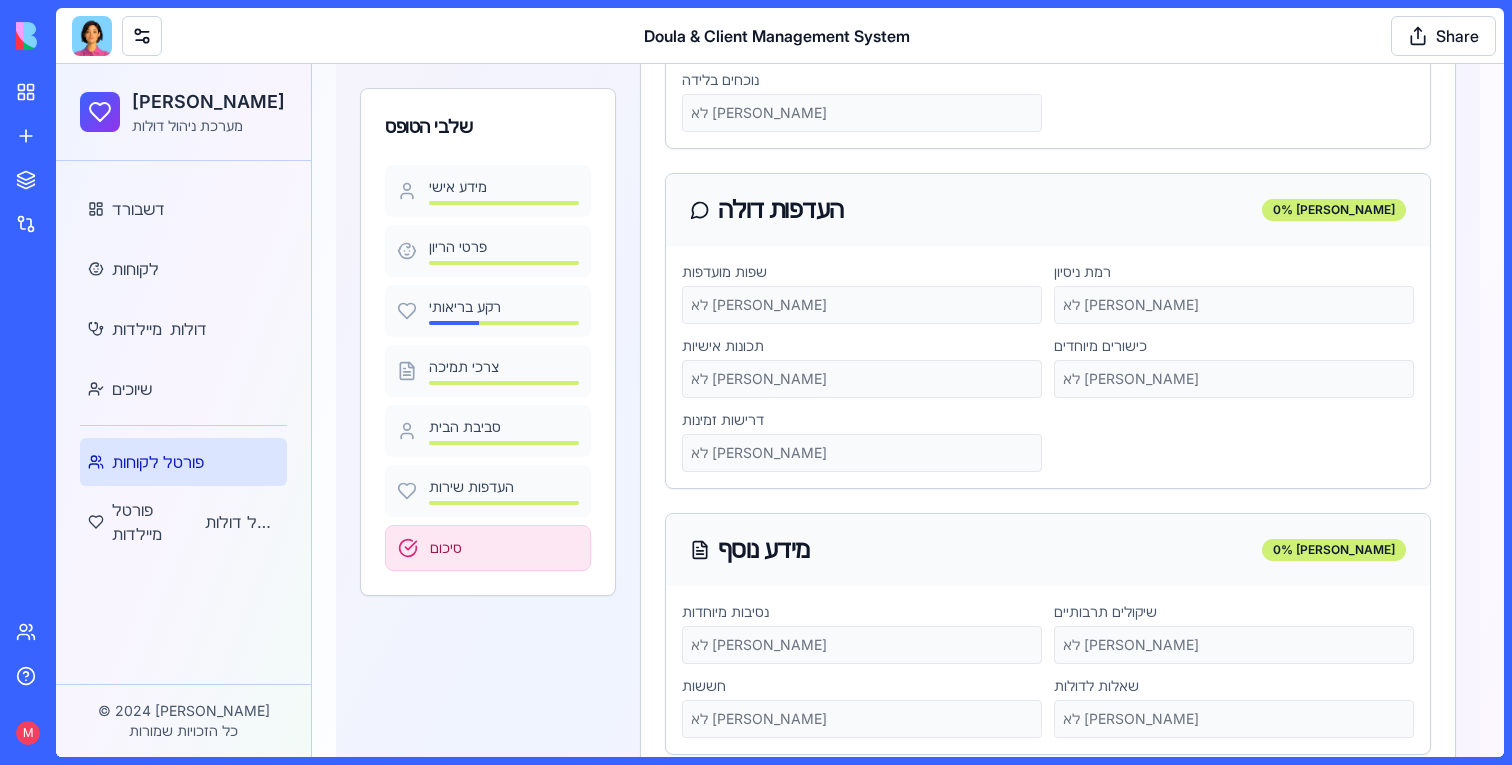 scroll, scrollTop: 1410, scrollLeft: 0, axis: vertical 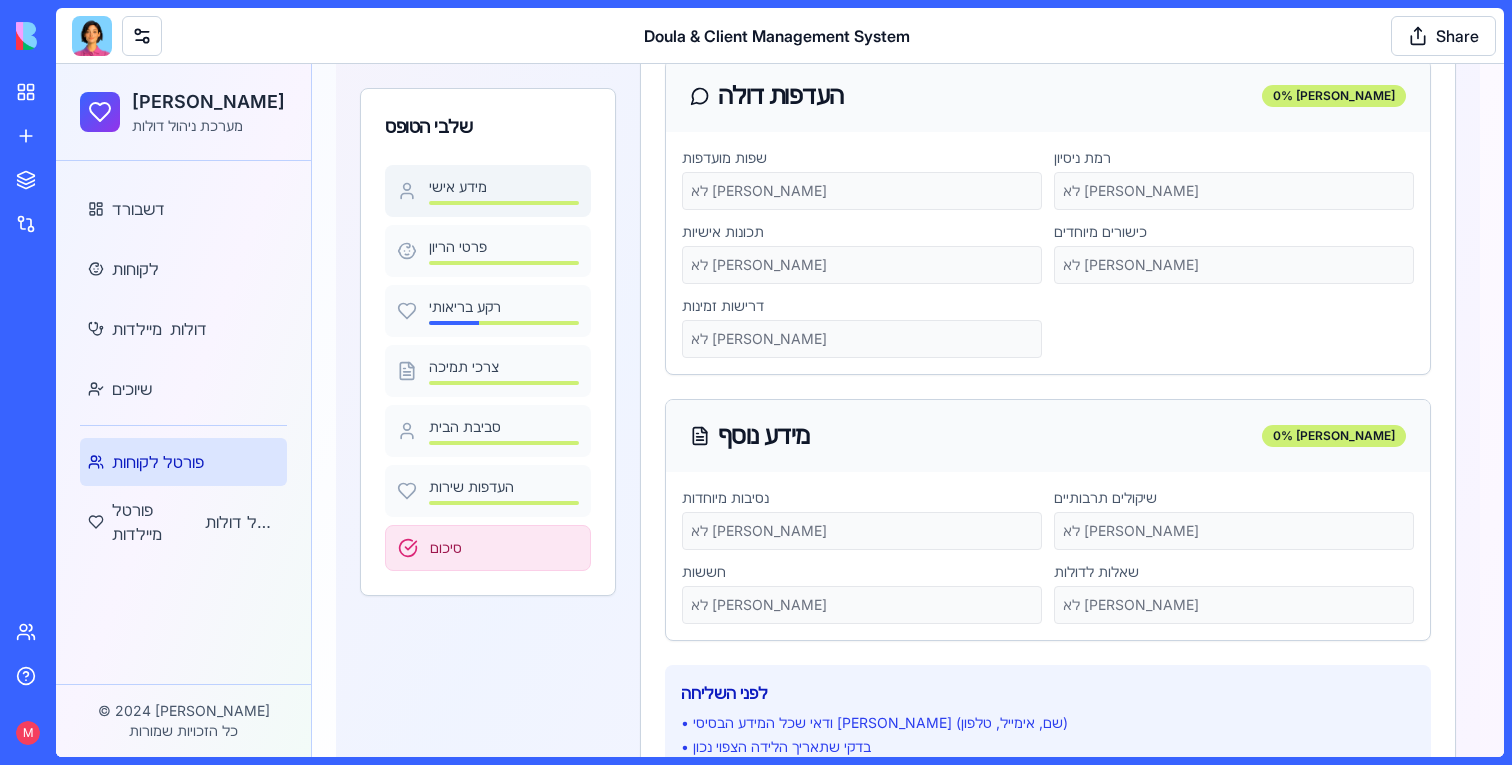 click at bounding box center [504, 203] 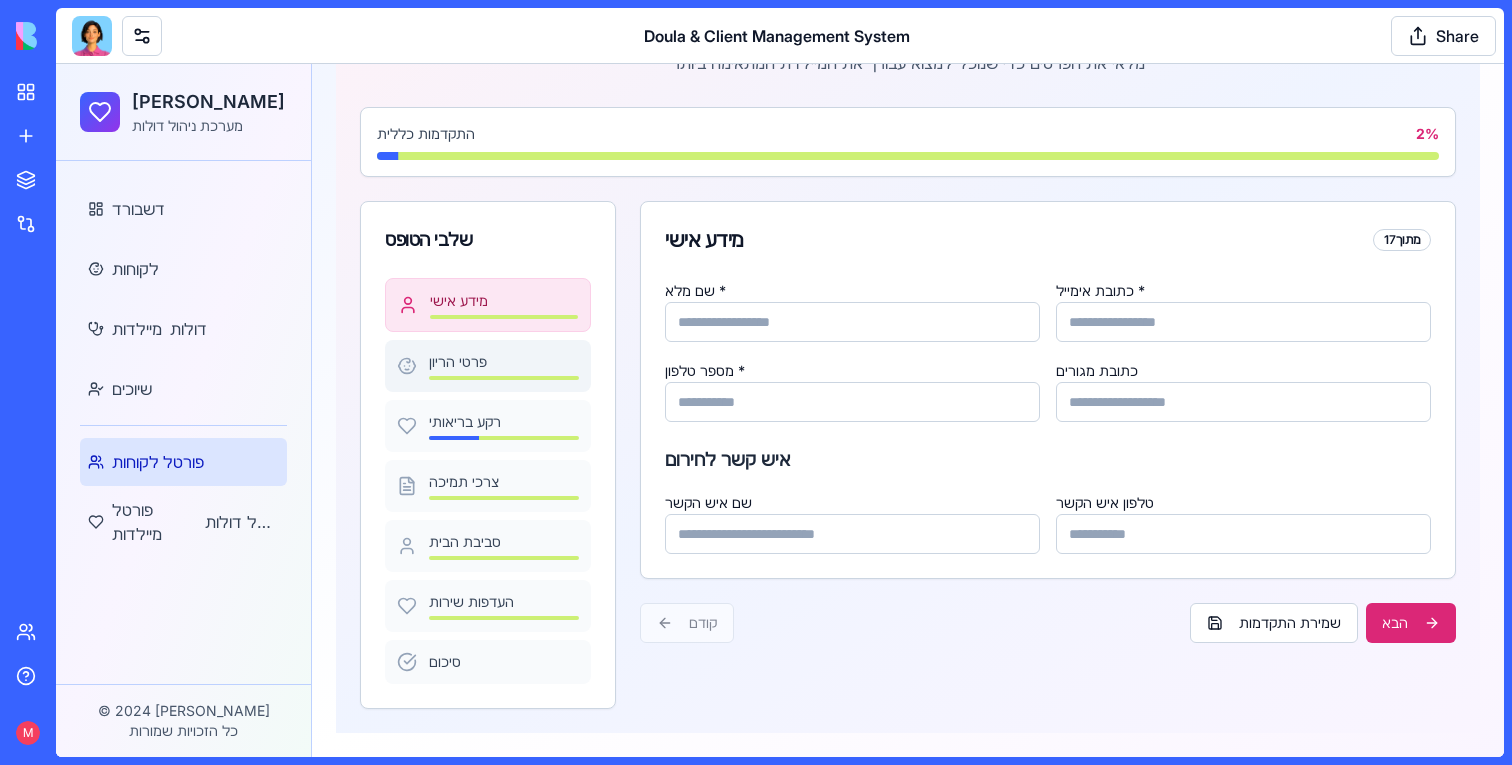 click at bounding box center (504, 378) 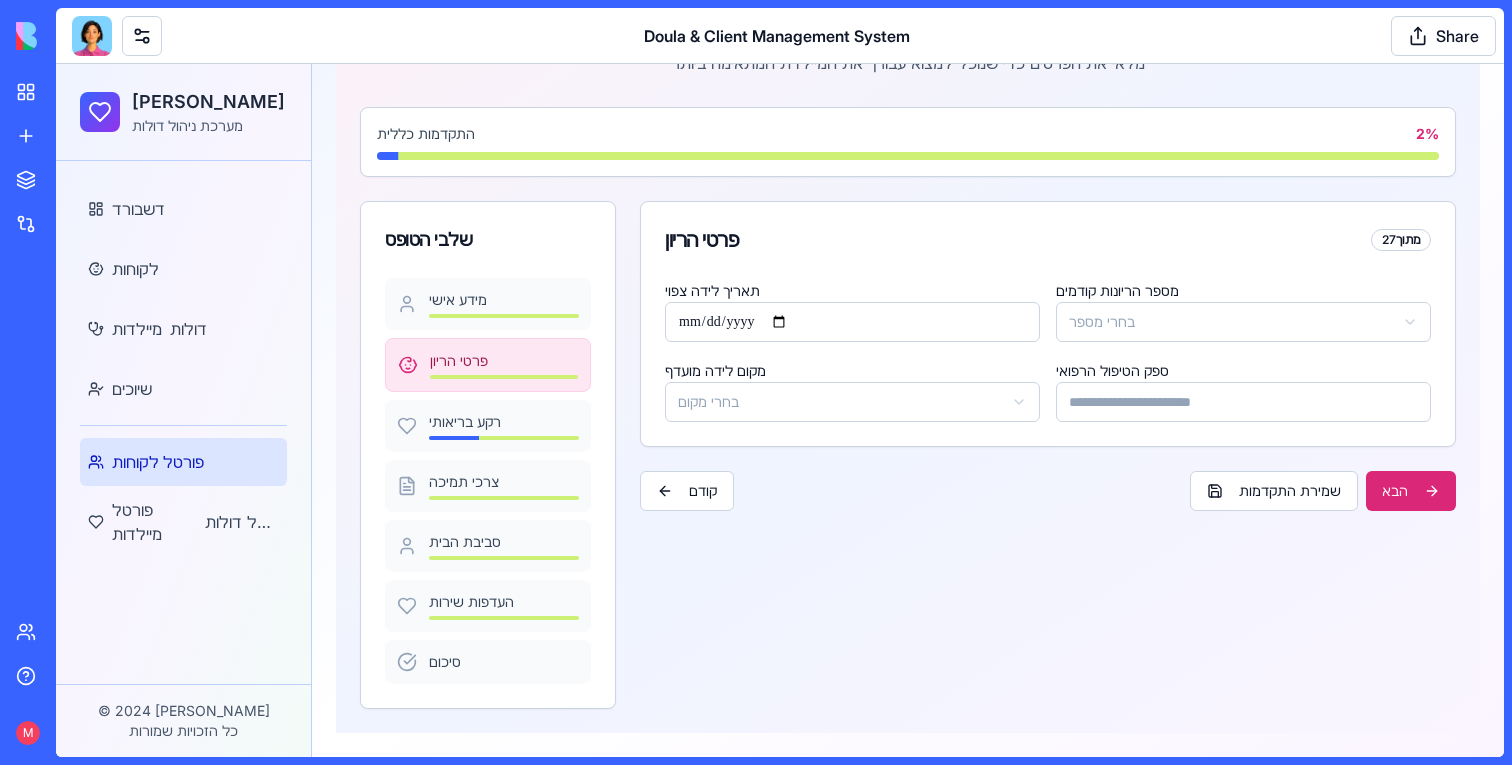 click on "שלבי הטופס" at bounding box center [488, 240] 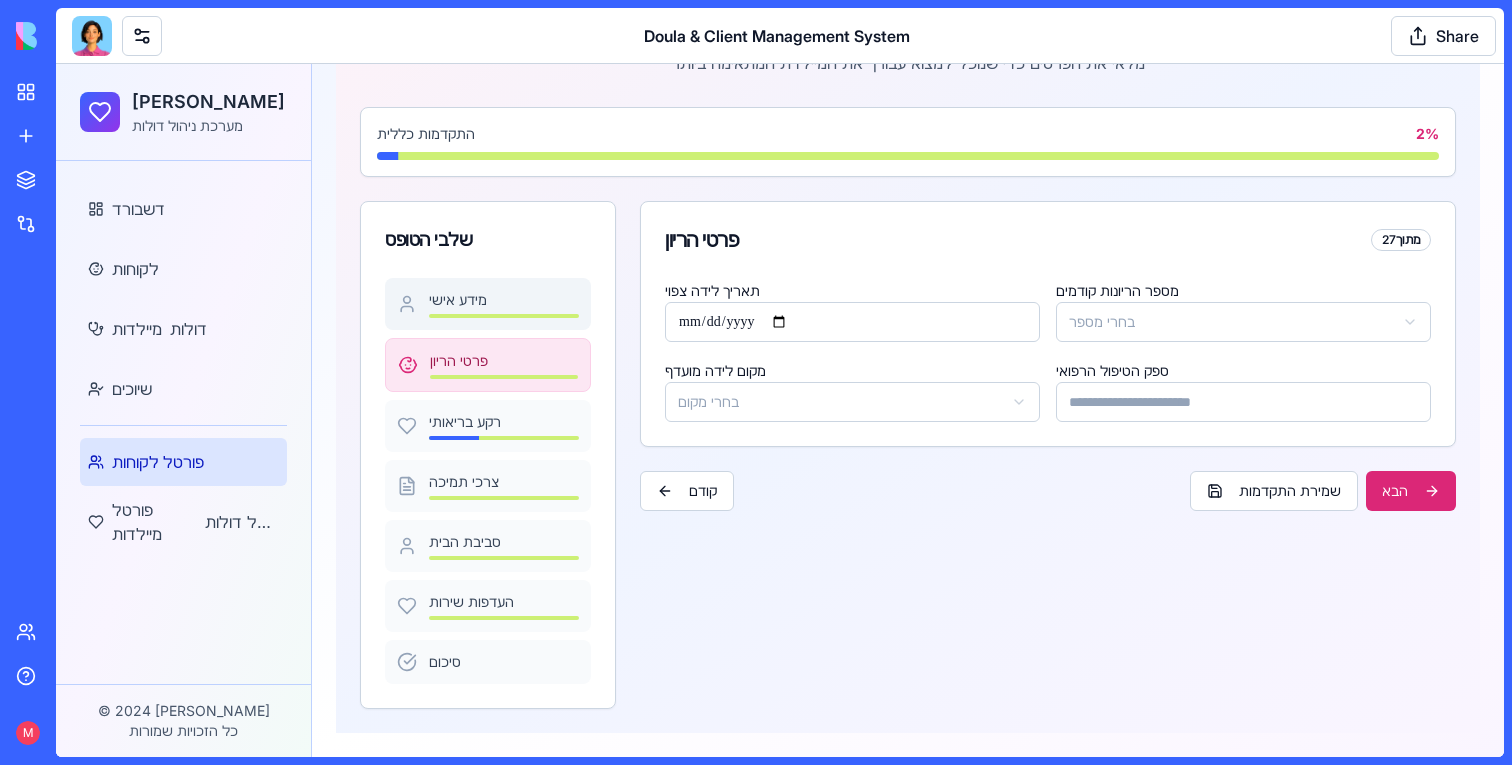 click on "מידע אישי" at bounding box center (504, 300) 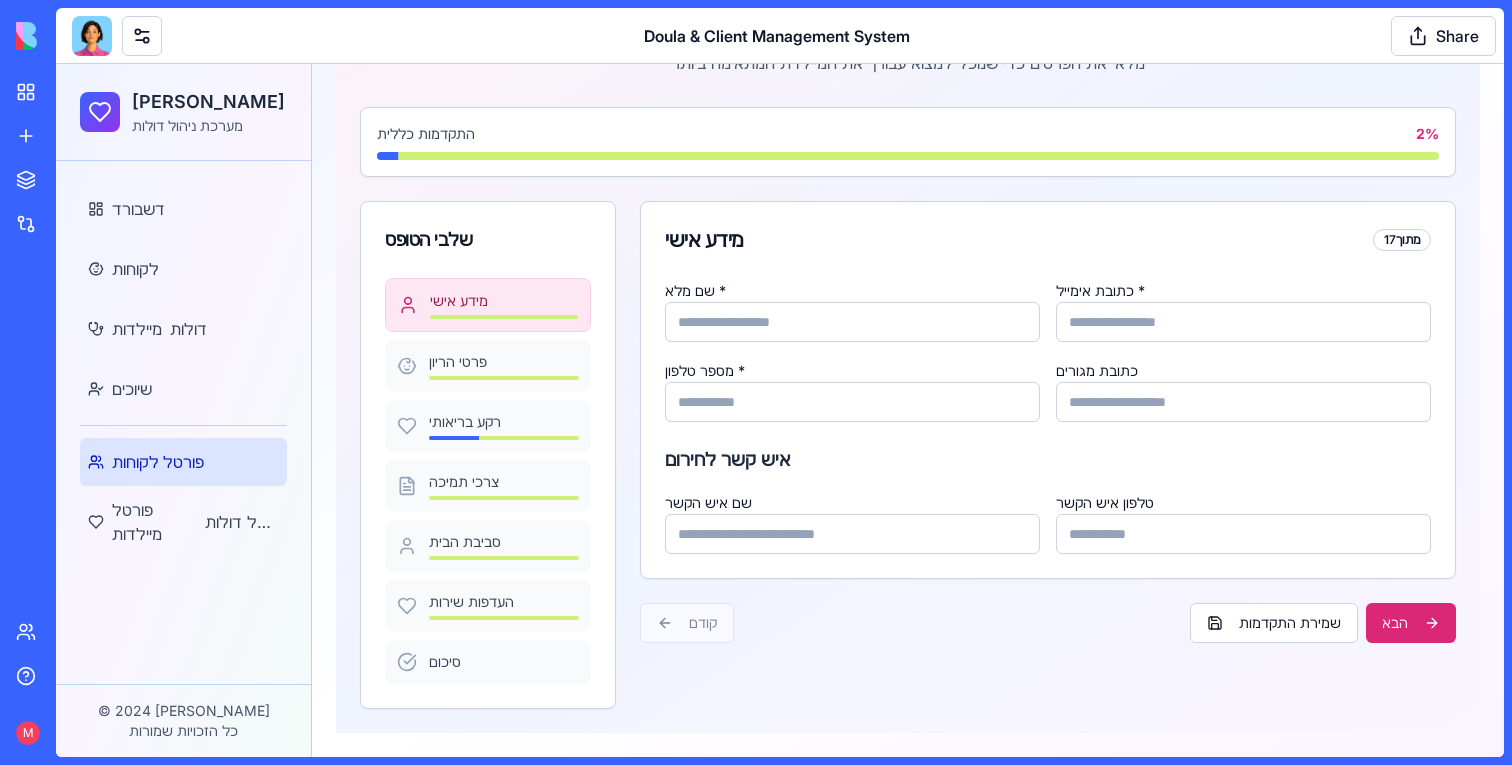 click at bounding box center (92, 36) 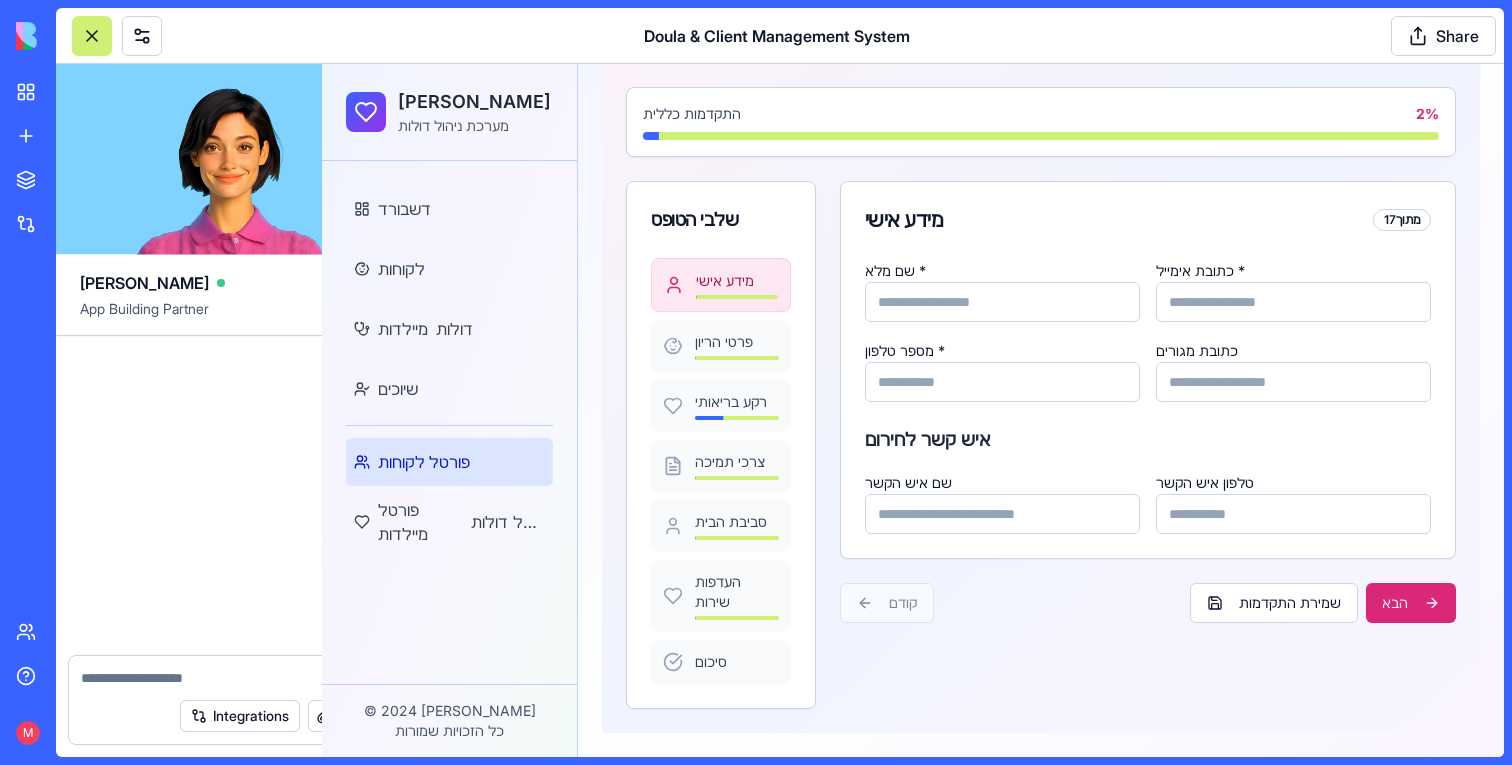 scroll, scrollTop: 277, scrollLeft: 0, axis: vertical 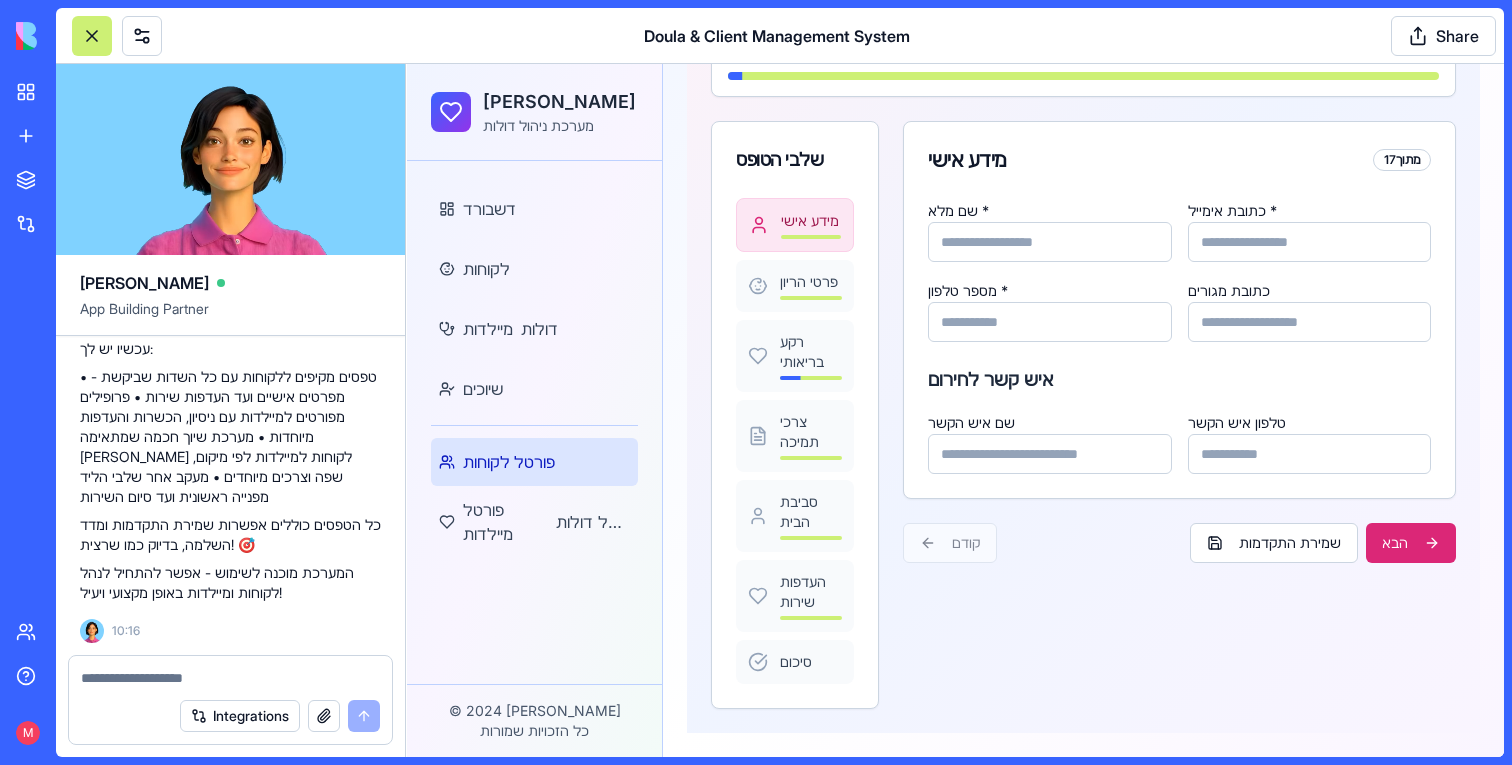 click on "Integrations" at bounding box center (230, 716) 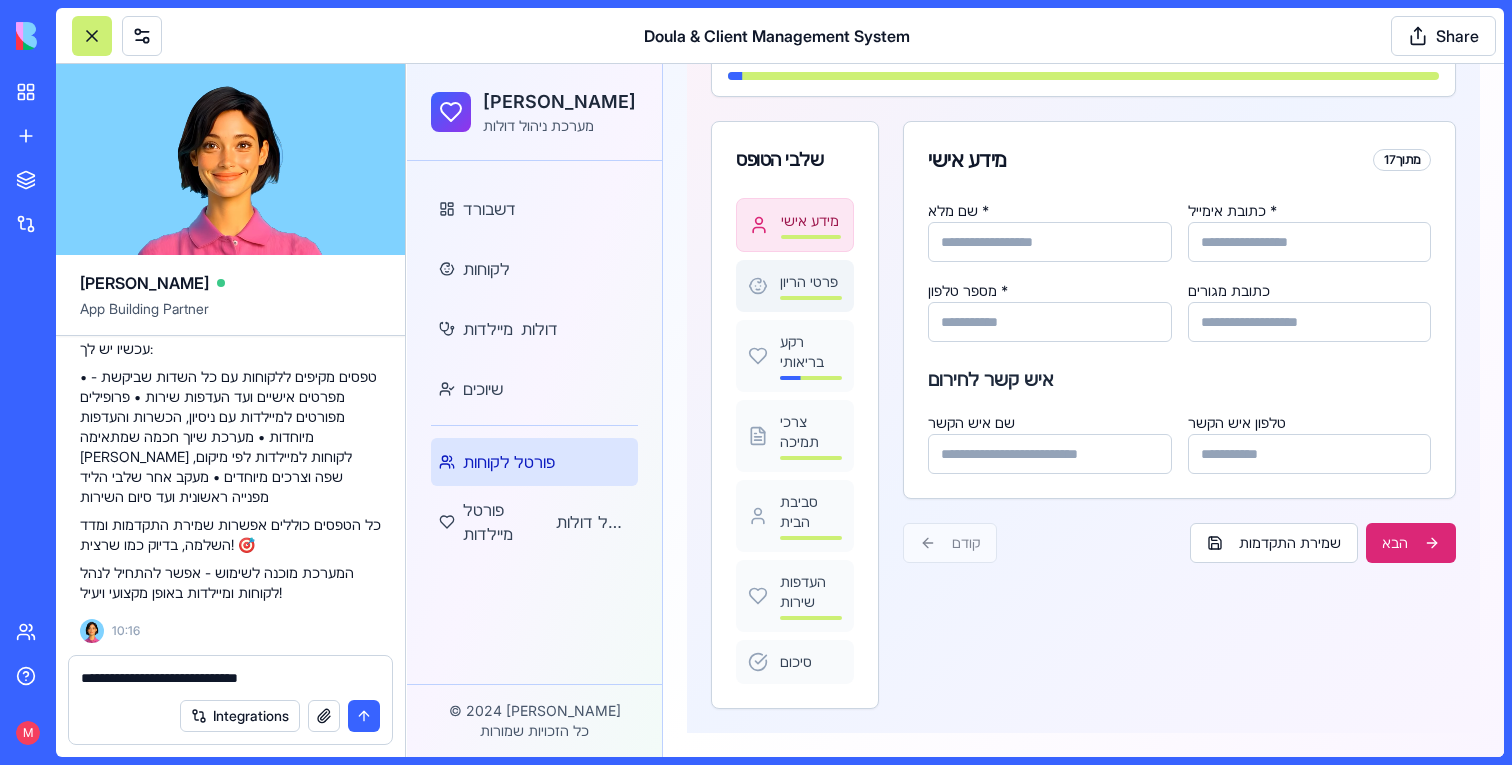 click on "פרטי הריון" at bounding box center (811, 282) 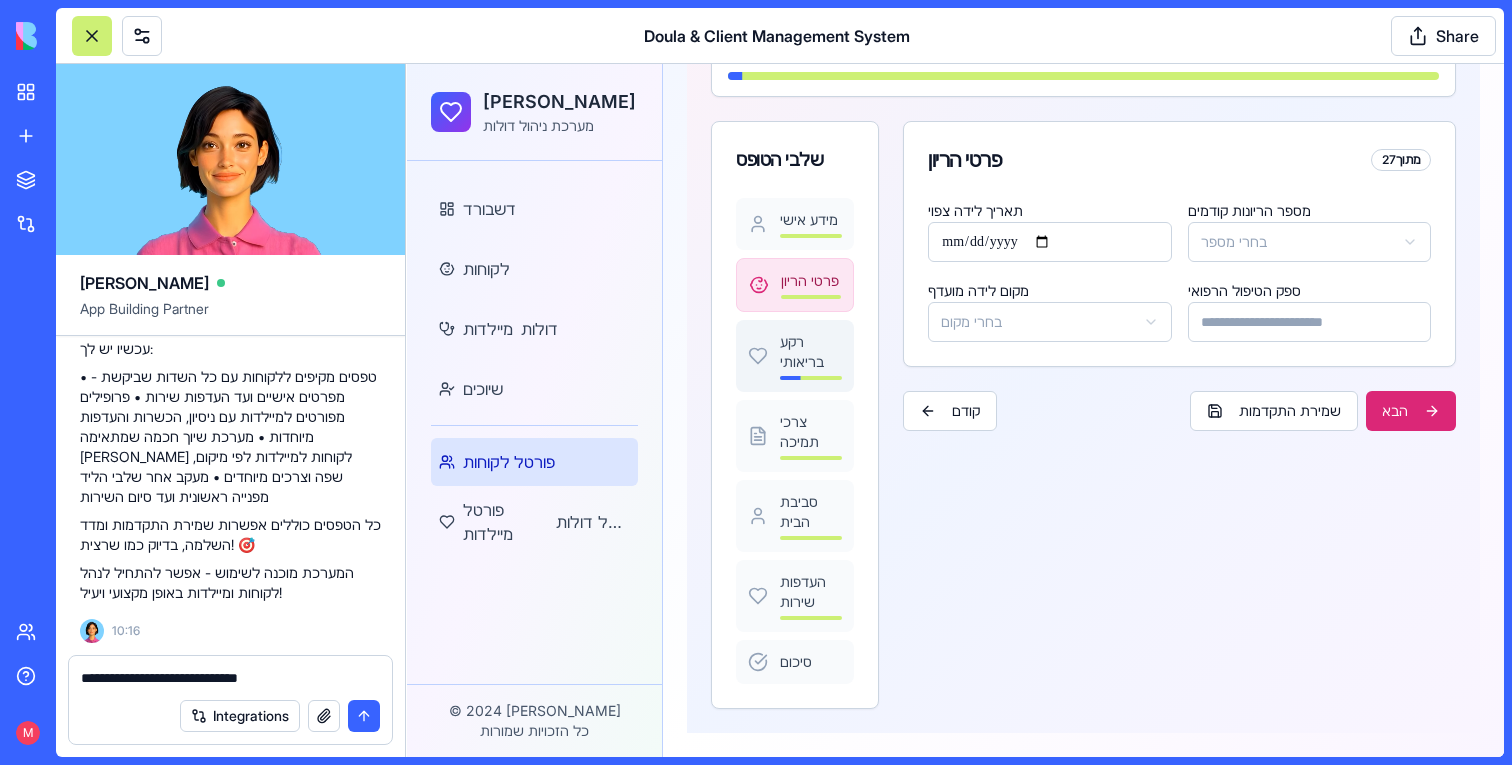 click on "רקע בריאותי" at bounding box center (811, 352) 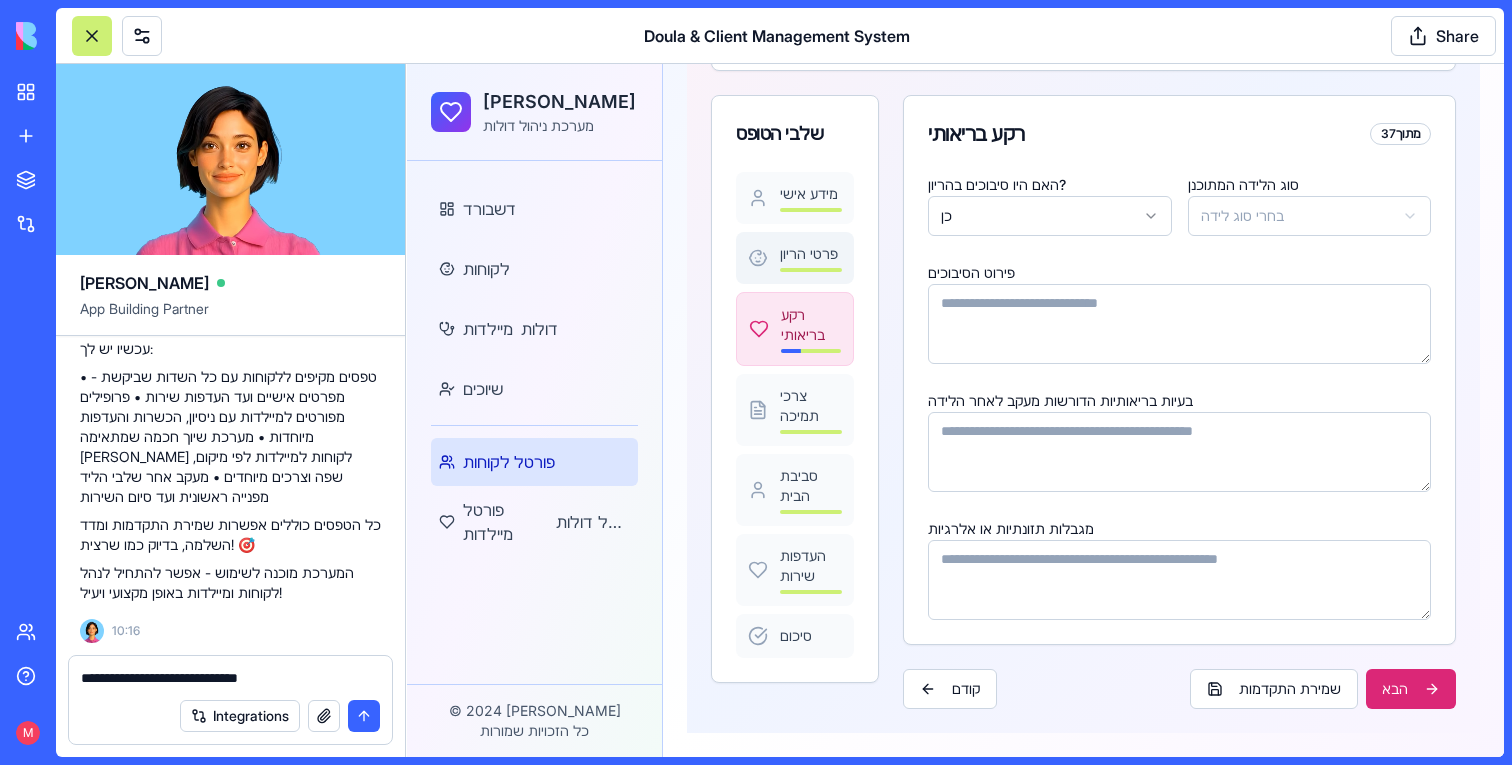 click at bounding box center (811, 270) 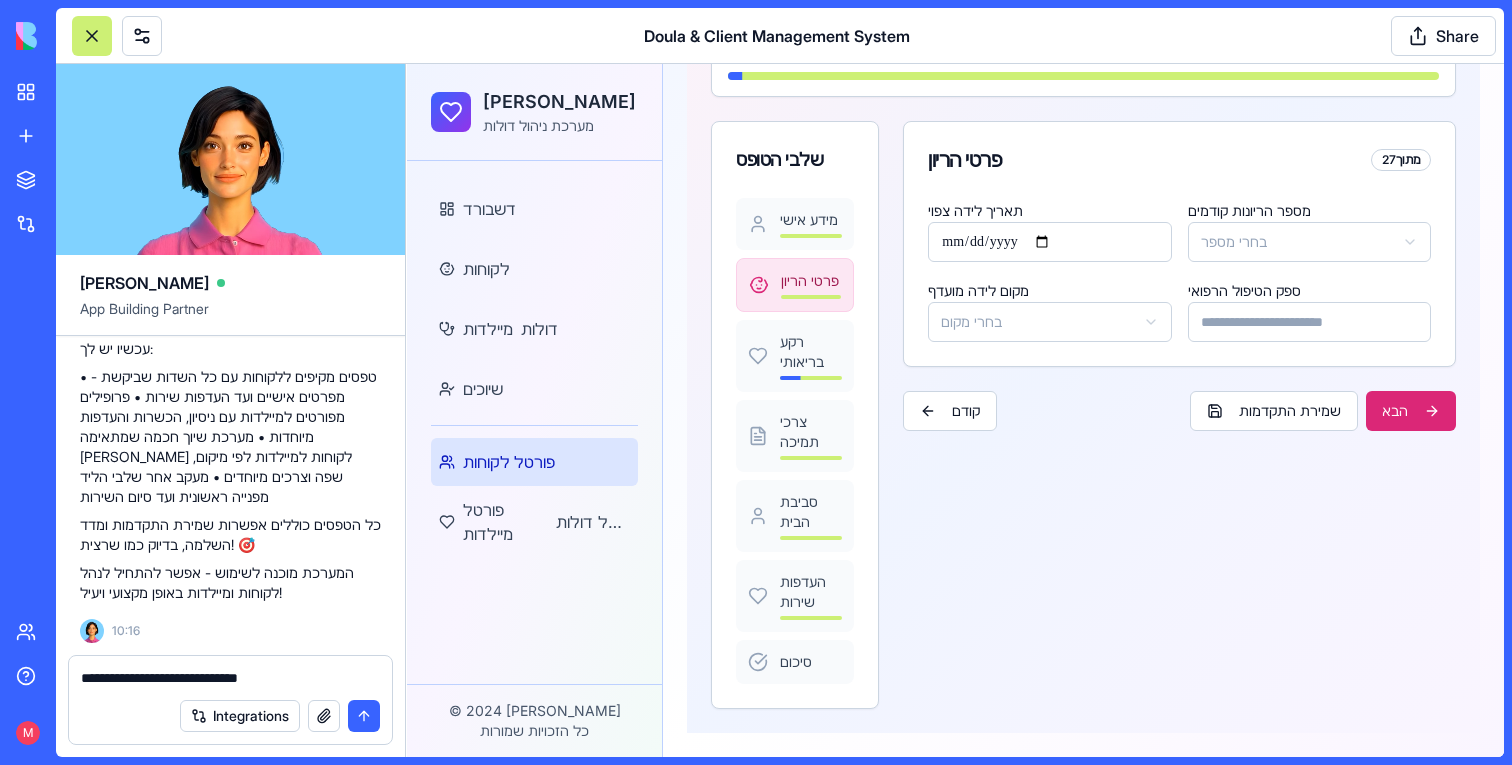 click on "**********" at bounding box center (230, 678) 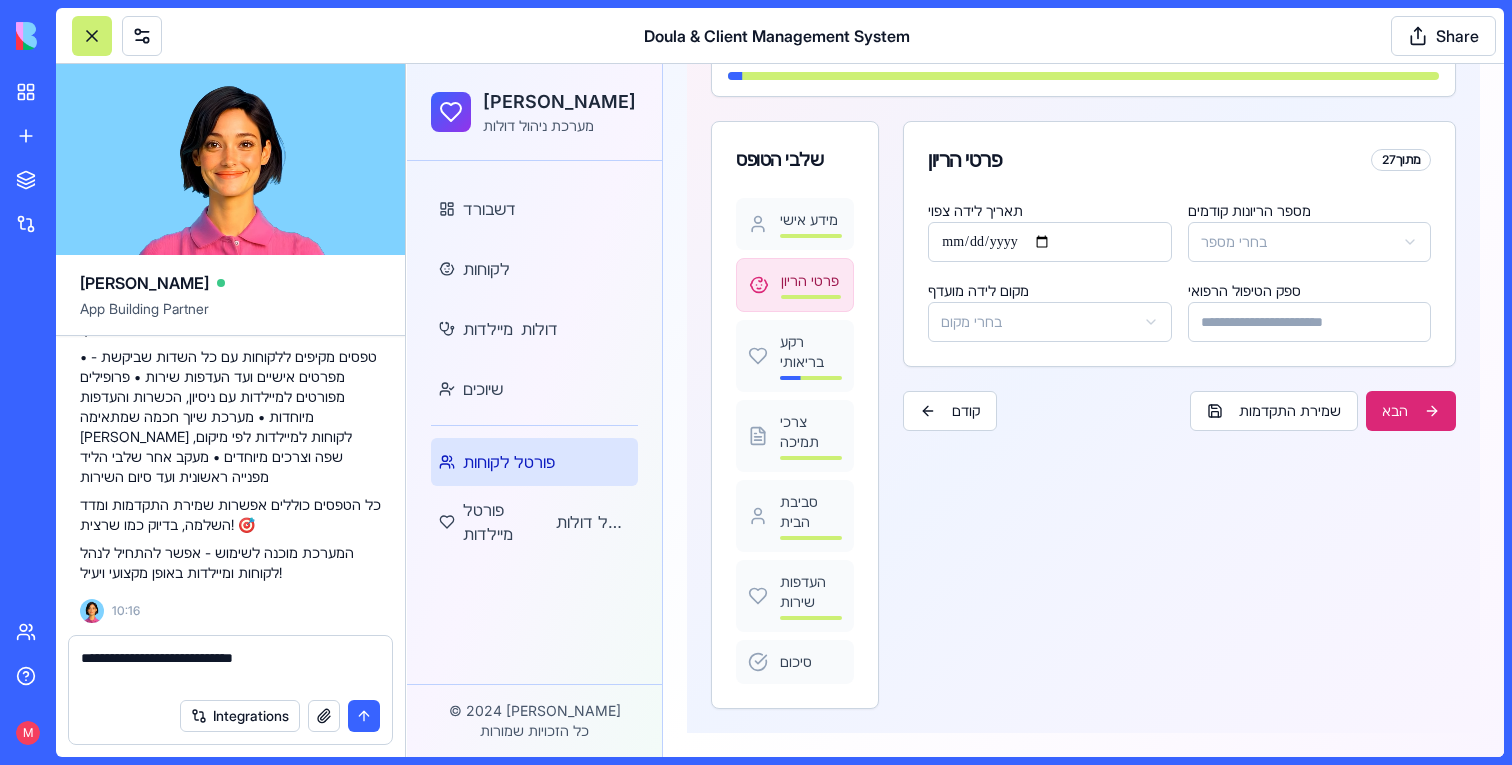 click on "**********" at bounding box center [230, 668] 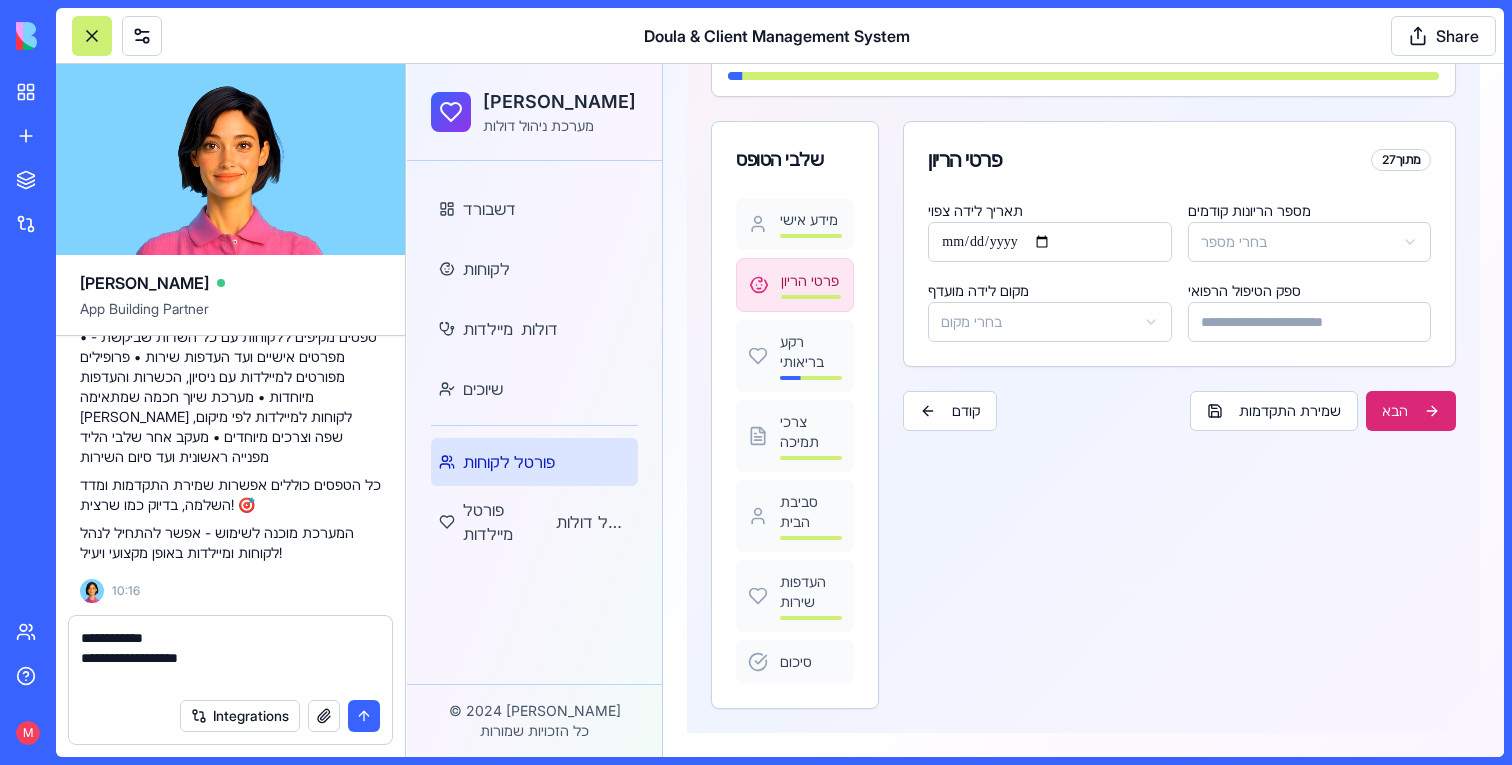 click on "**********" at bounding box center (230, 658) 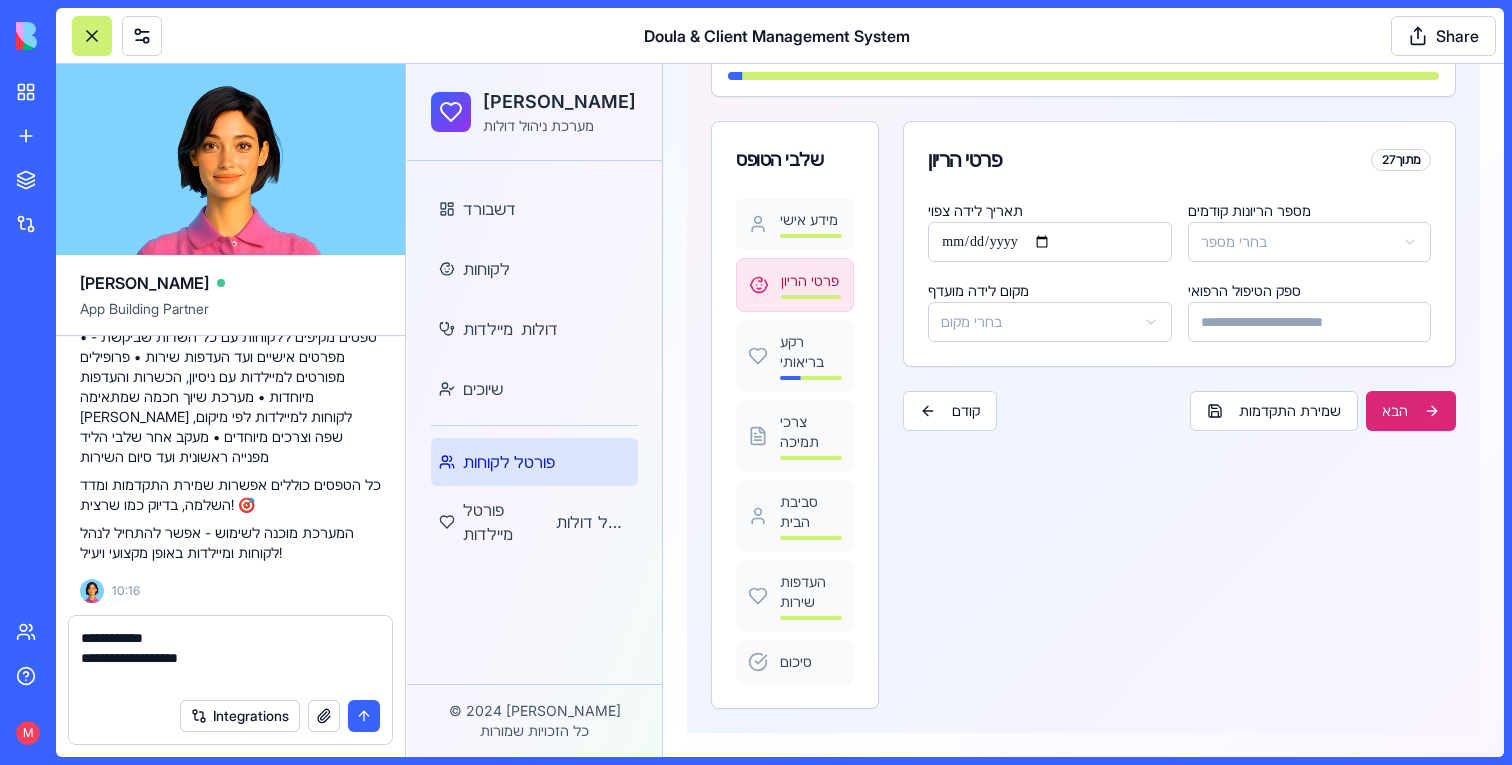 click on "**********" at bounding box center (230, 658) 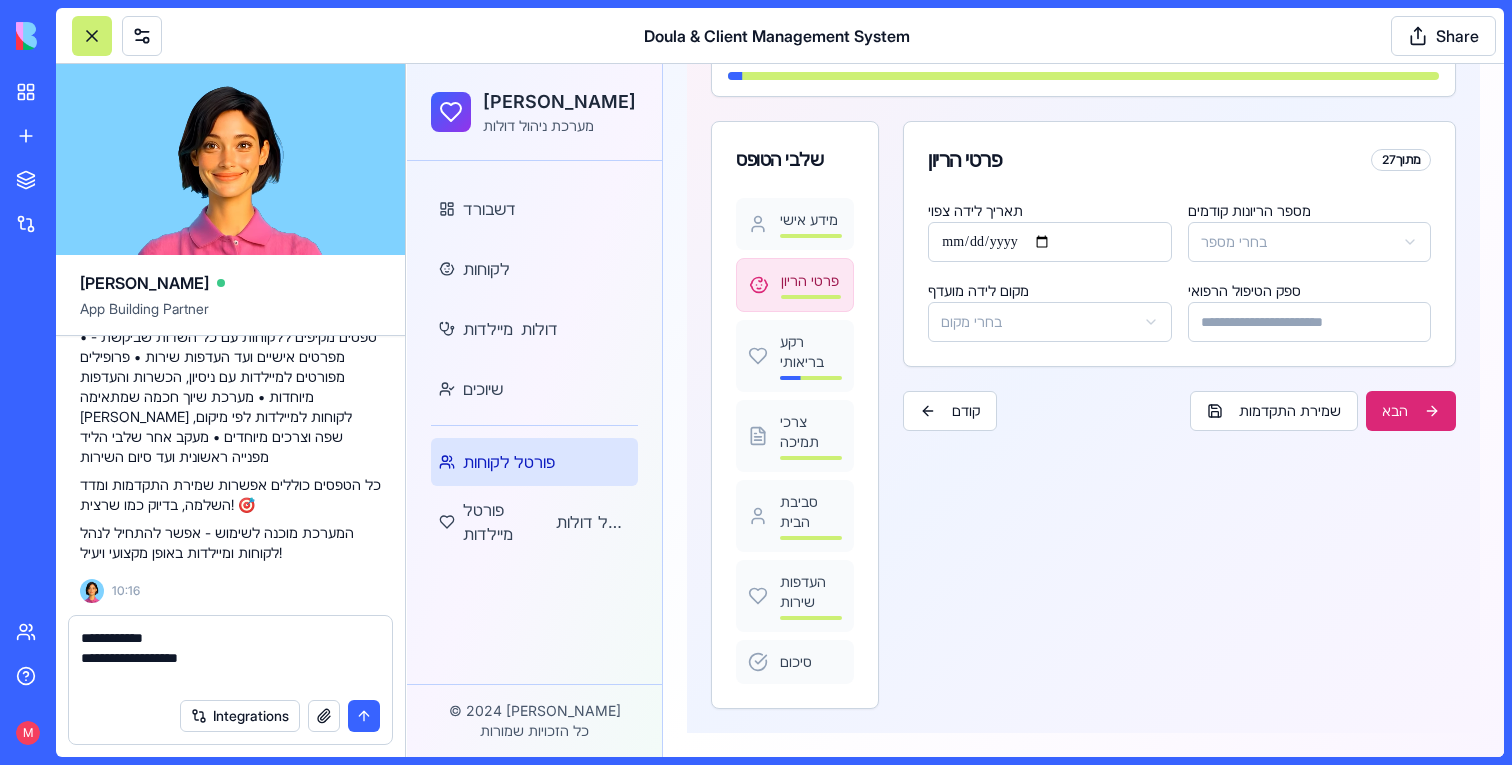 click on "**********" at bounding box center (230, 658) 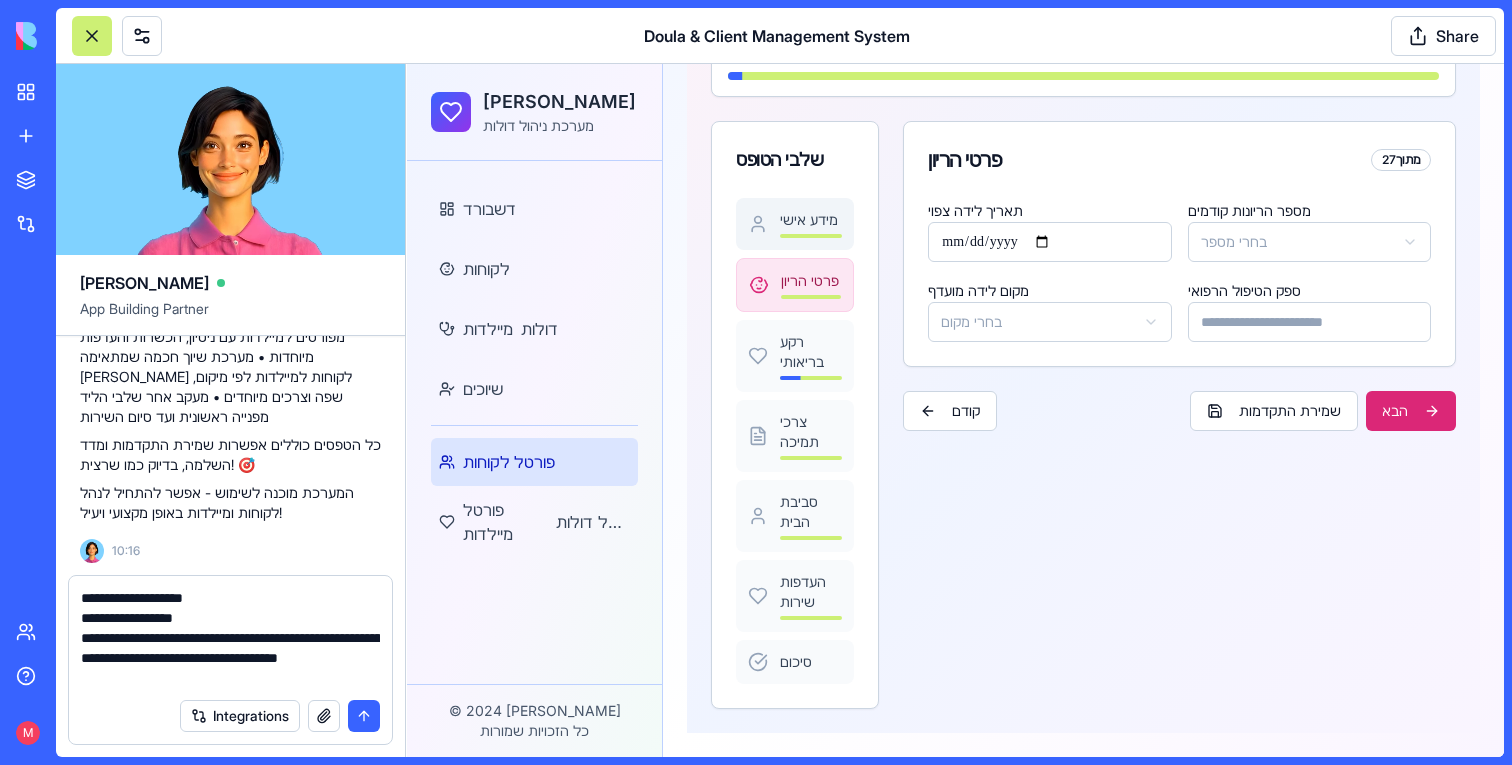 click 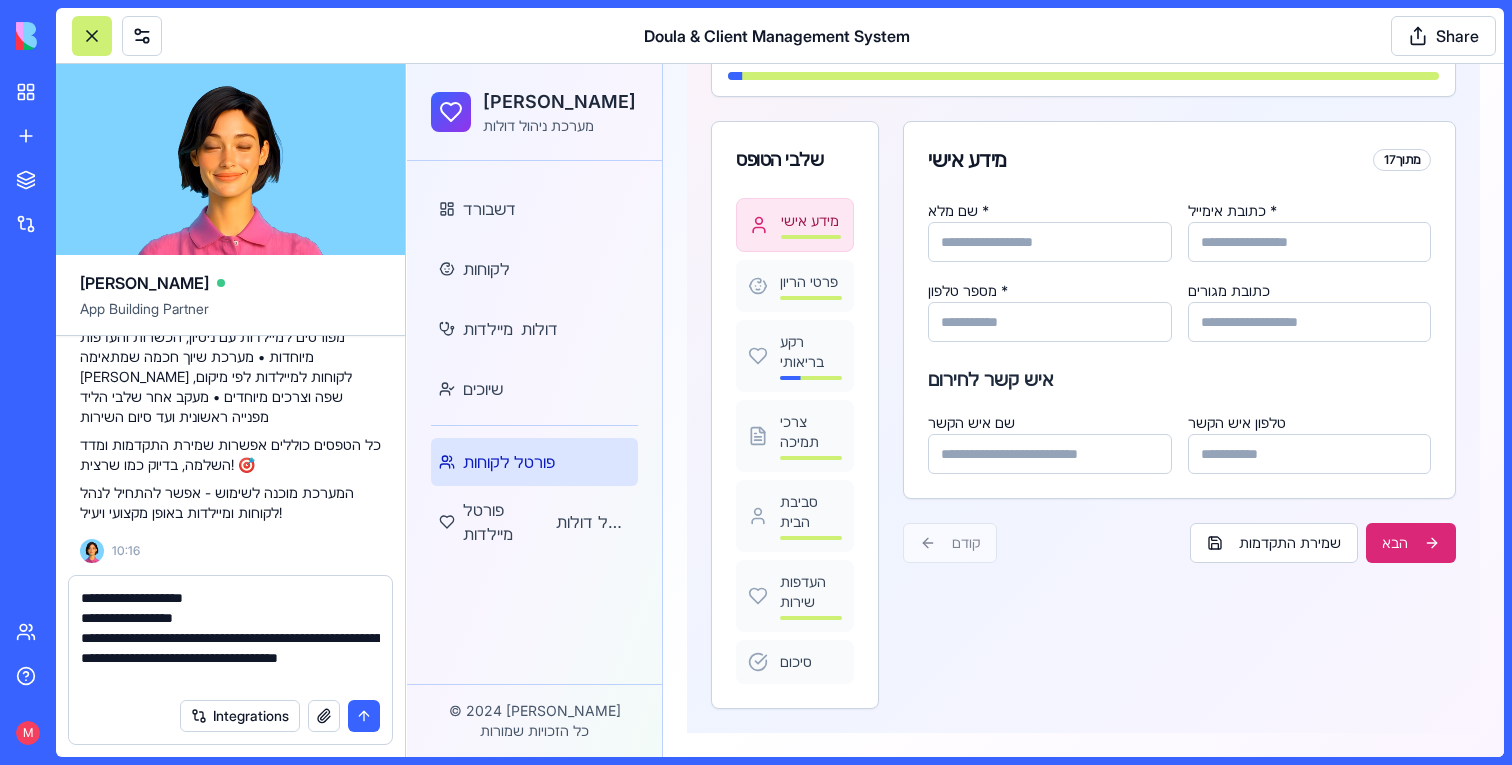 click on "מידע אישי פרטי הריון רקע בריאותי צרכי תמיכה סביבת הבית העדפות שירות סיכום" at bounding box center (795, 453) 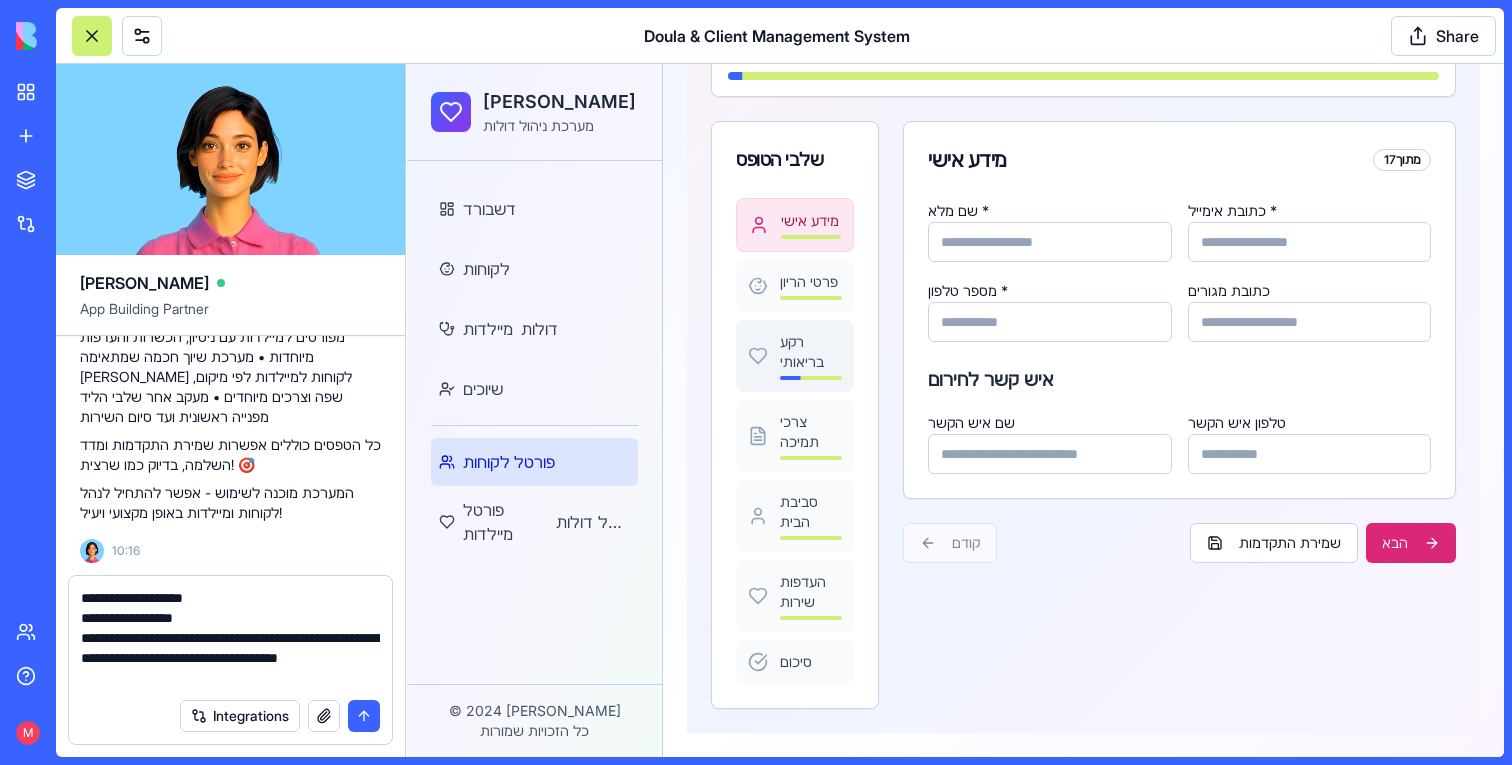 click on "רקע בריאותי" at bounding box center [811, 352] 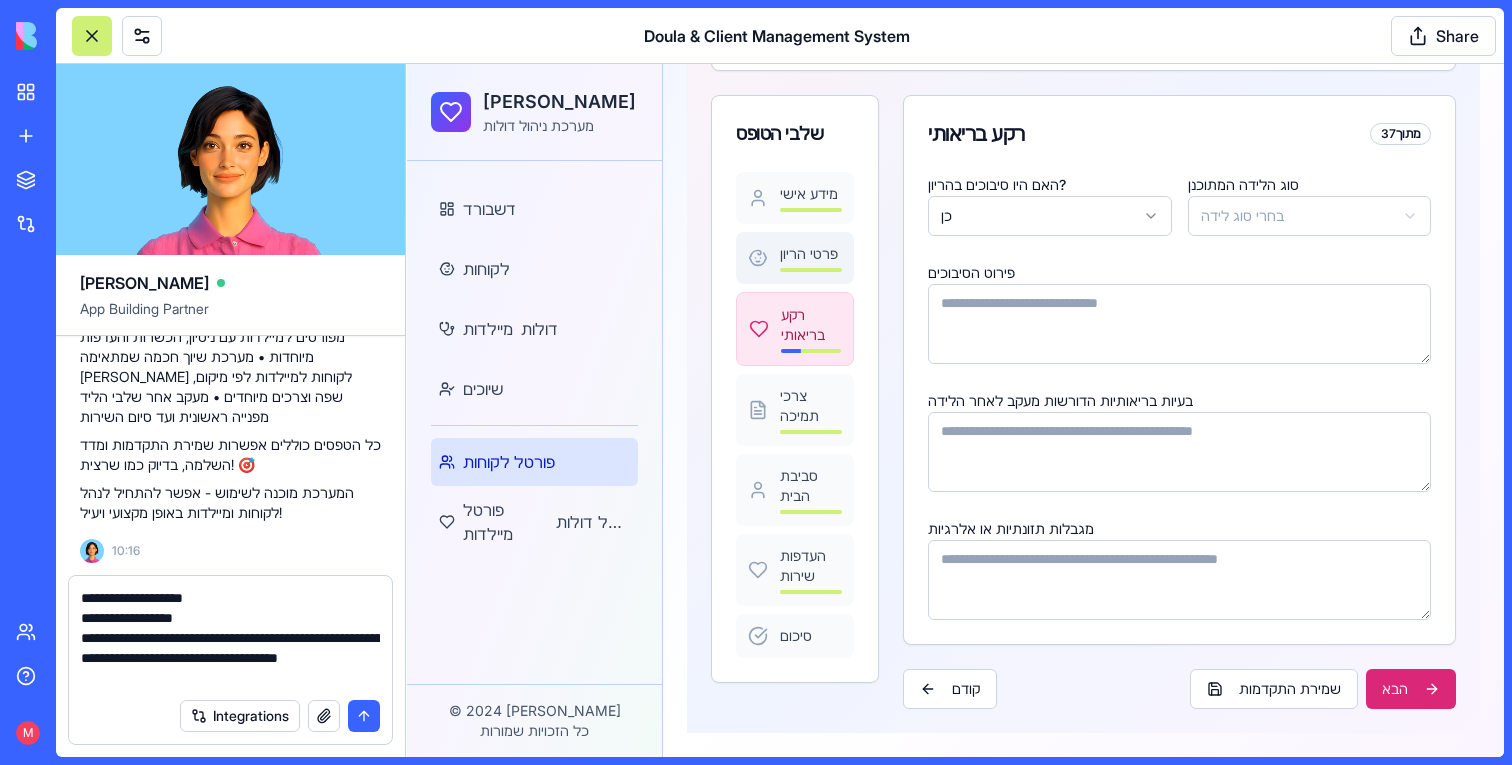click on "פרטי הריון" at bounding box center (795, 258) 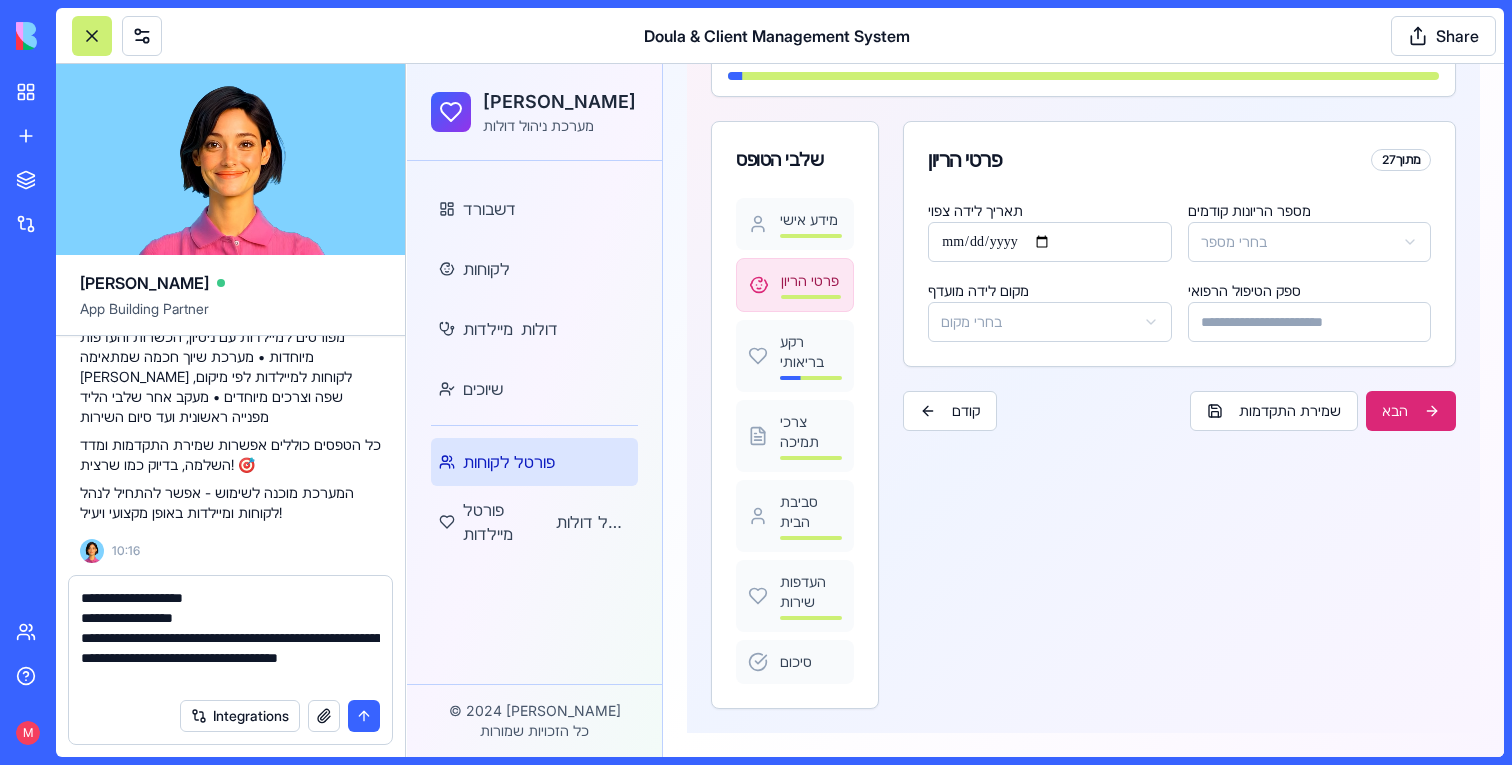 click on "**********" at bounding box center (230, 638) 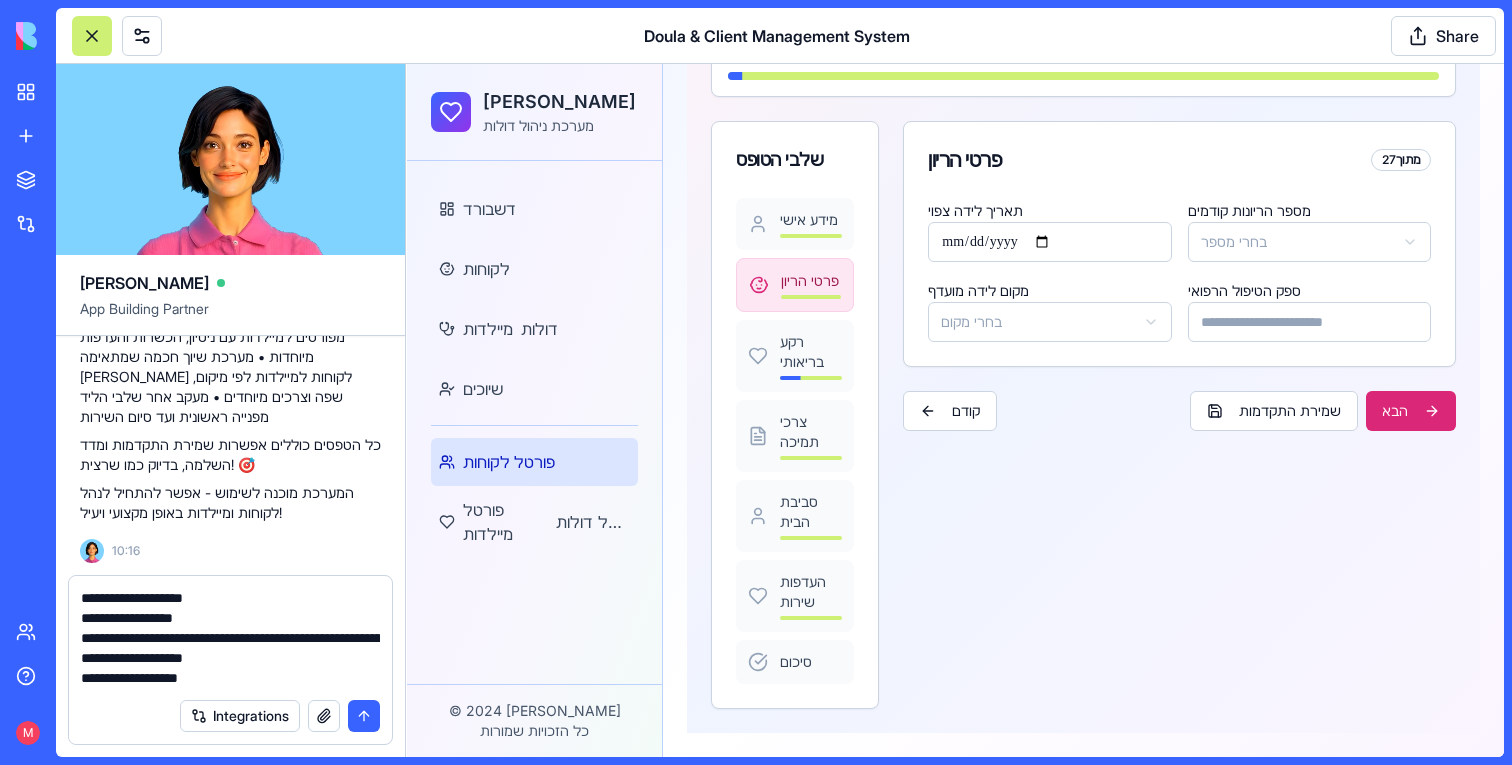 click on "**********" at bounding box center [230, 638] 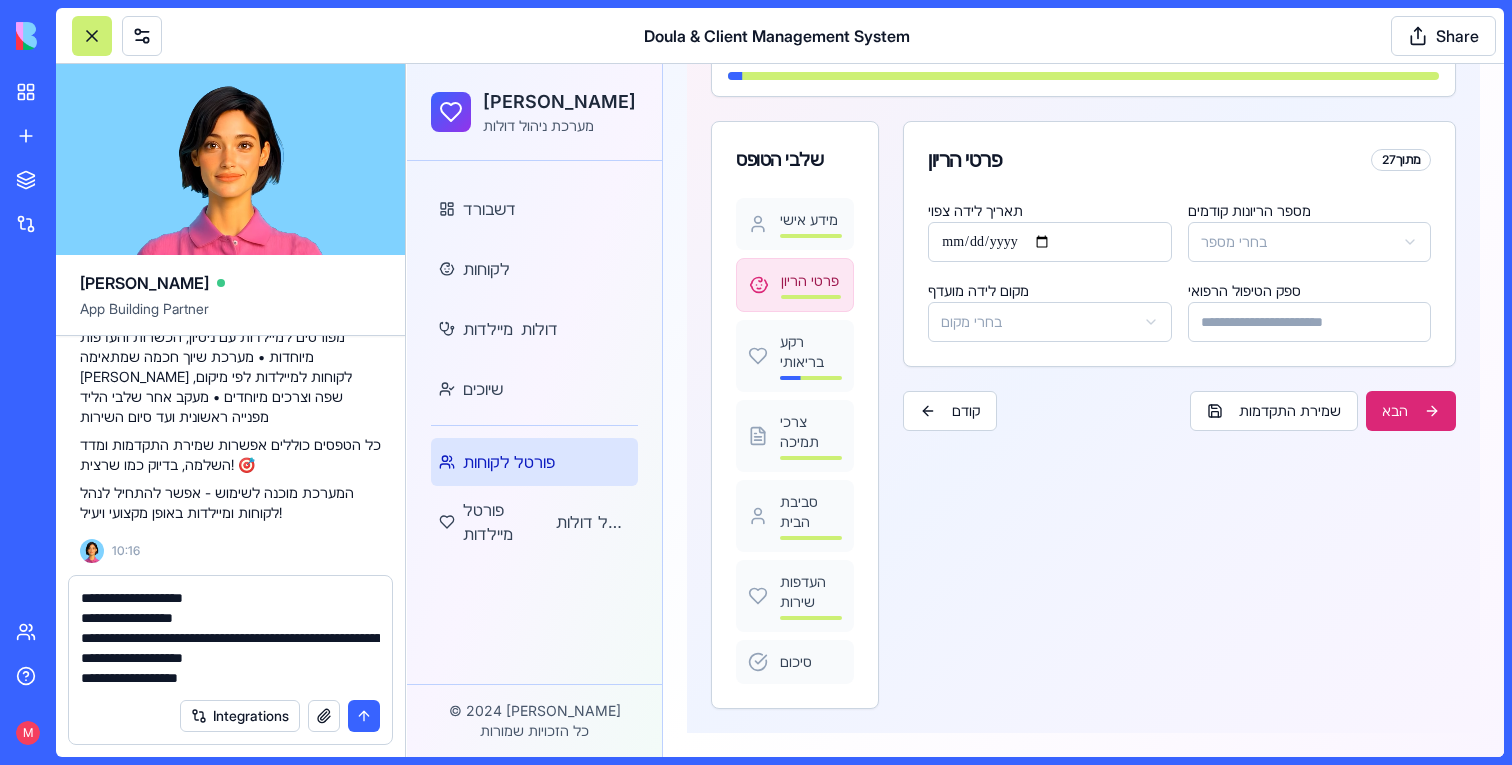 click on "**********" at bounding box center (230, 638) 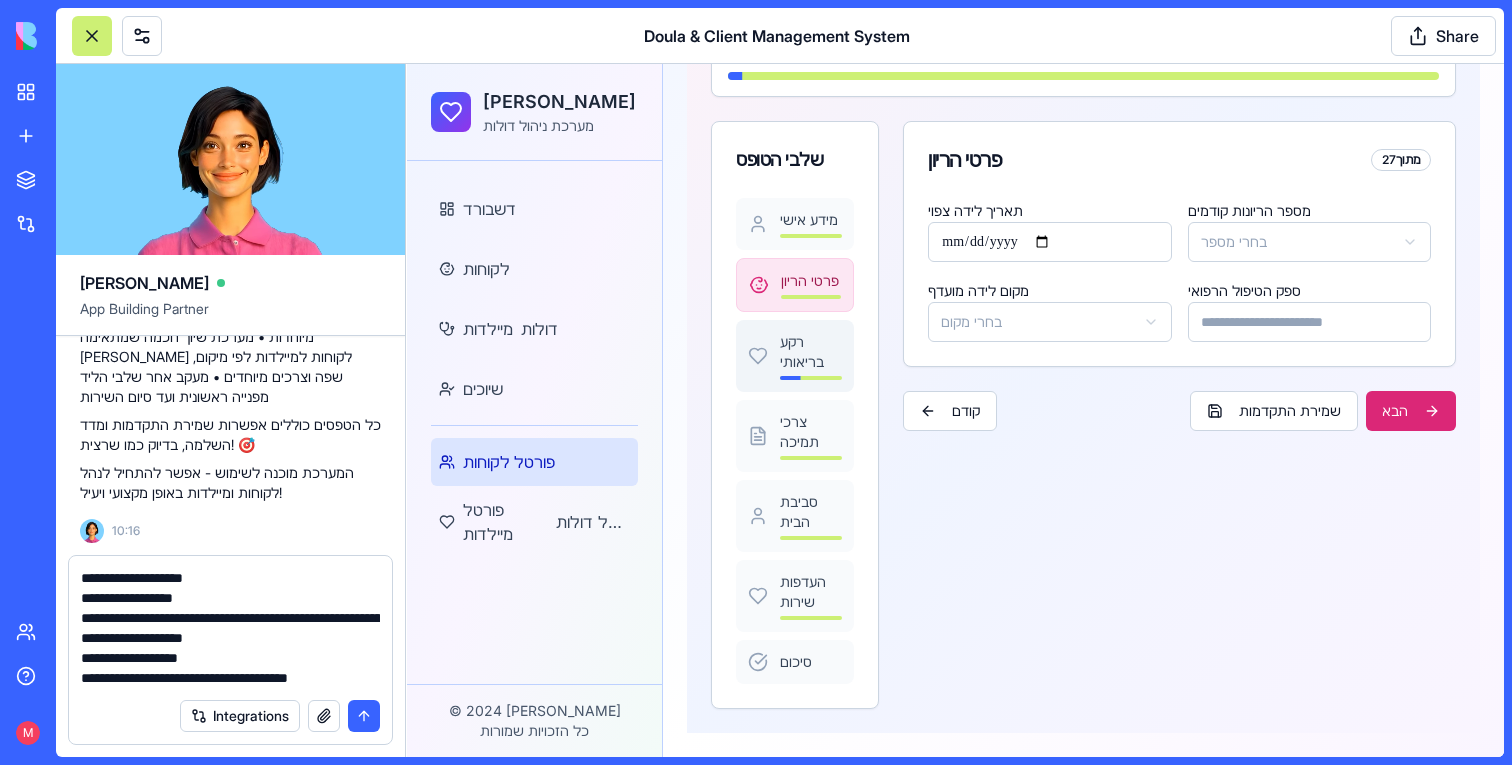 click on "רקע בריאותי" at bounding box center [811, 352] 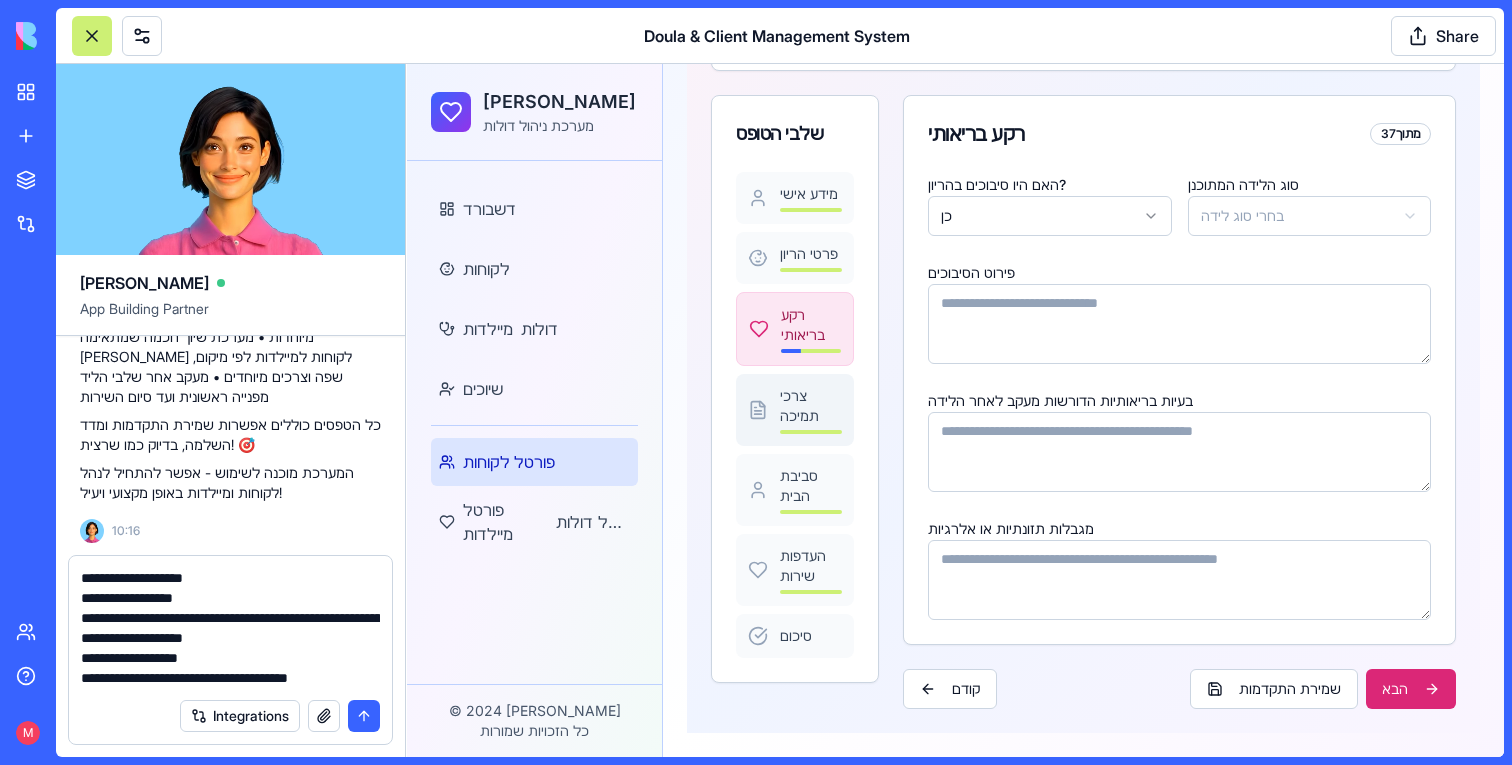 click on "צרכי תמיכה" at bounding box center (811, 406) 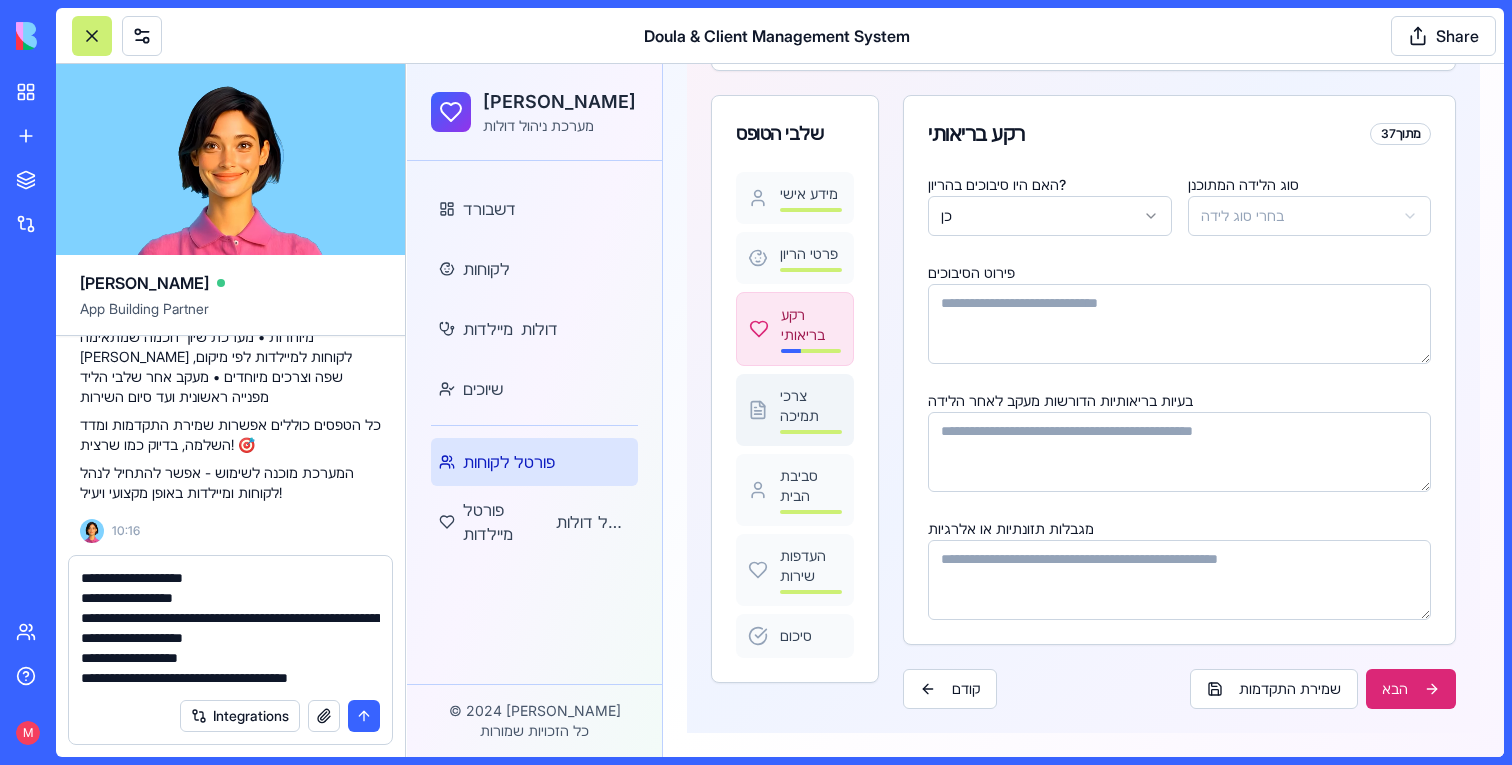 scroll, scrollTop: 317, scrollLeft: 0, axis: vertical 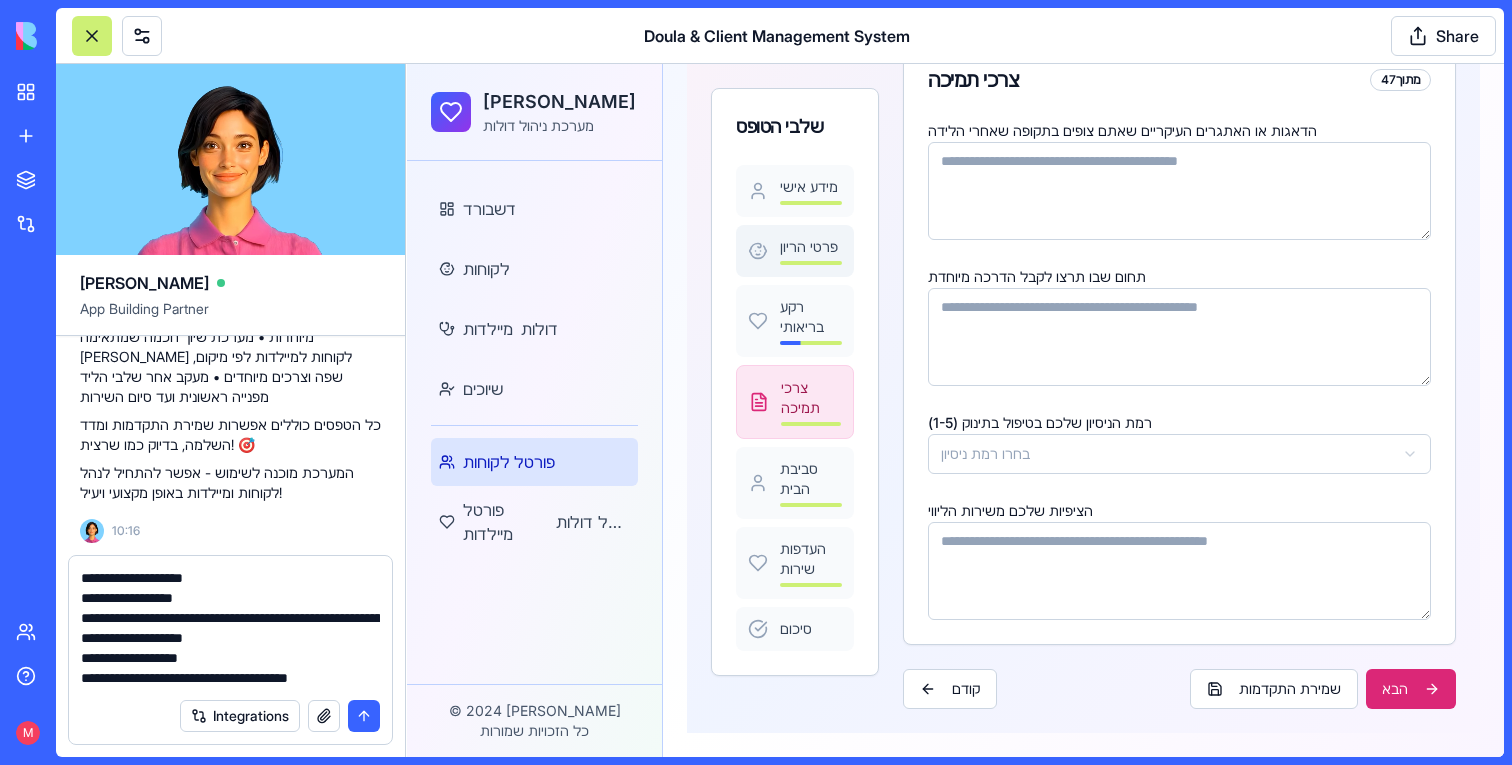 click on "פרטי הריון" at bounding box center [811, 247] 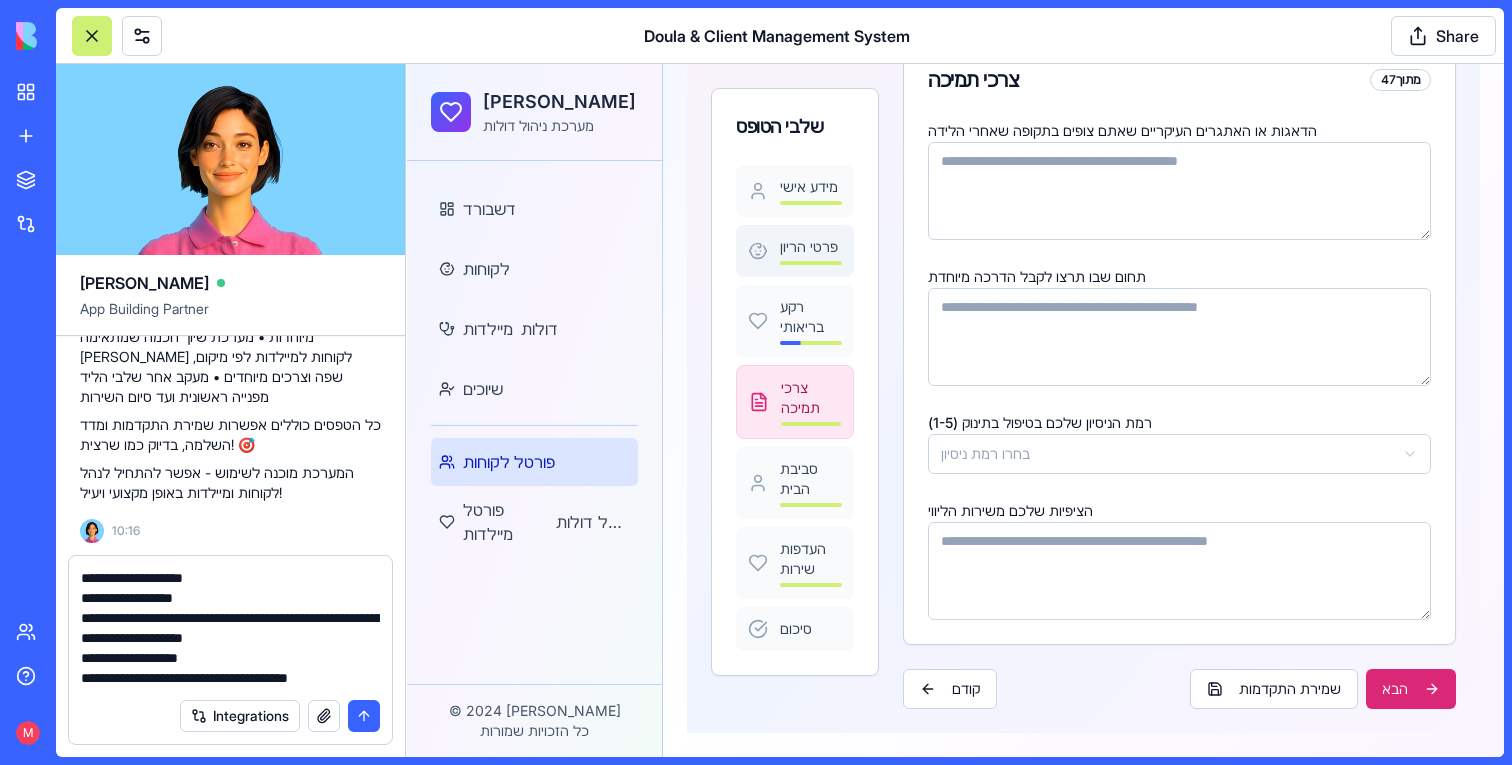 scroll, scrollTop: 277, scrollLeft: 0, axis: vertical 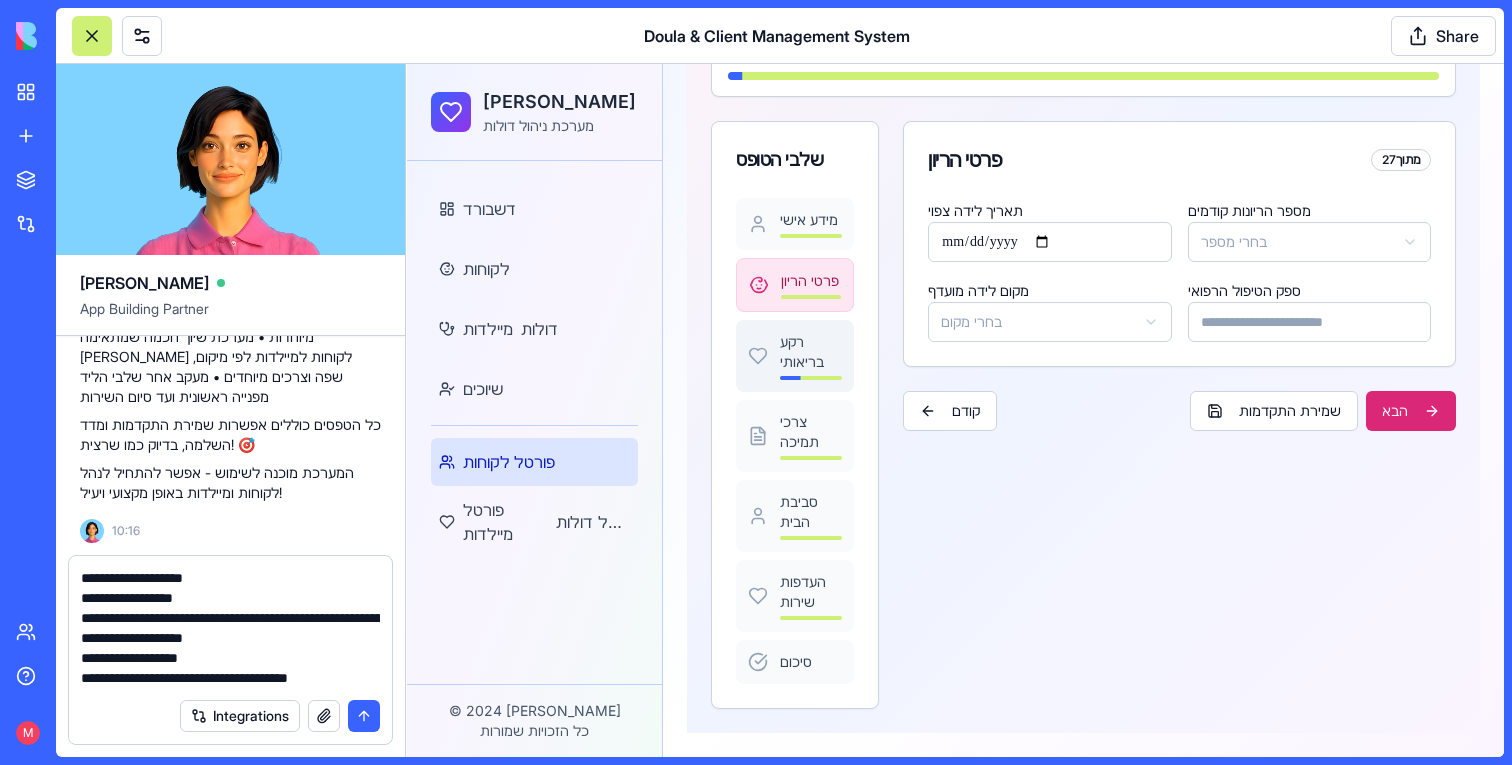 click on "רקע בריאותי" at bounding box center (811, 352) 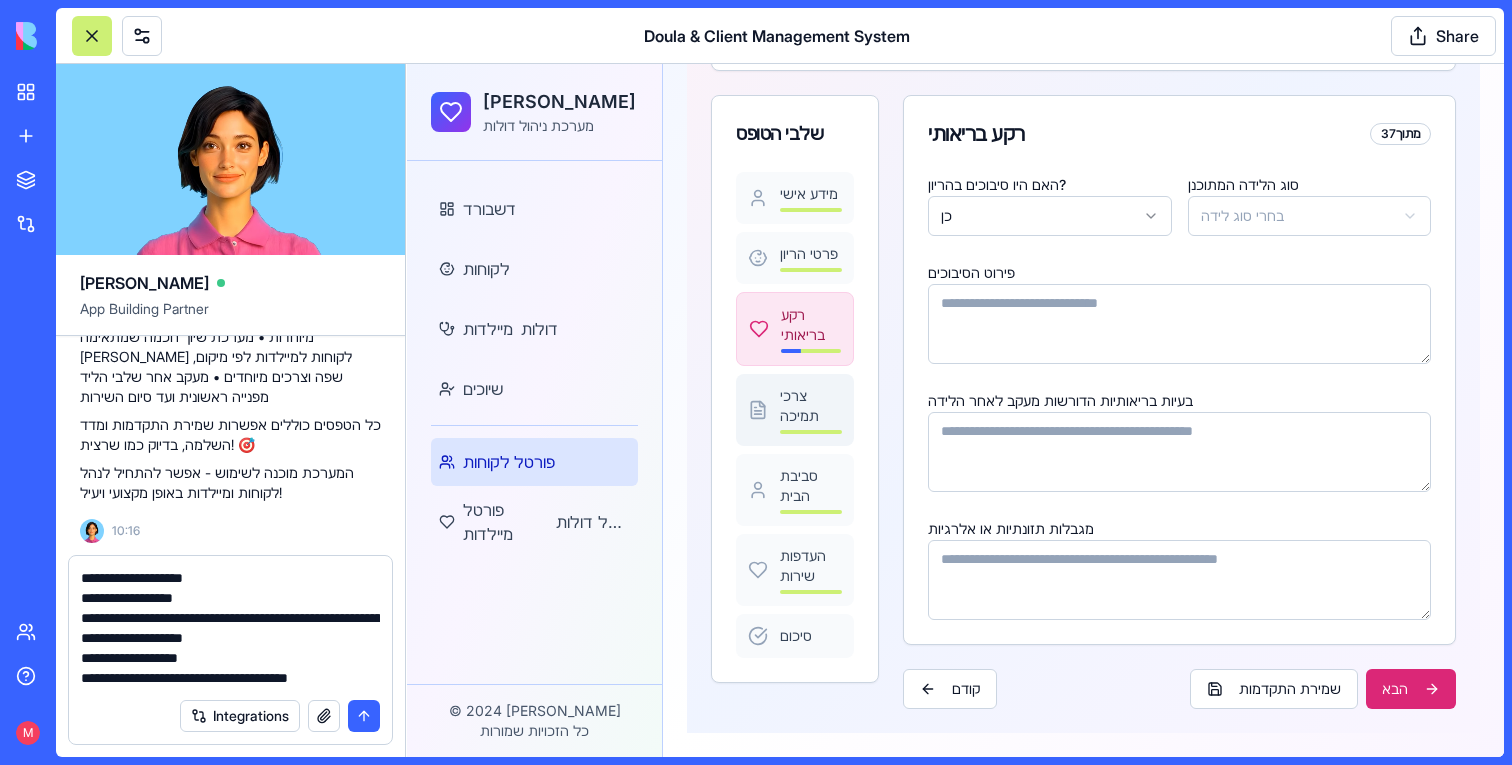 click on "צרכי תמיכה" at bounding box center (811, 410) 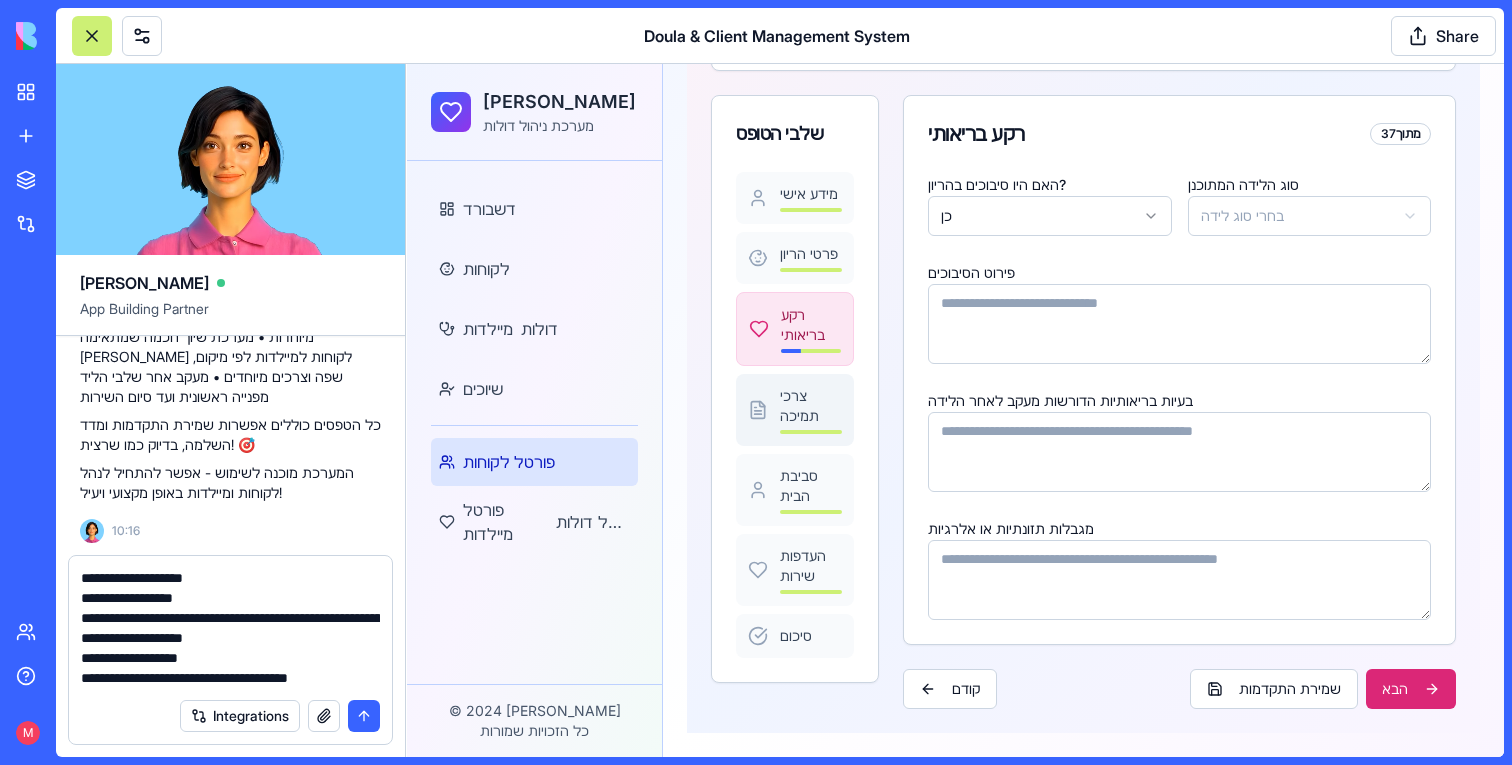 scroll, scrollTop: 317, scrollLeft: 0, axis: vertical 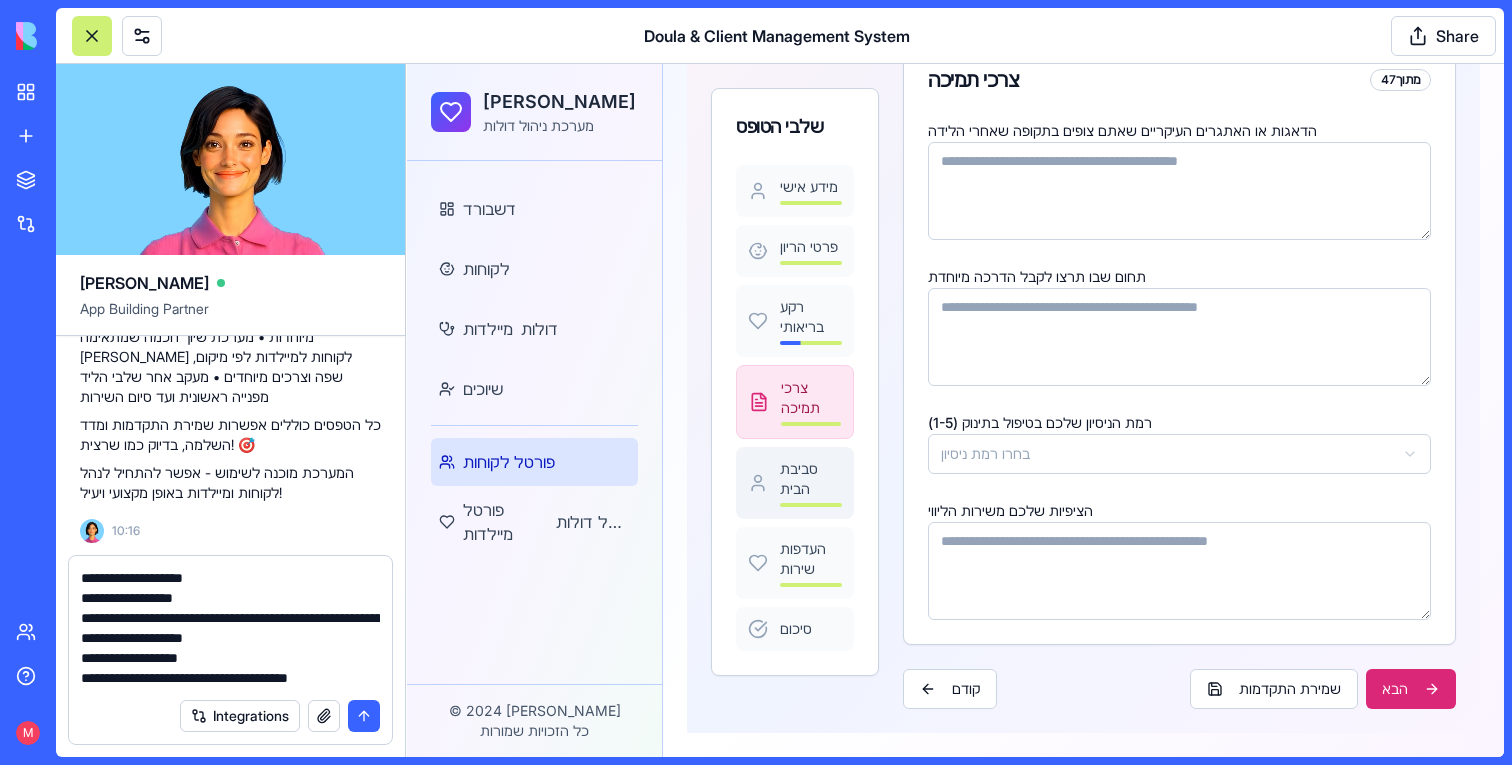 click on "סביבת הבית" at bounding box center (811, 479) 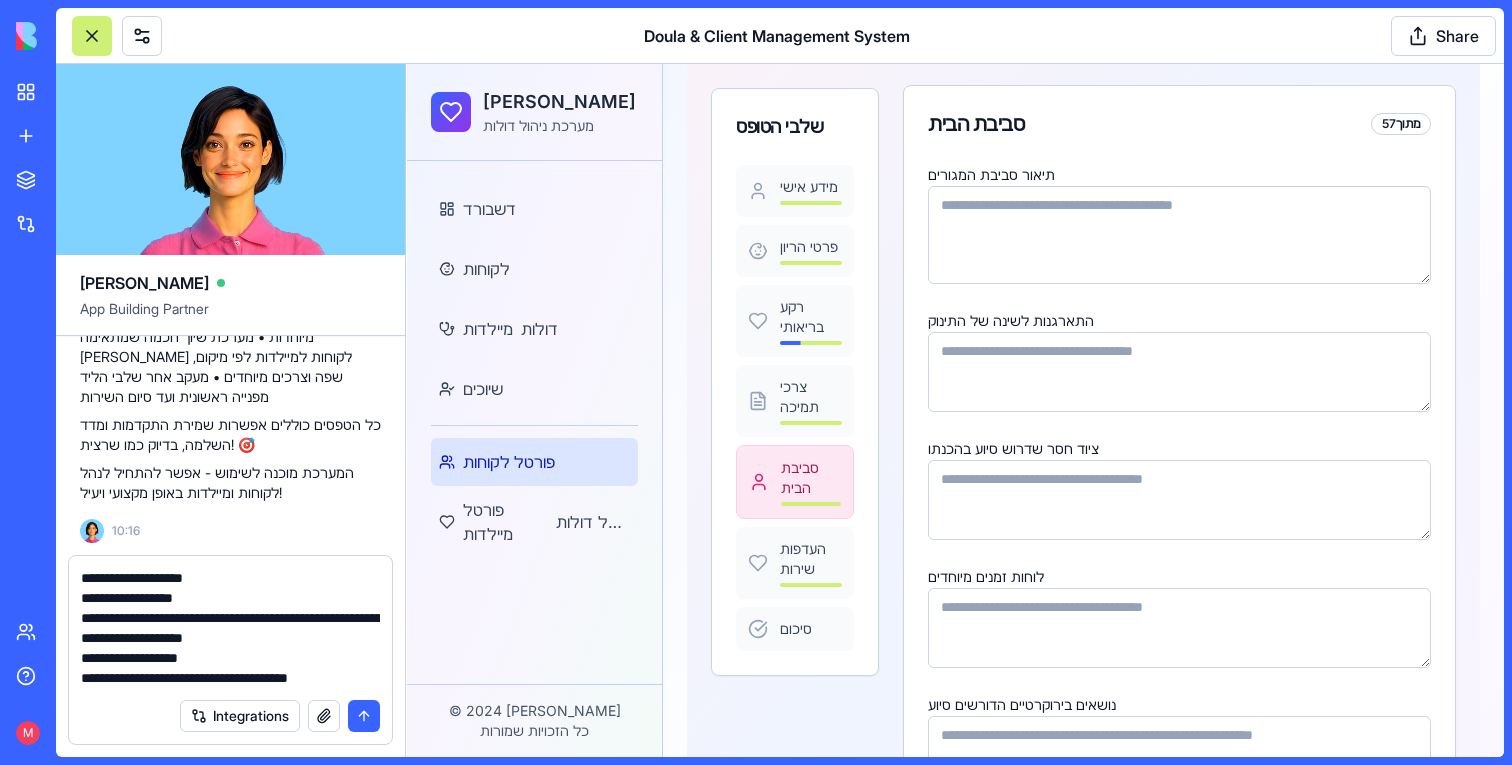 scroll, scrollTop: 270, scrollLeft: 0, axis: vertical 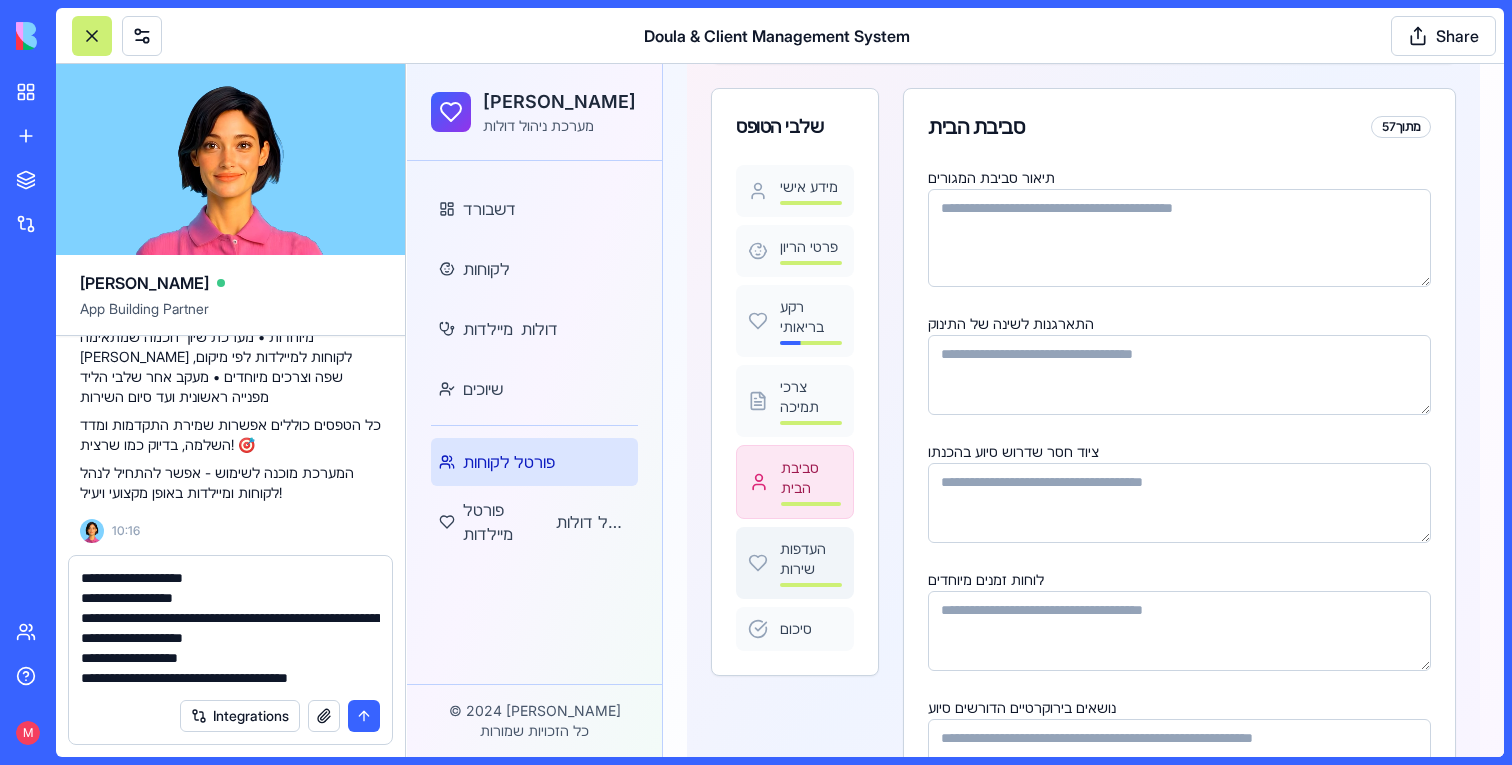 click on "העדפות שירות" at bounding box center [811, 559] 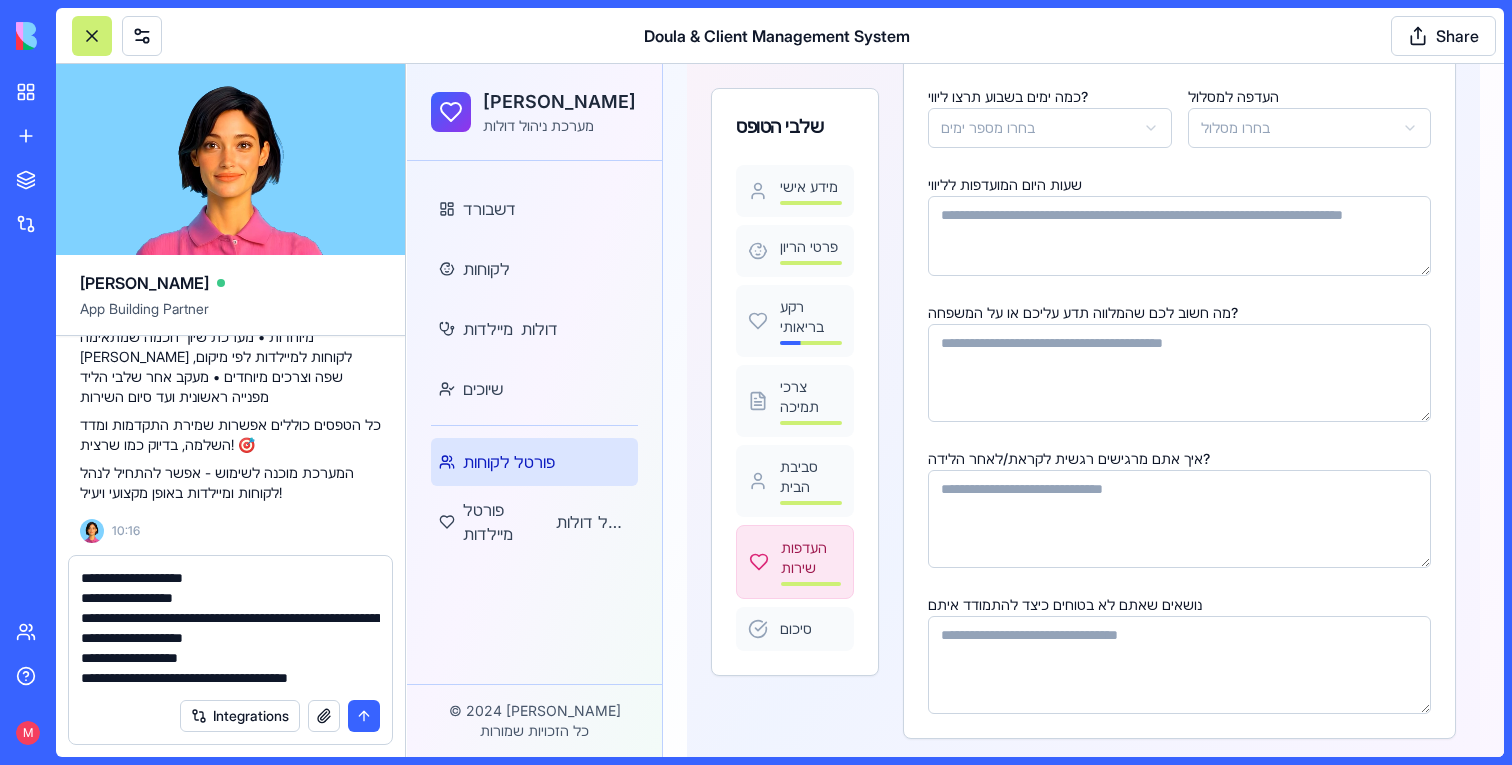 scroll, scrollTop: 354, scrollLeft: 0, axis: vertical 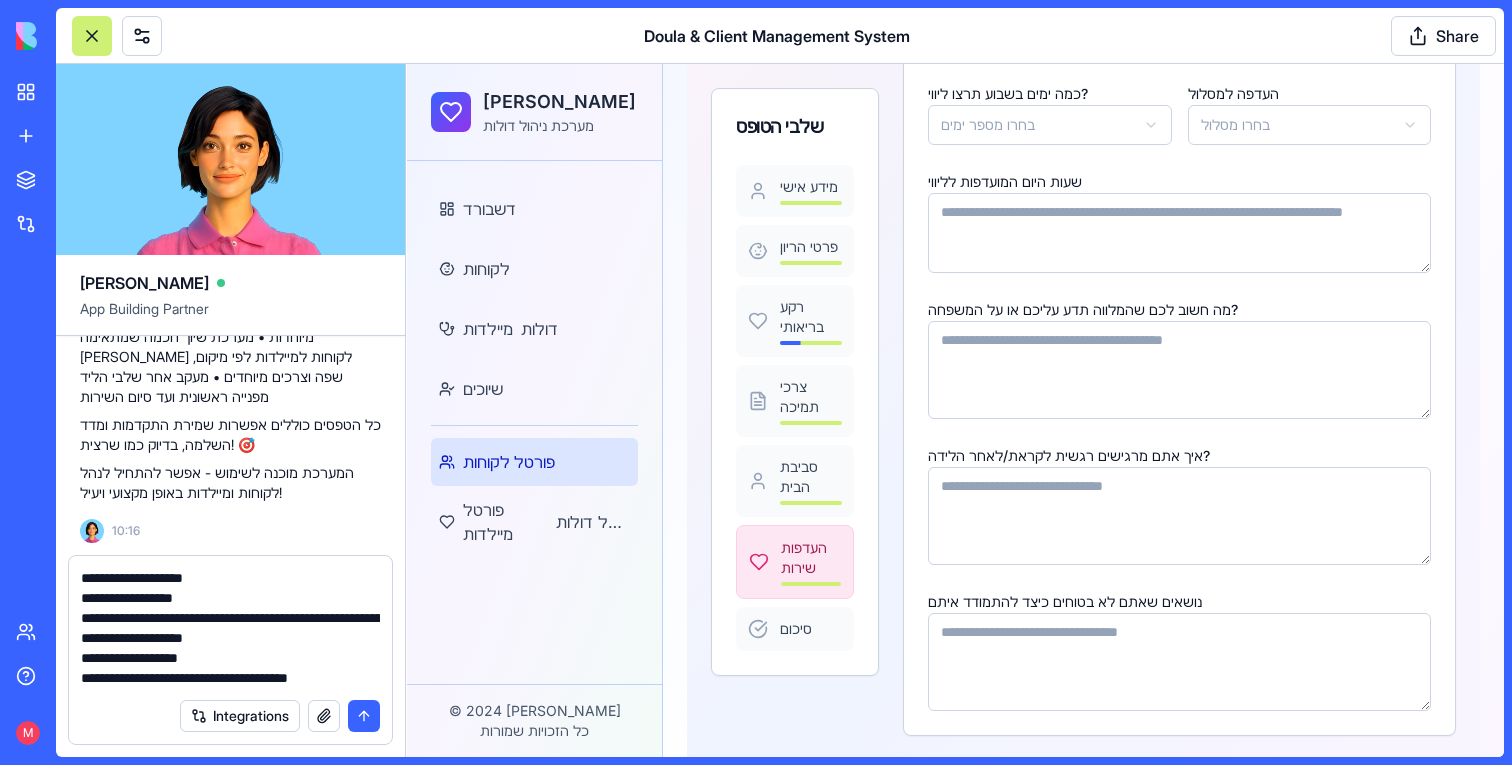 click on "**********" at bounding box center [230, 628] 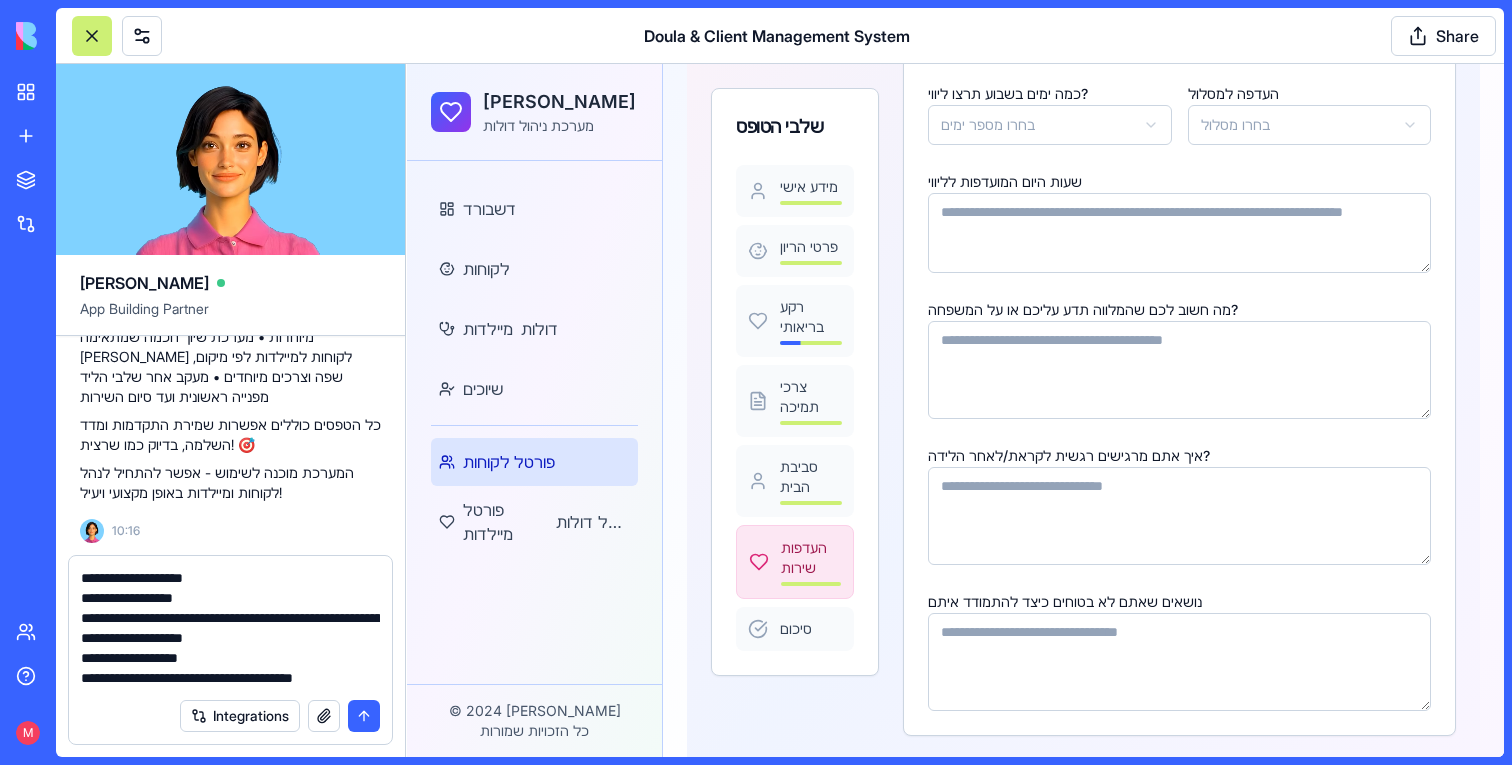 scroll, scrollTop: 18, scrollLeft: 0, axis: vertical 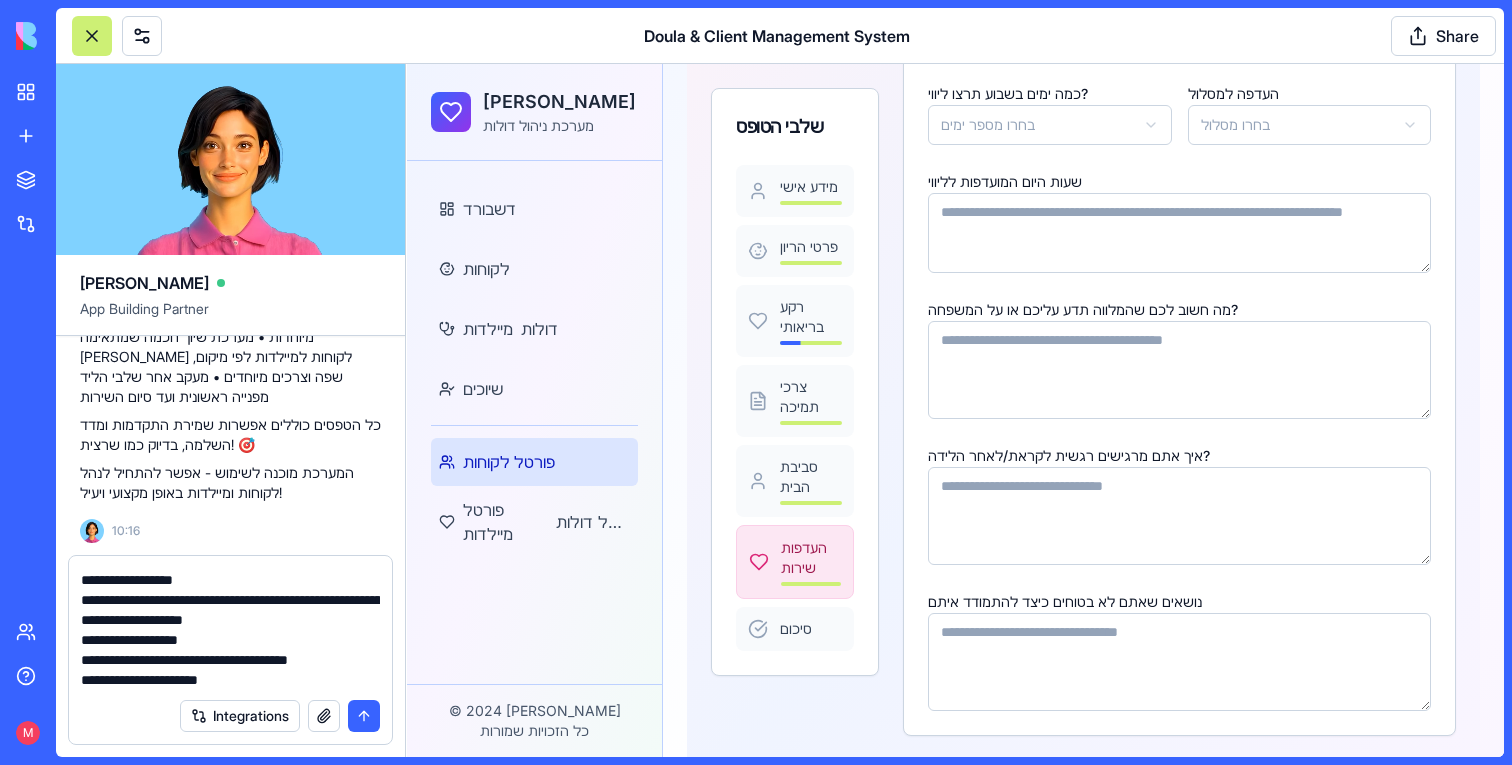 paste on "**********" 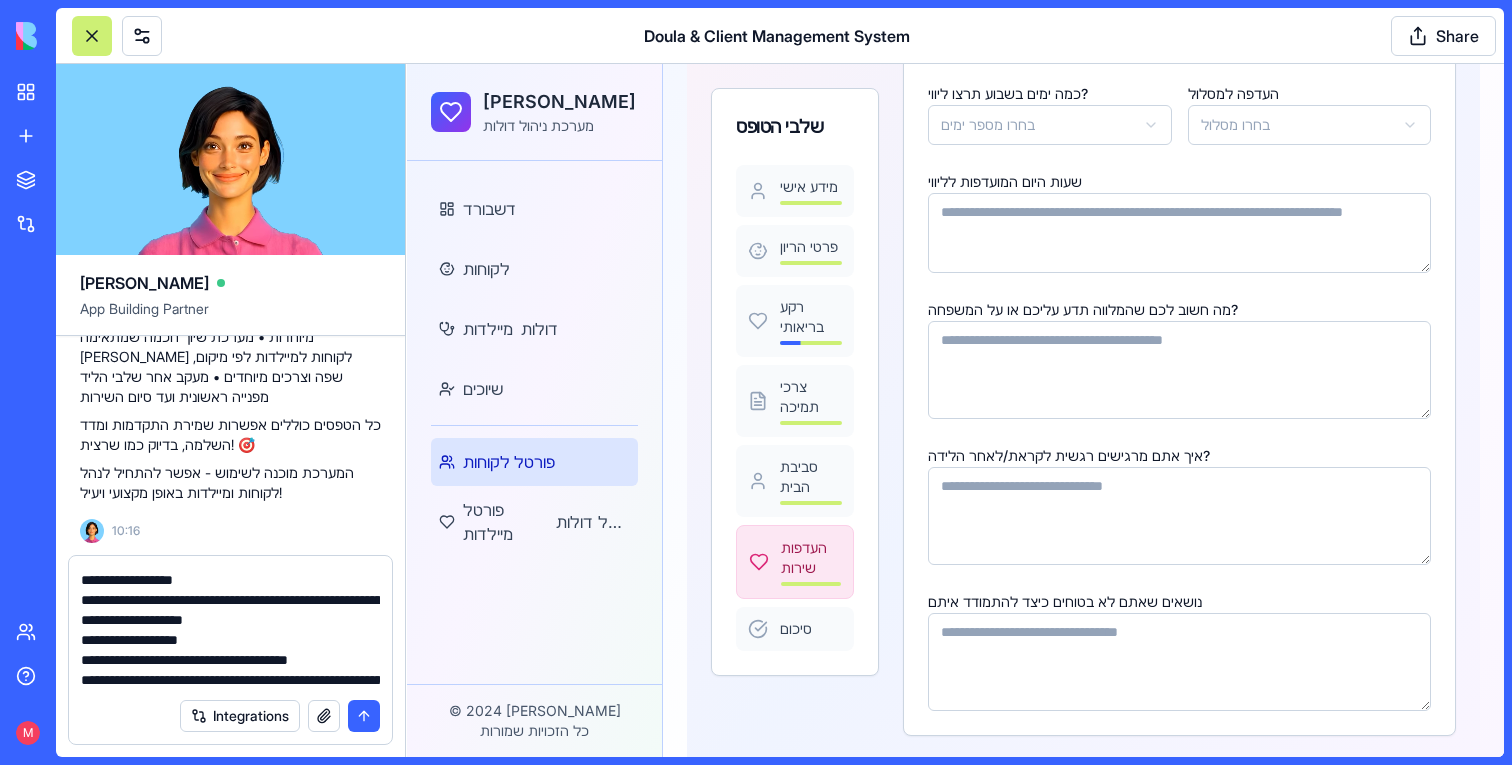 scroll, scrollTop: 78, scrollLeft: 0, axis: vertical 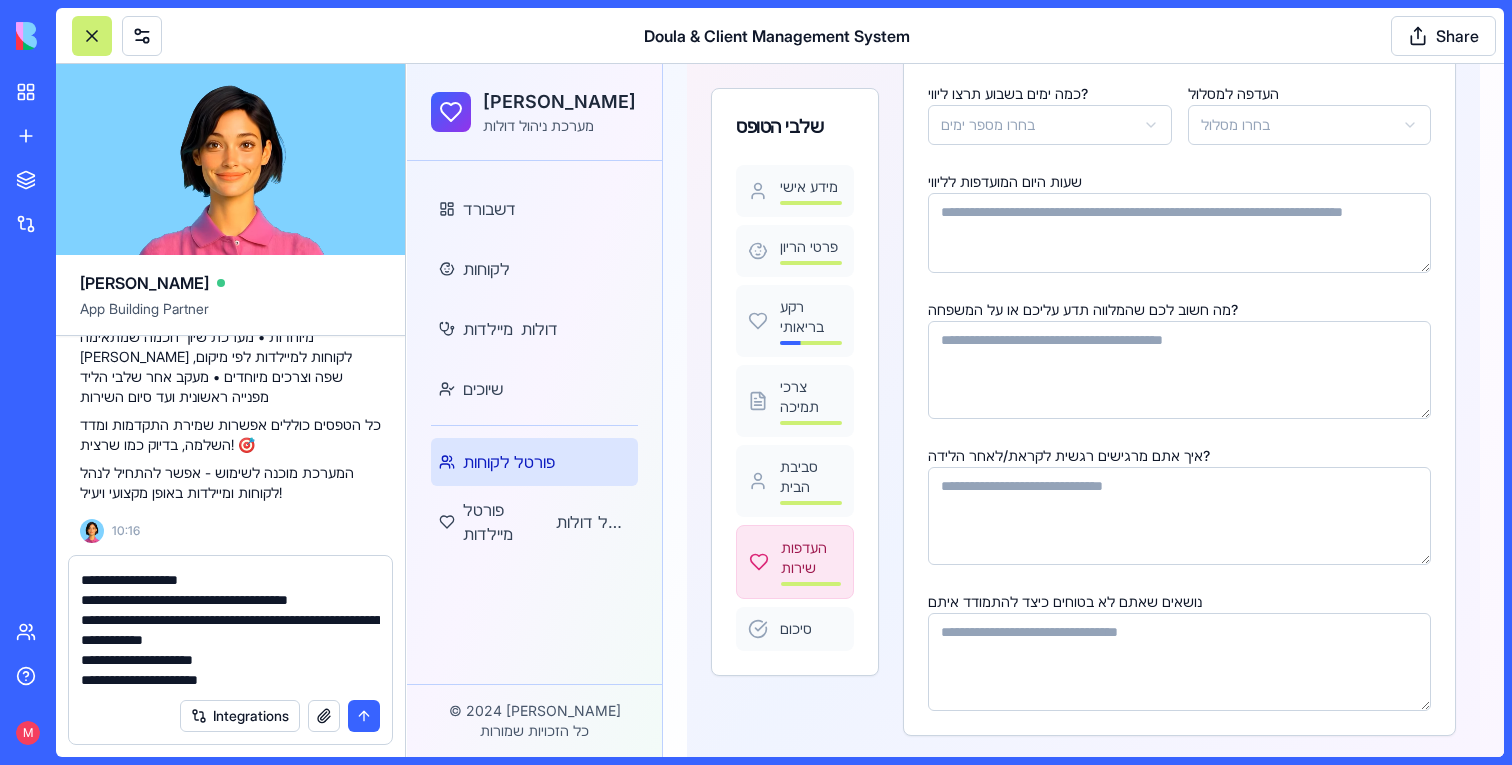 type on "**********" 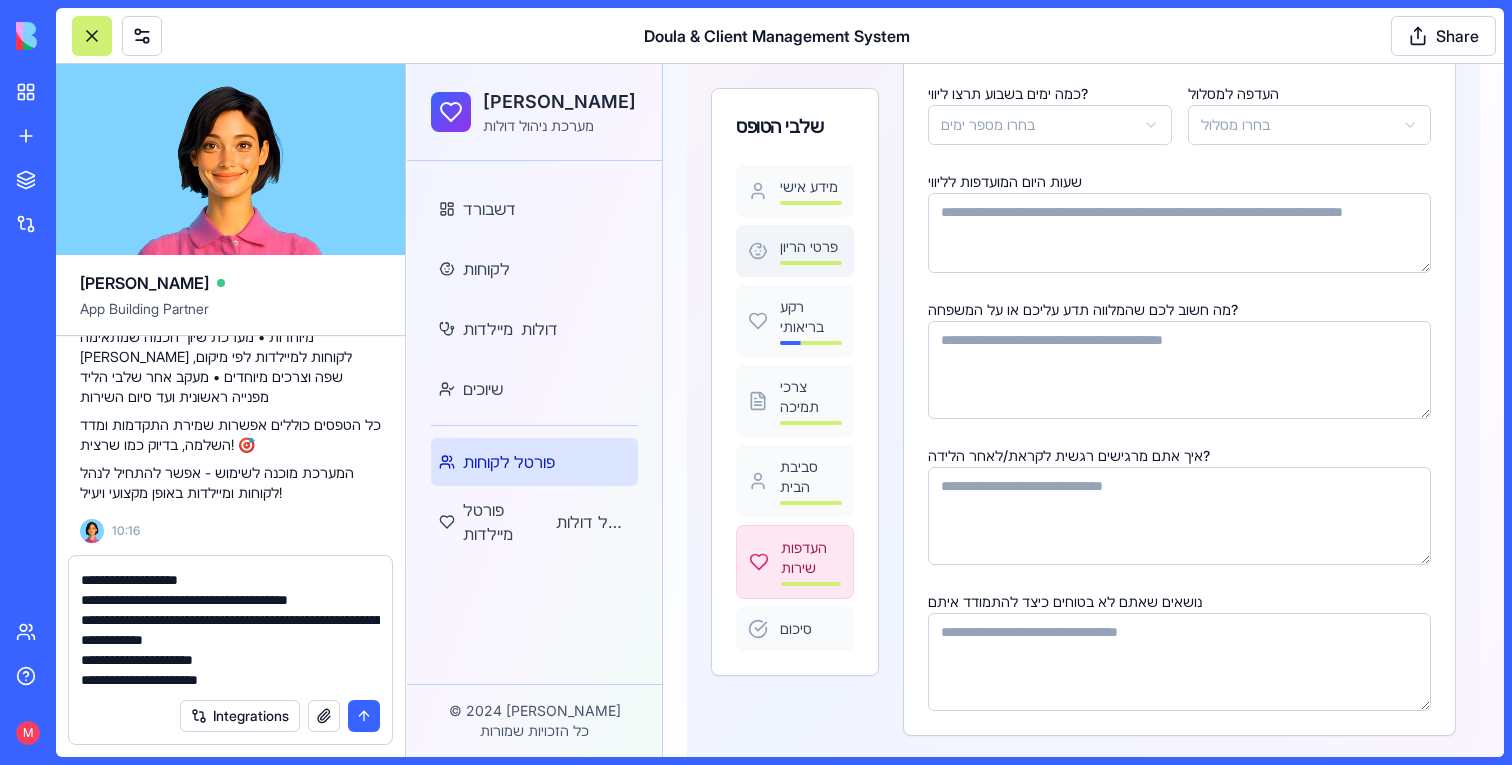 click on "פרטי הריון" at bounding box center (811, 247) 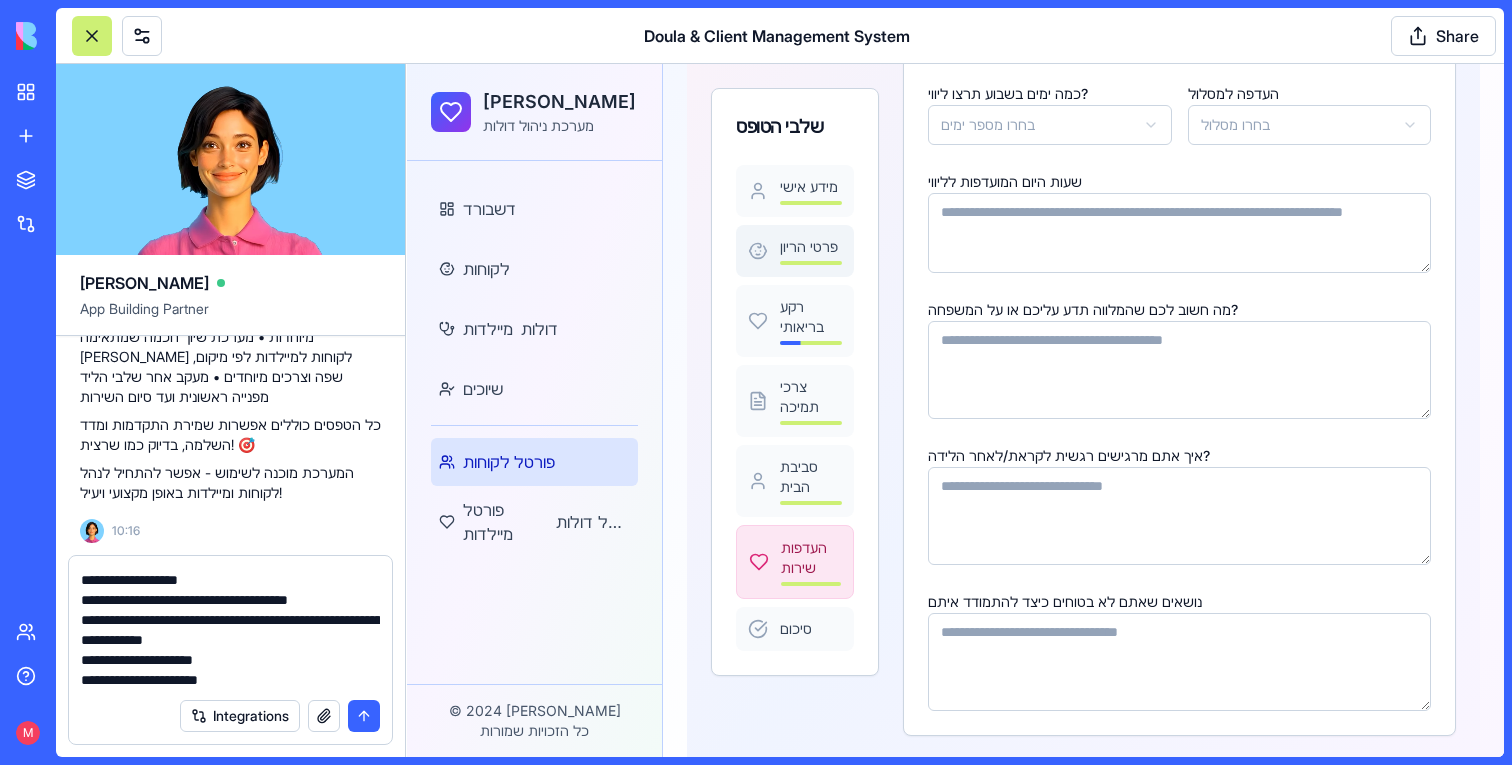 scroll, scrollTop: 277, scrollLeft: 0, axis: vertical 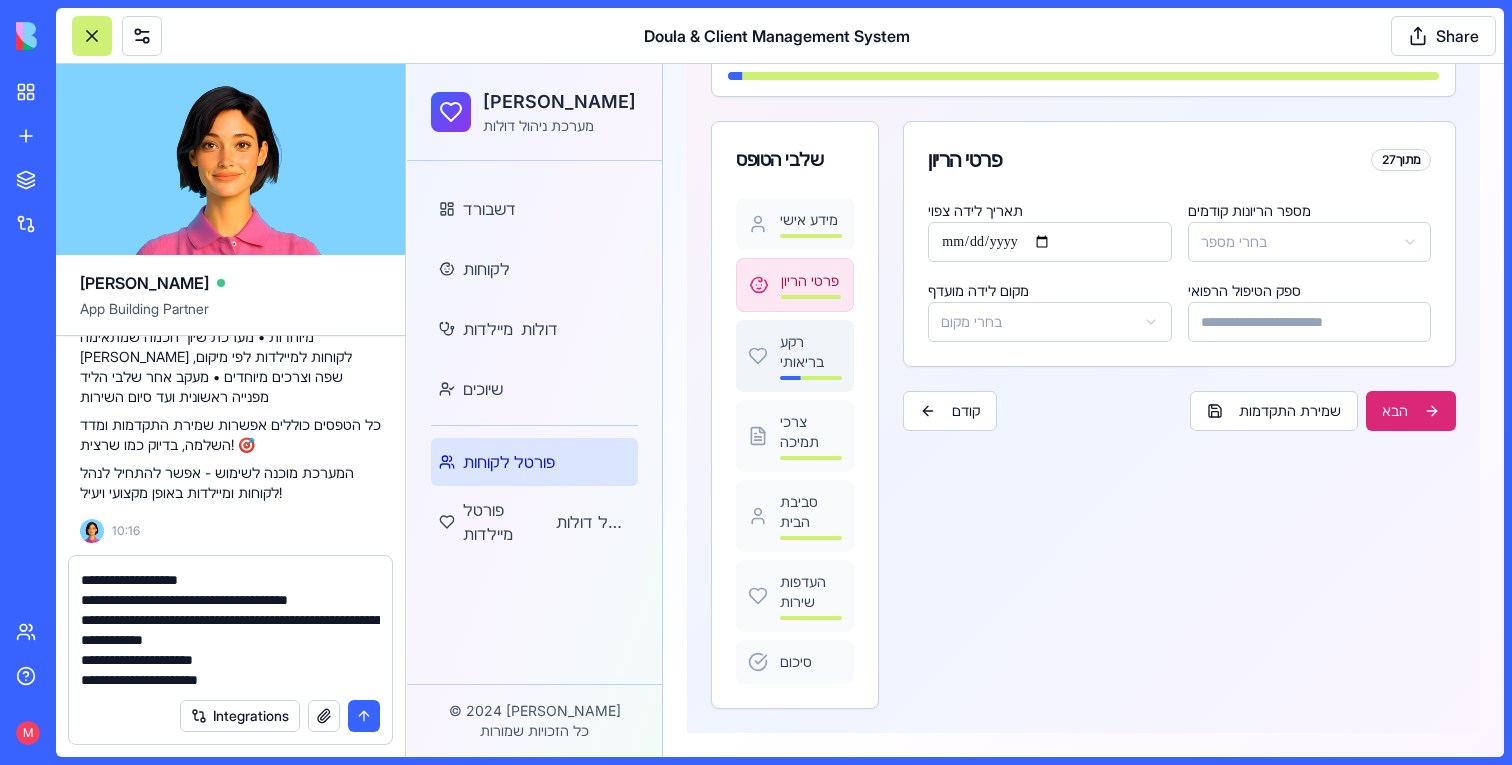 click on "רקע בריאותי" at bounding box center (811, 352) 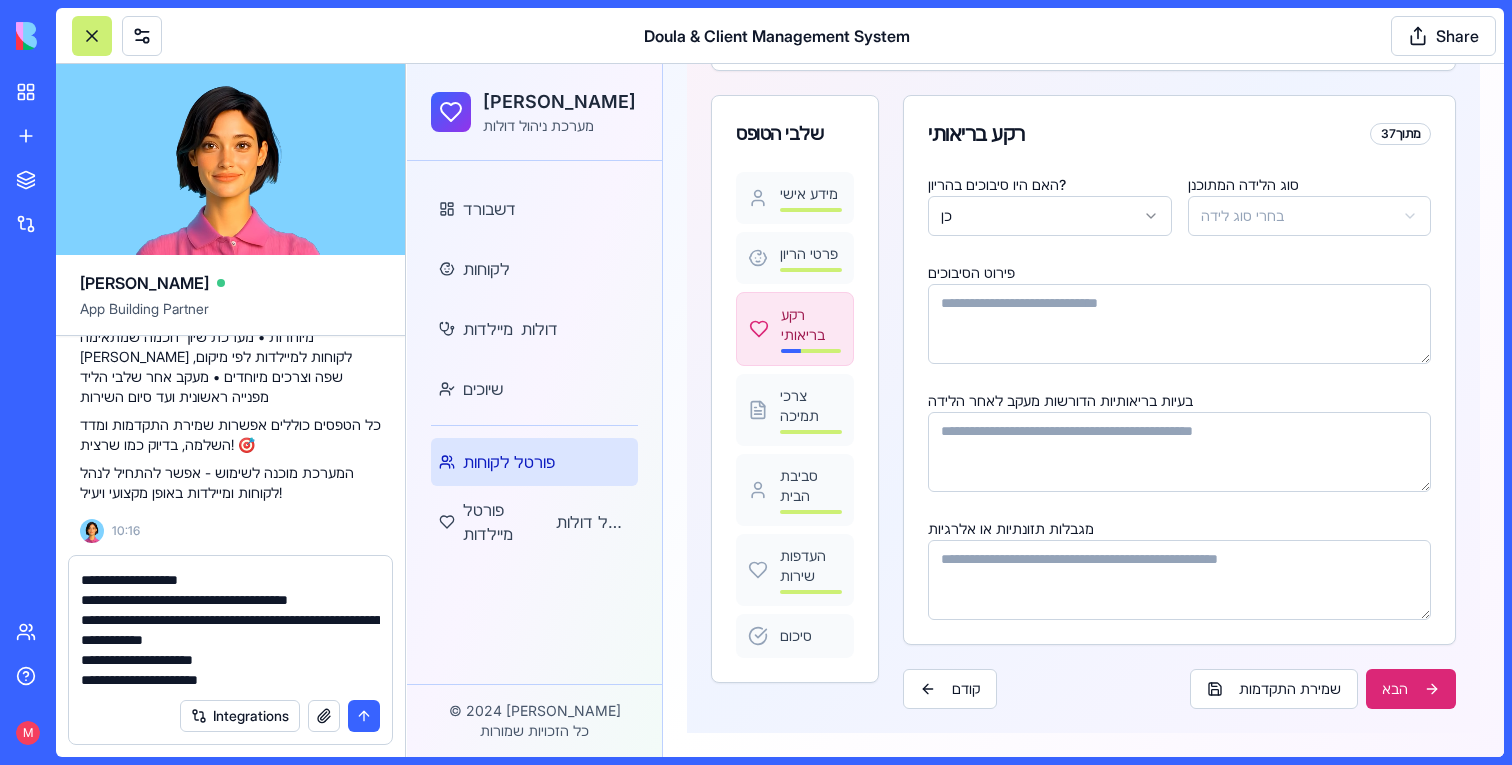 click on "דולה קאר מערכת ניהול דולות דשבורד לקוחות מיילדות דולות שיוכים פורטל לקוחות פורטל מיילדות פורטל דולות © 2024 דולה קאר כל הזכויות שמורות Toggle Sidebar טופס לקוחה מפורט מלאי את הפרטים כדי שנוכל למצוא עבורך את המיילדת המתאימה ביותר התקדמות כללית 2 % שלבי הטופס מידע אישי פרטי הריון רקע בריאותי צרכי תמיכה סביבת הבית העדפות שירות סיכום רקע בריאותי 3  מתוך  7 האם היו סיבוכים בהריון? כן סוג הלידה המתוכנן בחרי סוג לידה פירוט הסיבוכים בעיות בריאותיות הדורשות מעקב לאחר הלידה מגבלות תזונתיות או אלרגיות קודם שמירת התקדמות הבא" at bounding box center [955, 279] 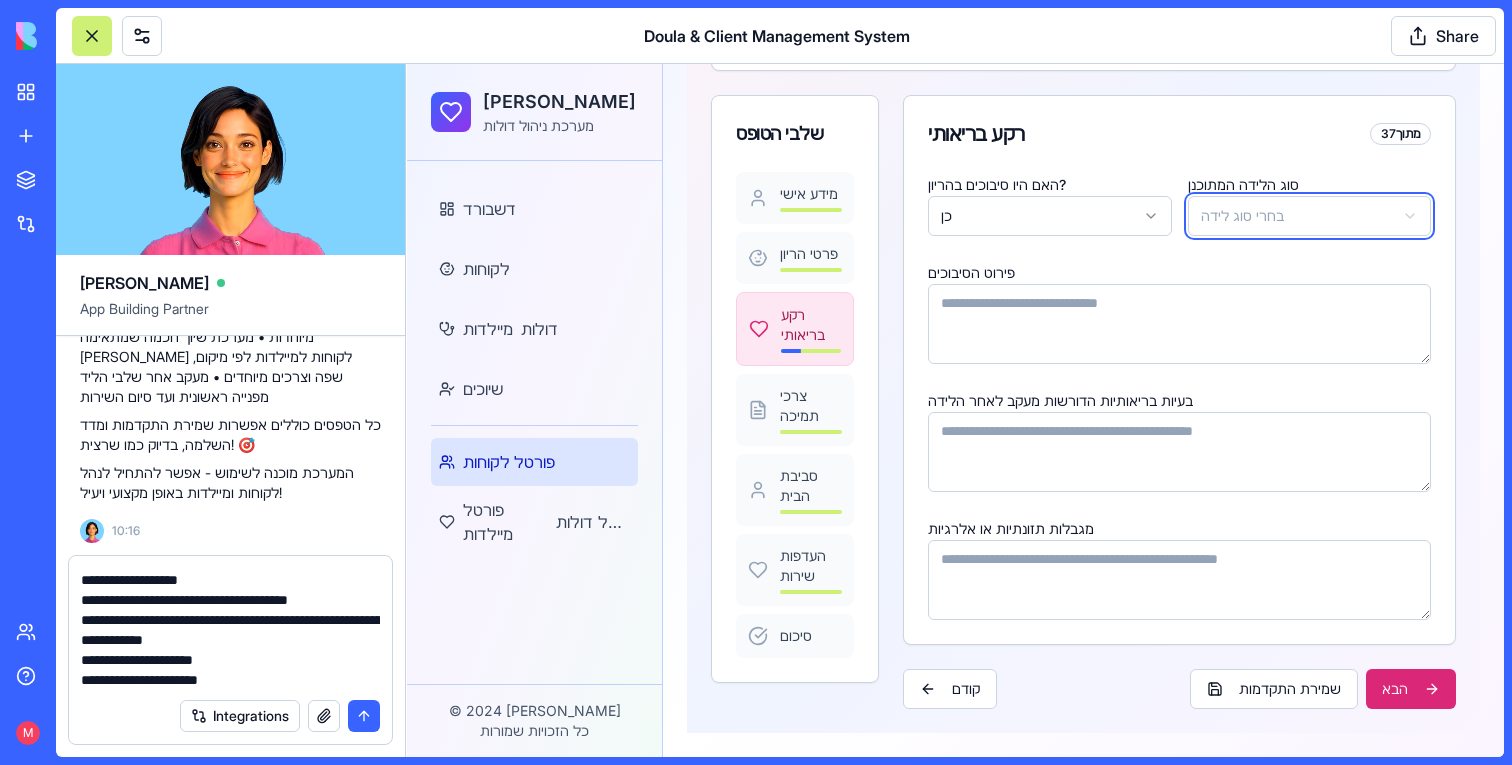 type 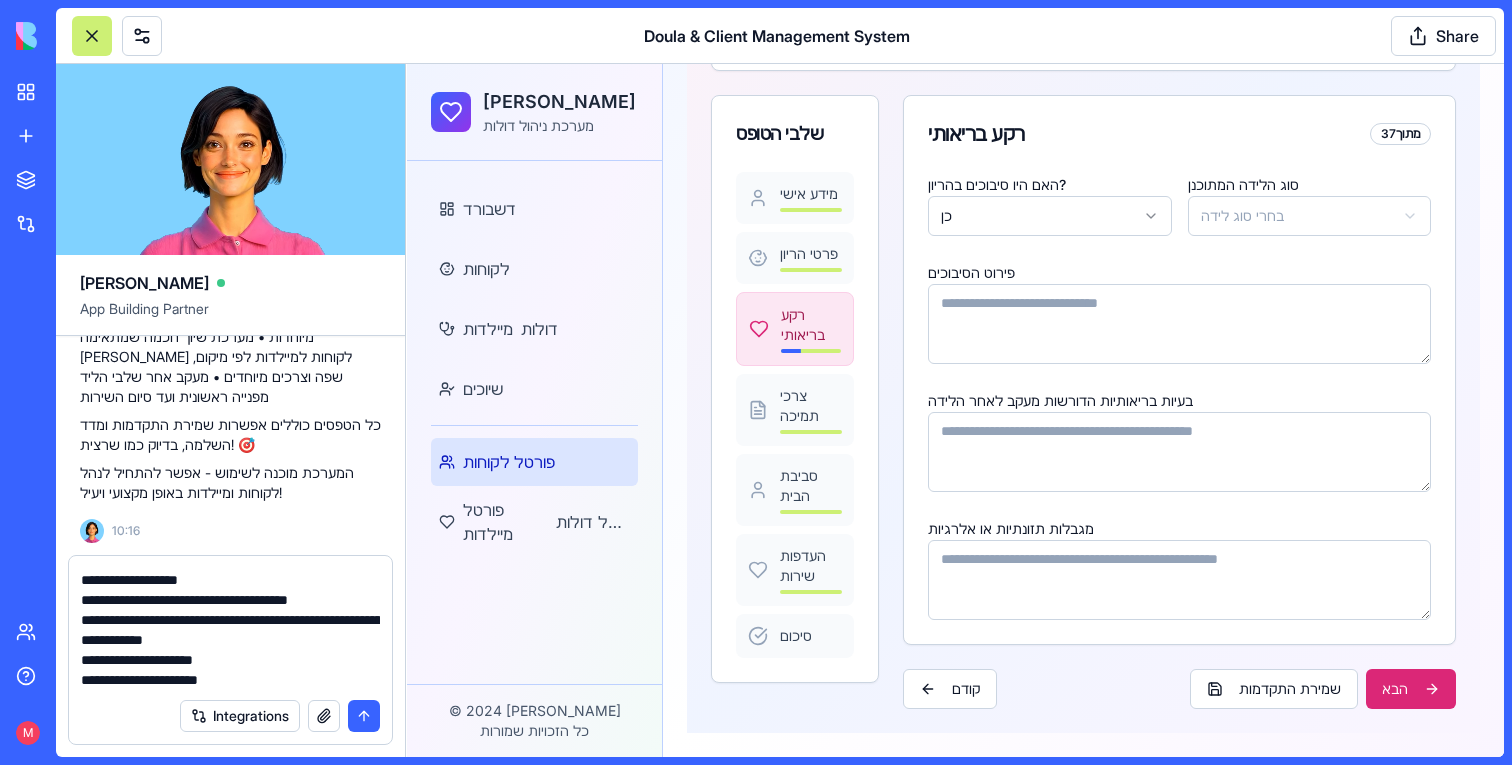 click on "דולה קאר מערכת ניהול דולות דשבורד לקוחות מיילדות דולות שיוכים פורטל לקוחות פורטל מיילדות פורטל דולות © 2024 דולה קאר כל הזכויות שמורות Toggle Sidebar טופס לקוחה מפורט מלאי את הפרטים כדי שנוכל למצוא עבורך את המיילדת המתאימה ביותר התקדמות כללית 2 % שלבי הטופס מידע אישי פרטי הריון רקע בריאותי צרכי תמיכה סביבת הבית העדפות שירות סיכום רקע בריאותי 3  מתוך  7 האם היו סיבוכים בהריון? כן סוג הלידה המתוכנן בחרי סוג לידה פירוט הסיבוכים בעיות בריאותיות הדורשות מעקב לאחר הלידה מגבלות תזונתיות או אלרגיות קודם שמירת התקדמות הבא" at bounding box center [955, 279] 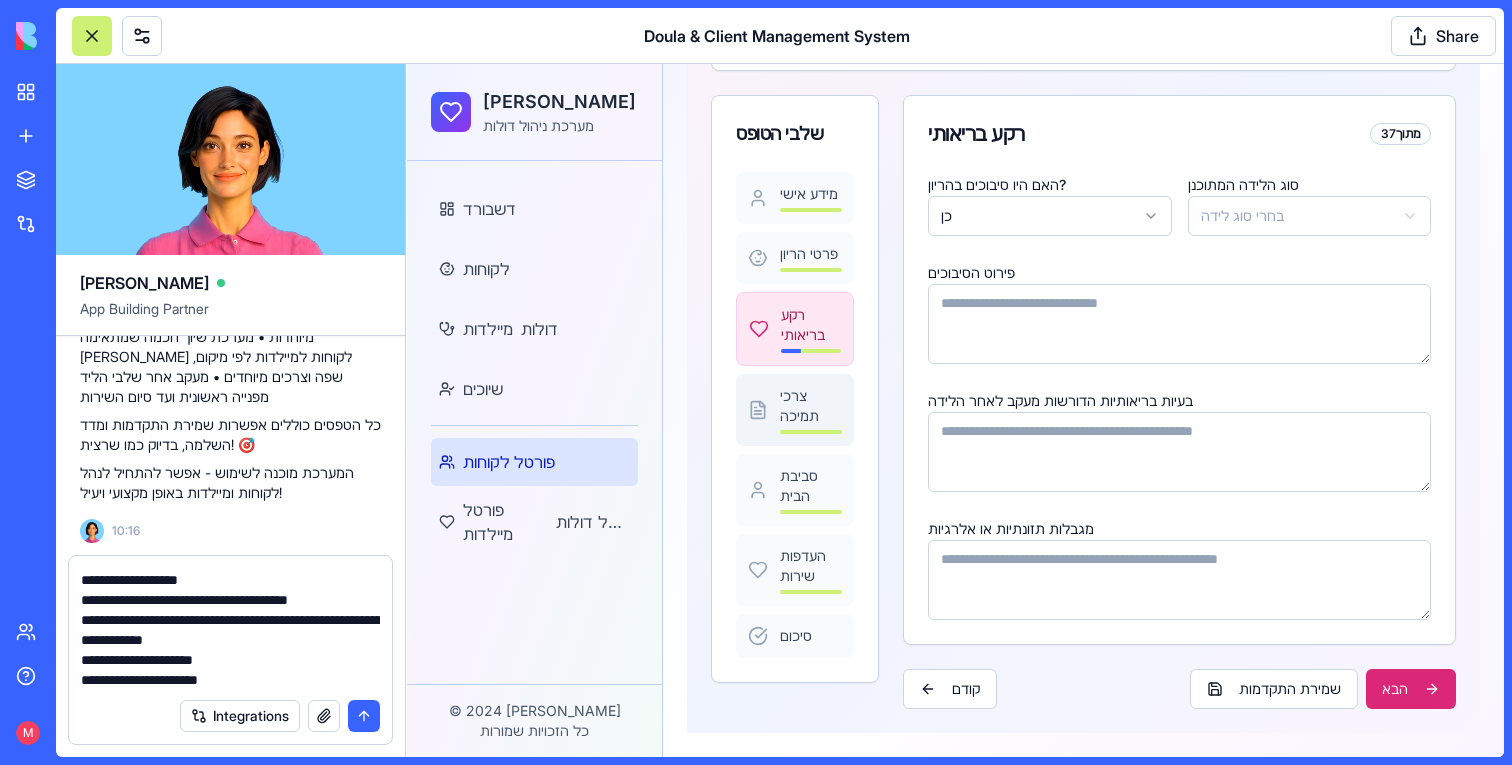 click on "צרכי תמיכה" at bounding box center (811, 406) 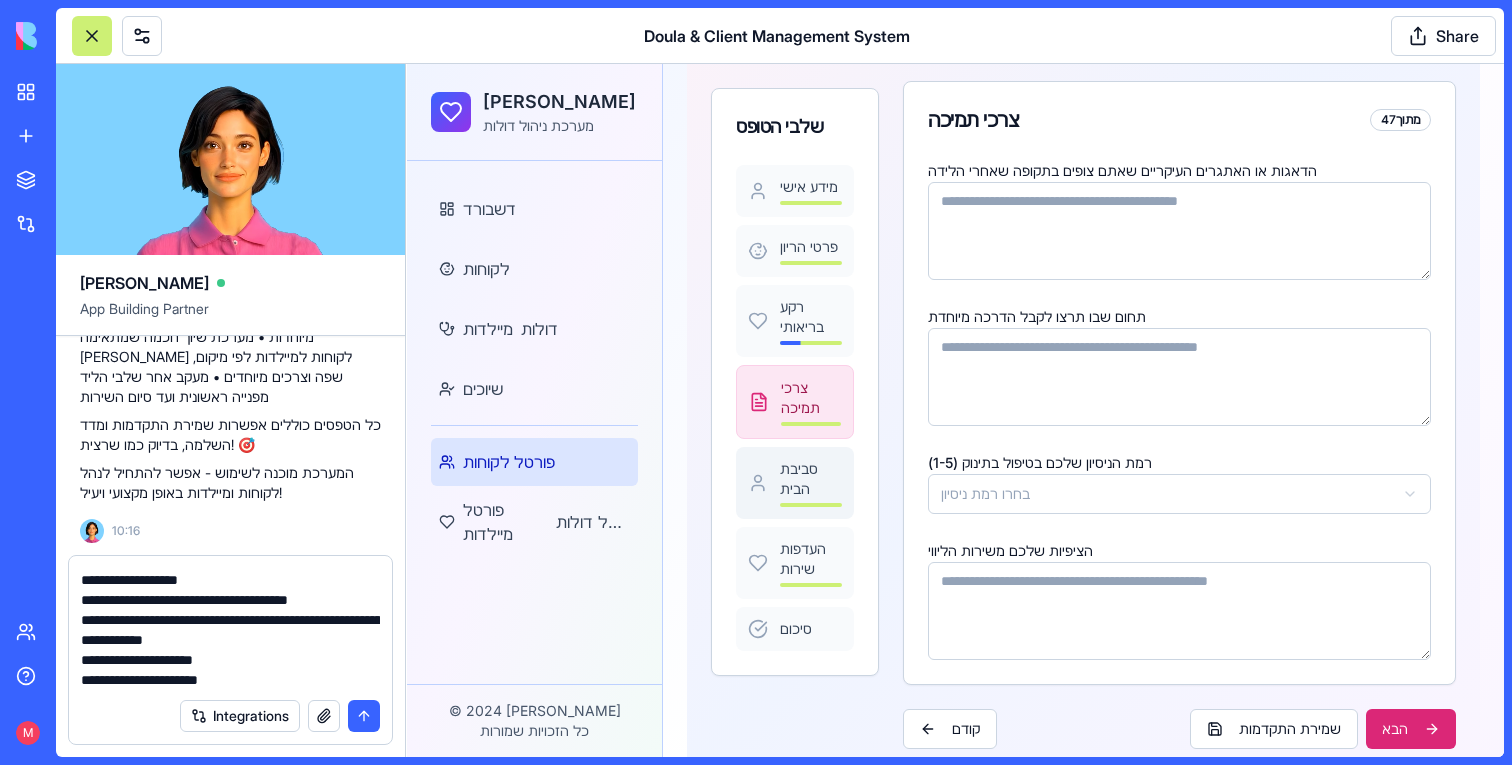 click on "סביבת הבית" at bounding box center [811, 479] 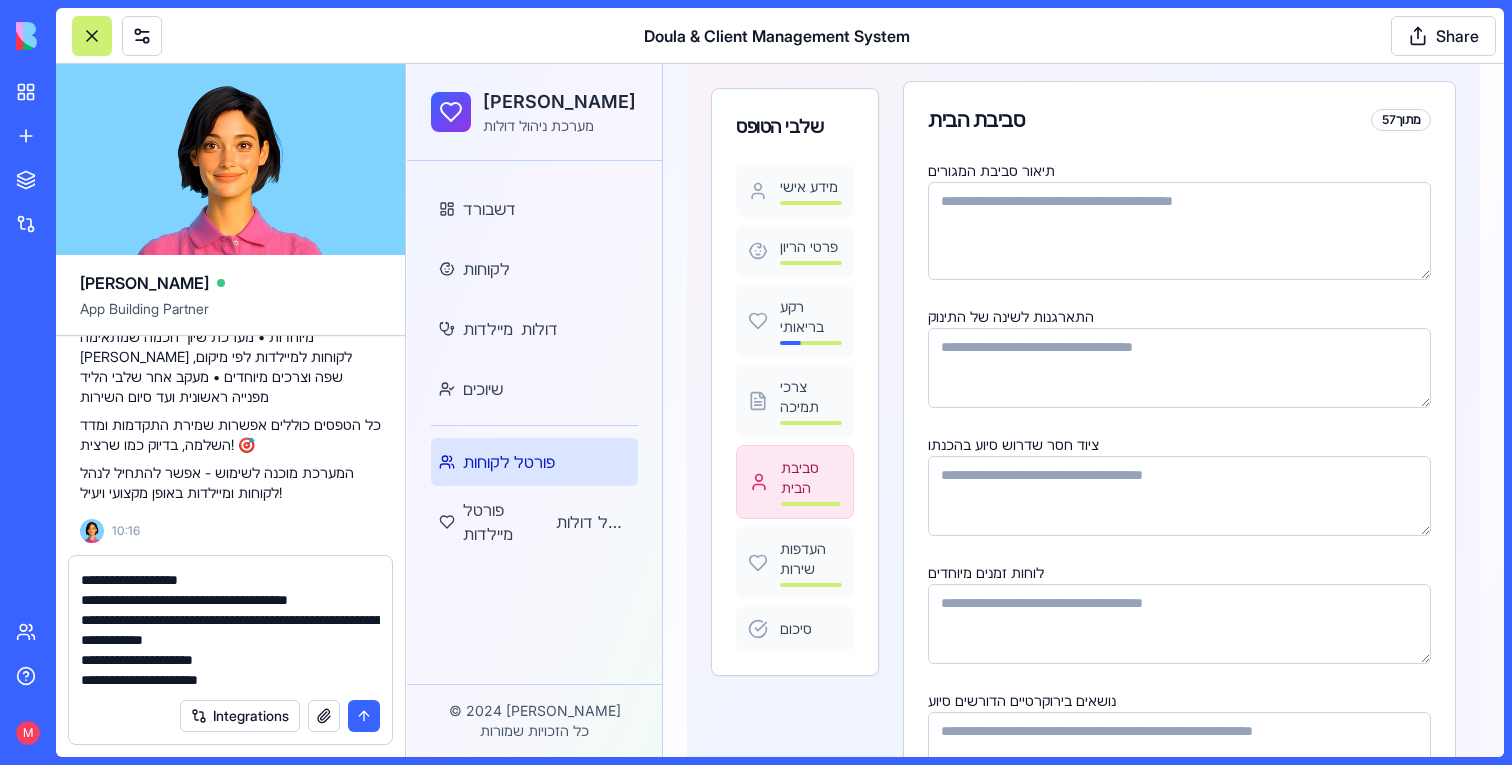 click on "**********" at bounding box center (230, 628) 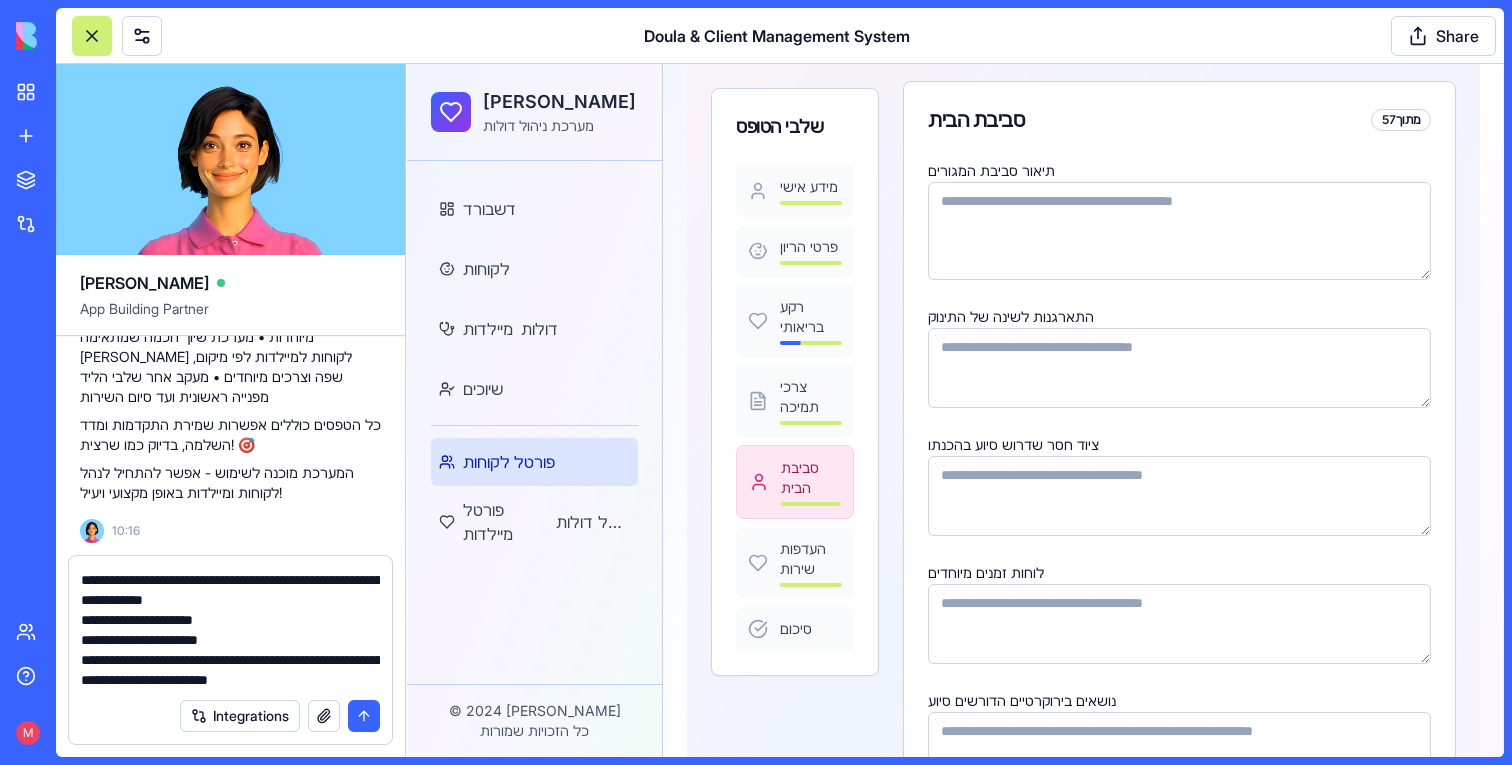 scroll, scrollTop: 138, scrollLeft: 0, axis: vertical 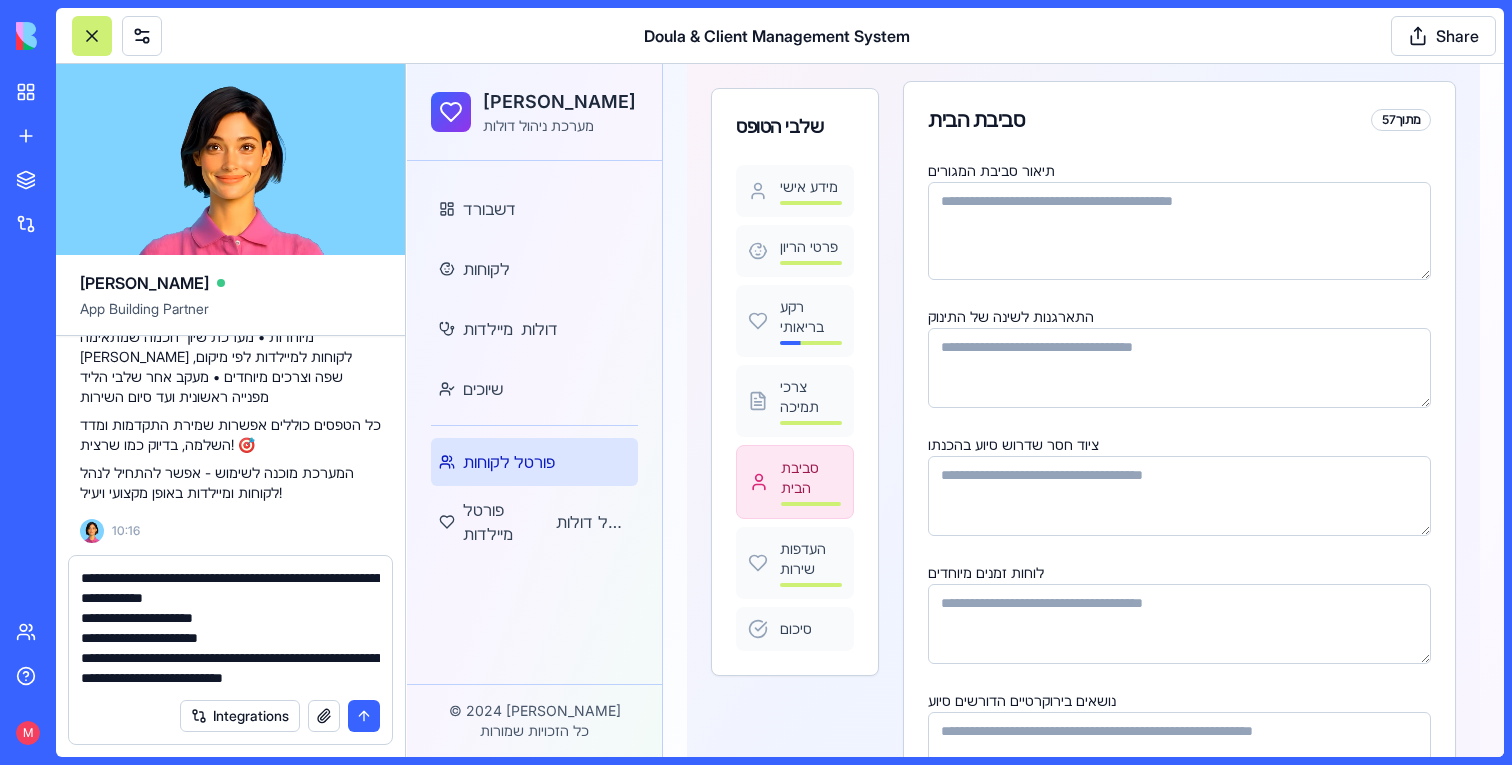 type on "**********" 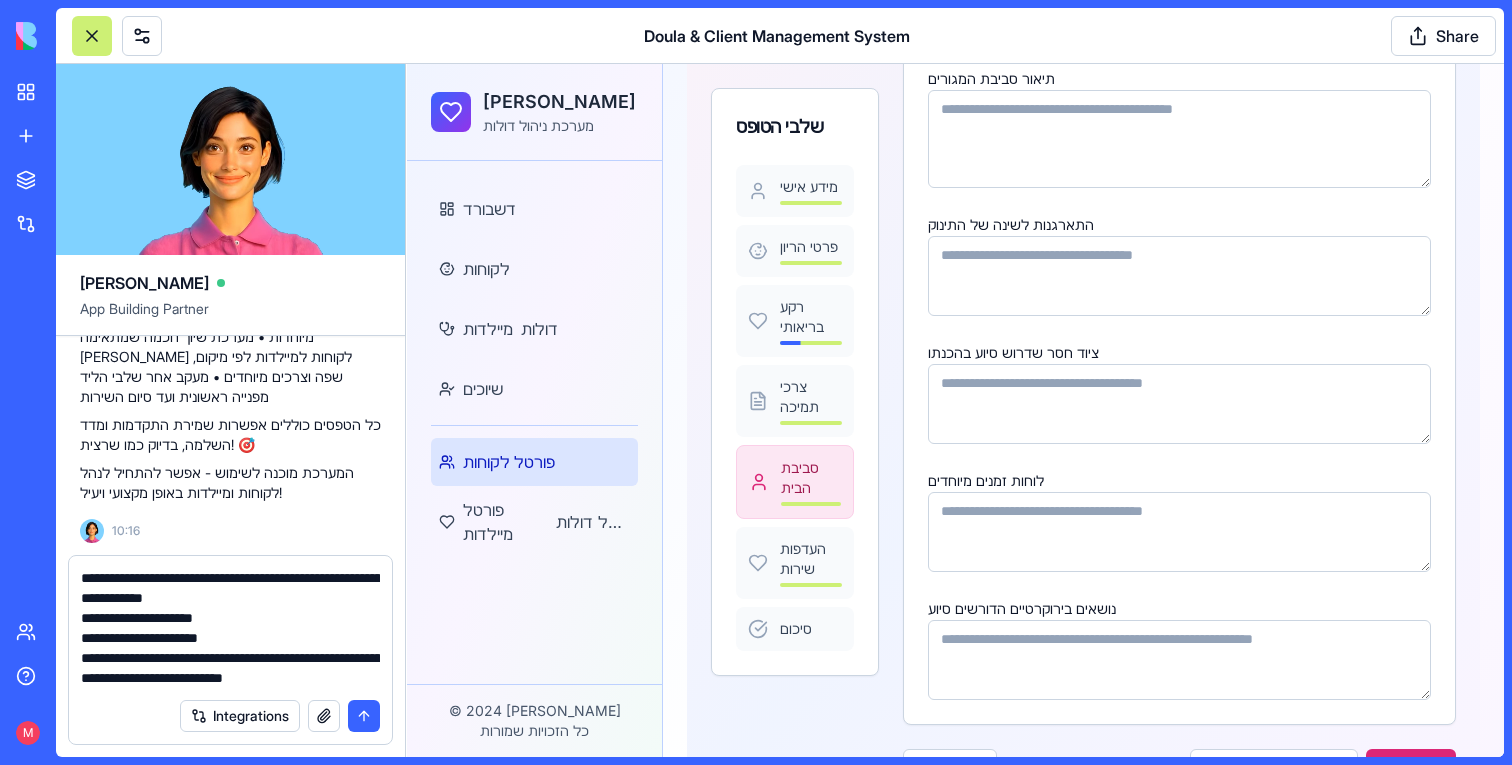 scroll, scrollTop: 386, scrollLeft: 0, axis: vertical 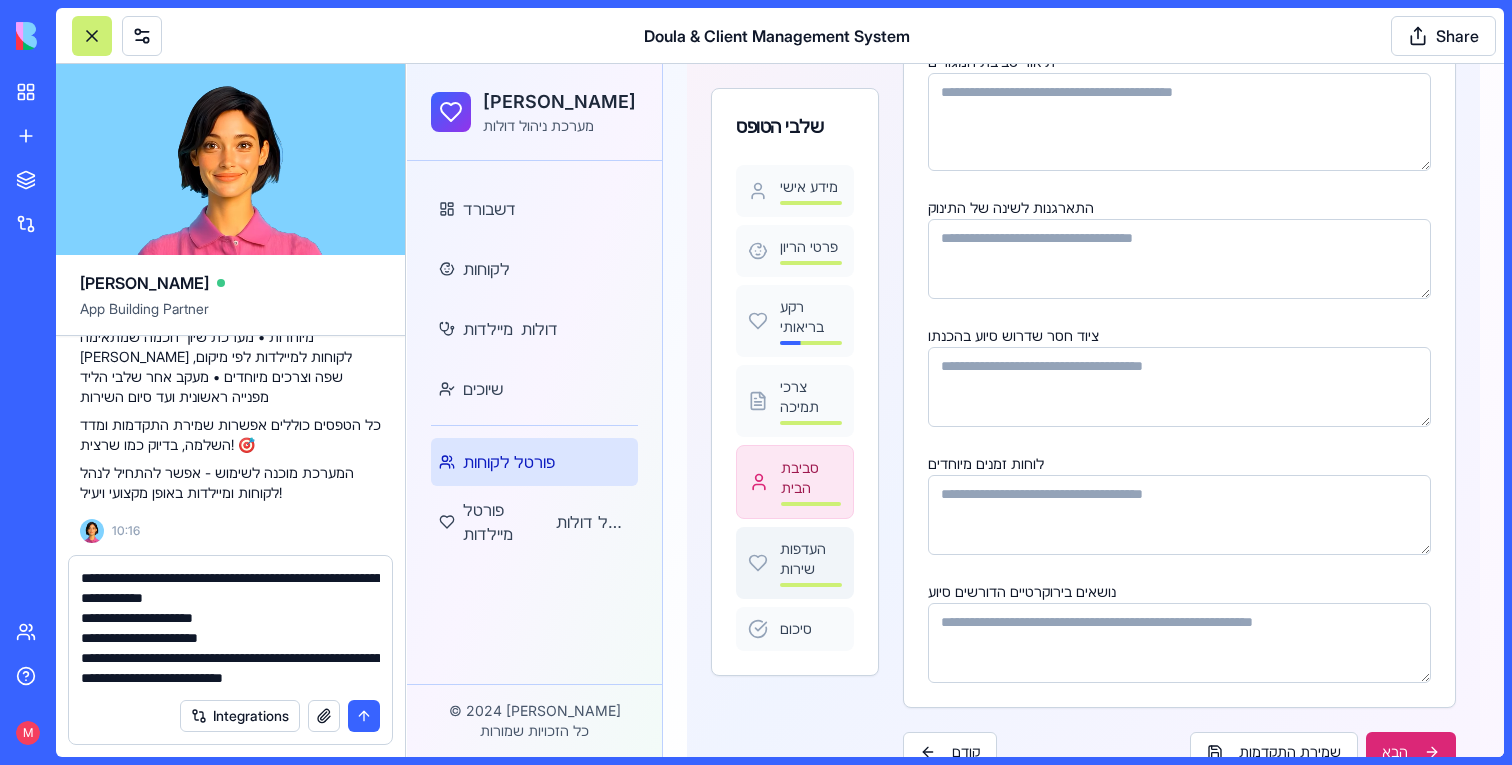 click on "העדפות שירות" at bounding box center (811, 559) 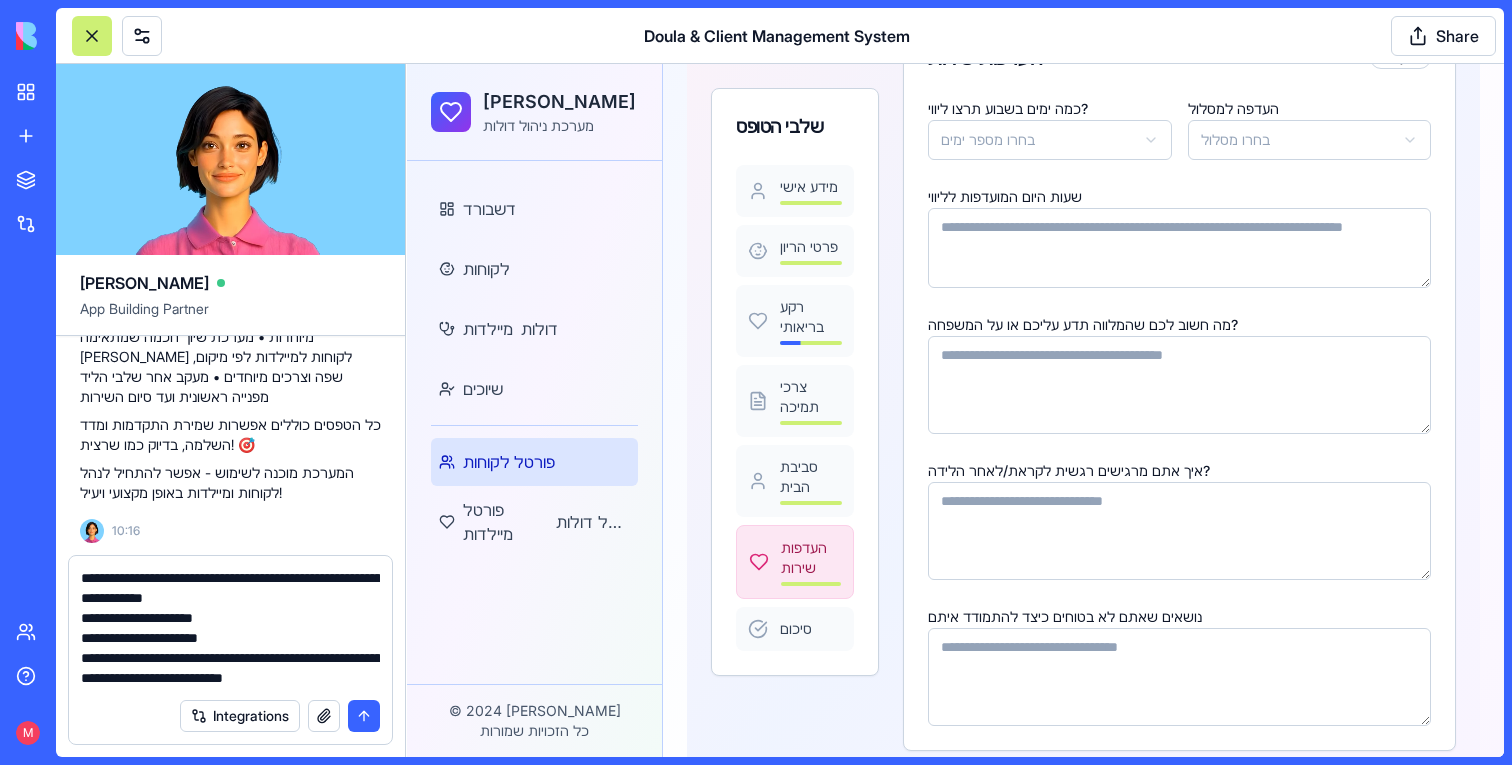 scroll, scrollTop: 327, scrollLeft: 0, axis: vertical 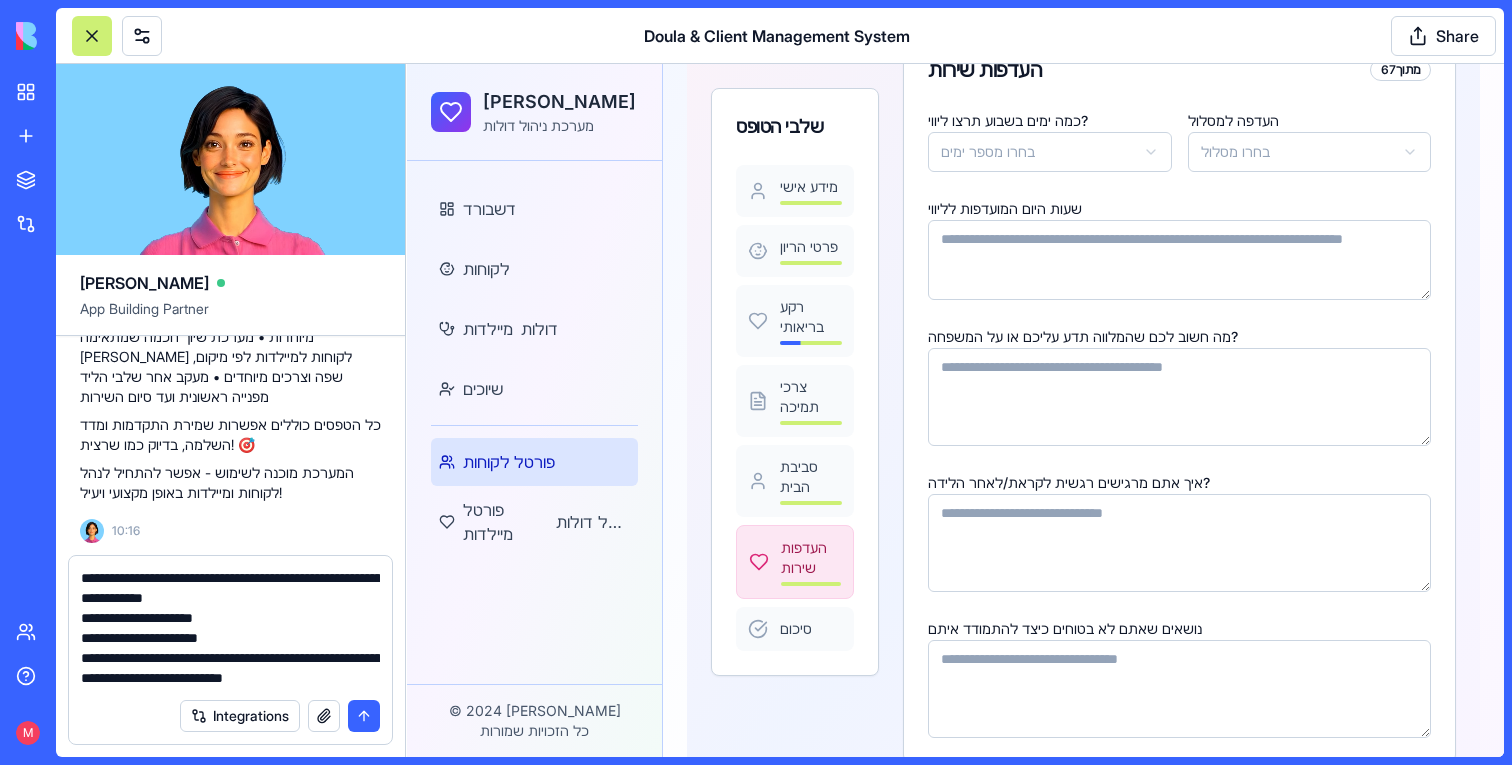click on "**********" at bounding box center (230, 628) 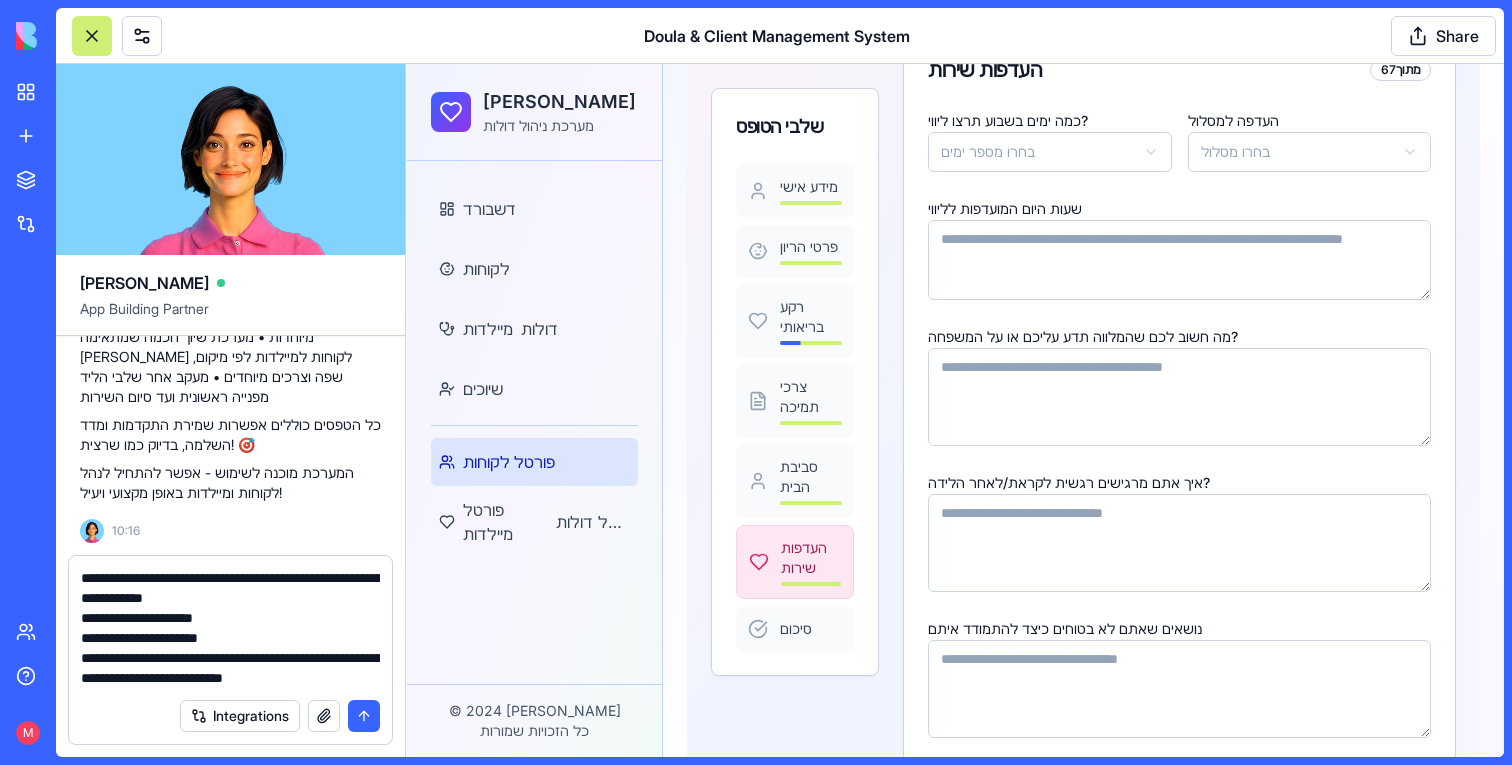 type 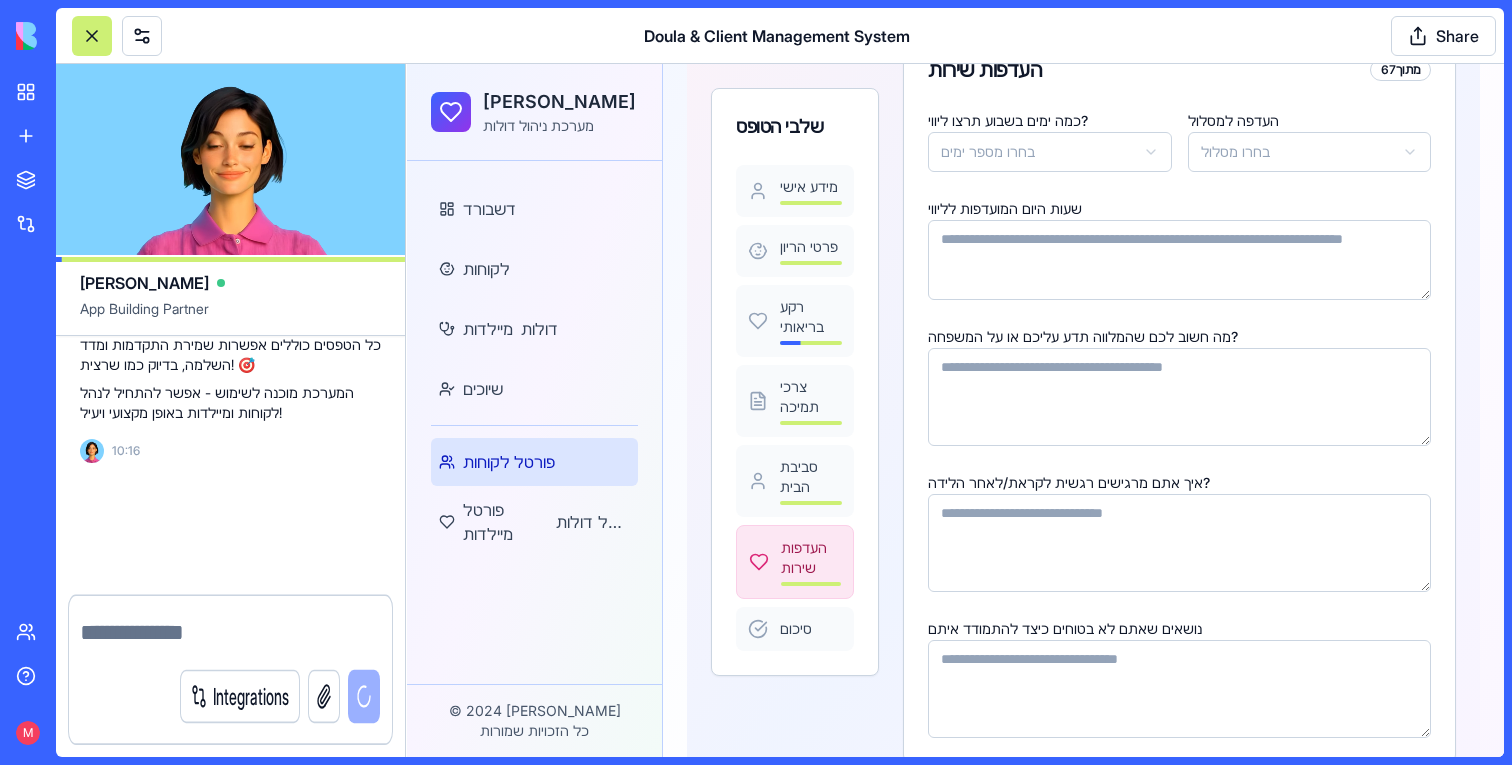 scroll, scrollTop: 3781, scrollLeft: 0, axis: vertical 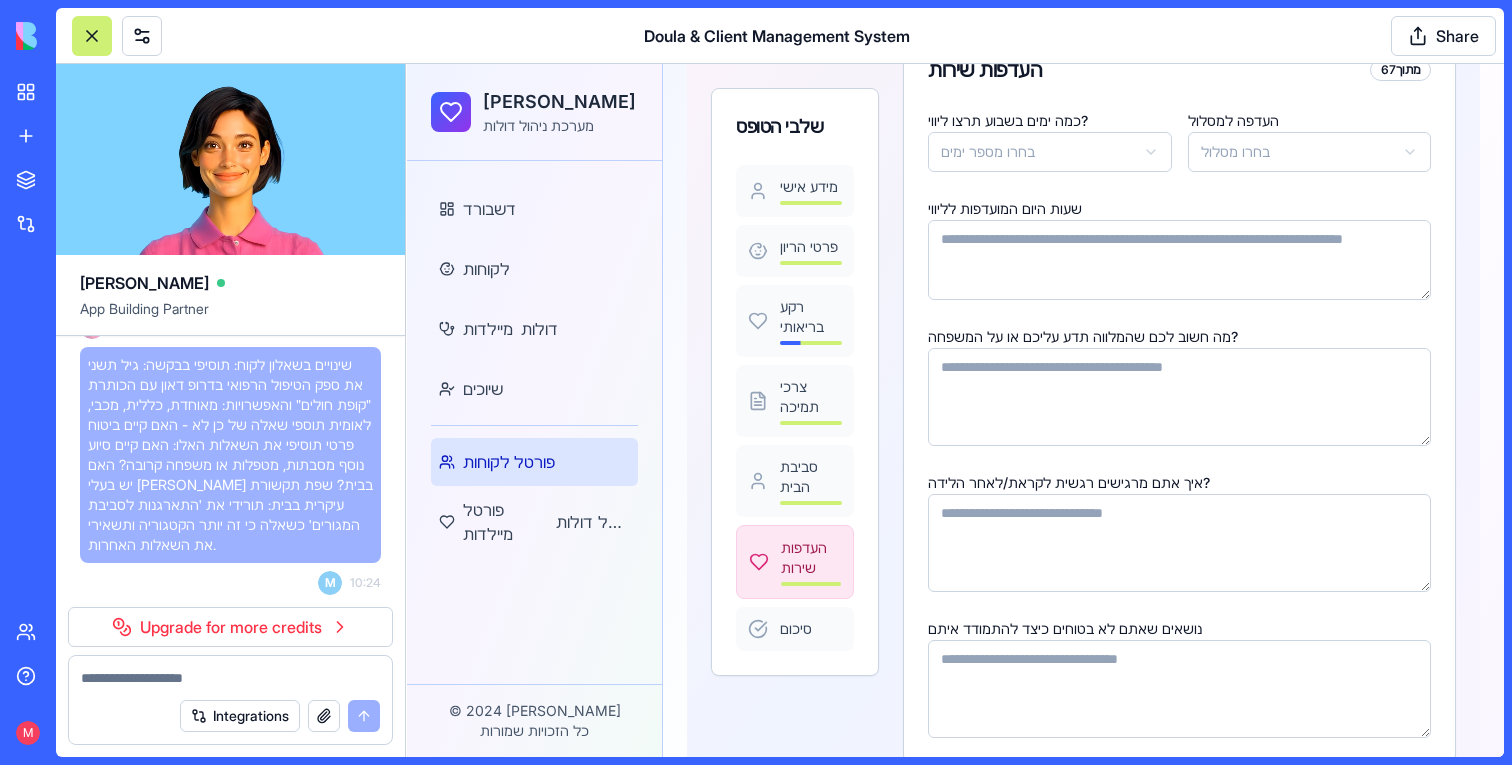 click on "שינויים בשאלון לקוח:
תוסיפי בבקשה: גיל
תשני את ספק הטיפול הרפואי בדרופ דאון עם הכותרת ״קופת חולים״ והאפשרויות: מאוחדת,
כללית, מכבי, לאומית
תוספי שאלה של כן לא - האם קיים ביטוח פרטי
תוסיפי את השאלות האלו: האם קיים סיוע נוסף מסבתות, מטפלות או משפחה קרובה?
האם יש בעלי חיים בבית?
שפת תקשורת עיקרית בבית:
תורידי את ׳התארגנות לסביבת המגורים׳ כשאלה כי זה יותר הקטגוריה ותשאירי את השאלות האחרות." at bounding box center (230, 455) 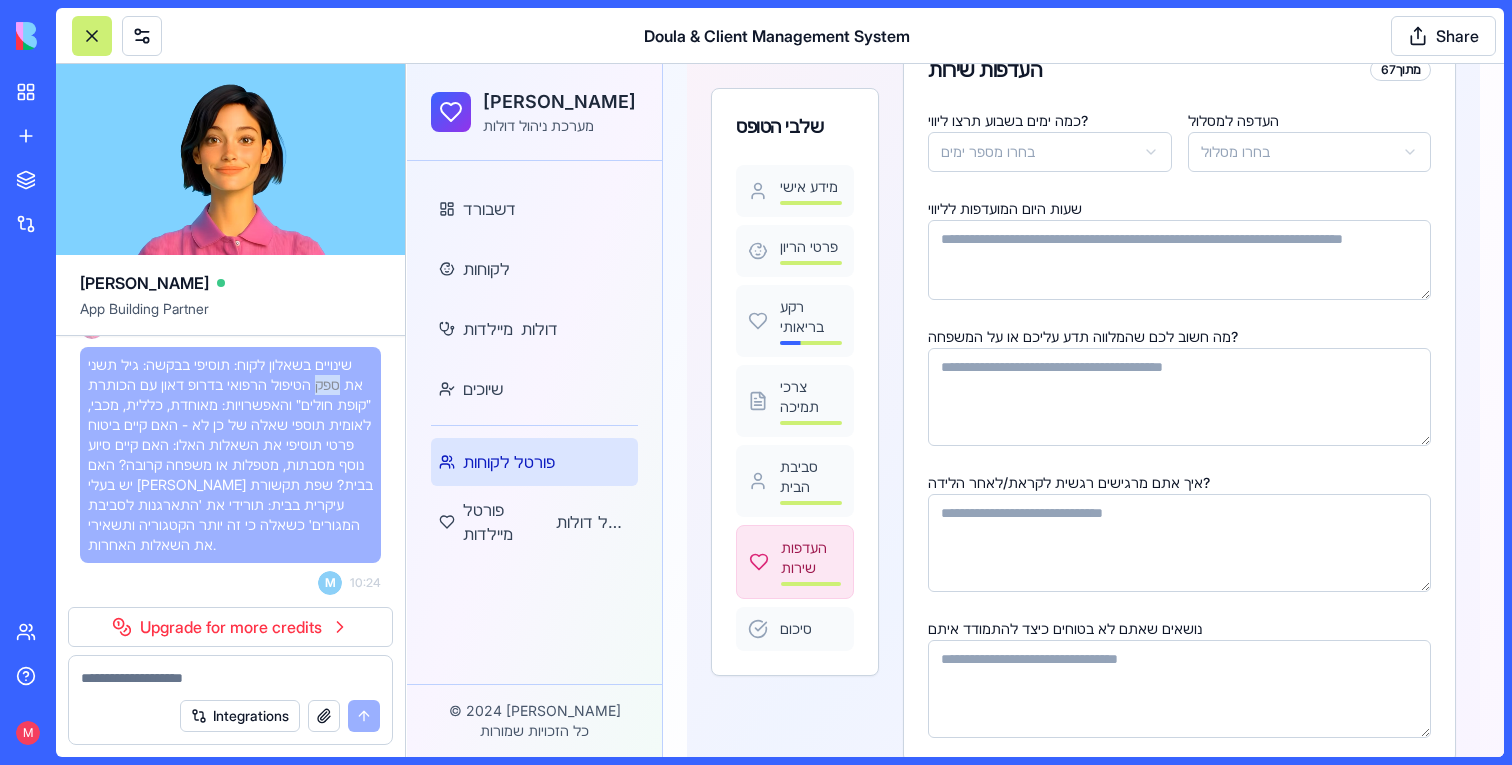 click on "שינויים בשאלון לקוח:
תוסיפי בבקשה: גיל
תשני את ספק הטיפול הרפואי בדרופ דאון עם הכותרת ״קופת חולים״ והאפשרויות: מאוחדת,
כללית, מכבי, לאומית
תוספי שאלה של כן לא - האם קיים ביטוח פרטי
תוסיפי את השאלות האלו: האם קיים סיוע נוסף מסבתות, מטפלות או משפחה קרובה?
האם יש בעלי חיים בבית?
שפת תקשורת עיקרית בבית:
תורידי את ׳התארגנות לסביבת המגורים׳ כשאלה כי זה יותר הקטגוריה ותשאירי את השאלות האחרות." at bounding box center (230, 455) 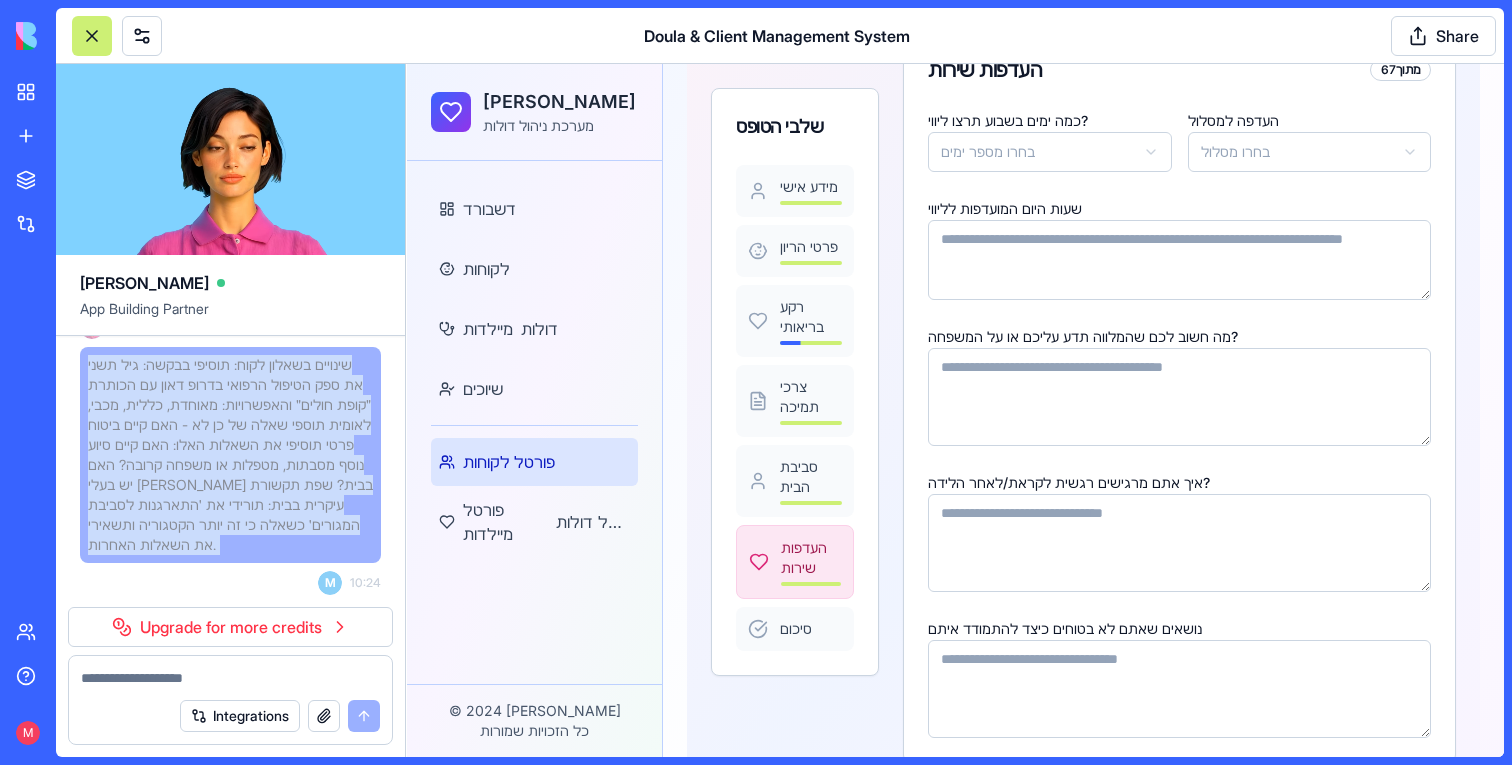 click on "שינויים בשאלון לקוח:
תוסיפי בבקשה: גיל
תשני את ספק הטיפול הרפואי בדרופ דאון עם הכותרת ״קופת חולים״ והאפשרויות: מאוחדת,
כללית, מכבי, לאומית
תוספי שאלה של כן לא - האם קיים ביטוח פרטי
תוסיפי את השאלות האלו: האם קיים סיוע נוסף מסבתות, מטפלות או משפחה קרובה?
האם יש בעלי חיים בבית?
שפת תקשורת עיקרית בבית:
תורידי את ׳התארגנות לסביבת המגורים׳ כשאלה כי זה יותר הקטגוריה ותשאירי את השאלות האחרות." at bounding box center (230, 455) 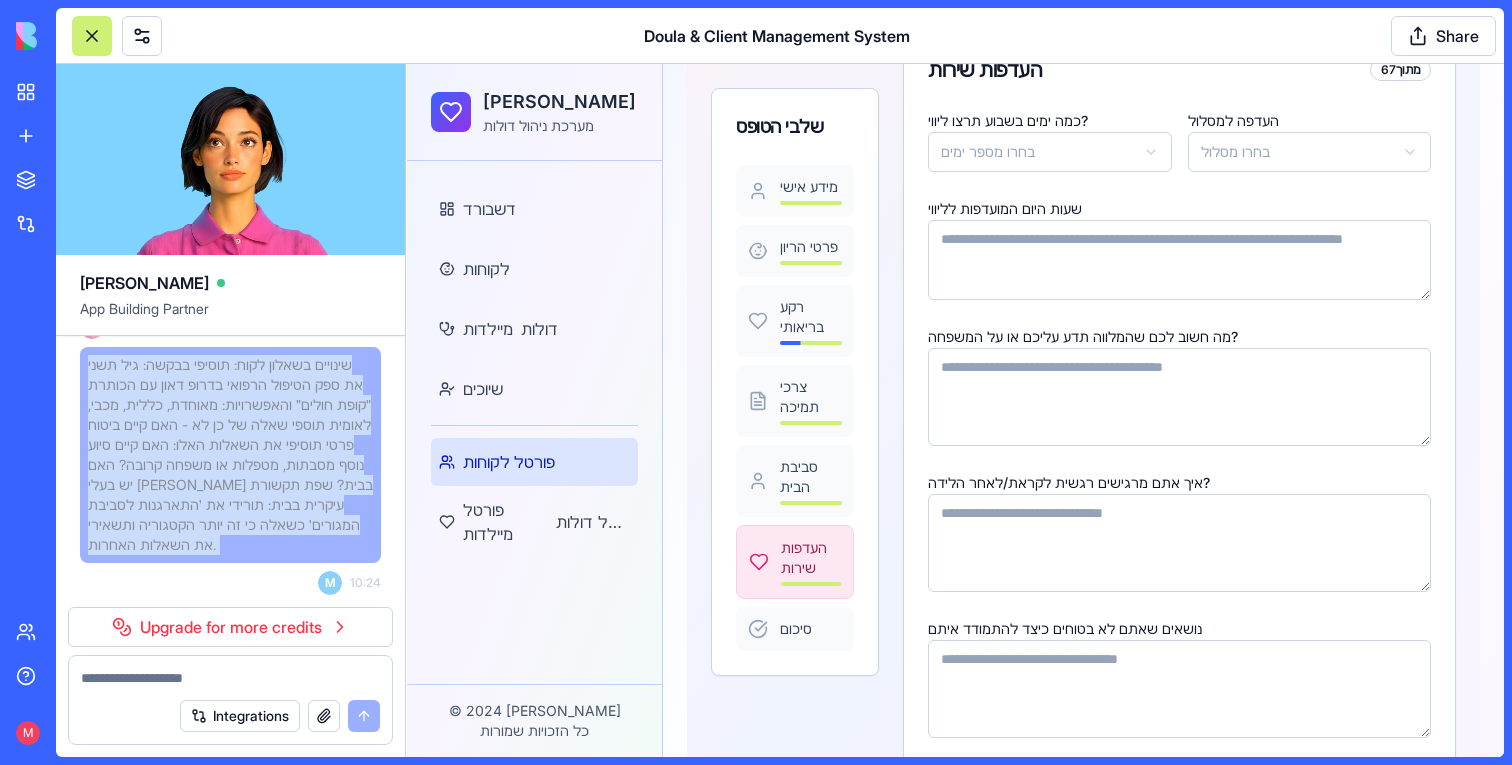 copy on "שינויים בשאלון לקוח:
תוסיפי בבקשה: גיל
תשני את ספק הטיפול הרפואי בדרופ דאון עם הכותרת ״קופת חולים״ והאפשרויות: מאוחדת,
כללית, מכבי, לאומית
תוספי שאלה של כן לא - האם קיים ביטוח פרטי
תוסיפי את השאלות האלו: האם קיים סיוע נוסף מסבתות, מטפלות או משפחה קרובה?
האם יש בעלי חיים בבית?
שפת תקשורת עיקרית בבית:
תורידי את ׳התארגנות לסביבת המגורים׳ כשאלה כי זה יותר הקטגוריה ותשאירי את השאלות האחרות." 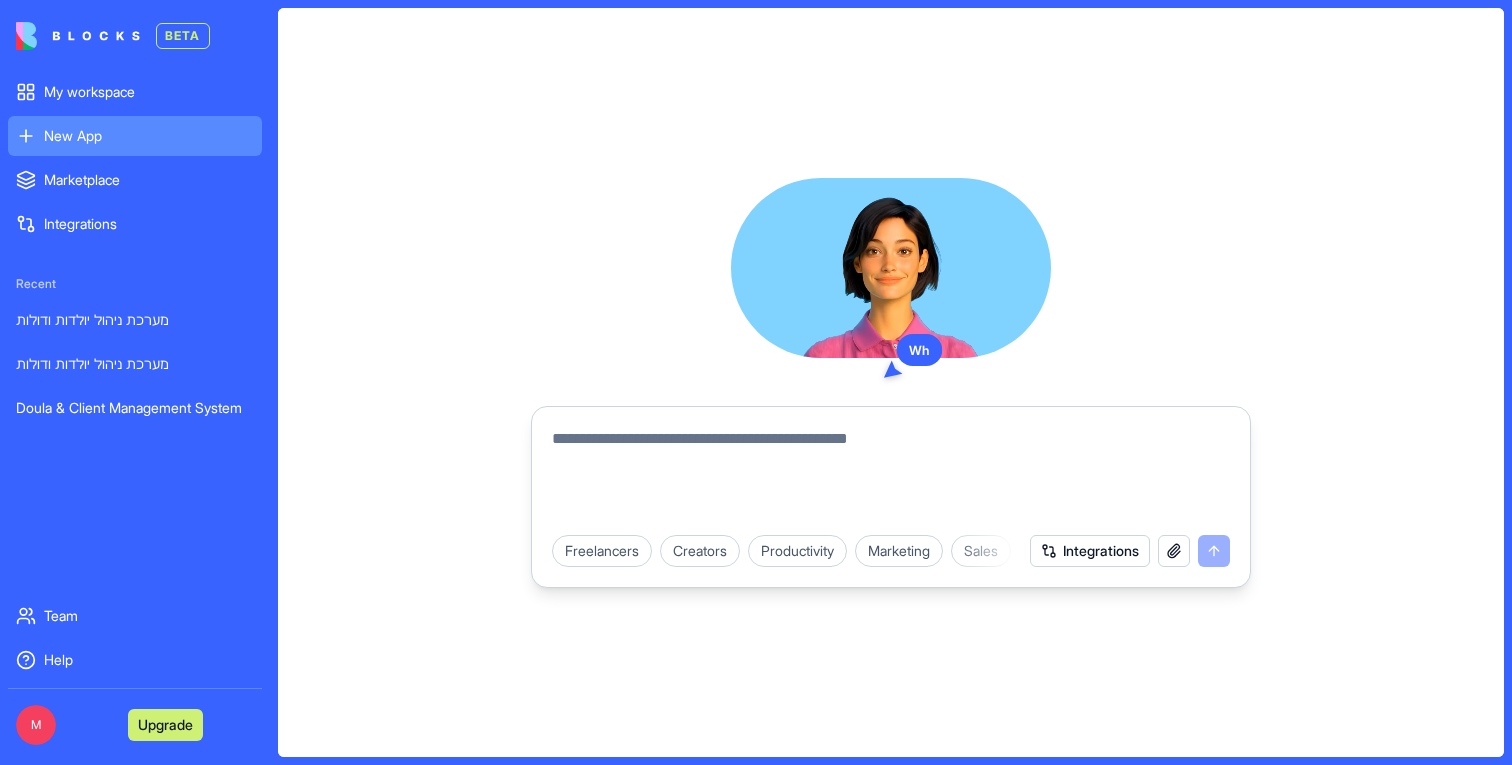 scroll, scrollTop: 0, scrollLeft: 0, axis: both 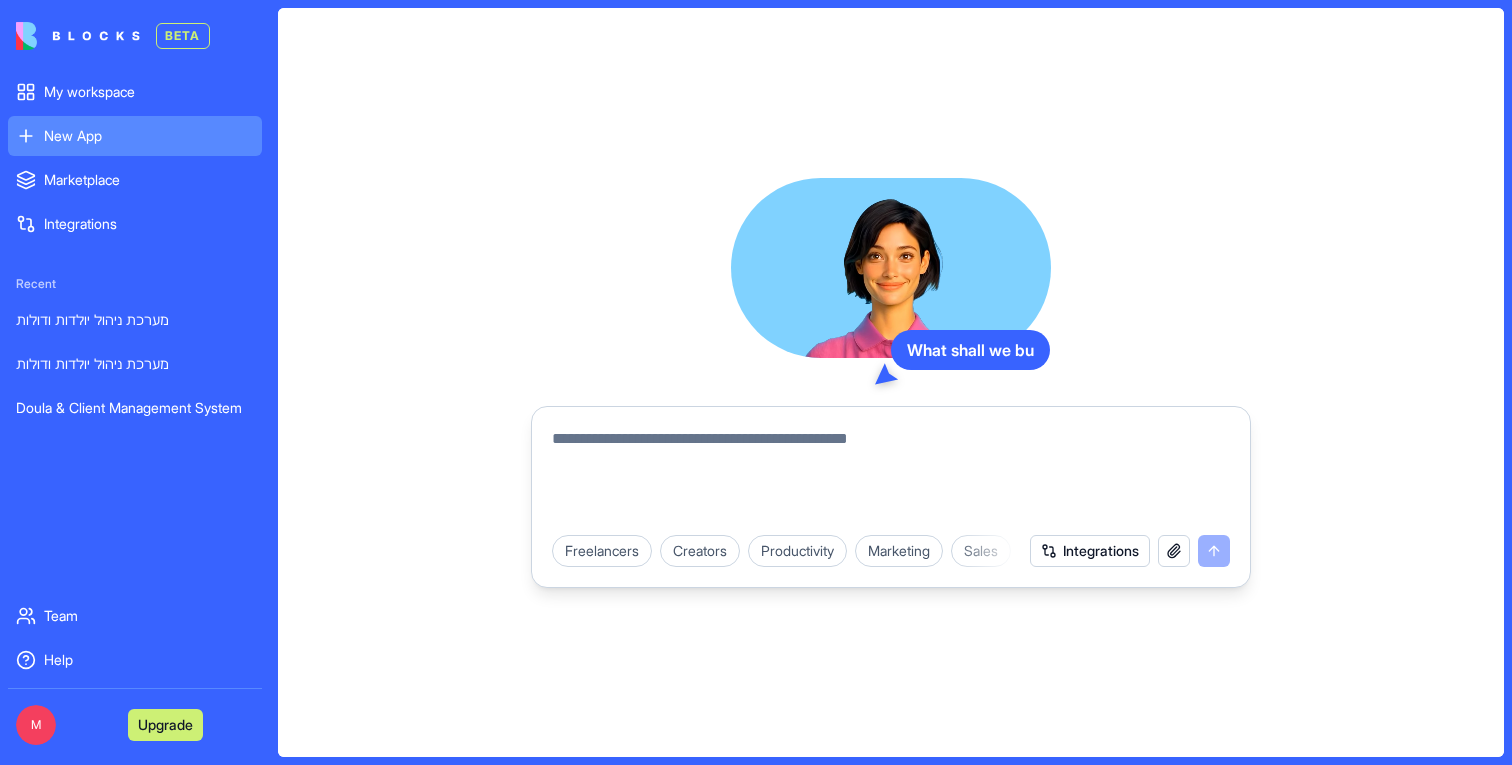 click at bounding box center [891, 475] 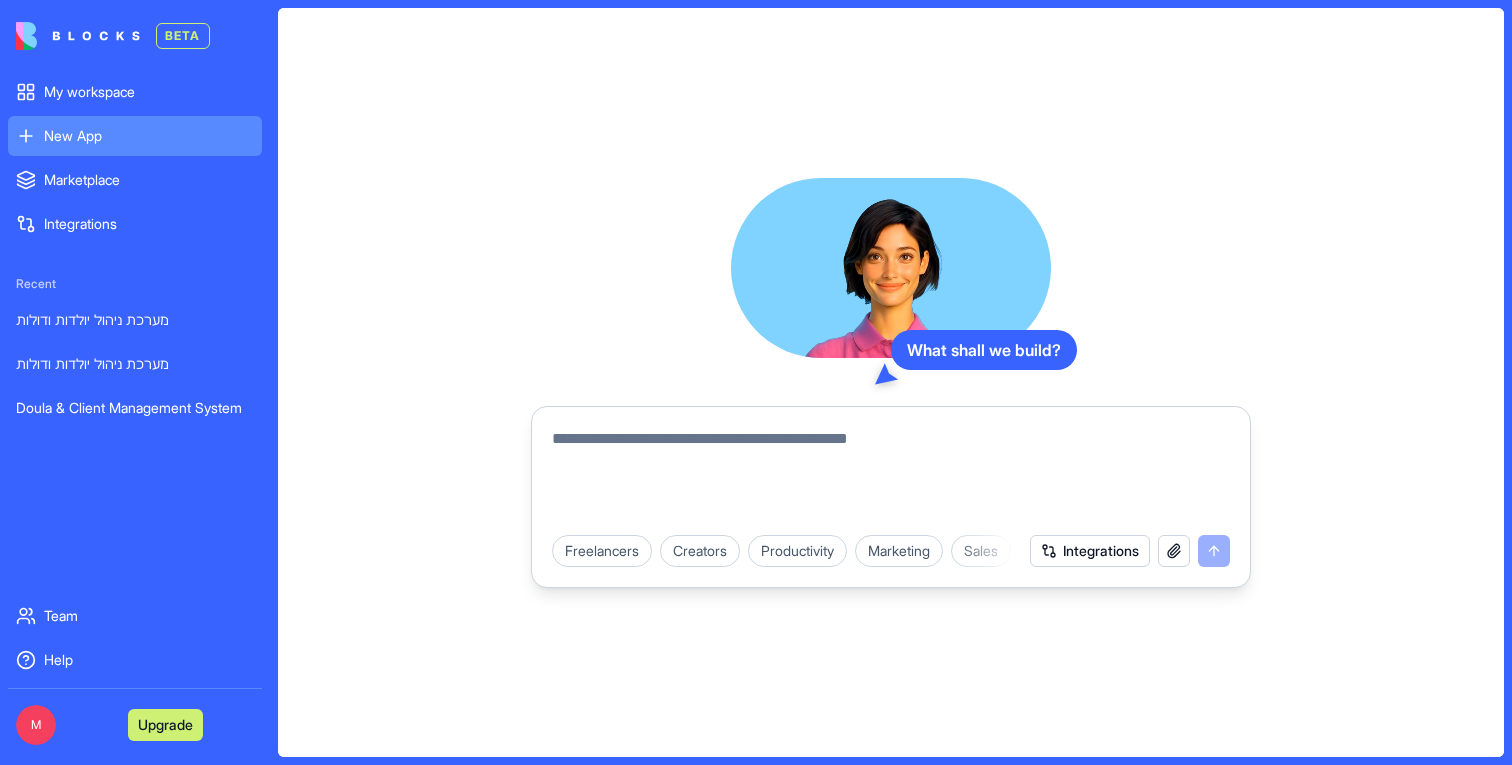 paste on "**********" 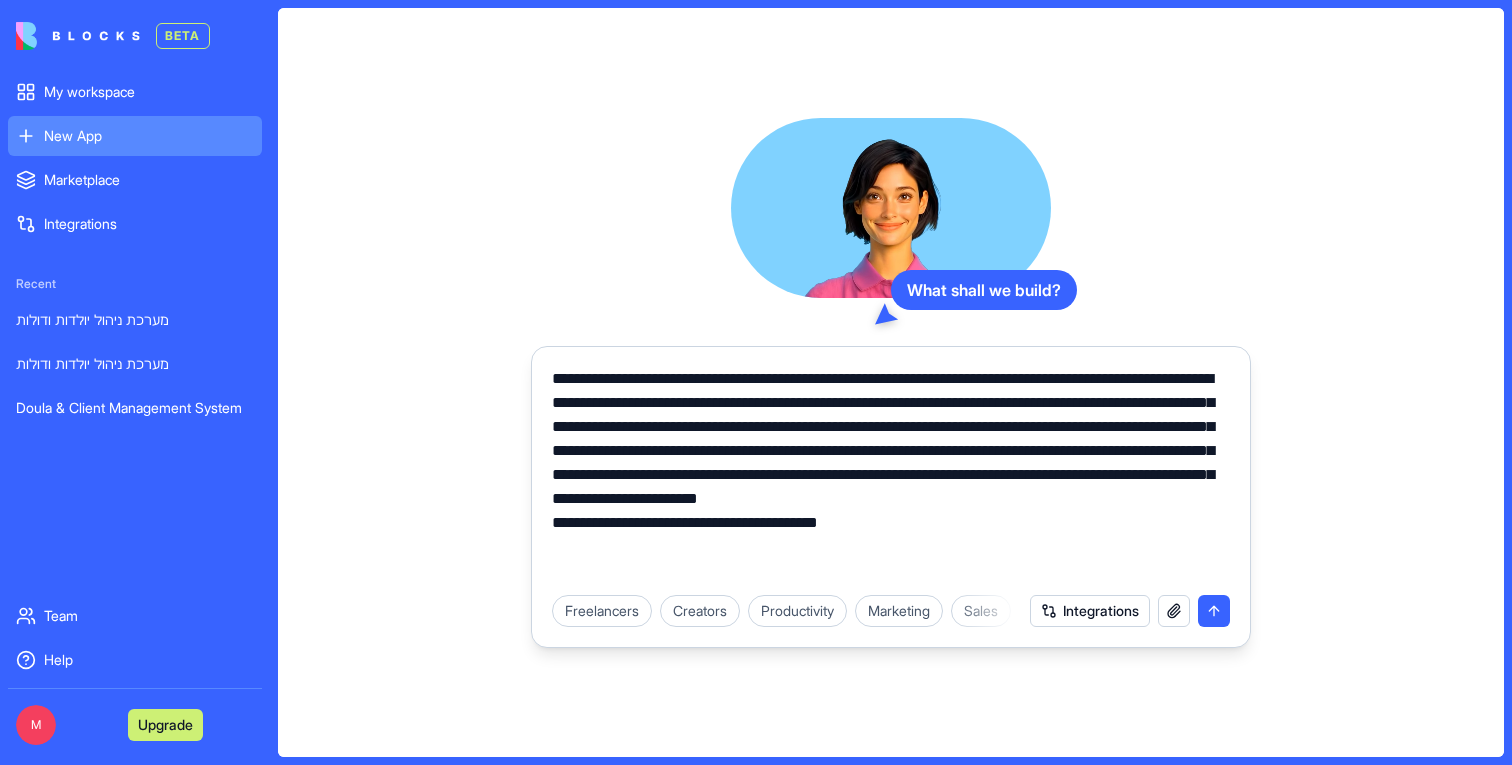 paste on "**********" 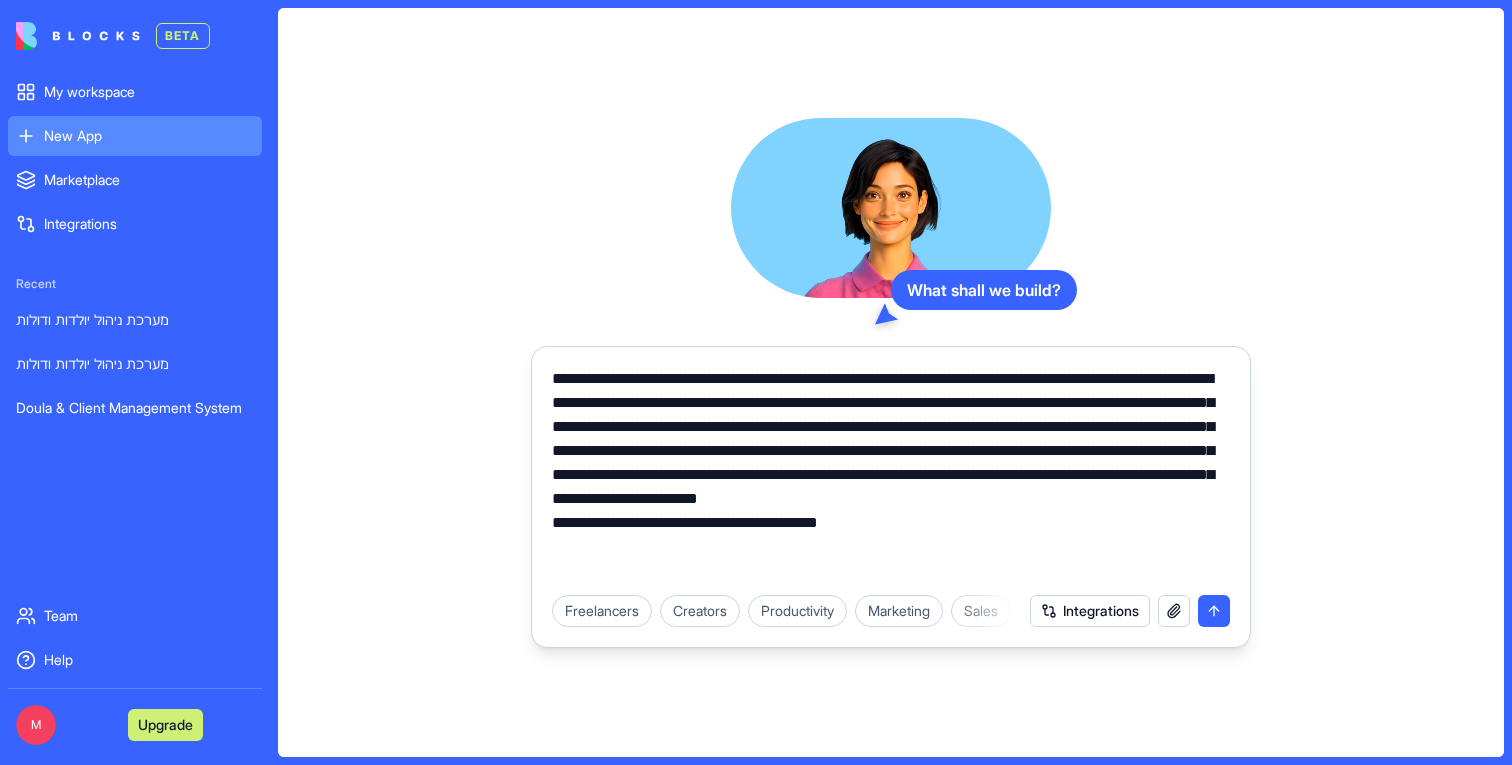 type on "**********" 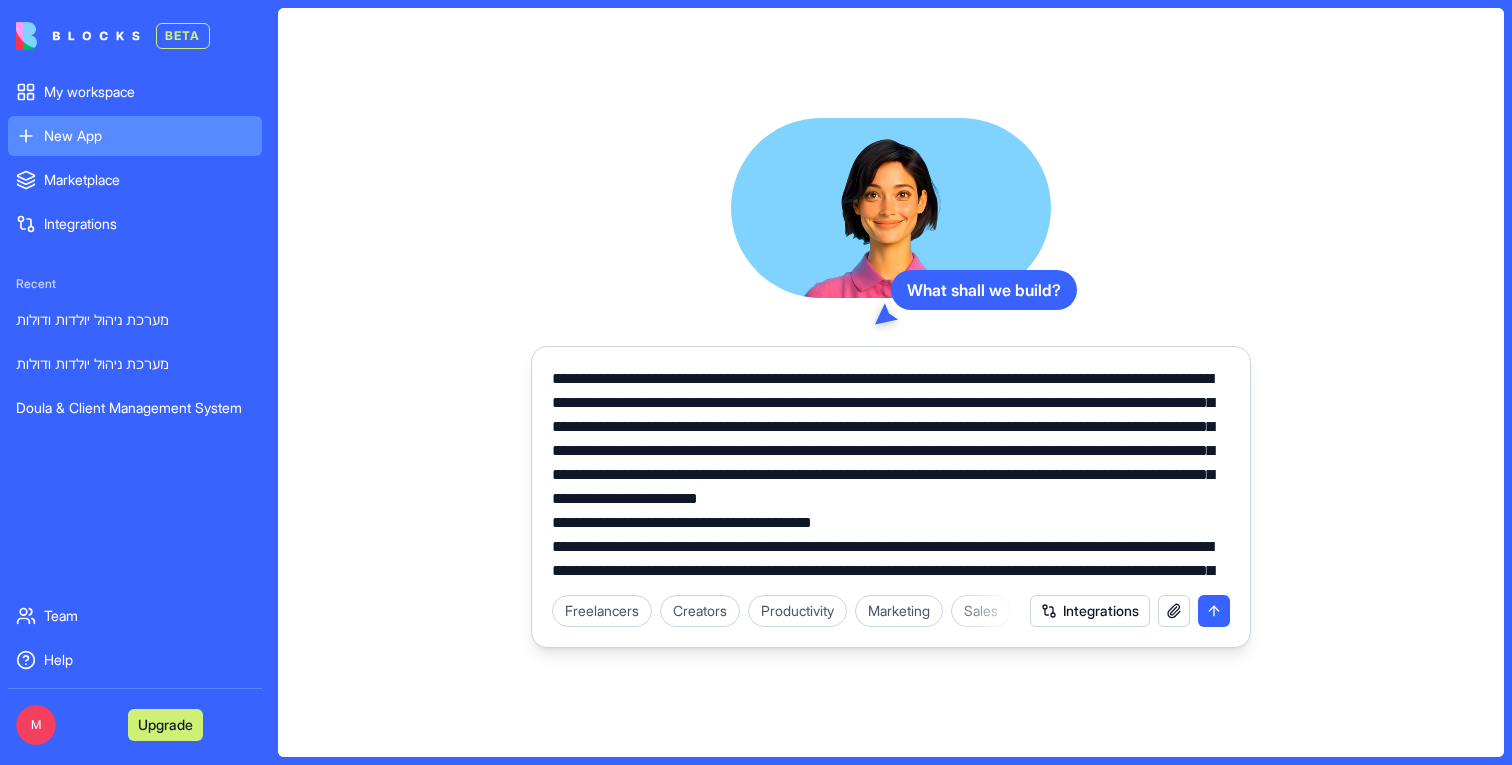 scroll, scrollTop: 813, scrollLeft: 0, axis: vertical 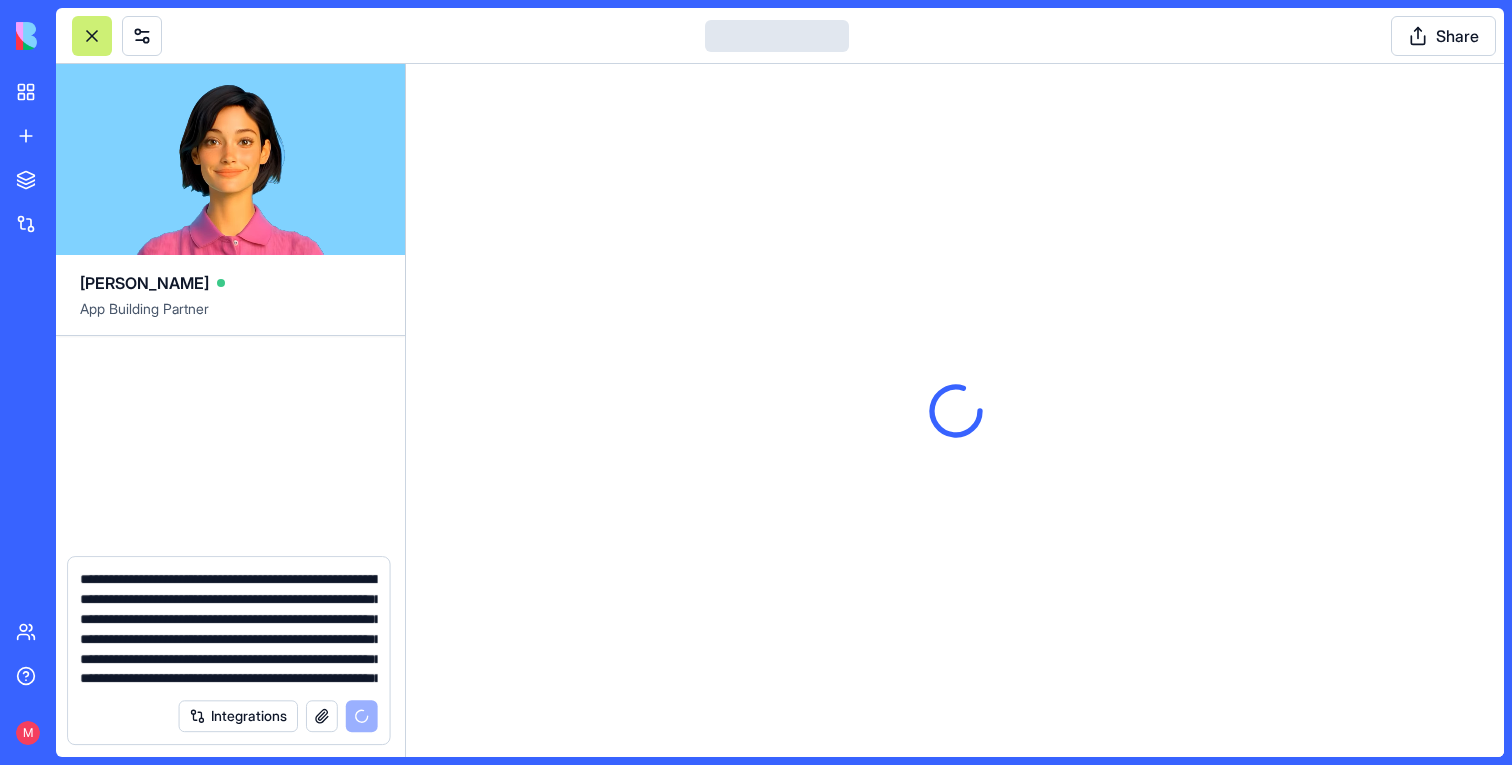 type 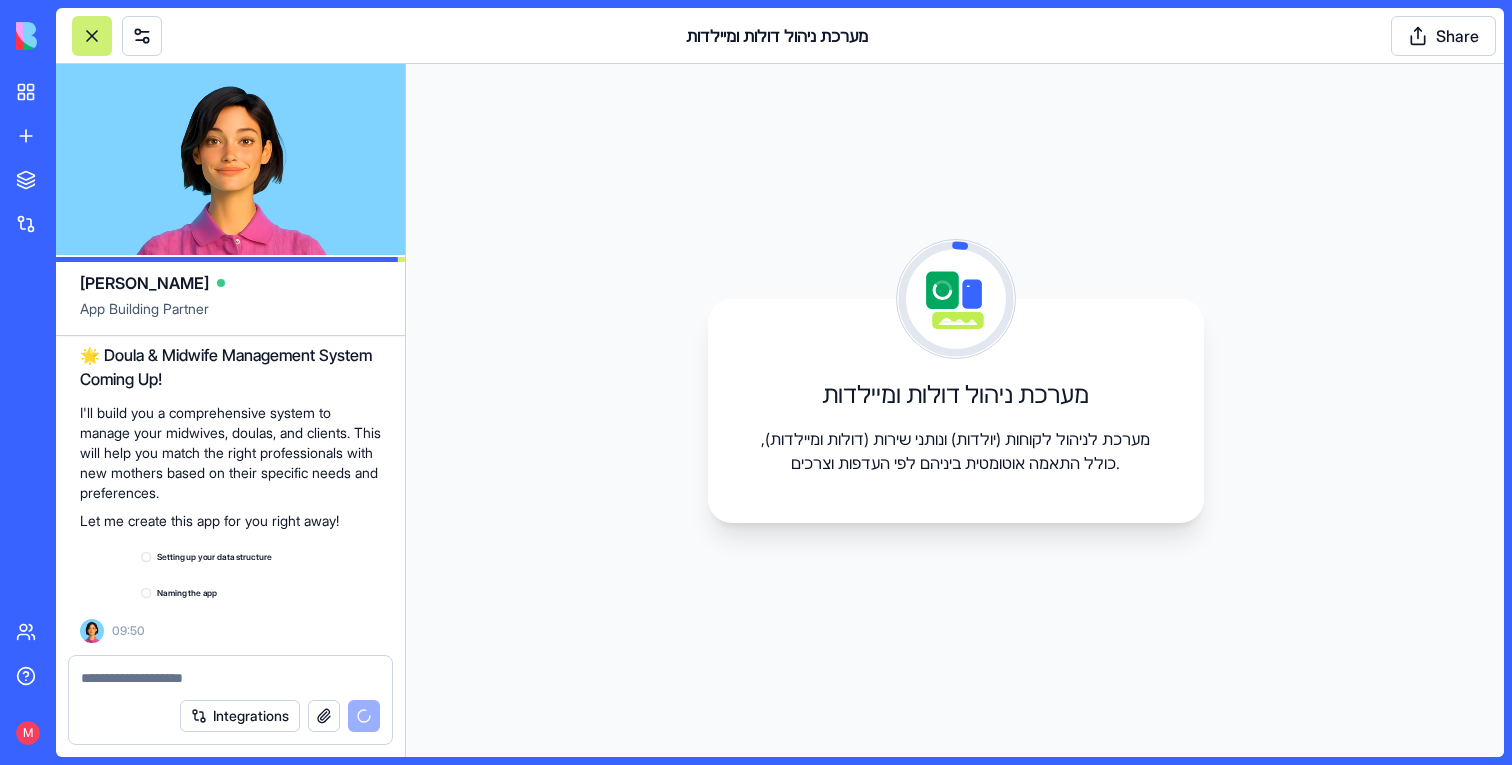 scroll, scrollTop: 2149, scrollLeft: 0, axis: vertical 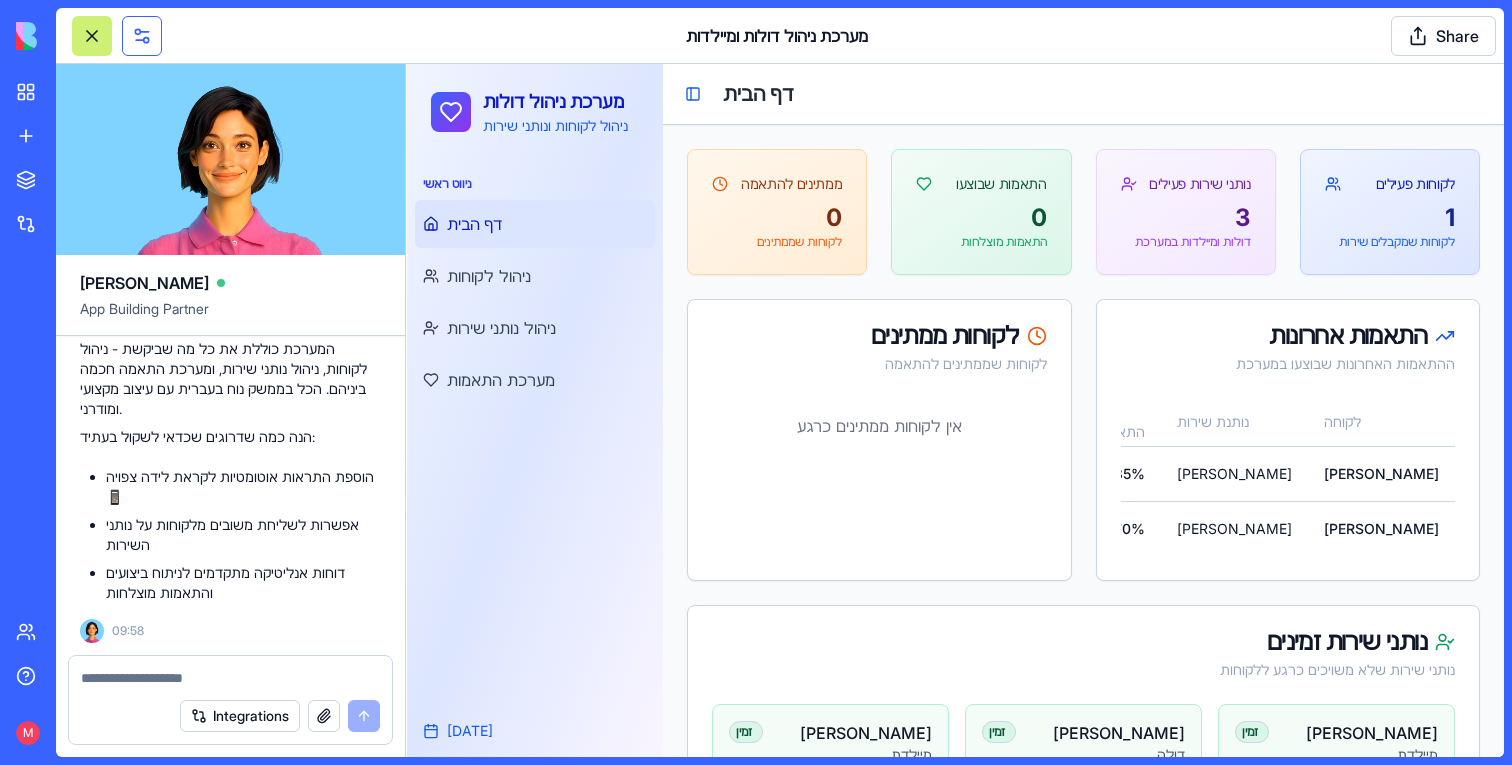 click at bounding box center [142, 36] 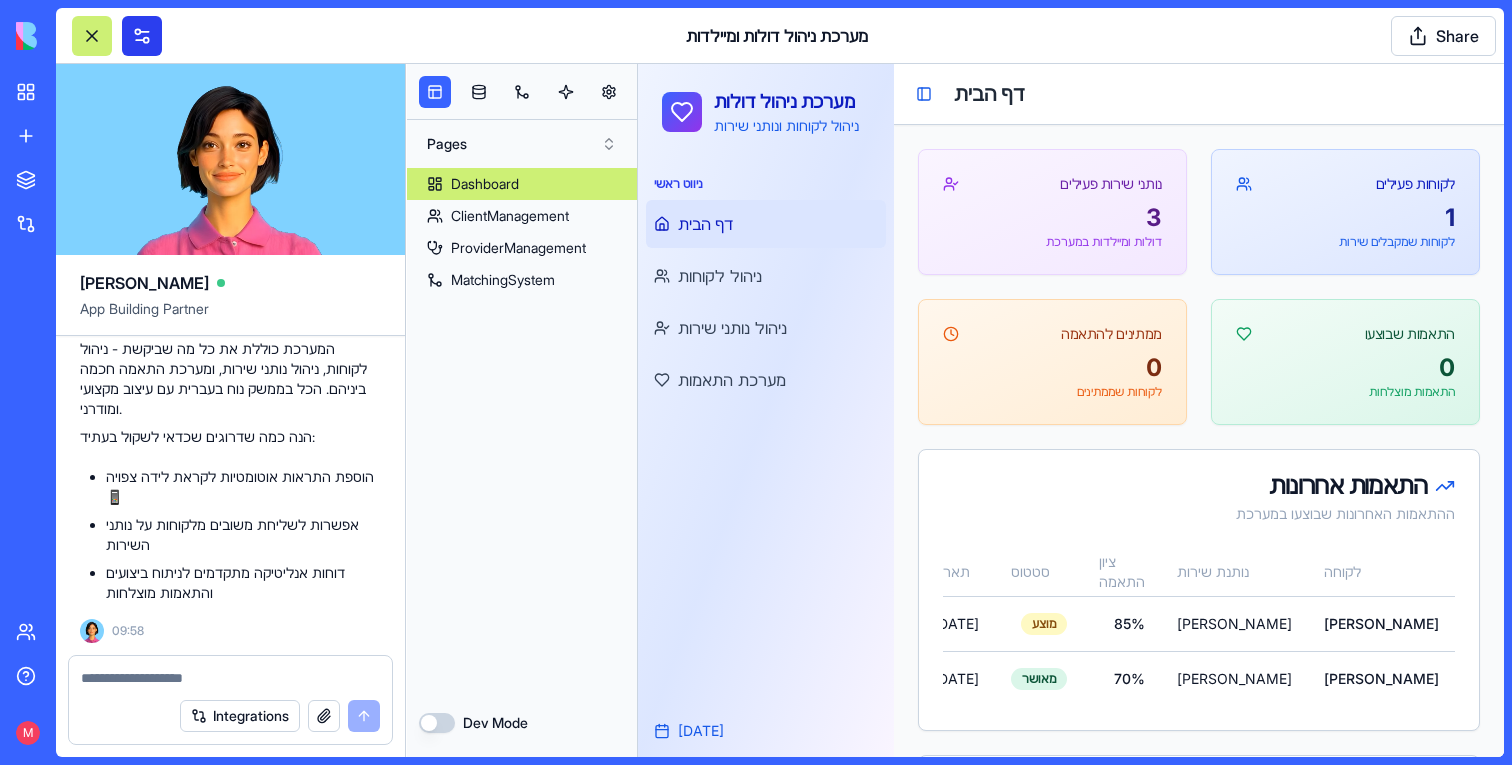 click at bounding box center (142, 36) 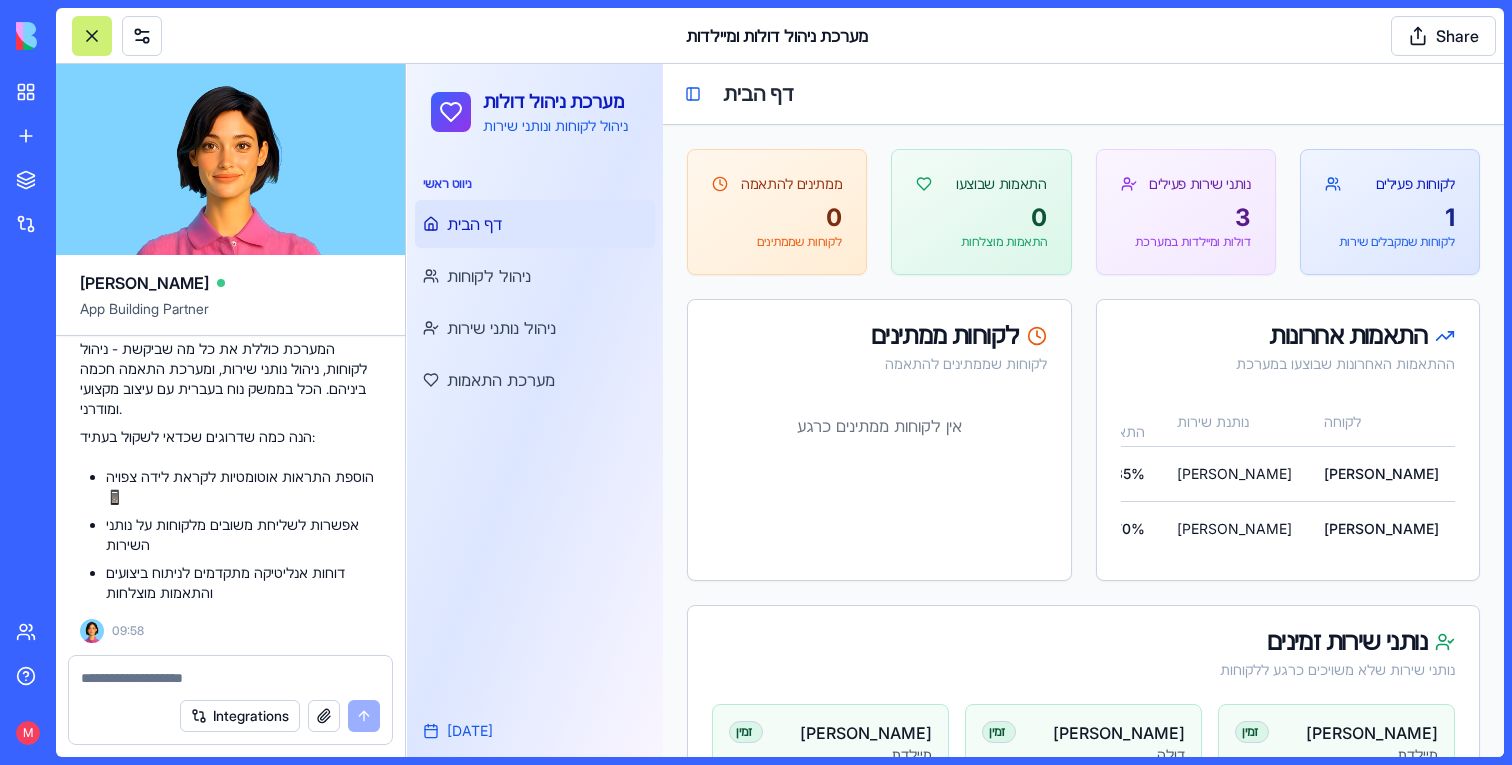 click at bounding box center (230, 678) 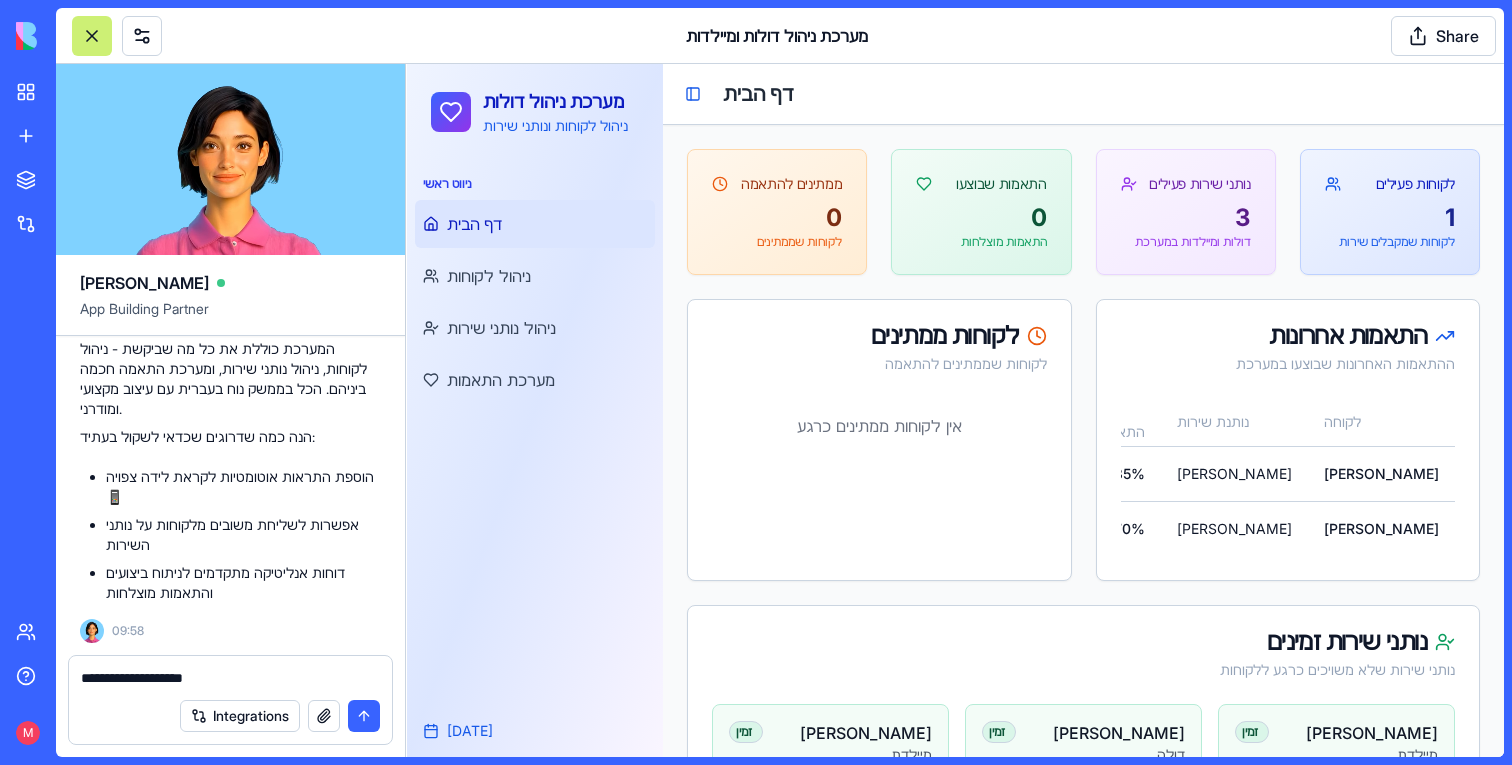 type on "**********" 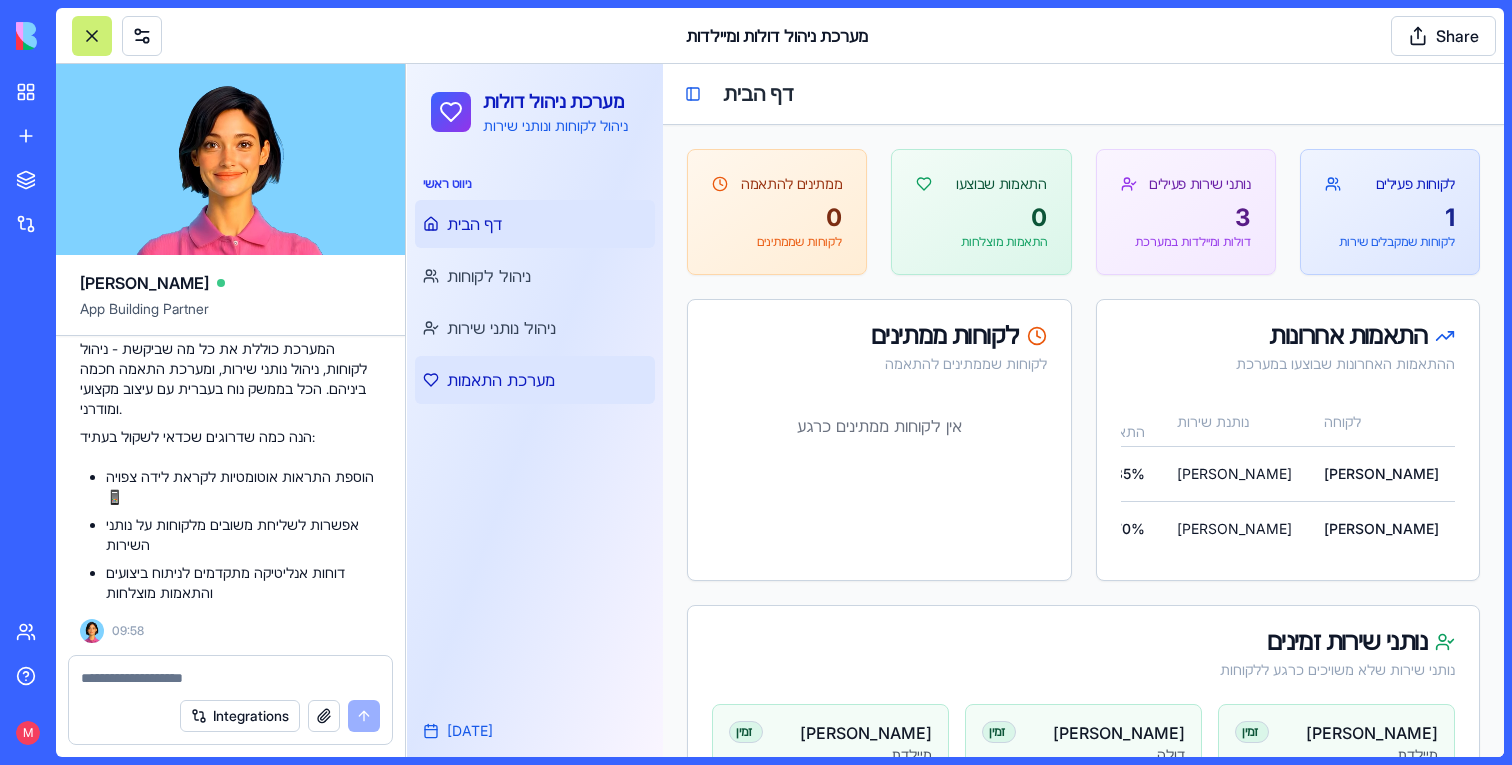 click on "מערכת התאמות" at bounding box center (535, 380) 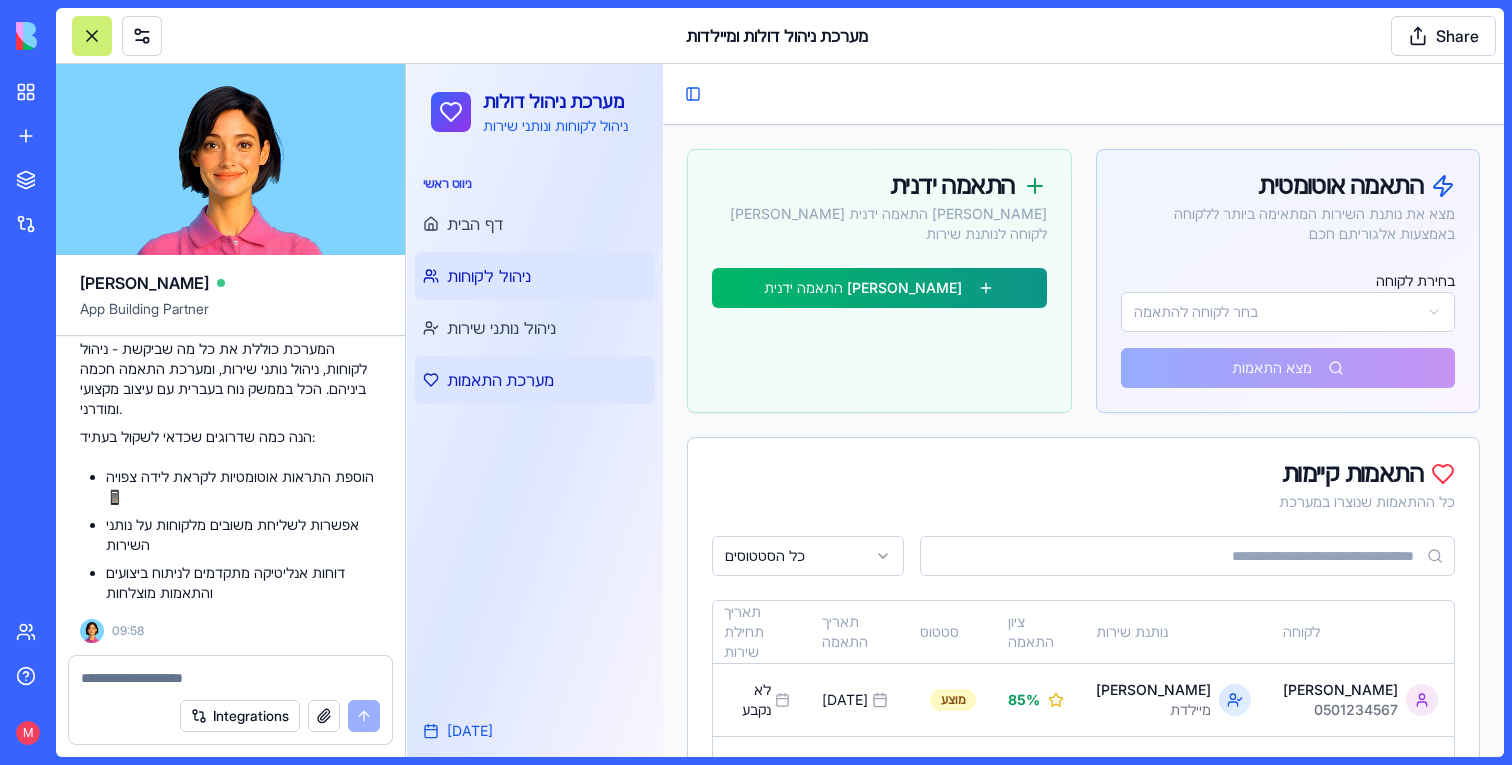 click on "ניהול לקוחות" at bounding box center (535, 276) 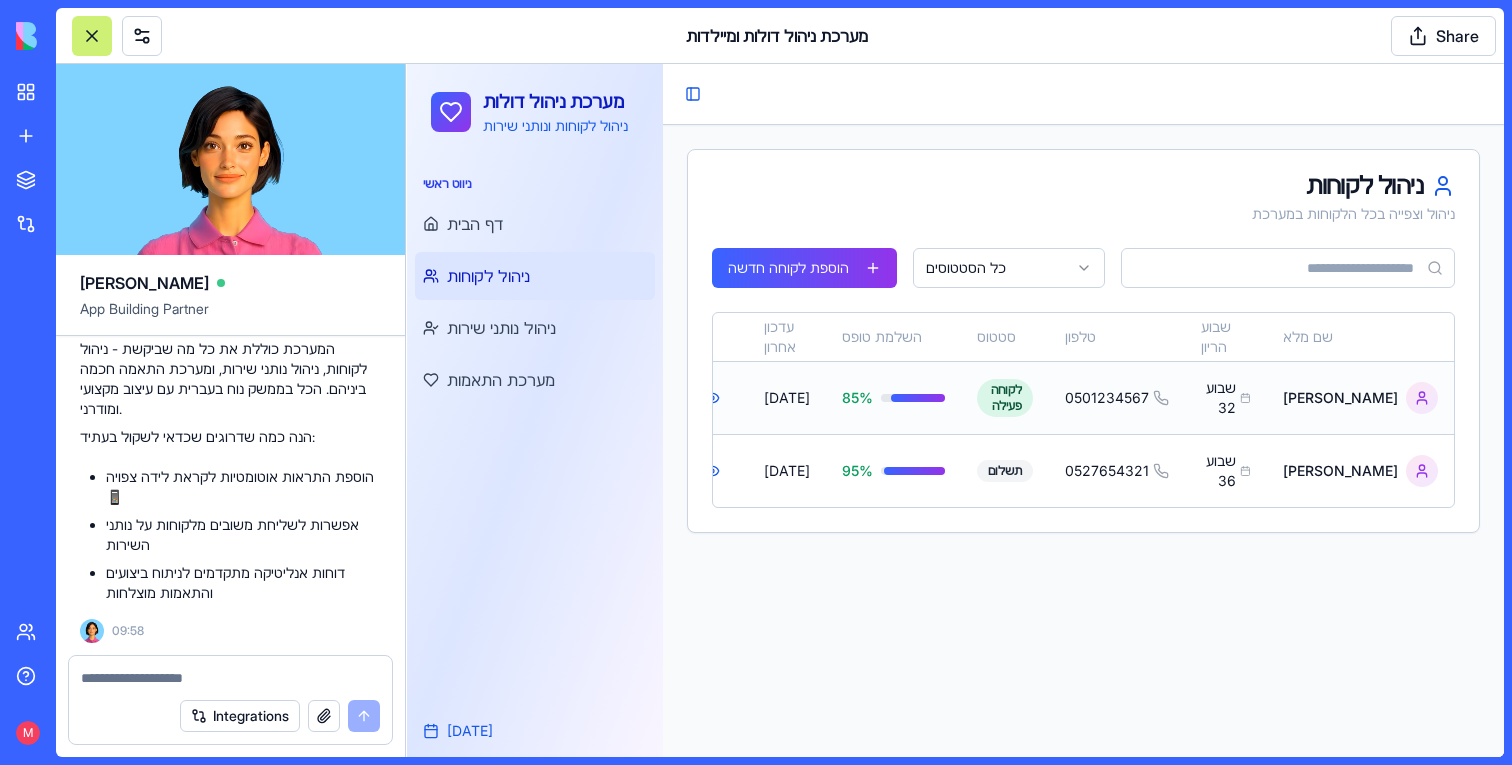 click at bounding box center (664, 398) 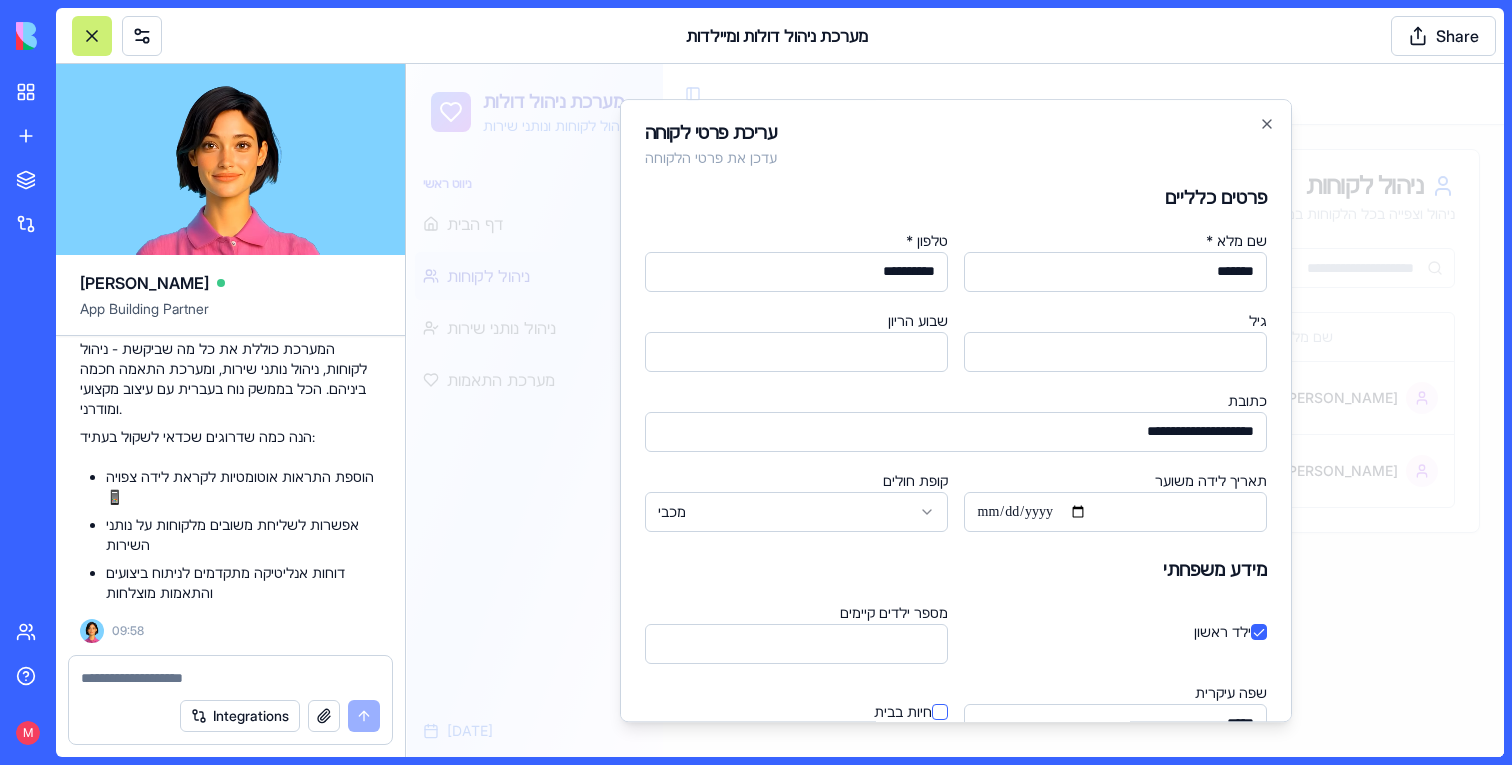 click at bounding box center (955, 410) 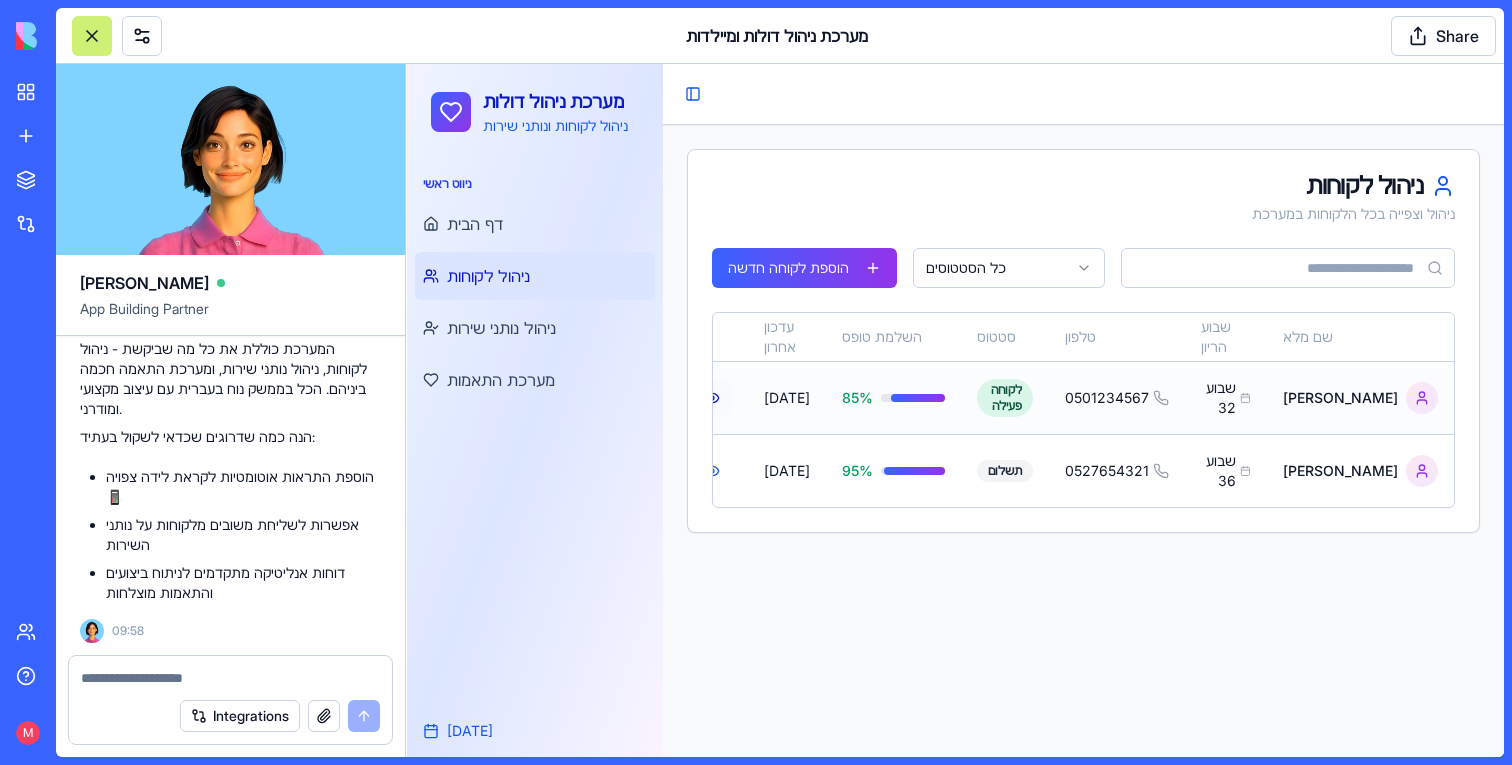 click at bounding box center (712, 398) 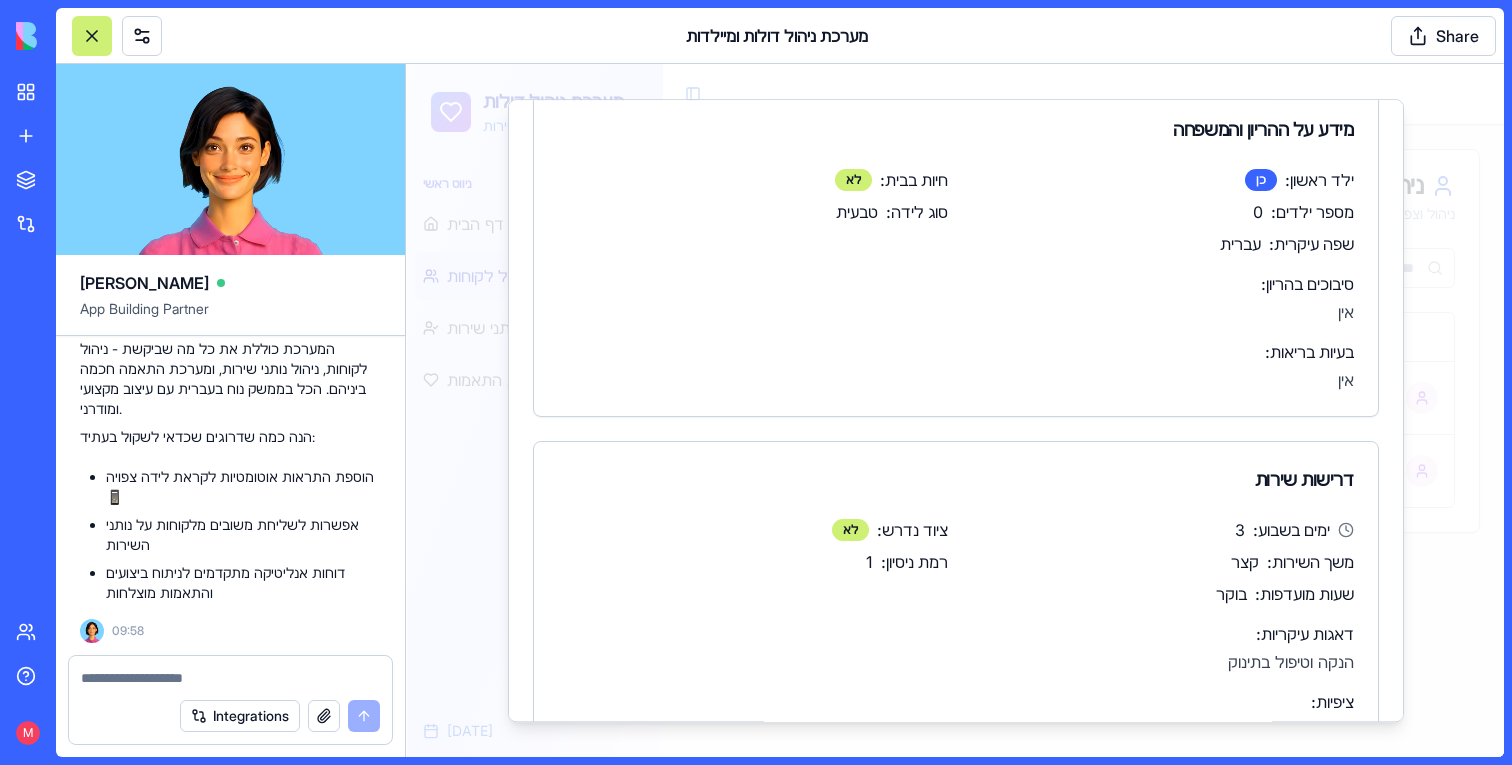 scroll, scrollTop: 278, scrollLeft: 0, axis: vertical 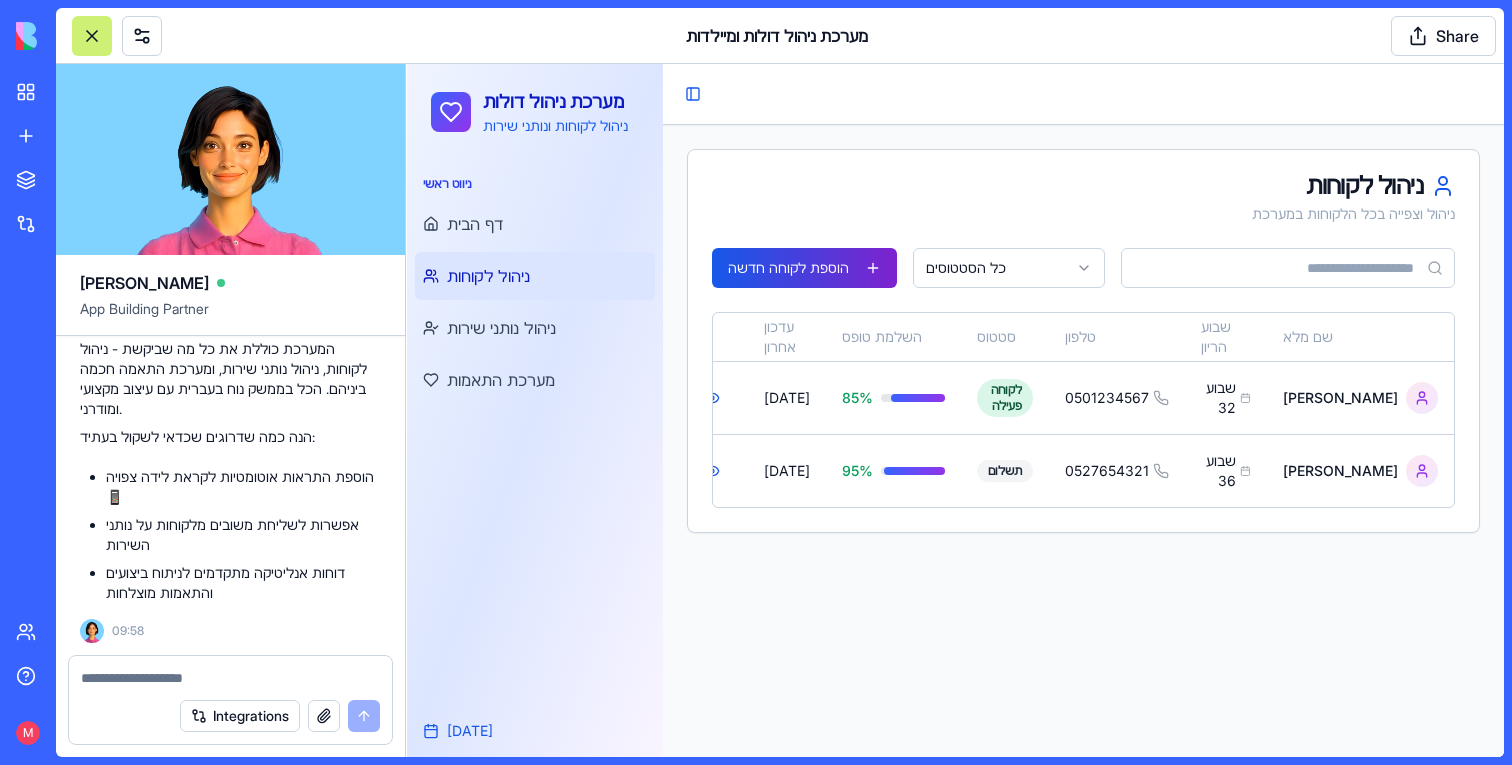 click on "הוספת לקוחה חדשה" at bounding box center [804, 268] 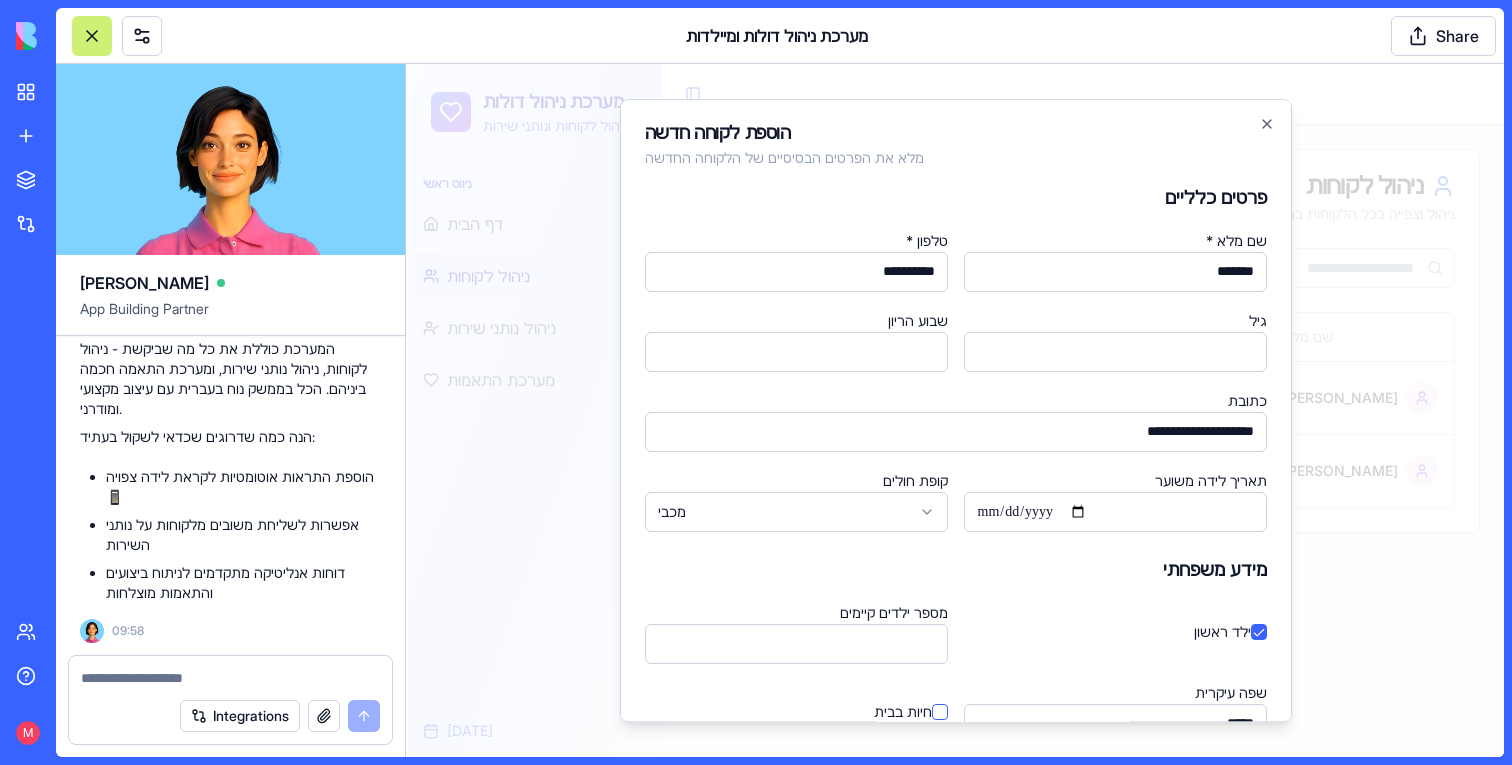 click at bounding box center [955, 410] 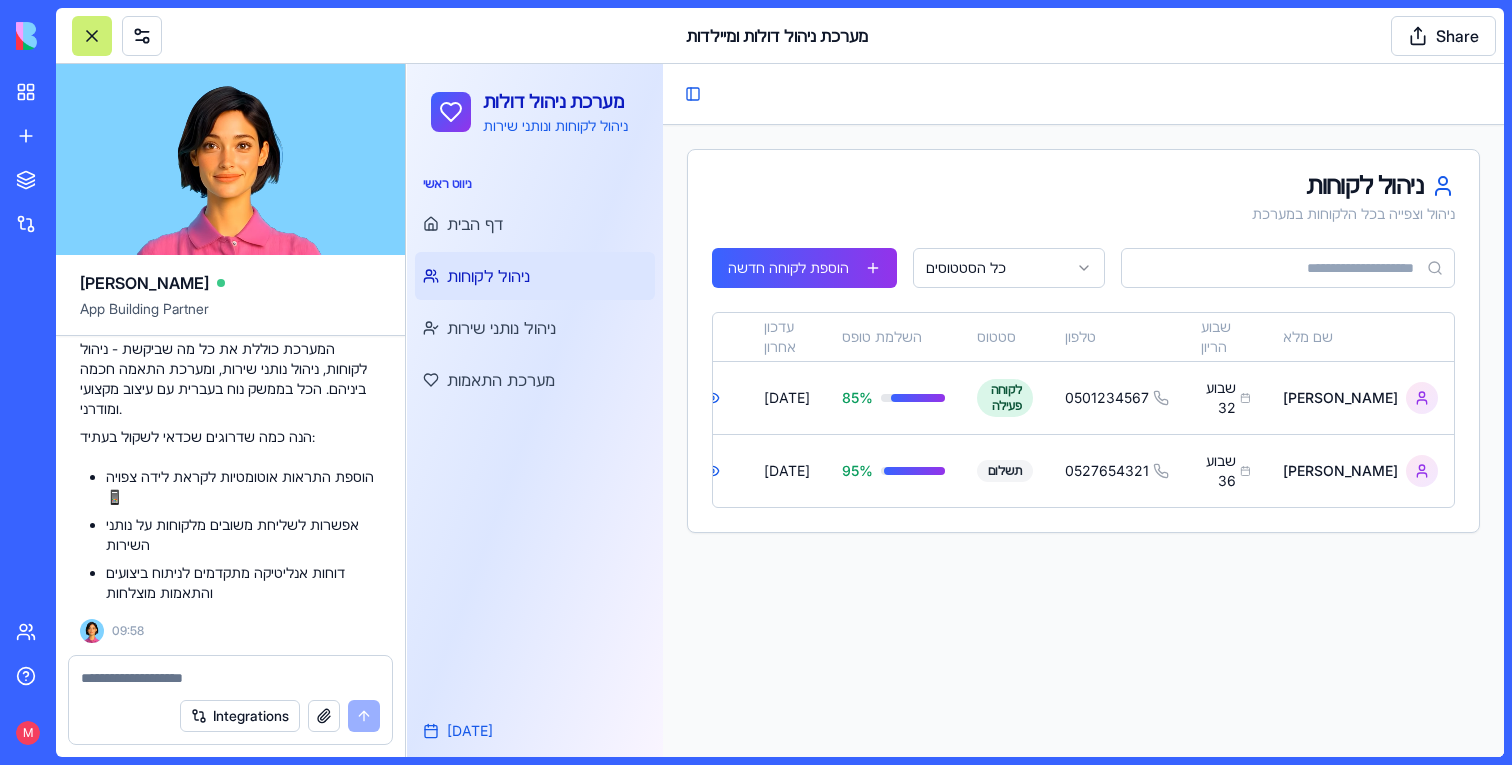 click at bounding box center [230, 678] 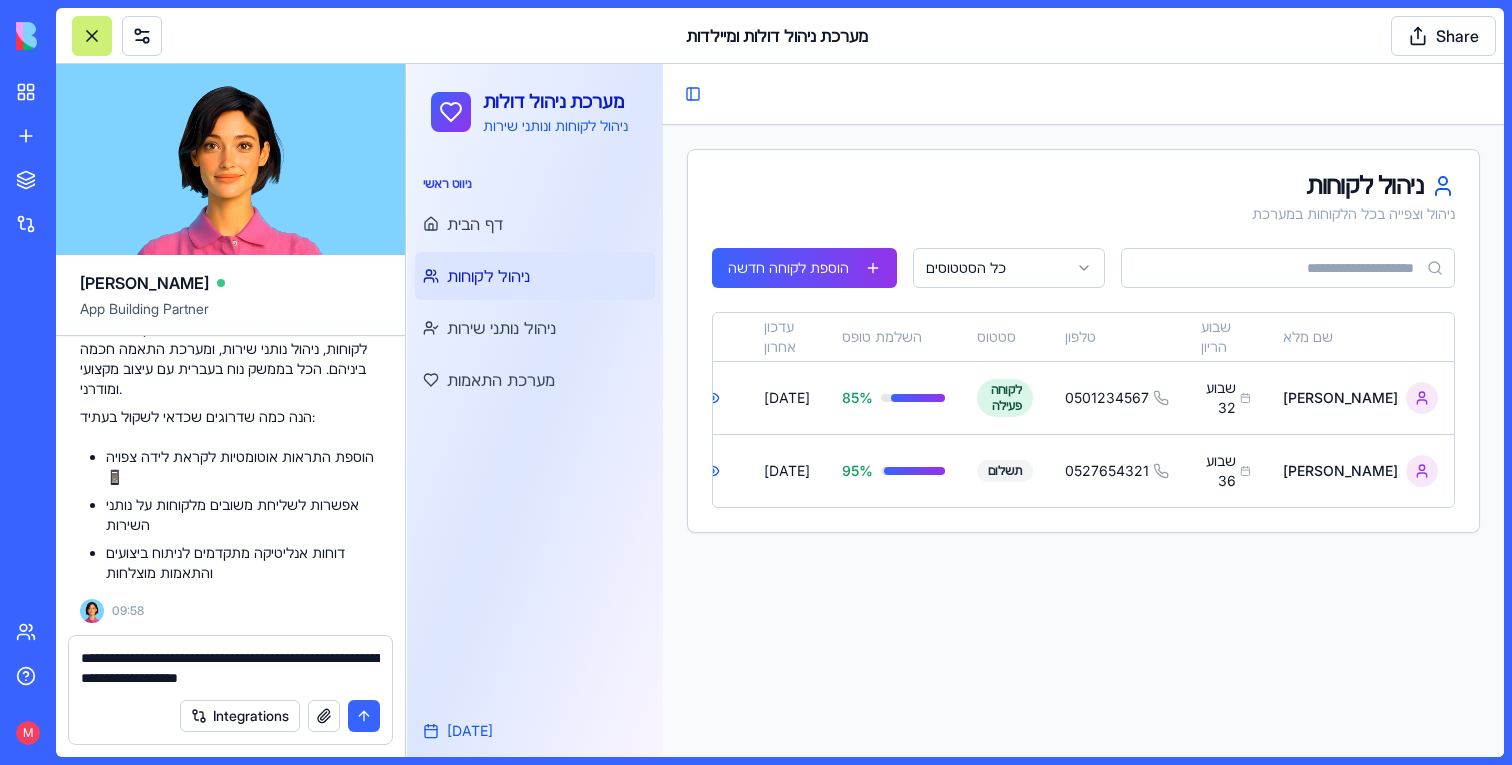 type on "**********" 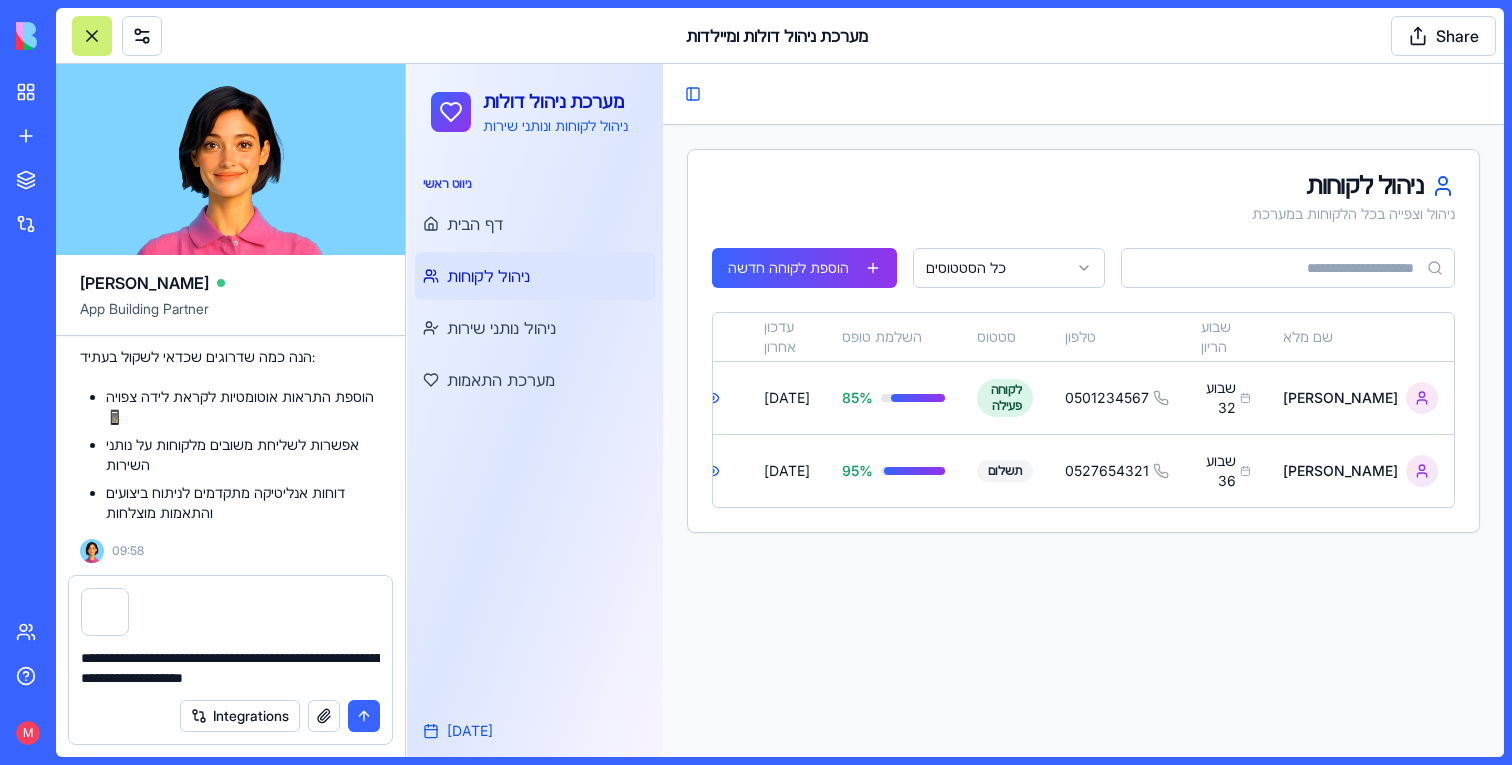 scroll, scrollTop: 2957, scrollLeft: 0, axis: vertical 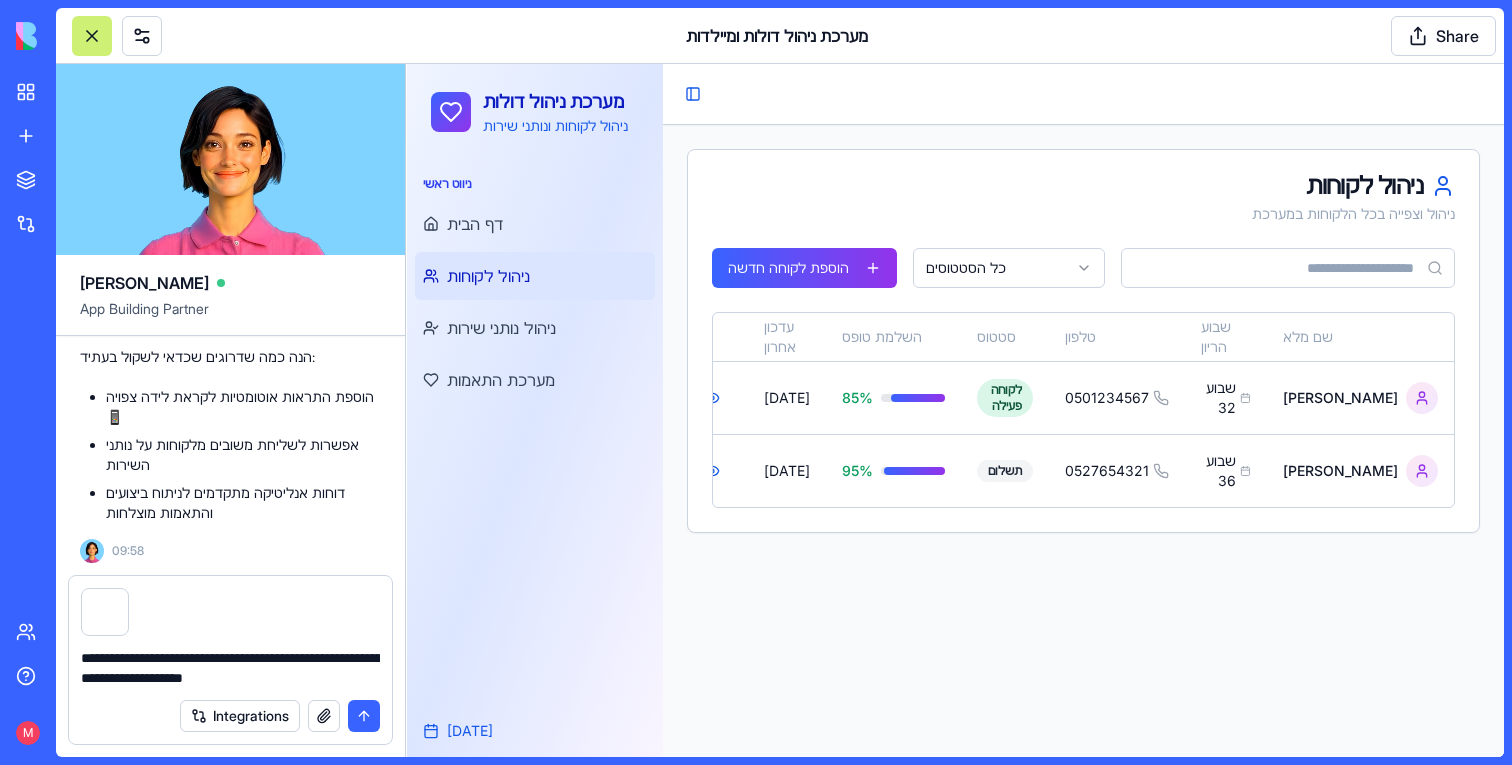 type 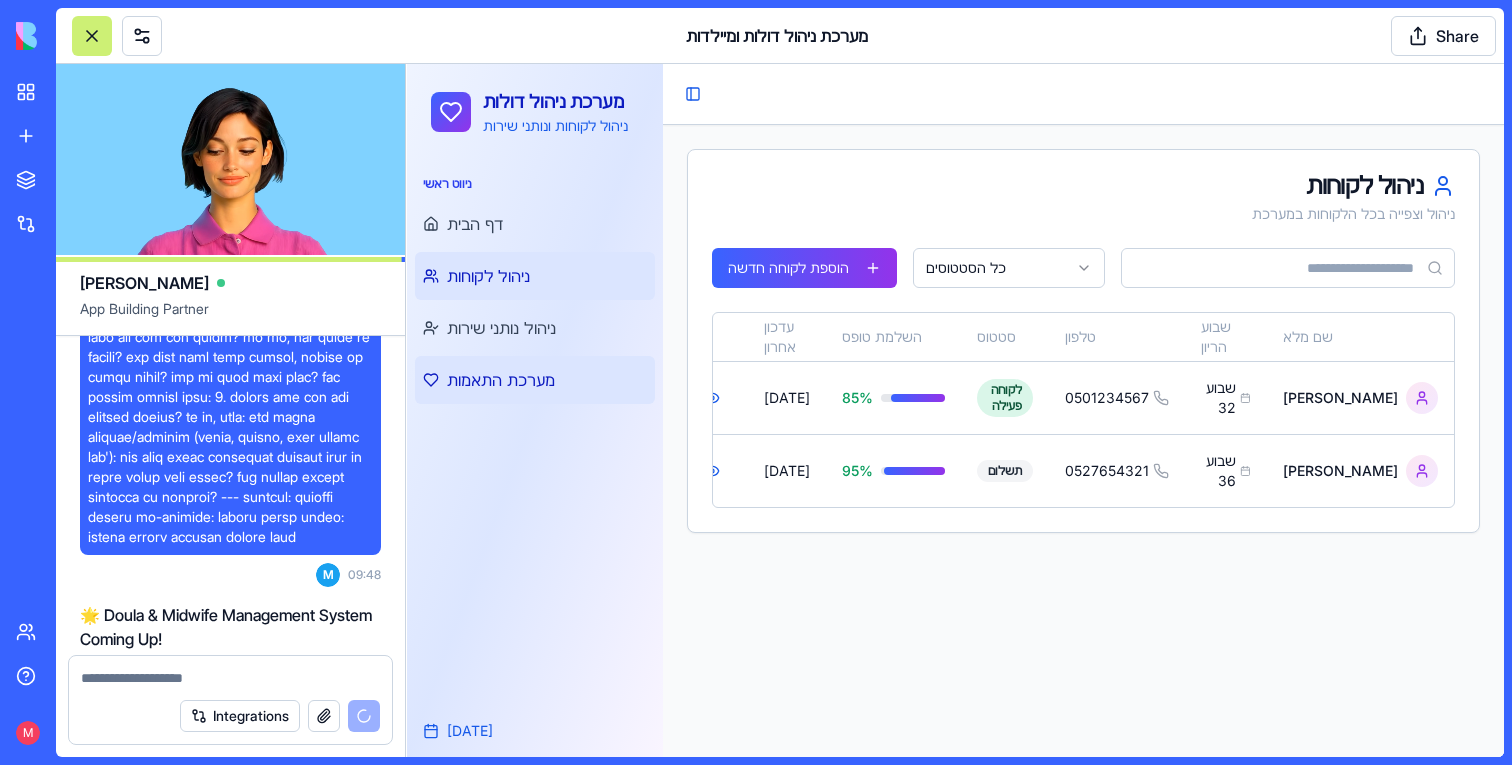scroll, scrollTop: 1643, scrollLeft: 0, axis: vertical 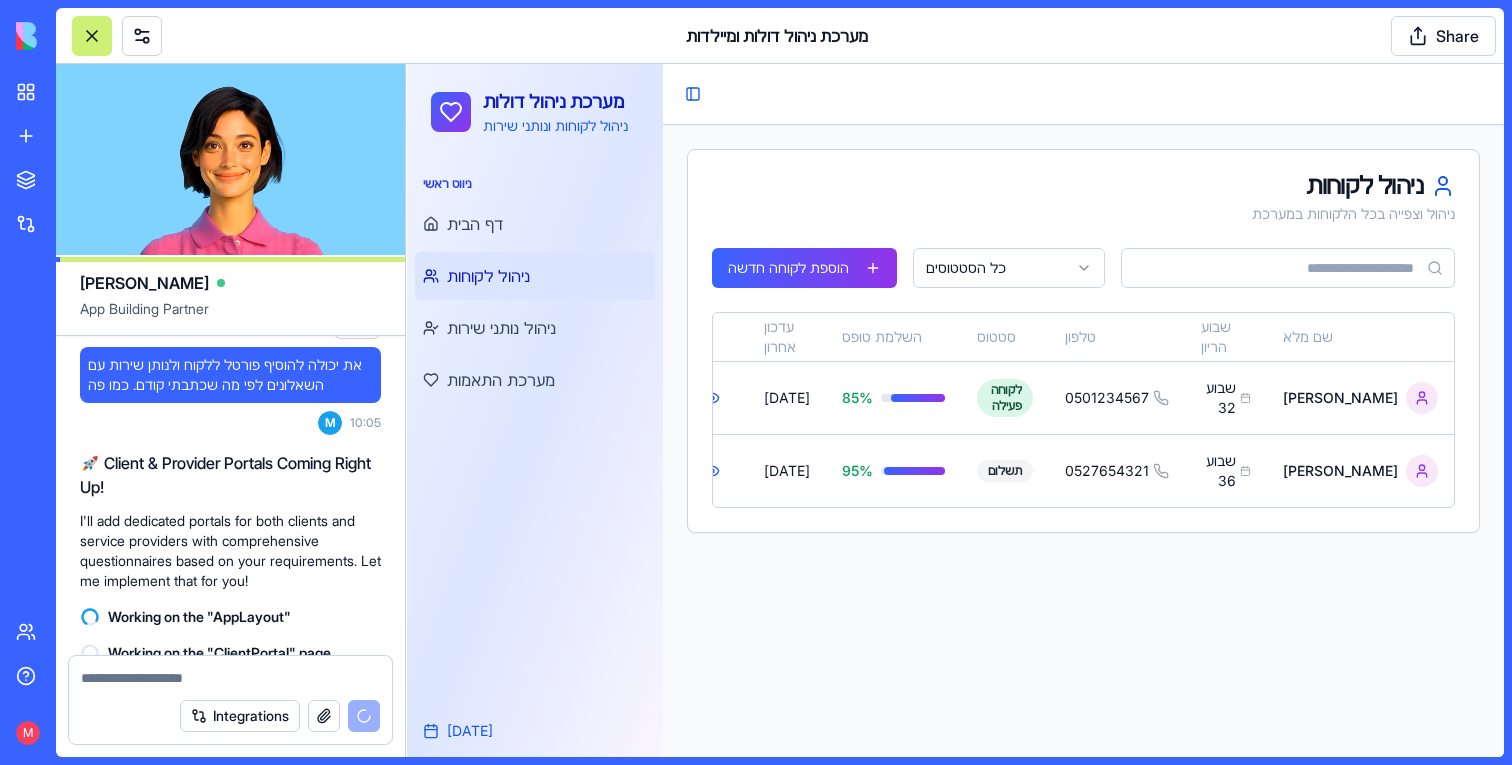 drag, startPoint x: 198, startPoint y: 443, endPoint x: 90, endPoint y: 489, distance: 117.388245 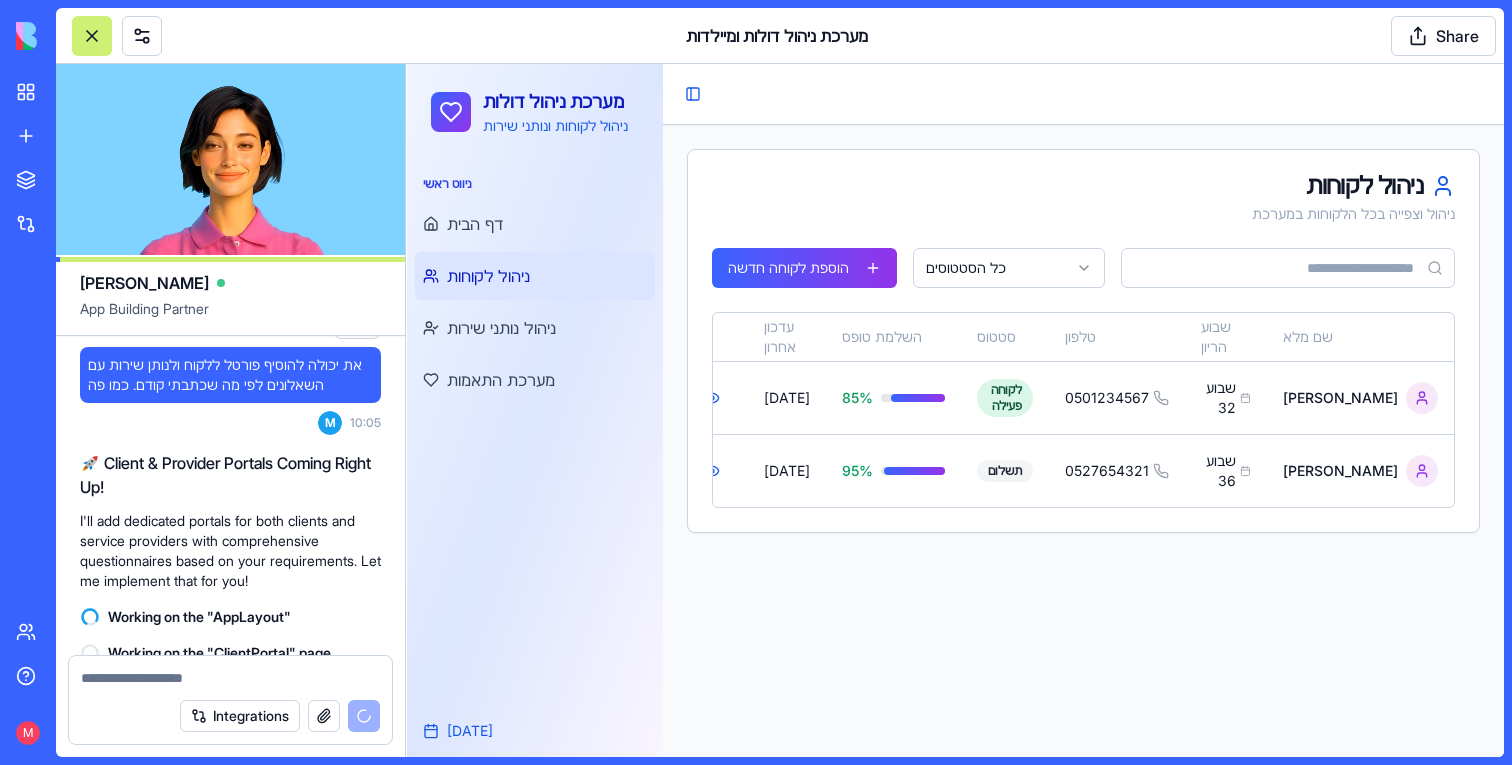 click on "M 09:48 🌟 Doula & Midwife Management System Coming Up!
I'll build you a comprehensive system to manage your midwives, doulas, and clients. This will help you match the right professionals with new mothers based on their specific needs and preferences.
Let me create this app for you right away! Setting up your data structure Naming the app Working on the "AppLayout"  Working on the "ClientFormLayout"  Working on the "ProviderFormLayout"  Working on the "Dashboard" page Working on the "ClientManagement" page Working on the "ProviderManagement" page Working on the "MatchingSystem" page Verifying everything works together 🎉 מעולה! המערכת שלך לניהול דולות ומיילדות מוכנה לשימוש!
המערכת כוללת את כל מה שביקשת - ניהול לקוחות, ניהול נותני שירות, ומערכת התאמה חכמה ביניהם. הכל בממשק נוח בעברית עם עיצוב מקצועי ומודרני.
09:58 M 10:05
10:06" at bounding box center (230, -919) 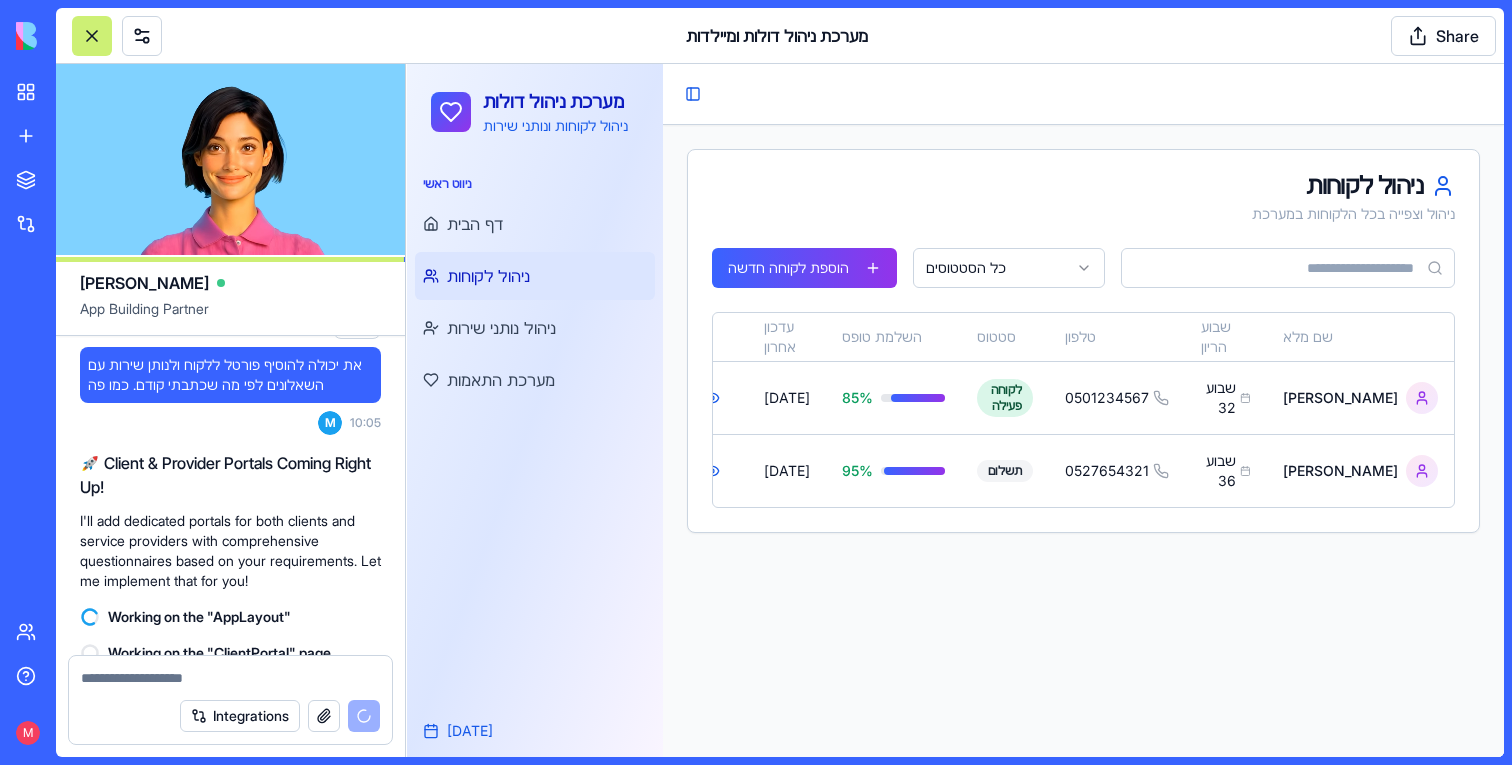 copy on "קטגוריה: שאלונים והתאמה תת-קטגוריה: העדפות יולדת שאלות חובה: 1. פרטים כלליים על ההורים שמות ההורים: שבוע ההריון: גיל: כתובת: מספר טלפון ליצירת קשר: תאריך הלידה המשוער/תאריך לידה (אם הילד נולד כבר): 2. רקע כללי האם זהו ילד ראשון? אם לא, כמה ילדים יש במשפחה? האם קיים סיוע נוסף מסבתות, מטפלות או משפחה קרובה? האם יש בעלי חיים בבית? שפת תקשורת עיקרית בבית: 3. בריאות האם האם היו סיבוכים בהריון? אם כן, פרטו: סוג הלידה המתוכנן/שהתרחשה (טבעית, קיסרית, לידה מוקדמת וכו'): האם ישנן בעיות בריאותיות שדורשות מעקב או טיפול מיוחד לאחר הלידה? האם קיימות מגבלות תזונתיות או אלרגיות? --- קטגוריה: שאלונים והתאמה תת-קטגוריה: לוגיקת התאמה תשובה: השאיפה לשידוך אוטומטי ואישור מנהל
M 09:48 🌟 Doula & Midwife Management System Coming Up!
I'll build you a comprehensive system to manage your midwives, doulas, and clients. This will help you match the right professionals with new mothers based on their specific needs and preferences.
Let me create this app for you right away! Setting up your data structure Naming the app Working on ..." 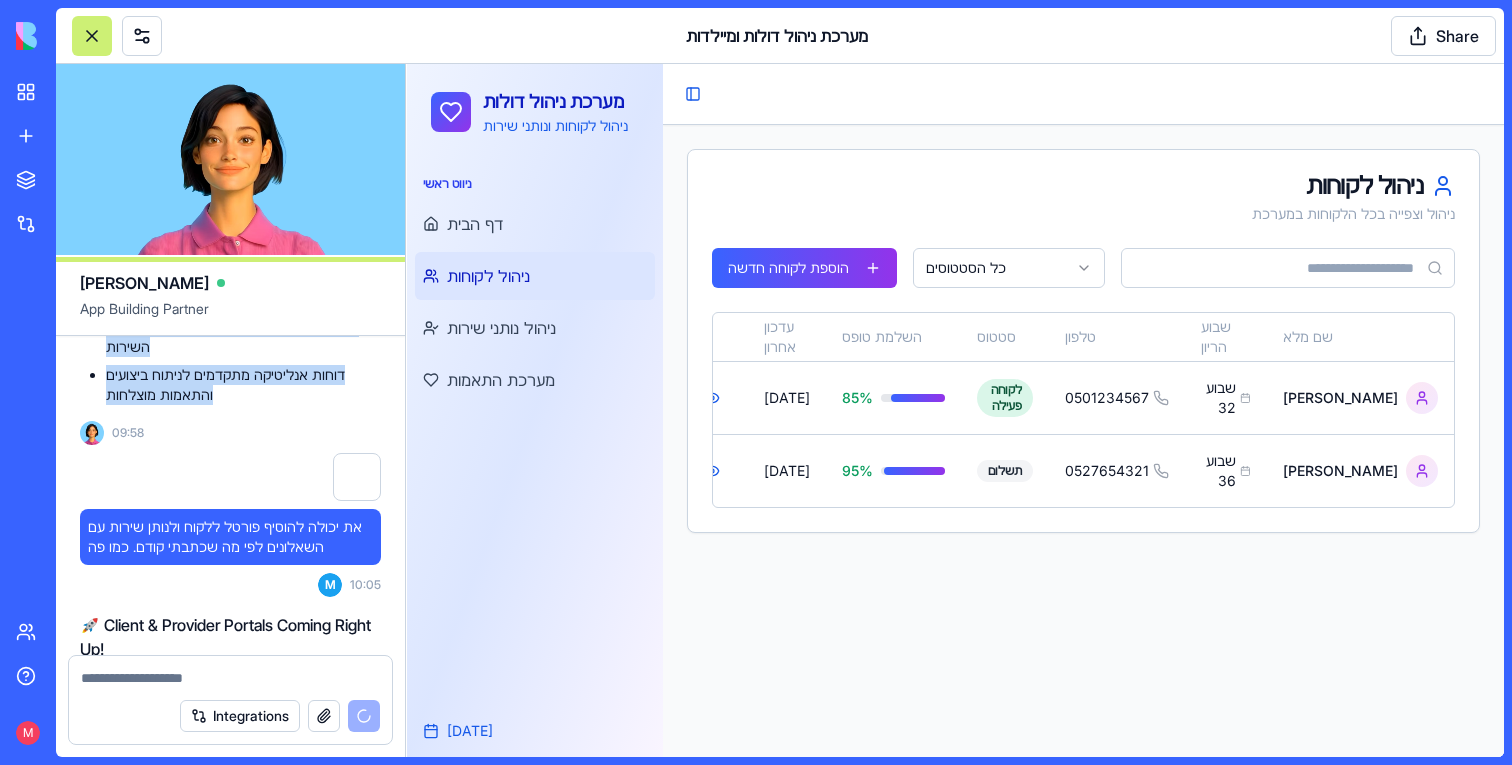 scroll, scrollTop: 2738, scrollLeft: 0, axis: vertical 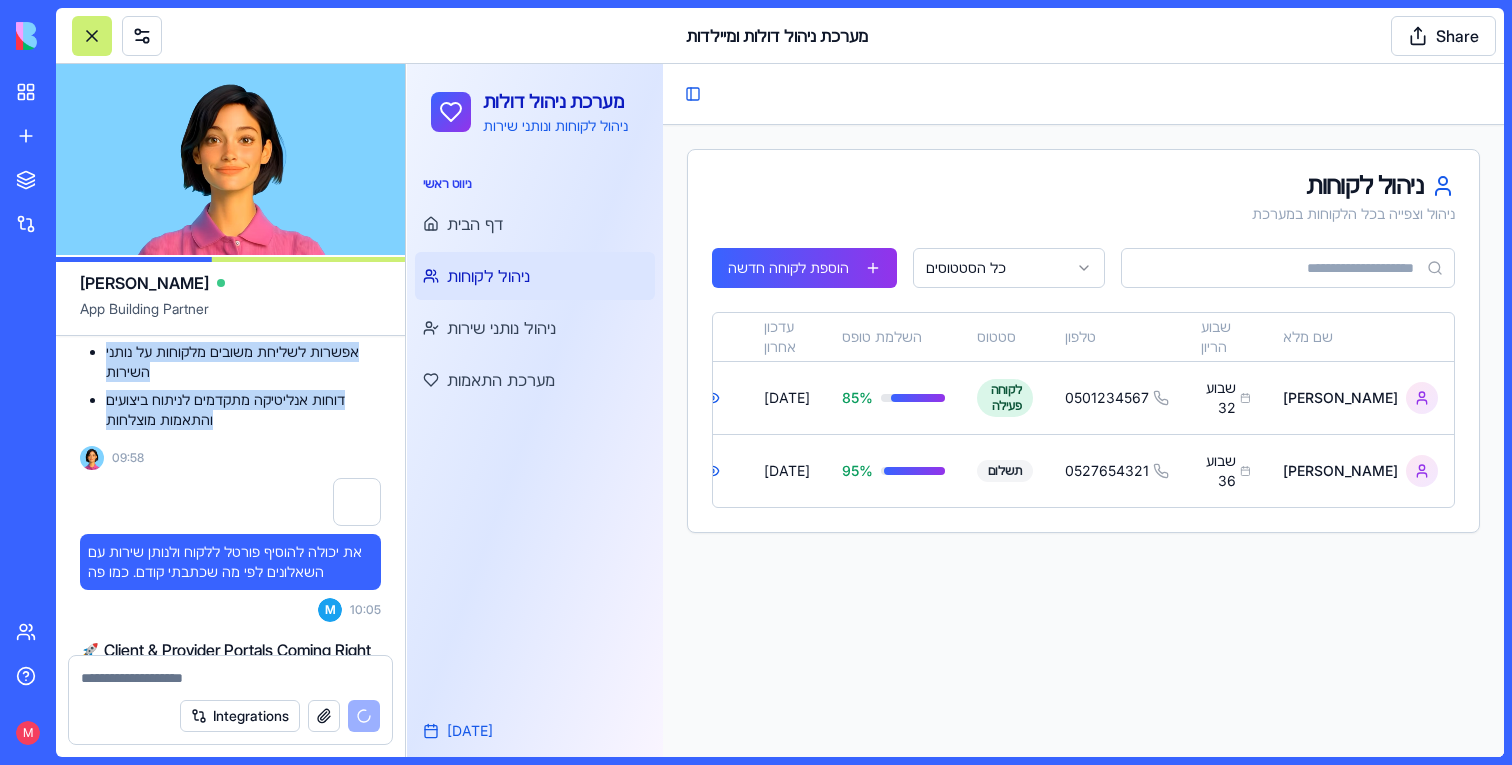 click on "המערכת כוללת את כל מה שביקשת - ניהול לקוחות, ניהול נותני שירות, ומערכת התאמה חכמה ביניהם. הכל בממשק נוח בעברית עם עיצוב מקצועי ומודרני." at bounding box center (230, 206) 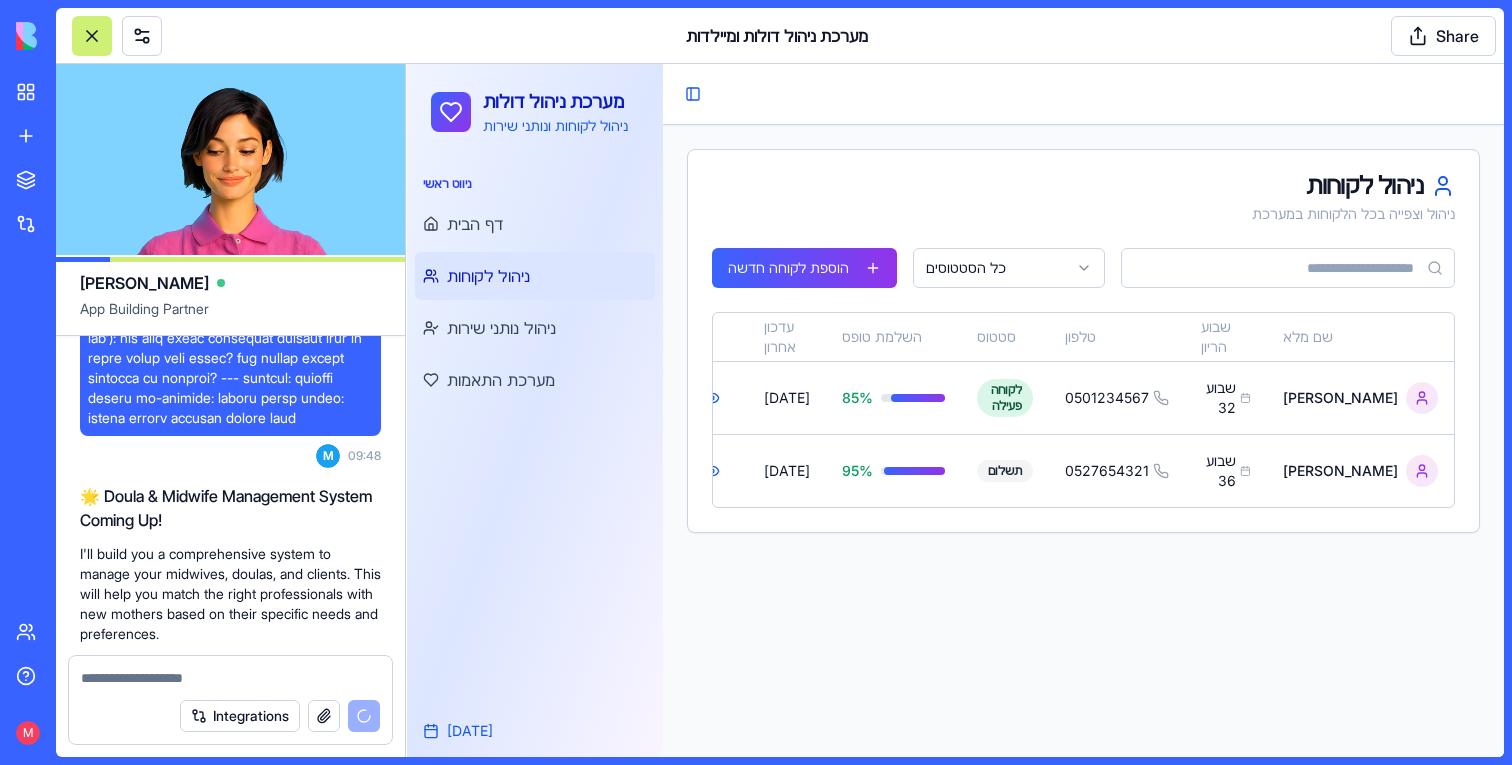 scroll, scrollTop: 1901, scrollLeft: 0, axis: vertical 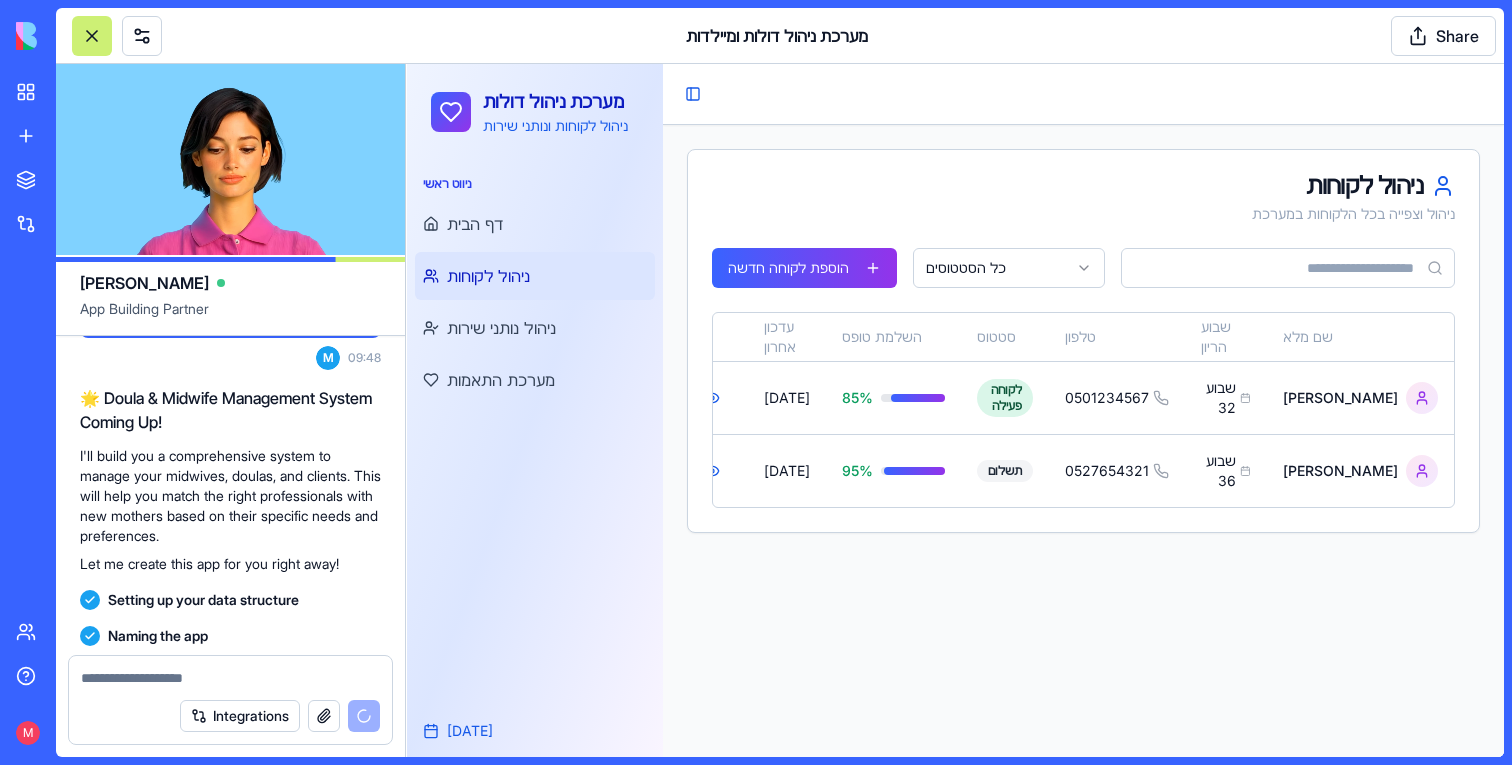 drag, startPoint x: 88, startPoint y: 526, endPoint x: 353, endPoint y: 344, distance: 321.4794 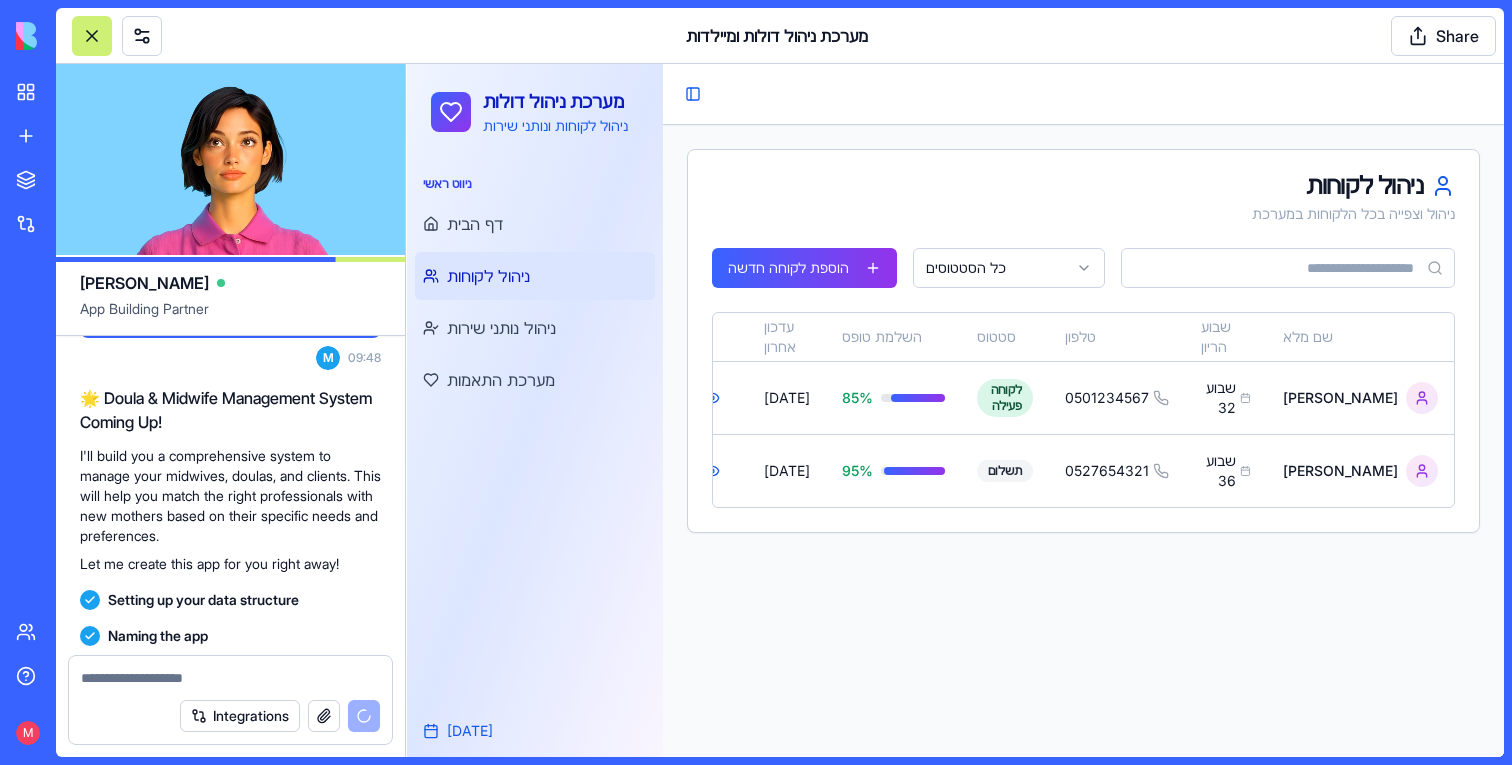 click at bounding box center (230, -600) 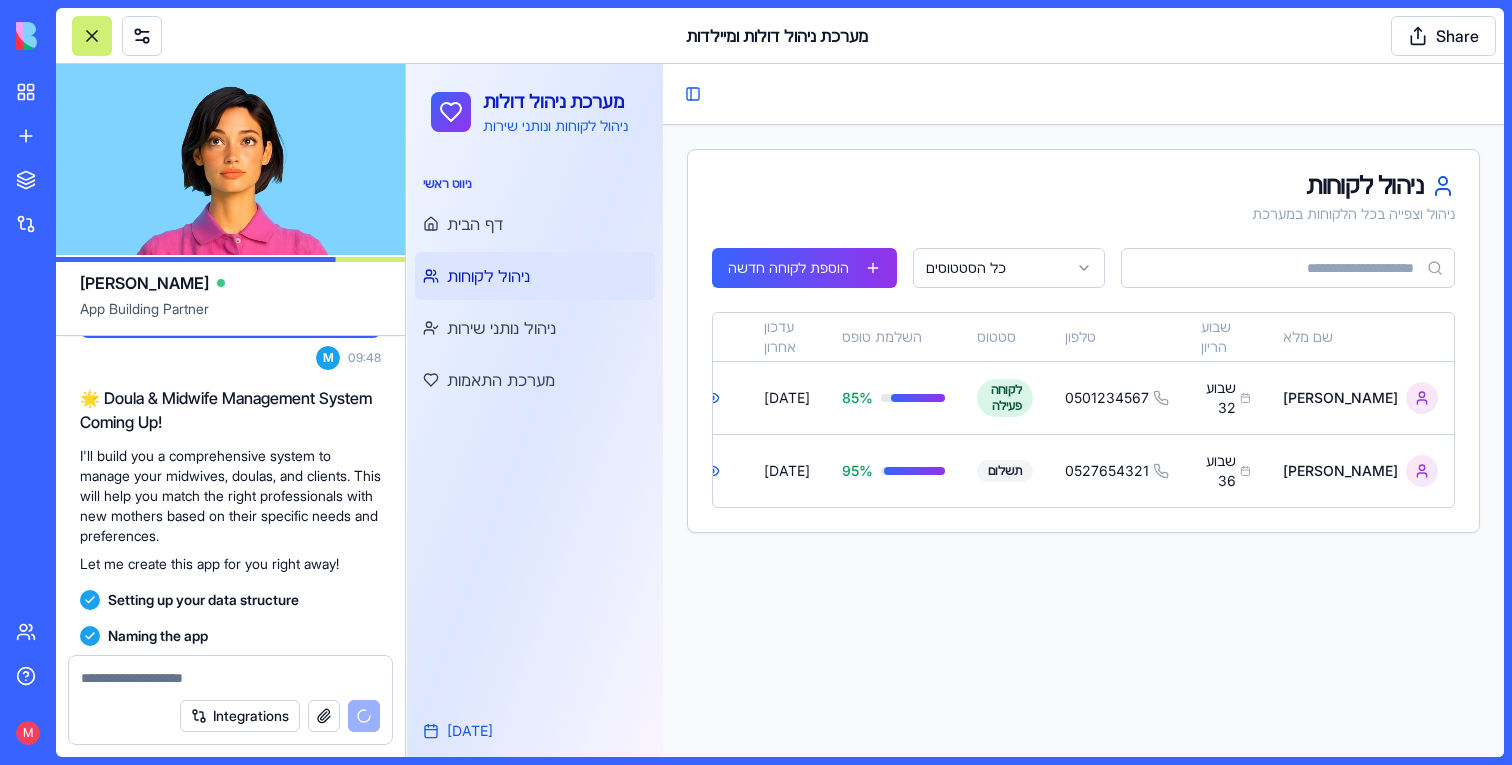 scroll, scrollTop: 1872, scrollLeft: 0, axis: vertical 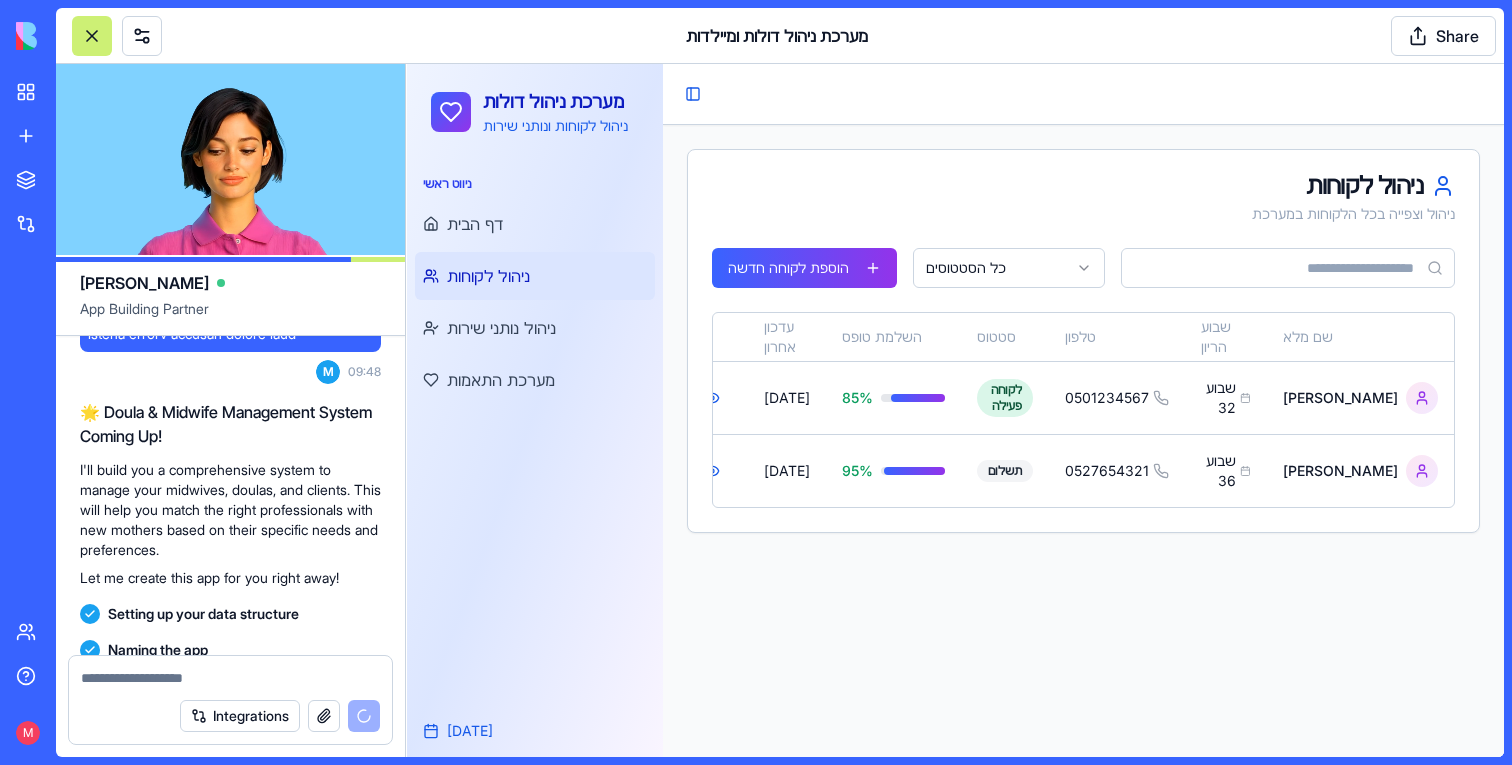 click at bounding box center [230, -586] 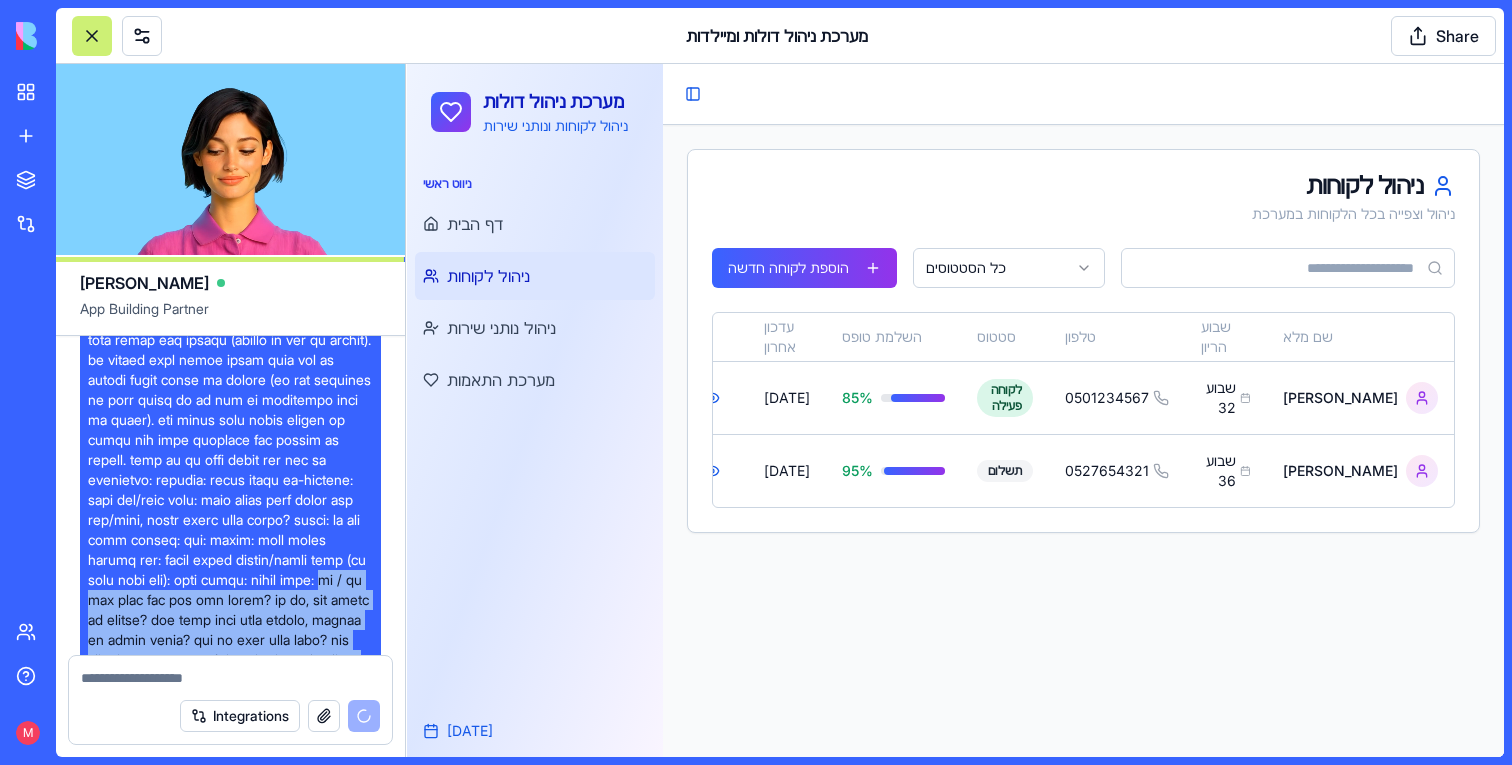 scroll, scrollTop: 168, scrollLeft: 0, axis: vertical 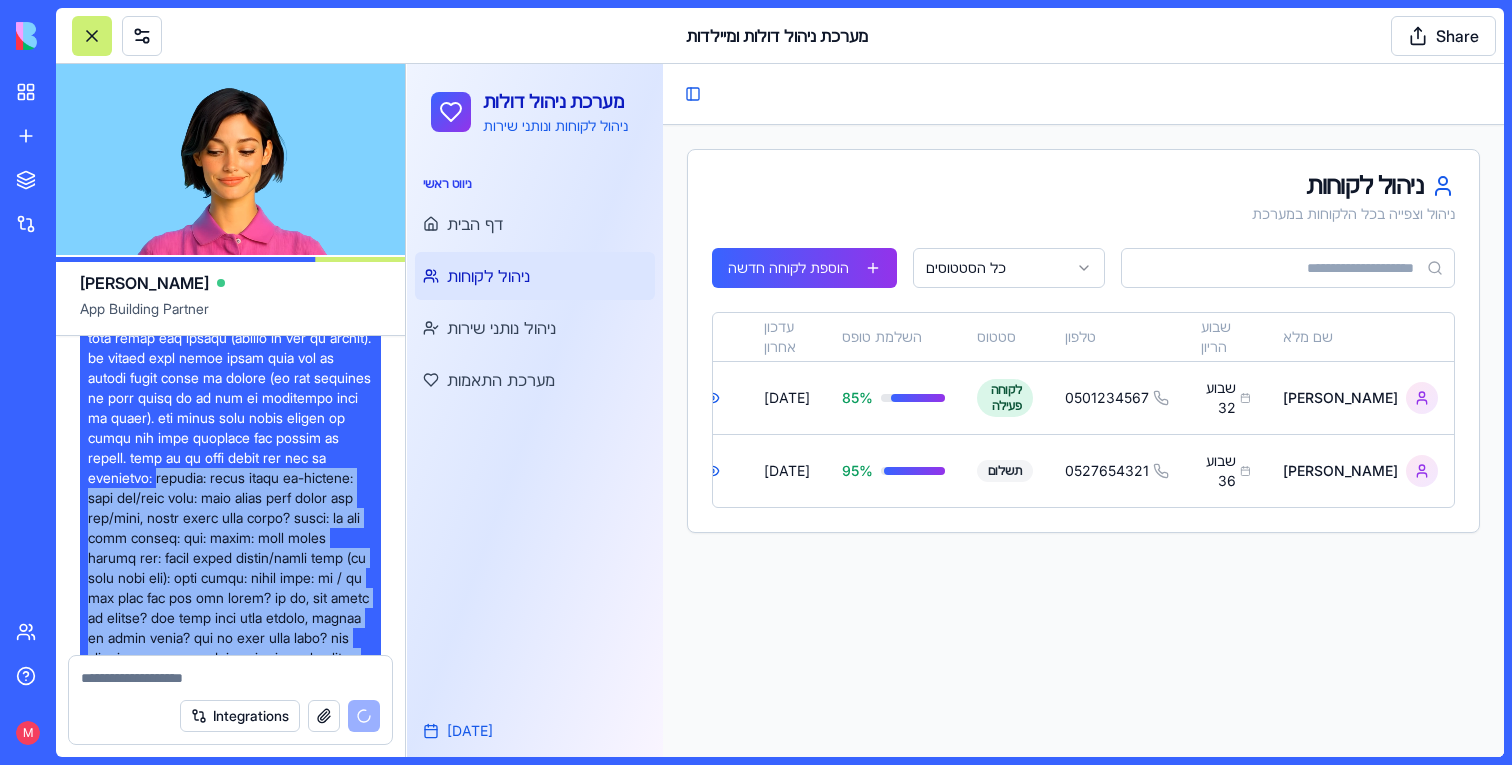 drag, startPoint x: 283, startPoint y: 556, endPoint x: 212, endPoint y: 497, distance: 92.31468 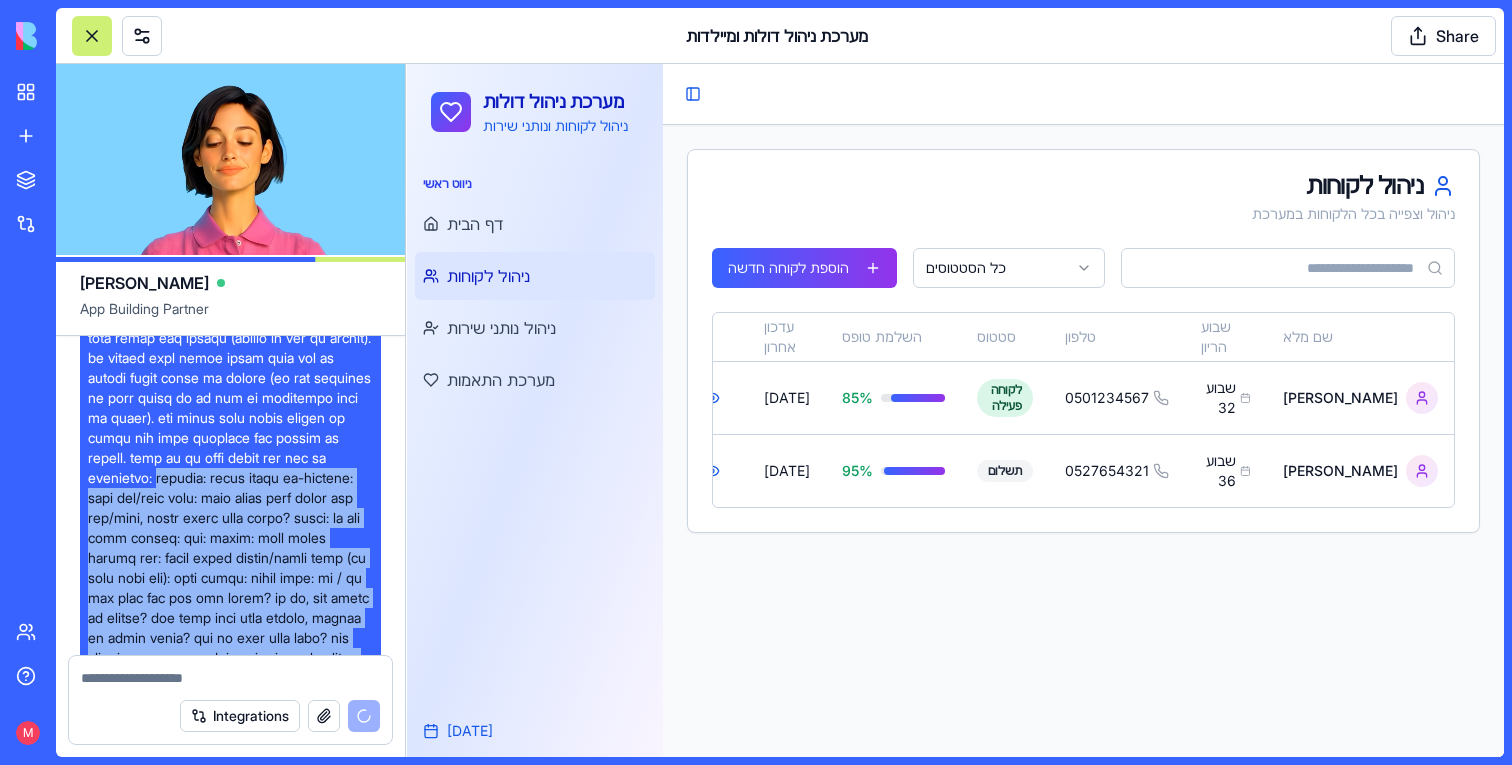 click at bounding box center (230, 1118) 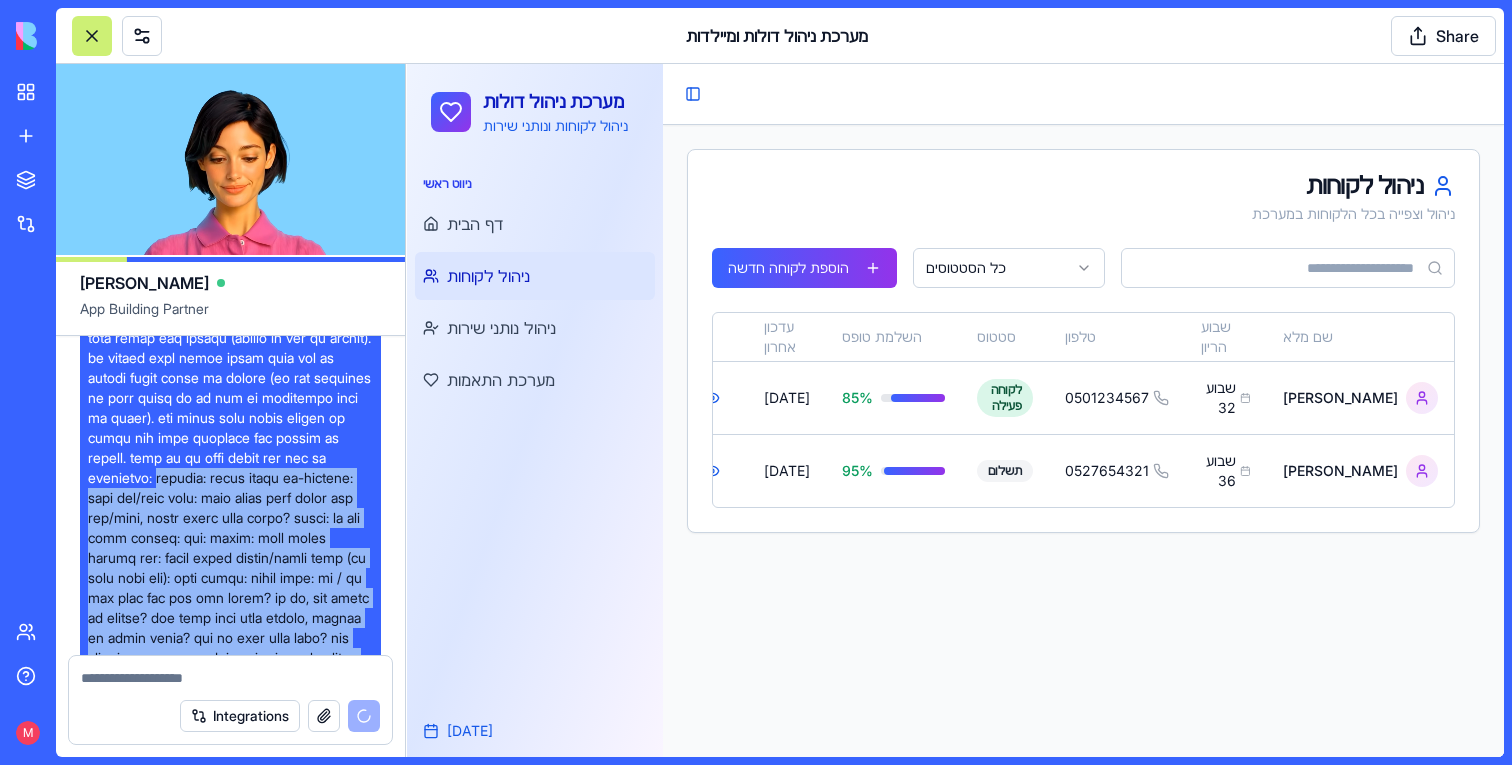 copy on "קטגוריה: ניהול לידים תת-קטגוריה: פרטי ליד/לקוח שאלה: אילו פרטים חובה לאסוף מכל ליד/לקוח, ואילו פרטים רצוי לאסוף? תשובה: שם מלא שבוע ההריון: גיל: כתובת: מספר טלפון ליצירת קשר: תאריך הלידה המשוער/תאריך לידה (אם הילד נולד כבר): קופת חולים: ביטוח פרטי: כן / לא רקע כללי האם זהו ילד ראשון? אם לא, כמה ילדים יש במשפחה? האם קיים סיוע נוסף מסבתות, מטפלות או משפחה קרובה? האם יש בעלי חיים בבית? שפת תקשורת עיקרית בבית: בריאות האם האם היו סיבוכים בהריון? אם כן, פרטו: סוג הלידה המתוכנן/שהתרחשה (טבעית, קיסרית, לידה מוקדמת וכו'): האם ישנן בעיות בריאותיות שדורשות מעקב או טיפול מיוחד לאחר הלידה? האם קיימות מגבלות תזונתיות או אלרגיות? צרכים ותמיכה מהן הדאגות או האתגרים העיקריים שאתם צופים בתקופה שאחרי הלידה? האם יש תחום שבו תרצו לקבל הדרכה מיוחדת (הנקה, שינה, סדר יום, טיפוח עצמי וכו')? מהי רמת הניסיון שלכם בטיפול בתינוק? (בסולם של 1–5: 1 = ללא ניסיון, 5 = ניסיון רב). מה הציפיות שלכם משירות הליווי? בית ומשפחה תארו בקצרה את סביבת המגורים שלכם (מקום לעריסה, חדר התינוק, אביזרים שכבר נרכשו). האם ישנה התארגנות מוקדמת לשינה של התינו..." 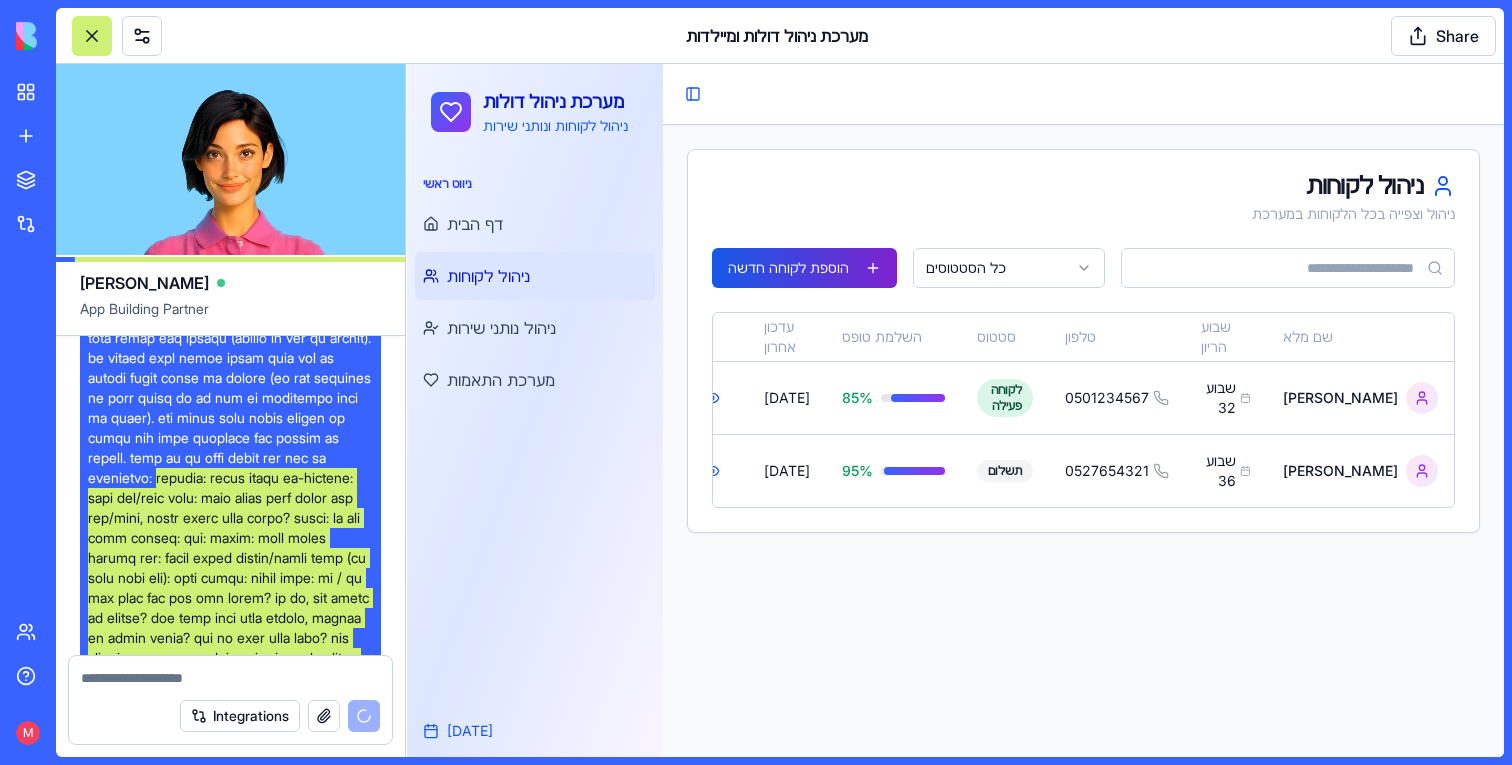 click on "הוספת לקוחה חדשה" at bounding box center (804, 268) 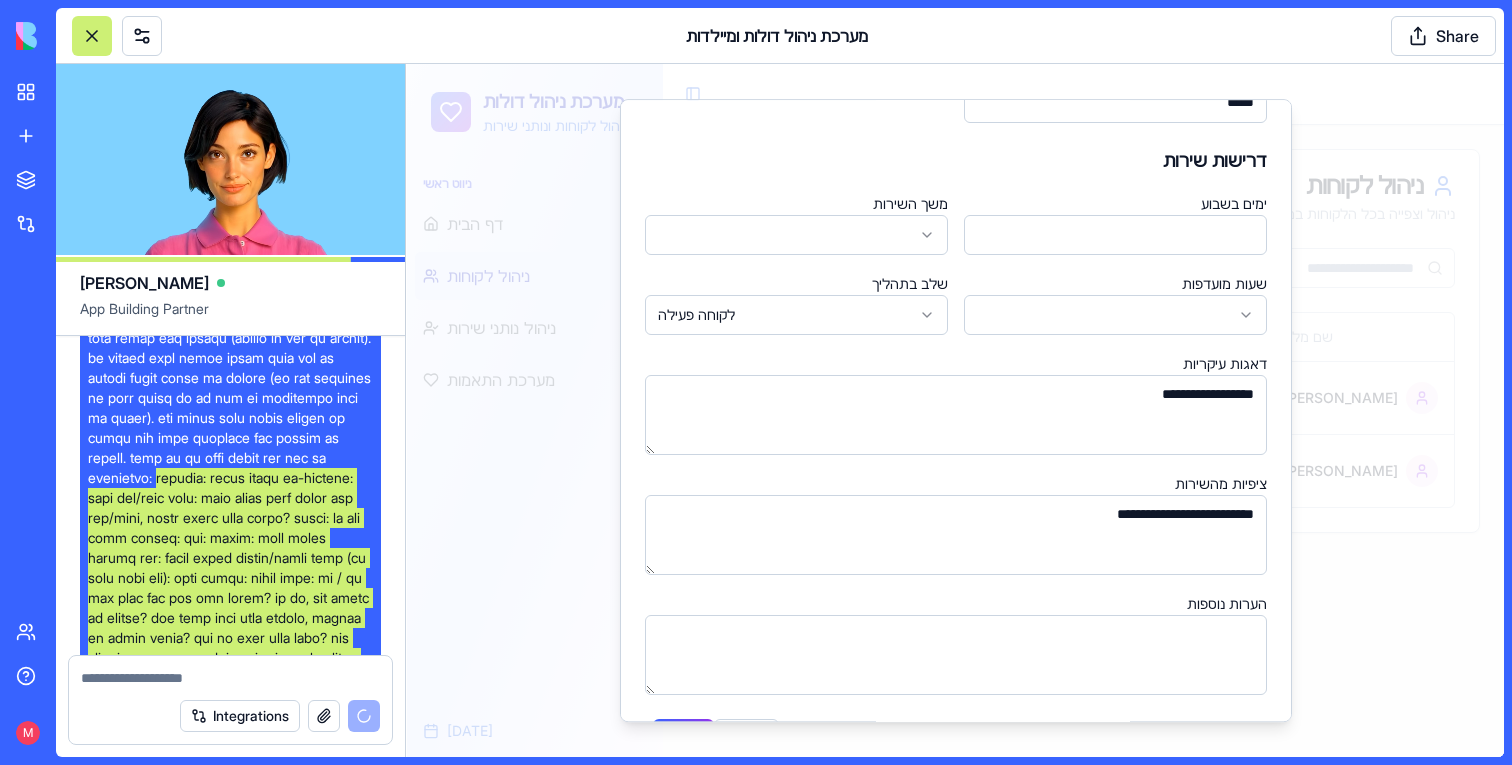 scroll, scrollTop: 611, scrollLeft: 0, axis: vertical 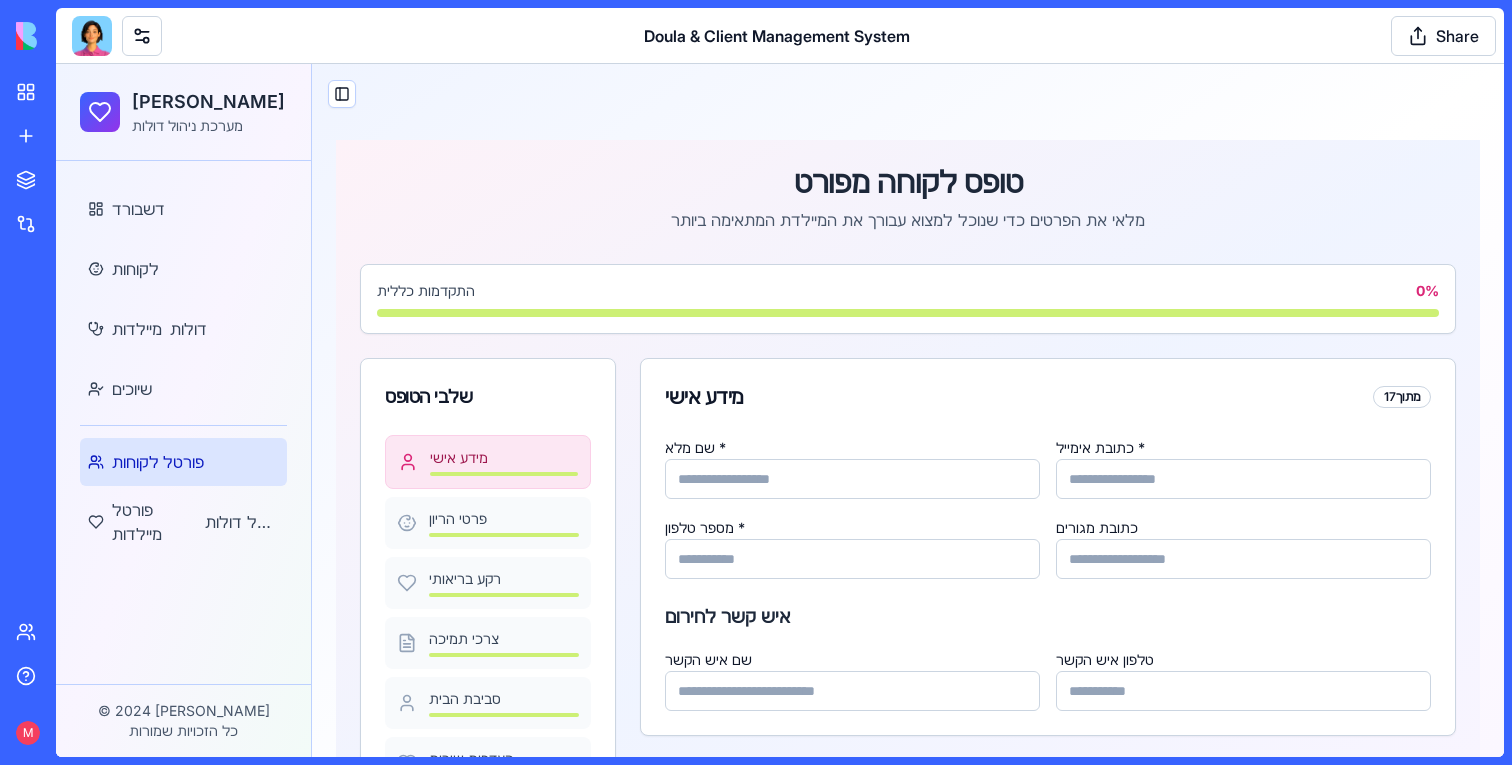 click at bounding box center (92, 36) 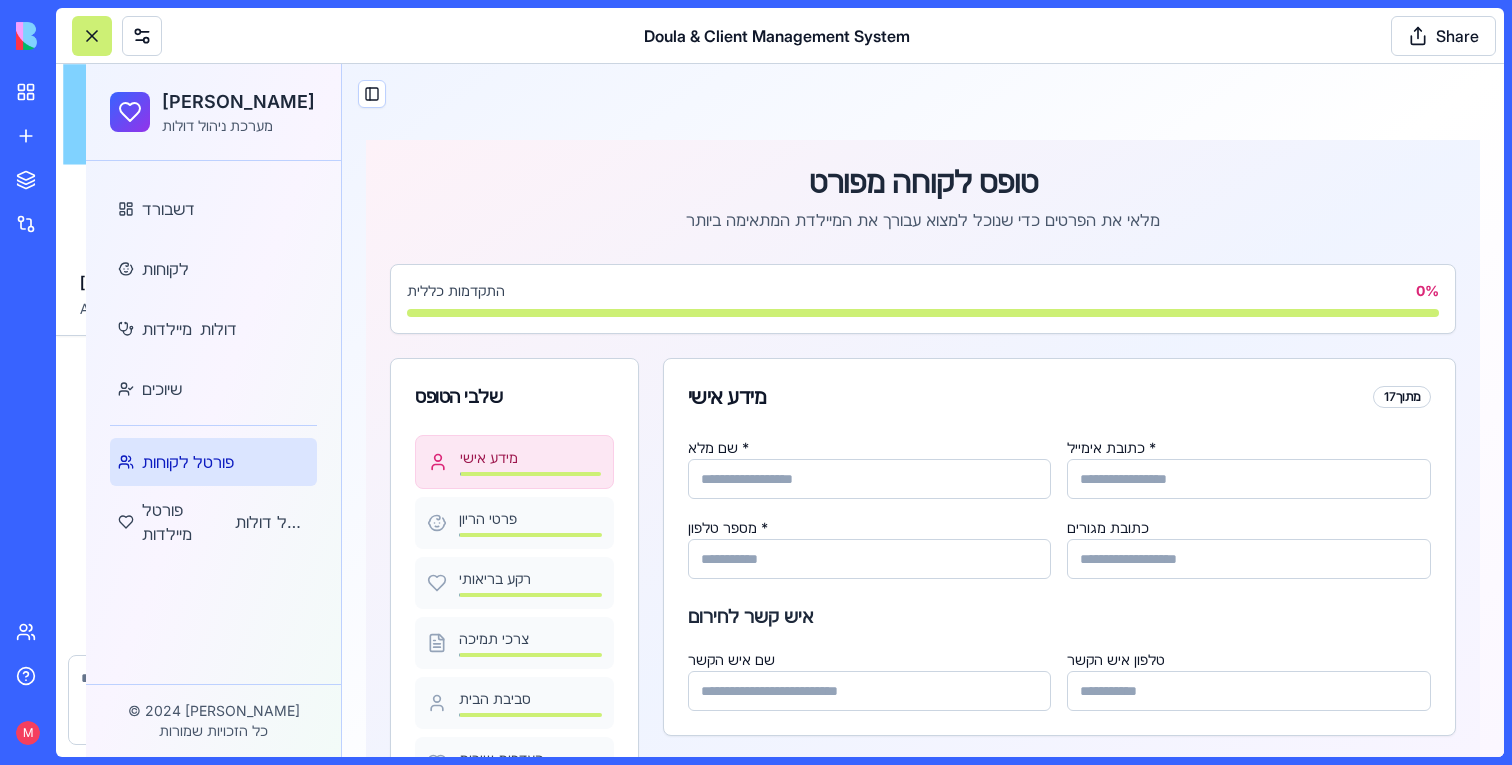 scroll, scrollTop: 3525, scrollLeft: 0, axis: vertical 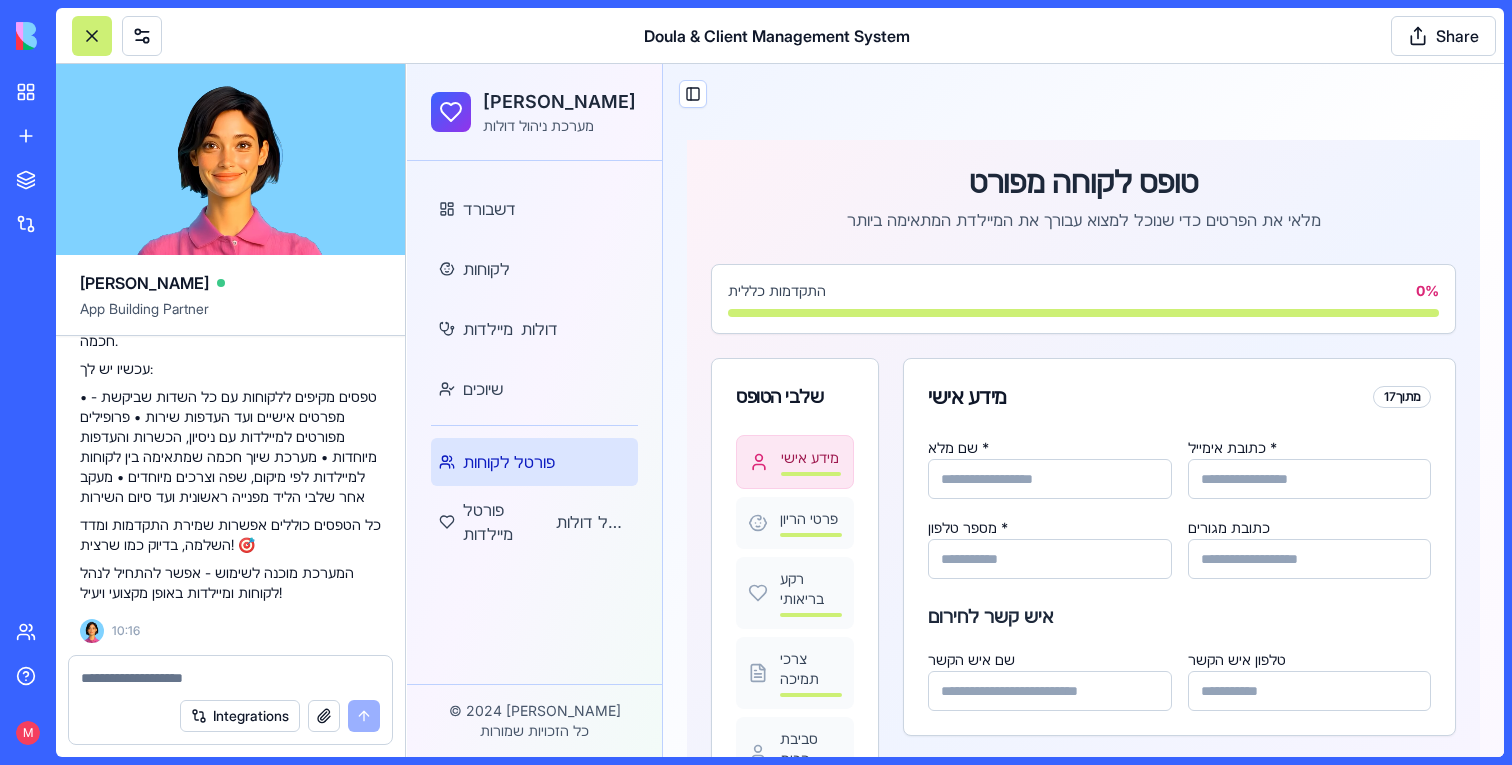 click at bounding box center (230, 678) 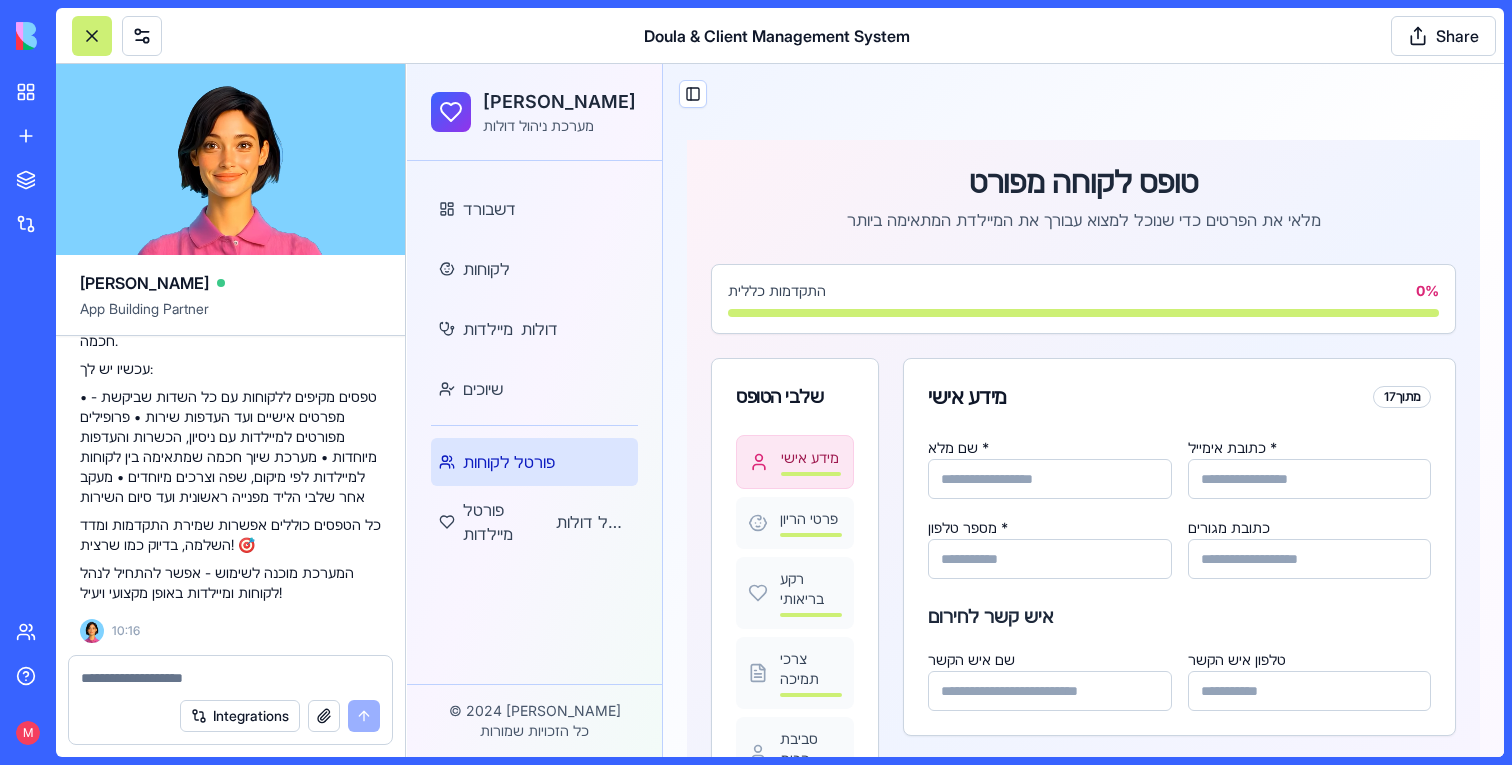 paste on "**********" 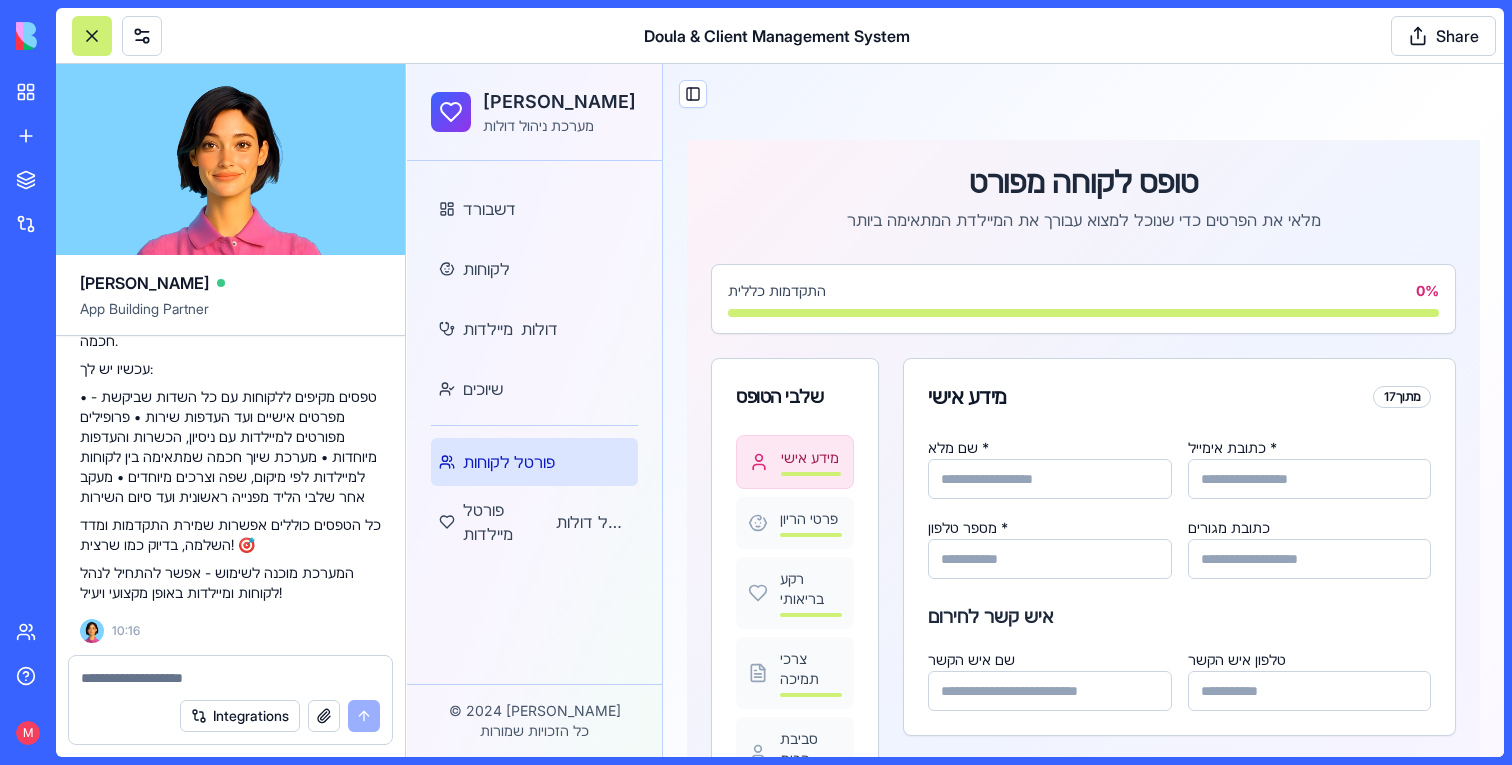 type on "**********" 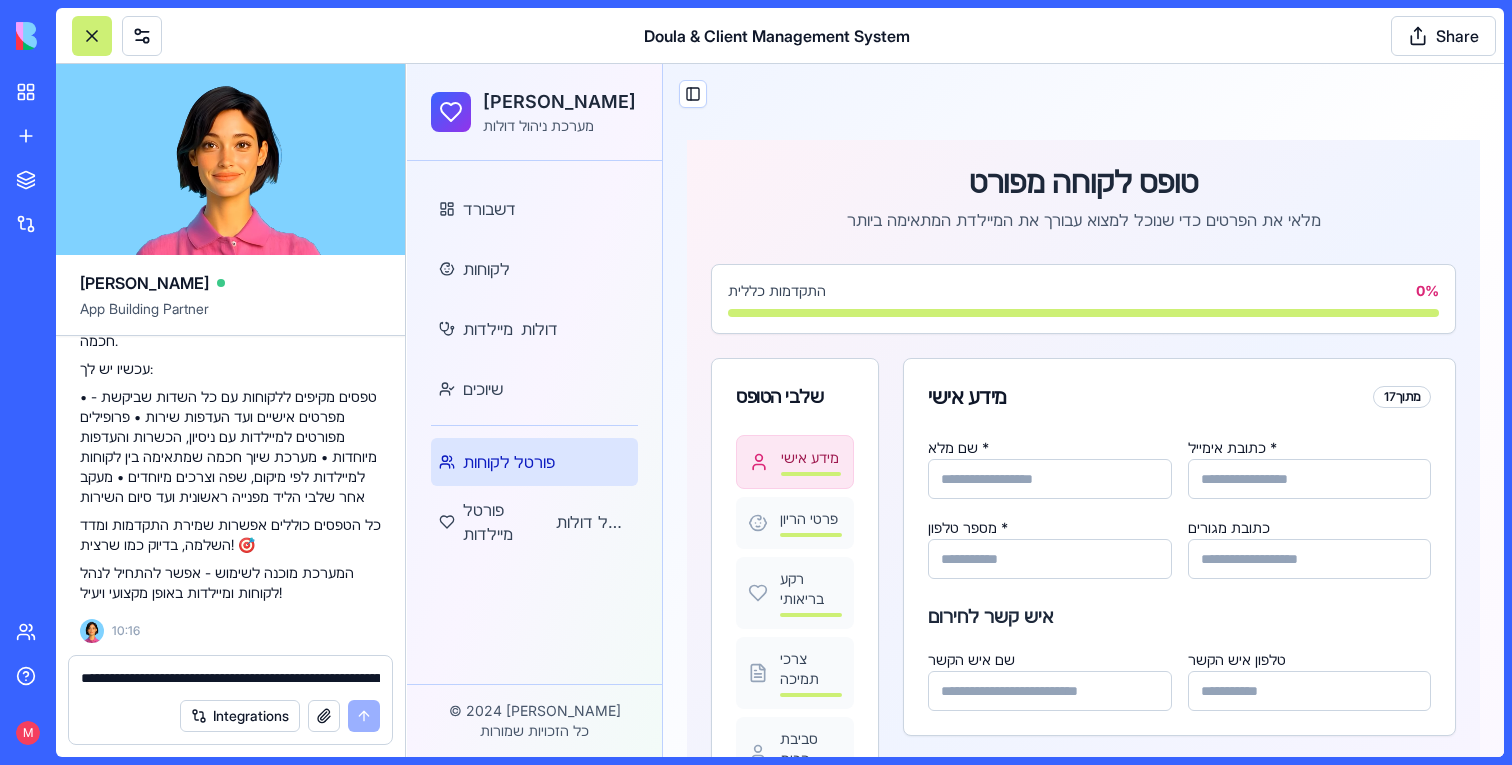 scroll, scrollTop: 98, scrollLeft: 0, axis: vertical 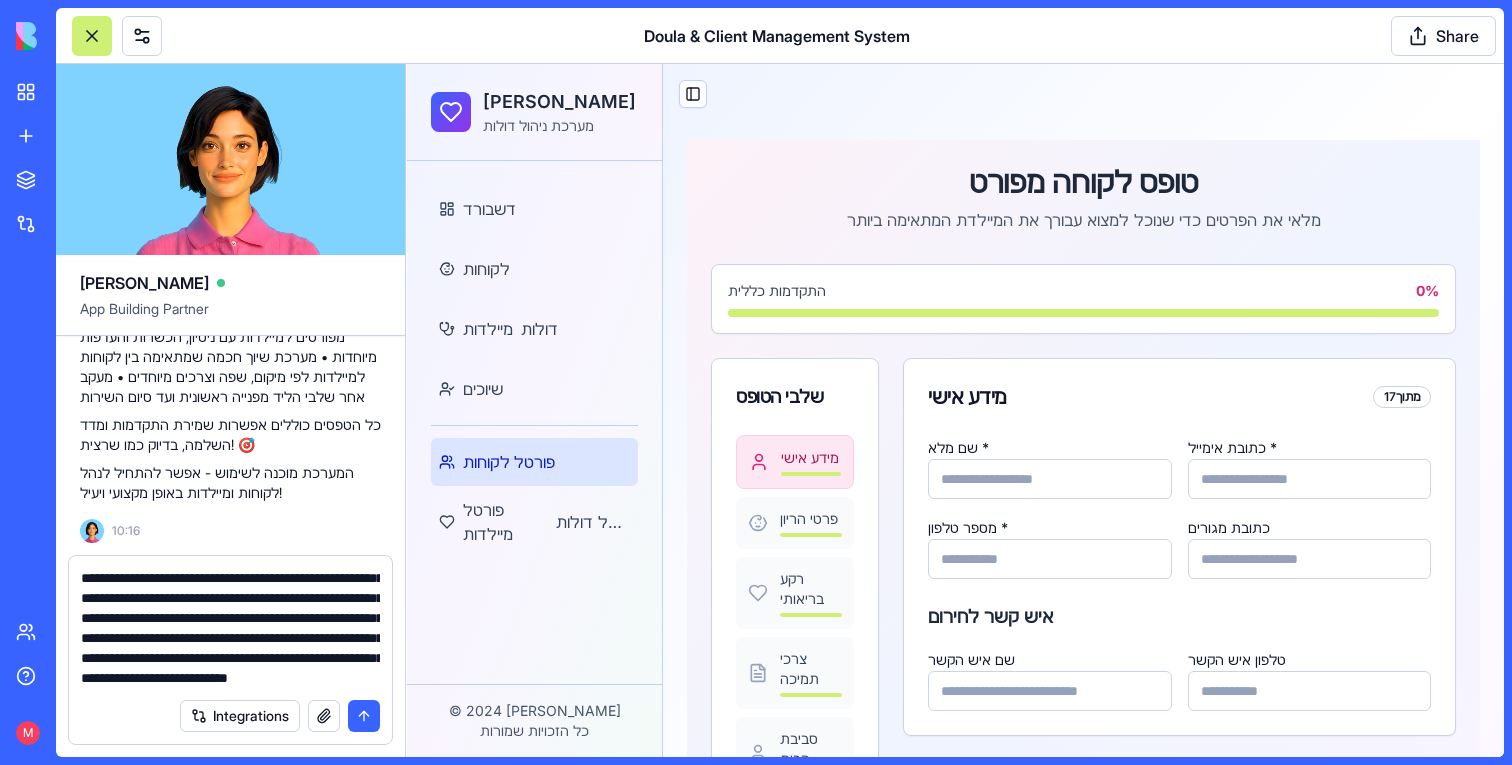 type 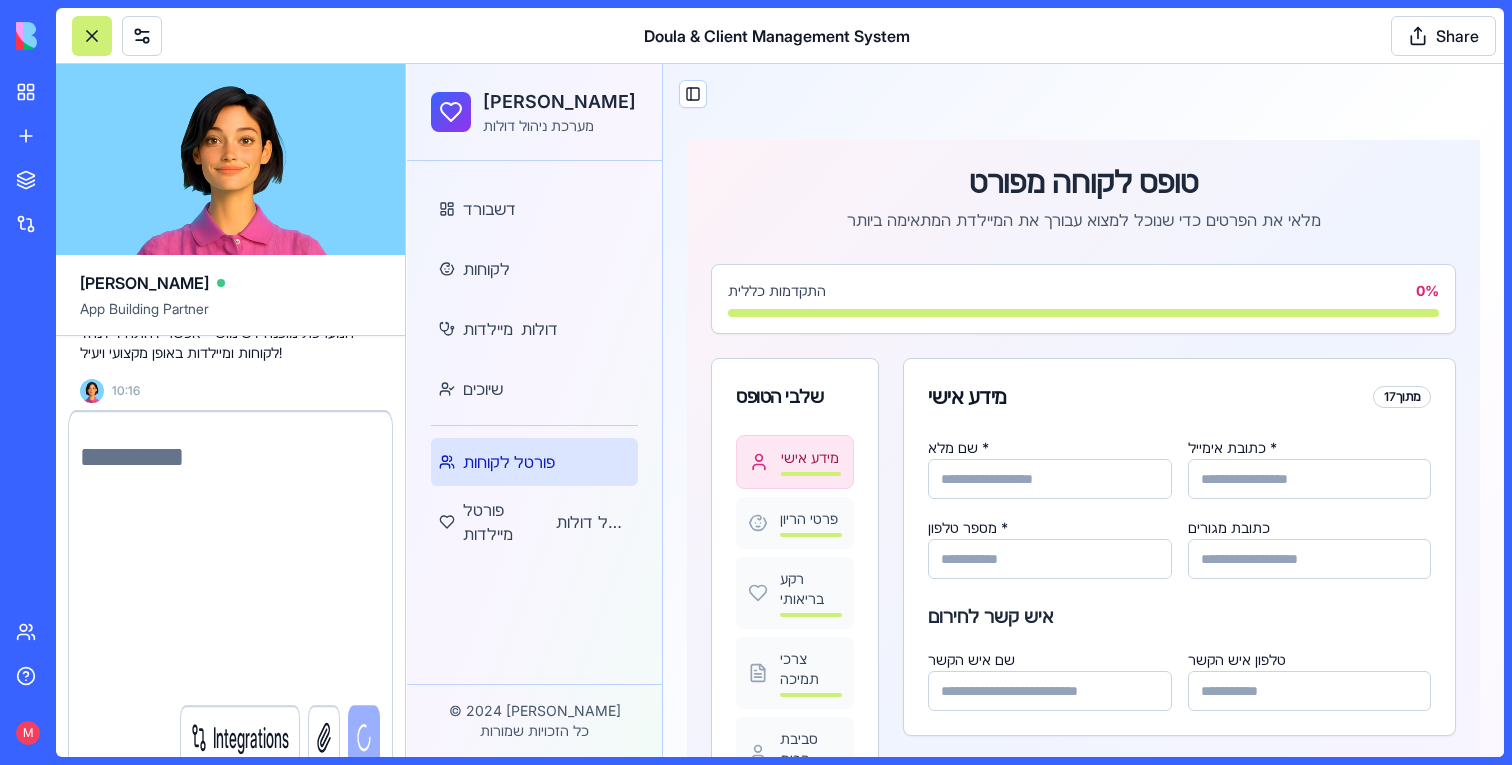 scroll, scrollTop: 3781, scrollLeft: 0, axis: vertical 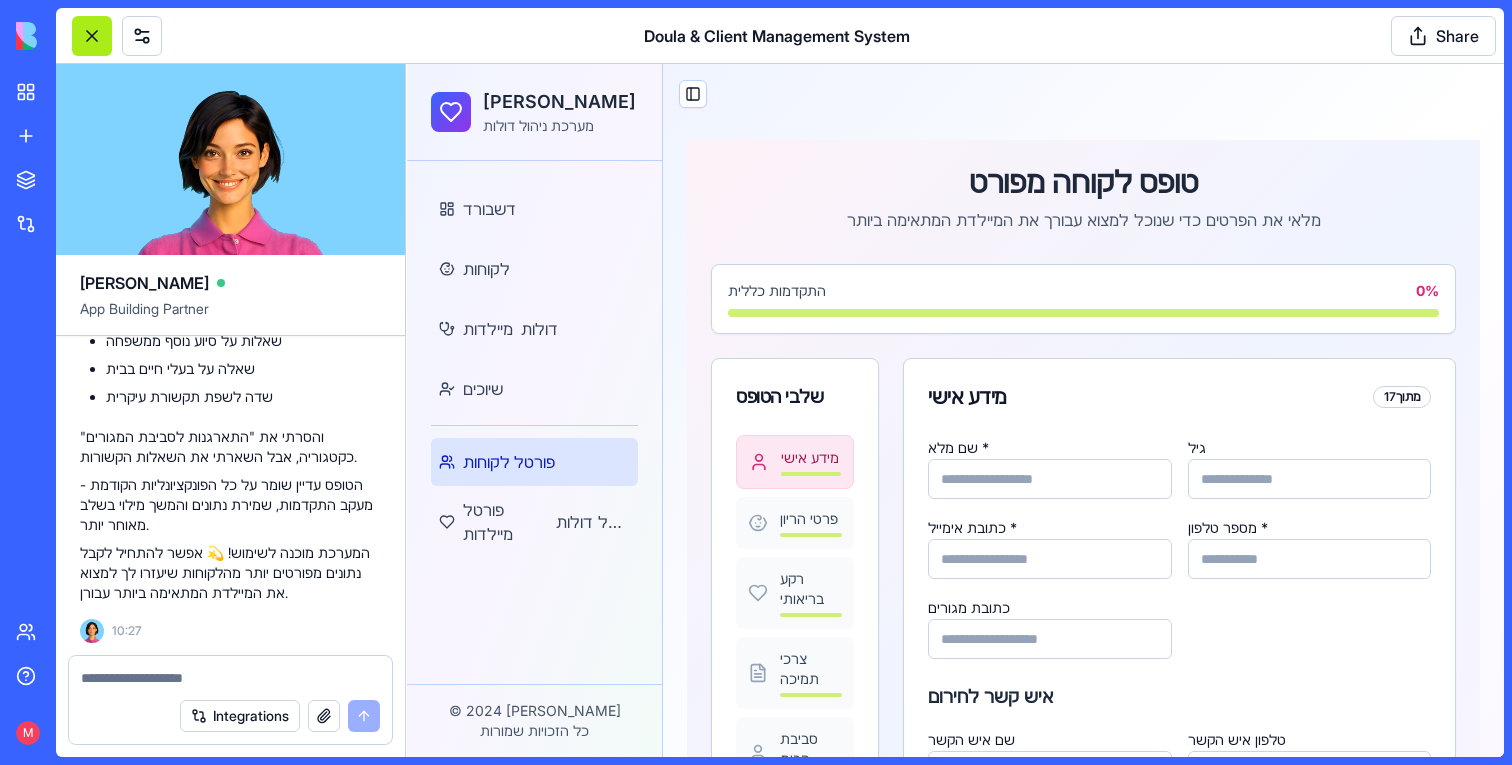 click at bounding box center [92, 36] 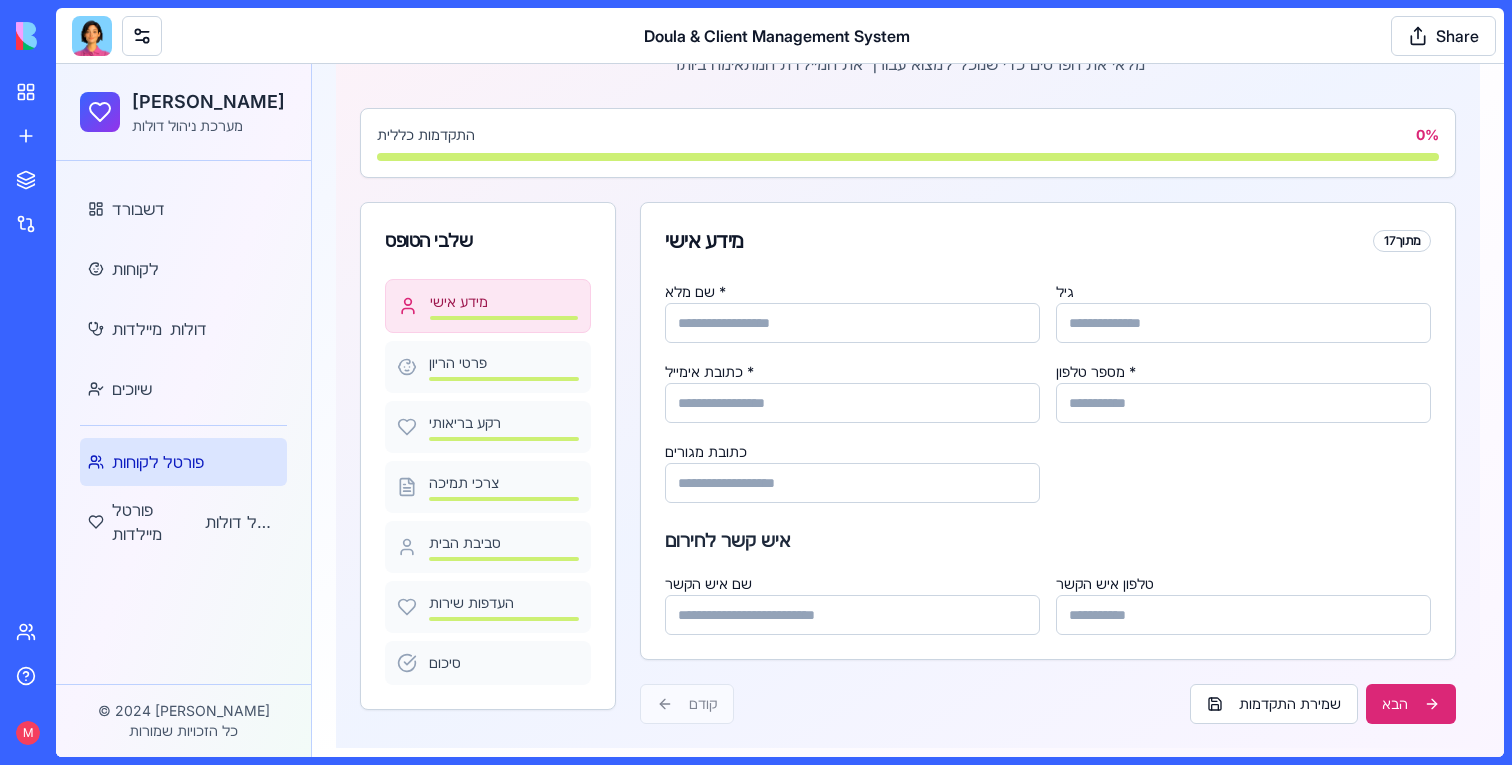 scroll, scrollTop: 171, scrollLeft: 0, axis: vertical 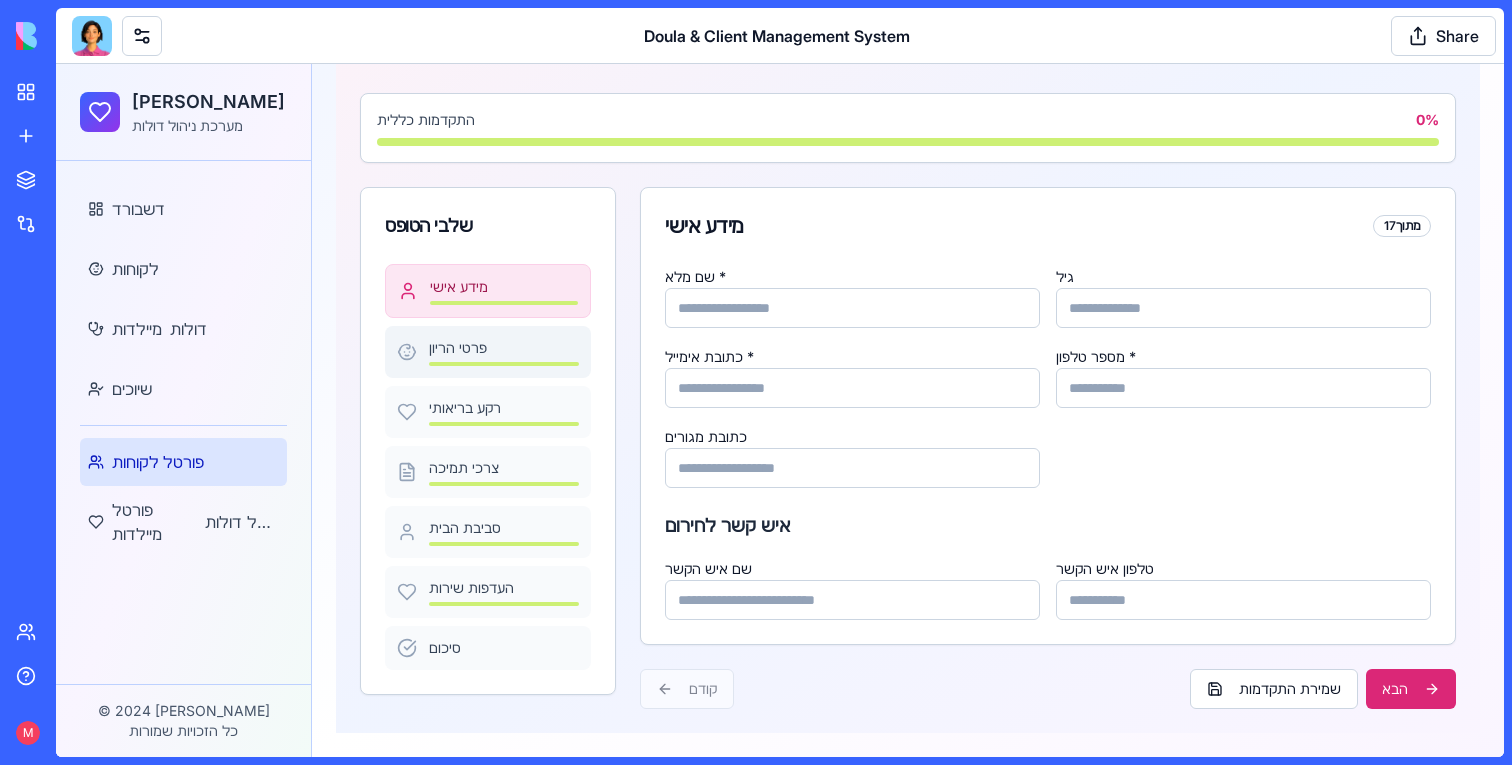 click on "פרטי הריון" at bounding box center [504, 348] 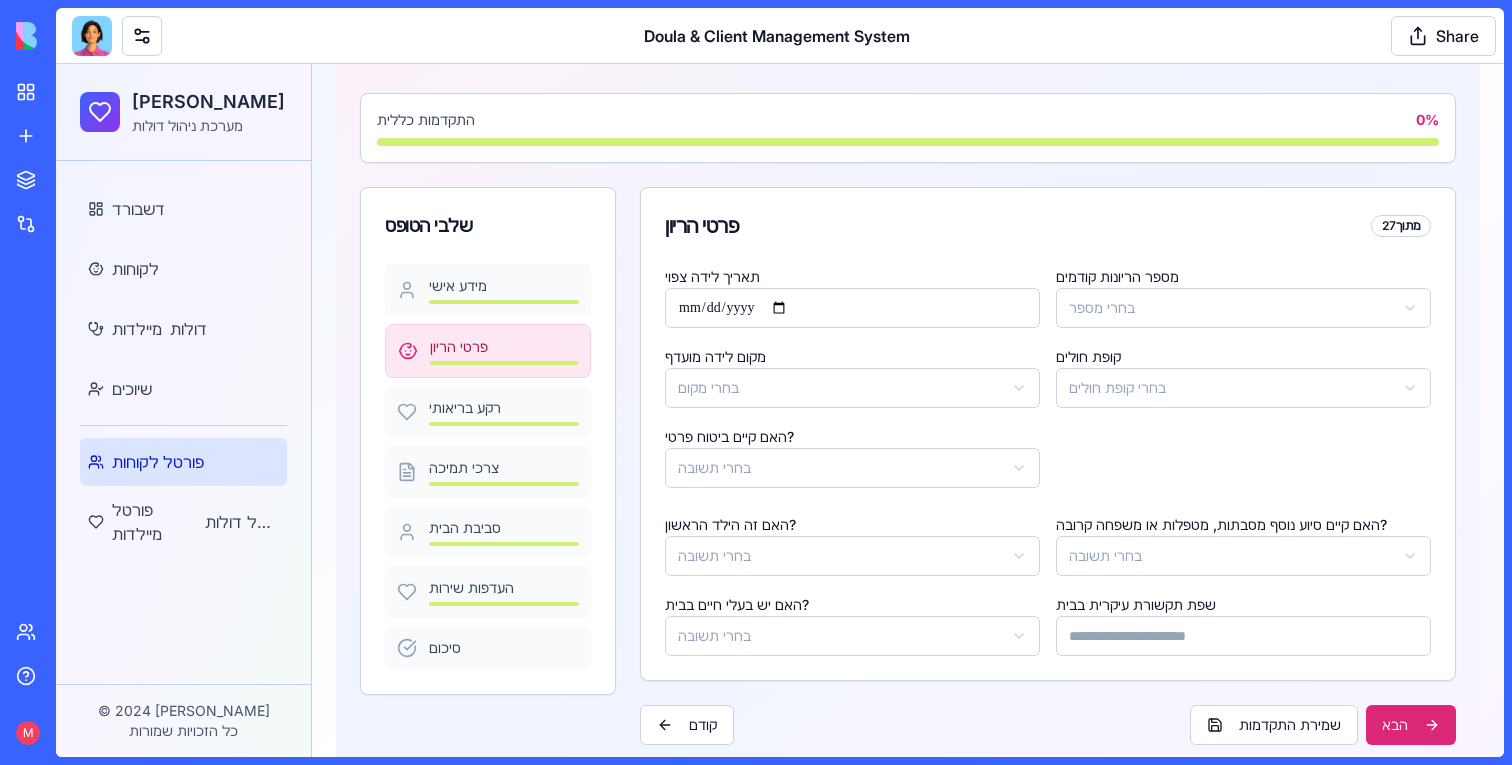 click on "דולה קאר מערכת ניהול דולות דשבורד לקוחות מיילדות דולות שיוכים פורטל לקוחות פורטל מיילדות פורטל דולות © 2024 דולה קאר כל הזכויות שמורות Toggle Sidebar טופס לקוחה מפורט מלאי את הפרטים כדי שנוכל למצוא עבורך את המיילדת המתאימה ביותר התקדמות כללית 0 % שלבי הטופס מידע אישי פרטי הריון רקע בריאותי צרכי תמיכה סביבת הבית העדפות שירות סיכום פרטי הריון 2  מתוך  7 תאריך לידה צפוי מספר הריונות קודמים בחרי מספר מקום לידה מועדף בחרי מקום קופת חולים בחרי קופת חולים האם קיים ביטוח פרטי? בחרי תשובה האם זה הילד הראשון? בחרי תשובה האם קיים סיוע נוסף מסבתות, מטפלות או משפחה קרובה? קודם" at bounding box center [780, 343] 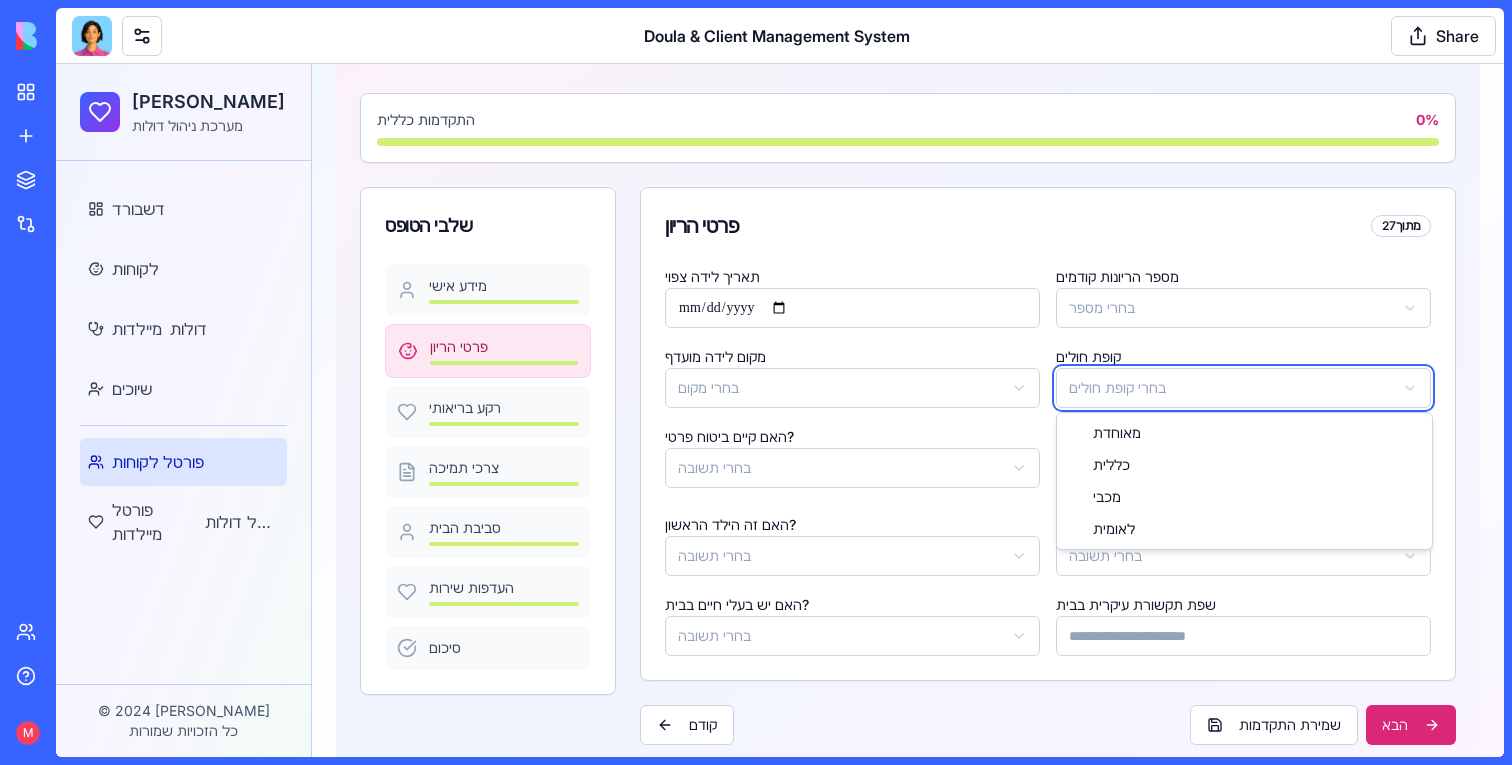 click on "דולה קאר מערכת ניהול דולות דשבורד לקוחות מיילדות דולות שיוכים פורטל לקוחות פורטל מיילדות פורטל דולות © 2024 דולה קאר כל הזכויות שמורות Toggle Sidebar טופס לקוחה מפורט מלאי את הפרטים כדי שנוכל למצוא עבורך את המיילדת המתאימה ביותר התקדמות כללית 0 % שלבי הטופס מידע אישי פרטי הריון רקע בריאותי צרכי תמיכה סביבת הבית העדפות שירות סיכום פרטי הריון 2  מתוך  7 תאריך לידה צפוי מספר הריונות קודמים בחרי מספר מקום לידה מועדף בחרי מקום קופת חולים בחרי קופת חולים האם קיים ביטוח פרטי? בחרי תשובה האם זה הילד הראשון? בחרי תשובה האם קיים סיוע נוסף מסבתות, מטפלות או משפחה קרובה? קודם" at bounding box center [780, 343] 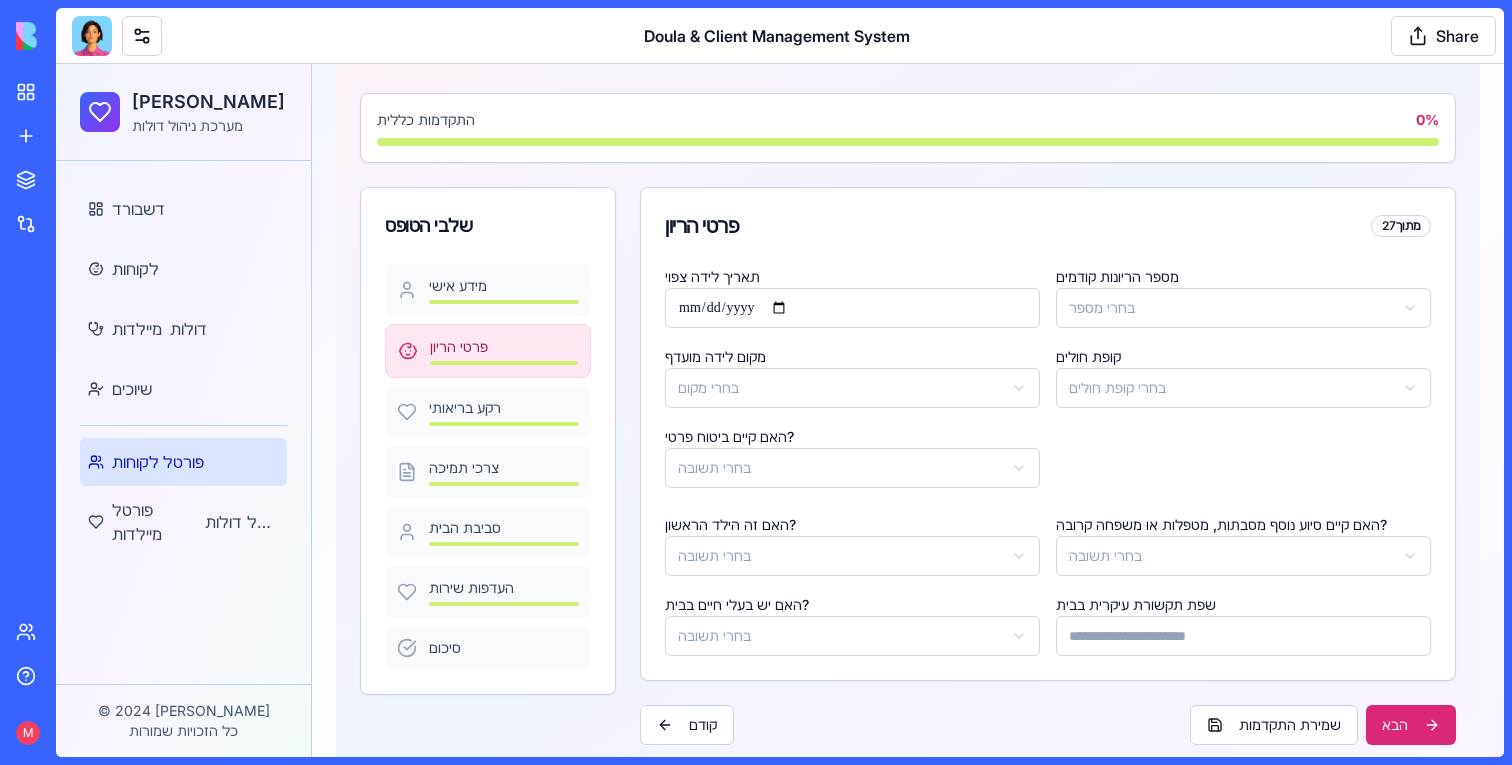 click on "האם קיים ביטוח פרטי? בחרי תשובה" at bounding box center (852, 456) 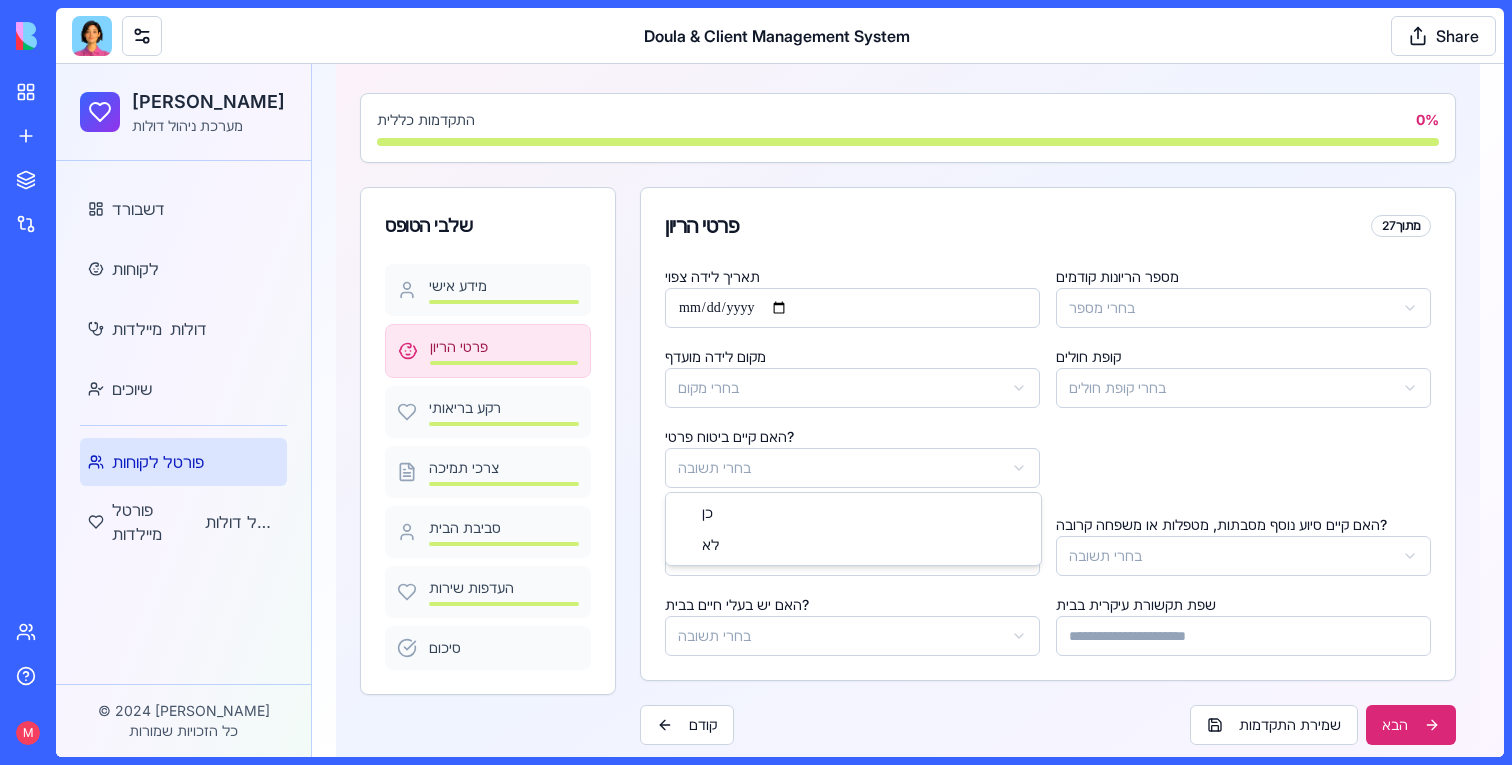 click on "דולה קאר מערכת ניהול דולות דשבורד לקוחות מיילדות דולות שיוכים פורטל לקוחות פורטל מיילדות פורטל דולות © 2024 דולה קאר כל הזכויות שמורות Toggle Sidebar טופס לקוחה מפורט מלאי את הפרטים כדי שנוכל למצוא עבורך את המיילדת המתאימה ביותר התקדמות כללית 0 % שלבי הטופס מידע אישי פרטי הריון רקע בריאותי צרכי תמיכה סביבת הבית העדפות שירות סיכום פרטי הריון 2  מתוך  7 תאריך לידה צפוי מספר הריונות קודמים בחרי מספר מקום לידה מועדף בחרי מקום קופת חולים בחרי קופת חולים האם קיים ביטוח פרטי? בחרי תשובה האם זה הילד הראשון? בחרי תשובה האם קיים סיוע נוסף מסבתות, מטפלות או משפחה קרובה? קודם" at bounding box center [780, 343] 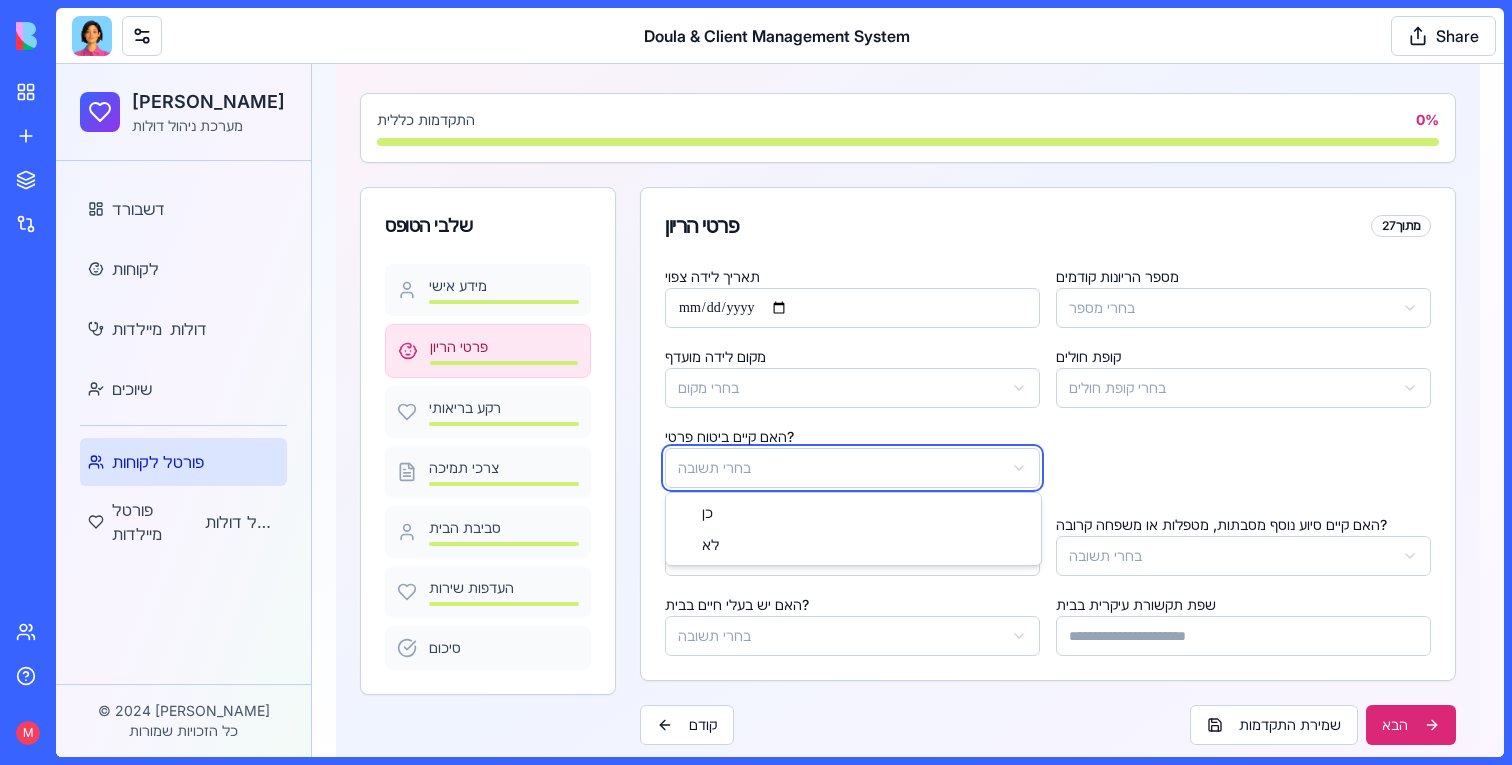 click on "דולה קאר מערכת ניהול דולות דשבורד לקוחות מיילדות דולות שיוכים פורטל לקוחות פורטל מיילדות פורטל דולות © 2024 דולה קאר כל הזכויות שמורות Toggle Sidebar טופס לקוחה מפורט מלאי את הפרטים כדי שנוכל למצוא עבורך את המיילדת המתאימה ביותר התקדמות כללית 0 % שלבי הטופס מידע אישי פרטי הריון רקע בריאותי צרכי תמיכה סביבת הבית העדפות שירות סיכום פרטי הריון 2  מתוך  7 תאריך לידה צפוי מספר הריונות קודמים בחרי מספר מקום לידה מועדף בחרי מקום קופת חולים בחרי קופת חולים האם קיים ביטוח פרטי? בחרי תשובה האם זה הילד הראשון? בחרי תשובה האם קיים סיוע נוסף מסבתות, מטפלות או משפחה קרובה? קודם" at bounding box center (780, 343) 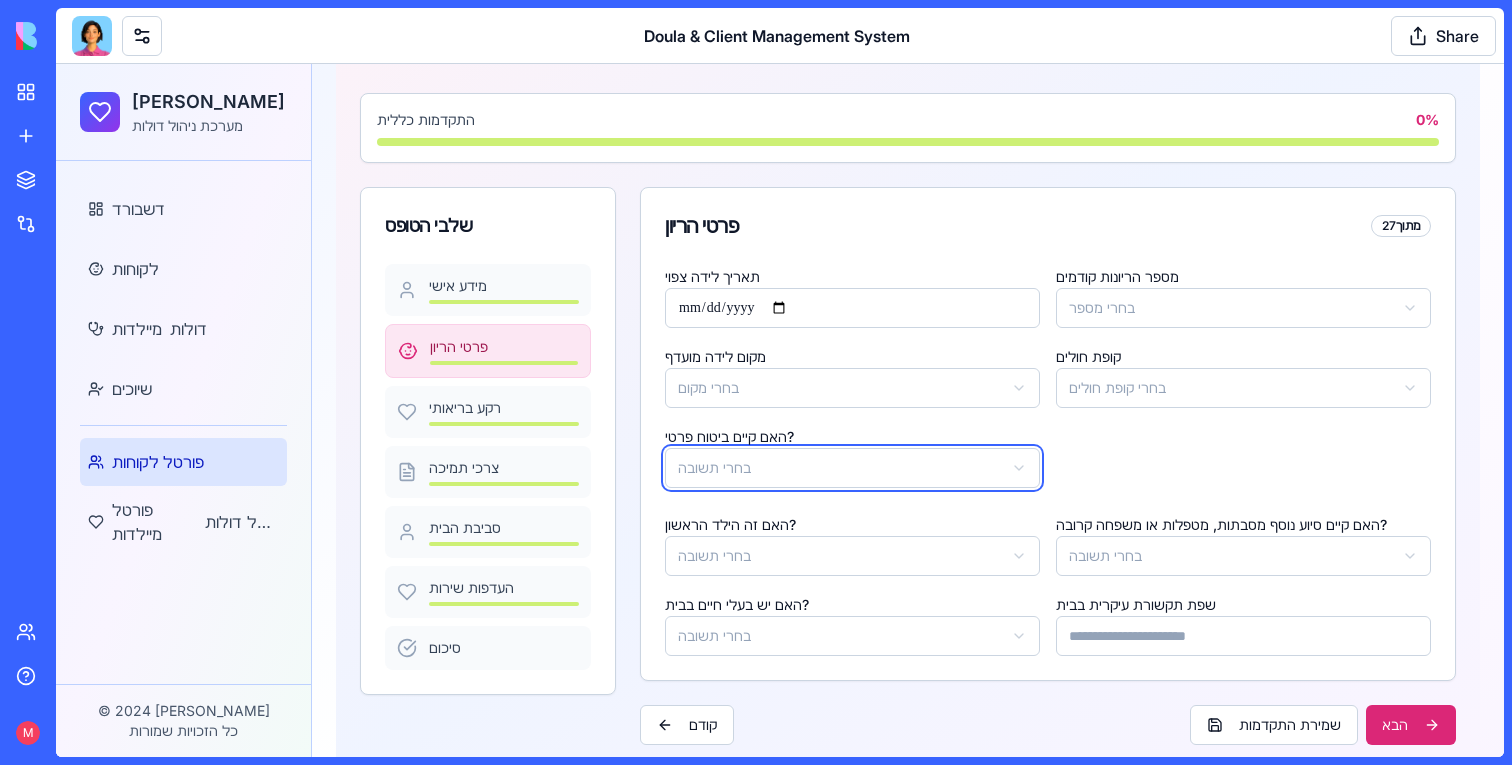 scroll, scrollTop: 207, scrollLeft: 0, axis: vertical 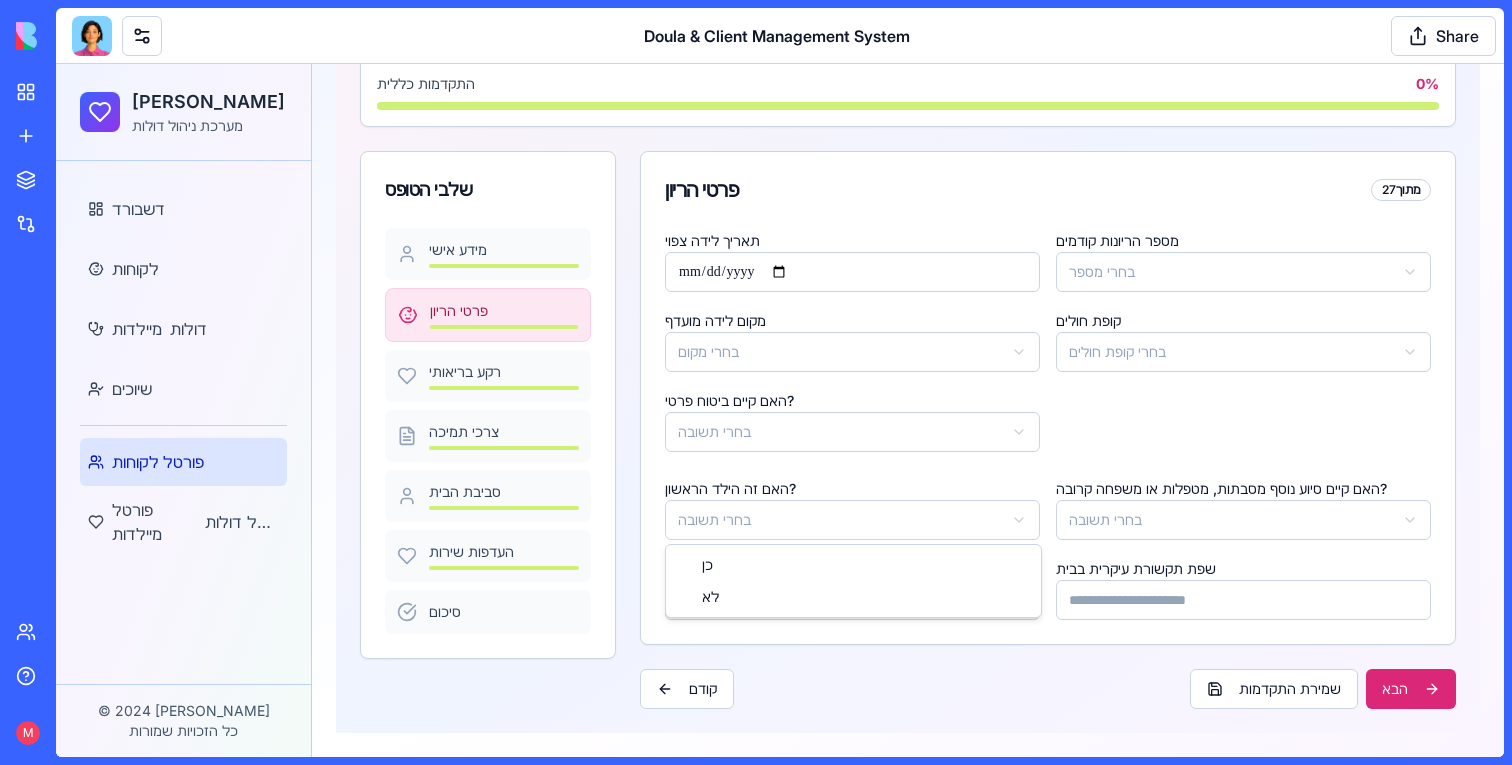 click on "דולה קאר מערכת ניהול דולות דשבורד לקוחות מיילדות דולות שיוכים פורטל לקוחות פורטל מיילדות פורטל דולות © 2024 דולה קאר כל הזכויות שמורות Toggle Sidebar טופס לקוחה מפורט מלאי את הפרטים כדי שנוכל למצוא עבורך את המיילדת המתאימה ביותר התקדמות כללית 0 % שלבי הטופס מידע אישי פרטי הריון רקע בריאותי צרכי תמיכה סביבת הבית העדפות שירות סיכום פרטי הריון 2  מתוך  7 תאריך לידה צפוי מספר הריונות קודמים בחרי מספר מקום לידה מועדף בחרי מקום קופת חולים בחרי קופת חולים האם קיים ביטוח פרטי? בחרי תשובה האם זה הילד הראשון? בחרי תשובה האם קיים סיוע נוסף מסבתות, מטפלות או משפחה קרובה? קודם" at bounding box center [780, 307] 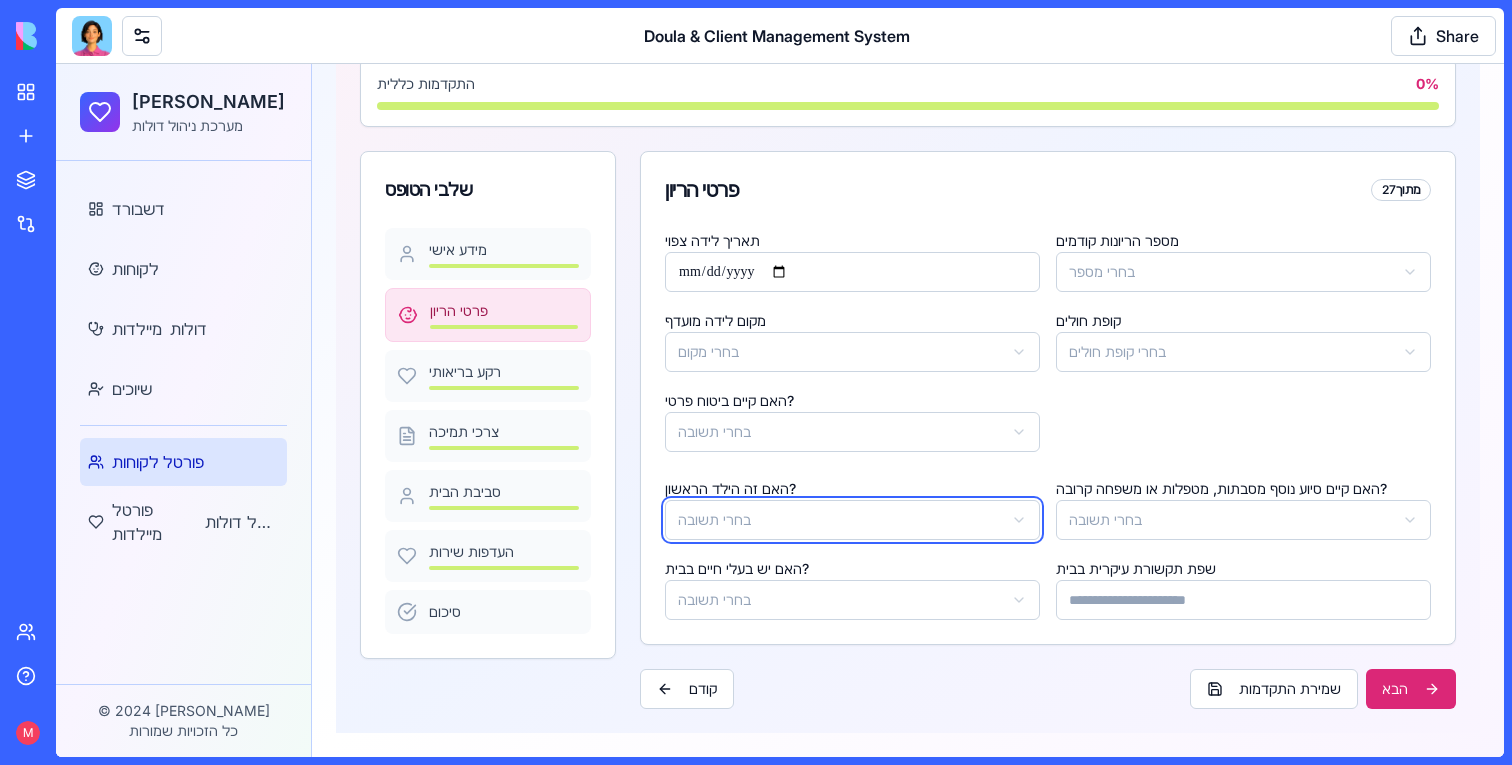 click on "דולה קאר מערכת ניהול דולות דשבורד לקוחות מיילדות דולות שיוכים פורטל לקוחות פורטל מיילדות פורטל דולות © 2024 דולה קאר כל הזכויות שמורות Toggle Sidebar טופס לקוחה מפורט מלאי את הפרטים כדי שנוכל למצוא עבורך את המיילדת המתאימה ביותר התקדמות כללית 0 % שלבי הטופס מידע אישי פרטי הריון רקע בריאותי צרכי תמיכה סביבת הבית העדפות שירות סיכום פרטי הריון 2  מתוך  7 תאריך לידה צפוי מספר הריונות קודמים בחרי מספר מקום לידה מועדף בחרי מקום קופת חולים בחרי קופת חולים האם קיים ביטוח פרטי? בחרי תשובה האם זה הילד הראשון? בחרי תשובה האם קיים סיוע נוסף מסבתות, מטפלות או משפחה קרובה? קודם" at bounding box center (780, 307) 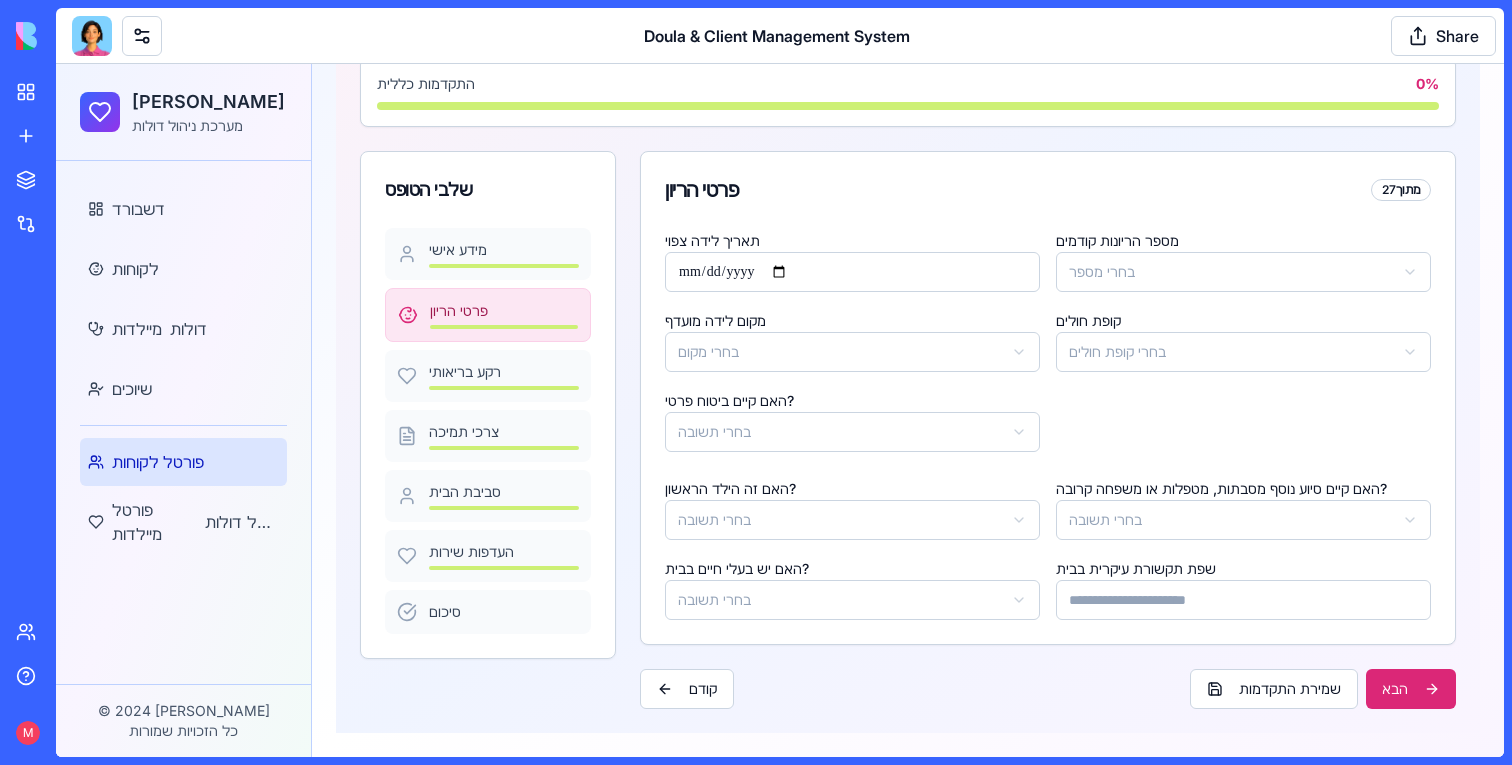 click on "דולה קאר מערכת ניהול דולות דשבורד לקוחות מיילדות דולות שיוכים פורטל לקוחות פורטל מיילדות פורטל דולות © 2024 דולה קאר כל הזכויות שמורות Toggle Sidebar טופס לקוחה מפורט מלאי את הפרטים כדי שנוכל למצוא עבורך את המיילדת המתאימה ביותר התקדמות כללית 0 % שלבי הטופס מידע אישי פרטי הריון רקע בריאותי צרכי תמיכה סביבת הבית העדפות שירות סיכום פרטי הריון 2  מתוך  7 תאריך לידה צפוי מספר הריונות קודמים בחרי מספר מקום לידה מועדף בחרי מקום קופת חולים בחרי קופת חולים האם קיים ביטוח פרטי? בחרי תשובה האם זה הילד הראשון? בחרי תשובה האם קיים סיוע נוסף מסבתות, מטפלות או משפחה קרובה? קודם" at bounding box center (780, 307) 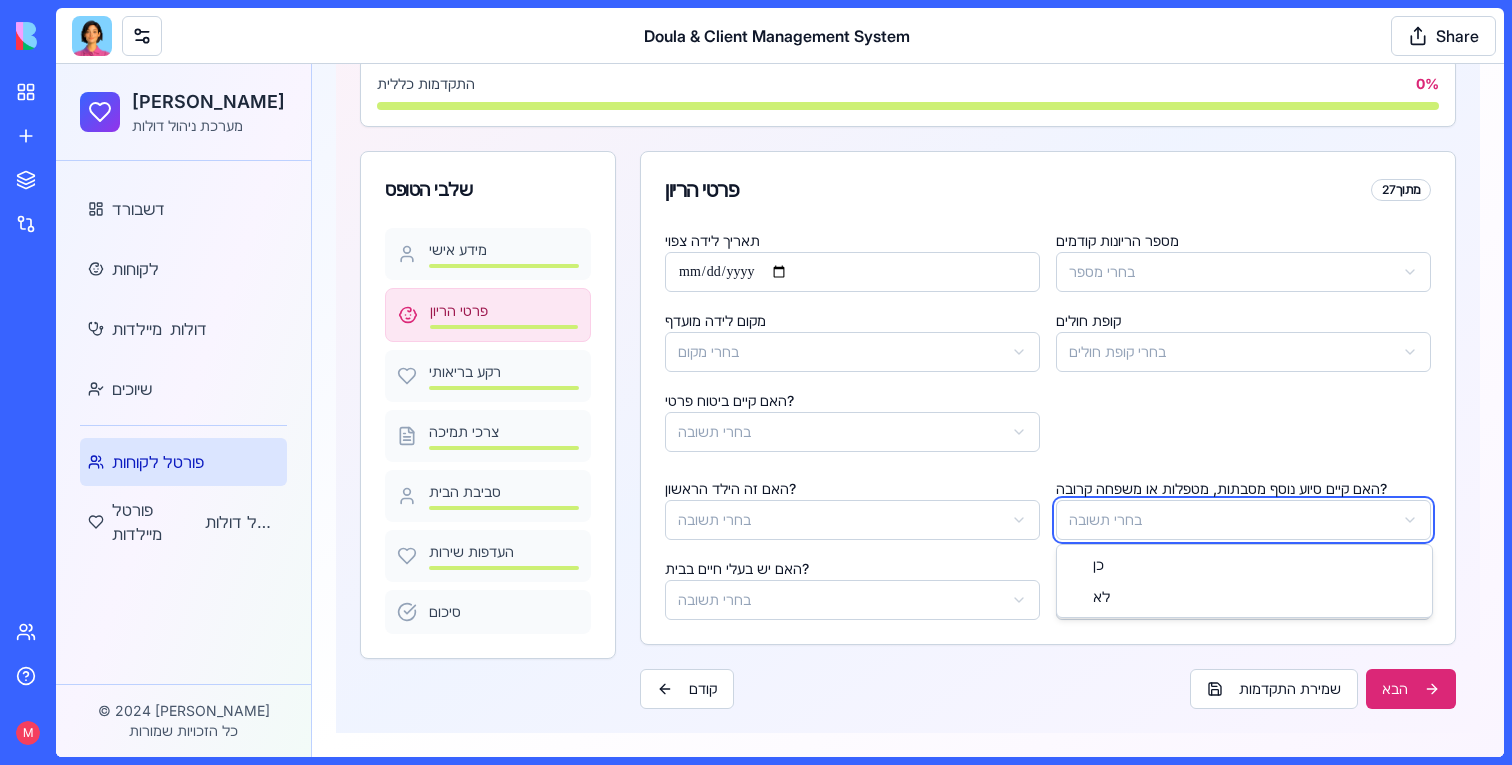 click on "דולה קאר מערכת ניהול דולות דשבורד לקוחות מיילדות דולות שיוכים פורטל לקוחות פורטל מיילדות פורטל דולות © 2024 דולה קאר כל הזכויות שמורות Toggle Sidebar טופס לקוחה מפורט מלאי את הפרטים כדי שנוכל למצוא עבורך את המיילדת המתאימה ביותר התקדמות כללית 0 % שלבי הטופס מידע אישי פרטי הריון רקע בריאותי צרכי תמיכה סביבת הבית העדפות שירות סיכום פרטי הריון 2  מתוך  7 תאריך לידה צפוי מספר הריונות קודמים בחרי מספר מקום לידה מועדף בחרי מקום קופת חולים בחרי קופת חולים האם קיים ביטוח פרטי? בחרי תשובה האם זה הילד הראשון? בחרי תשובה האם קיים סיוע נוסף מסבתות, מטפלות או משפחה קרובה? קודם" at bounding box center (780, 307) 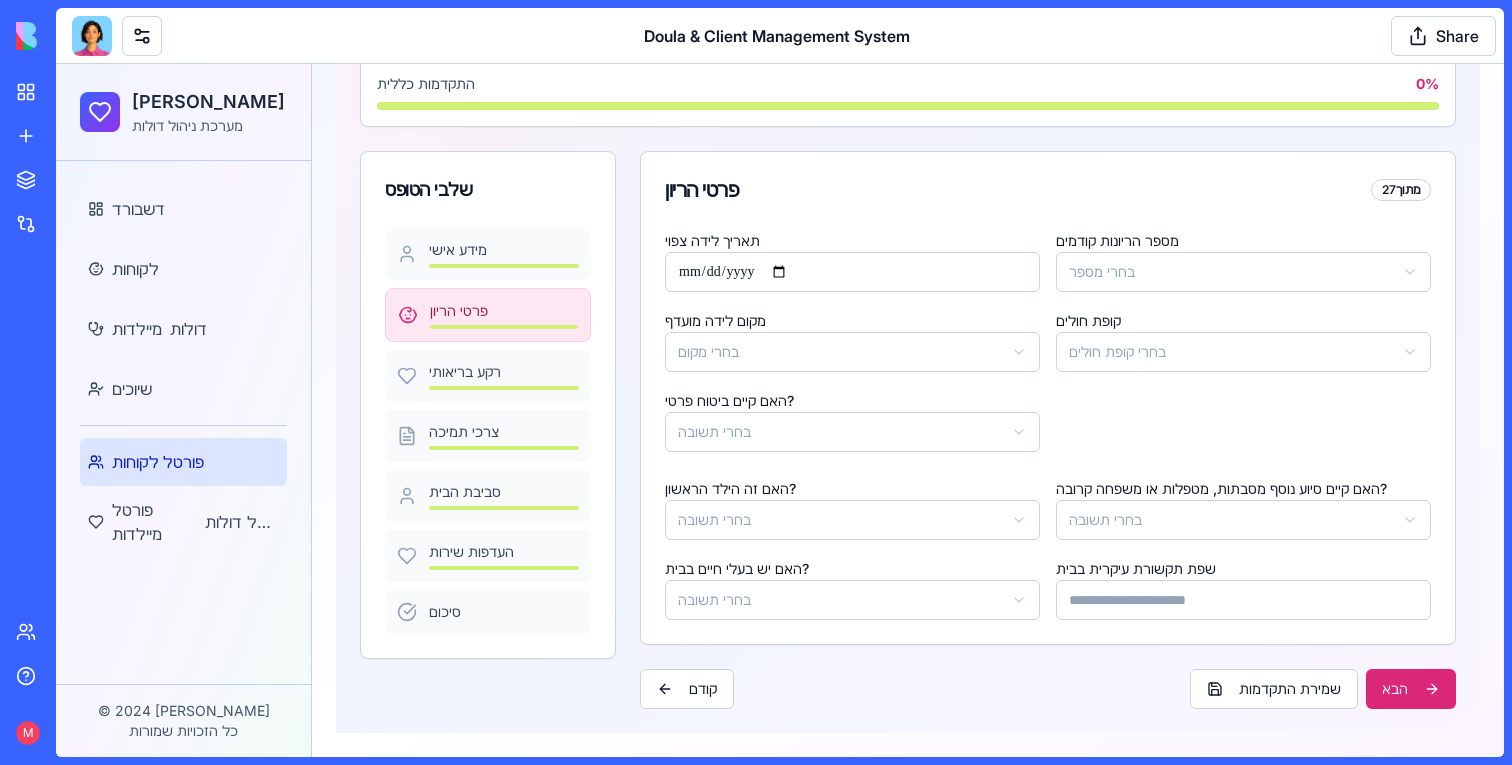 click on "דולה קאר מערכת ניהול דולות דשבורד לקוחות מיילדות דולות שיוכים פורטל לקוחות פורטל מיילדות פורטל דולות © 2024 דולה קאר כל הזכויות שמורות Toggle Sidebar טופס לקוחה מפורט מלאי את הפרטים כדי שנוכל למצוא עבורך את המיילדת המתאימה ביותר התקדמות כללית 0 % שלבי הטופס מידע אישי פרטי הריון רקע בריאותי צרכי תמיכה סביבת הבית העדפות שירות סיכום פרטי הריון 2  מתוך  7 תאריך לידה צפוי מספר הריונות קודמים בחרי מספר מקום לידה מועדף בחרי מקום קופת חולים בחרי קופת חולים האם קיים ביטוח פרטי? בחרי תשובה האם זה הילד הראשון? בחרי תשובה האם קיים סיוע נוסף מסבתות, מטפלות או משפחה קרובה? קודם" at bounding box center [780, 307] 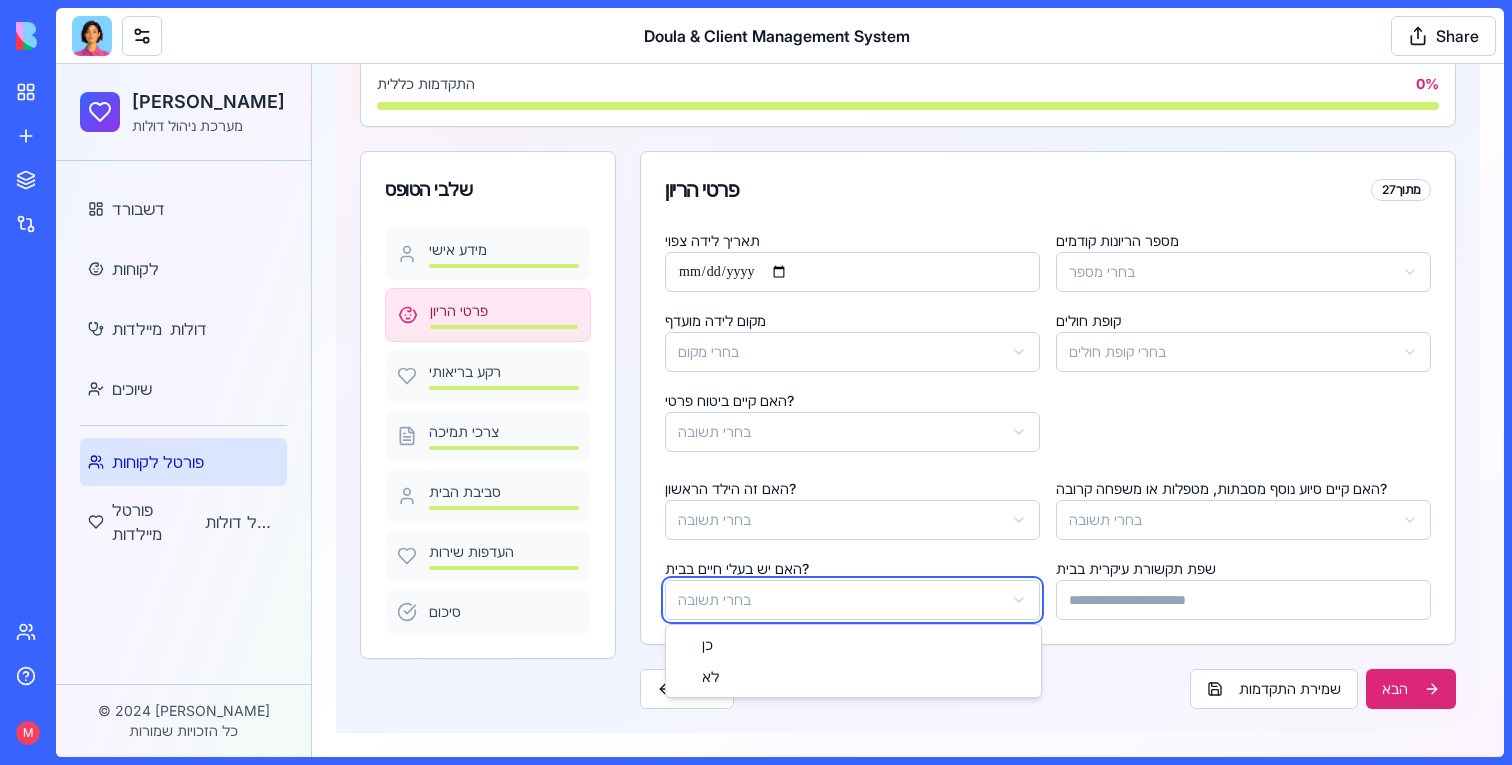 click on "דולה קאר מערכת ניהול דולות דשבורד לקוחות מיילדות דולות שיוכים פורטל לקוחות פורטל מיילדות פורטל דולות © 2024 דולה קאר כל הזכויות שמורות Toggle Sidebar טופס לקוחה מפורט מלאי את הפרטים כדי שנוכל למצוא עבורך את המיילדת המתאימה ביותר התקדמות כללית 0 % שלבי הטופס מידע אישי פרטי הריון רקע בריאותי צרכי תמיכה סביבת הבית העדפות שירות סיכום פרטי הריון 2  מתוך  7 תאריך לידה צפוי מספר הריונות קודמים בחרי מספר מקום לידה מועדף בחרי מקום קופת חולים בחרי קופת חולים האם קיים ביטוח פרטי? בחרי תשובה האם זה הילד הראשון? בחרי תשובה האם קיים סיוע נוסף מסבתות, מטפלות או משפחה קרובה? קודם" at bounding box center [780, 307] 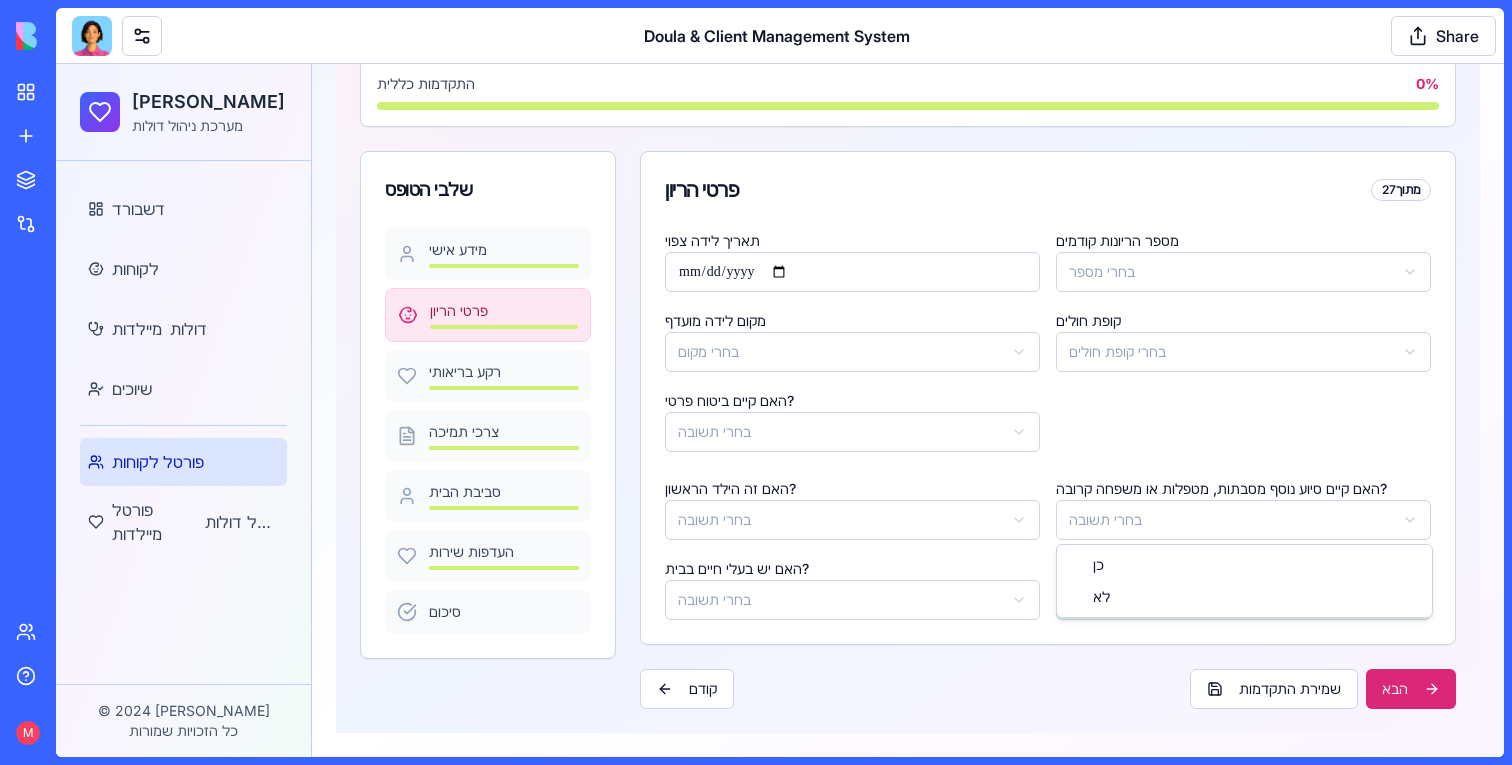 click on "דולה קאר מערכת ניהול דולות דשבורד לקוחות מיילדות דולות שיוכים פורטל לקוחות פורטל מיילדות פורטל דולות © 2024 דולה קאר כל הזכויות שמורות Toggle Sidebar טופס לקוחה מפורט מלאי את הפרטים כדי שנוכל למצוא עבורך את המיילדת המתאימה ביותר התקדמות כללית 0 % שלבי הטופס מידע אישי פרטי הריון רקע בריאותי צרכי תמיכה סביבת הבית העדפות שירות סיכום פרטי הריון 2  מתוך  7 תאריך לידה צפוי מספר הריונות קודמים בחרי מספר מקום לידה מועדף בחרי מקום קופת חולים בחרי קופת חולים האם קיים ביטוח פרטי? בחרי תשובה האם זה הילד הראשון? בחרי תשובה האם קיים סיוע נוסף מסבתות, מטפלות או משפחה קרובה? קודם" at bounding box center (780, 307) 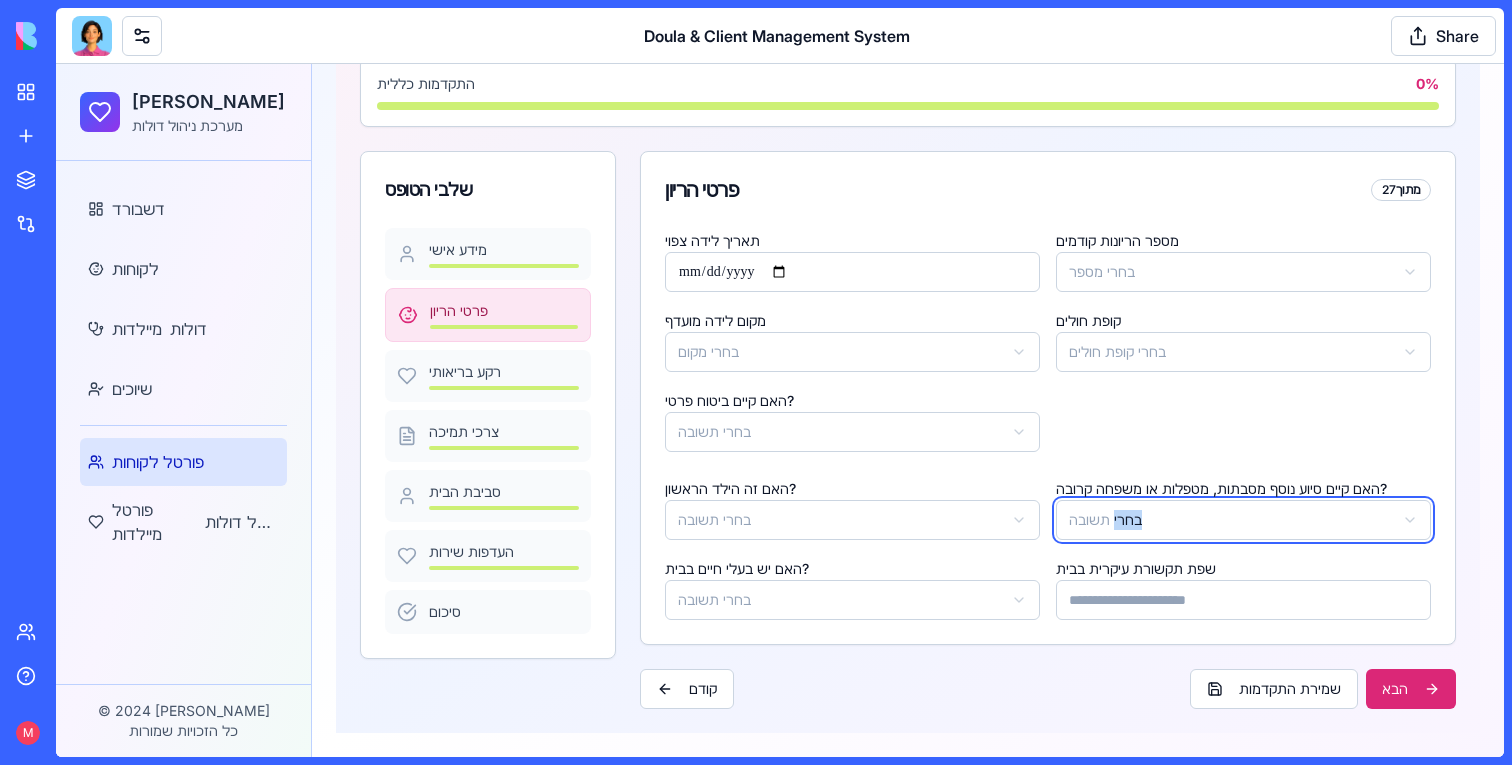 click on "דולה קאר מערכת ניהול דולות דשבורד לקוחות מיילדות דולות שיוכים פורטל לקוחות פורטל מיילדות פורטל דולות © 2024 דולה קאר כל הזכויות שמורות Toggle Sidebar טופס לקוחה מפורט מלאי את הפרטים כדי שנוכל למצוא עבורך את המיילדת המתאימה ביותר התקדמות כללית 0 % שלבי הטופס מידע אישי פרטי הריון רקע בריאותי צרכי תמיכה סביבת הבית העדפות שירות סיכום פרטי הריון 2  מתוך  7 תאריך לידה צפוי מספר הריונות קודמים בחרי מספר מקום לידה מועדף בחרי מקום קופת חולים בחרי קופת חולים האם קיים ביטוח פרטי? בחרי תשובה האם זה הילד הראשון? בחרי תשובה האם קיים סיוע נוסף מסבתות, מטפלות או משפחה קרובה? קודם" at bounding box center (780, 307) 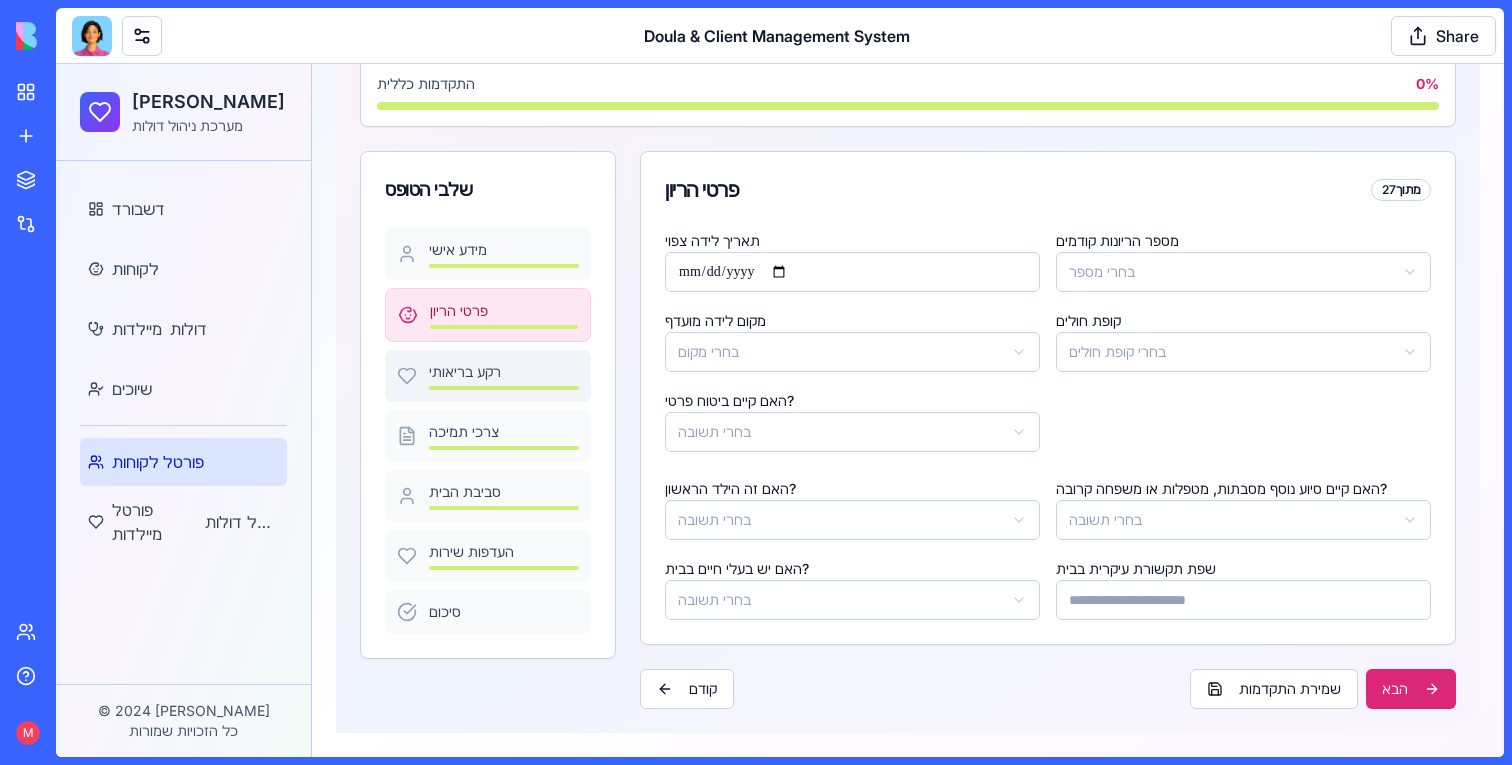 click at bounding box center (504, 388) 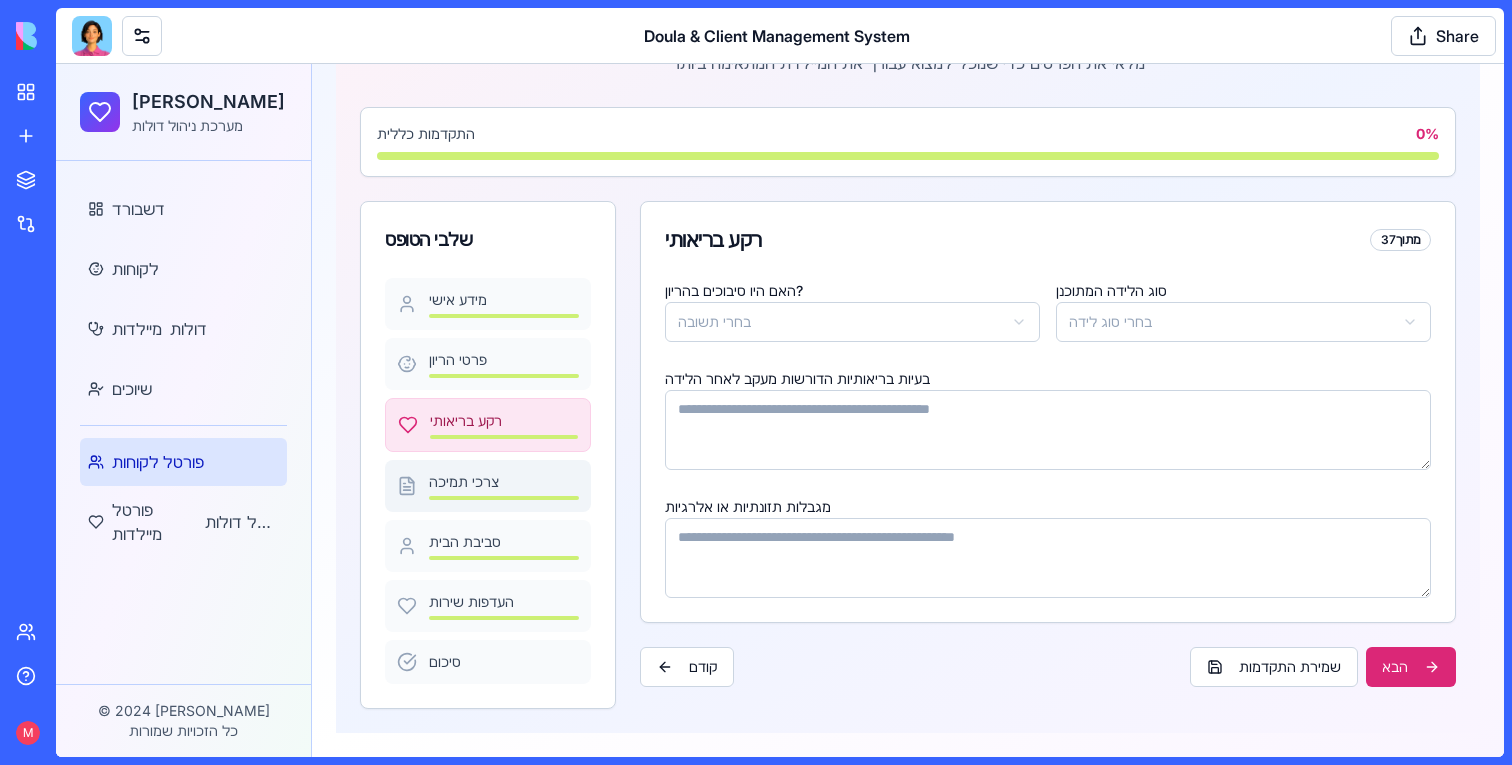 click on "צרכי תמיכה" at bounding box center [488, 486] 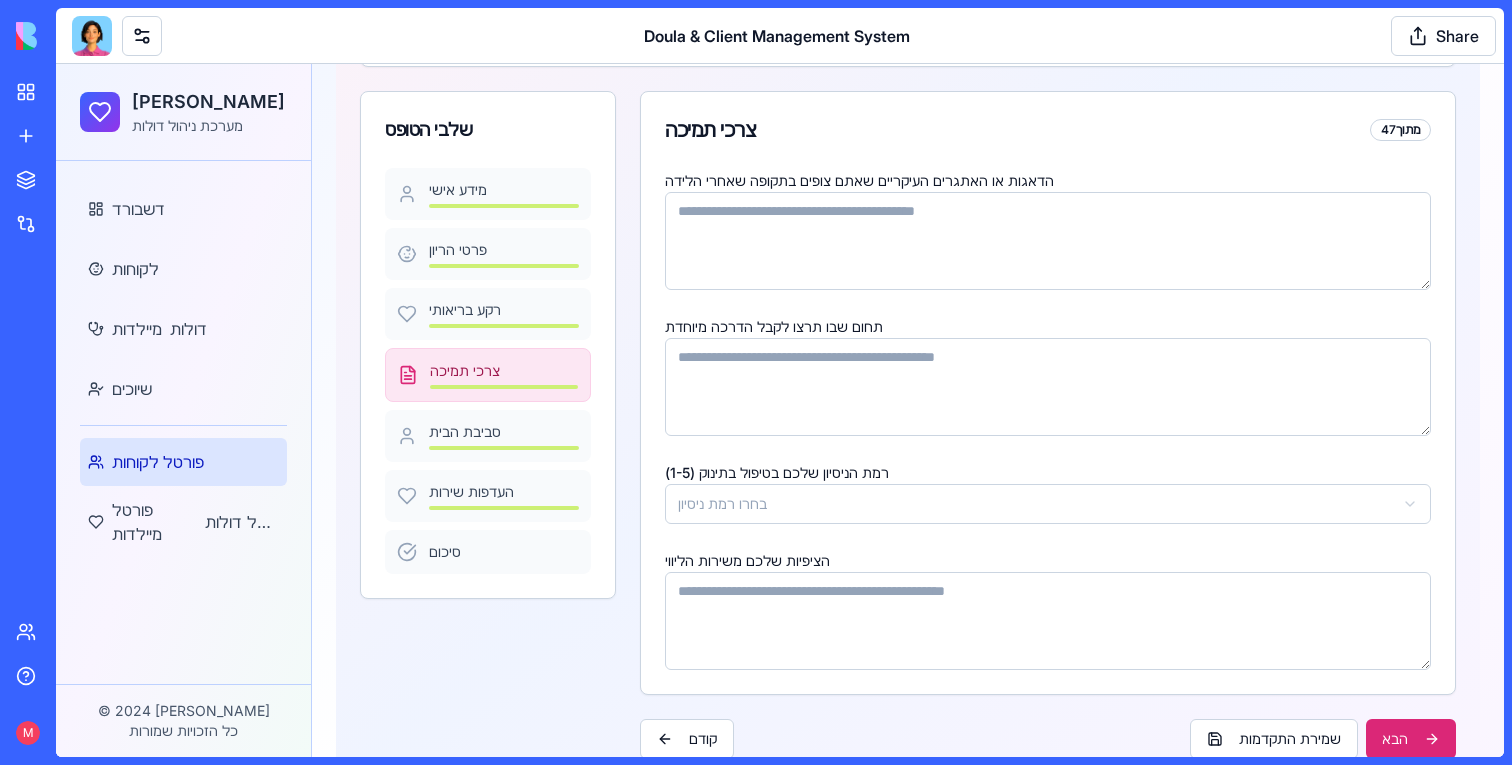 scroll, scrollTop: 265, scrollLeft: 0, axis: vertical 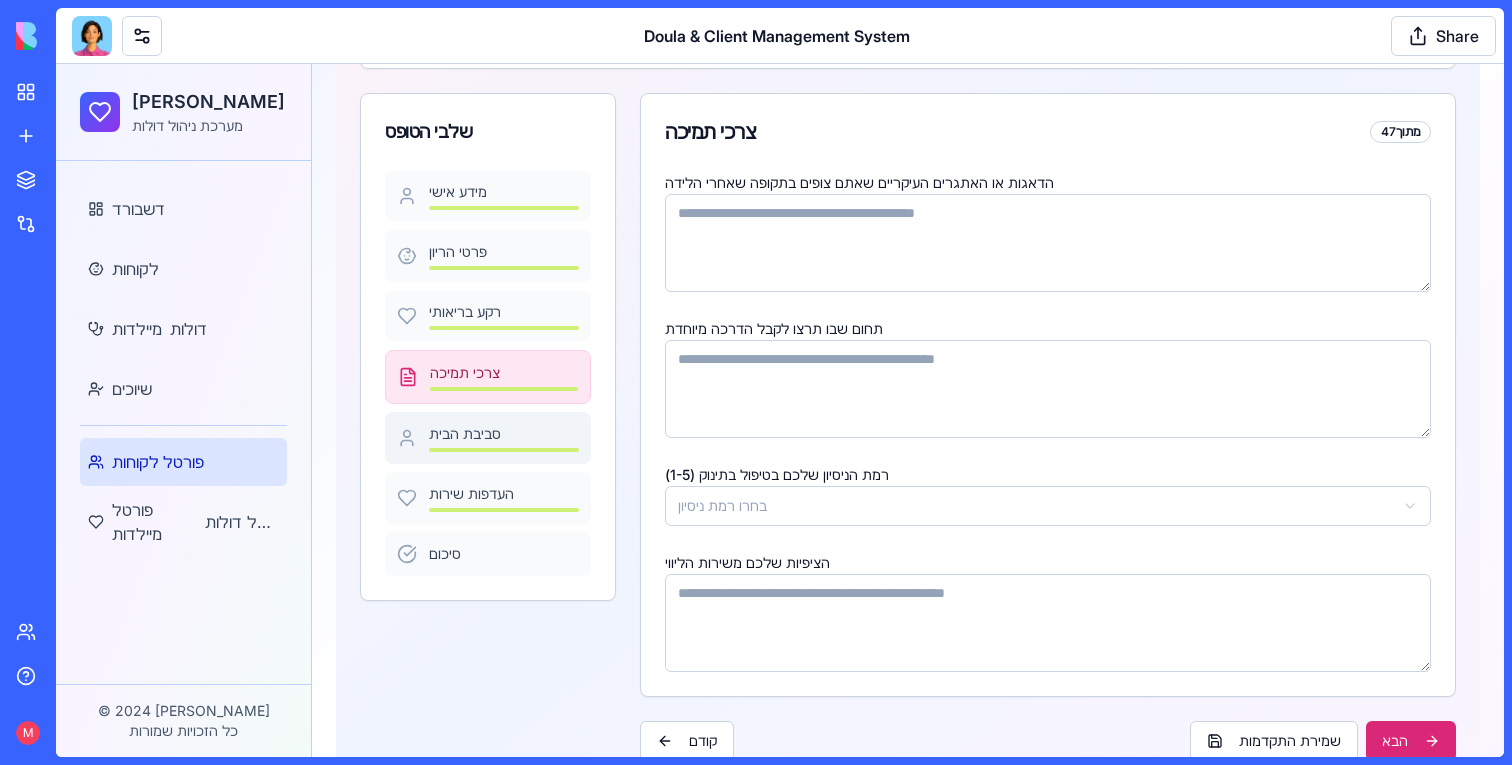 click on "סביבת הבית" at bounding box center [504, 434] 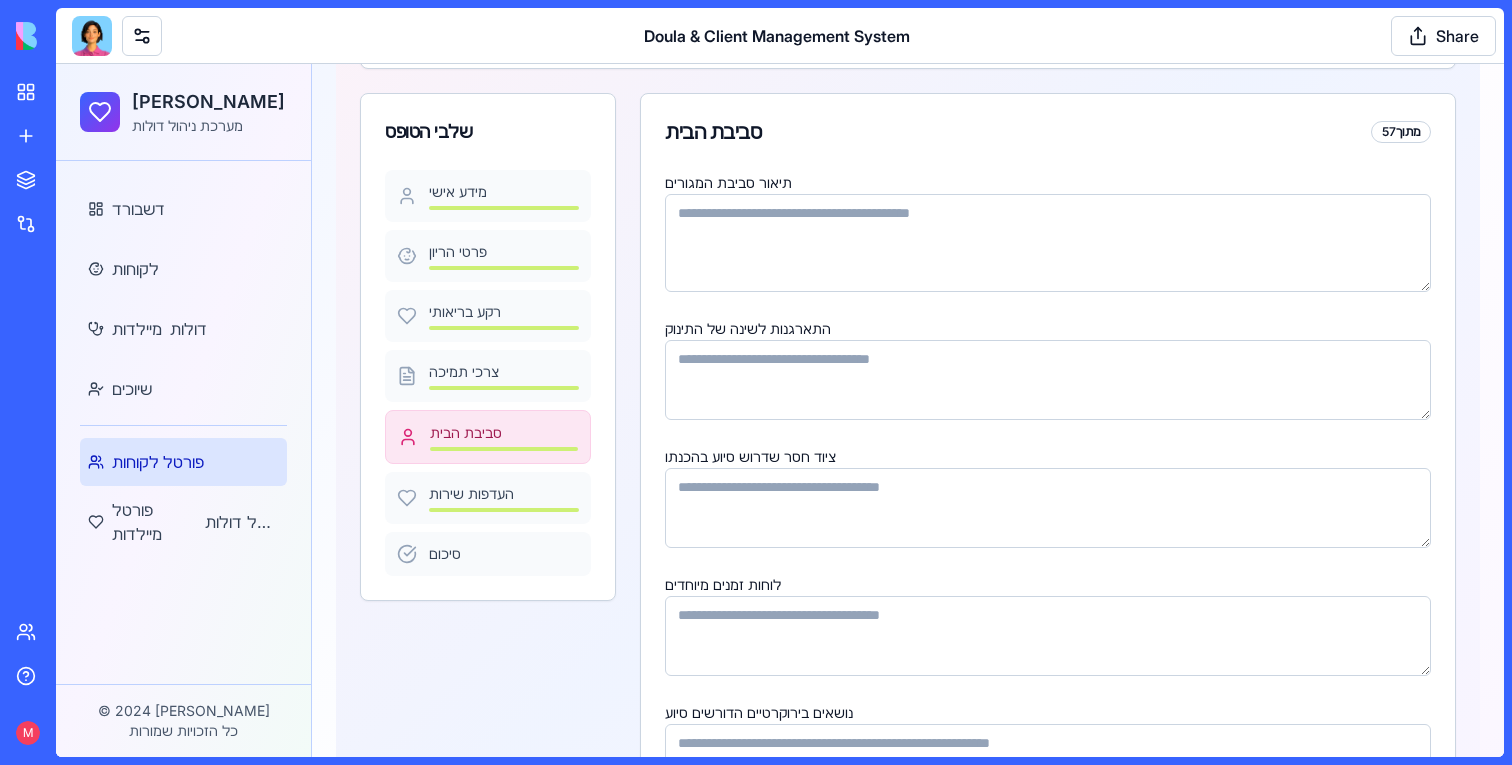 click at bounding box center (92, 36) 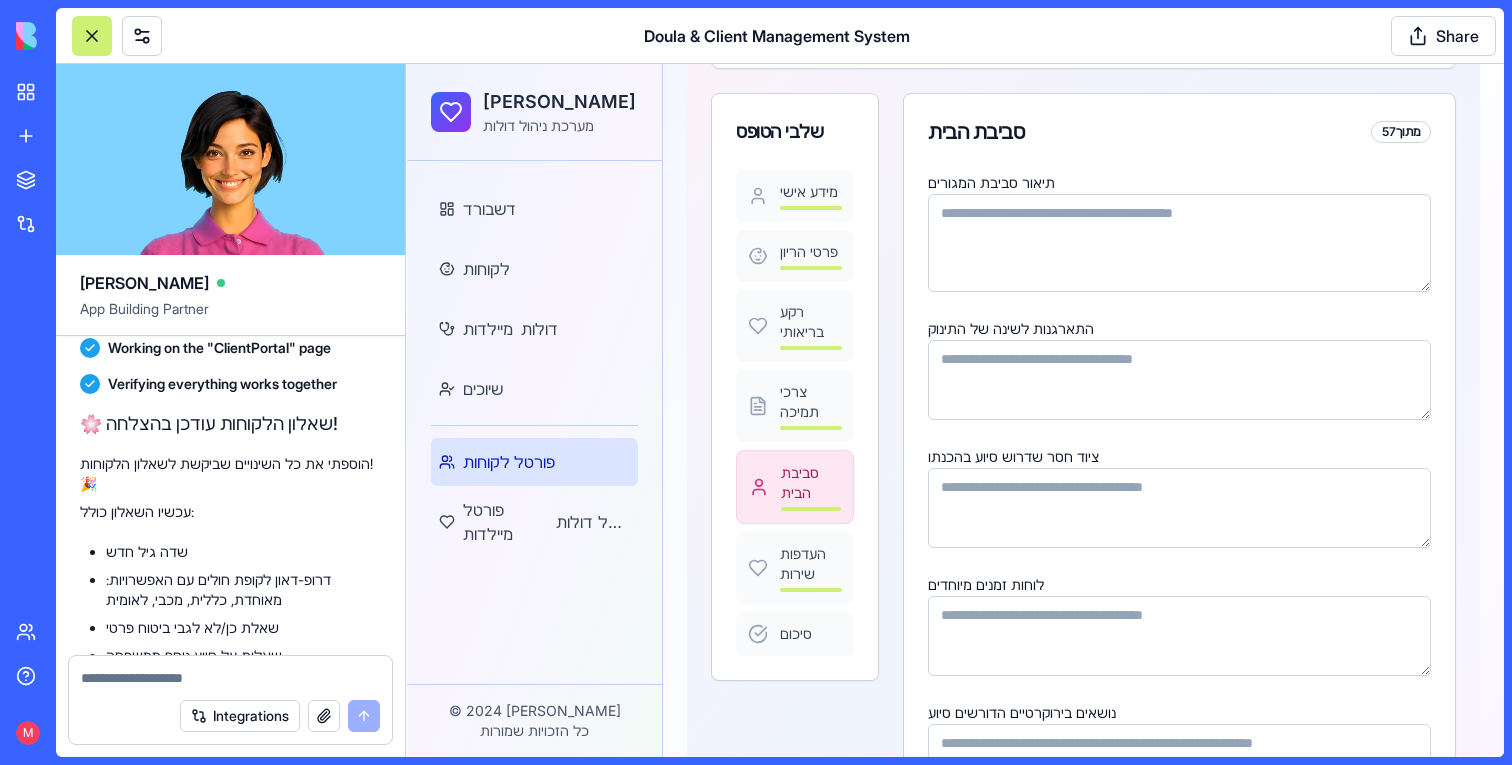 scroll, scrollTop: 3858, scrollLeft: 0, axis: vertical 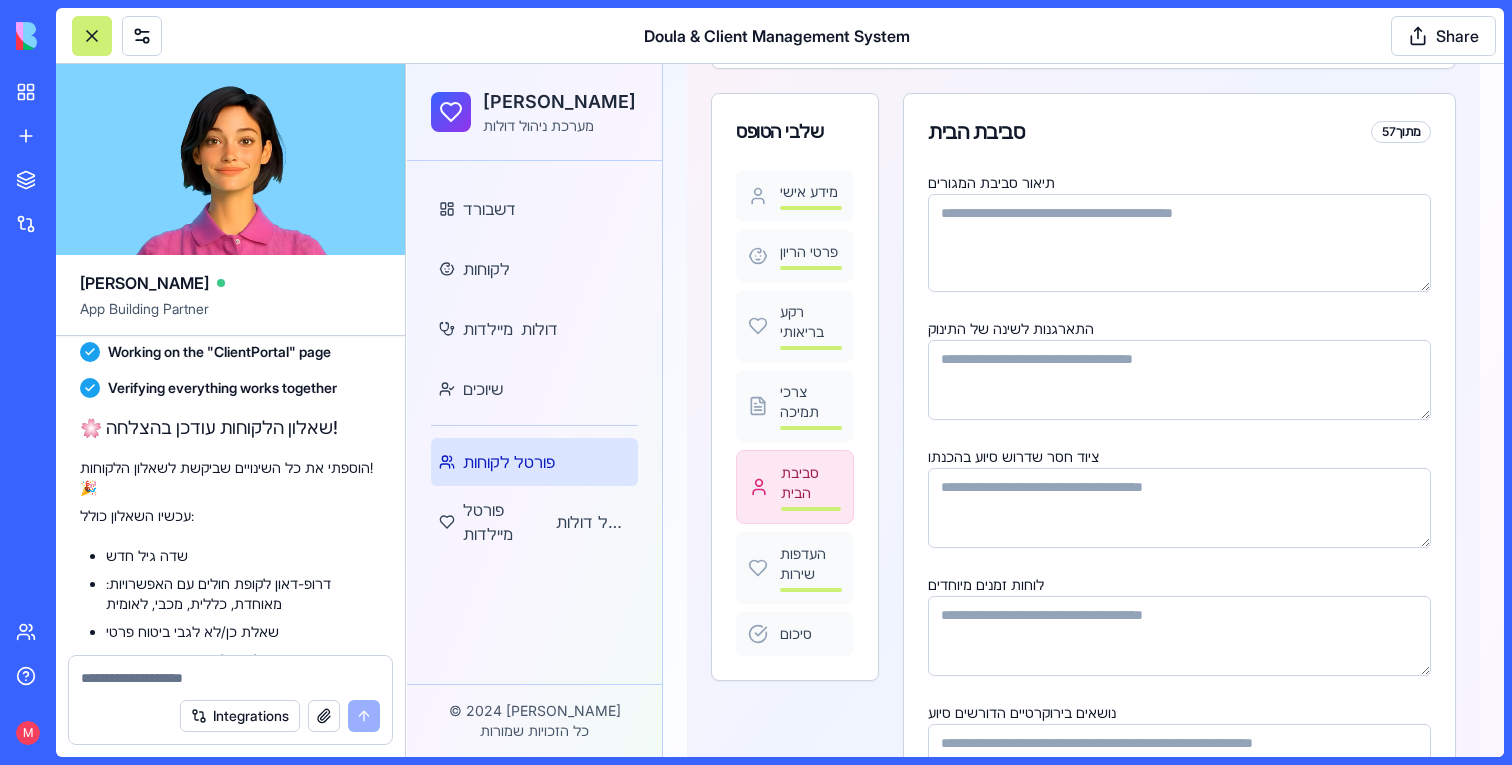 type 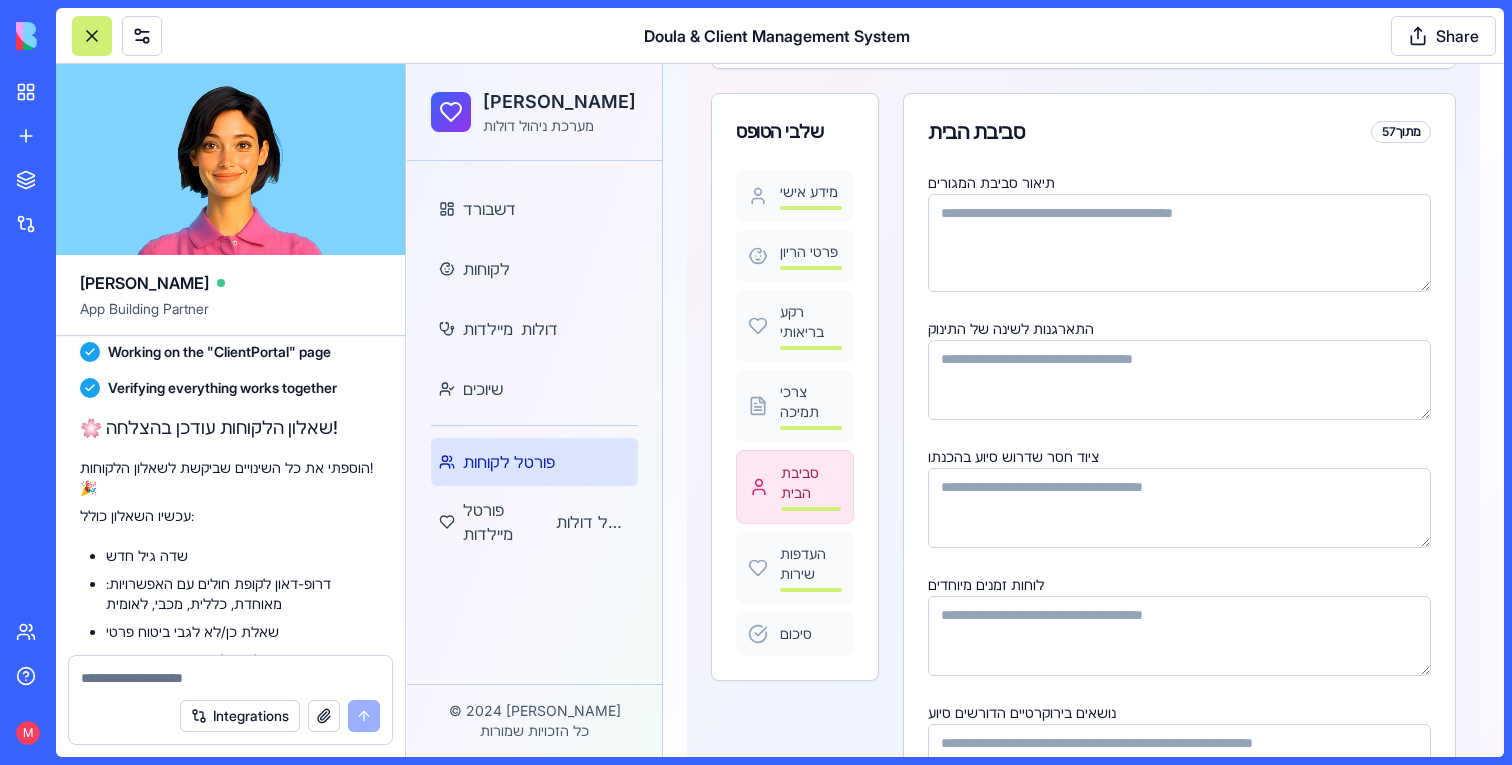 click at bounding box center (230, 678) 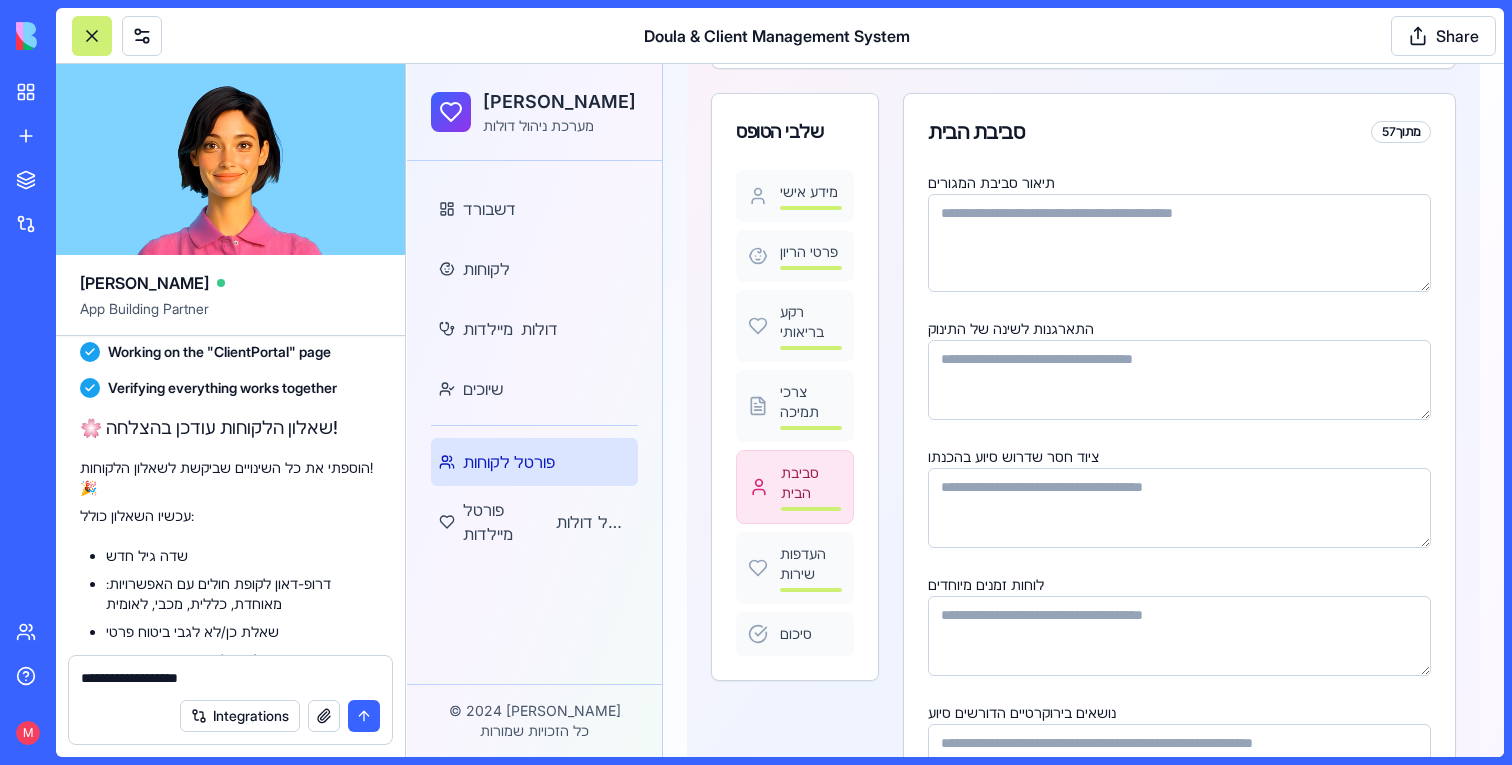 type on "**********" 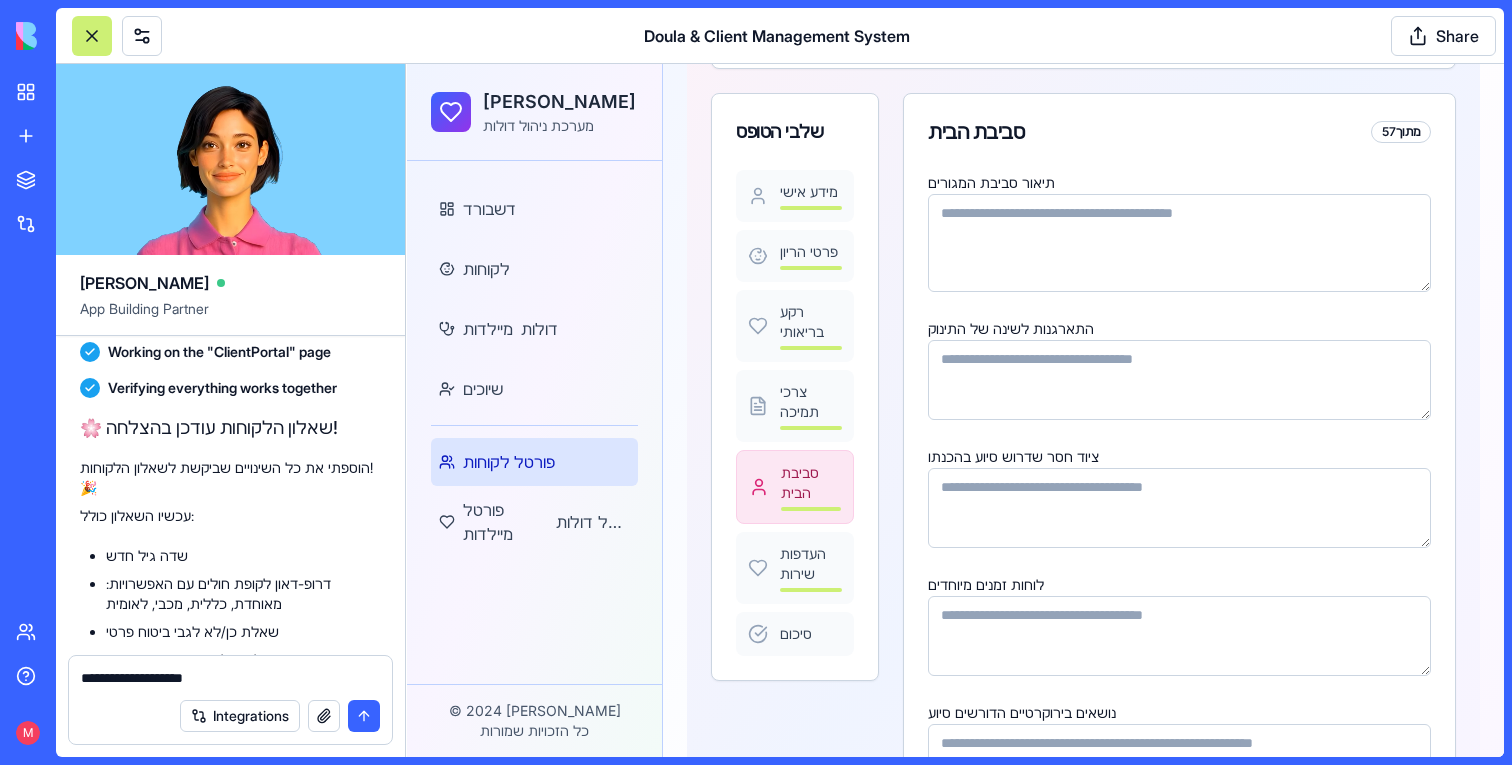 paste 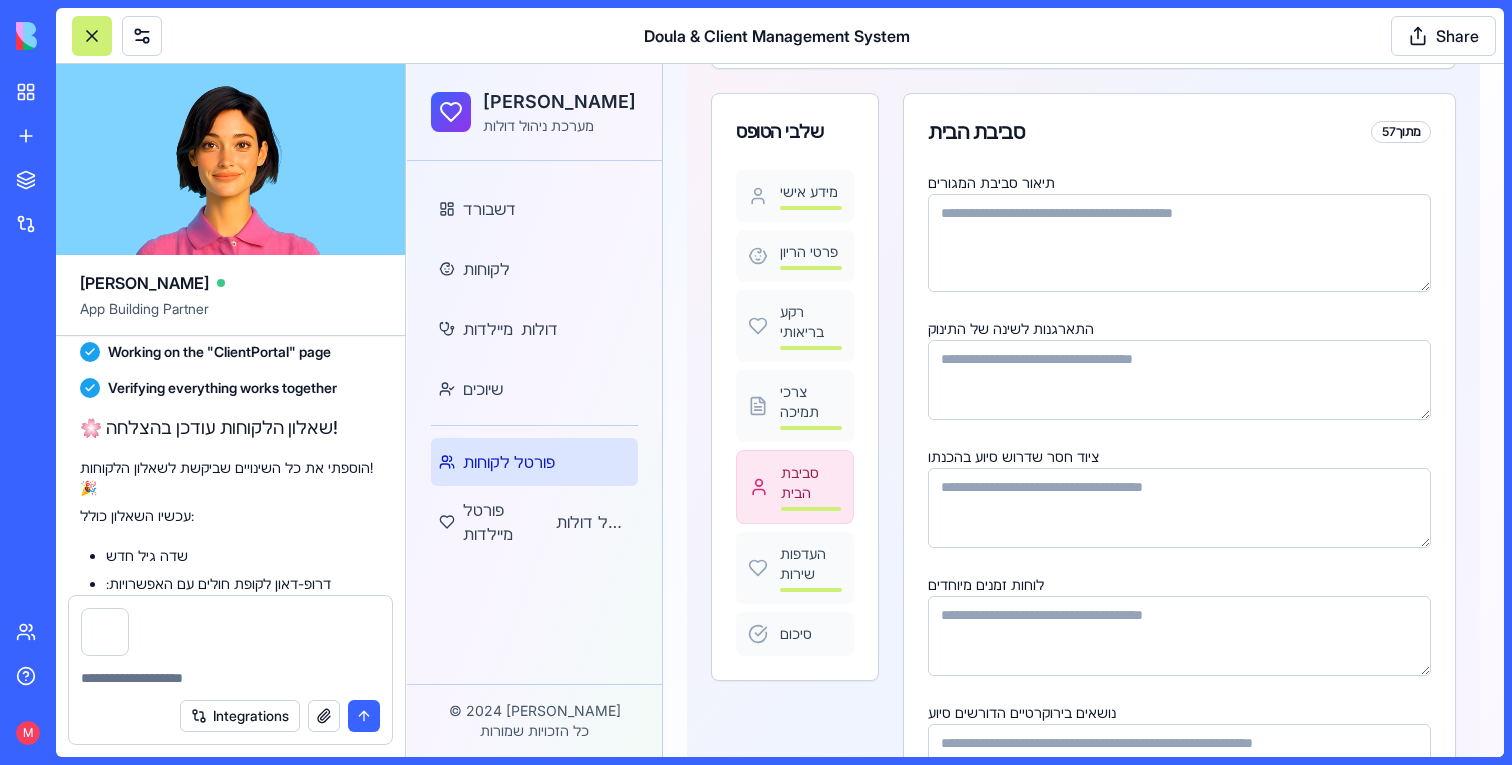 scroll, scrollTop: 4549, scrollLeft: 0, axis: vertical 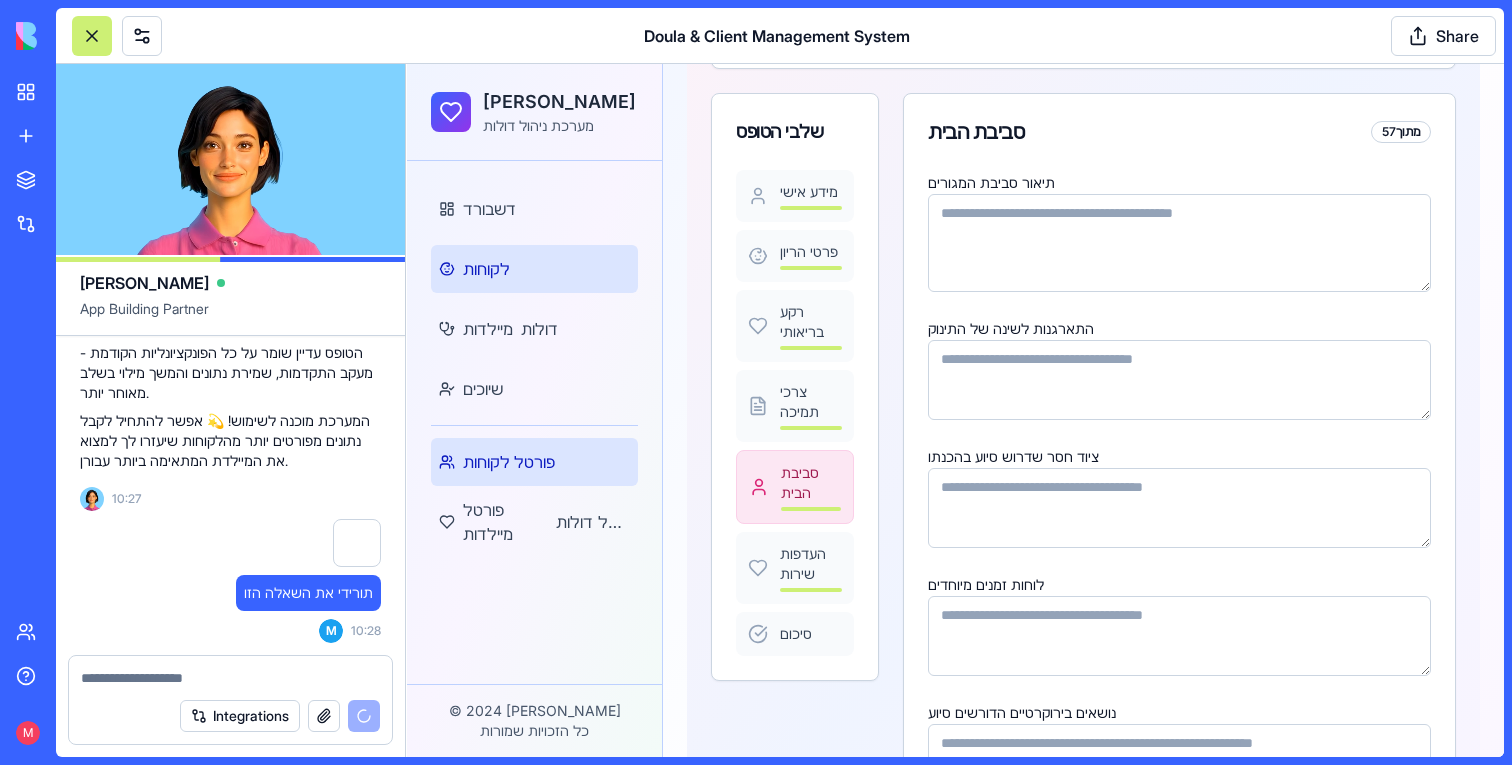 click on "לקוחות" at bounding box center (534, 269) 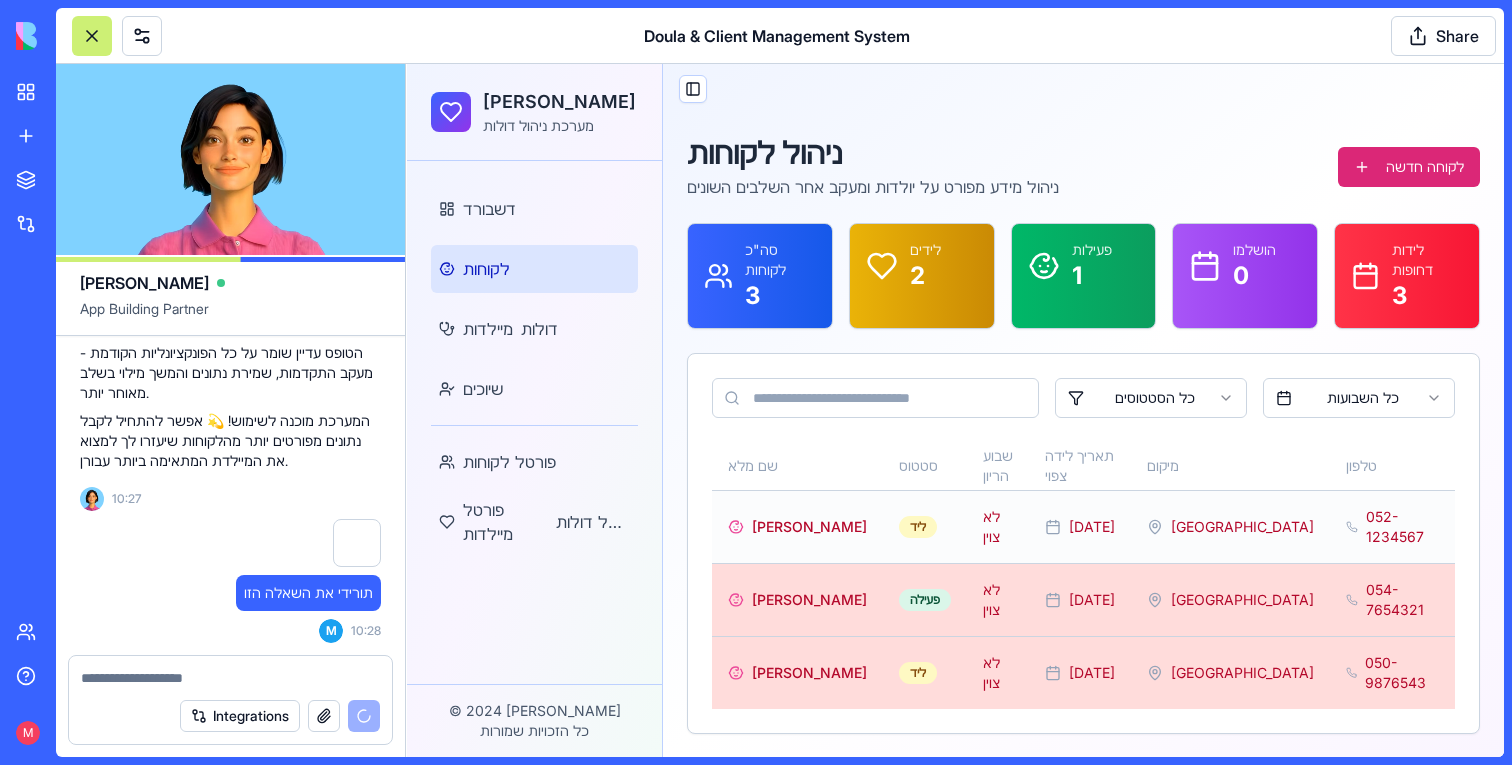 scroll, scrollTop: 0, scrollLeft: 0, axis: both 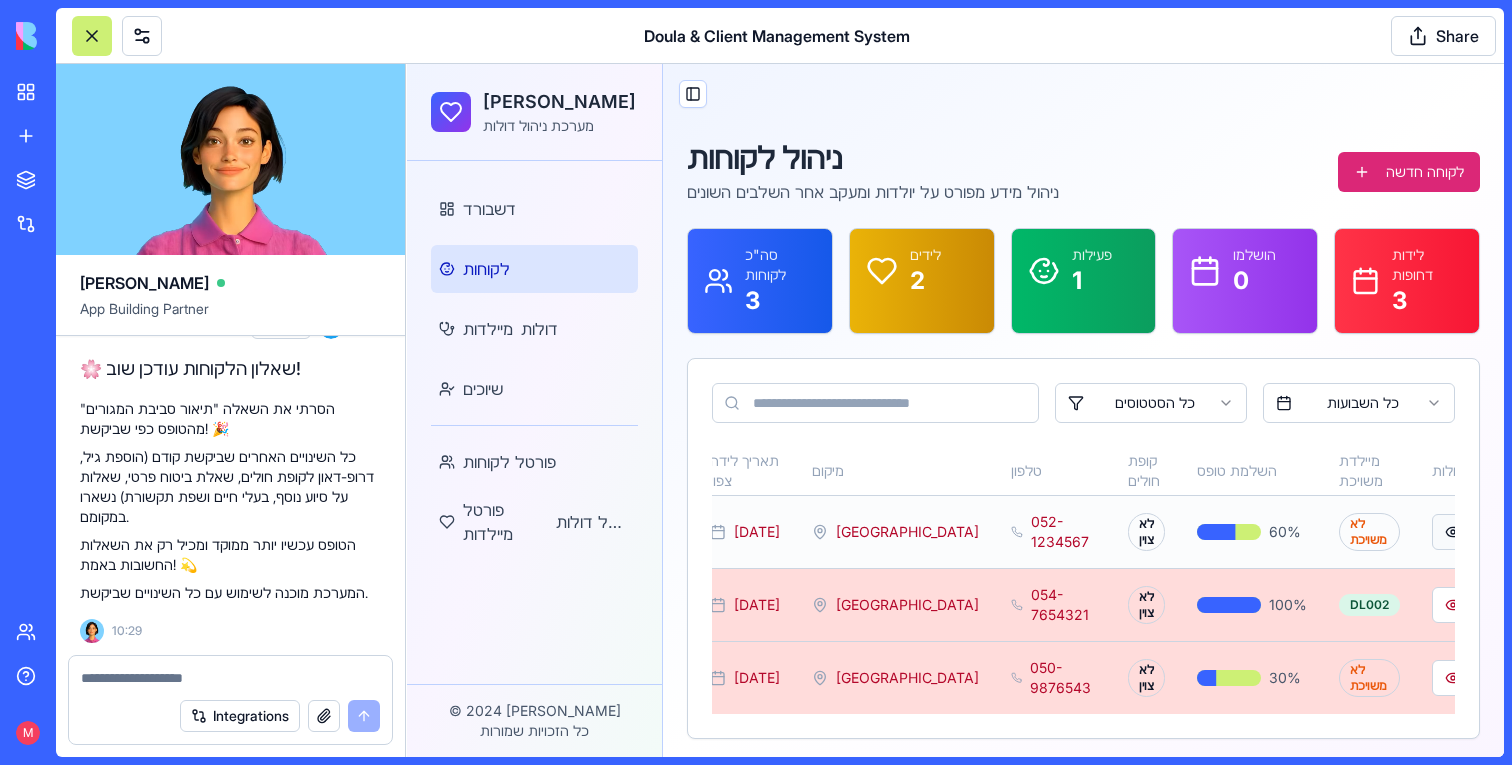 click at bounding box center [1453, 532] 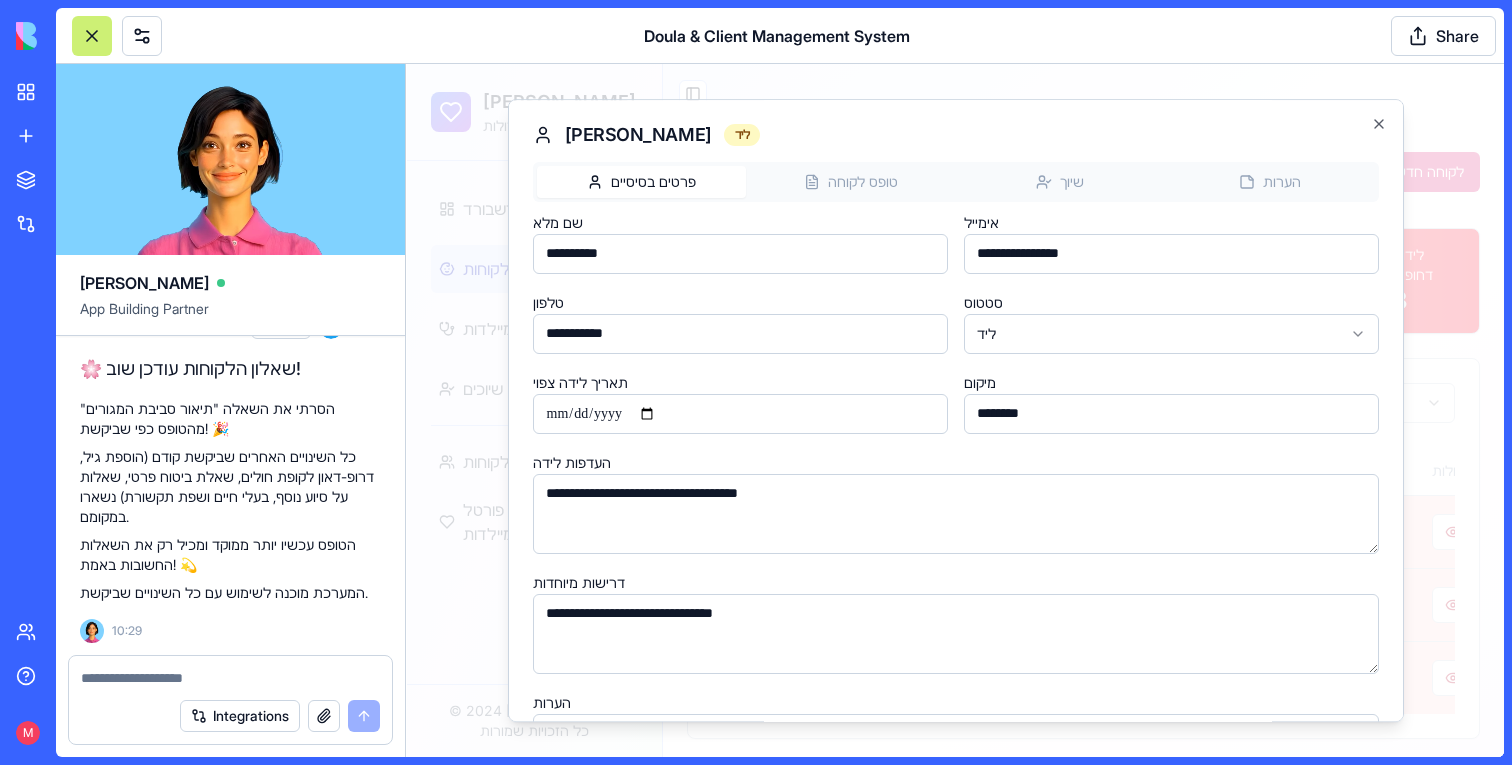 click on "דולה קאר מערכת ניהול דולות דשבורד לקוחות מיילדות דולות שיוכים פורטל לקוחות פורטל מיילדות פורטל דולות © 2024 דולה קאר כל הזכויות שמורות Toggle Sidebar ניהול לקוחות ניהול מידע מפורט על יולדות ומעקב אחר השלבים השונים לקוחה חדשה סה"כ לקוחות 3 לידים 2 פעילות 1 הושלמו 0 לידות דחופות 3 כל הסטטוסים כל השבועות שם מלא סטטוס שבוע הריון תאריך לידה צפוי מיקום טלפון קופת חולים השלמת טופס מיילדת משויכת פעולות Maya Cohen ליד לא צוין 15/12/2023 Tel Aviv 052-1234567 לא צוין 60 % לא משויכת Shira Levi פעילה לא צוין 20/11/2023 Jerusalem 054-7654321 לא צוין 100 % DL002 Tamar Goldstein ליד לא צוין 10/01/2024 Haifa 050-9876543 לא צוין 30 % לא משויכת
Maya Cohen" at bounding box center [955, 413] 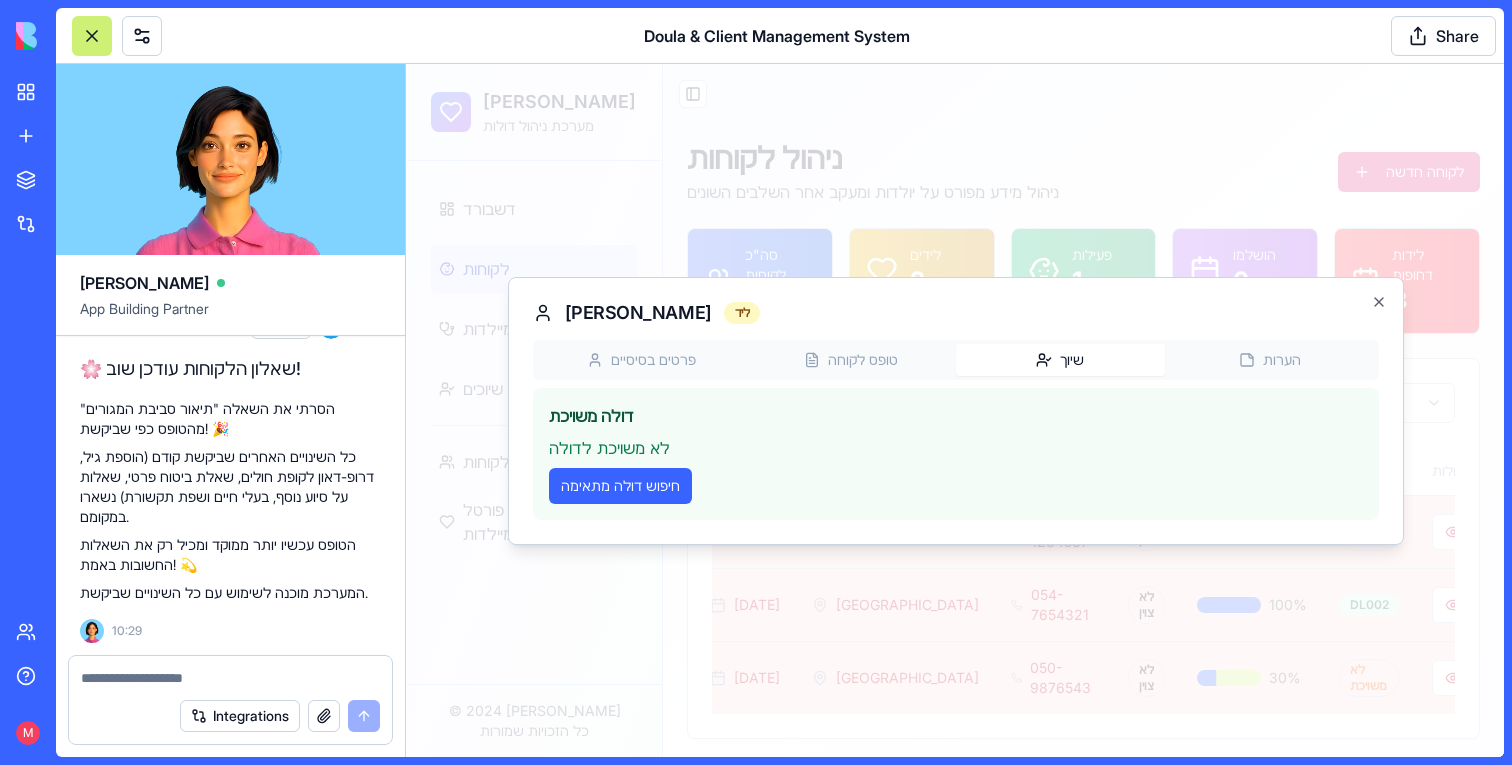 click on "Maya Cohen ליד פרטים בסיסיים טופס לקוחה שיוך הערות דולה משויכת לא משויכת לדולה חיפוש דולה מתאימה Close" at bounding box center (956, 411) 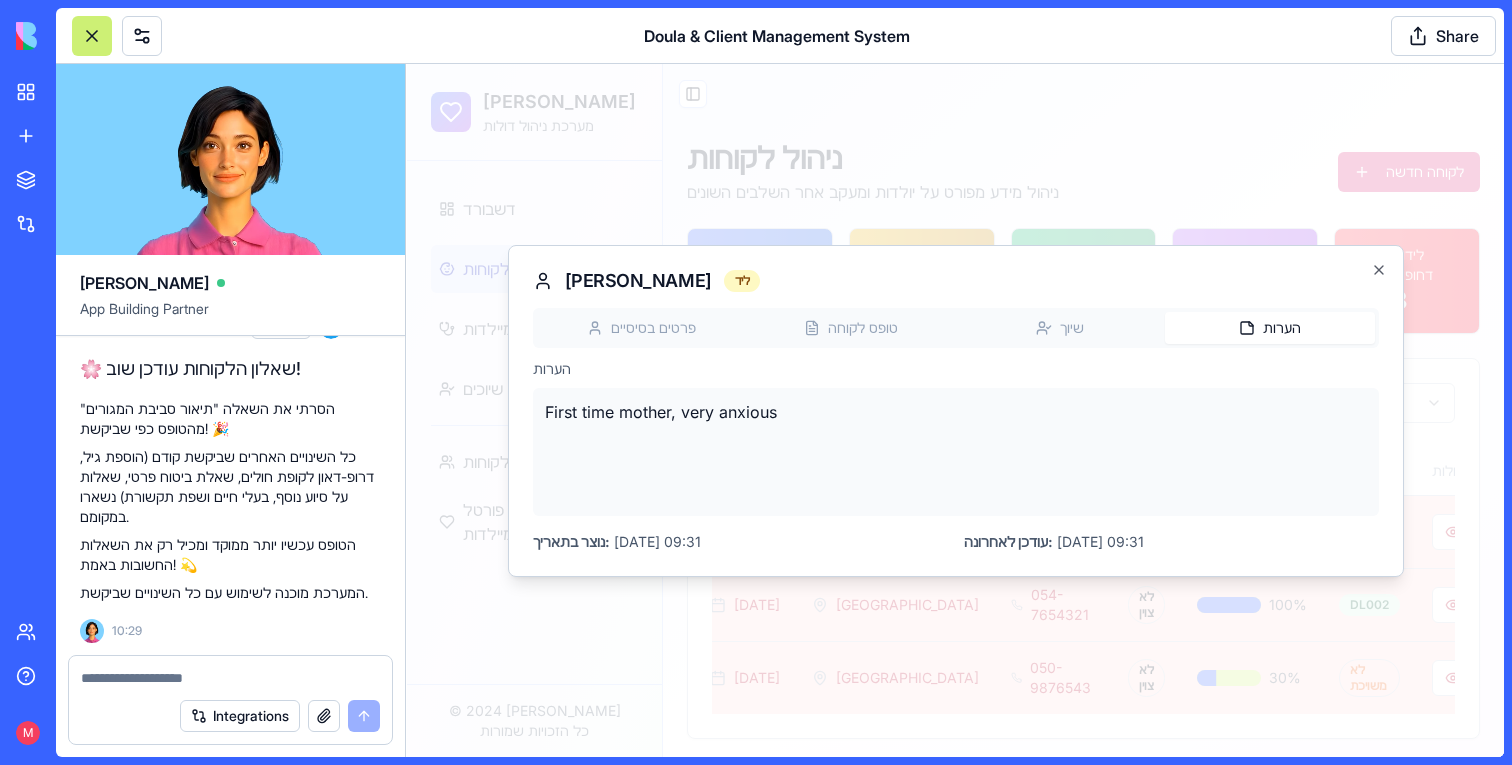 click on "פרטים בסיסיים טופס לקוחה שיוך הערות הערות First time mother, very anxious נוצר בתאריך:   09/07/2025 09:31 עודכן לאחרונה:   09/07/2025 09:31" at bounding box center (956, 430) 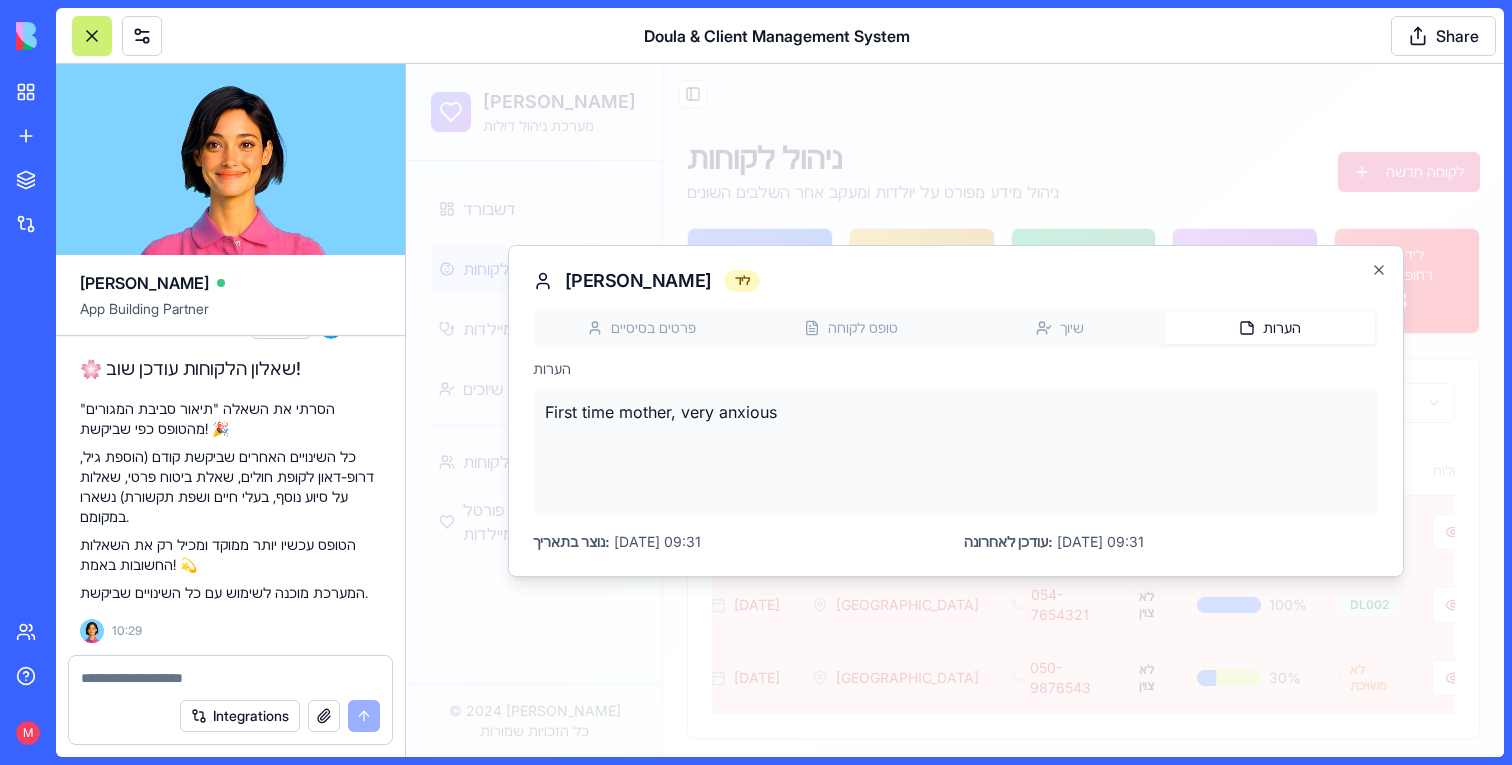 click at bounding box center (955, 410) 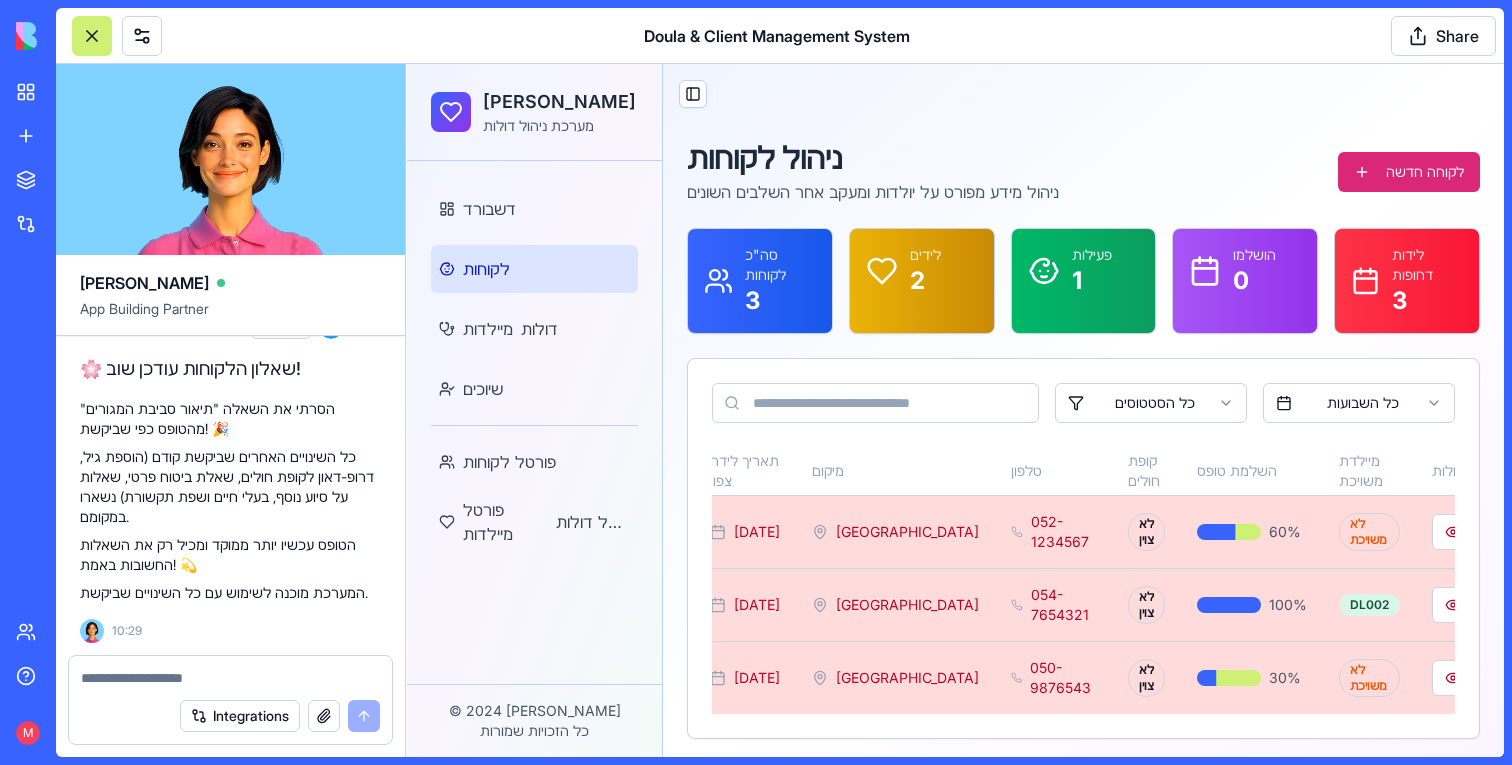 scroll, scrollTop: 4632, scrollLeft: 0, axis: vertical 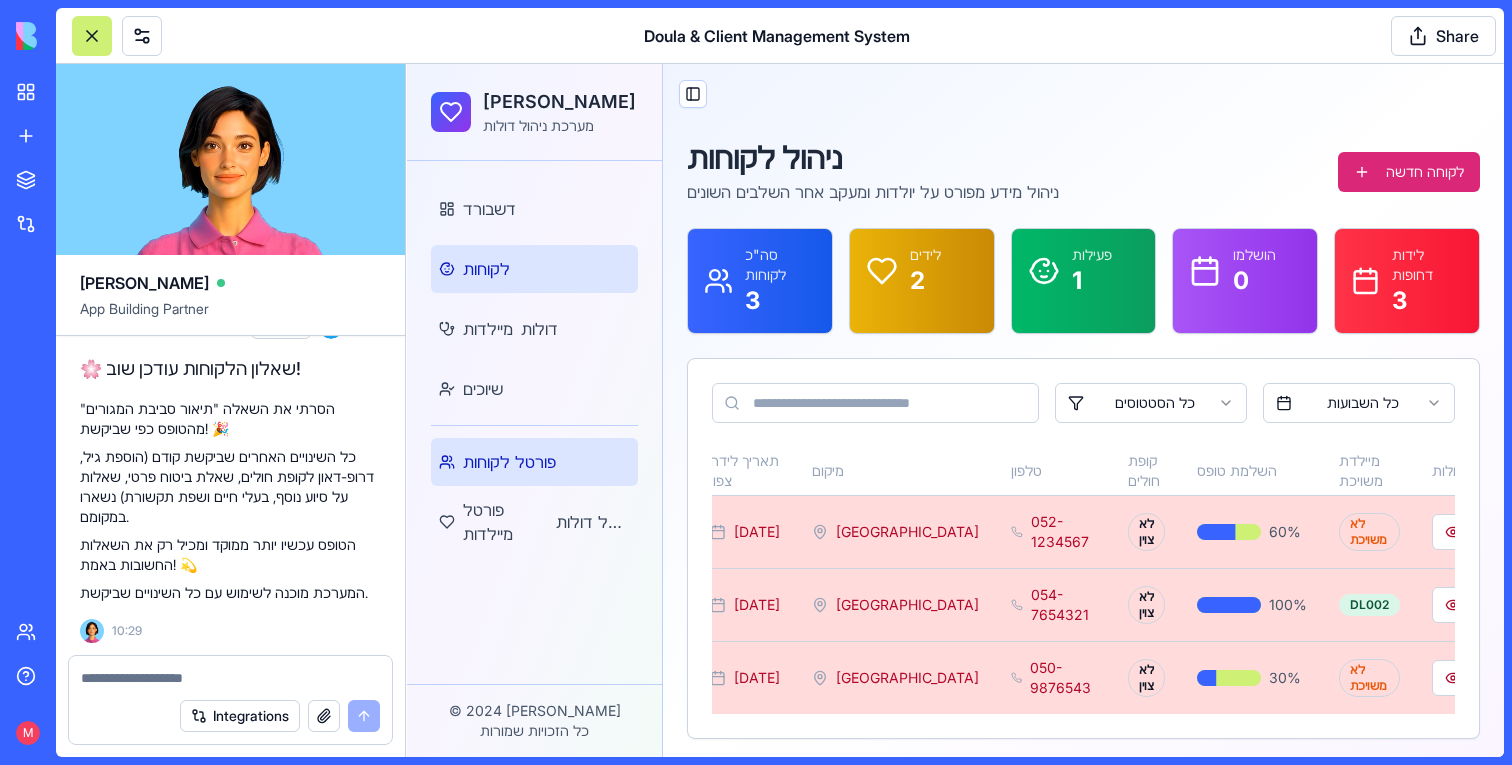click on "פורטל לקוחות" at bounding box center [534, 462] 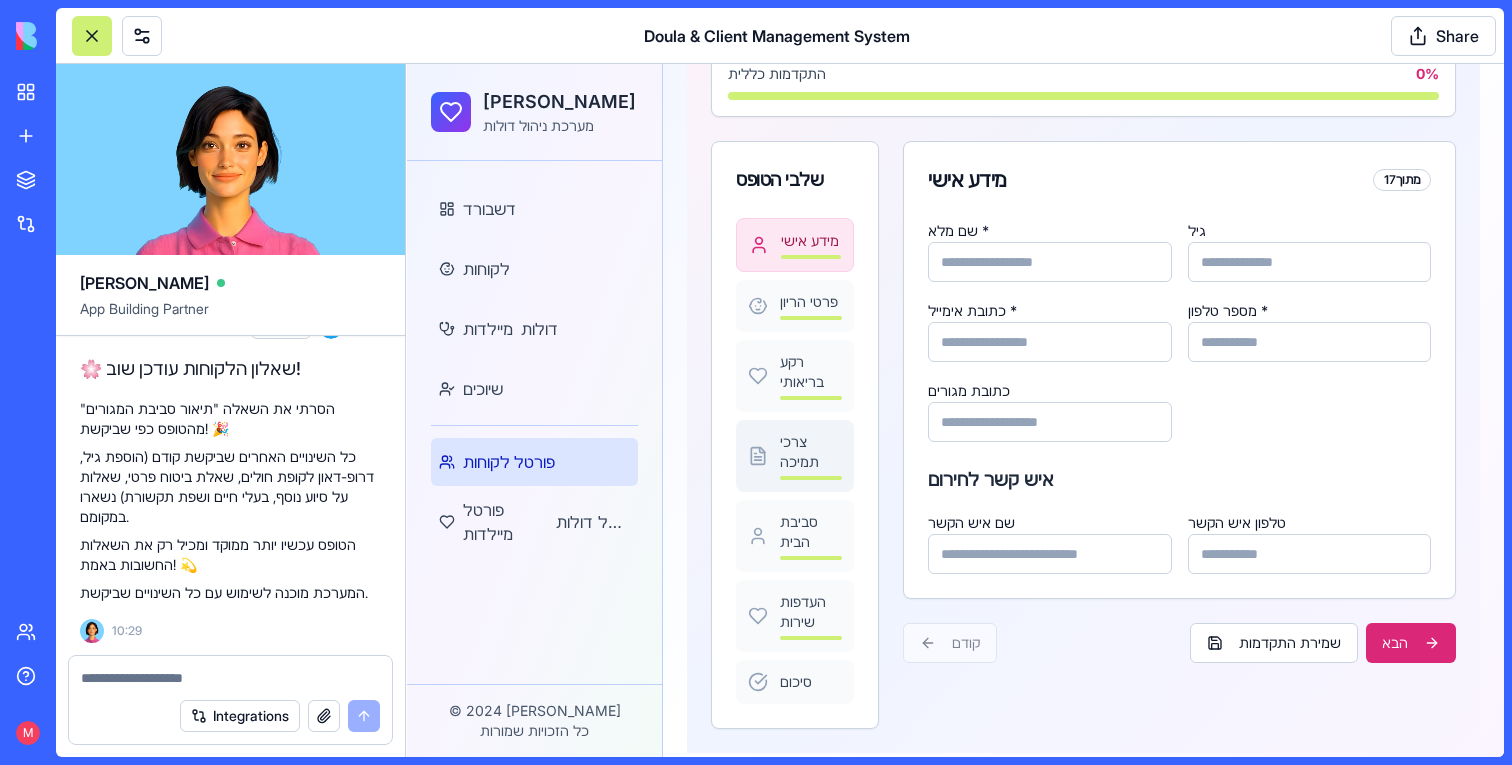 scroll, scrollTop: 254, scrollLeft: 0, axis: vertical 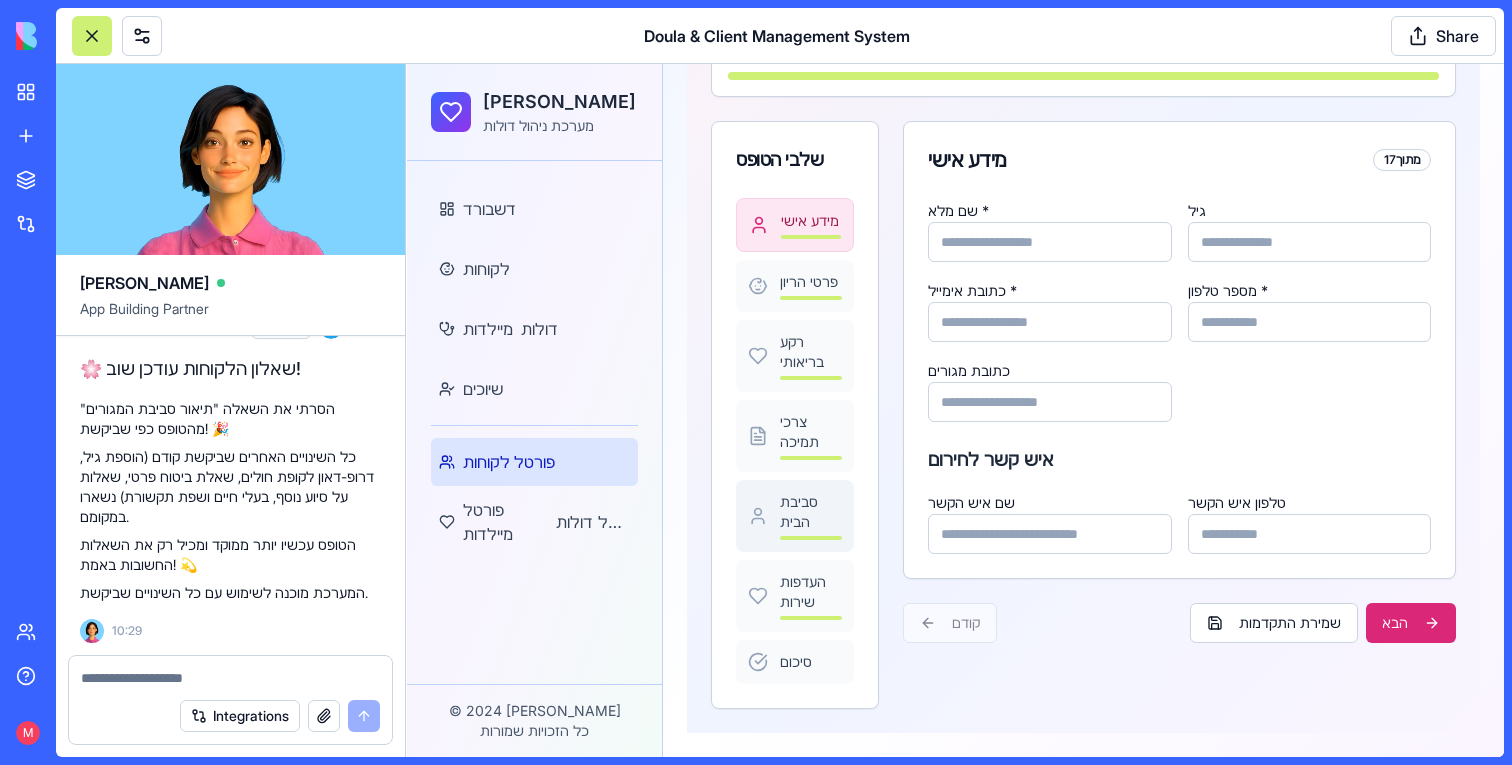 click on "סביבת הבית" at bounding box center [795, 516] 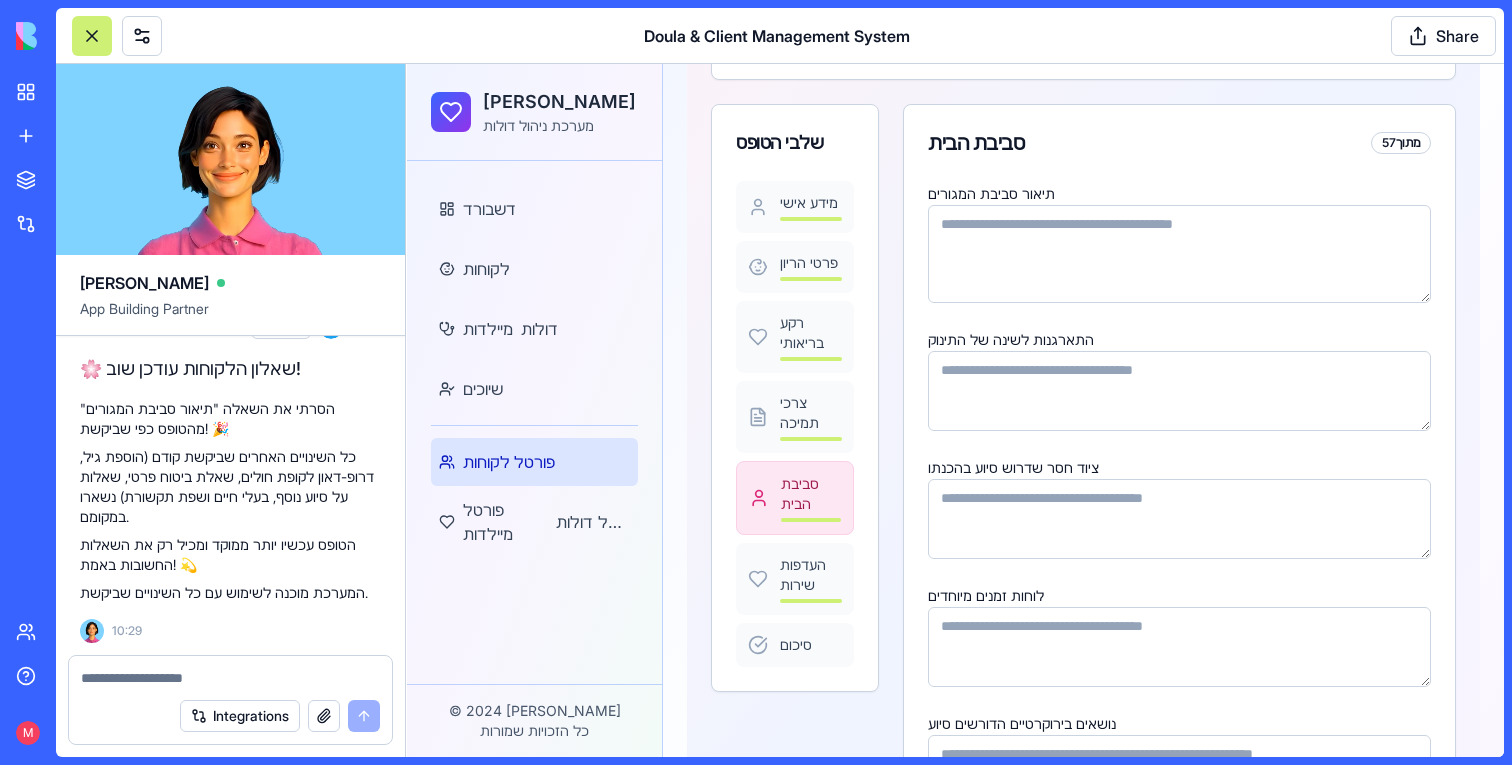scroll, scrollTop: 4873, scrollLeft: 0, axis: vertical 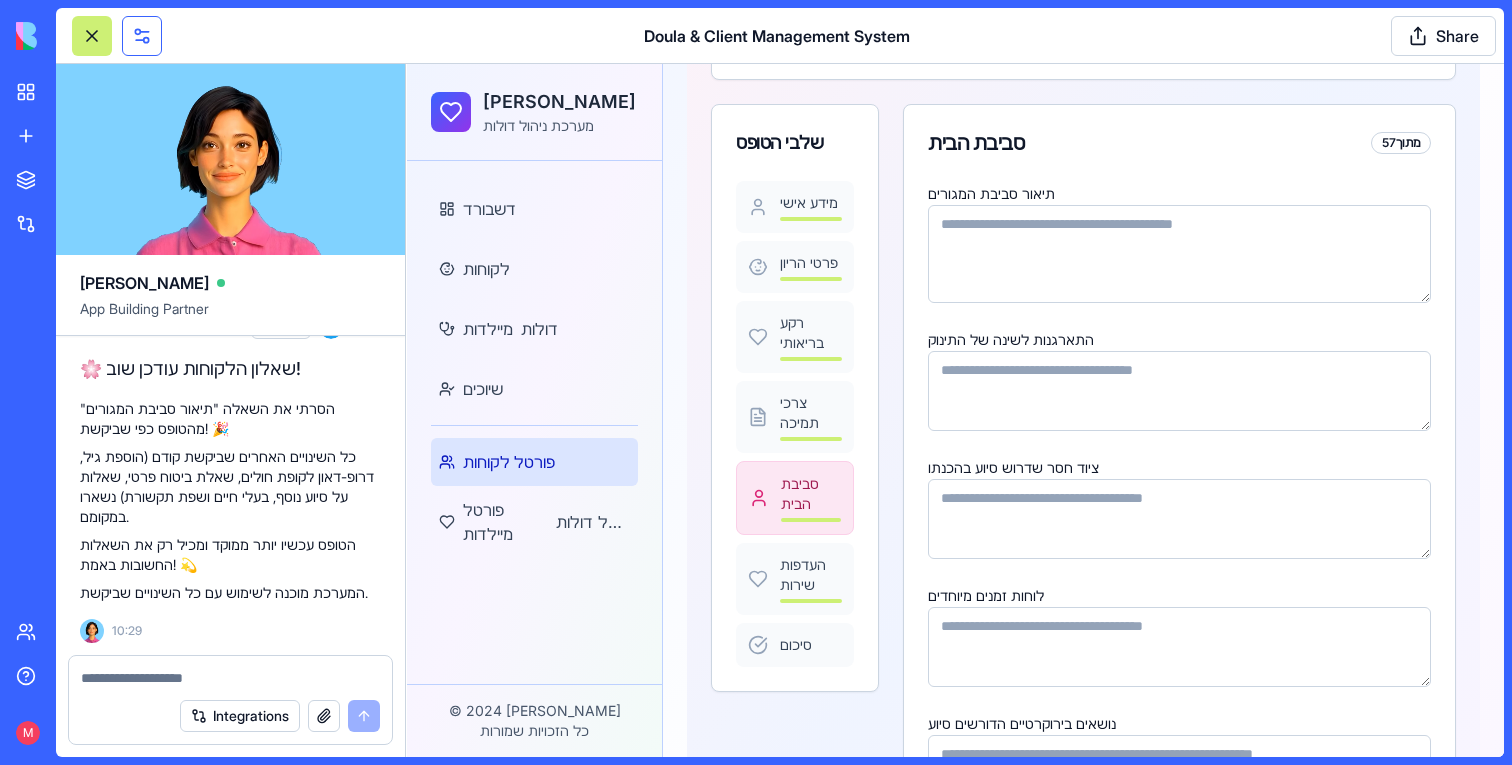 click at bounding box center [142, 36] 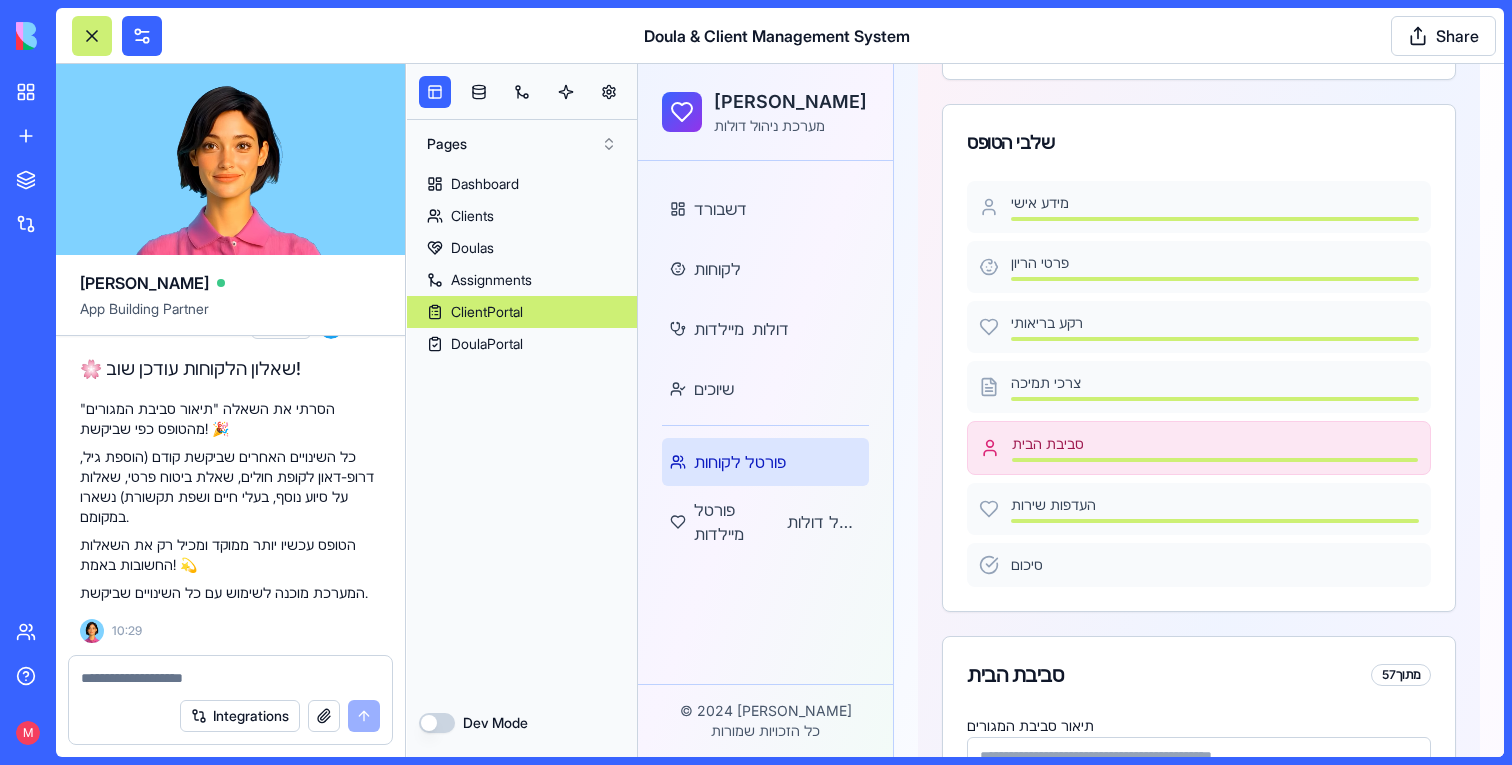 click at bounding box center (522, 92) 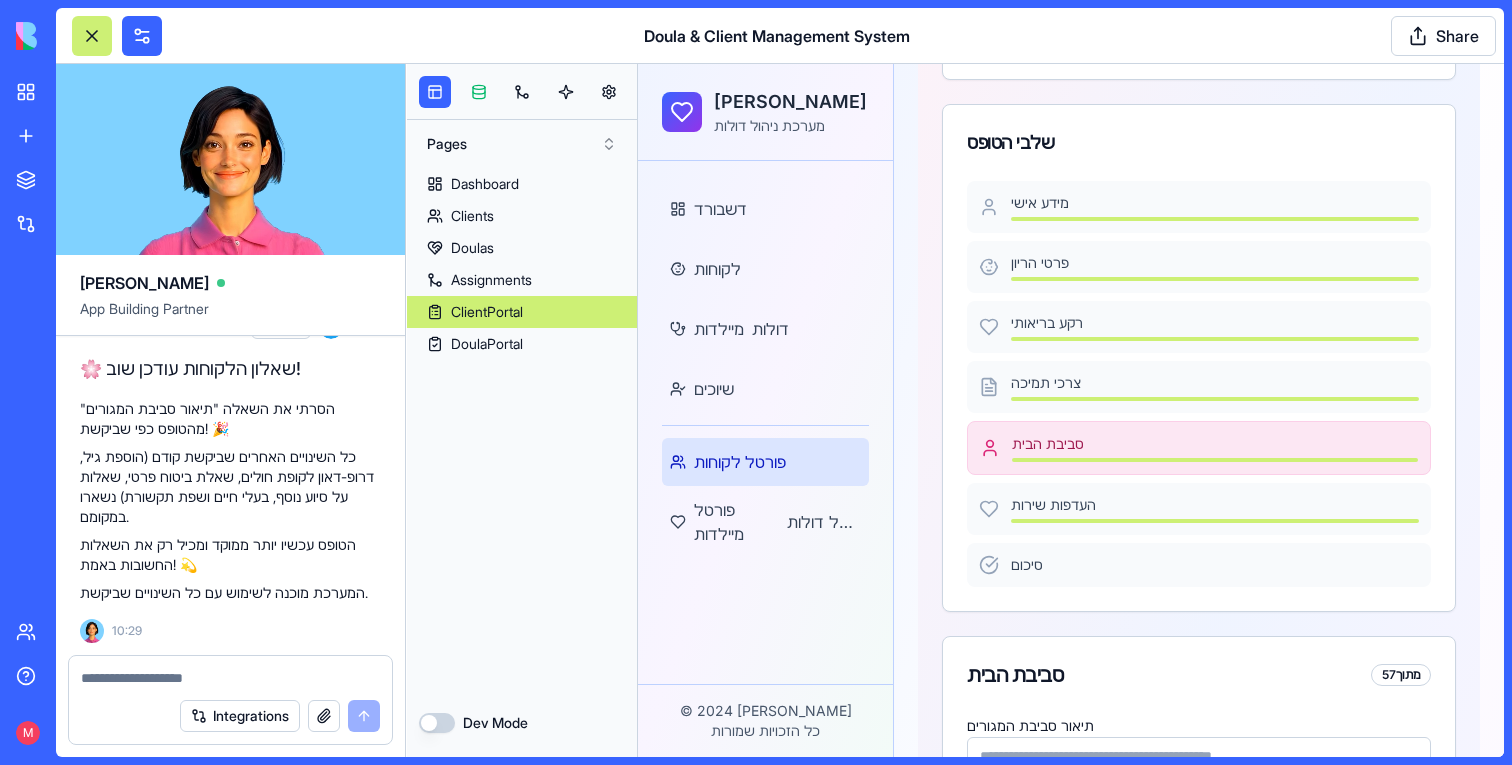 click at bounding box center (479, 92) 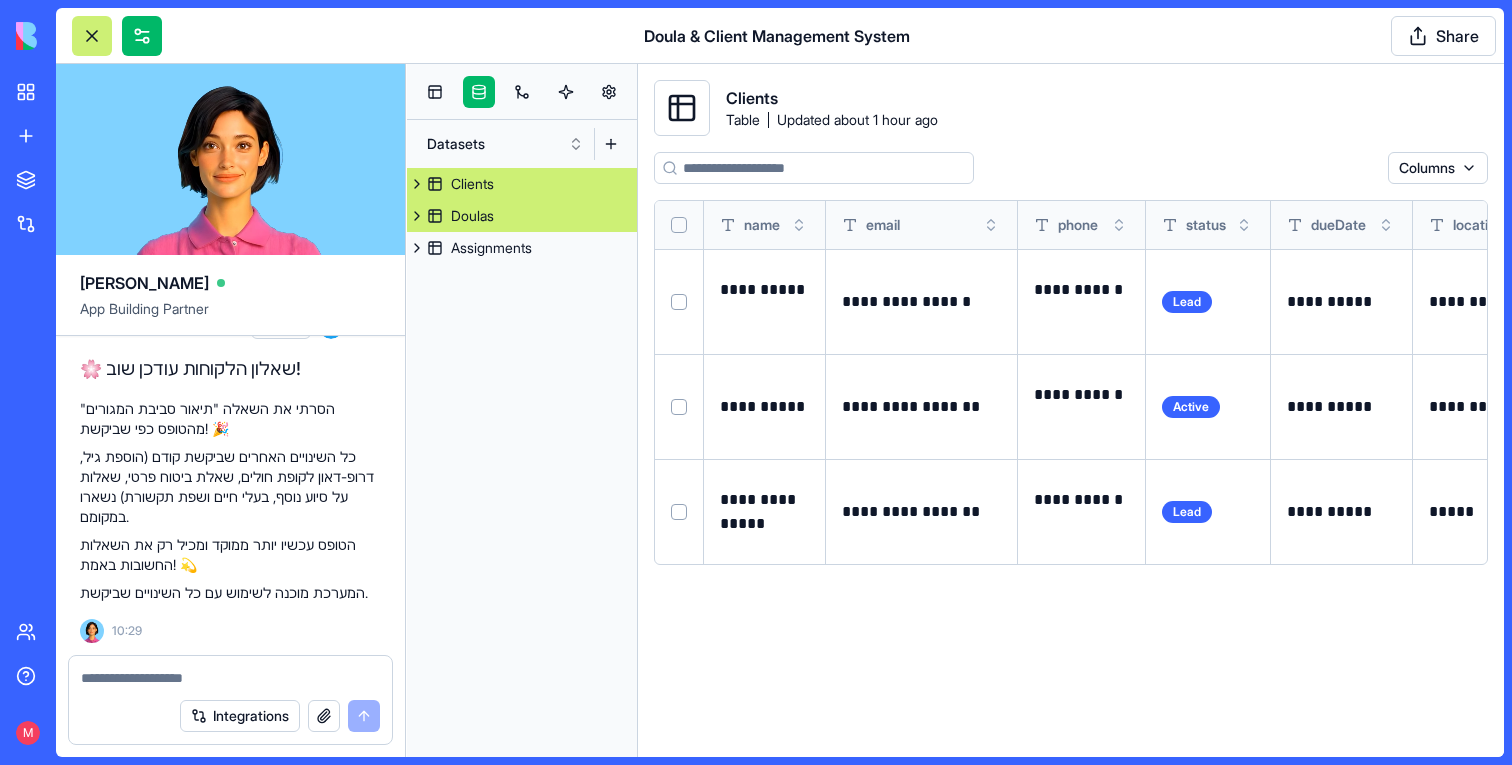 click on "Doulas" at bounding box center [522, 216] 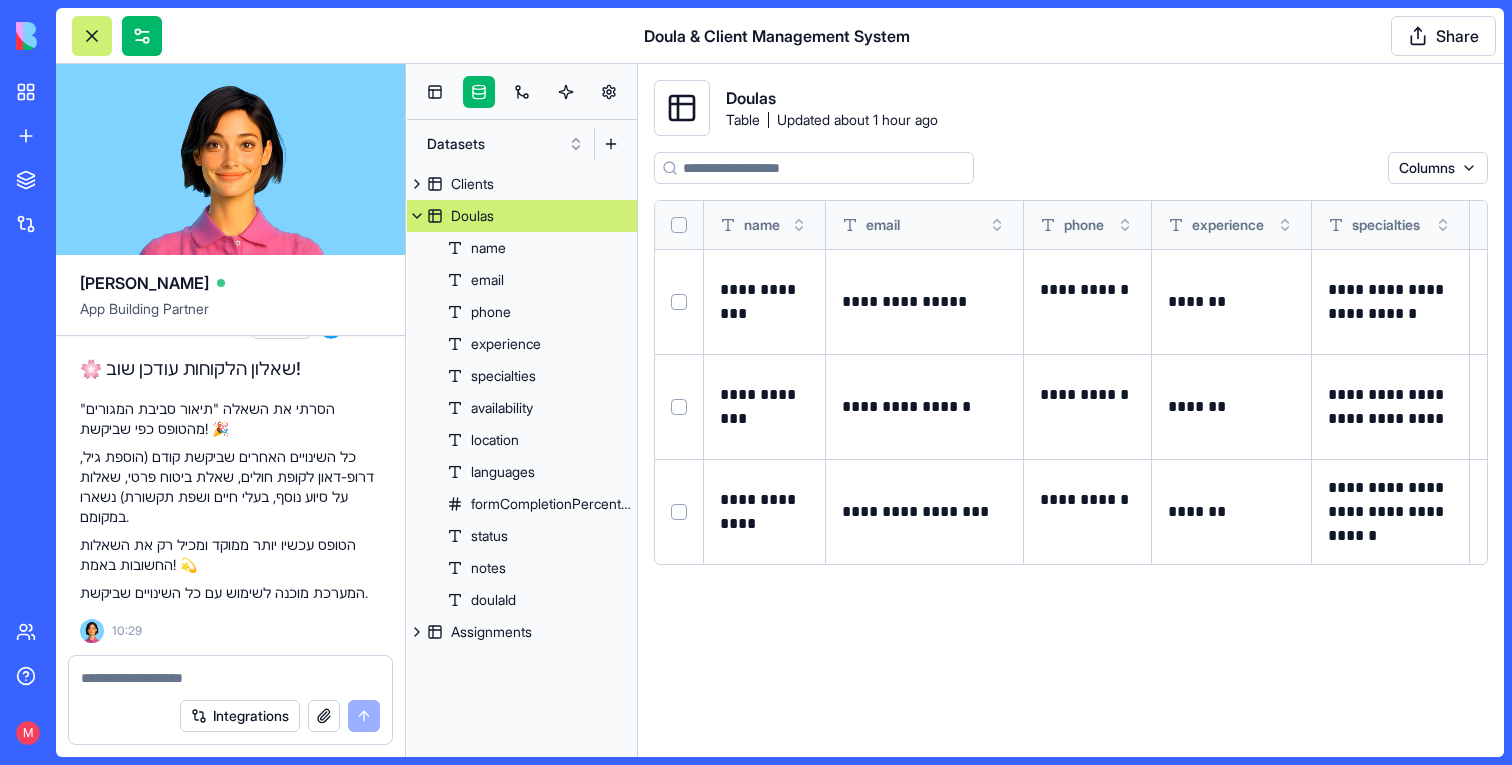 click at bounding box center (417, 216) 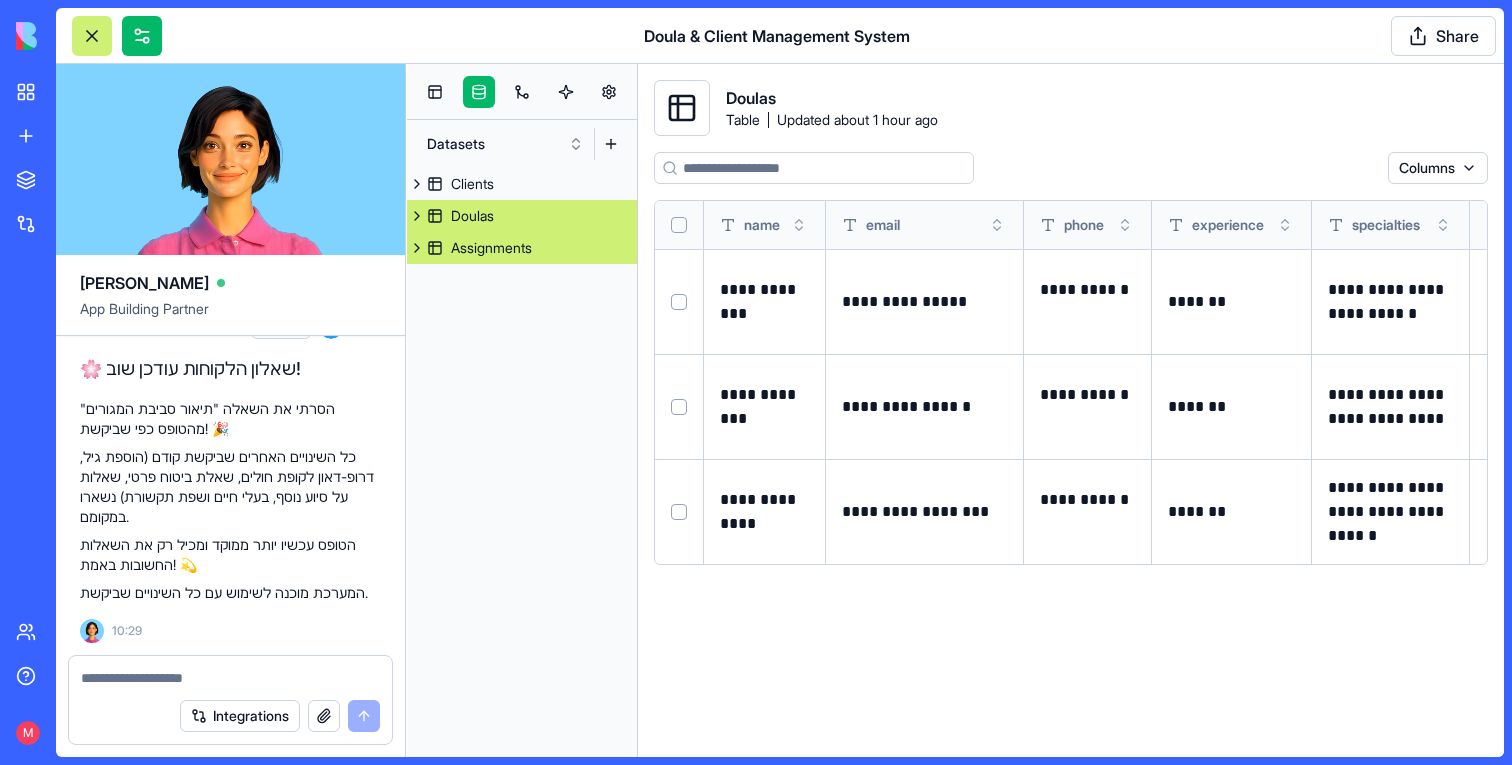 click on "Assignments" at bounding box center [522, 248] 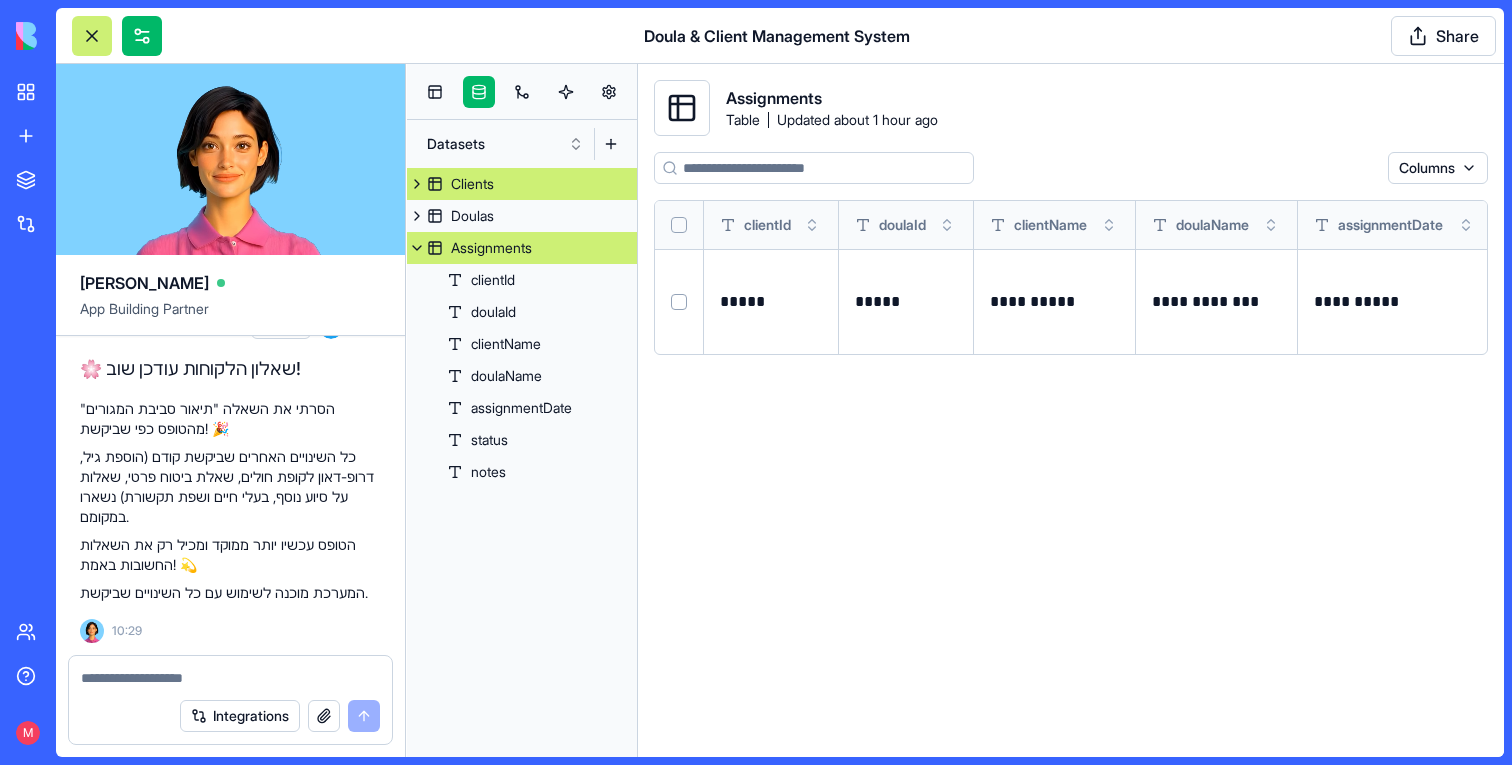 click at bounding box center [417, 184] 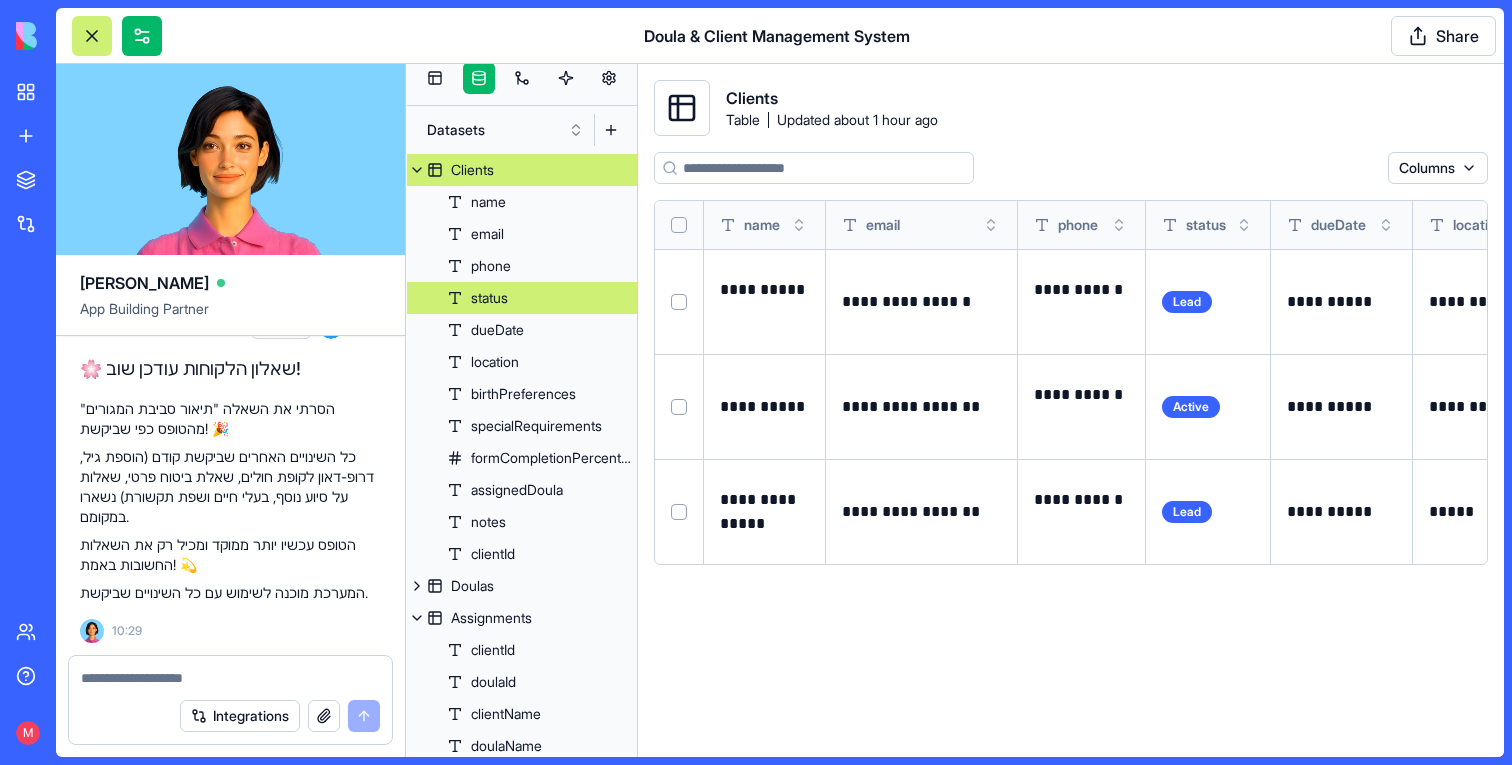 scroll, scrollTop: 0, scrollLeft: 0, axis: both 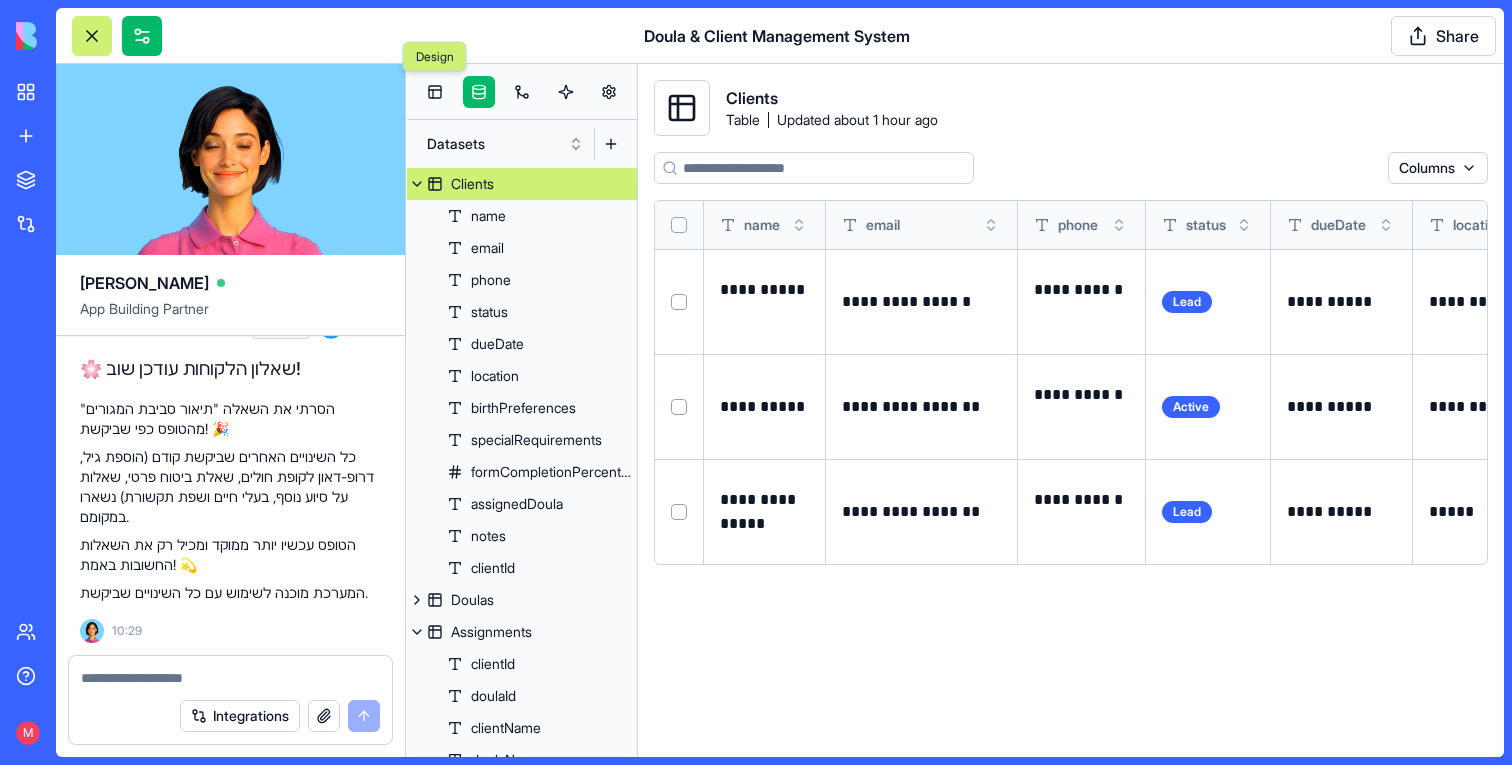 click on "Design Design" at bounding box center (522, 92) 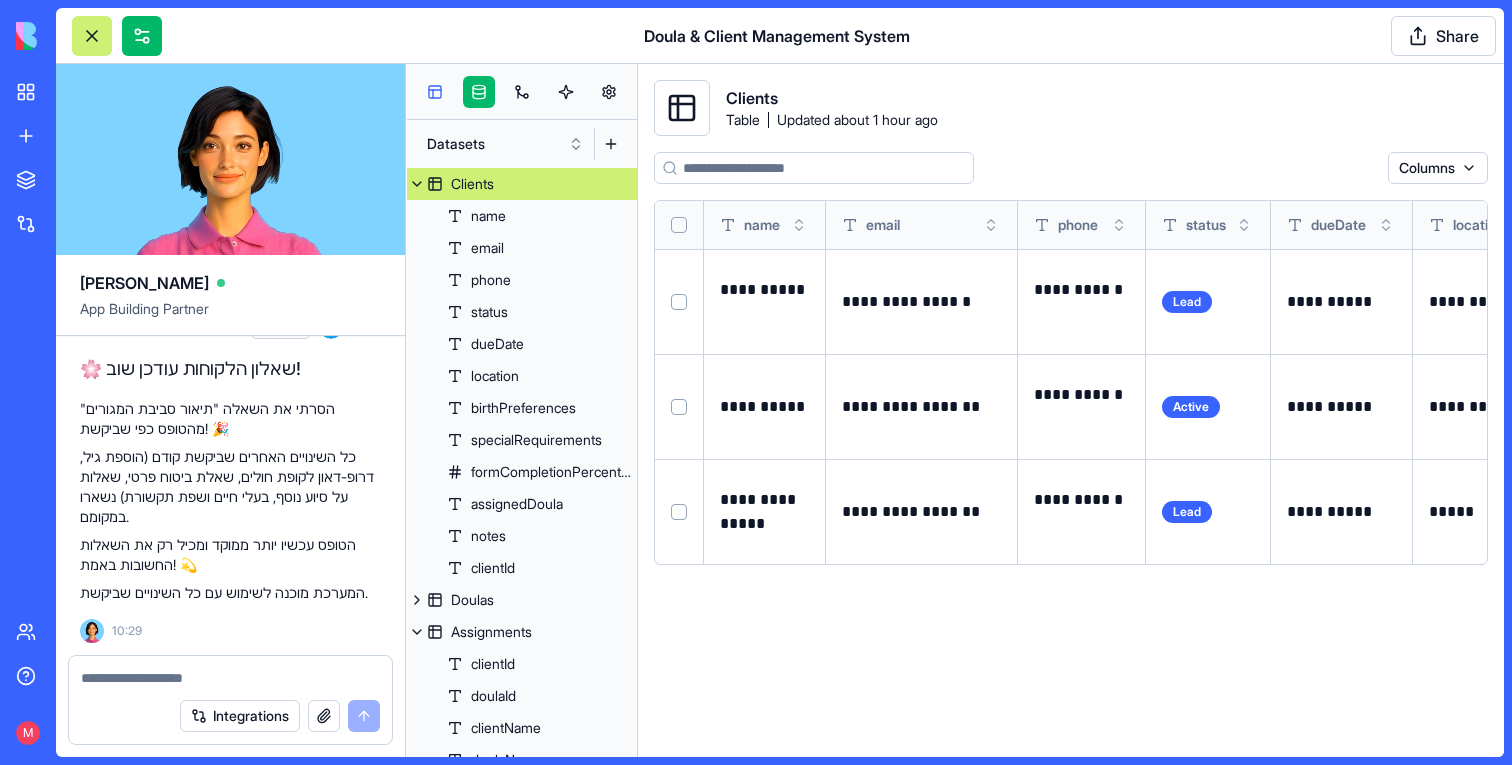 click at bounding box center [435, 92] 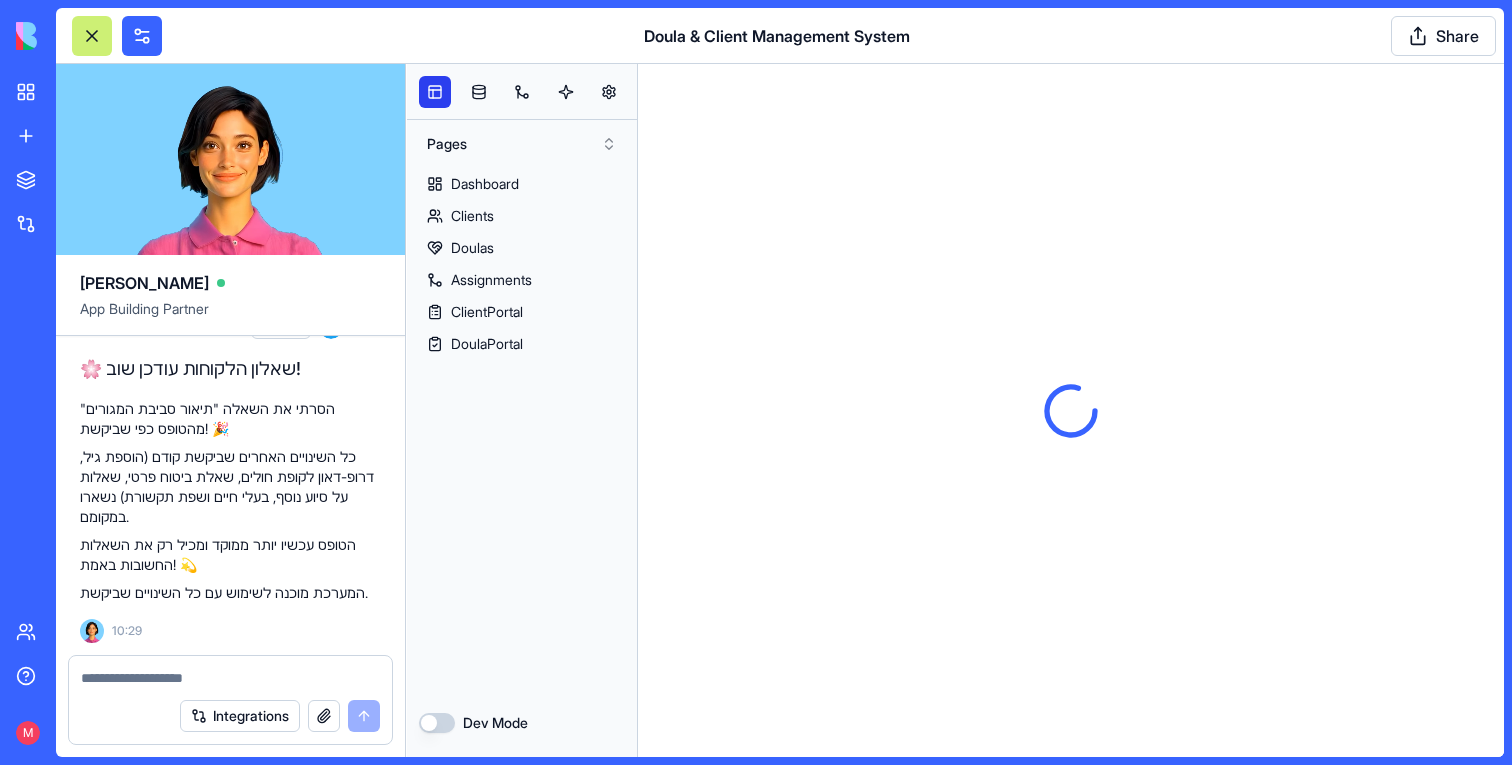 scroll, scrollTop: 0, scrollLeft: 0, axis: both 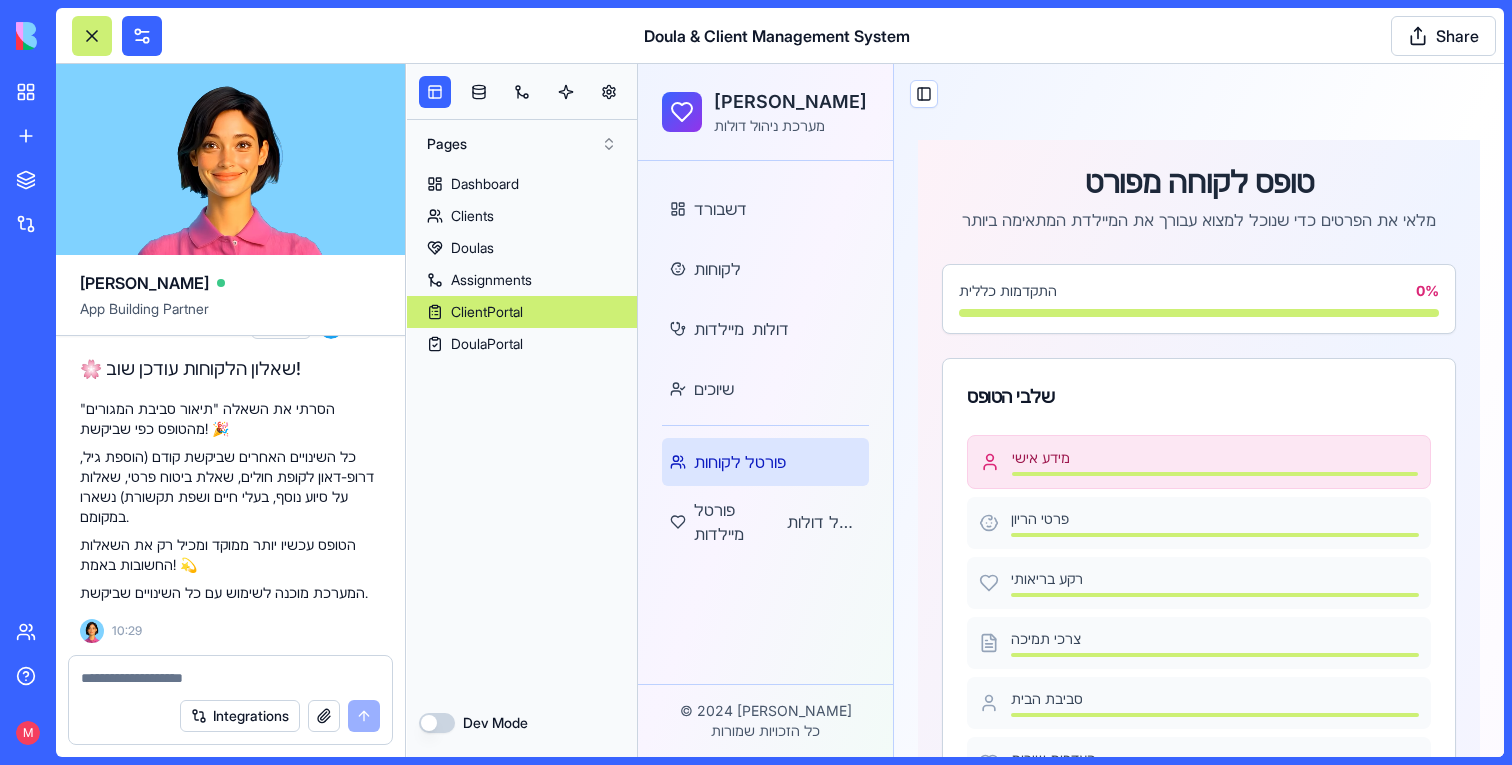 click on "ClientPortal" at bounding box center (487, 312) 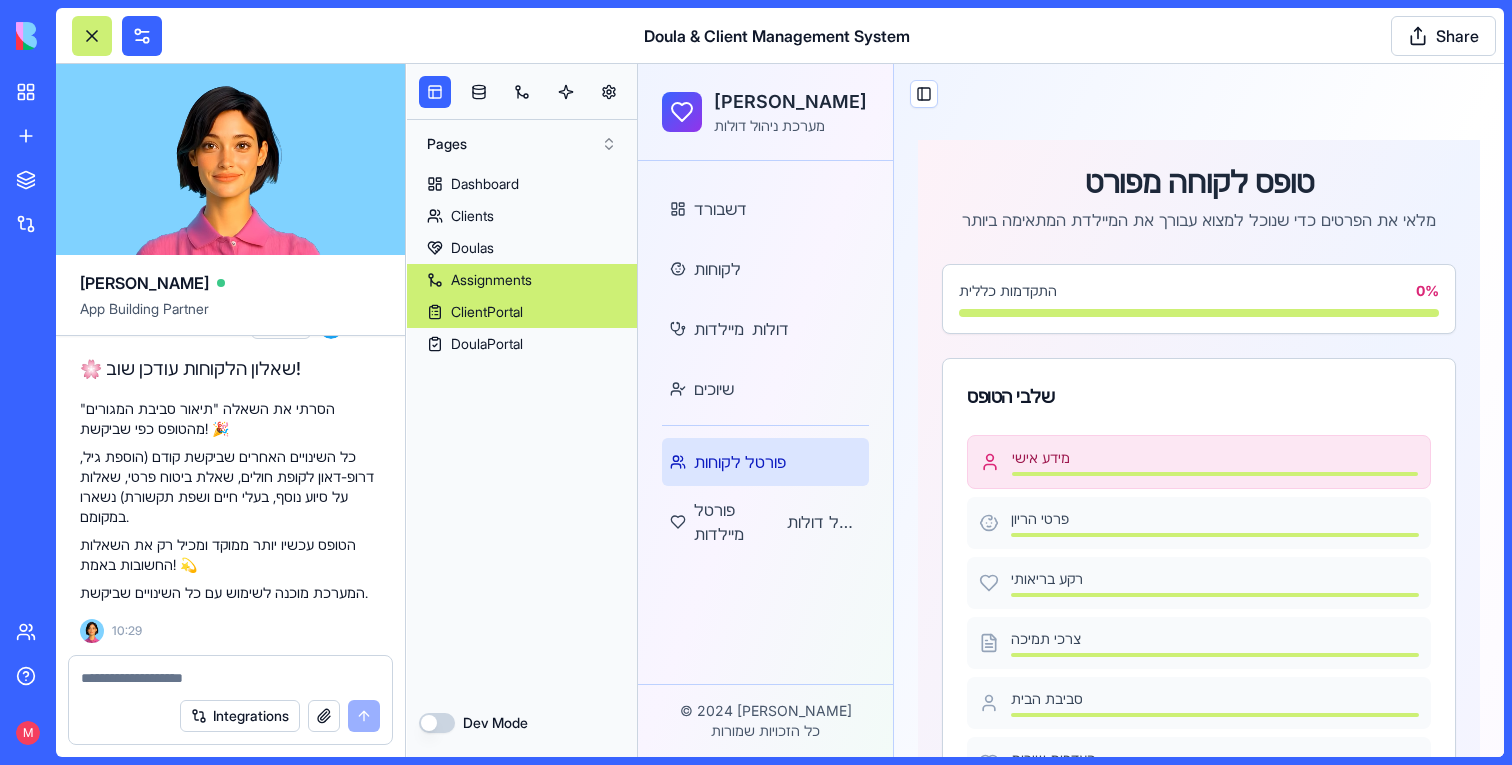 click on "Assignments" at bounding box center (491, 280) 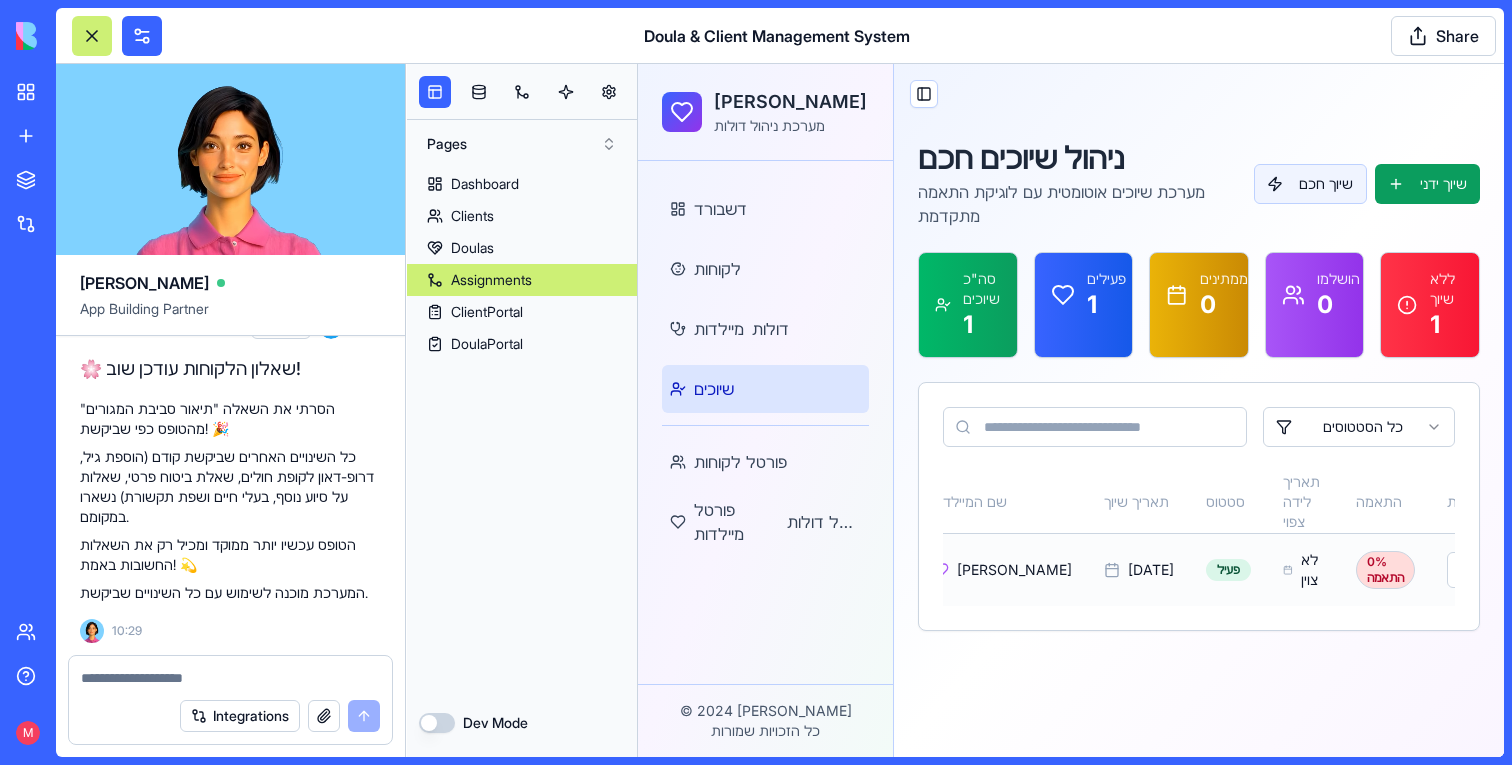 scroll, scrollTop: 0, scrollLeft: 0, axis: both 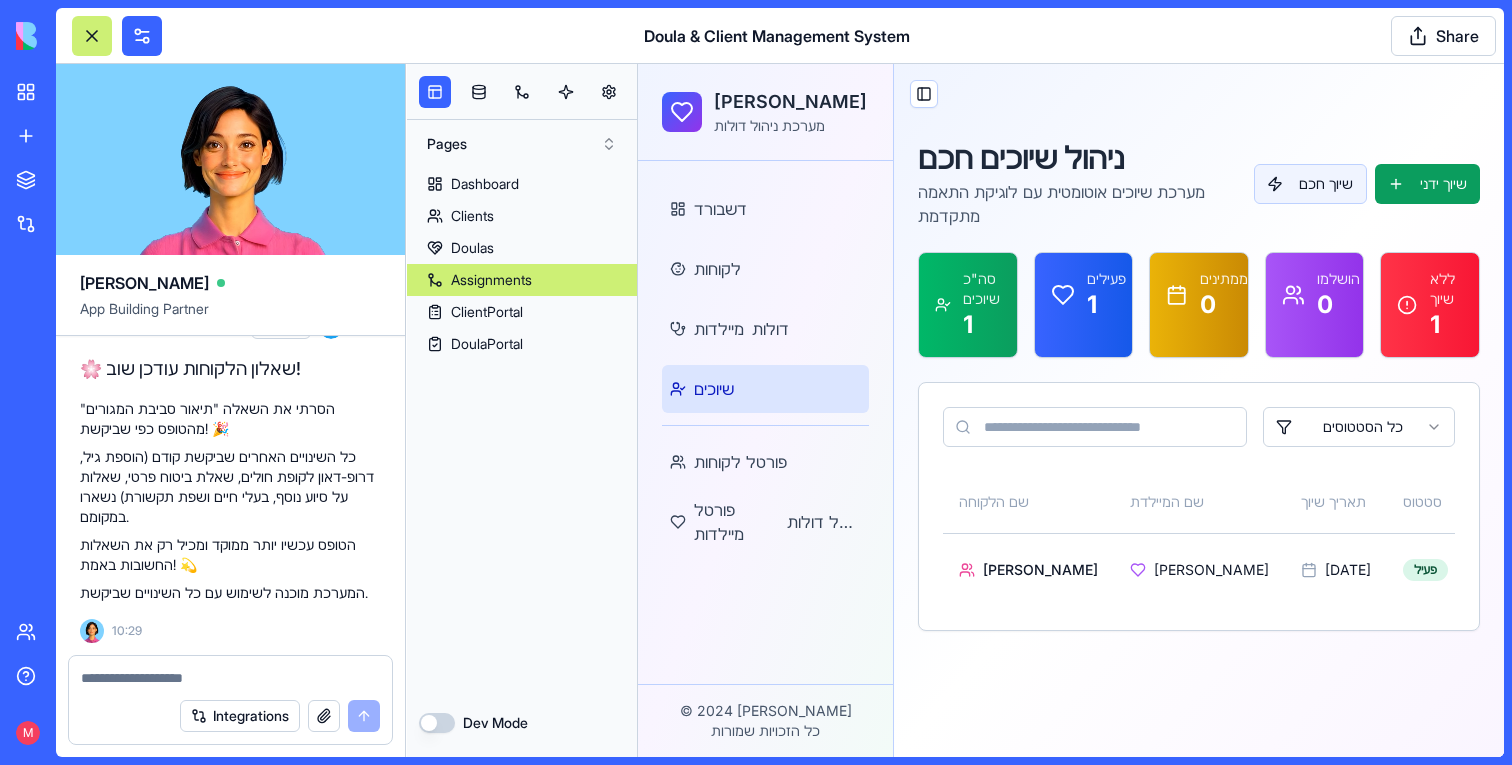 click at bounding box center [230, 678] 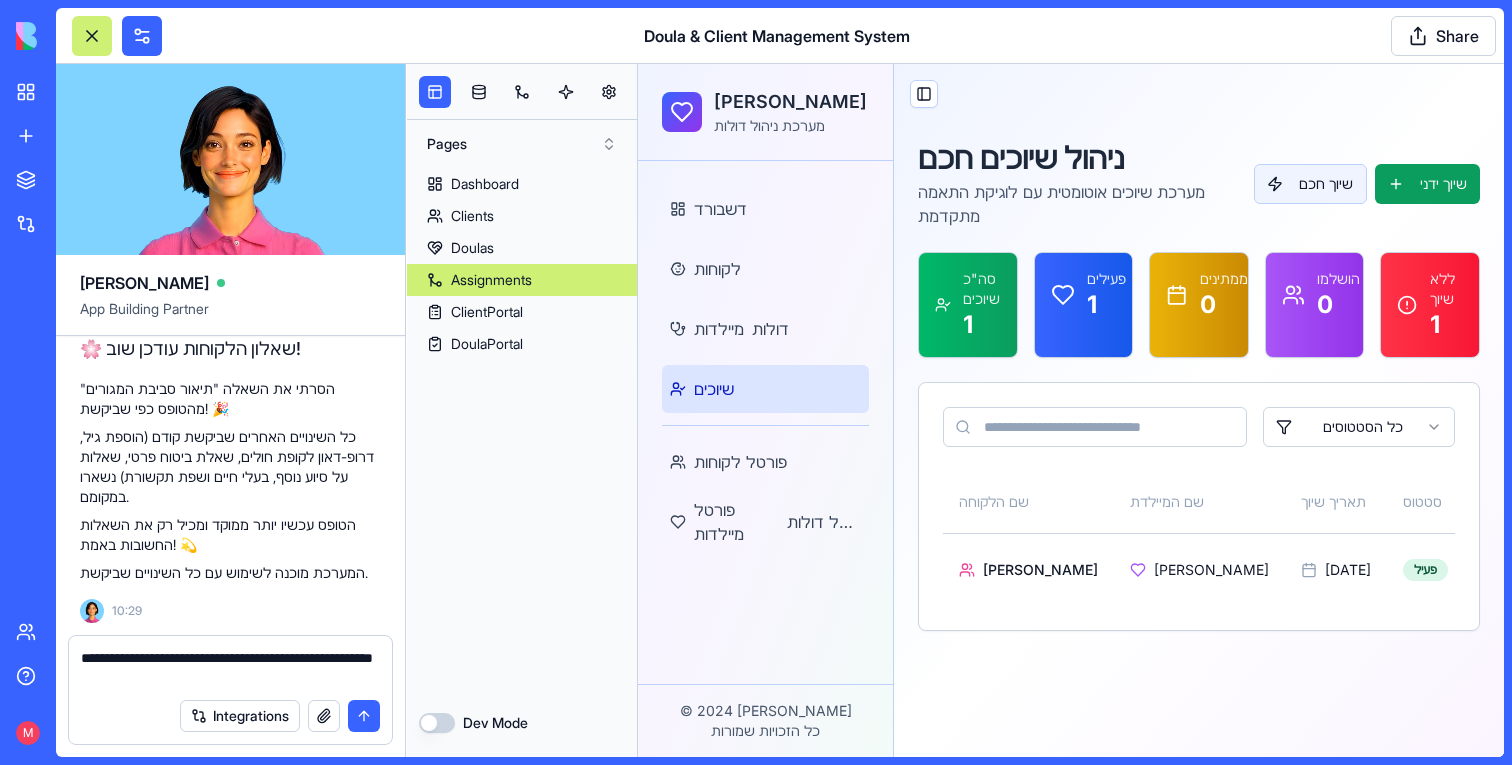 type on "**********" 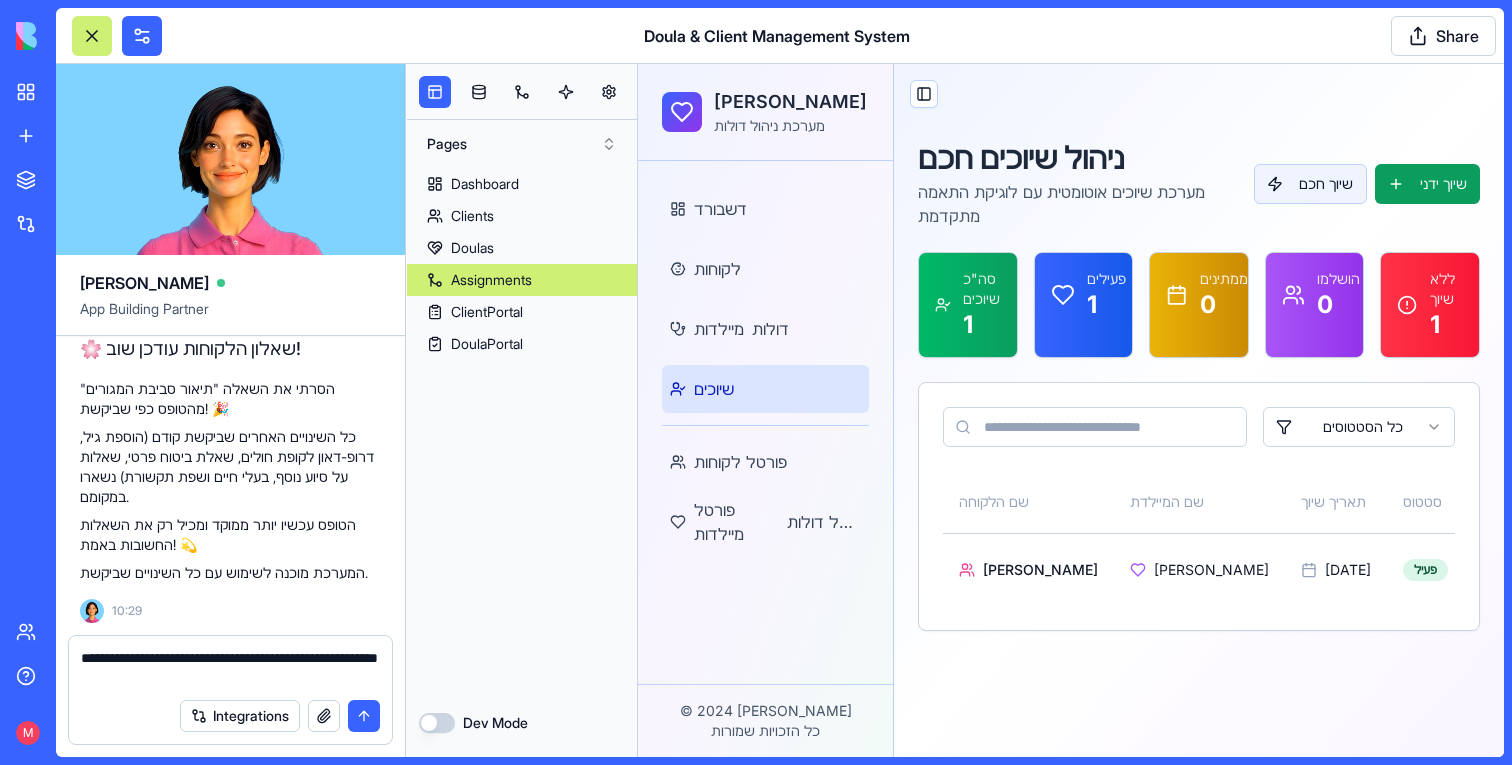 type 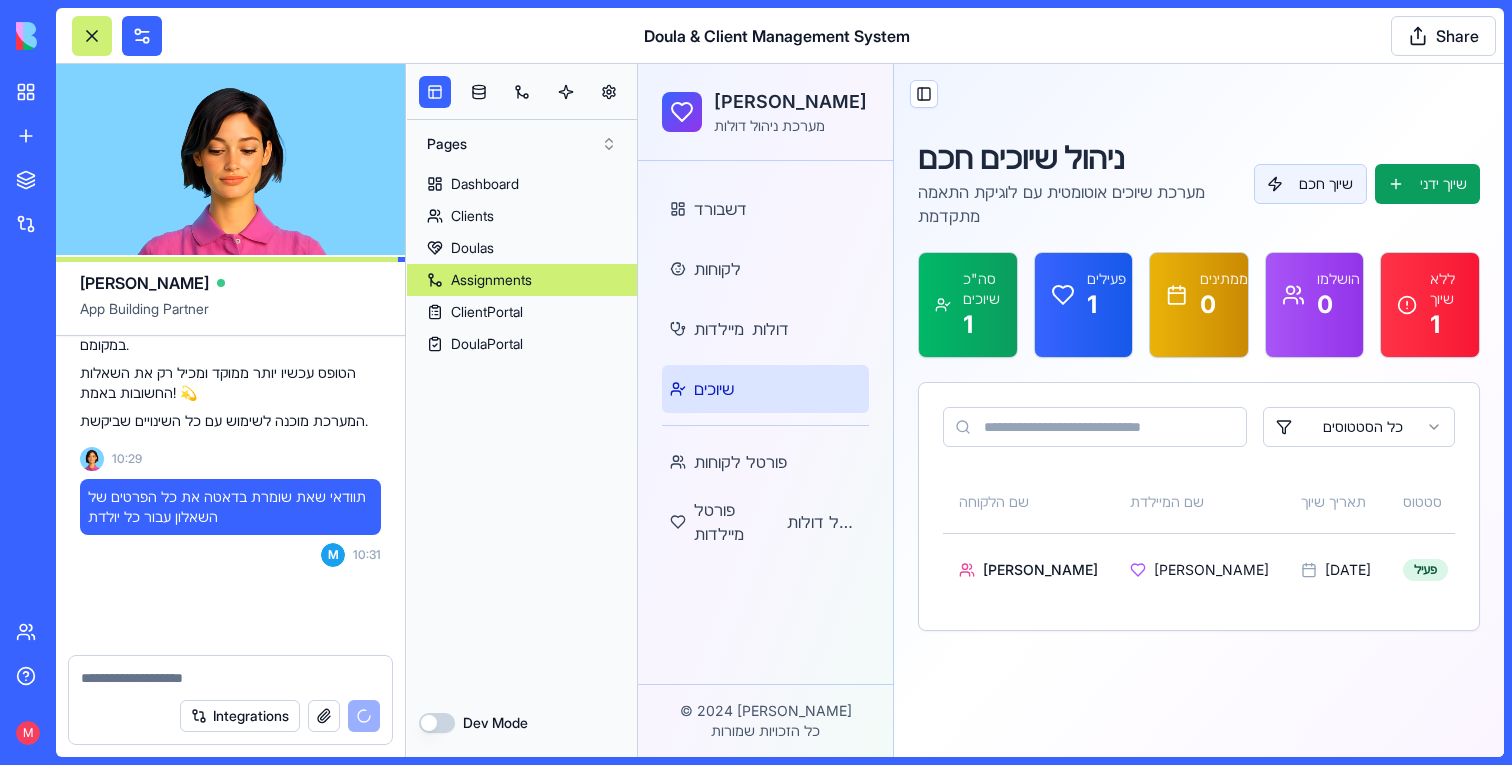 scroll, scrollTop: 5045, scrollLeft: 0, axis: vertical 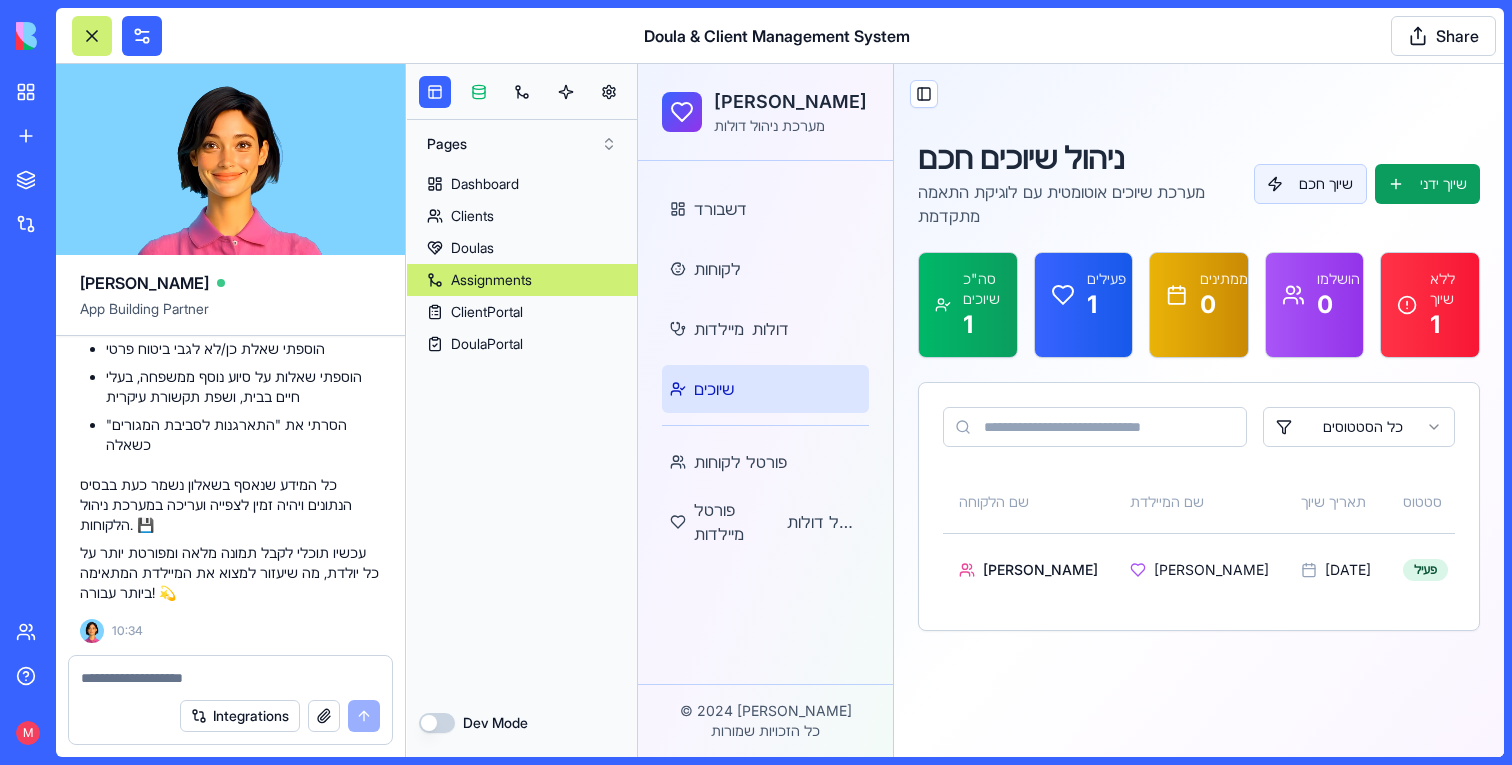 click at bounding box center (479, 92) 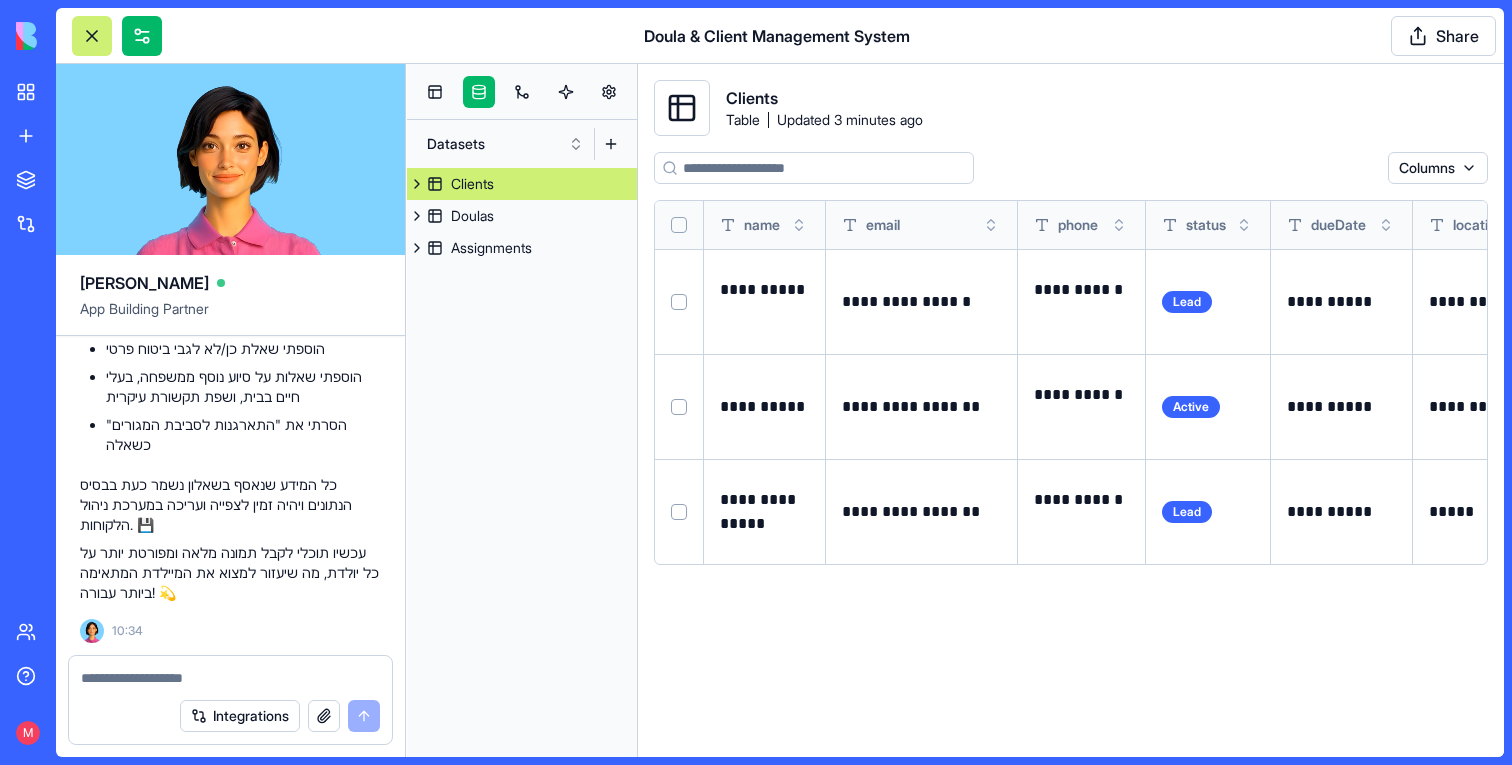 click at bounding box center (417, 184) 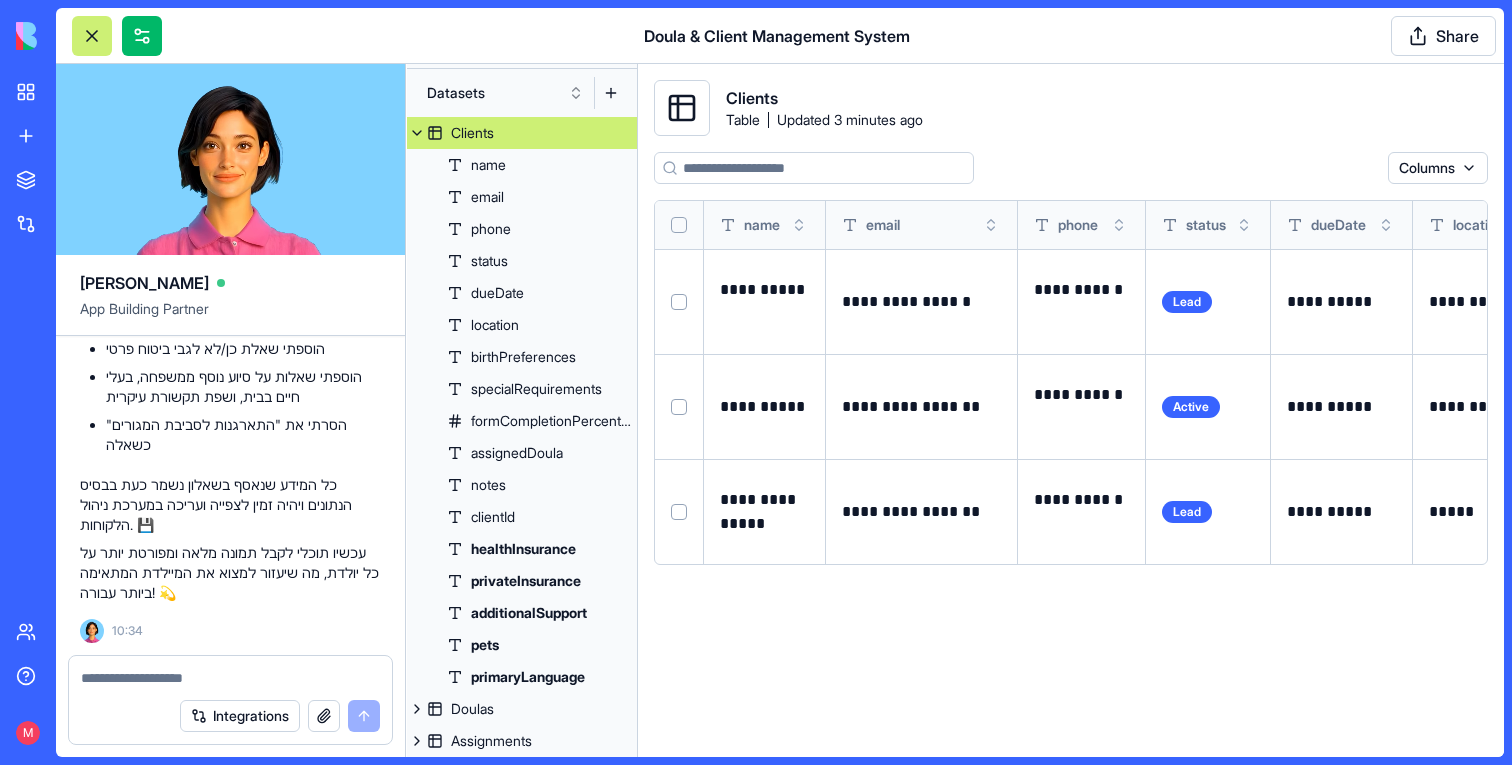 scroll, scrollTop: 0, scrollLeft: 0, axis: both 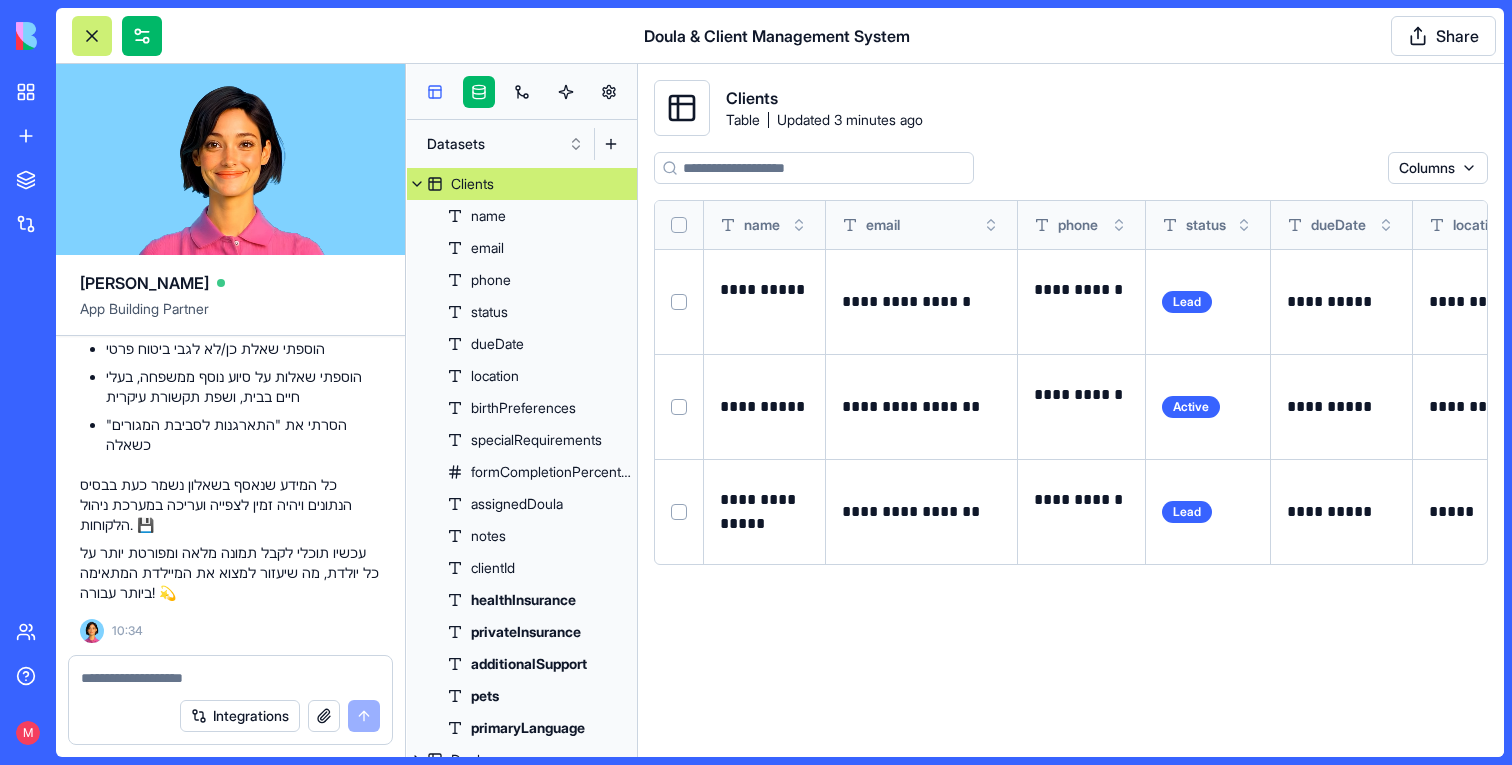 click at bounding box center [435, 92] 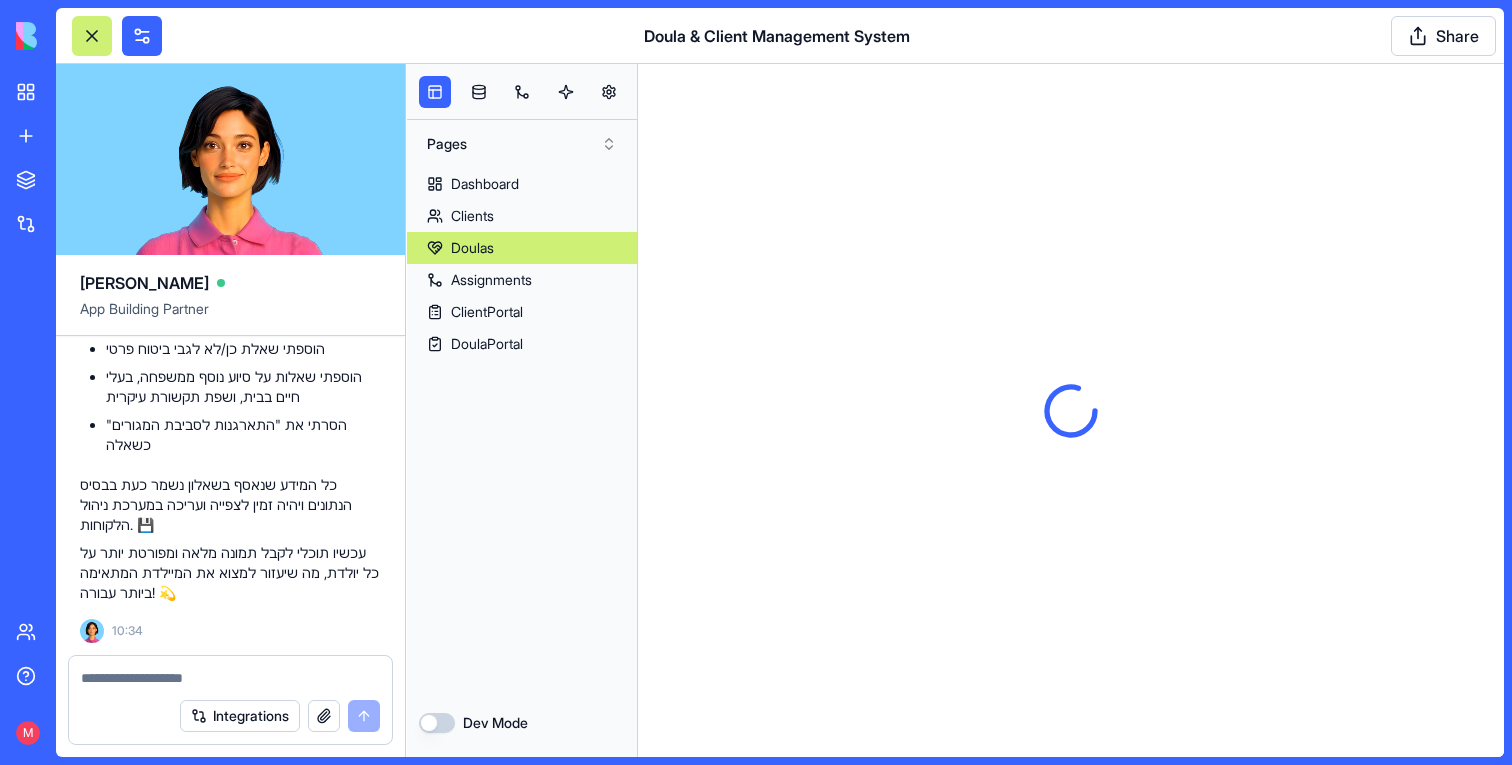 scroll, scrollTop: 0, scrollLeft: 0, axis: both 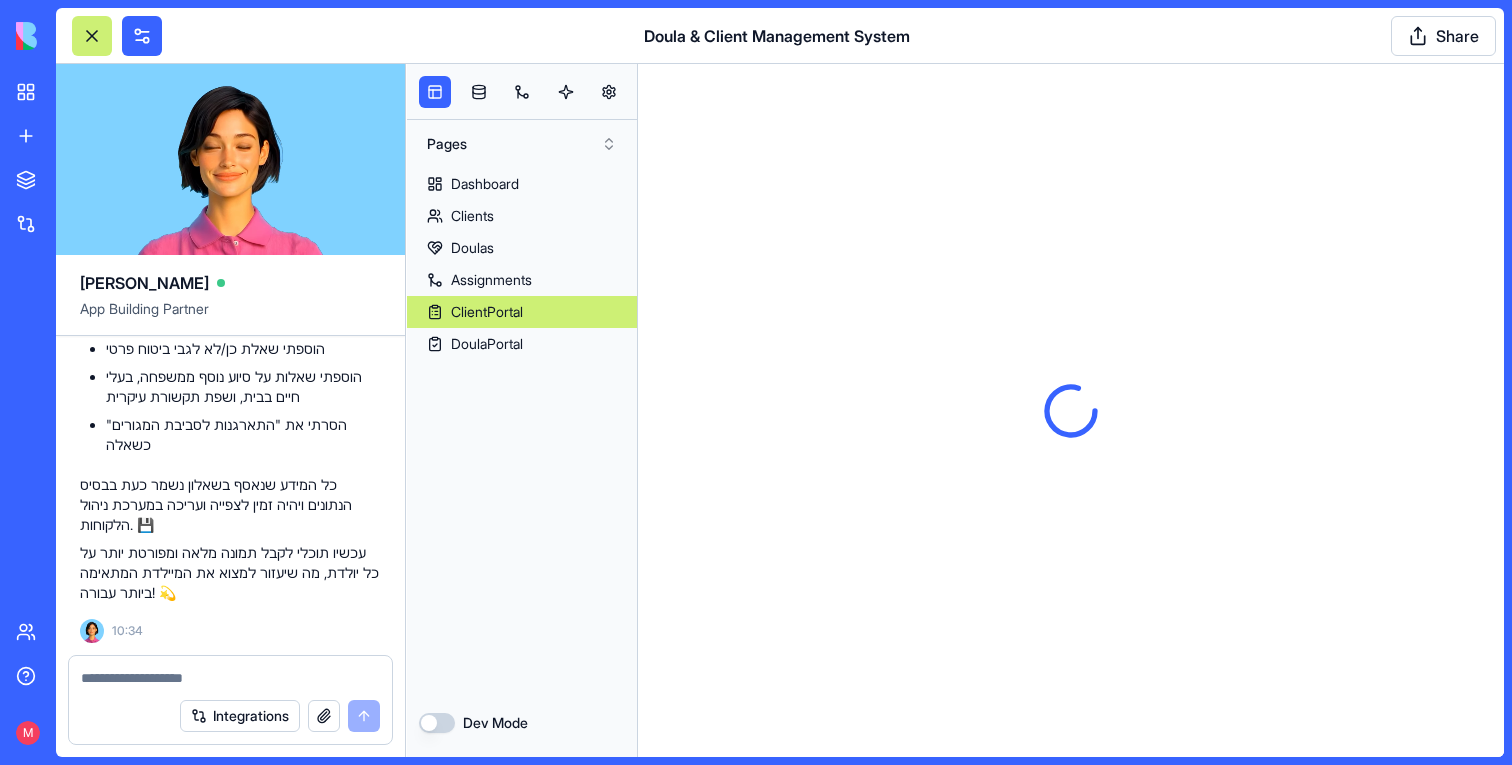 click on "ClientPortal" at bounding box center (487, 312) 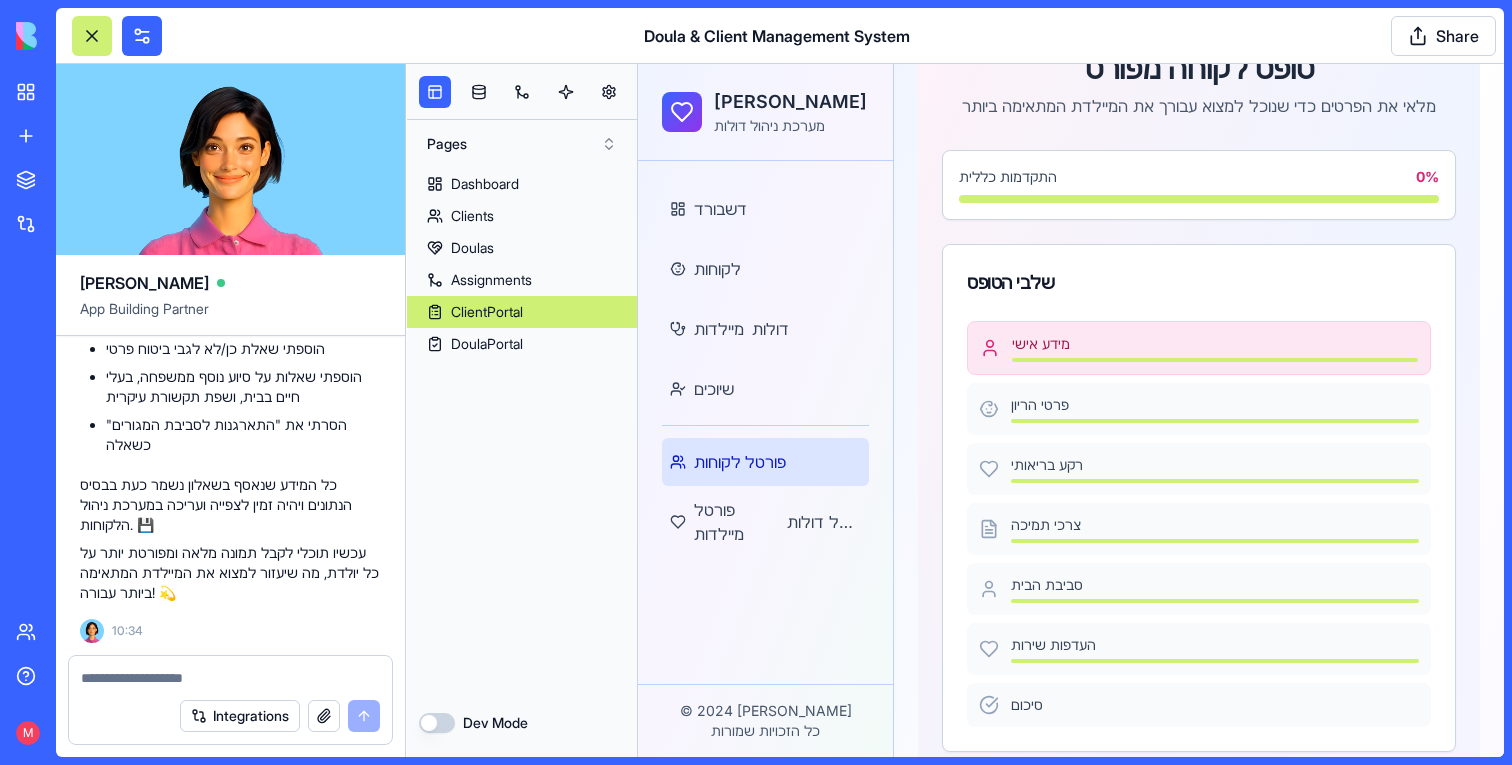 scroll, scrollTop: 124, scrollLeft: 0, axis: vertical 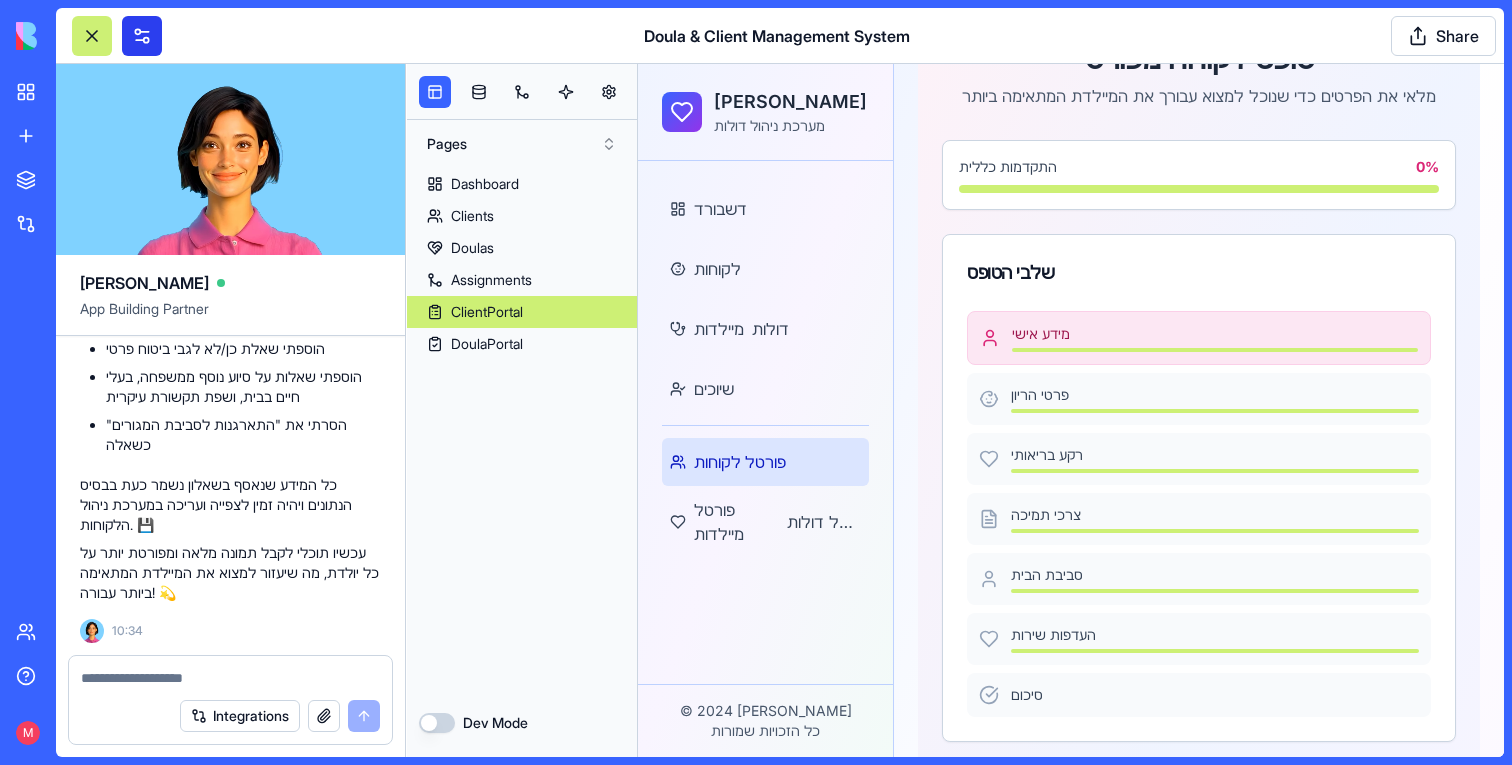 click at bounding box center (142, 36) 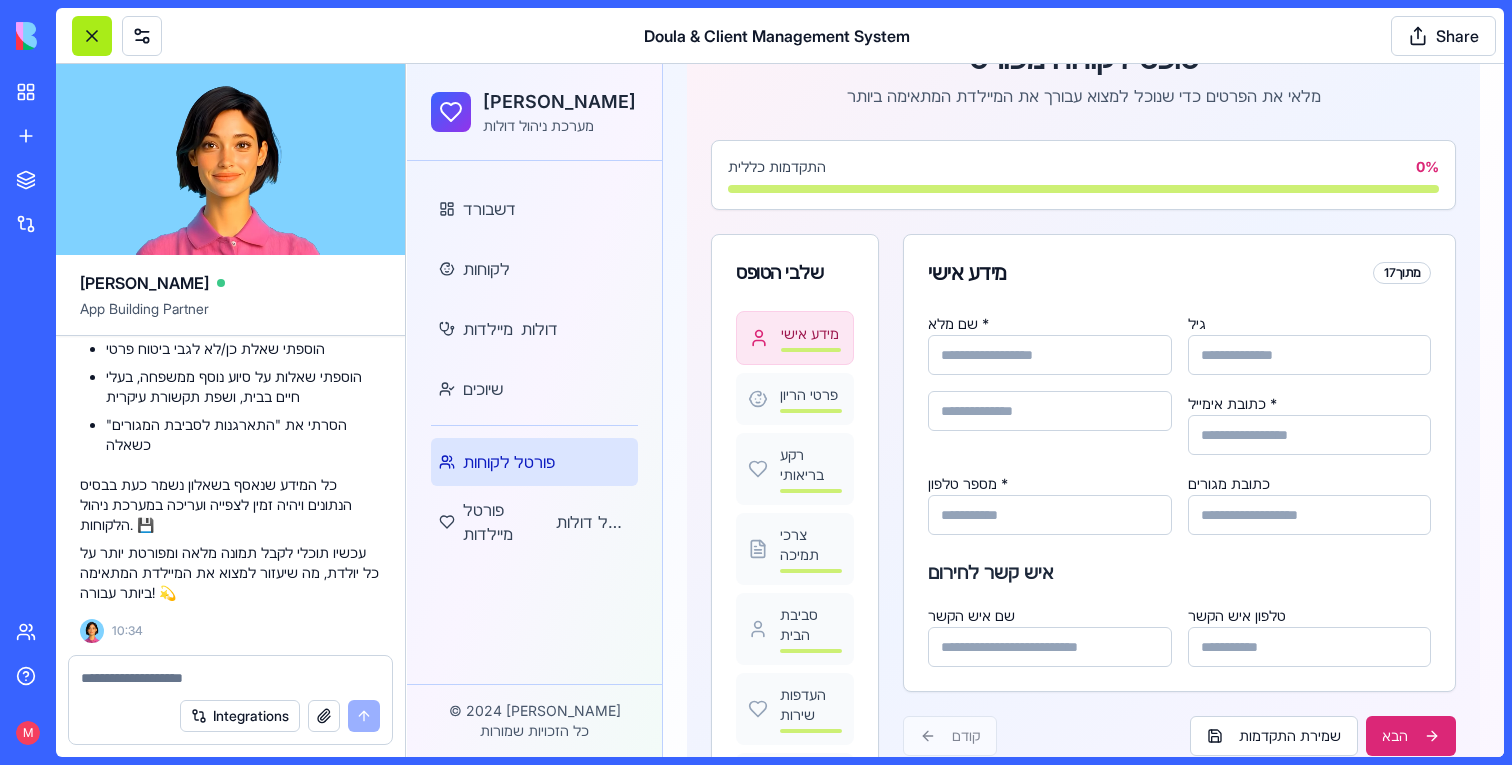 drag, startPoint x: 76, startPoint y: 36, endPoint x: 358, endPoint y: 128, distance: 296.62772 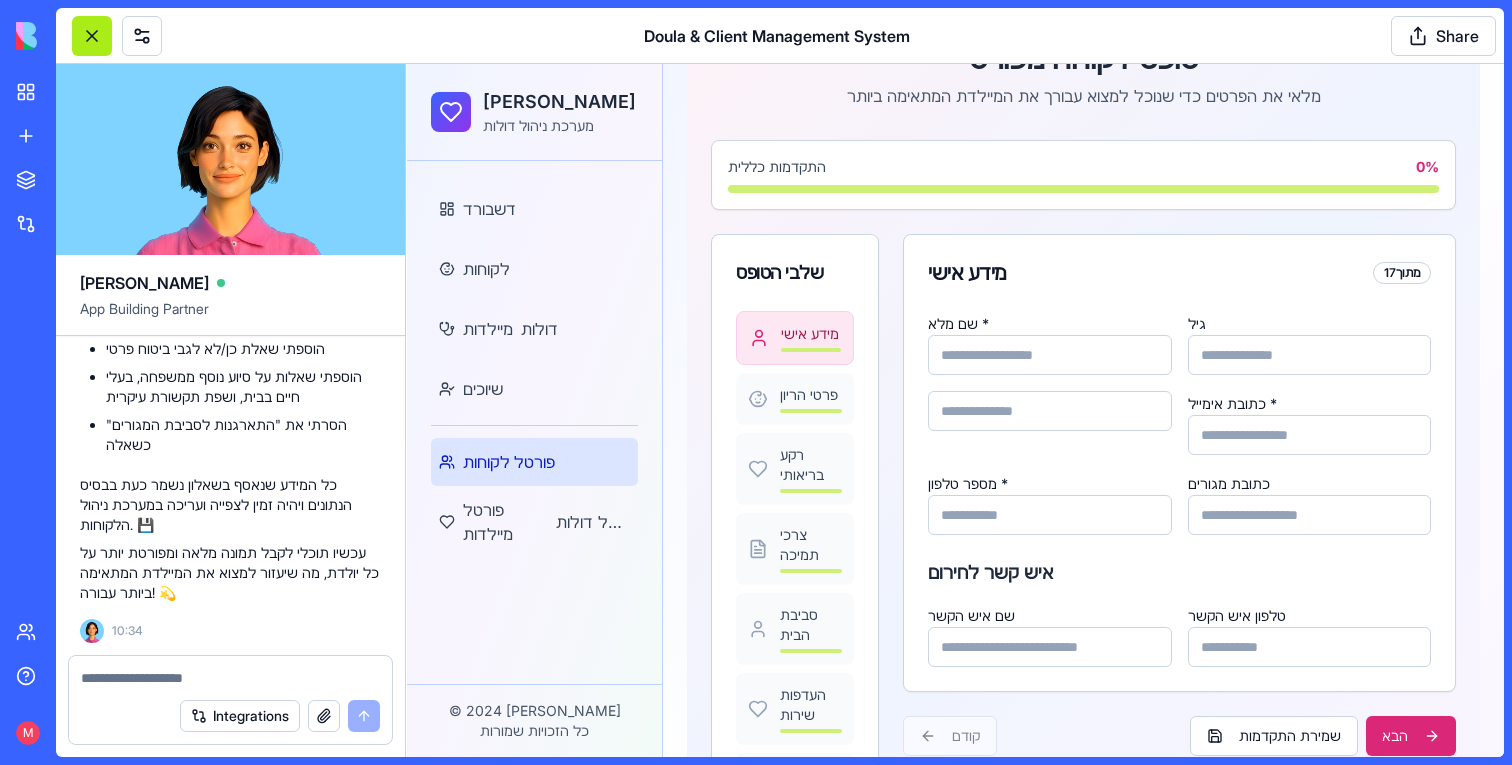 click at bounding box center [92, 36] 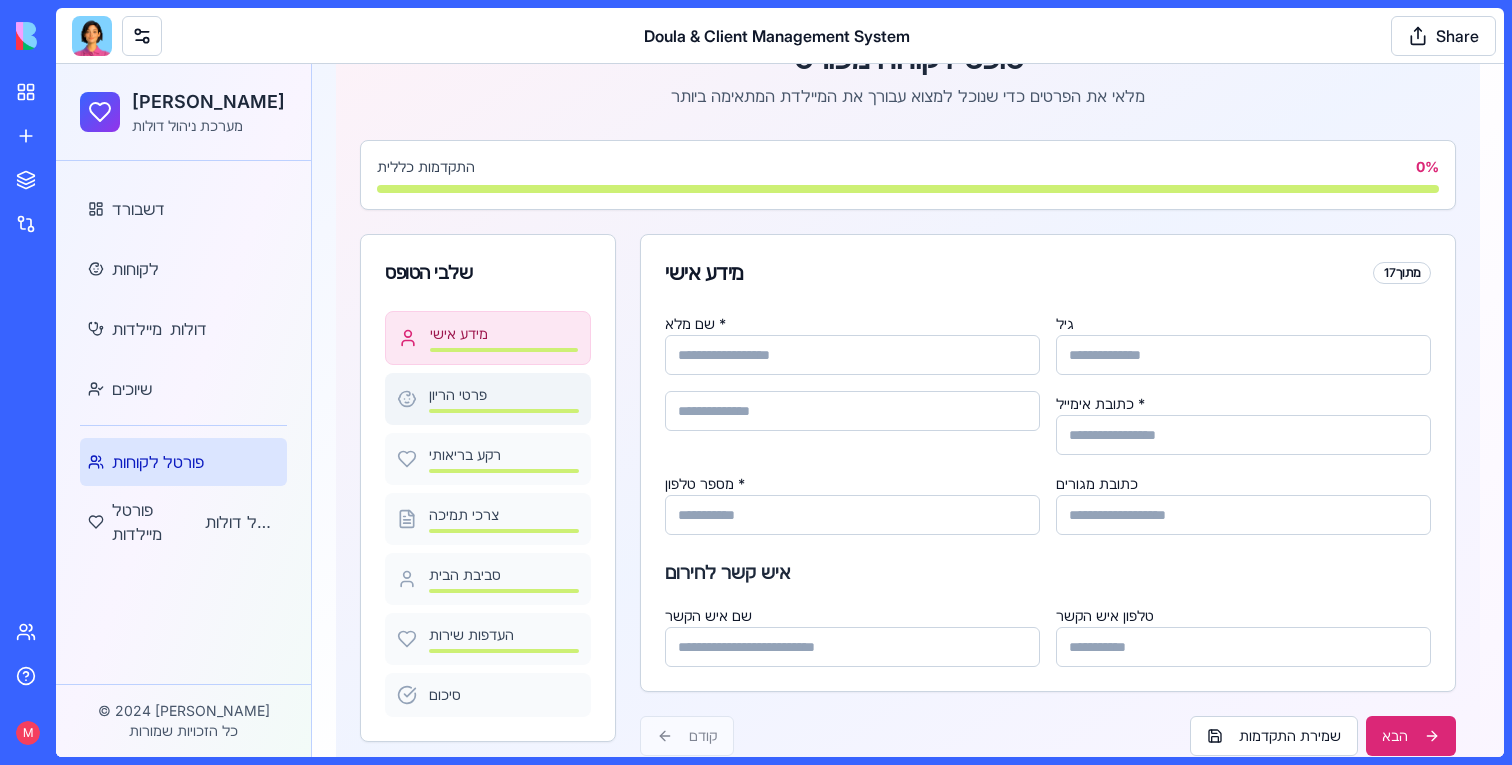 click on "פרטי הריון" at bounding box center [504, 399] 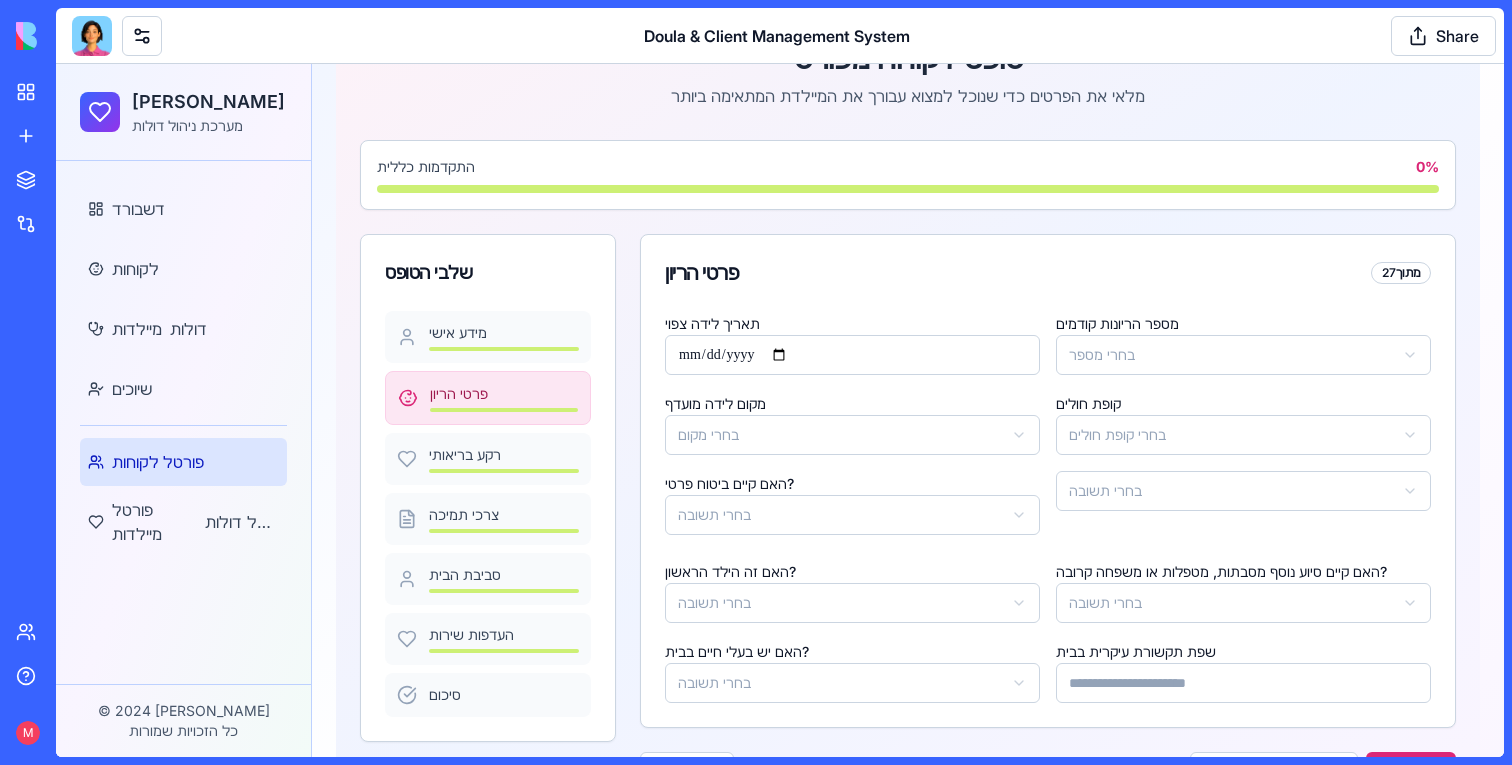 click on "דולה קאר מערכת ניהול דולות דשבורד לקוחות מיילדות דולות שיוכים פורטל לקוחות פורטל מיילדות פורטל דולות © 2024 דולה קאר כל הזכויות שמורות Toggle Sidebar טופס לקוחה מפורט מלאי את הפרטים כדי שנוכל למצוא עבורך את המיילדת המתאימה ביותר התקדמות כללית 0 % שלבי הטופס מידע אישי פרטי הריון רקע בריאותי צרכי תמיכה סביבת הבית העדפות שירות סיכום פרטי הריון 2  מתוך  7 תאריך לידה צפוי מספר הריונות קודמים בחרי מספר מקום לידה מועדף בחרי מקום קופת חולים בחרי קופת חולים האם קיים ביטוח פרטי? בחרי תשובה בחרי תשובה האם זה הילד הראשון? בחרי תשובה בחרי תשובה האם יש בעלי חיים בבית? בחרי תשובה" at bounding box center (780, 390) 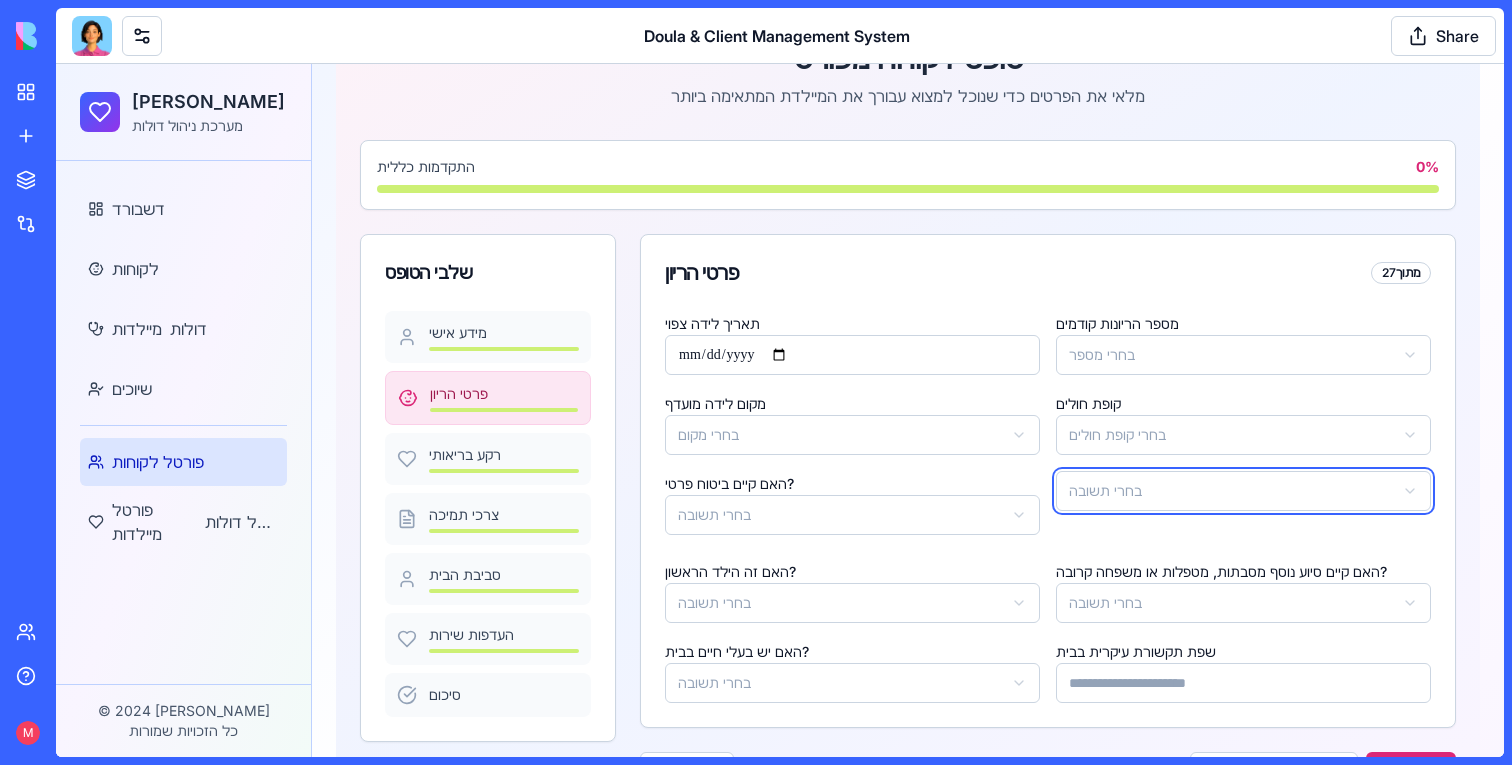 click on "דולה קאר מערכת ניהול דולות דשבורד לקוחות מיילדות דולות שיוכים פורטל לקוחות פורטל מיילדות פורטל דולות © 2024 דולה קאר כל הזכויות שמורות Toggle Sidebar טופס לקוחה מפורט מלאי את הפרטים כדי שנוכל למצוא עבורך את המיילדת המתאימה ביותר התקדמות כללית 0 % שלבי הטופס מידע אישי פרטי הריון רקע בריאותי צרכי תמיכה סביבת הבית העדפות שירות סיכום פרטי הריון 2  מתוך  7 תאריך לידה צפוי מספר הריונות קודמים בחרי מספר מקום לידה מועדף בחרי מקום קופת חולים בחרי קופת חולים האם קיים ביטוח פרטי? בחרי תשובה בחרי תשובה האם זה הילד הראשון? בחרי תשובה בחרי תשובה האם יש בעלי חיים בבית? בחרי תשובה" at bounding box center (780, 390) 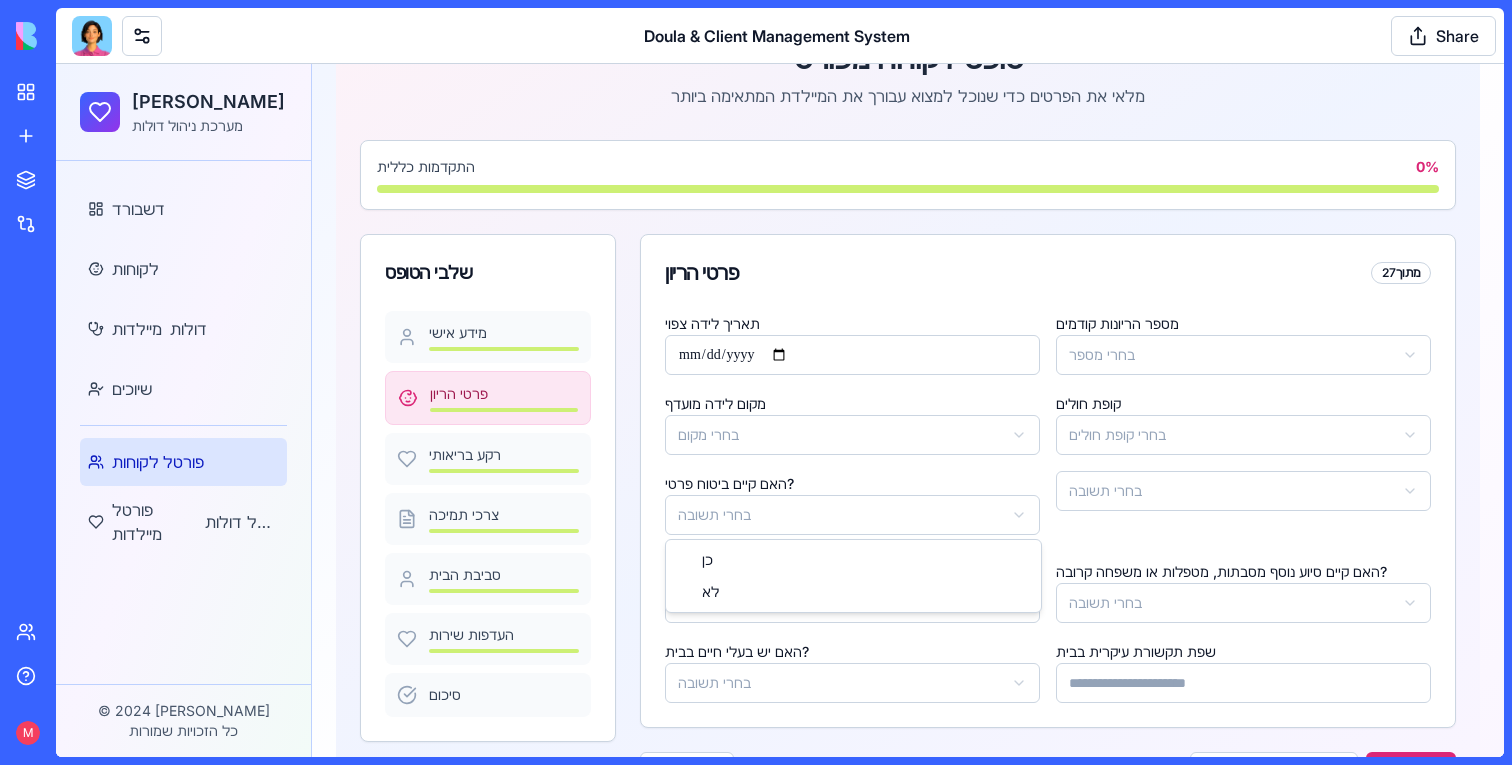 click on "דולה קאר מערכת ניהול דולות דשבורד לקוחות מיילדות דולות שיוכים פורטל לקוחות פורטל מיילדות פורטל דולות © 2024 דולה קאר כל הזכויות שמורות Toggle Sidebar טופס לקוחה מפורט מלאי את הפרטים כדי שנוכל למצוא עבורך את המיילדת המתאימה ביותר התקדמות כללית 0 % שלבי הטופס מידע אישי פרטי הריון רקע בריאותי צרכי תמיכה סביבת הבית העדפות שירות סיכום פרטי הריון 2  מתוך  7 תאריך לידה צפוי מספר הריונות קודמים בחרי מספר מקום לידה מועדף בחרי מקום קופת חולים בחרי קופת חולים האם קיים ביטוח פרטי? בחרי תשובה בחרי תשובה האם זה הילד הראשון? בחרי תשובה בחרי תשובה האם יש בעלי חיים בבית? בחרי תשובה" at bounding box center (780, 390) 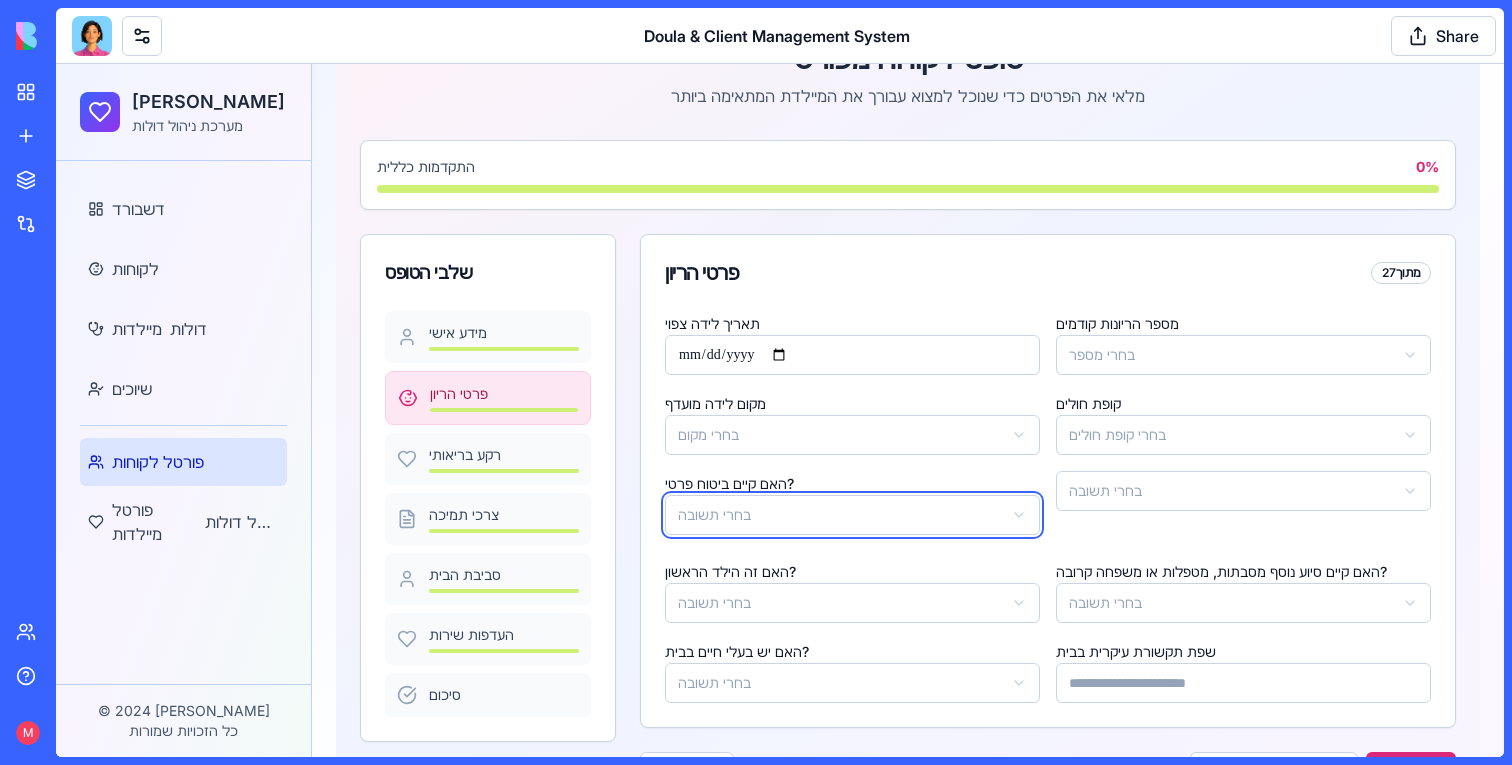 click on "דולה קאר מערכת ניהול דולות דשבורד לקוחות מיילדות דולות שיוכים פורטל לקוחות פורטל מיילדות פורטל דולות © 2024 דולה קאר כל הזכויות שמורות Toggle Sidebar טופס לקוחה מפורט מלאי את הפרטים כדי שנוכל למצוא עבורך את המיילדת המתאימה ביותר התקדמות כללית 0 % שלבי הטופס מידע אישי פרטי הריון רקע בריאותי צרכי תמיכה סביבת הבית העדפות שירות סיכום פרטי הריון 2  מתוך  7 תאריך לידה צפוי מספר הריונות קודמים בחרי מספר מקום לידה מועדף בחרי מקום קופת חולים בחרי קופת חולים האם קיים ביטוח פרטי? בחרי תשובה בחרי תשובה האם זה הילד הראשון? בחרי תשובה בחרי תשובה האם יש בעלי חיים בבית? בחרי תשובה" at bounding box center (780, 390) 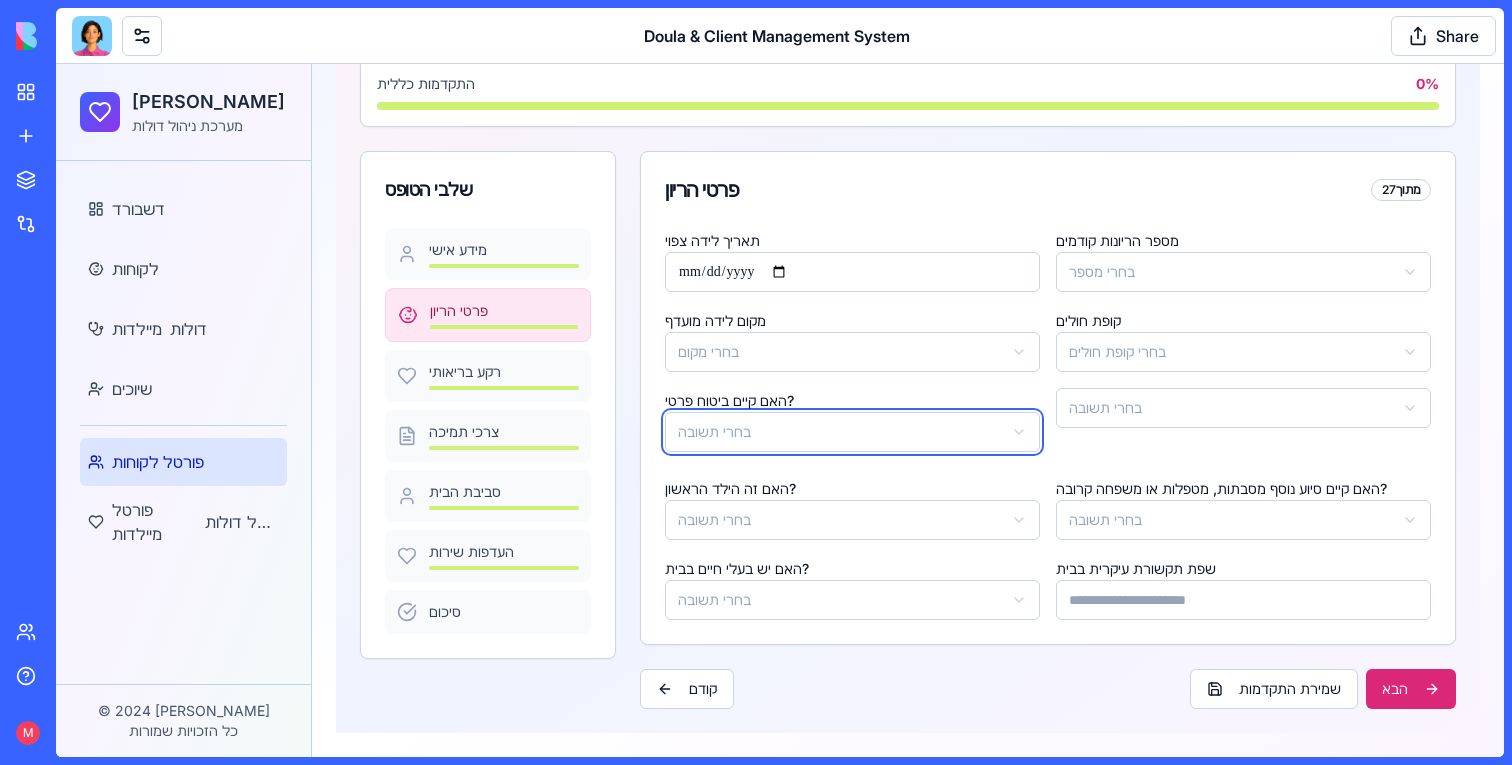 scroll, scrollTop: 201, scrollLeft: 0, axis: vertical 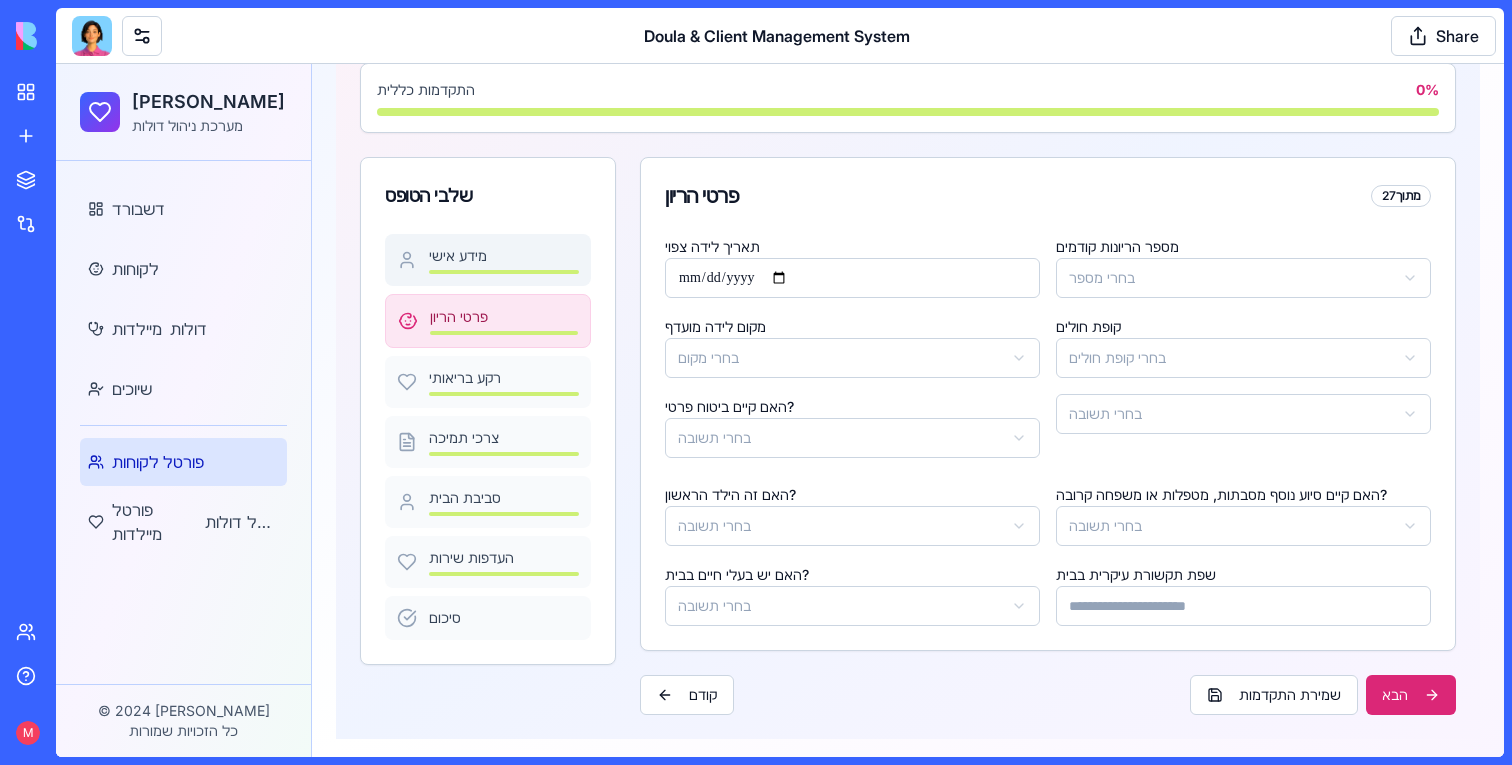 click on "מידע אישי" at bounding box center [488, 260] 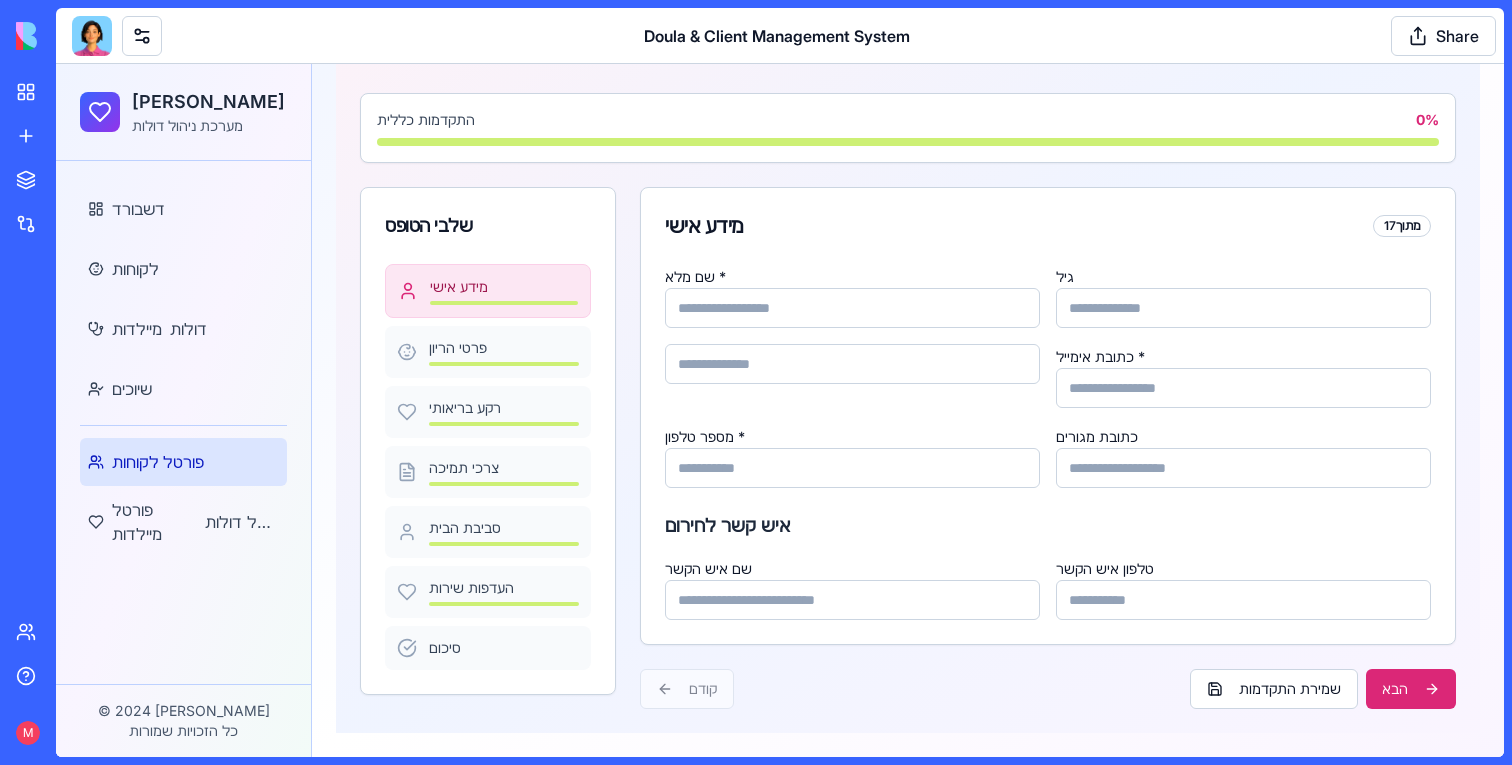 scroll, scrollTop: 171, scrollLeft: 0, axis: vertical 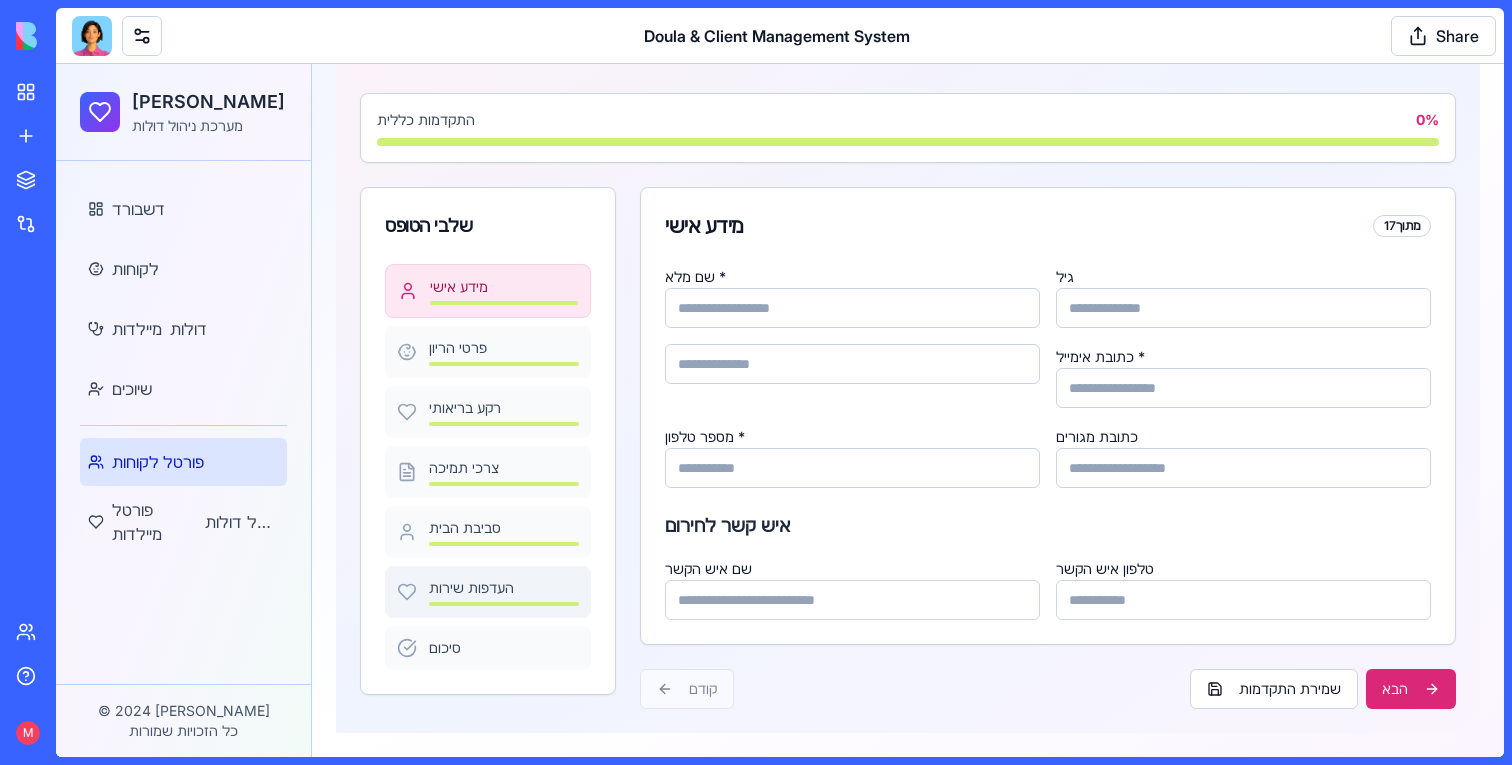 click on "העדפות שירות" at bounding box center (504, 588) 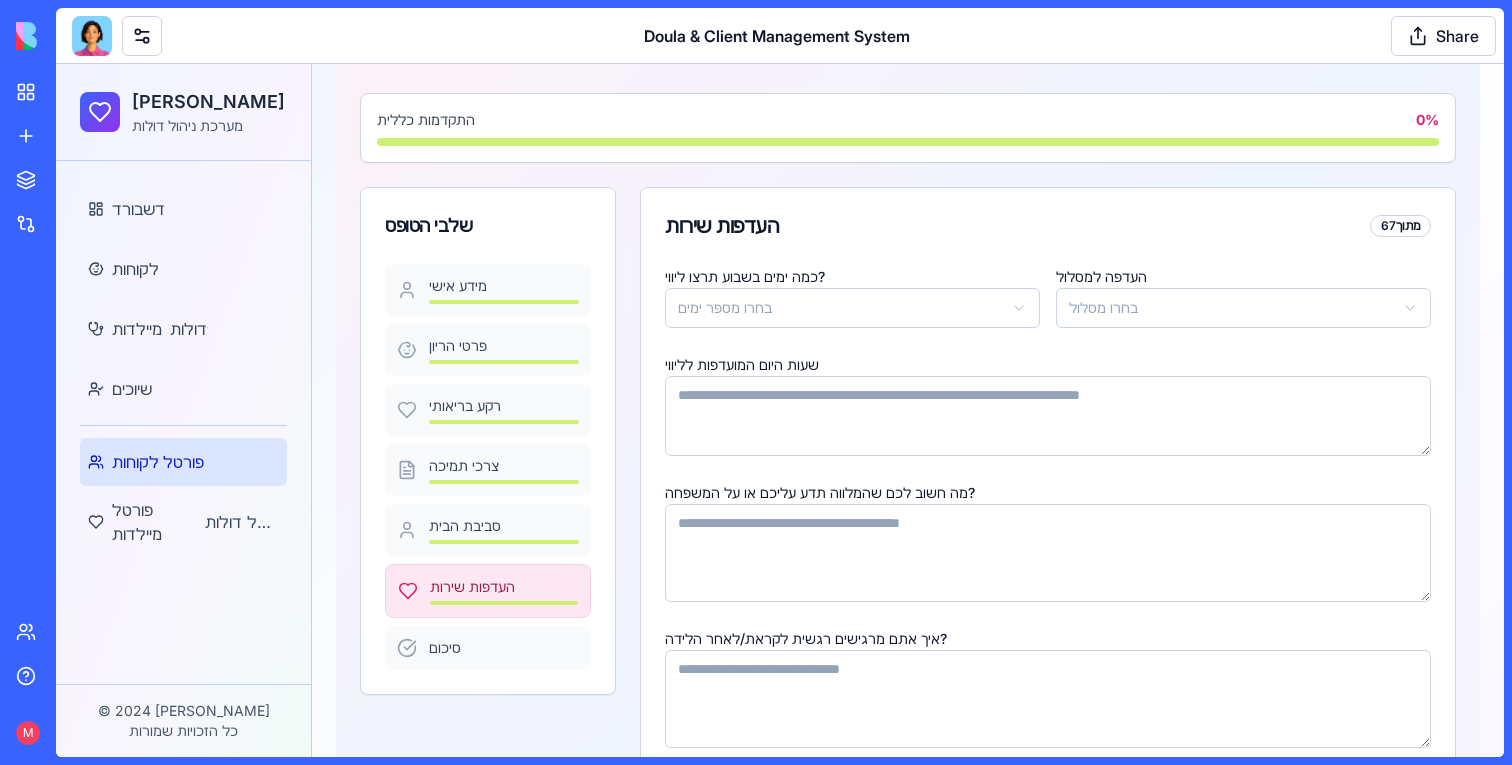 scroll, scrollTop: 201, scrollLeft: 0, axis: vertical 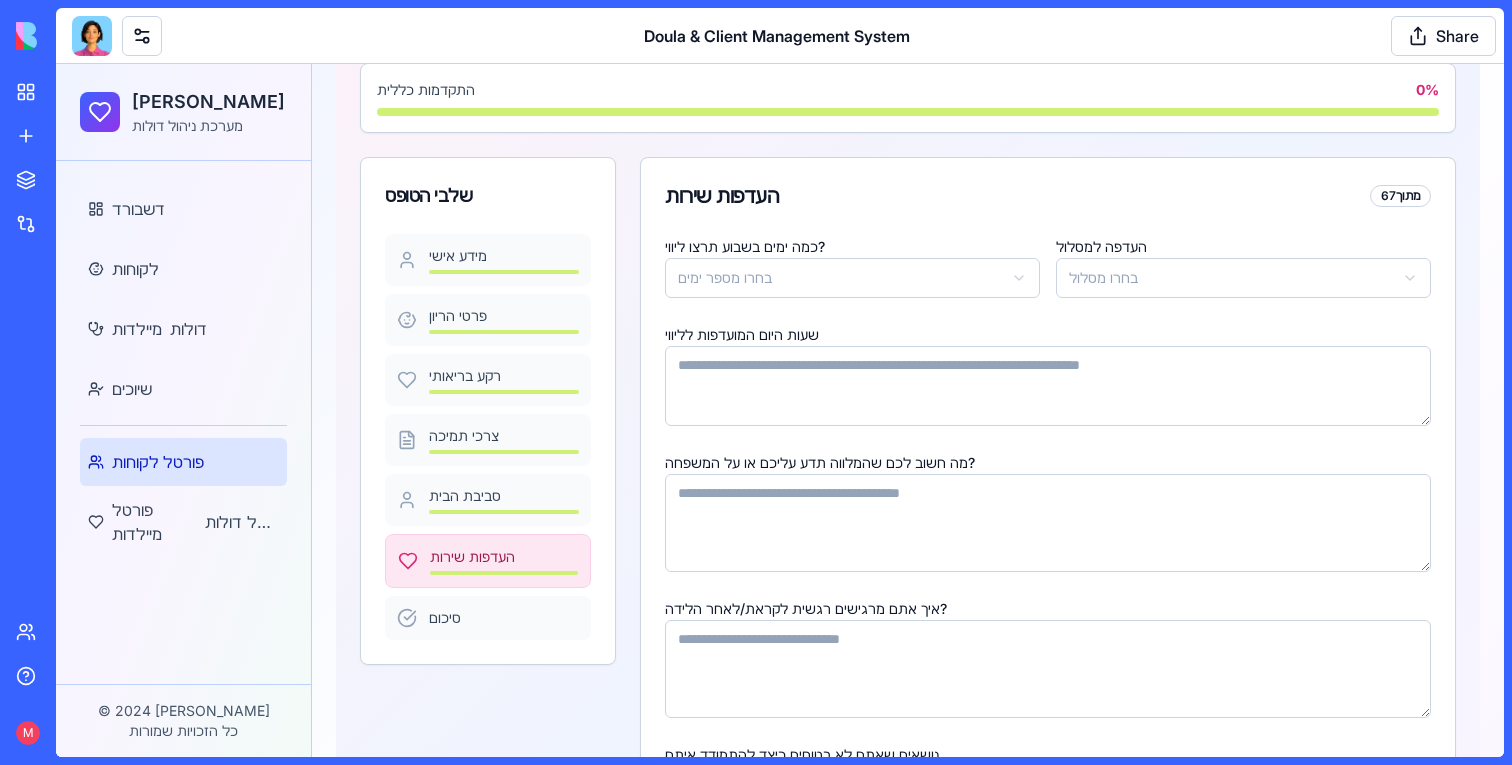 click on "העדפות שירות" at bounding box center (488, 561) 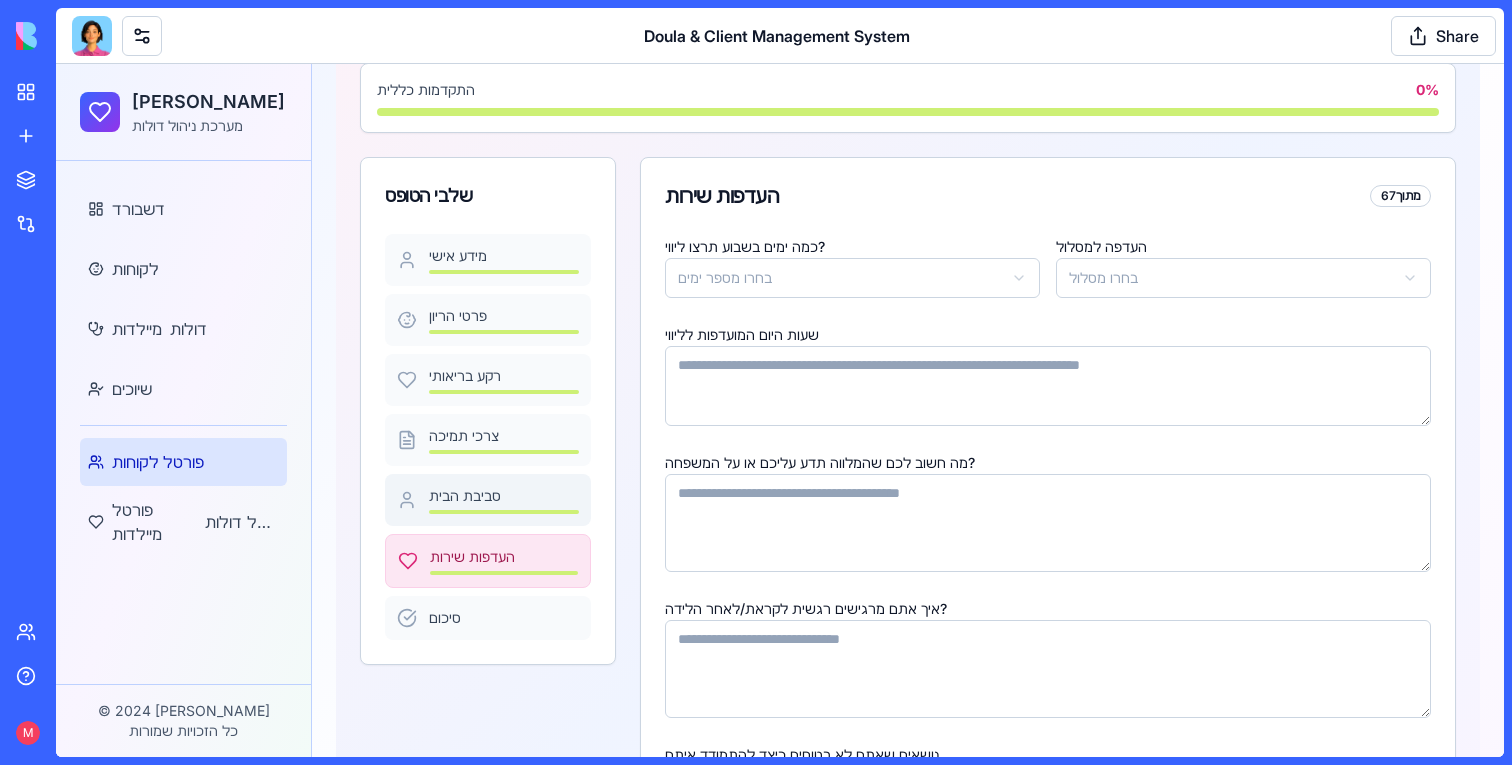 click on "סביבת הבית" at bounding box center [504, 500] 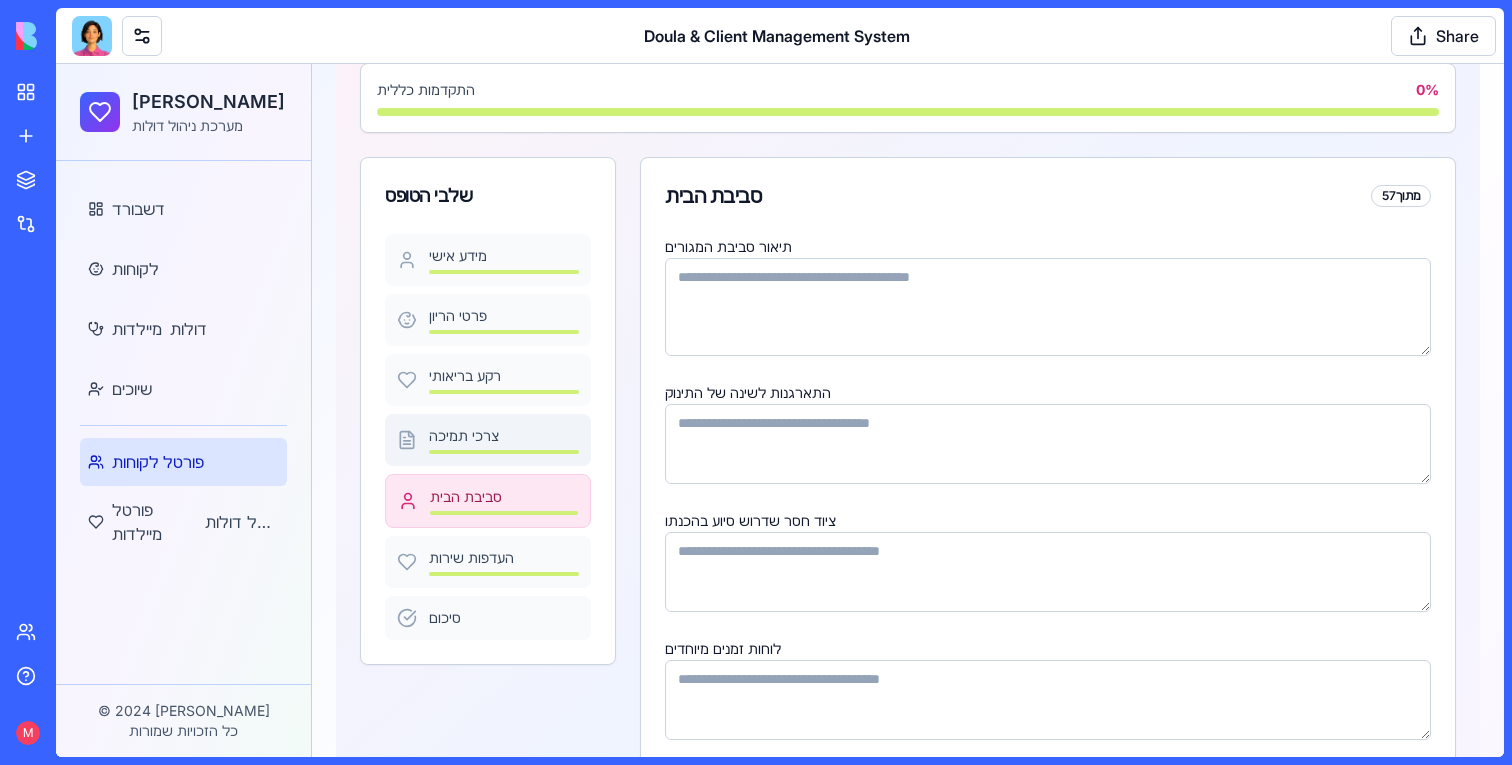 click at bounding box center (504, 452) 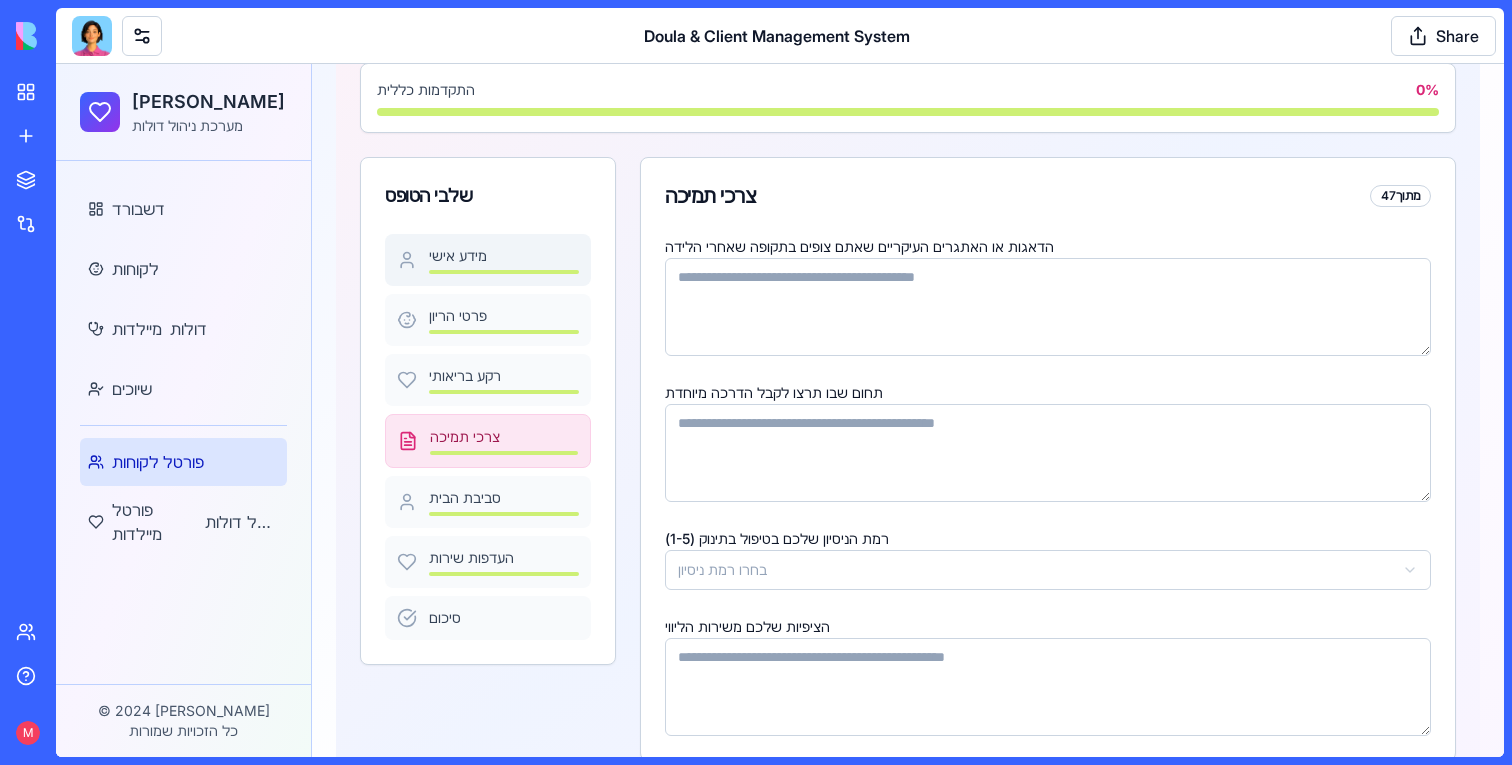 click on "מידע אישי" at bounding box center (488, 260) 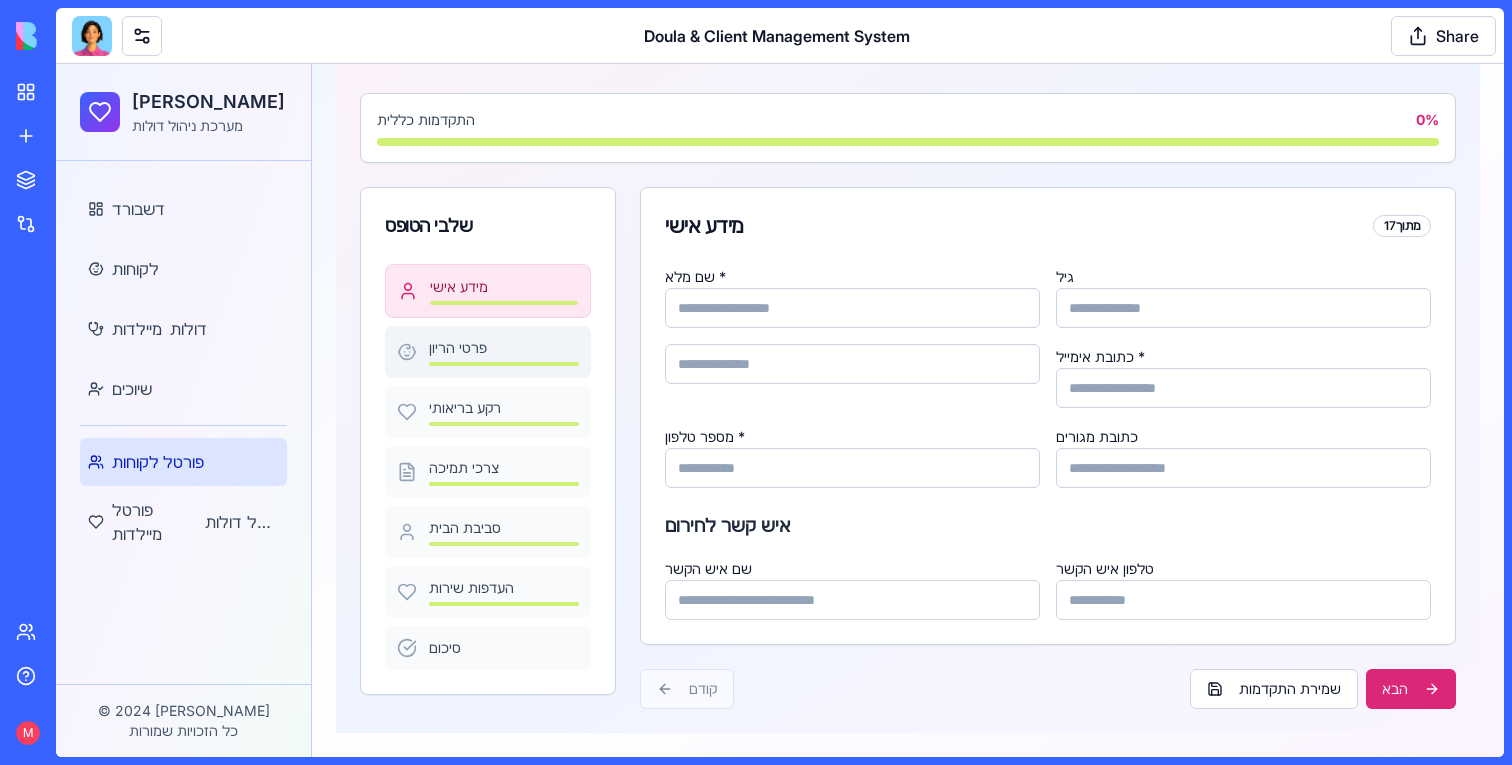 click on "פרטי הריון" at bounding box center [504, 348] 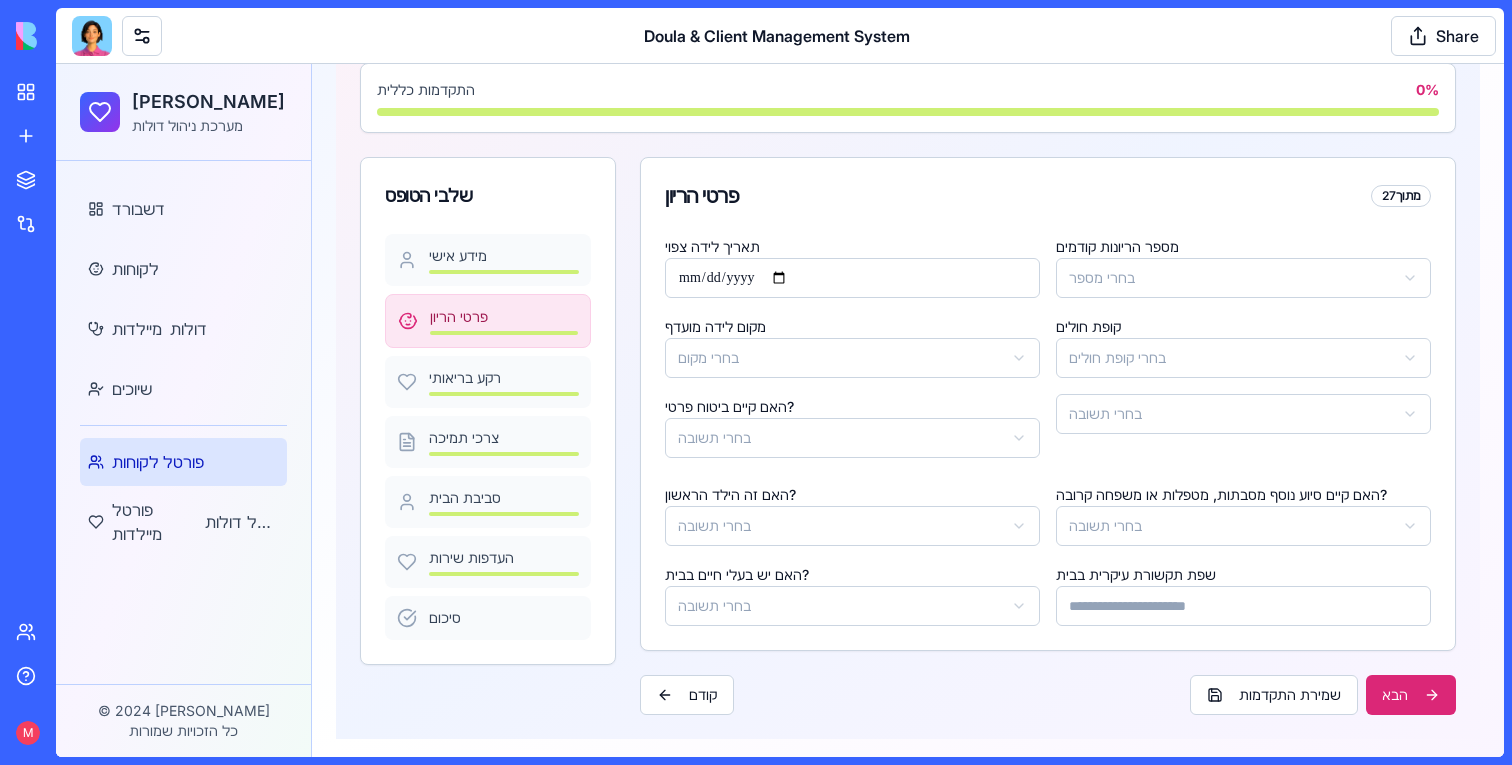 click on "דולה קאר מערכת ניהול דולות דשבורד לקוחות מיילדות דולות שיוכים פורטל לקוחות פורטל מיילדות פורטל דולות © 2024 דולה קאר כל הזכויות שמורות Toggle Sidebar טופס לקוחה מפורט מלאי את הפרטים כדי שנוכל למצוא עבורך את המיילדת המתאימה ביותר התקדמות כללית 0 % שלבי הטופס מידע אישי פרטי הריון רקע בריאותי צרכי תמיכה סביבת הבית העדפות שירות סיכום פרטי הריון 2  מתוך  7 תאריך לידה צפוי מספר הריונות קודמים בחרי מספר מקום לידה מועדף בחרי מקום קופת חולים בחרי קופת חולים האם קיים ביטוח פרטי? בחרי תשובה בחרי תשובה האם זה הילד הראשון? בחרי תשובה בחרי תשובה האם יש בעלי חיים בבית? בחרי תשובה" at bounding box center (780, 313) 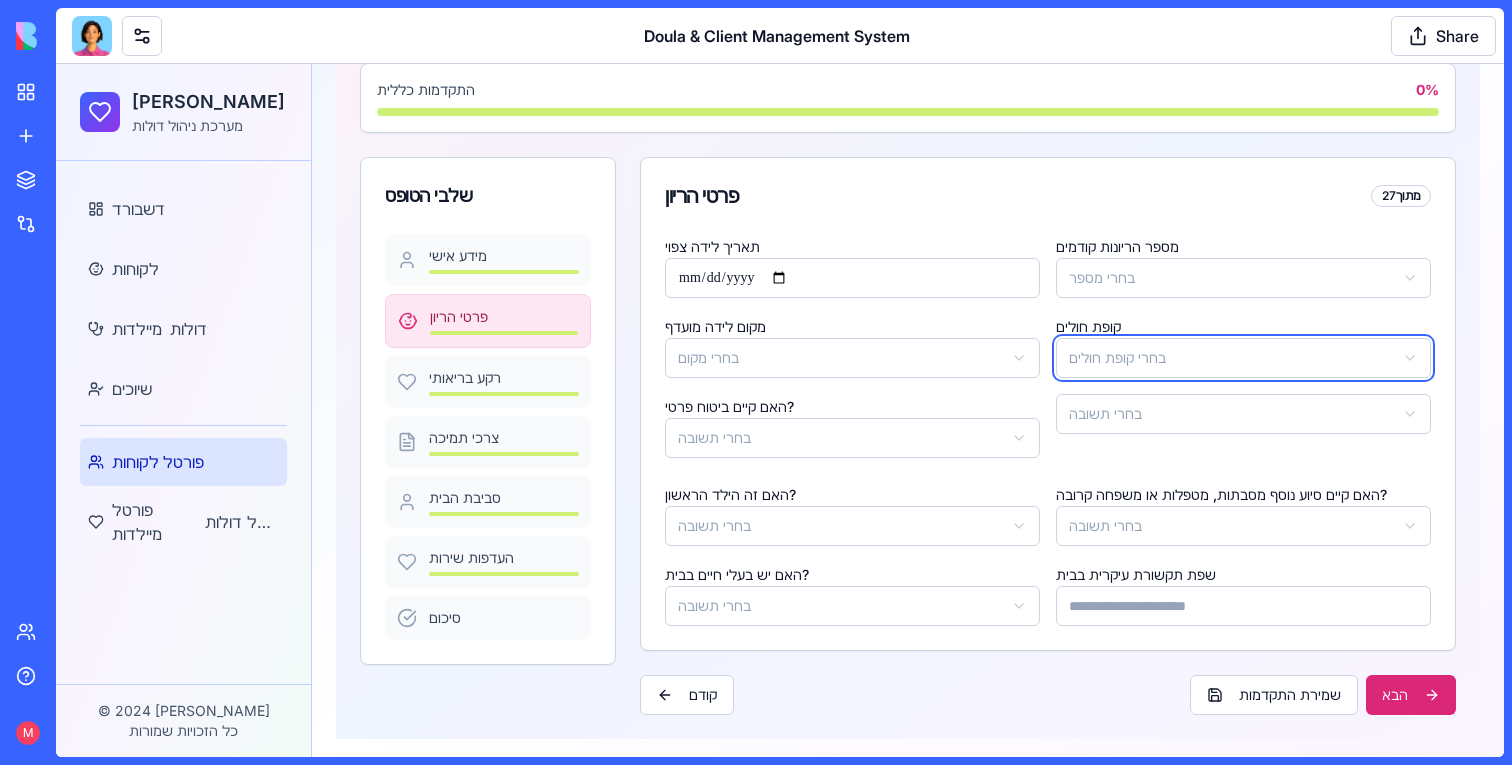 click on "דולה קאר מערכת ניהול דולות דשבורד לקוחות מיילדות דולות שיוכים פורטל לקוחות פורטל מיילדות פורטל דולות © 2024 דולה קאר כל הזכויות שמורות Toggle Sidebar טופס לקוחה מפורט מלאי את הפרטים כדי שנוכל למצוא עבורך את המיילדת המתאימה ביותר התקדמות כללית 0 % שלבי הטופס מידע אישי פרטי הריון רקע בריאותי צרכי תמיכה סביבת הבית העדפות שירות סיכום פרטי הריון 2  מתוך  7 תאריך לידה צפוי מספר הריונות קודמים בחרי מספר מקום לידה מועדף בחרי מקום קופת חולים בחרי קופת חולים האם קיים ביטוח פרטי? בחרי תשובה בחרי תשובה האם זה הילד הראשון? בחרי תשובה בחרי תשובה האם יש בעלי חיים בבית? בחרי תשובה" at bounding box center [780, 313] 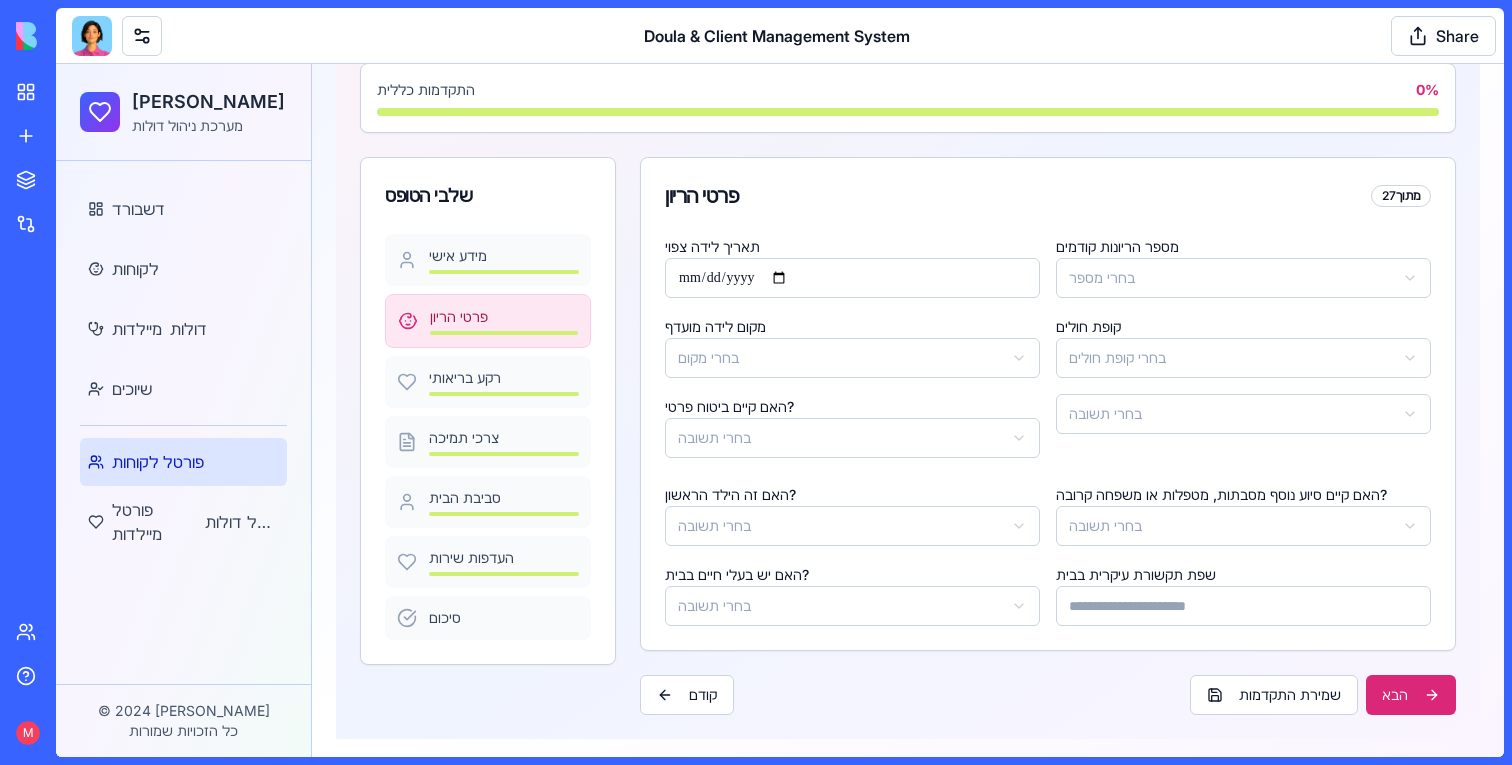 click on "דולה קאר מערכת ניהול דולות דשבורד לקוחות מיילדות דולות שיוכים פורטל לקוחות פורטל מיילדות פורטל דולות © 2024 דולה קאר כל הזכויות שמורות Toggle Sidebar טופס לקוחה מפורט מלאי את הפרטים כדי שנוכל למצוא עבורך את המיילדת המתאימה ביותר התקדמות כללית 0 % שלבי הטופס מידע אישי פרטי הריון רקע בריאותי צרכי תמיכה סביבת הבית העדפות שירות סיכום פרטי הריון 2  מתוך  7 תאריך לידה צפוי מספר הריונות קודמים בחרי מספר מקום לידה מועדף בחרי מקום קופת חולים בחרי קופת חולים האם קיים ביטוח פרטי? בחרי תשובה בחרי תשובה האם זה הילד הראשון? בחרי תשובה בחרי תשובה האם יש בעלי חיים בבית? בחרי תשובה" at bounding box center (780, 313) 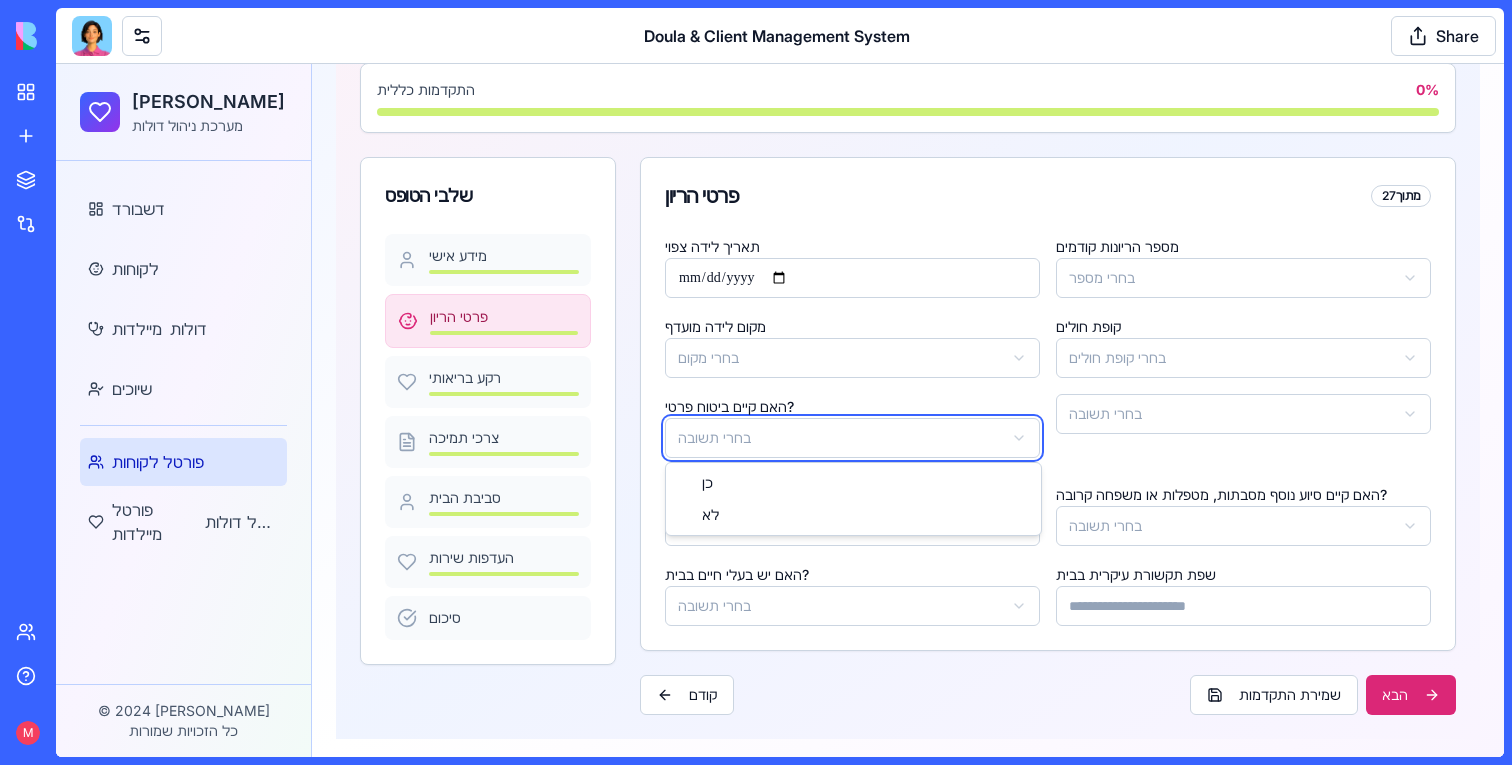click on "דולה קאר מערכת ניהול דולות דשבורד לקוחות מיילדות דולות שיוכים פורטל לקוחות פורטל מיילדות פורטל דולות © 2024 דולה קאר כל הזכויות שמורות Toggle Sidebar טופס לקוחה מפורט מלאי את הפרטים כדי שנוכל למצוא עבורך את המיילדת המתאימה ביותר התקדמות כללית 0 % שלבי הטופס מידע אישי פרטי הריון רקע בריאותי צרכי תמיכה סביבת הבית העדפות שירות סיכום פרטי הריון 2  מתוך  7 תאריך לידה צפוי מספר הריונות קודמים בחרי מספר מקום לידה מועדף בחרי מקום קופת חולים בחרי קופת חולים האם קיים ביטוח פרטי? בחרי תשובה בחרי תשובה האם זה הילד הראשון? בחרי תשובה בחרי תשובה האם יש בעלי חיים בבית? בחרי תשובה" at bounding box center [780, 313] 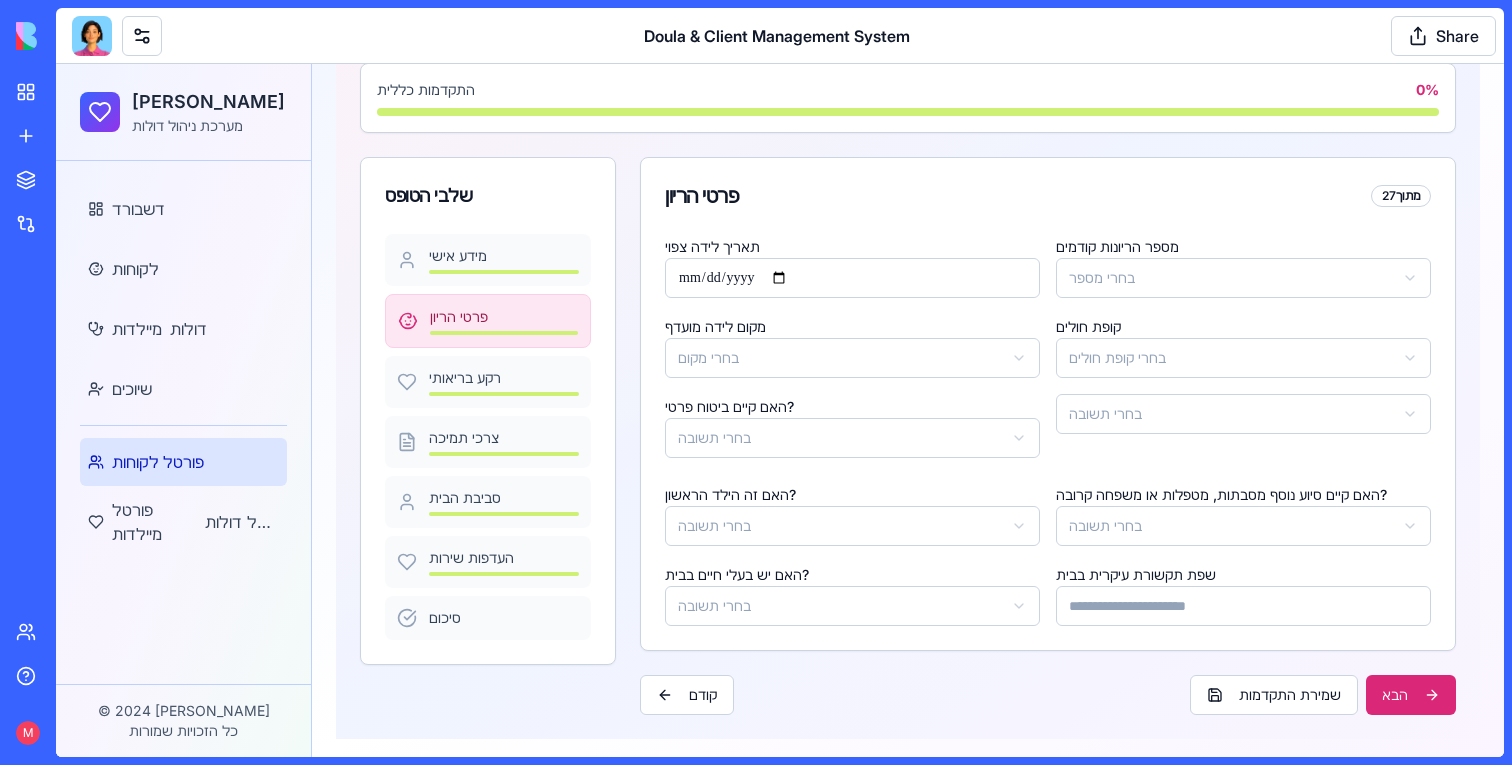 click on "בחרי תשובה" at bounding box center (1243, 426) 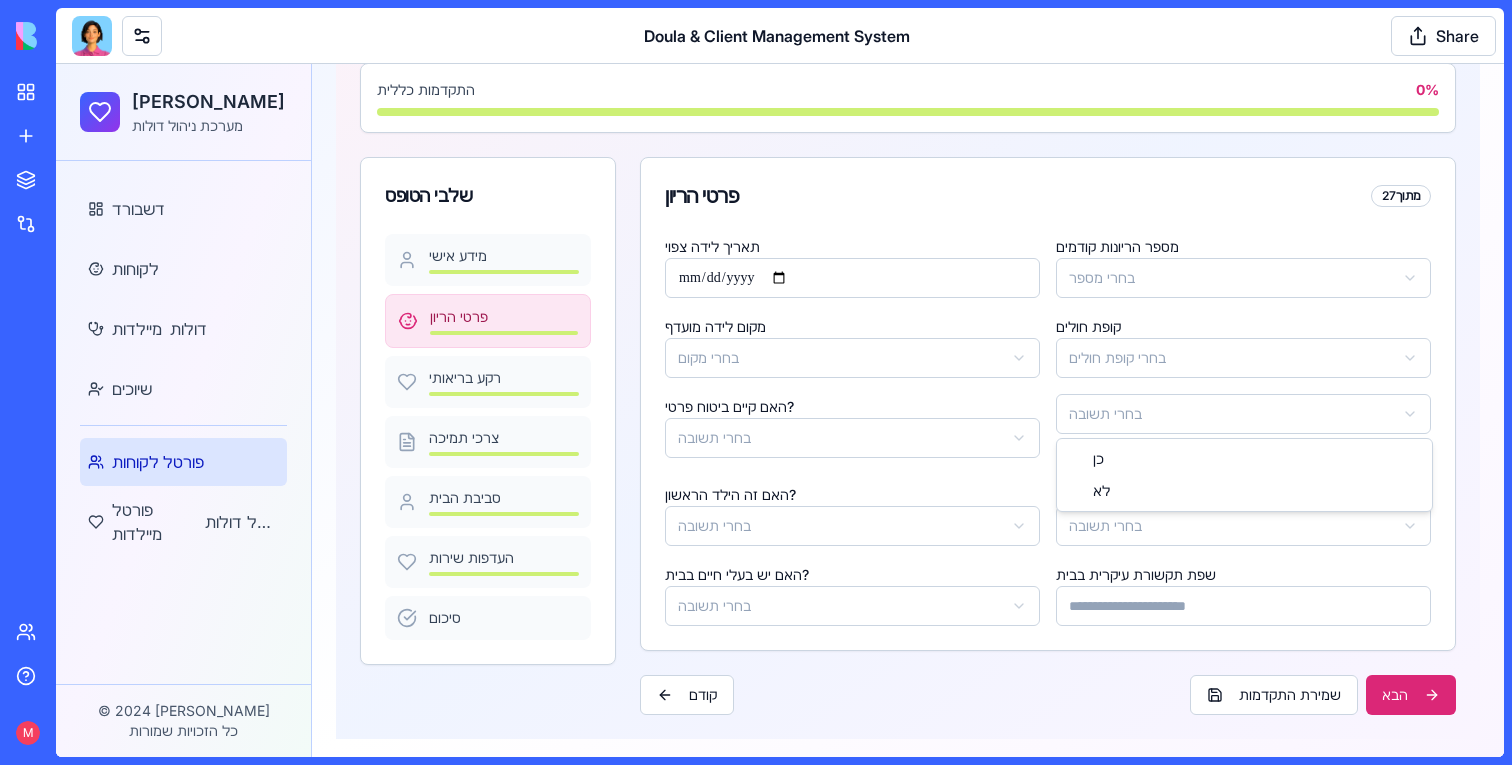 click on "דולה קאר מערכת ניהול דולות דשבורד לקוחות מיילדות דולות שיוכים פורטל לקוחות פורטל מיילדות פורטל דולות © 2024 דולה קאר כל הזכויות שמורות Toggle Sidebar טופס לקוחה מפורט מלאי את הפרטים כדי שנוכל למצוא עבורך את המיילדת המתאימה ביותר התקדמות כללית 0 % שלבי הטופס מידע אישי פרטי הריון רקע בריאותי צרכי תמיכה סביבת הבית העדפות שירות סיכום פרטי הריון 2  מתוך  7 תאריך לידה צפוי מספר הריונות קודמים בחרי מספר מקום לידה מועדף בחרי מקום קופת חולים בחרי קופת חולים האם קיים ביטוח פרטי? בחרי תשובה בחרי תשובה האם זה הילד הראשון? בחרי תשובה בחרי תשובה האם יש בעלי חיים בבית? בחרי תשובה" at bounding box center [780, 313] 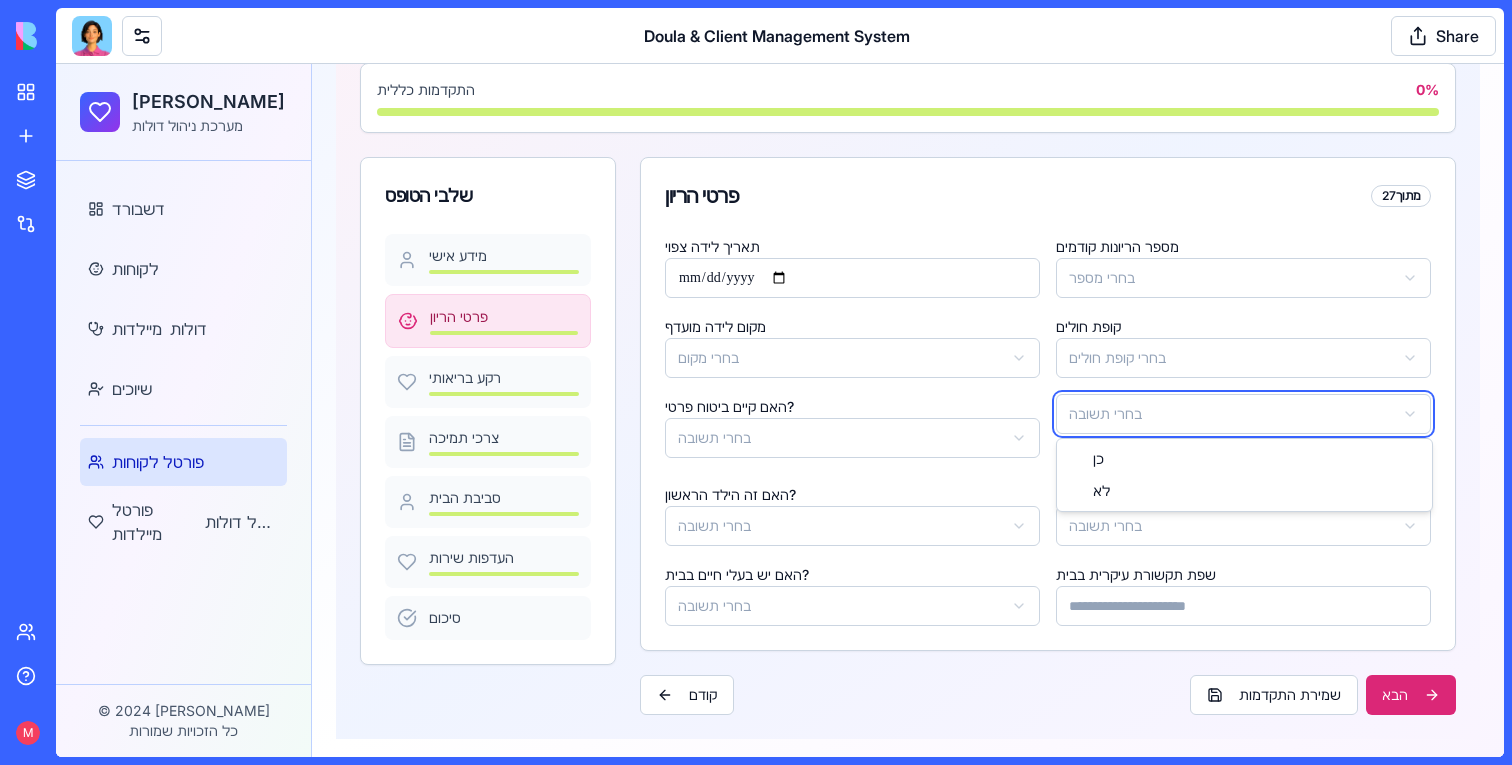 click on "דולה קאר מערכת ניהול דולות דשבורד לקוחות מיילדות דולות שיוכים פורטל לקוחות פורטל מיילדות פורטל דולות © 2024 דולה קאר כל הזכויות שמורות Toggle Sidebar טופס לקוחה מפורט מלאי את הפרטים כדי שנוכל למצוא עבורך את המיילדת המתאימה ביותר התקדמות כללית 0 % שלבי הטופס מידע אישי פרטי הריון רקע בריאותי צרכי תמיכה סביבת הבית העדפות שירות סיכום פרטי הריון 2  מתוך  7 תאריך לידה צפוי מספר הריונות קודמים בחרי מספר מקום לידה מועדף בחרי מקום קופת חולים בחרי קופת חולים האם קיים ביטוח פרטי? בחרי תשובה בחרי תשובה האם זה הילד הראשון? בחרי תשובה בחרי תשובה האם יש בעלי חיים בבית? בחרי תשובה" at bounding box center (780, 313) 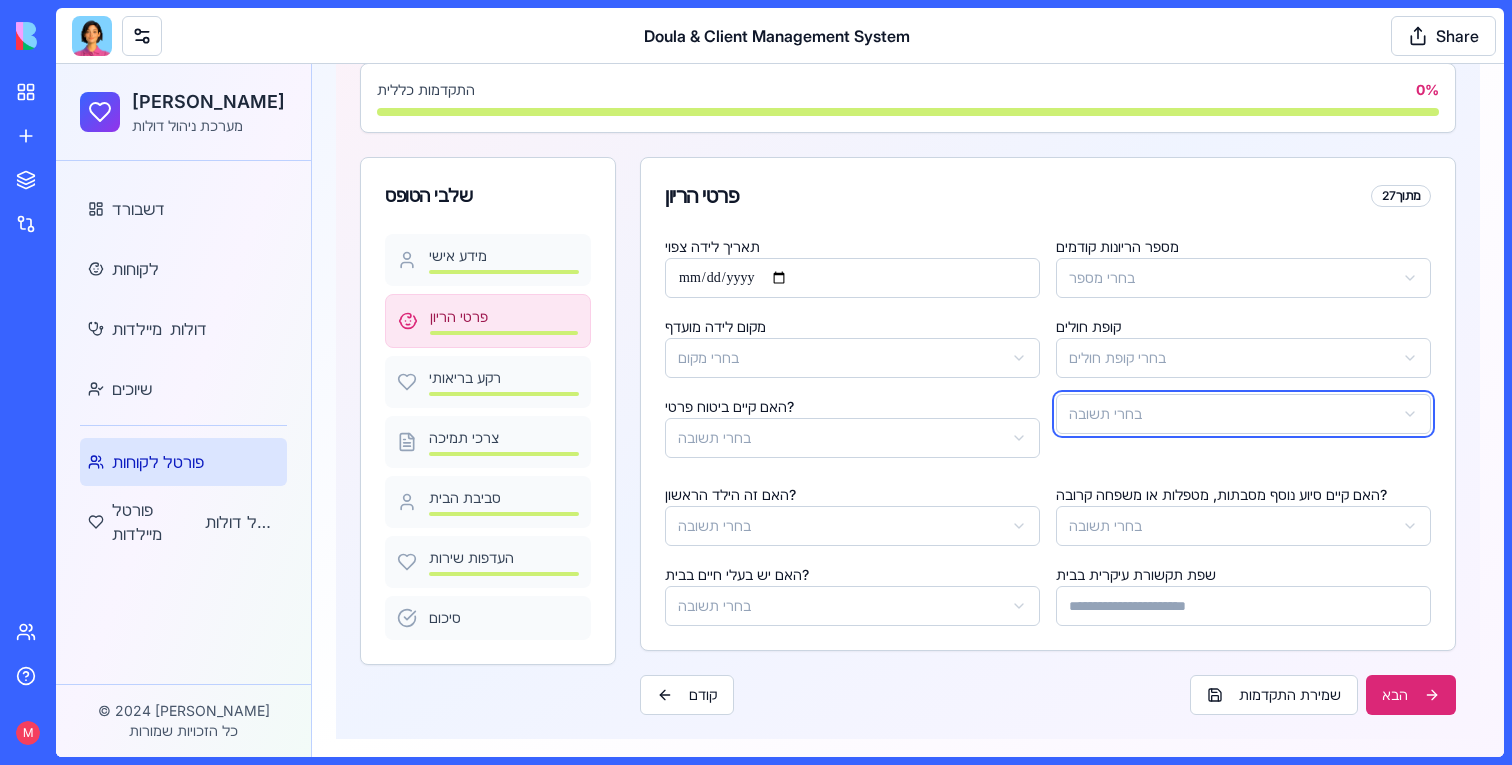 type 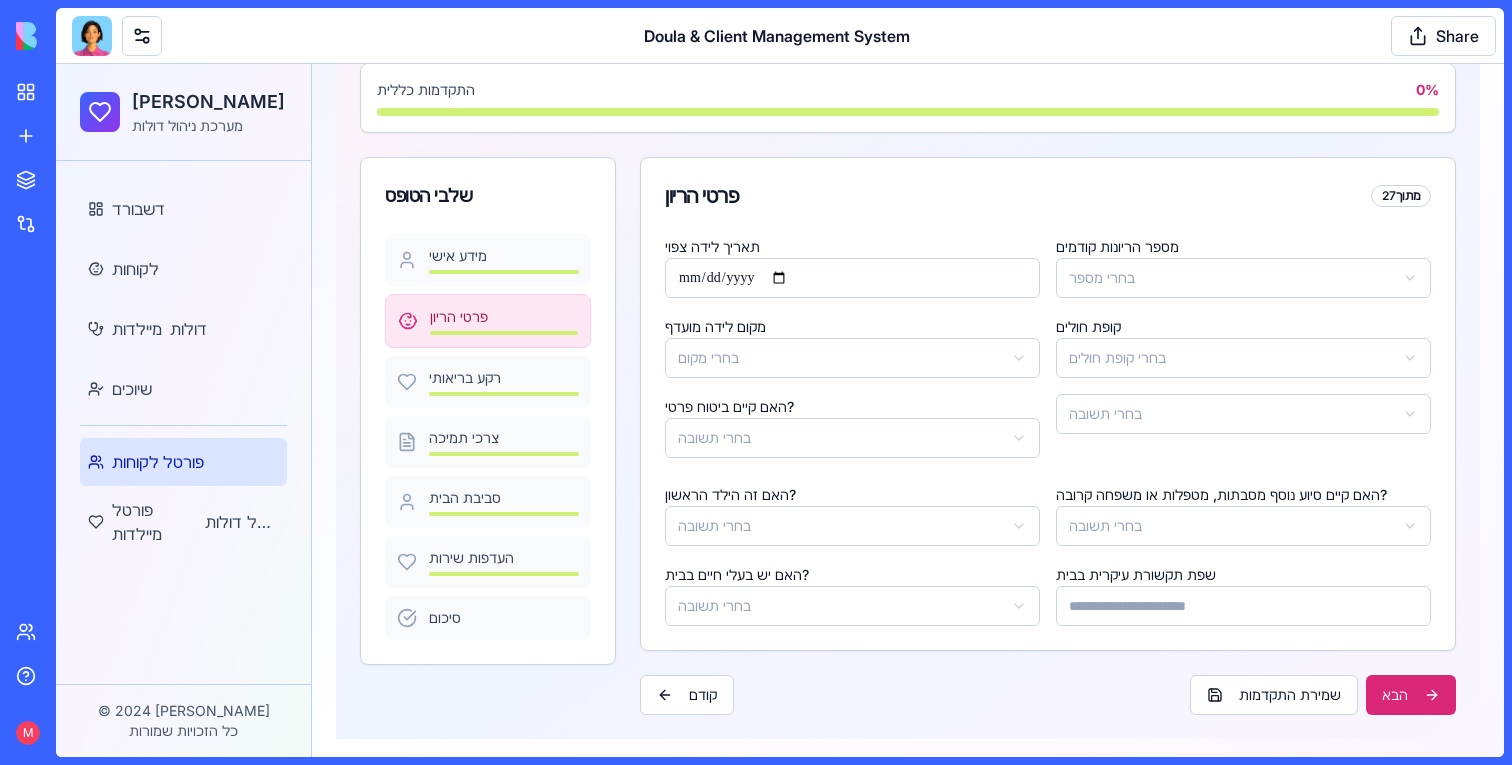 click at bounding box center (92, 36) 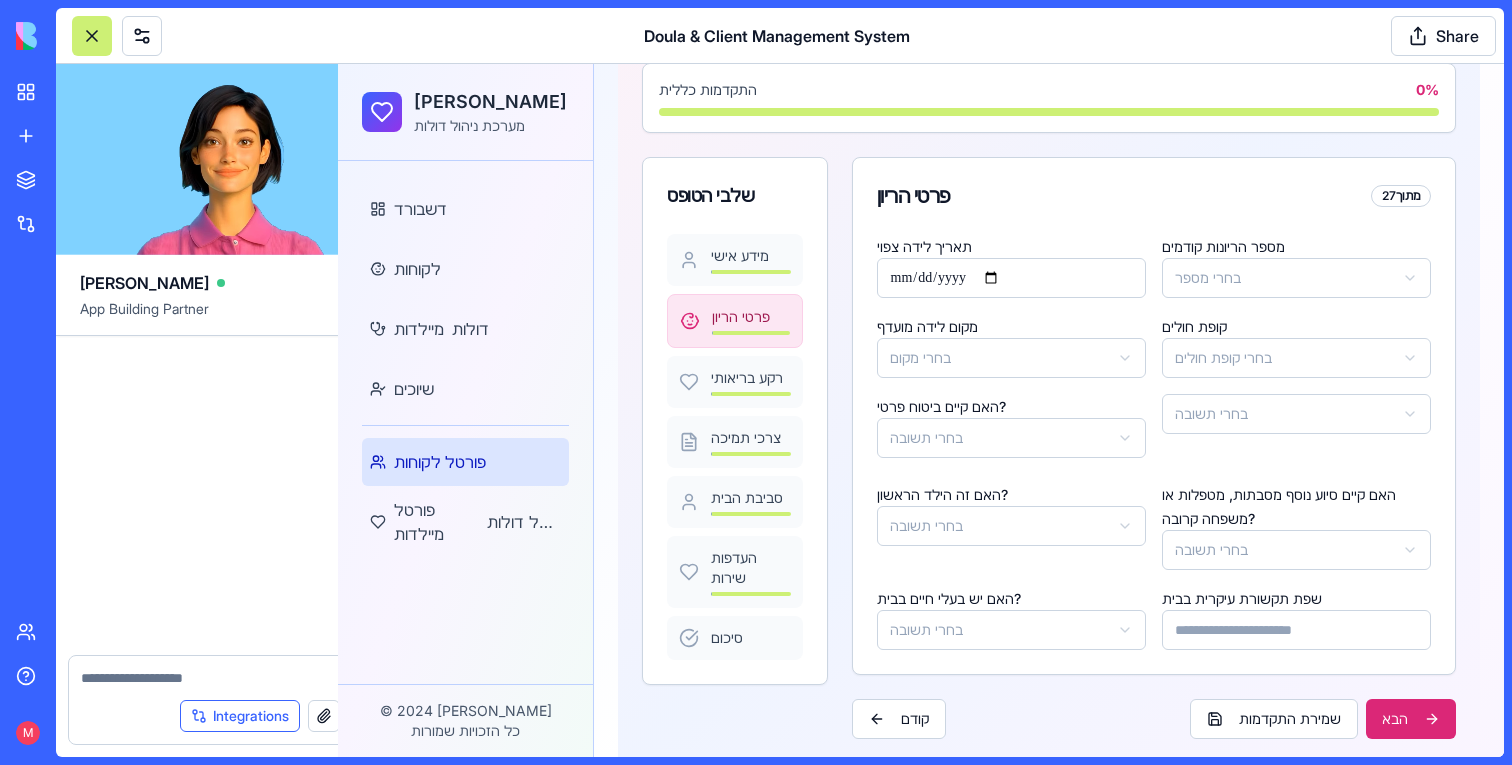 scroll, scrollTop: 5653, scrollLeft: 0, axis: vertical 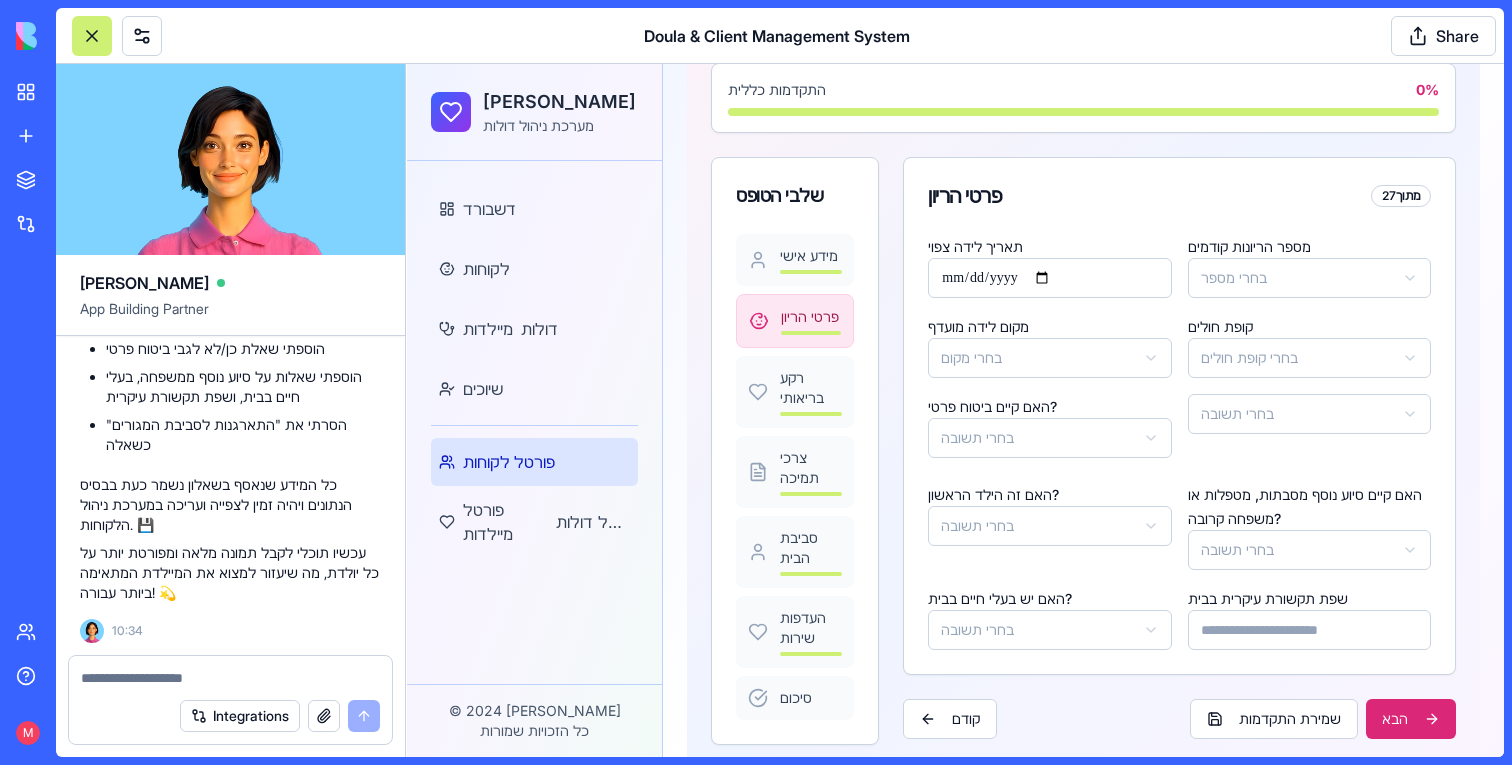click at bounding box center [230, 678] 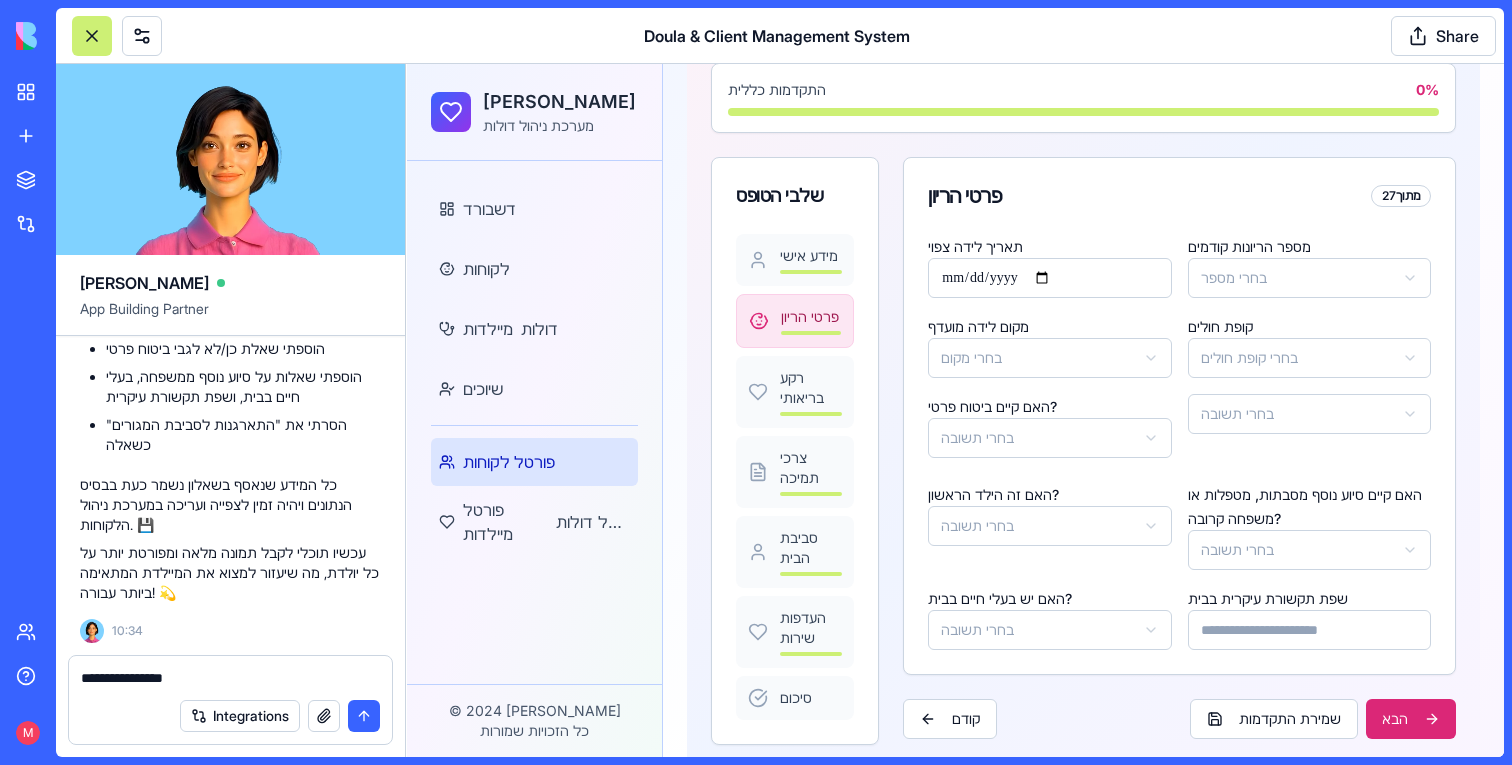 paste 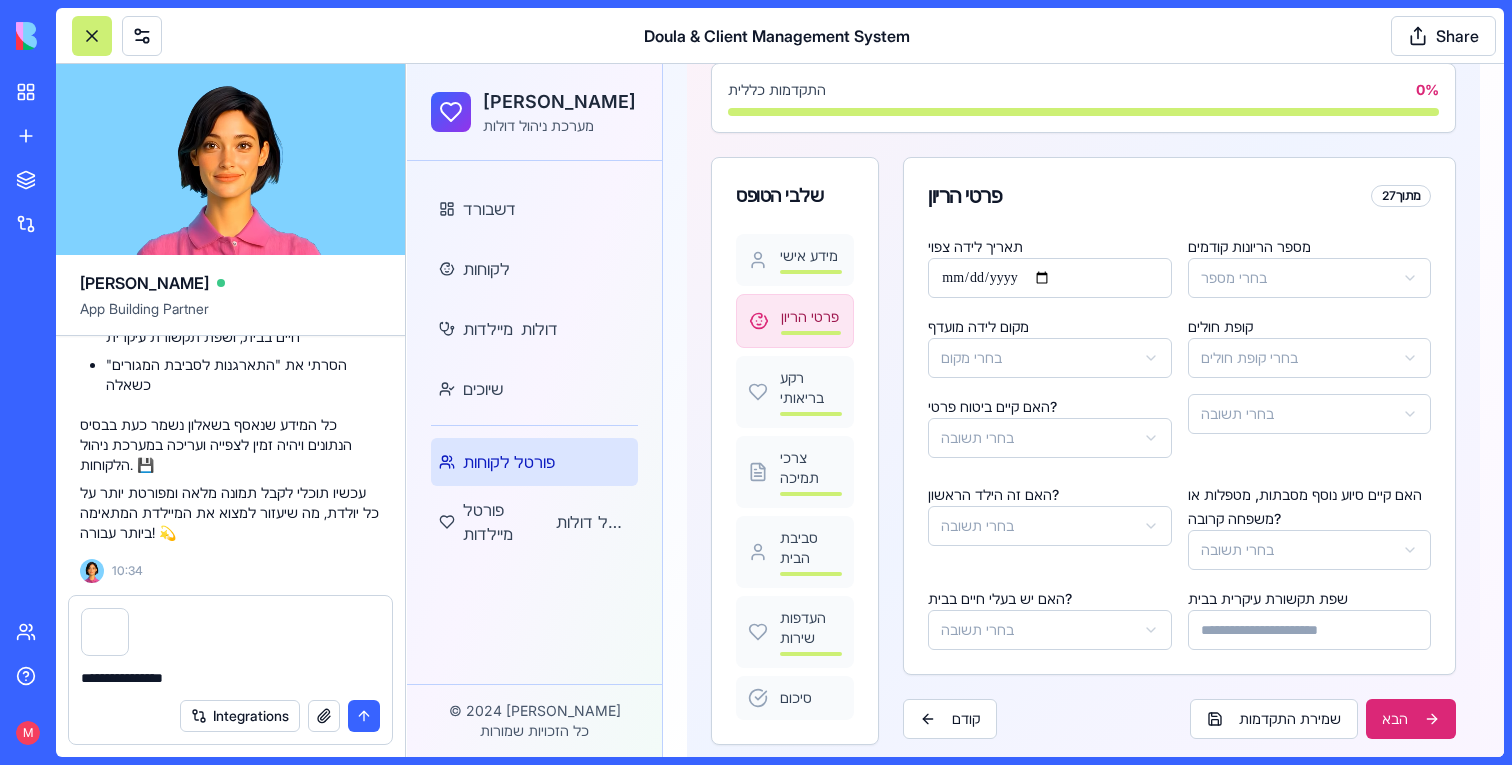 click on "**********" at bounding box center (230, 678) 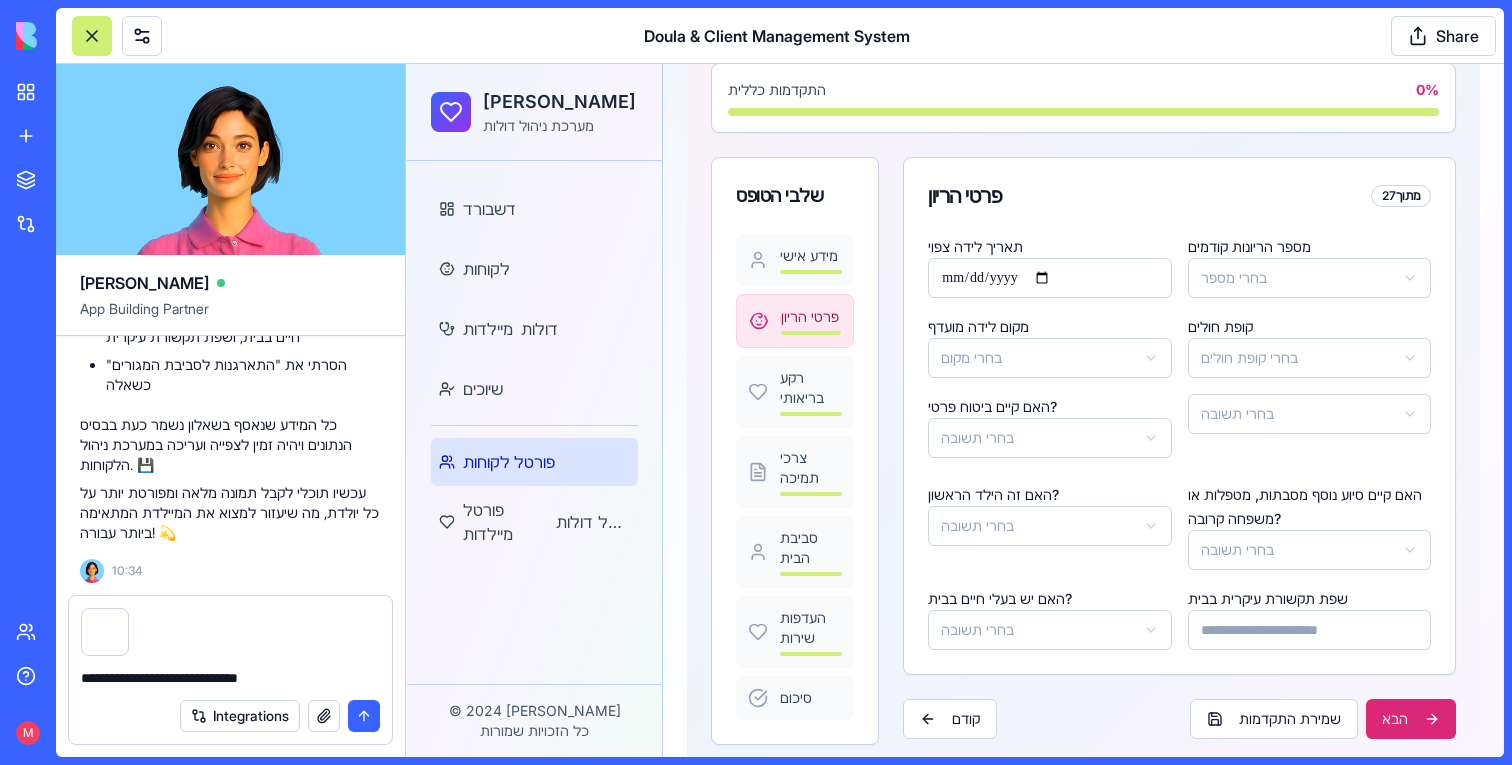 type on "**********" 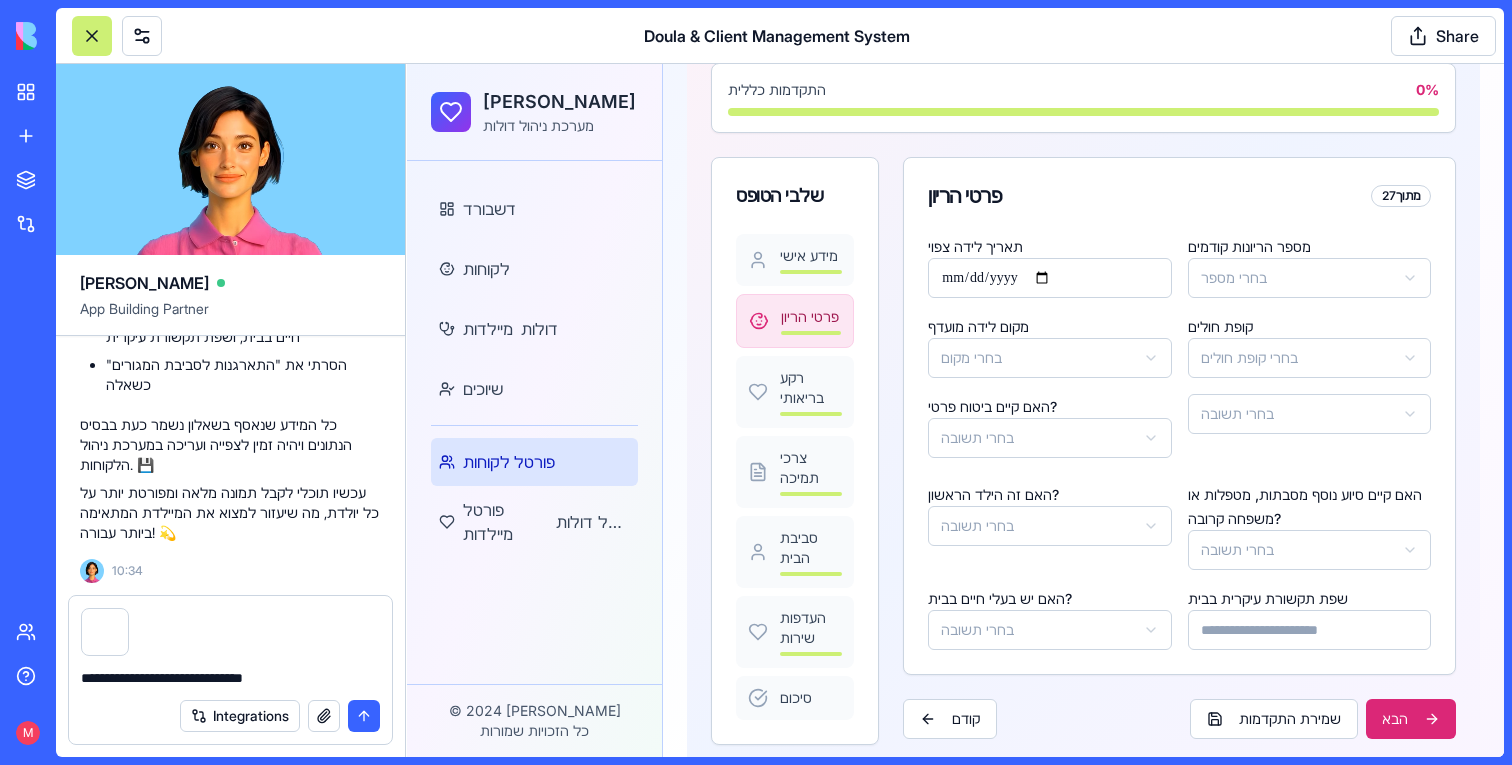 type 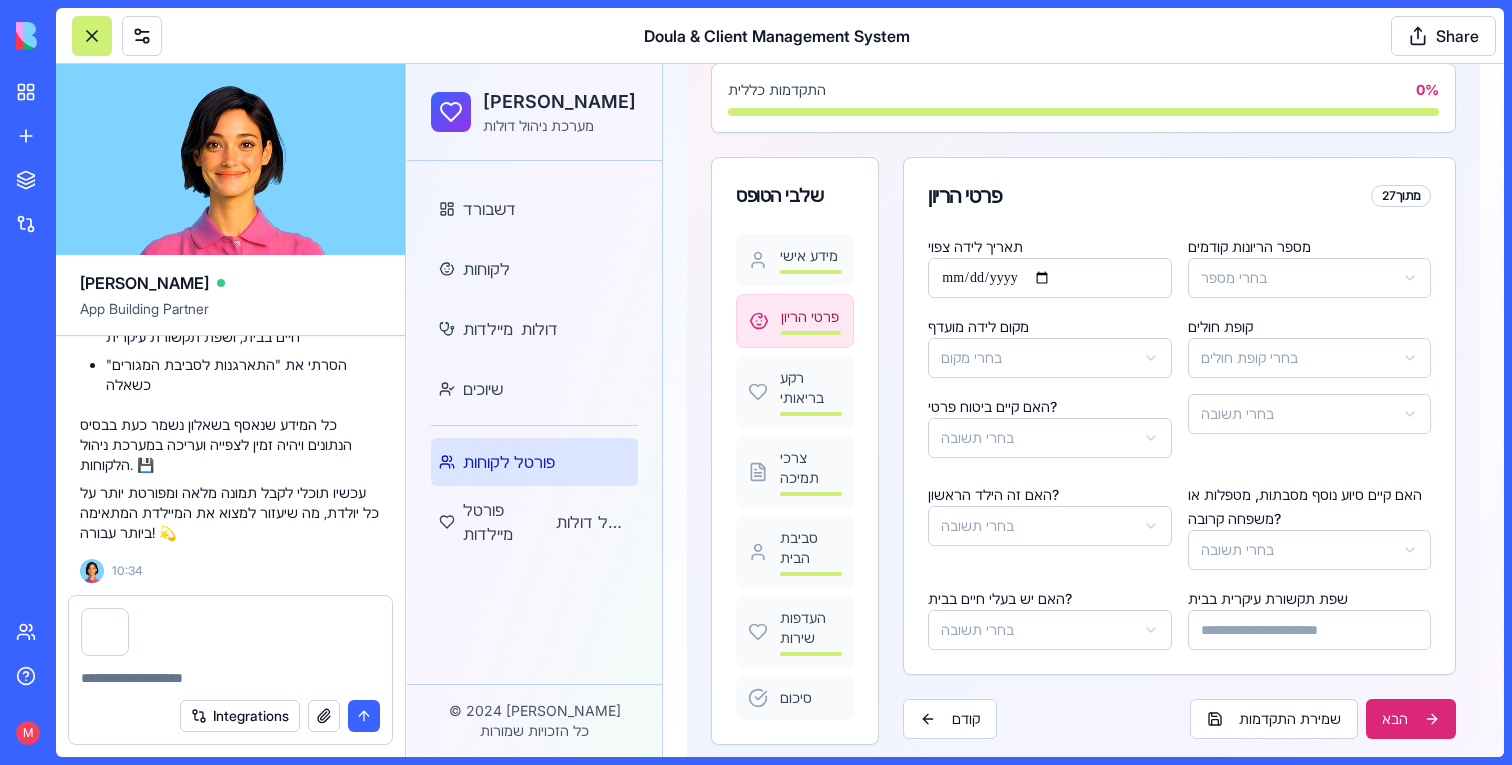 scroll, scrollTop: 5785, scrollLeft: 0, axis: vertical 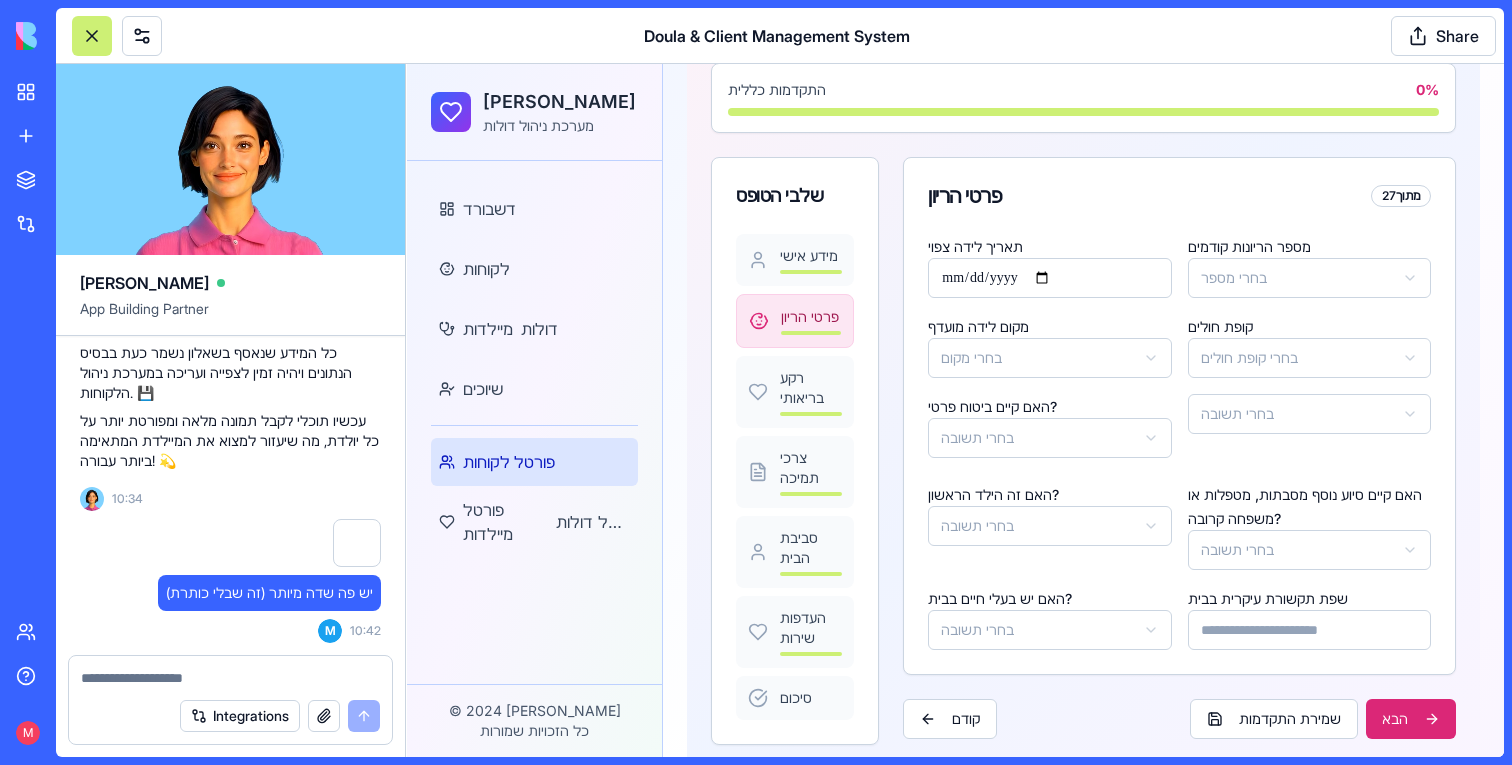 click at bounding box center (230, 678) 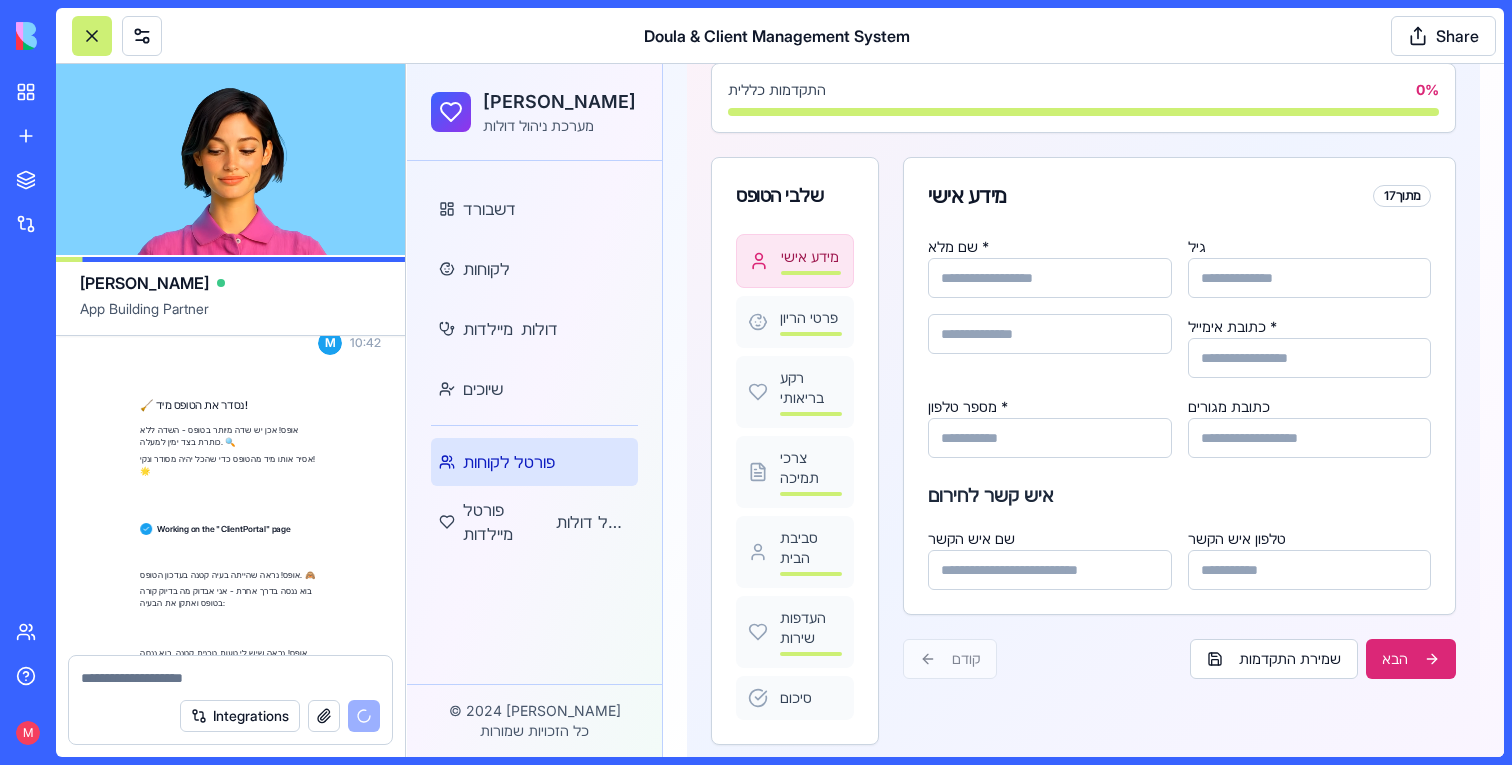 scroll, scrollTop: 6169, scrollLeft: 0, axis: vertical 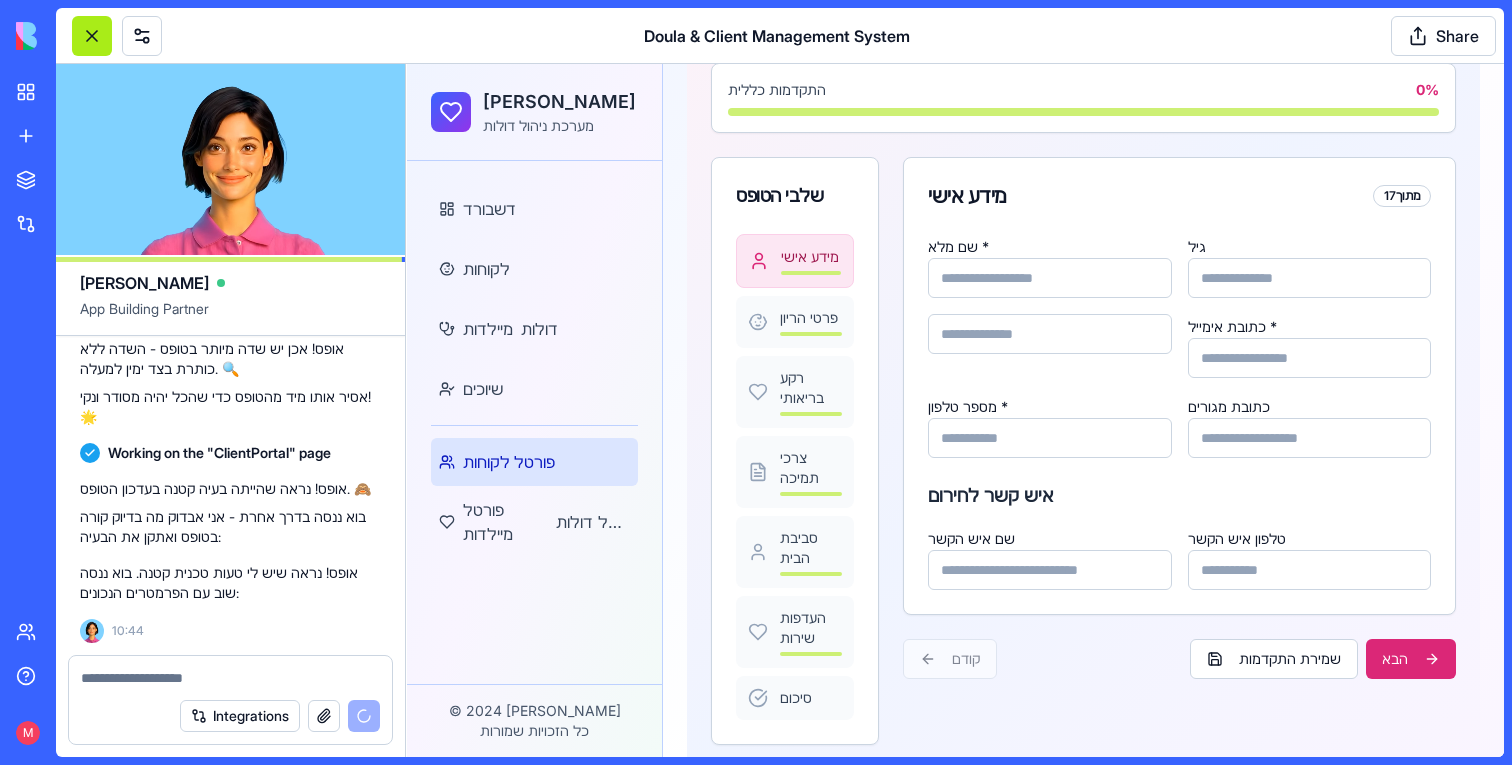 click at bounding box center (92, 36) 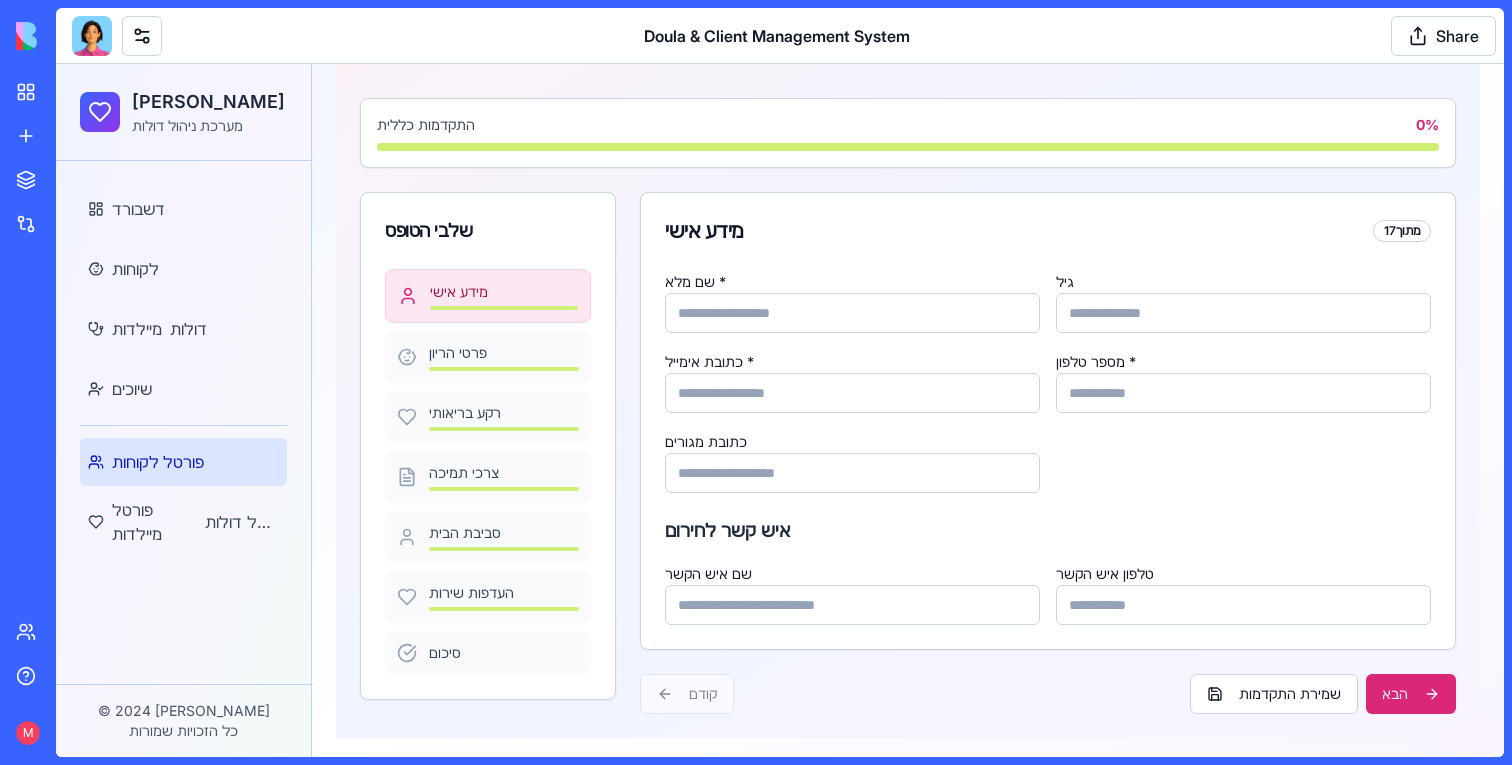 scroll, scrollTop: 171, scrollLeft: 0, axis: vertical 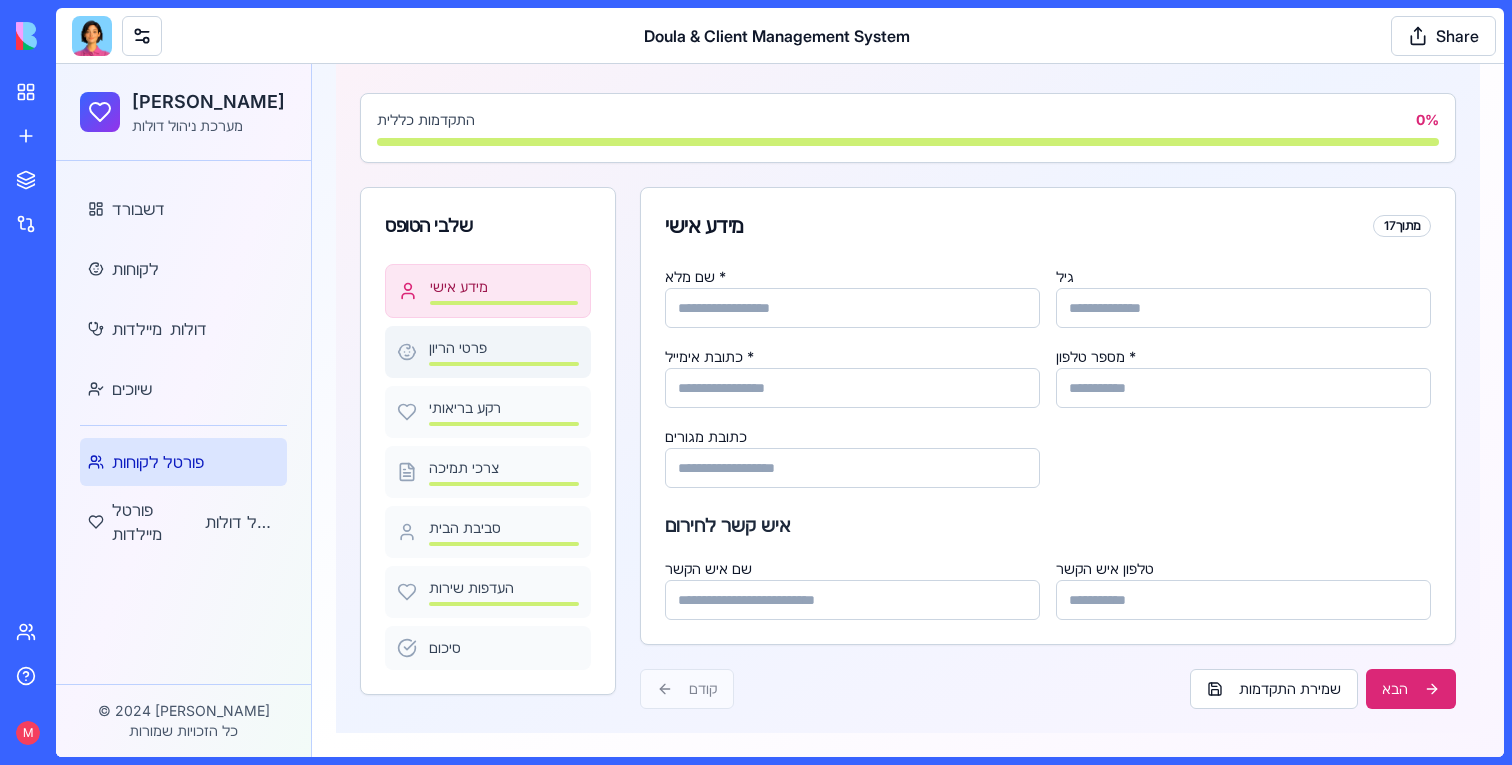 click on "פרטי הריון" at bounding box center (504, 348) 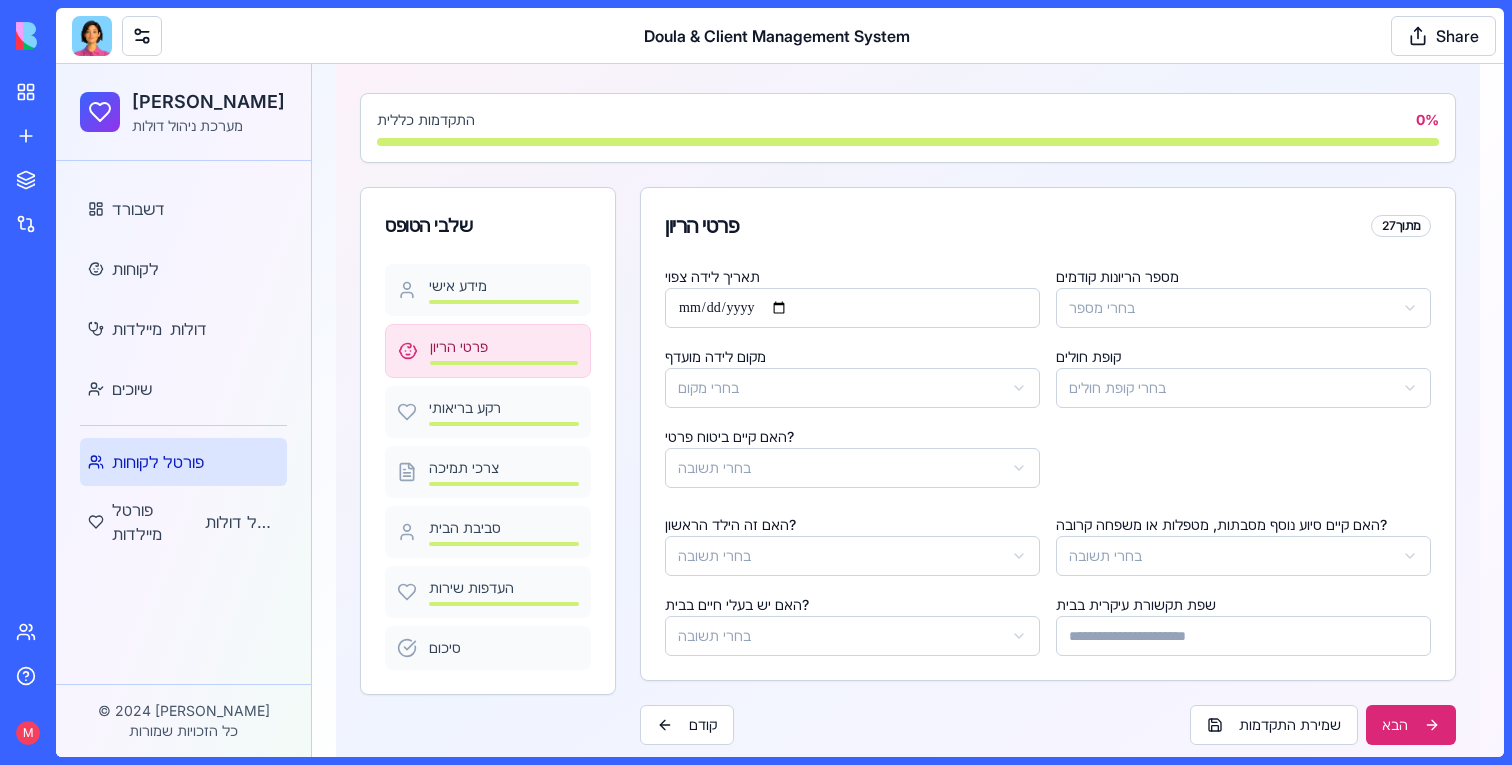 click at bounding box center (92, 36) 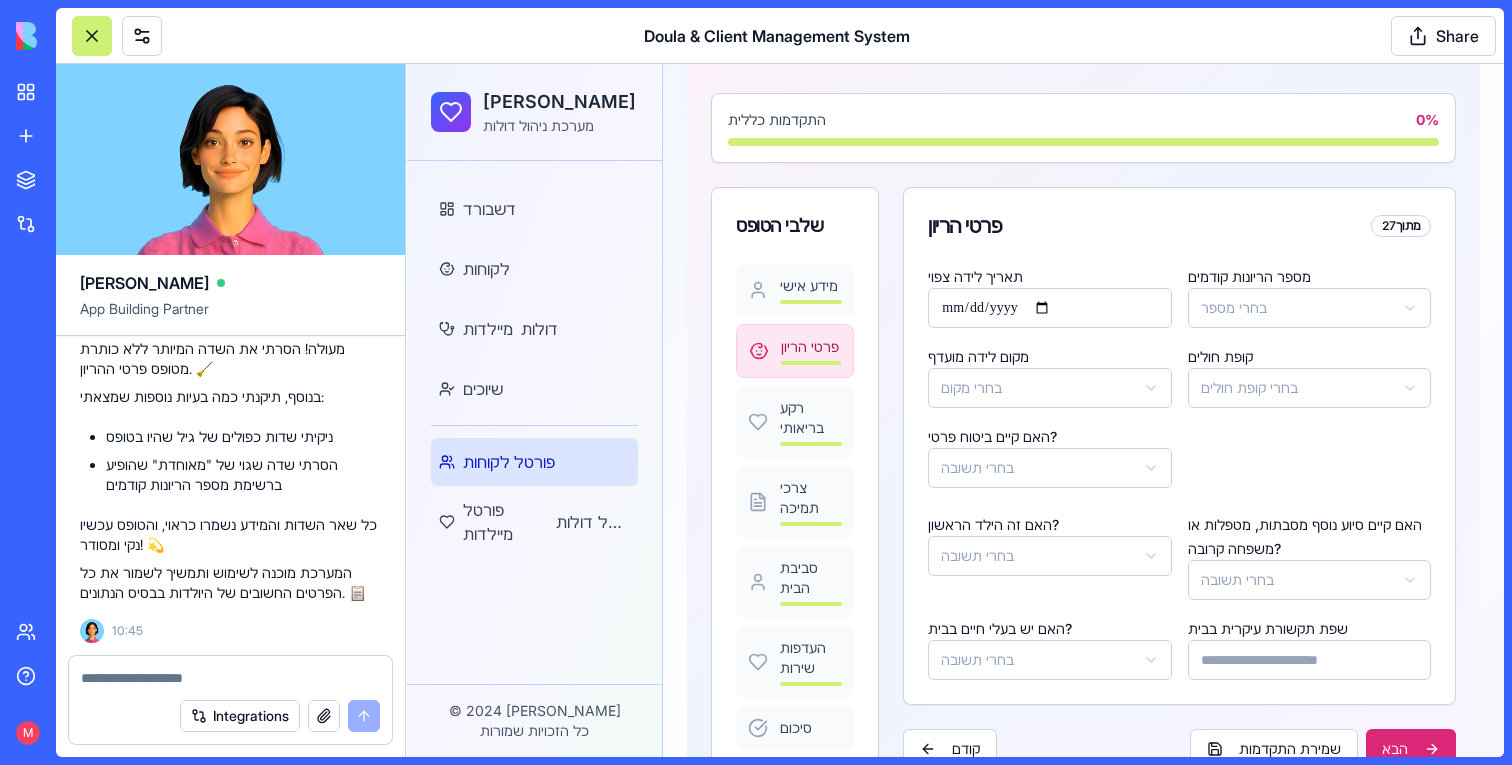scroll, scrollTop: 6456, scrollLeft: 0, axis: vertical 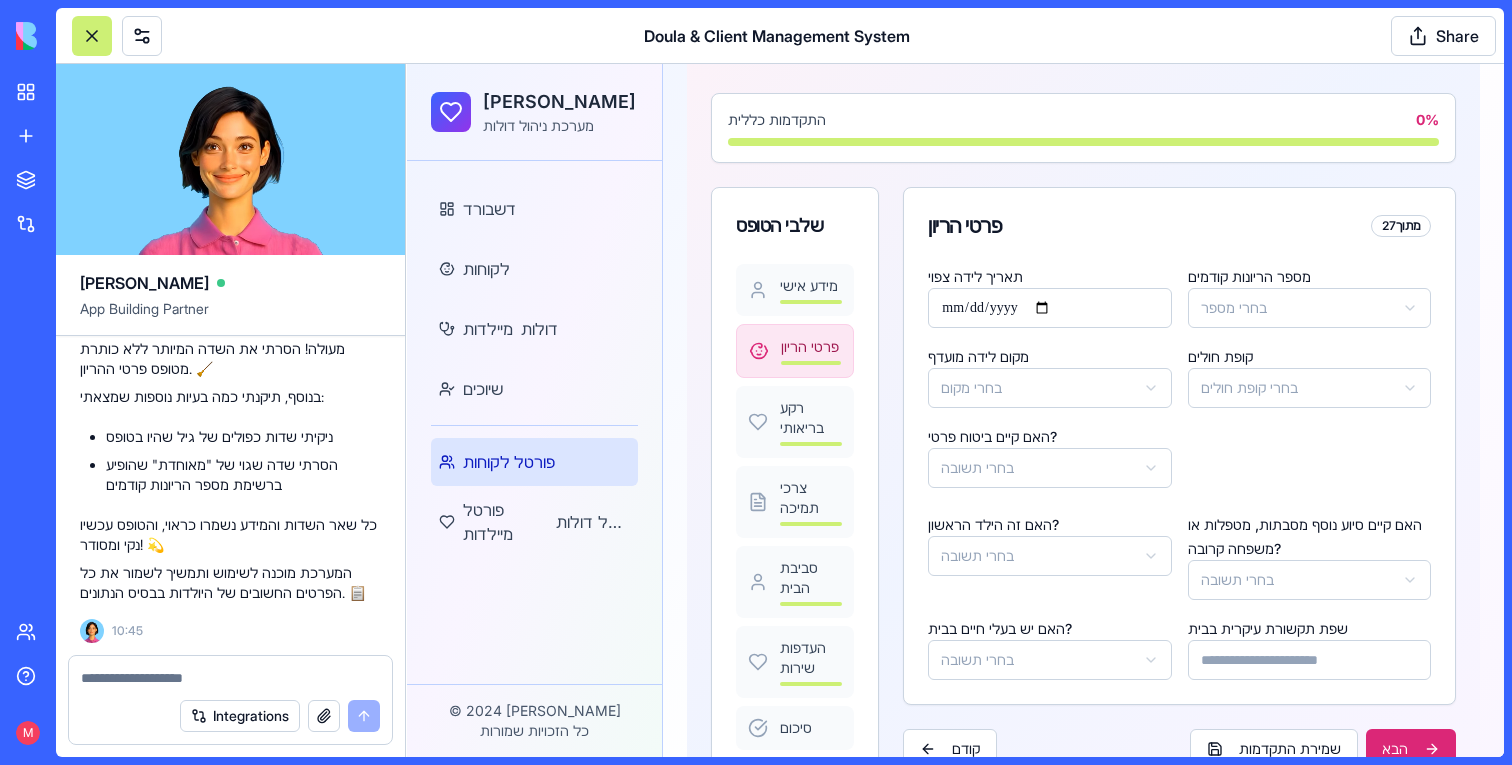 click on "דולה קאר מערכת ניהול דולות דשבורד לקוחות מיילדות דולות שיוכים פורטל לקוחות פורטל מיילדות פורטל דולות © 2024 דולה קאר כל הזכויות שמורות Toggle Sidebar טופס לקוחה מפורט מלאי את הפרטים כדי שנוכל למצוא עבורך את המיילדת המתאימה ביותר התקדמות כללית 0 % שלבי הטופס מידע אישי פרטי הריון רקע בריאותי צרכי תמיכה סביבת הבית העדפות שירות סיכום פרטי הריון 2  מתוך  7 תאריך לידה צפוי מספר הריונות קודמים בחרי מספר מקום לידה מועדף בחרי מקום קופת חולים בחרי קופת חולים האם קיים ביטוח פרטי? בחרי תשובה האם זה הילד הראשון? בחרי תשובה האם קיים סיוע נוסף מסבתות, מטפלות או משפחה קרובה? קודם" at bounding box center [955, 358] 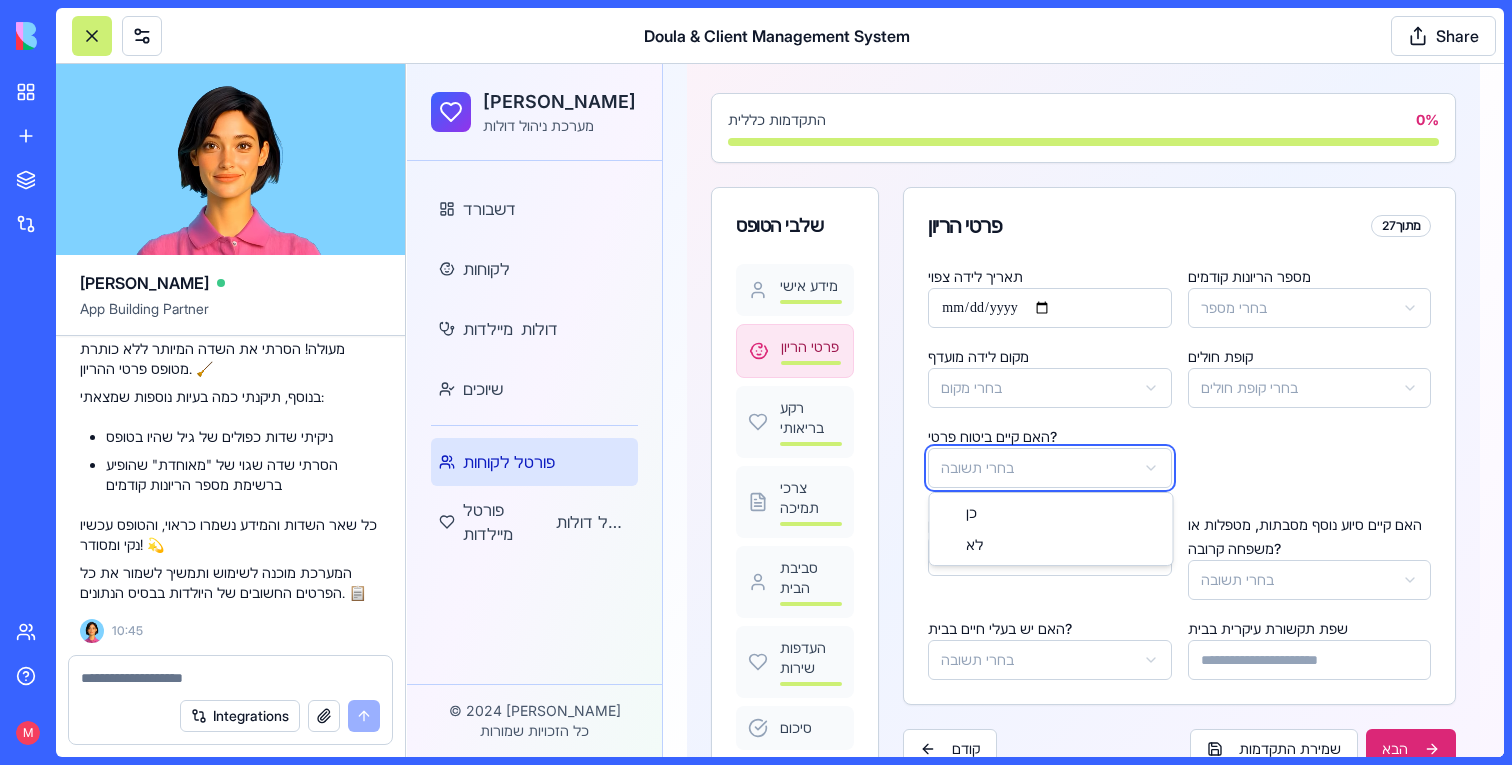 click on "דולה קאר מערכת ניהול דולות דשבורד לקוחות מיילדות דולות שיוכים פורטל לקוחות פורטל מיילדות פורטל דולות © 2024 דולה קאר כל הזכויות שמורות Toggle Sidebar טופס לקוחה מפורט מלאי את הפרטים כדי שנוכל למצוא עבורך את המיילדת המתאימה ביותר התקדמות כללית 0 % שלבי הטופס מידע אישי פרטי הריון רקע בריאותי צרכי תמיכה סביבת הבית העדפות שירות סיכום פרטי הריון 2  מתוך  7 תאריך לידה צפוי מספר הריונות קודמים בחרי מספר מקום לידה מועדף בחרי מקום קופת חולים בחרי קופת חולים האם קיים ביטוח פרטי? בחרי תשובה האם זה הילד הראשון? בחרי תשובה האם קיים סיוע נוסף מסבתות, מטפלות או משפחה קרובה? קודם" at bounding box center (955, 358) 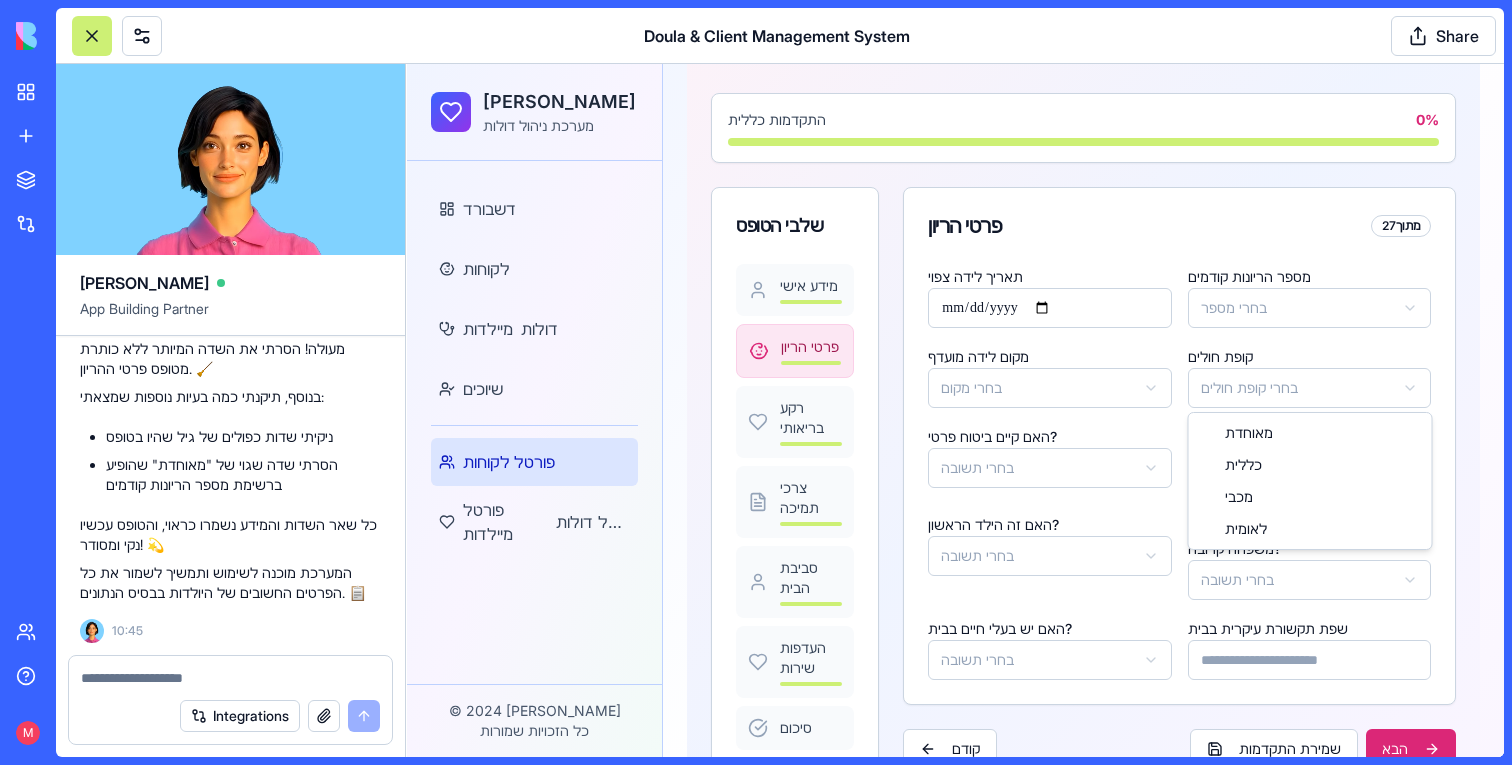 click on "דולה קאר מערכת ניהול דולות דשבורד לקוחות מיילדות דולות שיוכים פורטל לקוחות פורטל מיילדות פורטל דולות © 2024 דולה קאר כל הזכויות שמורות Toggle Sidebar טופס לקוחה מפורט מלאי את הפרטים כדי שנוכל למצוא עבורך את המיילדת המתאימה ביותר התקדמות כללית 0 % שלבי הטופס מידע אישי פרטי הריון רקע בריאותי צרכי תמיכה סביבת הבית העדפות שירות סיכום פרטי הריון 2  מתוך  7 תאריך לידה צפוי מספר הריונות קודמים בחרי מספר מקום לידה מועדף בחרי מקום קופת חולים בחרי קופת חולים האם קיים ביטוח פרטי? בחרי תשובה האם זה הילד הראשון? בחרי תשובה האם קיים סיוע נוסף מסבתות, מטפלות או משפחה קרובה? קודם" at bounding box center [955, 358] 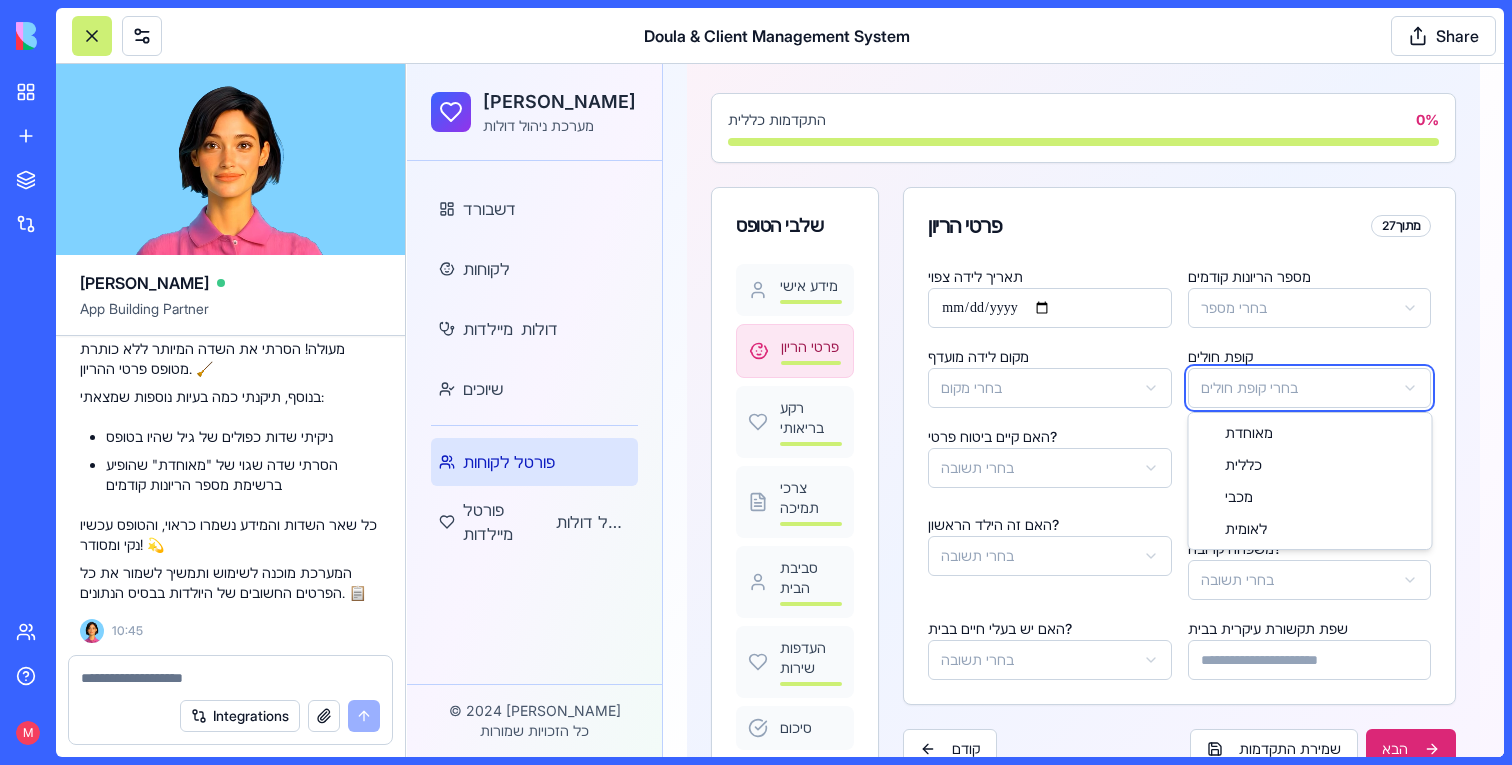 click on "דולה קאר מערכת ניהול דולות דשבורד לקוחות מיילדות דולות שיוכים פורטל לקוחות פורטל מיילדות פורטל דולות © 2024 דולה קאר כל הזכויות שמורות Toggle Sidebar טופס לקוחה מפורט מלאי את הפרטים כדי שנוכל למצוא עבורך את המיילדת המתאימה ביותר התקדמות כללית 0 % שלבי הטופס מידע אישי פרטי הריון רקע בריאותי צרכי תמיכה סביבת הבית העדפות שירות סיכום פרטי הריון 2  מתוך  7 תאריך לידה צפוי מספר הריונות קודמים בחרי מספר מקום לידה מועדף בחרי מקום קופת חולים בחרי קופת חולים האם קיים ביטוח פרטי? בחרי תשובה האם זה הילד הראשון? בחרי תשובה האם קיים סיוע נוסף מסבתות, מטפלות או משפחה קרובה? קודם" at bounding box center [955, 358] 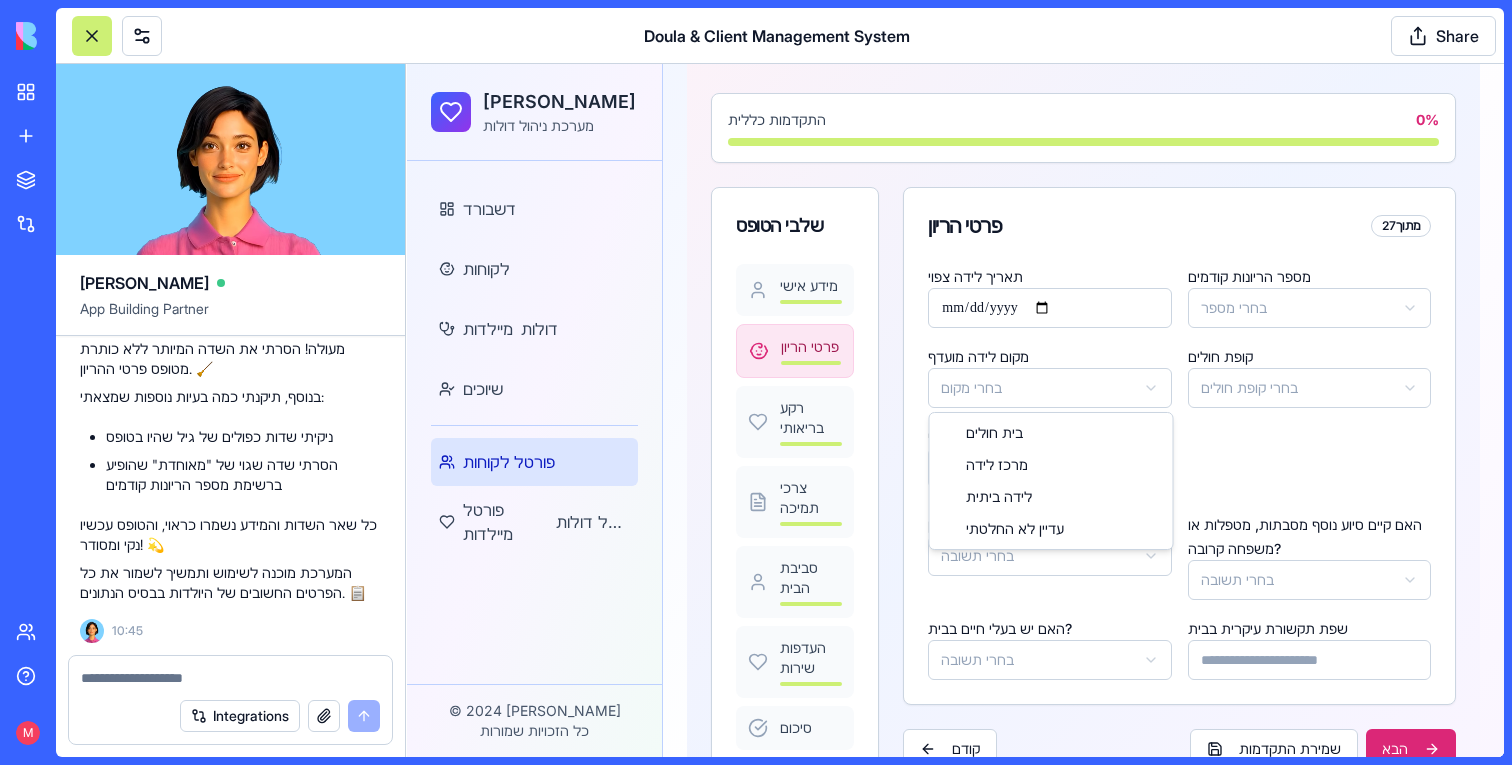 click on "דולה קאר מערכת ניהול דולות דשבורד לקוחות מיילדות דולות שיוכים פורטל לקוחות פורטל מיילדות פורטל דולות © 2024 דולה קאר כל הזכויות שמורות Toggle Sidebar טופס לקוחה מפורט מלאי את הפרטים כדי שנוכל למצוא עבורך את המיילדת המתאימה ביותר התקדמות כללית 0 % שלבי הטופס מידע אישי פרטי הריון רקע בריאותי צרכי תמיכה סביבת הבית העדפות שירות סיכום פרטי הריון 2  מתוך  7 תאריך לידה צפוי מספר הריונות קודמים בחרי מספר מקום לידה מועדף בחרי מקום קופת חולים בחרי קופת חולים האם קיים ביטוח פרטי? בחרי תשובה האם זה הילד הראשון? בחרי תשובה האם קיים סיוע נוסף מסבתות, מטפלות או משפחה קרובה? קודם" at bounding box center (955, 358) 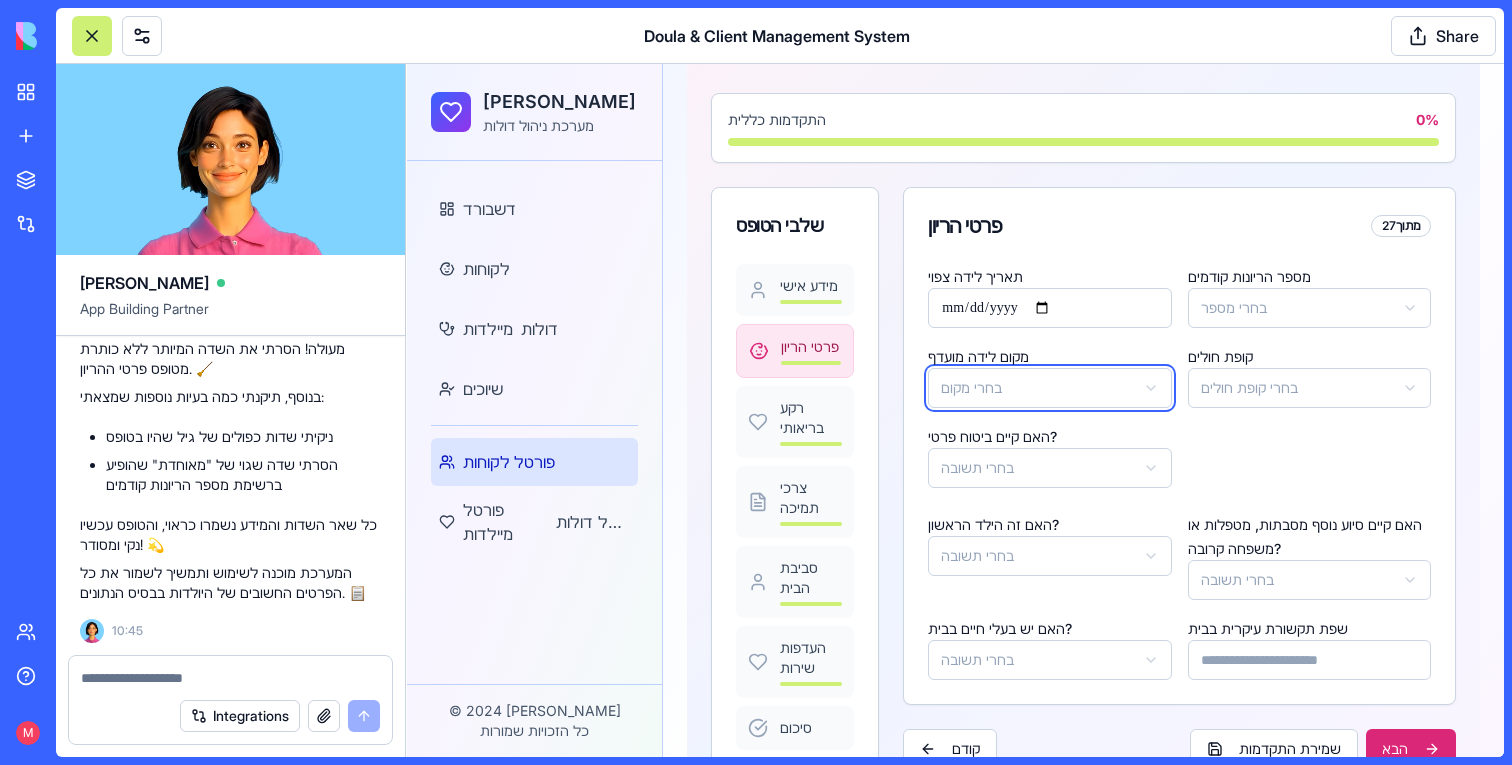 click on "דולה קאר מערכת ניהול דולות דשבורד לקוחות מיילדות דולות שיוכים פורטל לקוחות פורטל מיילדות פורטל דולות © 2024 דולה קאר כל הזכויות שמורות Toggle Sidebar טופס לקוחה מפורט מלאי את הפרטים כדי שנוכל למצוא עבורך את המיילדת המתאימה ביותר התקדמות כללית 0 % שלבי הטופס מידע אישי פרטי הריון רקע בריאותי צרכי תמיכה סביבת הבית העדפות שירות סיכום פרטי הריון 2  מתוך  7 תאריך לידה צפוי מספר הריונות קודמים בחרי מספר מקום לידה מועדף בחרי מקום קופת חולים בחרי קופת חולים האם קיים ביטוח פרטי? בחרי תשובה האם זה הילד הראשון? בחרי תשובה האם קיים סיוע נוסף מסבתות, מטפלות או משפחה קרובה? קודם" at bounding box center [955, 358] 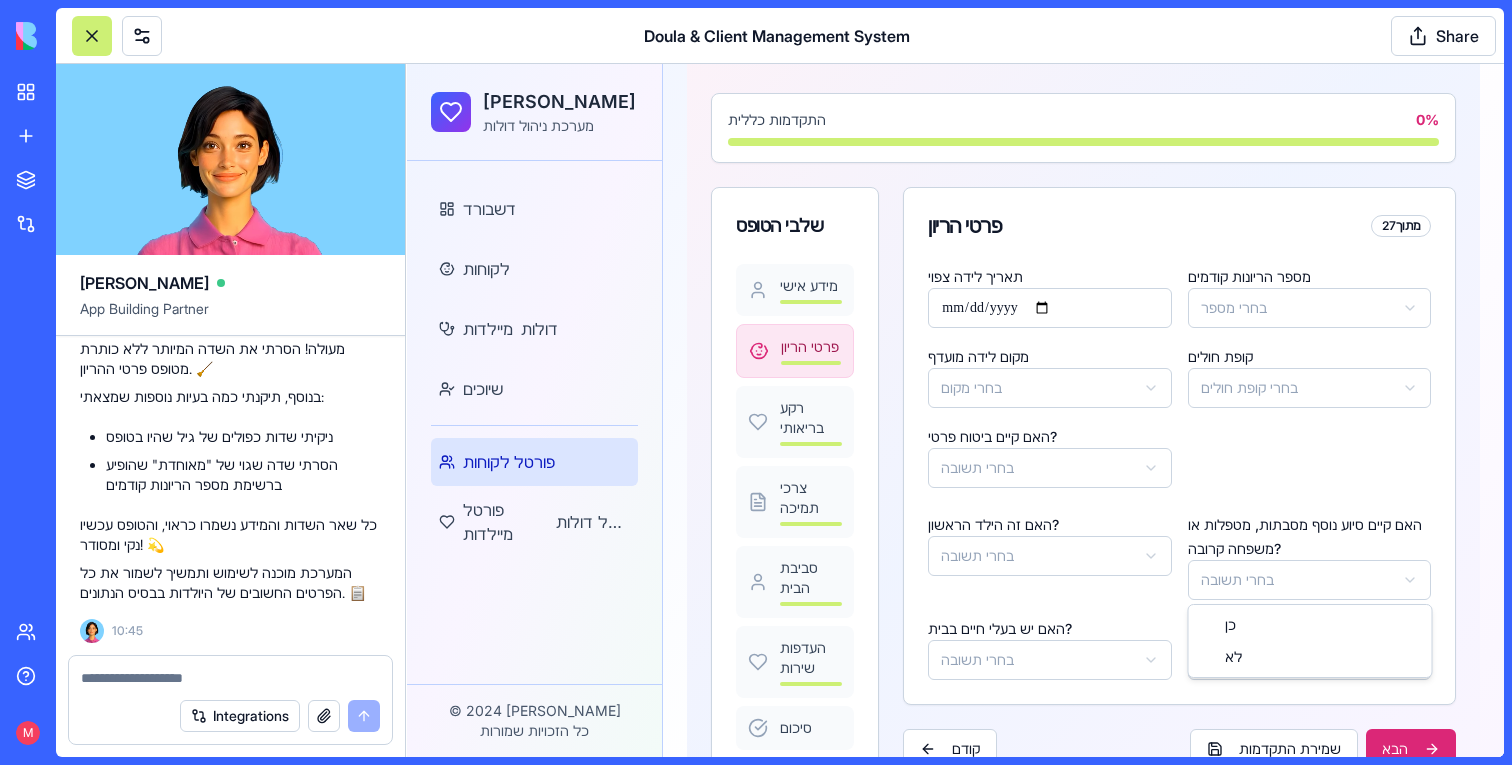 click on "דולה קאר מערכת ניהול דולות דשבורד לקוחות מיילדות דולות שיוכים פורטל לקוחות פורטל מיילדות פורטל דולות © 2024 דולה קאר כל הזכויות שמורות Toggle Sidebar טופס לקוחה מפורט מלאי את הפרטים כדי שנוכל למצוא עבורך את המיילדת המתאימה ביותר התקדמות כללית 0 % שלבי הטופס מידע אישי פרטי הריון רקע בריאותי צרכי תמיכה סביבת הבית העדפות שירות סיכום פרטי הריון 2  מתוך  7 תאריך לידה צפוי מספר הריונות קודמים בחרי מספר מקום לידה מועדף בחרי מקום קופת חולים בחרי קופת חולים האם קיים ביטוח פרטי? בחרי תשובה האם זה הילד הראשון? בחרי תשובה האם קיים סיוע נוסף מסבתות, מטפלות או משפחה קרובה? קודם" at bounding box center [955, 358] 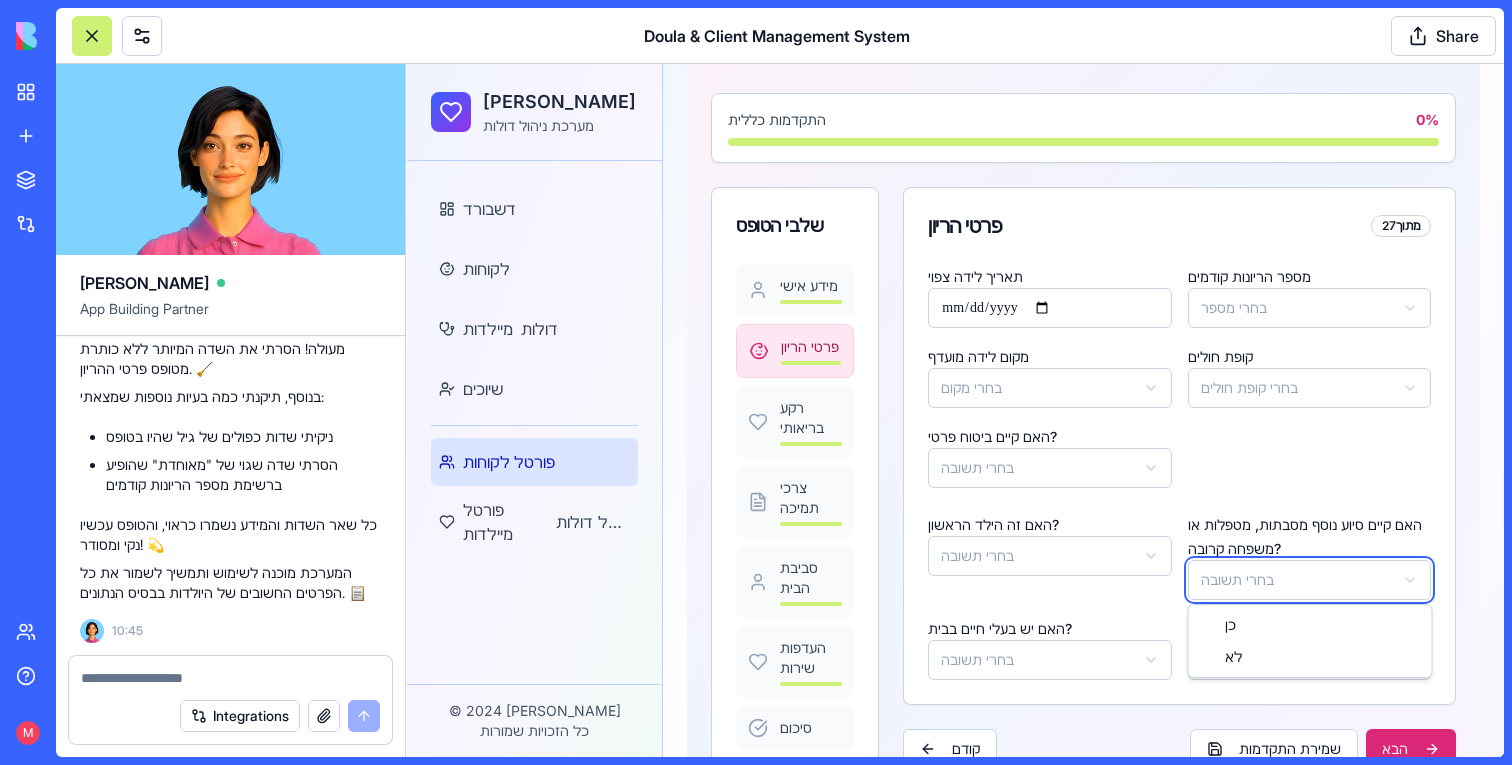 click on "דולה קאר מערכת ניהול דולות דשבורד לקוחות מיילדות דולות שיוכים פורטל לקוחות פורטל מיילדות פורטל דולות © 2024 דולה קאר כל הזכויות שמורות Toggle Sidebar טופס לקוחה מפורט מלאי את הפרטים כדי שנוכל למצוא עבורך את המיילדת המתאימה ביותר התקדמות כללית 0 % שלבי הטופס מידע אישי פרטי הריון רקע בריאותי צרכי תמיכה סביבת הבית העדפות שירות סיכום פרטי הריון 2  מתוך  7 תאריך לידה צפוי מספר הריונות קודמים בחרי מספר מקום לידה מועדף בחרי מקום קופת חולים בחרי קופת חולים האם קיים ביטוח פרטי? בחרי תשובה האם זה הילד הראשון? בחרי תשובה האם קיים סיוע נוסף מסבתות, מטפלות או משפחה קרובה? קודם" at bounding box center [955, 358] 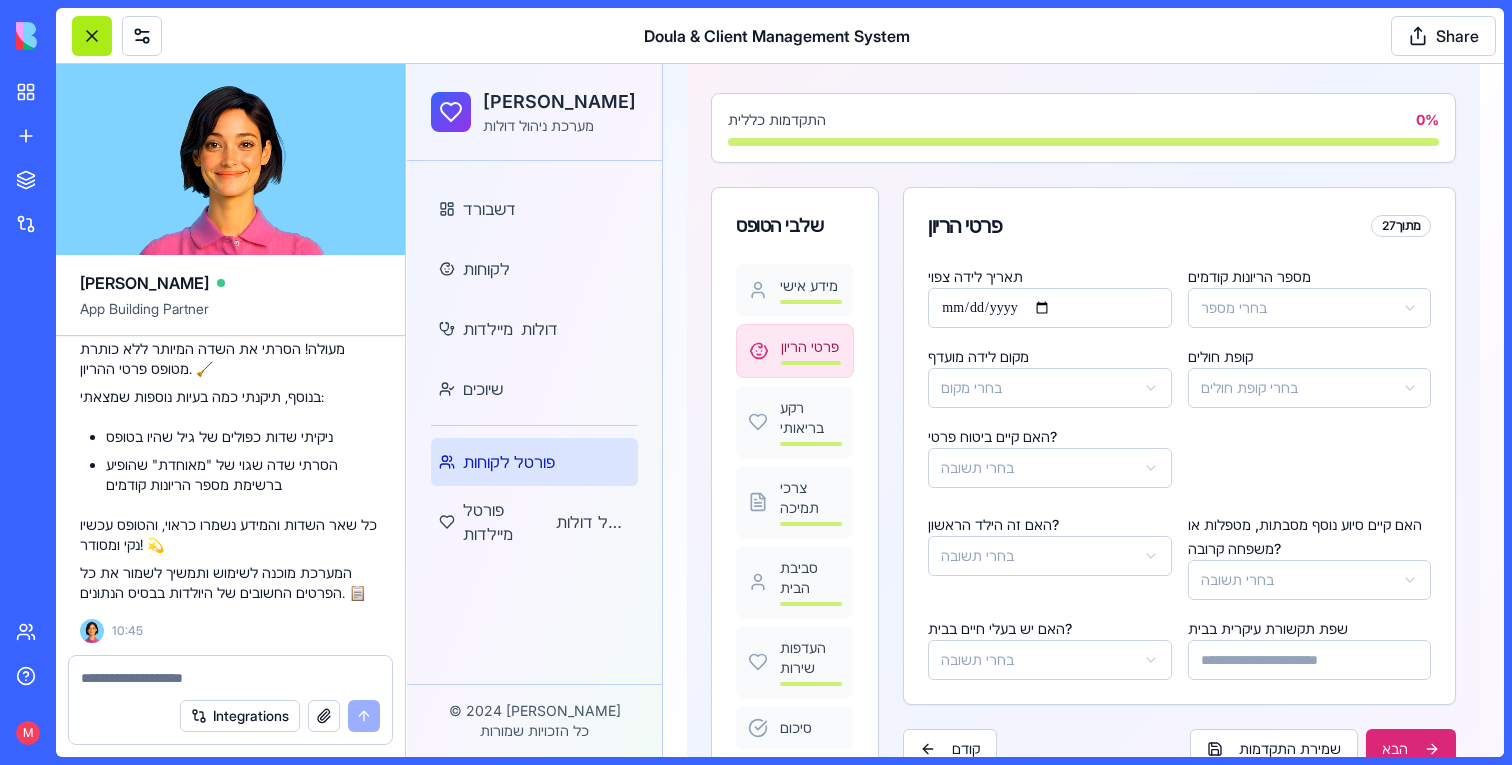 click at bounding box center [92, 36] 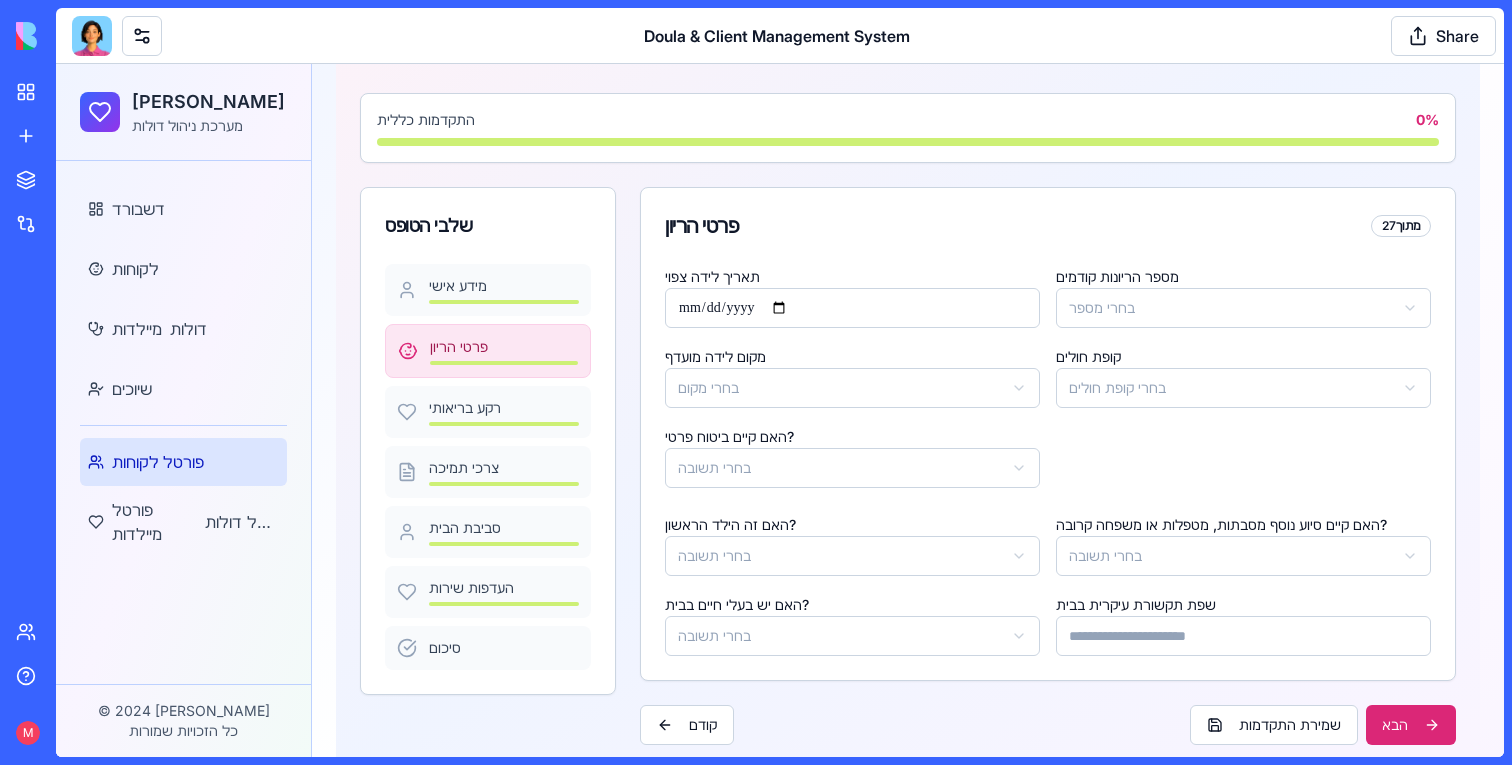 scroll, scrollTop: 0, scrollLeft: 0, axis: both 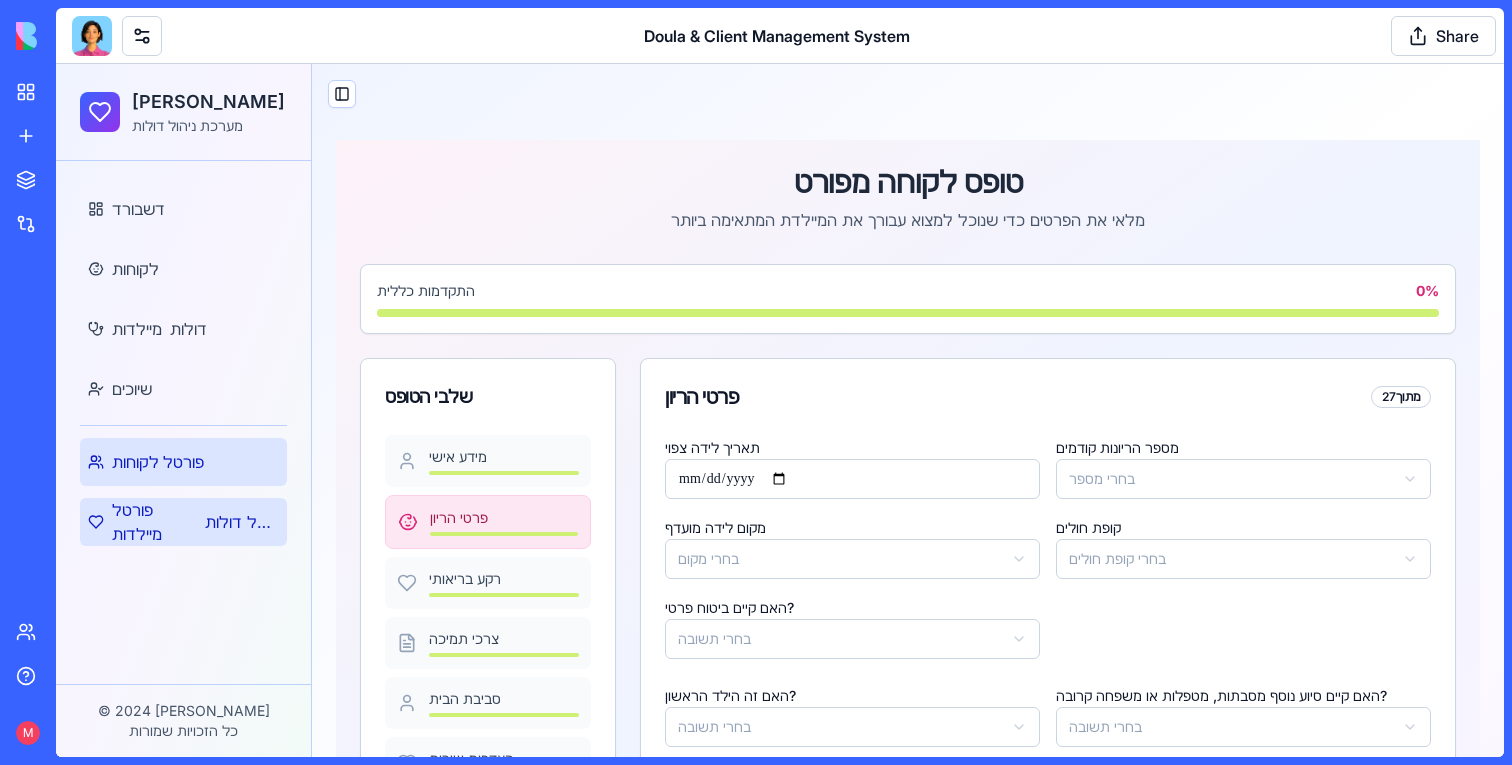 click on "פורטל מיילדות" at bounding box center (154, 522) 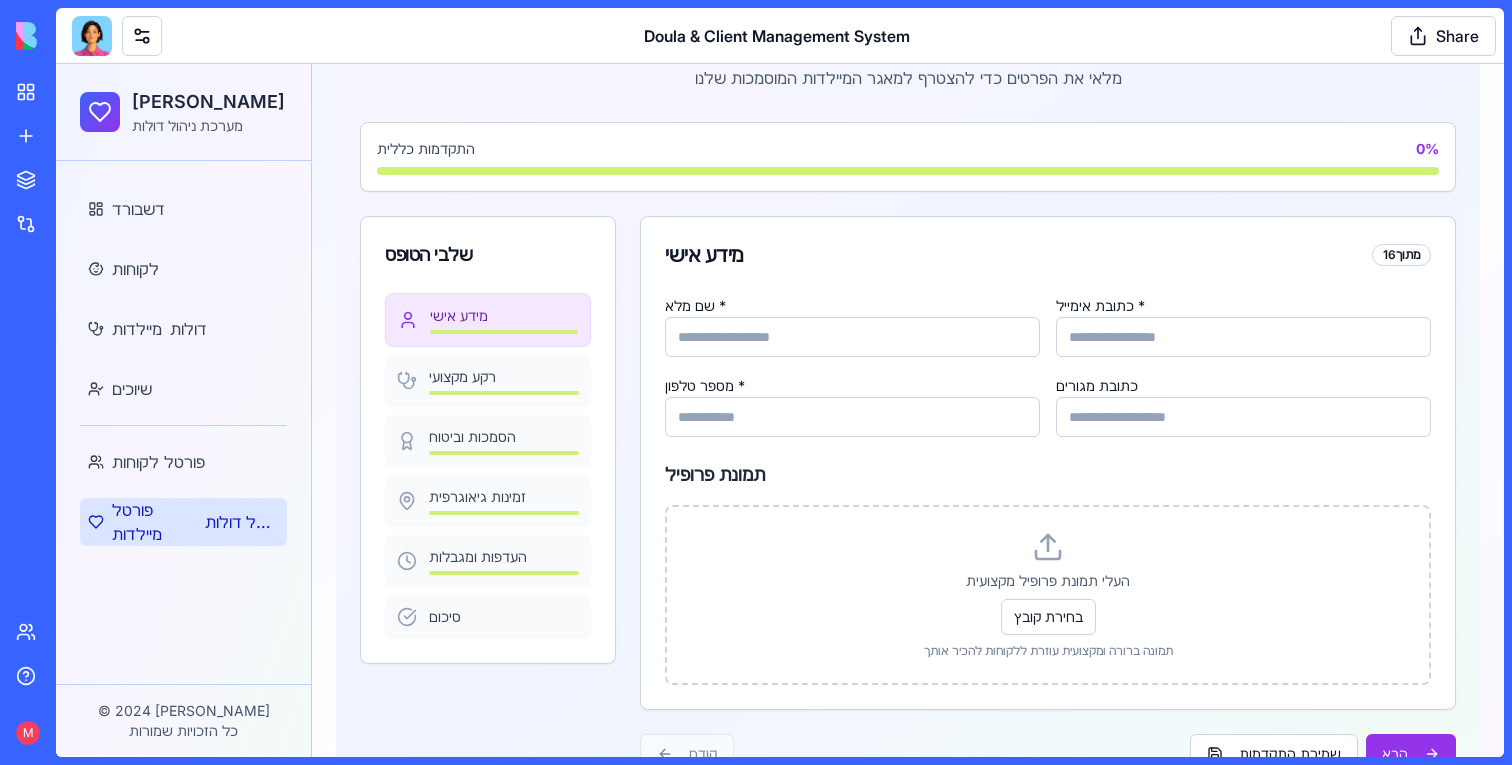 scroll, scrollTop: 144, scrollLeft: 0, axis: vertical 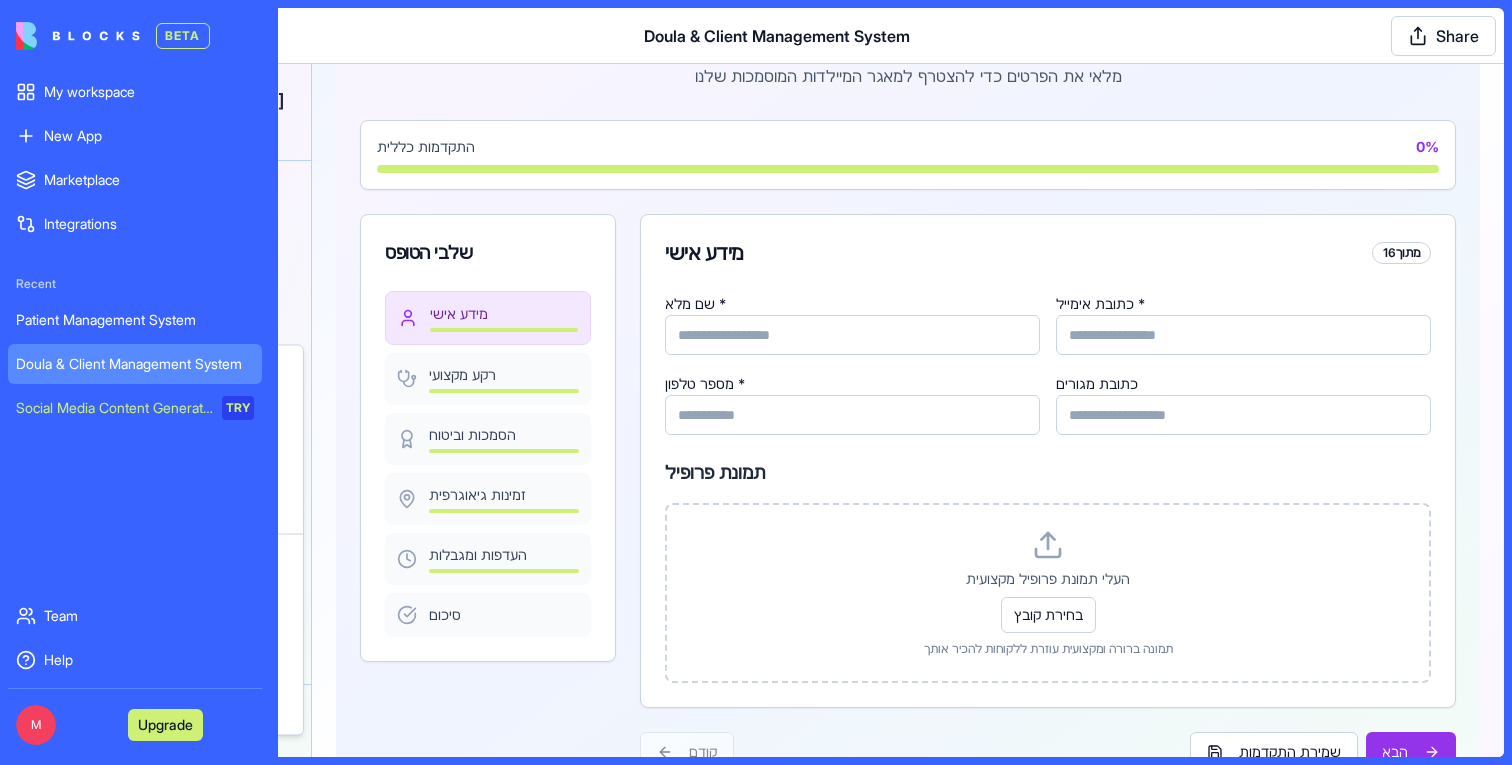 click on "BETA My workspace New App
To pick up a draggable item, press the space bar.
While dragging, use the arrow keys to move the item.
Press space again to drop the item in its new position, or press escape to cancel.
Marketplace Integrations Recent Patient Management System Doula & Client Management System Social Media Content Generator TRY Team Help M Upgrade Doula & Client Management System Share
M michal+135 michal+135@blocks.diy My profile Admin Upgrade Billing Invite members Log out" at bounding box center [756, 382] 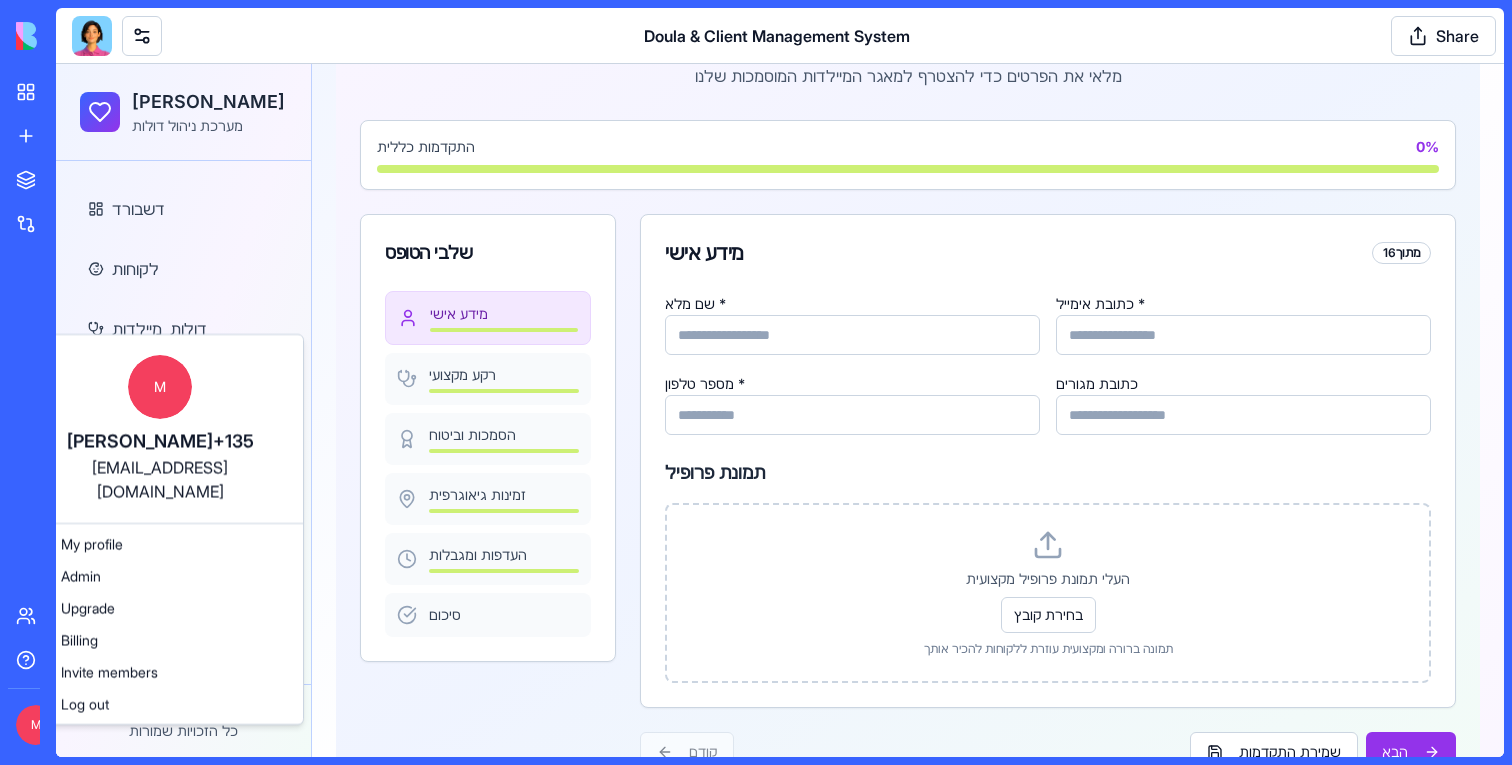 click on "BETA My workspace New App
To pick up a draggable item, press the space bar.
While dragging, use the arrow keys to move the item.
Press space again to drop the item in its new position, or press escape to cancel.
Marketplace Integrations Recent Patient Management System Doula & Client Management System Social Media Content Generator TRY Team Help M Upgrade Doula & Client Management System Share
M michal+135 michal+135@blocks.diy My profile Admin Upgrade Billing Invite members Log out" at bounding box center (756, 382) 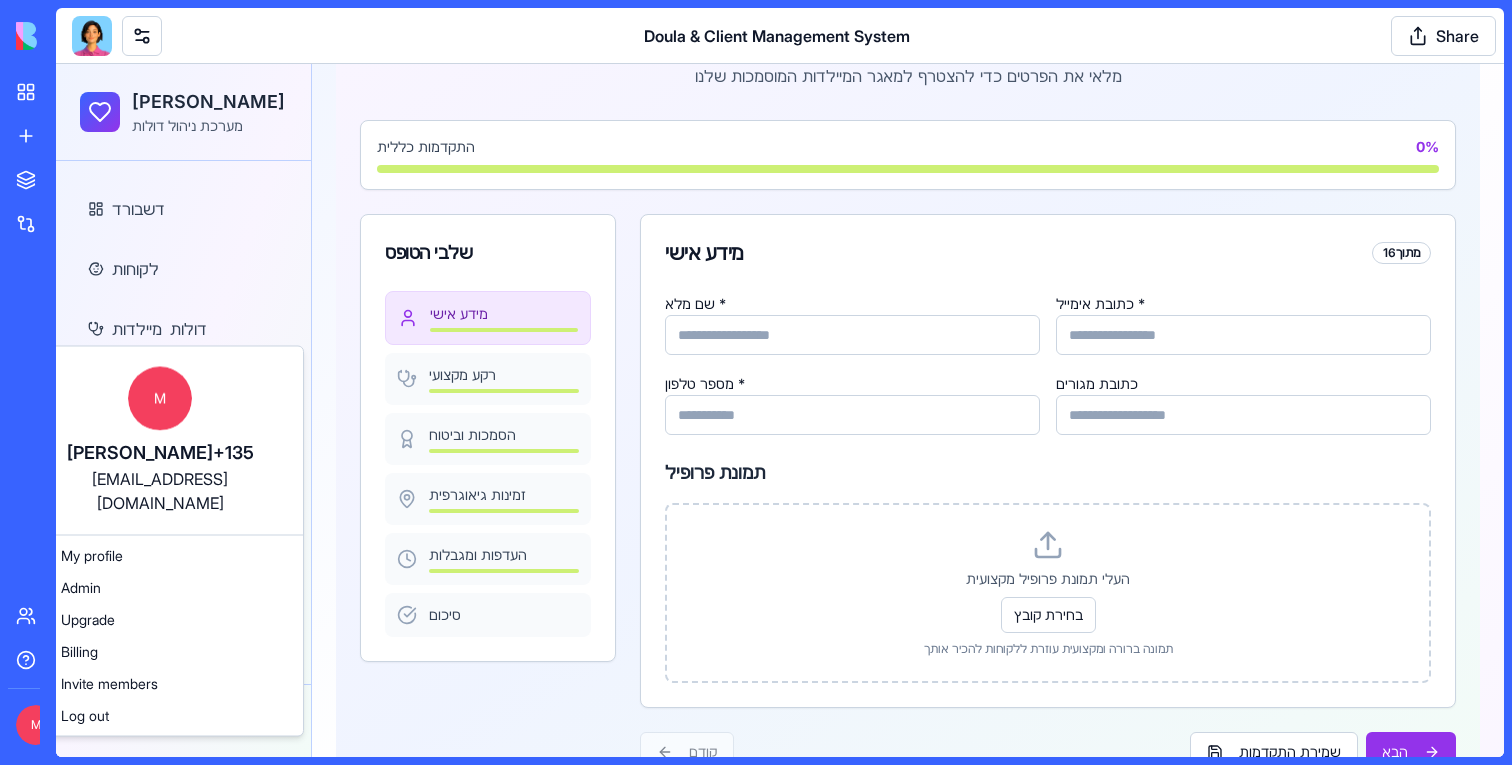 click on "BETA My workspace New App
To pick up a draggable item, press the space bar.
While dragging, use the arrow keys to move the item.
Press space again to drop the item in its new position, or press escape to cancel.
Marketplace Integrations Recent Patient Management System Doula & Client Management System Social Media Content Generator TRY Team Help M Upgrade Doula & Client Management System Share
M michal+135 michal+135@blocks.diy My profile Admin Upgrade Billing Invite members Log out" at bounding box center (756, 382) 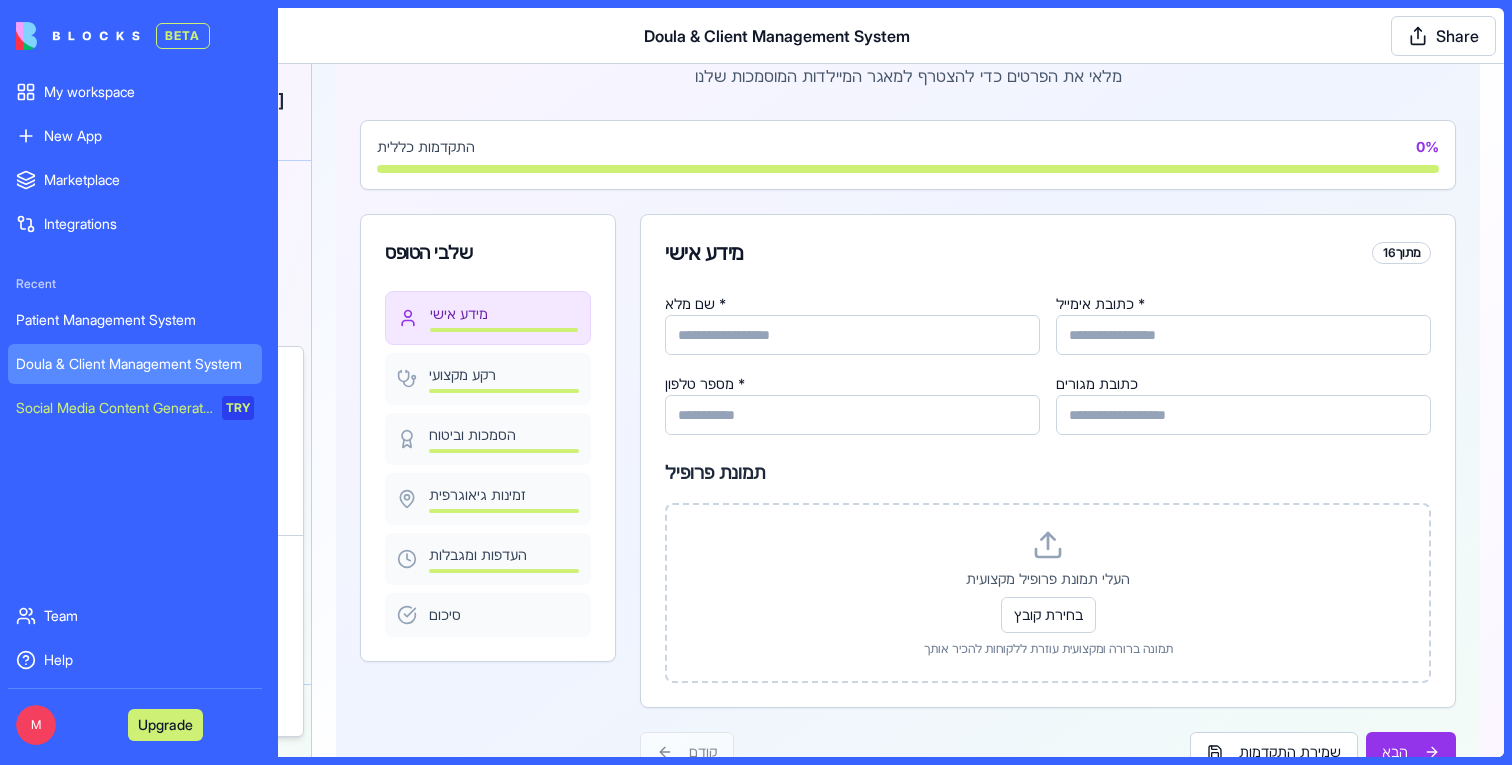 click on "BETA My workspace New App
To pick up a draggable item, press the space bar.
While dragging, use the arrow keys to move the item.
Press space again to drop the item in its new position, or press escape to cancel.
Marketplace Integrations Recent Patient Management System Doula & Client Management System Social Media Content Generator TRY Team Help M Upgrade Doula & Client Management System Share
M michal+135 michal+135@blocks.diy My profile Admin Upgrade Billing Invite members Log out" at bounding box center (756, 382) 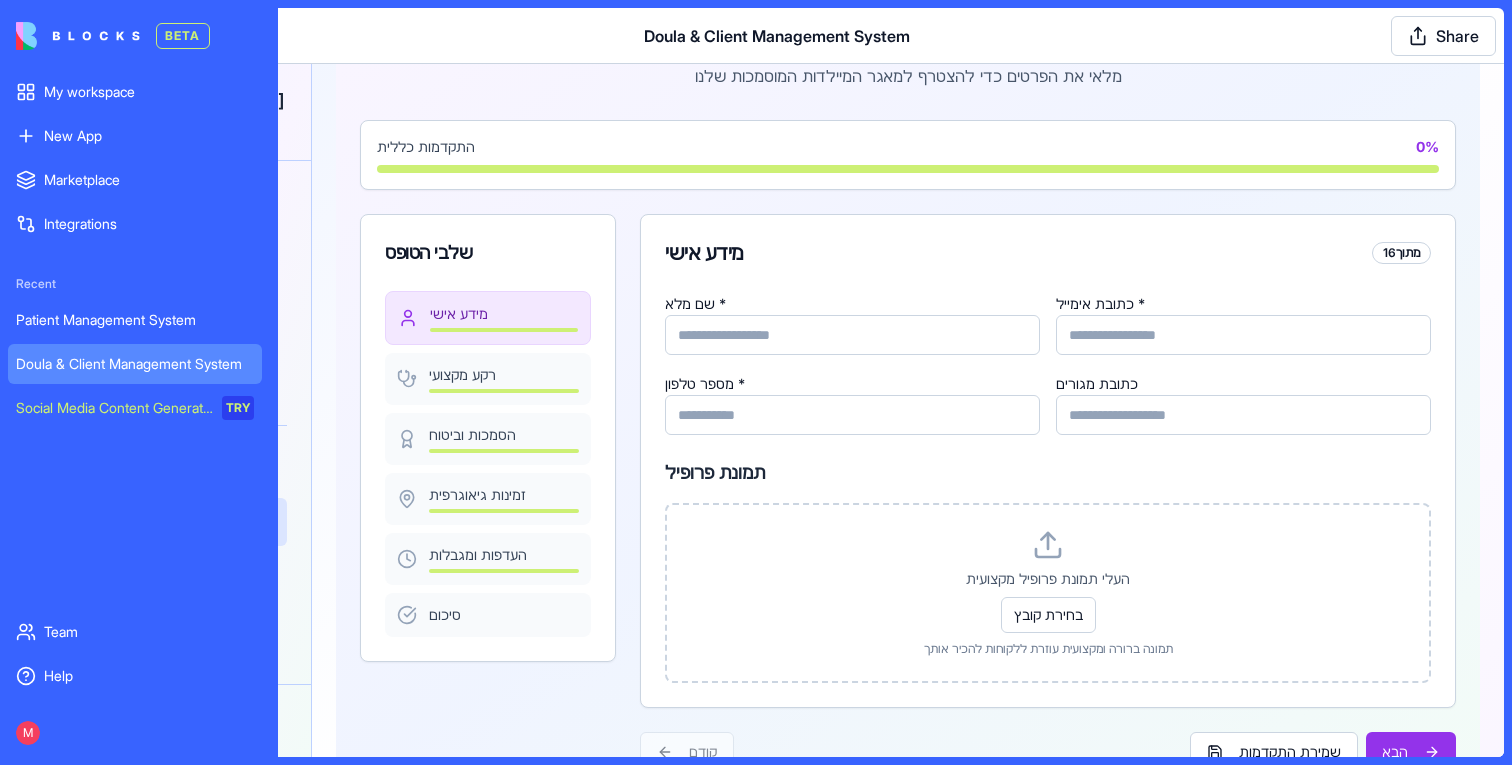 click on "BETA My workspace New App
To pick up a draggable item, press the space bar.
While dragging, use the arrow keys to move the item.
Press space again to drop the item in its new position, or press escape to cancel.
Marketplace Integrations Recent Patient Management System Doula & Client Management System Social Media Content Generator TRY Team Help M Doula & Client Management System Share" at bounding box center [756, 382] 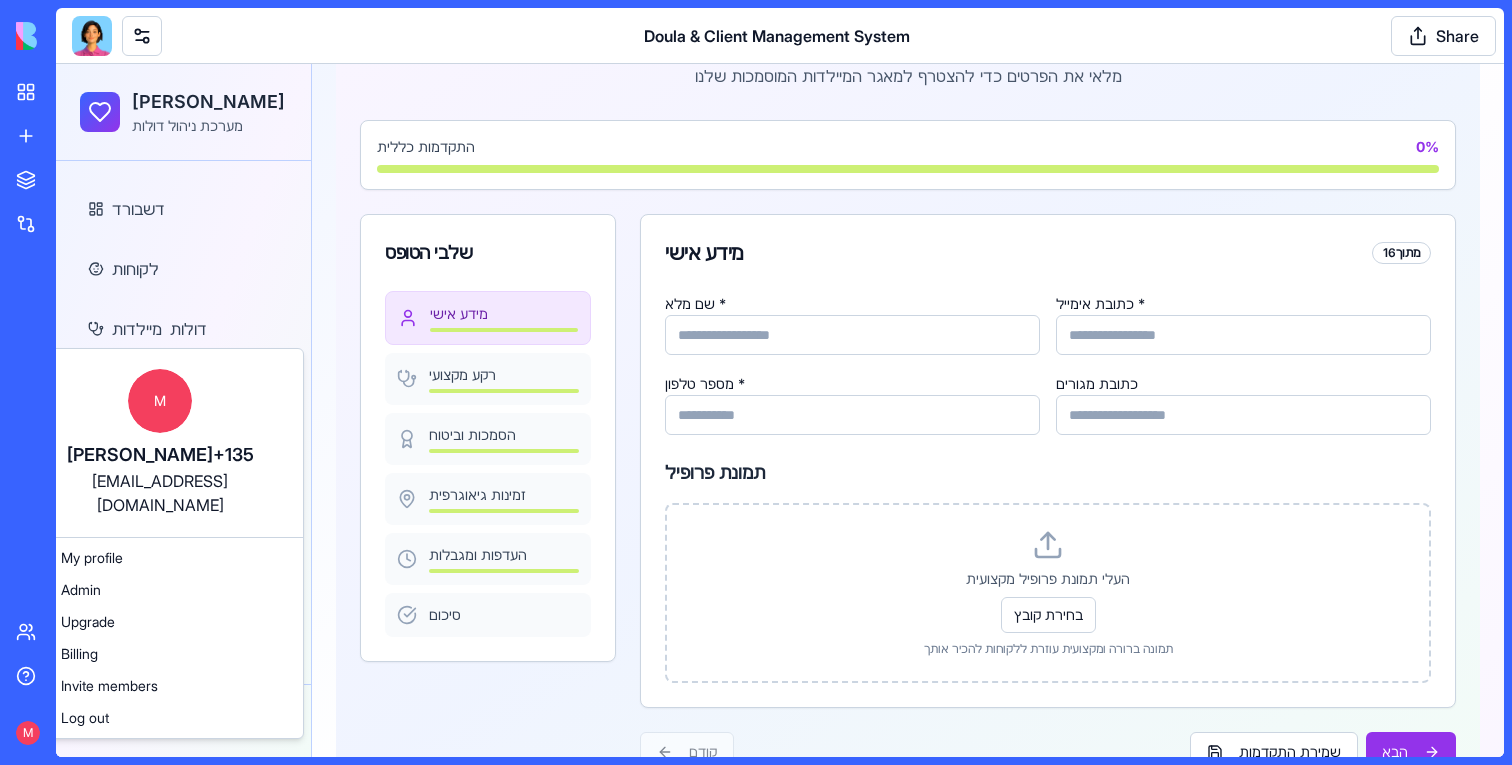 click on "BETA My workspace New App
To pick up a draggable item, press the space bar.
While dragging, use the arrow keys to move the item.
Press space again to drop the item in its new position, or press escape to cancel.
Marketplace Integrations Recent Patient Management System Doula & Client Management System Social Media Content Generator TRY Team Help M Doula & Client Management System Share
M michal+135 michal+135@blocks.diy My profile Admin Upgrade Billing Invite members Log out" at bounding box center (756, 382) 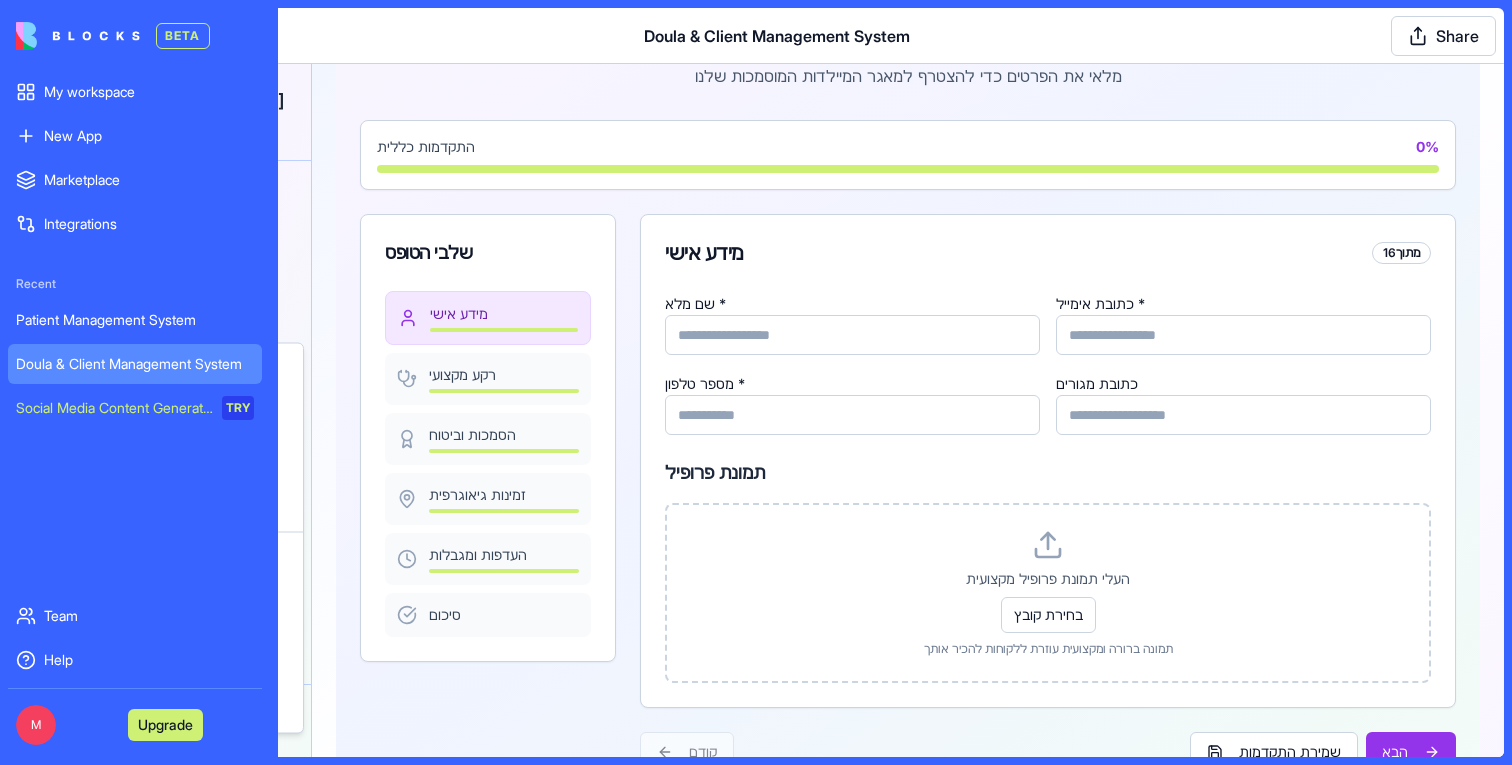 click on "BETA My workspace New App
To pick up a draggable item, press the space bar.
While dragging, use the arrow keys to move the item.
Press space again to drop the item in its new position, or press escape to cancel.
Marketplace Integrations Recent Patient Management System Doula & Client Management System Social Media Content Generator TRY Team Help M Upgrade Doula & Client Management System Share
M michal+135 michal+135@blocks.diy My profile Admin Upgrade Billing Invite members Log out" at bounding box center [756, 382] 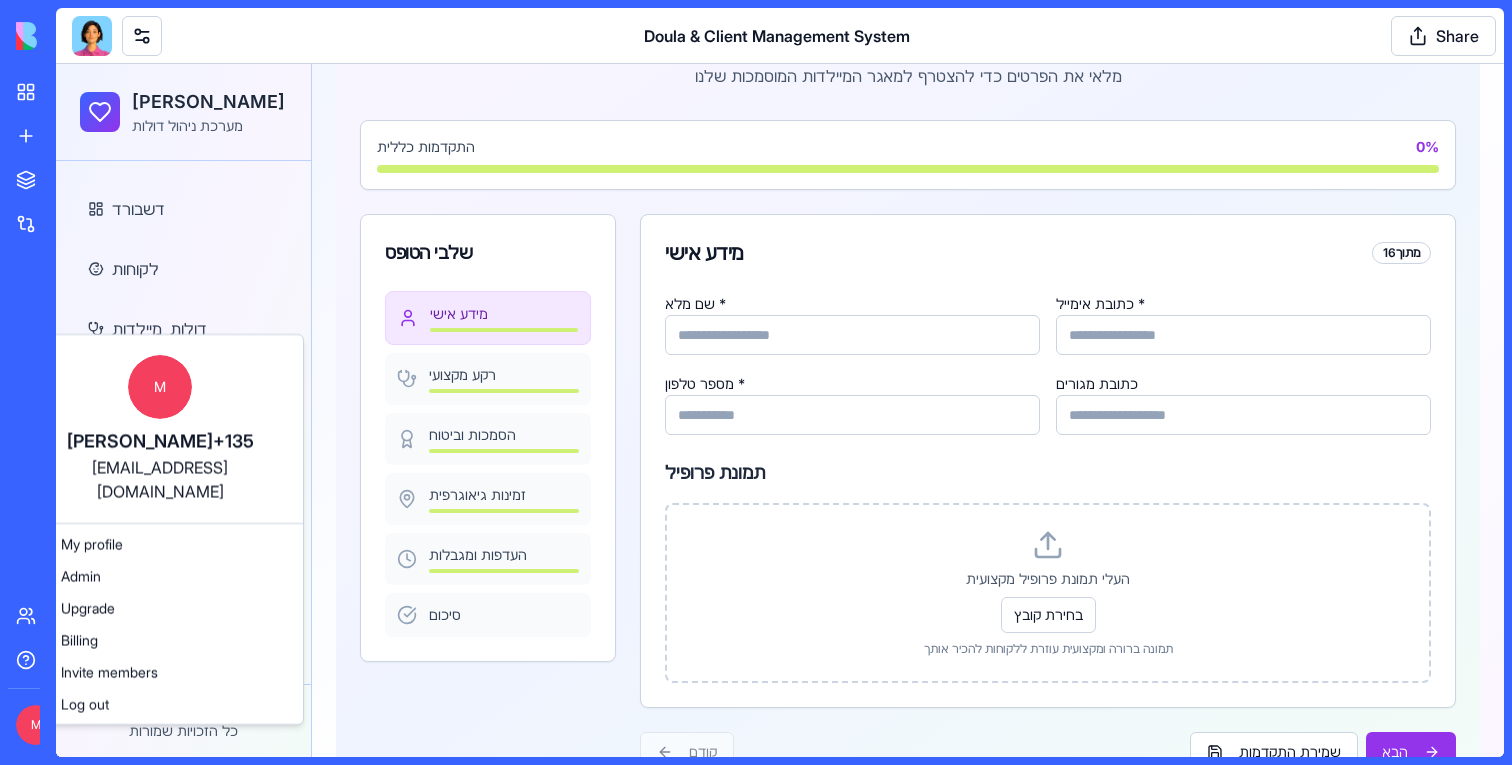 click on "BETA My workspace New App
To pick up a draggable item, press the space bar.
While dragging, use the arrow keys to move the item.
Press space again to drop the item in its new position, or press escape to cancel.
Marketplace Integrations Recent Patient Management System Doula & Client Management System Social Media Content Generator TRY Team Help M Upgrade Doula & Client Management System Share
M michal+135 michal+135@blocks.diy My profile Admin Upgrade Billing Invite members Log out" at bounding box center [756, 382] 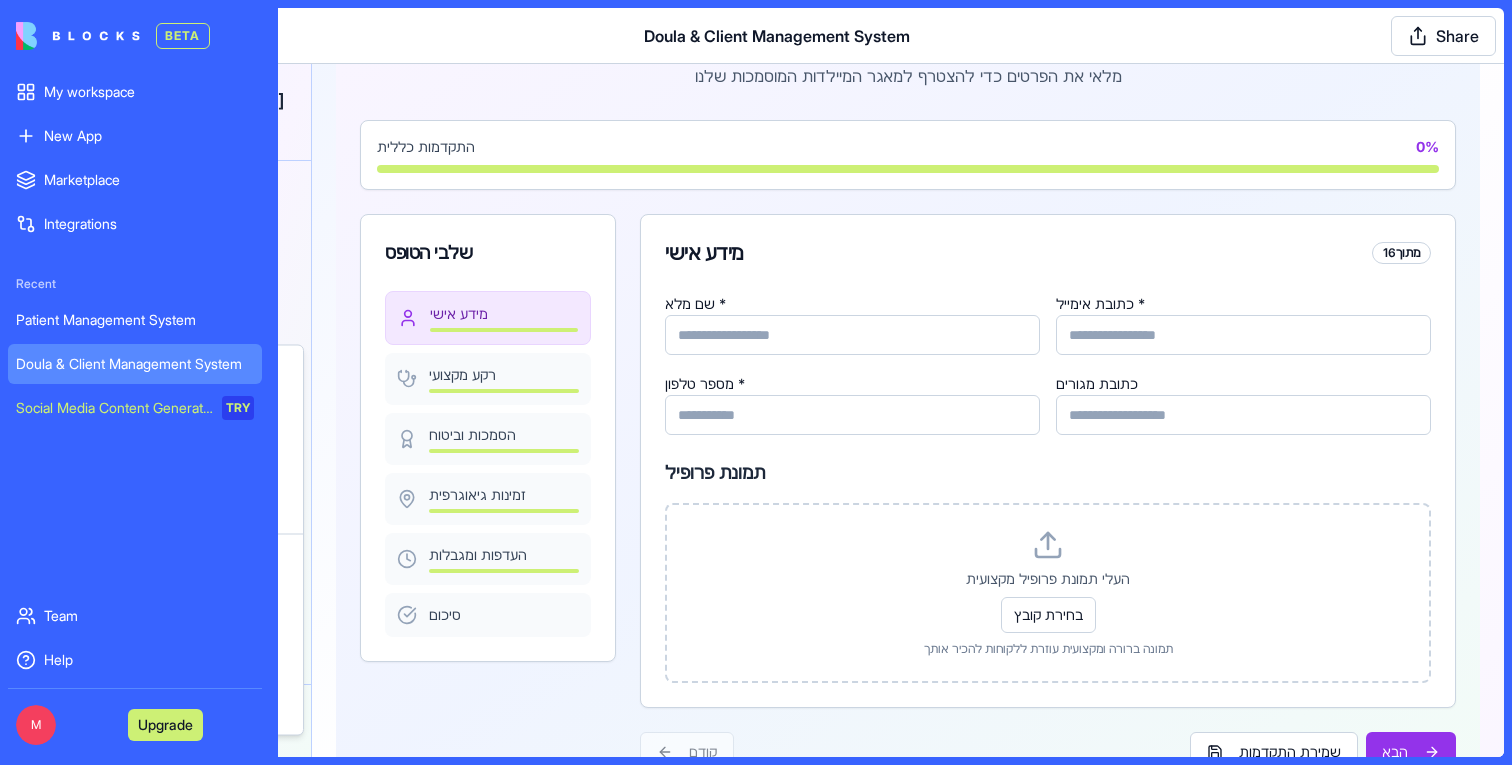 click on "BETA My workspace New App
To pick up a draggable item, press the space bar.
While dragging, use the arrow keys to move the item.
Press space again to drop the item in its new position, or press escape to cancel.
Marketplace Integrations Recent Patient Management System Doula & Client Management System Social Media Content Generator TRY Team Help M Upgrade Doula & Client Management System Share
M michal+135 michal+135@blocks.diy My profile Admin Upgrade Billing Invite members Log out" at bounding box center (756, 382) 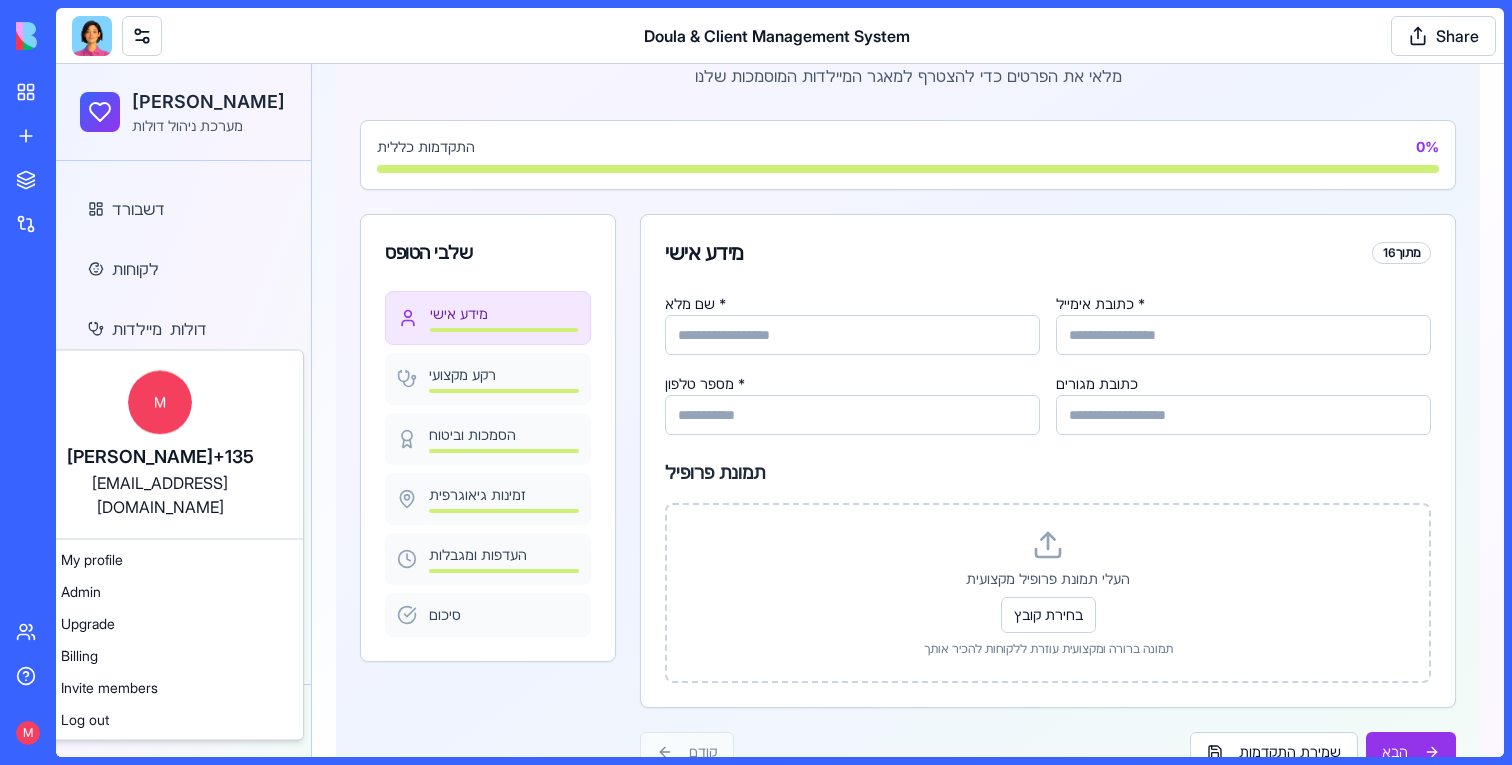 click on "BETA My workspace New App
To pick up a draggable item, press the space bar.
While dragging, use the arrow keys to move the item.
Press space again to drop the item in its new position, or press escape to cancel.
Marketplace Integrations Recent Patient Management System Doula & Client Management System Social Media Content Generator TRY Team Help M Doula & Client Management System Share
M michal+135 michal+135@blocks.diy My profile Admin Upgrade Billing Invite members Log out" at bounding box center (756, 382) 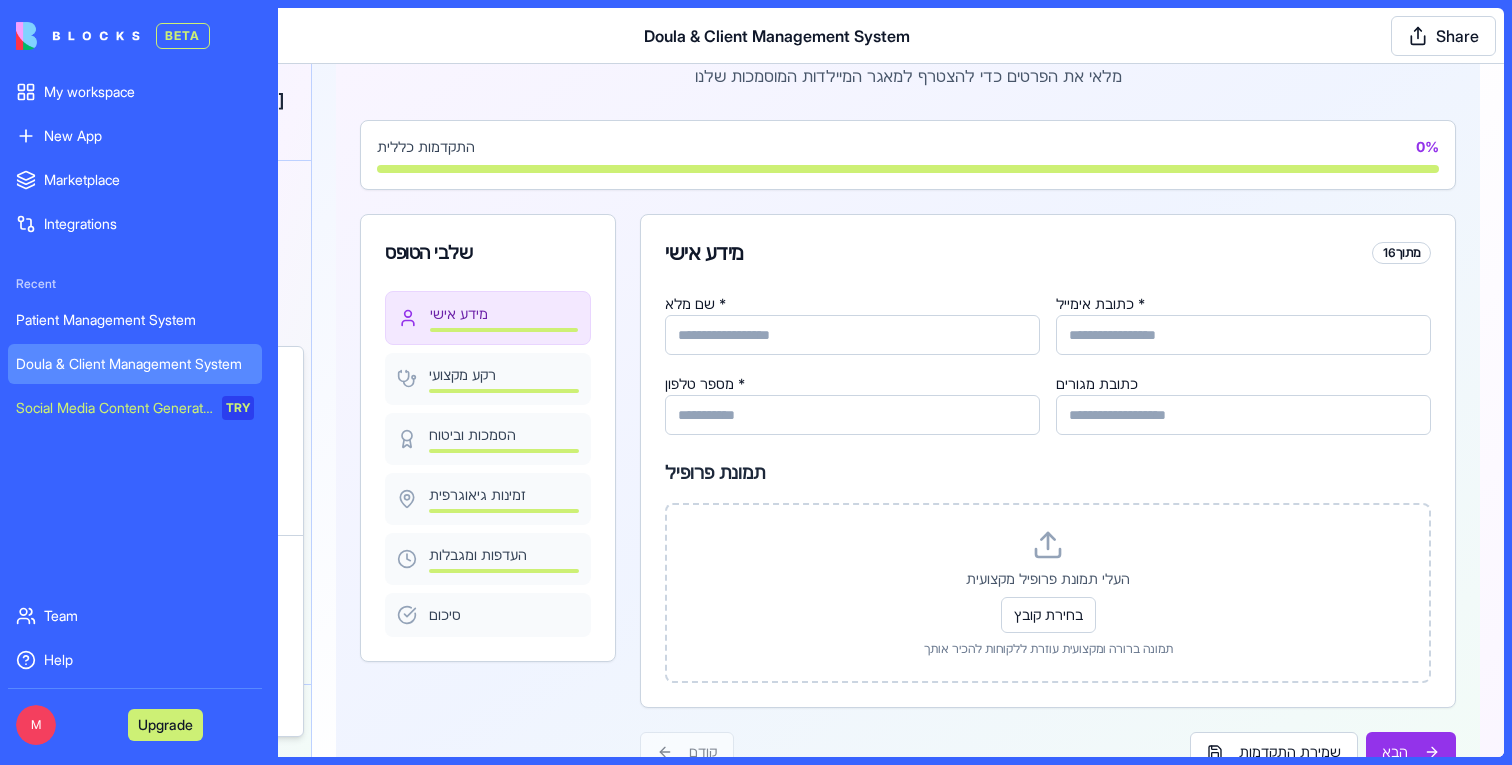 click on "BETA My workspace New App
To pick up a draggable item, press the space bar.
While dragging, use the arrow keys to move the item.
Press space again to drop the item in its new position, or press escape to cancel.
Marketplace Integrations Recent Patient Management System Doula & Client Management System Social Media Content Generator TRY Team Help M Upgrade Doula & Client Management System Share
M michal+135 michal+135@blocks.diy My profile Admin Upgrade Billing Invite members Log out" at bounding box center [756, 382] 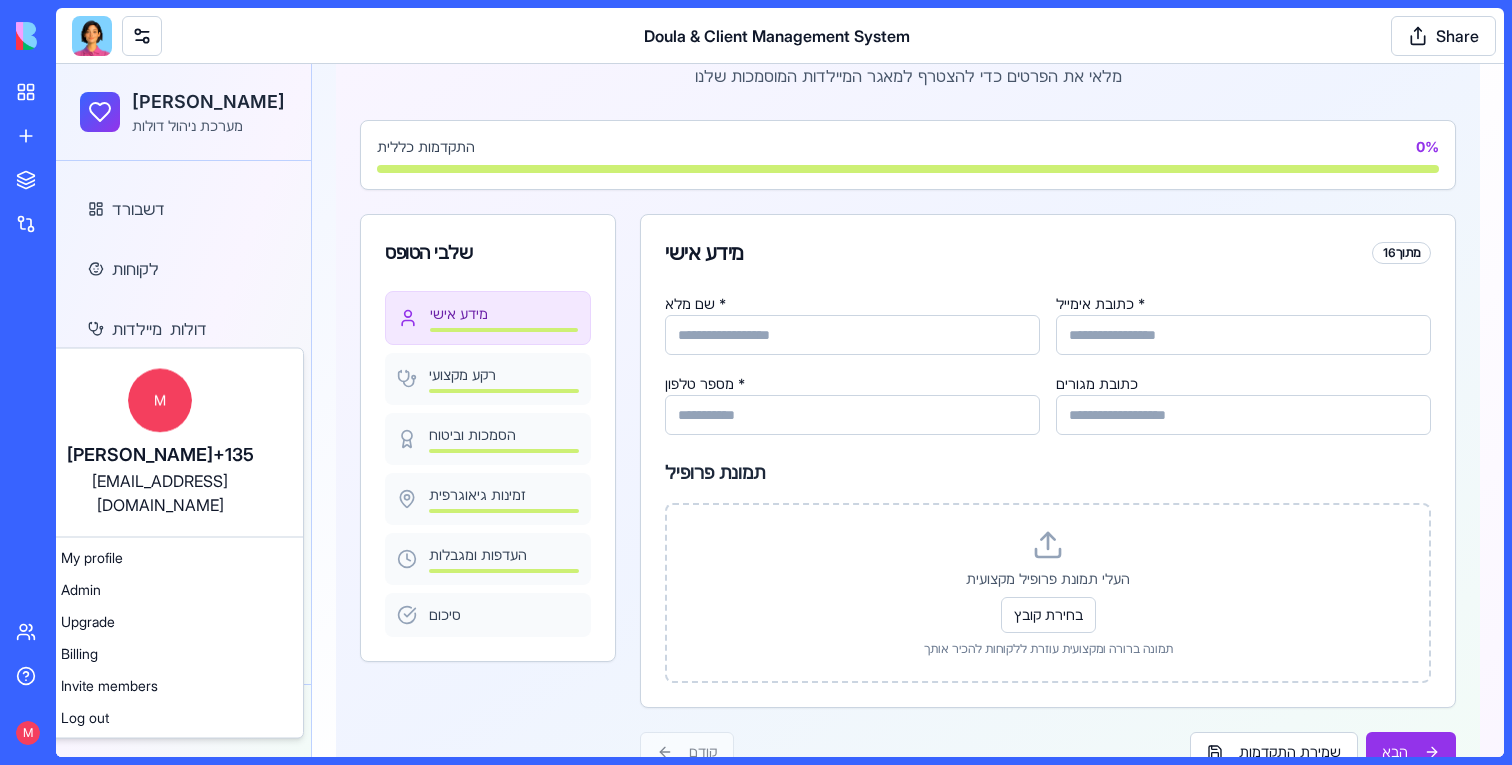 click on "BETA My workspace New App
To pick up a draggable item, press the space bar.
While dragging, use the arrow keys to move the item.
Press space again to drop the item in its new position, or press escape to cancel.
Marketplace Integrations Recent Patient Management System Doula & Client Management System Social Media Content Generator TRY Team Help M Doula & Client Management System Share
M michal+135 michal+135@blocks.diy My profile Admin Upgrade Billing Invite members Log out" at bounding box center (756, 382) 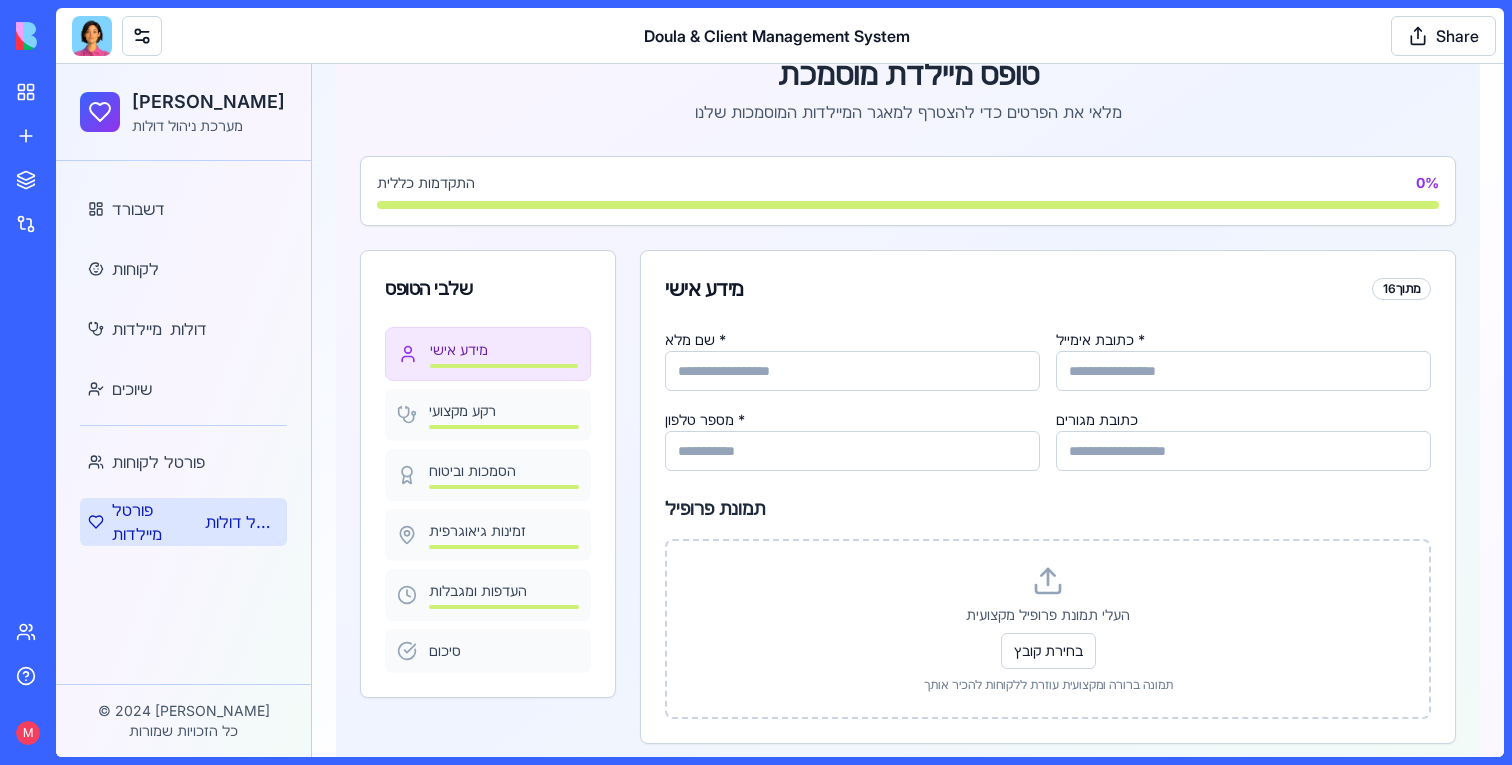 scroll, scrollTop: 0, scrollLeft: 0, axis: both 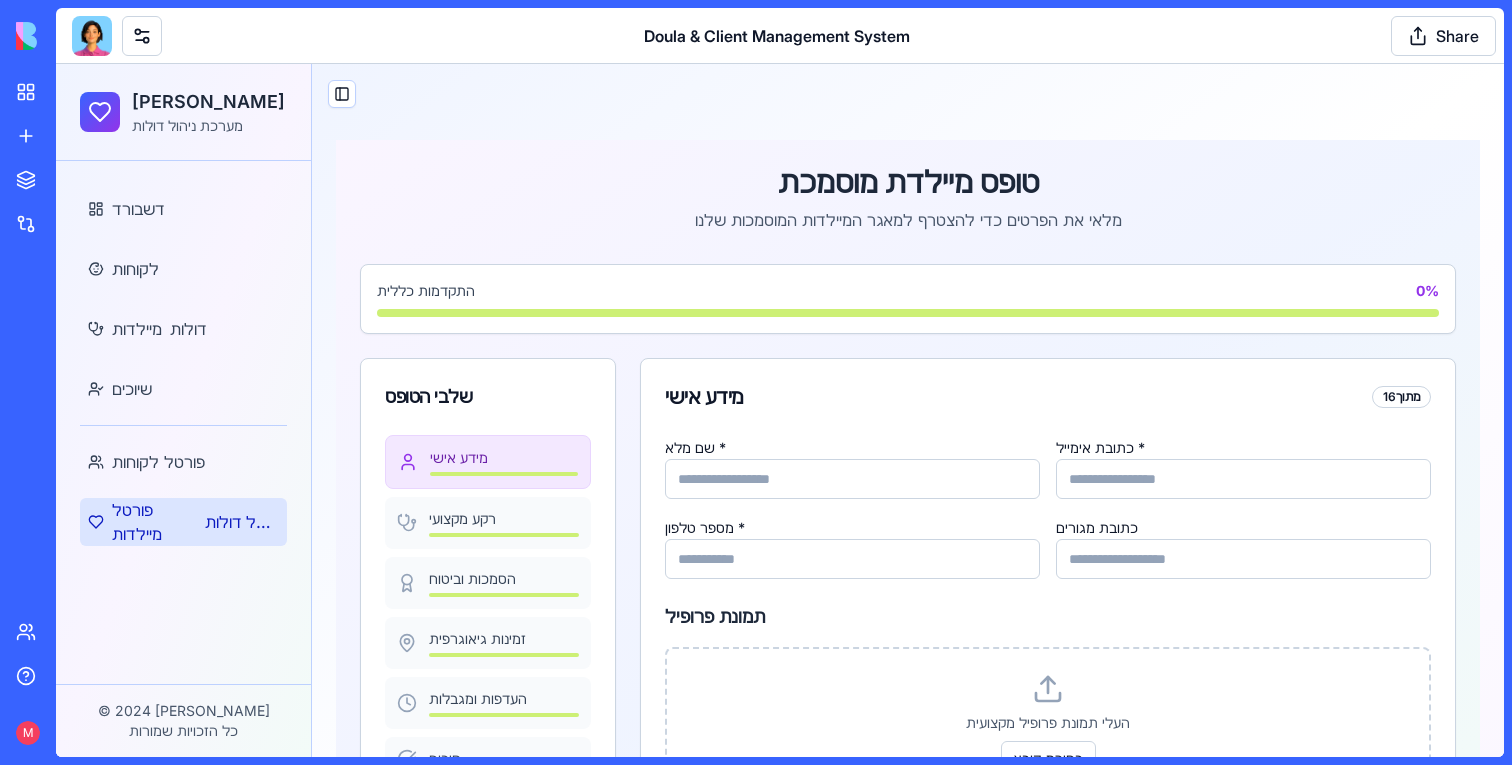 click on "מלאי את הפרטים כדי להצטרף למאגר המיילדות המוסמכות שלנו" at bounding box center [908, 220] 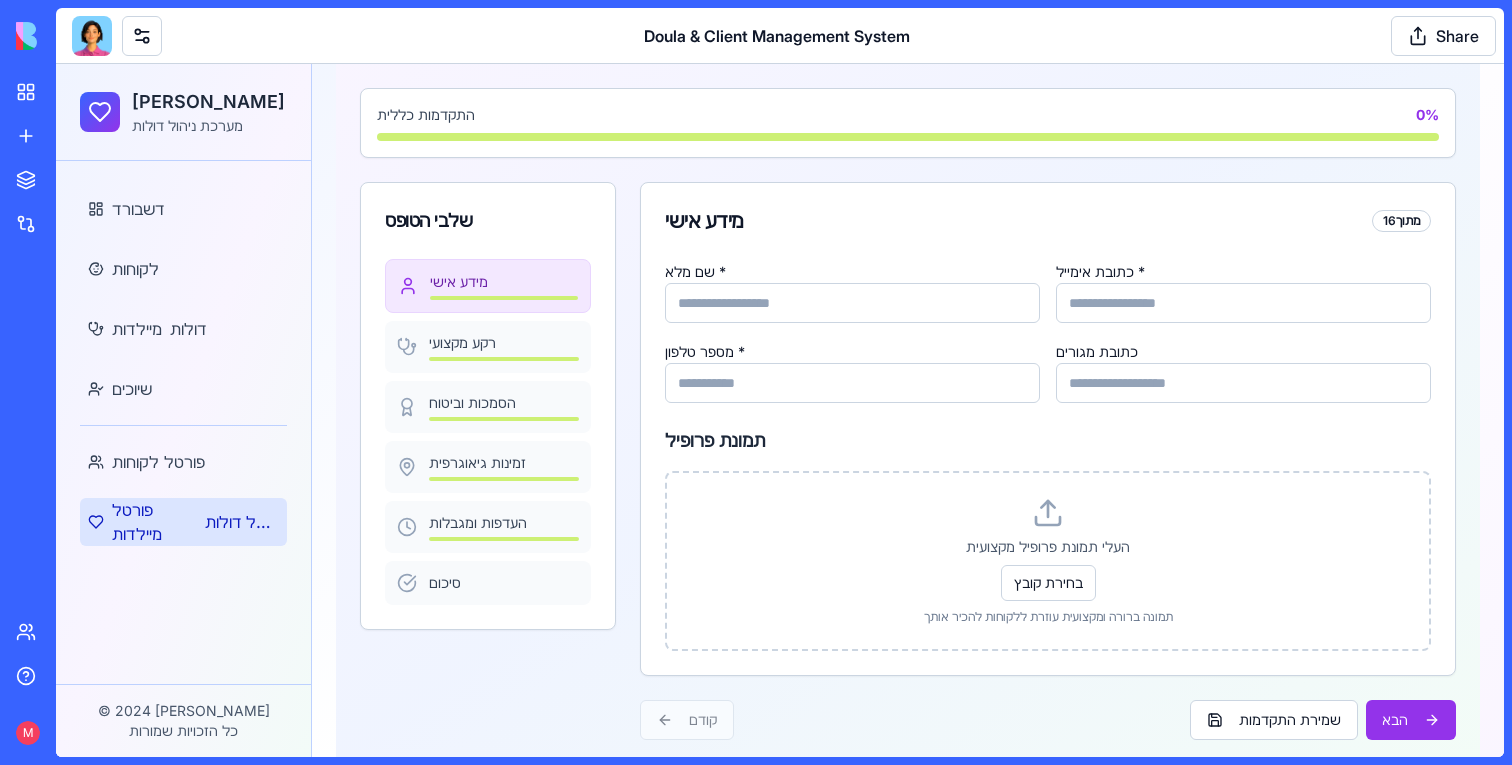 scroll, scrollTop: 207, scrollLeft: 0, axis: vertical 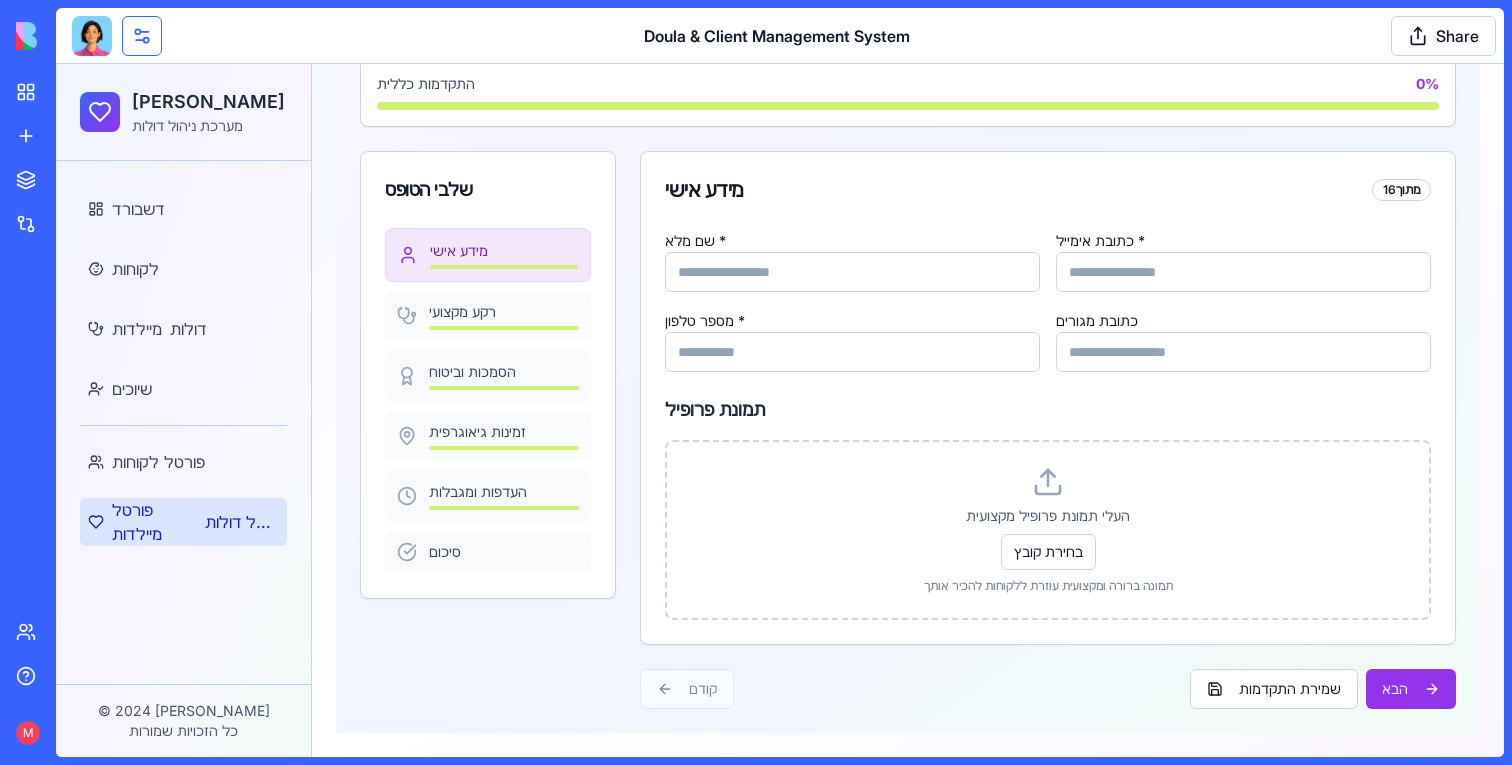 click at bounding box center [142, 36] 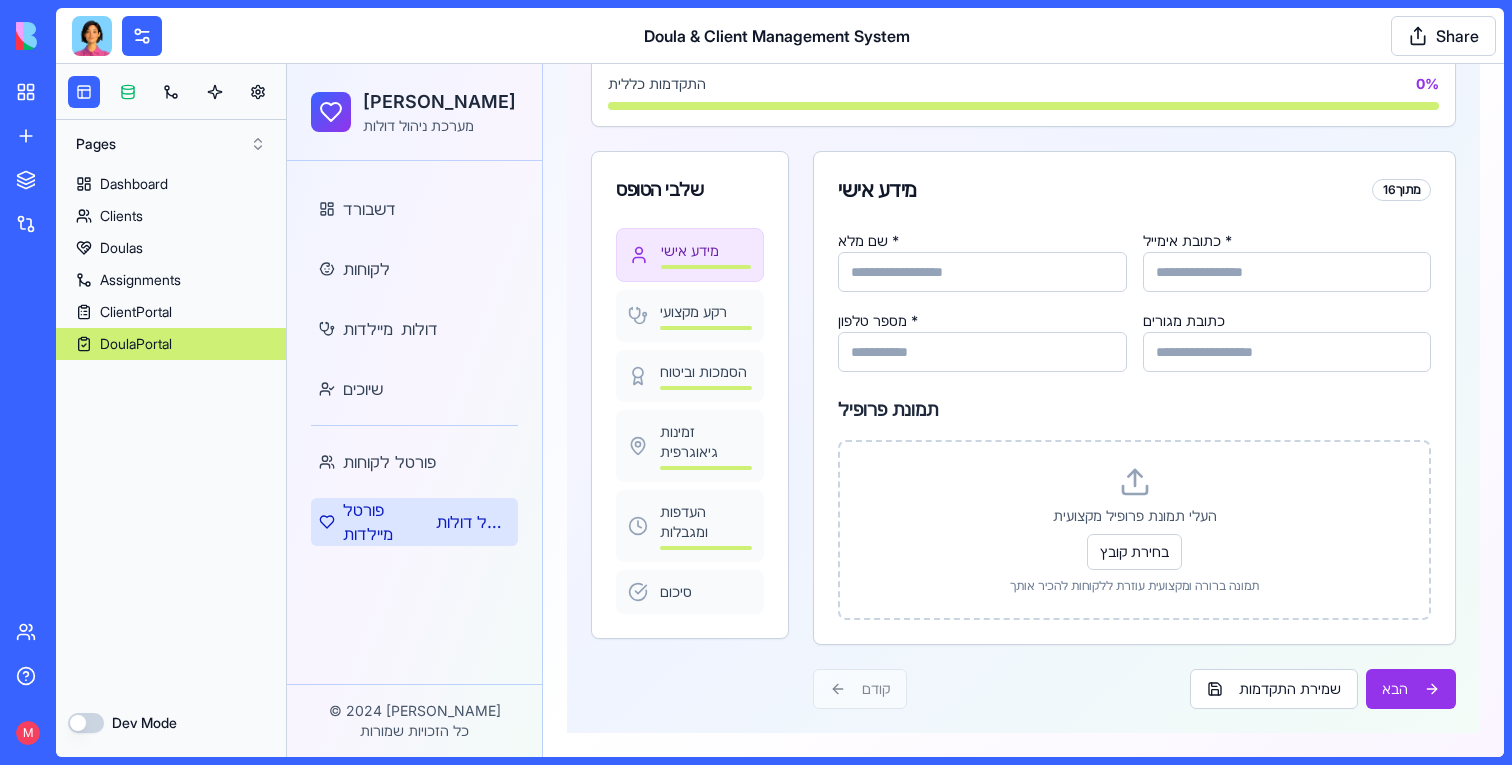 click at bounding box center (128, 92) 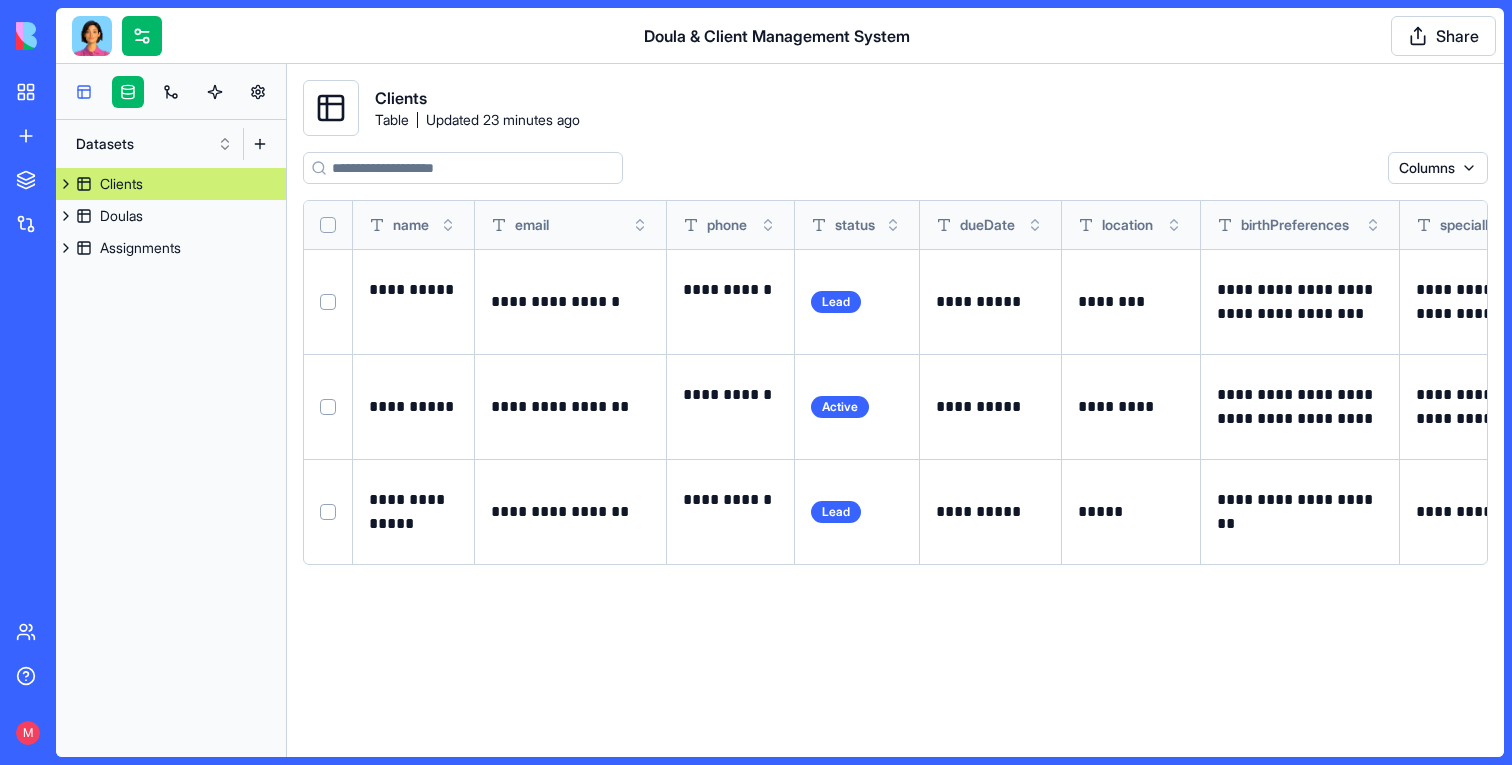 click at bounding box center [84, 92] 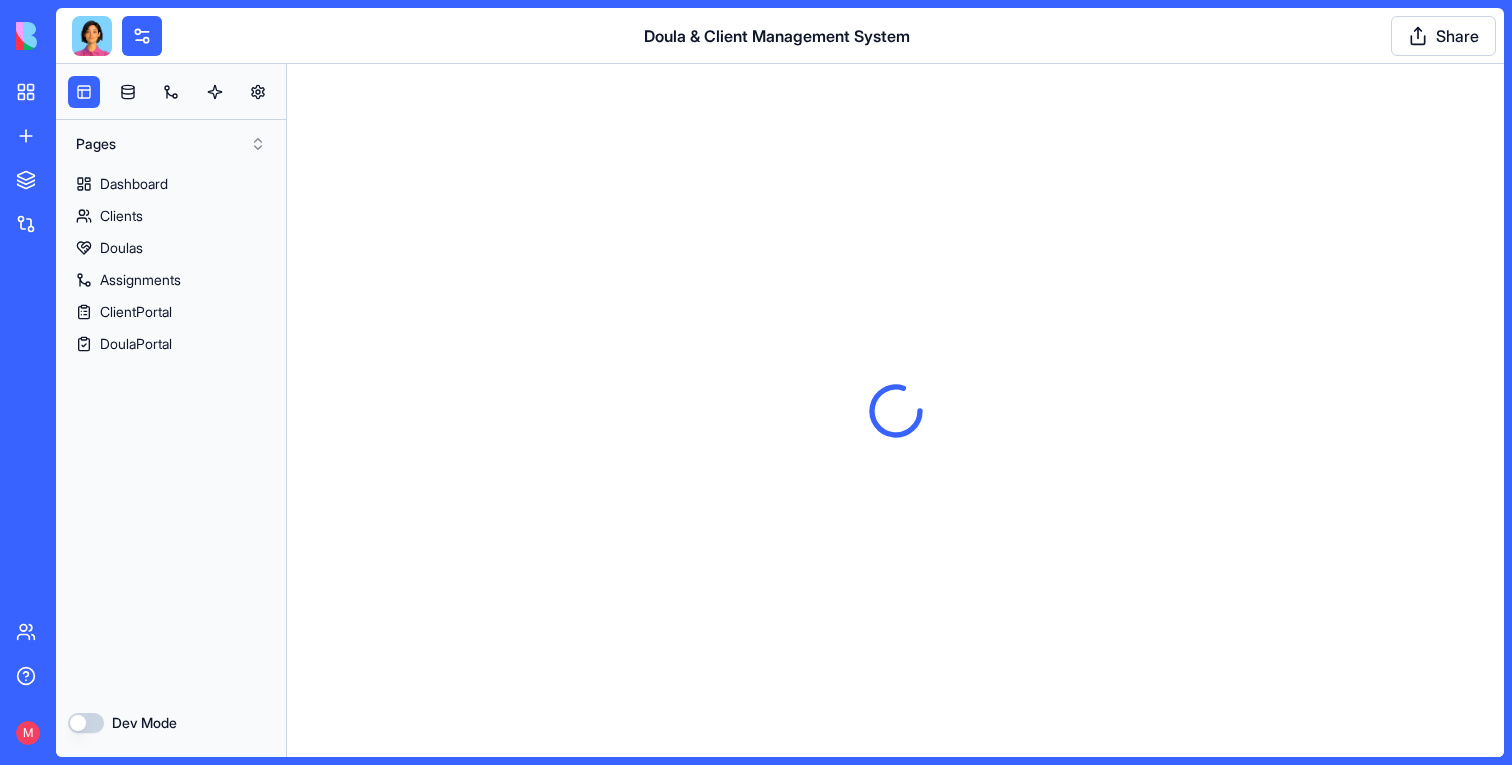 scroll, scrollTop: 0, scrollLeft: 0, axis: both 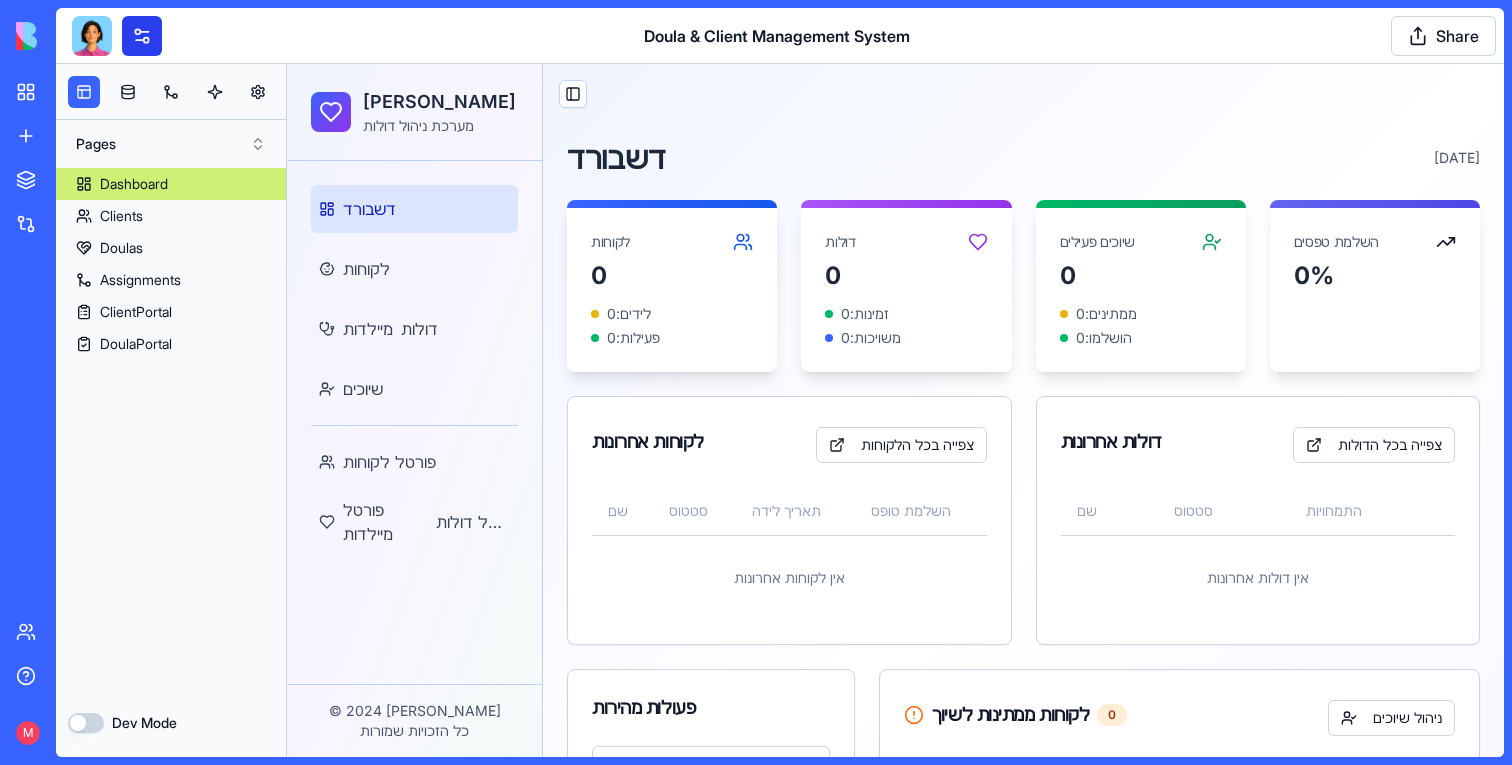 click at bounding box center (142, 36) 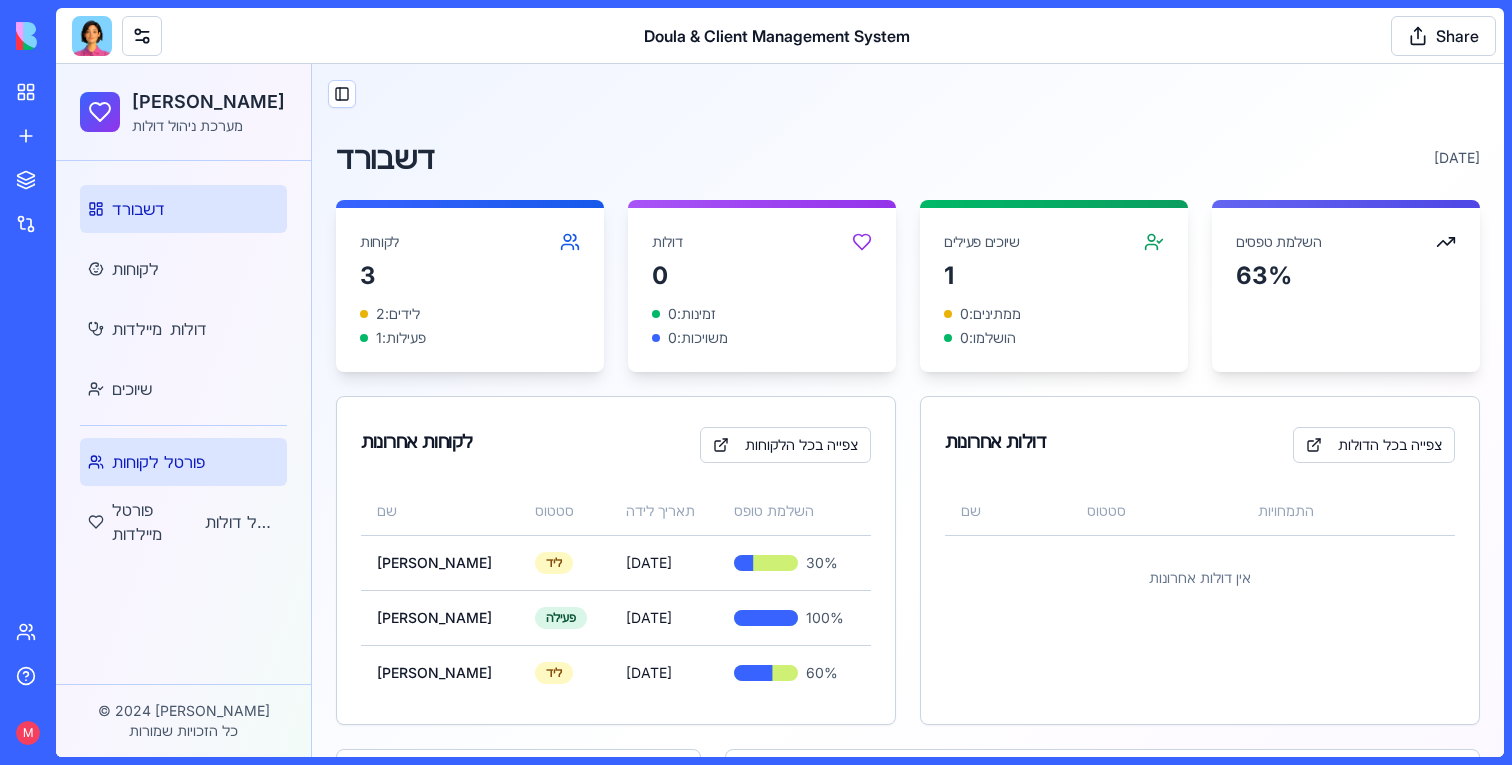 click on "פורטל לקוחות" at bounding box center [183, 462] 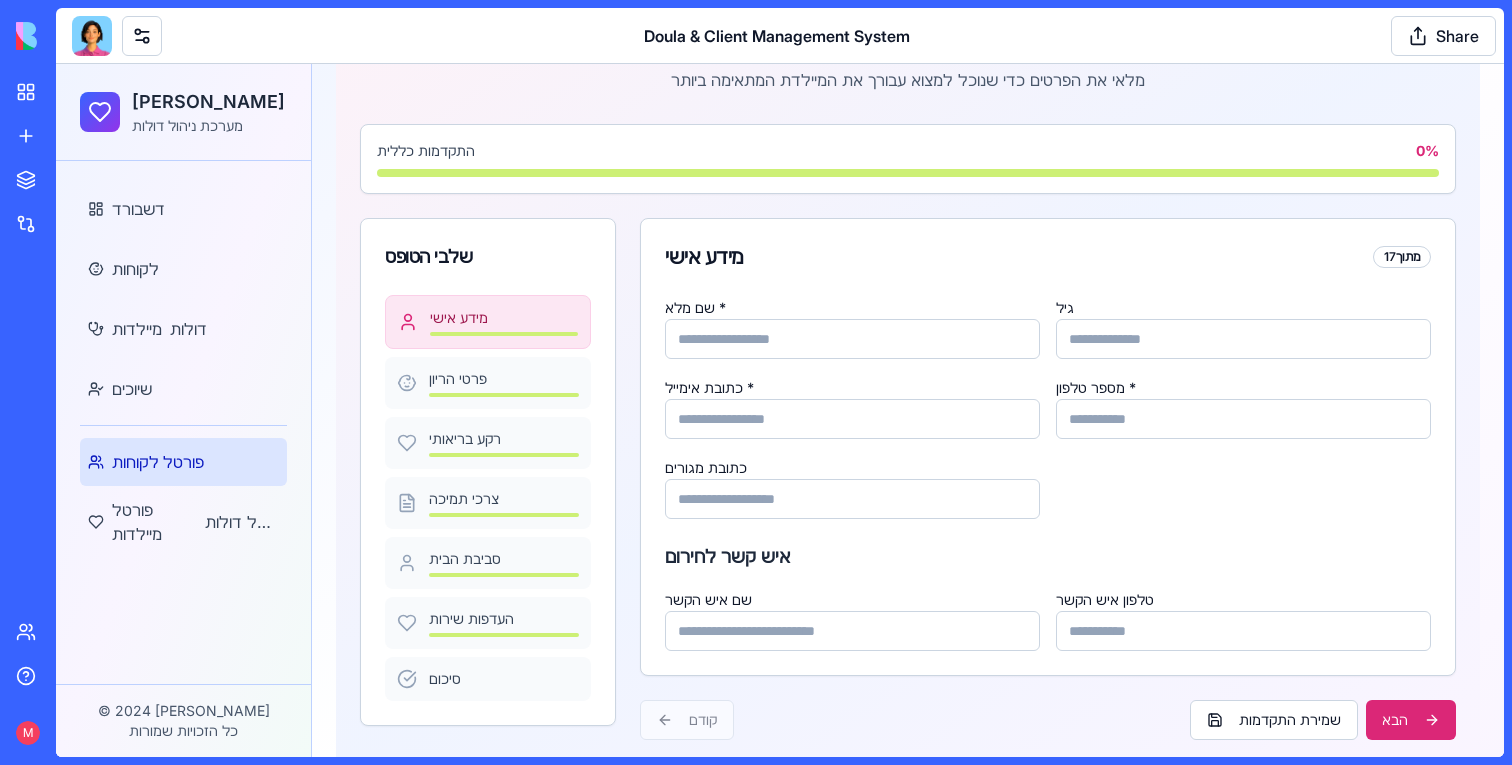 scroll, scrollTop: 171, scrollLeft: 0, axis: vertical 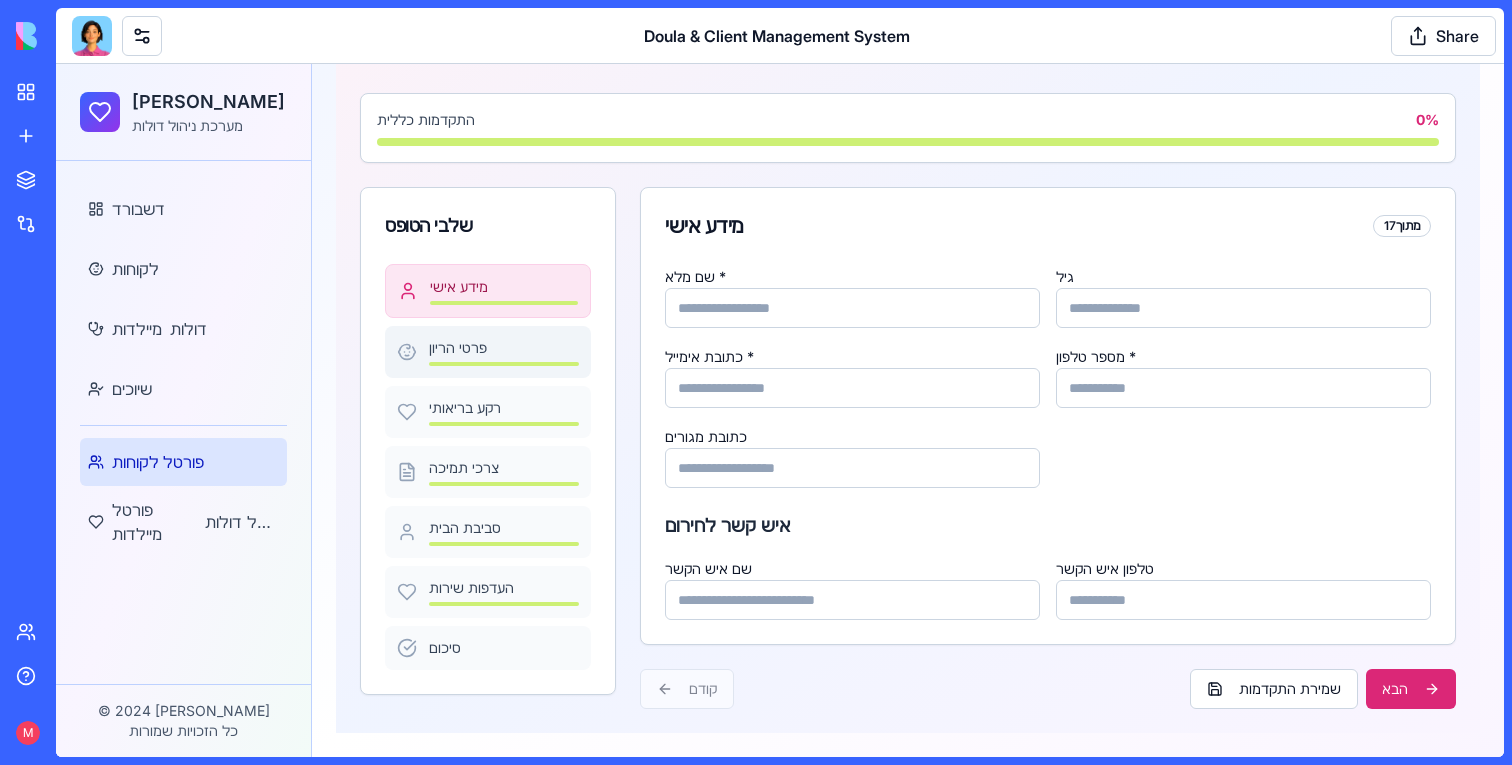 click on "פרטי הריון" at bounding box center (504, 348) 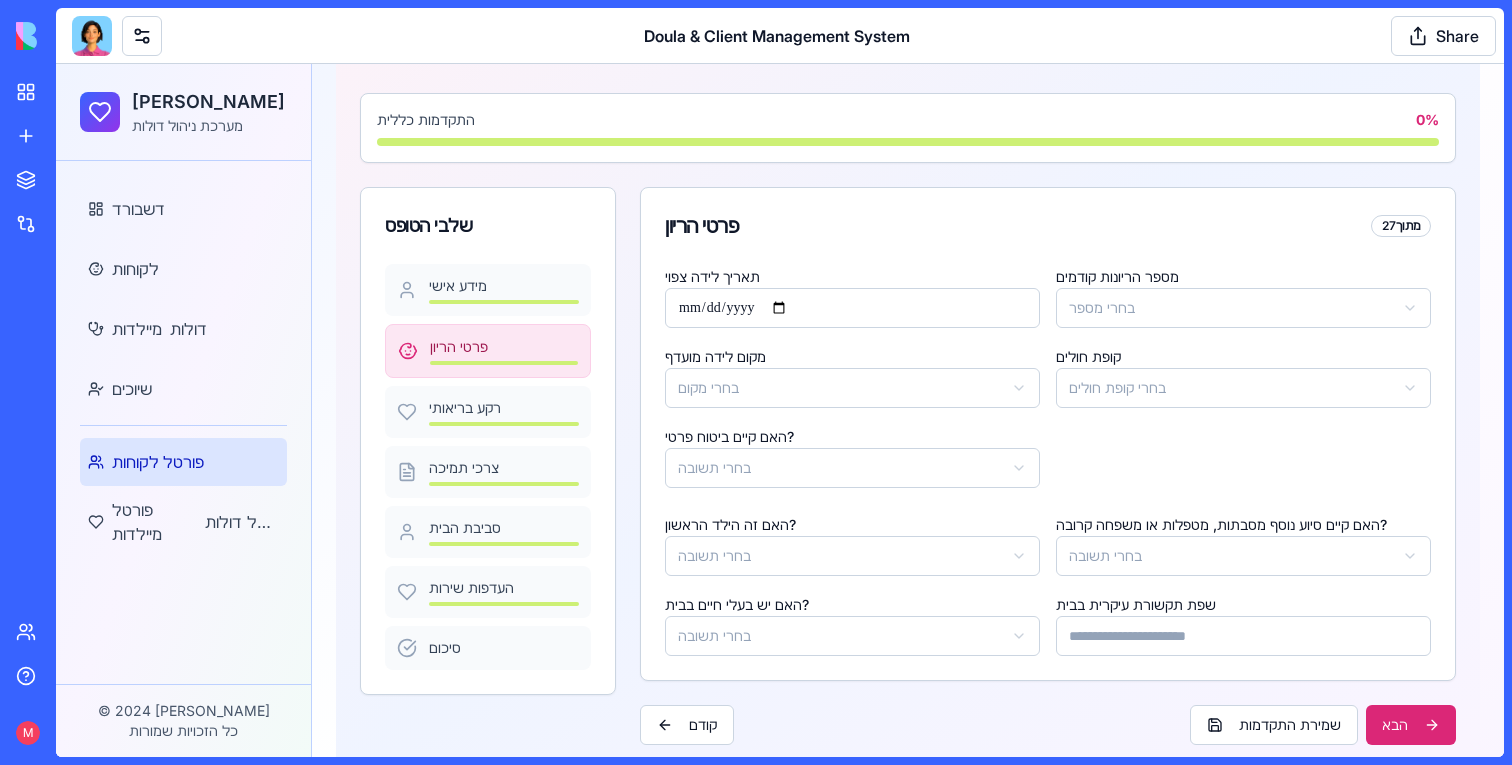 click at bounding box center [92, 36] 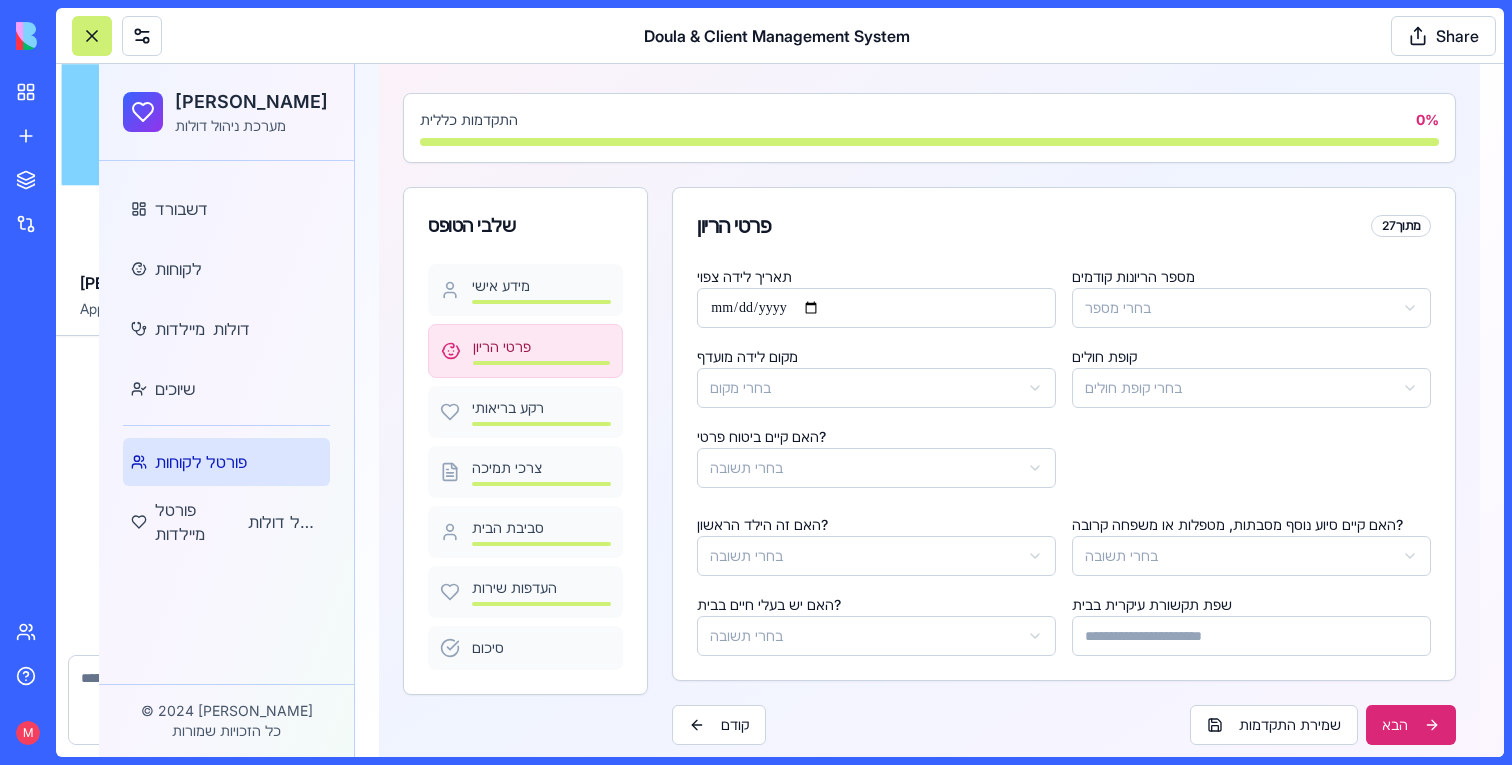 scroll, scrollTop: 6529, scrollLeft: 0, axis: vertical 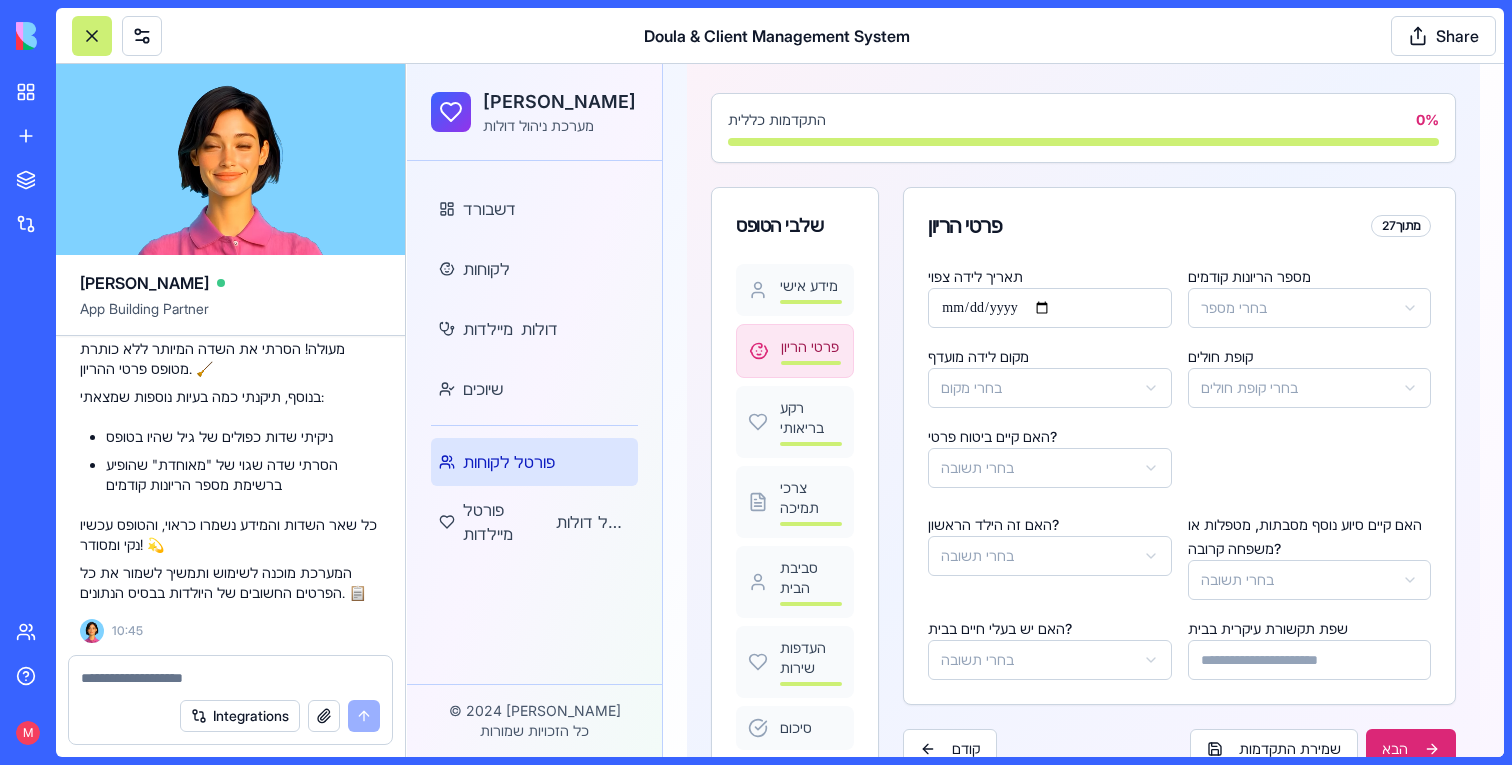 click at bounding box center (230, 678) 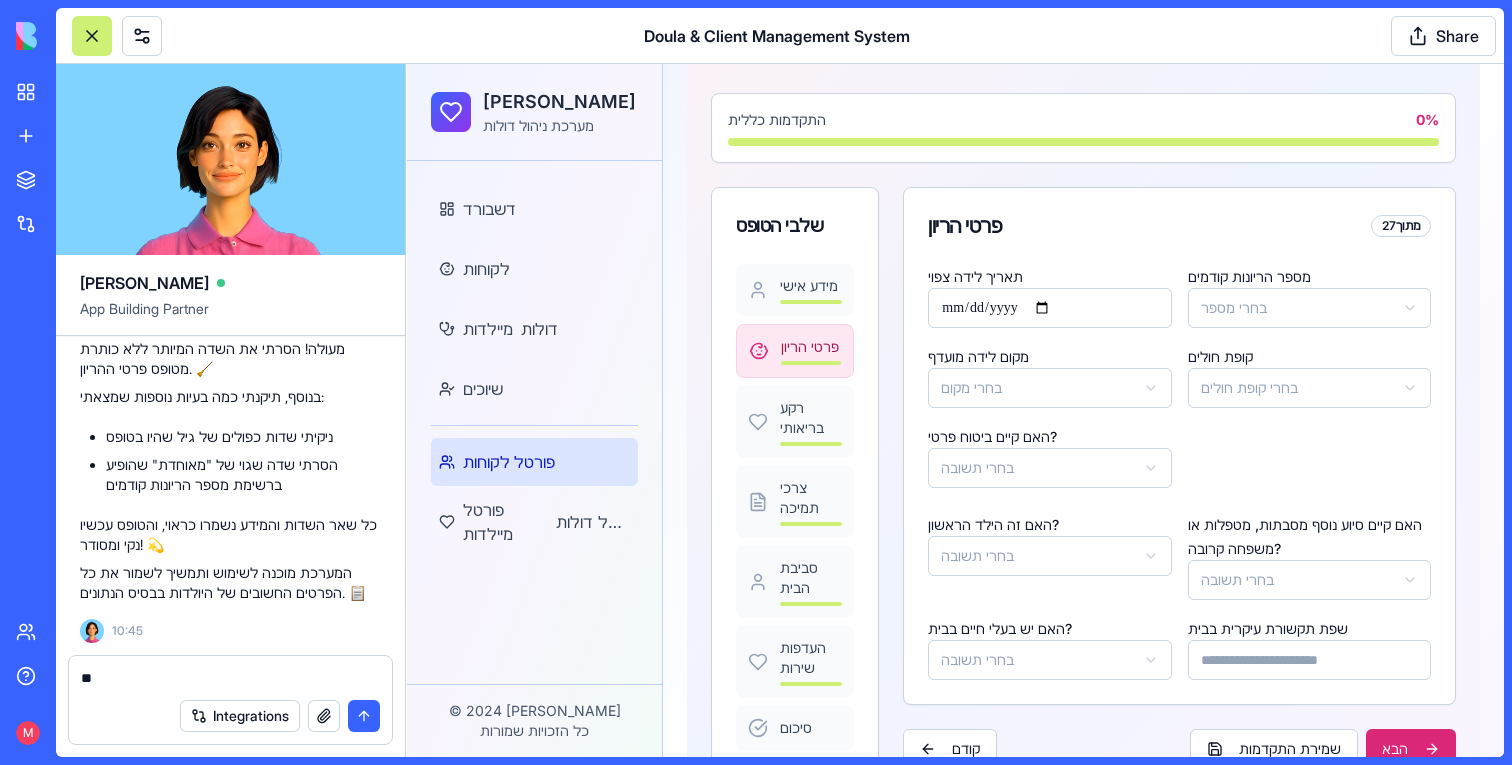 type on "*" 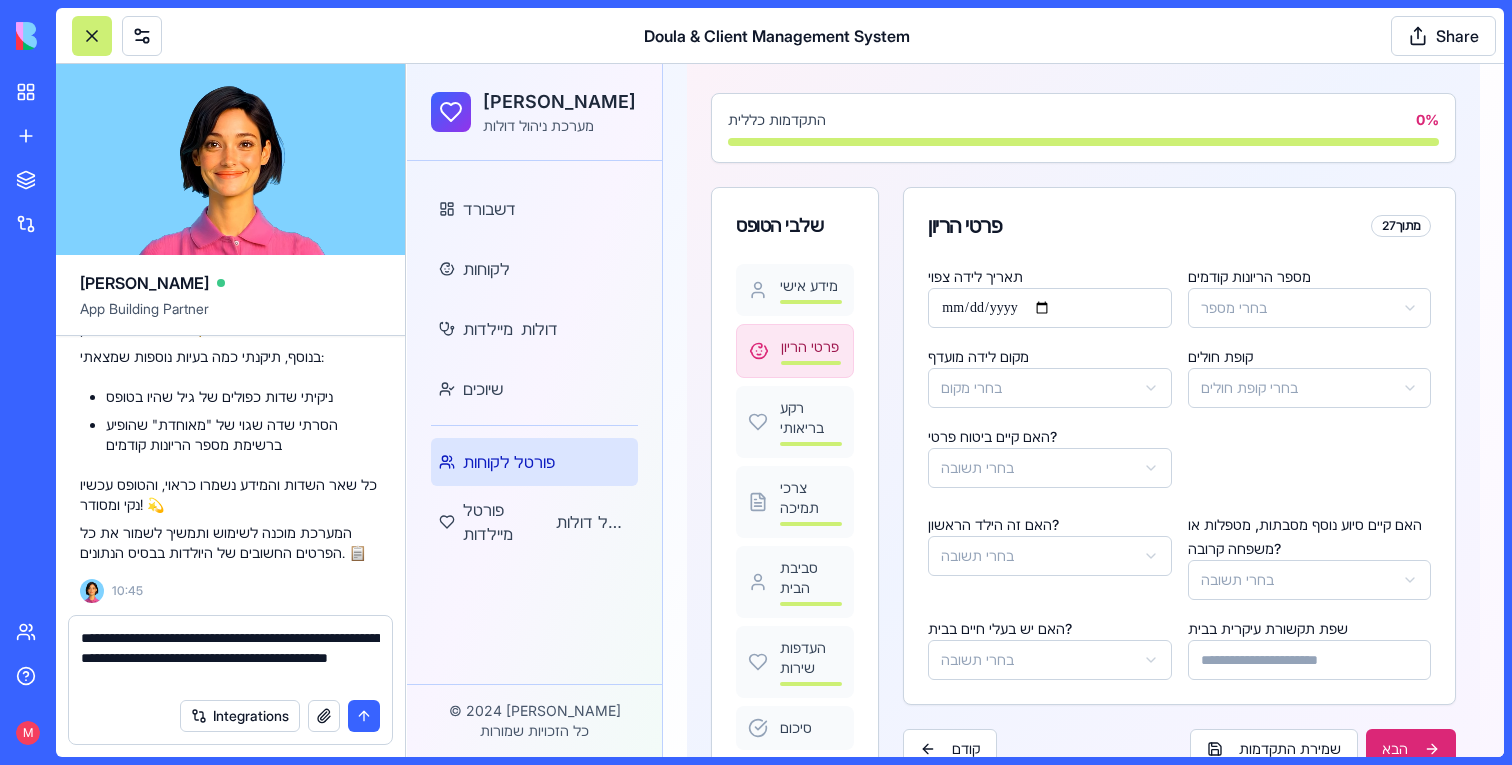 click on "**********" at bounding box center [230, 658] 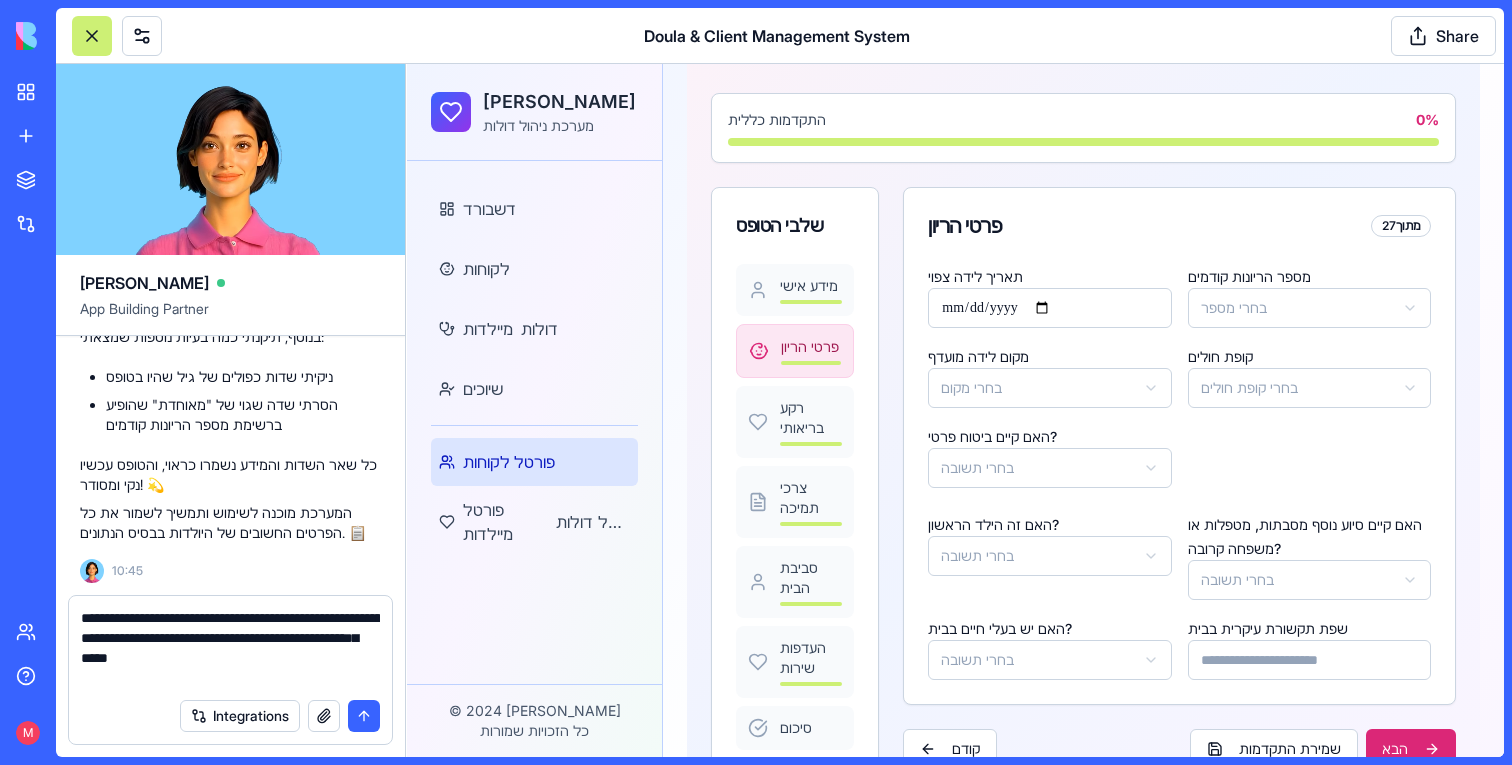 click on "**********" at bounding box center [230, 648] 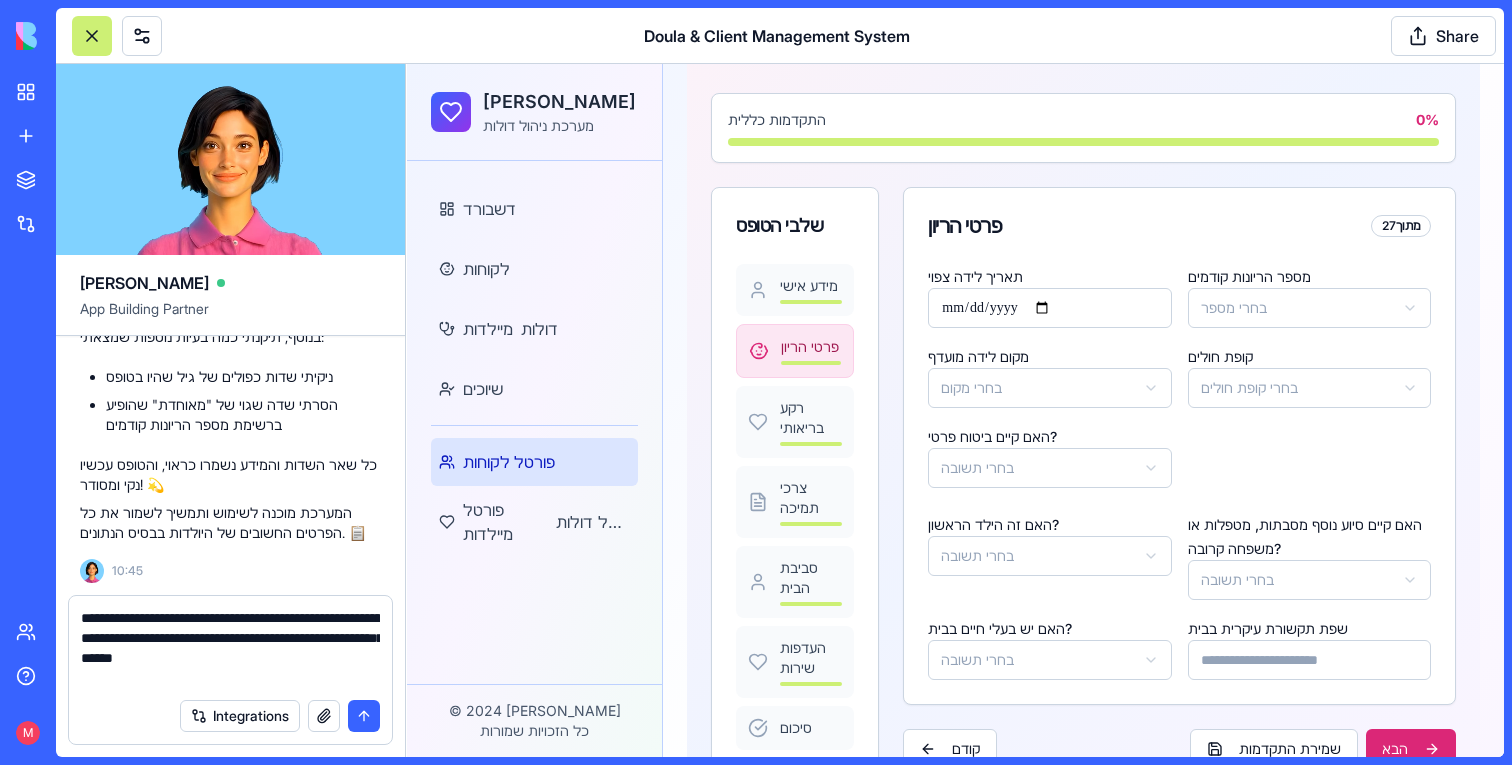 type on "**********" 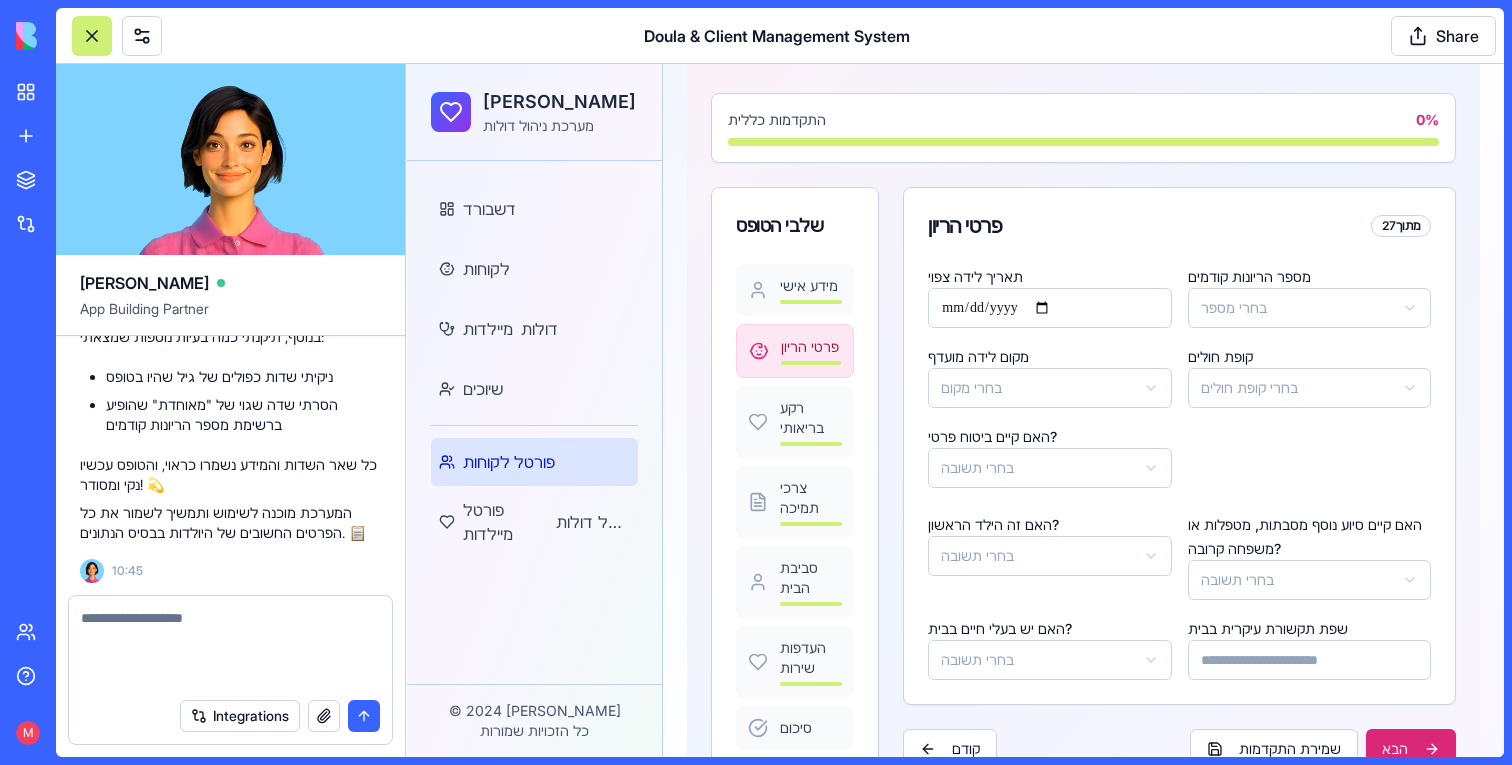 scroll, scrollTop: 6665, scrollLeft: 0, axis: vertical 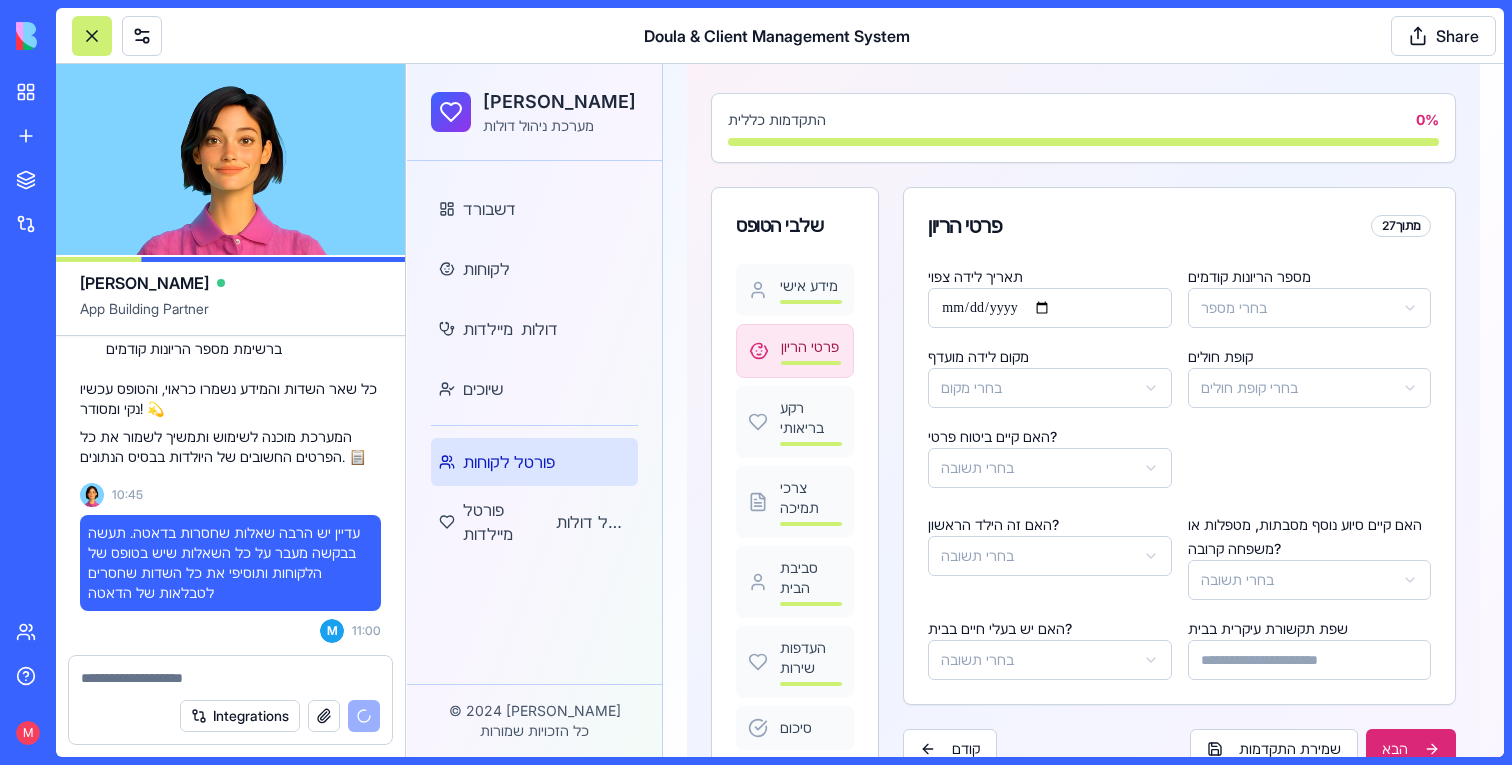 type 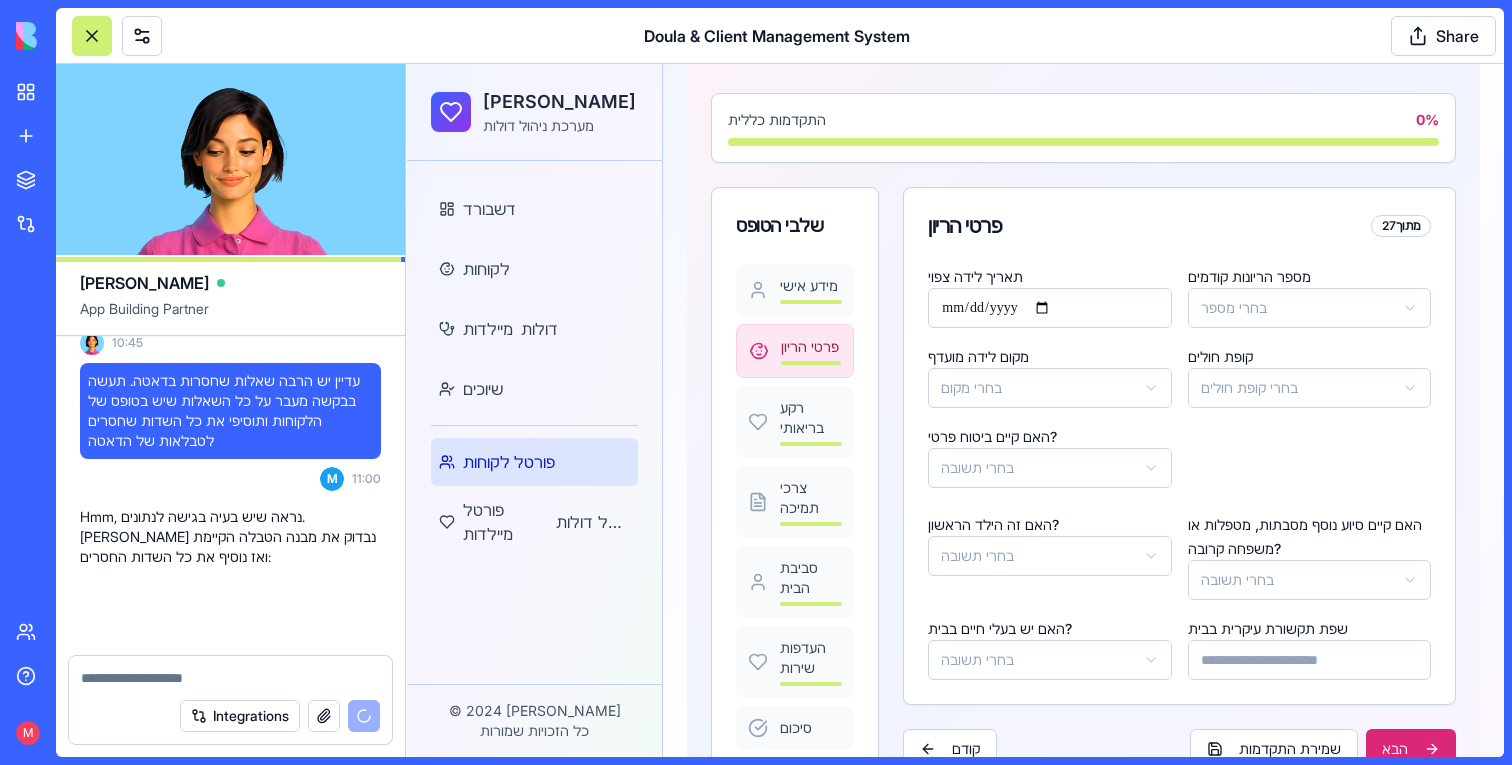 scroll, scrollTop: 6817, scrollLeft: 0, axis: vertical 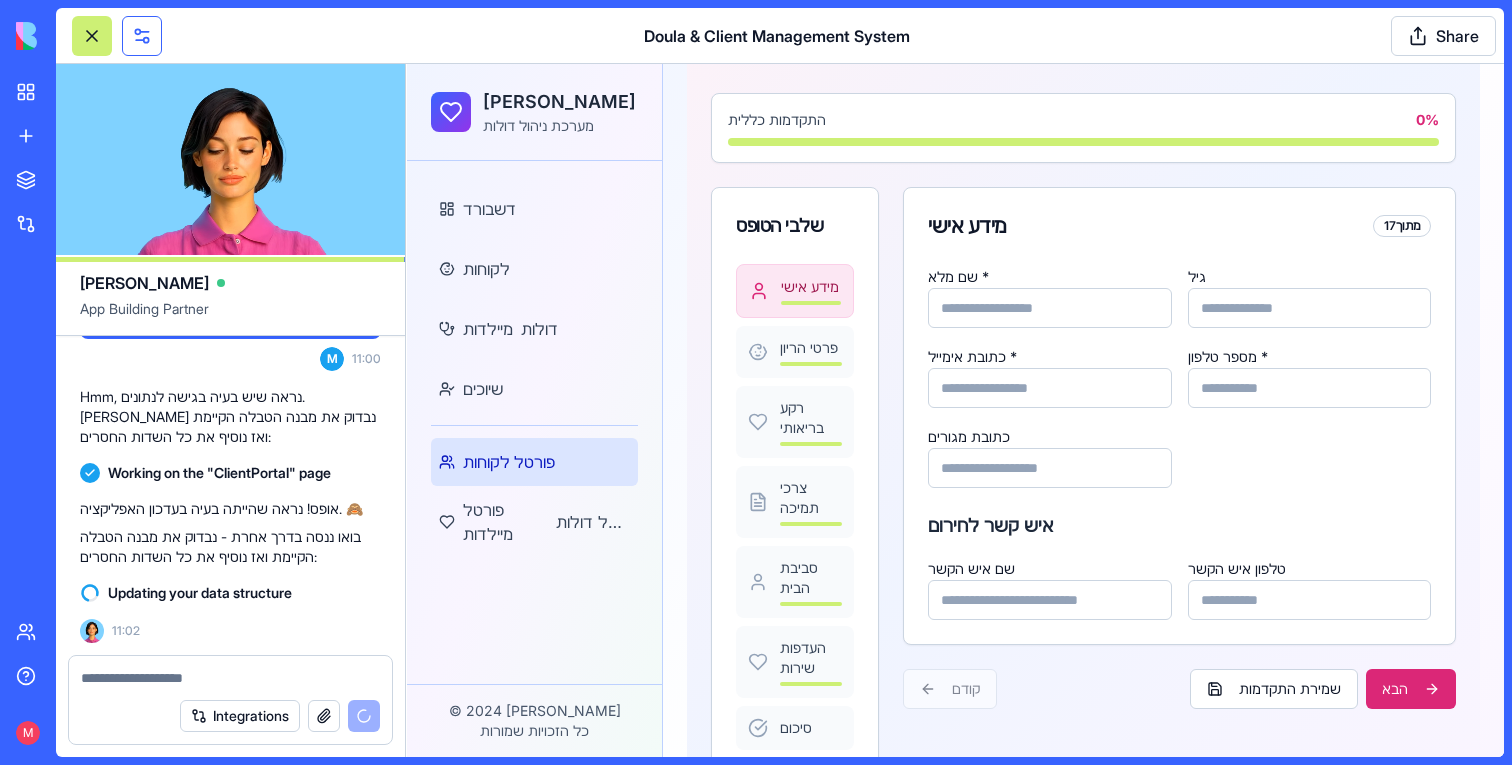 click at bounding box center (142, 36) 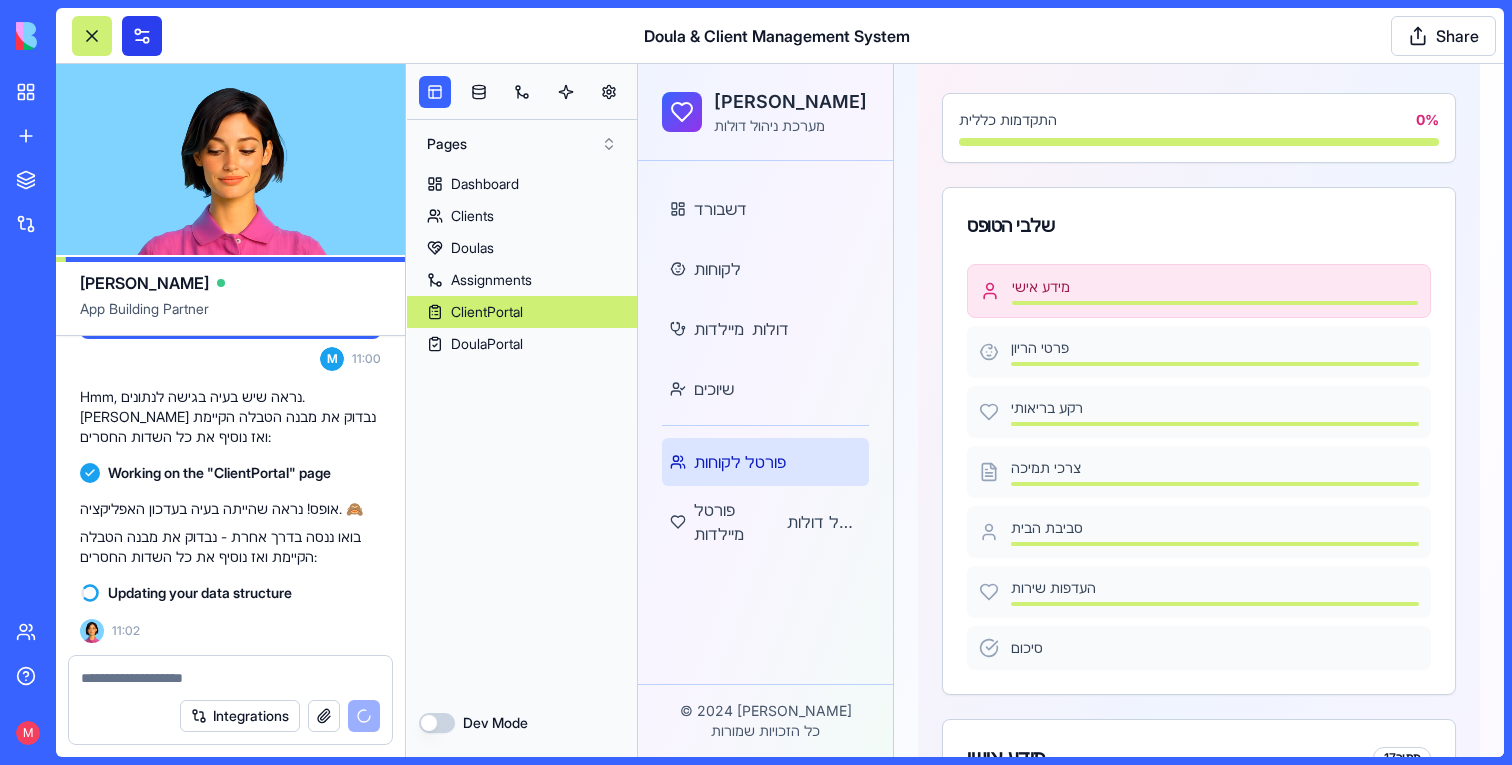 scroll, scrollTop: 6993, scrollLeft: 0, axis: vertical 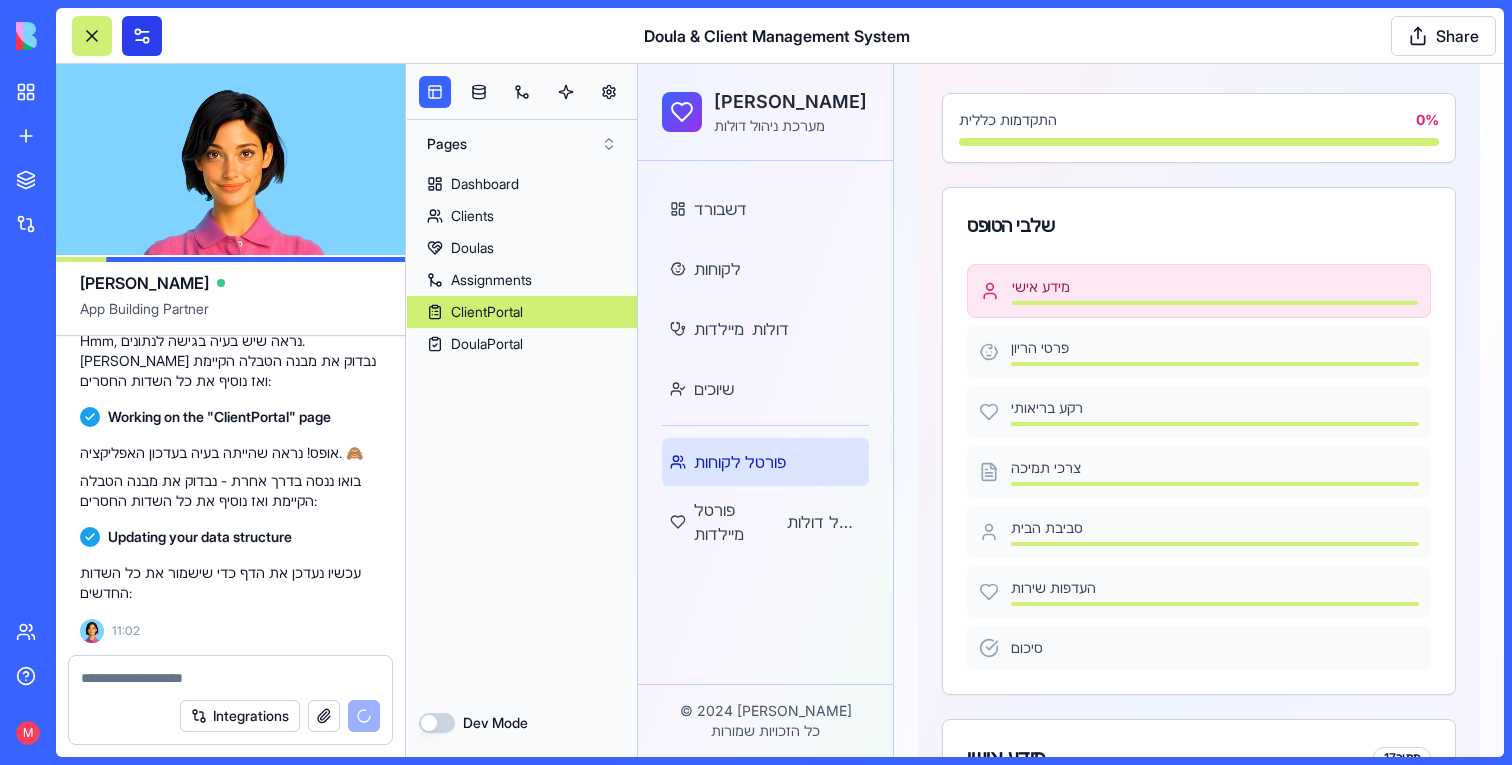 click at bounding box center (142, 36) 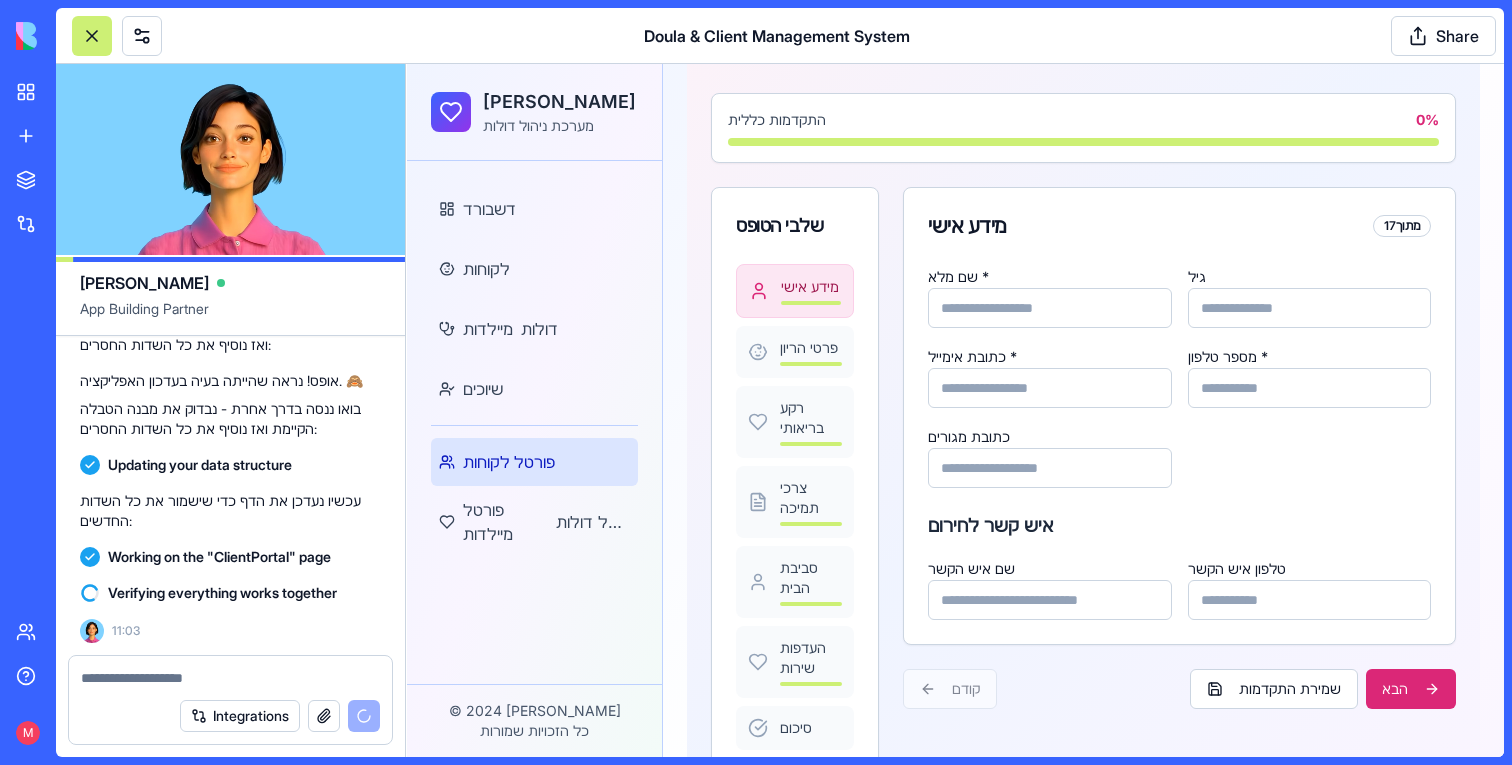 scroll, scrollTop: 7953, scrollLeft: 0, axis: vertical 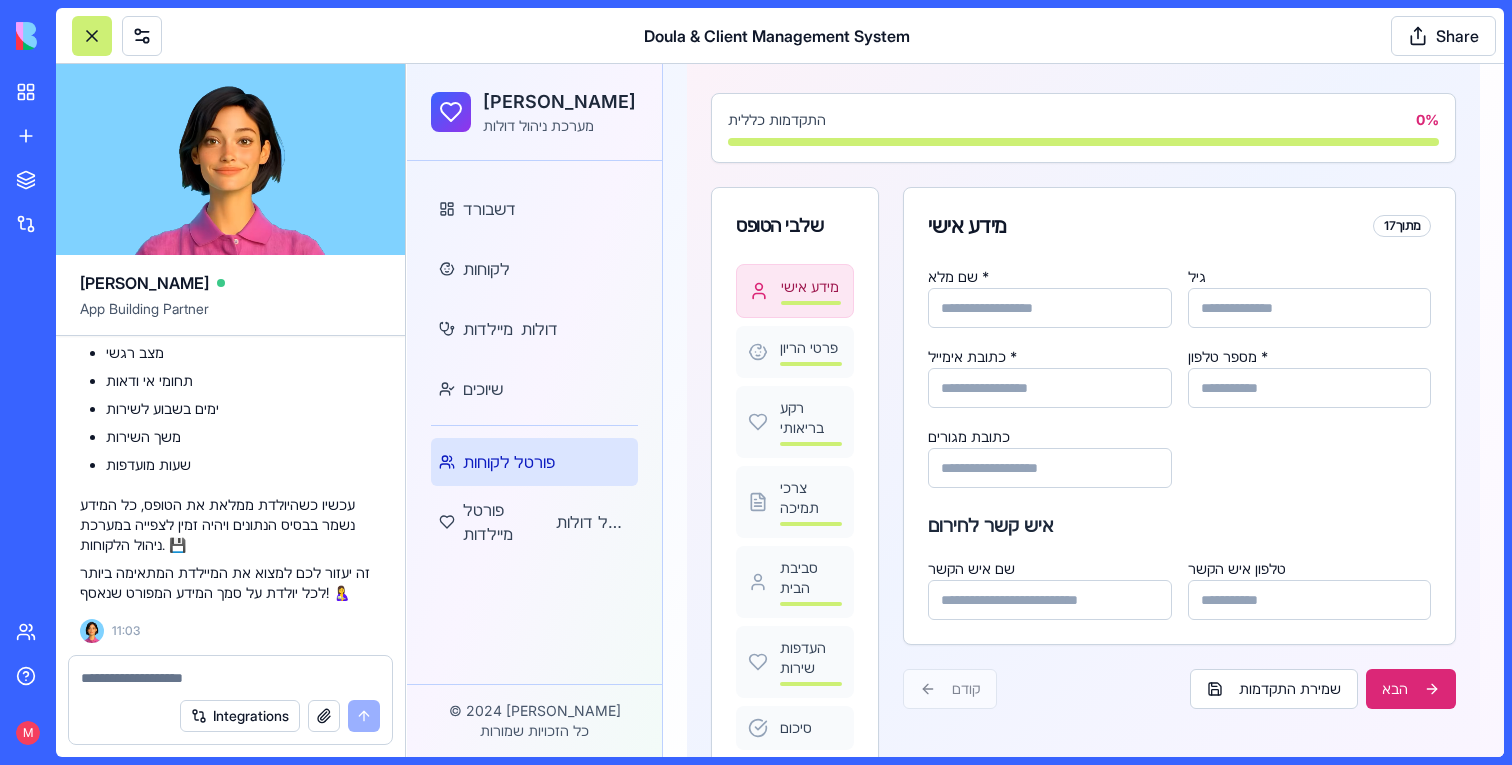 type 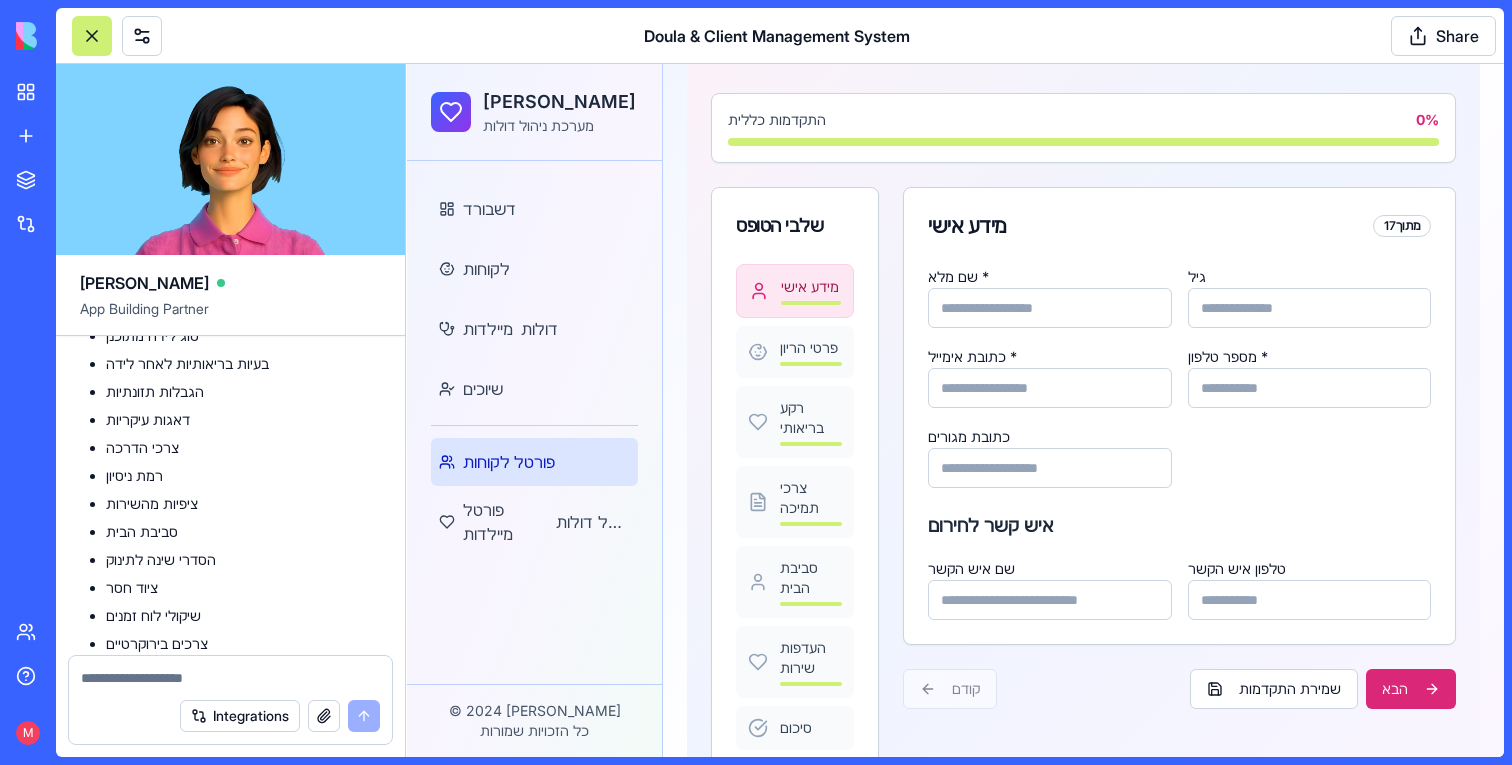 scroll, scrollTop: 7197, scrollLeft: 0, axis: vertical 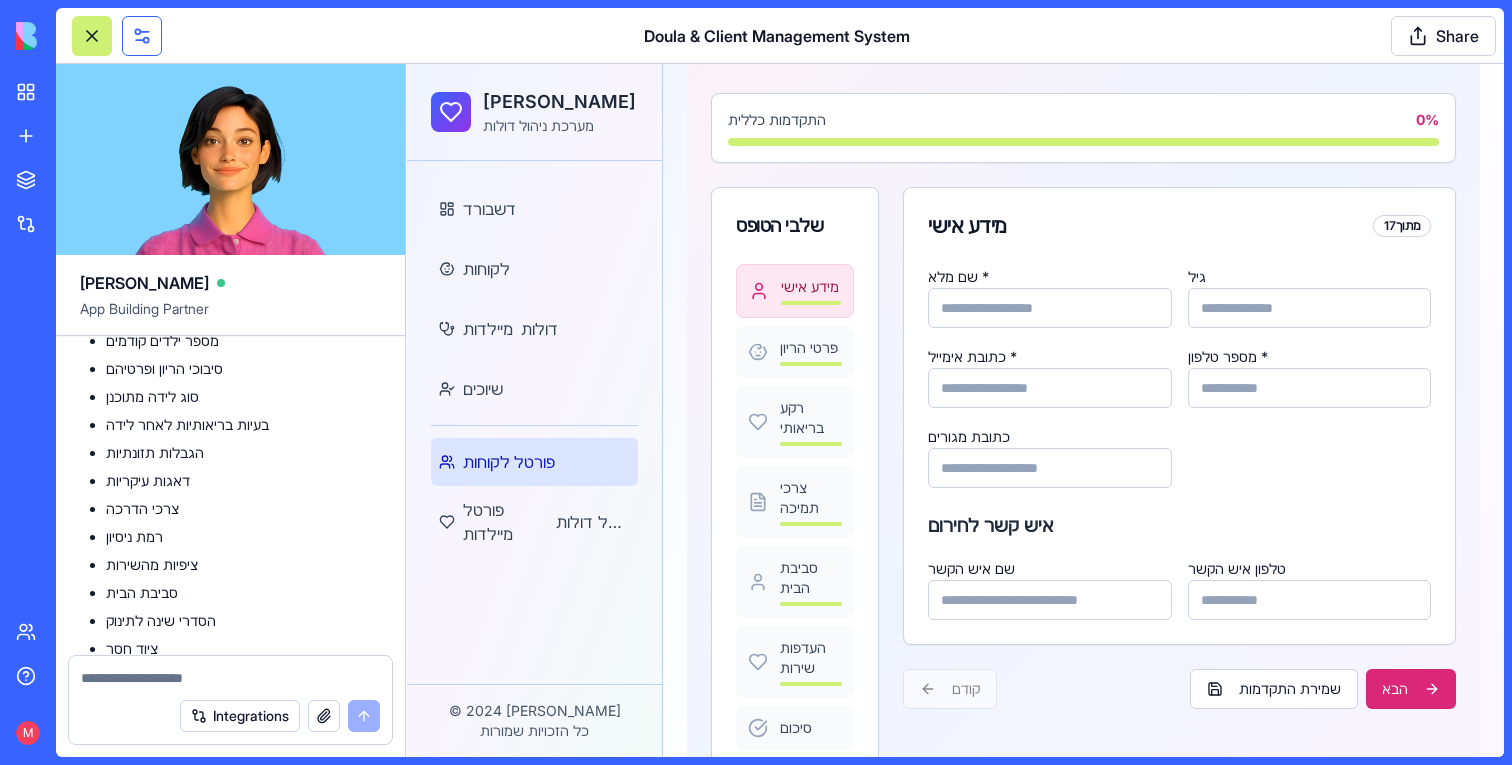 click at bounding box center (142, 36) 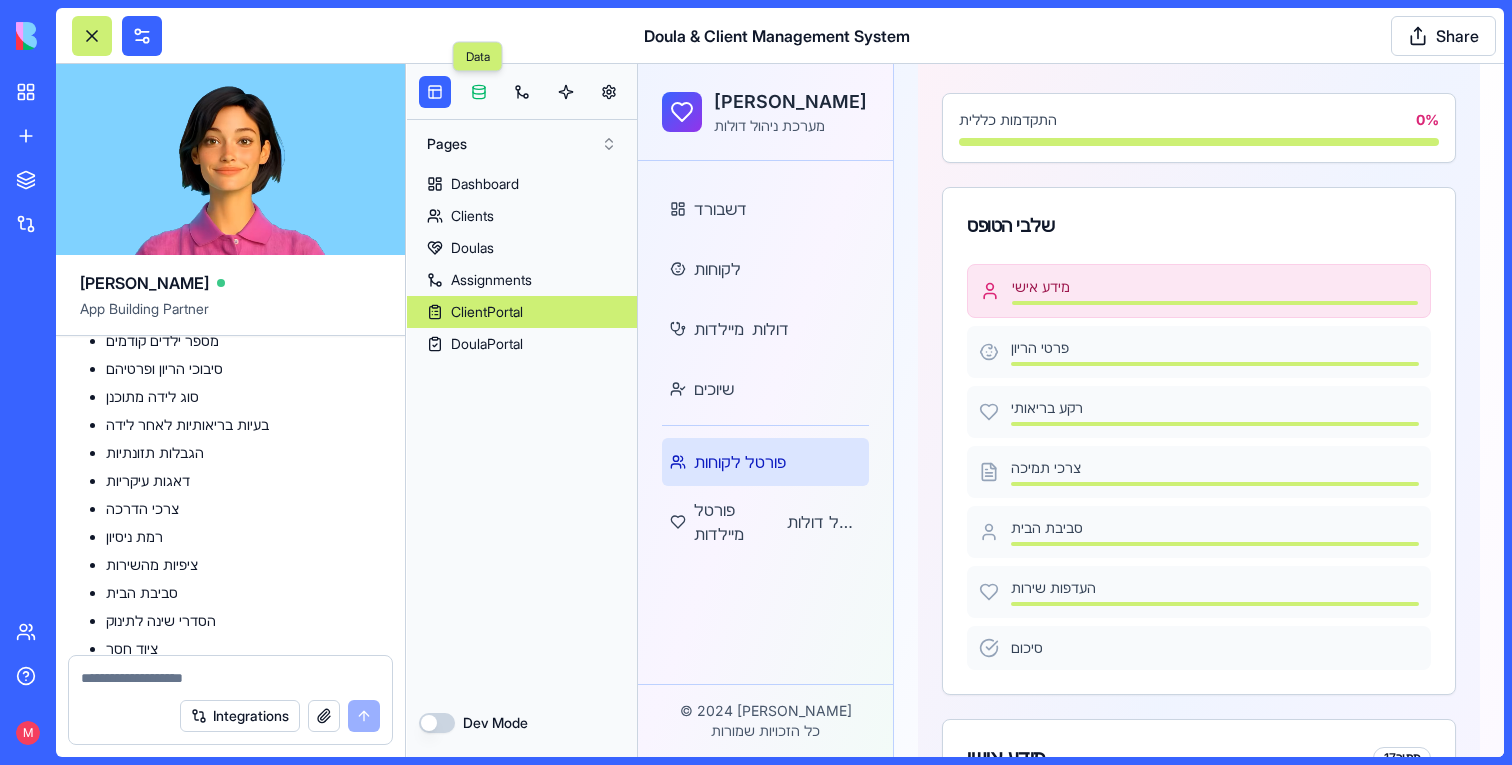 click at bounding box center (479, 92) 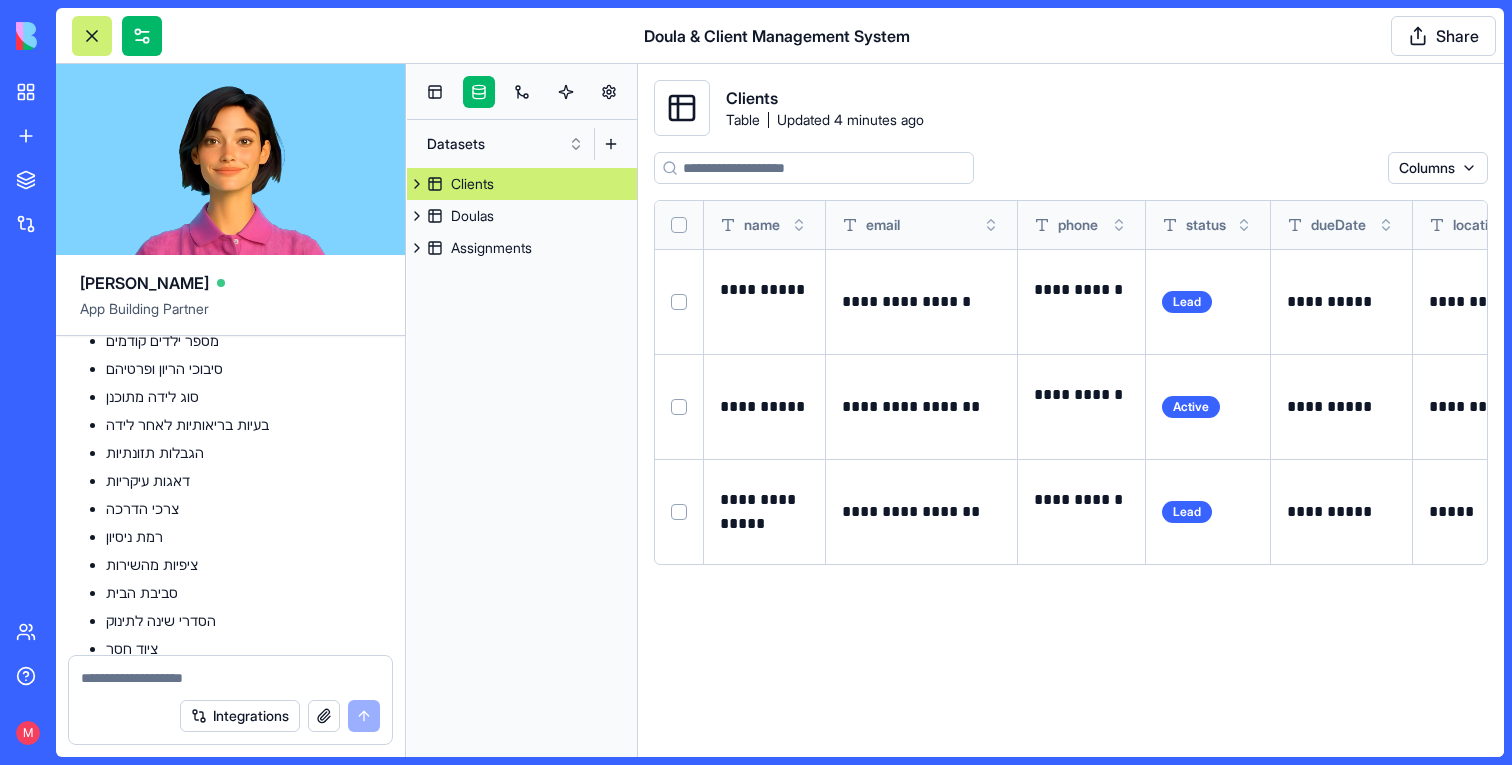 click at bounding box center [417, 184] 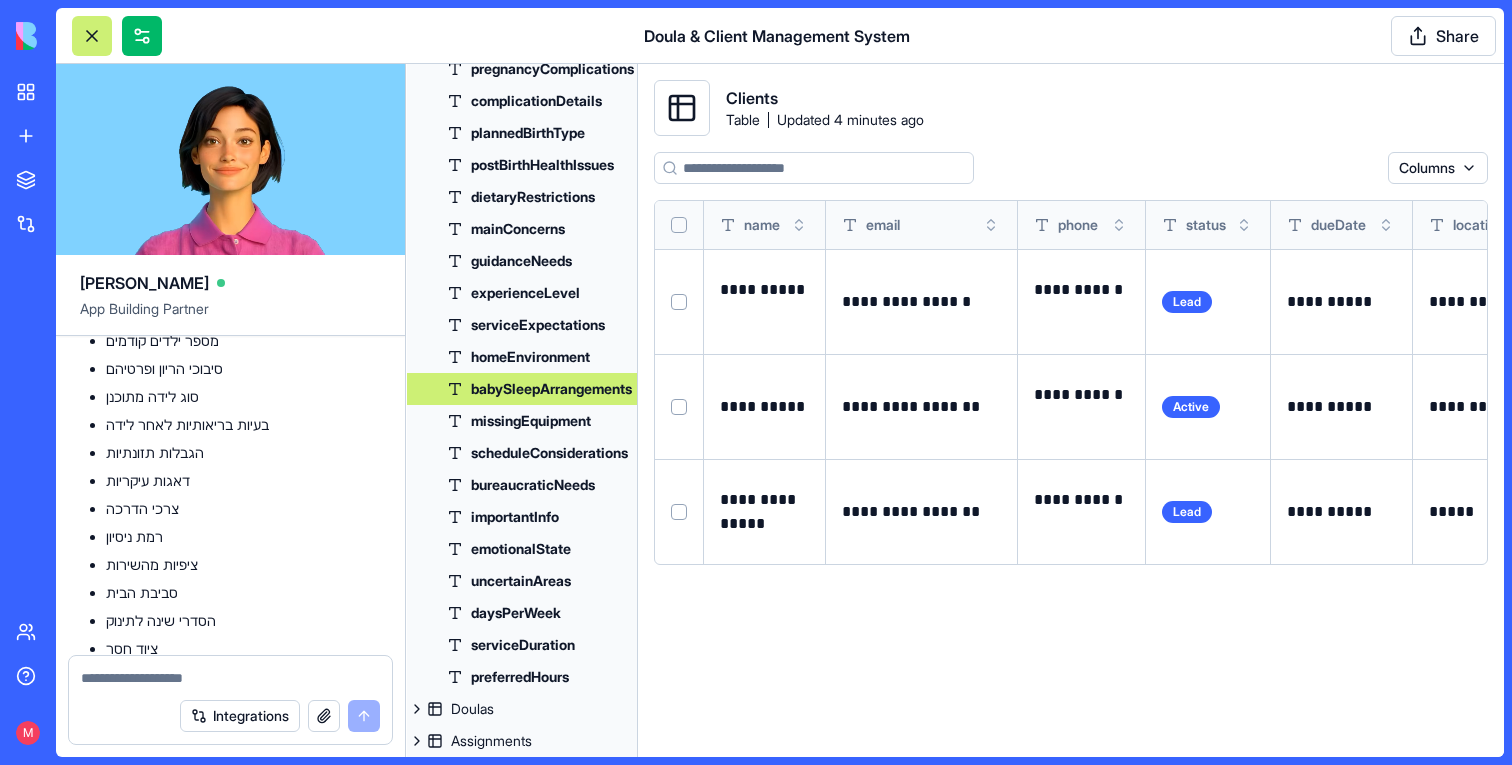 scroll, scrollTop: 0, scrollLeft: 0, axis: both 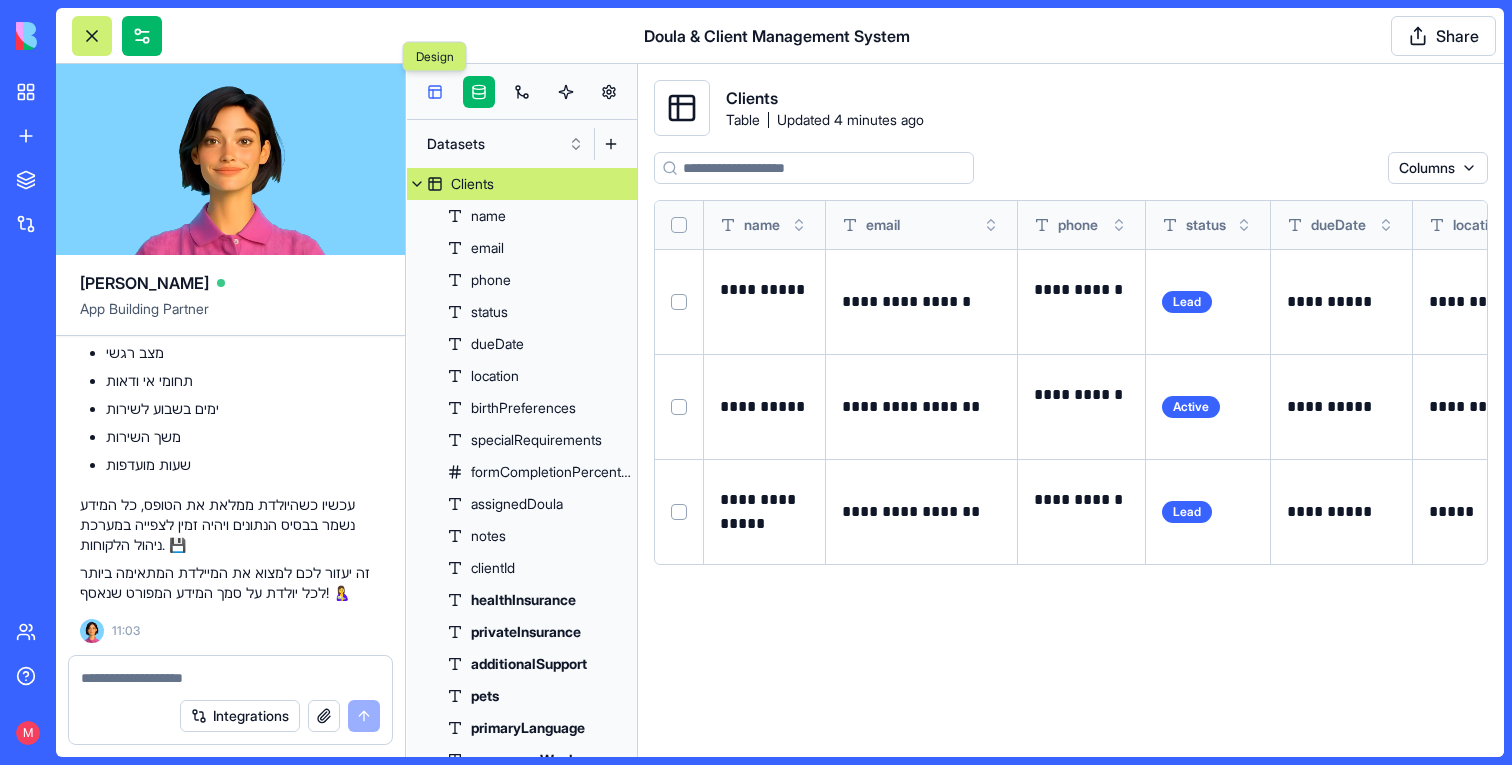 click at bounding box center (435, 92) 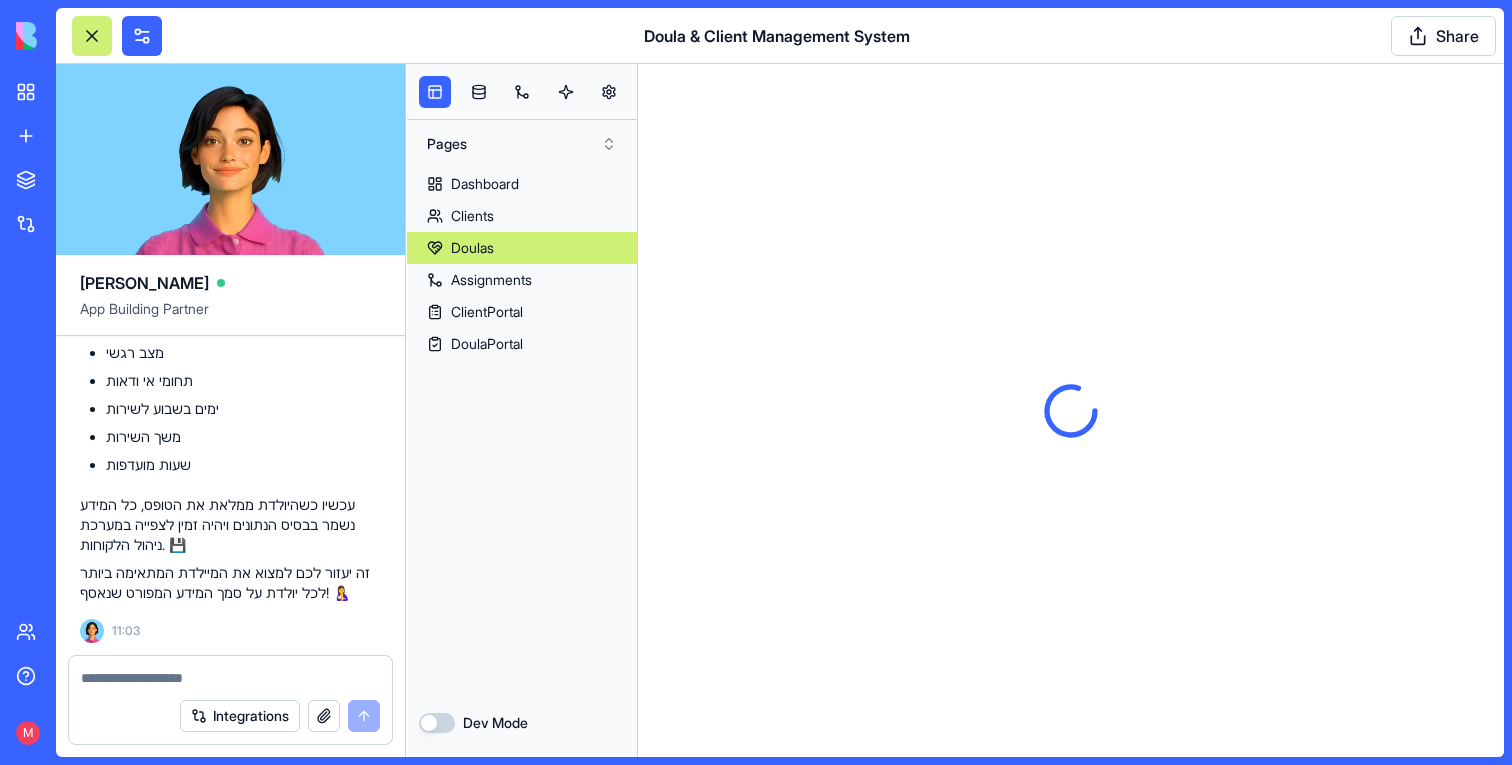 scroll, scrollTop: 0, scrollLeft: 0, axis: both 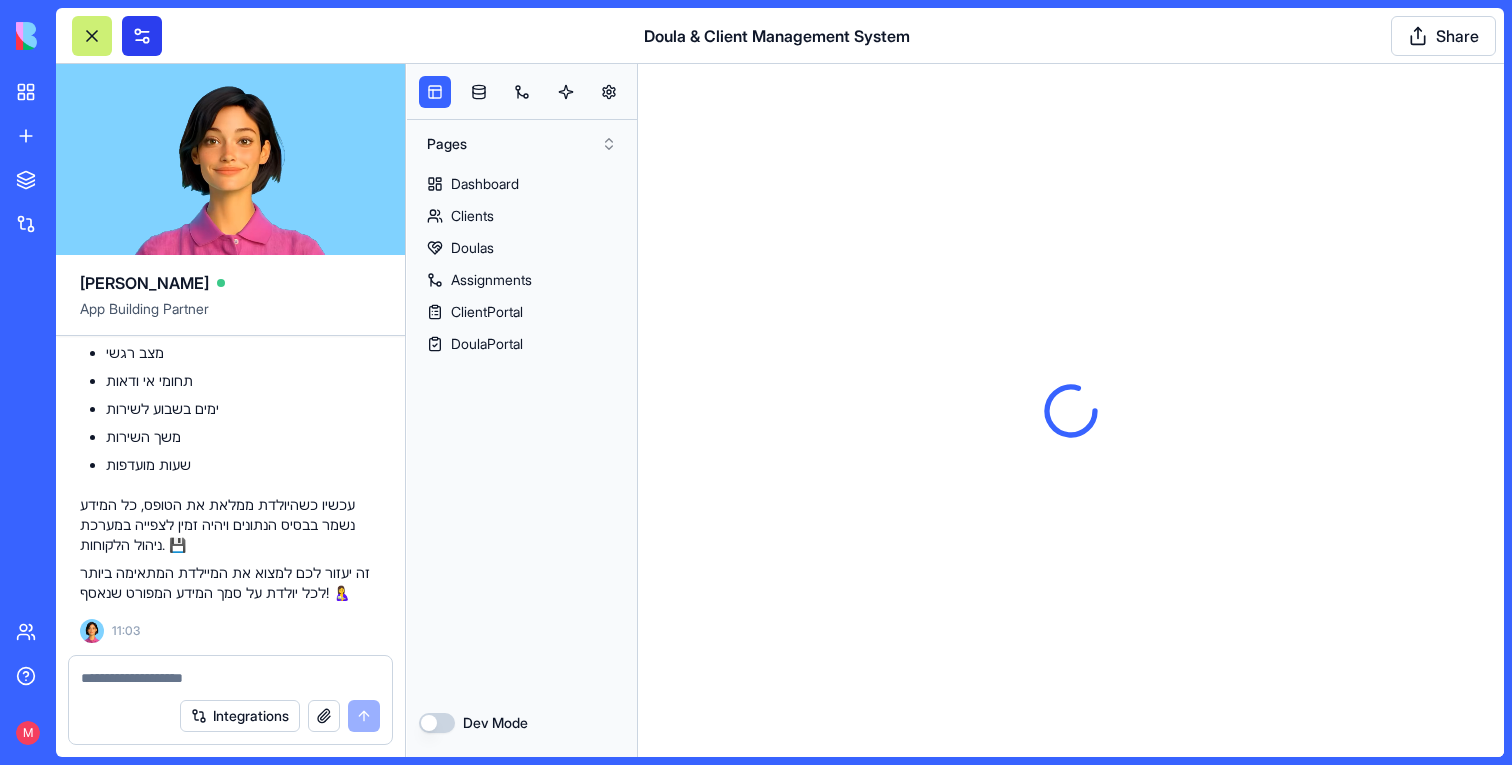 click at bounding box center (142, 36) 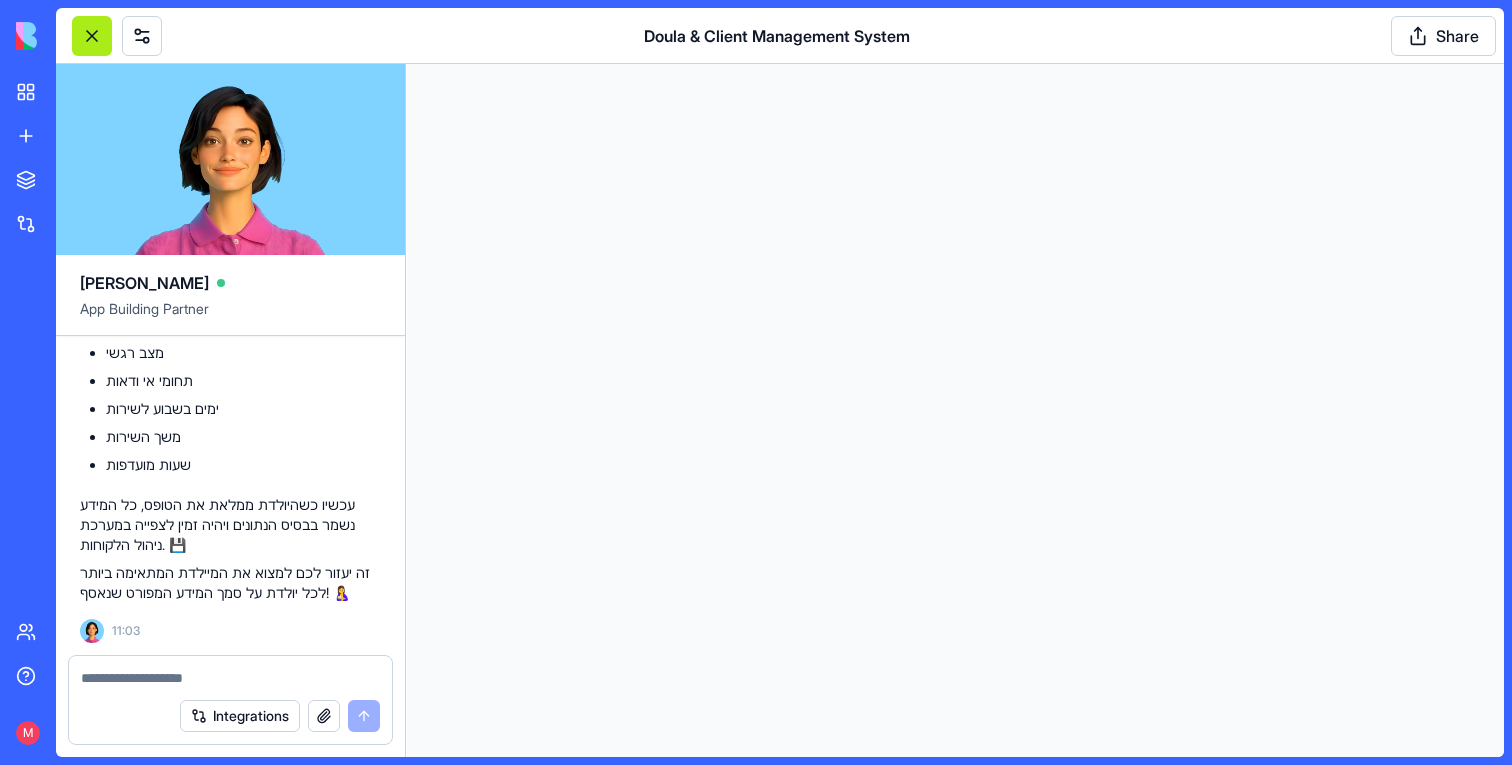 click at bounding box center (92, 36) 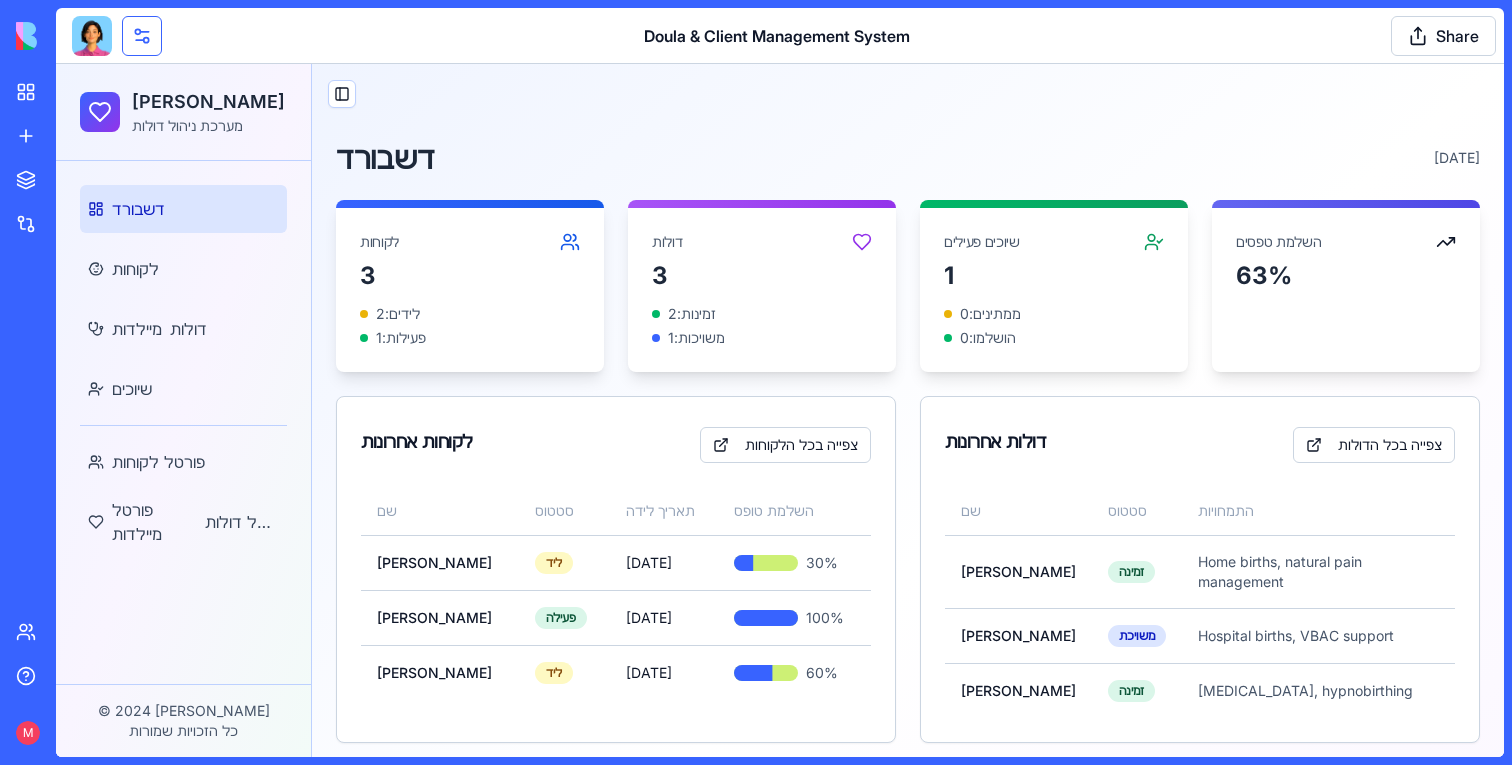 click at bounding box center (142, 36) 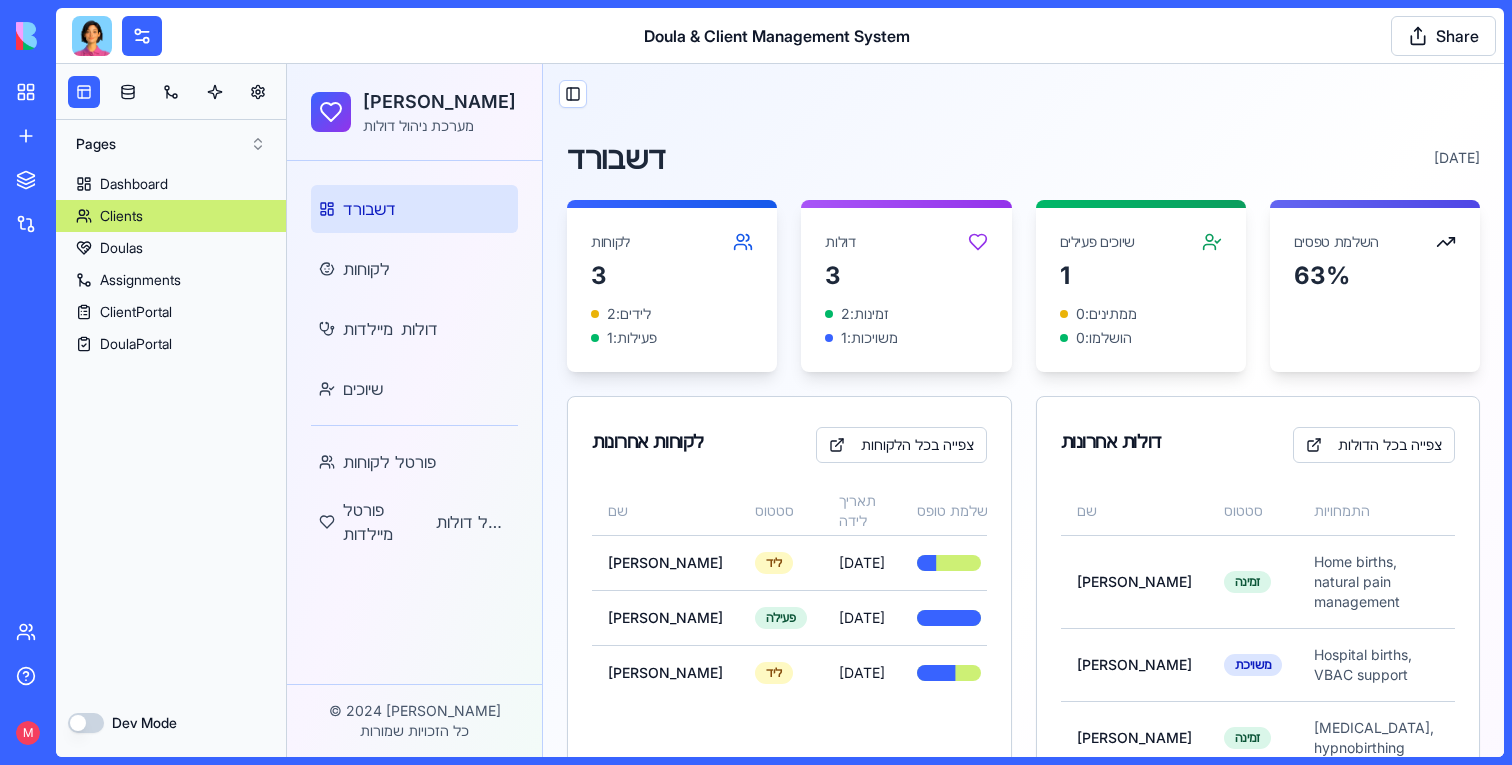 click on "Clients" at bounding box center (171, 216) 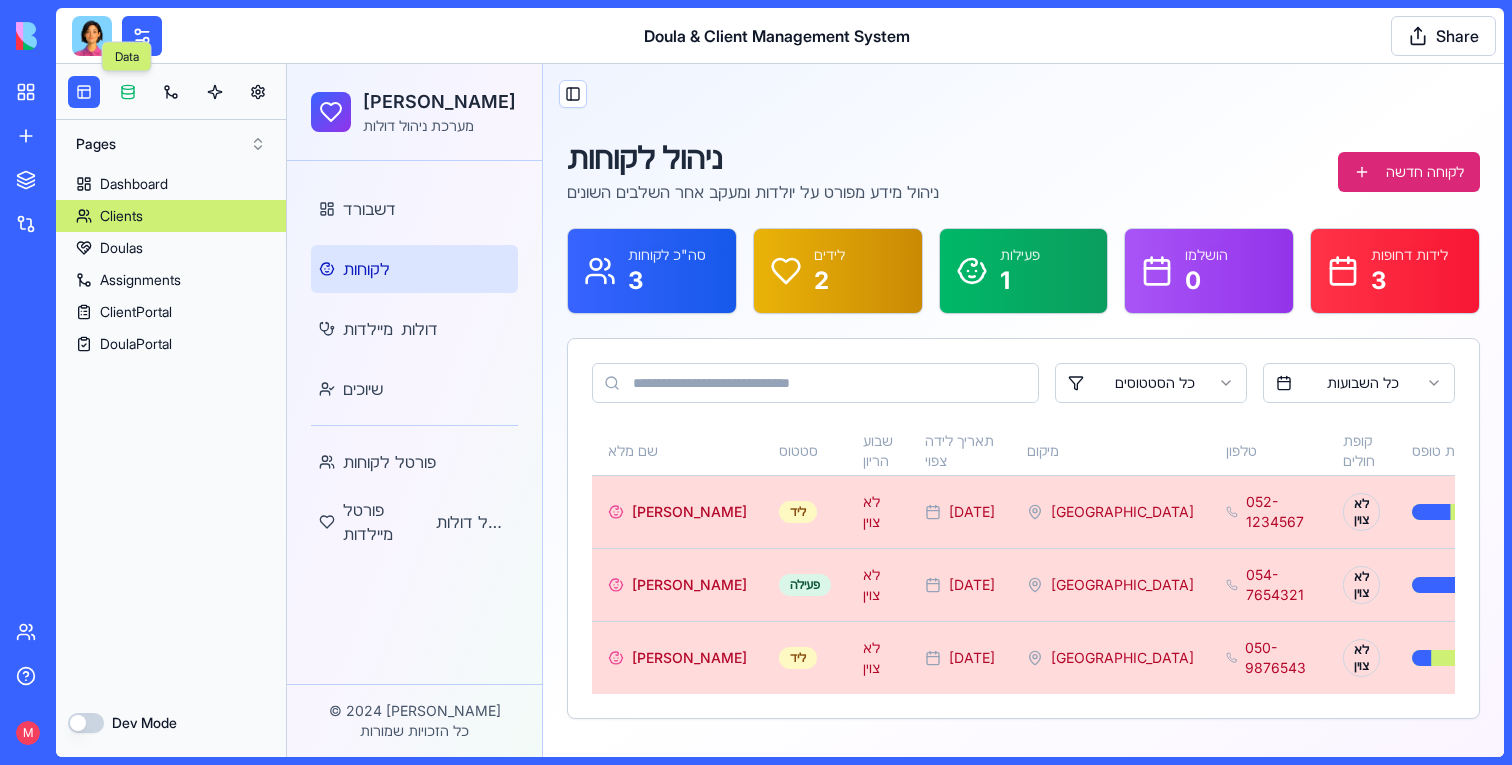 click at bounding box center [128, 92] 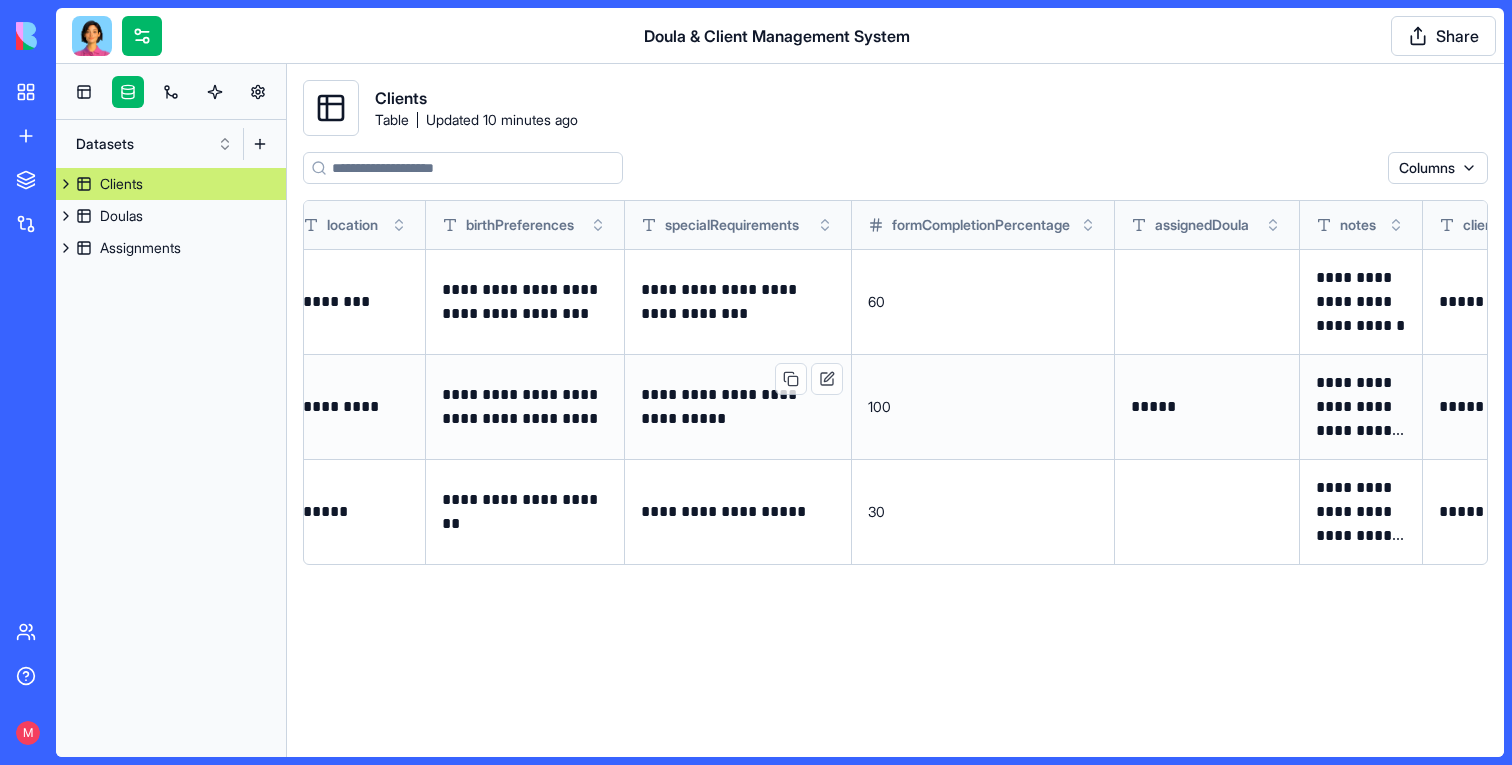 scroll, scrollTop: 0, scrollLeft: 777, axis: horizontal 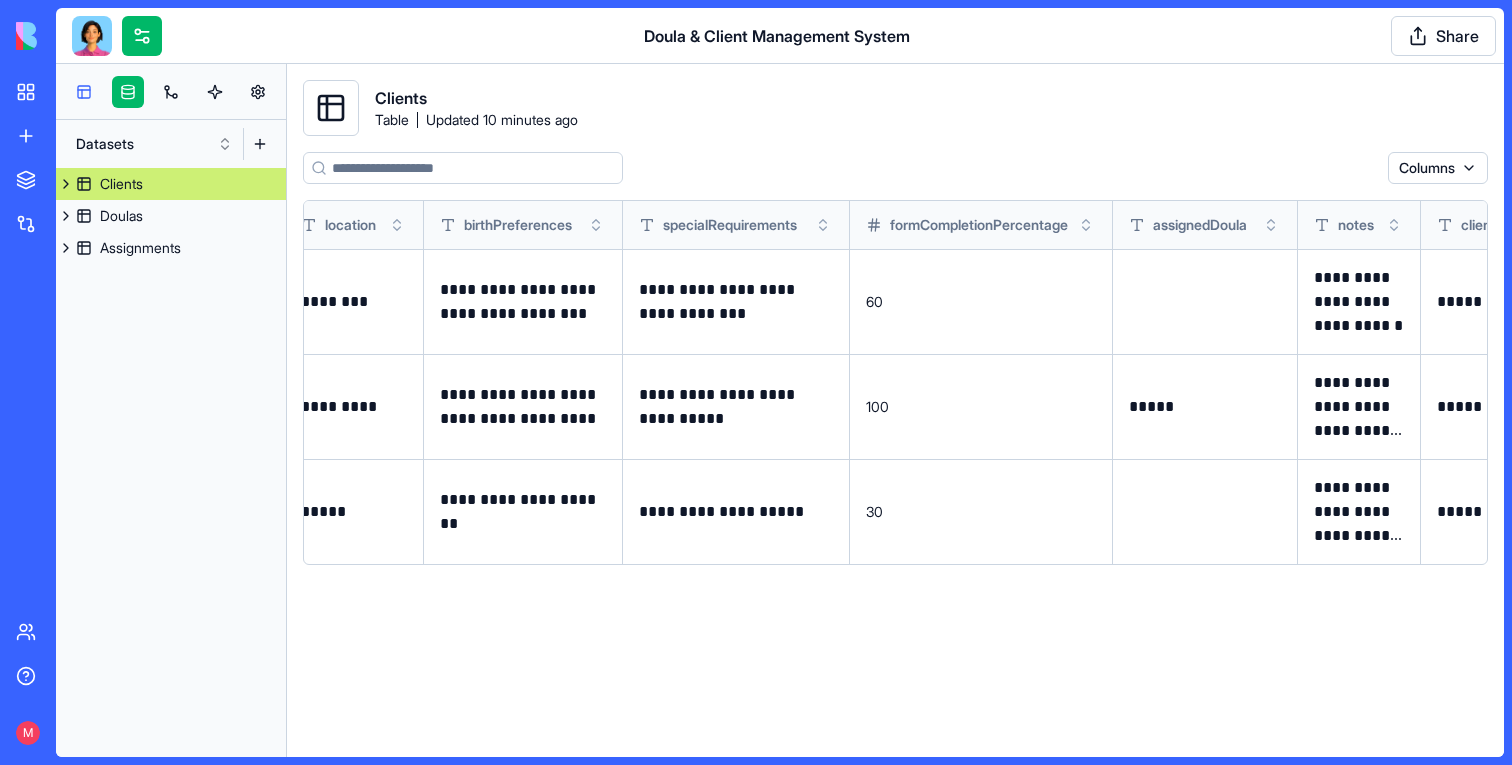 click at bounding box center [84, 92] 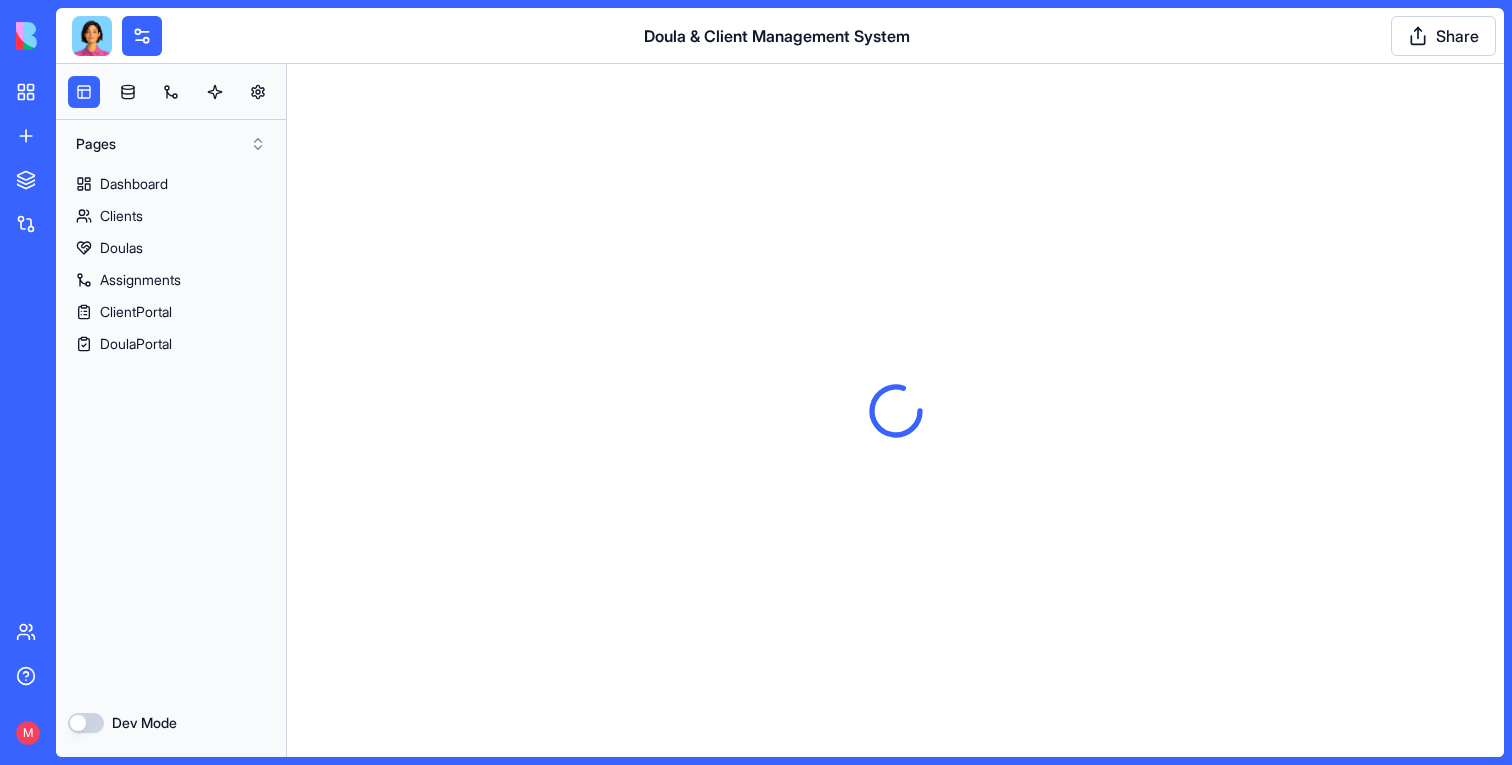 scroll, scrollTop: 0, scrollLeft: 0, axis: both 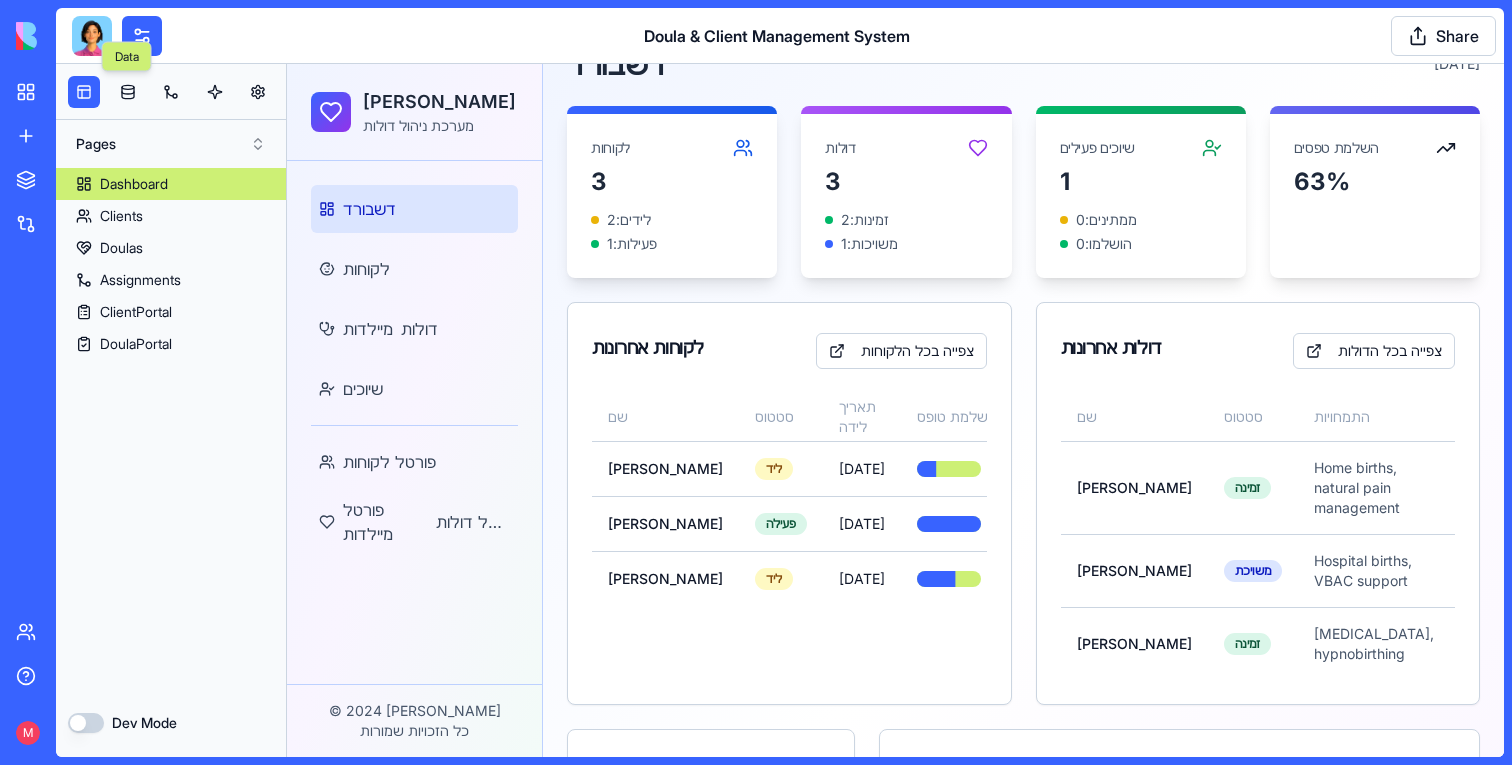 click on "Data Data" at bounding box center [127, 57] 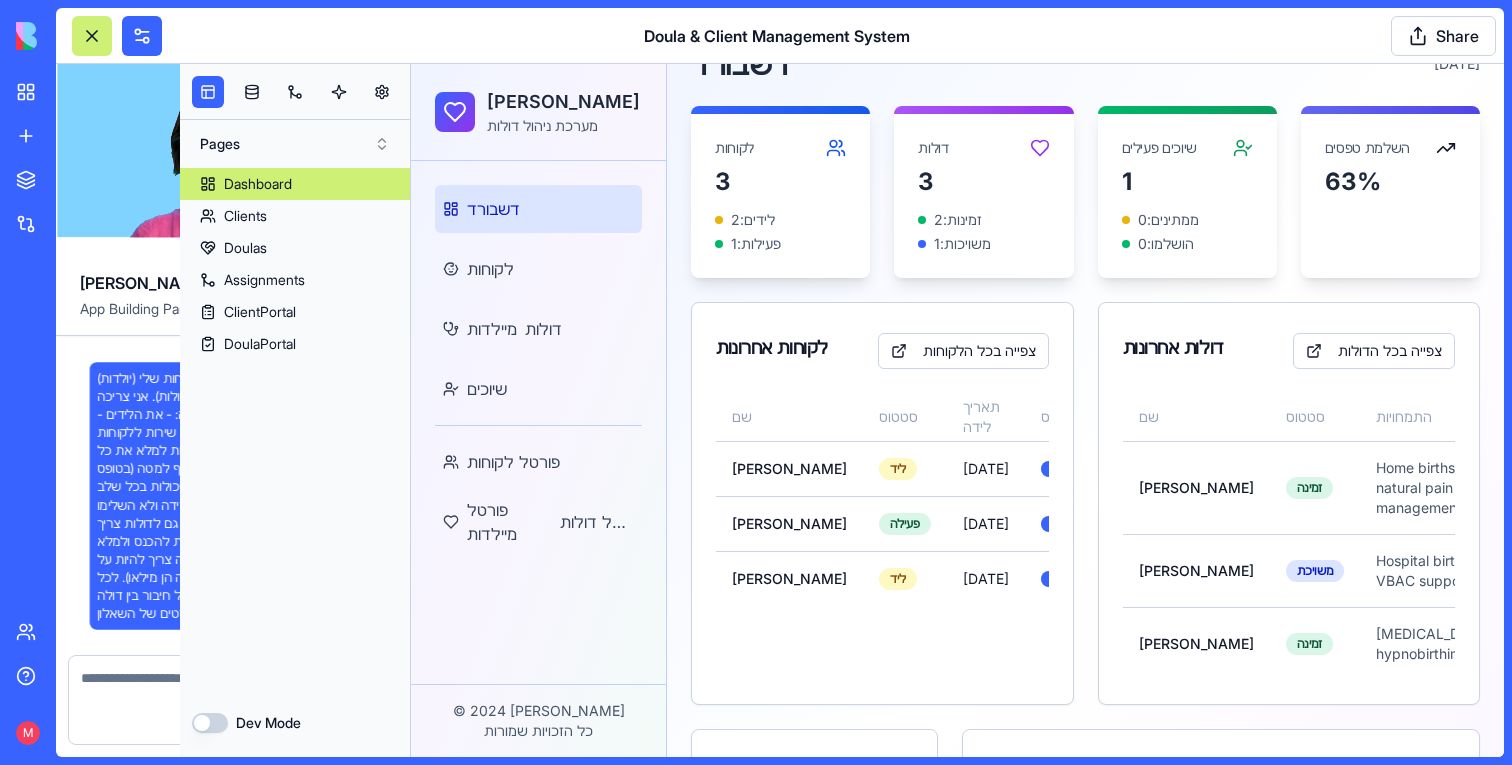 scroll, scrollTop: 7953, scrollLeft: 0, axis: vertical 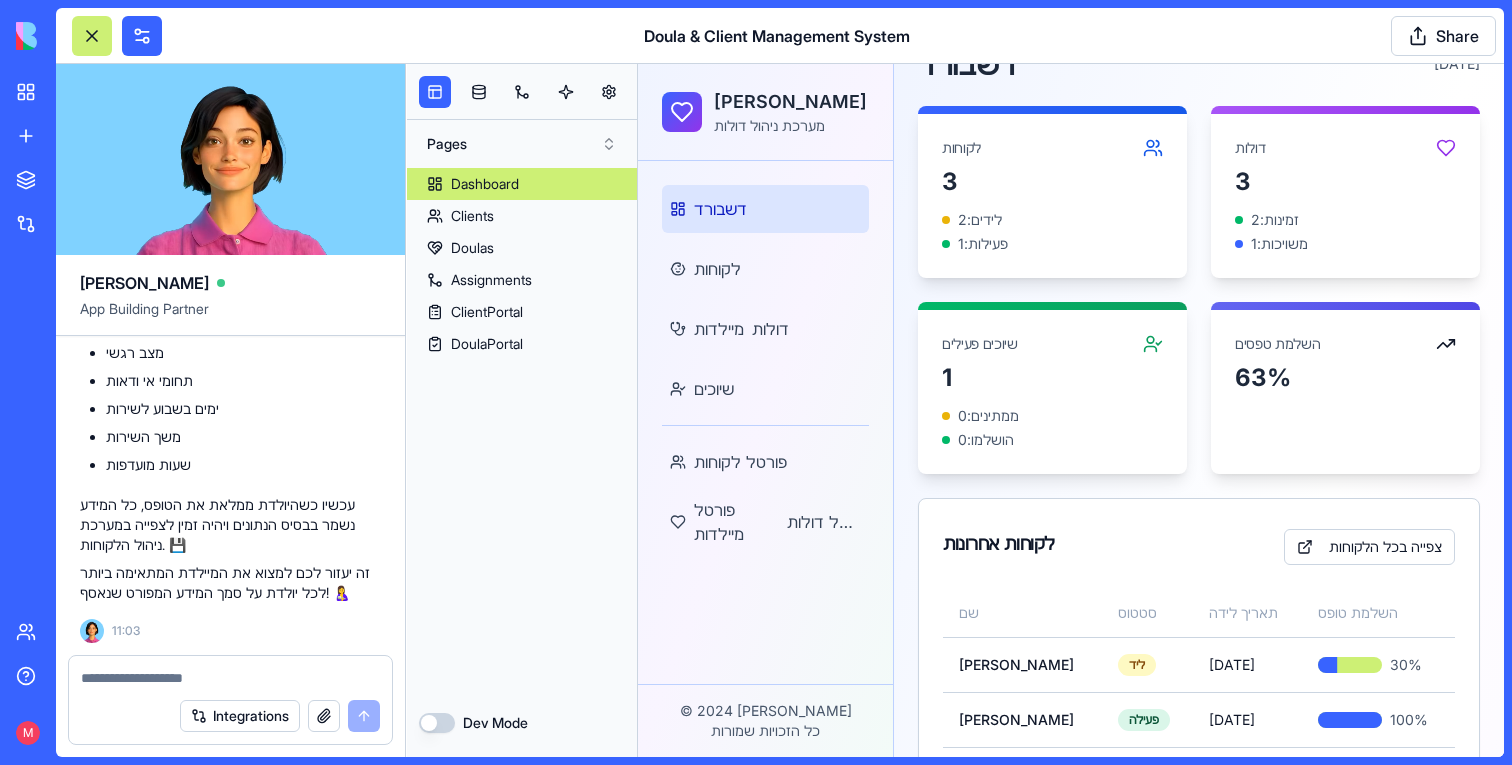 click at bounding box center [230, 678] 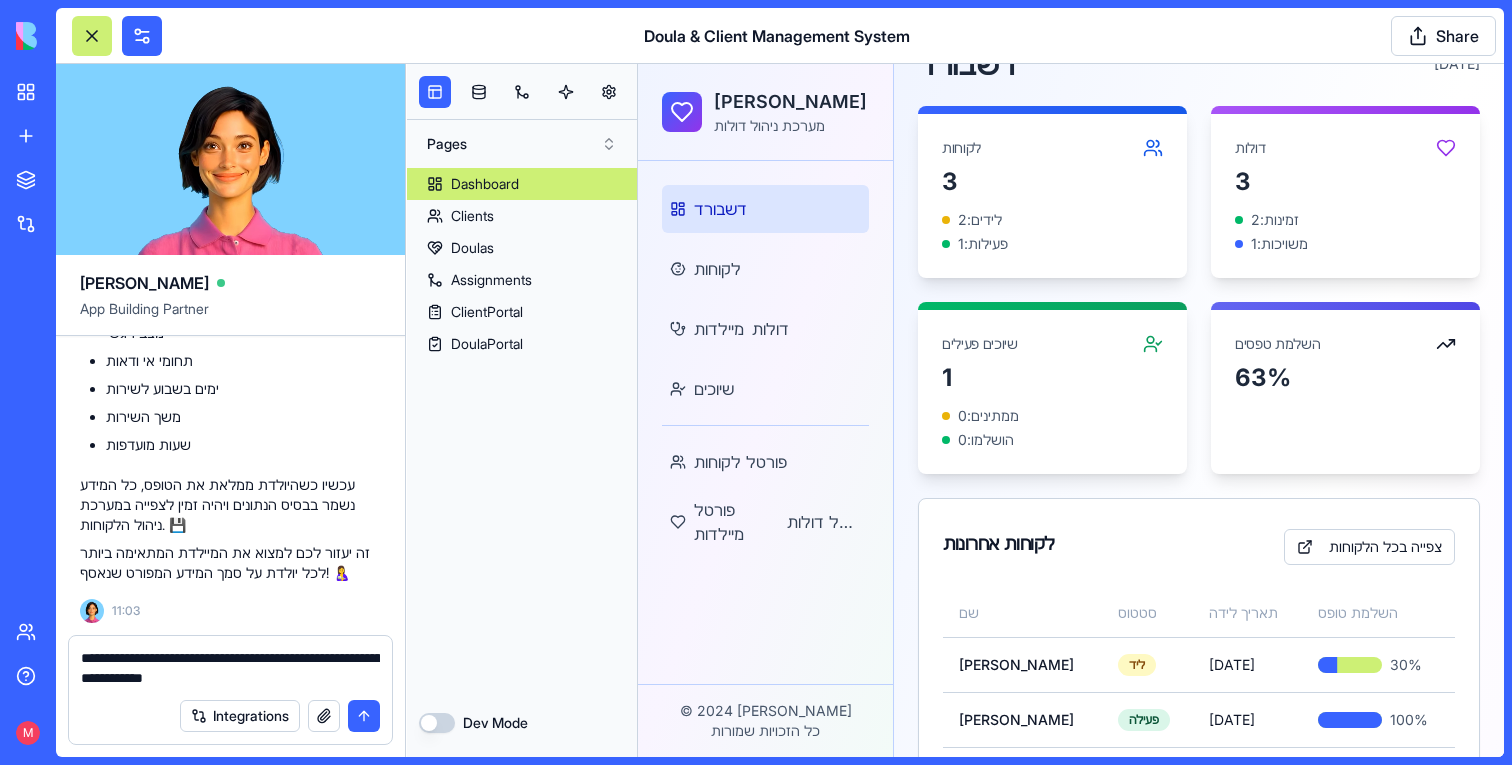 click on "**********" at bounding box center [230, 668] 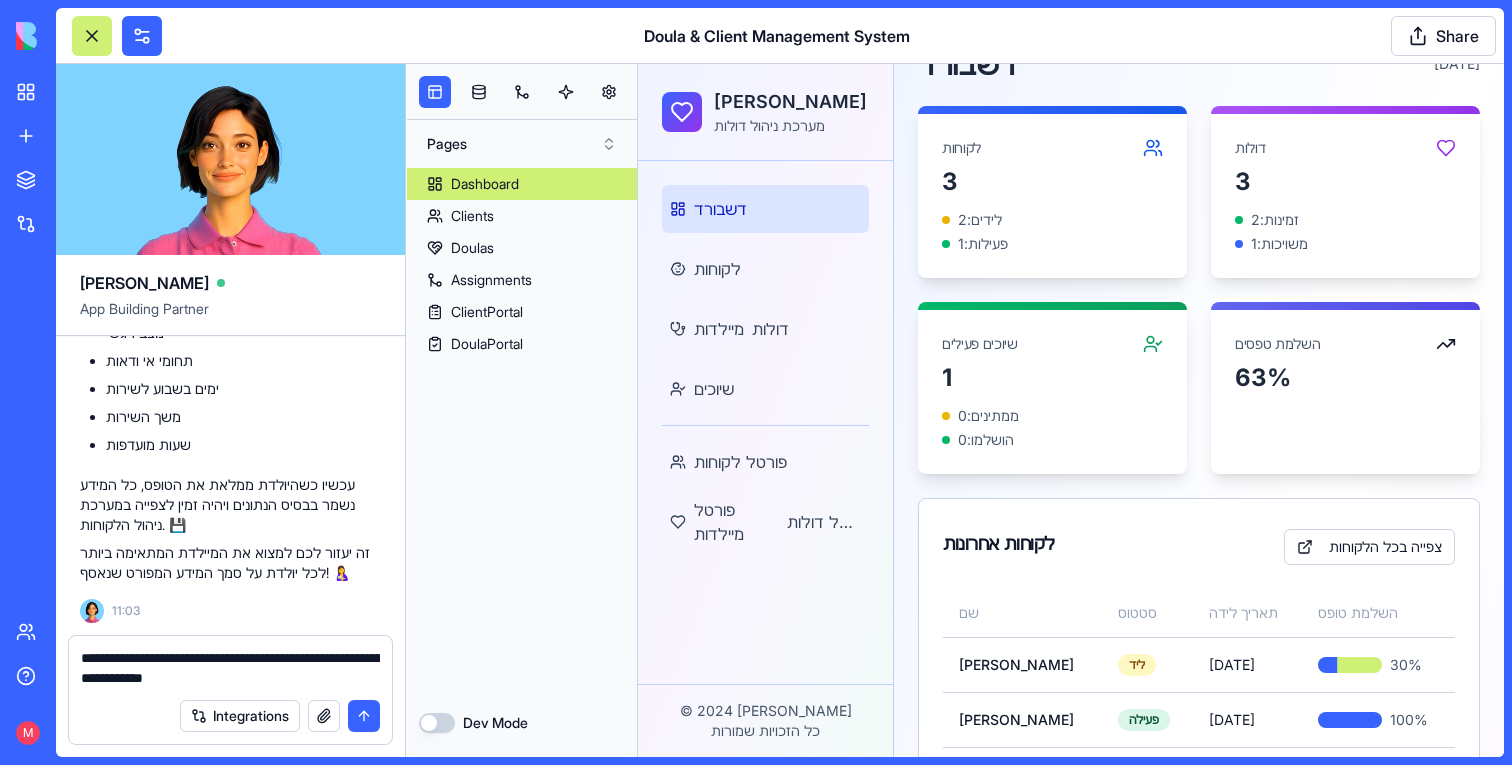 click on "**********" at bounding box center (230, 668) 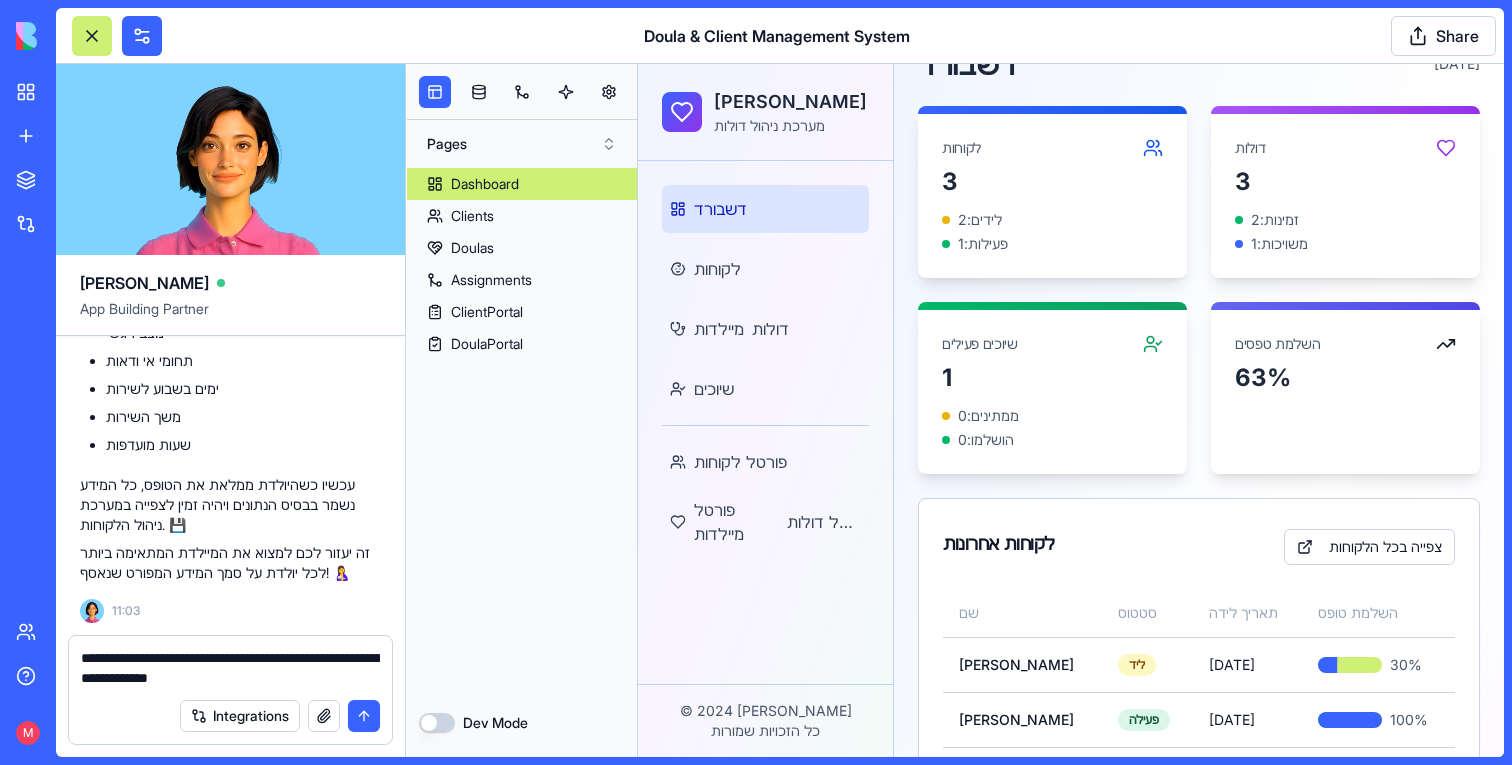 type on "**********" 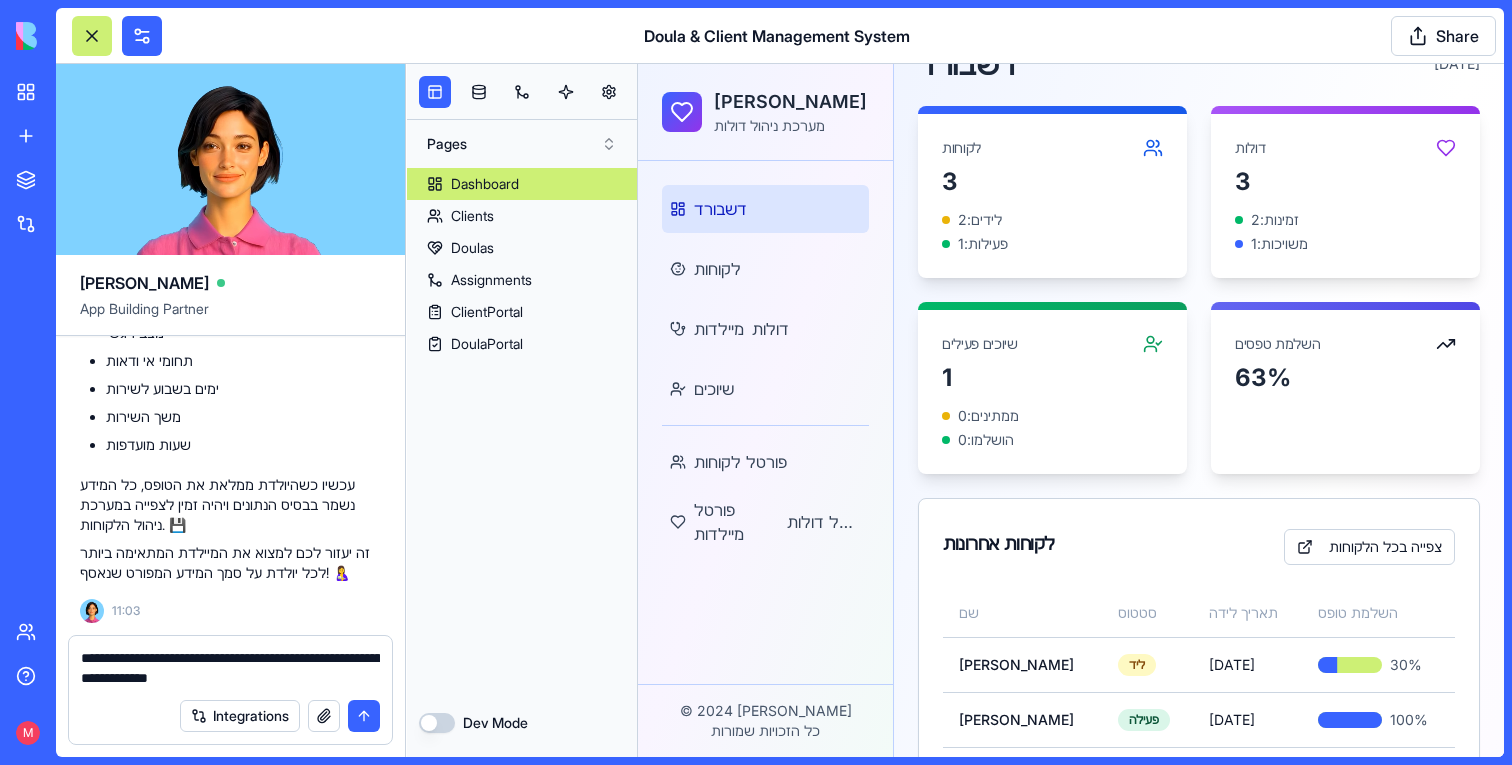 click on "**********" at bounding box center (230, 662) 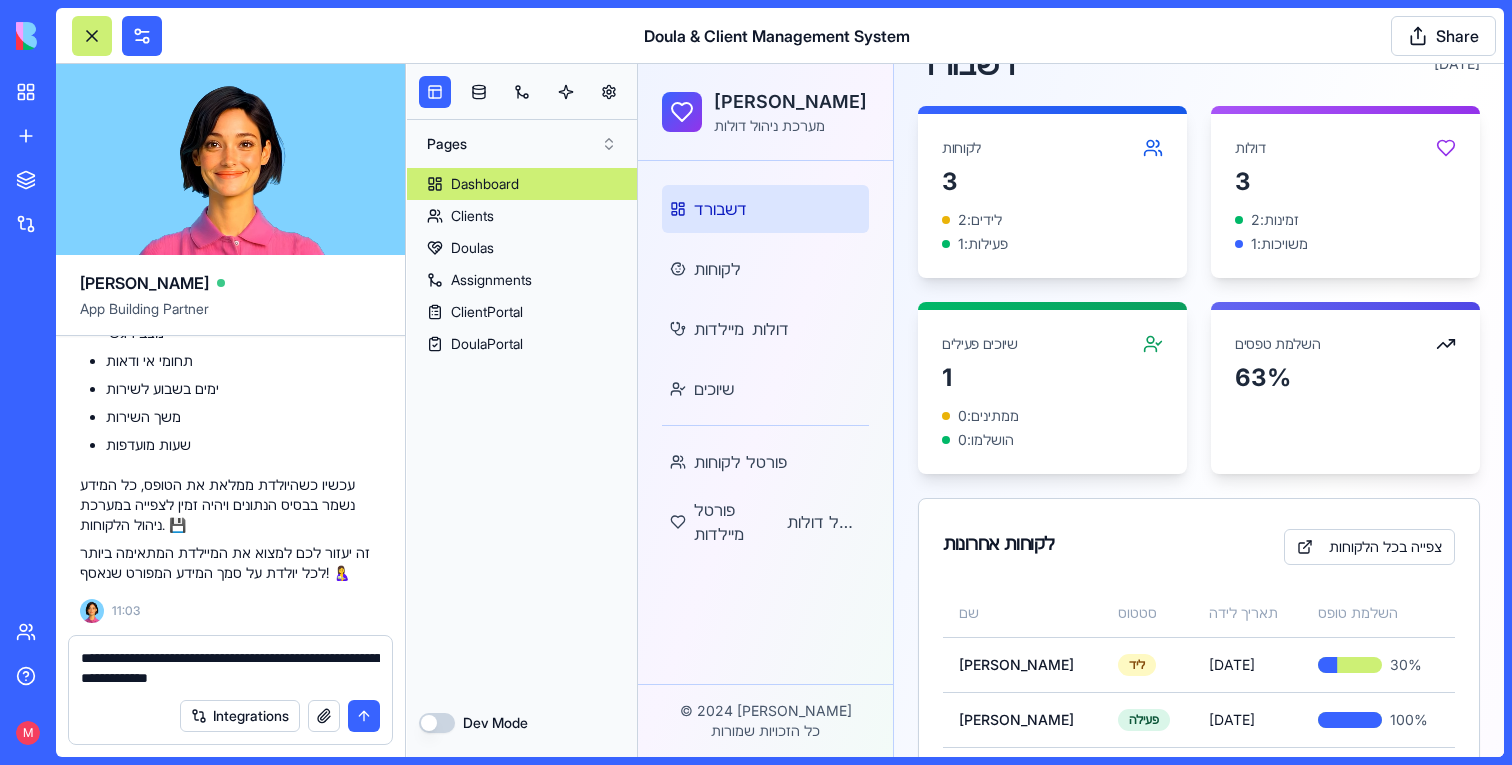 click on "**********" at bounding box center [230, 668] 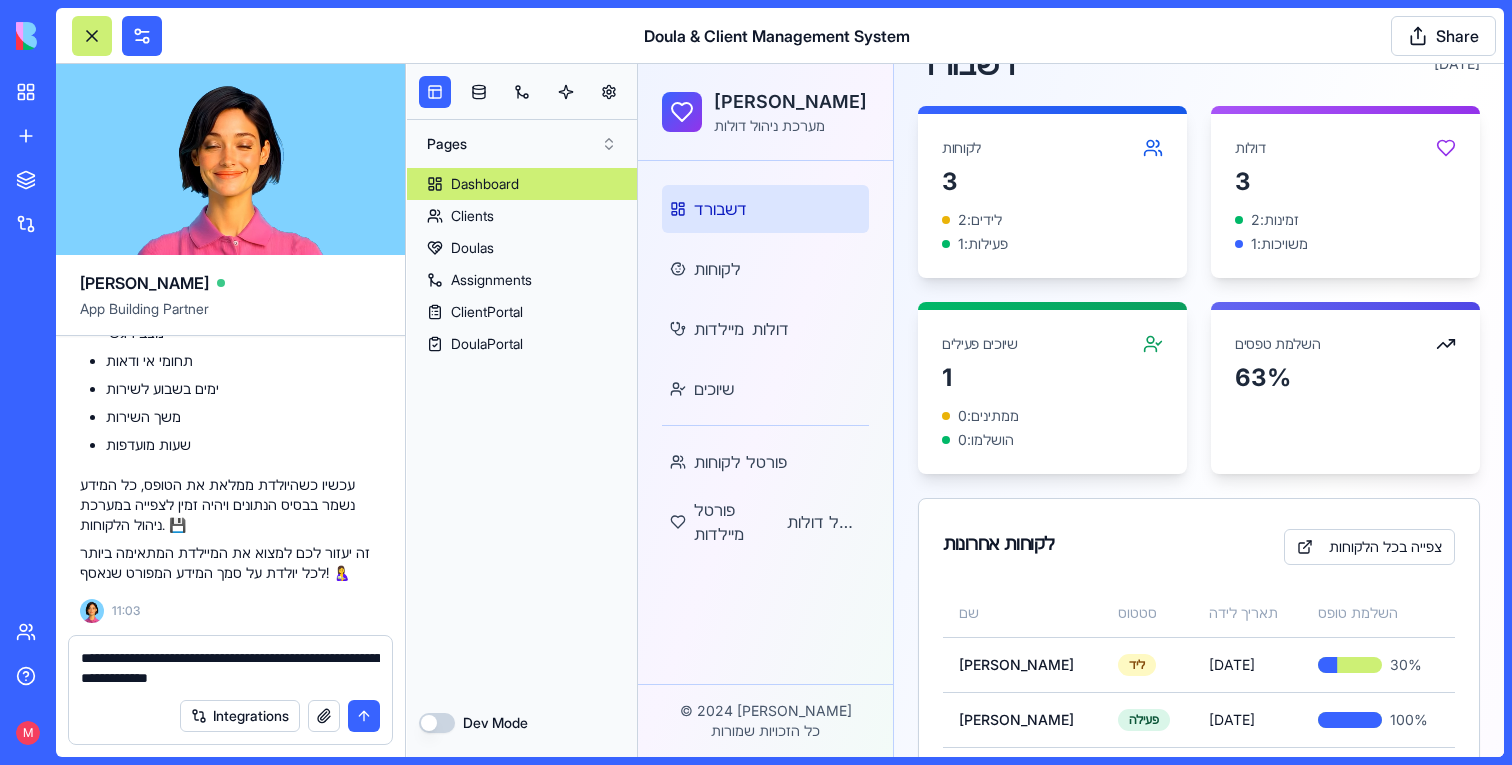 type 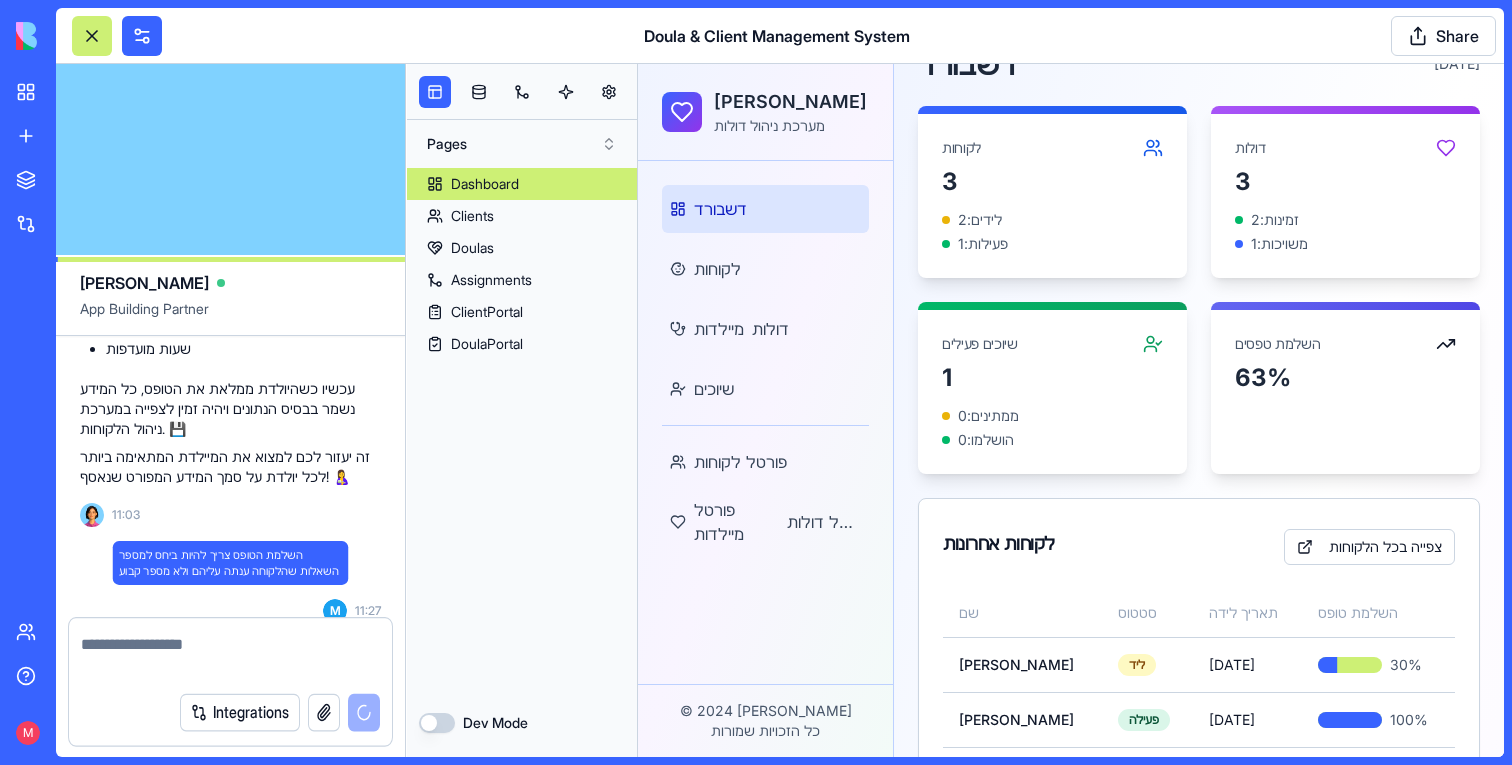 scroll, scrollTop: 8069, scrollLeft: 0, axis: vertical 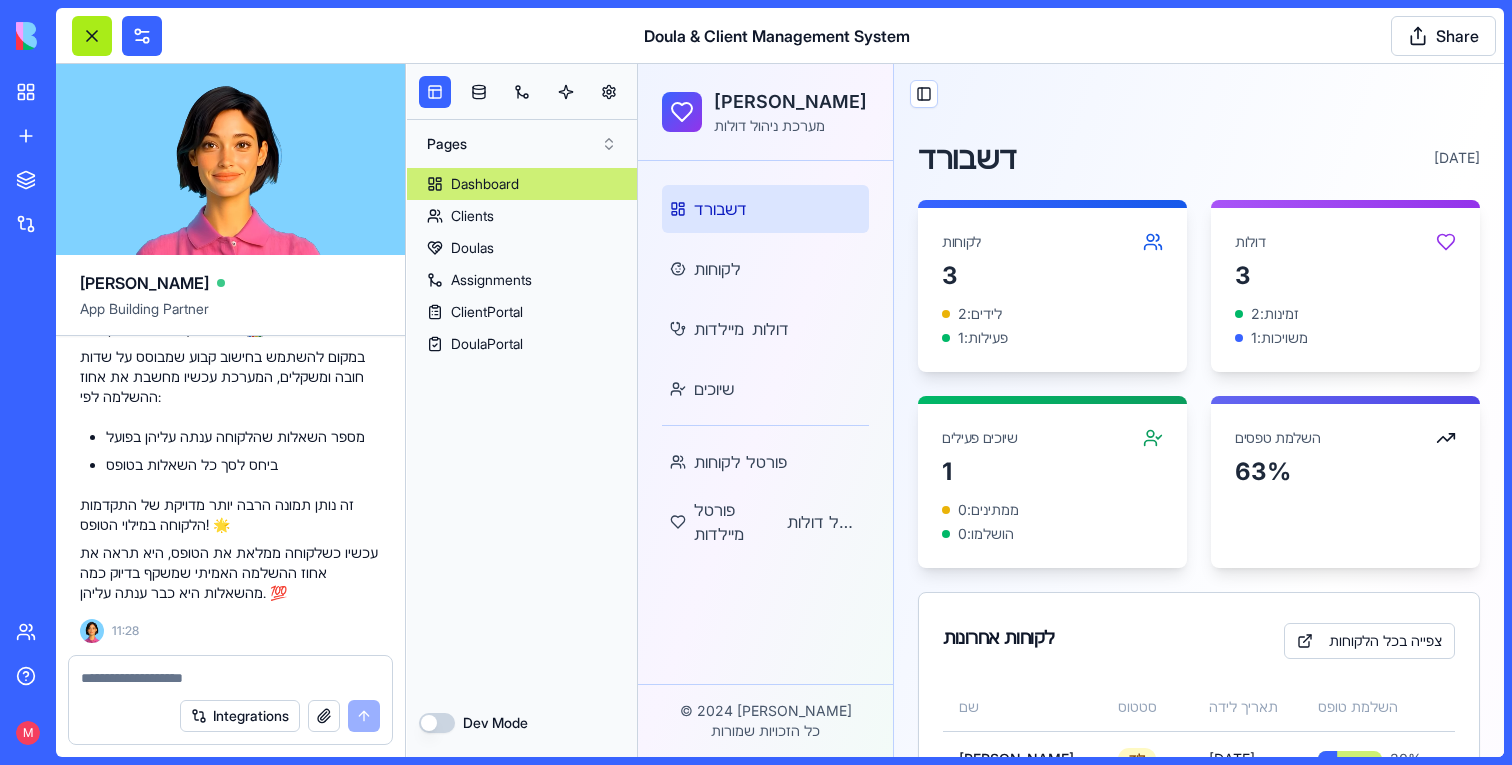 click at bounding box center (92, 36) 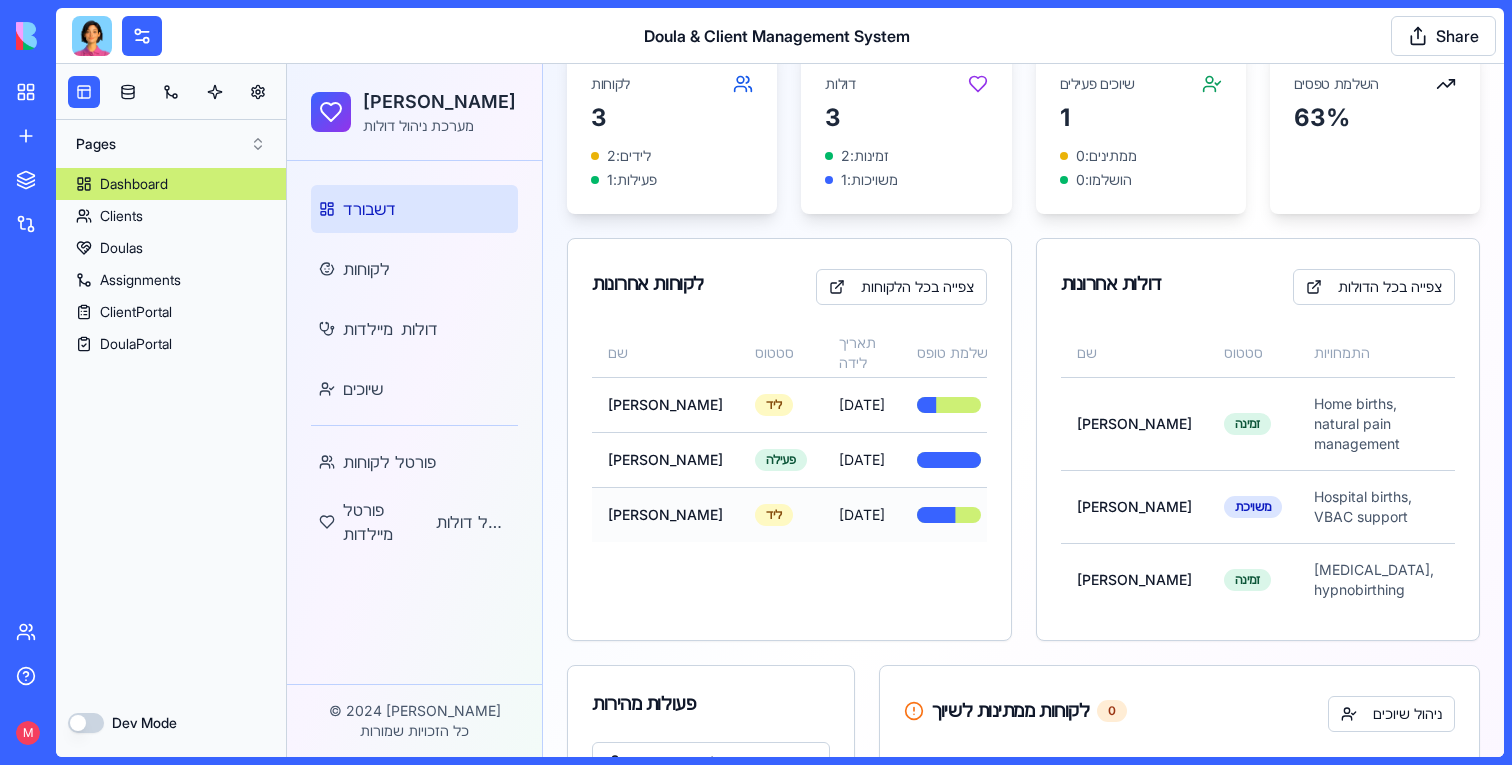 scroll, scrollTop: 0, scrollLeft: 0, axis: both 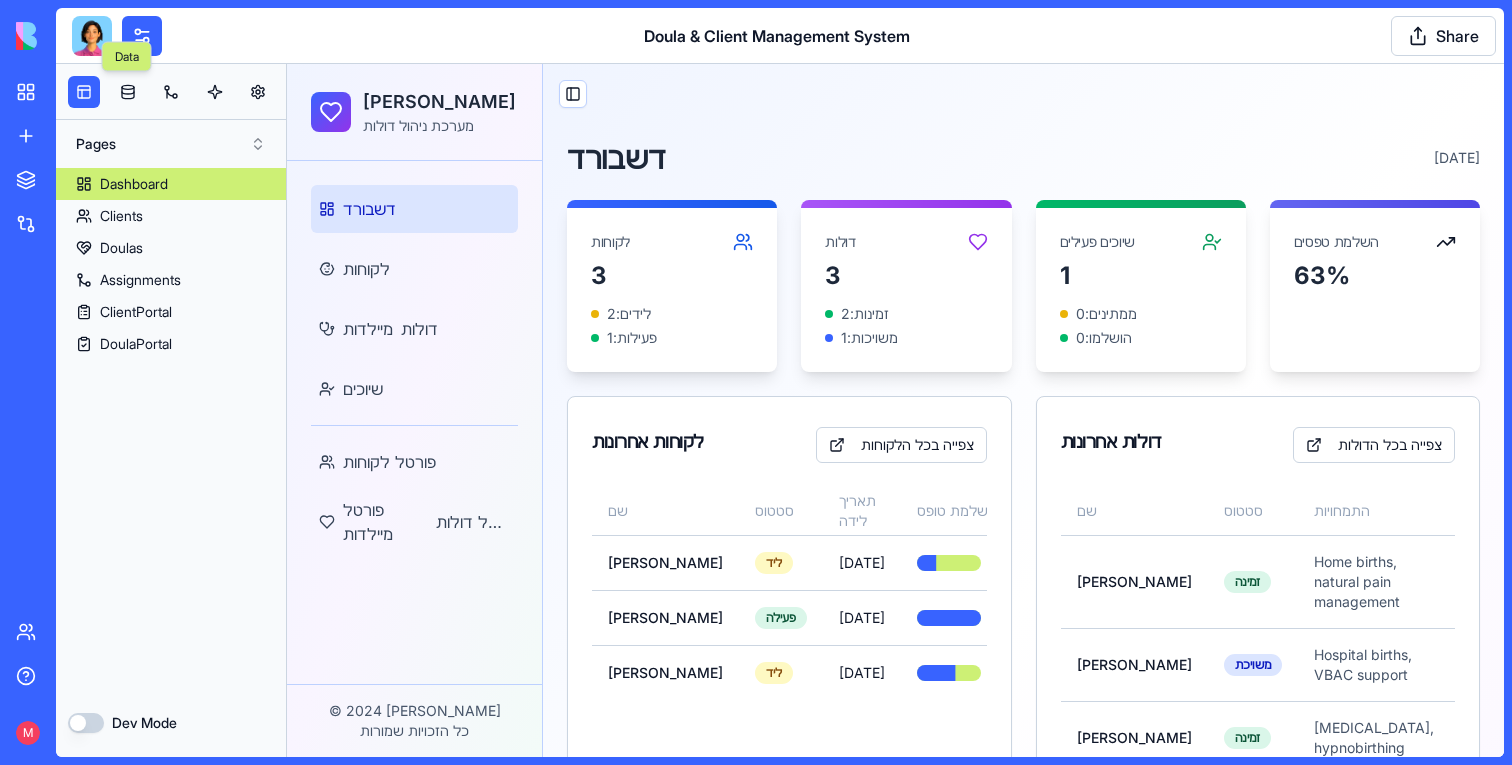 click at bounding box center (92, 36) 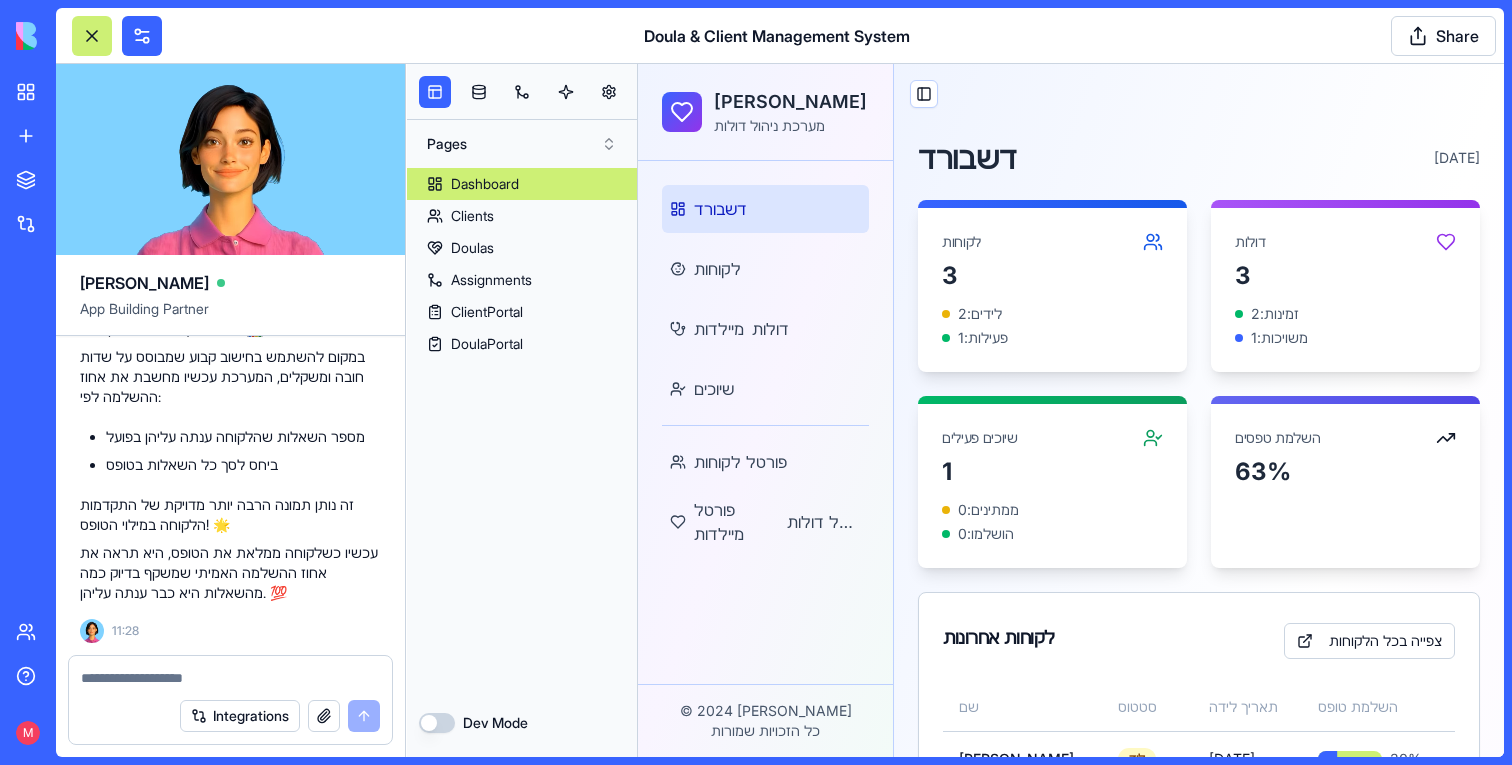 scroll, scrollTop: 8248, scrollLeft: 0, axis: vertical 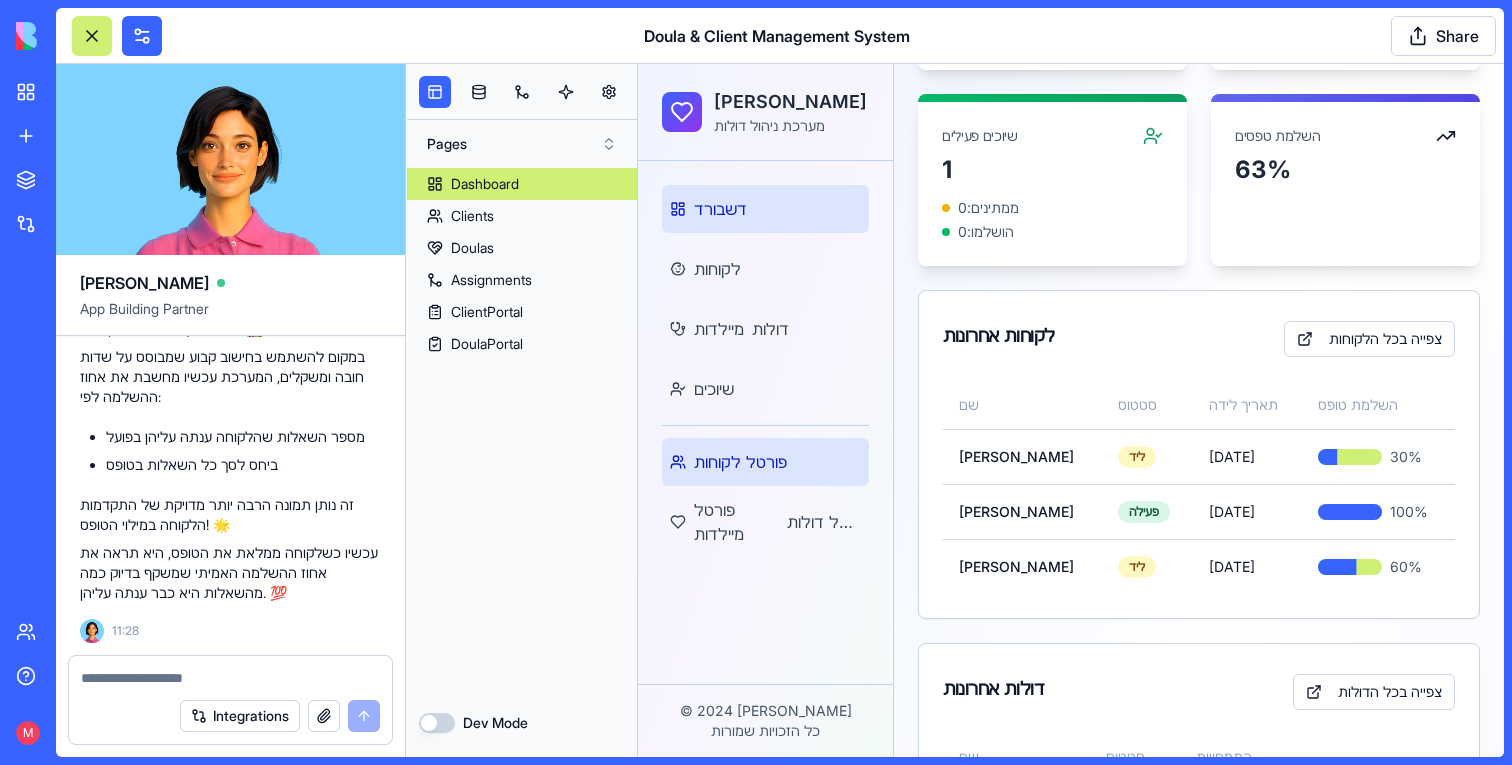 click on "פורטל לקוחות" at bounding box center (765, 462) 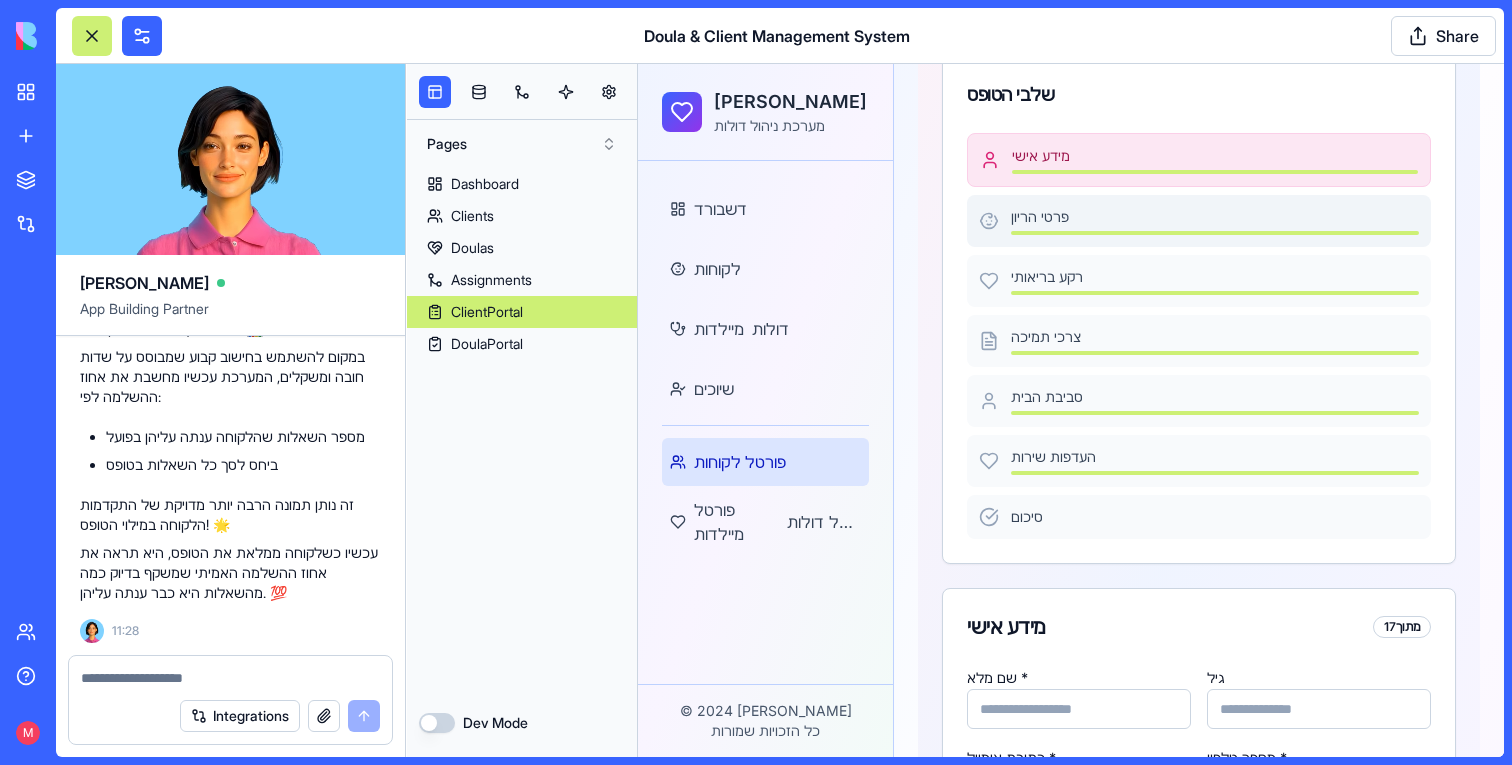scroll, scrollTop: 0, scrollLeft: 0, axis: both 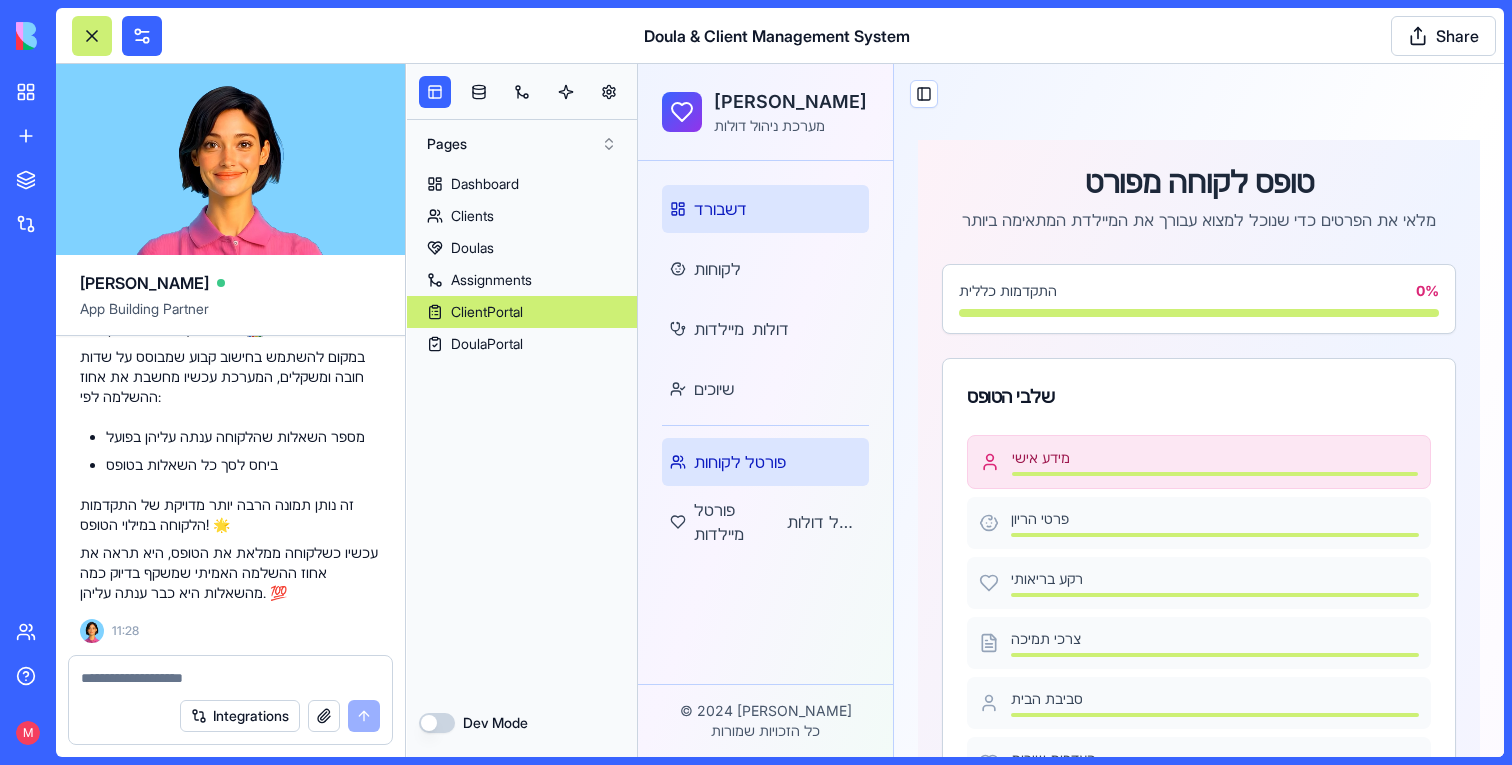 click on "דשבורד" at bounding box center [720, 209] 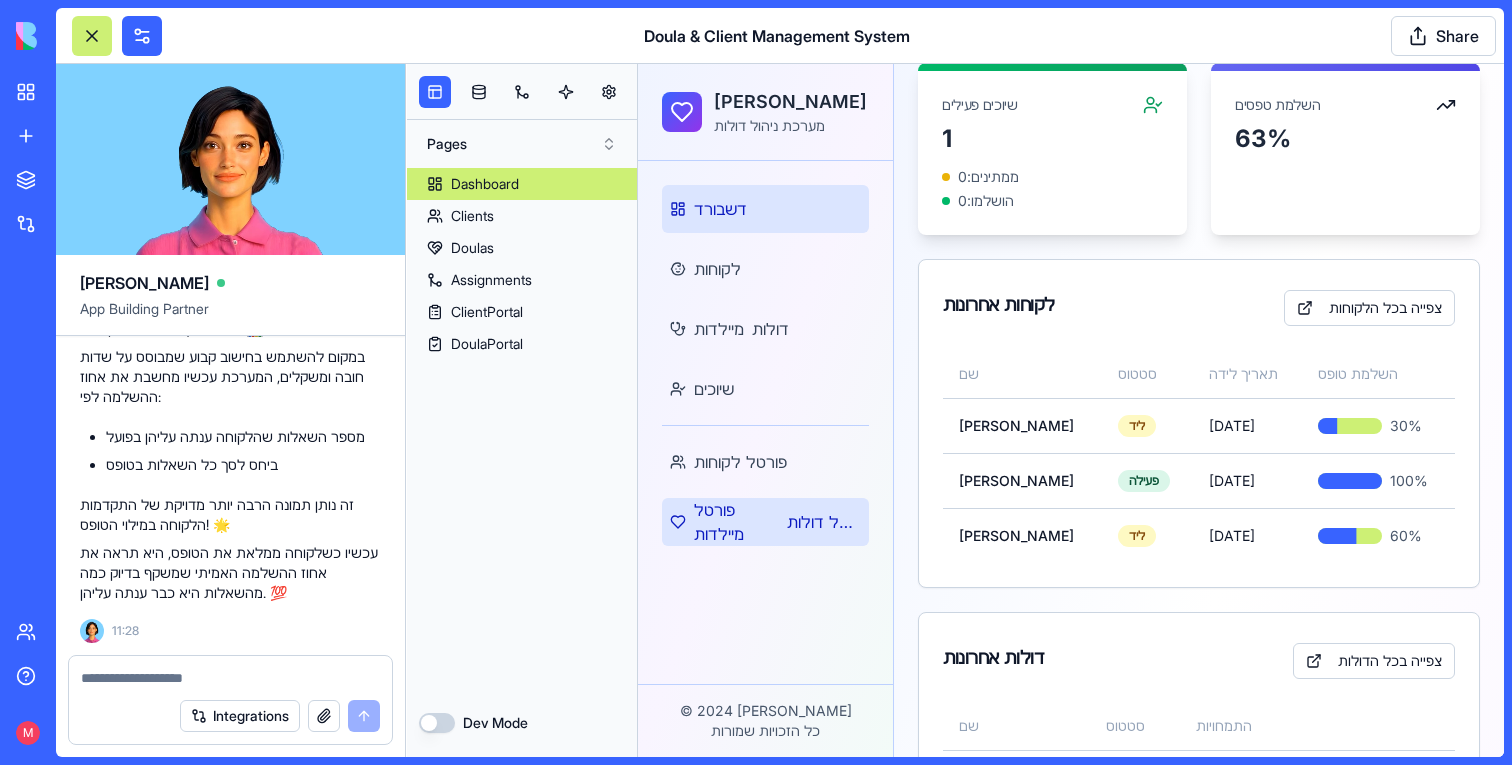scroll, scrollTop: 351, scrollLeft: 0, axis: vertical 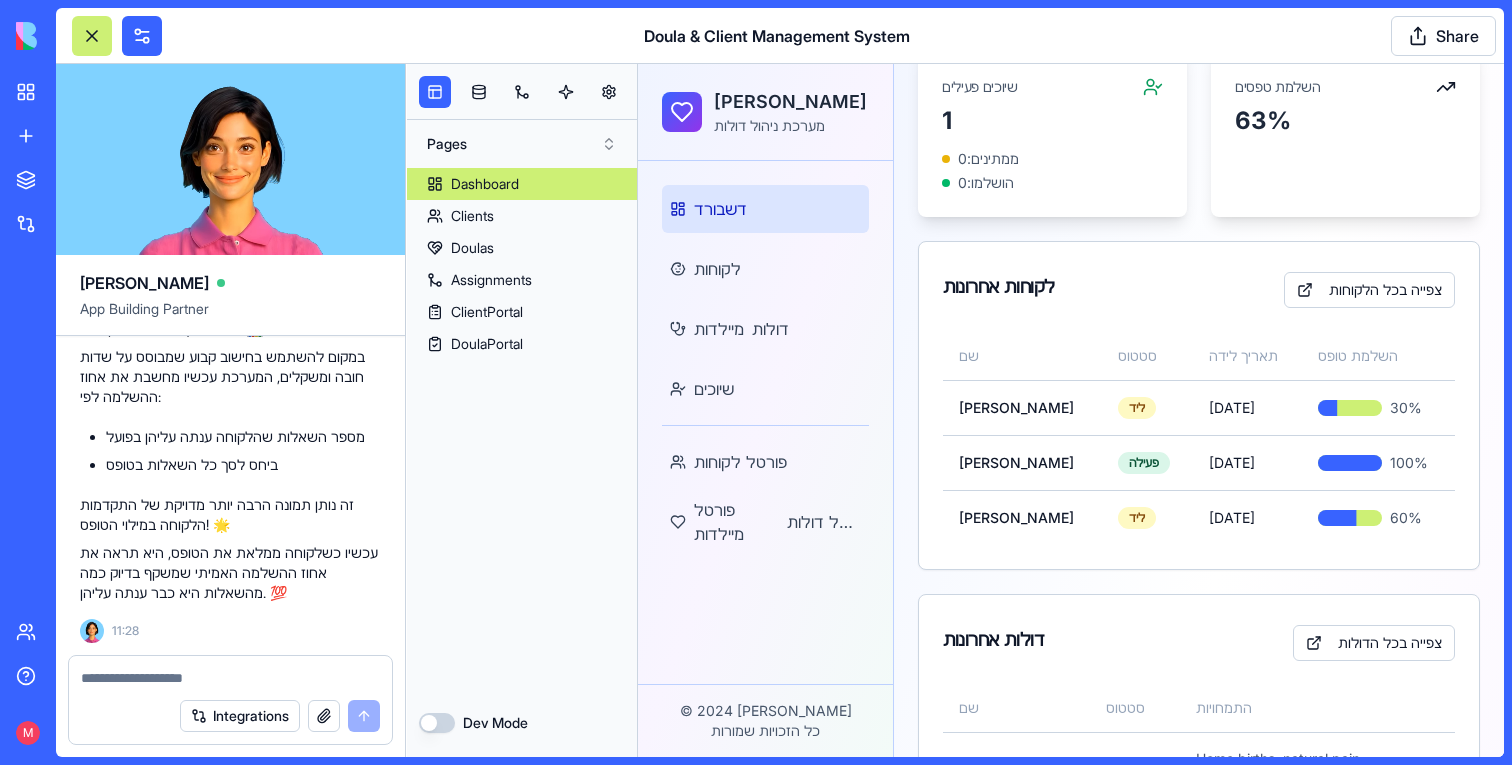 click at bounding box center [230, 678] 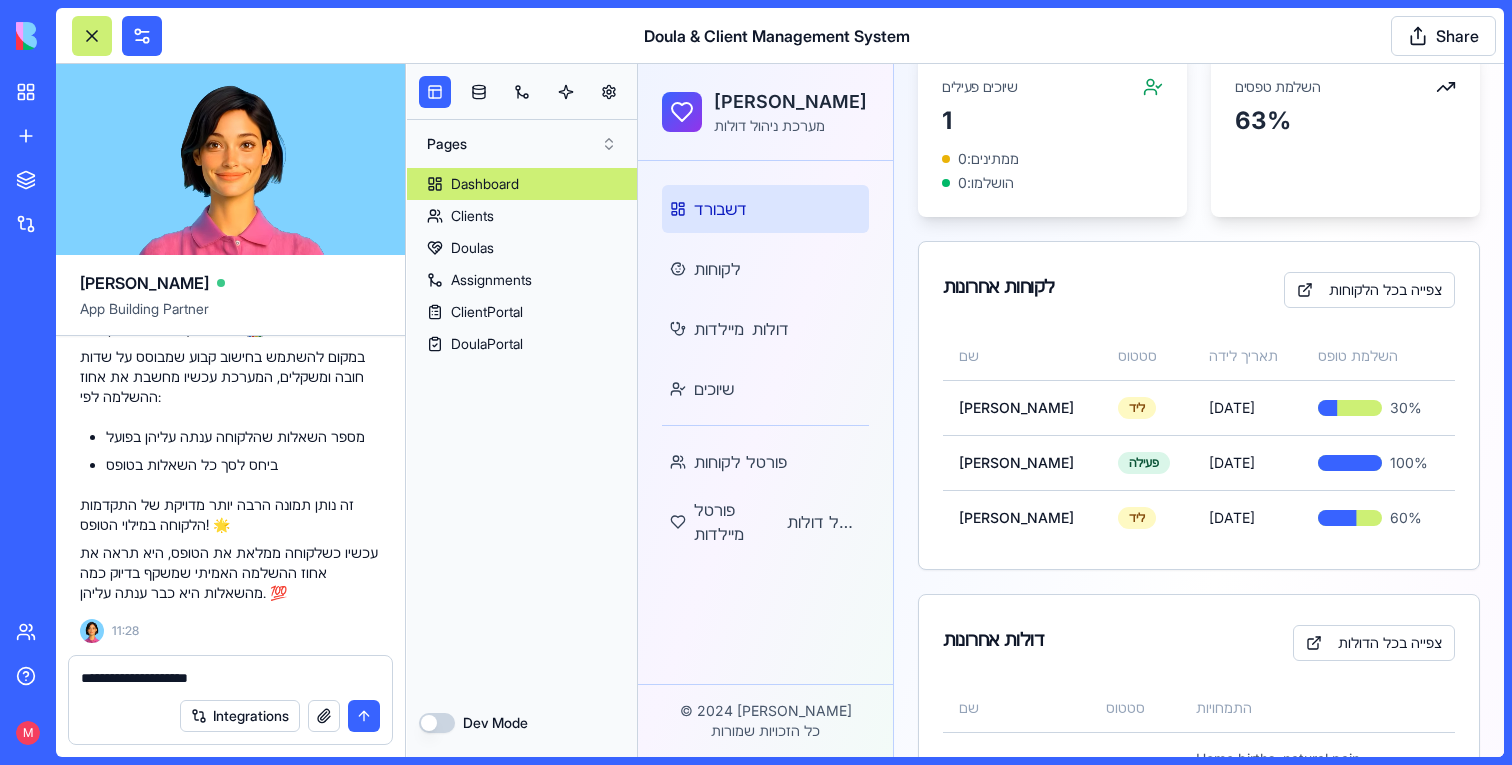 type on "**********" 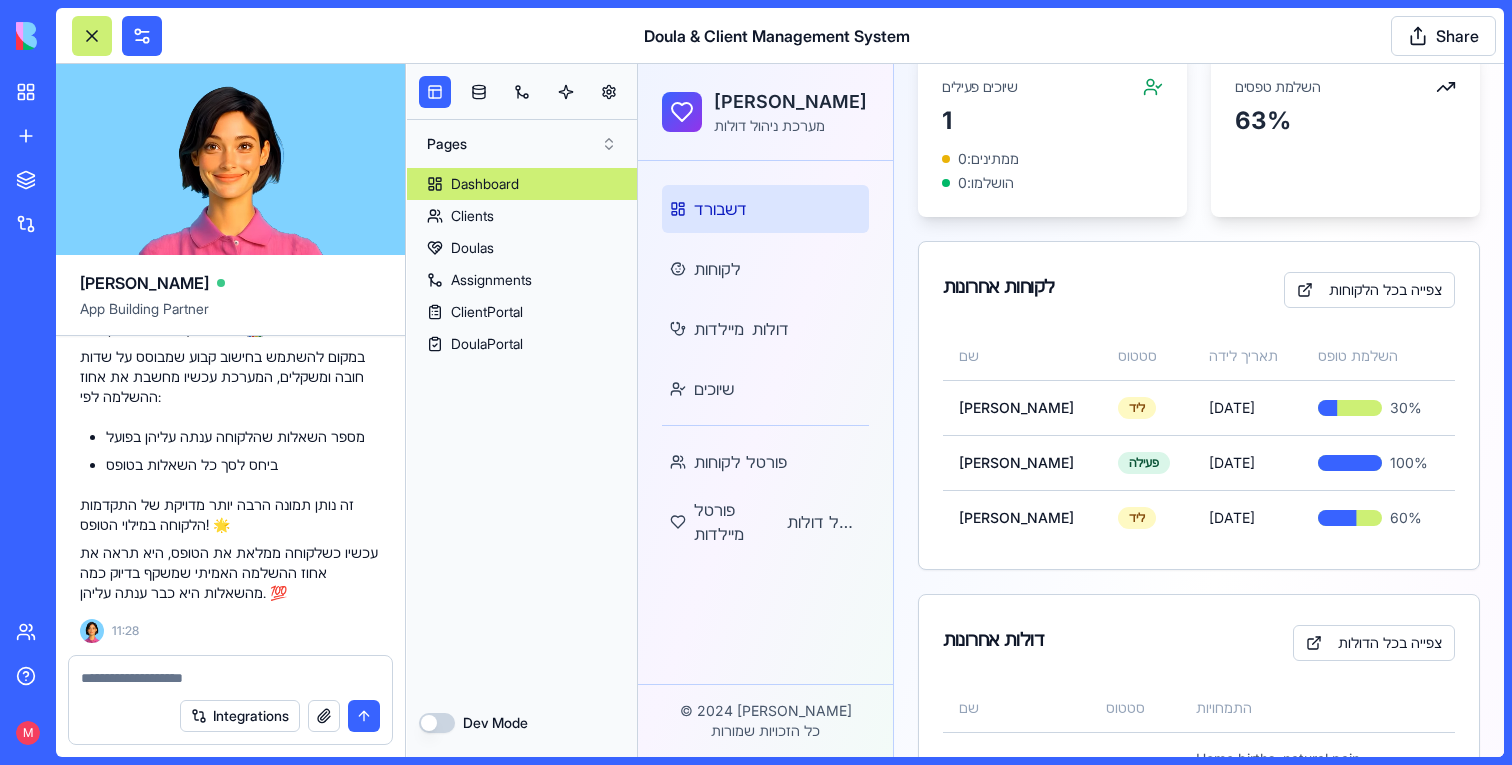 scroll, scrollTop: 8649, scrollLeft: 0, axis: vertical 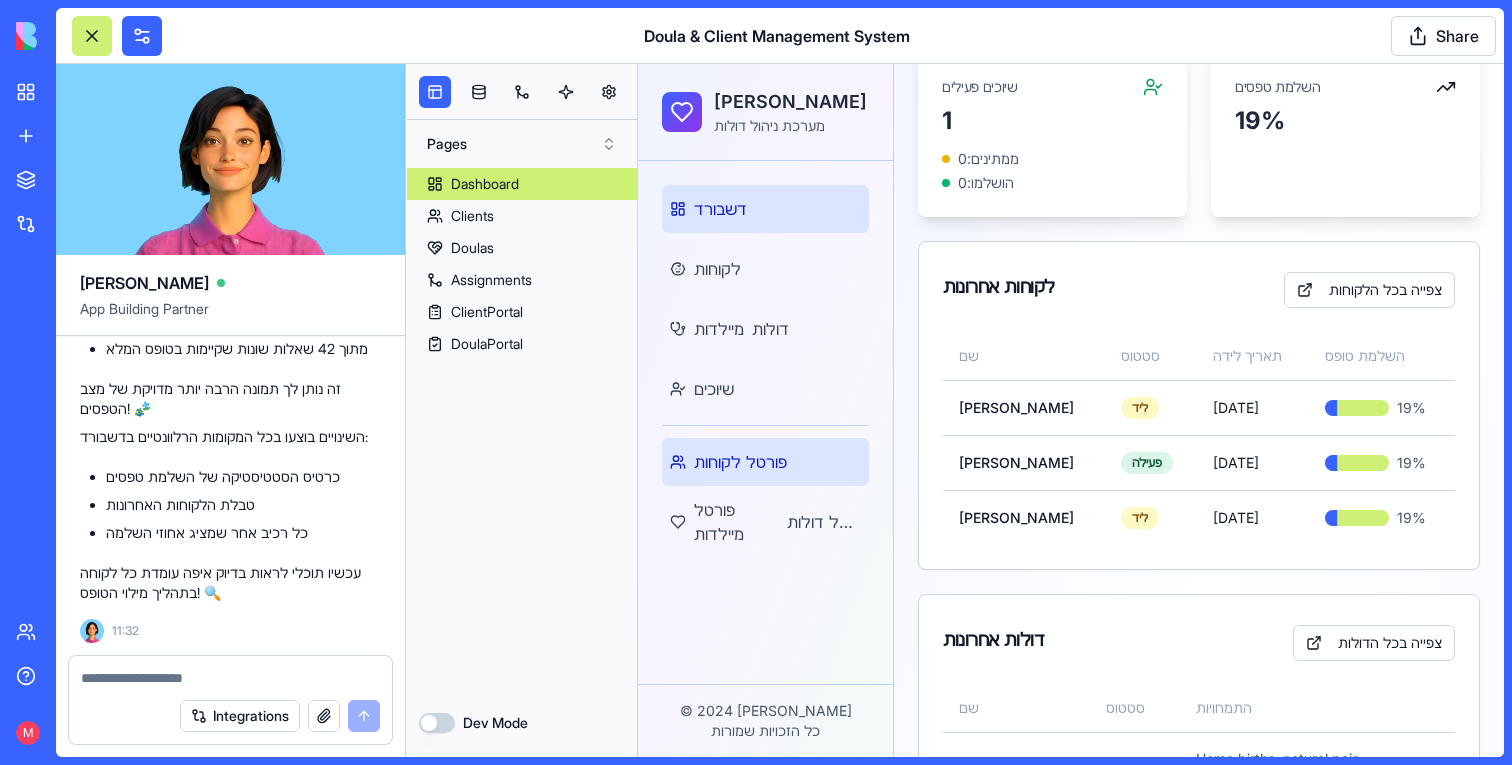 click on "פורטל לקוחות" at bounding box center [765, 462] 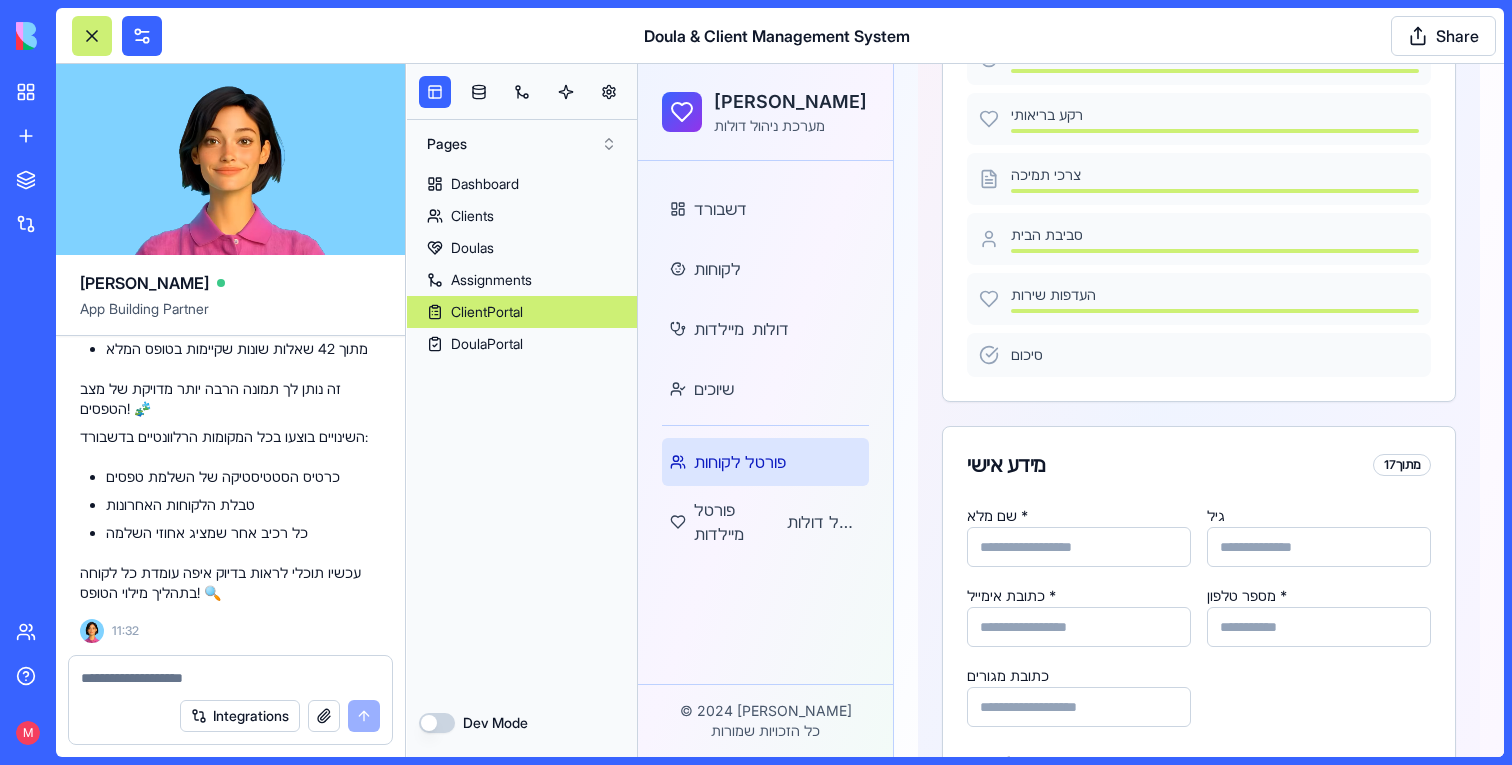 scroll, scrollTop: 0, scrollLeft: 0, axis: both 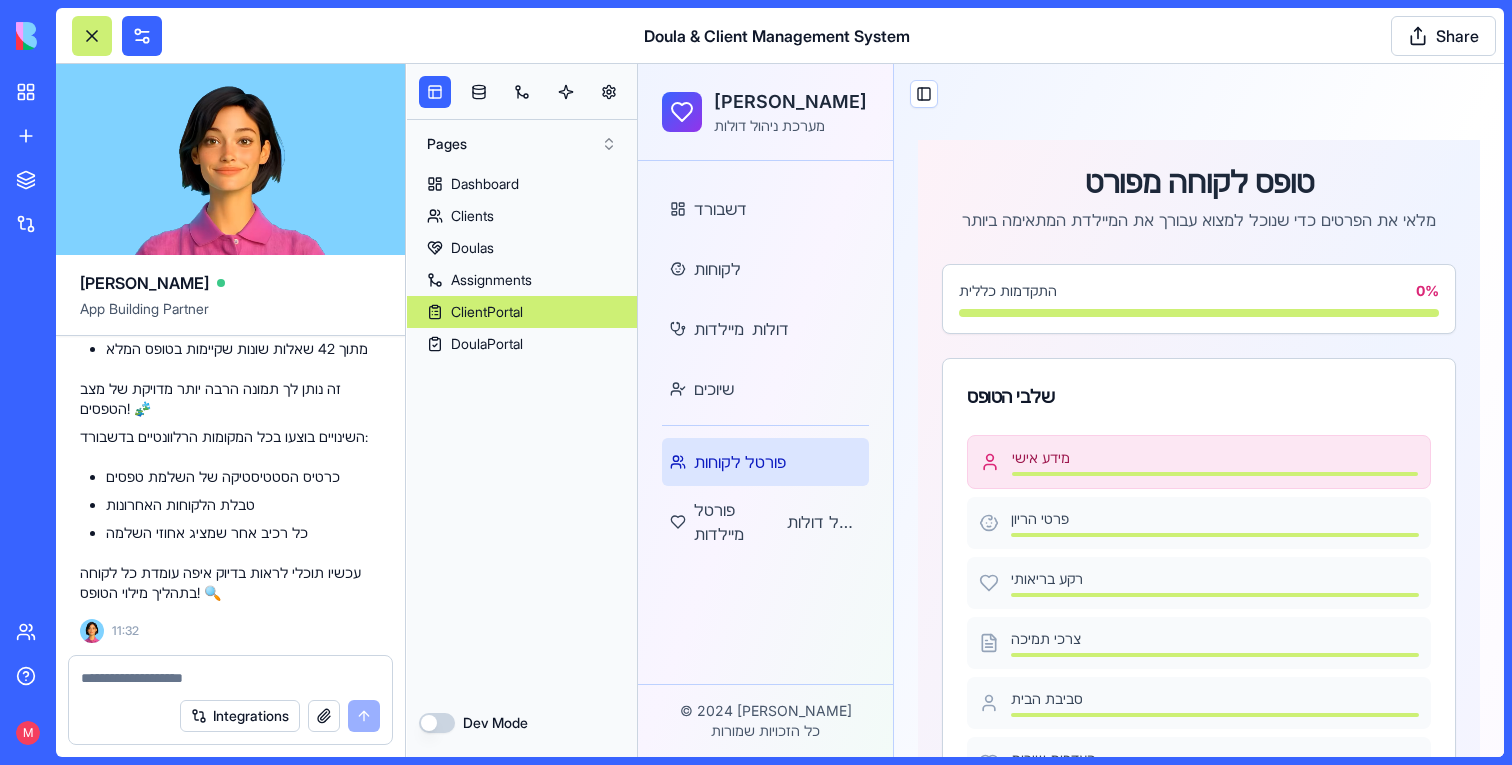 click on "פורטל לקוחות" at bounding box center [765, 462] 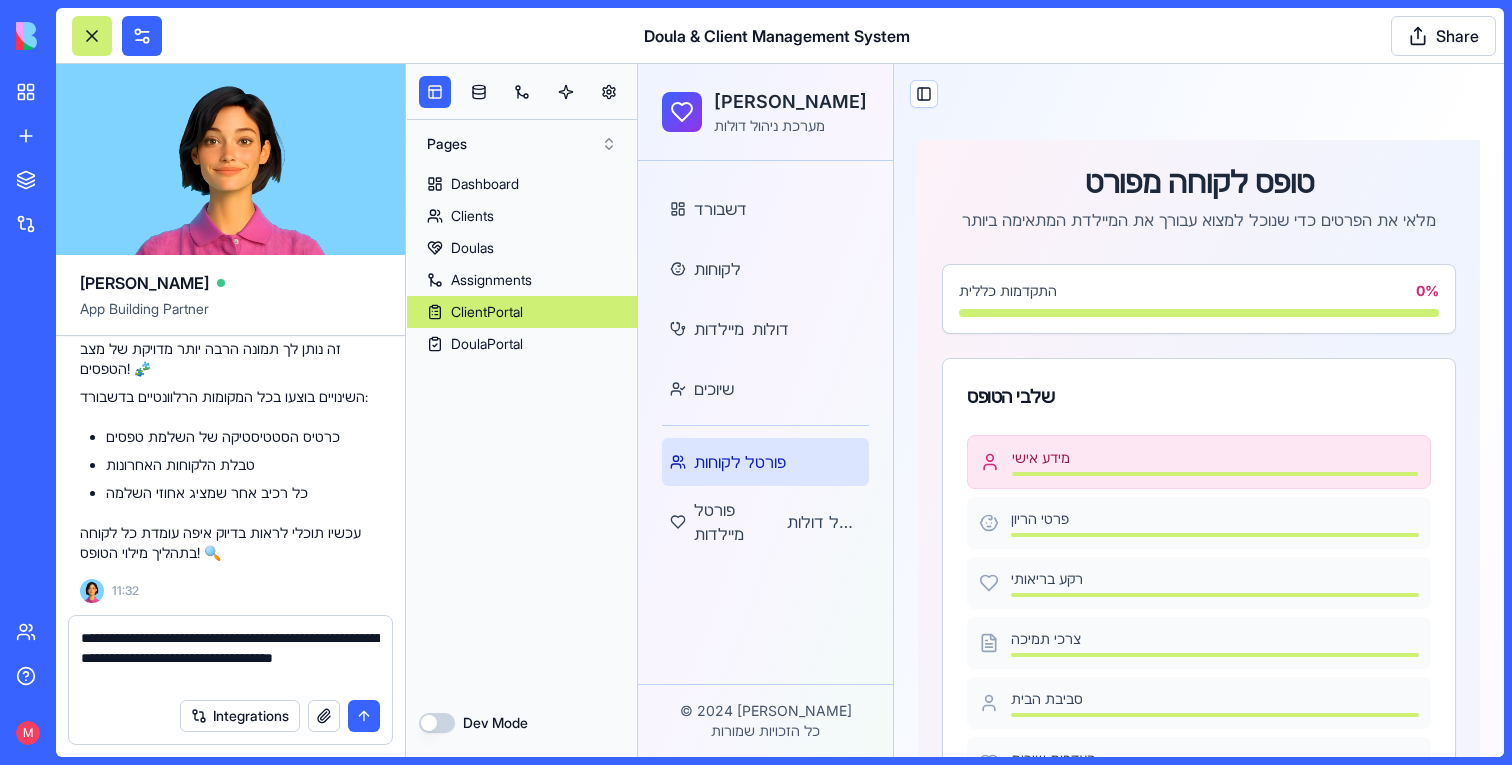 type on "**********" 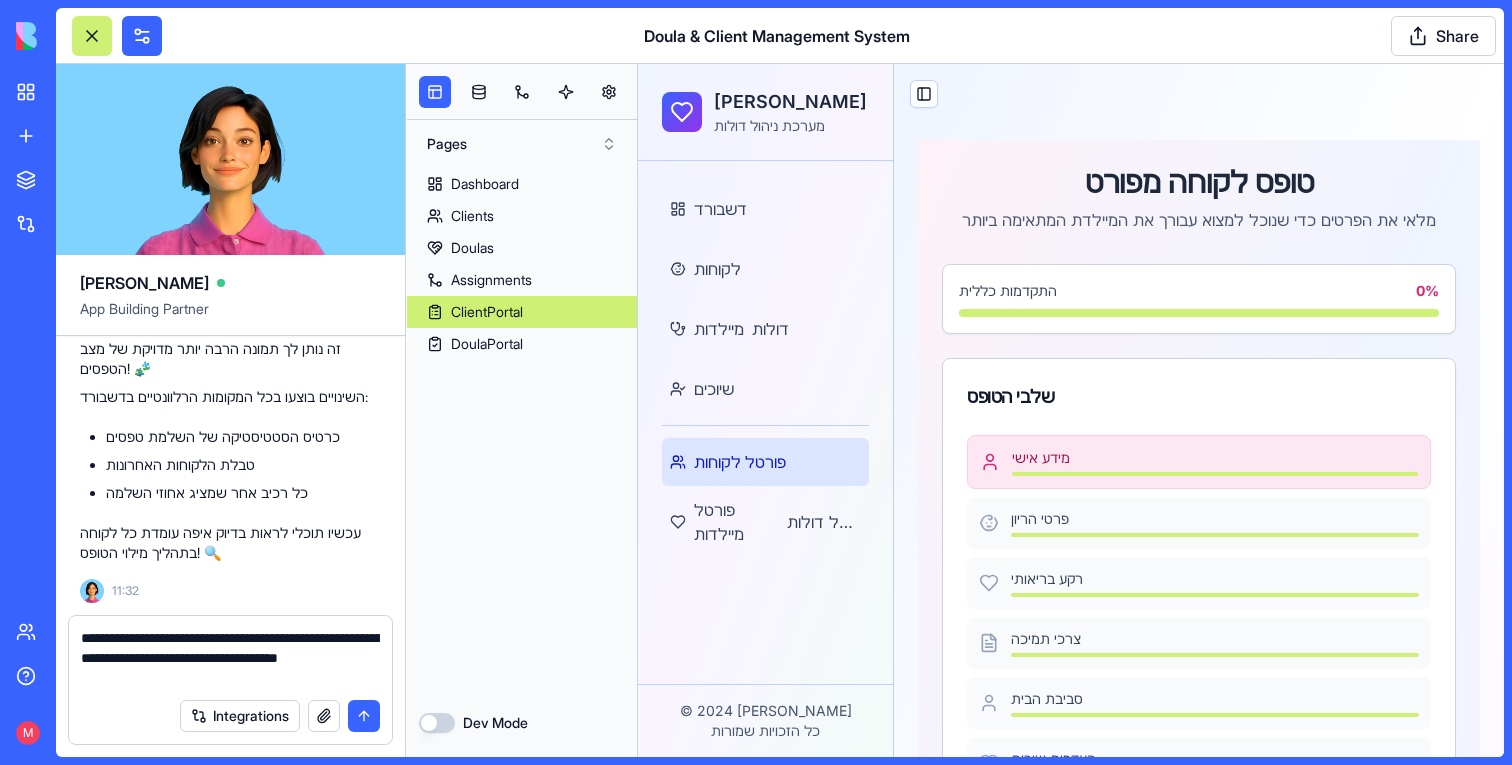 type 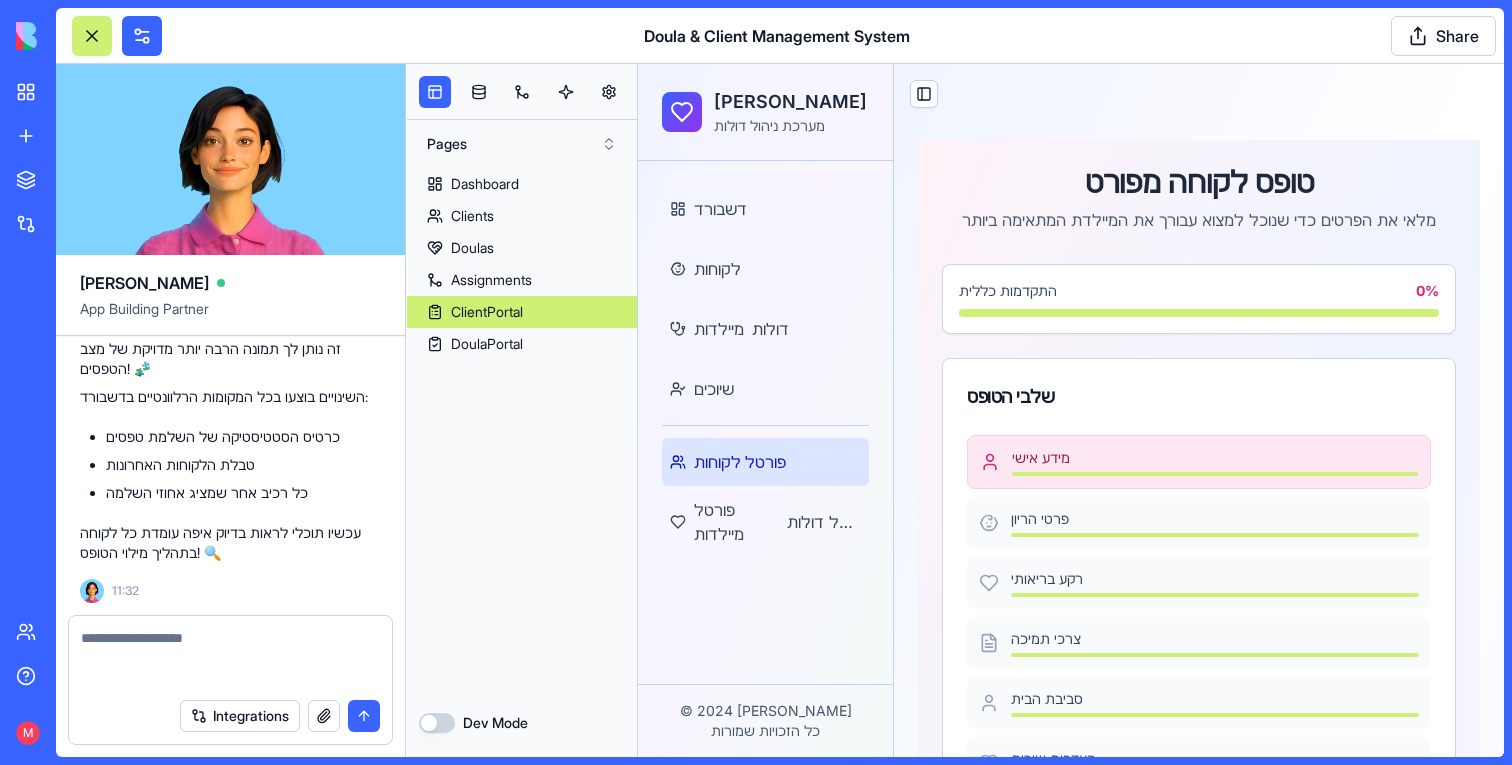 scroll, scrollTop: 9357, scrollLeft: 0, axis: vertical 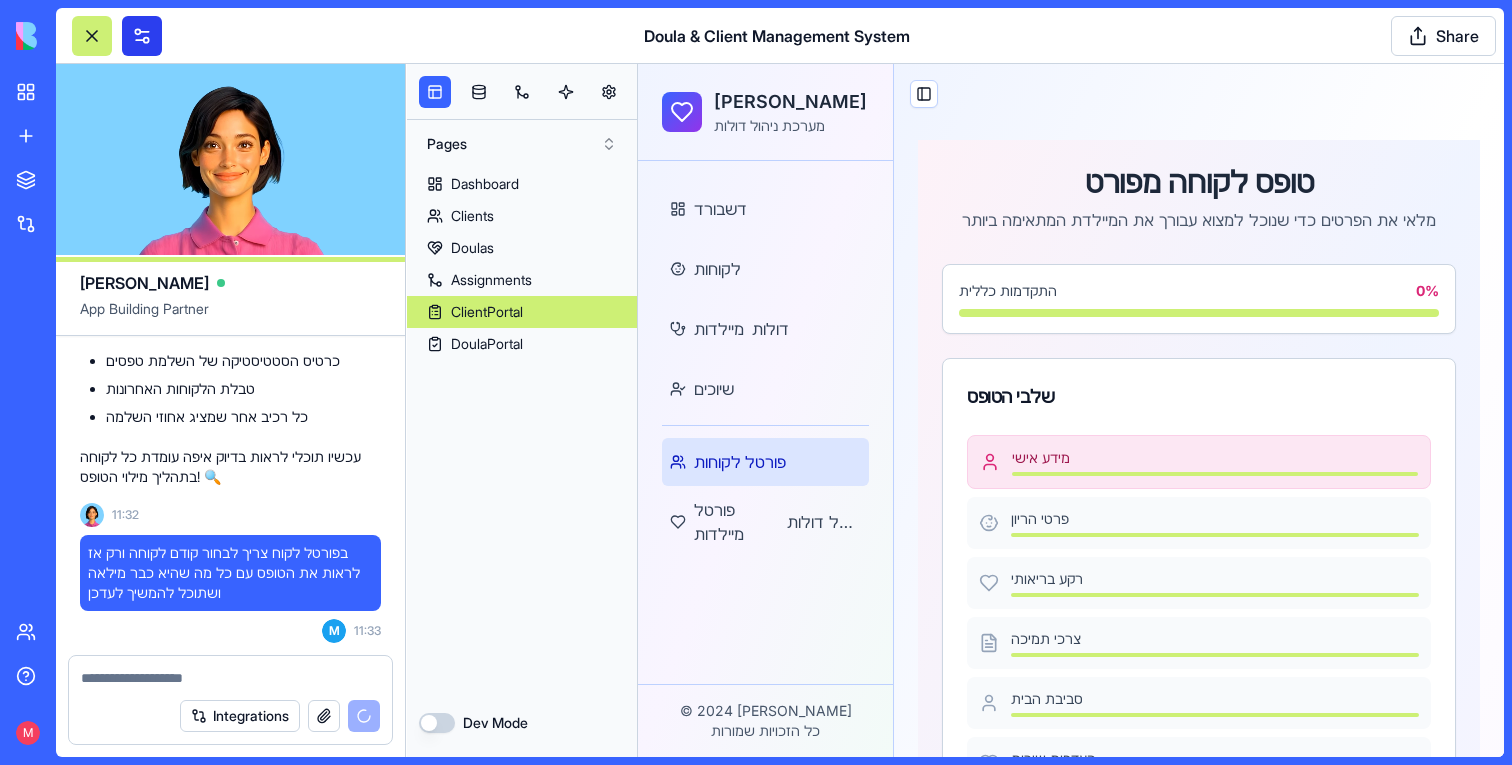 click at bounding box center (142, 36) 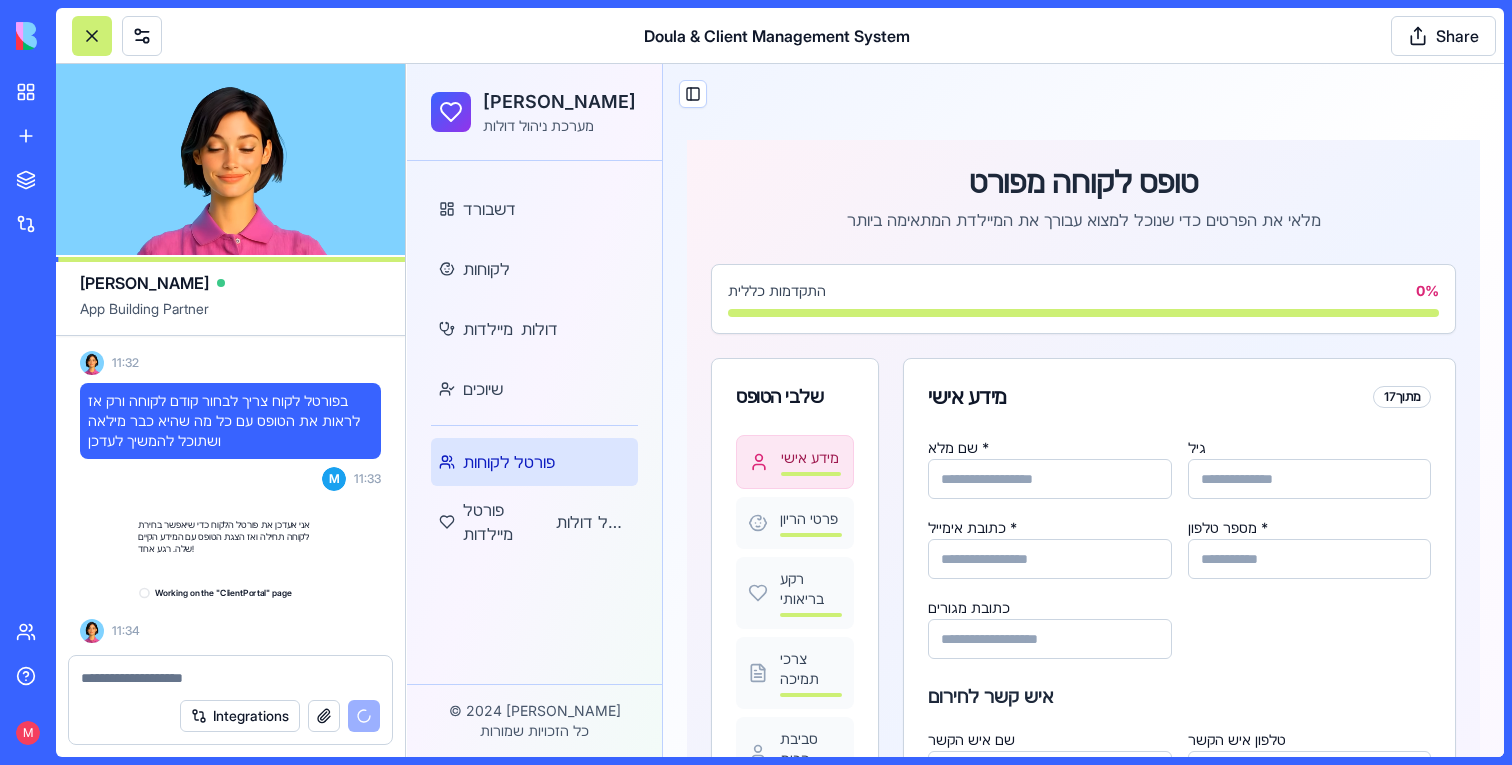 scroll, scrollTop: 9509, scrollLeft: 0, axis: vertical 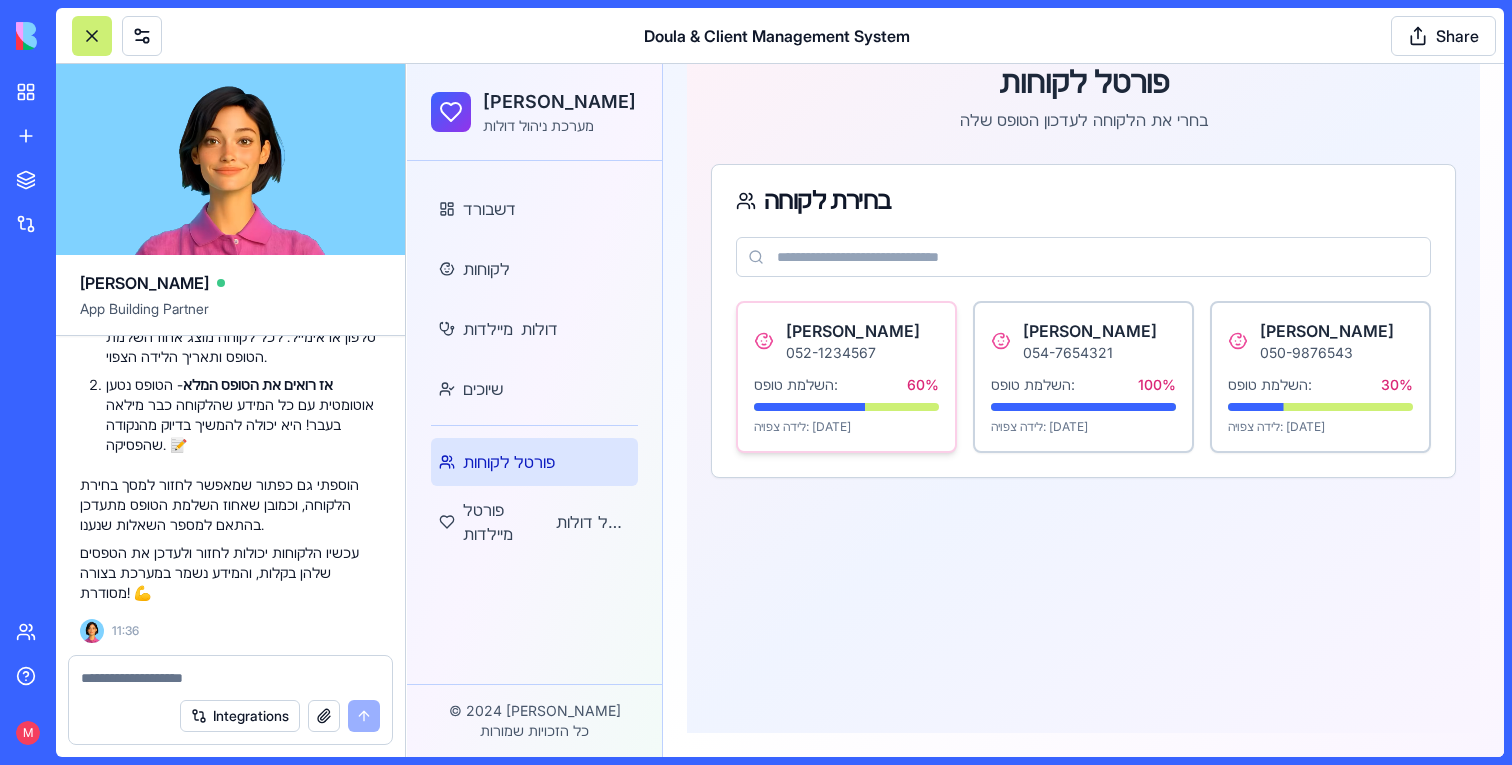 click on "Maya Cohen" at bounding box center [853, 331] 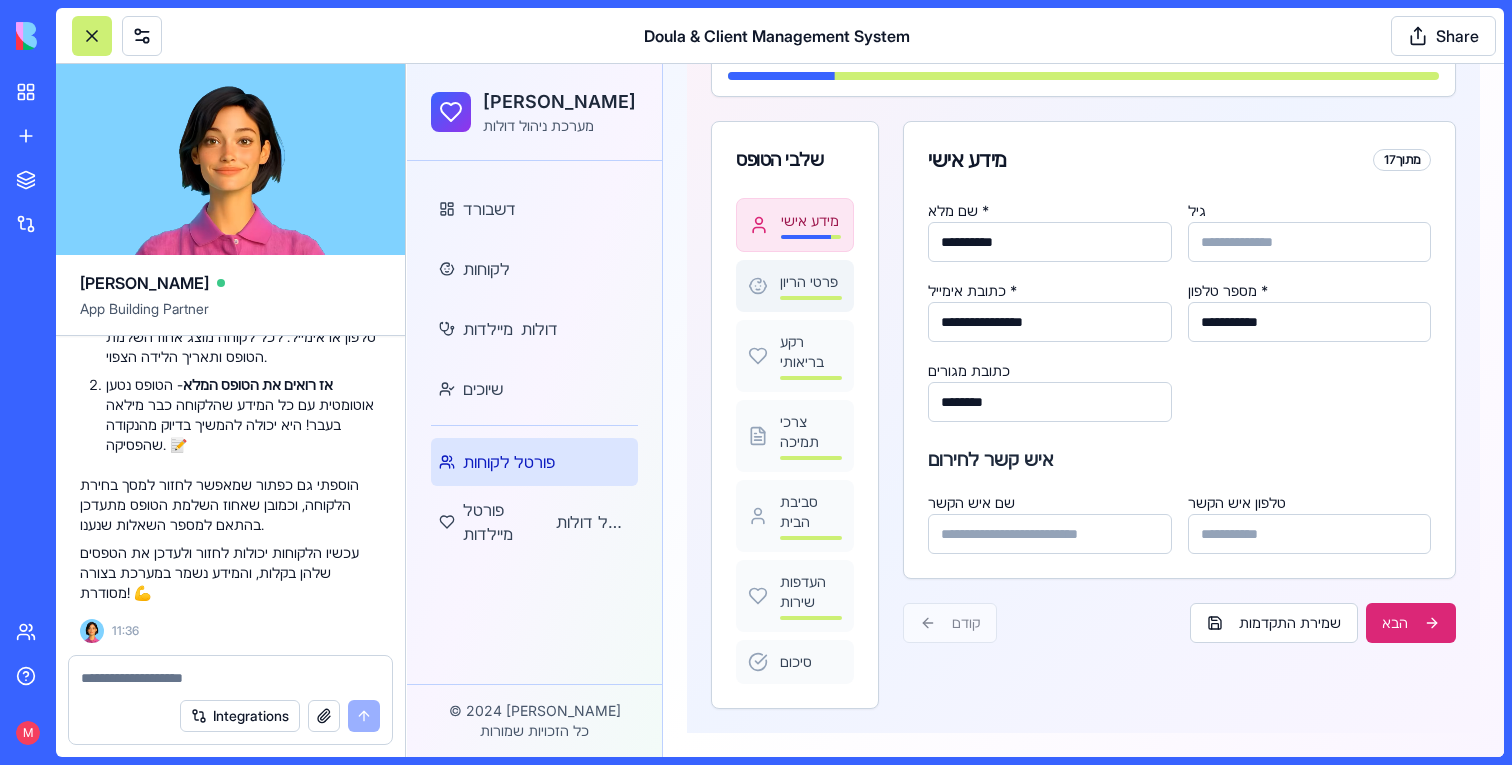 click on "פרטי הריון" at bounding box center (811, 286) 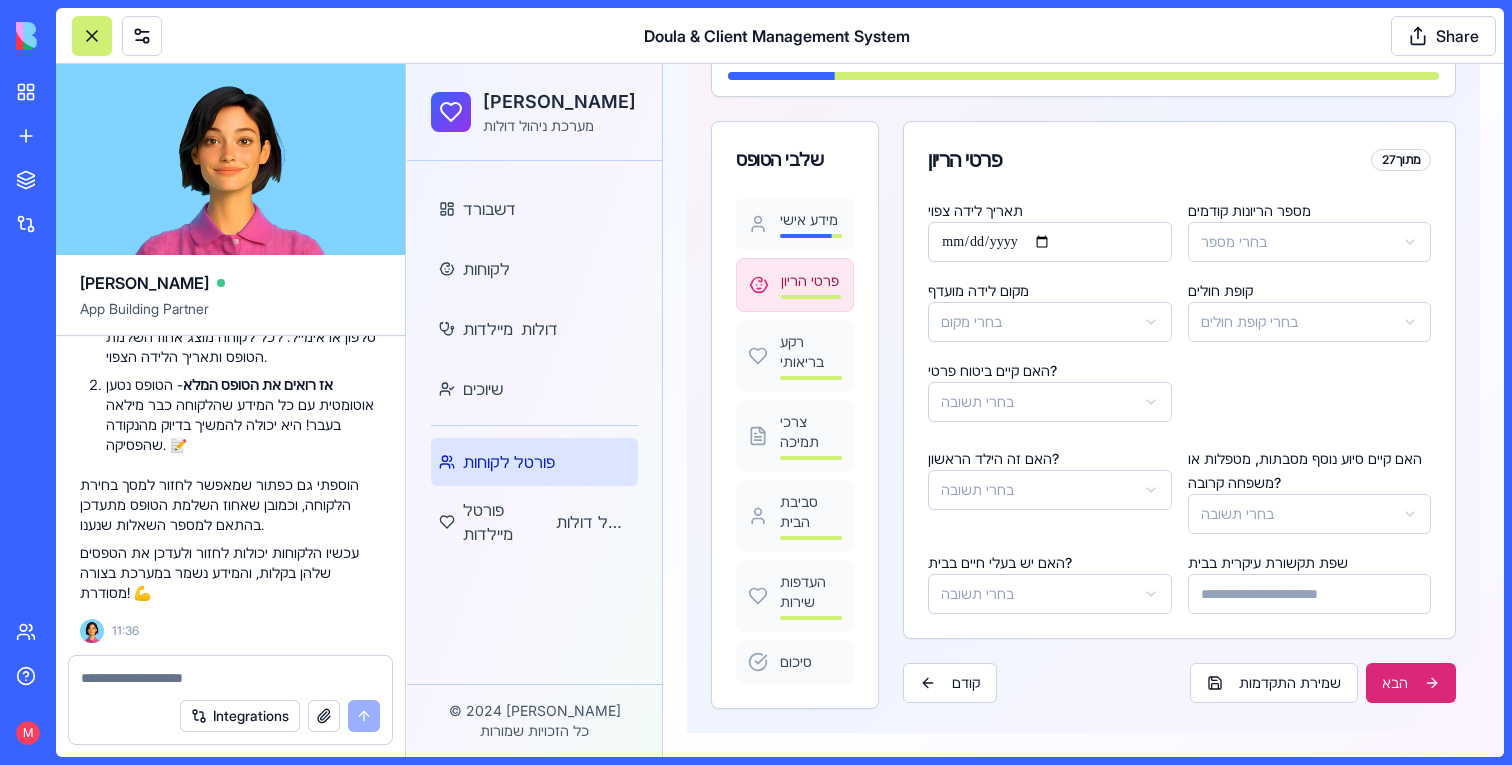 click on "**********" at bounding box center [955, 292] 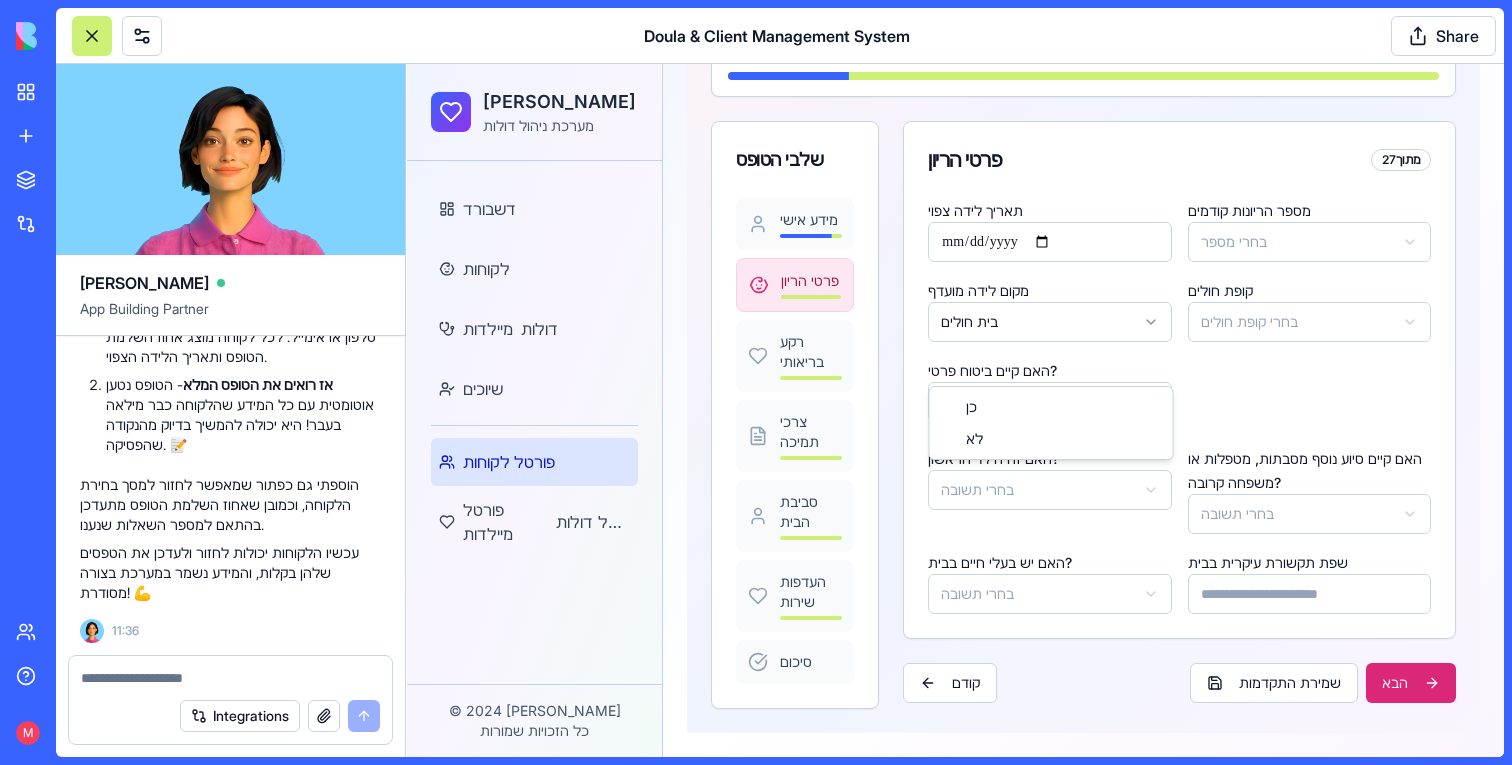 click on "**********" at bounding box center [955, 292] 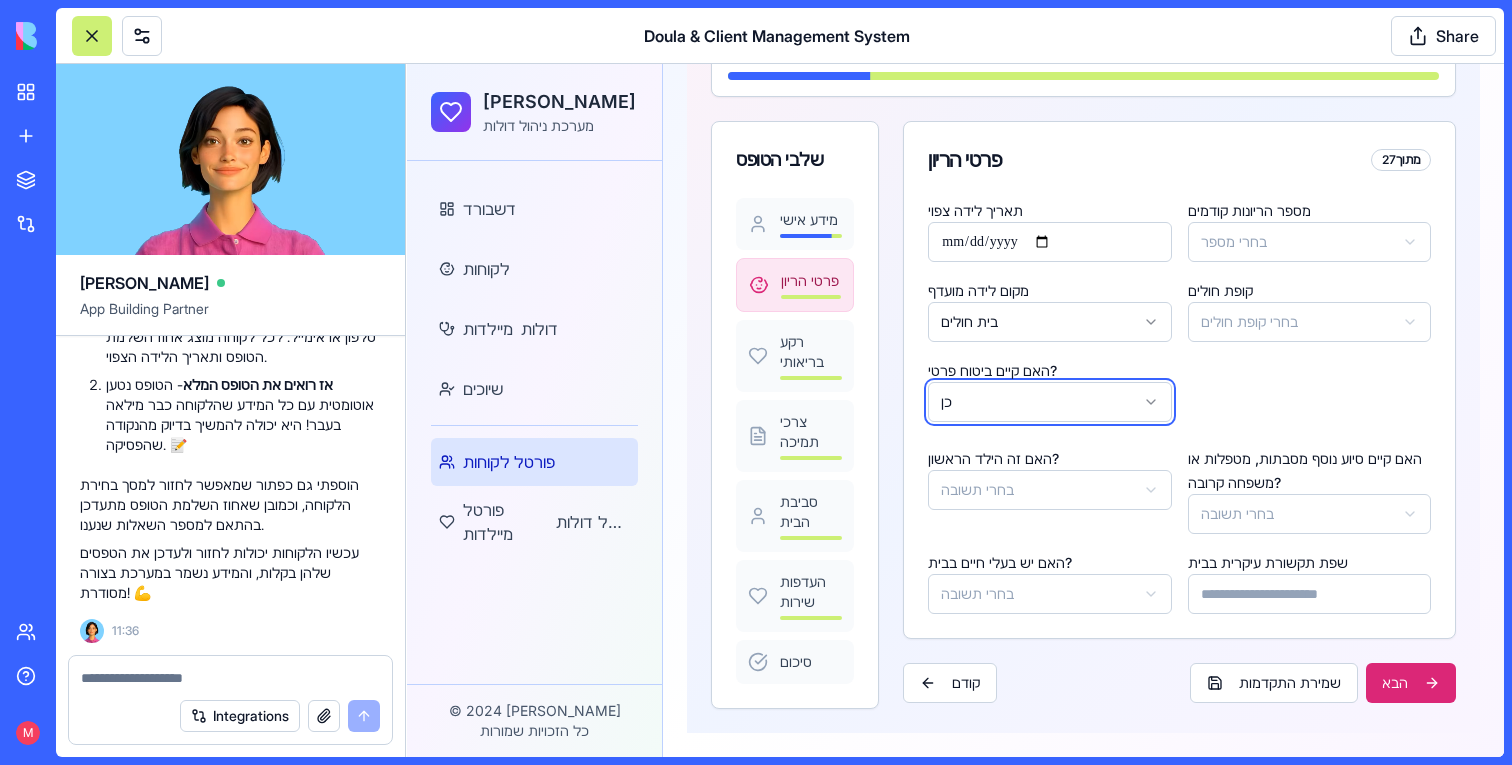 type 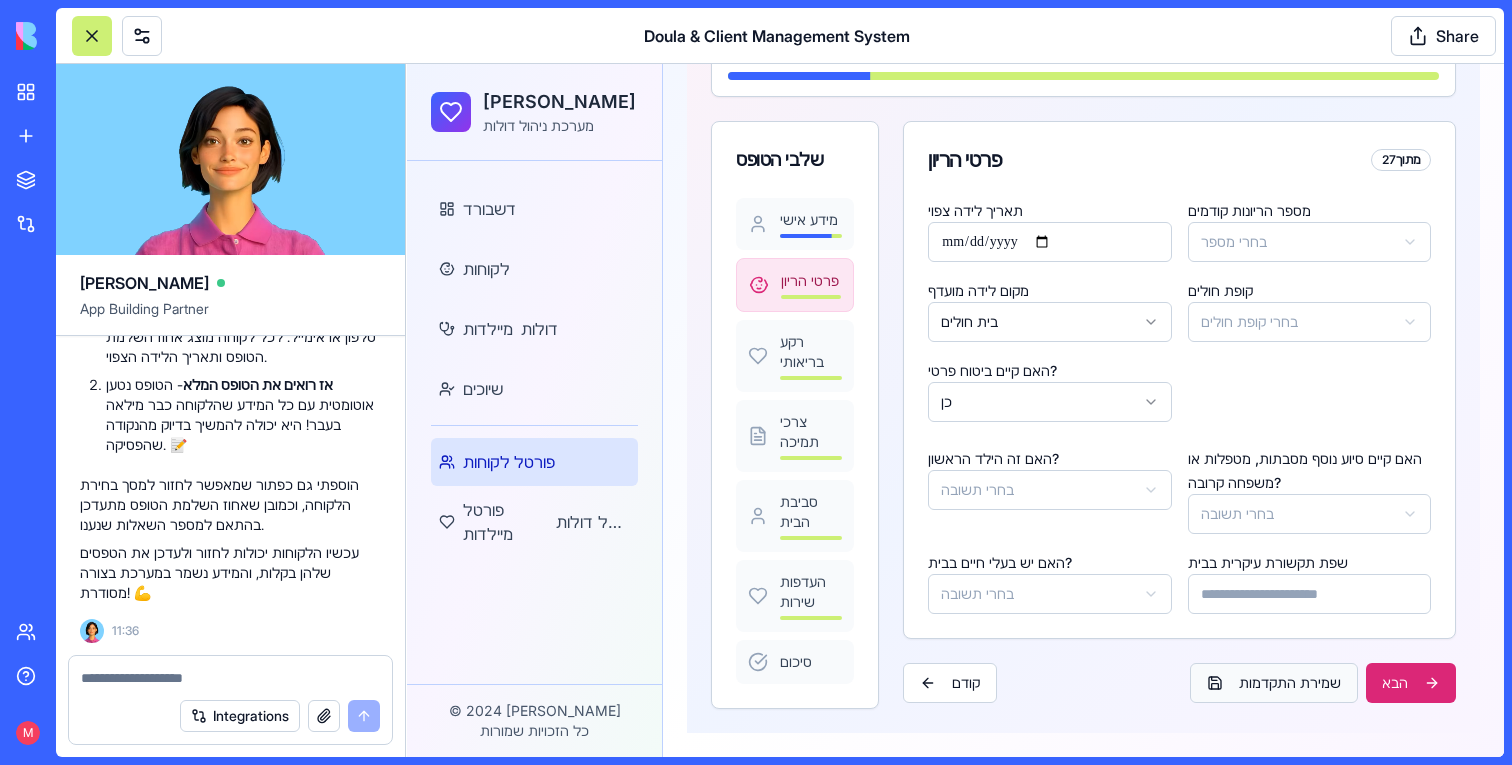 click on "שמירת התקדמות" at bounding box center [1274, 683] 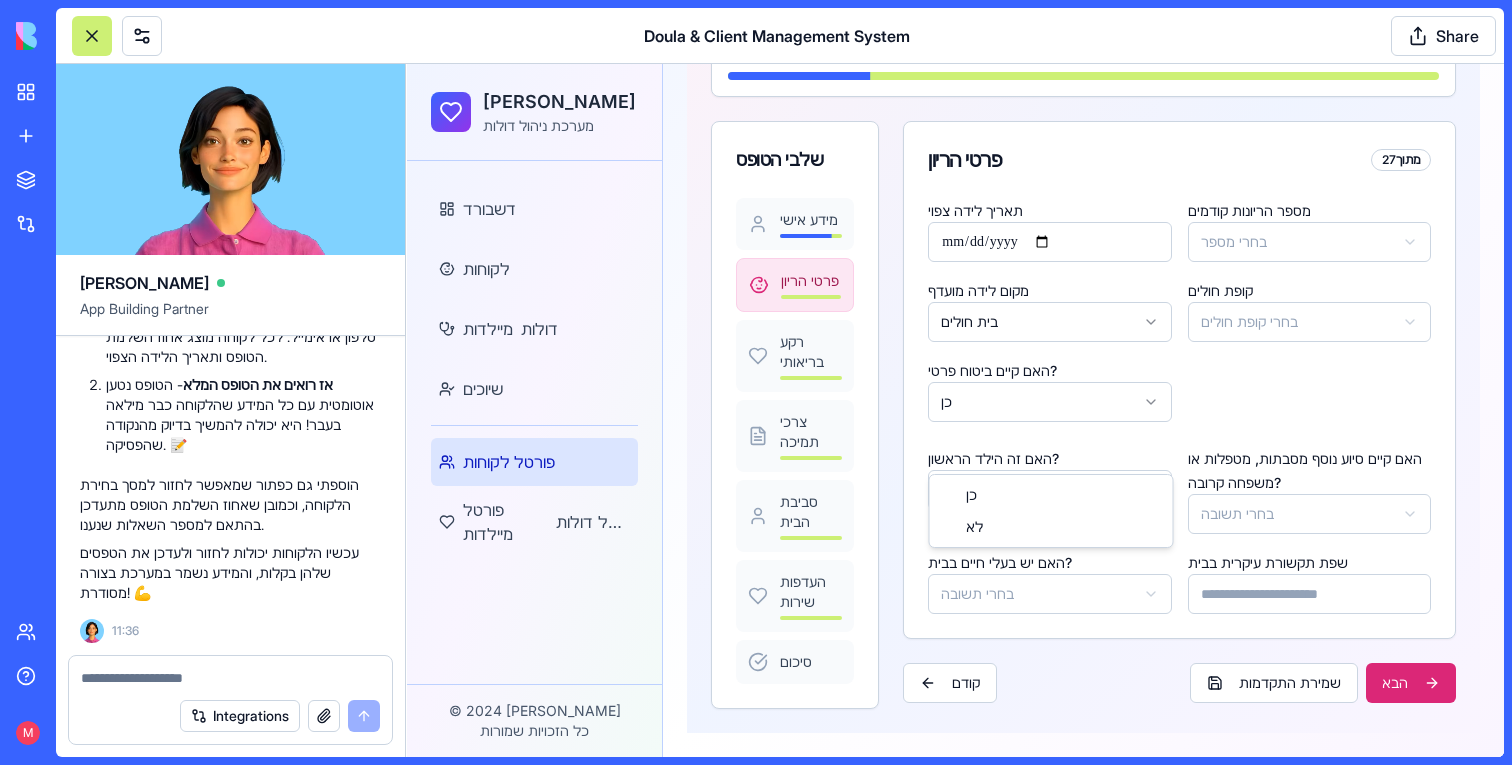 click on "**********" at bounding box center (955, 292) 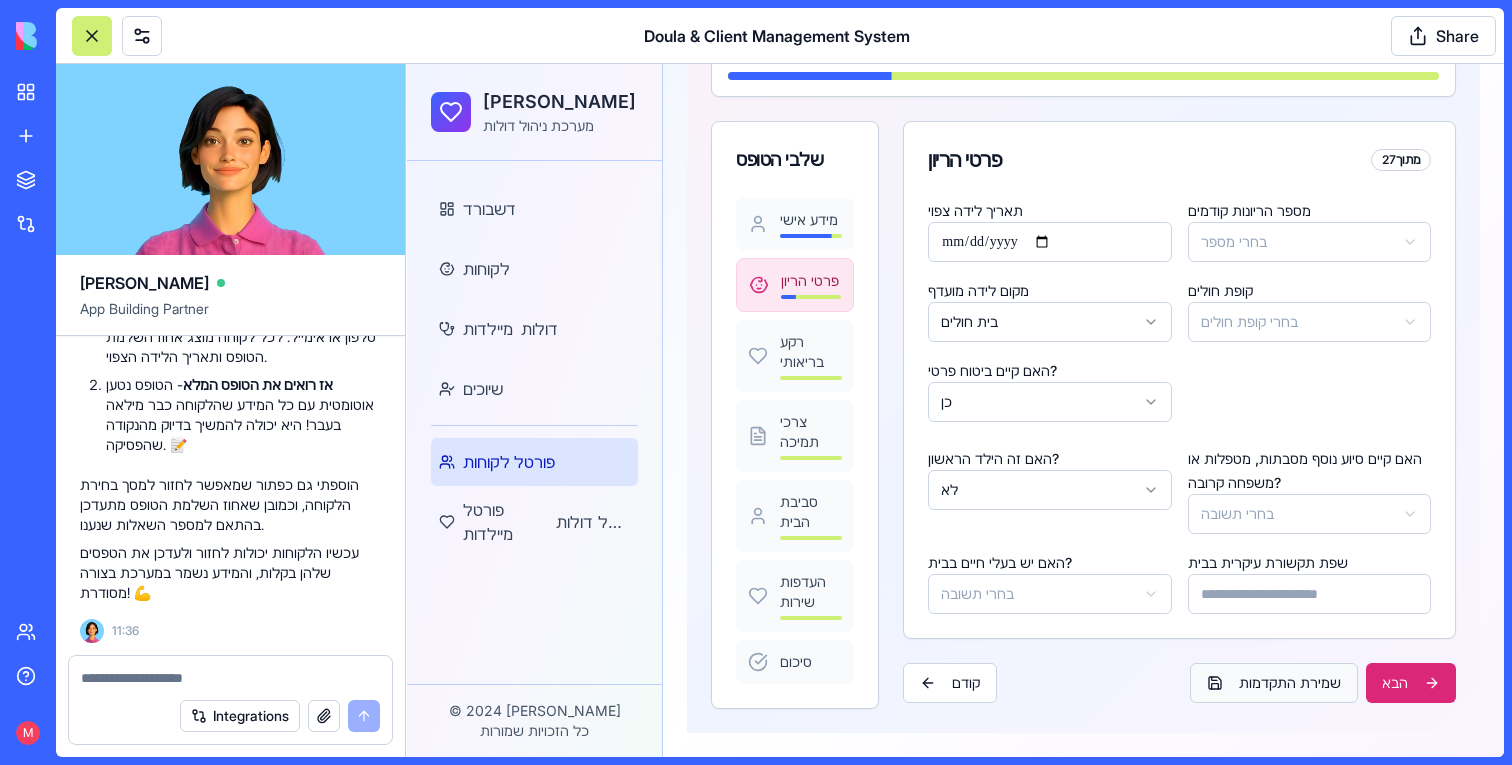 click on "שמירת התקדמות" at bounding box center (1274, 683) 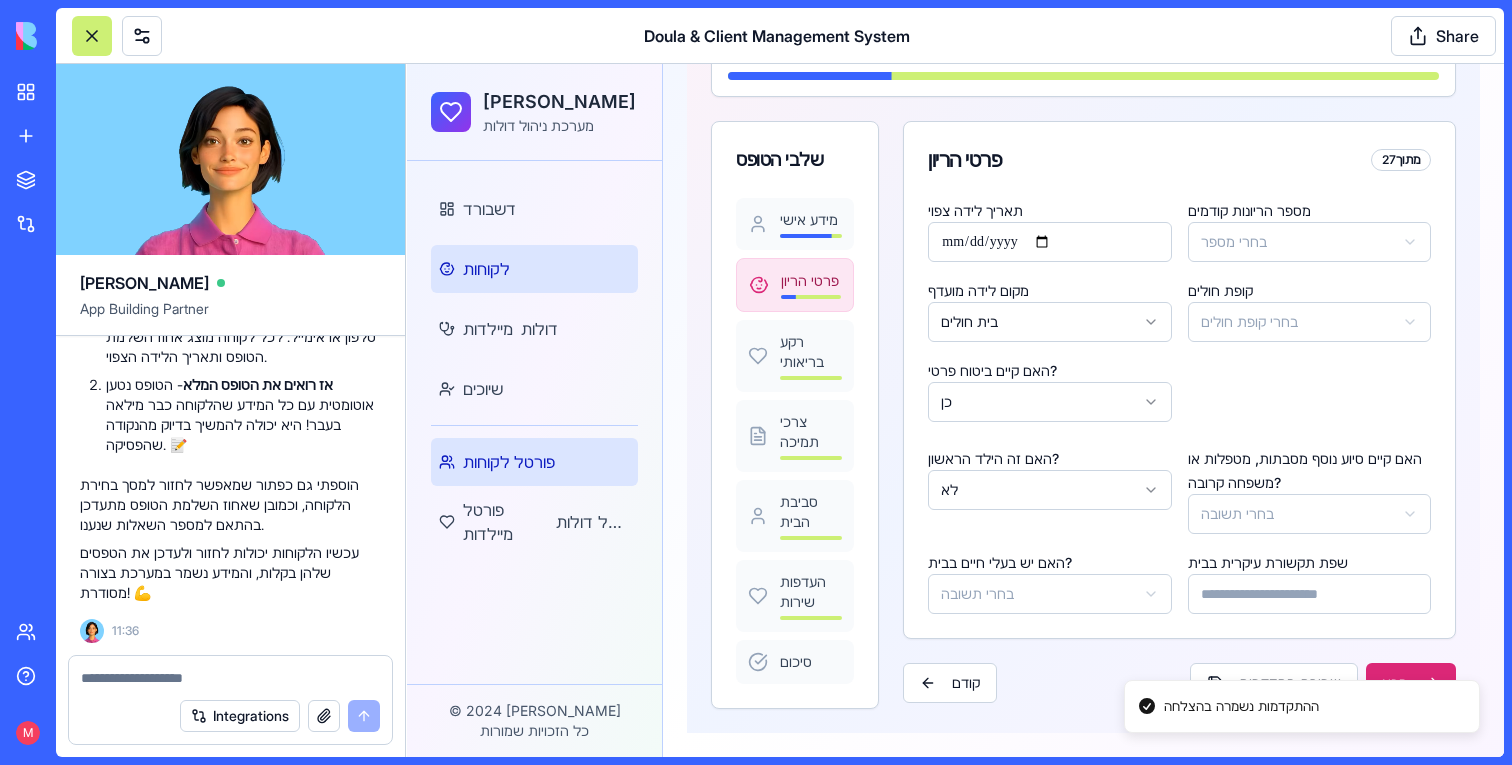 click on "לקוחות" at bounding box center (534, 269) 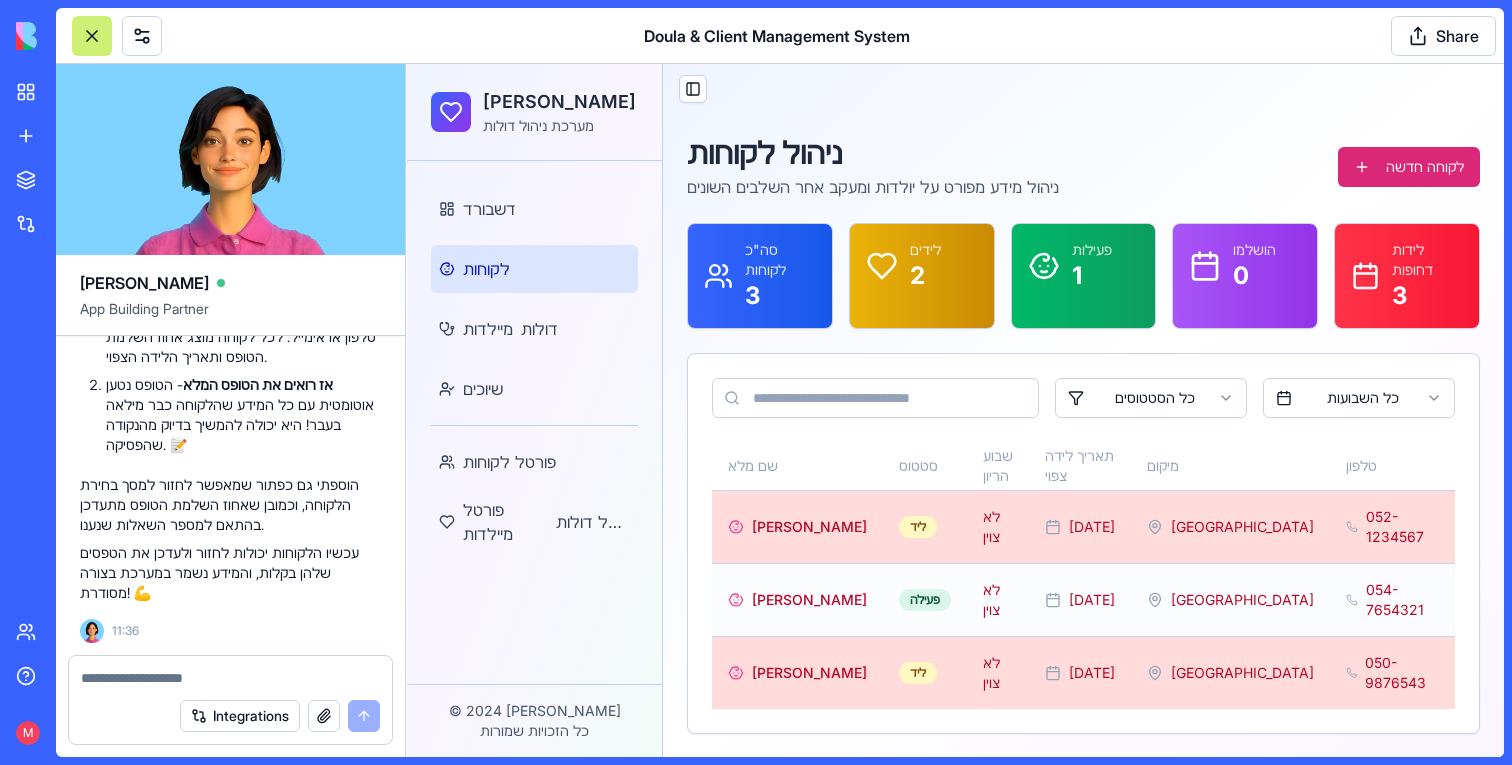 scroll, scrollTop: 0, scrollLeft: 335, axis: horizontal 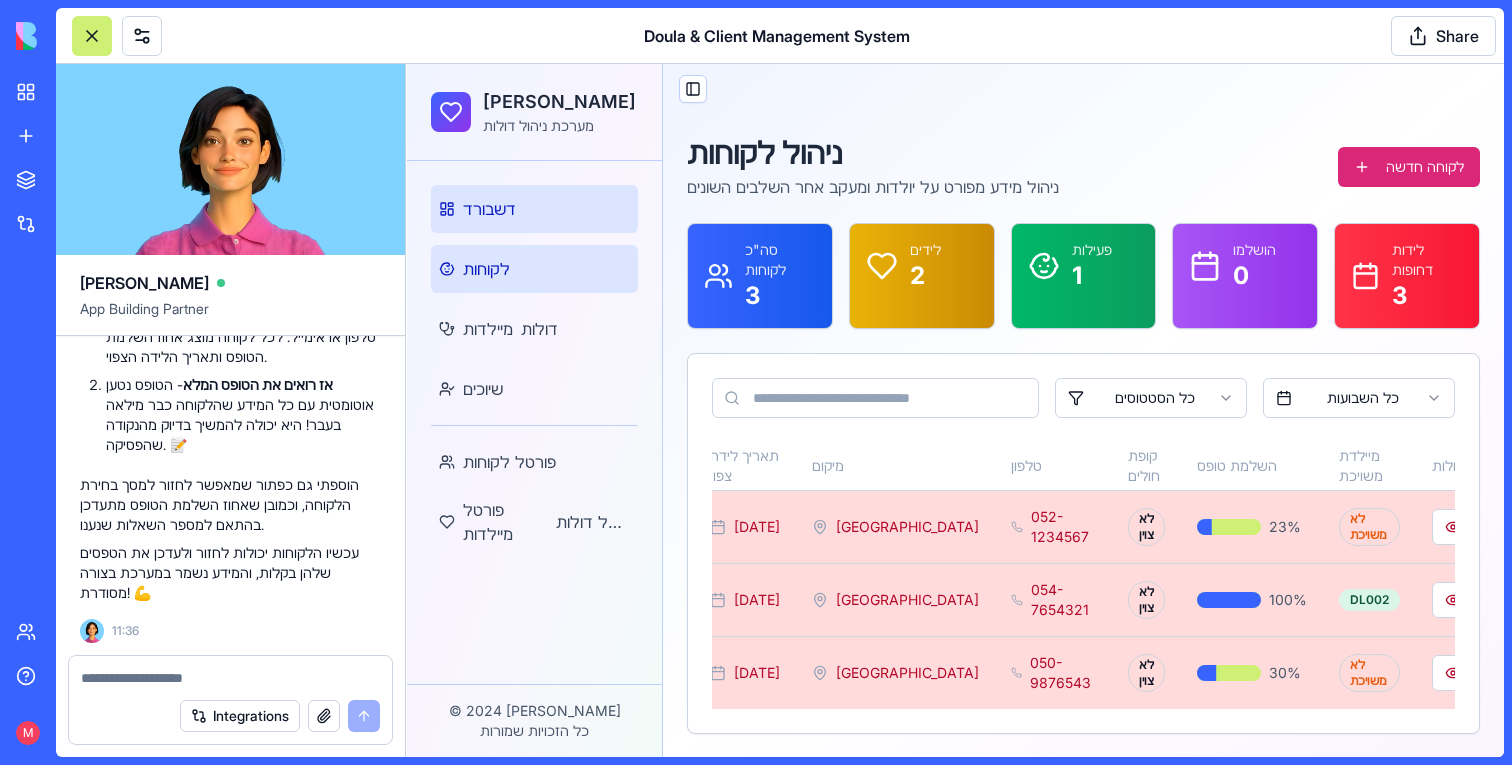 click on "דשבורד" at bounding box center [489, 209] 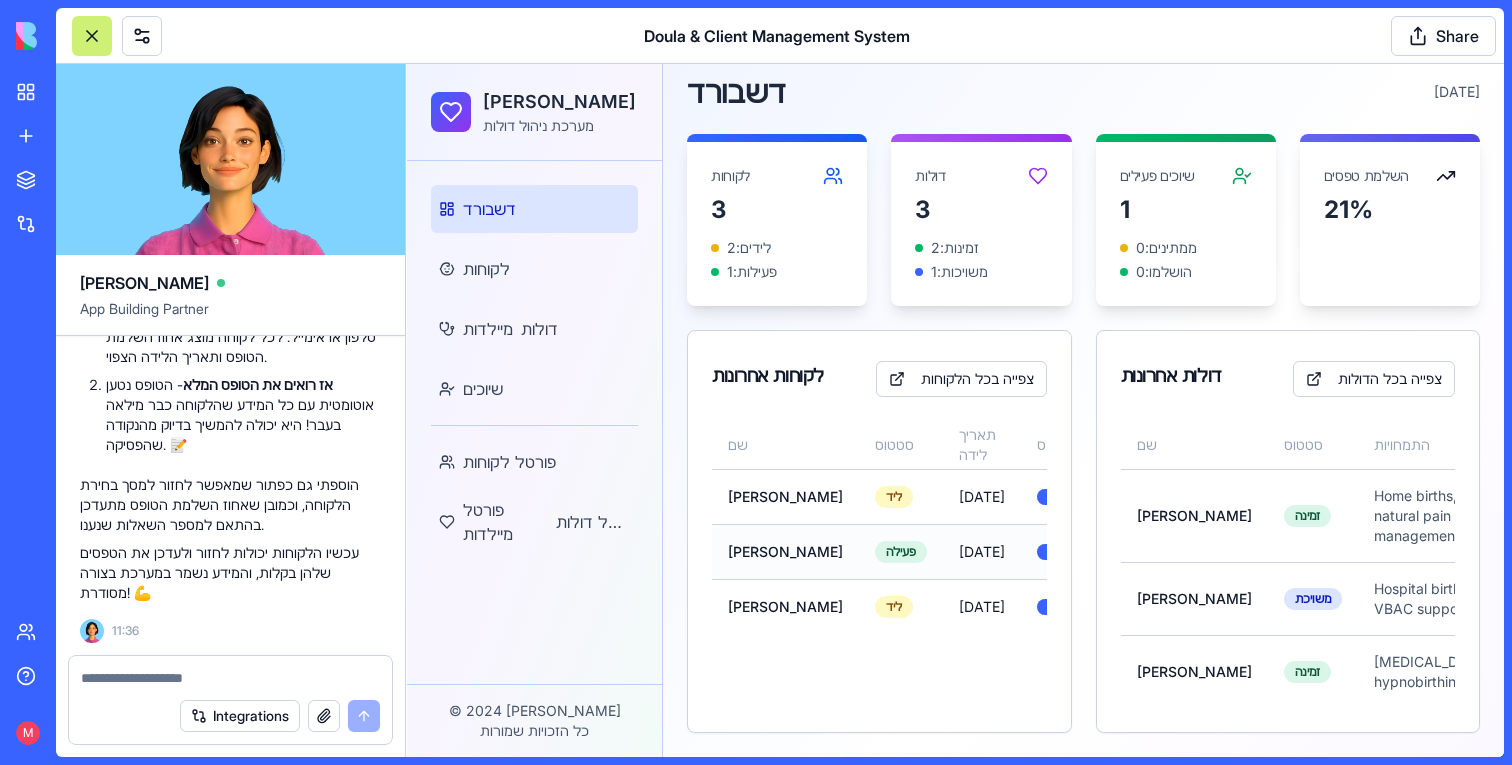 scroll, scrollTop: 71, scrollLeft: 0, axis: vertical 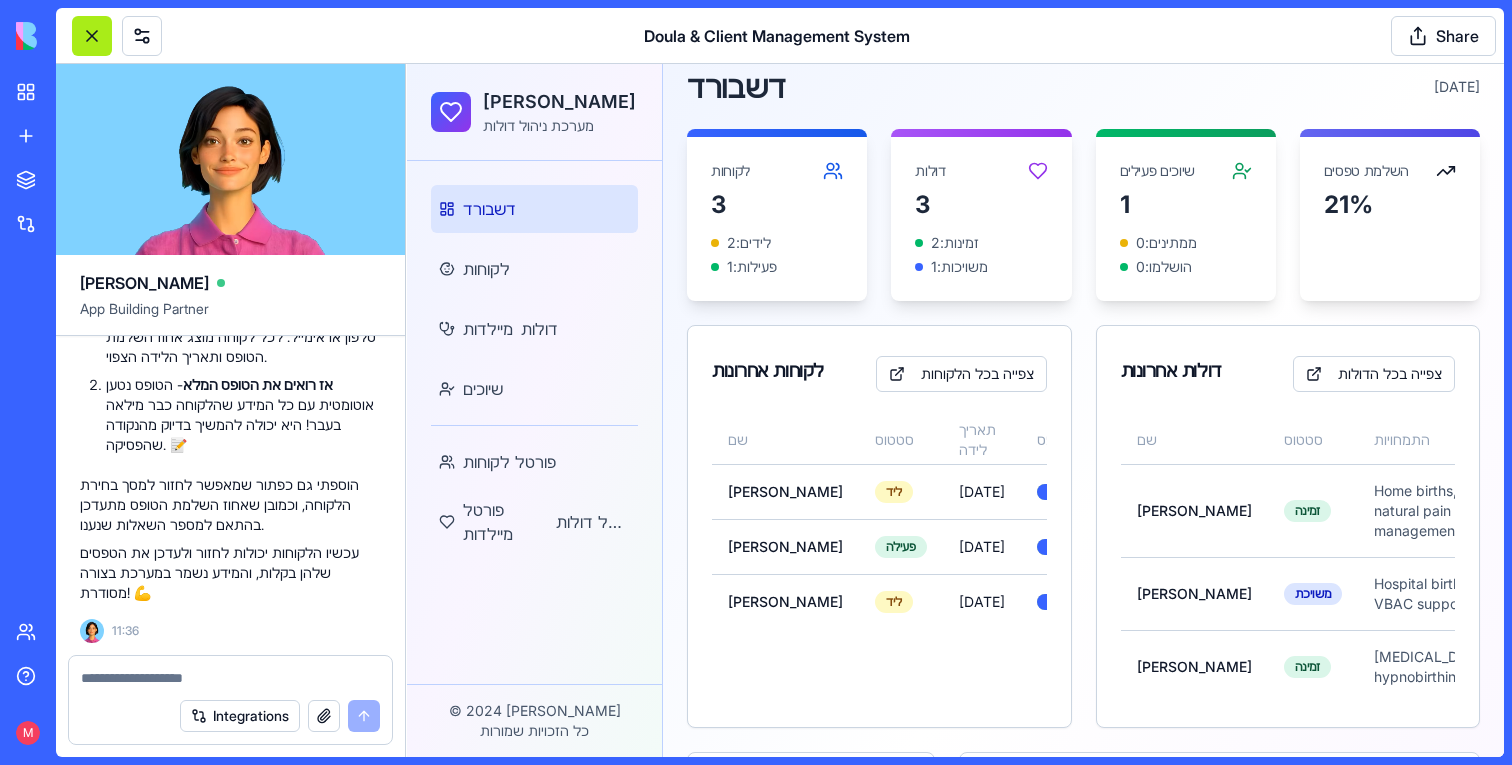 click at bounding box center (92, 36) 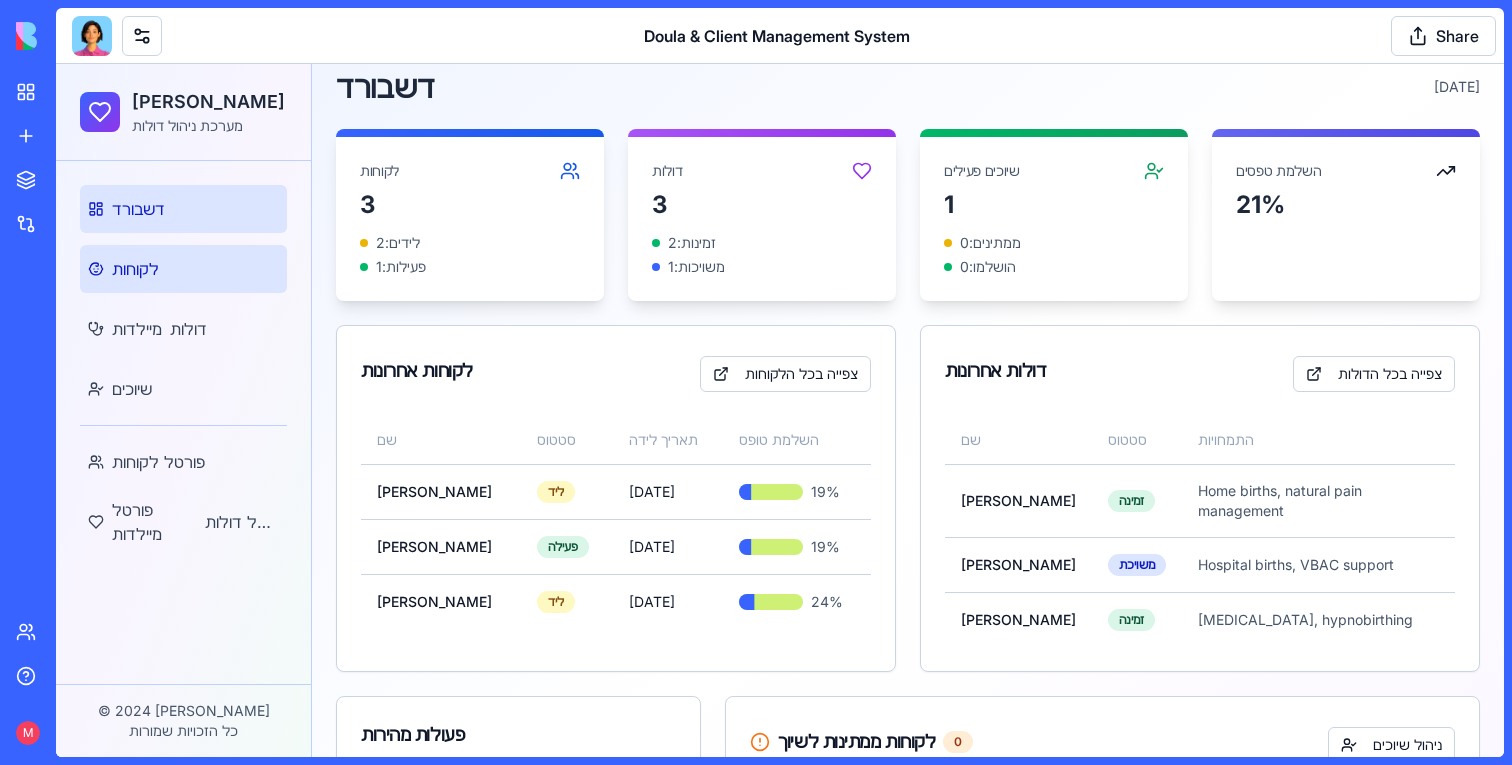 click on "לקוחות" at bounding box center [183, 269] 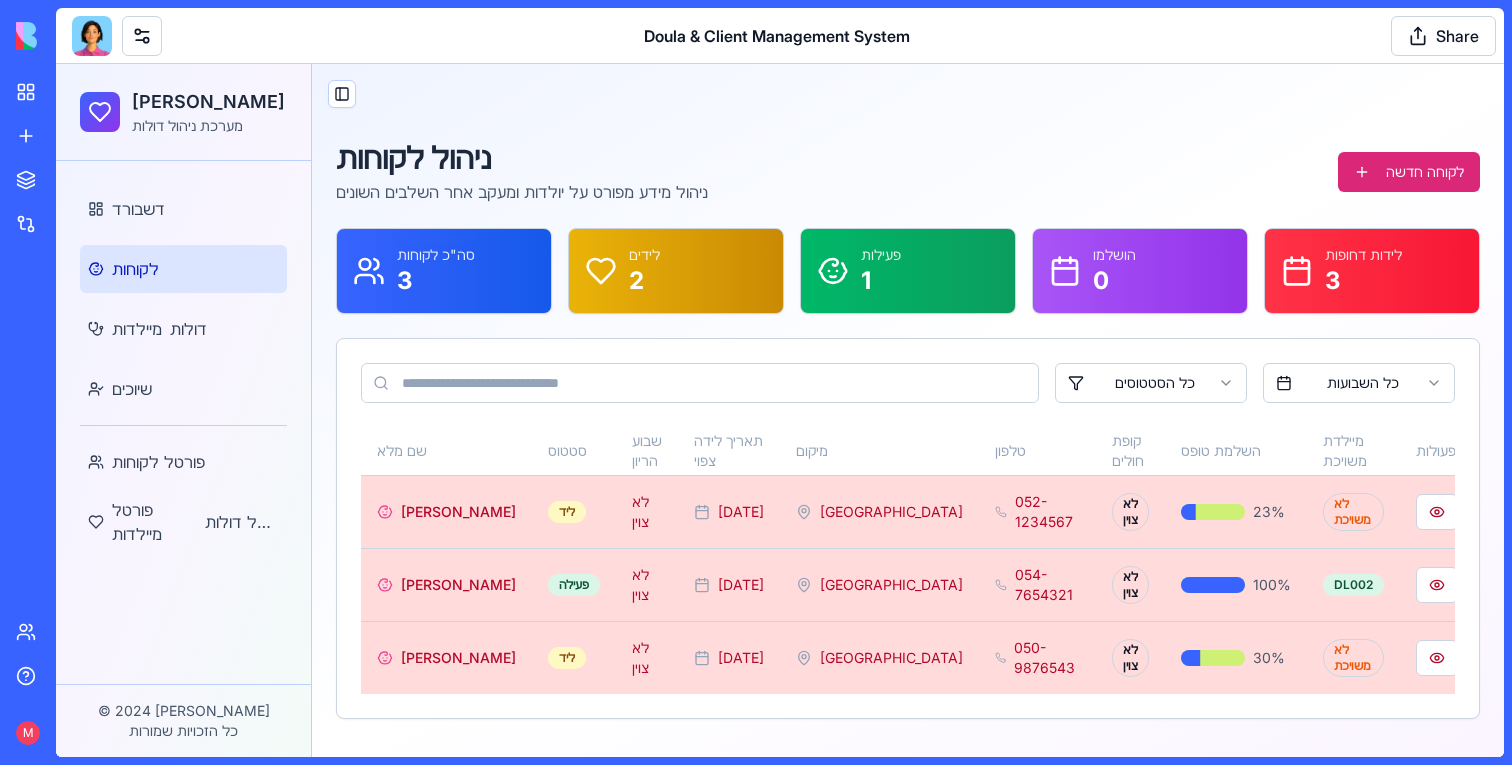 click at bounding box center [92, 36] 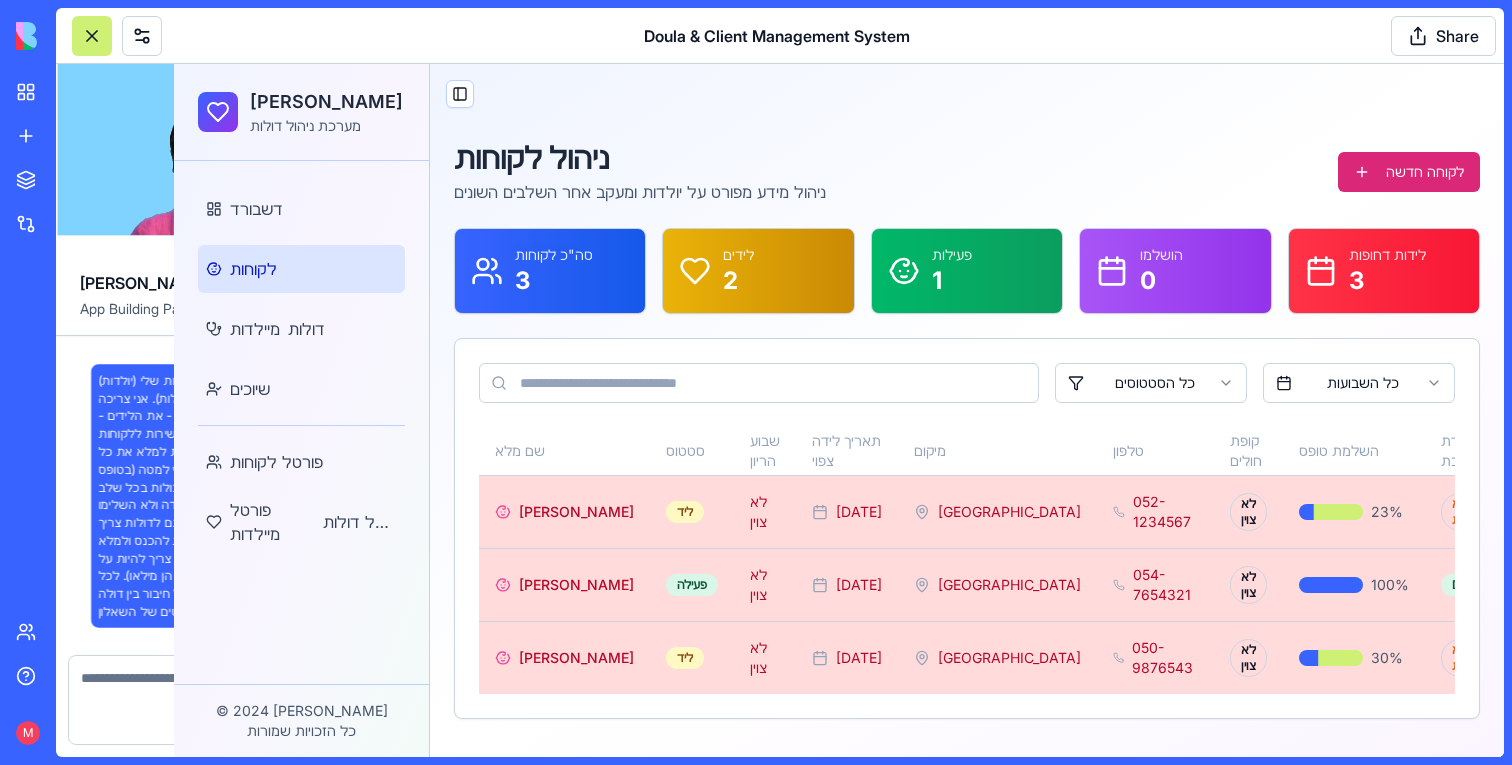 scroll, scrollTop: 10009, scrollLeft: 0, axis: vertical 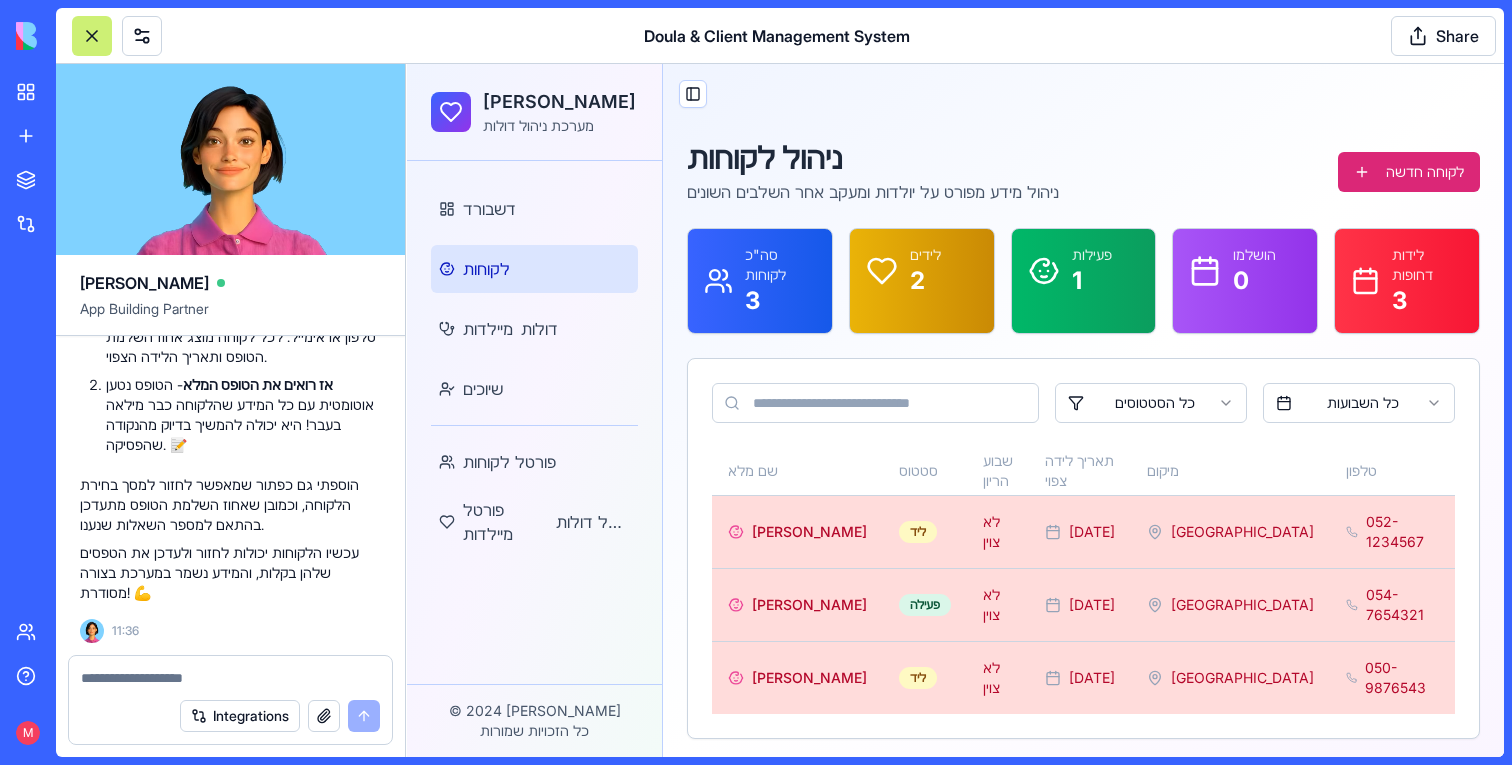 click at bounding box center [230, 678] 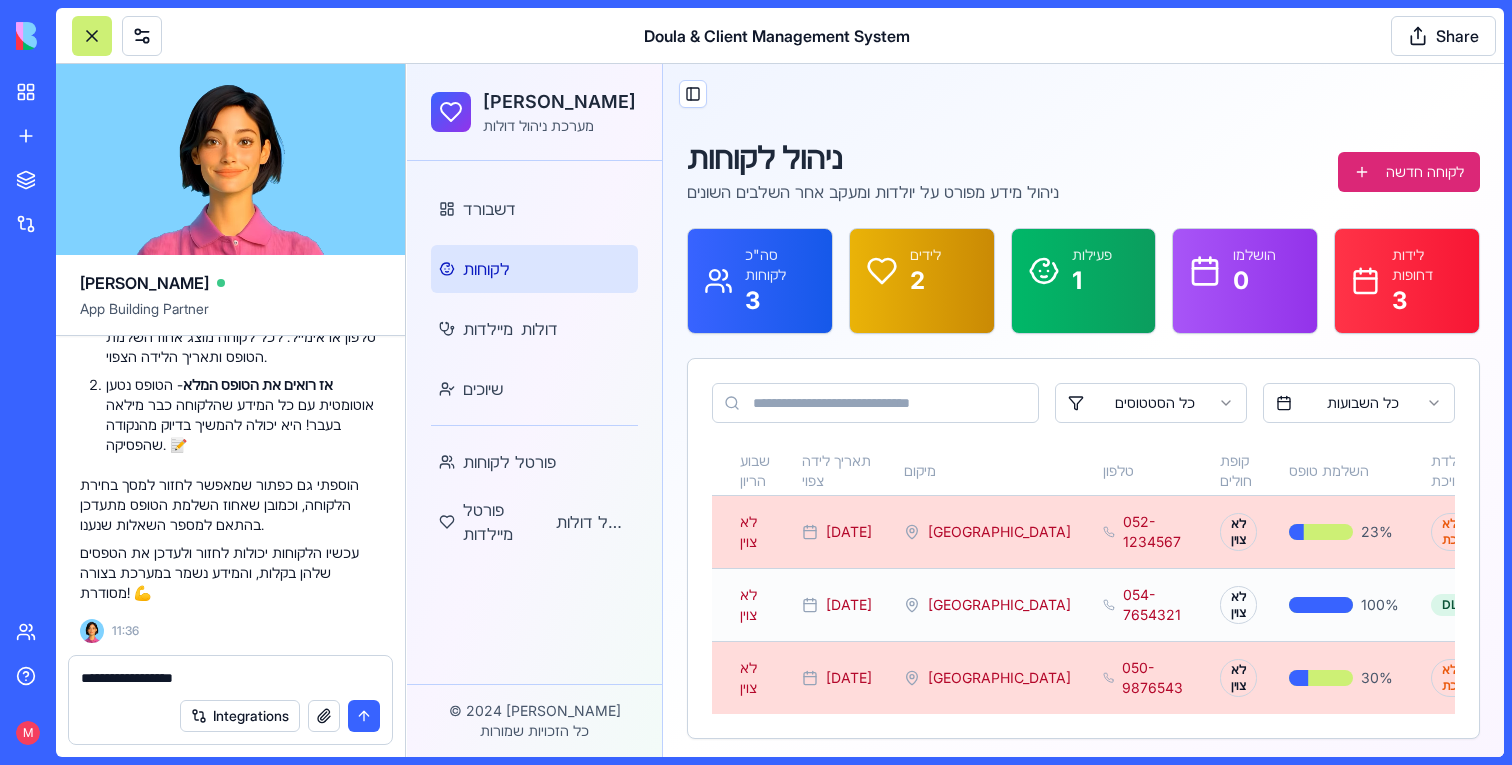 scroll, scrollTop: 0, scrollLeft: 335, axis: horizontal 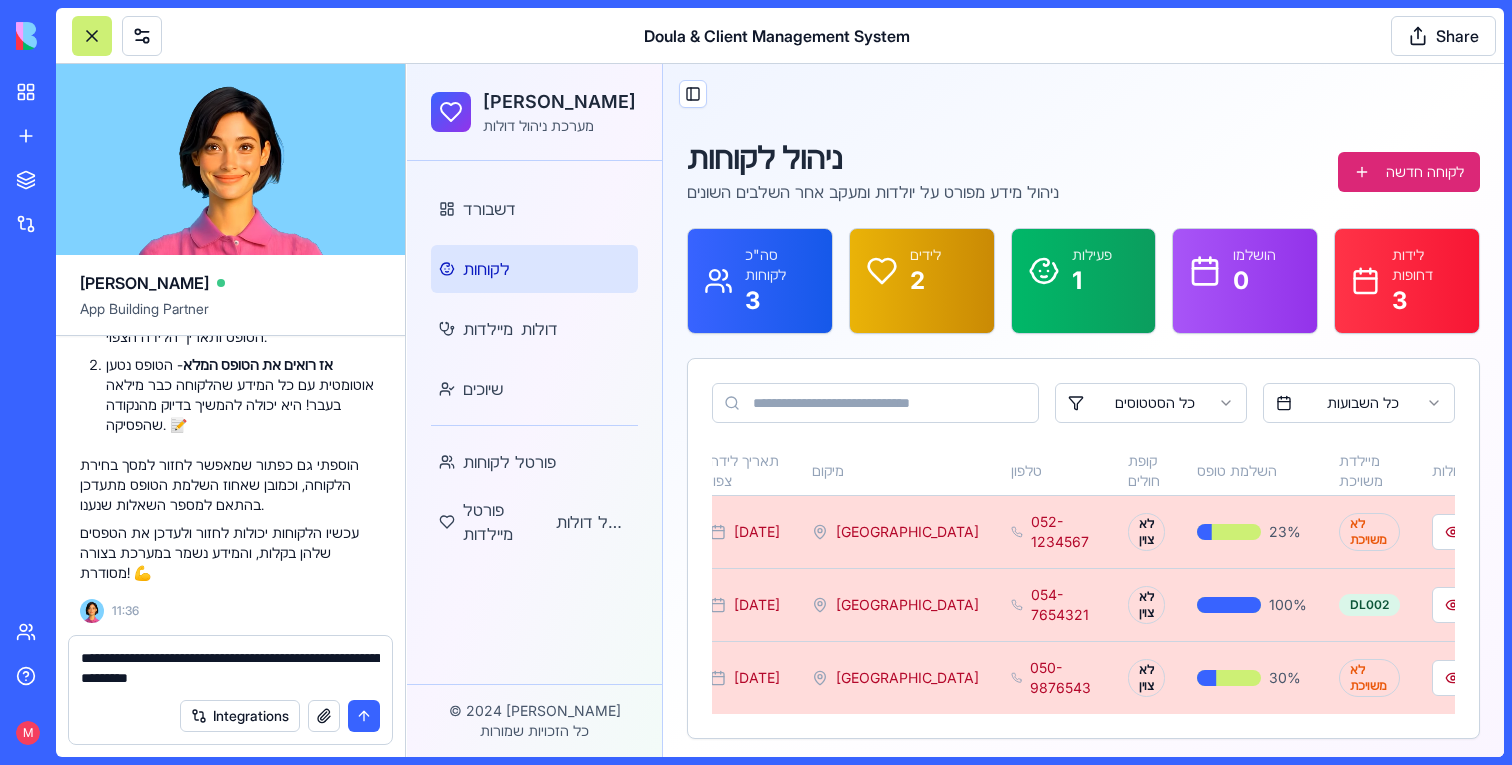 type on "**********" 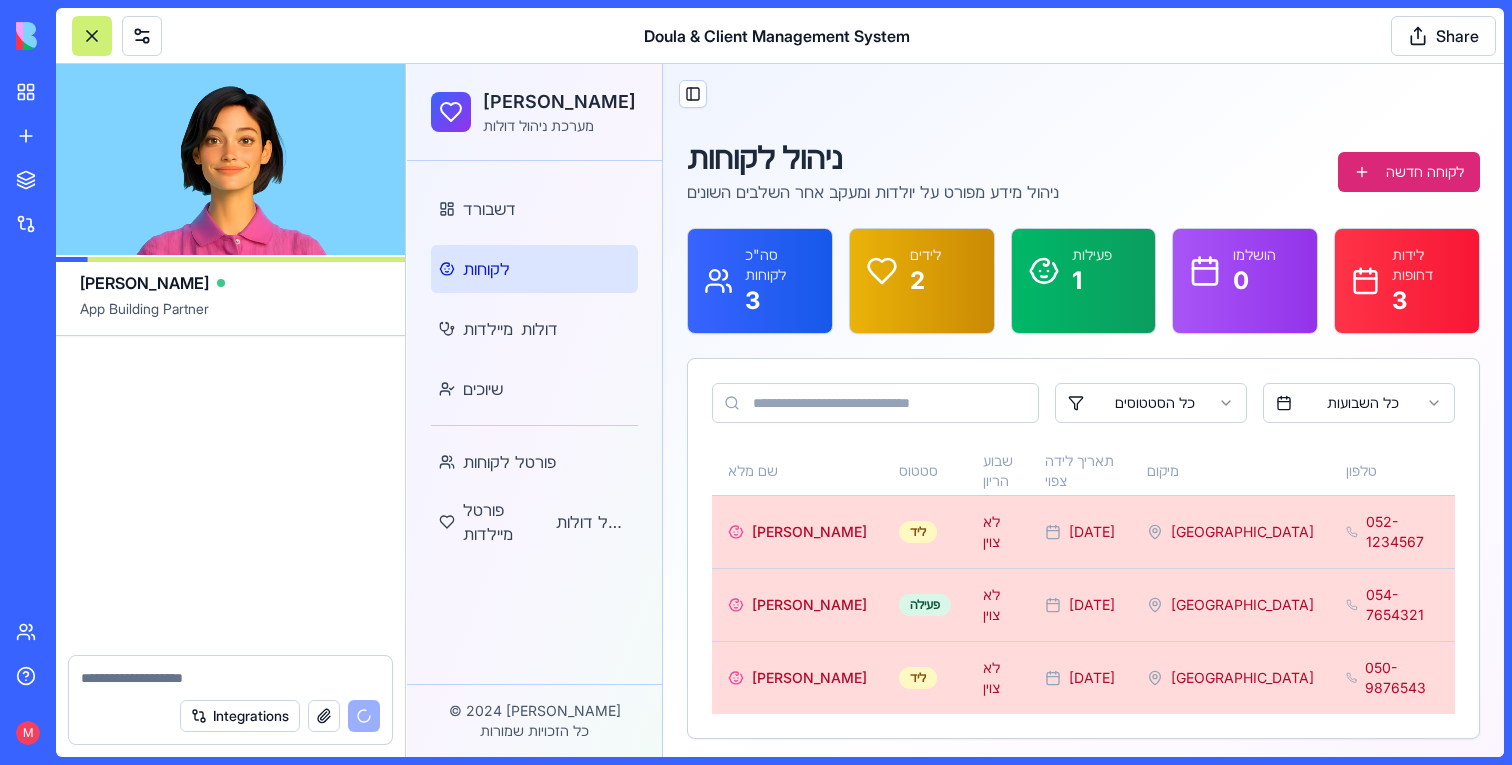 scroll, scrollTop: 10769, scrollLeft: 0, axis: vertical 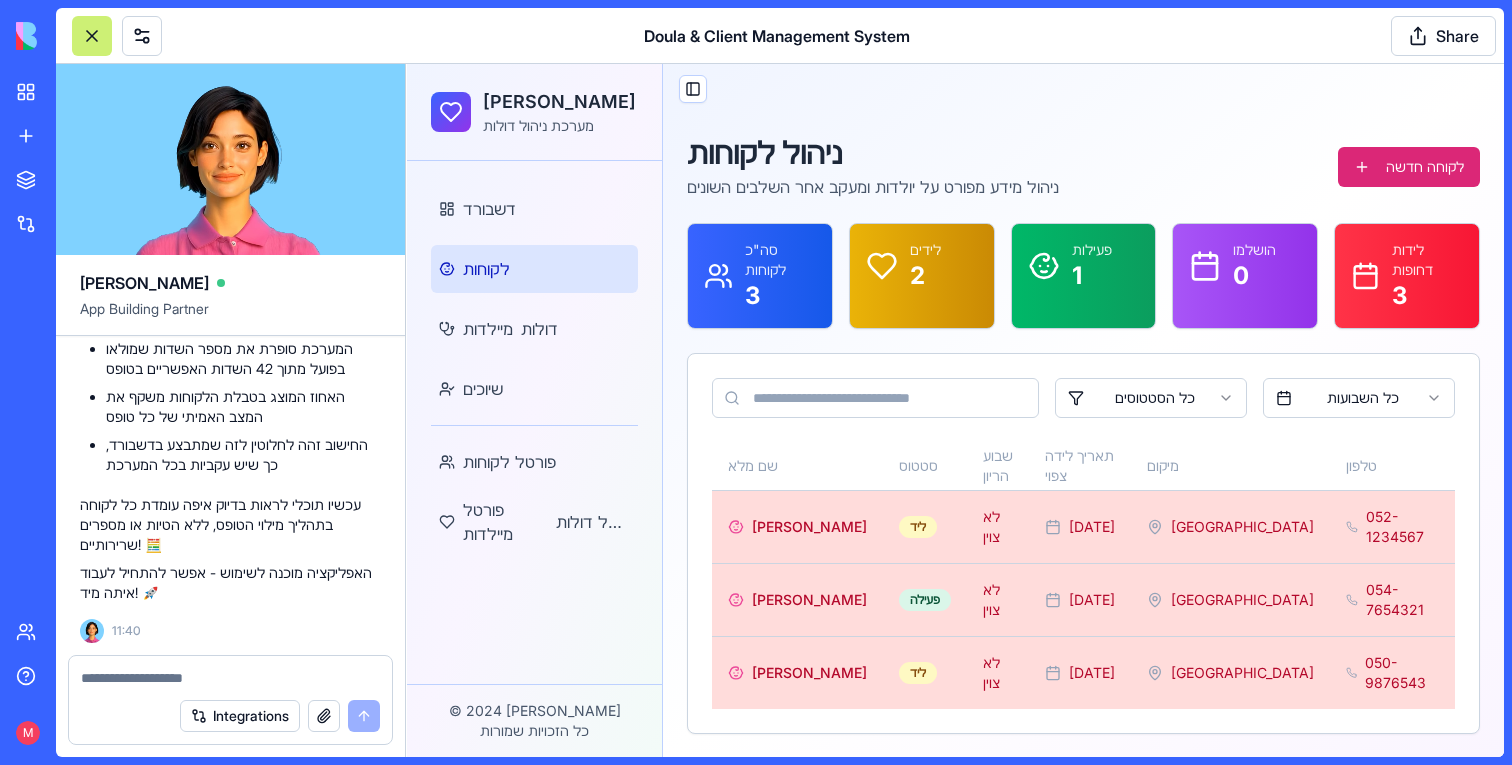 click at bounding box center (230, 678) 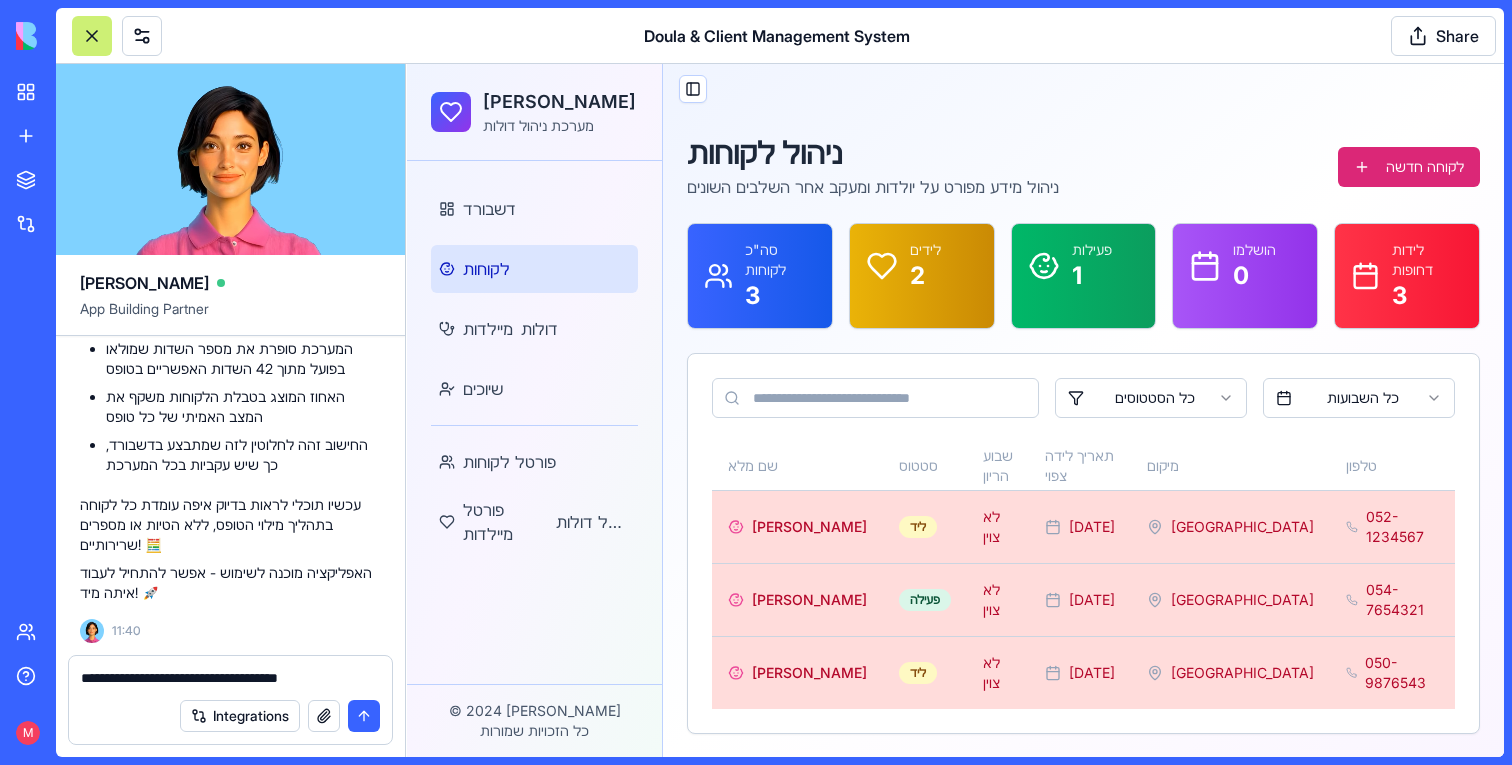 type on "**********" 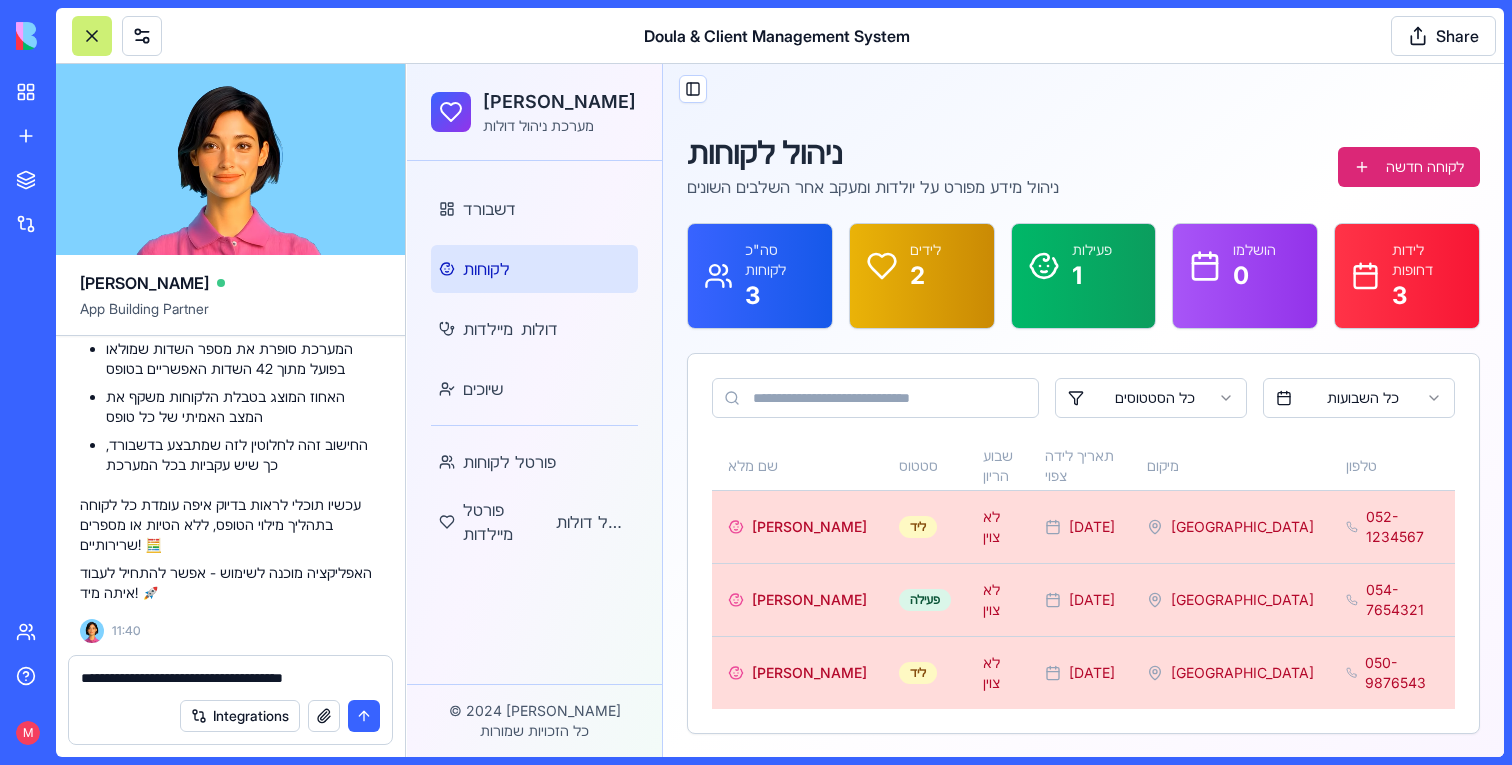 paste 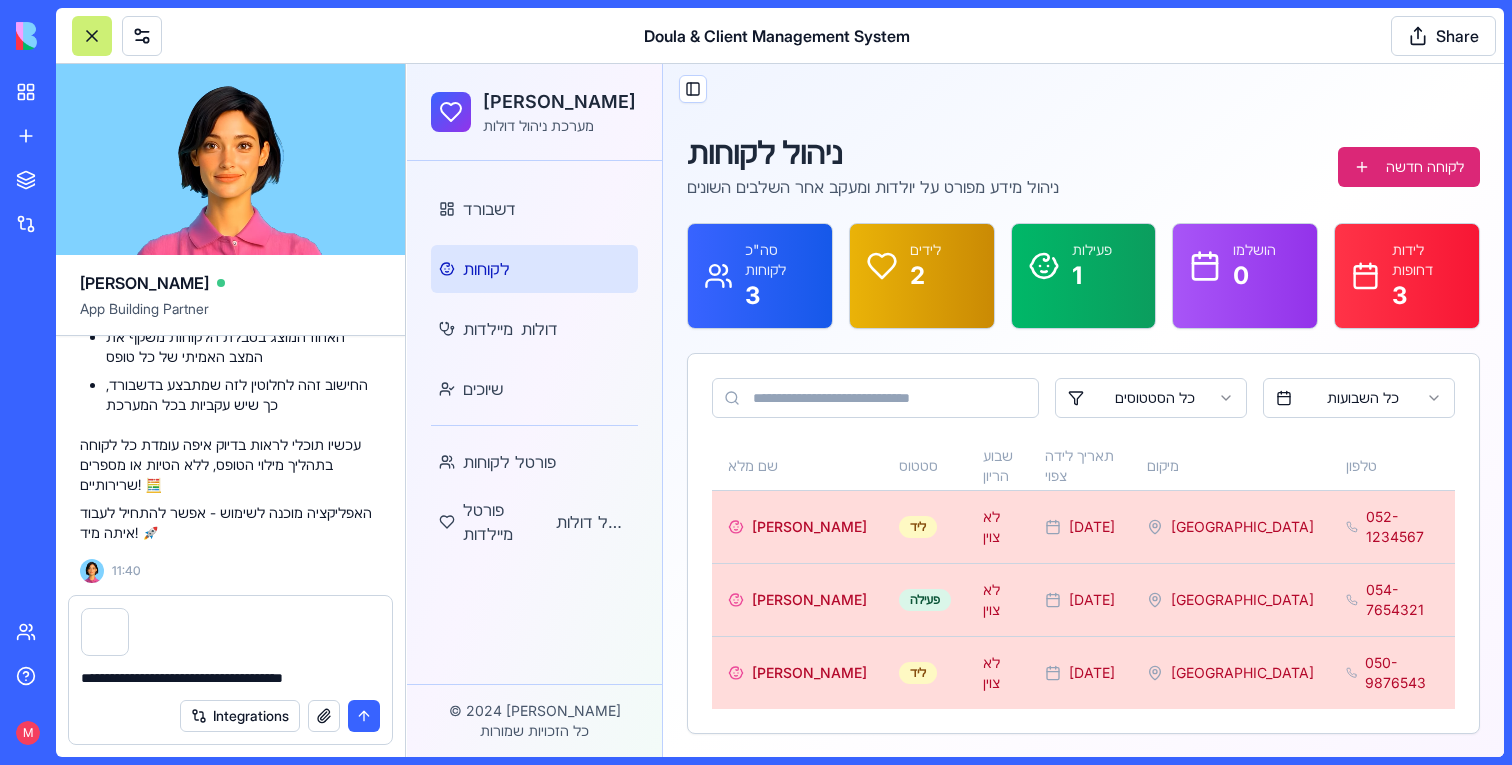 type 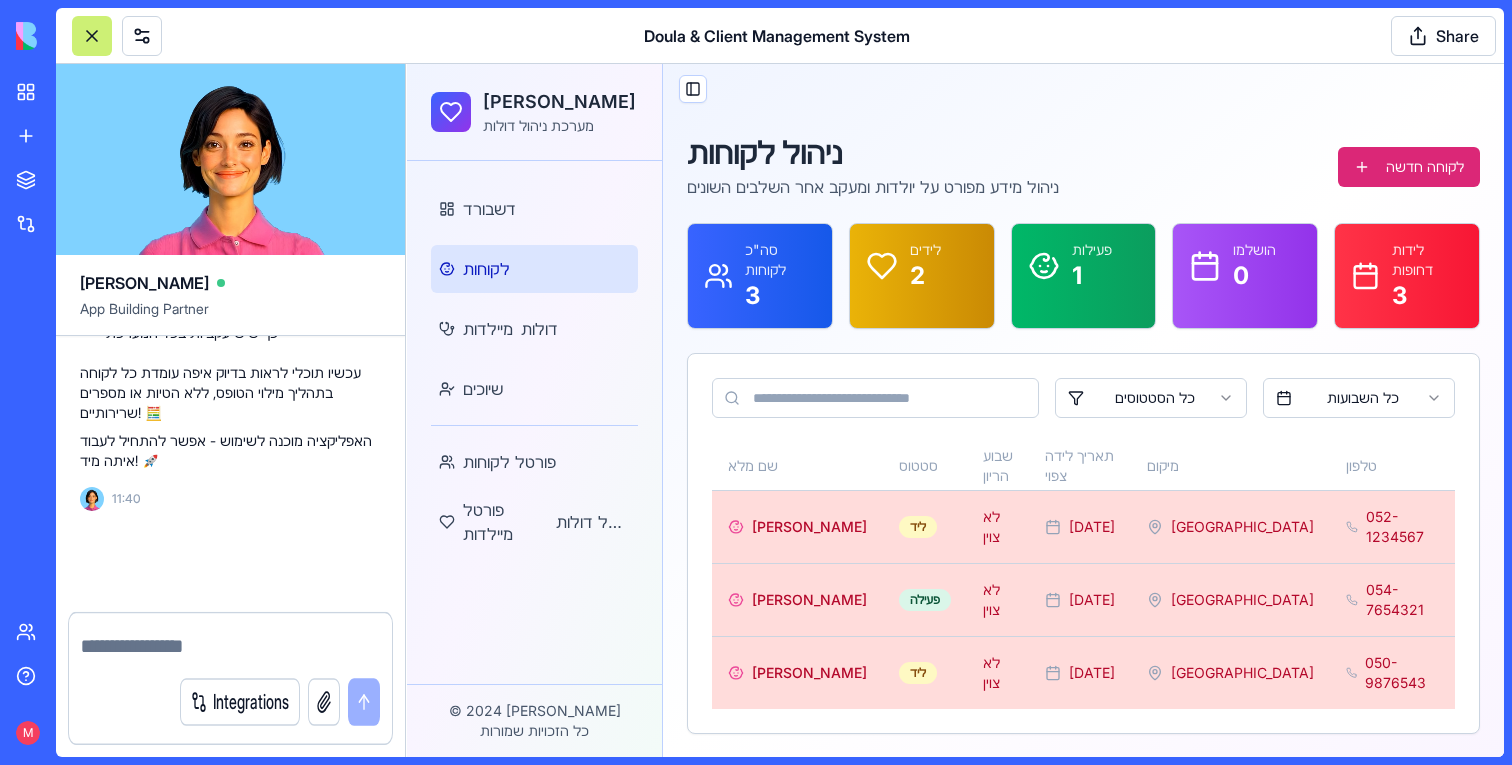 scroll, scrollTop: 10901, scrollLeft: 0, axis: vertical 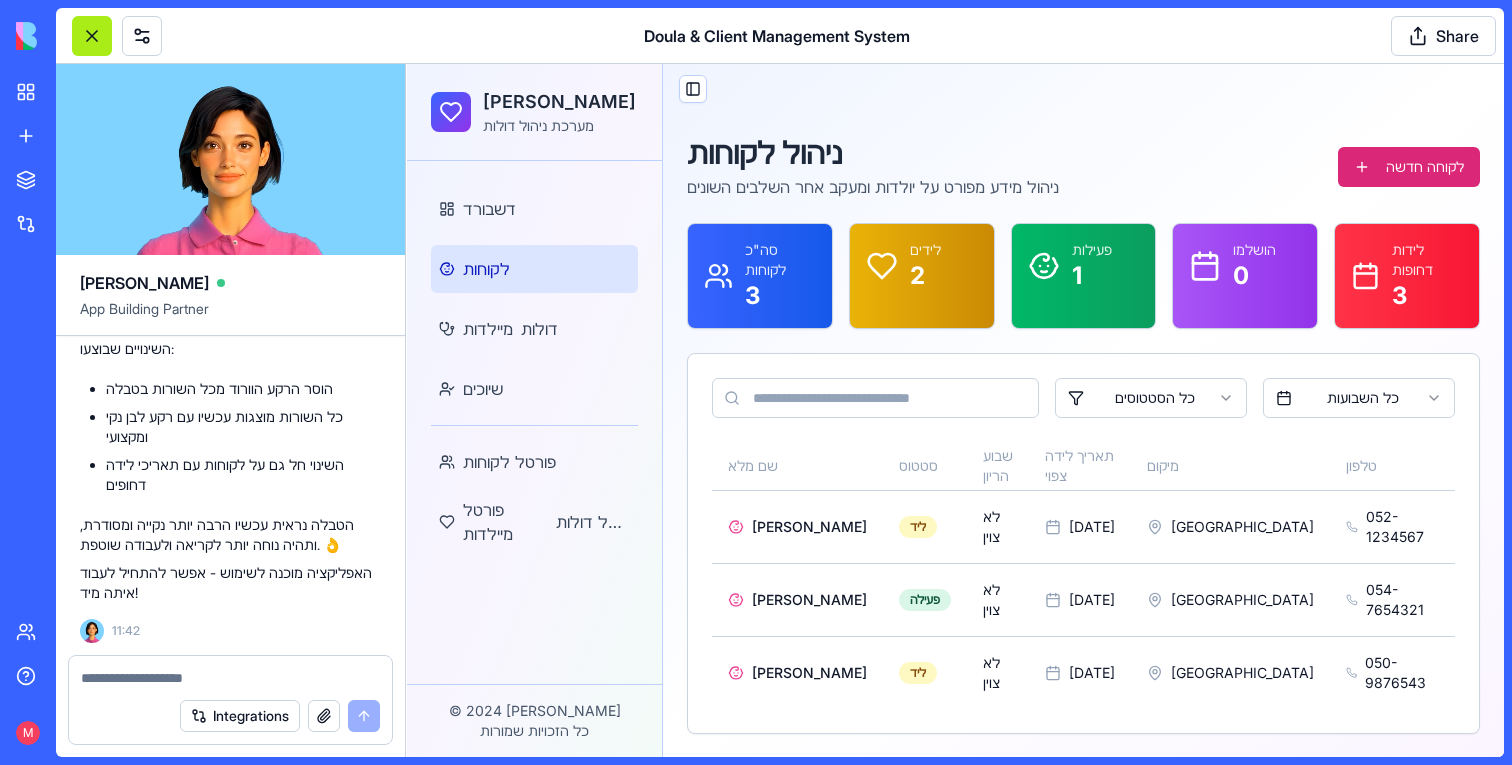 click at bounding box center (92, 36) 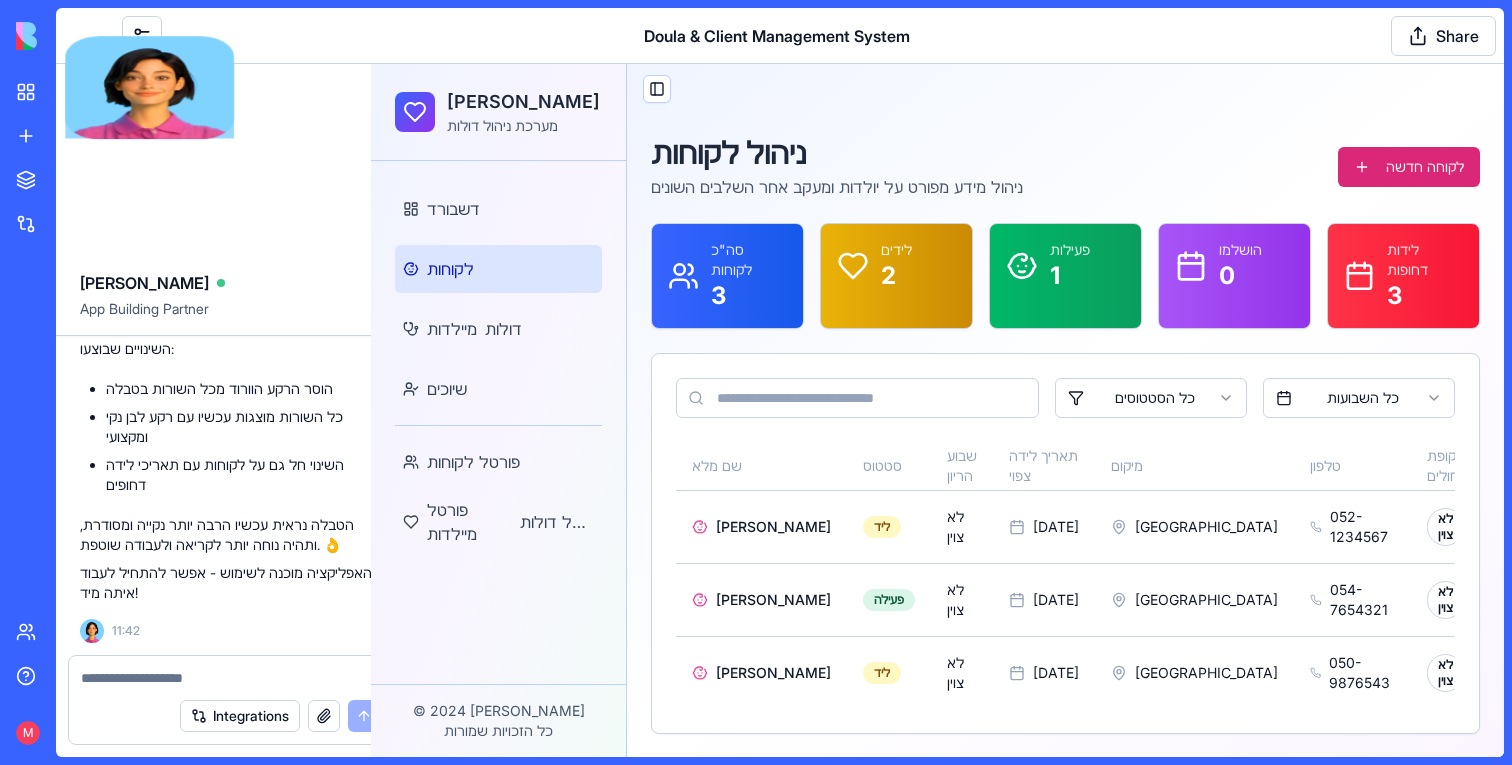 scroll, scrollTop: 0, scrollLeft: 0, axis: both 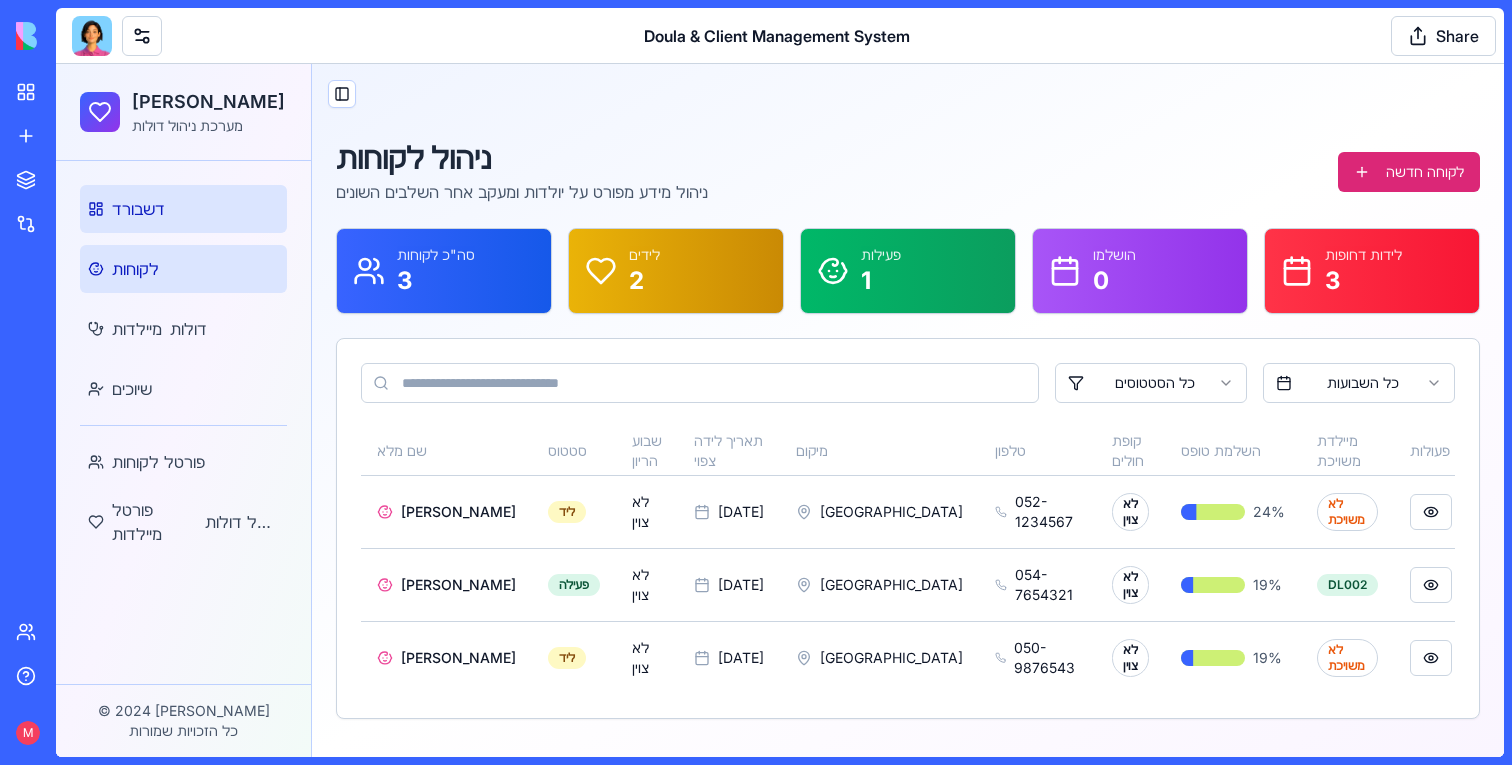 click on "דשבורד" at bounding box center (183, 209) 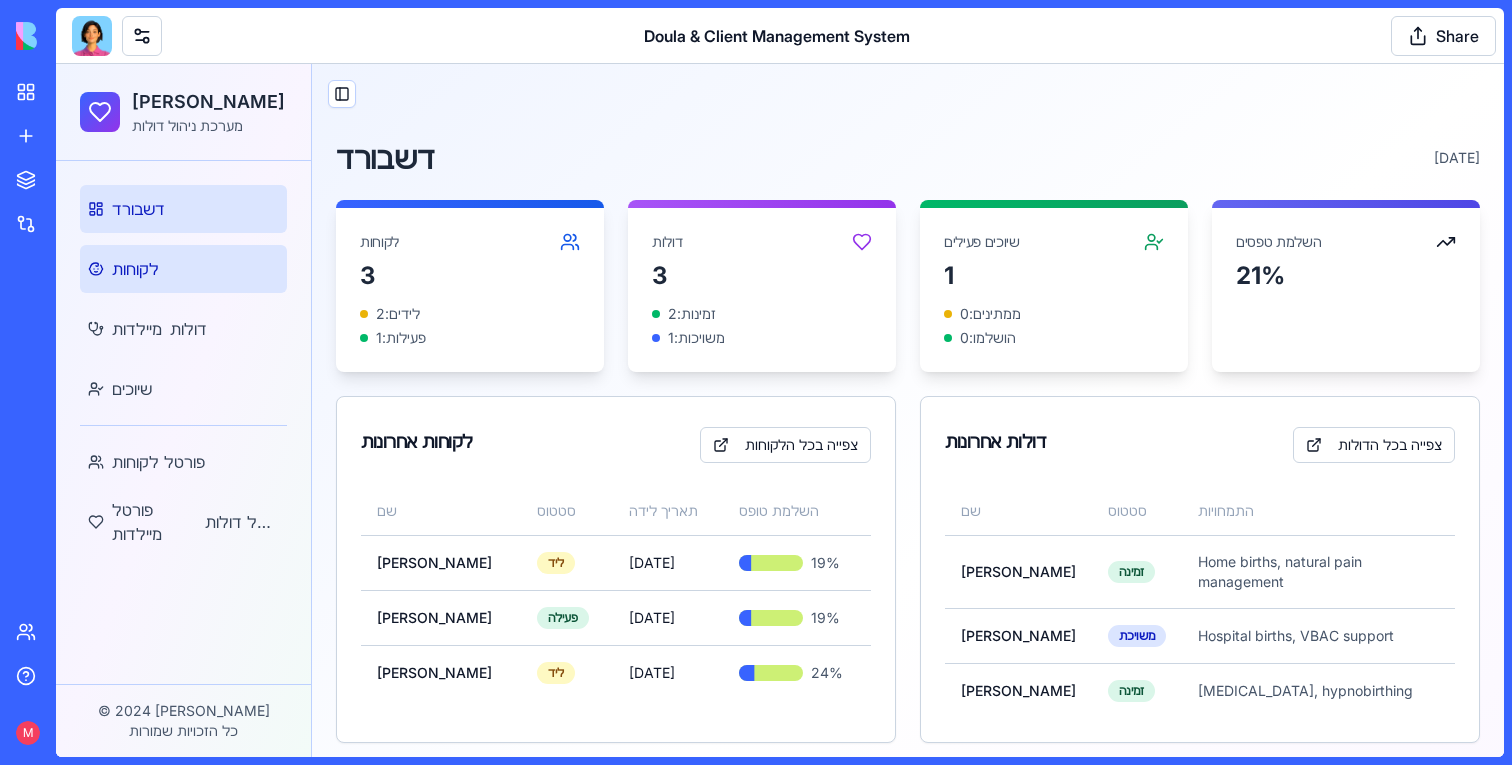 click on "לקוחות" at bounding box center (183, 269) 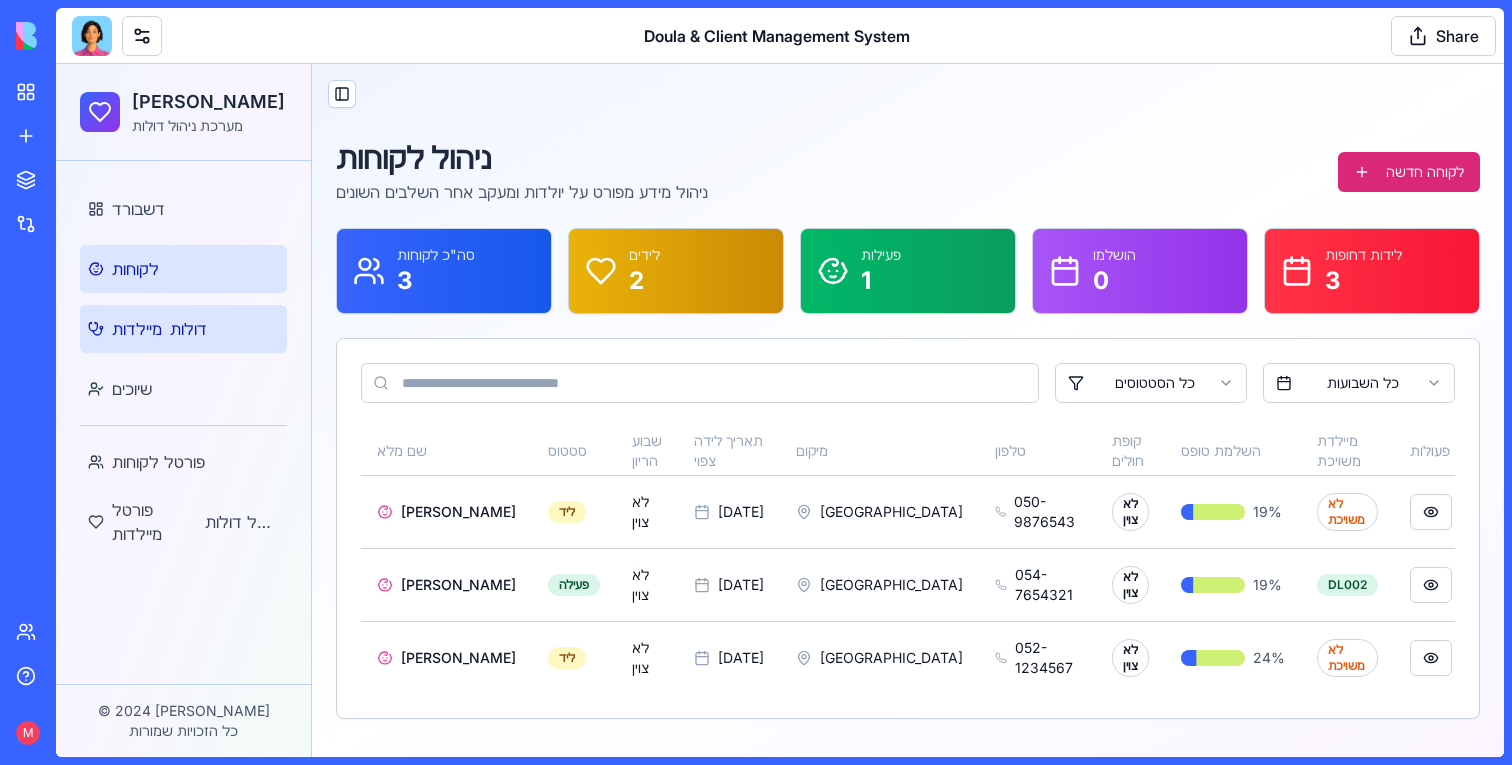 click on "מיילדות" at bounding box center (137, 329) 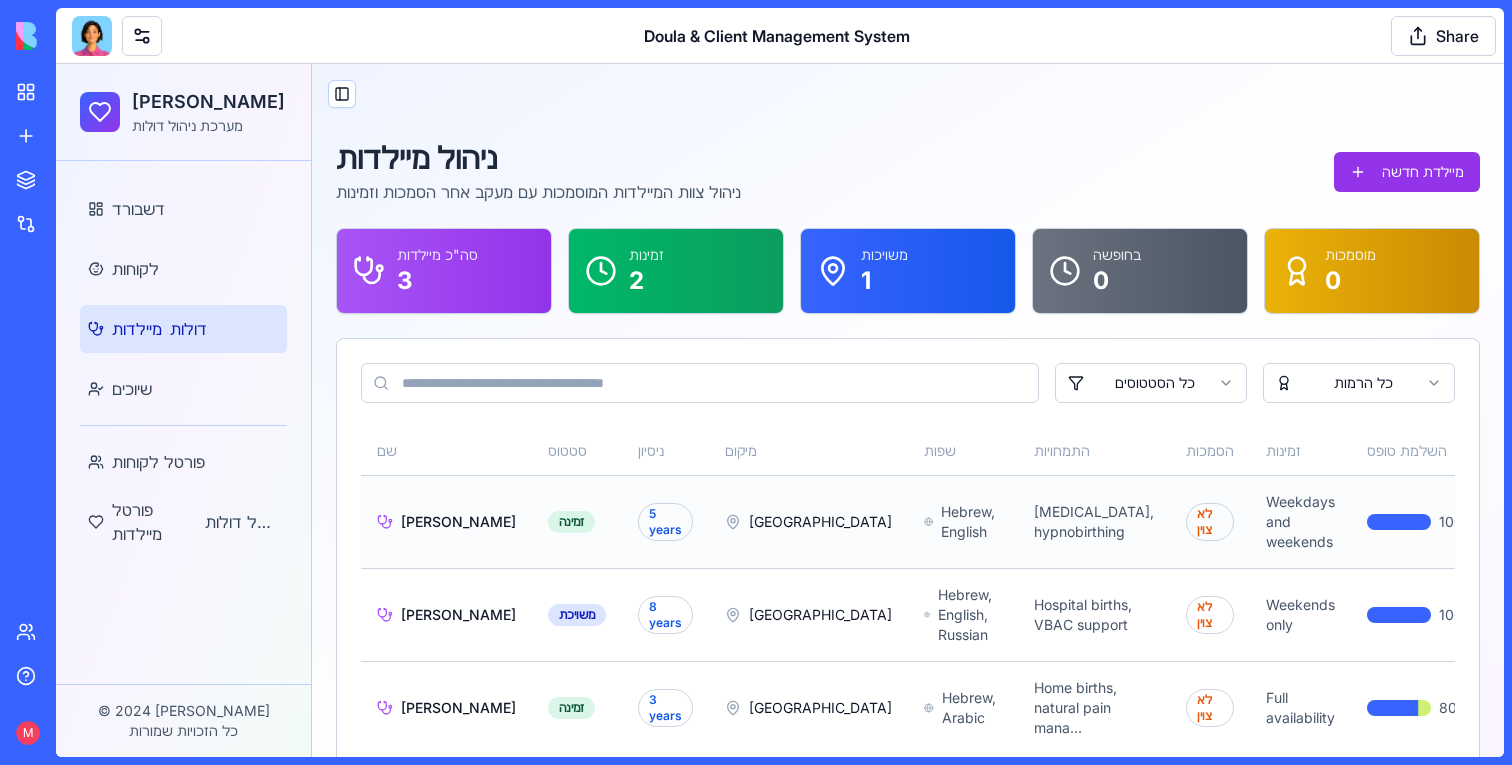 scroll, scrollTop: 45, scrollLeft: 0, axis: vertical 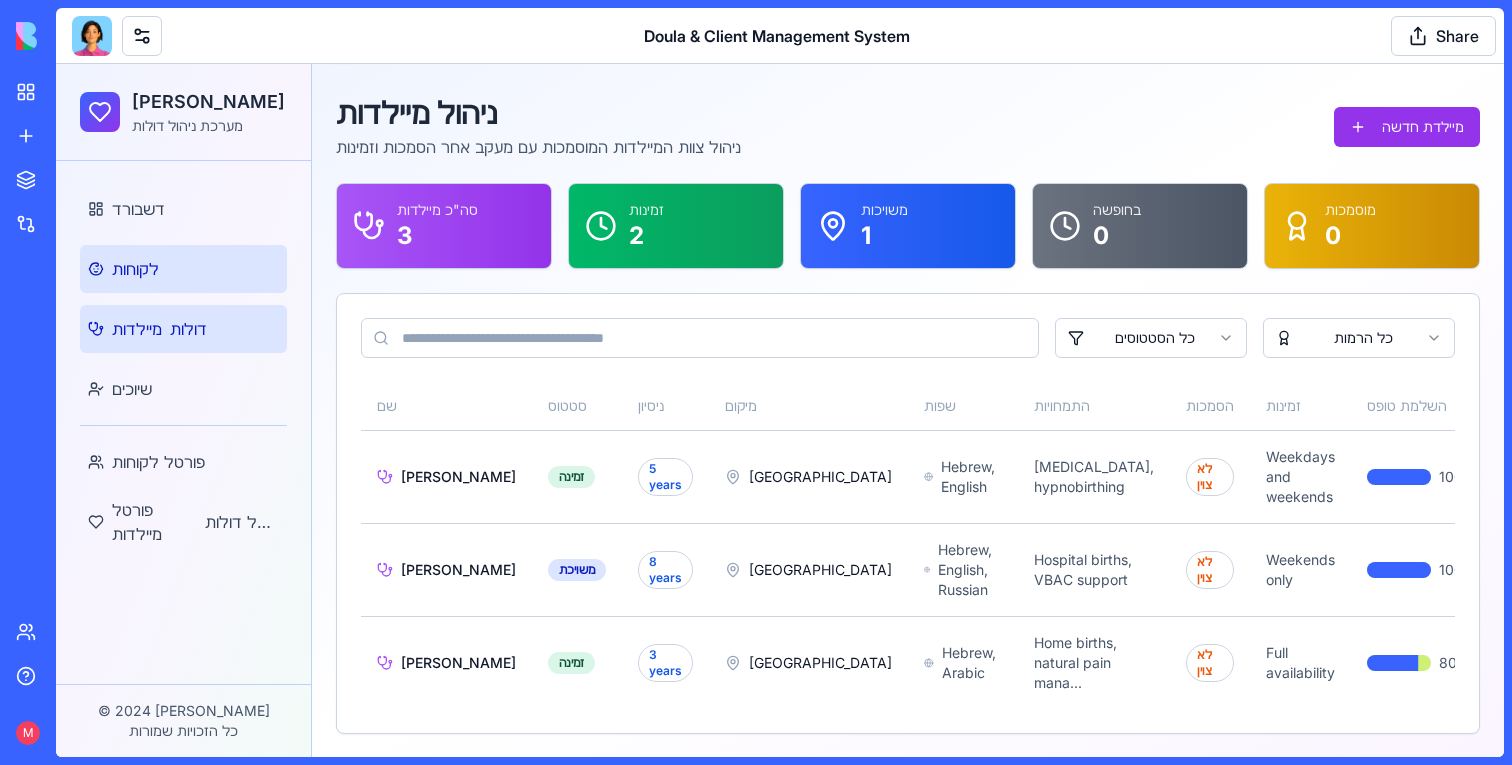 click on "לקוחות" at bounding box center [183, 269] 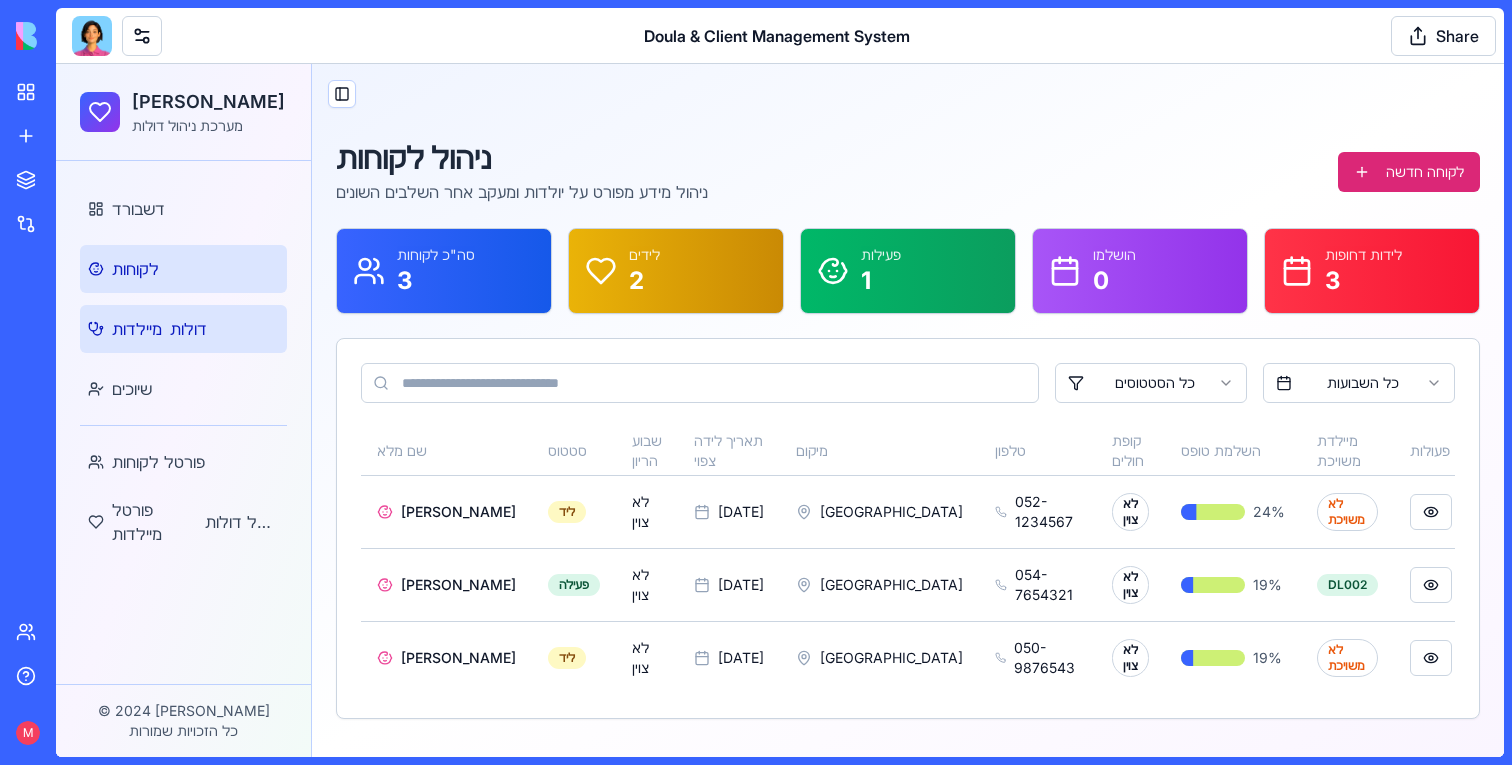 click on "מיילדות דולות" at bounding box center (183, 329) 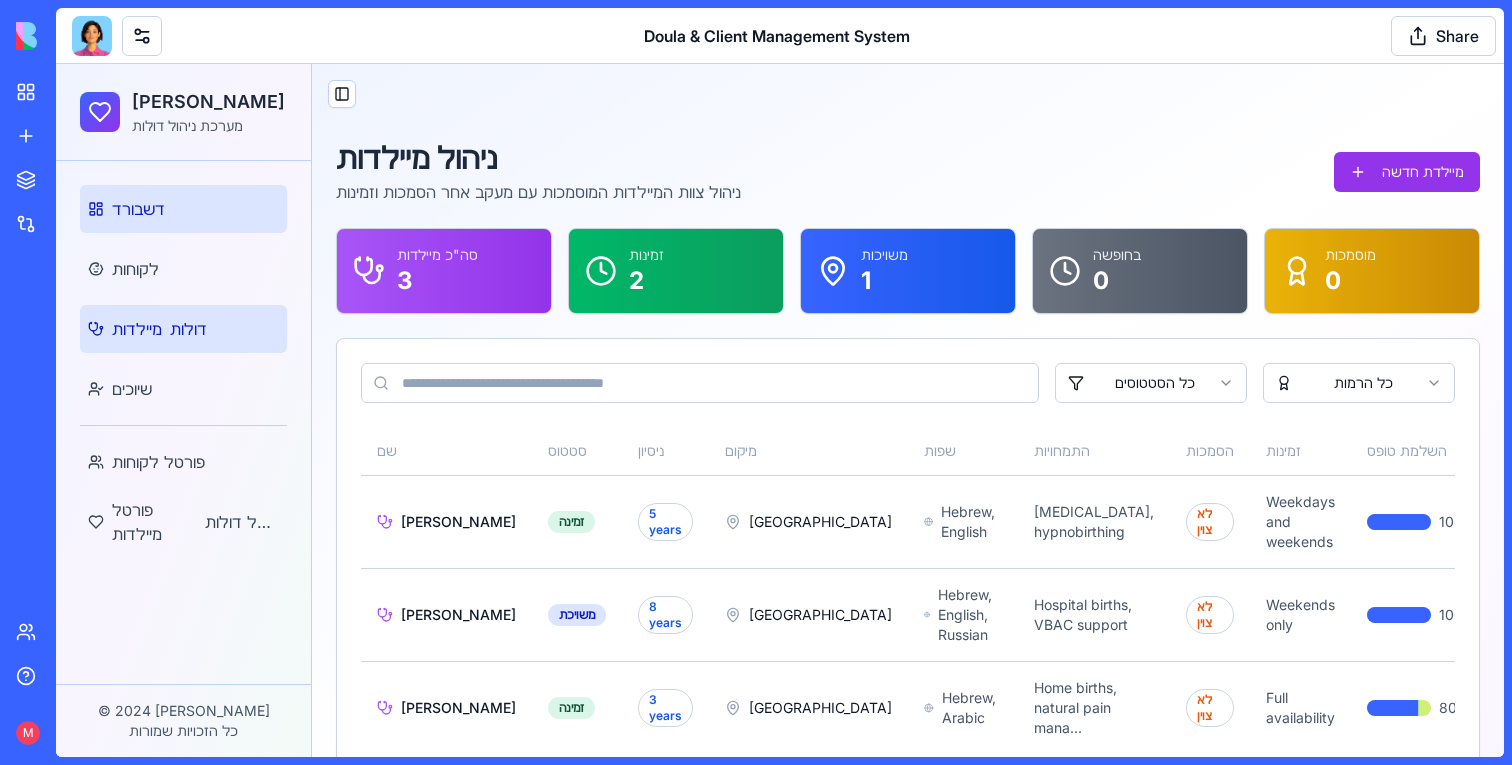 click on "דשבורד" at bounding box center (183, 209) 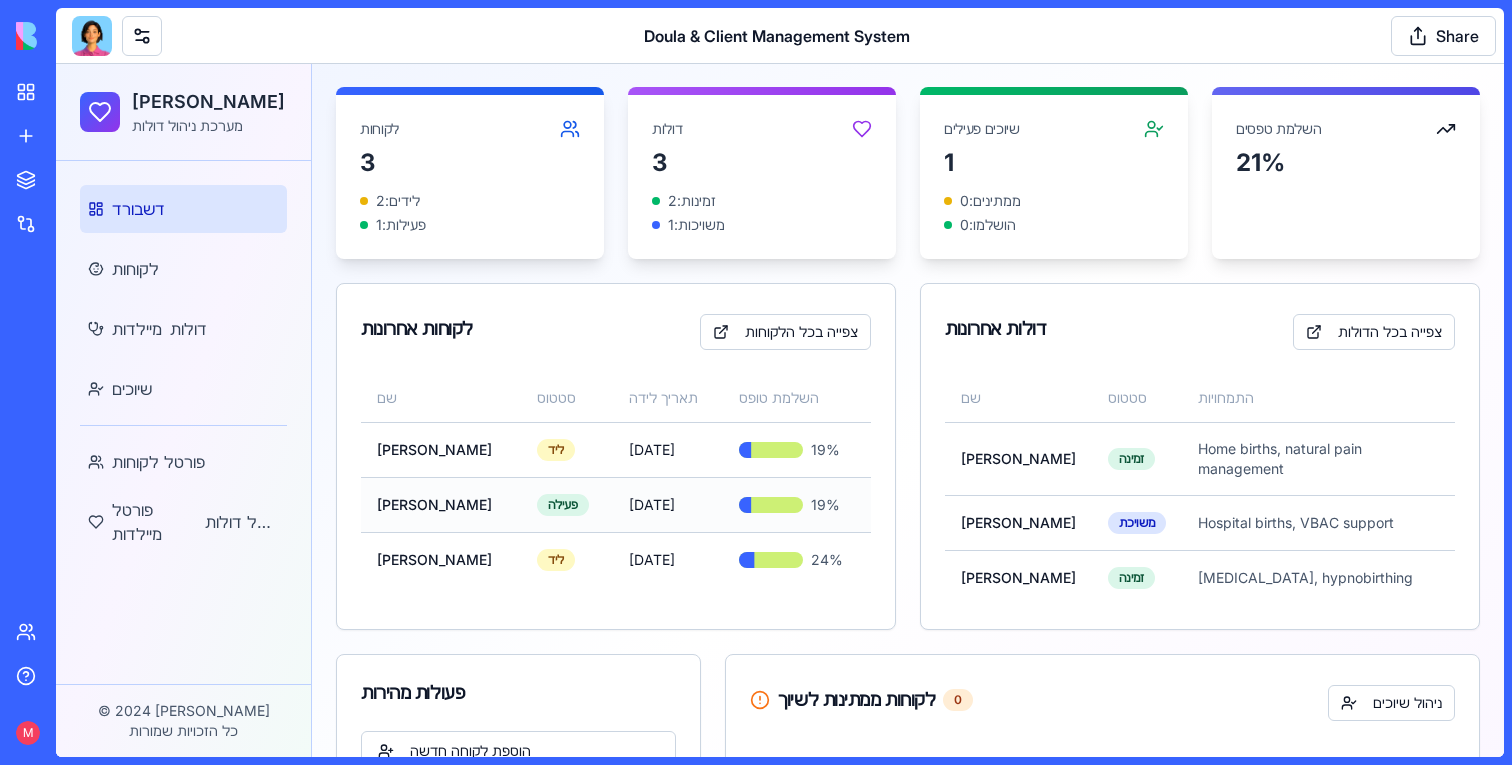 scroll, scrollTop: 141, scrollLeft: 0, axis: vertical 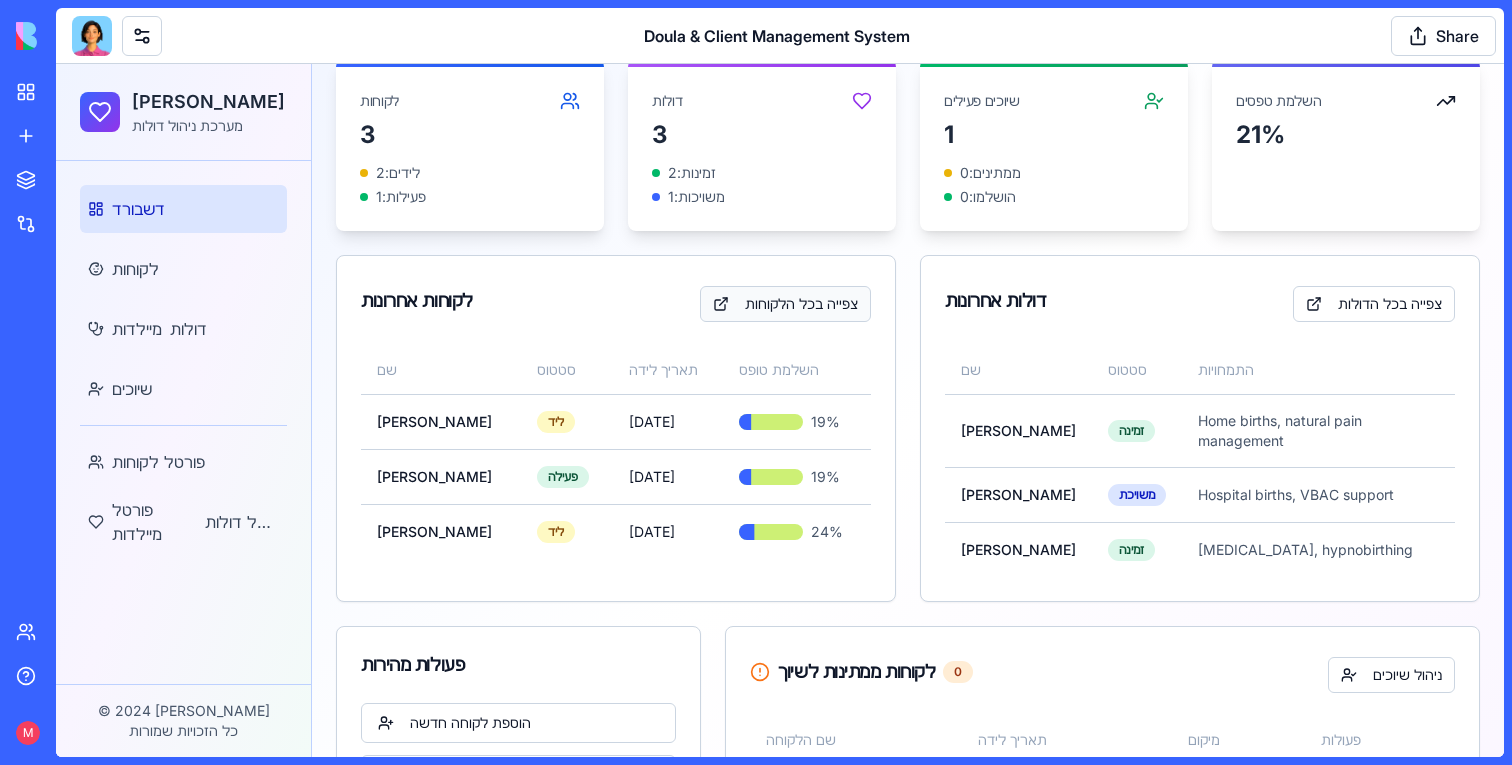 click on "צפייה בכל הלקוחות" at bounding box center (785, 304) 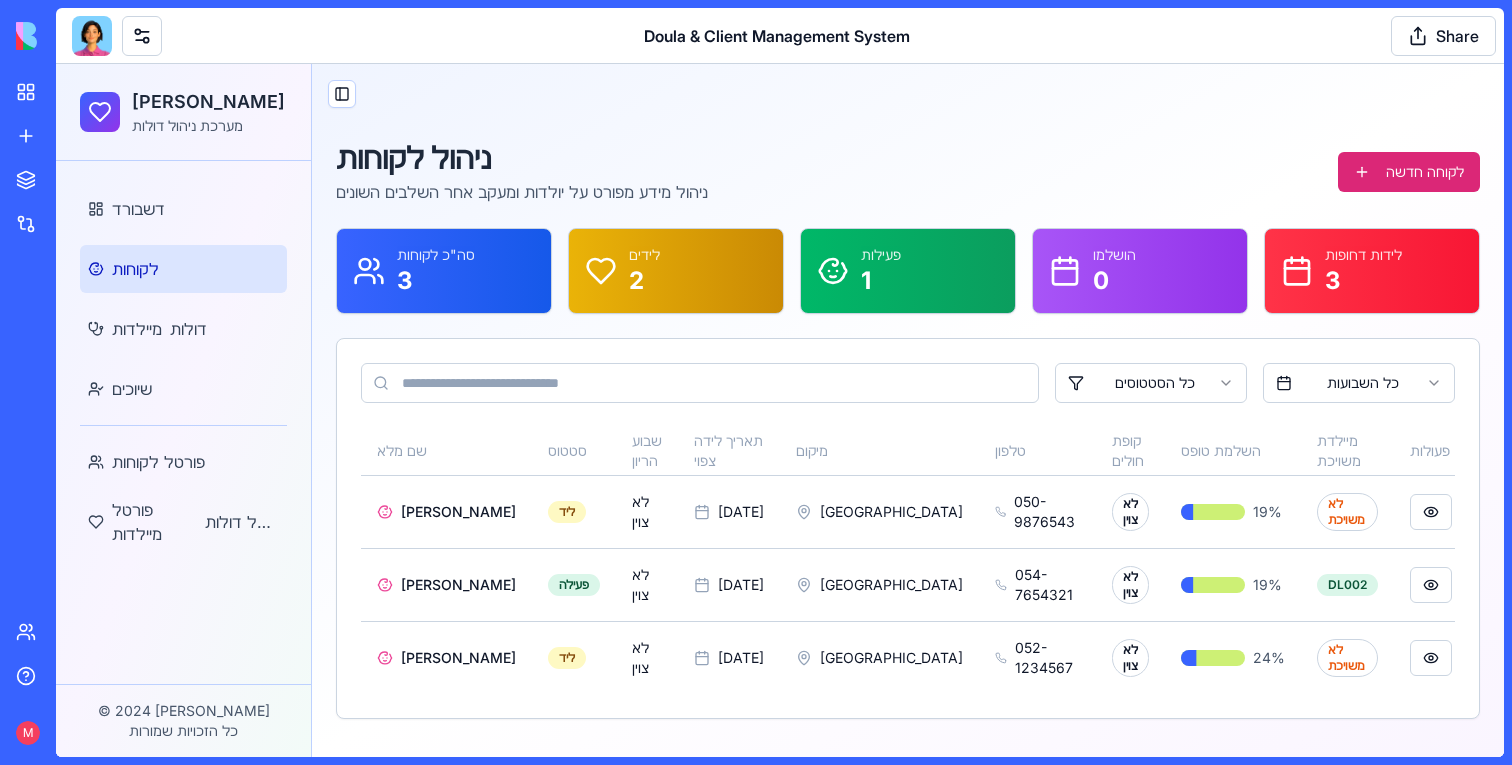 scroll, scrollTop: 0, scrollLeft: 0, axis: both 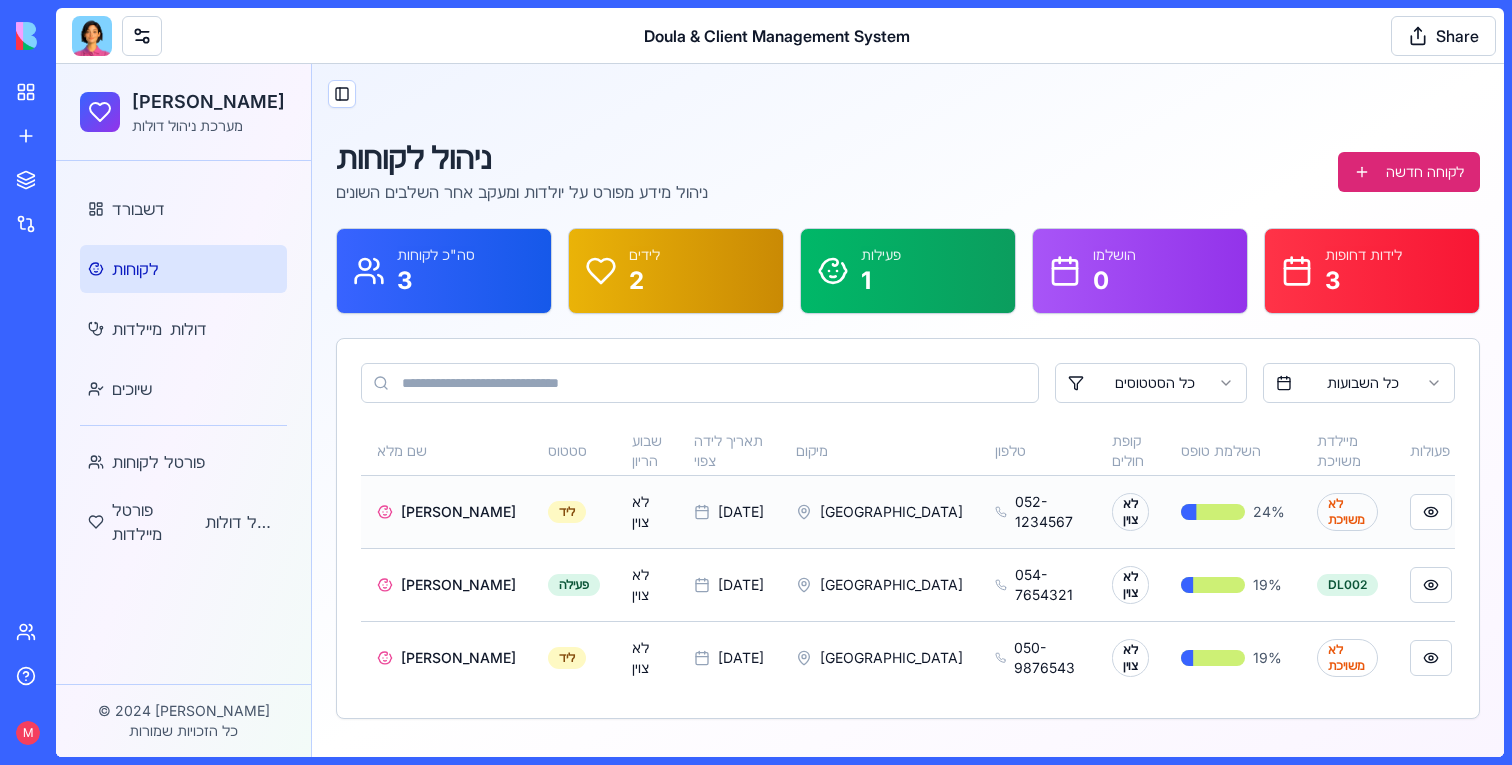 click on "לא משויכת" at bounding box center [1347, 512] 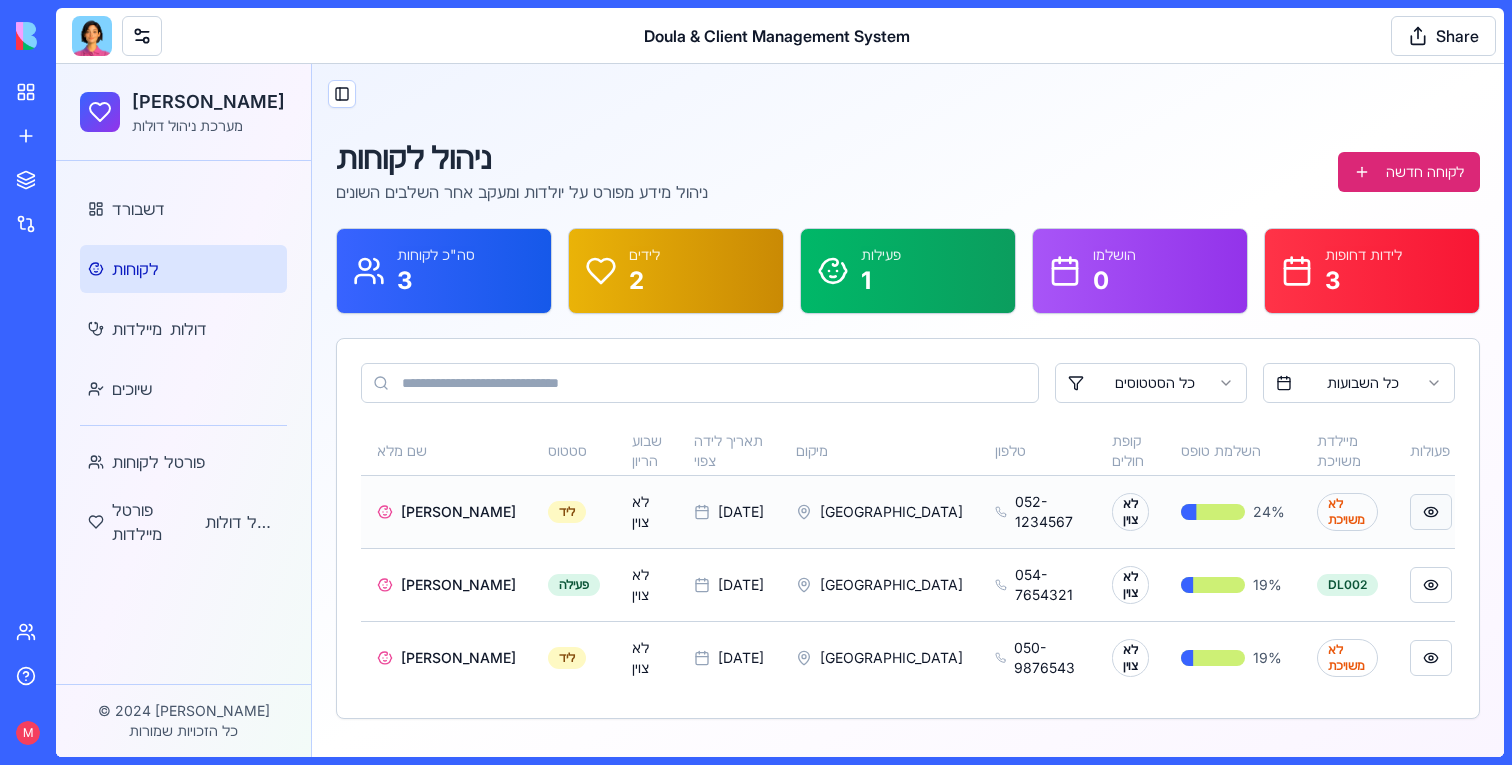 click at bounding box center [1431, 512] 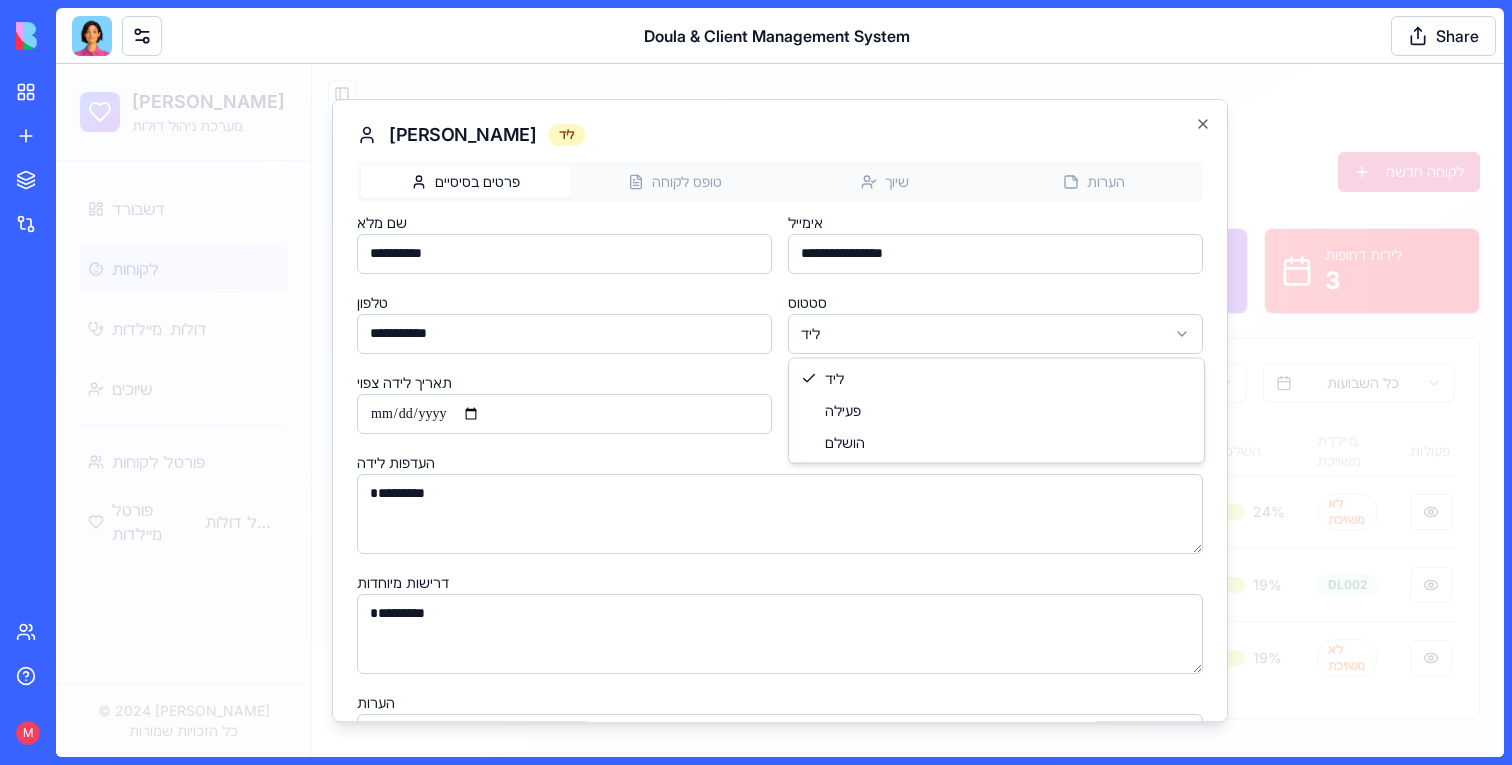click on "דולה קאר מערכת ניהול דולות דשבורד לקוחות מיילדות דולות שיוכים פורטל לקוחות פורטל מיילדות פורטל דולות © 2024 דולה קאר כל הזכויות שמורות Toggle Sidebar ניהול לקוחות ניהול מידע מפורט על יולדות ומעקב אחר השלבים השונים לקוחה חדשה סה"כ לקוחות 3 לידים 2 פעילות 1 הושלמו 0 לידות דחופות 3 כל הסטטוסים כל השבועות שם מלא סטטוס שבוע הריון תאריך לידה צפוי מיקום טלפון קופת חולים השלמת טופס מיילדת משויכת פעולות Maya Cohen ליד לא צוין 15/12/2023 Tel Aviv 052-1234567 לא צוין 24 % לא משויכת Shira Levi פעילה לא צוין 20/11/2023 Jerusalem 054-7654321 לא צוין 19 % DL002 Tamar Goldstein ליד לא צוין 10/01/2024 Haifa 050-9876543 לא צוין 19 % לא משויכת
Maya Cohen ***" at bounding box center [780, 410] 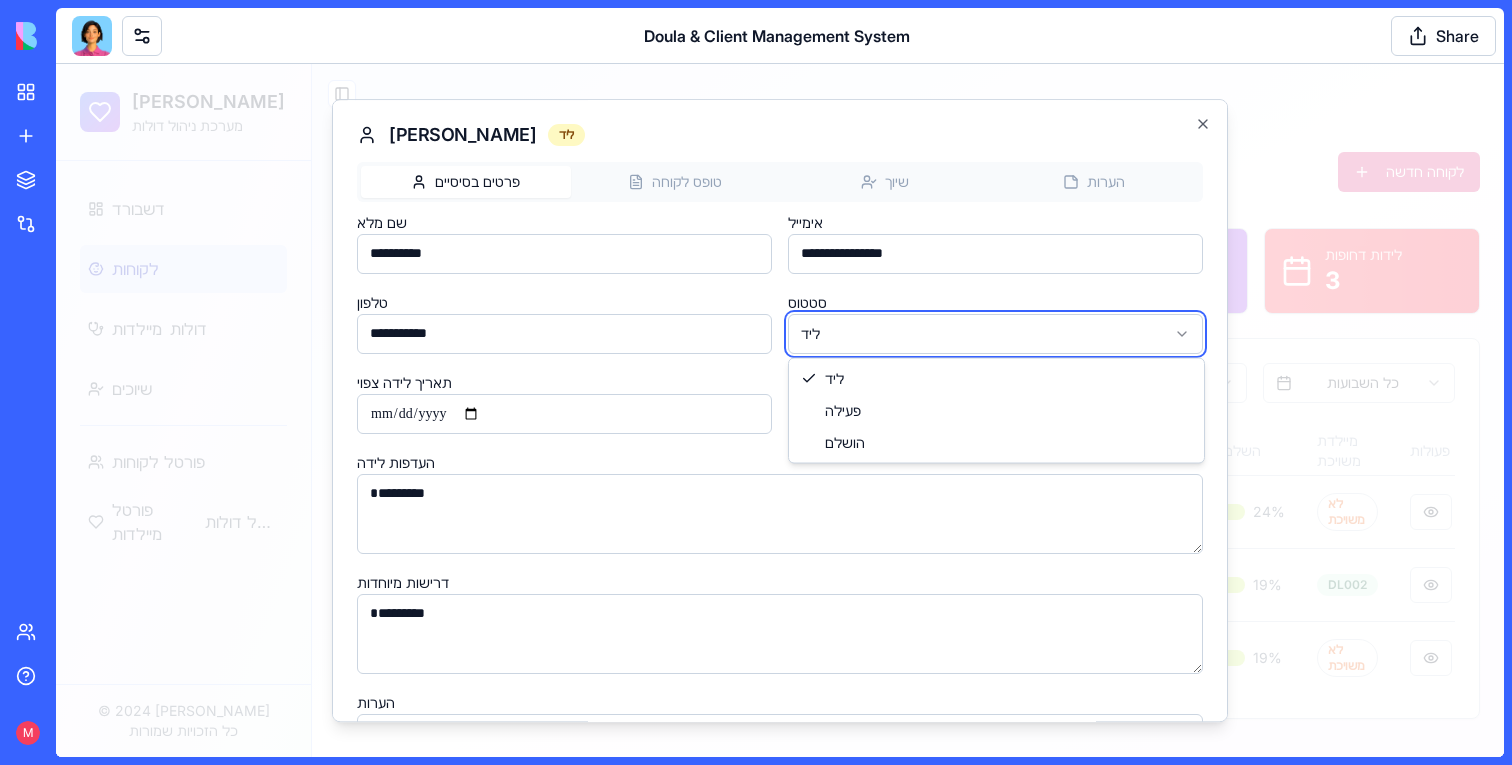 click on "דולה קאר מערכת ניהול דולות דשבורד לקוחות מיילדות דולות שיוכים פורטל לקוחות פורטל מיילדות פורטל דולות © 2024 דולה קאר כל הזכויות שמורות Toggle Sidebar ניהול לקוחות ניהול מידע מפורט על יולדות ומעקב אחר השלבים השונים לקוחה חדשה סה"כ לקוחות 3 לידים 2 פעילות 1 הושלמו 0 לידות דחופות 3 כל הסטטוסים כל השבועות שם מלא סטטוס שבוע הריון תאריך לידה צפוי מיקום טלפון קופת חולים השלמת טופס מיילדת משויכת פעולות Maya Cohen ליד לא צוין 15/12/2023 Tel Aviv 052-1234567 לא צוין 24 % לא משויכת Shira Levi פעילה לא צוין 20/11/2023 Jerusalem 054-7654321 לא צוין 19 % DL002 Tamar Goldstein ליד לא צוין 10/01/2024 Haifa 050-9876543 לא צוין 19 % לא משויכת
Maya Cohen ***" at bounding box center [780, 410] 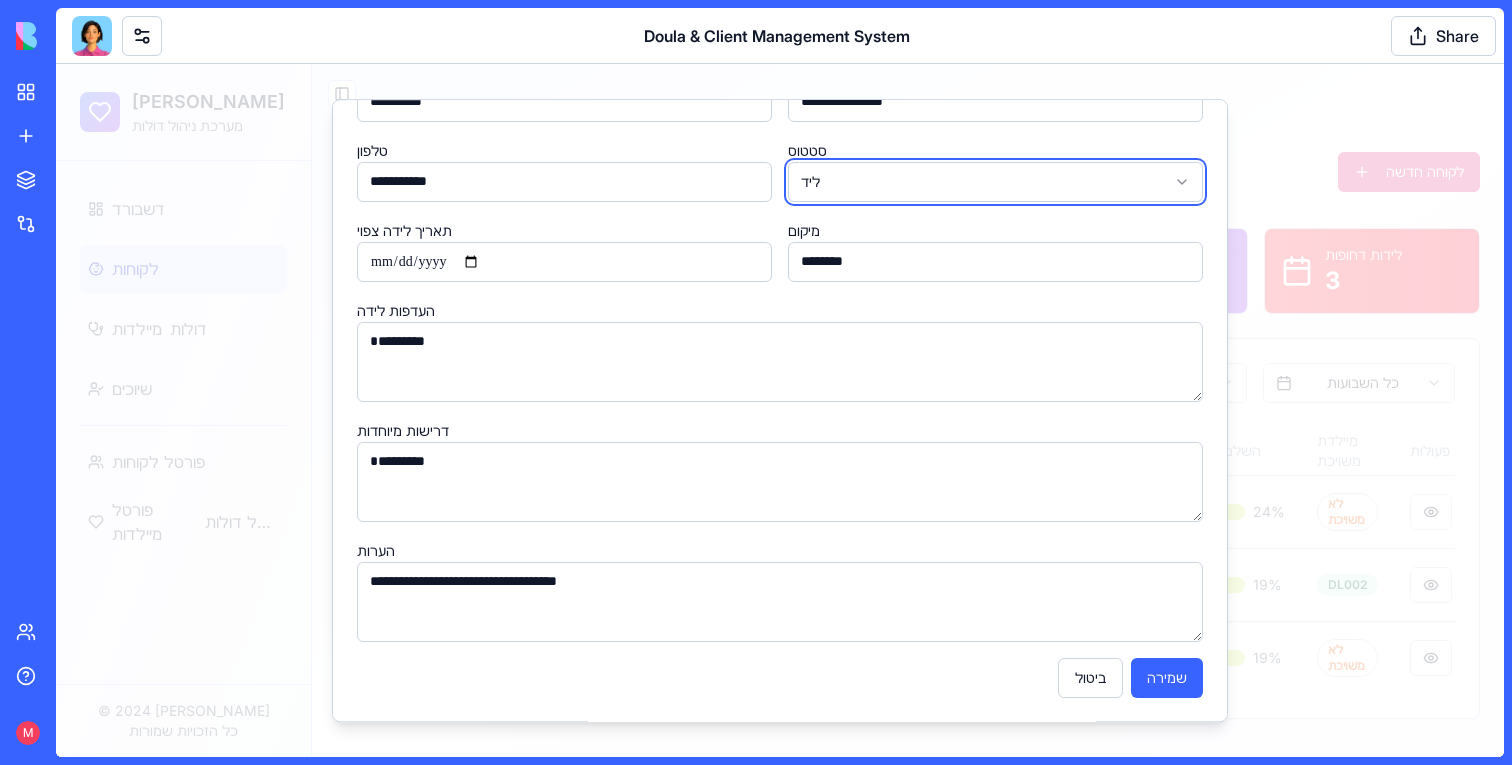 scroll, scrollTop: 0, scrollLeft: 0, axis: both 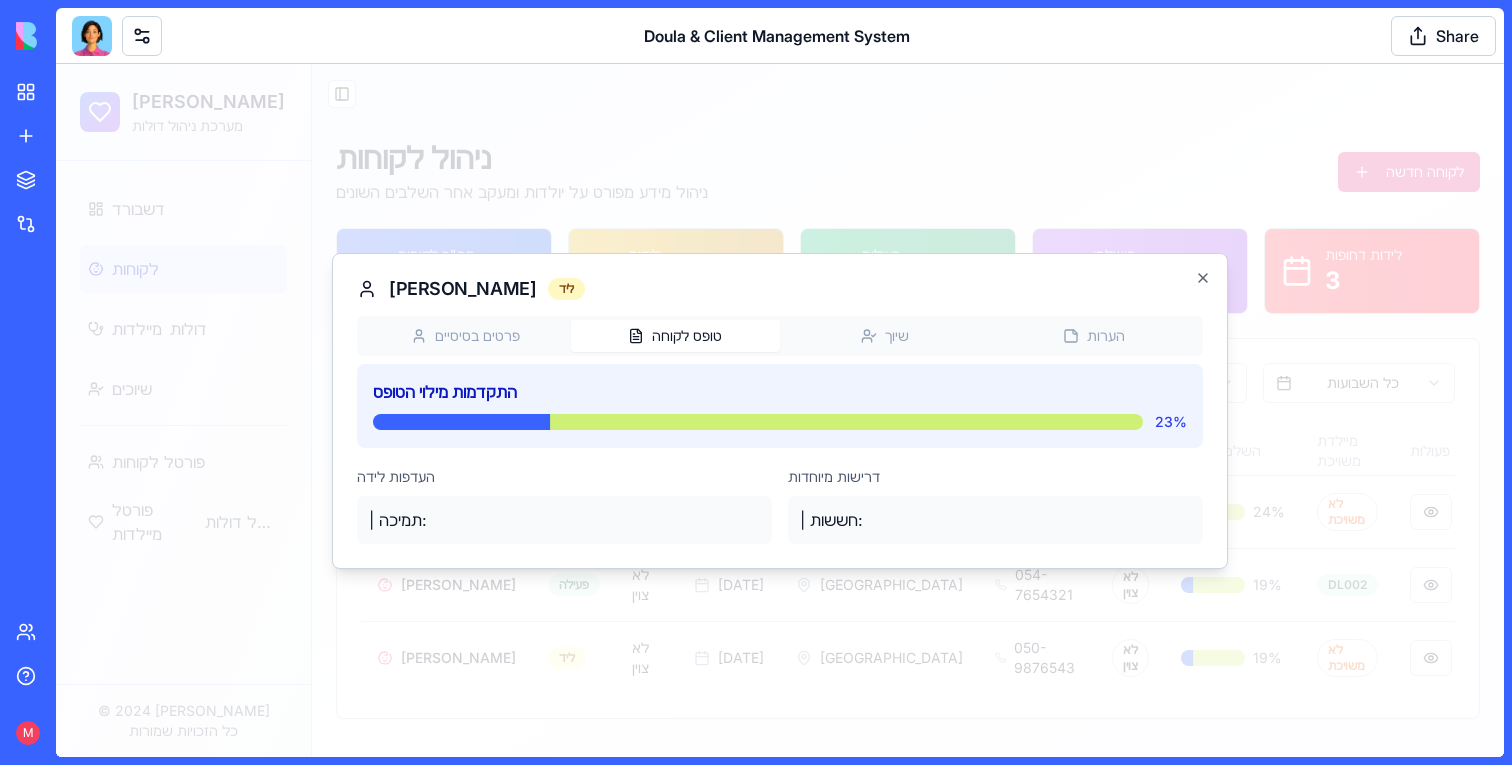 click on "דולה קאר מערכת ניהול דולות דשבורד לקוחות מיילדות דולות שיוכים פורטל לקוחות פורטל מיילדות פורטל דולות © 2024 דולה קאר כל הזכויות שמורות Toggle Sidebar ניהול לקוחות ניהול מידע מפורט על יולדות ומעקב אחר השלבים השונים לקוחה חדשה סה"כ לקוחות 3 לידים 2 פעילות 1 הושלמו 0 לידות דחופות 3 כל הסטטוסים כל השבועות שם מלא סטטוס שבוע הריון תאריך לידה צפוי מיקום טלפון קופת חולים השלמת טופס מיילדת משויכת פעולות Maya Cohen ליד לא צוין 15/12/2023 Tel Aviv 052-1234567 לא צוין 24 % לא משויכת Shira Levi פעילה לא צוין 20/11/2023 Jerusalem 054-7654321 לא צוין 19 % DL002 Tamar Goldstein ליד לא צוין 10/01/2024 Haifa 050-9876543 לא צוין 19 % לא משויכת
Maya Cohen 23" at bounding box center (780, 410) 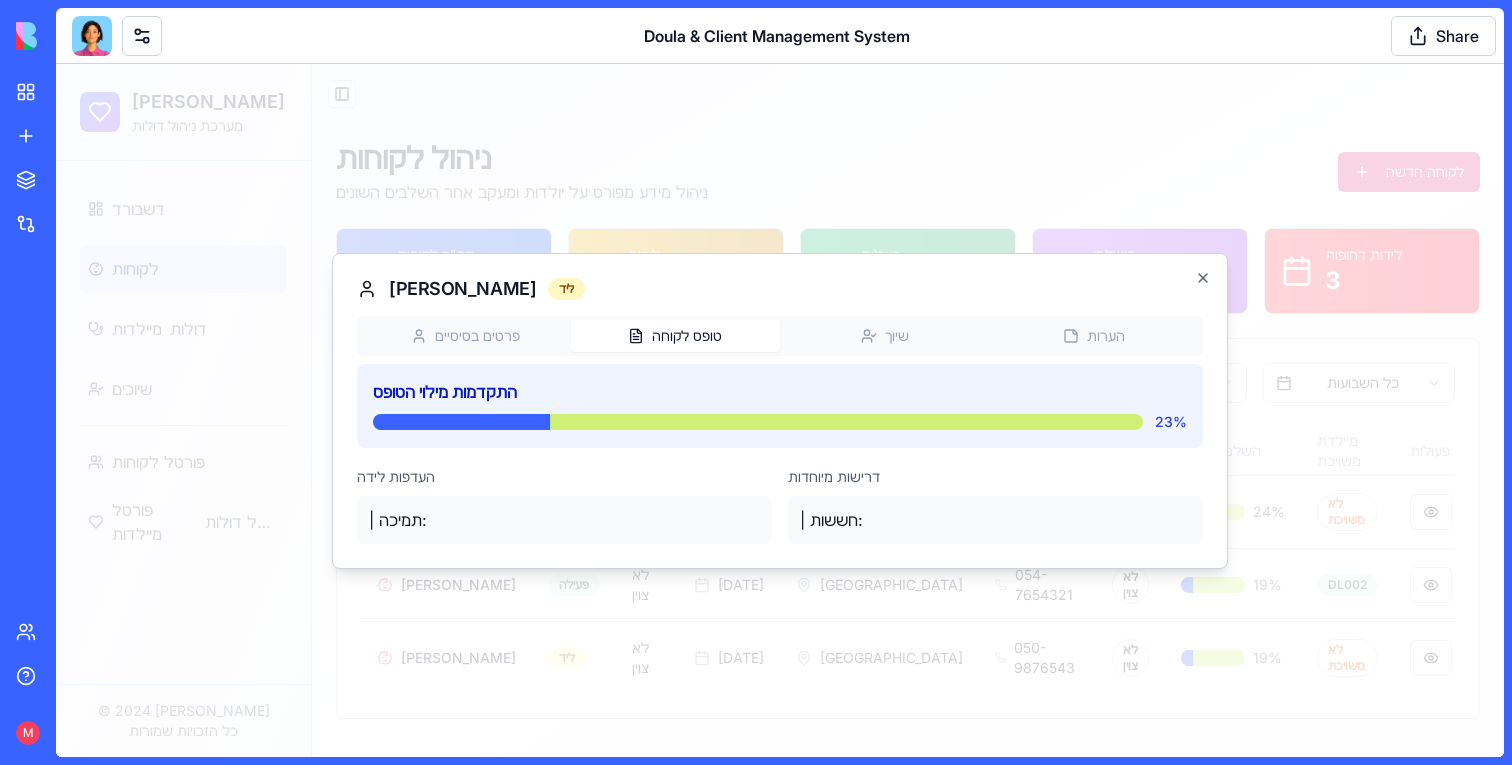 click on "Maya Cohen ליד פרטים בסיסיים טופס לקוחה שיוך הערות התקדמות מילוי הטופס 23 % העדפות לידה  | תמיכה:  דרישות מיוחדות  | חששות:  Close" at bounding box center [780, 411] 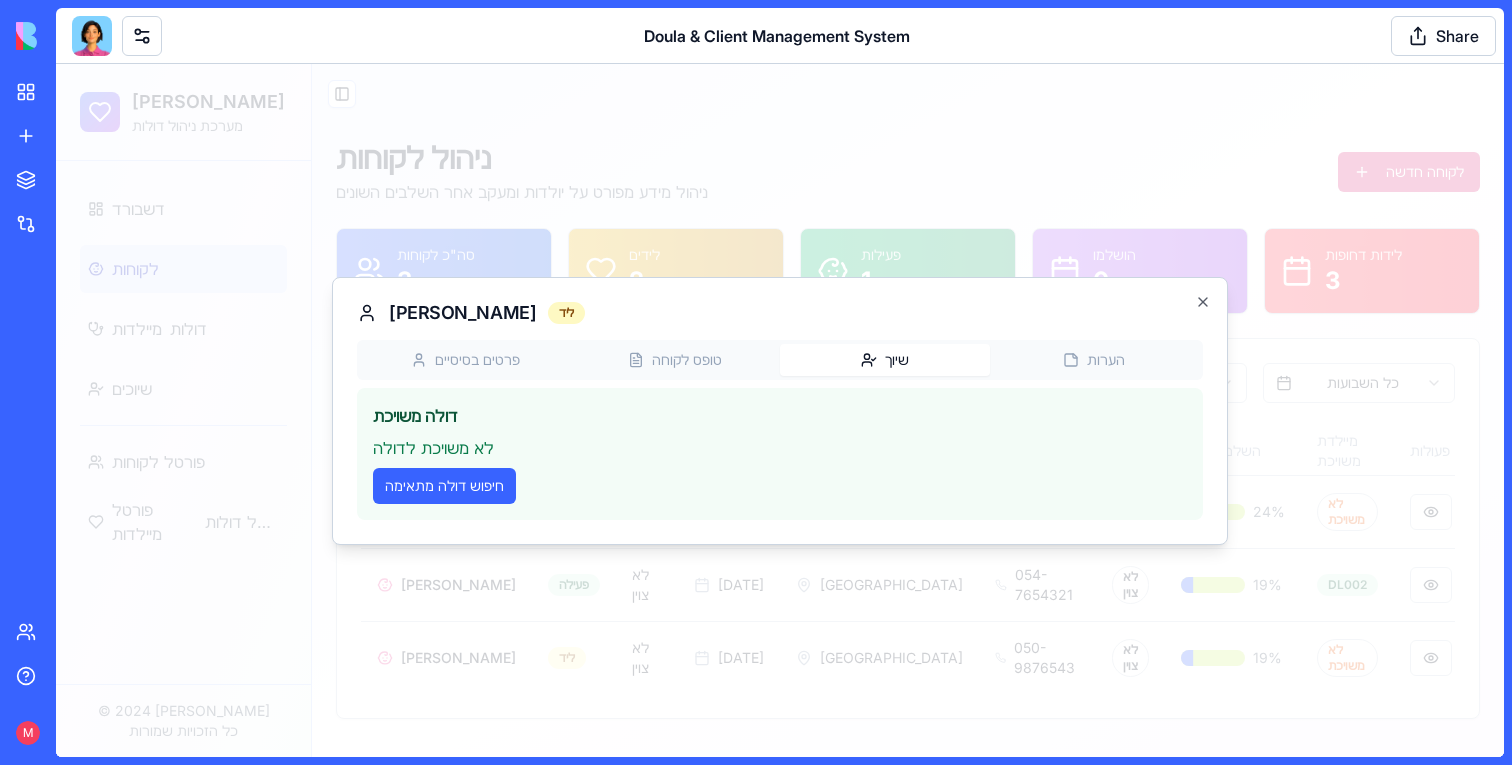 click on "פרטים בסיסיים טופס לקוחה שיוך הערות דולה משויכת לא משויכת לדולה חיפוש דולה מתאימה" at bounding box center (780, 430) 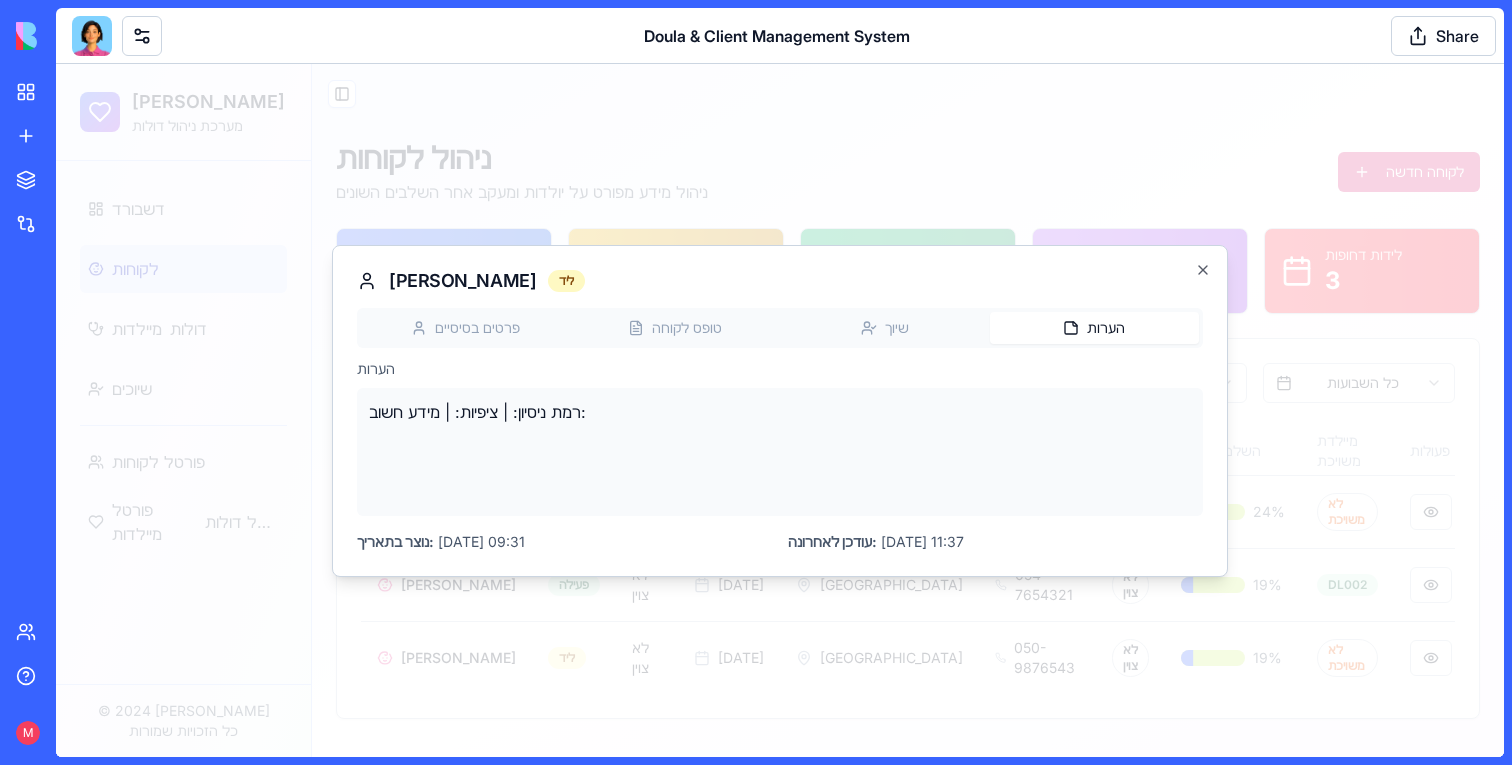click at bounding box center (780, 410) 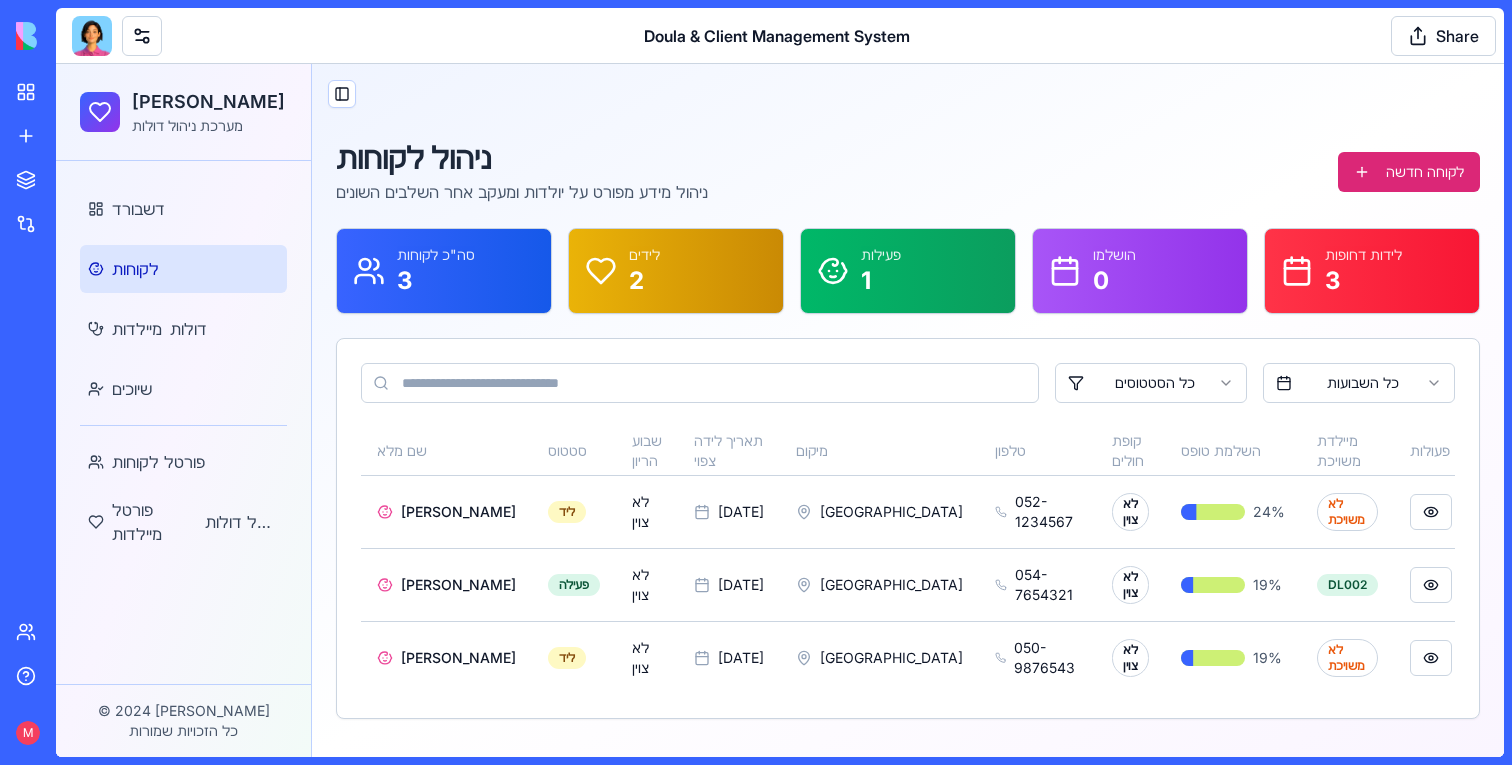 click on "דשבורד לקוחות מיילדות דולות שיוכים פורטל לקוחות פורטל מיילדות פורטל דולות" at bounding box center (183, 365) 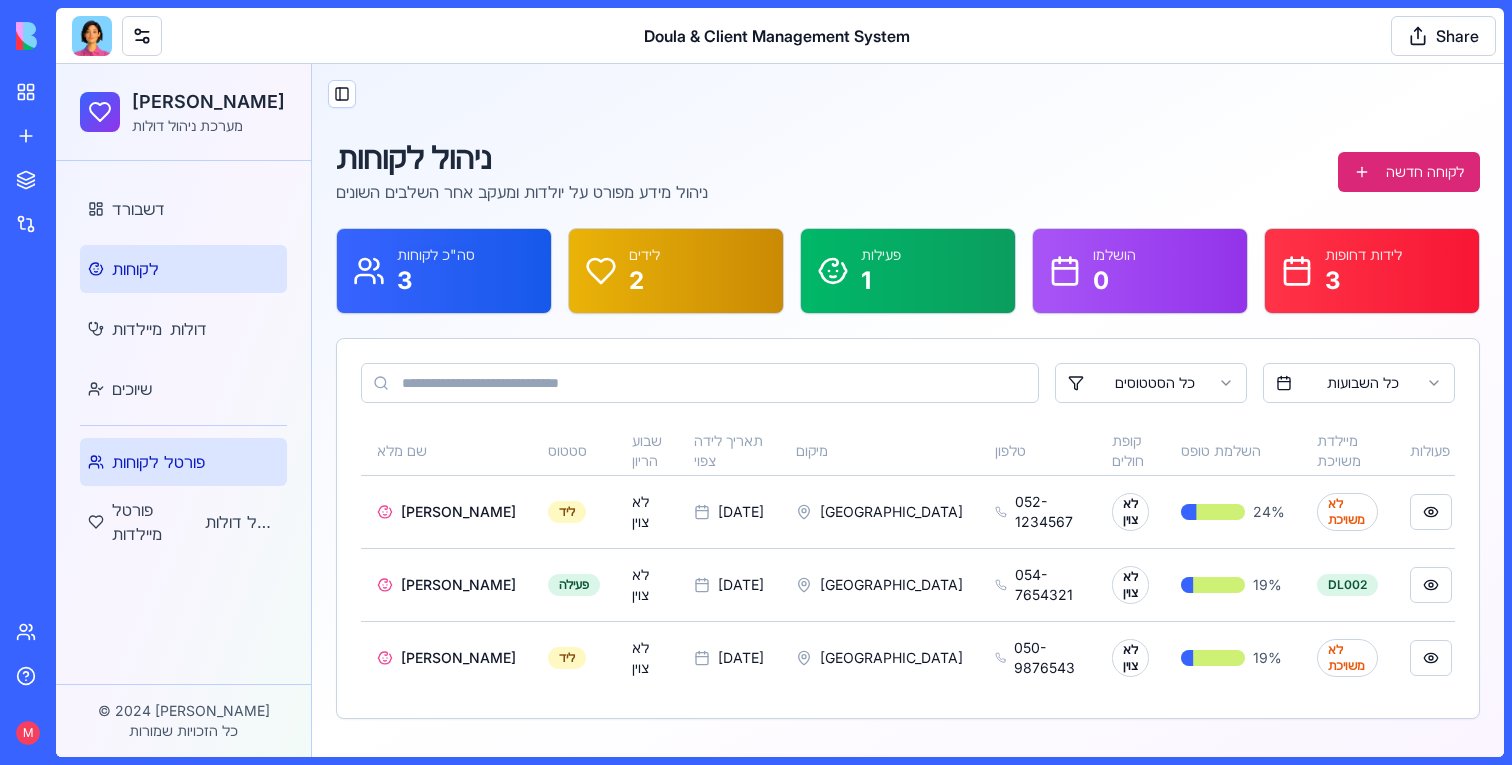 click on "פורטל לקוחות" at bounding box center (183, 462) 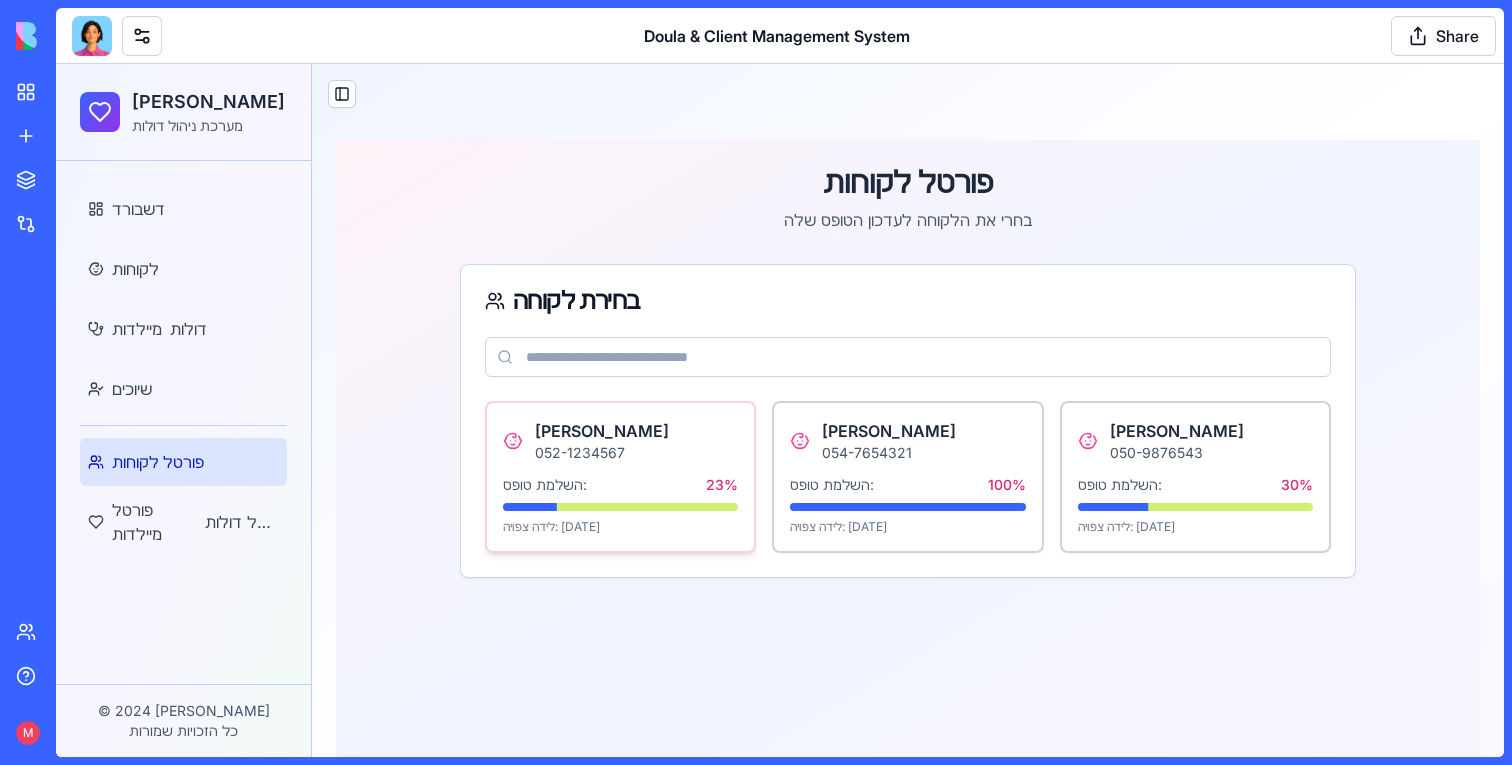 click on "השלמת טופס: 23 %" at bounding box center [620, 485] 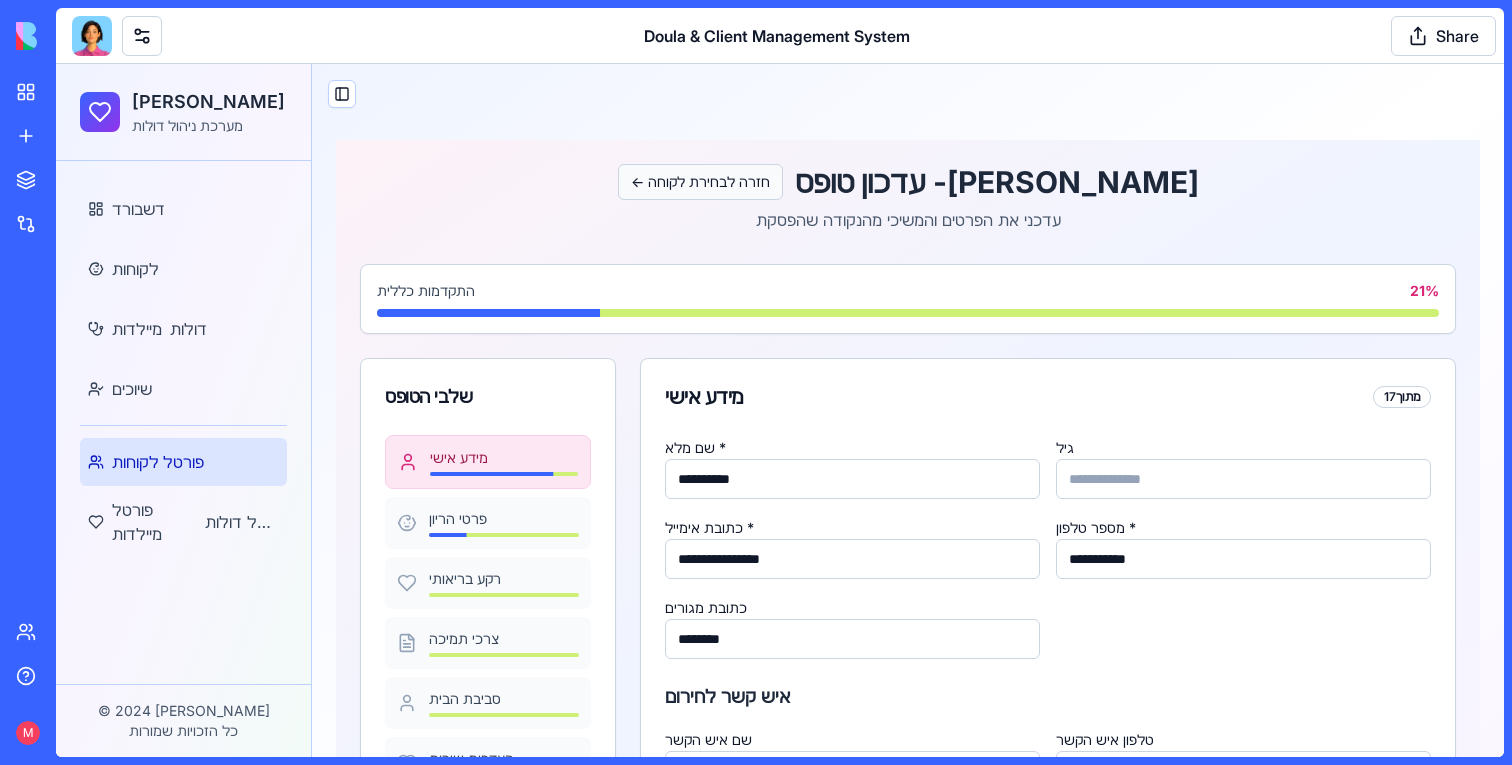 click on "← חזרה לבחירת לקוחה" at bounding box center (700, 182) 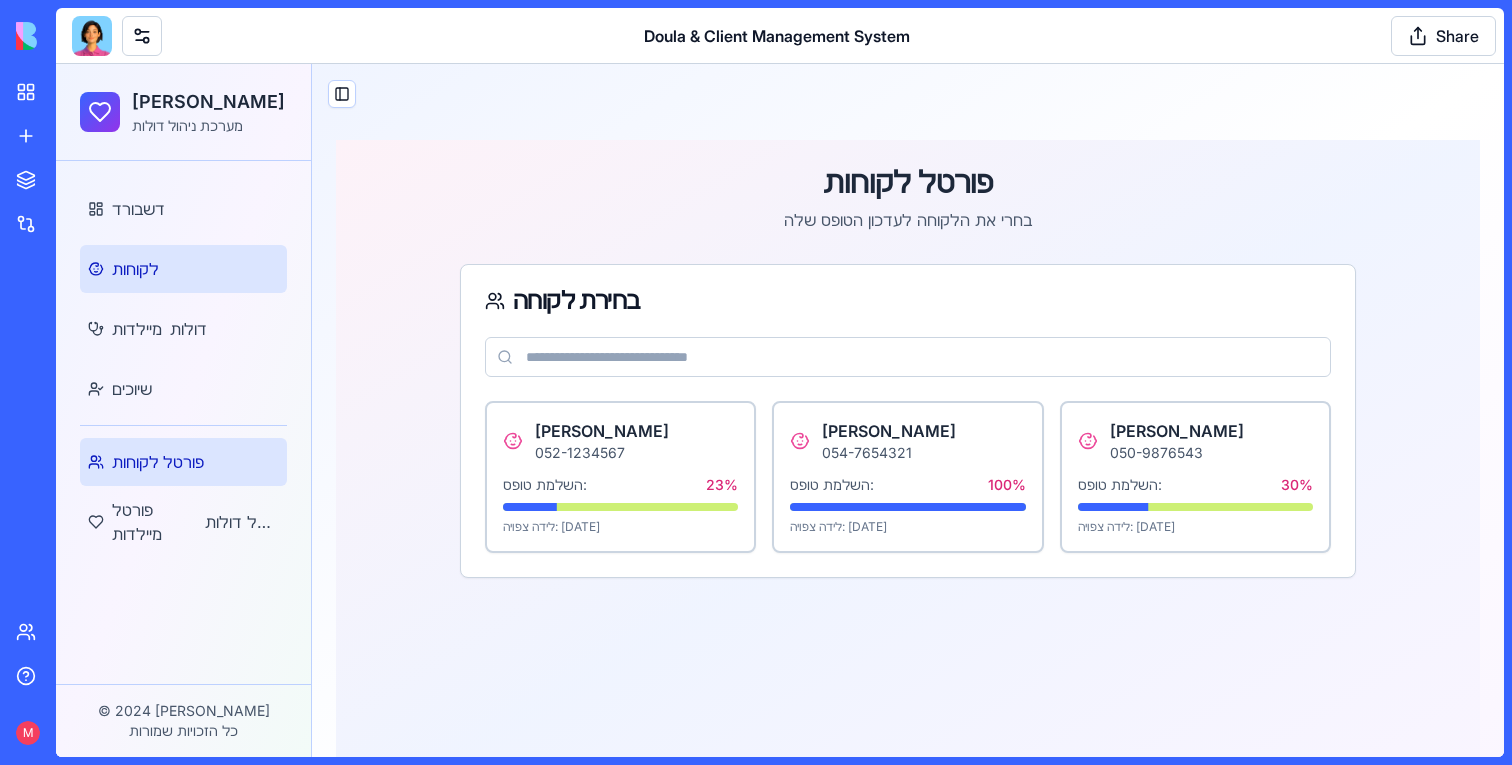 click on "לקוחות" at bounding box center [183, 269] 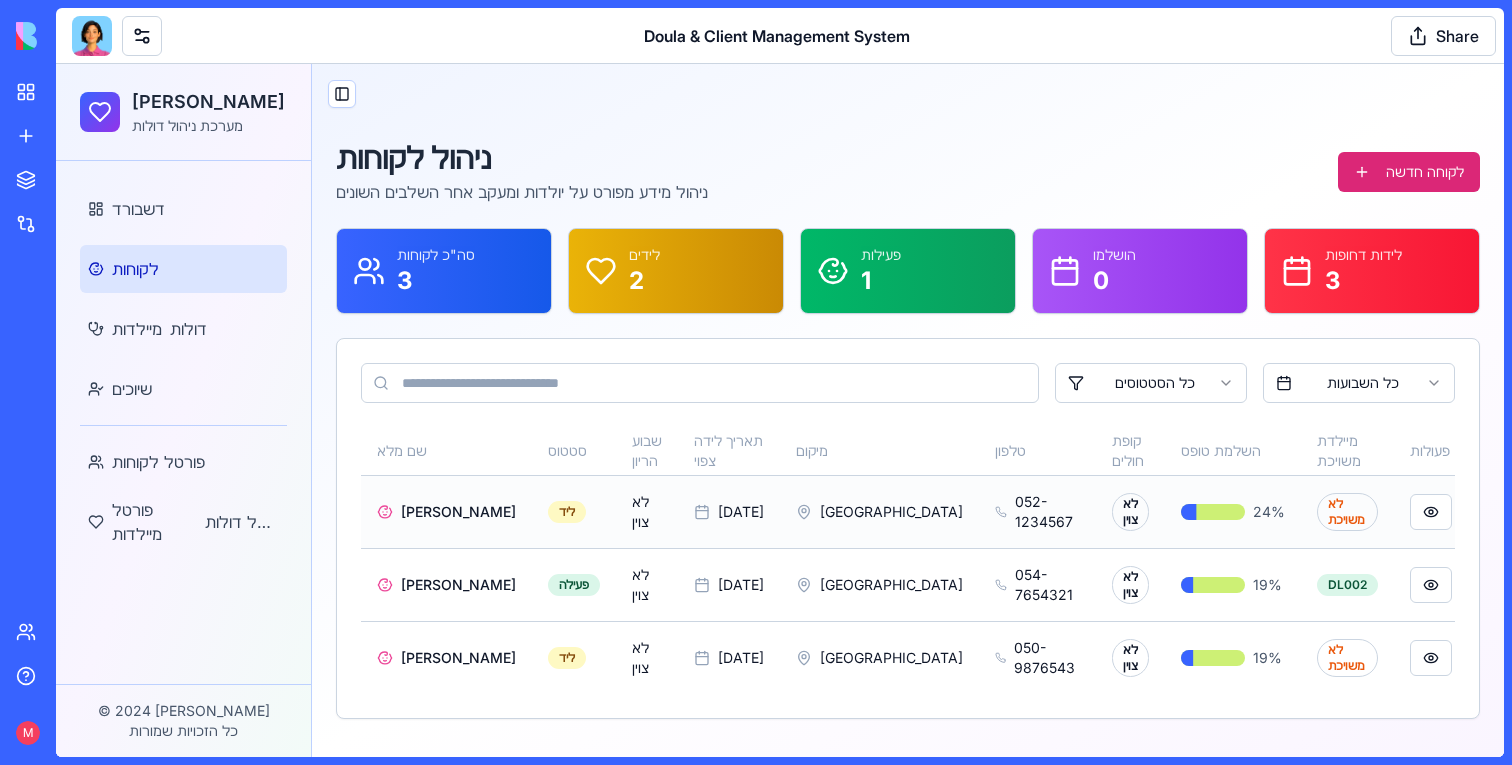 click on "לא משויכת" at bounding box center [1347, 512] 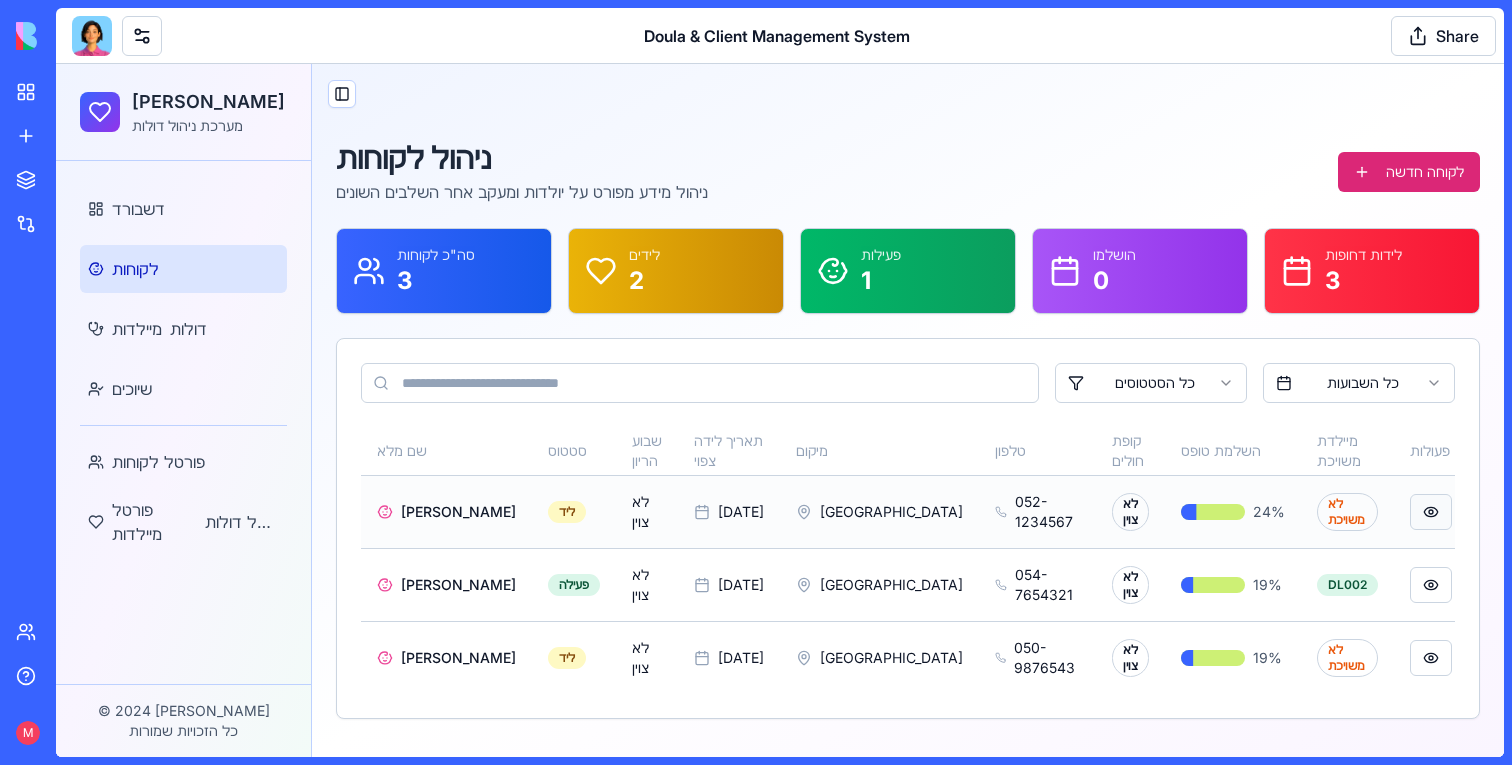 click at bounding box center (1431, 512) 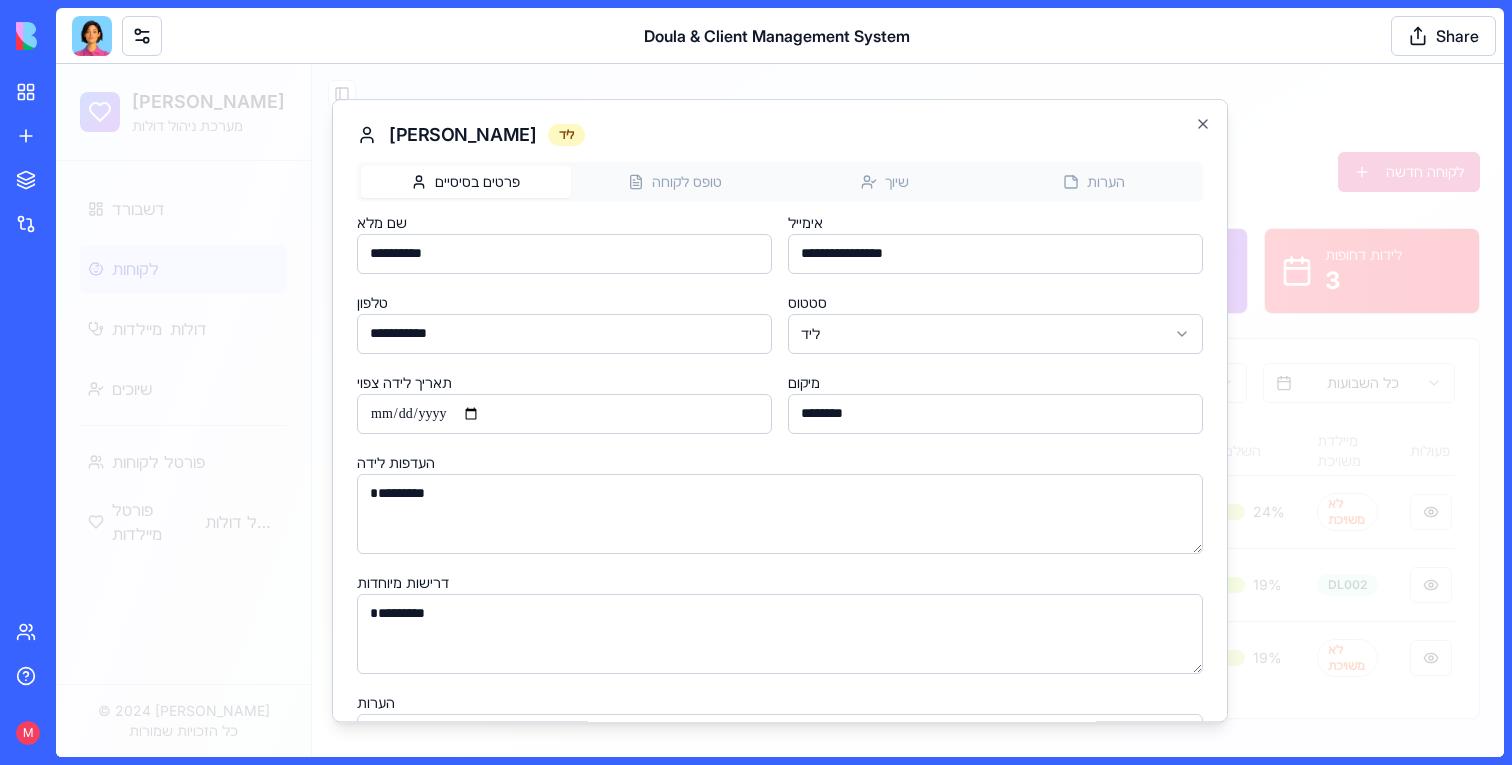 click on "דולה קאר מערכת ניהול דולות דשבורד לקוחות מיילדות דולות שיוכים פורטל לקוחות פורטל מיילדות פורטל דולות © 2024 דולה קאר כל הזכויות שמורות Toggle Sidebar ניהול לקוחות ניהול מידע מפורט על יולדות ומעקב אחר השלבים השונים לקוחה חדשה סה"כ לקוחות 3 לידים 2 פעילות 1 הושלמו 0 לידות דחופות 3 כל הסטטוסים כל השבועות שם מלא סטטוס שבוע הריון תאריך לידה צפוי מיקום טלפון קופת חולים השלמת טופס מיילדת משויכת פעולות Maya Cohen ליד לא צוין 15/12/2023 Tel Aviv 052-1234567 לא צוין 24 % לא משויכת Shira Levi פעילה לא צוין 20/11/2023 Jerusalem 054-7654321 לא צוין 19 % DL002 Tamar Goldstein ליד לא צוין 10/01/2024 Haifa 050-9876543 לא צוין 19 % לא משויכת
Maya Cohen ***" at bounding box center (780, 410) 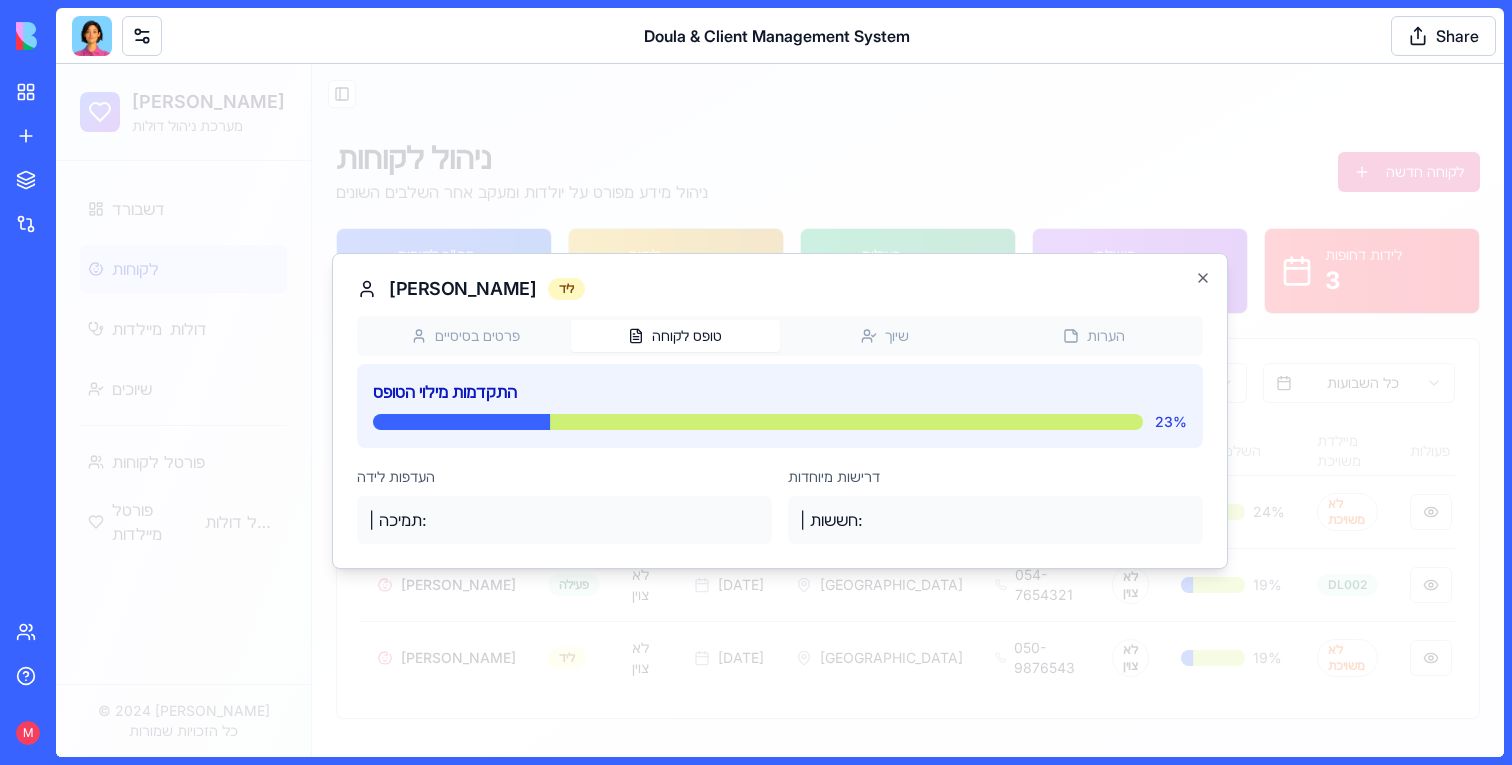 click at bounding box center (780, 410) 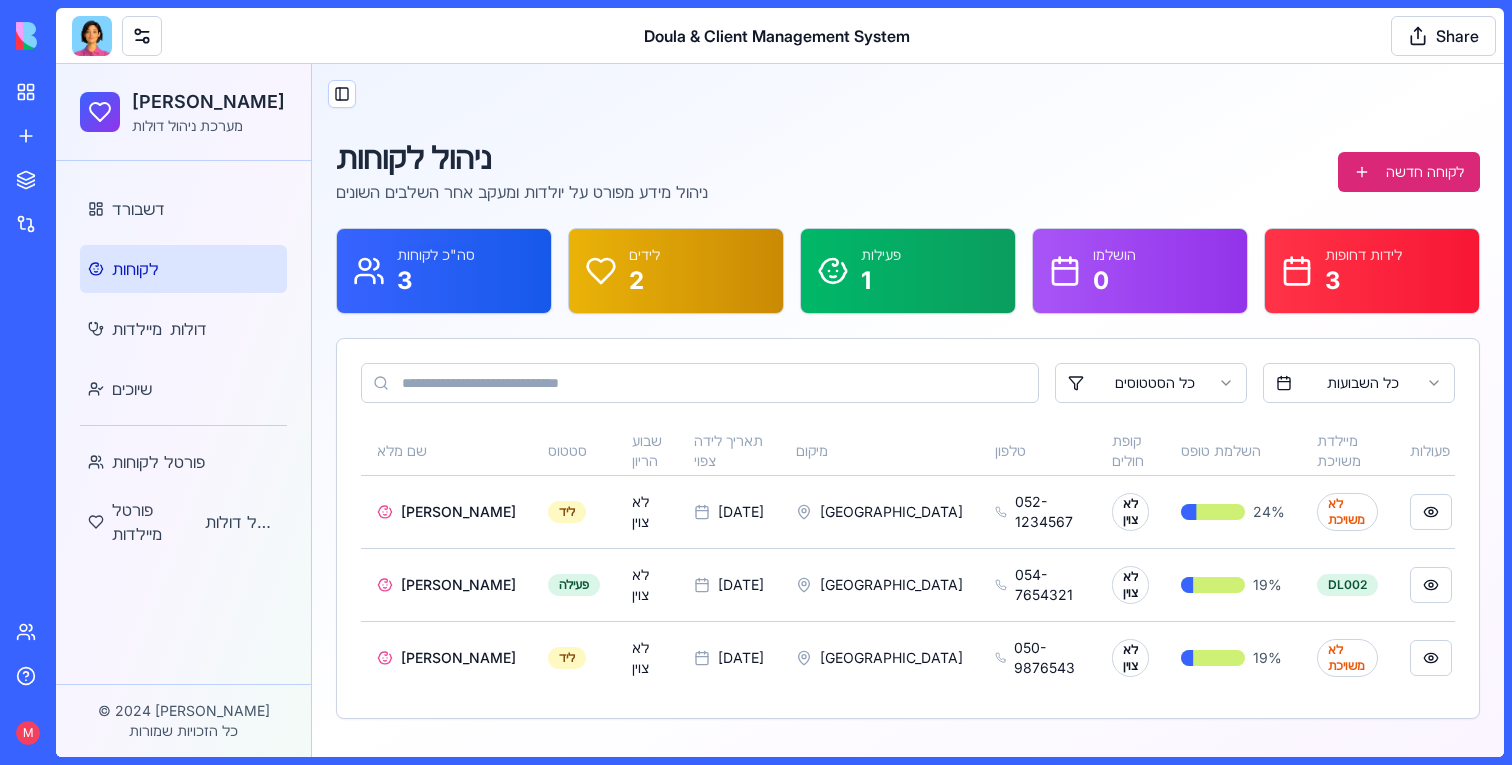 click at bounding box center (92, 36) 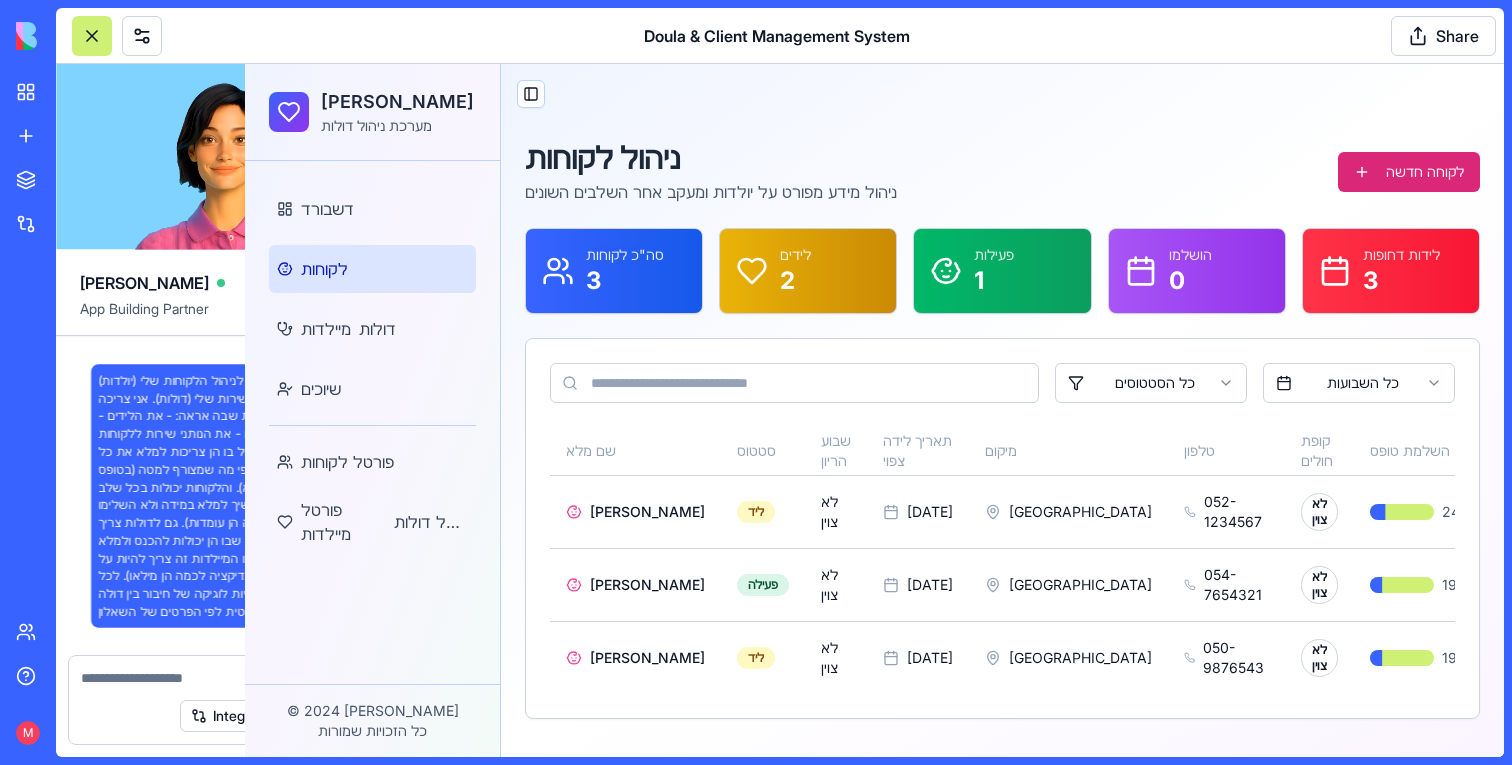 scroll, scrollTop: 11505, scrollLeft: 0, axis: vertical 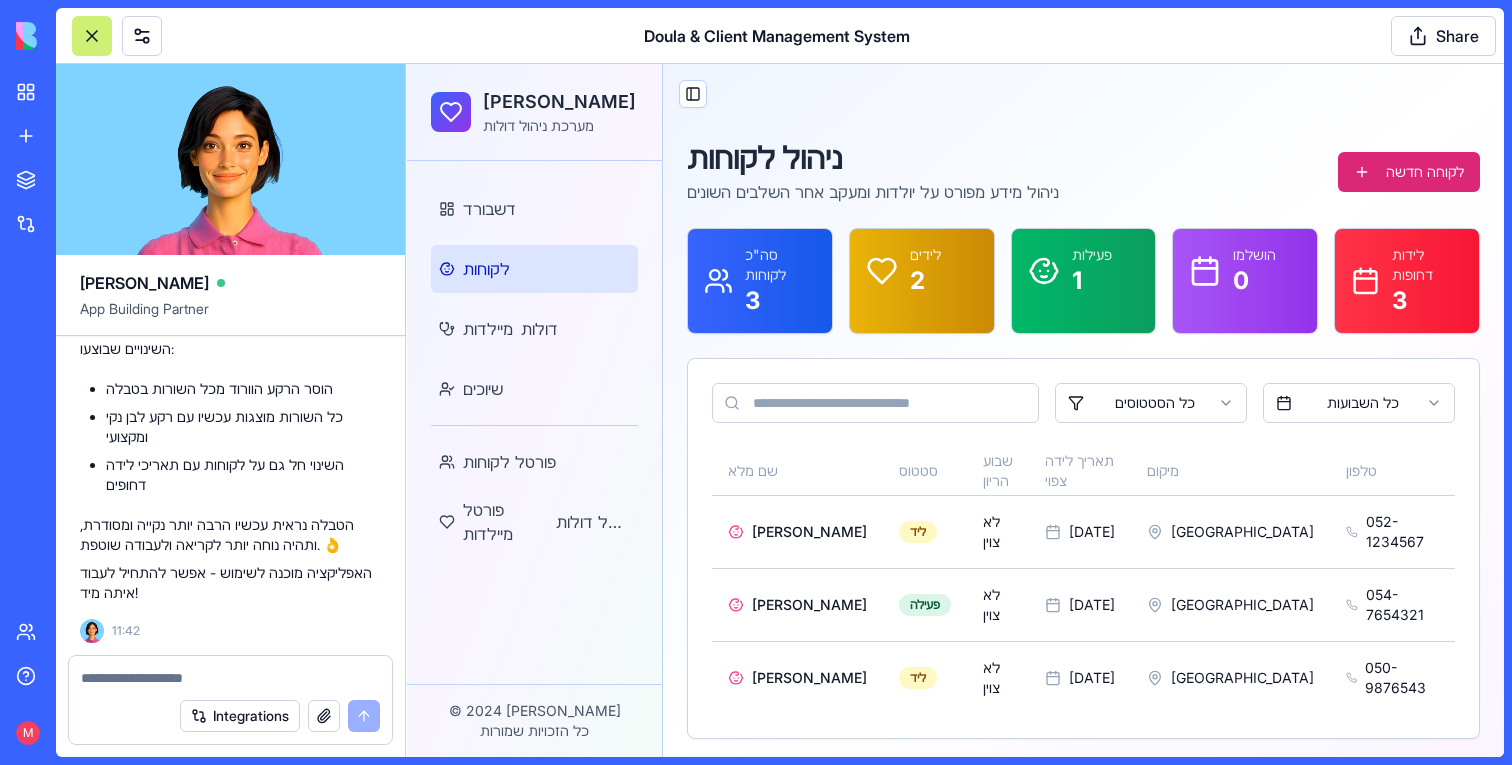 click on "Integrations" at bounding box center (230, 716) 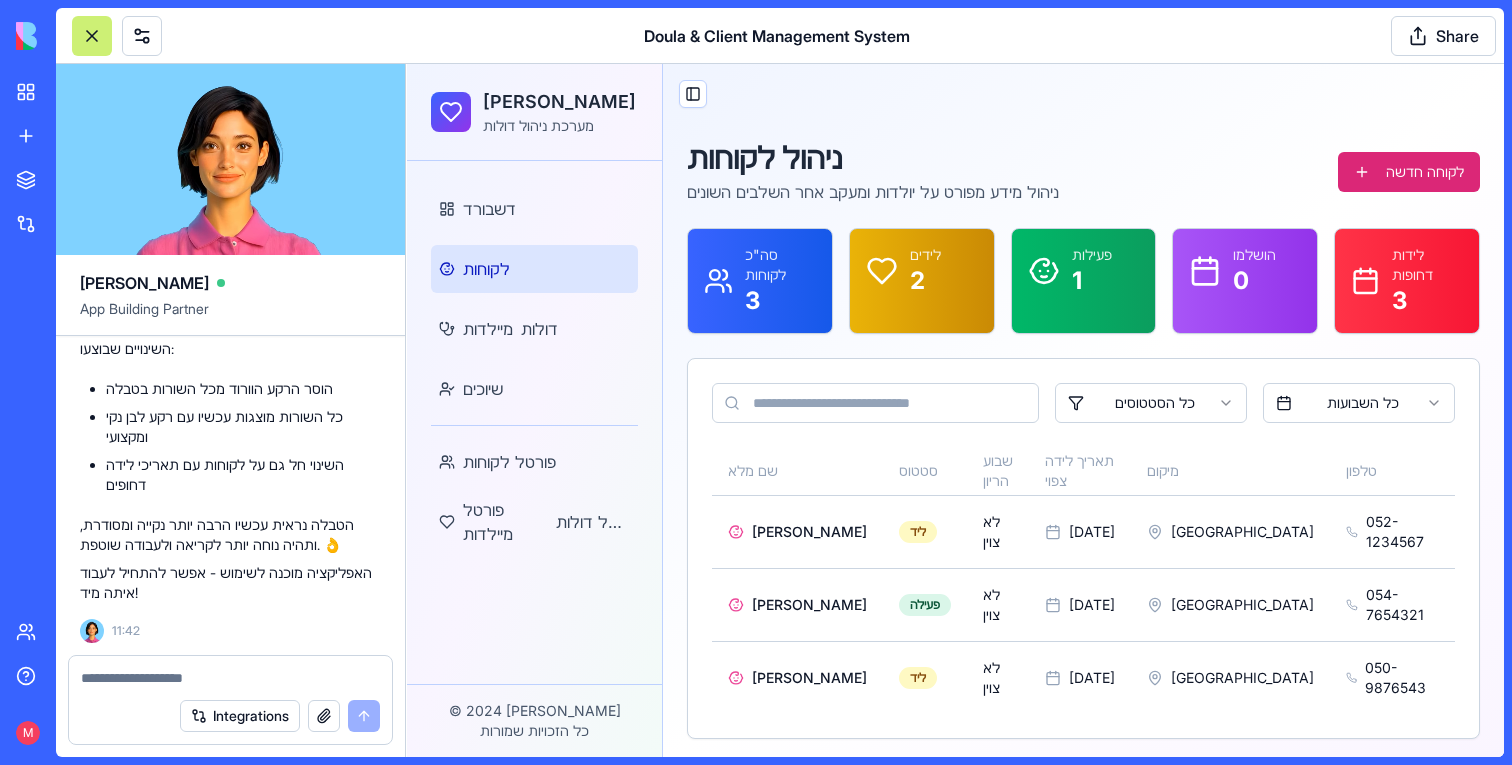 click at bounding box center (230, 678) 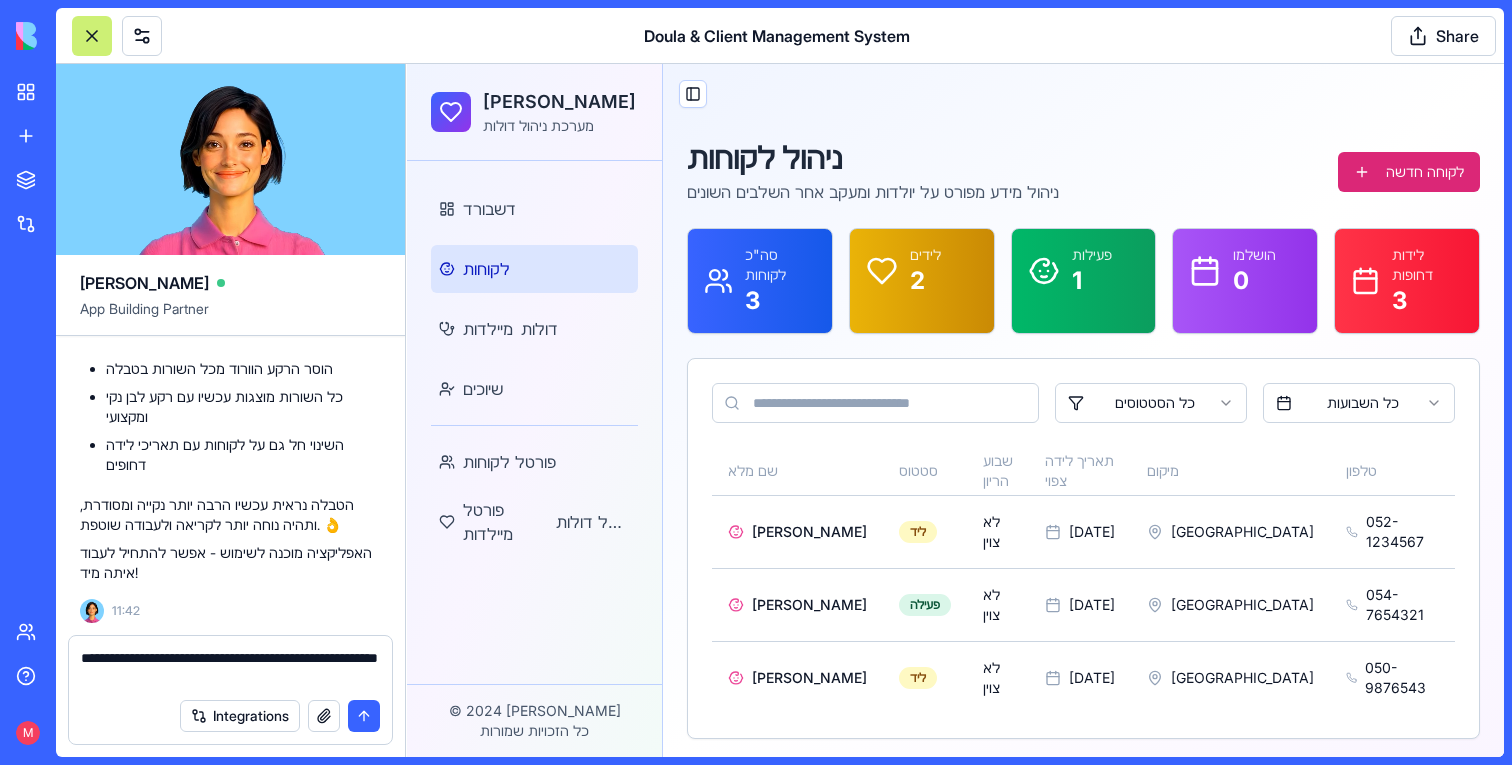 type on "**********" 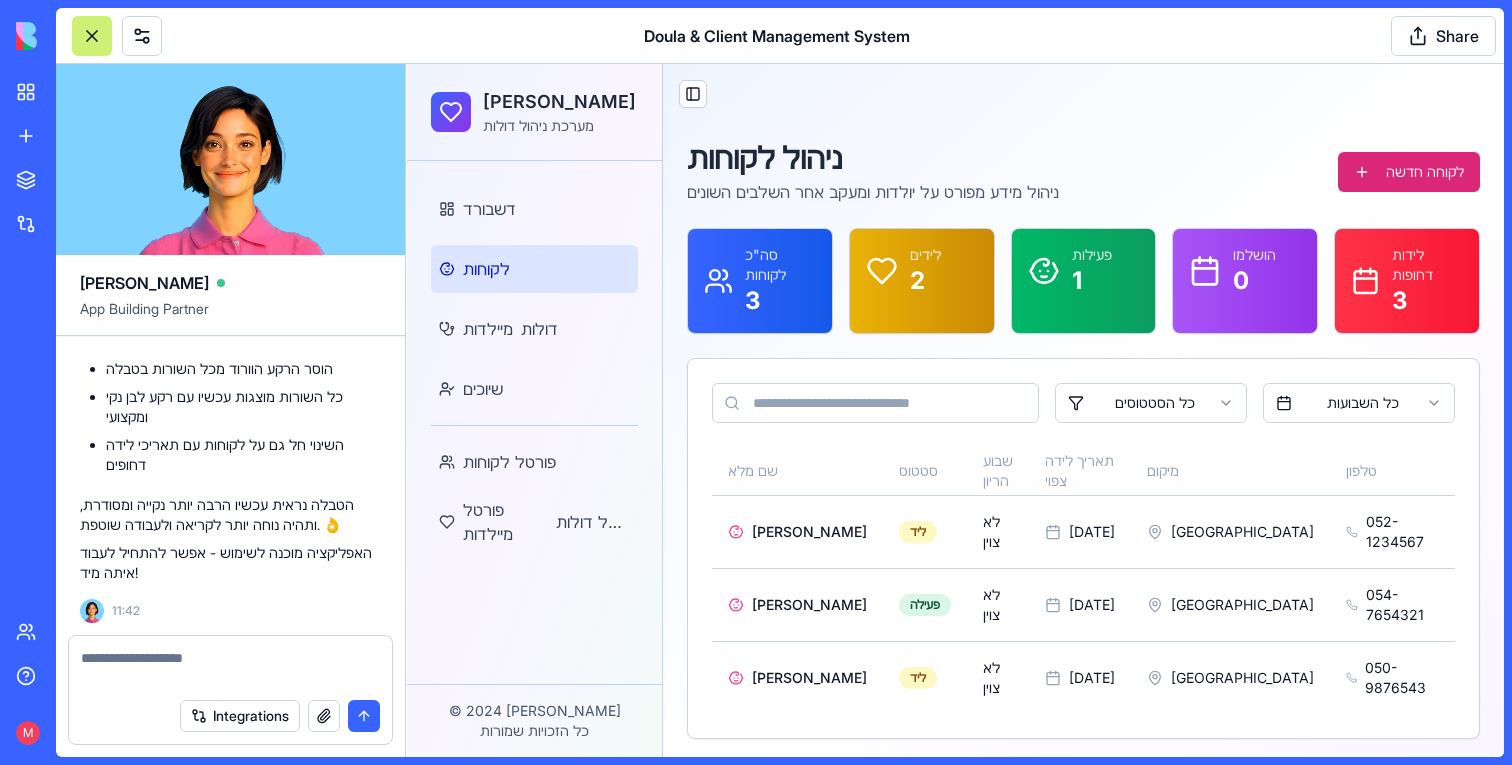 scroll, scrollTop: 11601, scrollLeft: 0, axis: vertical 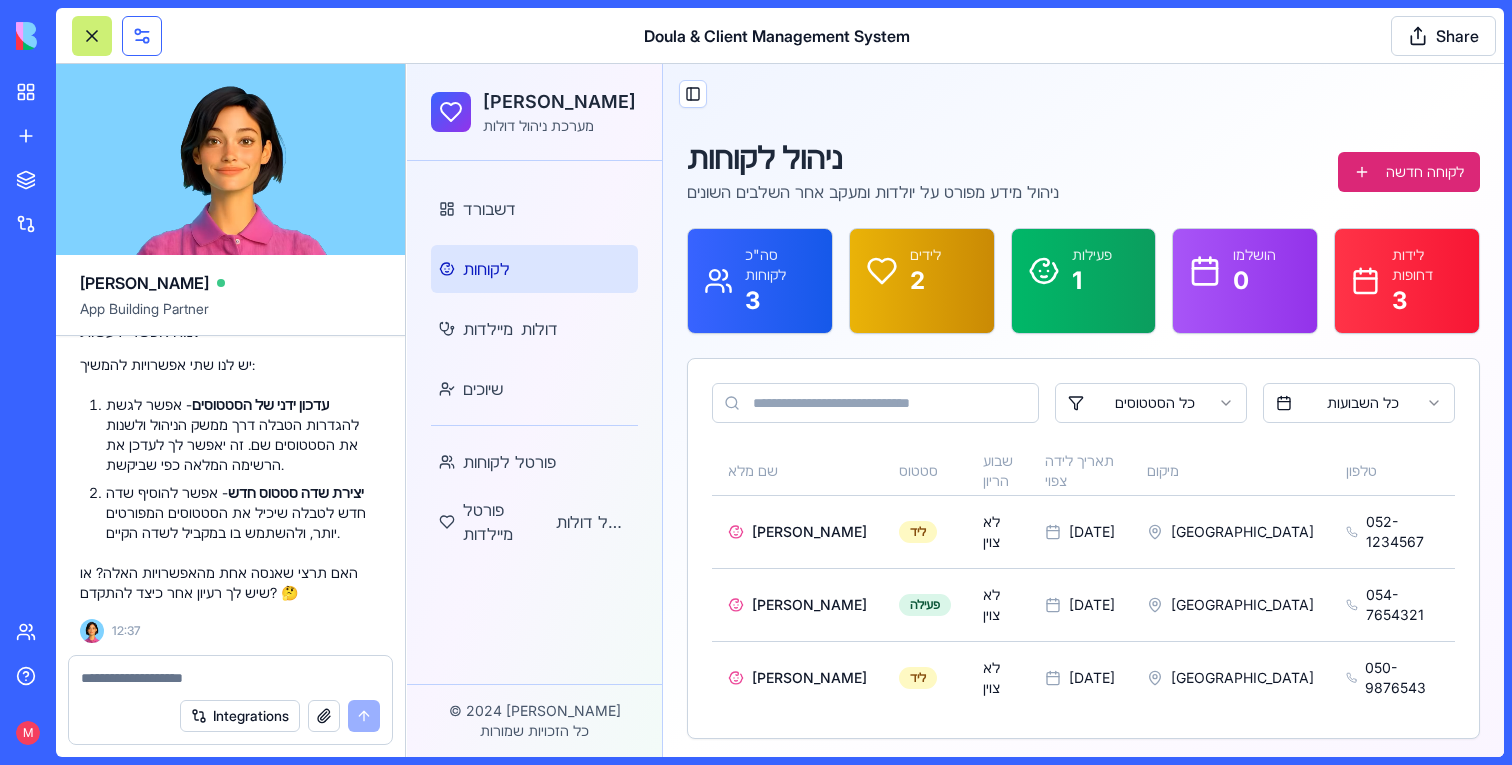 click at bounding box center (142, 36) 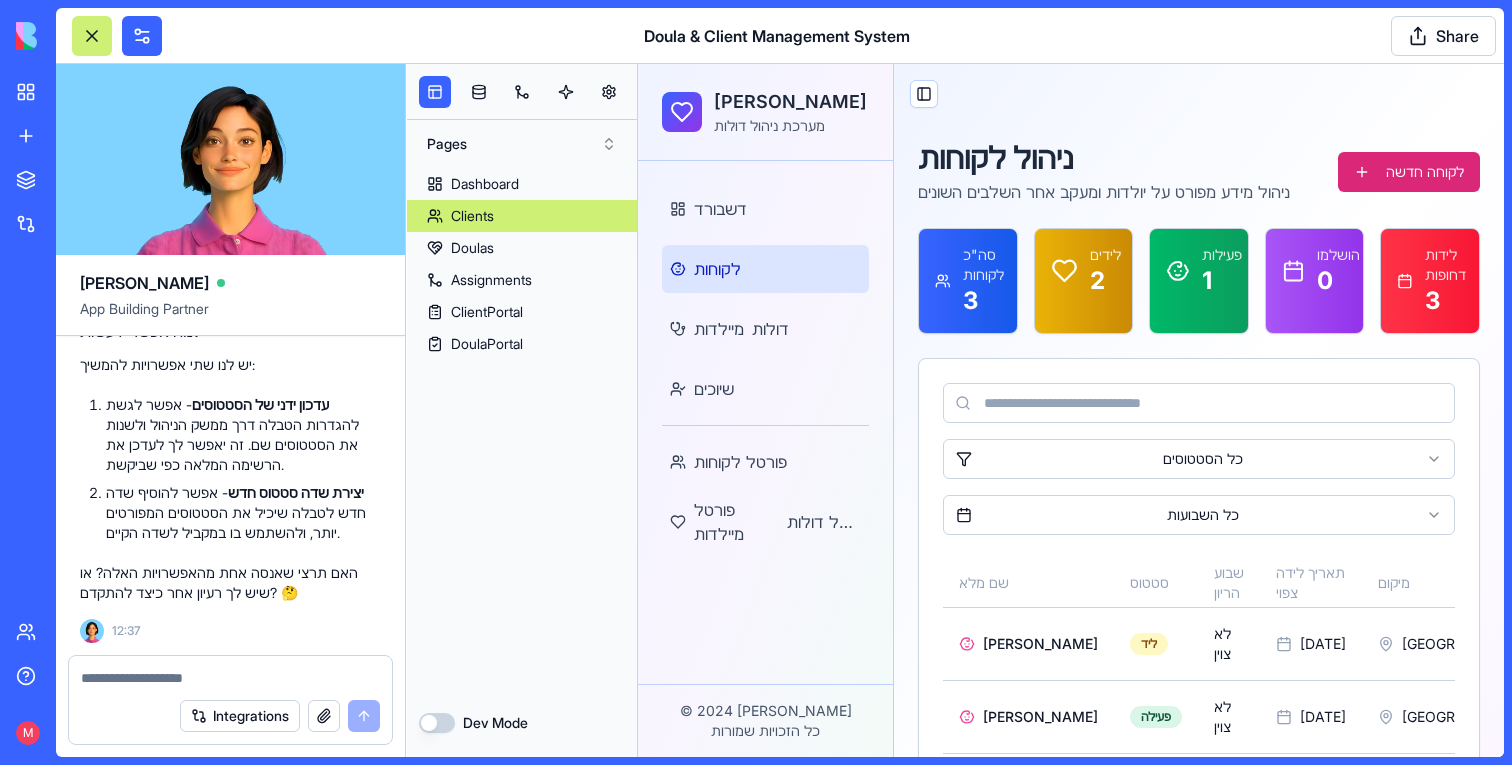 click on "Clients" at bounding box center (522, 216) 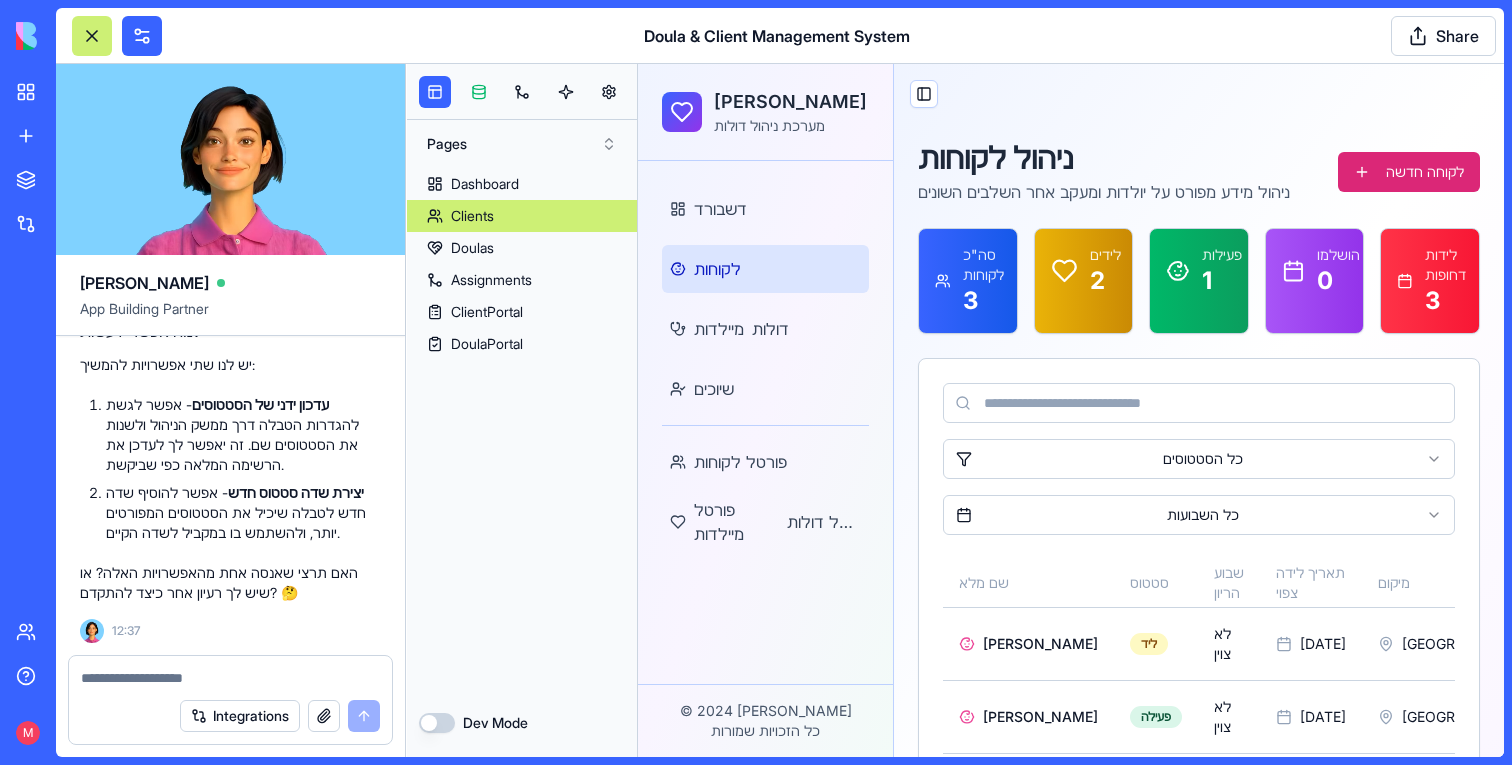 click at bounding box center (479, 92) 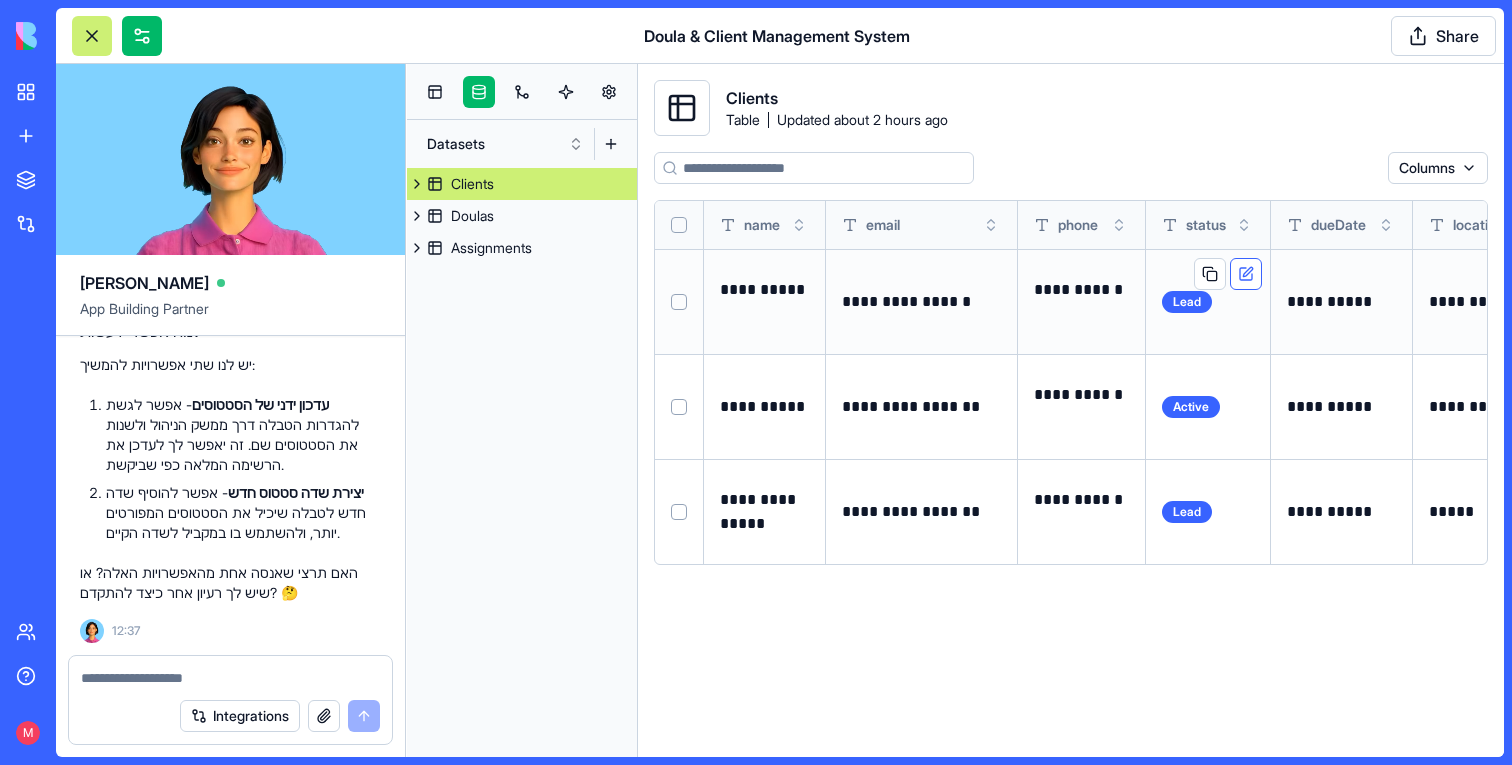 click at bounding box center [1246, 274] 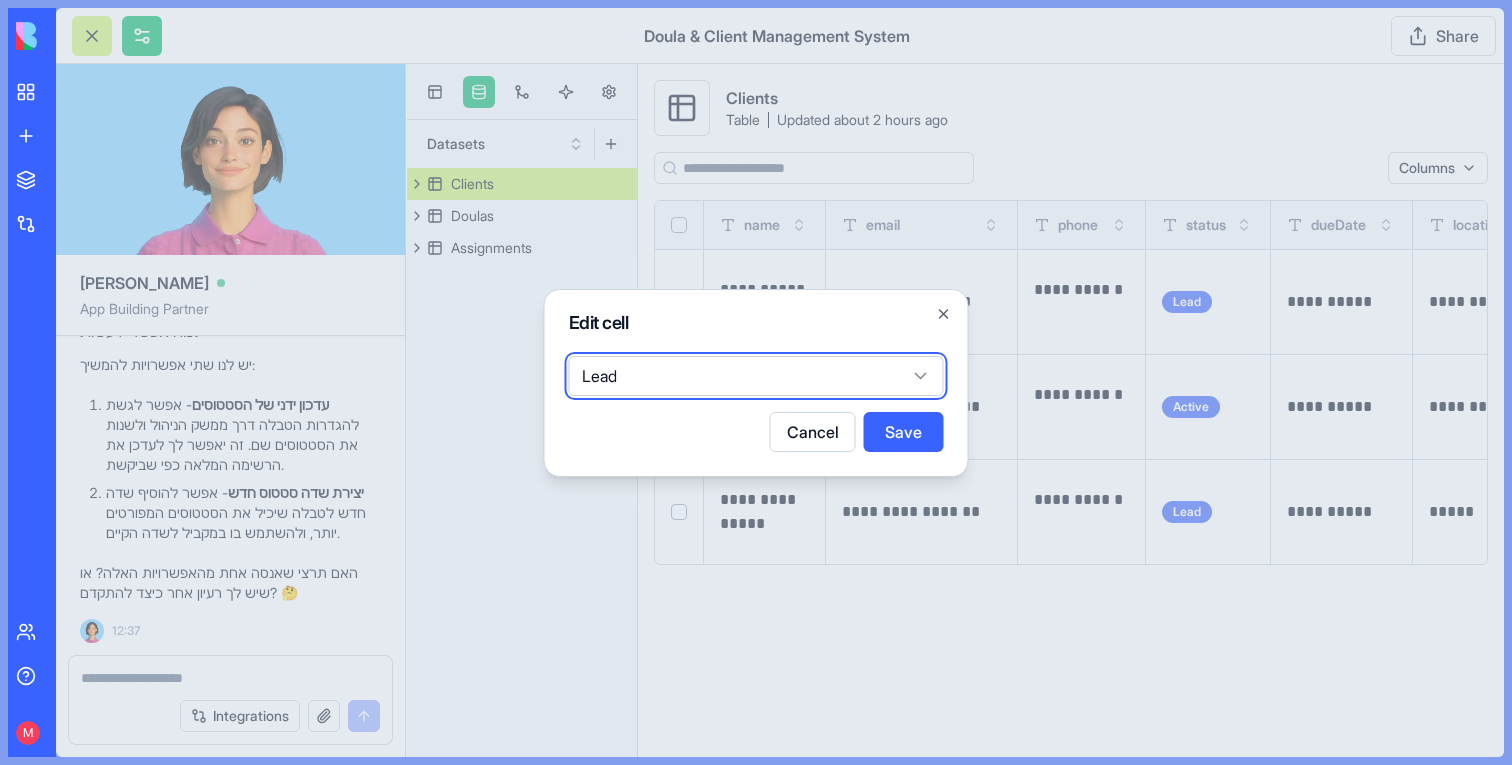 click on "Lead" at bounding box center [756, 376] 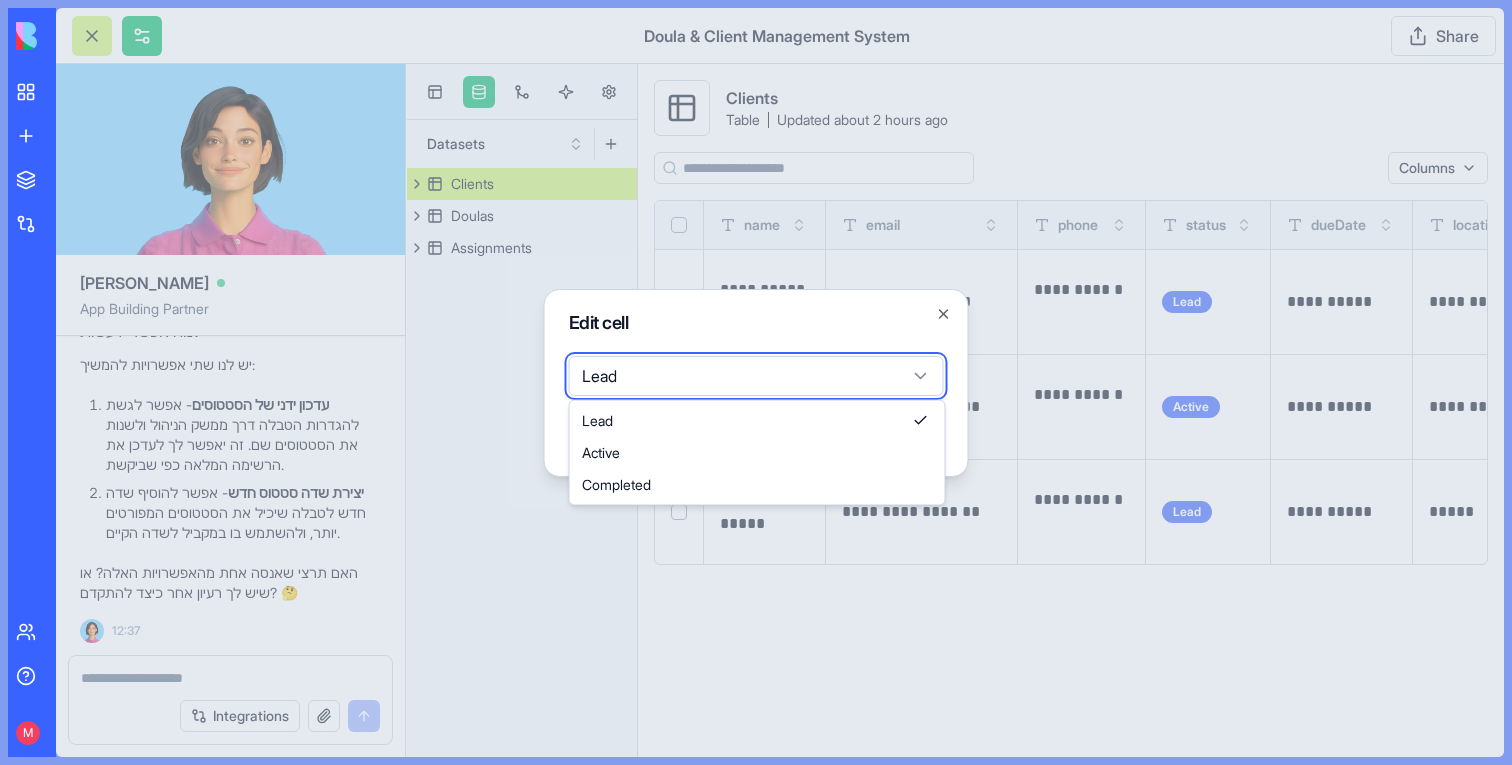 click on "Edit cell Lead Cancel Save Close" at bounding box center (756, 383) 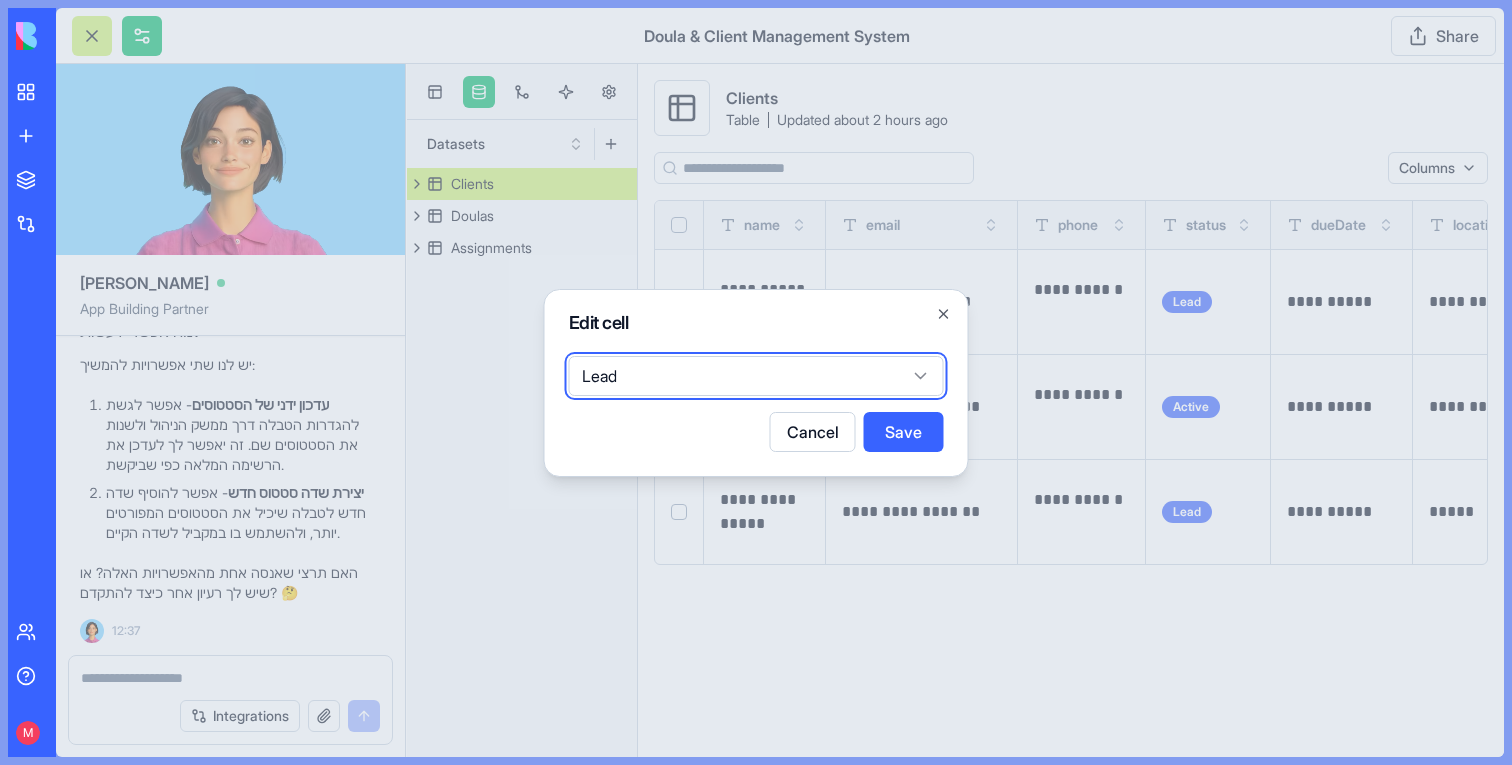 click on "Edit cell Lead Cancel Save Close" at bounding box center [756, 383] 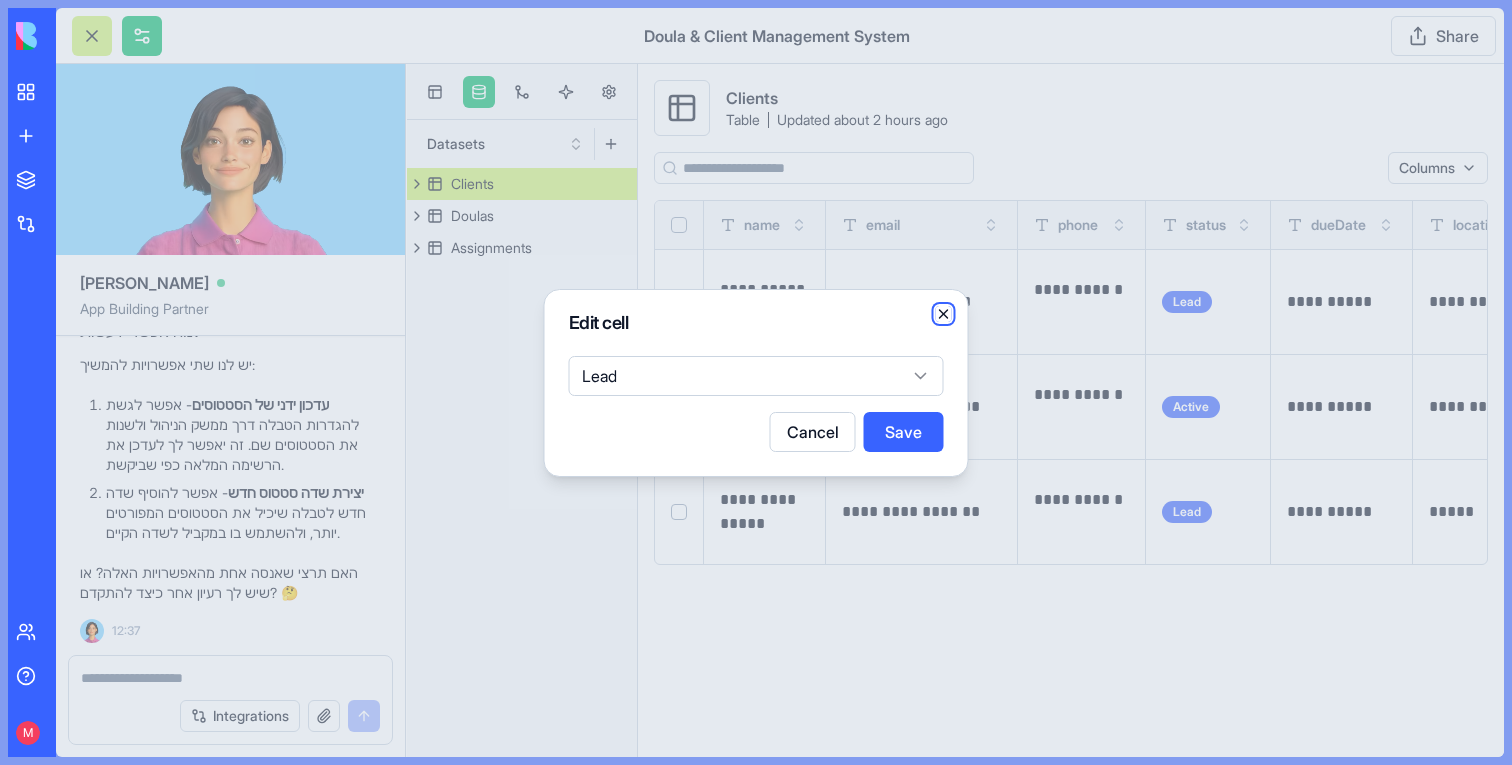 click 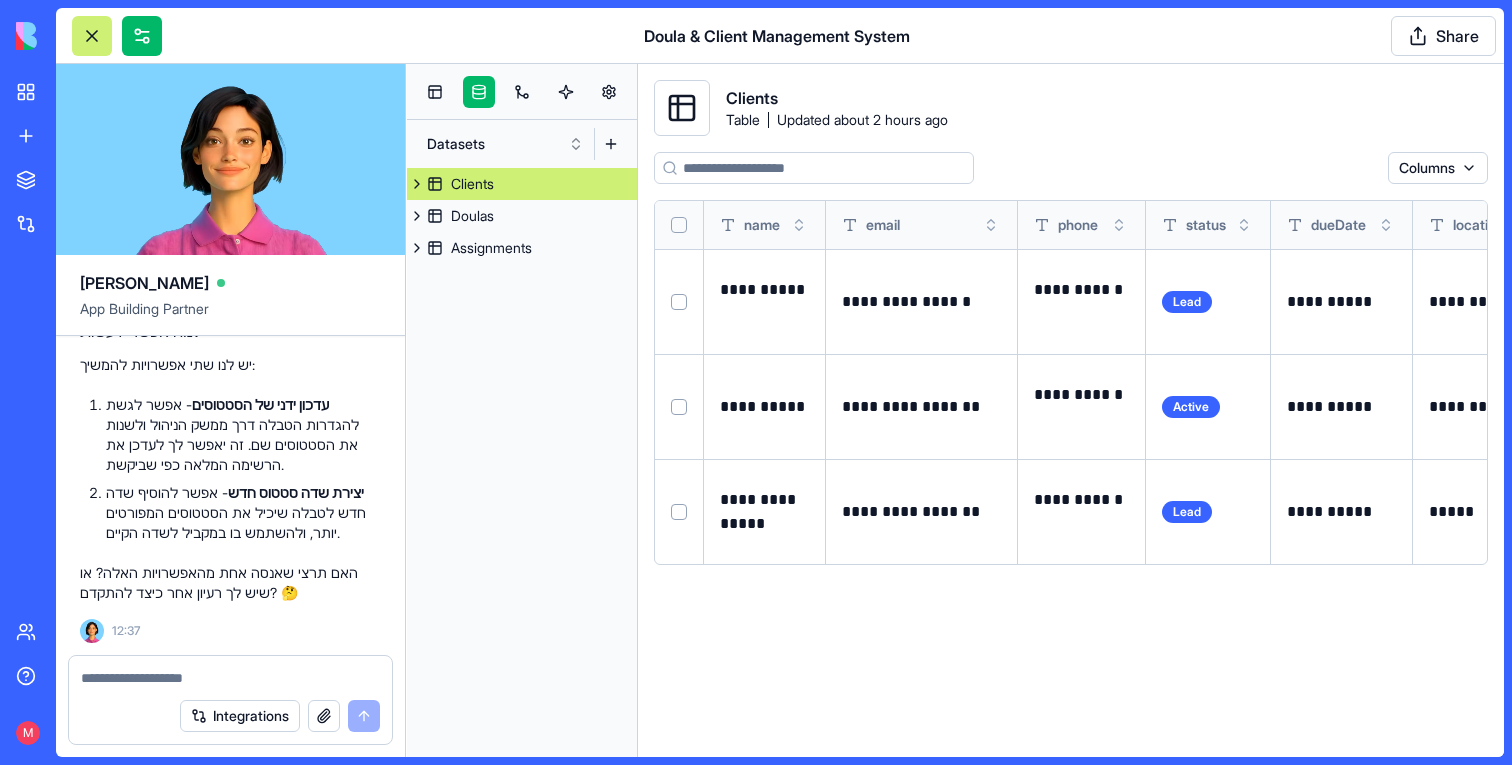 click at bounding box center [230, 678] 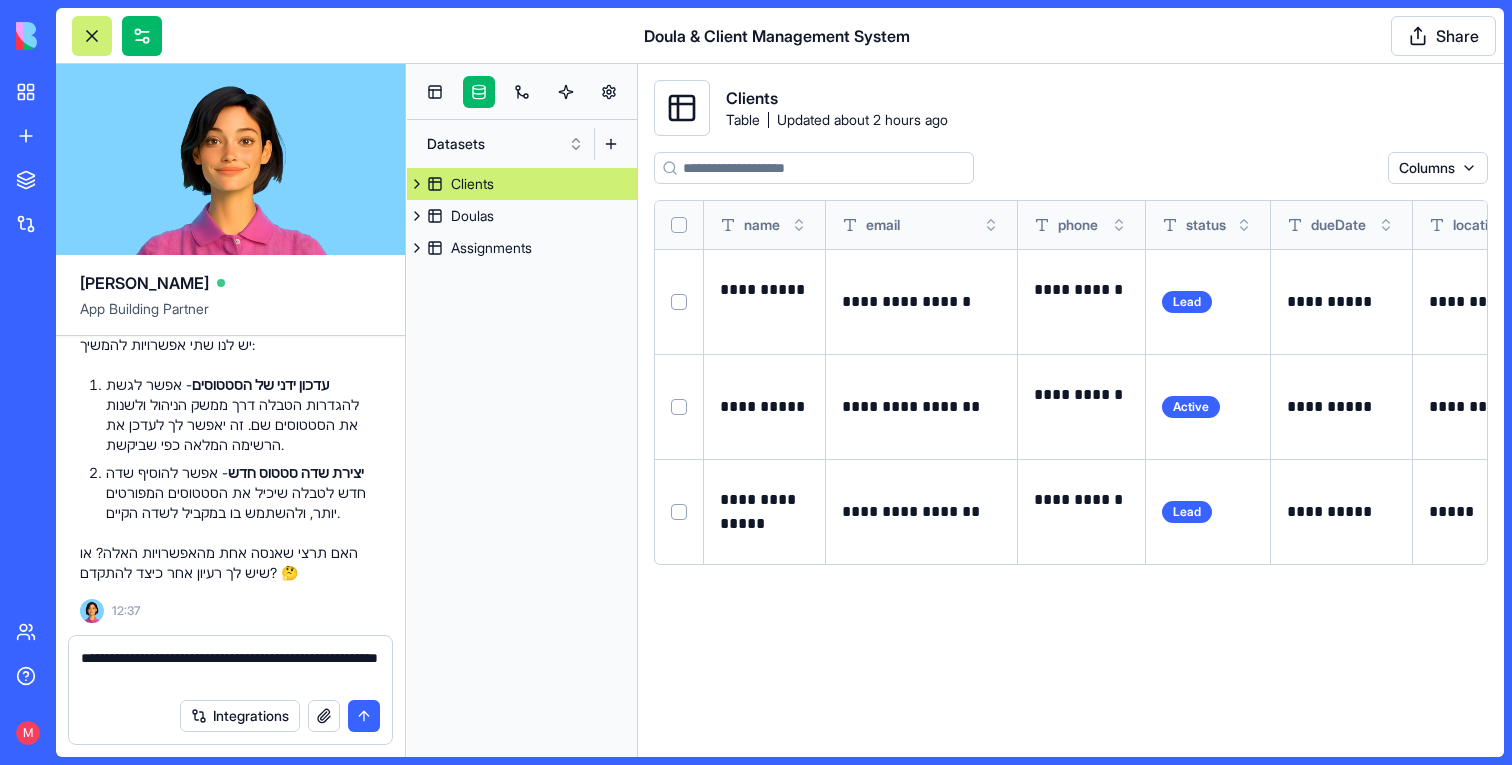 paste on "**********" 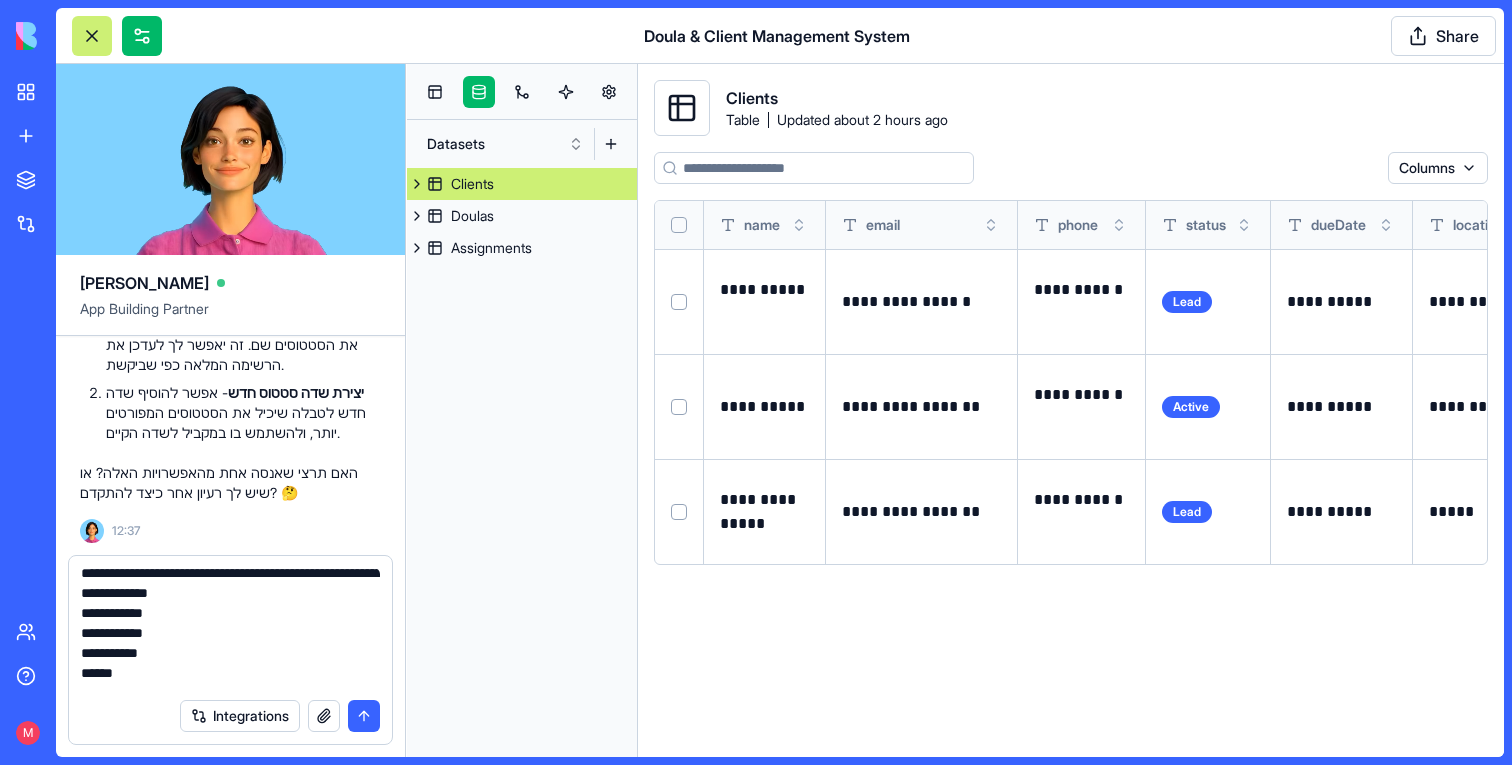 scroll, scrollTop: 0, scrollLeft: 0, axis: both 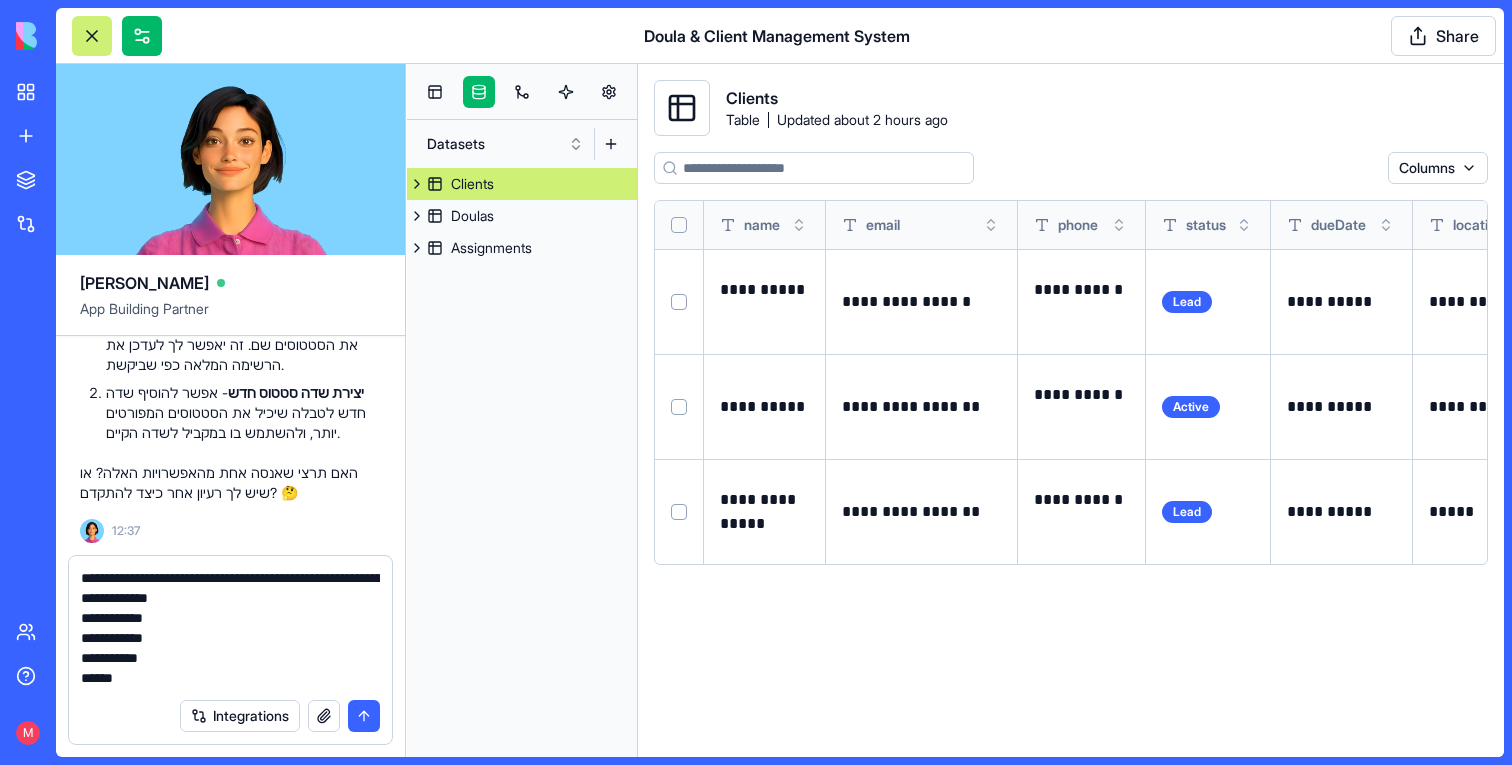 click on "**********" at bounding box center (230, 628) 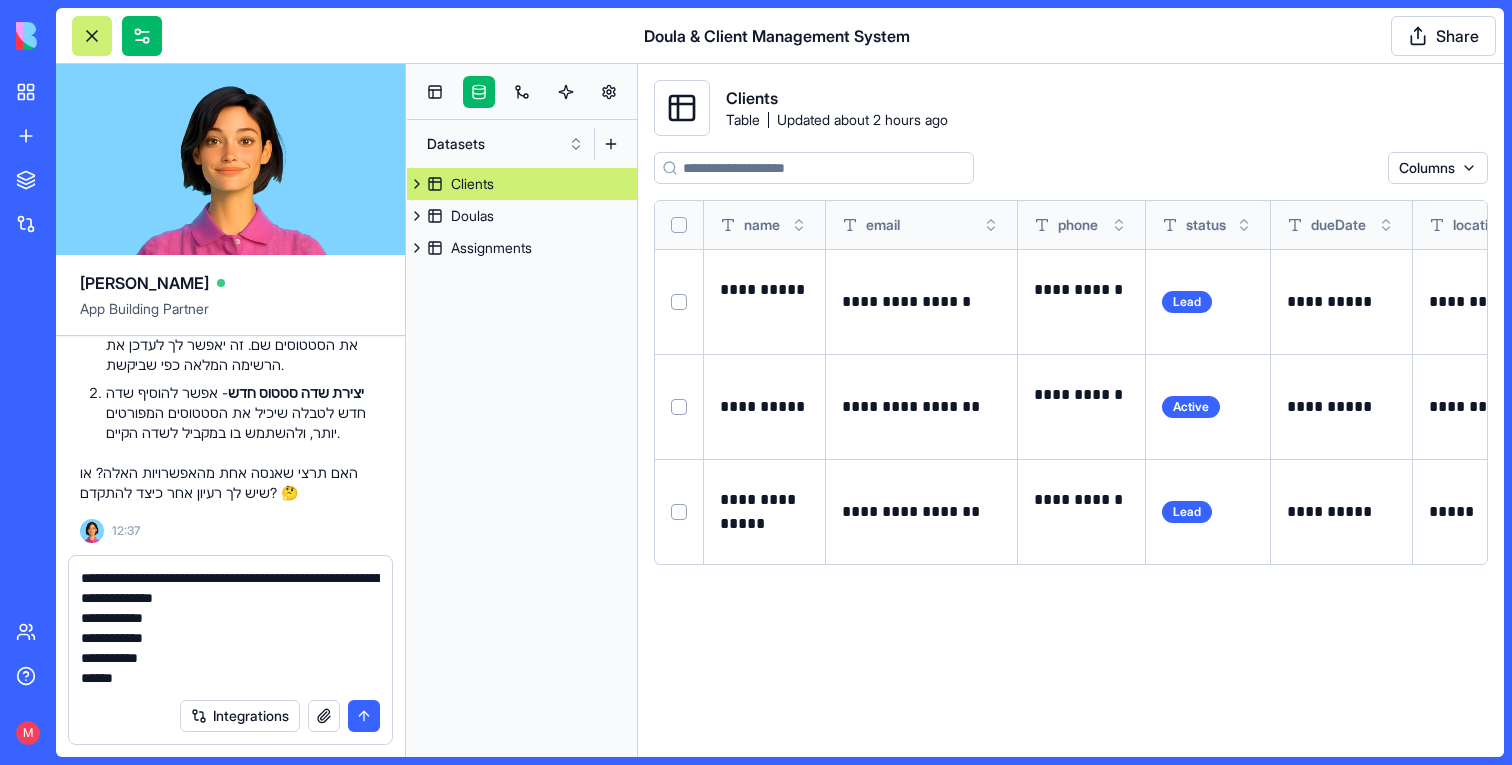 type on "**********" 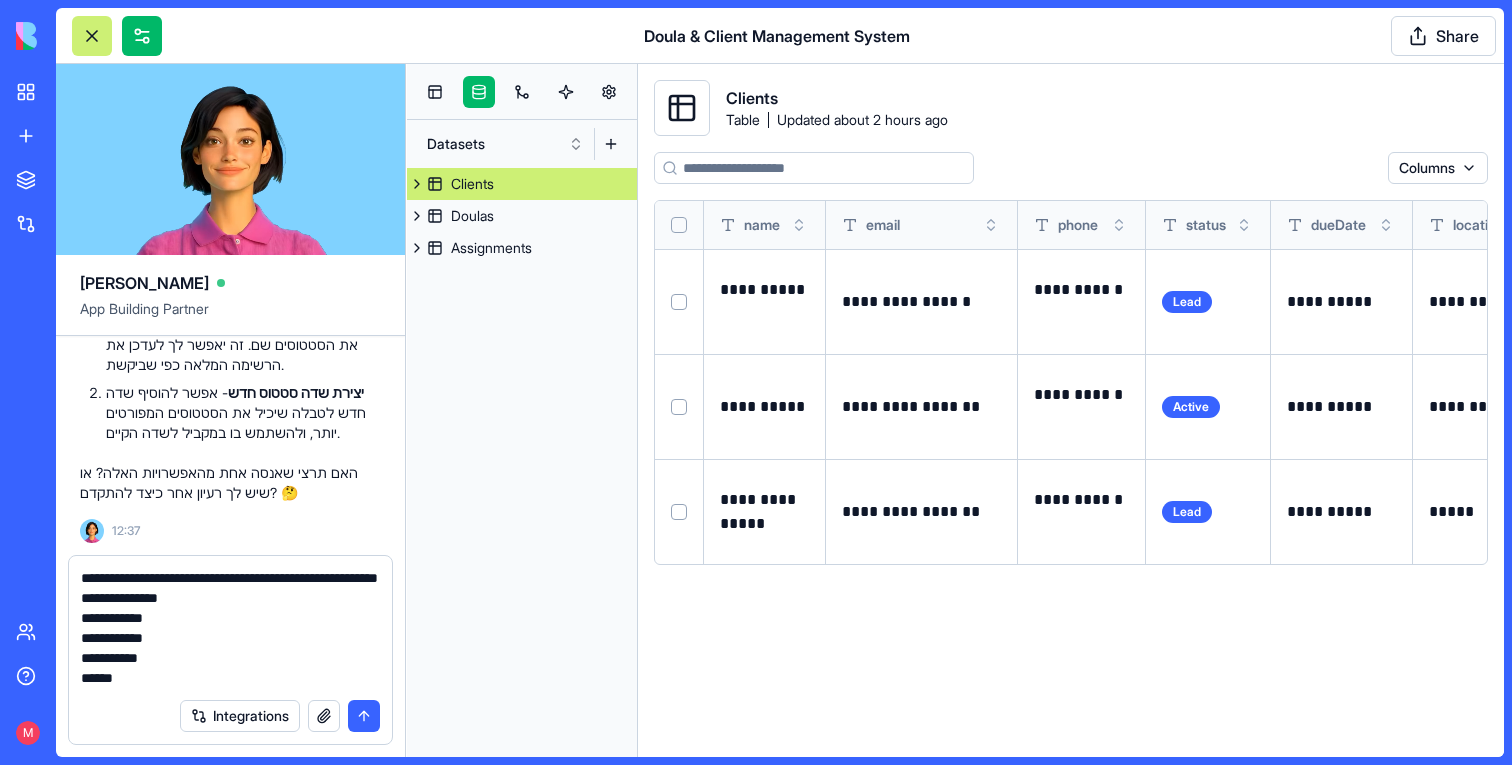 type 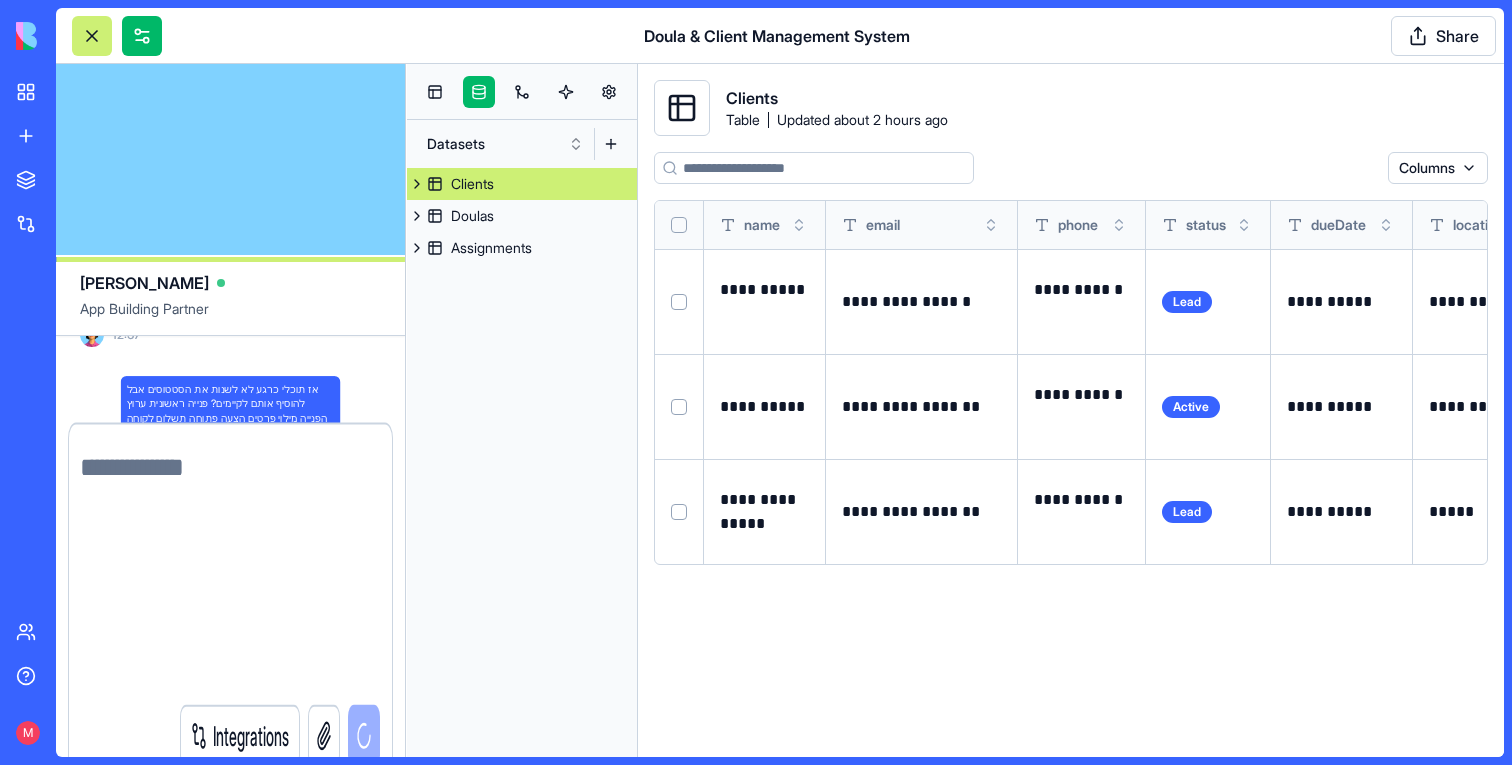 scroll, scrollTop: 14109, scrollLeft: 0, axis: vertical 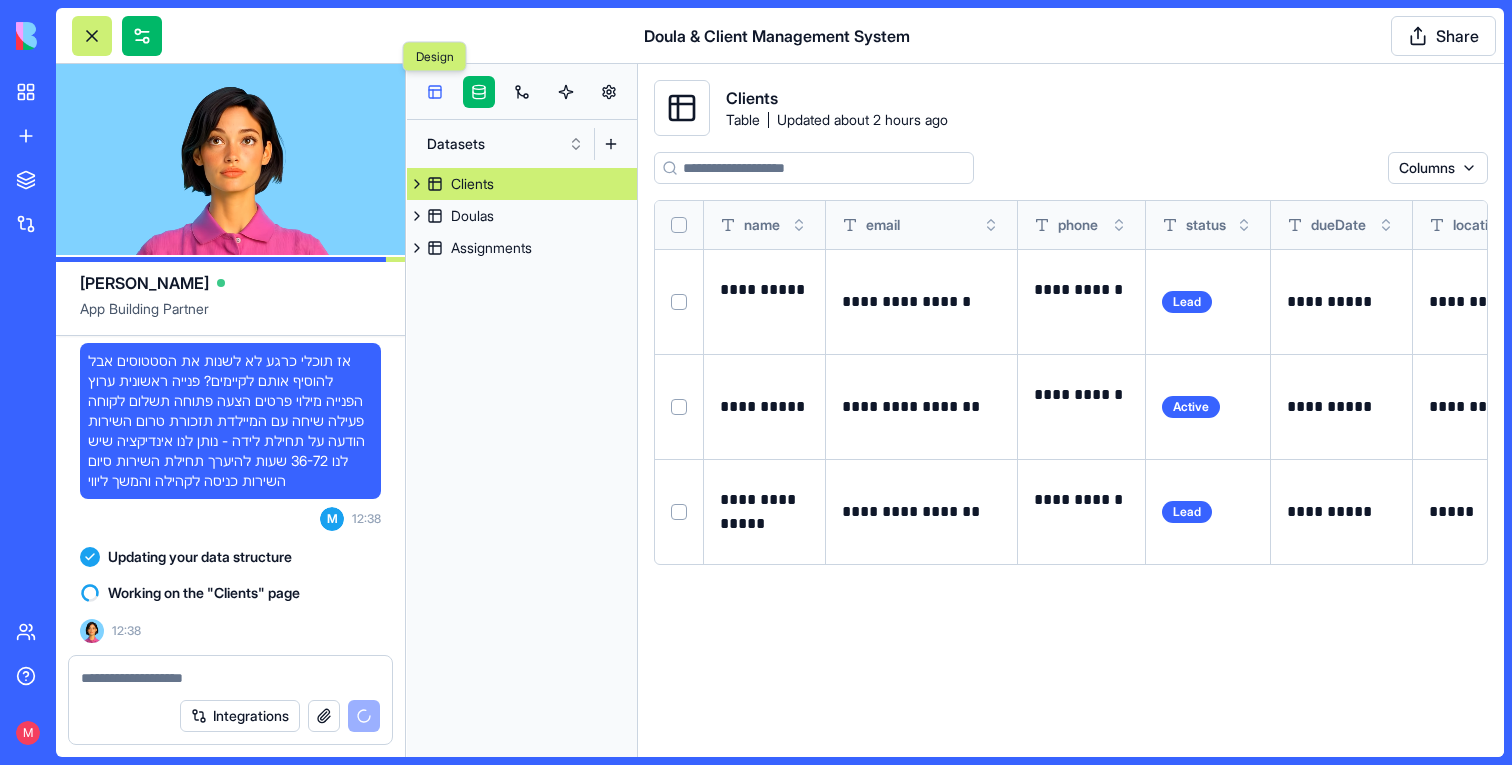 click at bounding box center (435, 92) 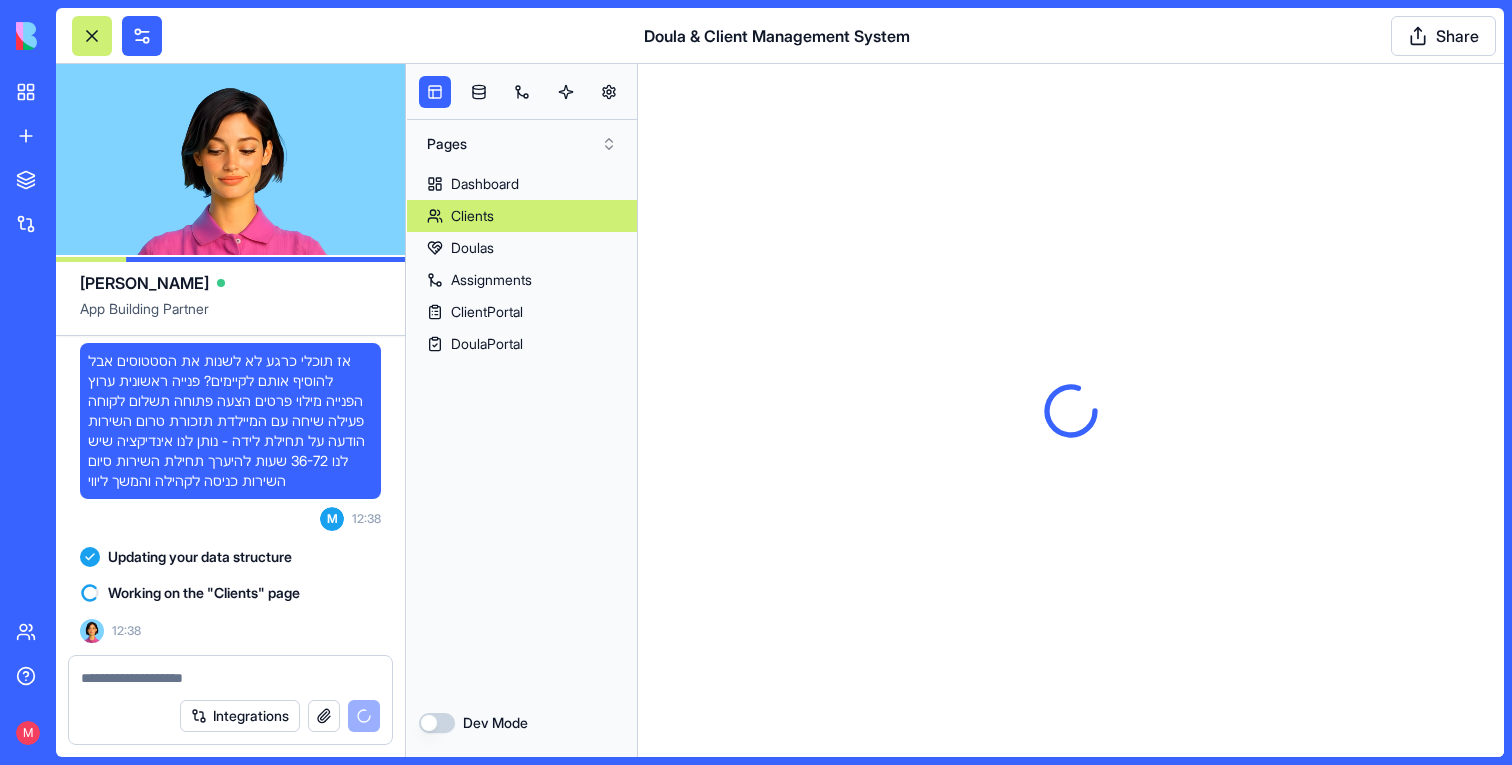 scroll, scrollTop: 0, scrollLeft: 0, axis: both 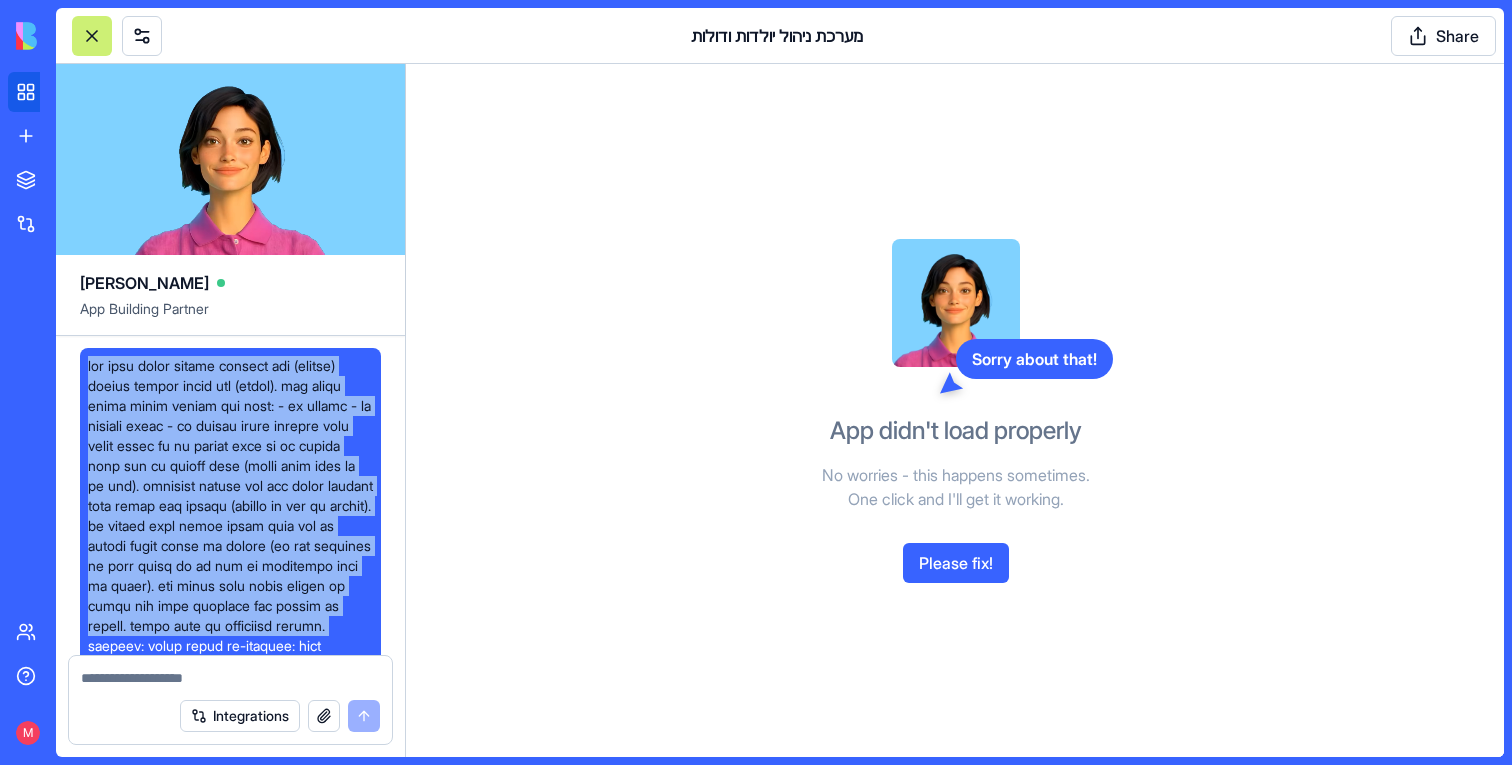click on "My workspace" at bounding box center (48, 92) 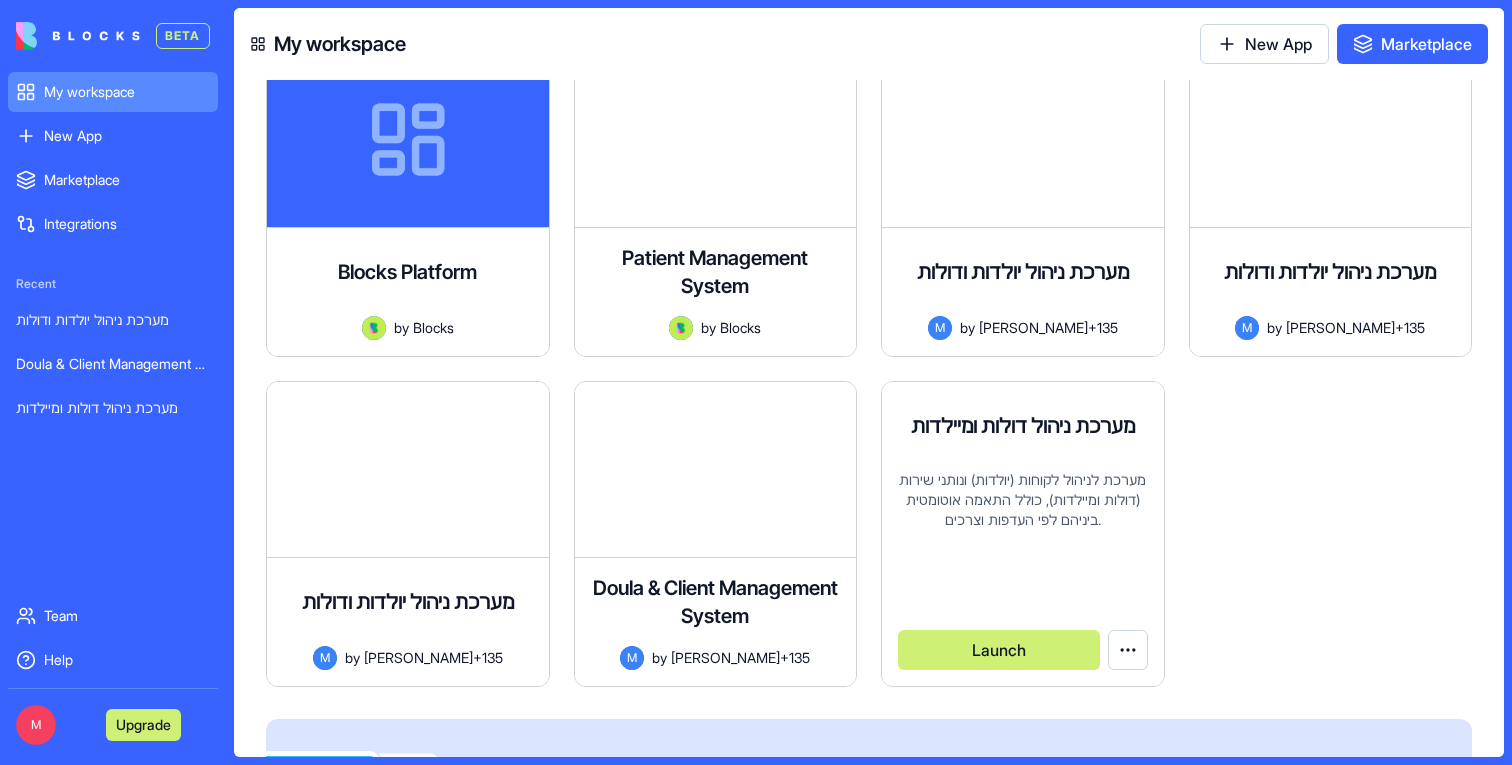 scroll, scrollTop: 36, scrollLeft: 0, axis: vertical 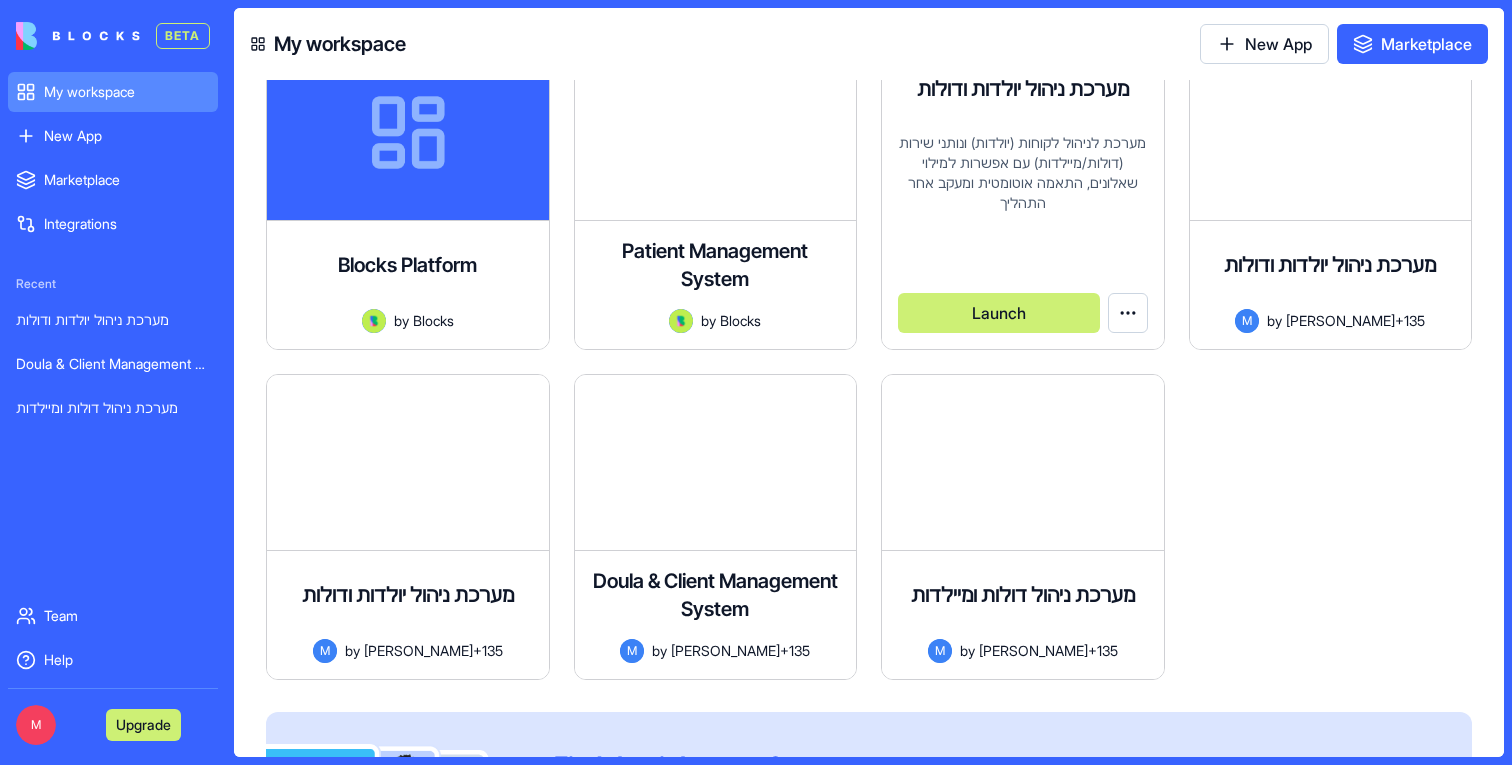 click on "BETA My workspace New App
To pick up a draggable item, press the space bar.
While dragging, use the arrow keys to move the item.
Press space again to drop the item in its new position, or press escape to cancel.
Marketplace Integrations Recent מערכת ניהול יולדות ודולות Doula & Client Management System מערכת ניהול דולות ומיילדות Team Help M Upgrade My workspace New App Marketplace Blocks Platform by Blocks Launch Patient Management System A comprehensive patient management system for healthcare providers to track patients, appointments, treatment plans, follow-ups, and billing information. Includes compliance notes and medical history tracking. by Blocks Launch מערכת ניהול יולדות ודולות מערכת לניהול לקוחות (יולדות) ונותני שירות (דולות/מיילדות) עם אפשרות למילוי שאלונים, התאמה אוטומטית ומעקב אחר התהליך M by [PERSON_NAME]+135 Launch M by Launch M" at bounding box center [756, 382] 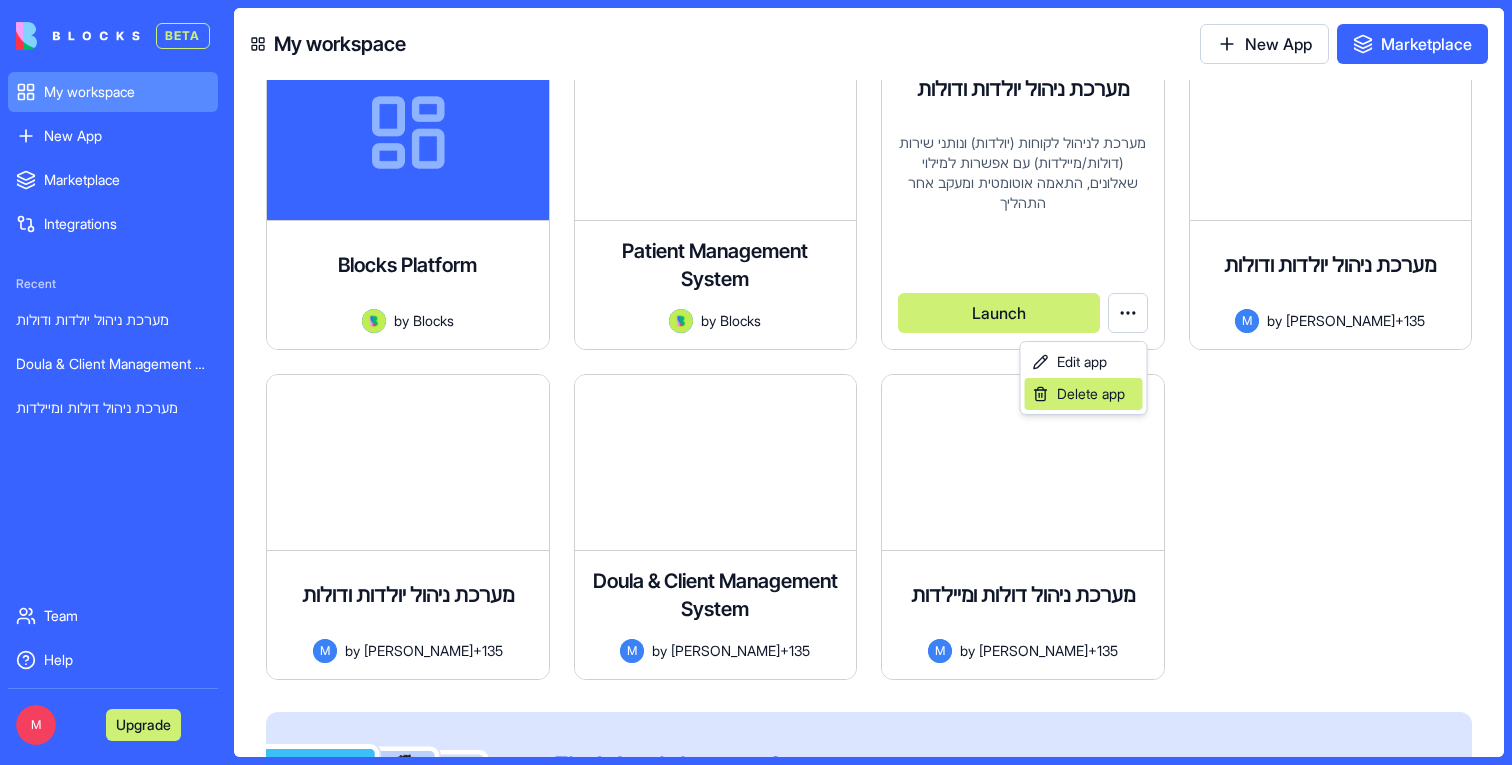 click on "Delete app" at bounding box center (1091, 394) 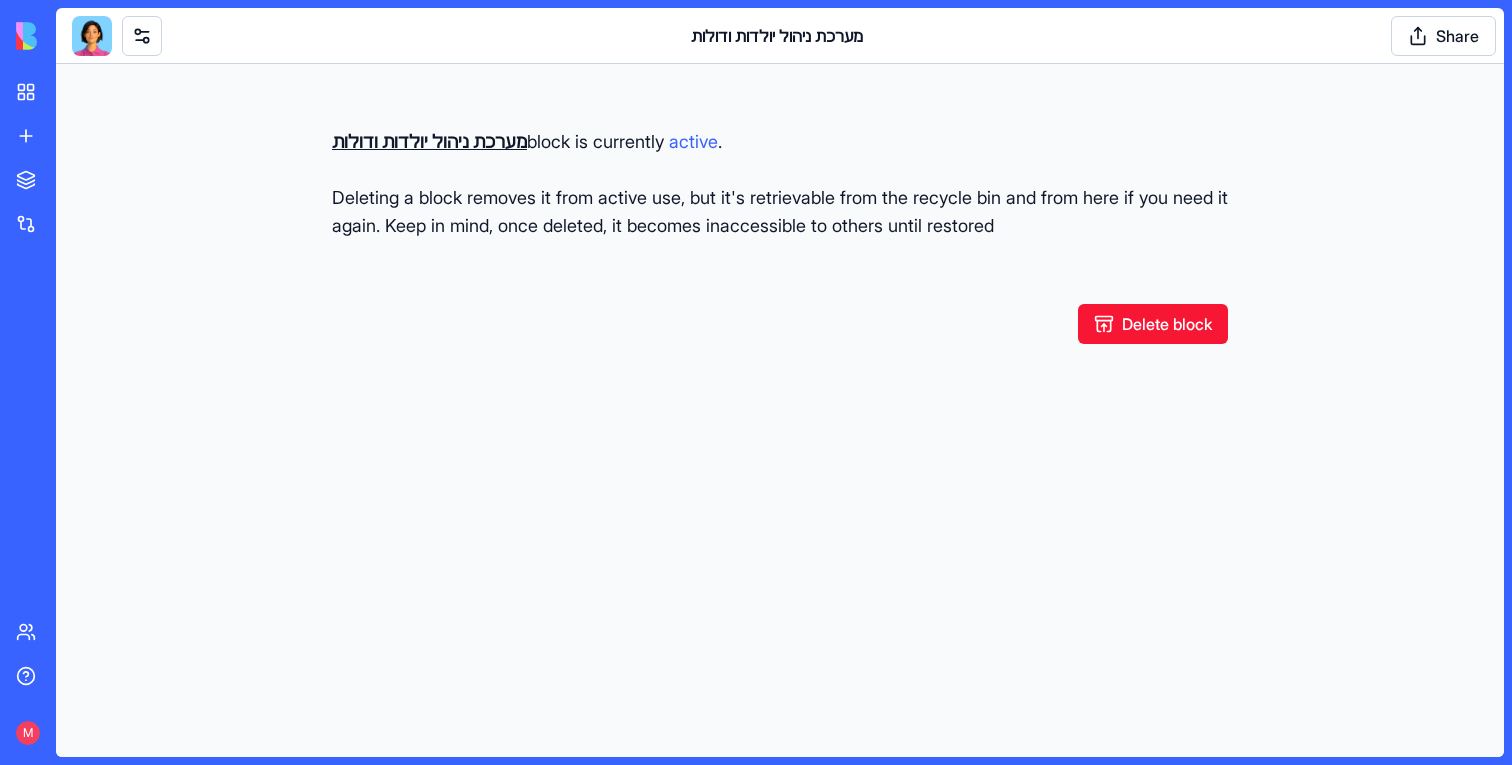 click on "Delete block" at bounding box center [1153, 324] 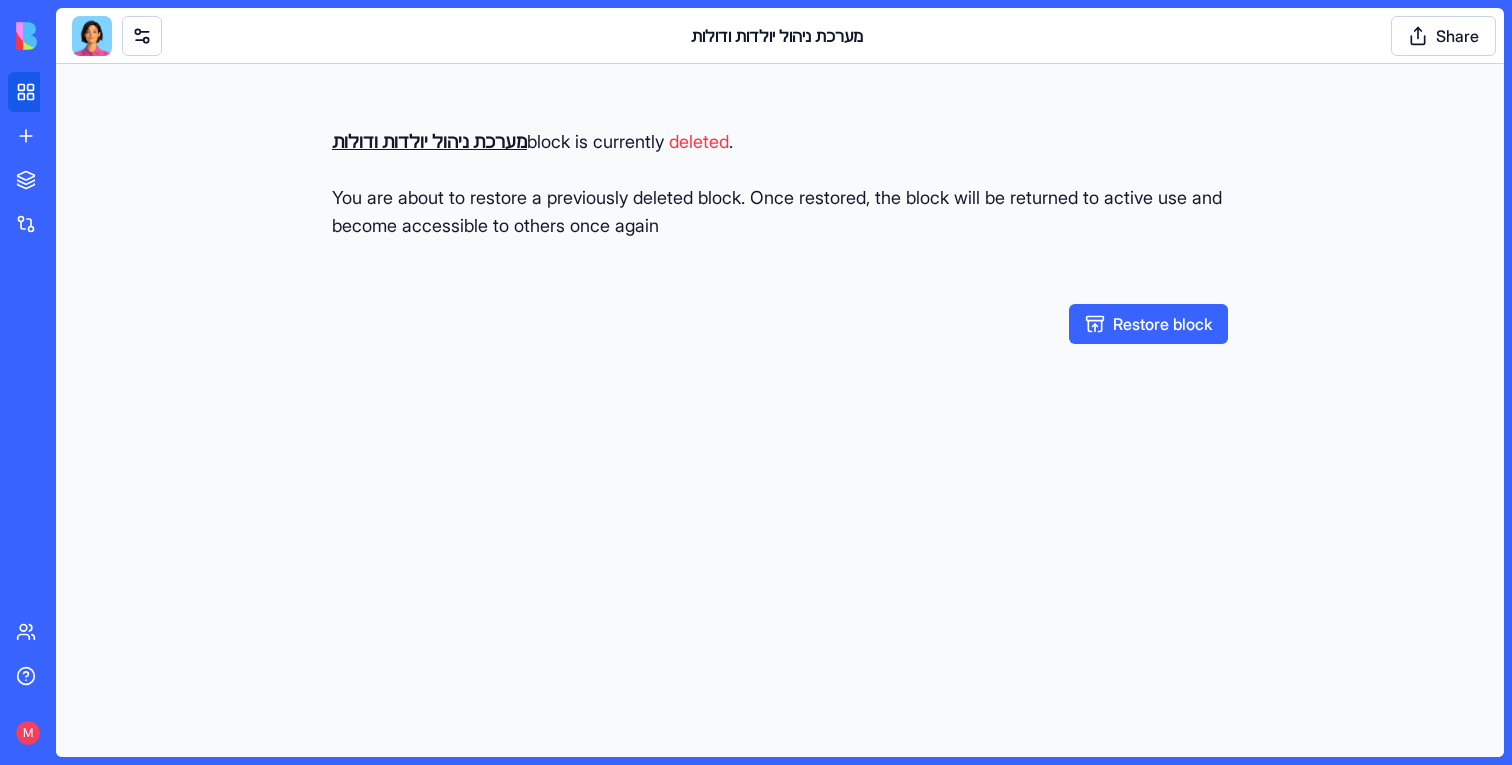 click on "My workspace" at bounding box center (48, 92) 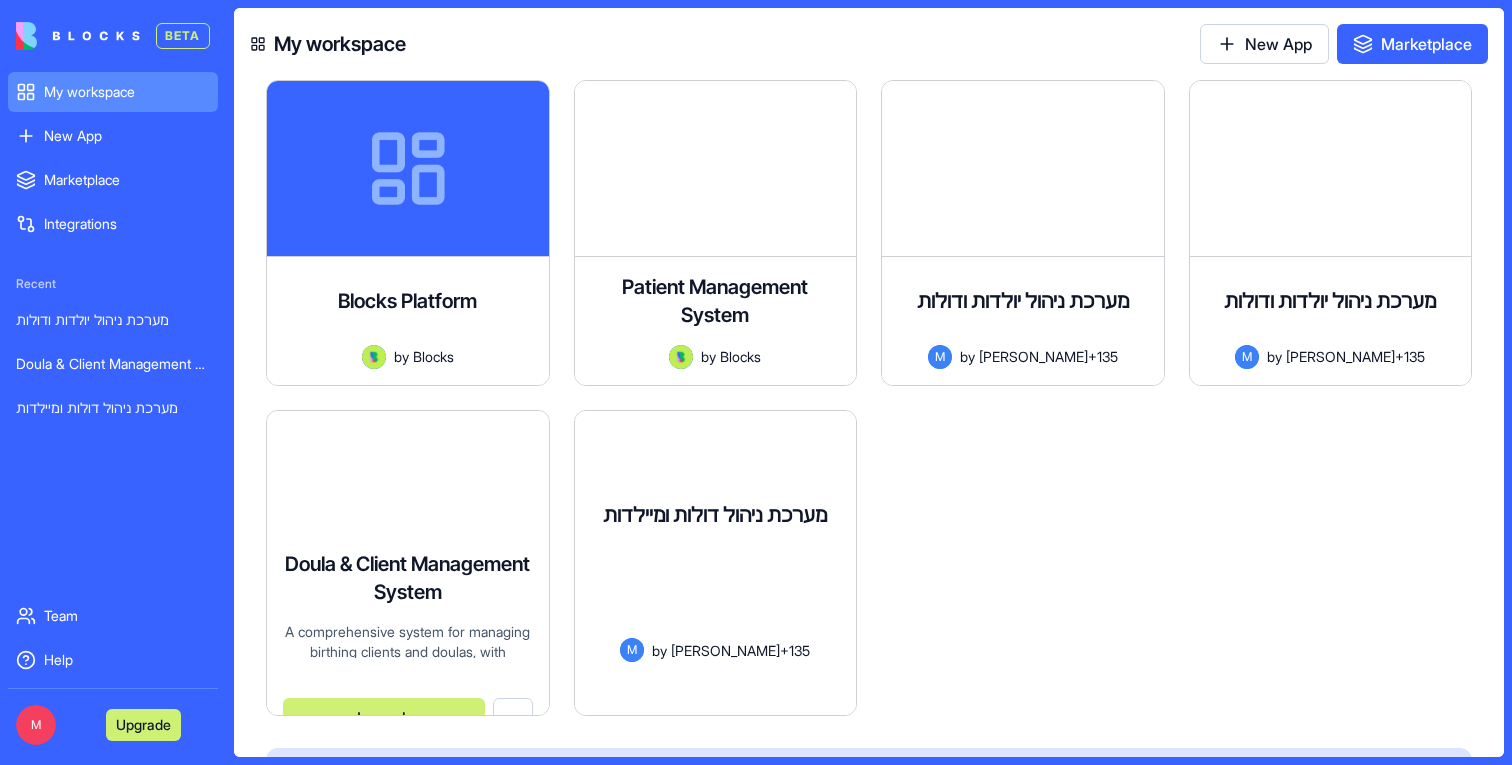 click on "Doula & Client Management System A comprehensive system for managing birthing clients and doulas, with personalized portals for form completion and intelligent matching logic. M by [PERSON_NAME]+135 Launch" at bounding box center (408, 563) 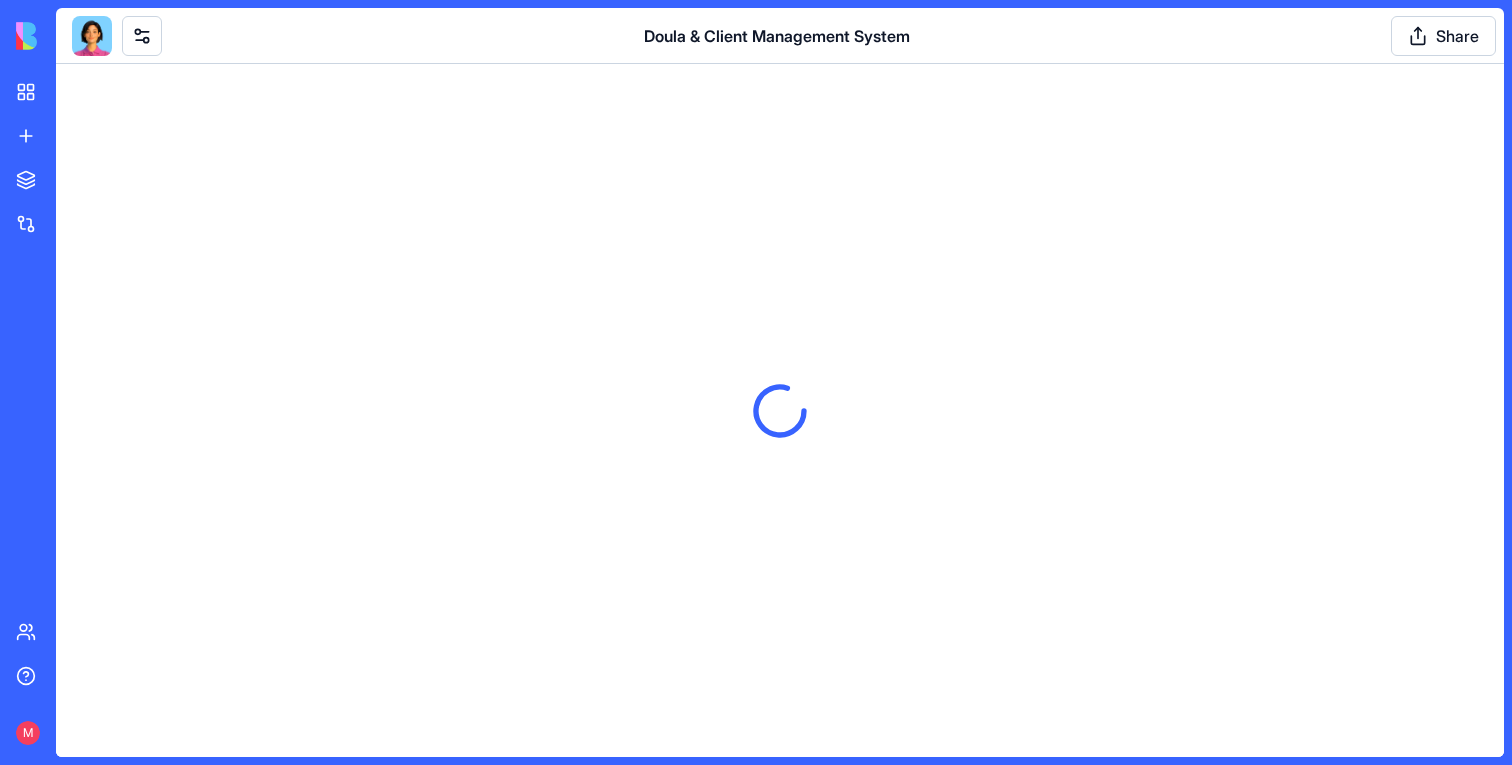 click at bounding box center [92, 36] 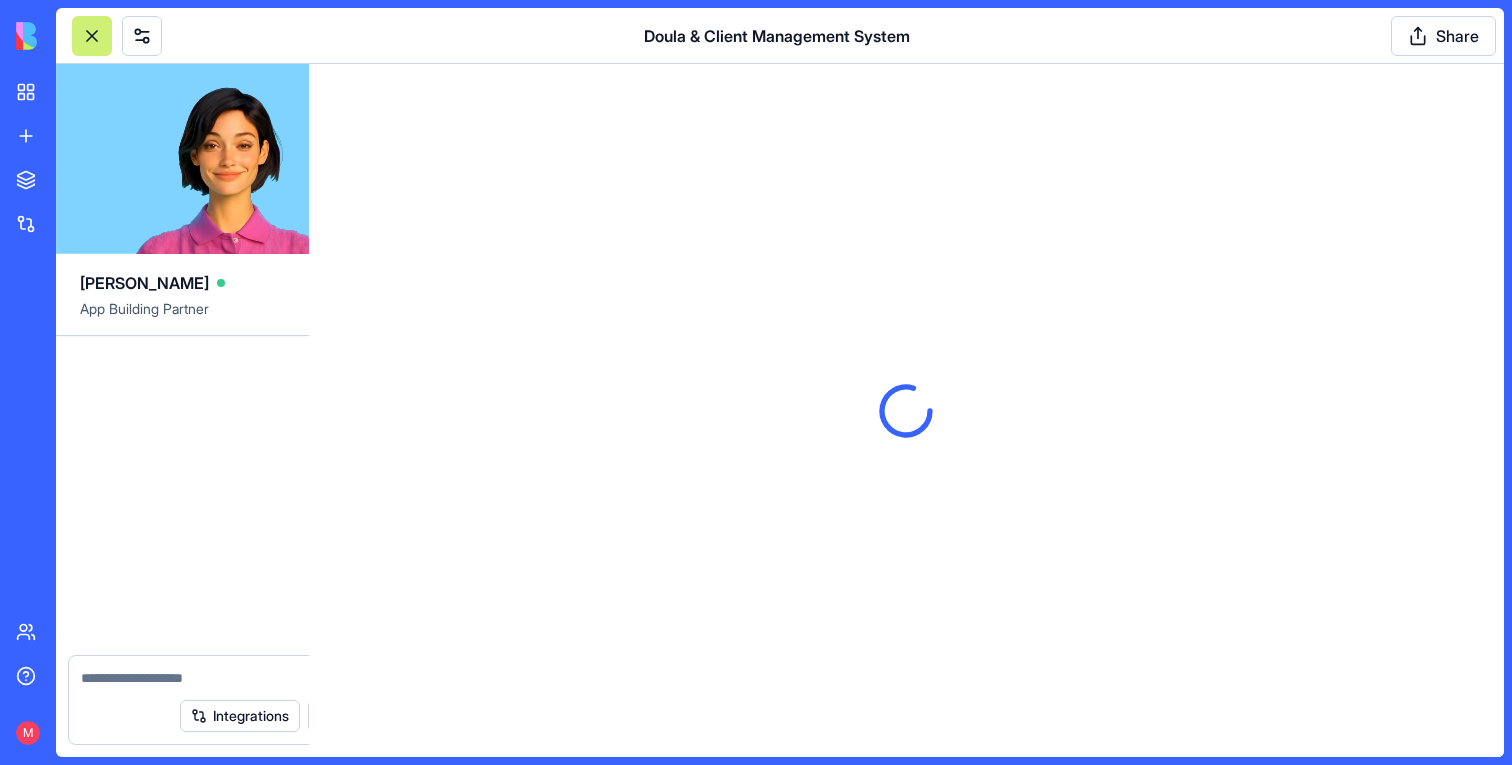 scroll, scrollTop: 3857, scrollLeft: 0, axis: vertical 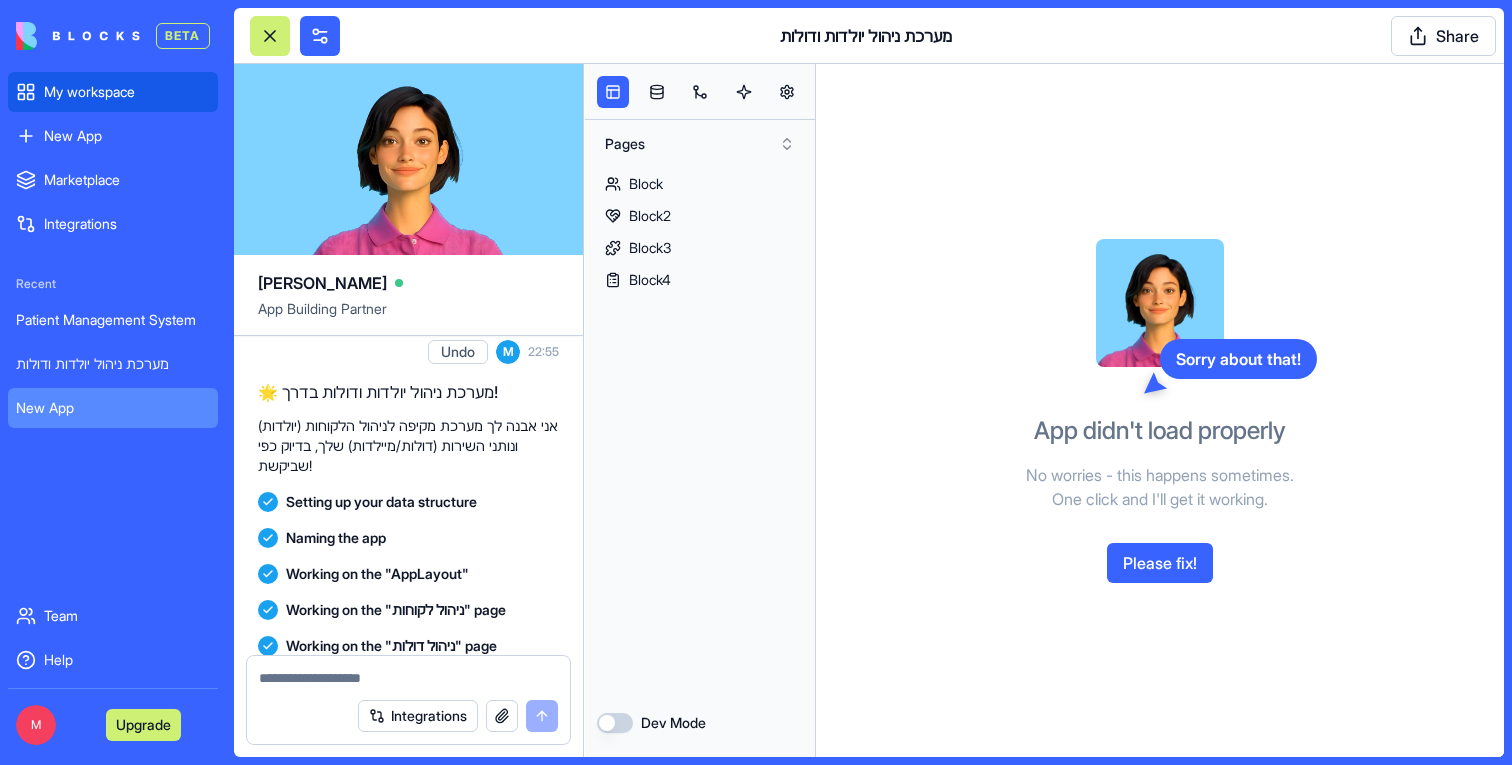 click on "My workspace" at bounding box center [113, 92] 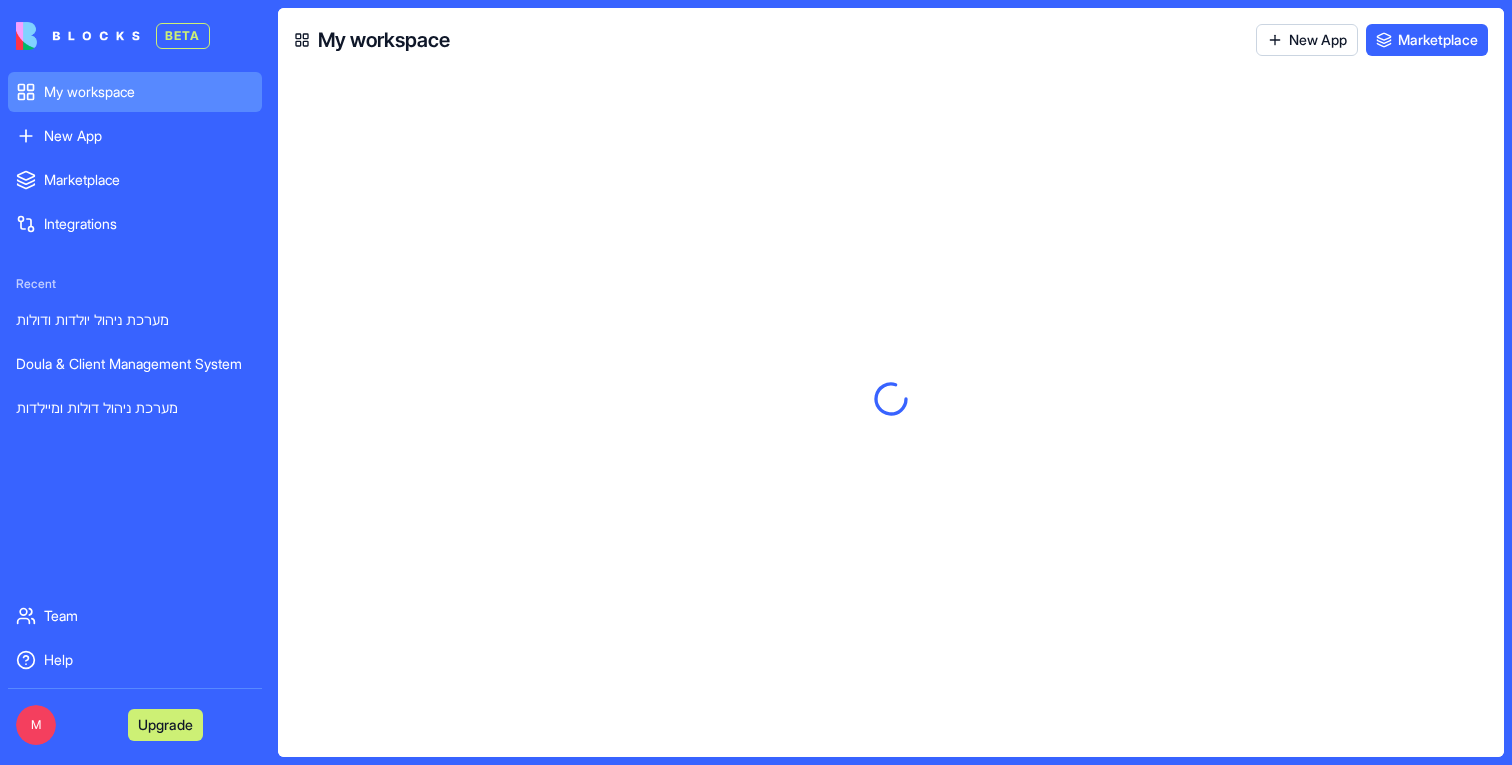 scroll, scrollTop: 0, scrollLeft: 0, axis: both 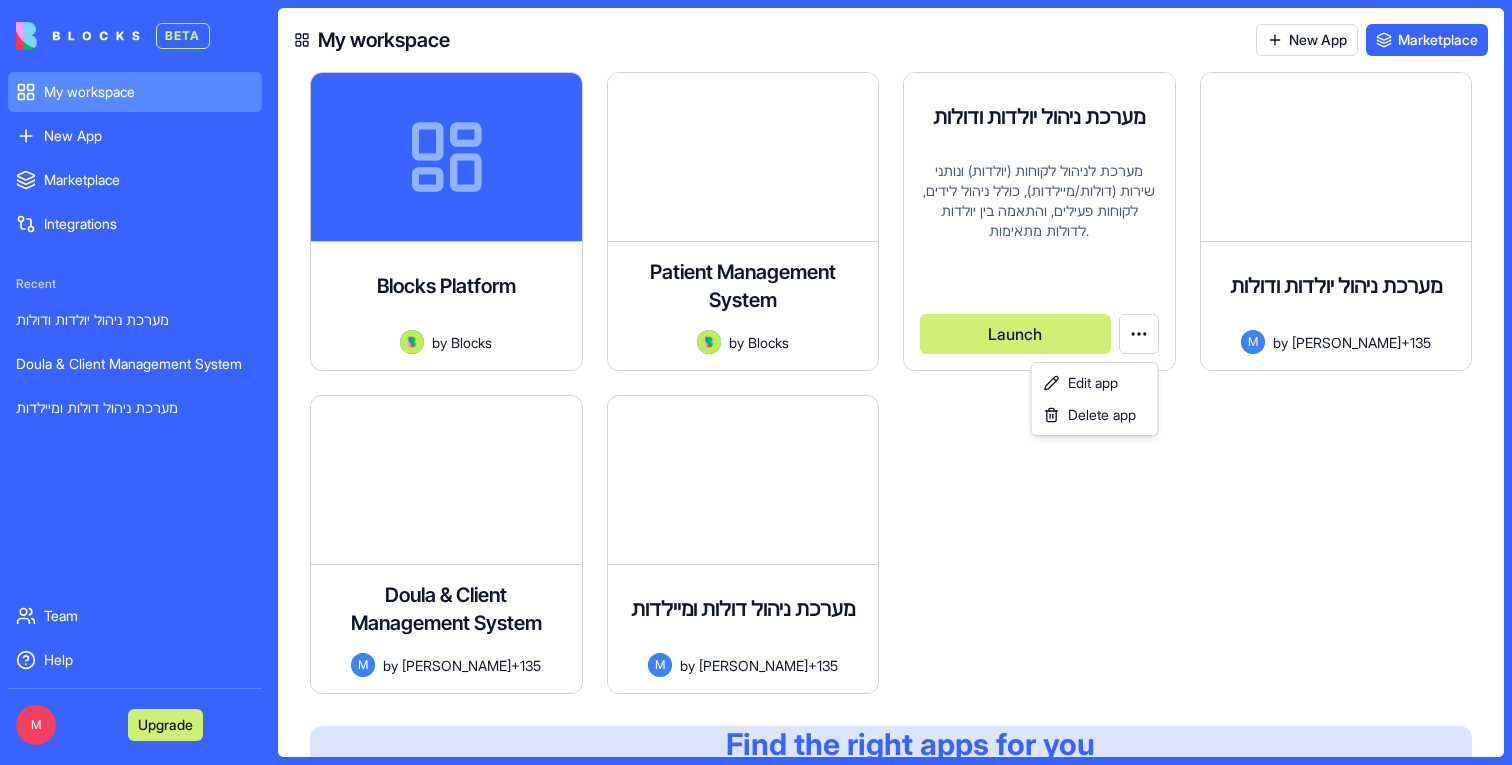click on "BETA My workspace New App
To pick up a draggable item, press the space bar.
While dragging, use the arrow keys to move the item.
Press space again to drop the item in its new position, or press escape to cancel.
Marketplace Integrations Recent מערכת ניהול יולדות ודולות Doula & Client Management System מערכת ניהול דולות ומיילדות Team Help M Upgrade My workspace New App Marketplace Blocks Platform by Blocks Launch Patient Management System A comprehensive patient management system for healthcare providers to track patients, appointments, treatment plans, follow-ups, and billing information. Includes compliance notes and medical history tracking. by Blocks Launch מערכת ניהול יולדות ודולות מערכת לניהול לקוחות (יולדות) ונותני שירות (דולות/מיילדות), כולל ניהול לידים, לקוחות פעילים, והתאמה [PERSON_NAME] יולדות לדולות מתאימות. M by [PERSON_NAME]+135 M by" at bounding box center [756, 382] 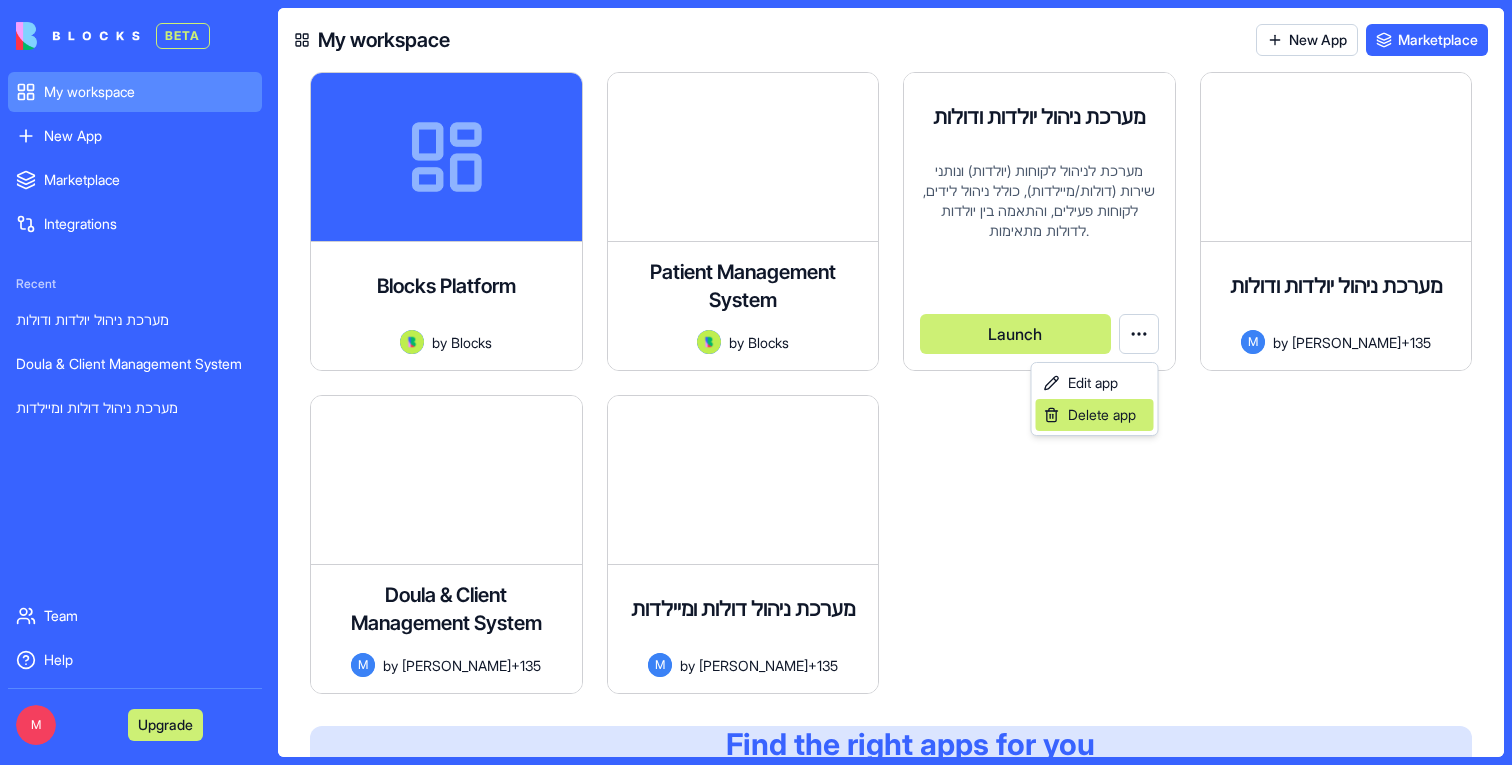 click on "Delete app" at bounding box center [1102, 415] 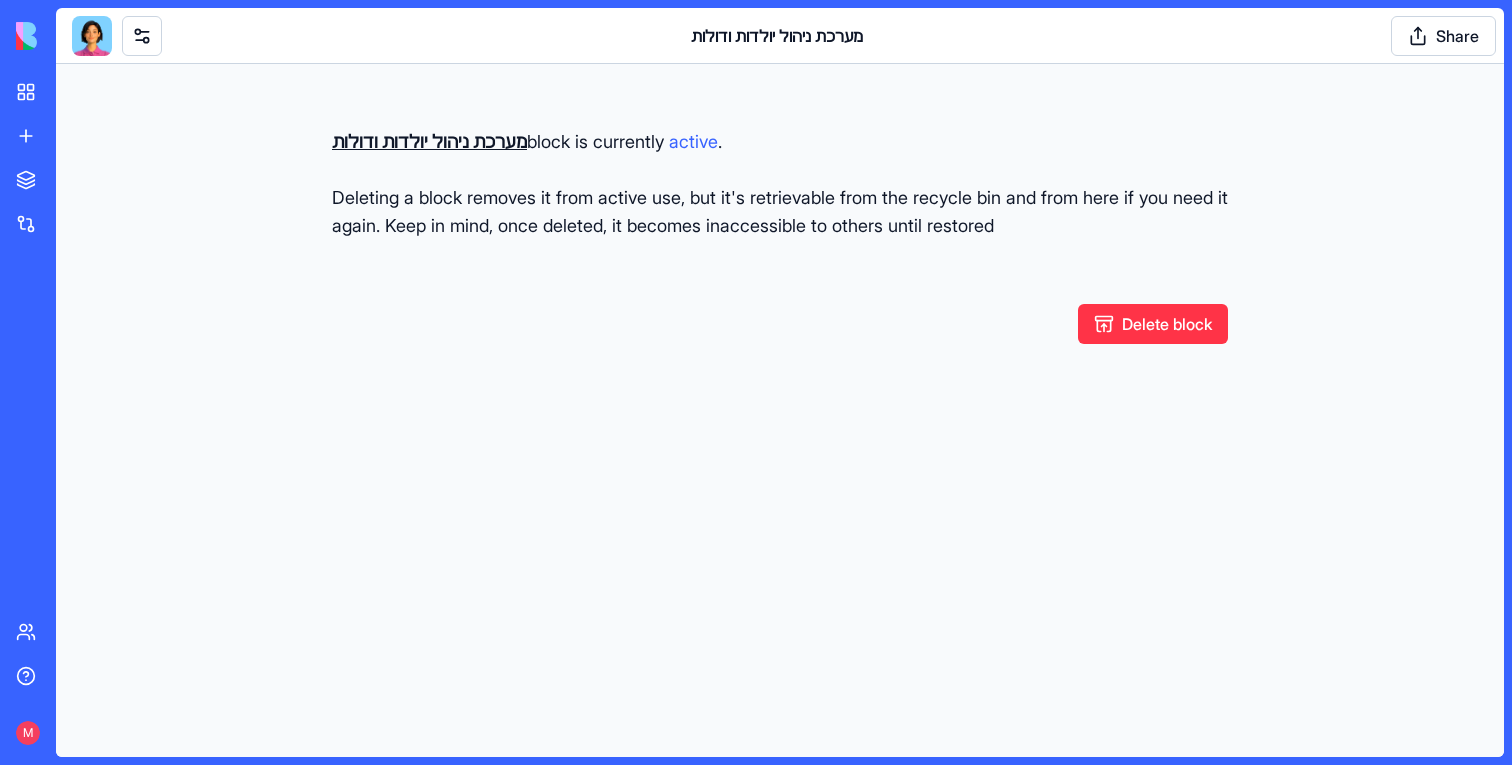 click on "מערכת ניהול יולדות ודולות  block is currently   active . Deleting a block removes it from active use, but it's retrievable from the recycle bin and from here if you need it again. Keep in mind, once deleted, it becomes inaccessible to others until restored Delete block" at bounding box center (780, 236) 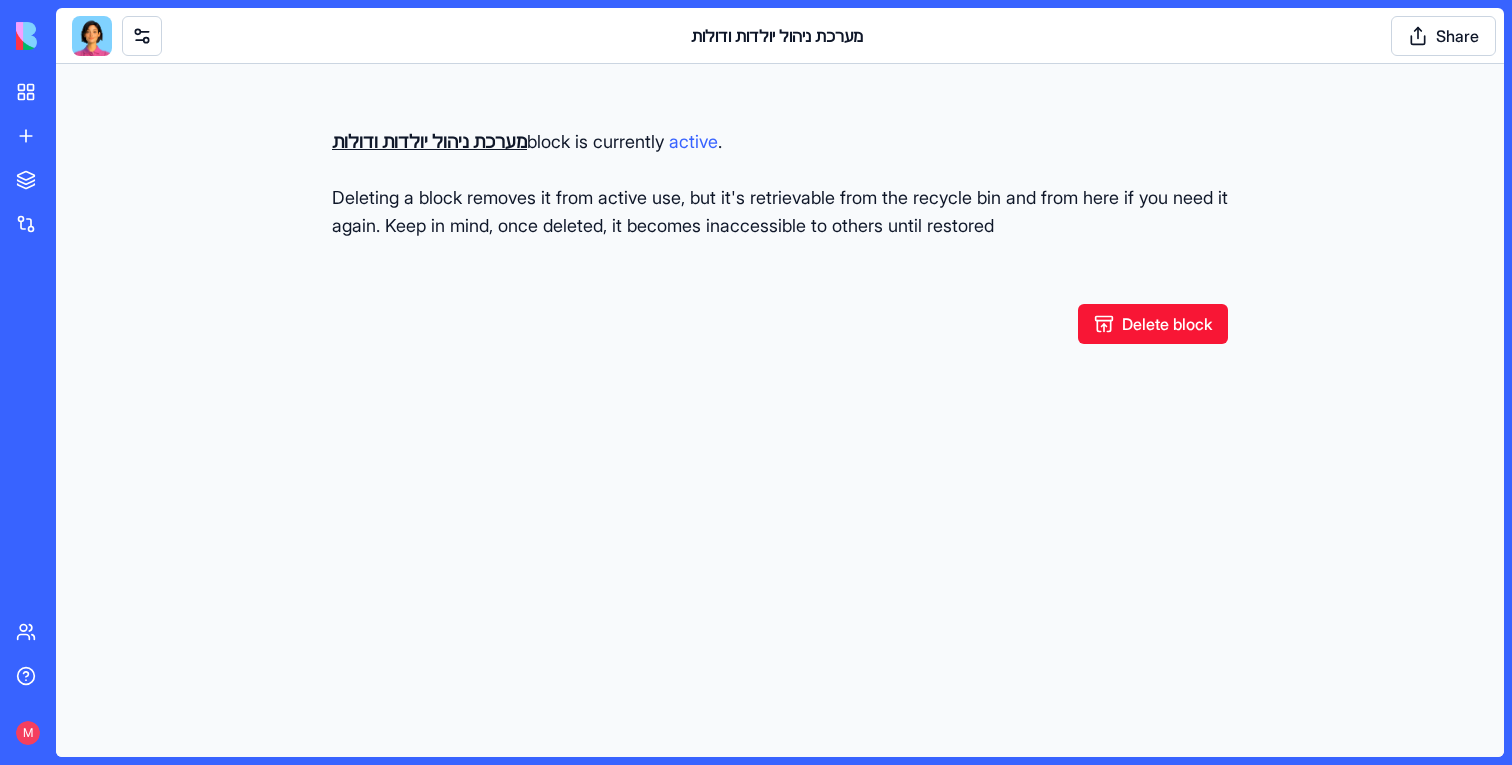 click on "Delete block" at bounding box center (1153, 324) 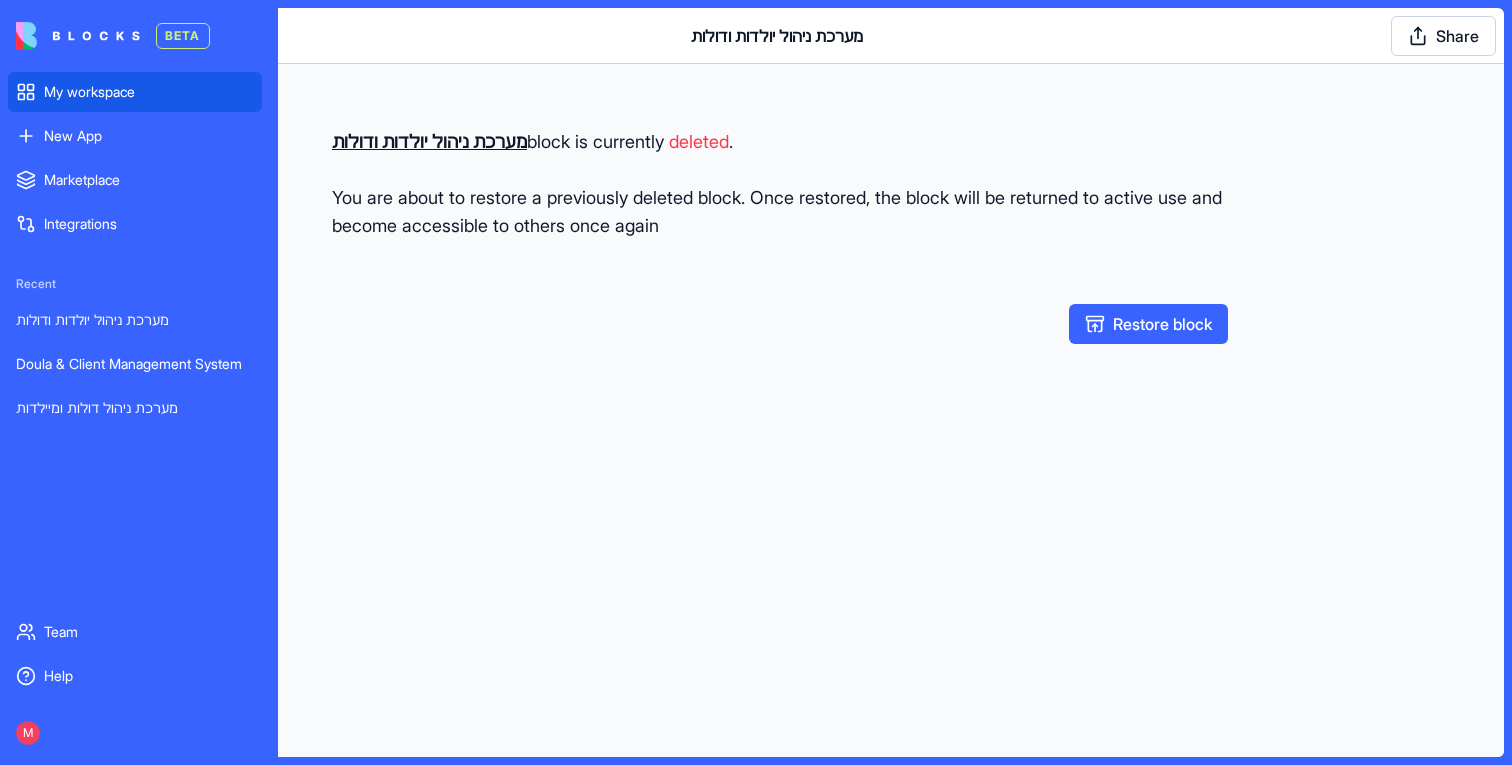 click on "My workspace" at bounding box center [135, 92] 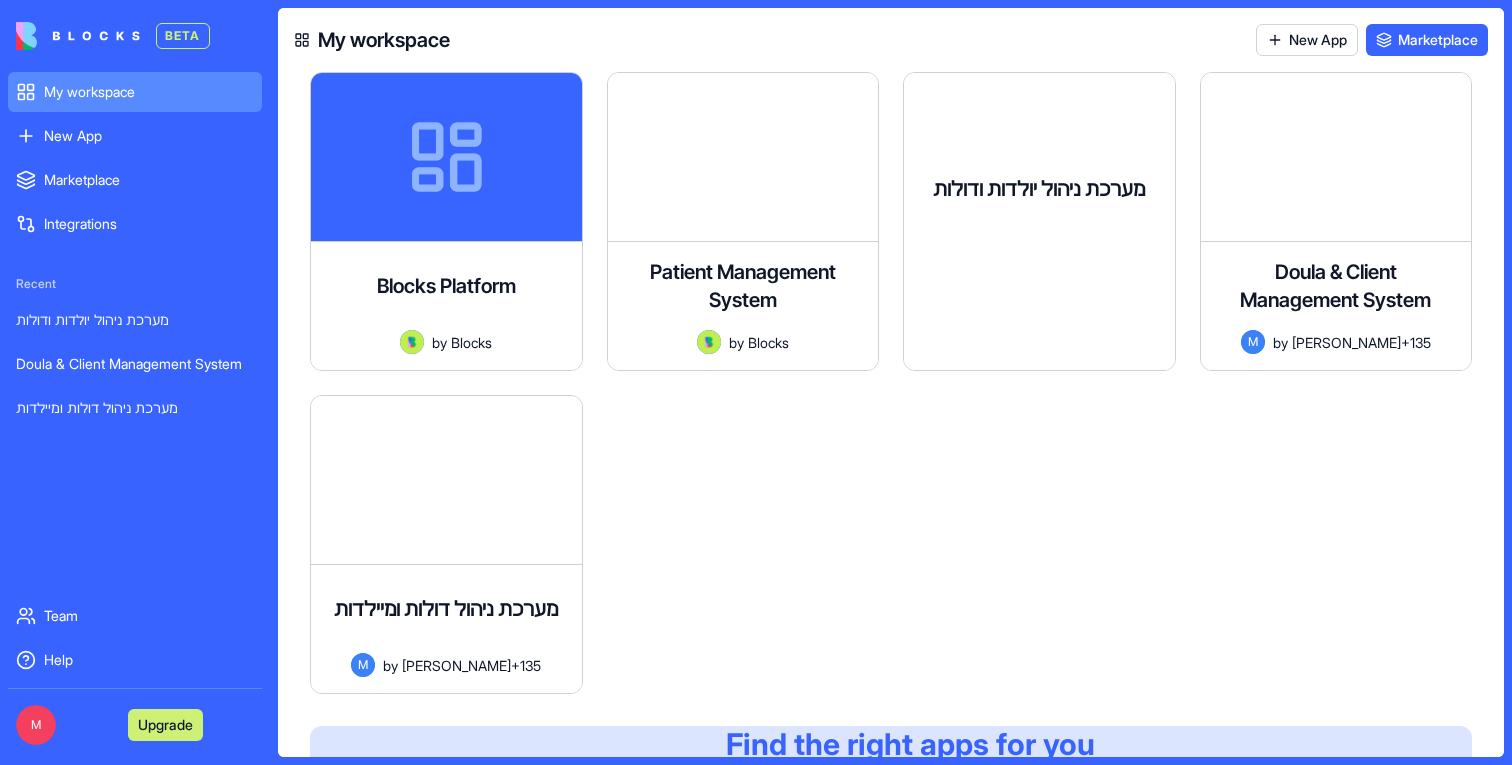 click on "[PERSON_NAME]+135" at bounding box center [1064, 309] 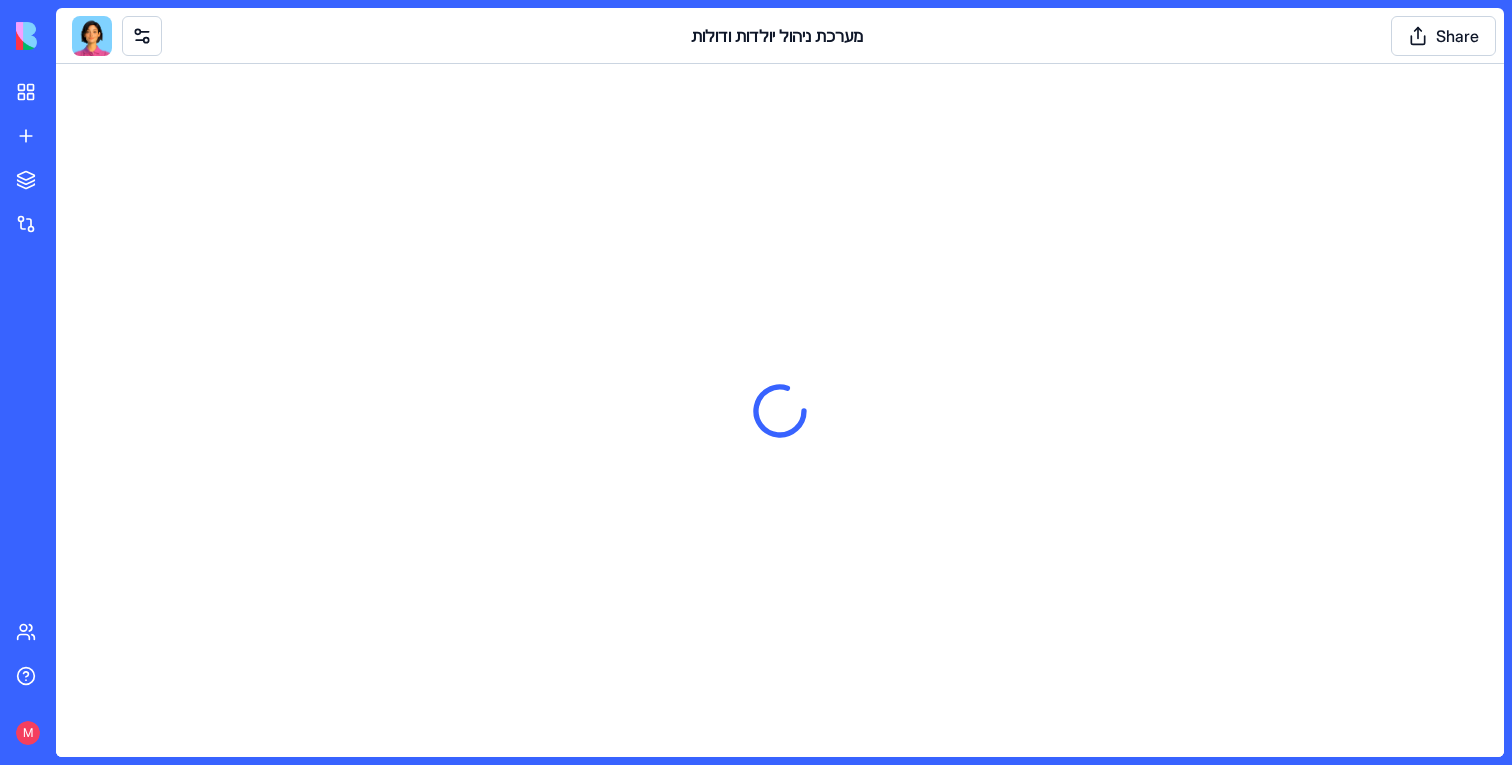 scroll, scrollTop: 0, scrollLeft: 0, axis: both 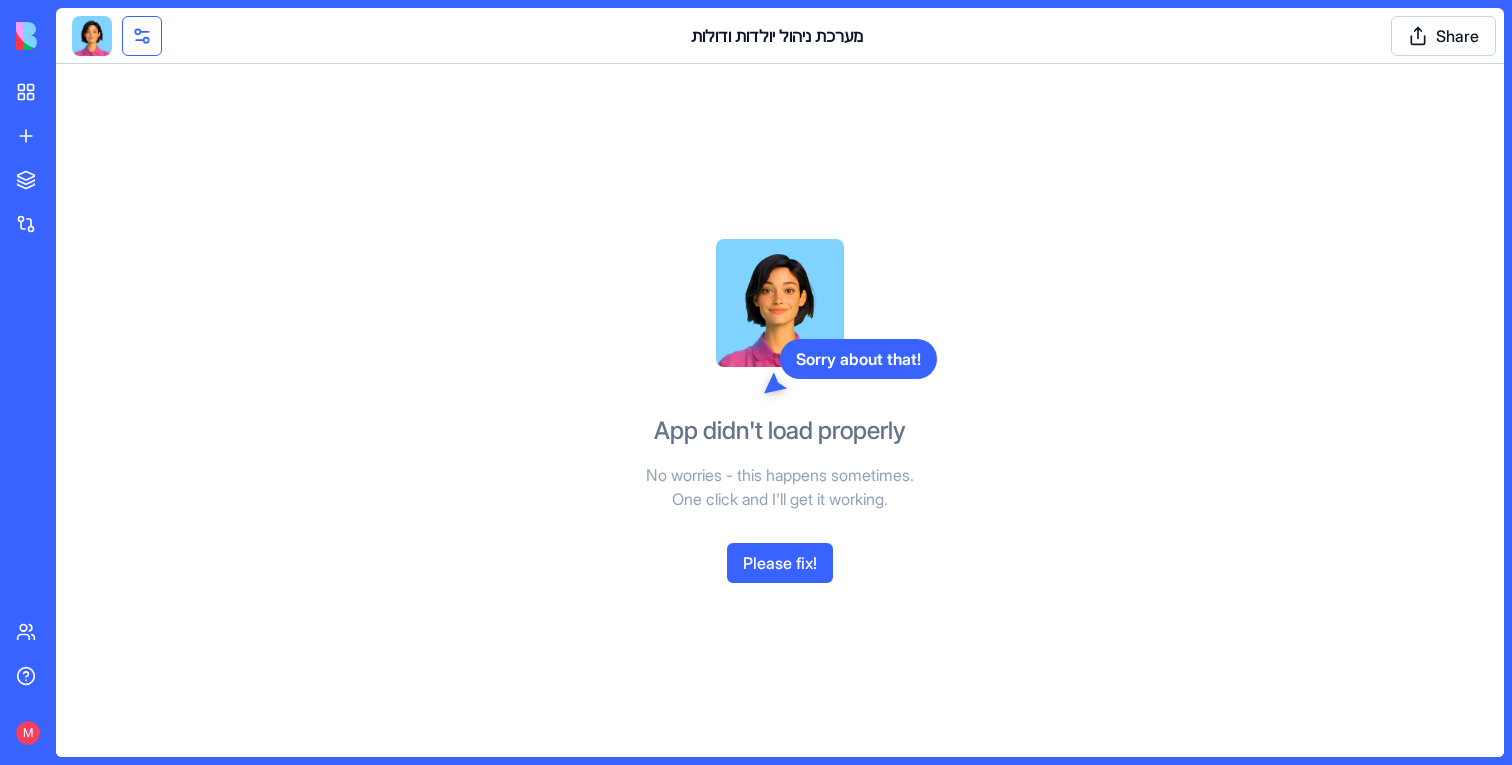 click at bounding box center [142, 36] 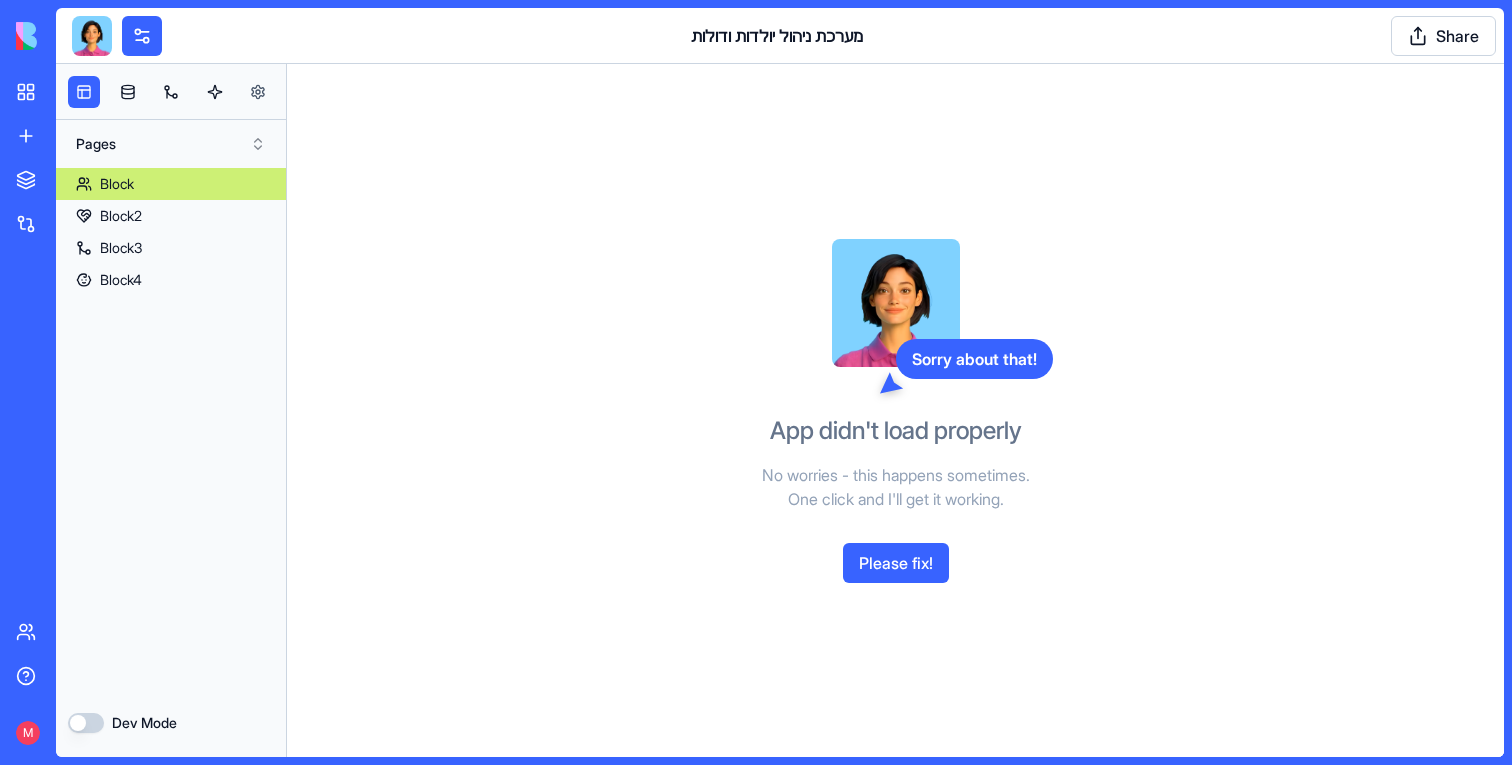 click at bounding box center (258, 92) 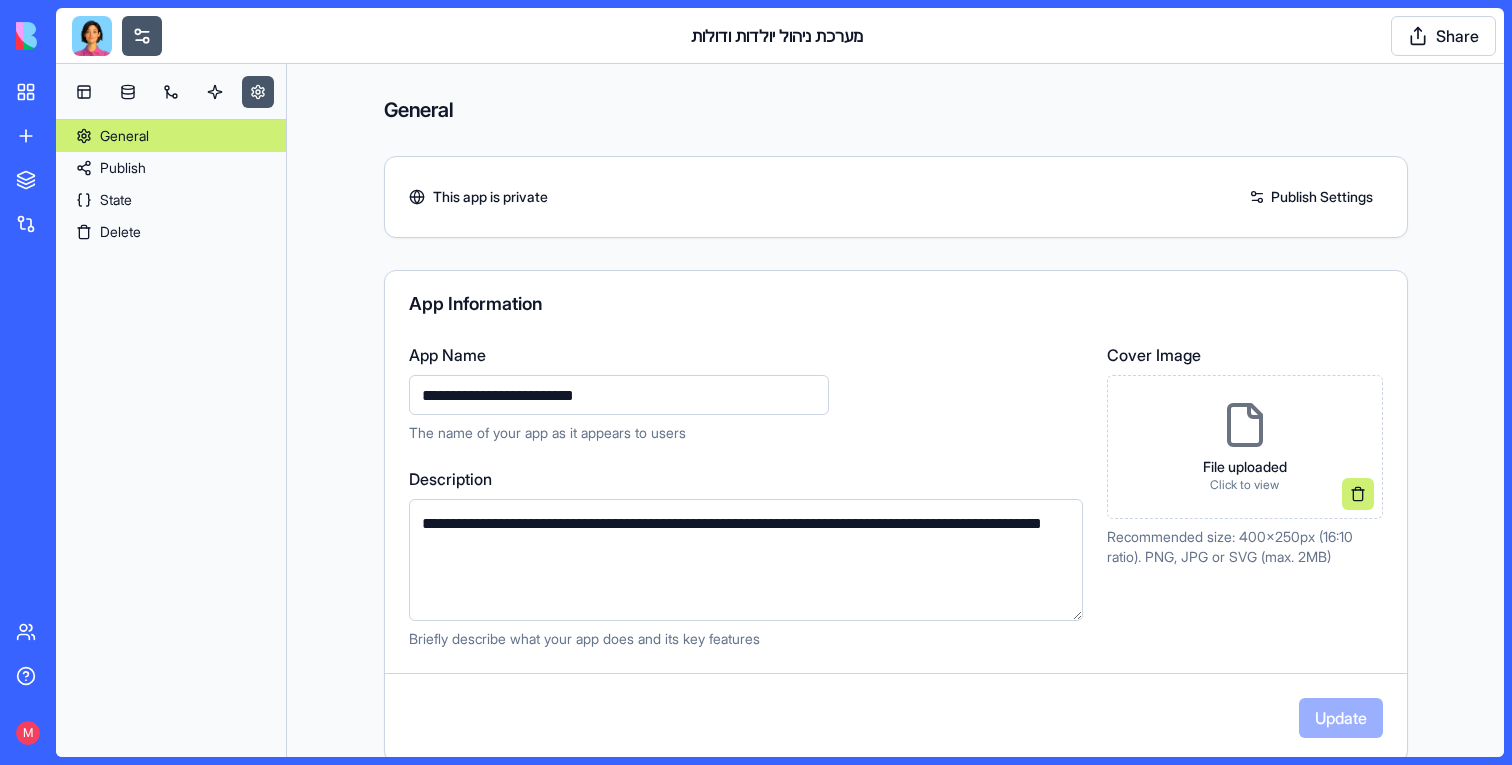 scroll, scrollTop: 636, scrollLeft: 0, axis: vertical 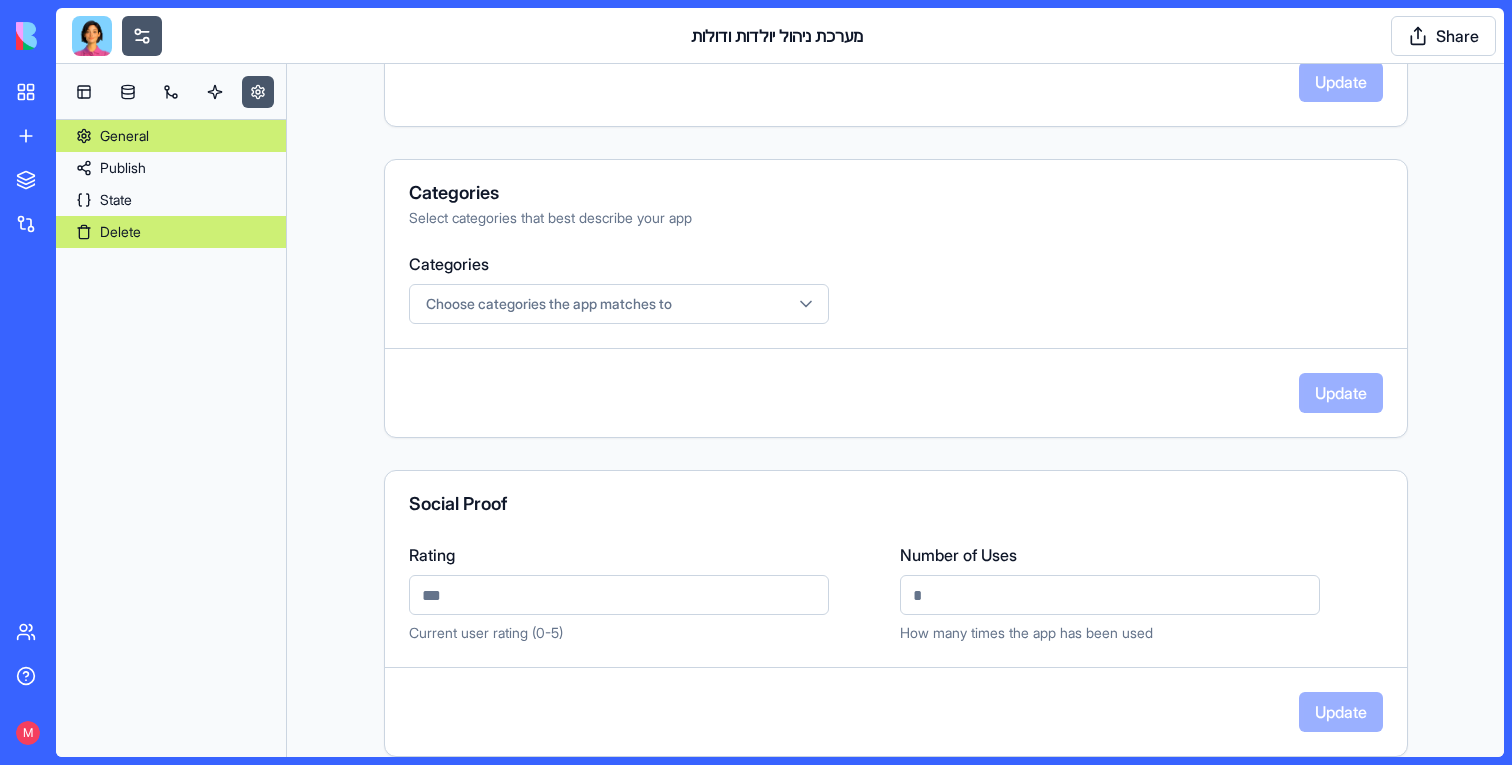 click on "Delete" at bounding box center [171, 232] 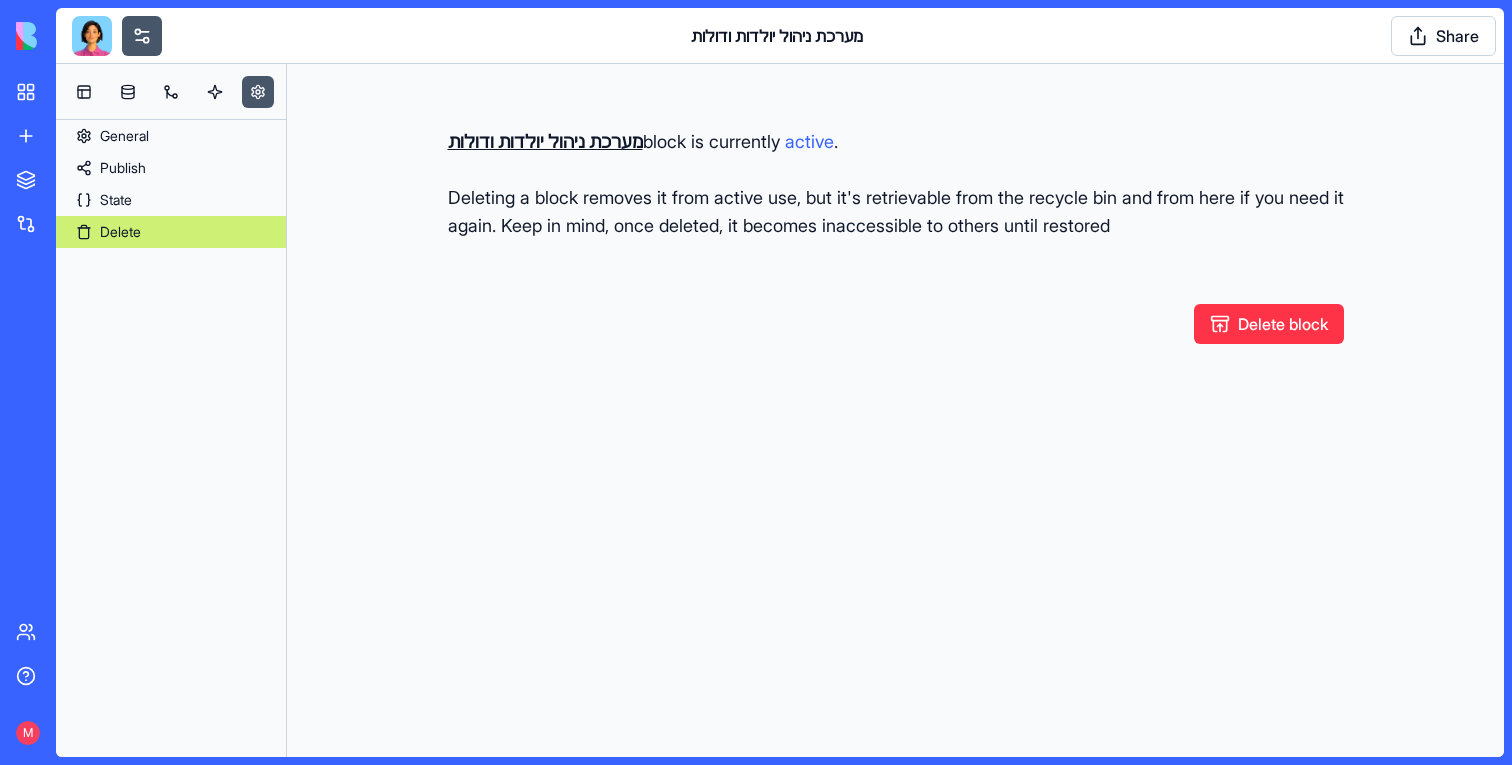 scroll, scrollTop: 0, scrollLeft: 0, axis: both 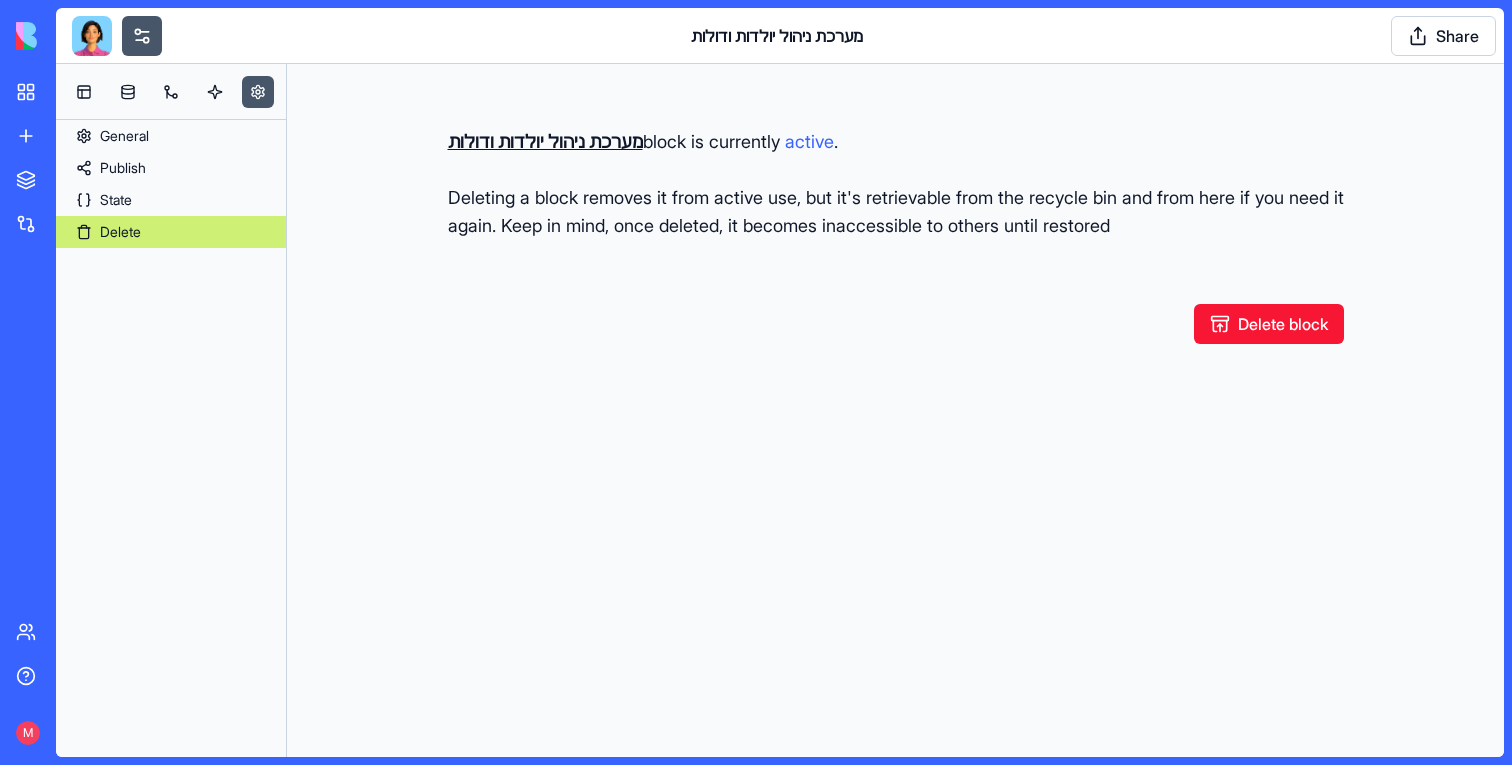 click on "Delete block" at bounding box center [1269, 324] 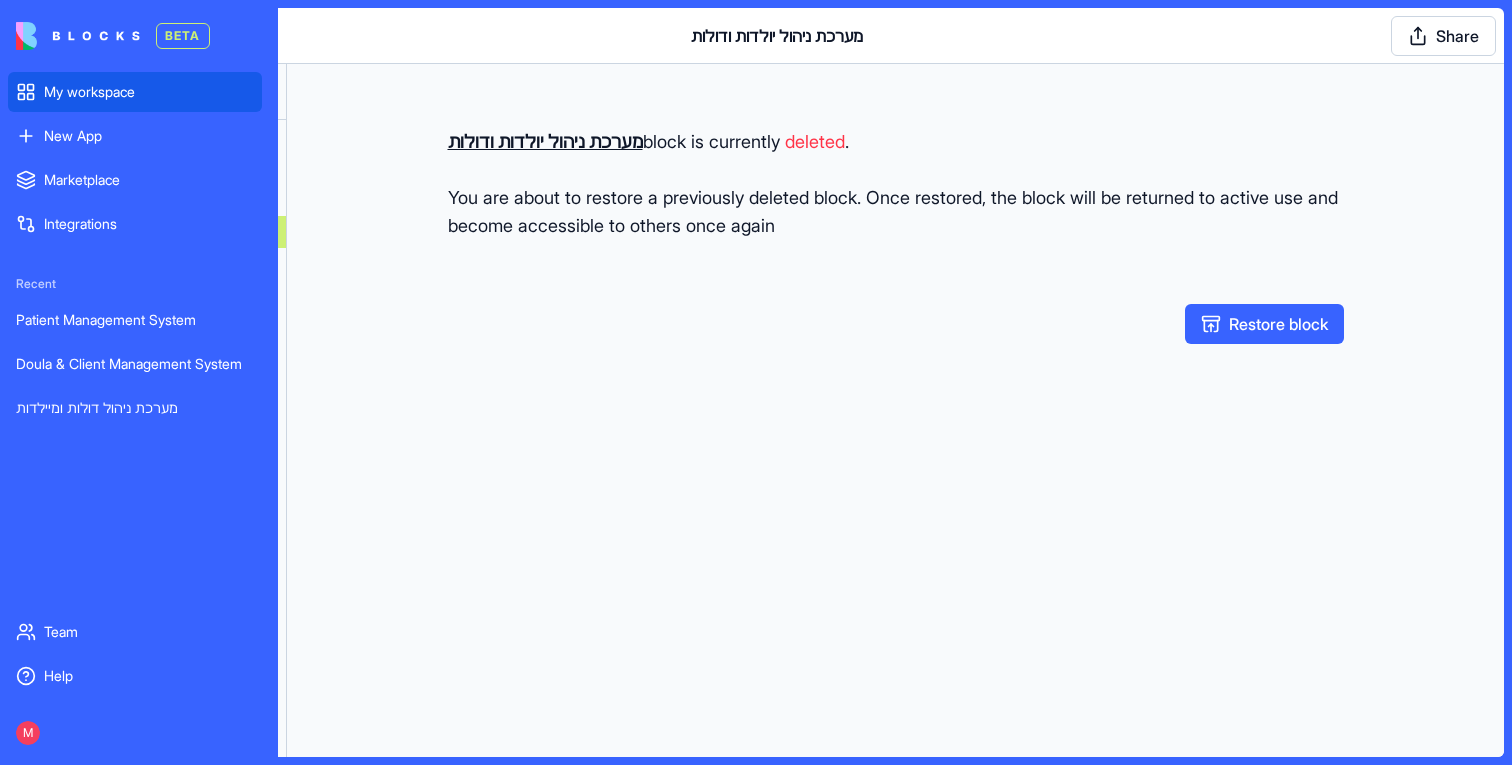 click on "My workspace" at bounding box center [135, 92] 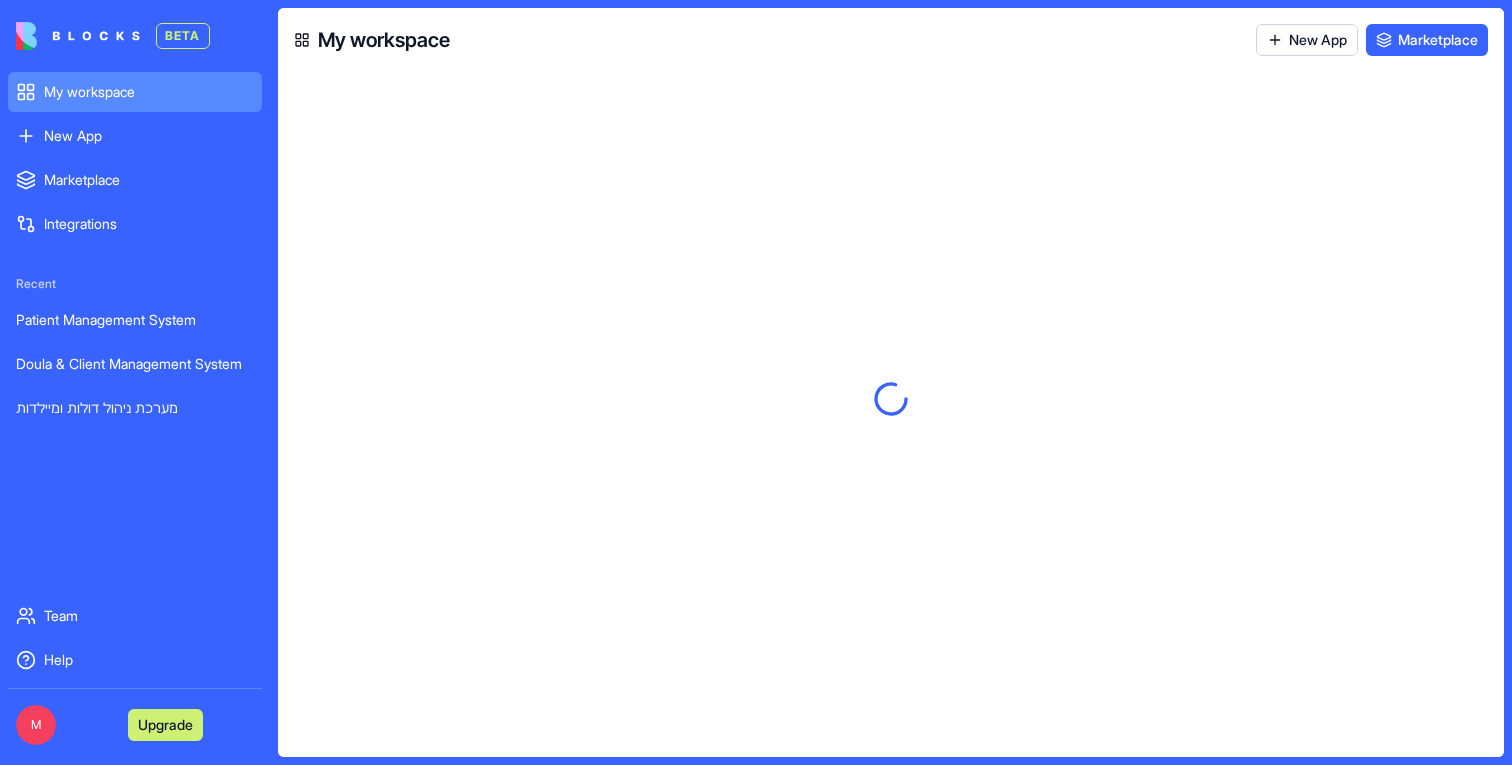 scroll, scrollTop: 0, scrollLeft: 0, axis: both 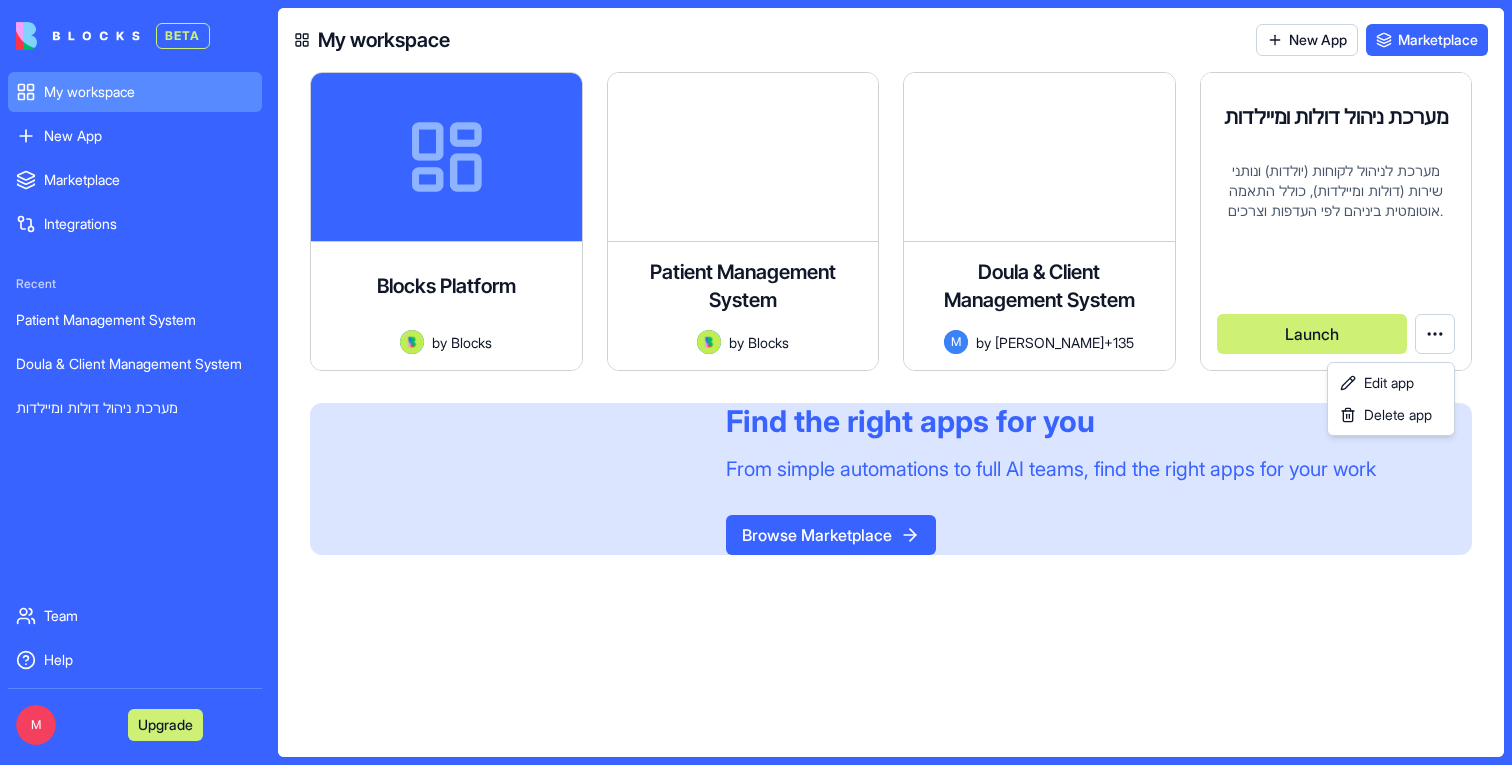 click on "BETA My workspace New App
To pick up a draggable item, press the space bar.
While dragging, use the arrow keys to move the item.
Press space again to drop the item in its new position, or press escape to cancel.
Marketplace Integrations Recent Patient Management System Doula & Client Management System מערכת ניהול דולות ומיילדות Team Help M Upgrade My workspace New App Marketplace Blocks Platform by Blocks Launch Patient Management System A comprehensive patient management system for healthcare providers to track patients, appointments, treatment plans, follow-ups, and billing information. Includes compliance notes and medical history tracking. by Blocks Launch Doula & Client Management System A comprehensive system for managing birthing clients and doulas, with personalized portals for form completion and intelligent matching logic. M by [PERSON_NAME]+135 Launch מערכת ניהול דולות ומיילדות M by [PERSON_NAME]+135 Launch Find the right apps for you
Edit app" at bounding box center [756, 382] 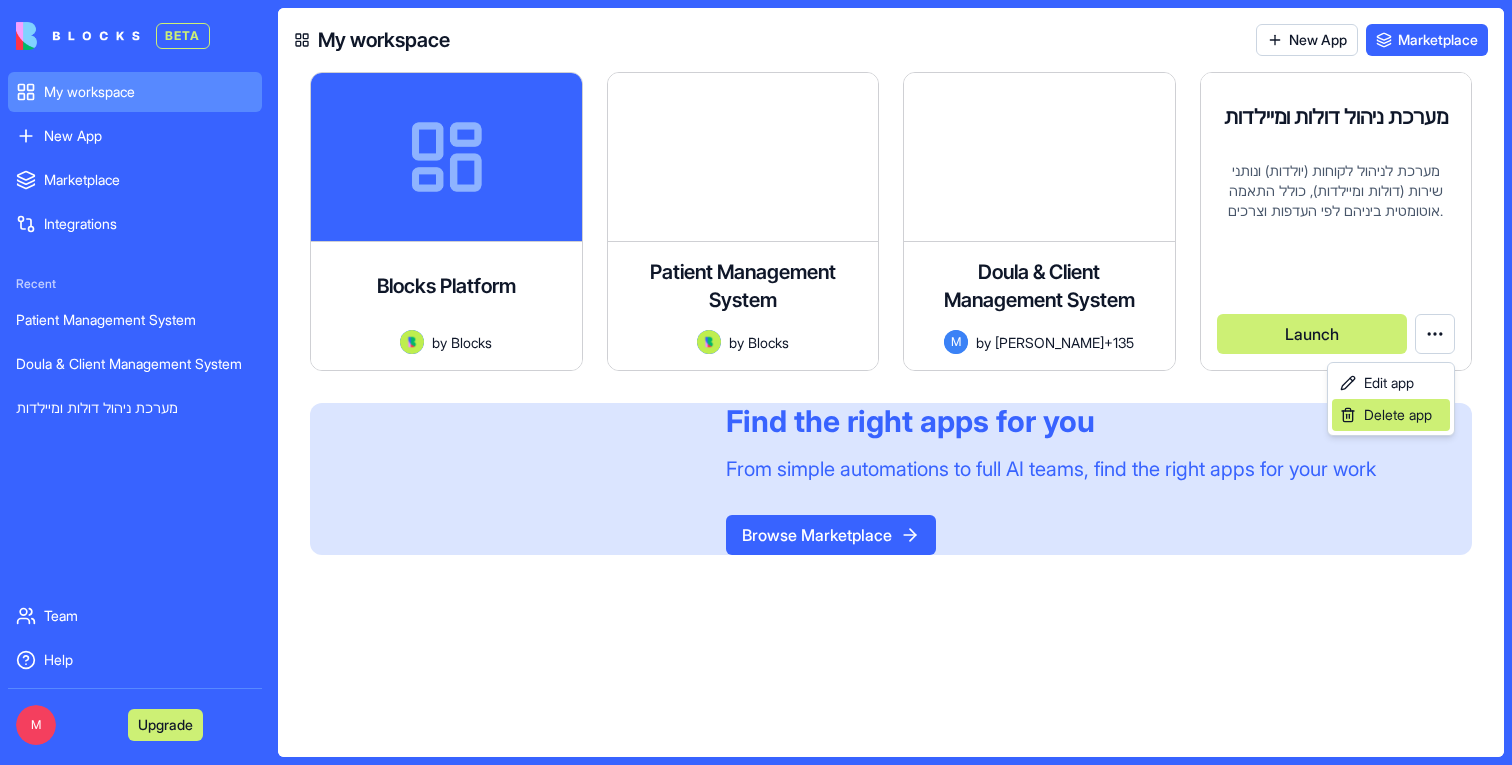 click on "Delete app" at bounding box center (1391, 415) 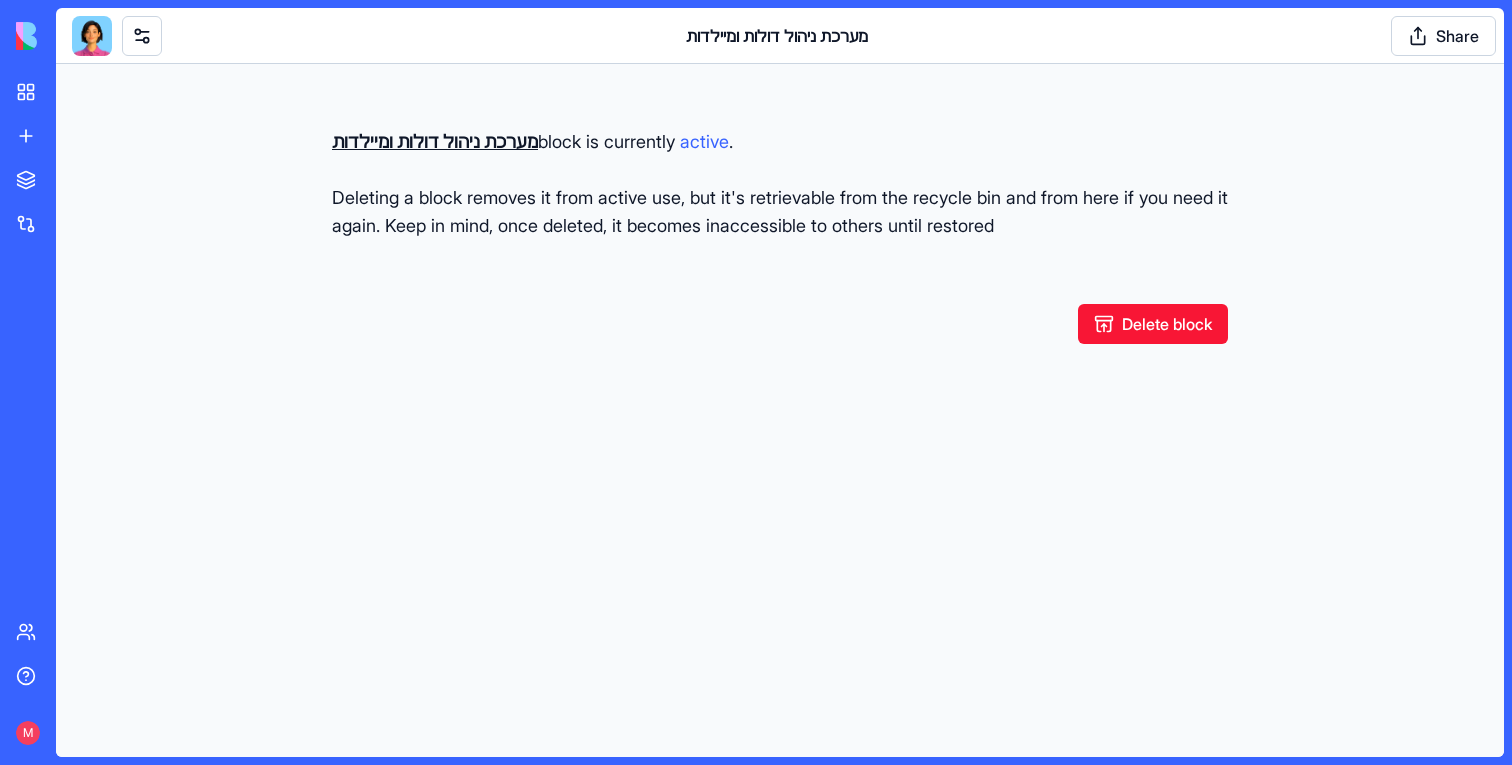 click on "Delete block" at bounding box center [1153, 324] 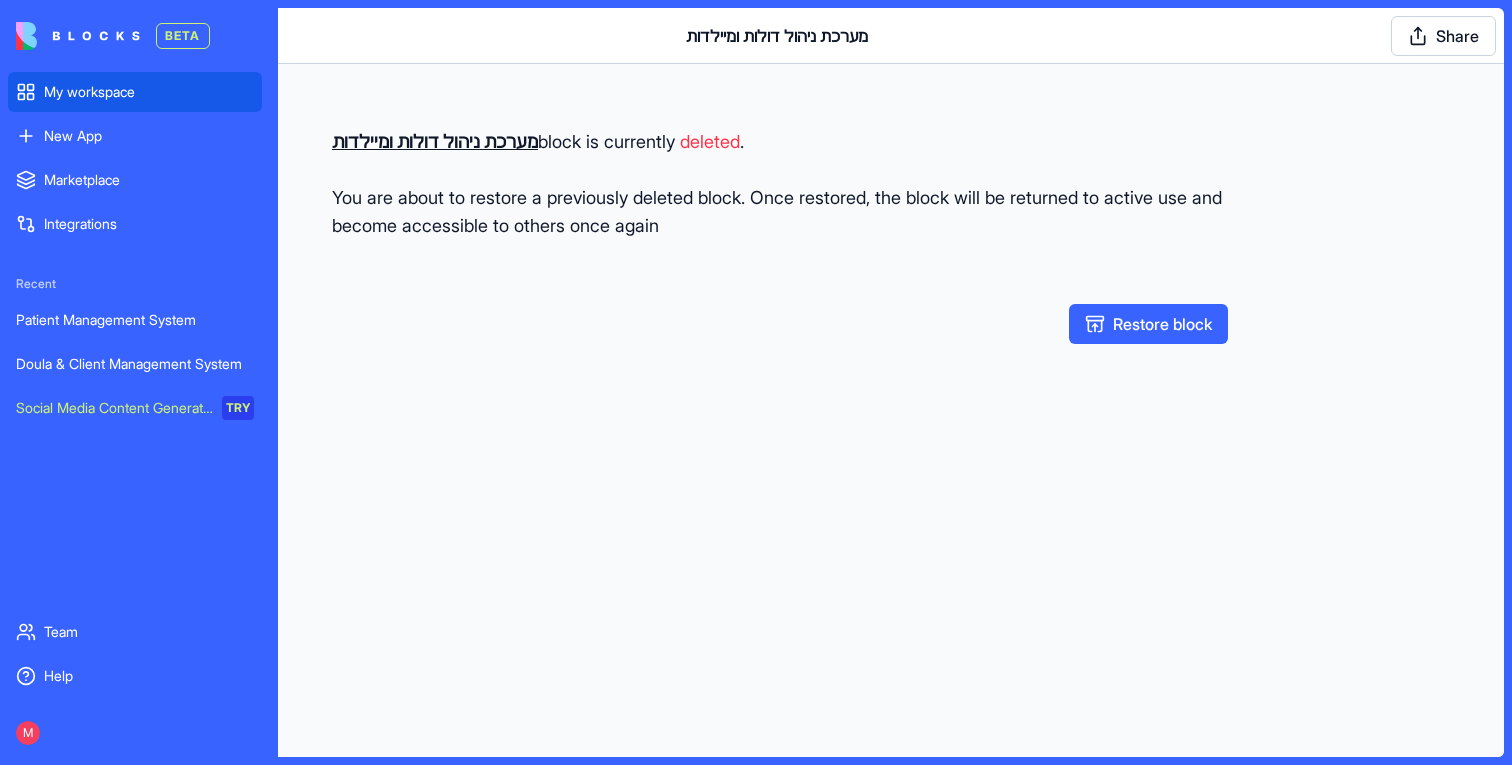 click on "My workspace" at bounding box center [135, 92] 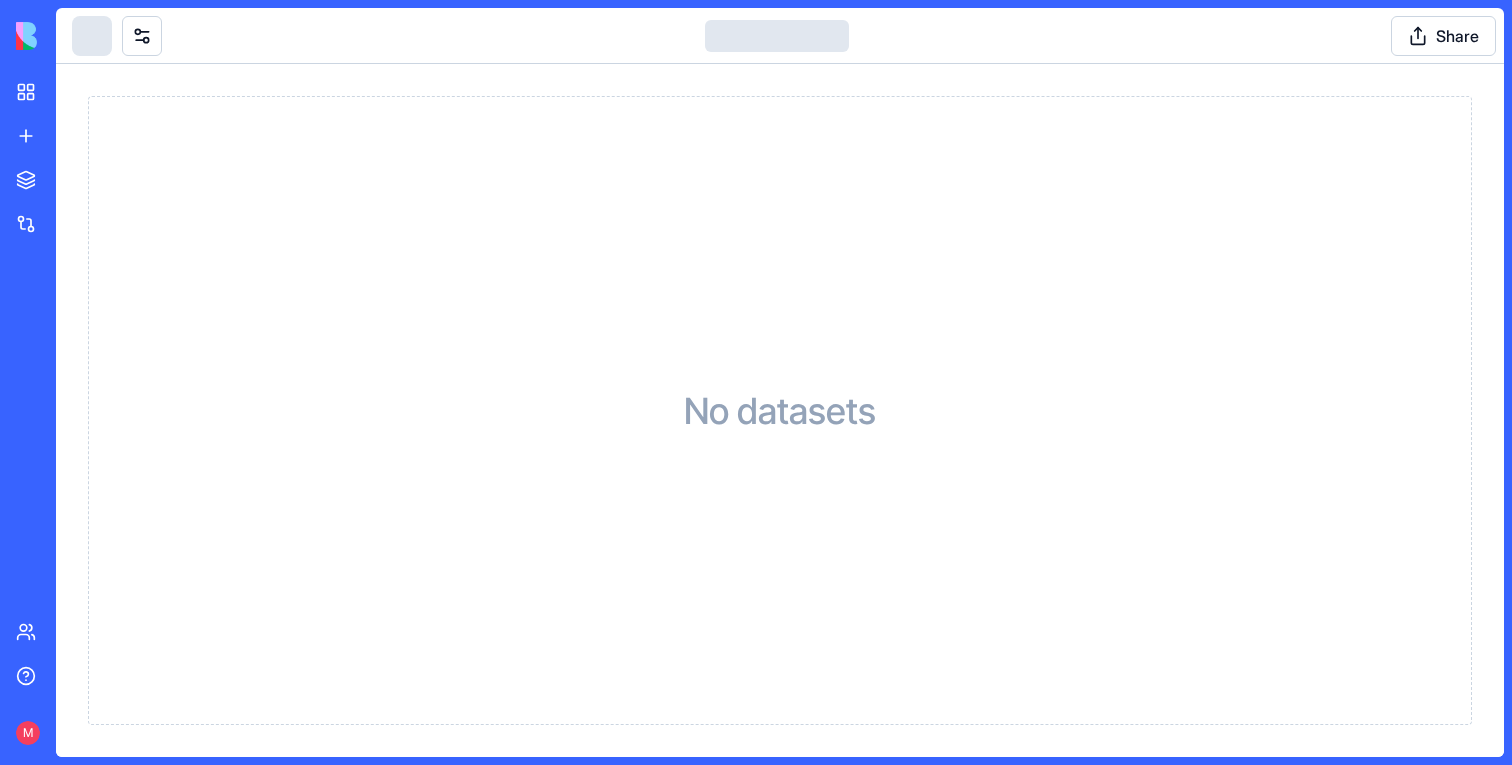scroll, scrollTop: 0, scrollLeft: 0, axis: both 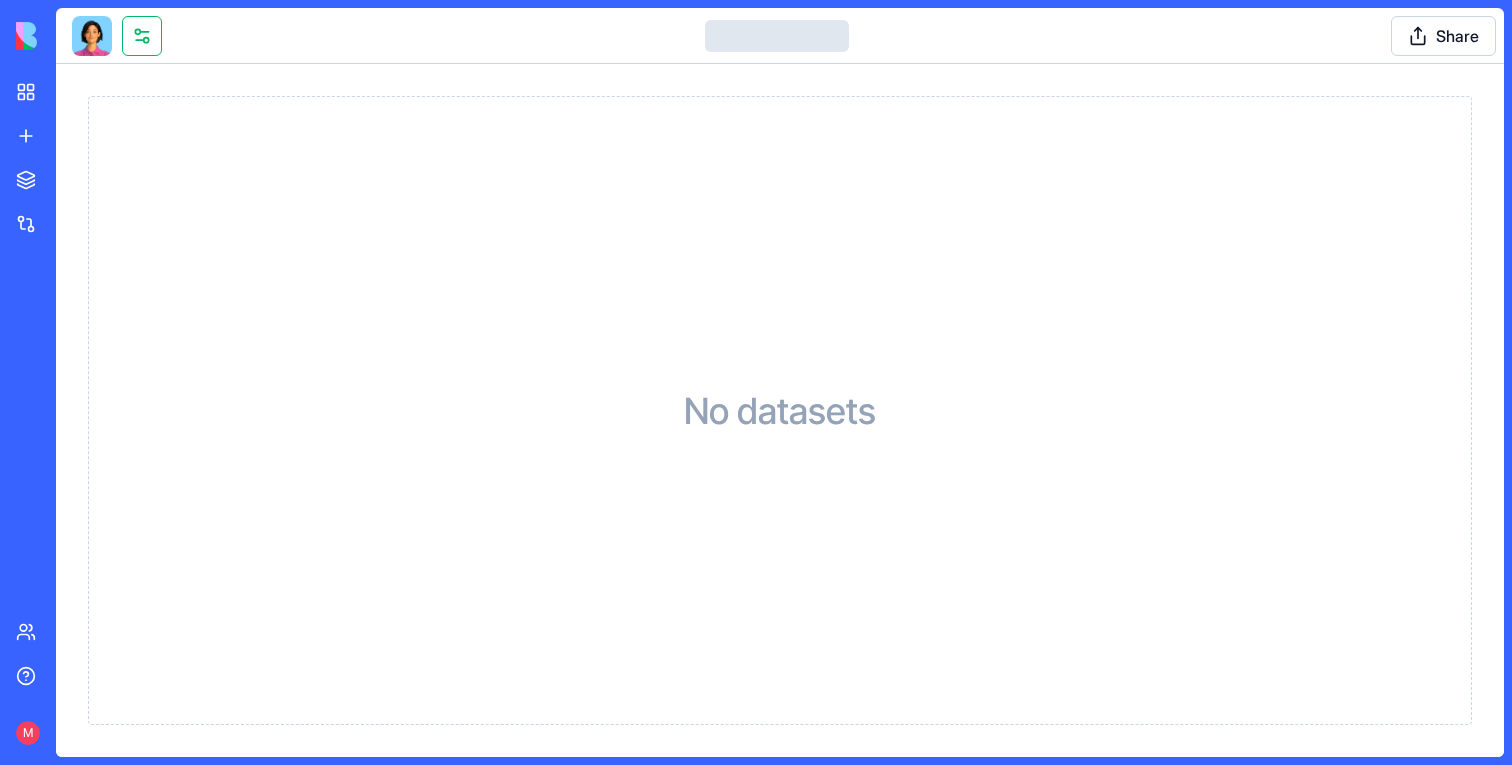 click at bounding box center [142, 36] 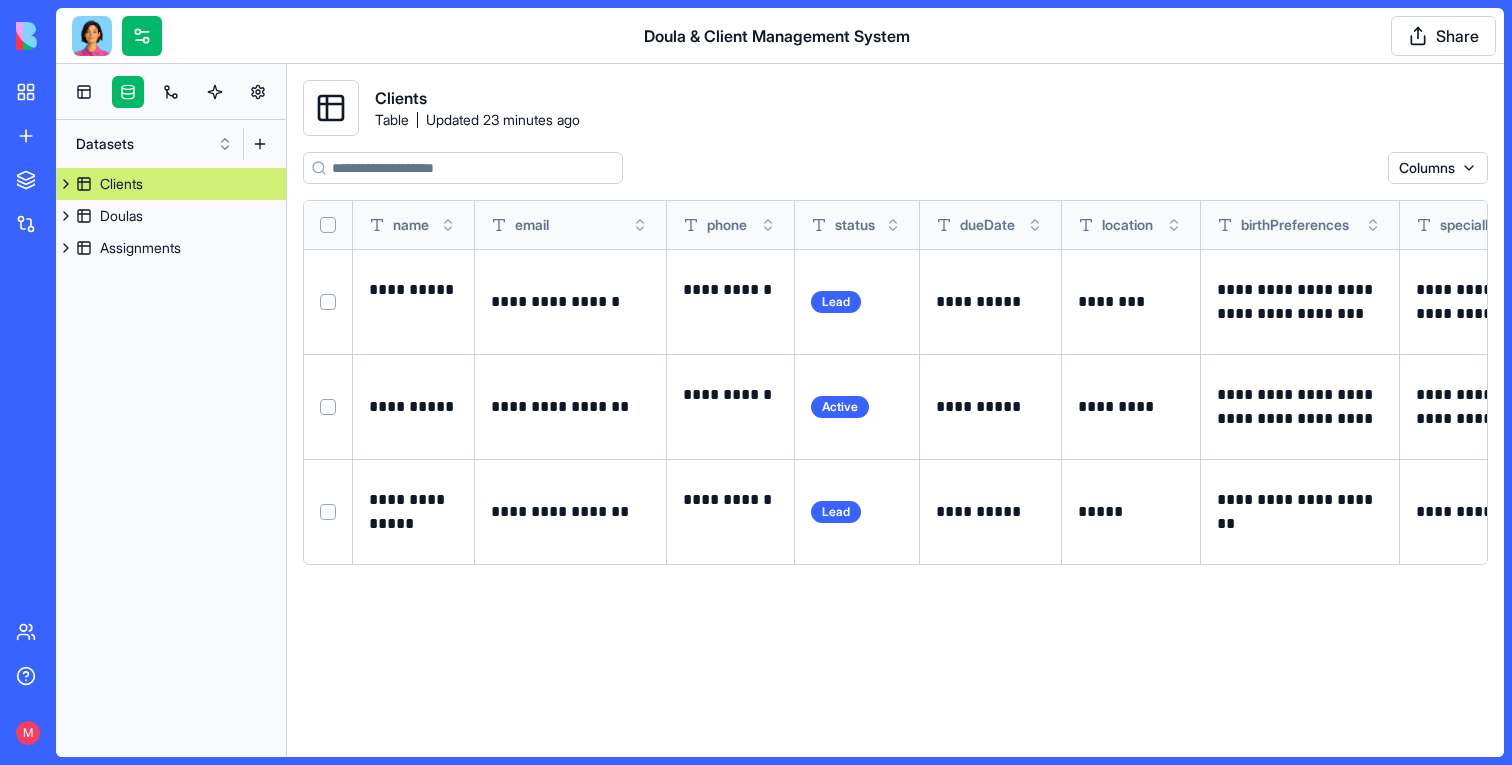 click at bounding box center (66, 184) 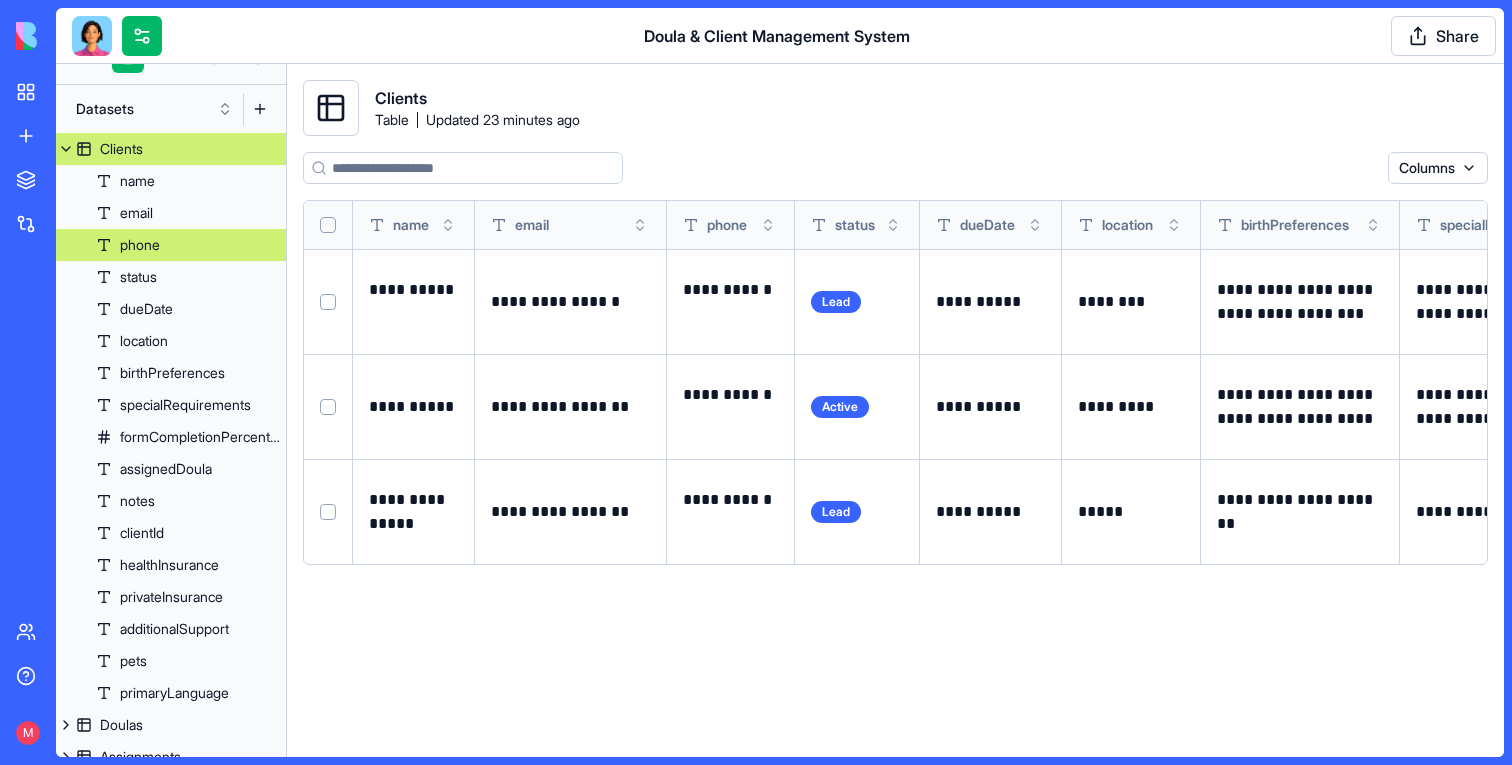 scroll, scrollTop: 51, scrollLeft: 0, axis: vertical 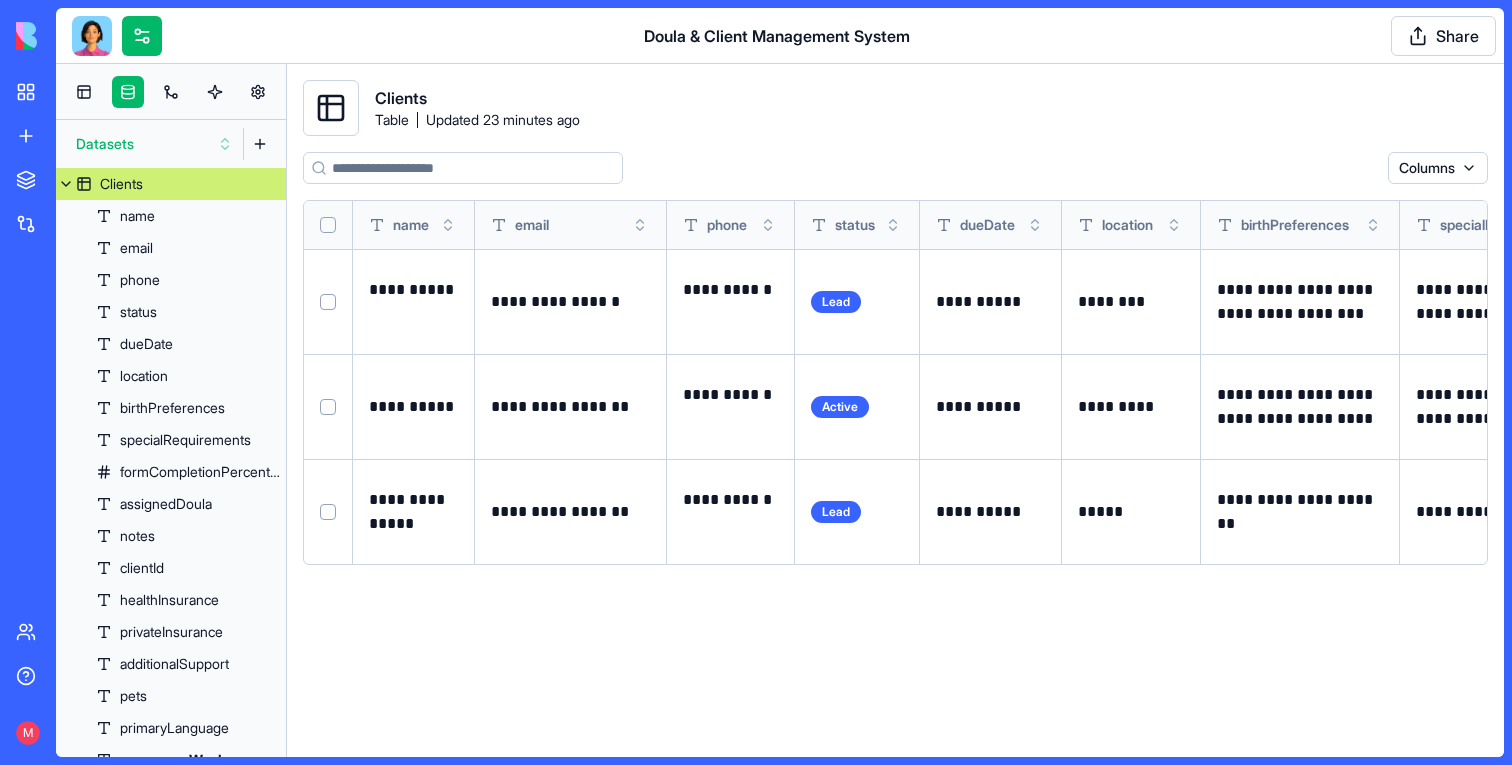 click on "Datasets" at bounding box center [154, 144] 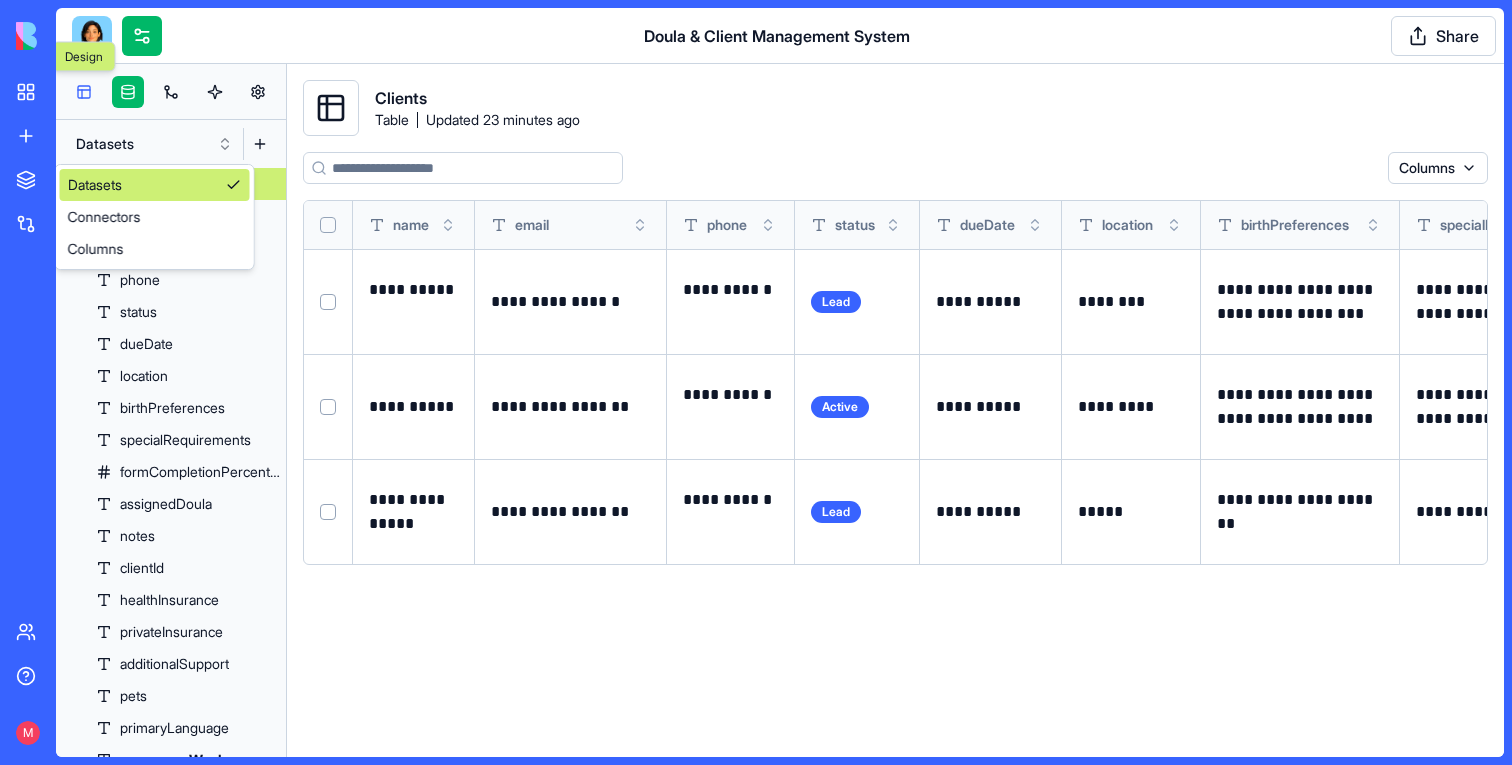 click at bounding box center [84, 92] 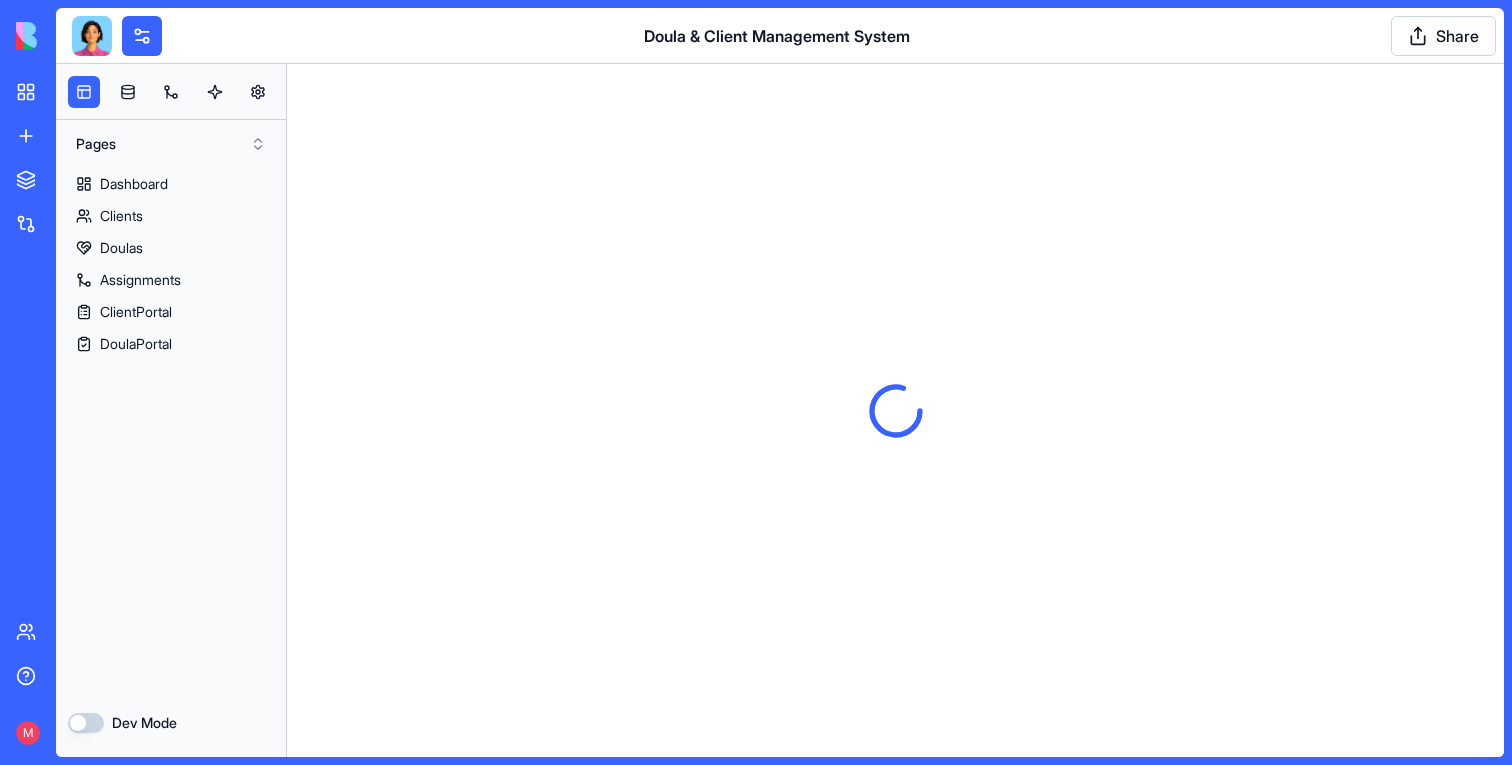 scroll, scrollTop: 0, scrollLeft: 0, axis: both 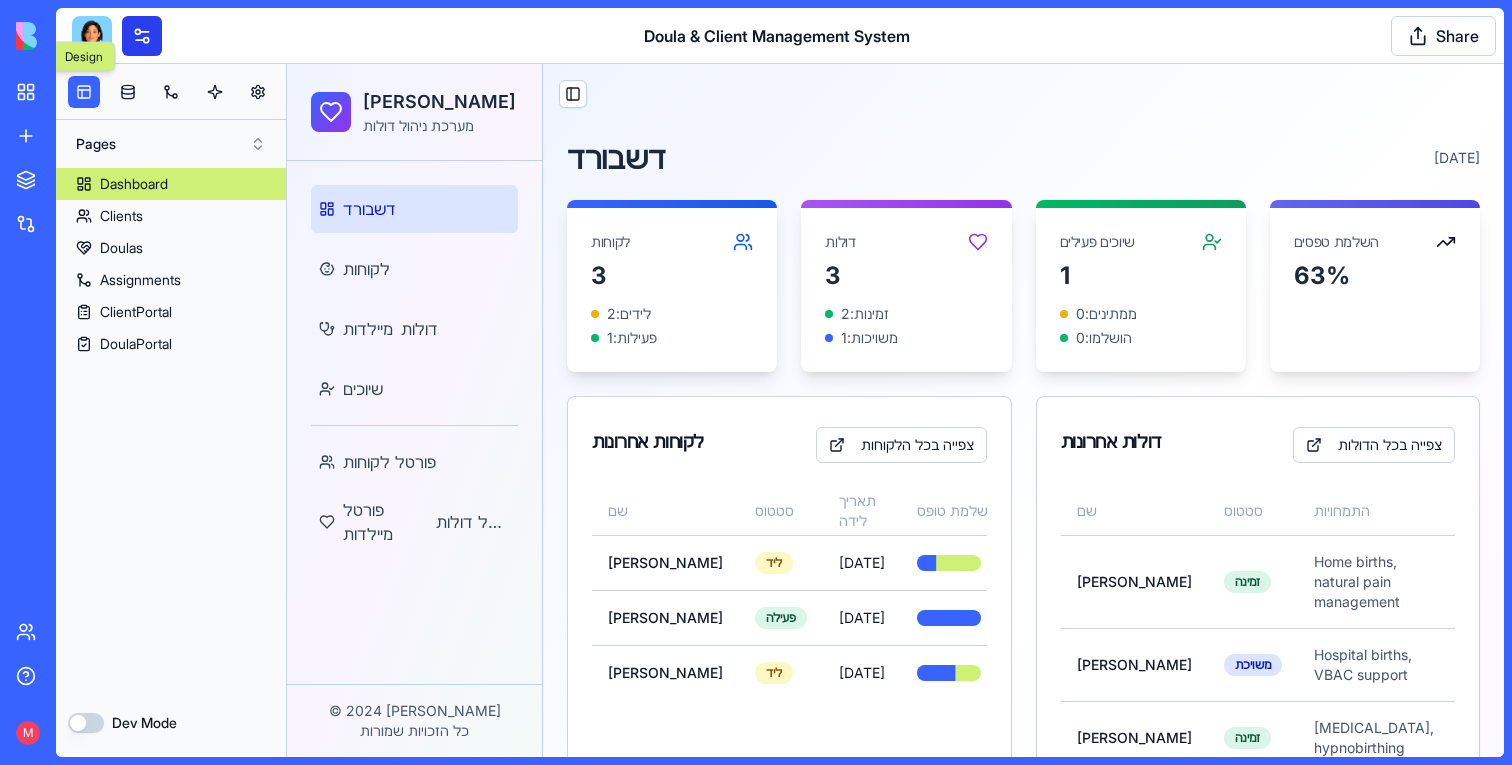 click at bounding box center [142, 36] 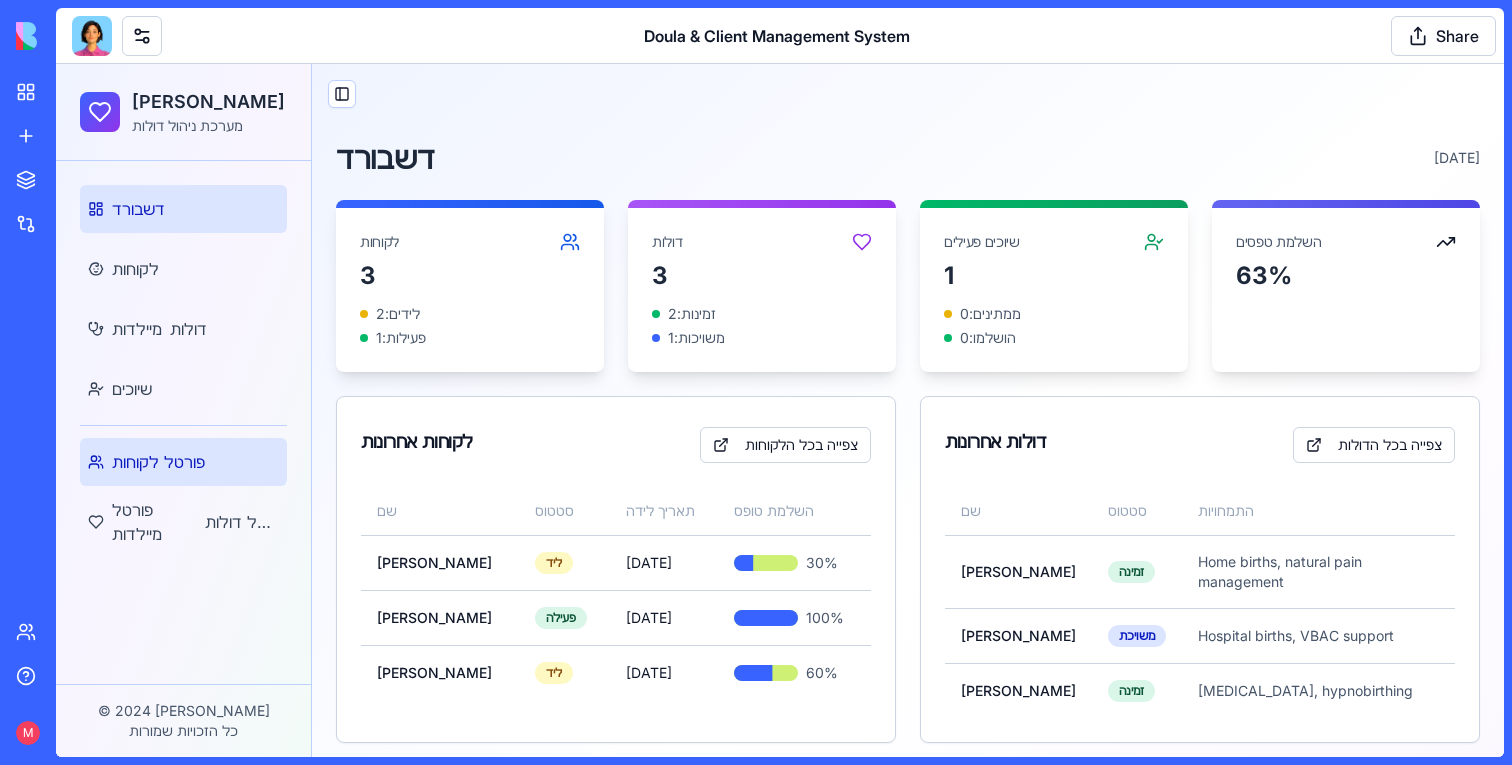 click on "פורטל לקוחות" at bounding box center [183, 462] 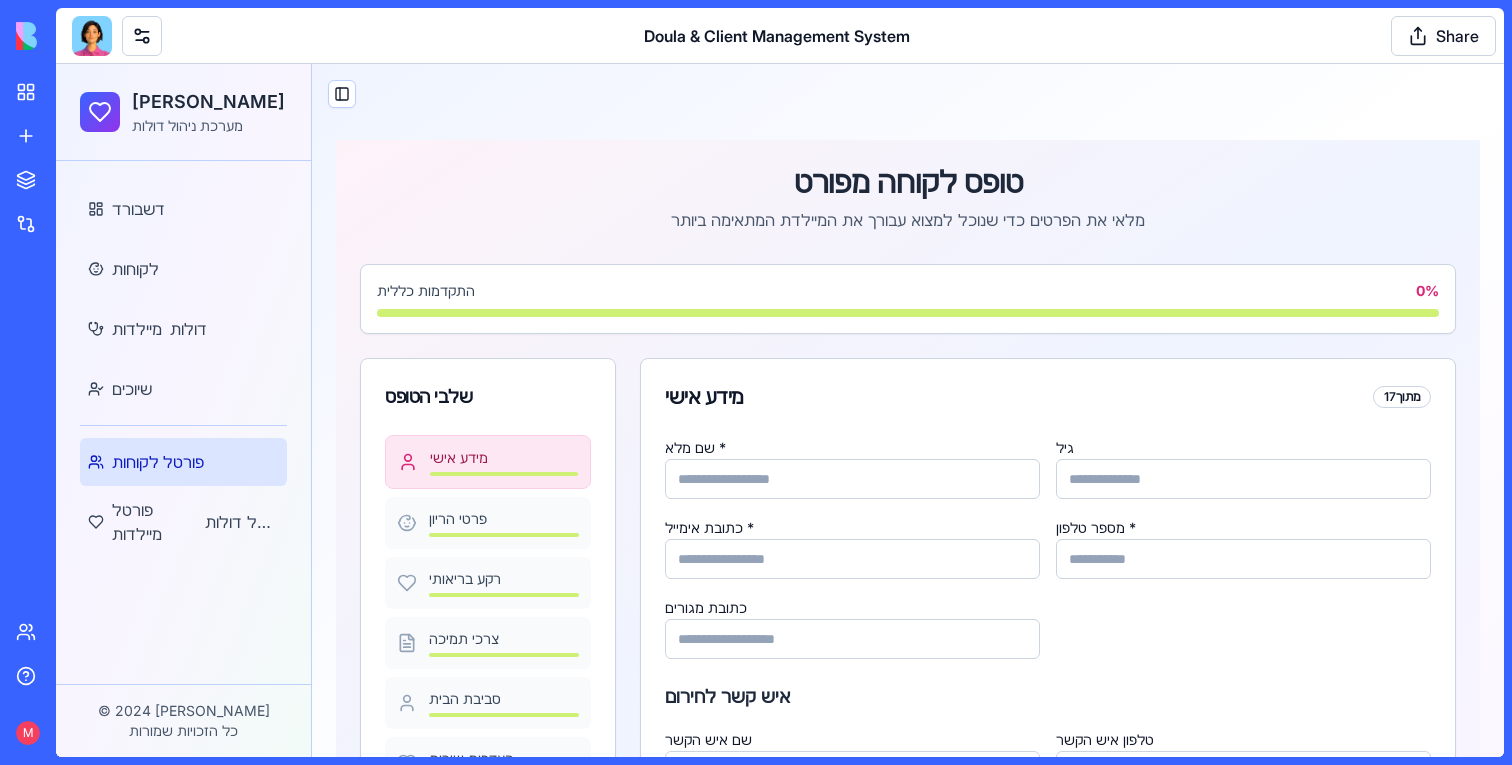 scroll, scrollTop: 171, scrollLeft: 0, axis: vertical 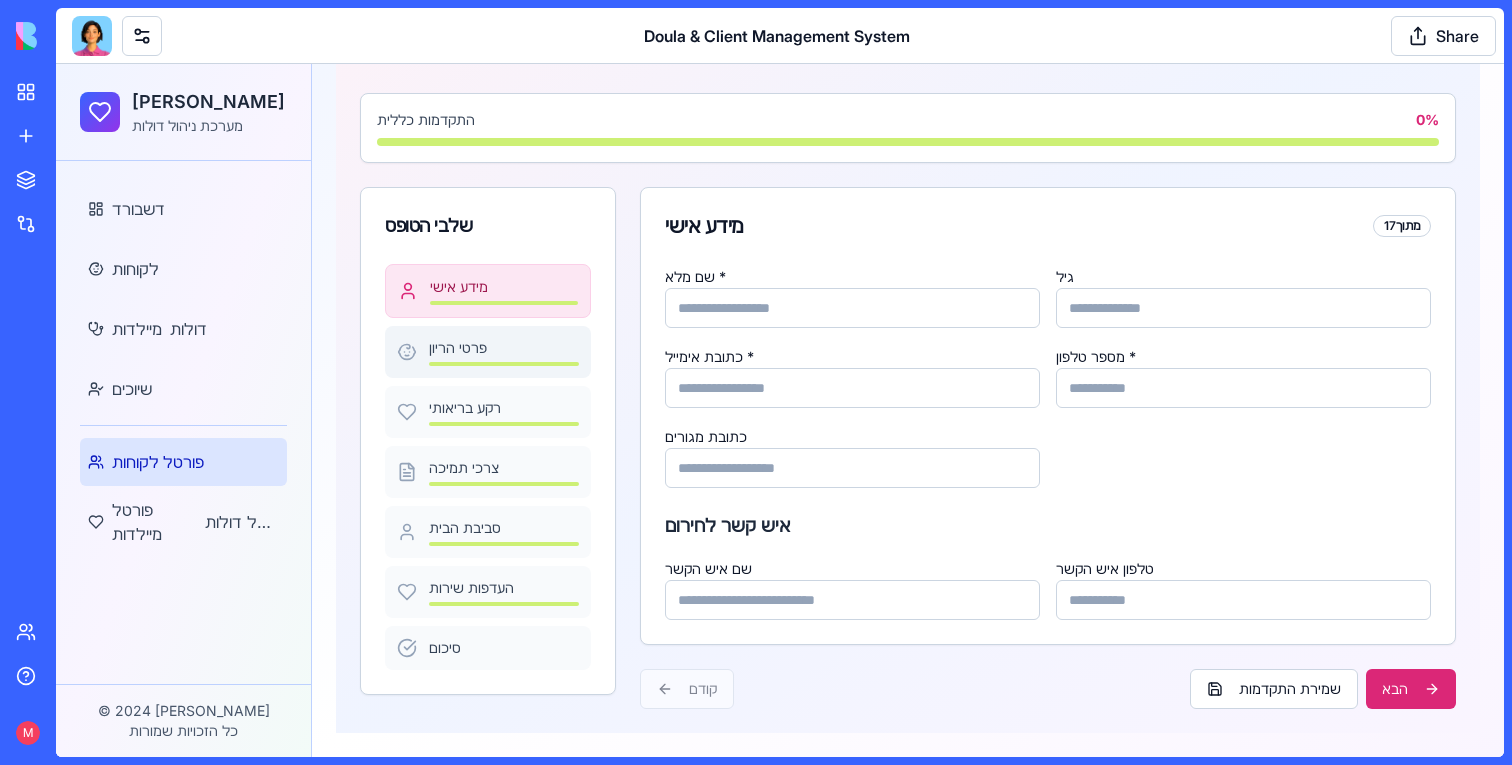 click on "פרטי הריון" at bounding box center [504, 348] 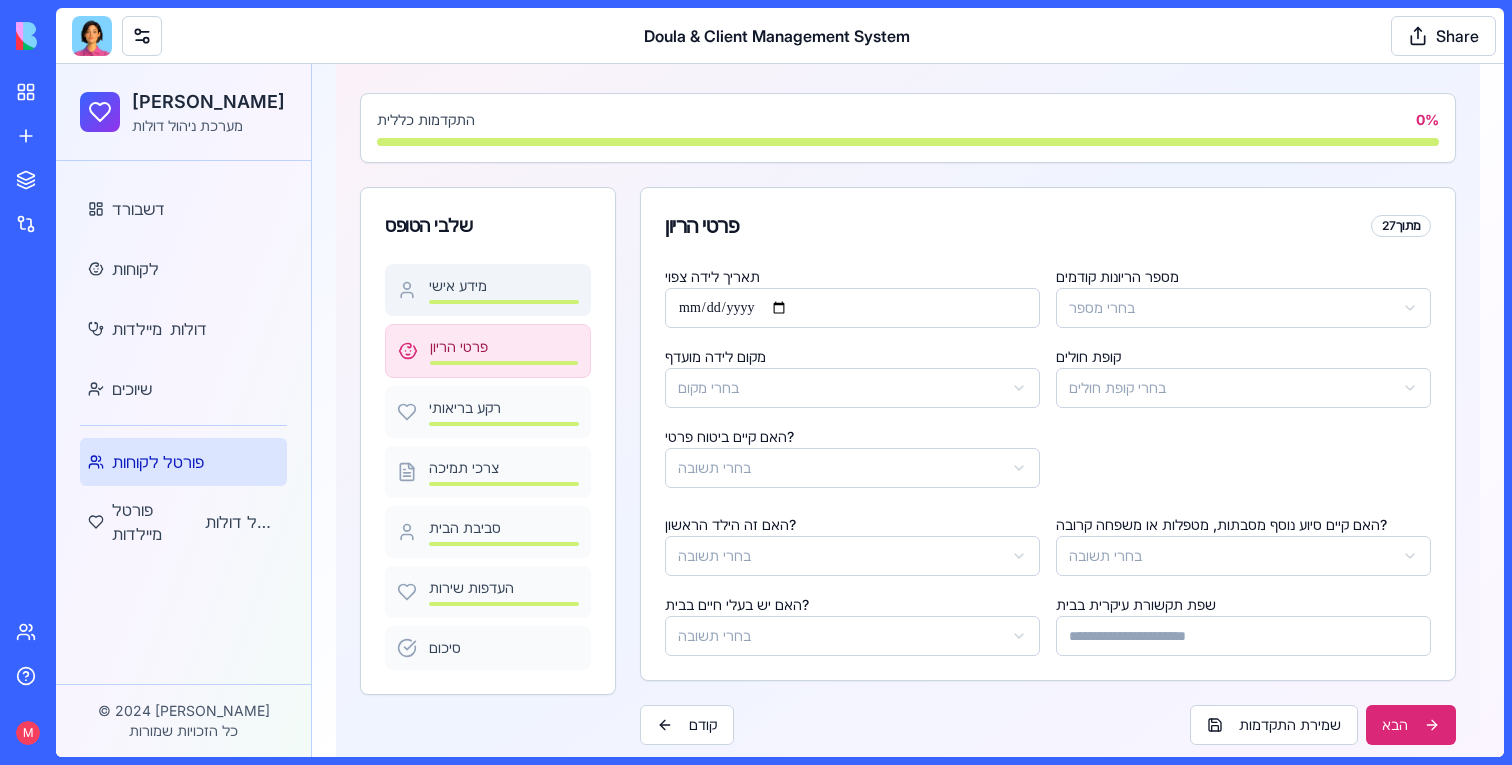 click at bounding box center (504, 302) 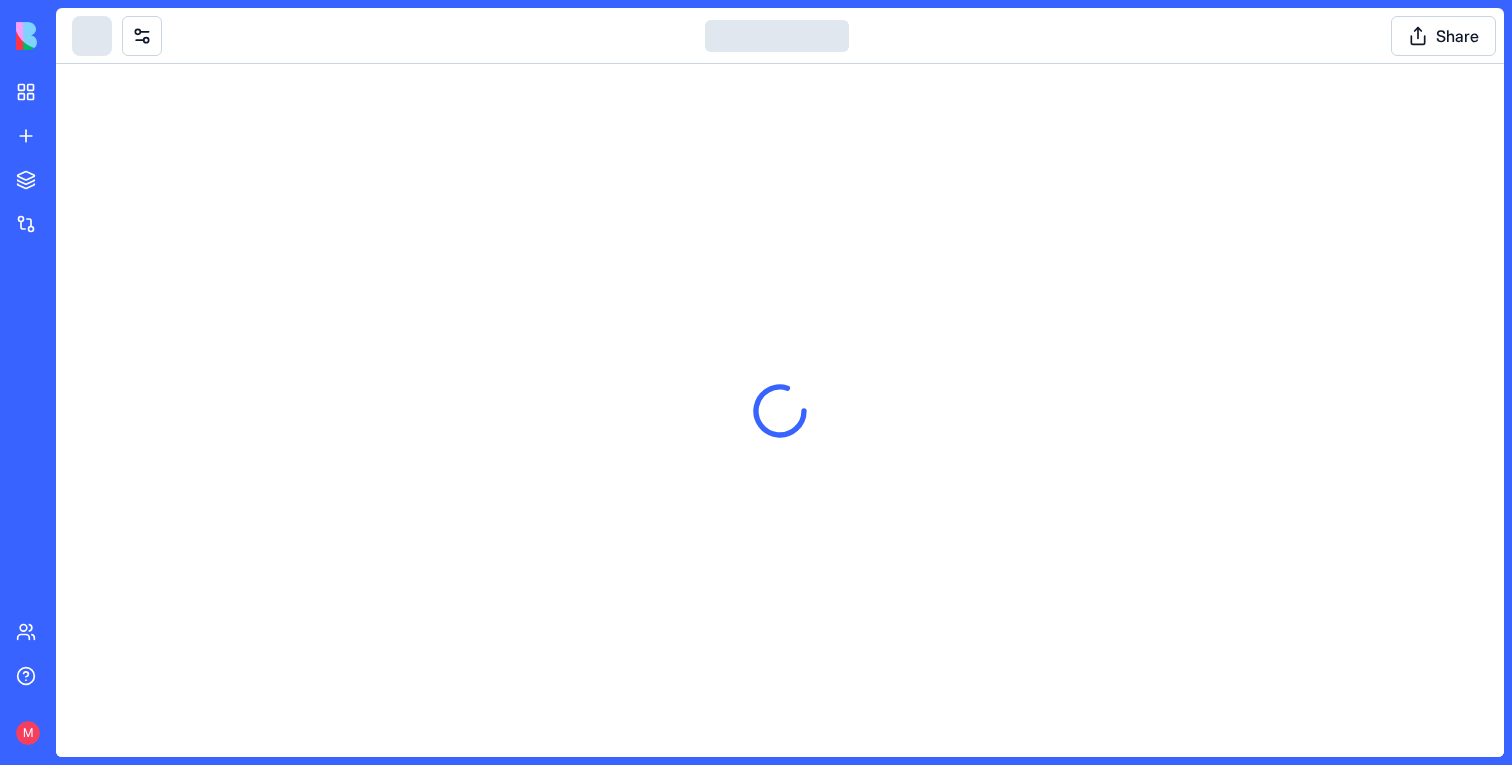 scroll, scrollTop: 0, scrollLeft: 0, axis: both 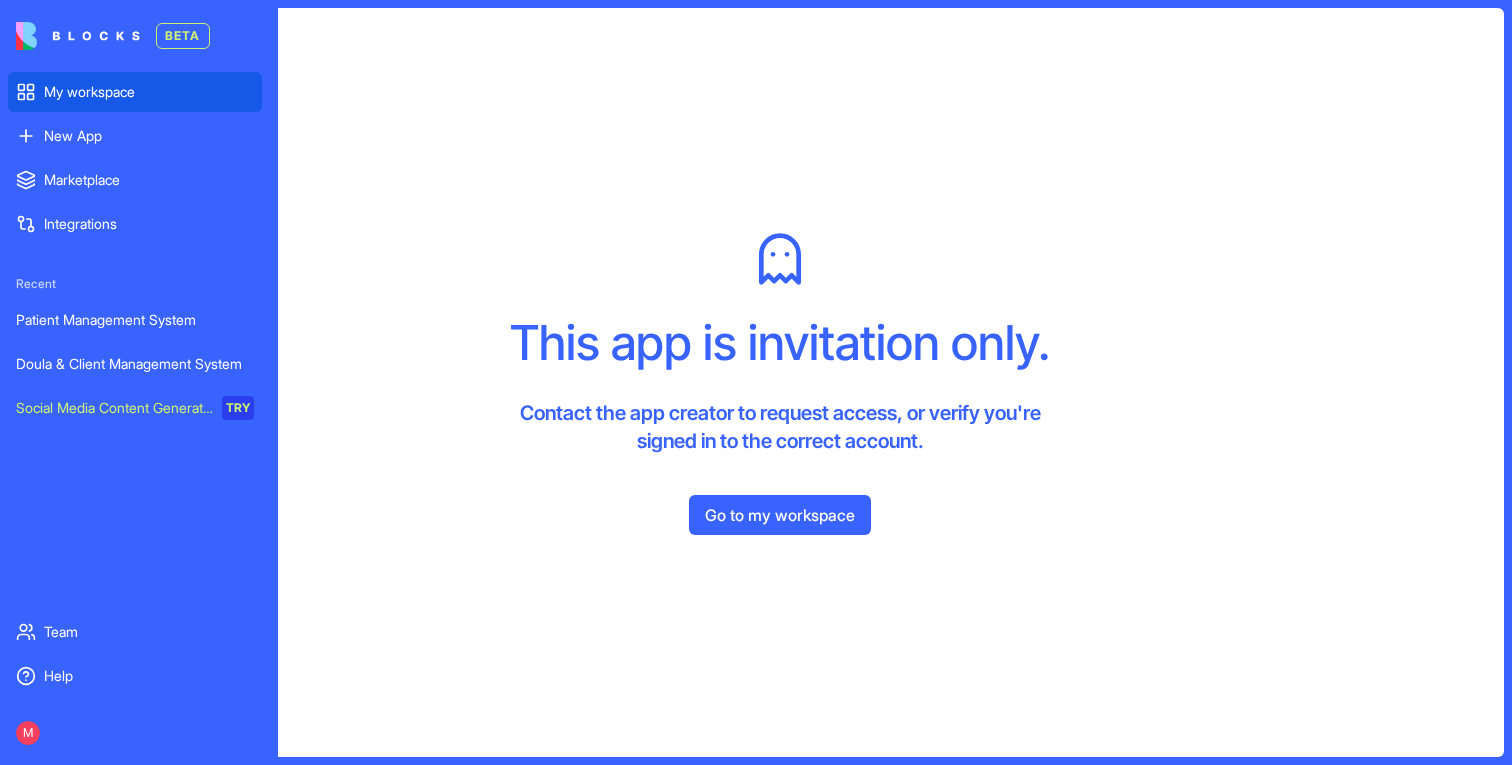click on "My workspace" at bounding box center (149, 92) 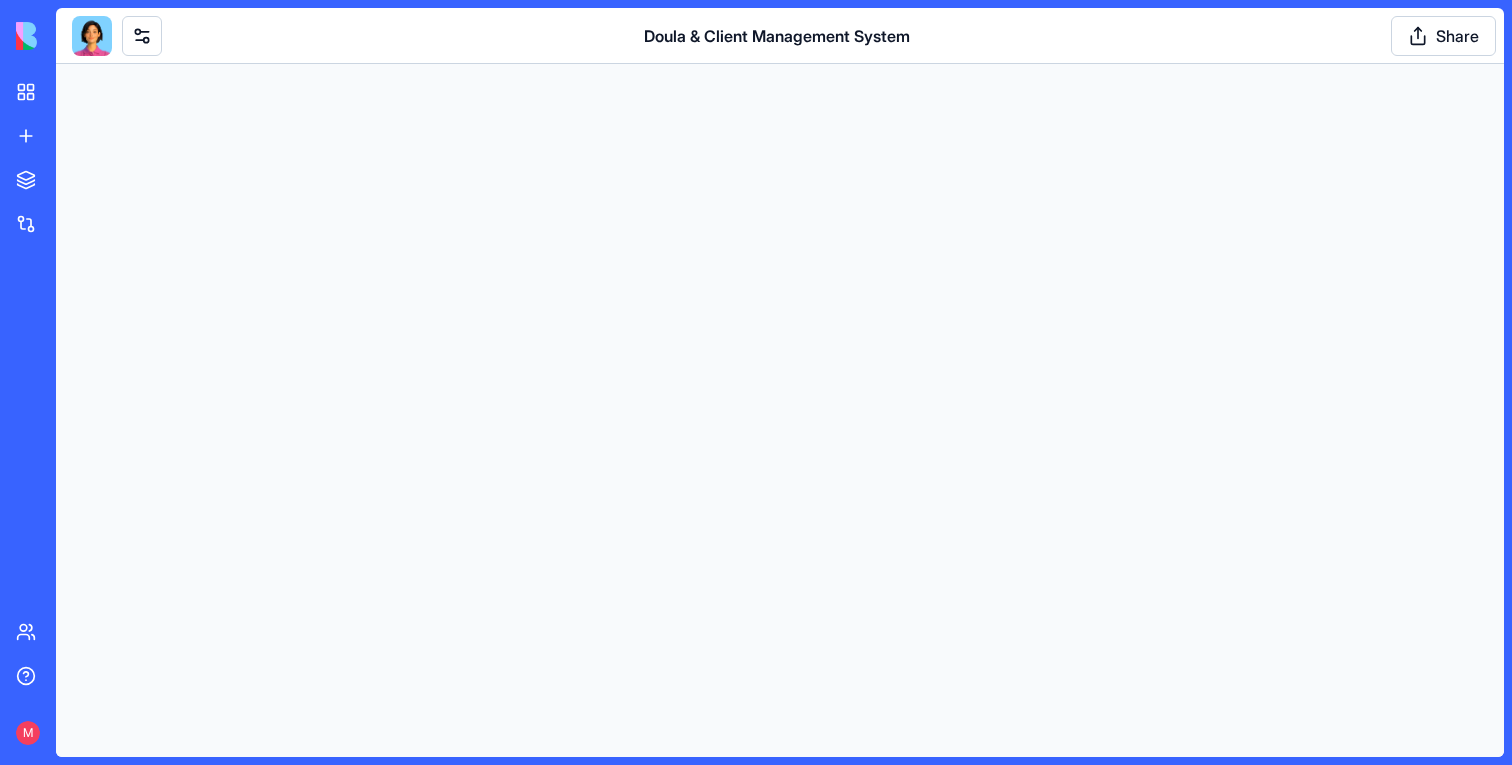 scroll, scrollTop: 0, scrollLeft: 0, axis: both 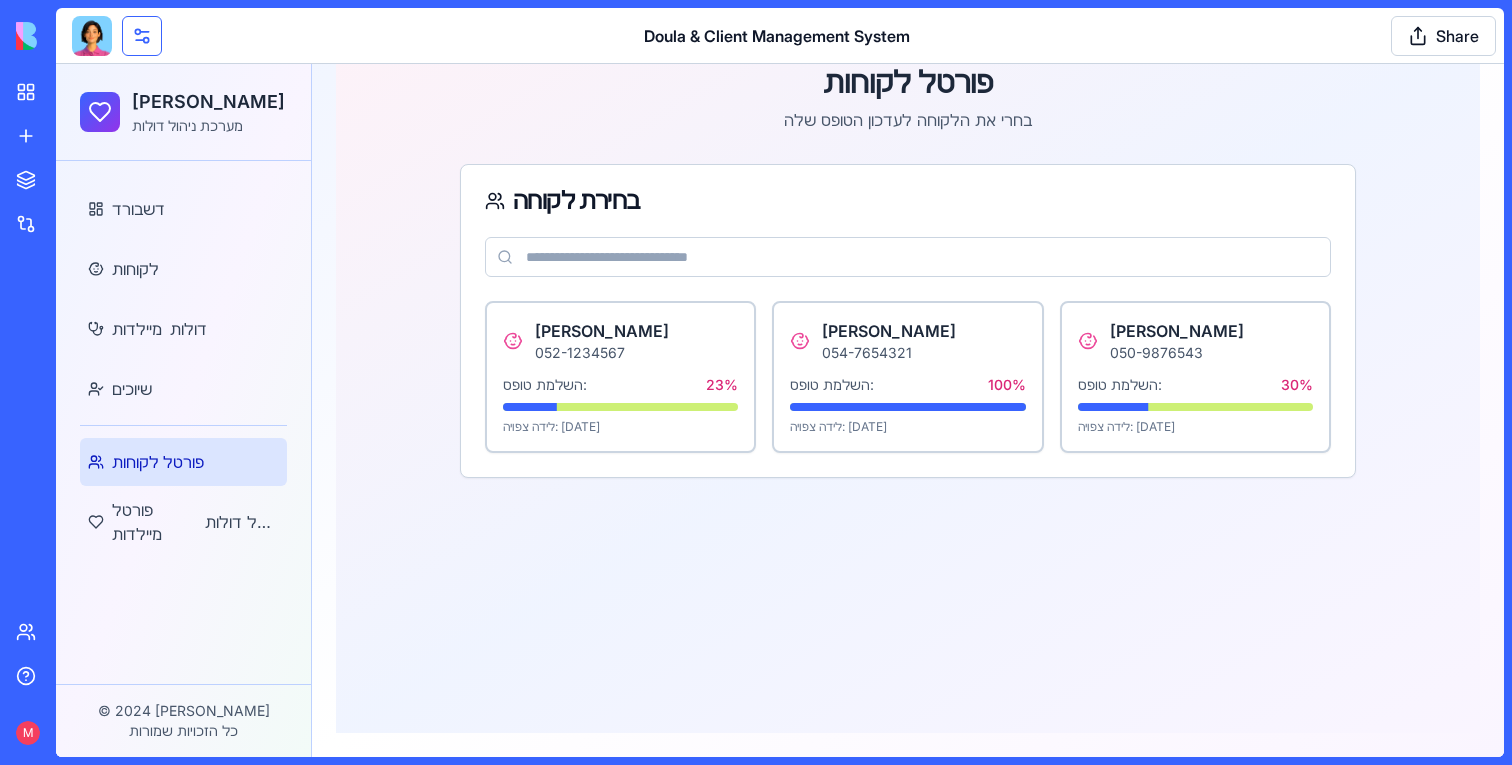 click at bounding box center (142, 36) 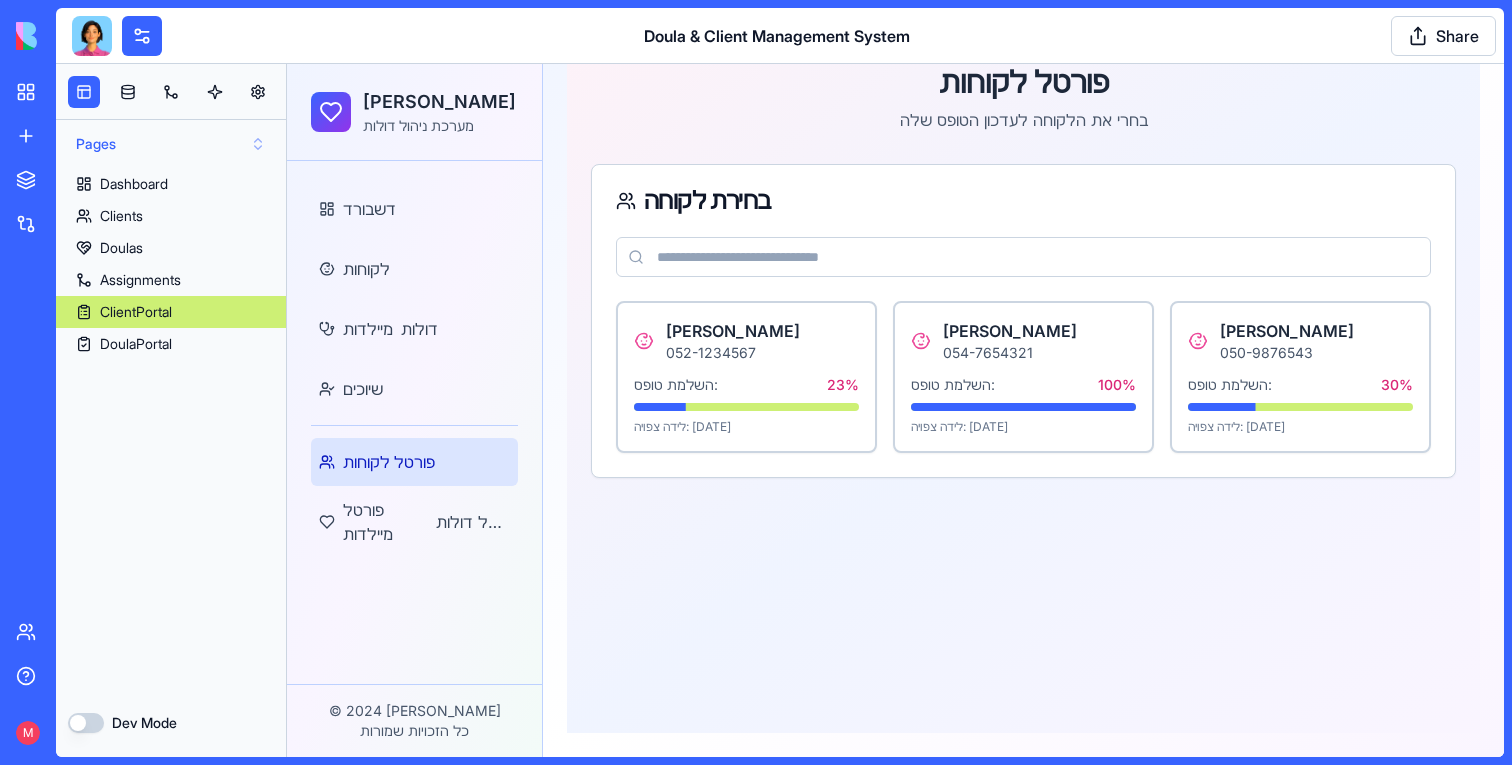 click on "Pages" at bounding box center (171, 144) 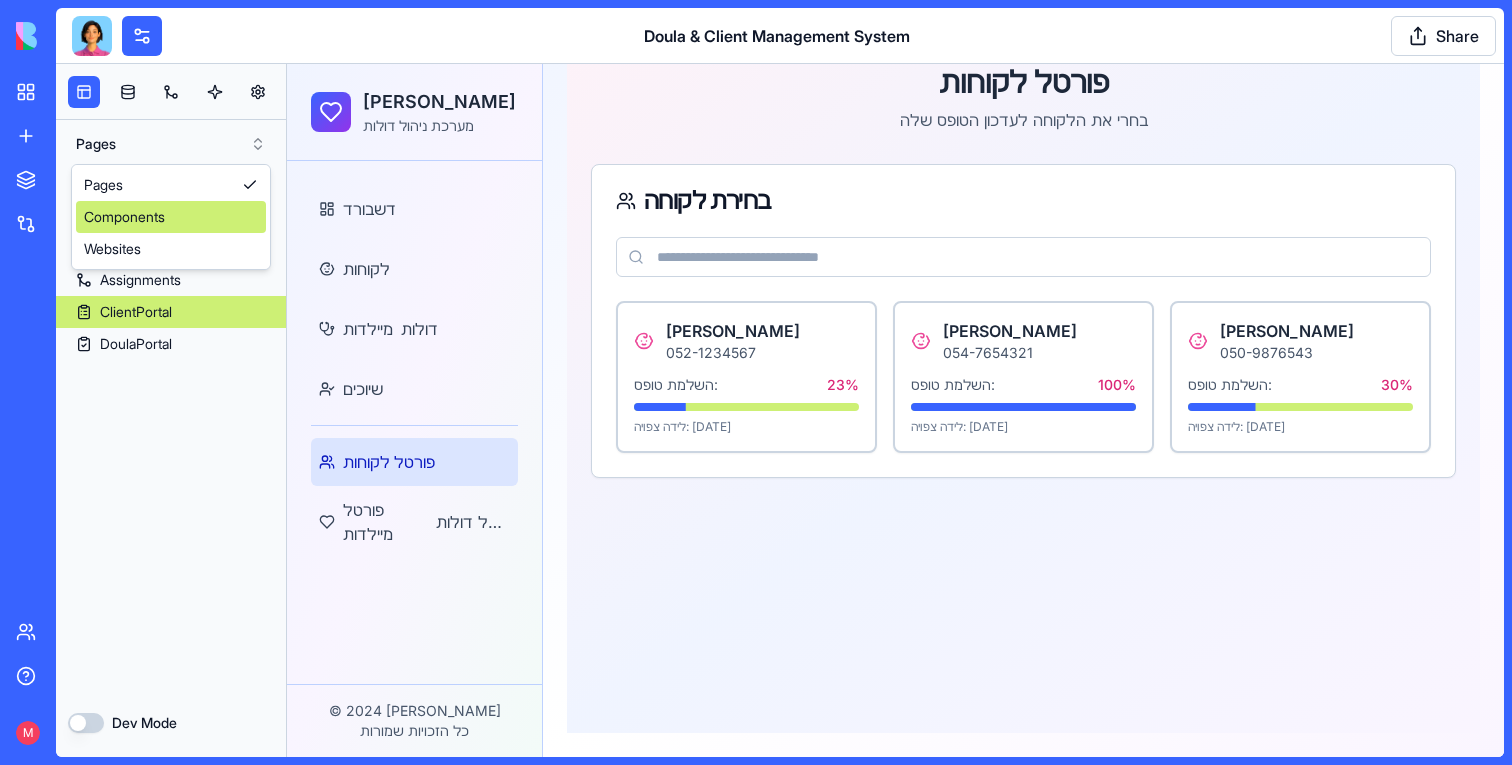 click on "Components" at bounding box center [171, 217] 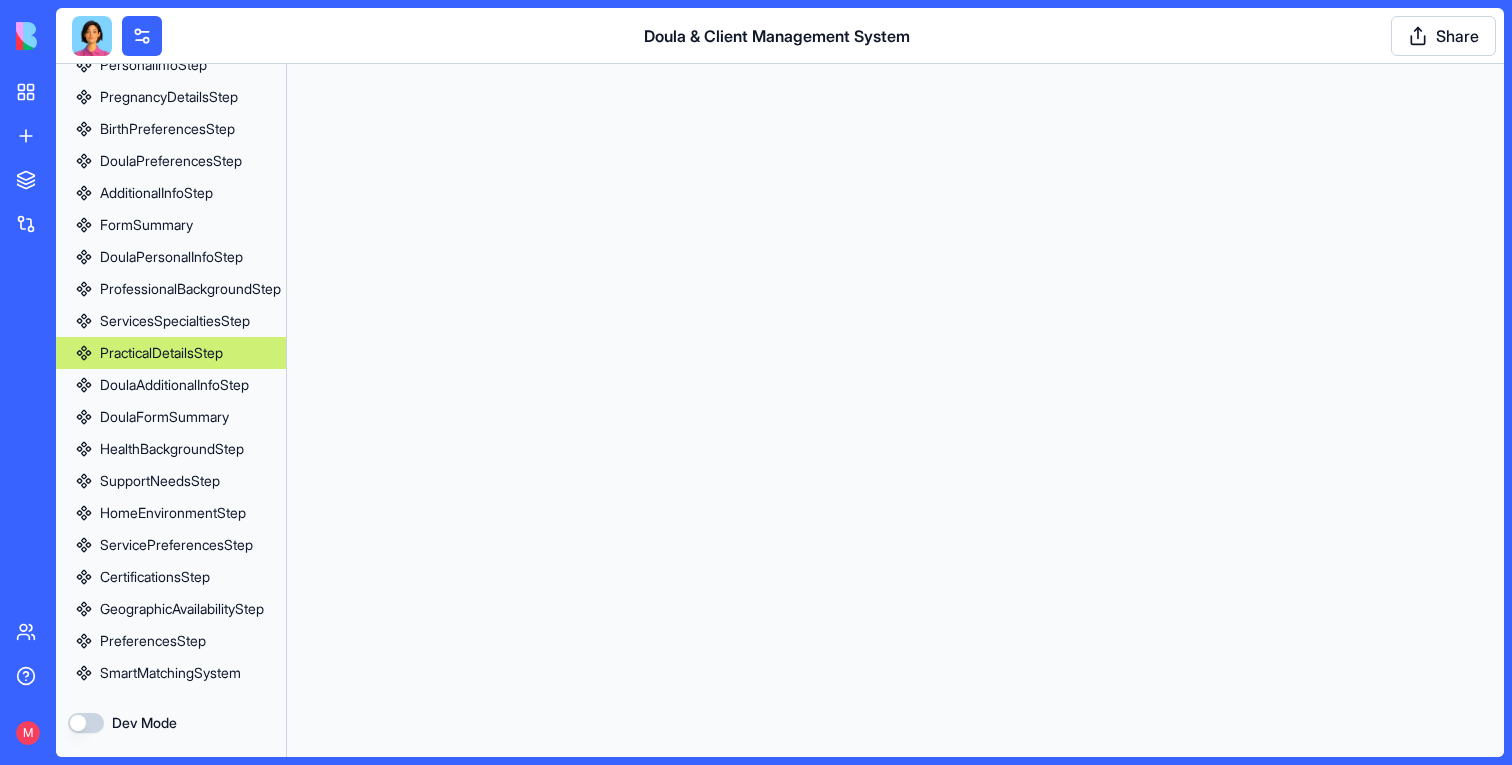 scroll, scrollTop: 0, scrollLeft: 0, axis: both 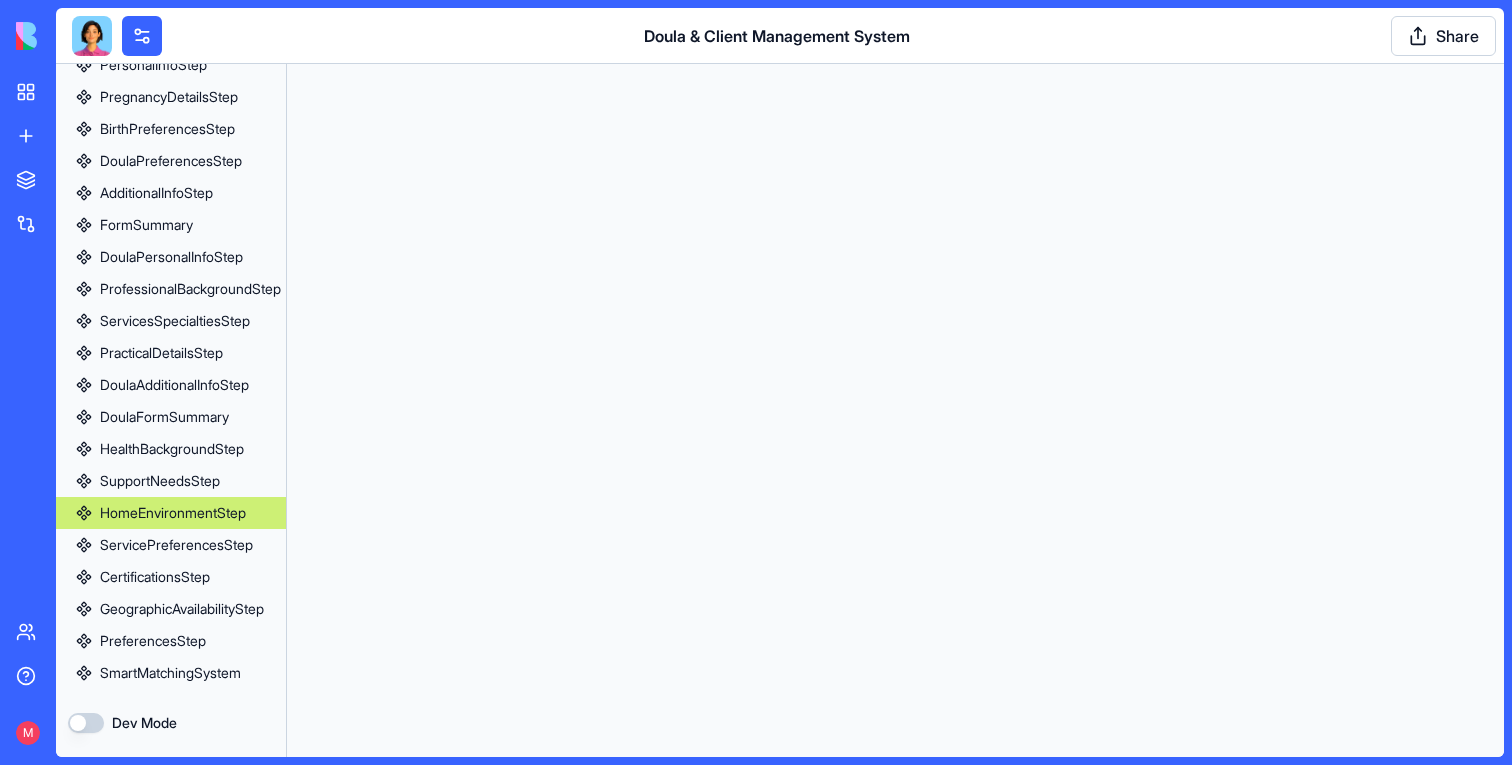 click on "HomeEnvironmentStep" at bounding box center [173, 513] 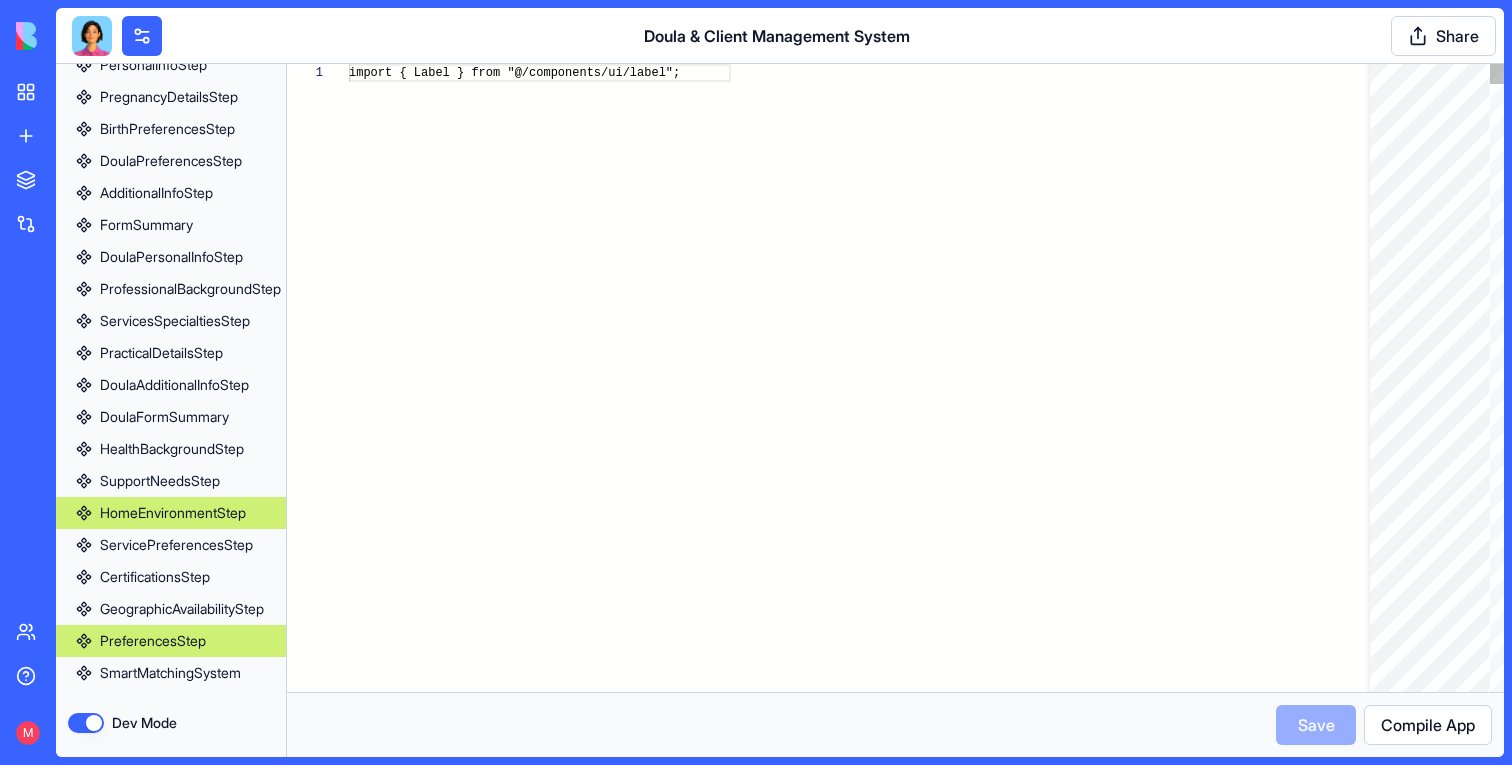 scroll, scrollTop: 180, scrollLeft: 0, axis: vertical 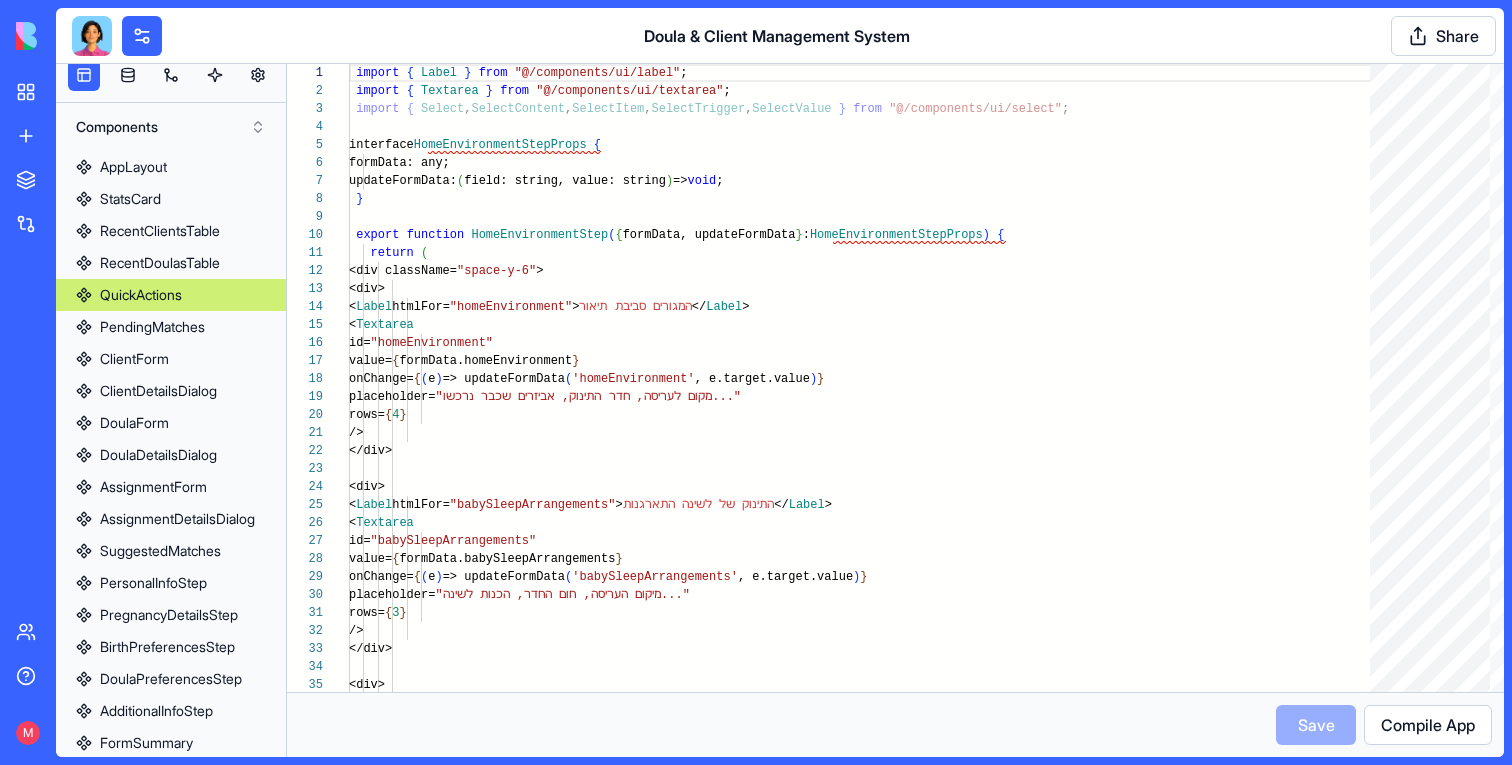 click on "QuickActions" at bounding box center [141, 295] 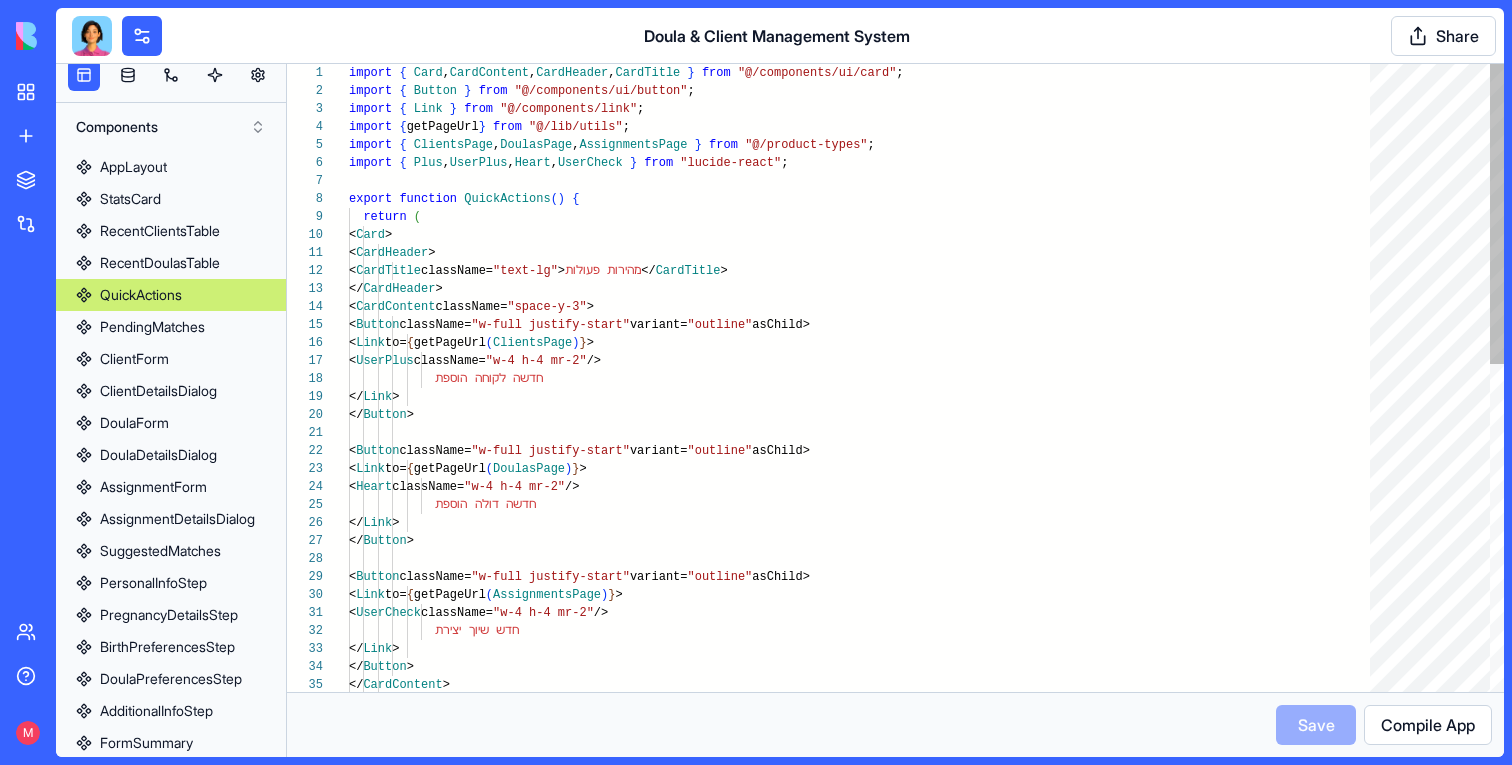 scroll, scrollTop: 0, scrollLeft: 0, axis: both 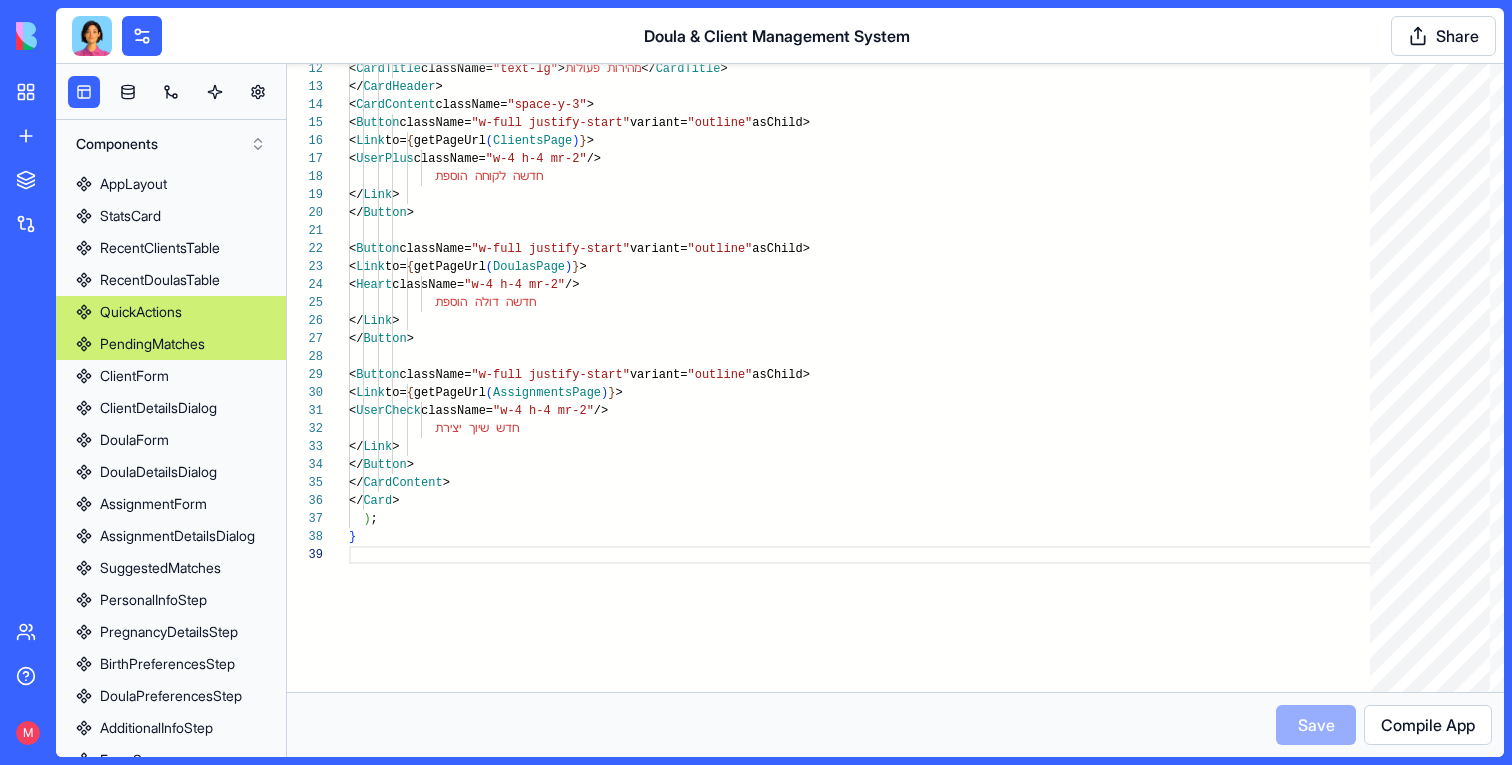 type on "**********" 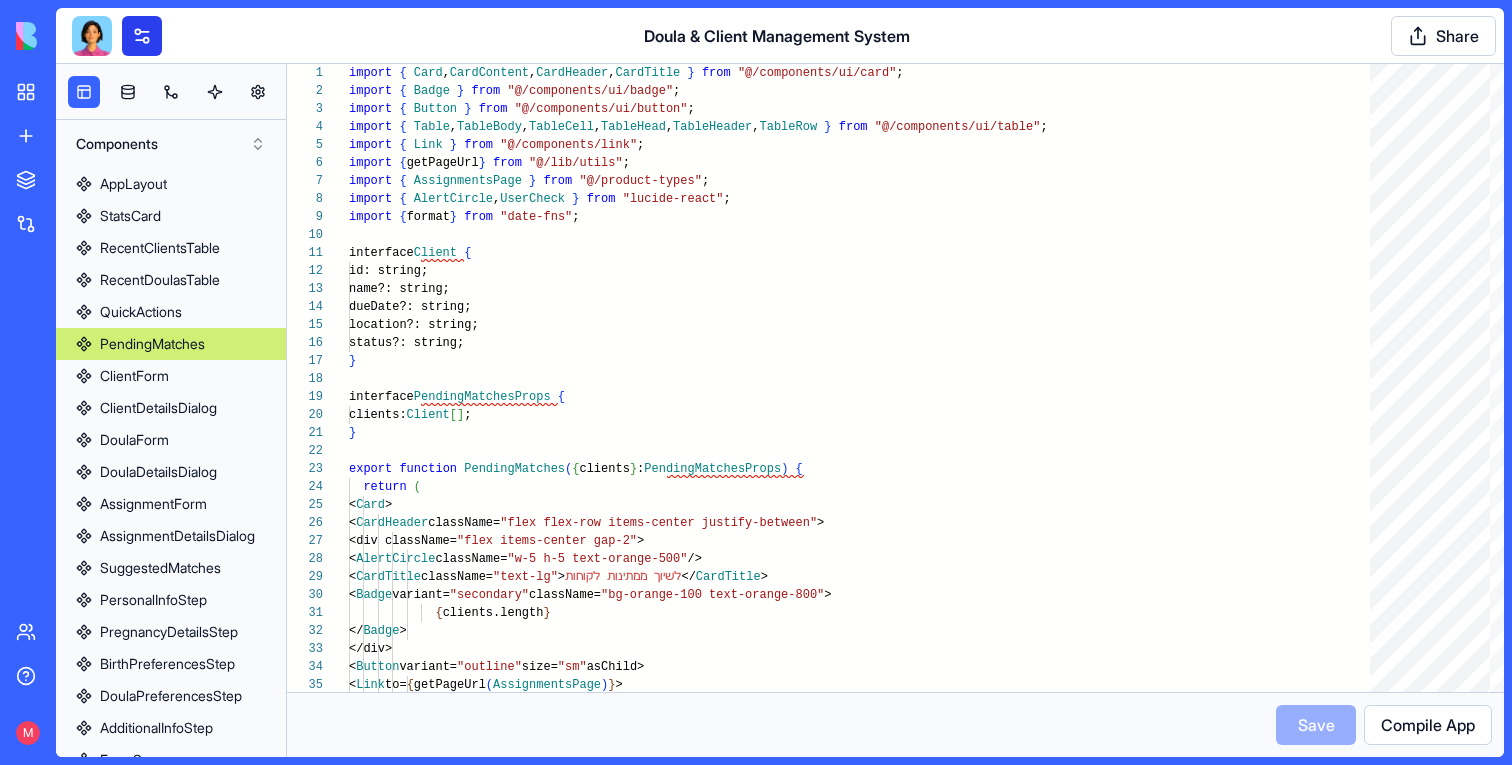 click at bounding box center (142, 36) 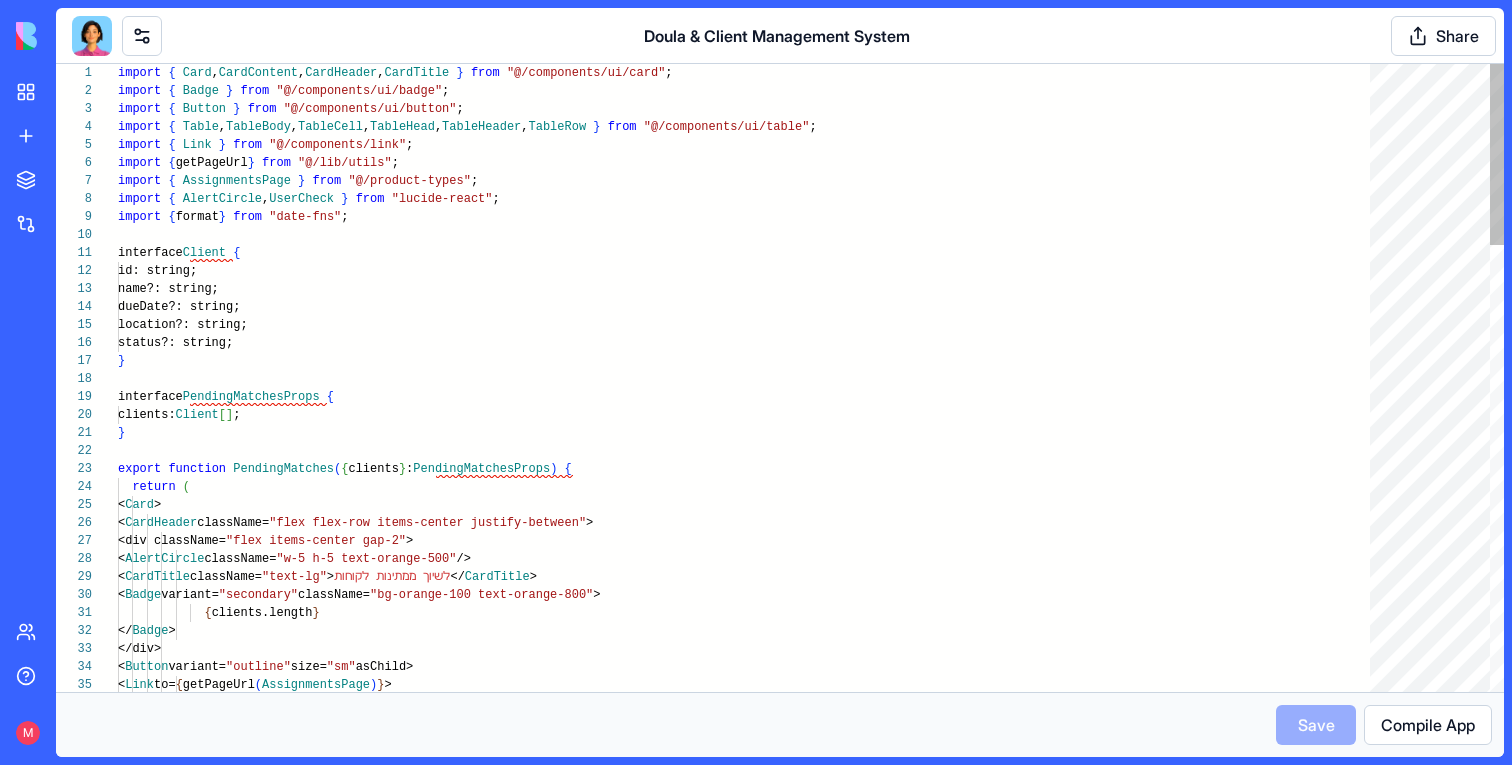 click at bounding box center (92, 36) 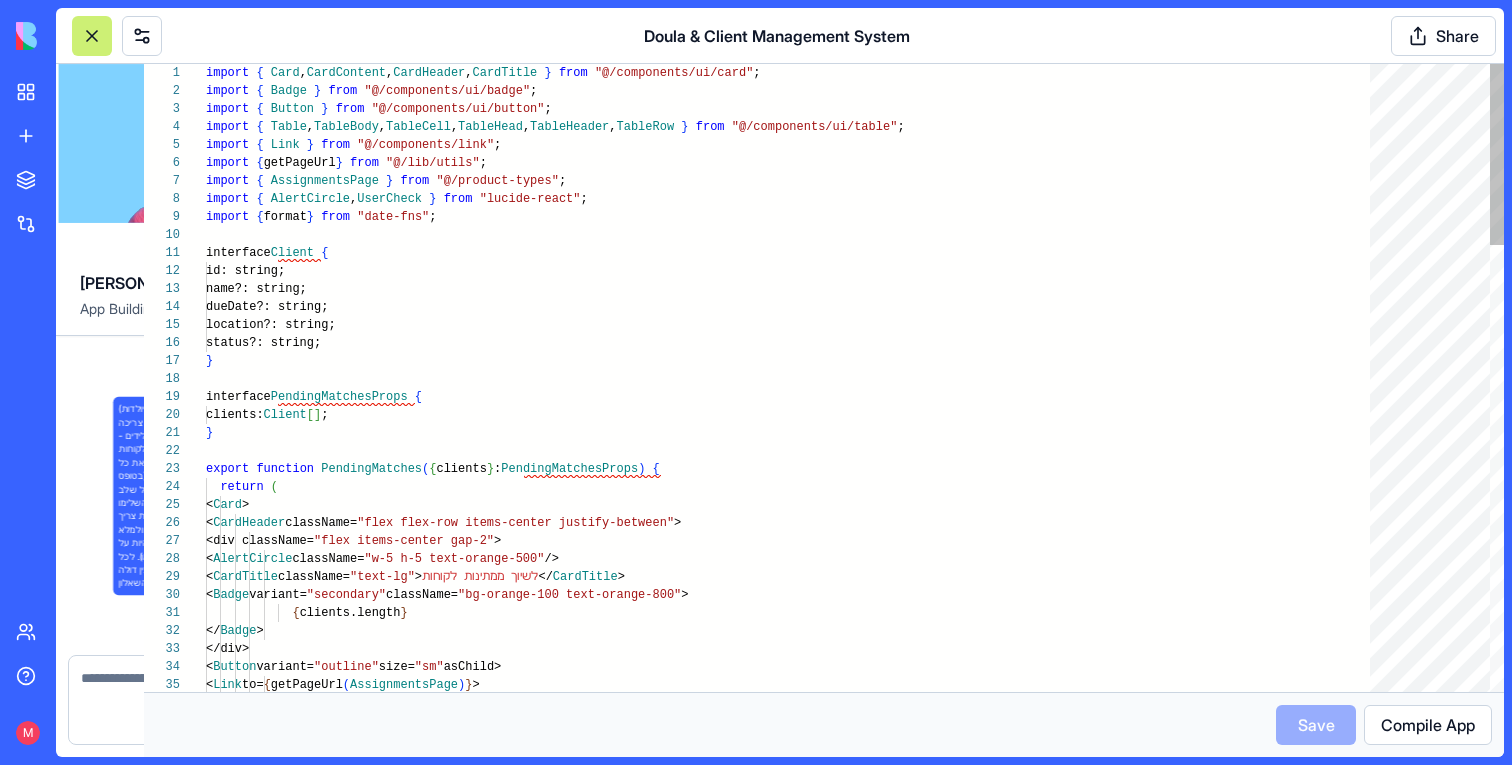 scroll, scrollTop: 11997, scrollLeft: 0, axis: vertical 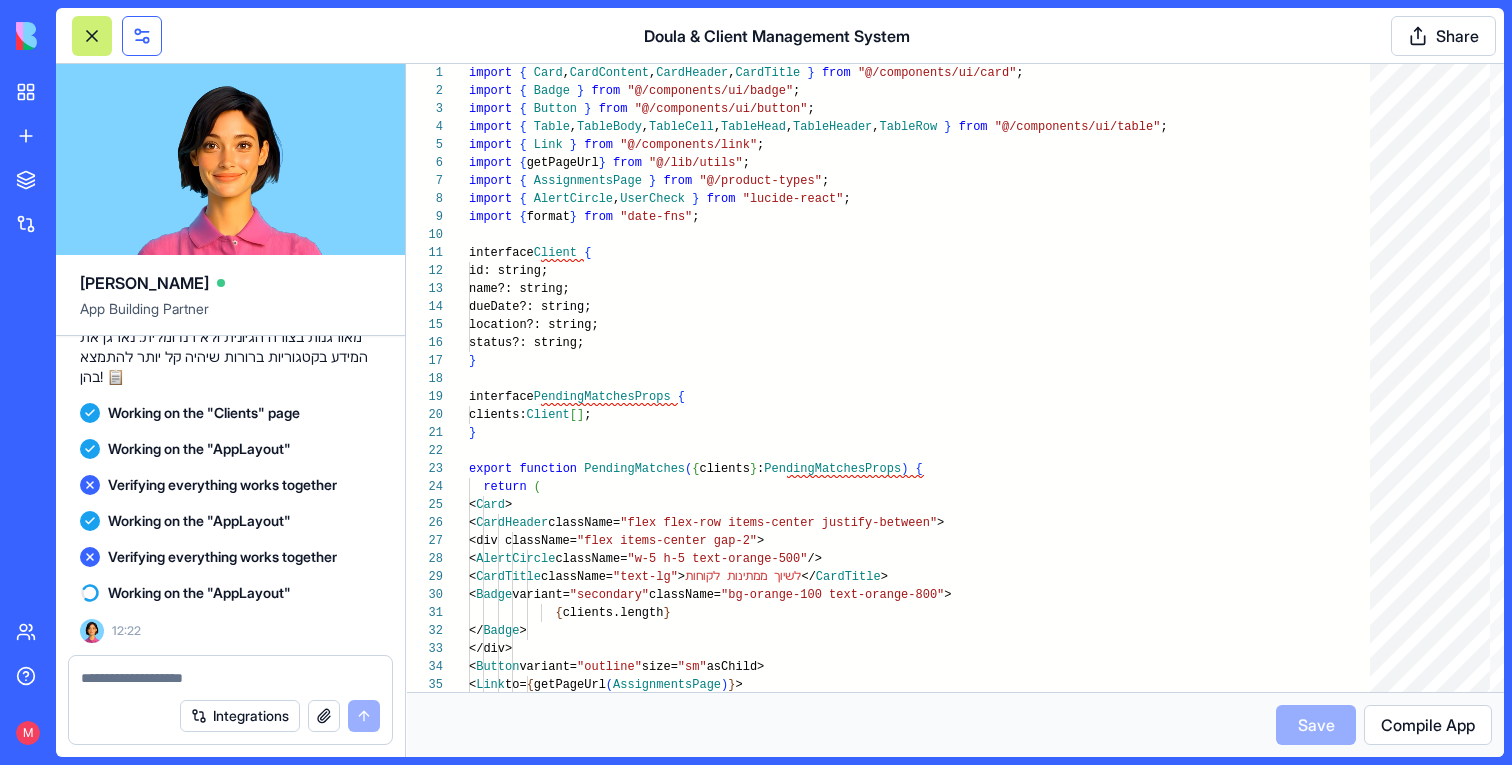 click at bounding box center [142, 36] 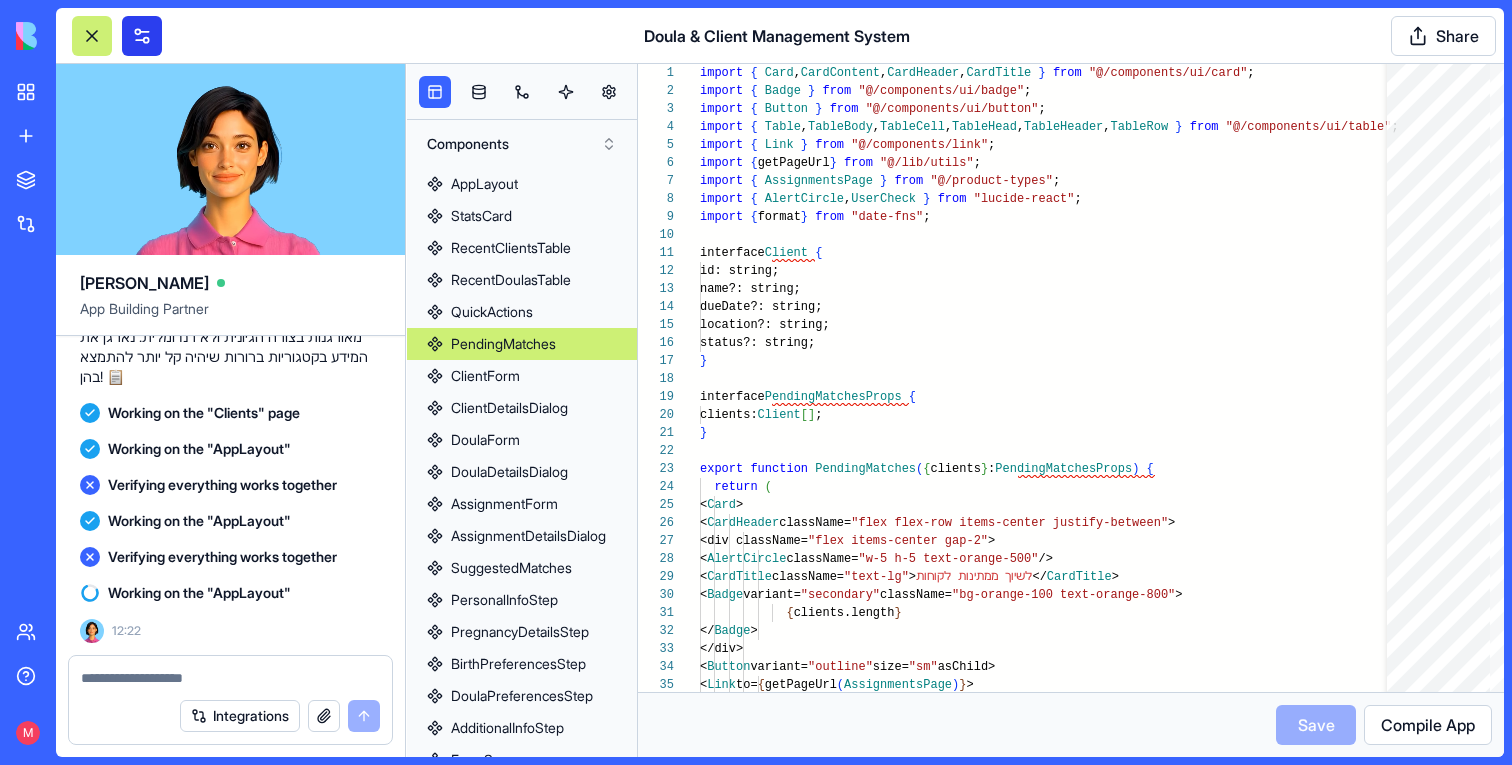 click at bounding box center [142, 36] 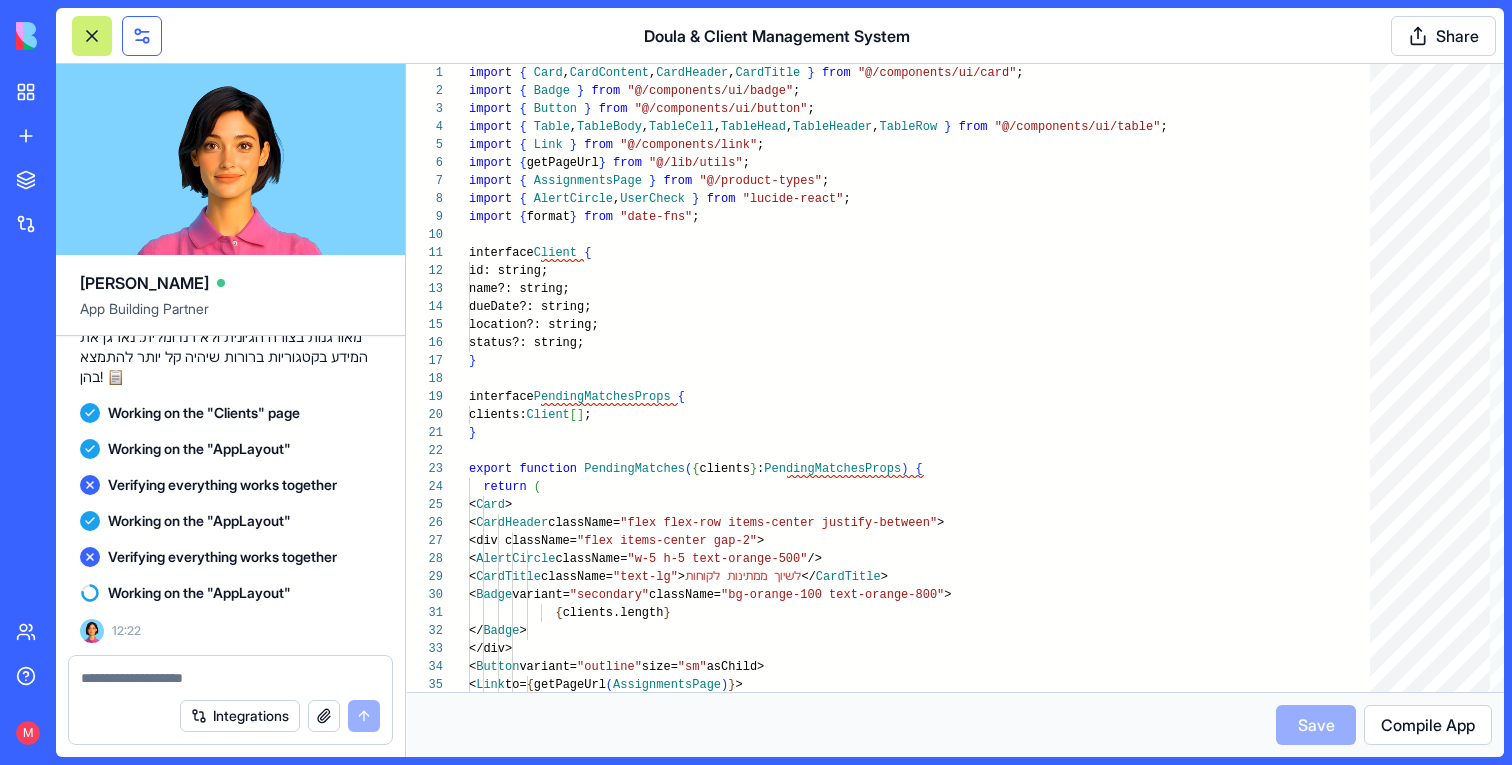 click at bounding box center [142, 36] 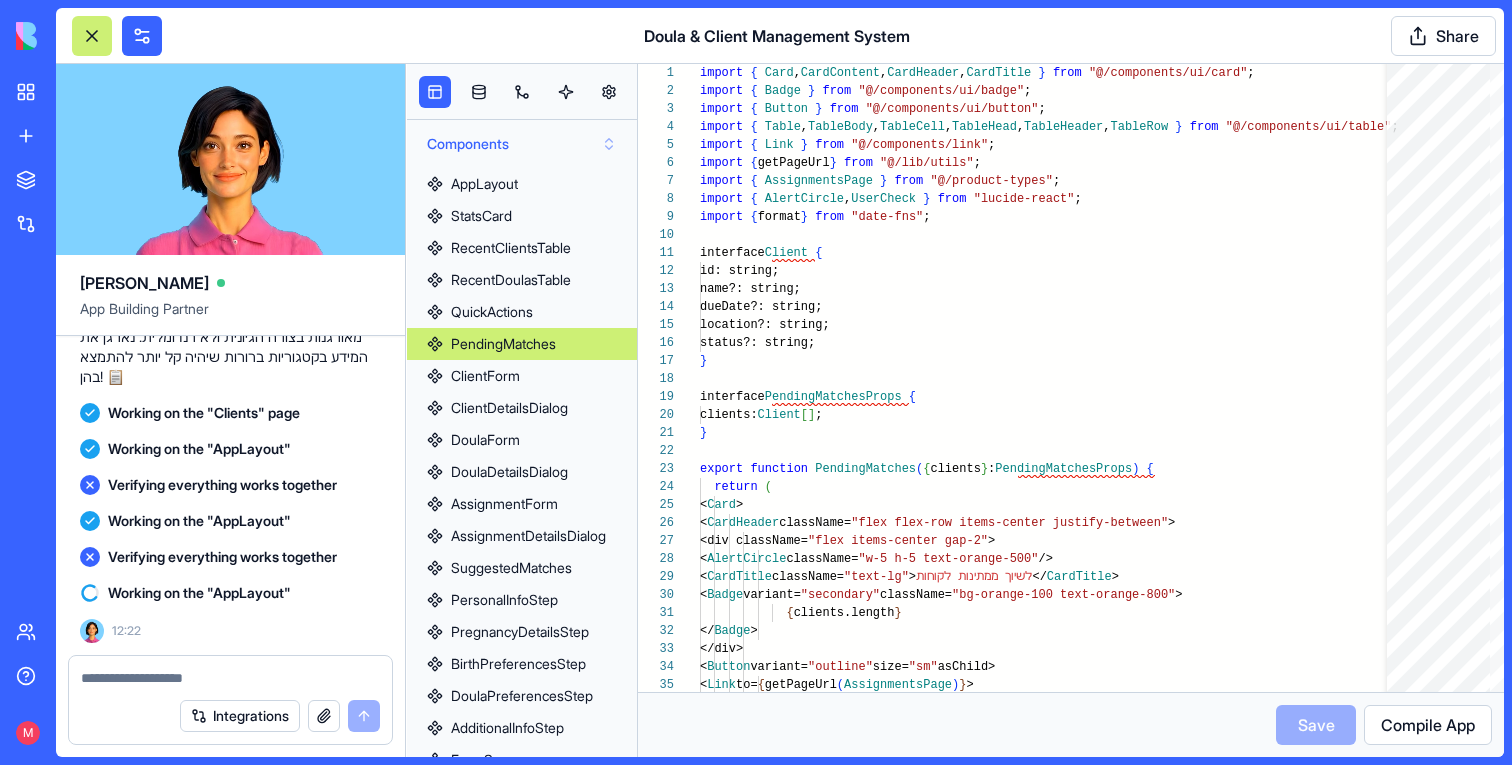 click on "Components" at bounding box center [522, 144] 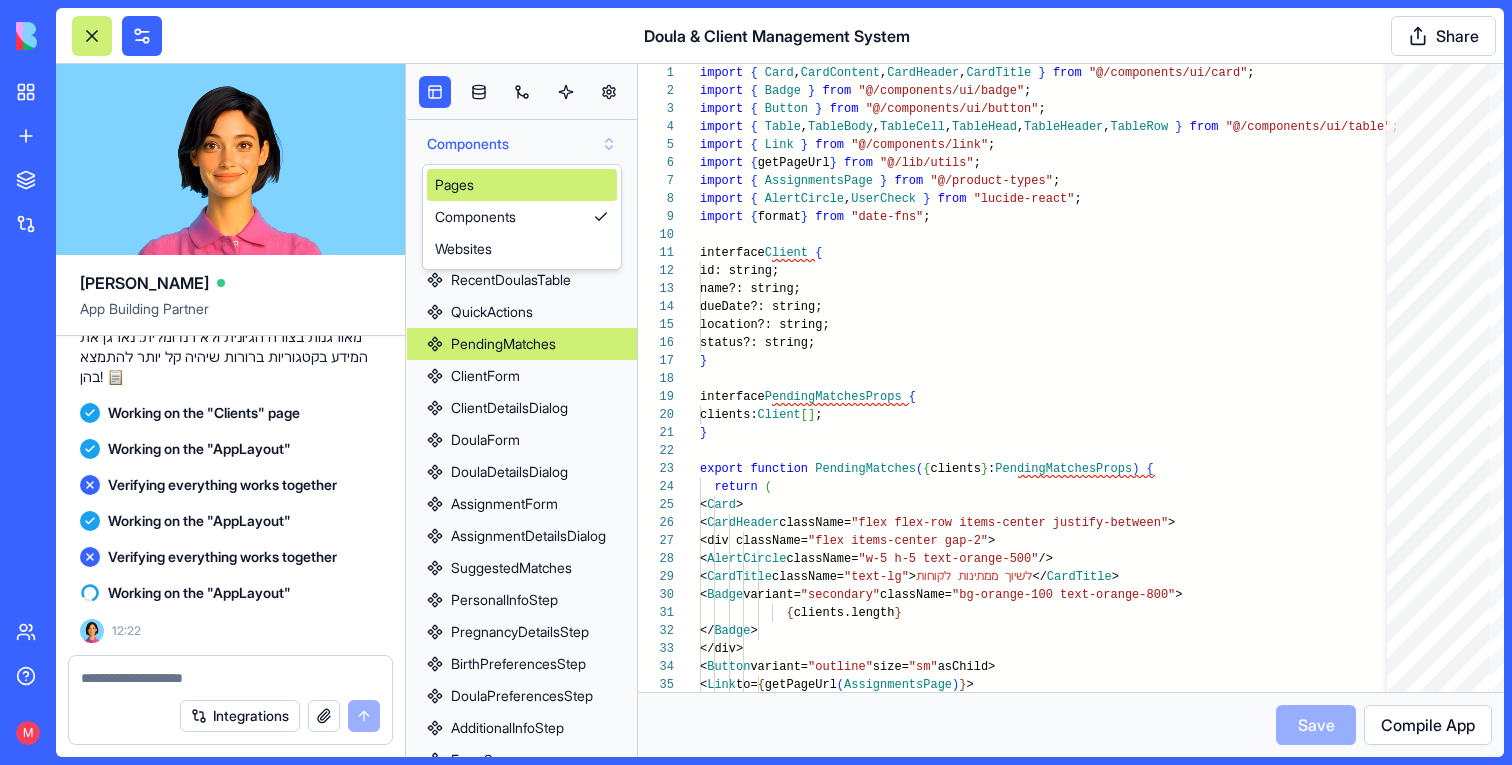 click on "Components" at bounding box center (522, 144) 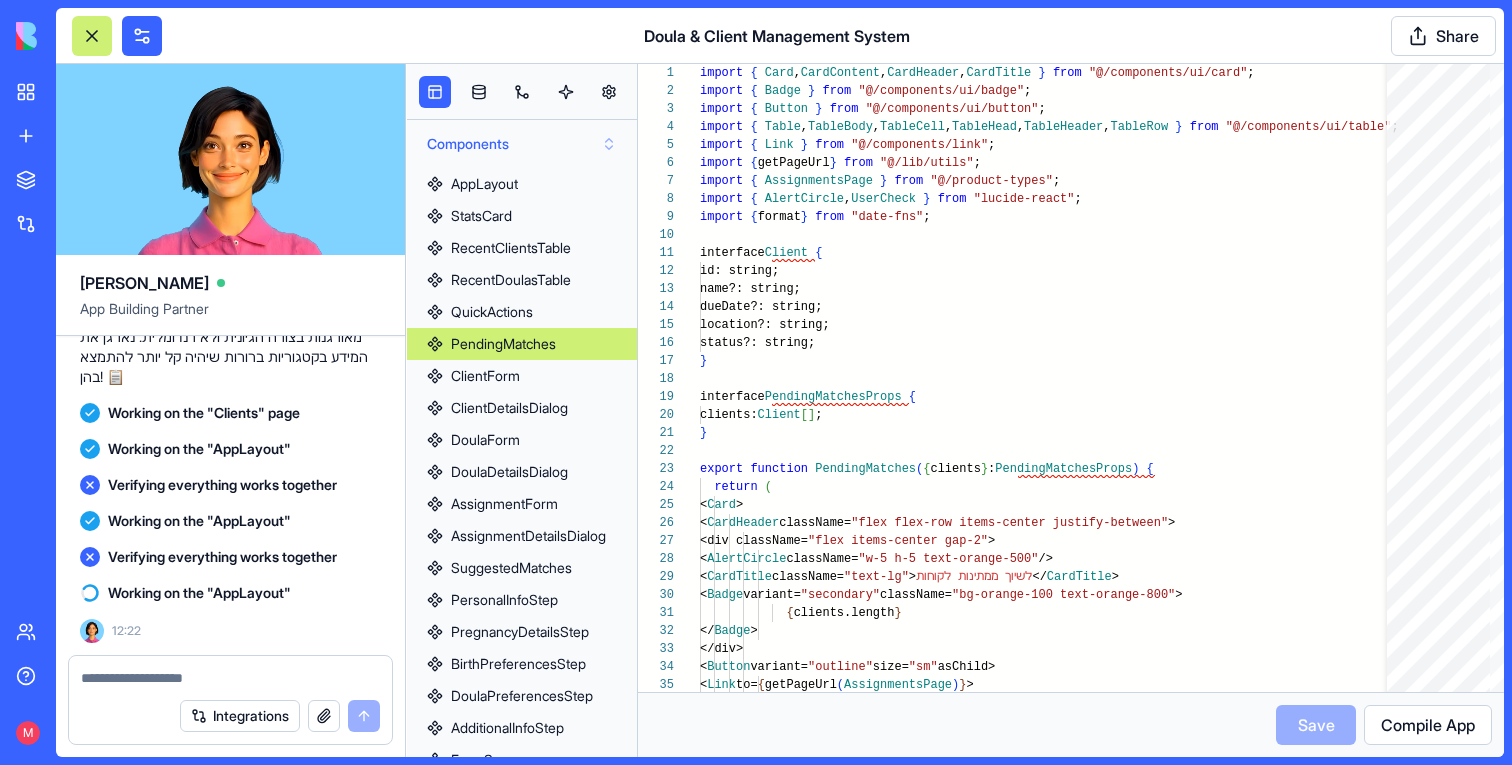 click on "Components" at bounding box center (522, 144) 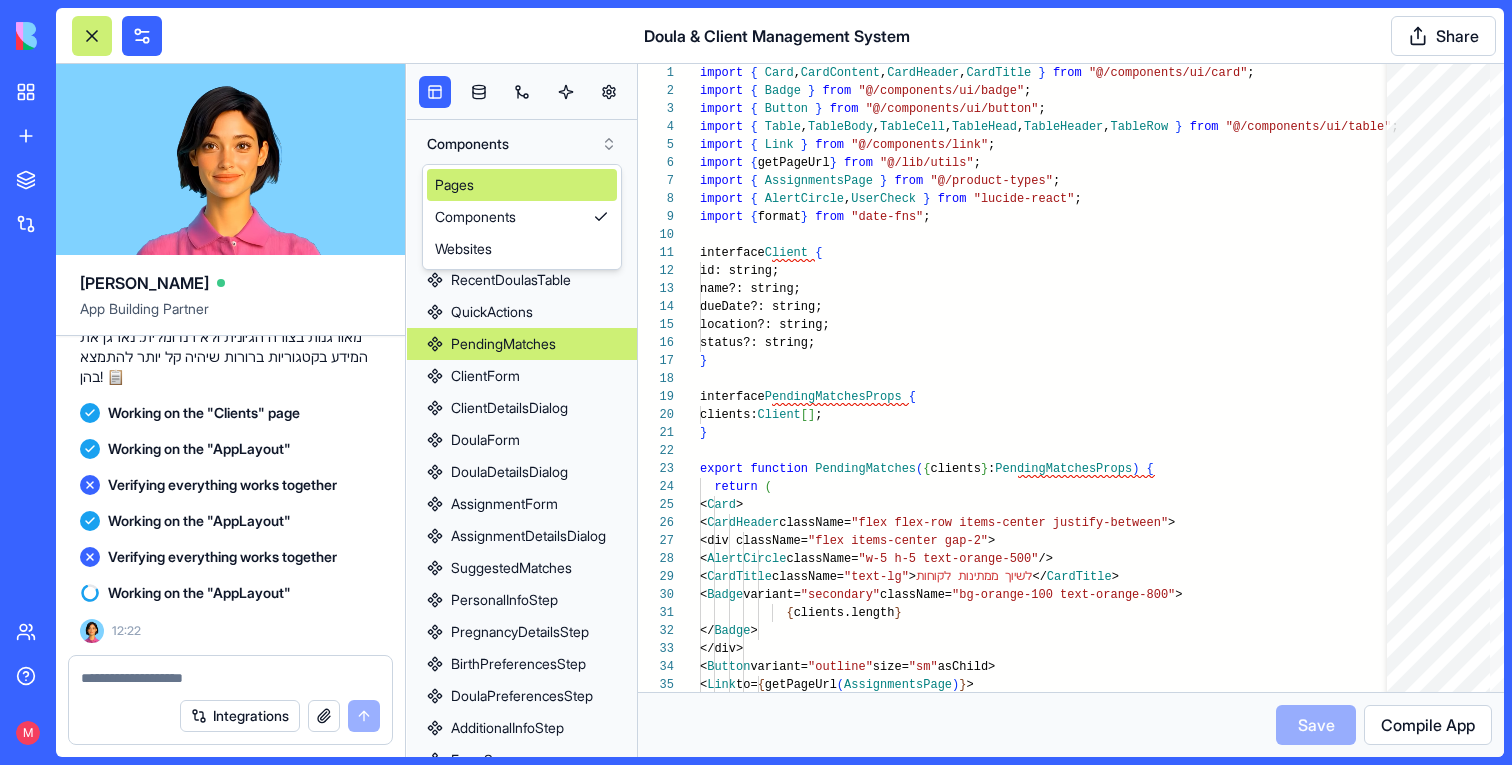 click on "Pages" at bounding box center (522, 185) 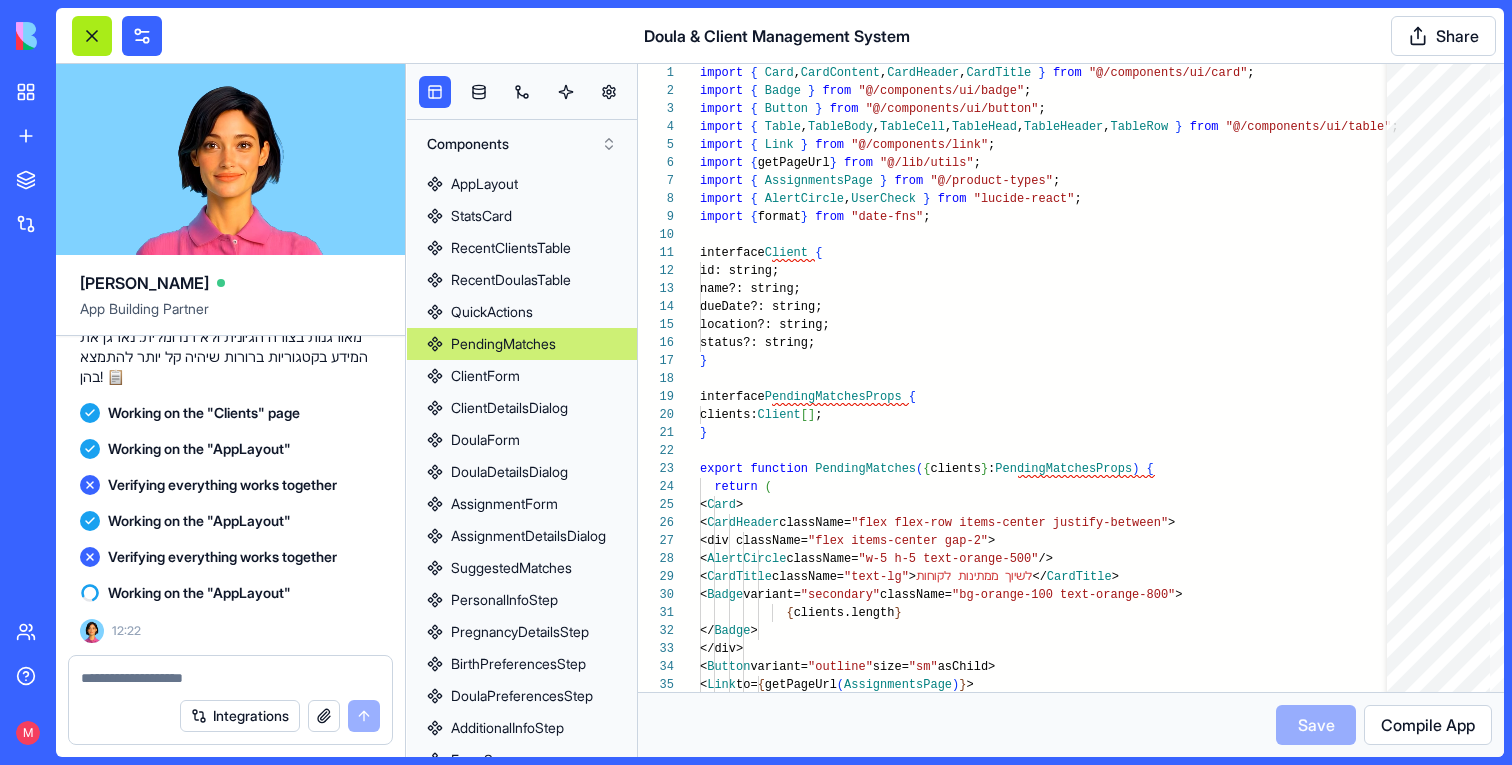 click at bounding box center [92, 36] 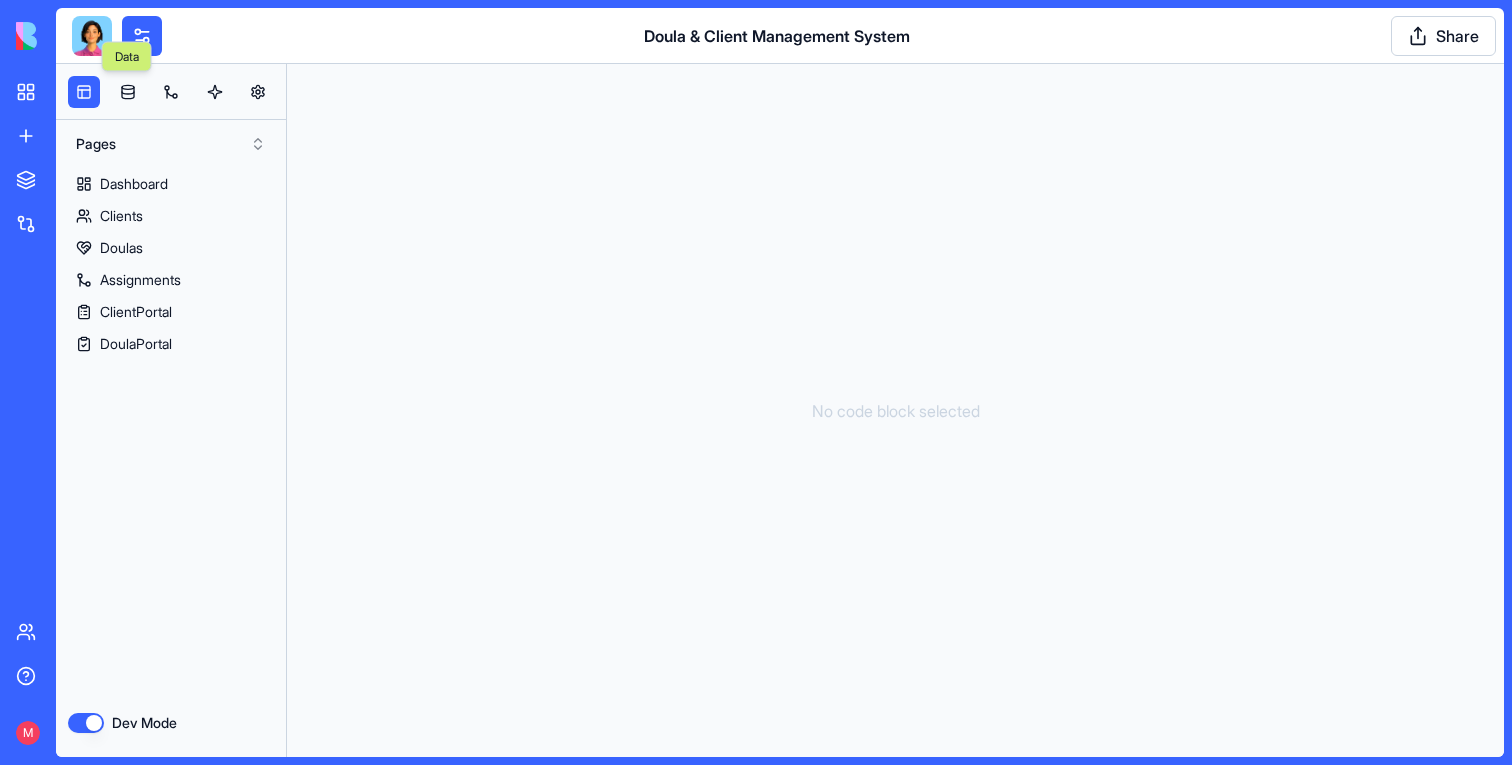 click on "Data Data" at bounding box center [127, 57] 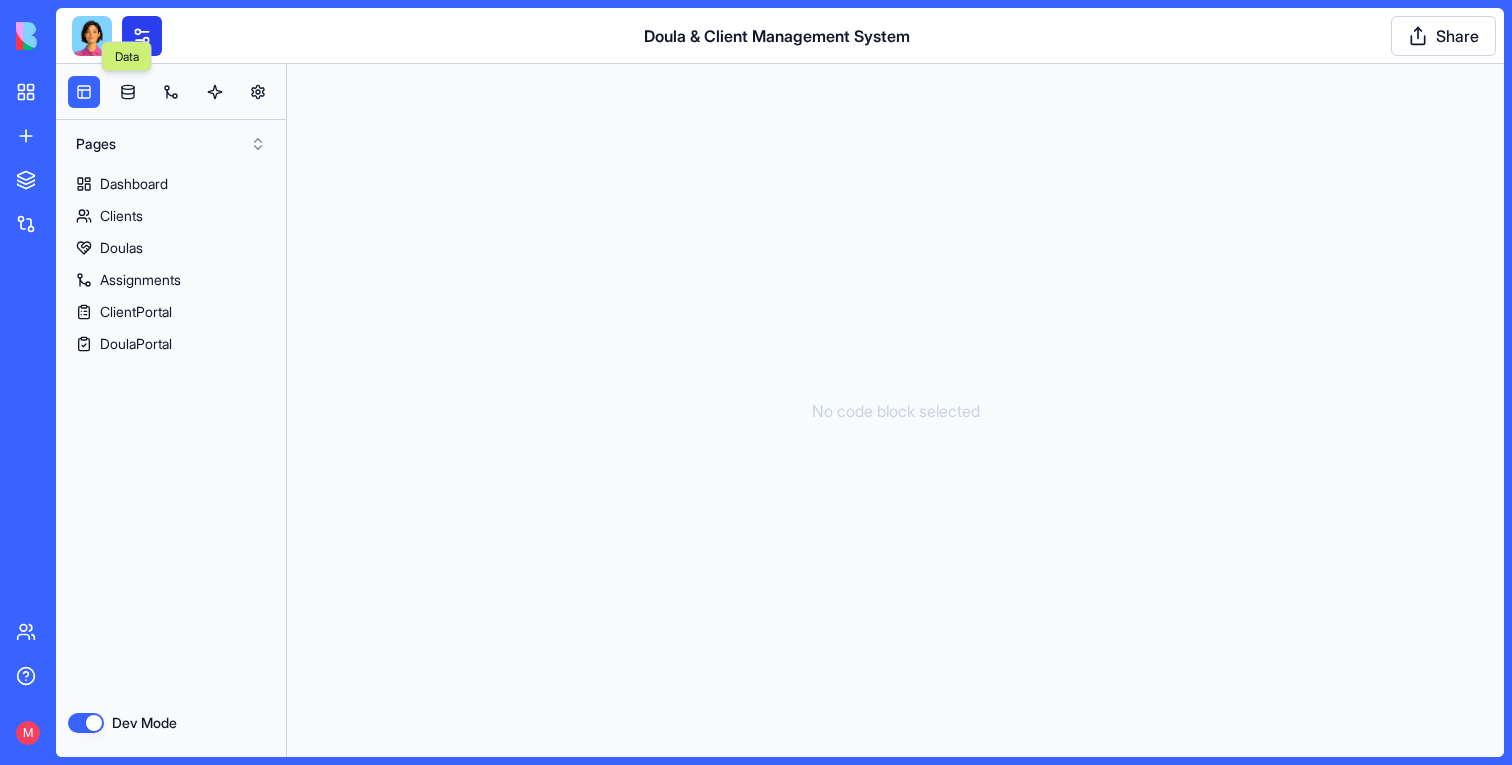 click at bounding box center [142, 36] 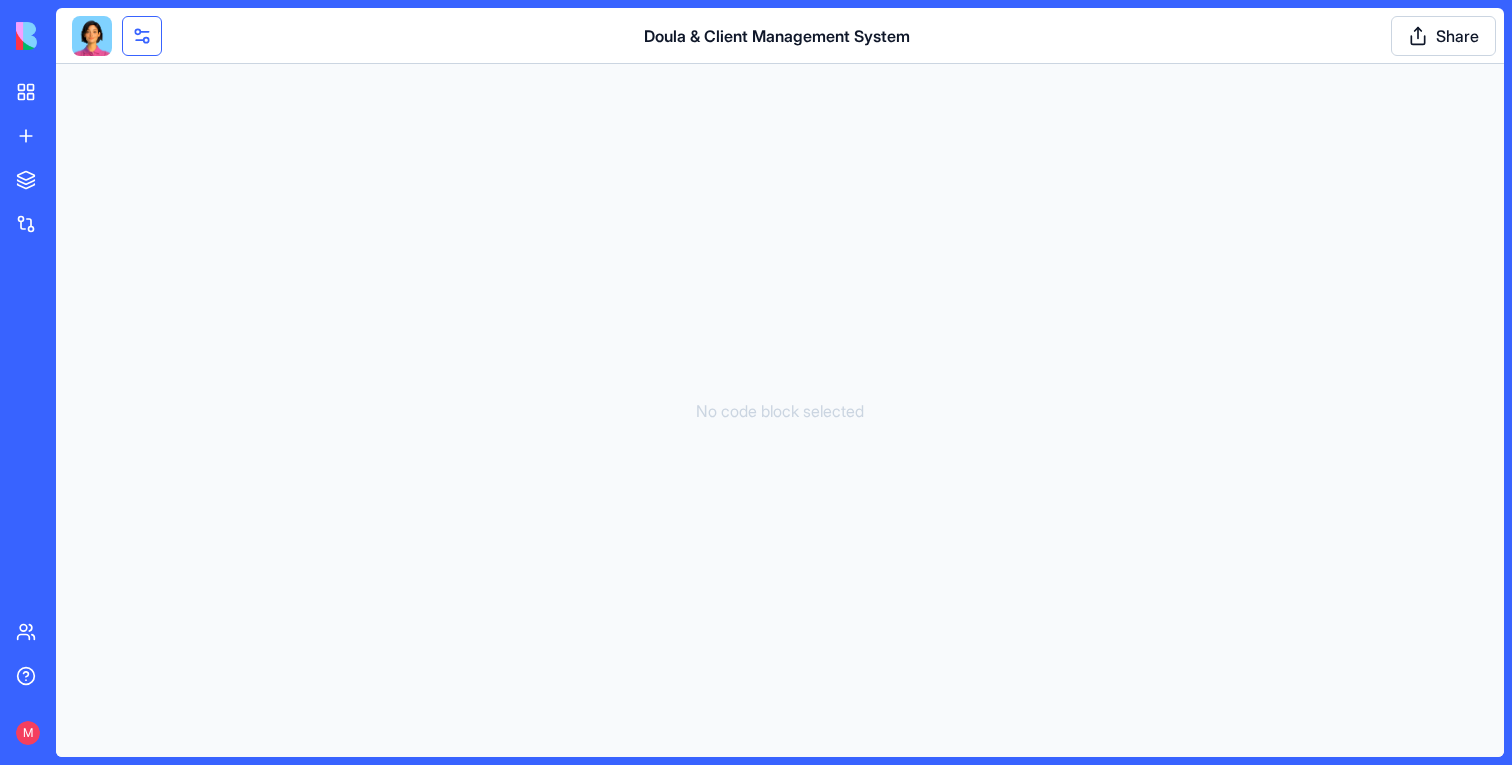 click at bounding box center (142, 36) 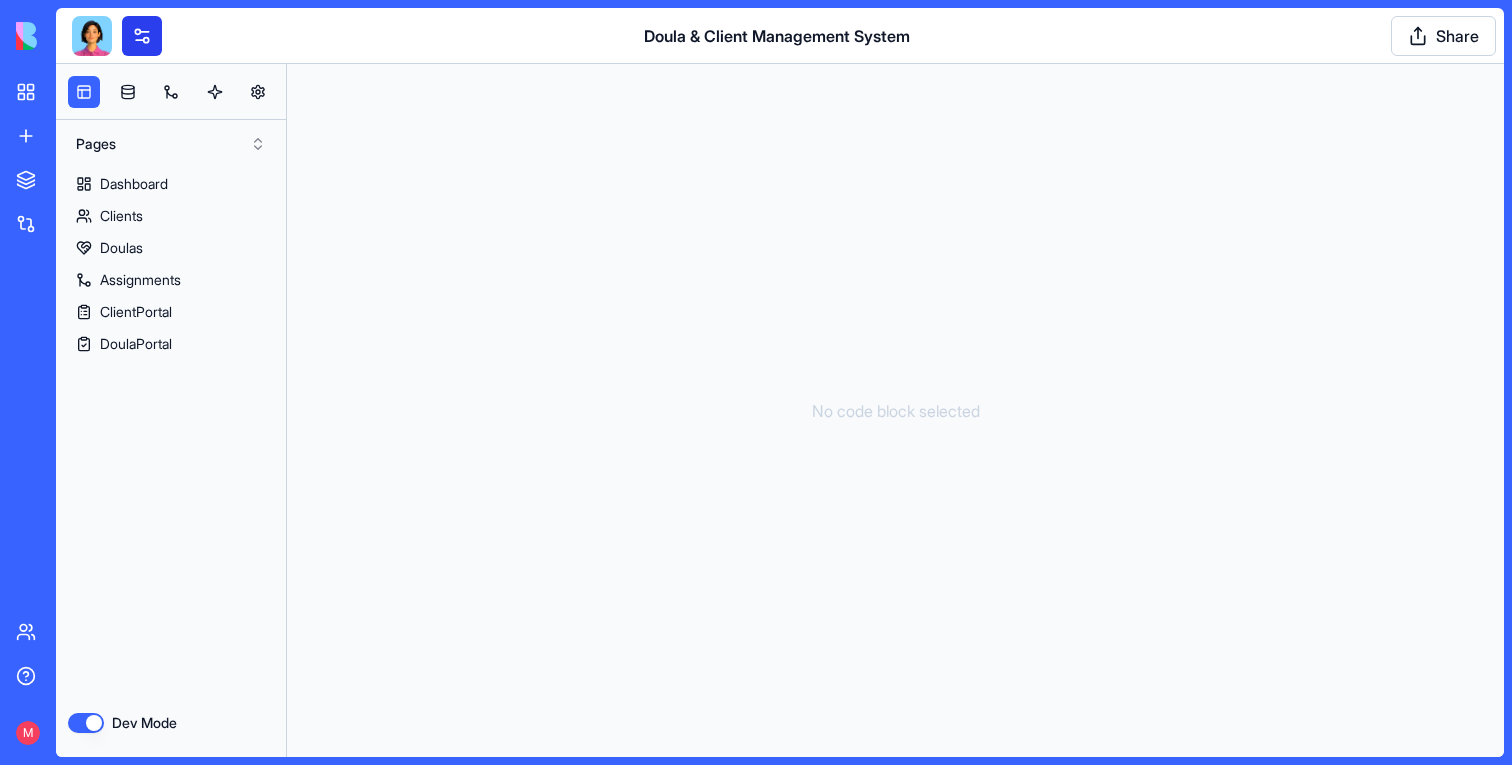 click at bounding box center [142, 36] 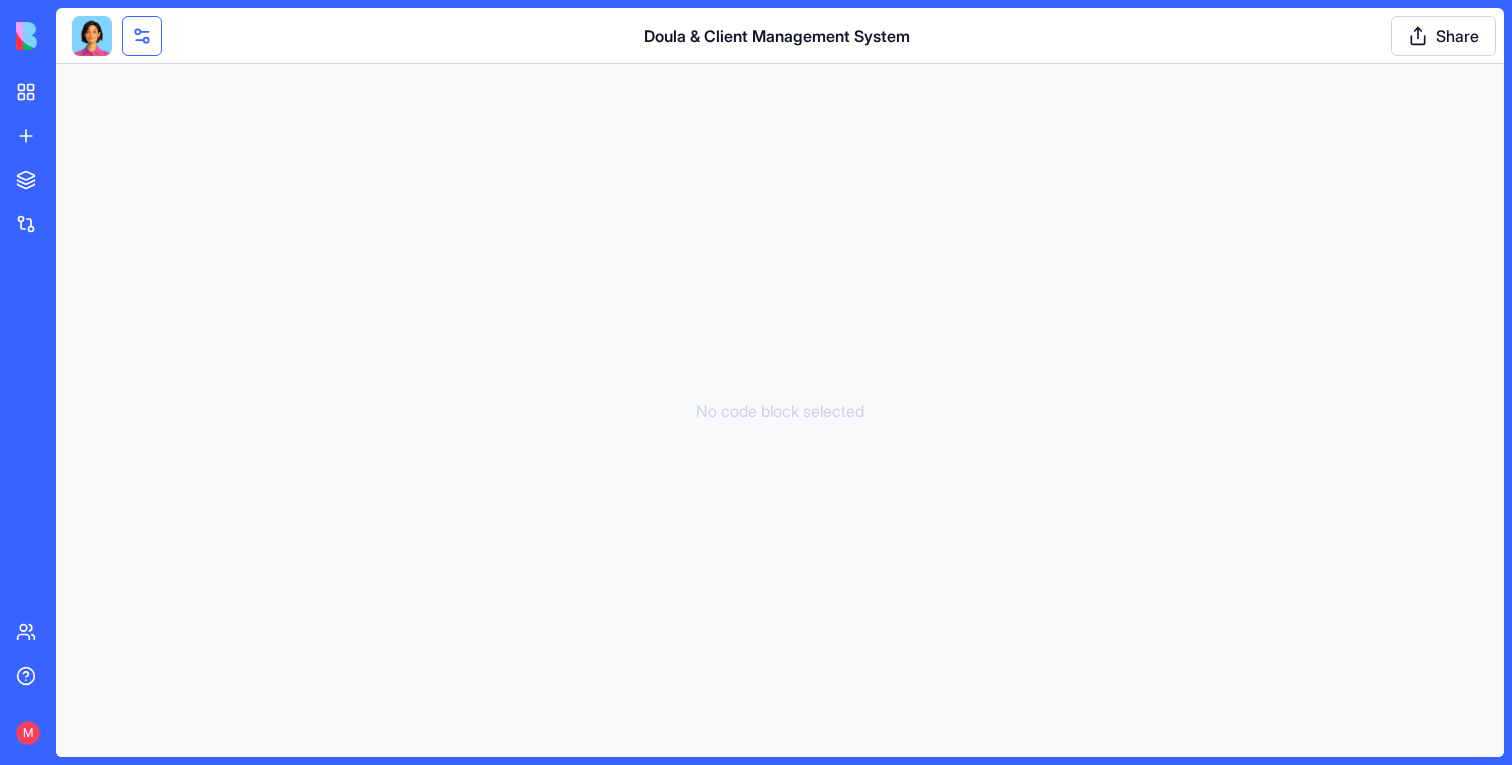 click at bounding box center [142, 36] 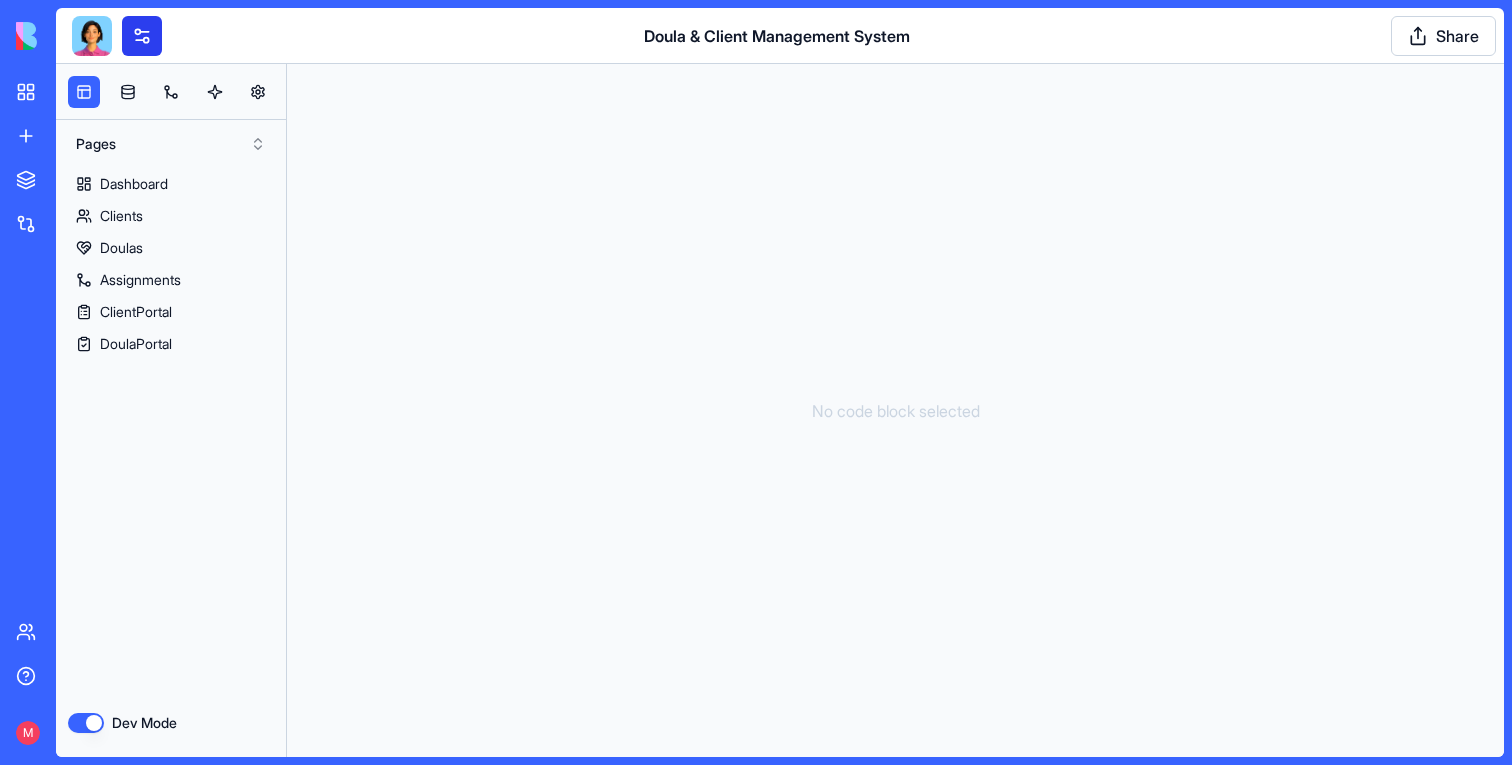 click at bounding box center [142, 36] 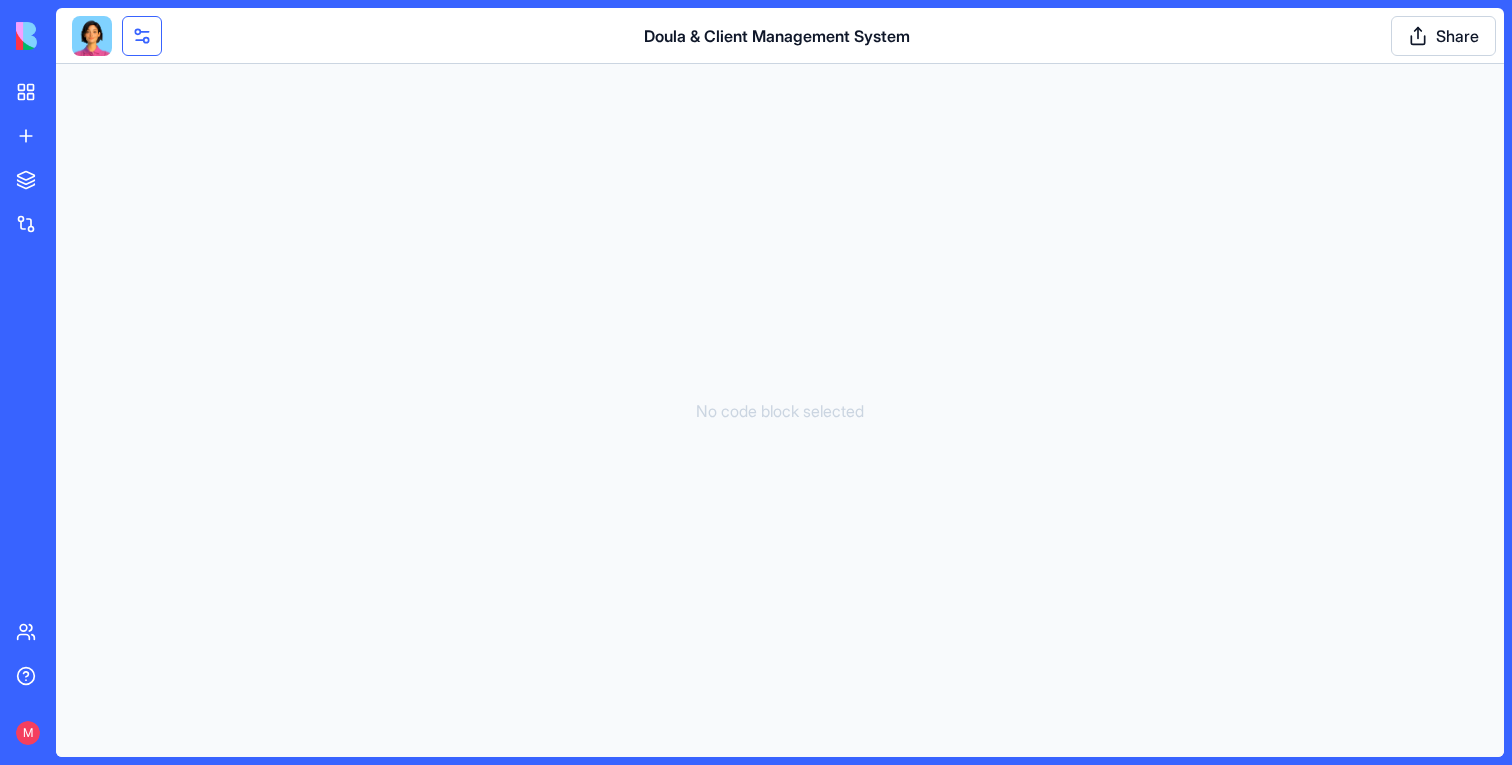 click at bounding box center [142, 36] 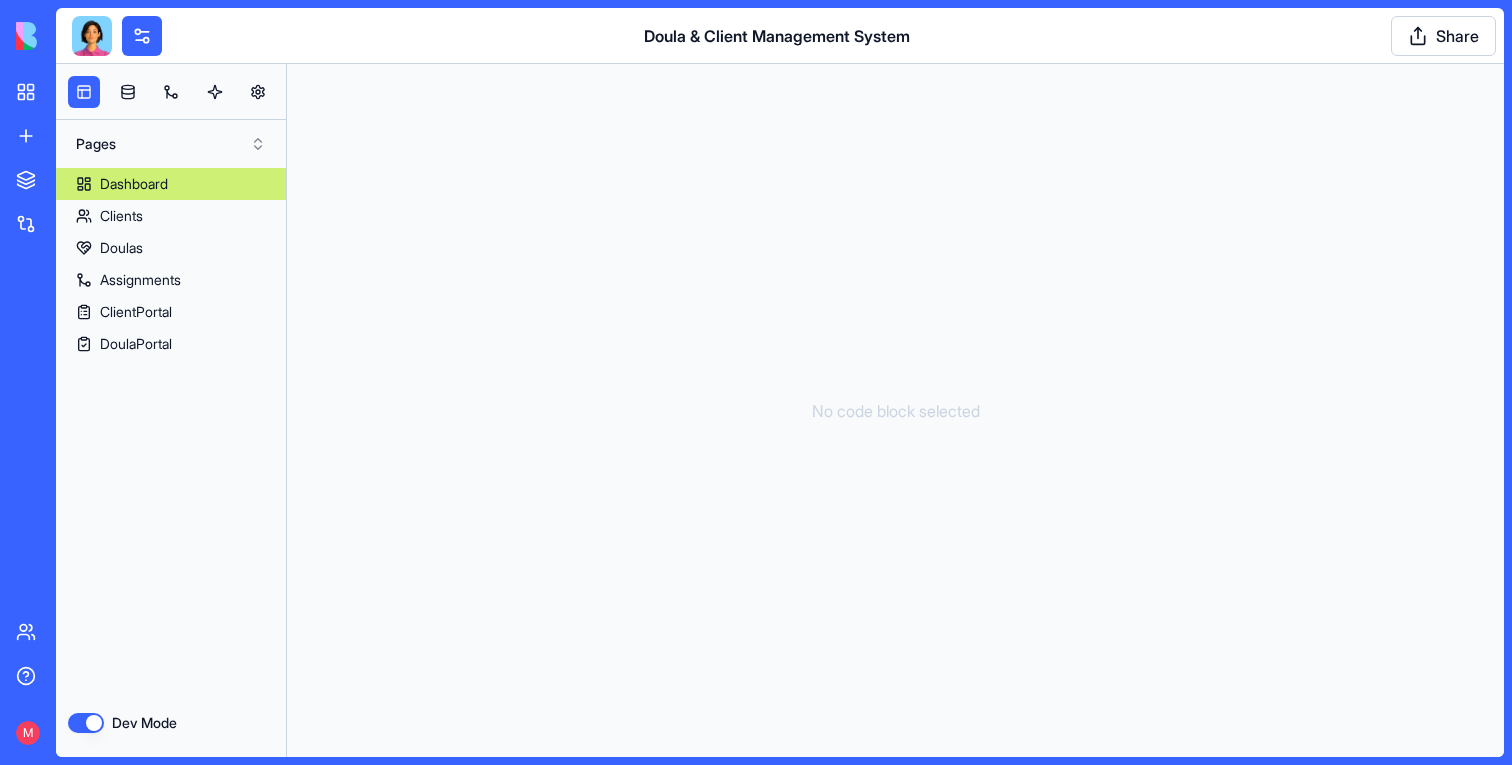 click on "Dashboard" at bounding box center (134, 184) 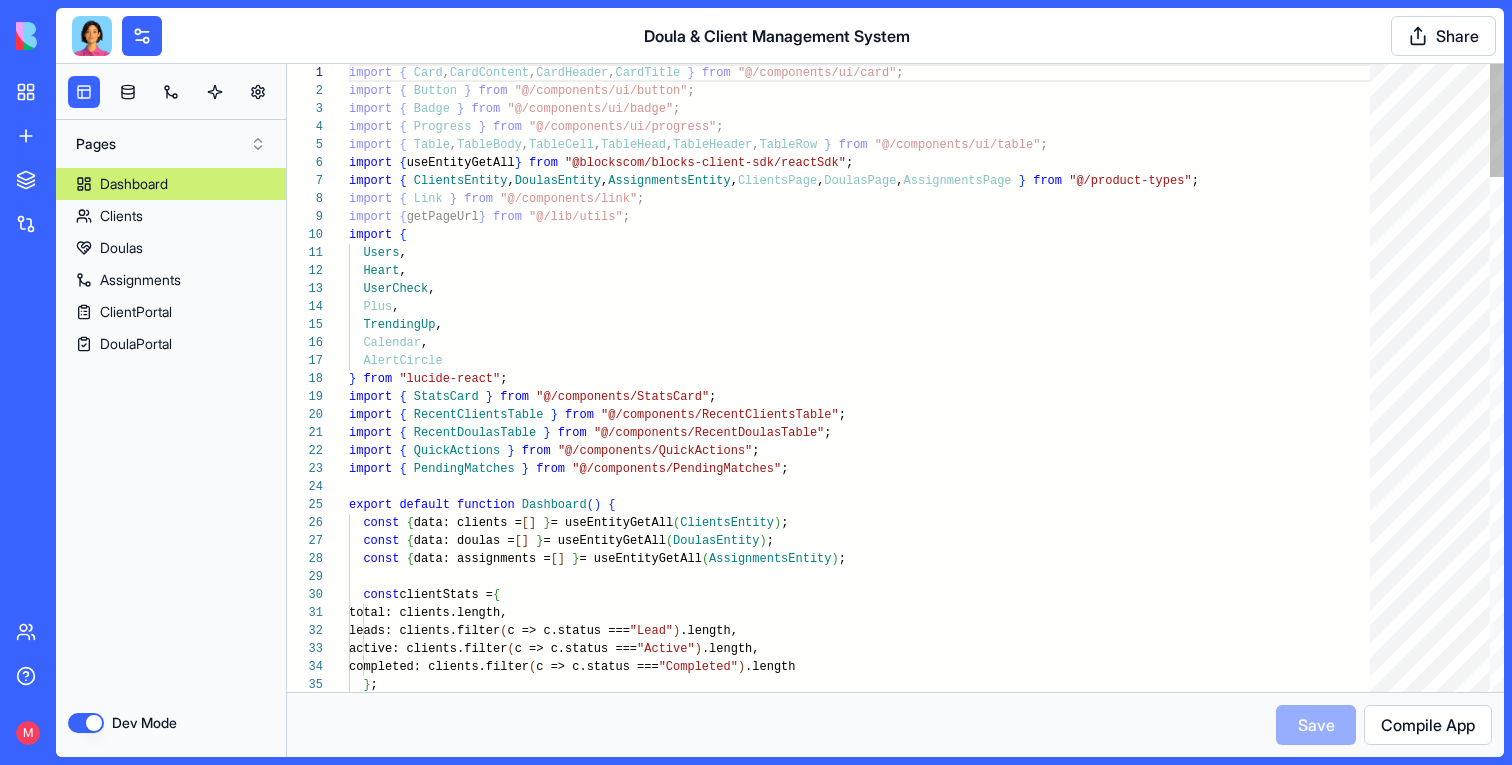 scroll, scrollTop: 108, scrollLeft: 0, axis: vertical 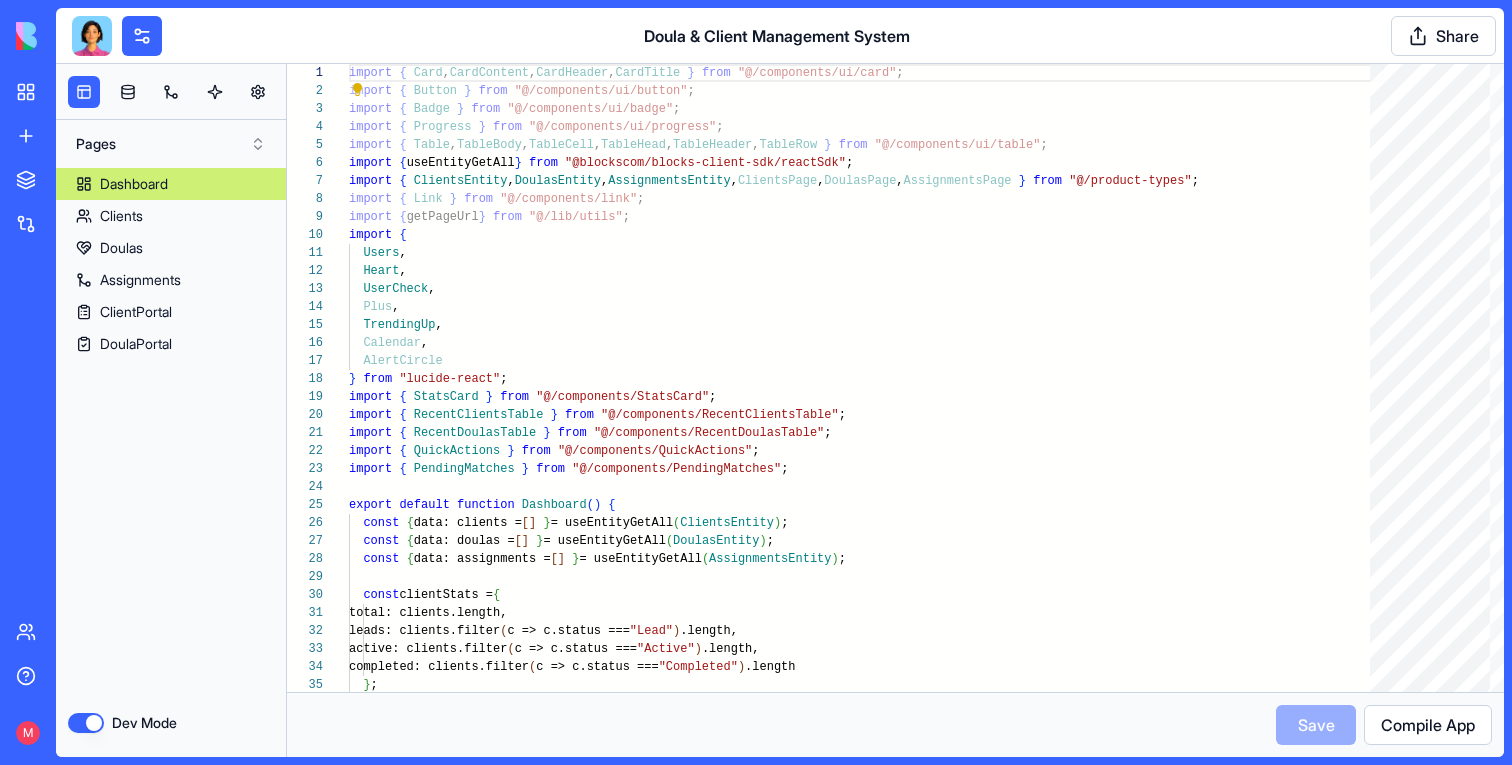 click on "Dev Mode" at bounding box center [86, 723] 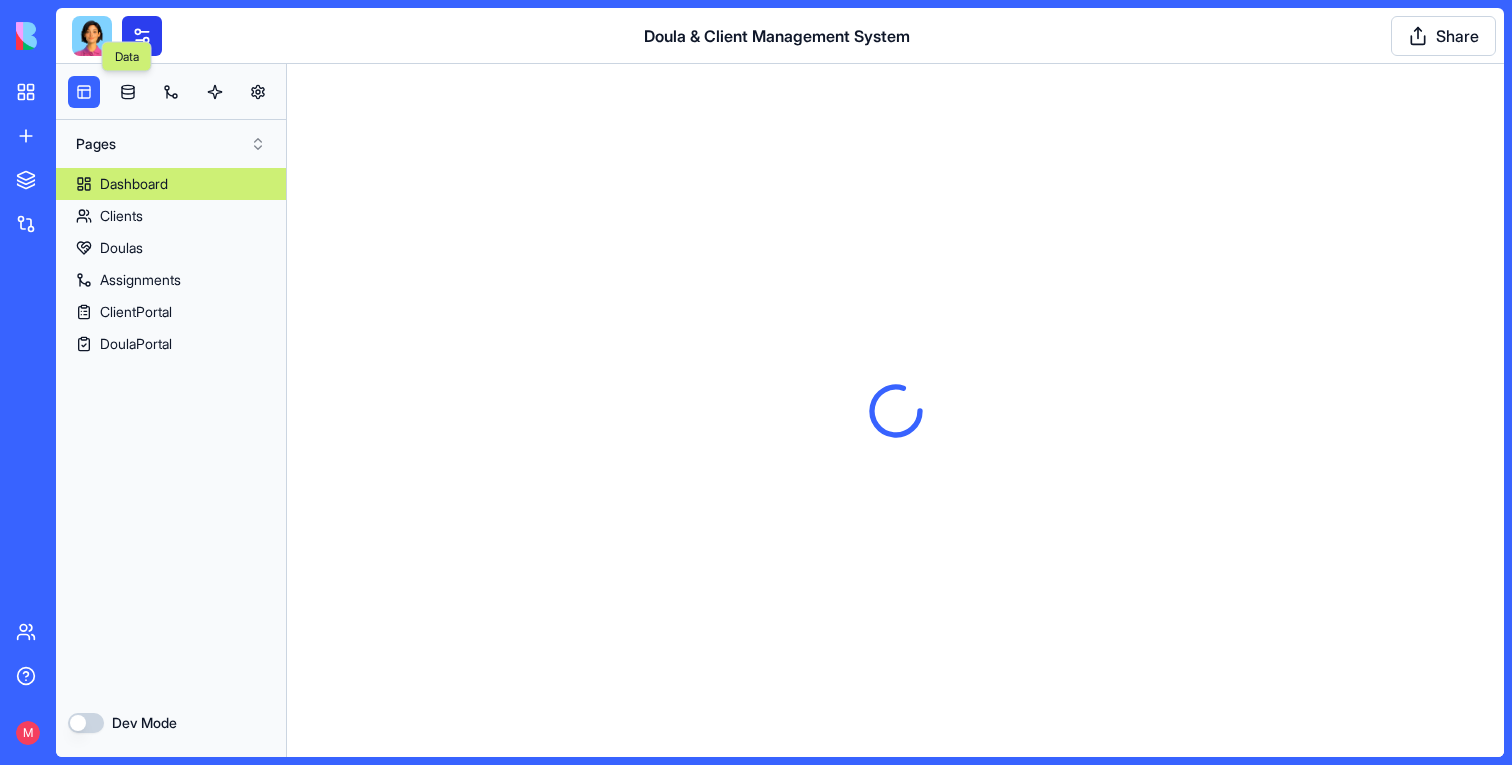 click at bounding box center (142, 36) 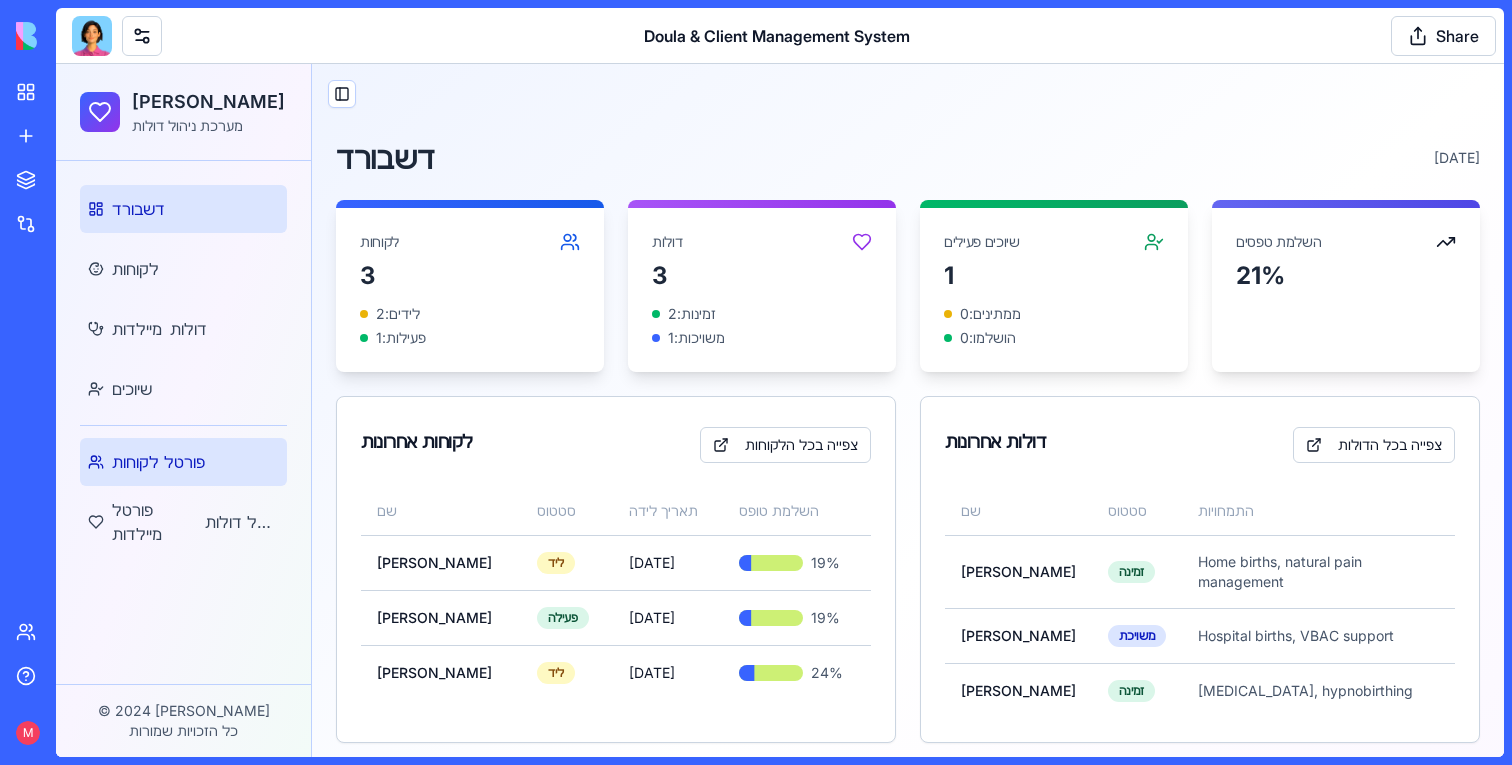 click on "פורטל לקוחות" at bounding box center [158, 462] 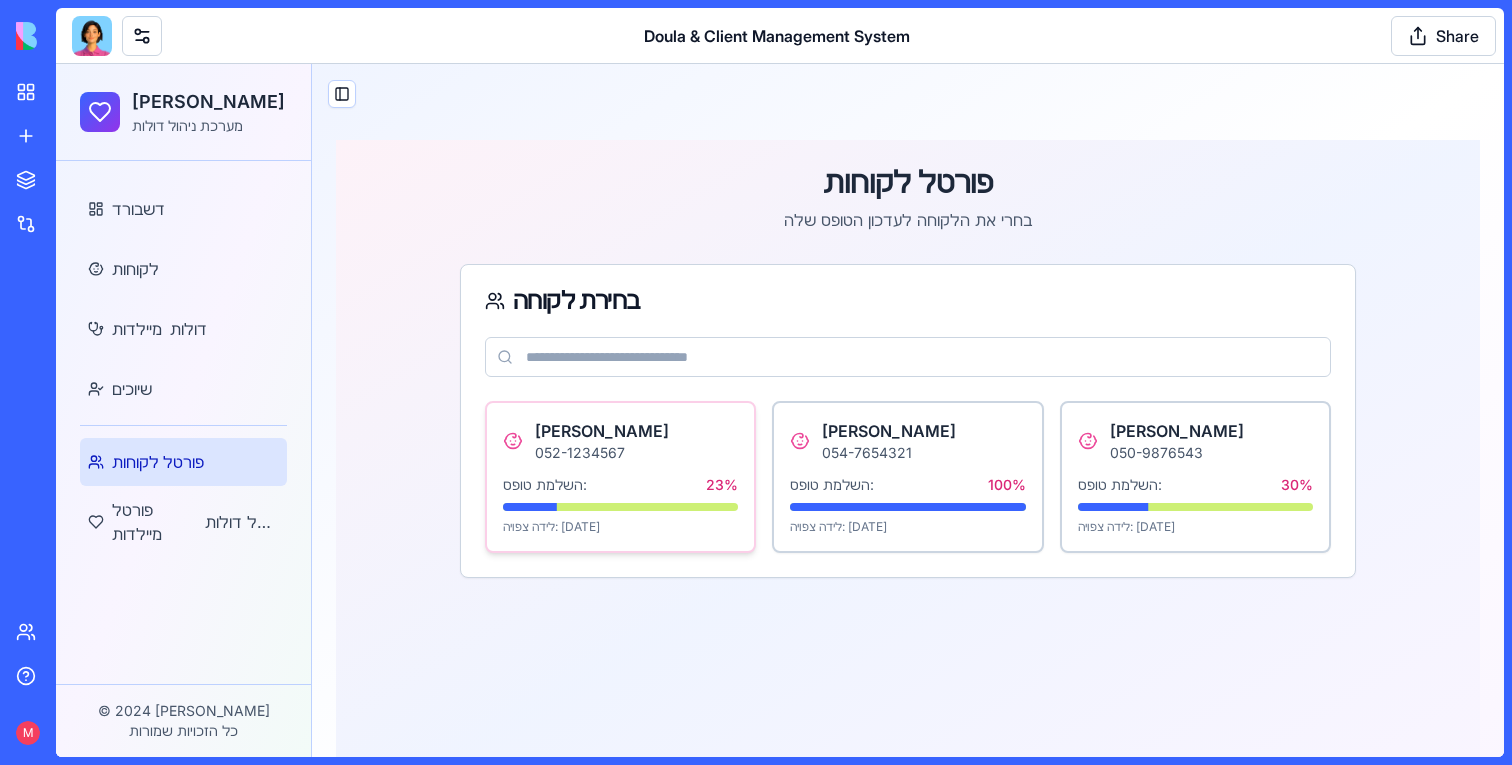 click on "[PERSON_NAME] 052-1234567" at bounding box center [620, 441] 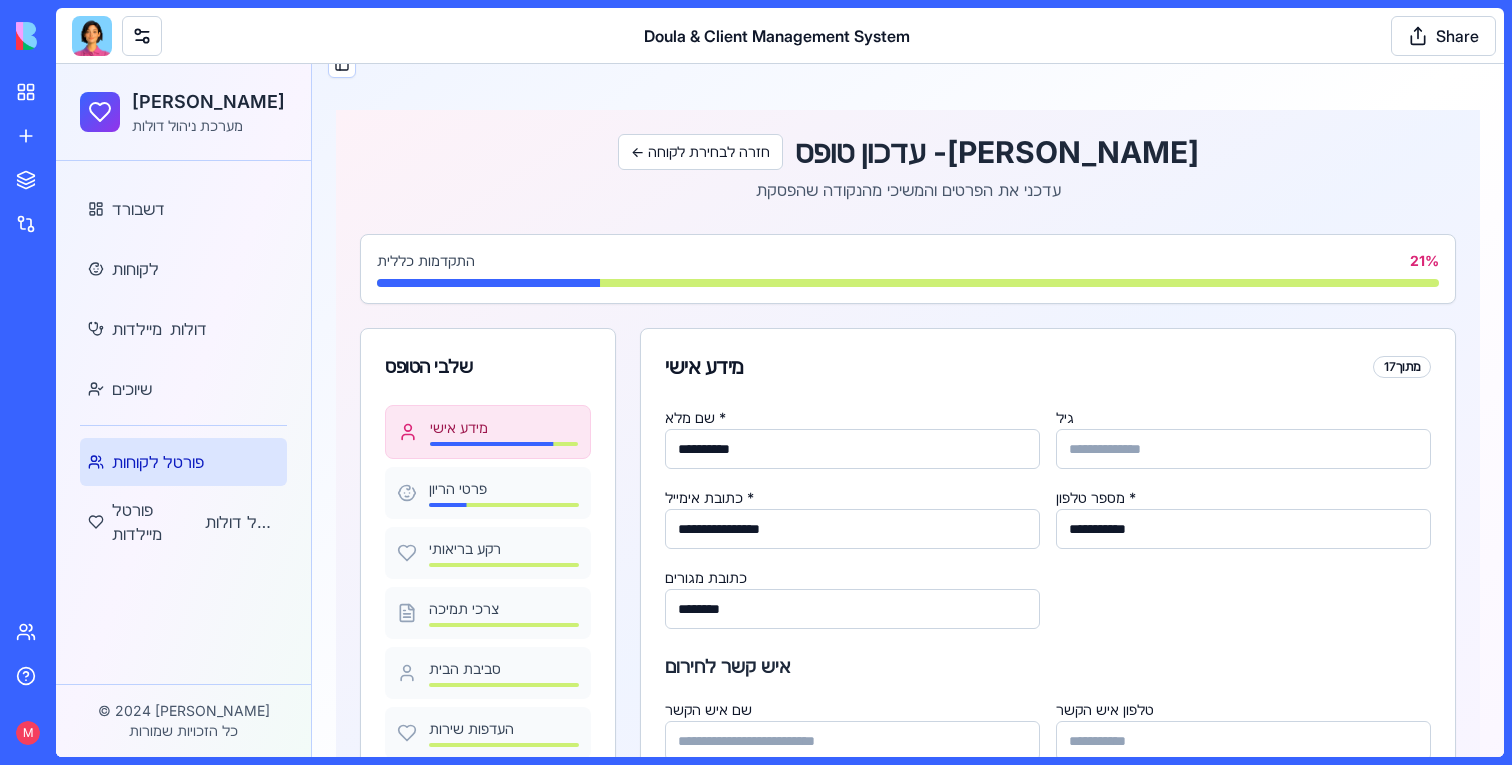 scroll, scrollTop: 0, scrollLeft: 0, axis: both 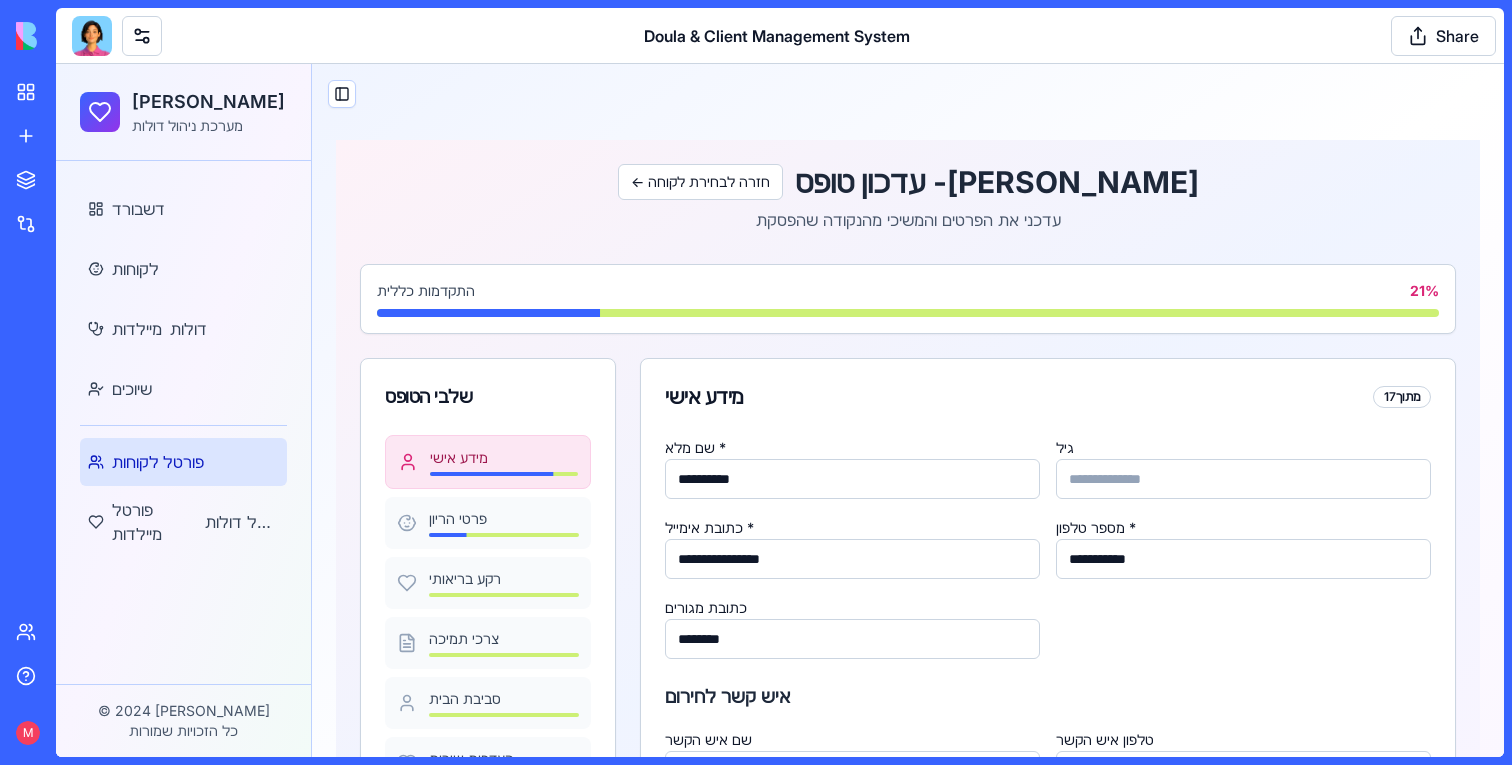 click on "פורטל לקוחות" at bounding box center [158, 462] 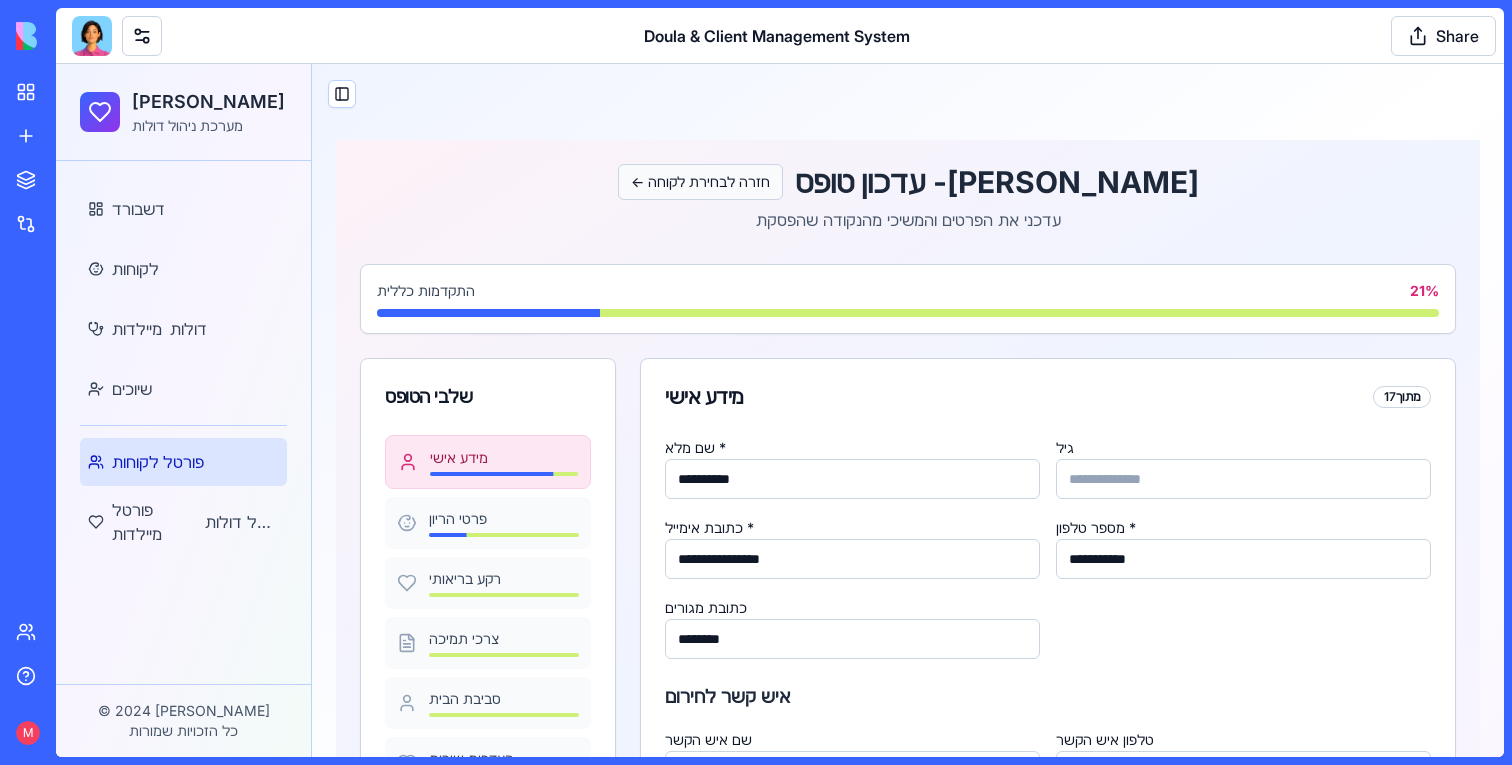 click on "← חזרה לבחירת לקוחה" at bounding box center [700, 182] 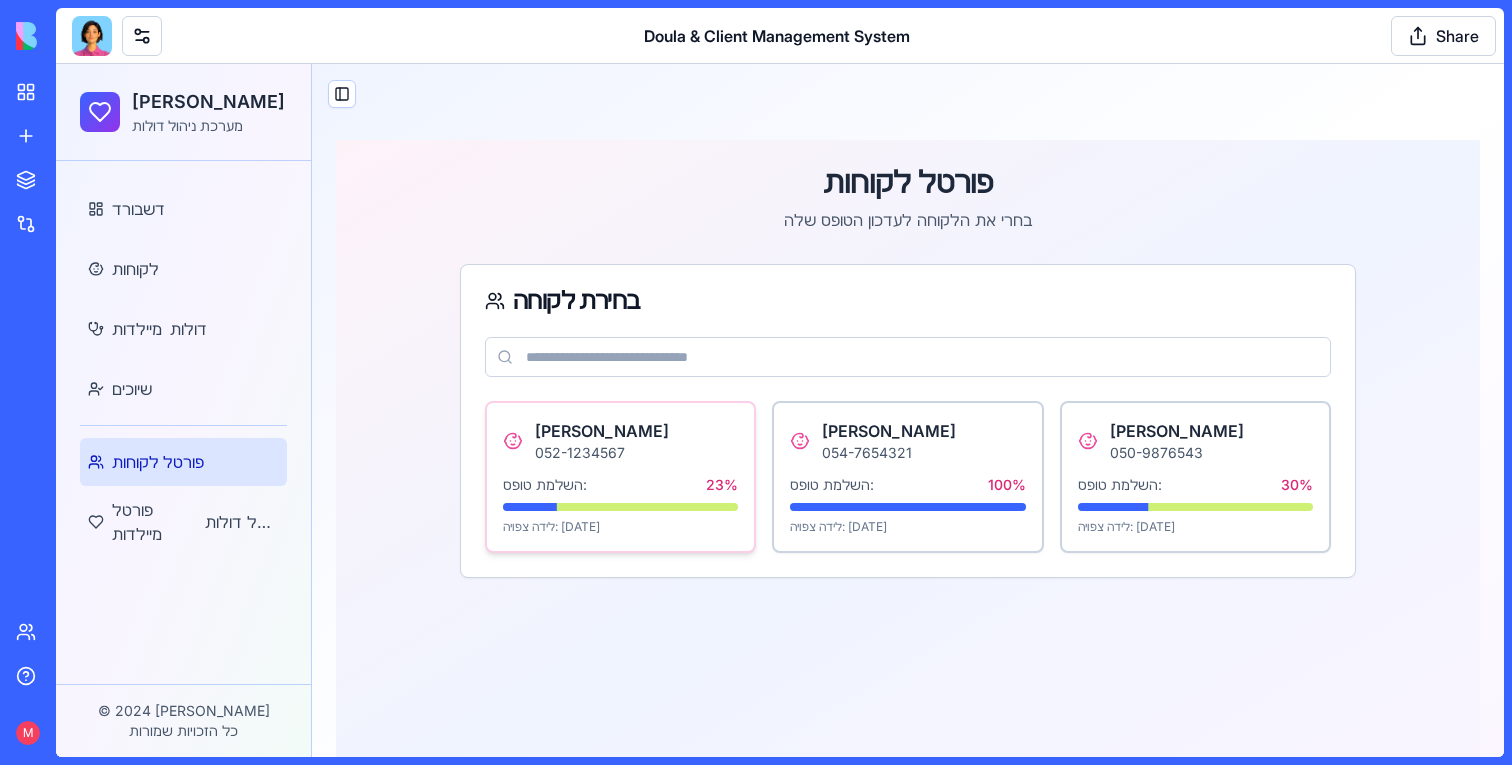 click on "[PERSON_NAME] 052-1234567 השלמת טופס: 23 % לידה צפויה: [DATE]" at bounding box center (620, 477) 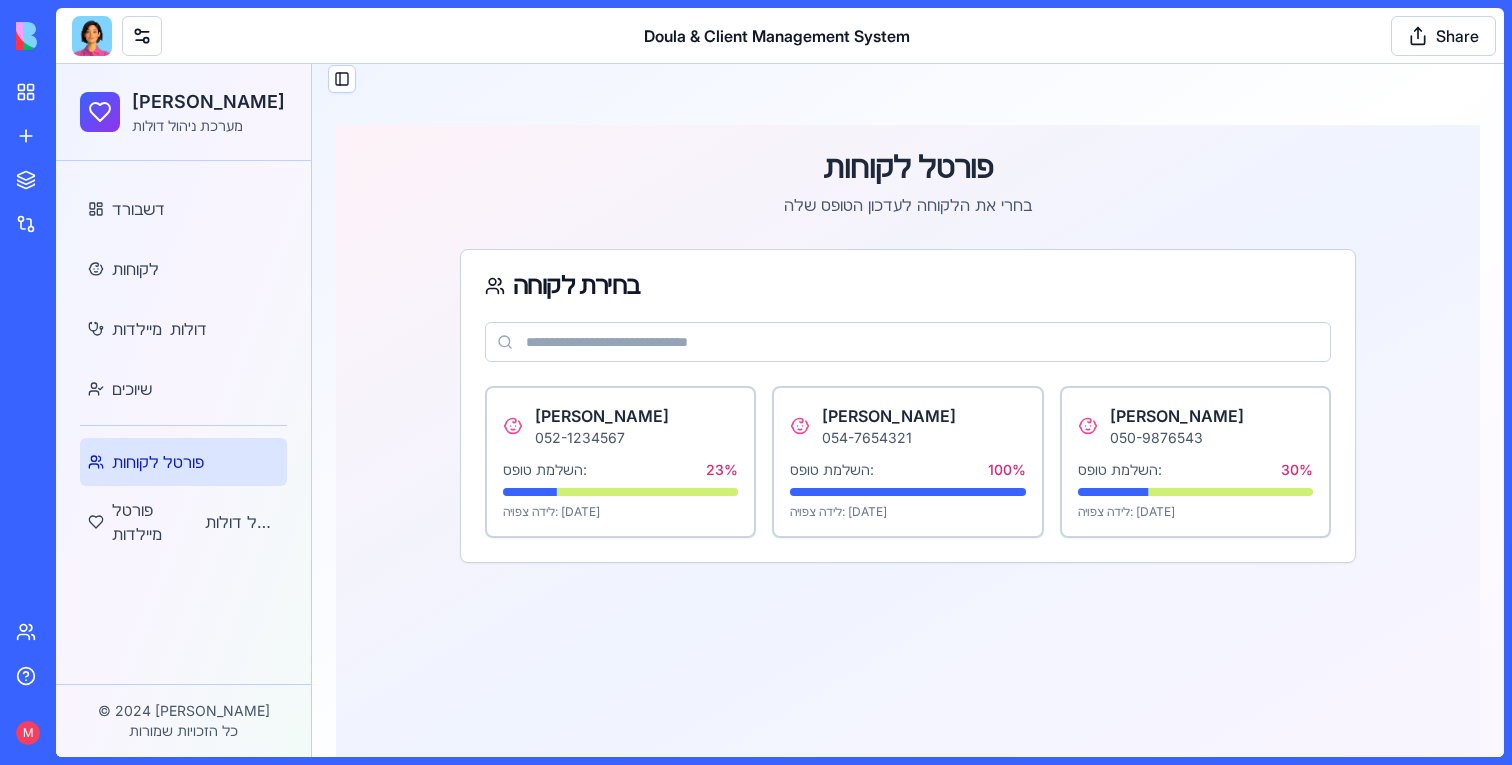 scroll, scrollTop: 0, scrollLeft: 0, axis: both 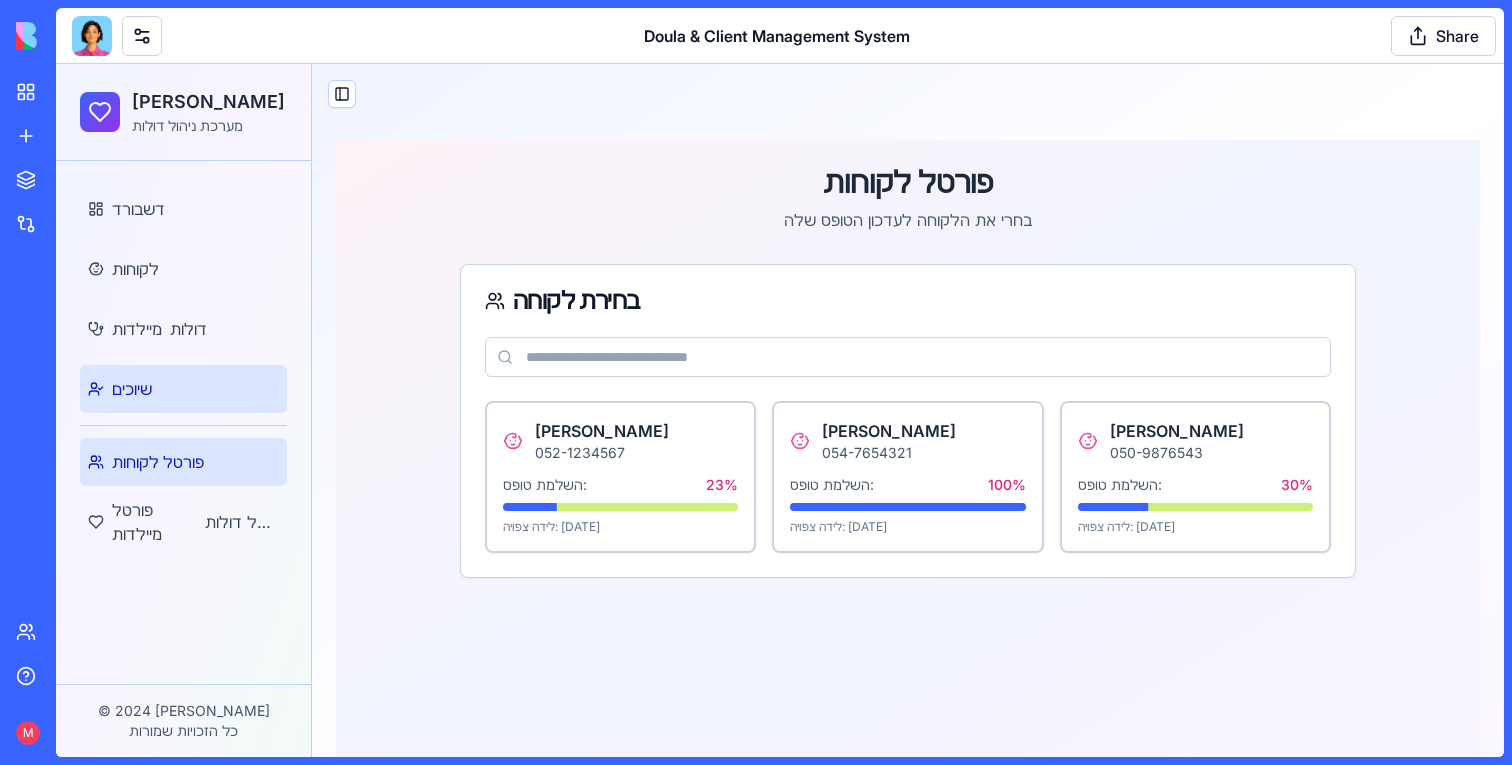 click on "שיוכים" at bounding box center [183, 389] 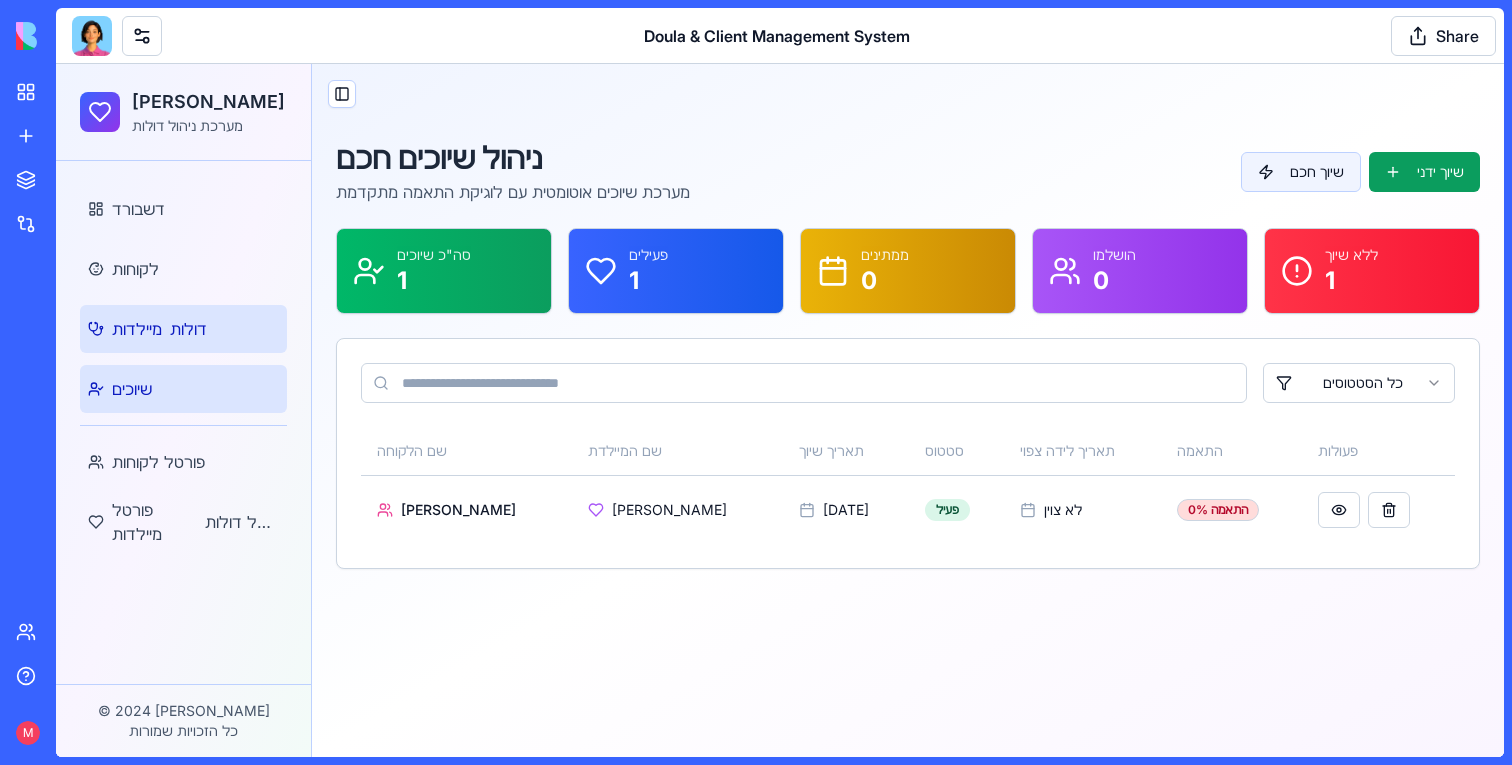 click on "מיילדות" at bounding box center [137, 329] 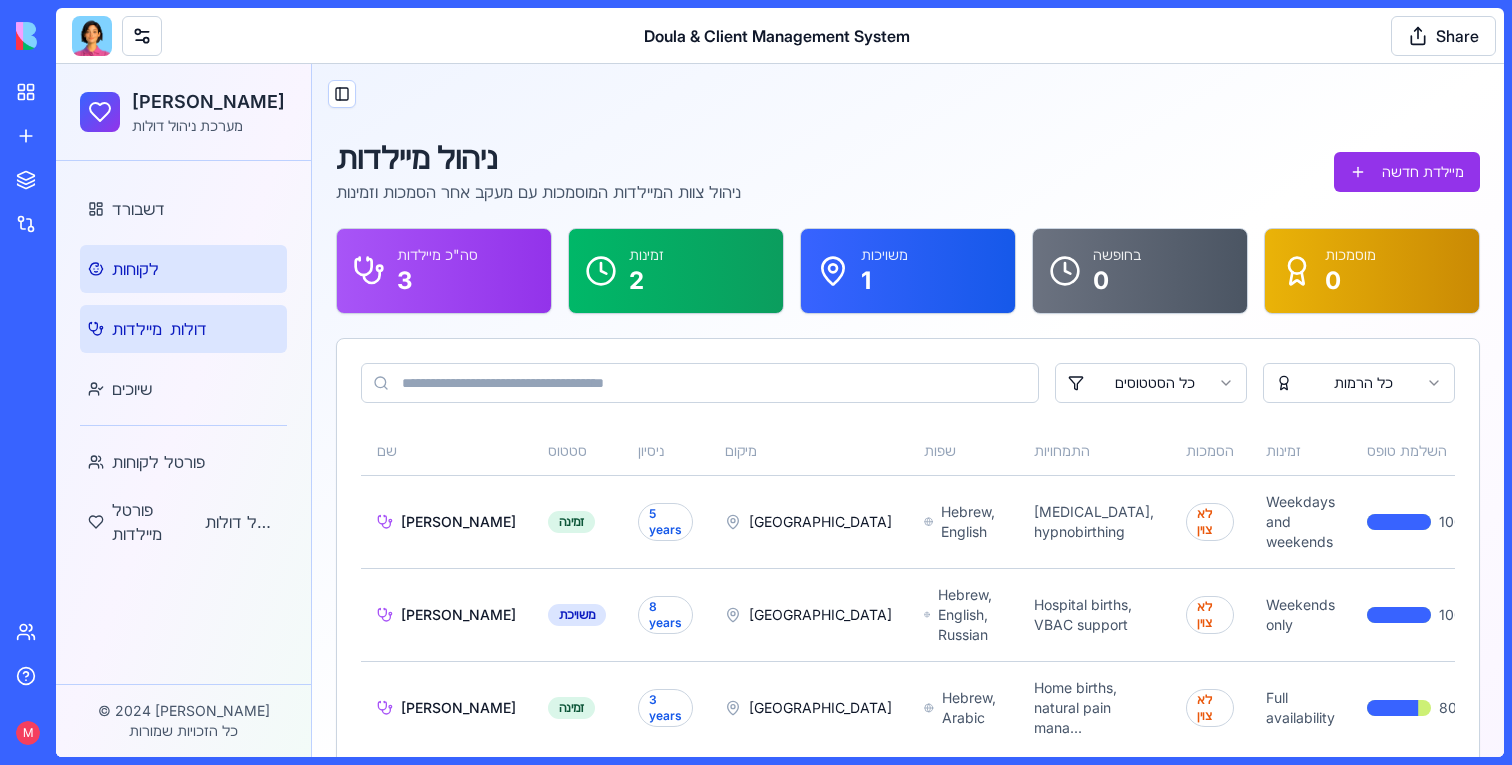 click on "לקוחות" at bounding box center (135, 269) 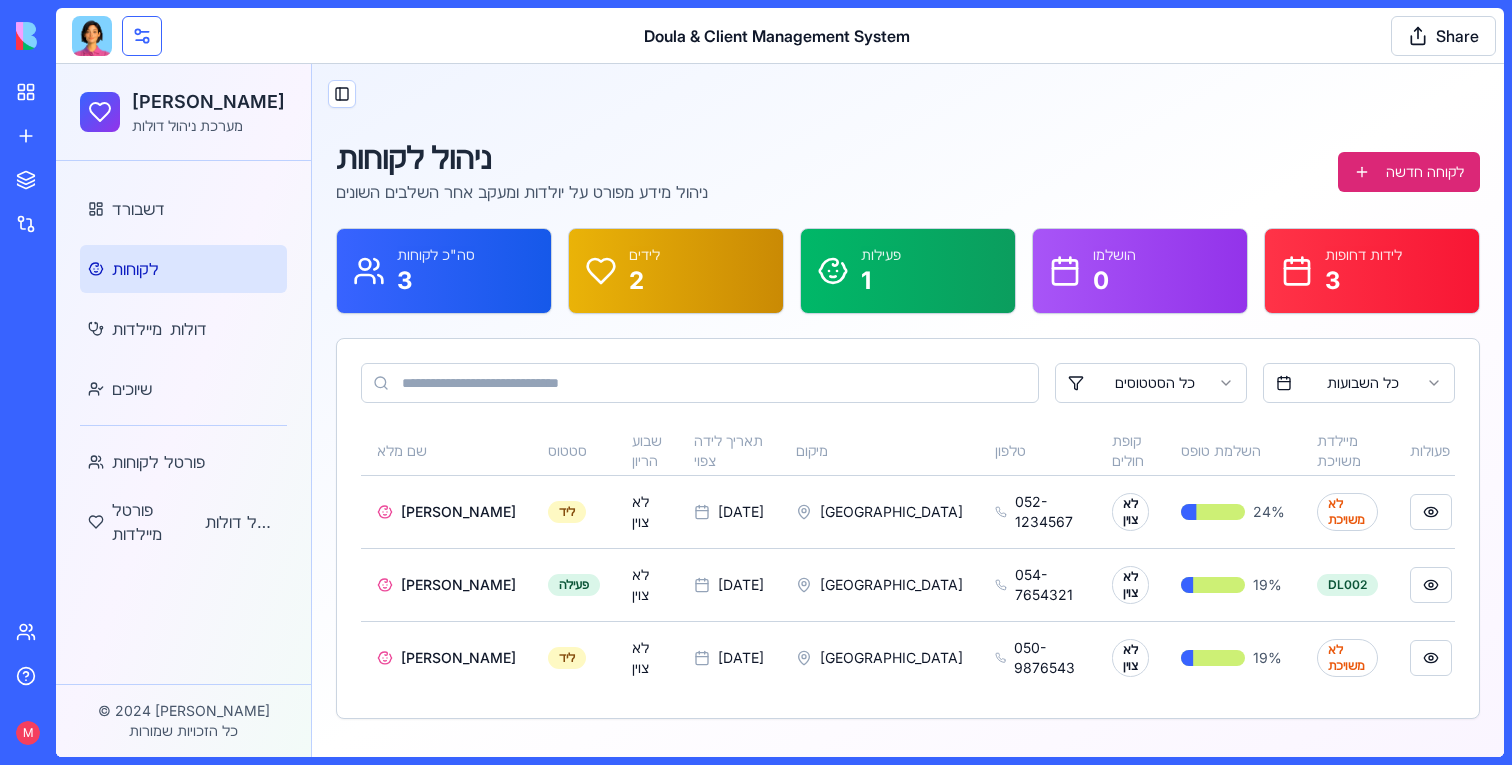 click at bounding box center [142, 36] 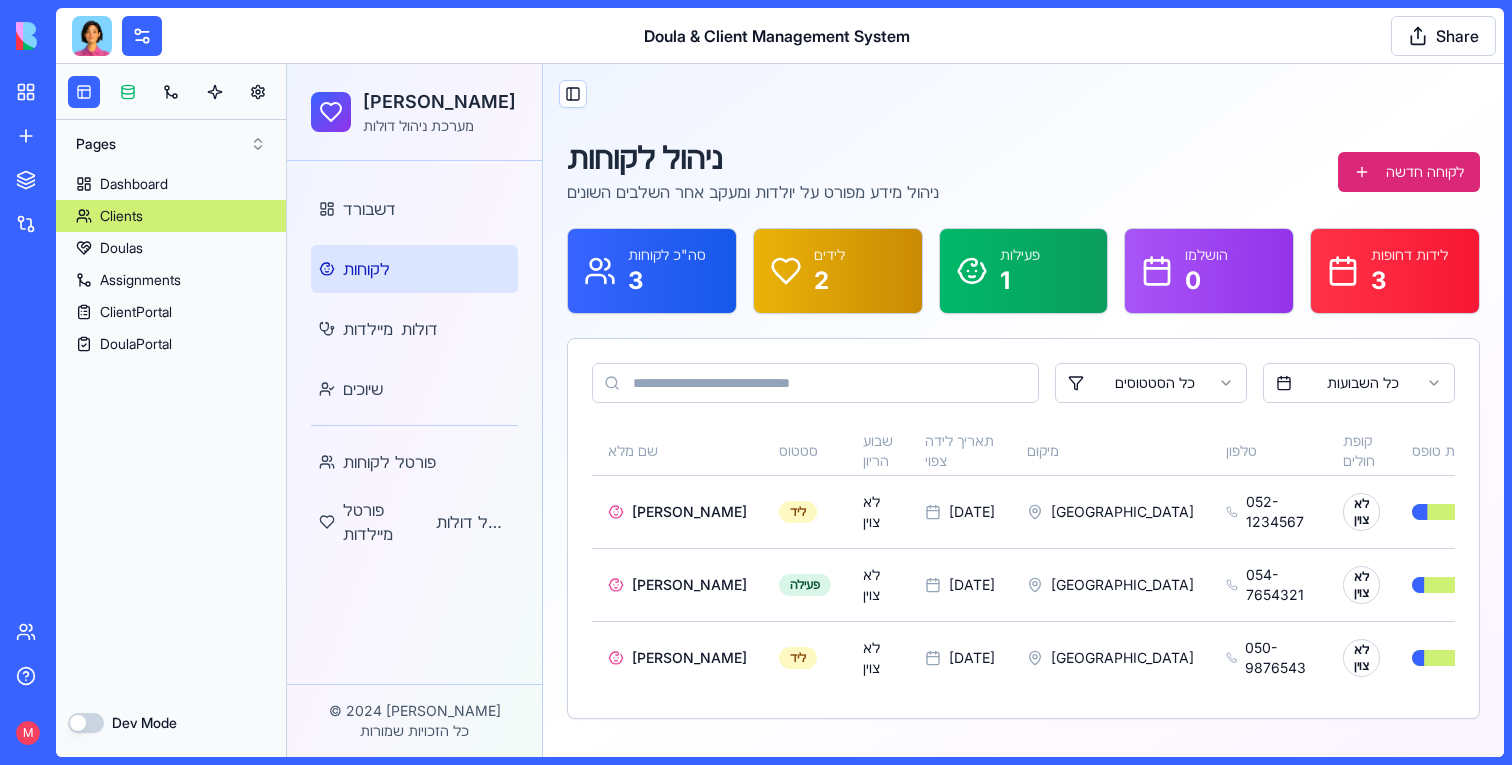 click at bounding box center (128, 92) 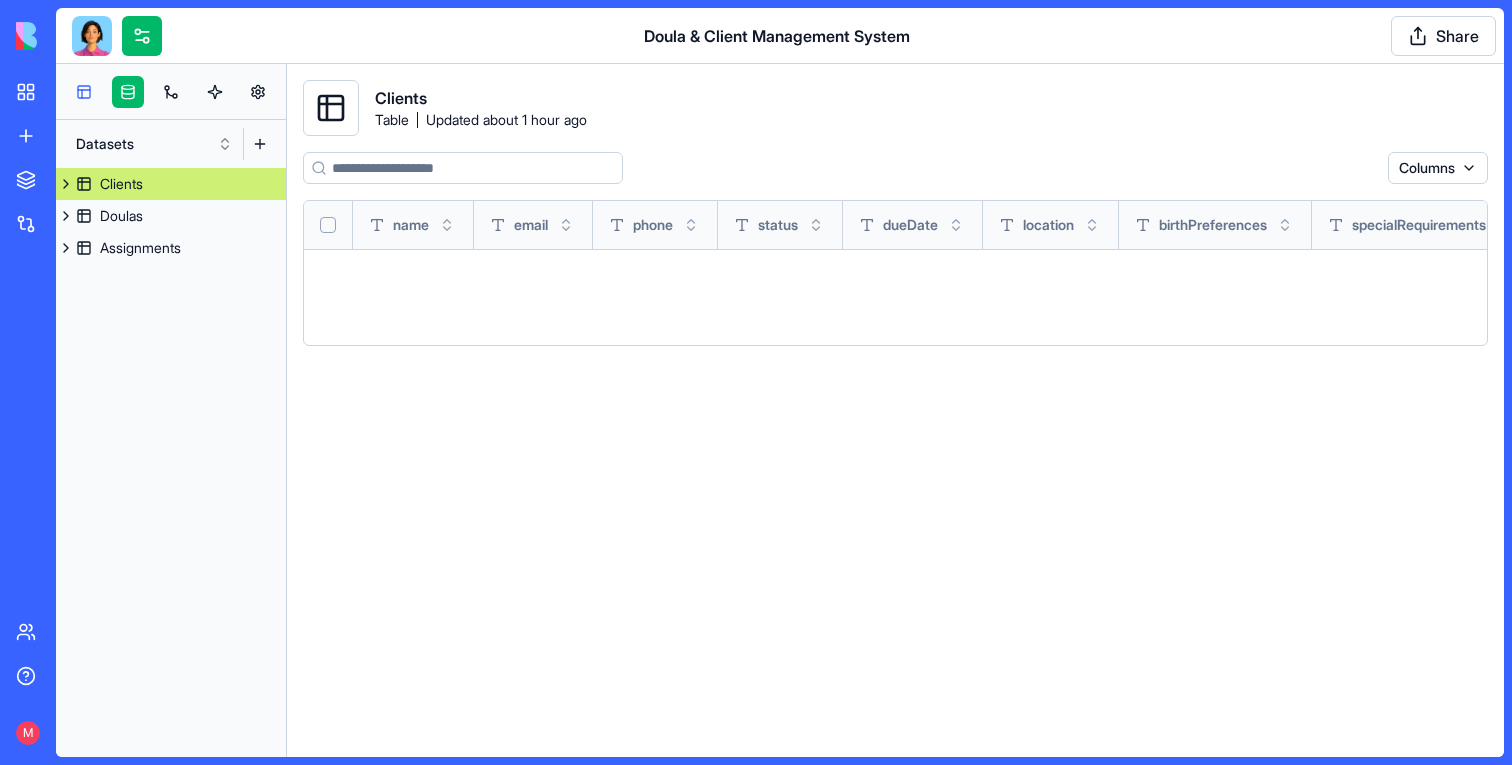 click at bounding box center [84, 92] 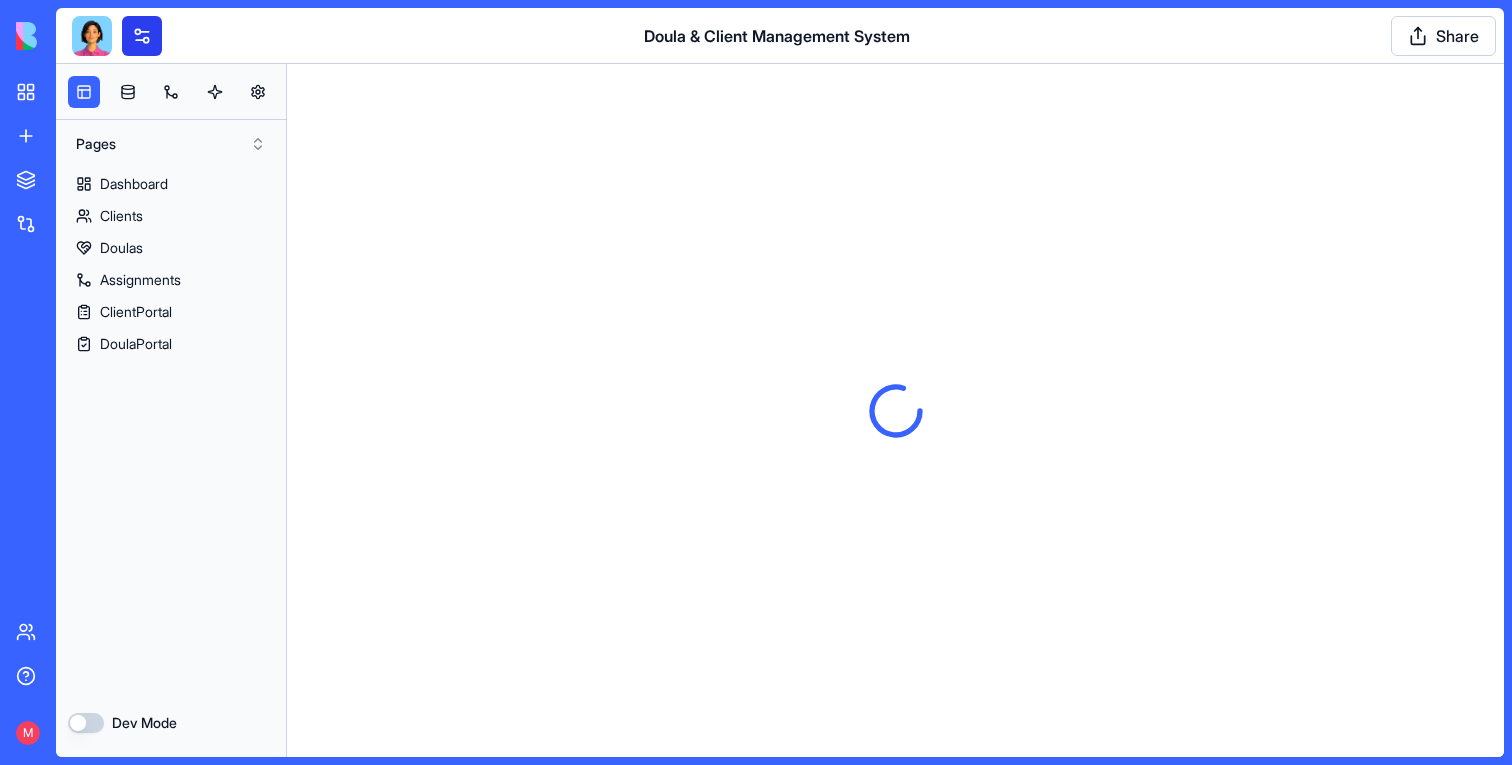 scroll, scrollTop: 0, scrollLeft: 0, axis: both 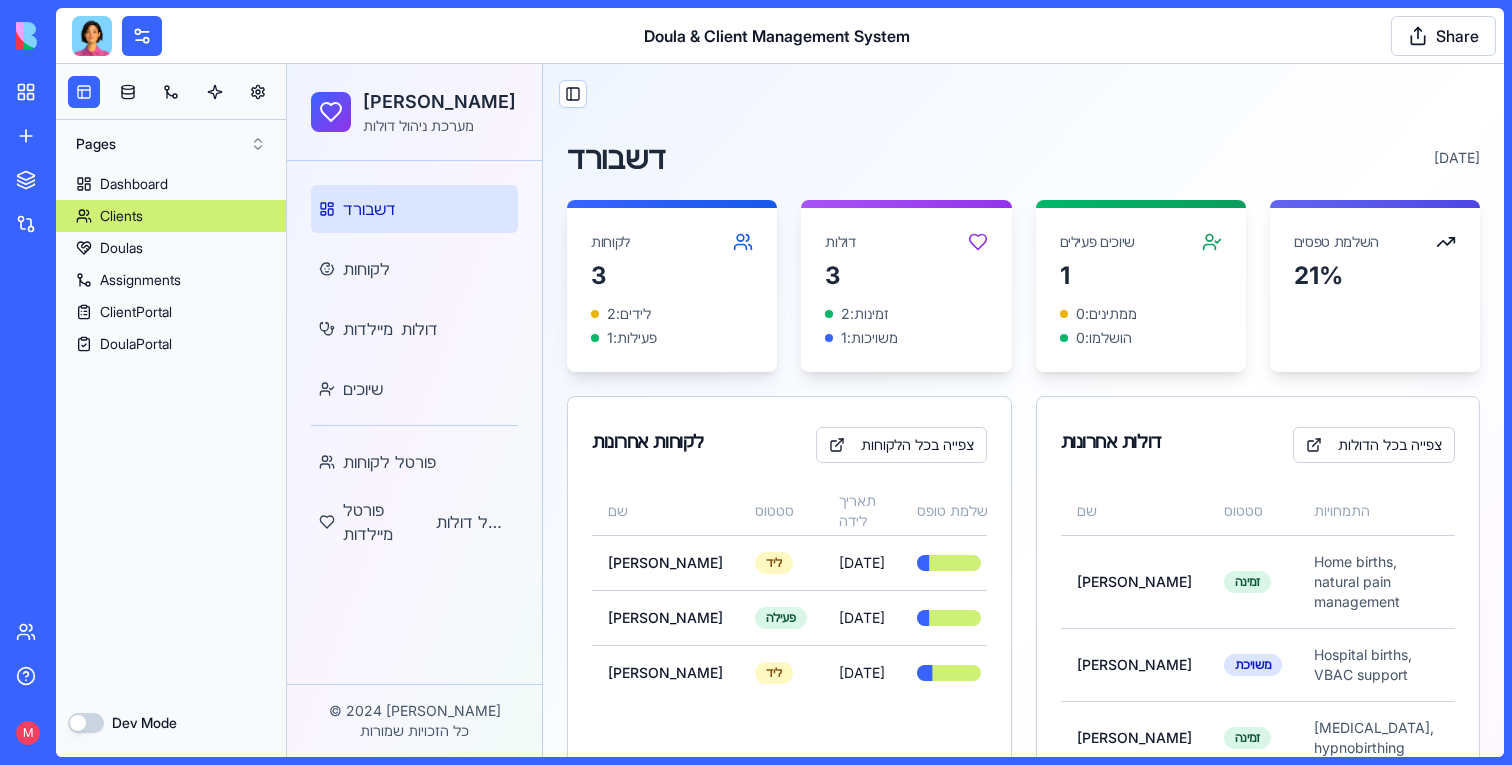 click on "Clients" at bounding box center (121, 216) 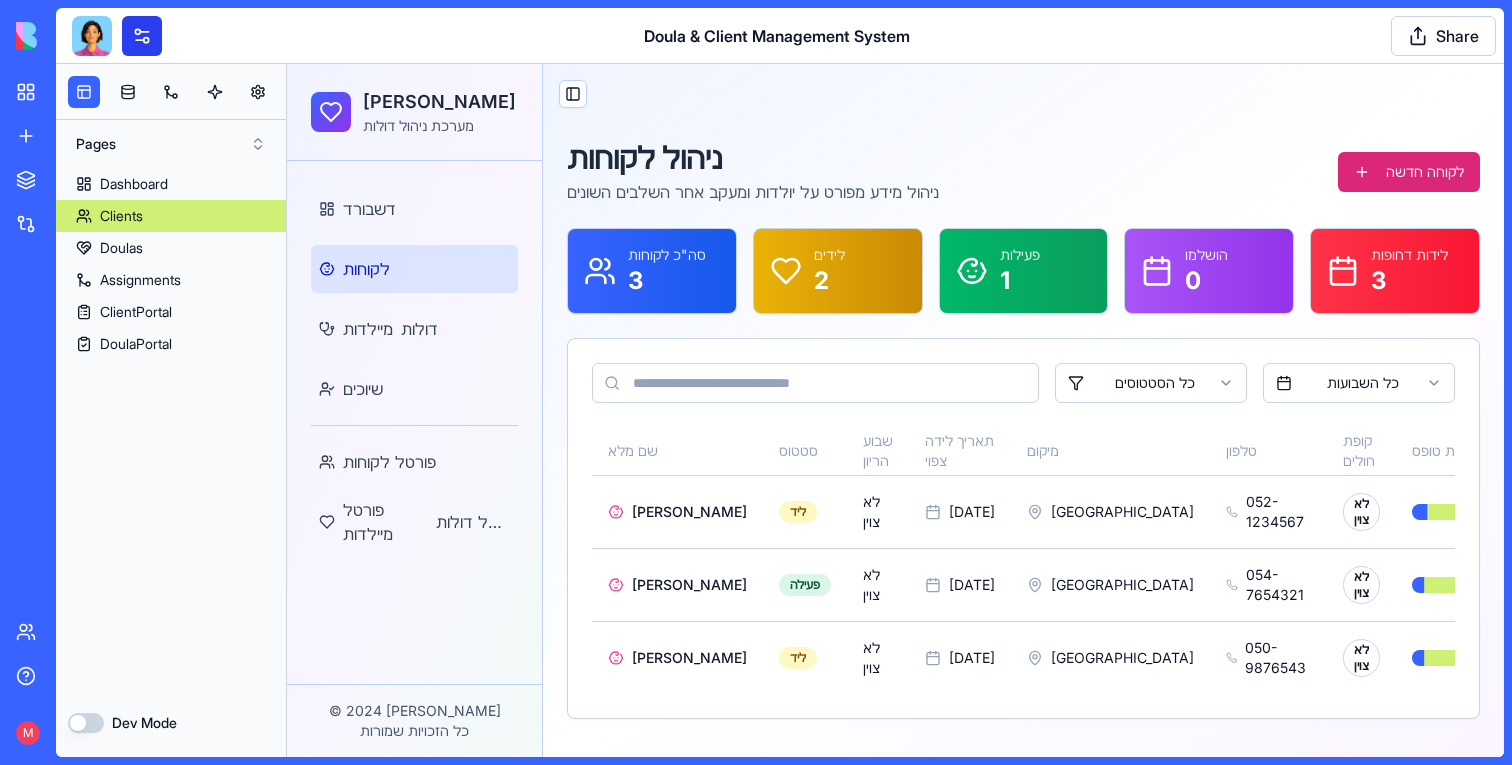 click at bounding box center (142, 36) 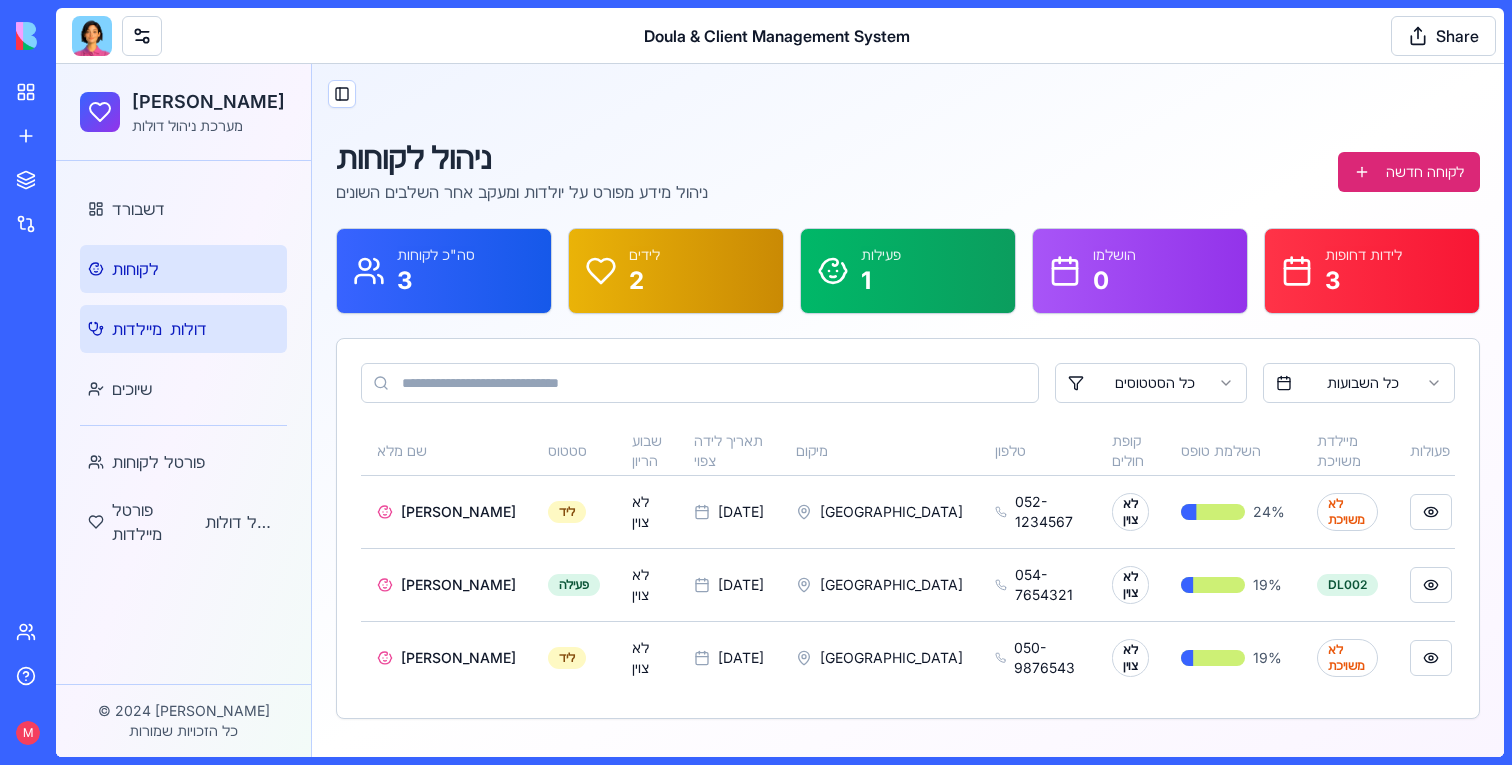 click on "מיילדות" at bounding box center [137, 329] 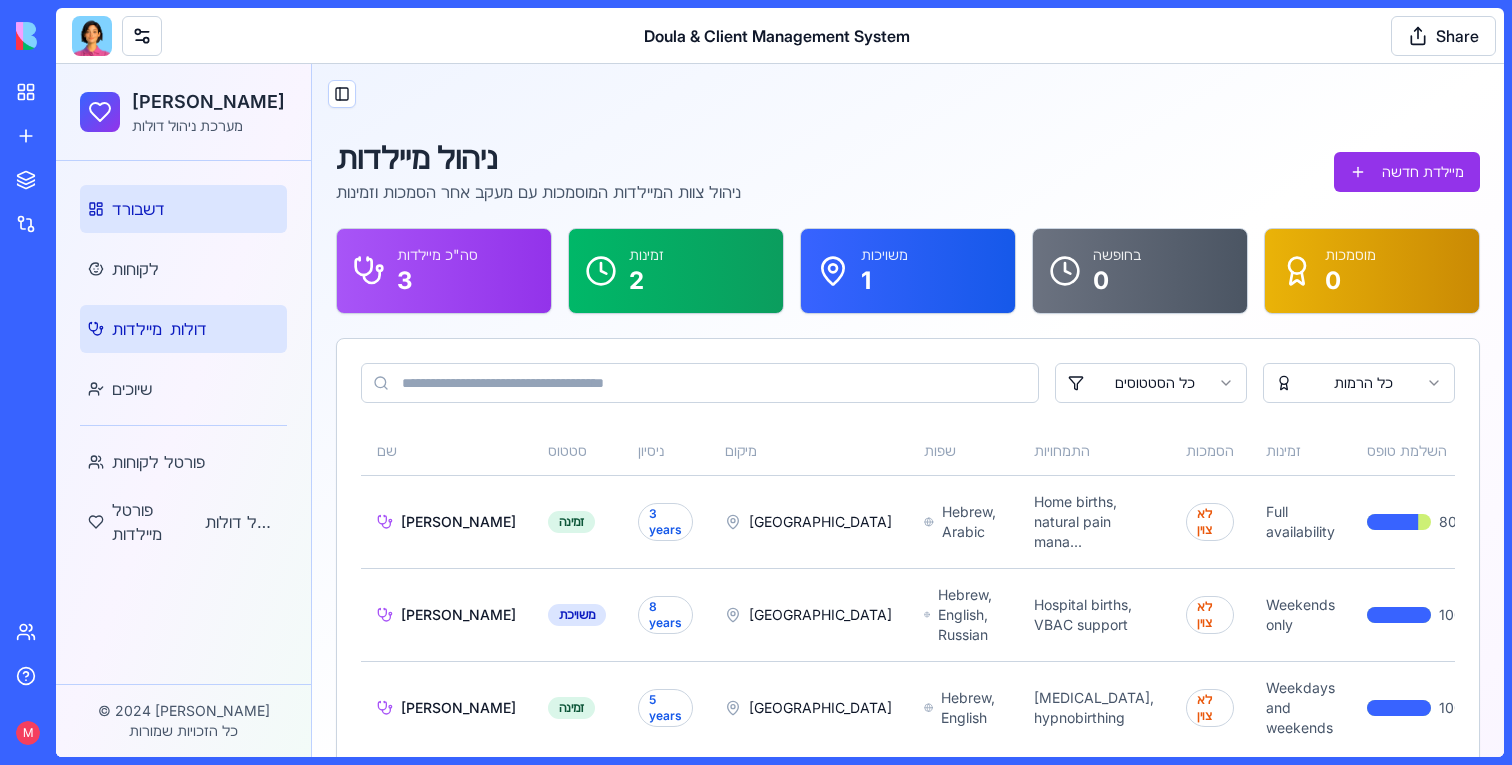 click on "דשבורד" at bounding box center [183, 209] 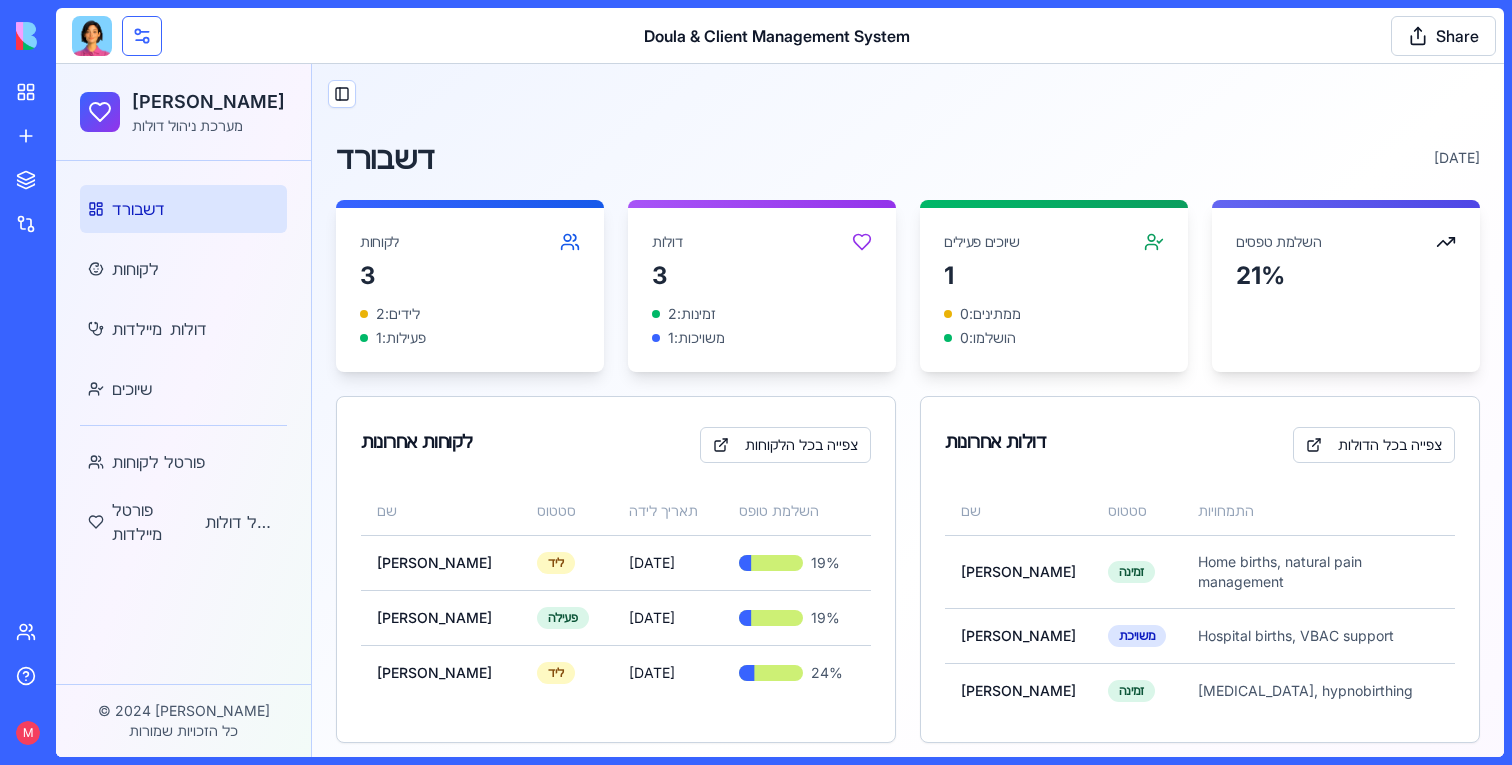 click at bounding box center [142, 36] 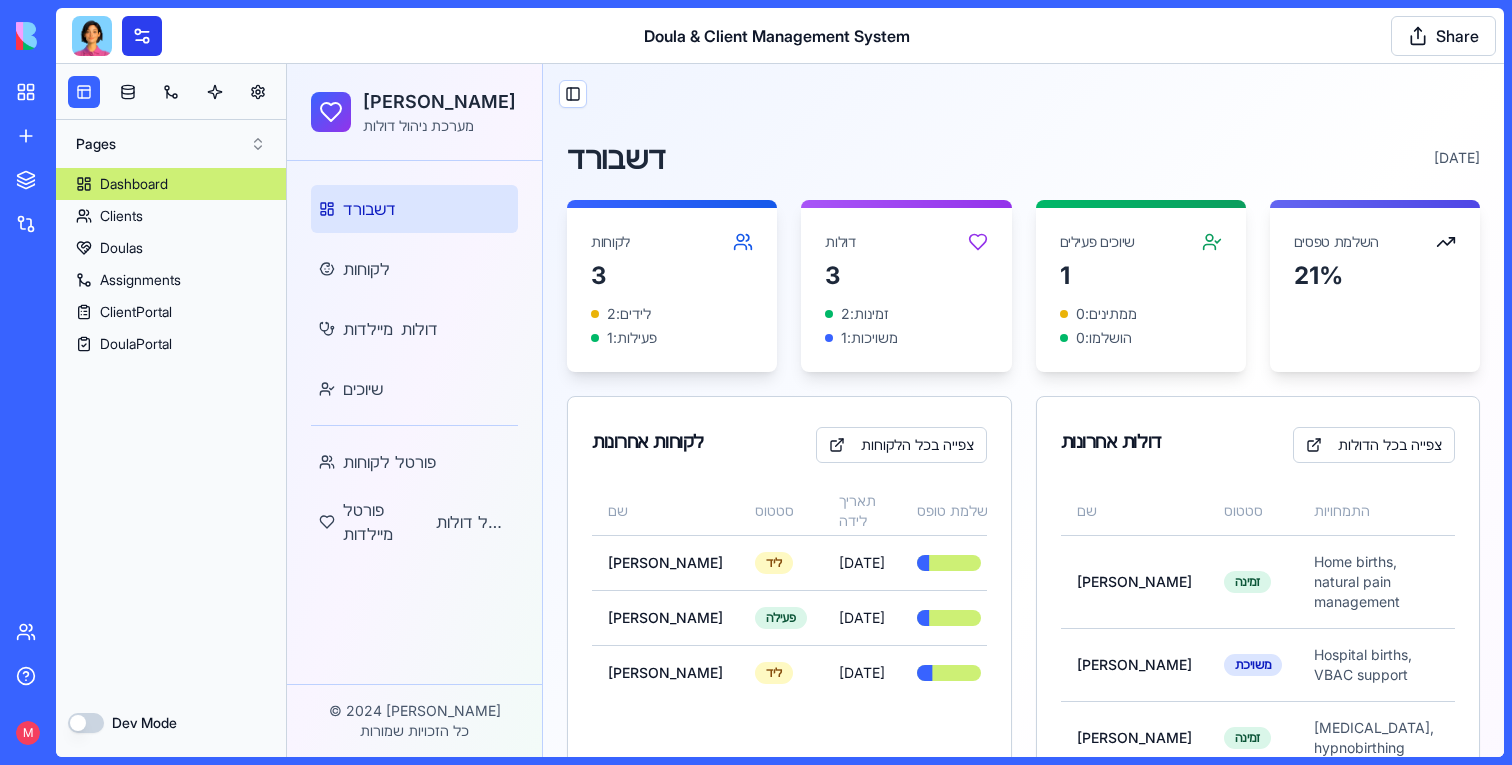 click at bounding box center (142, 36) 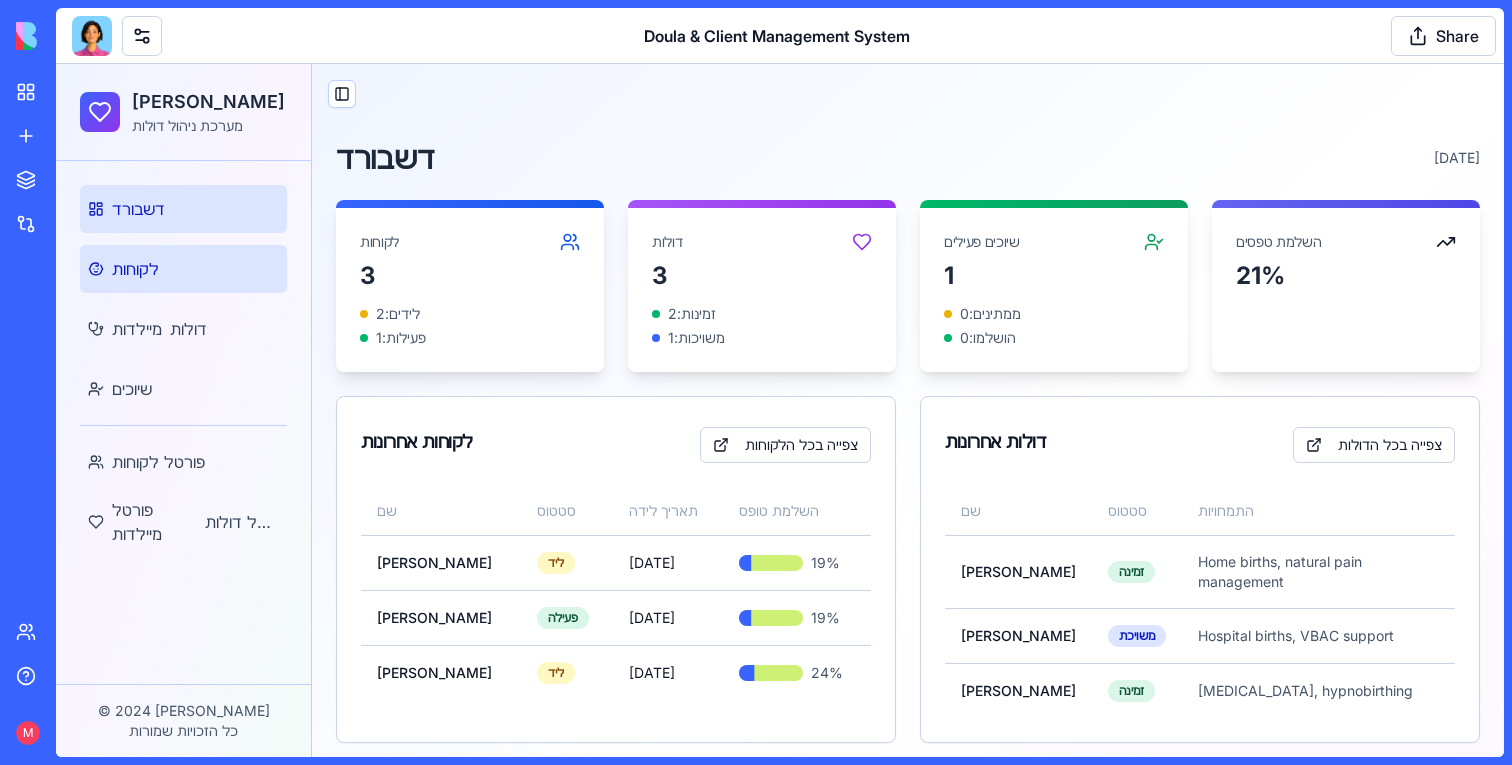 click on "לקוחות" at bounding box center (183, 269) 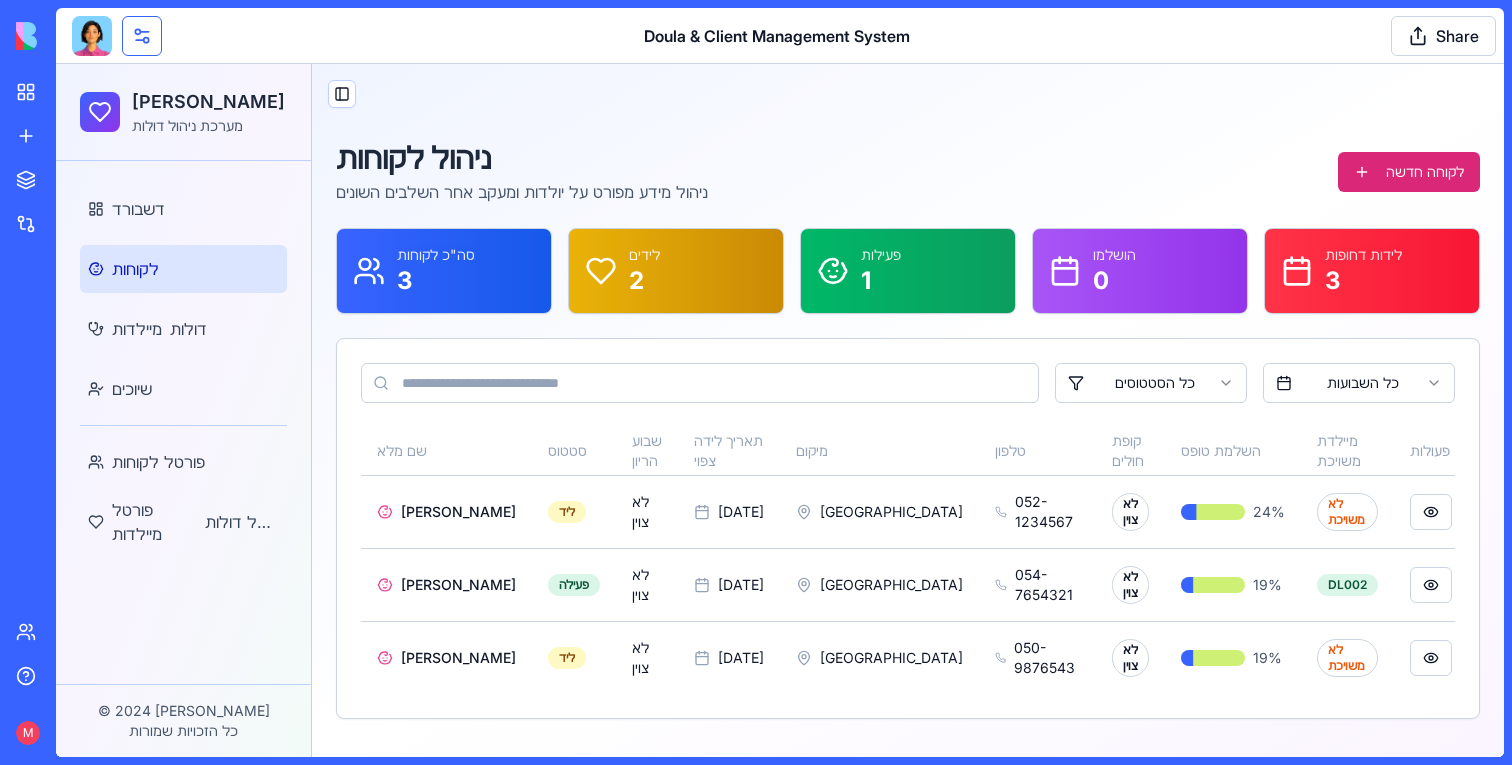 click at bounding box center (142, 36) 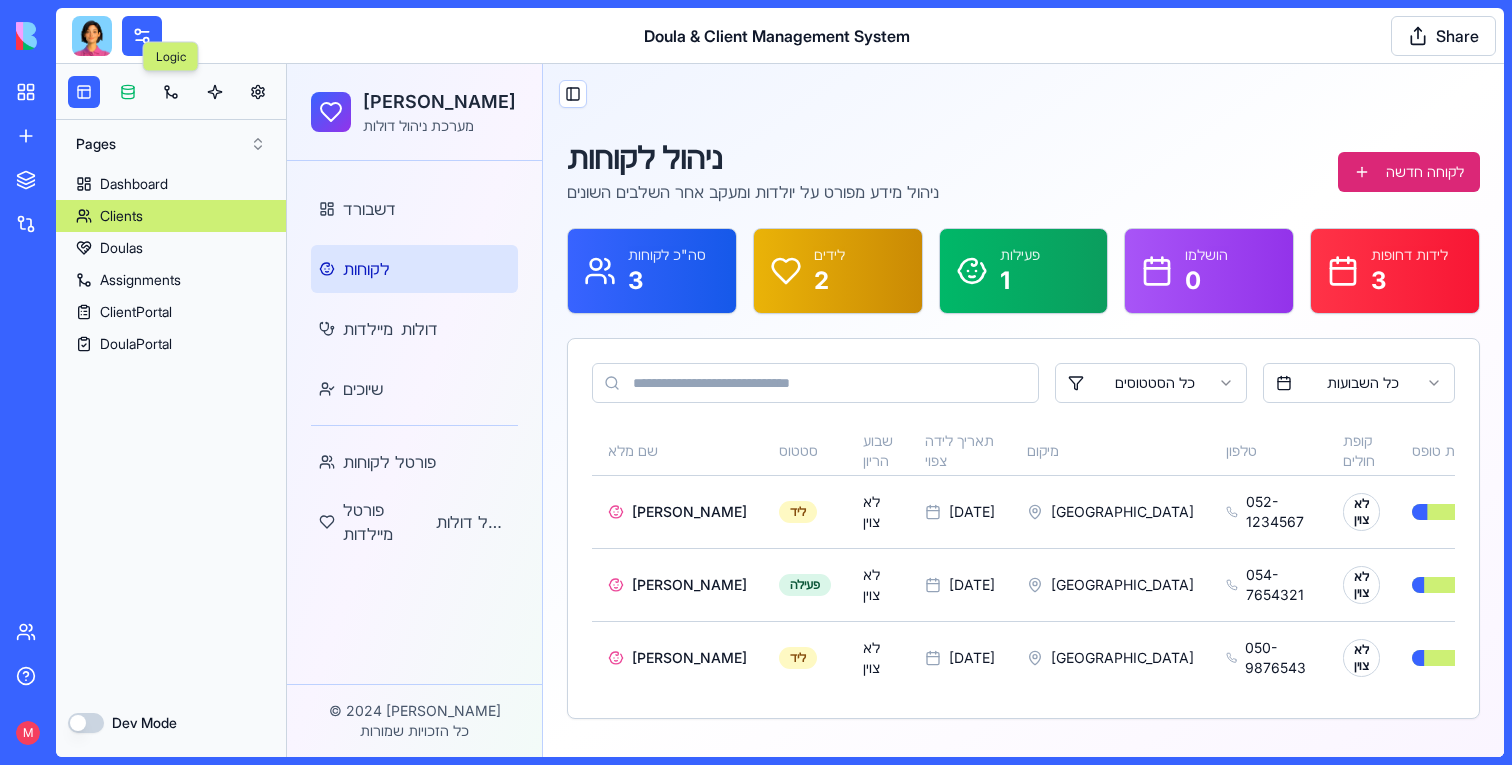 click at bounding box center (128, 92) 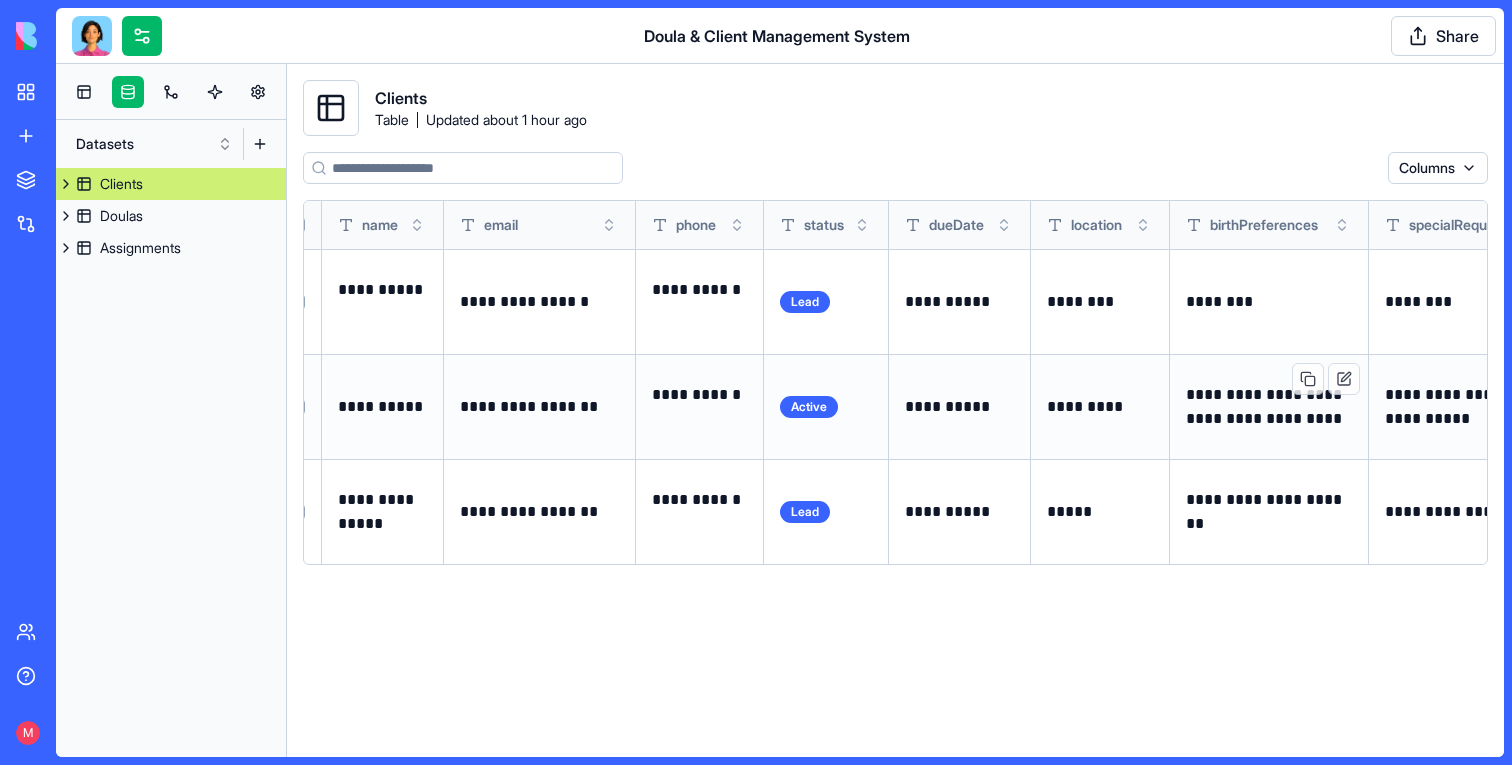 scroll, scrollTop: 0, scrollLeft: 0, axis: both 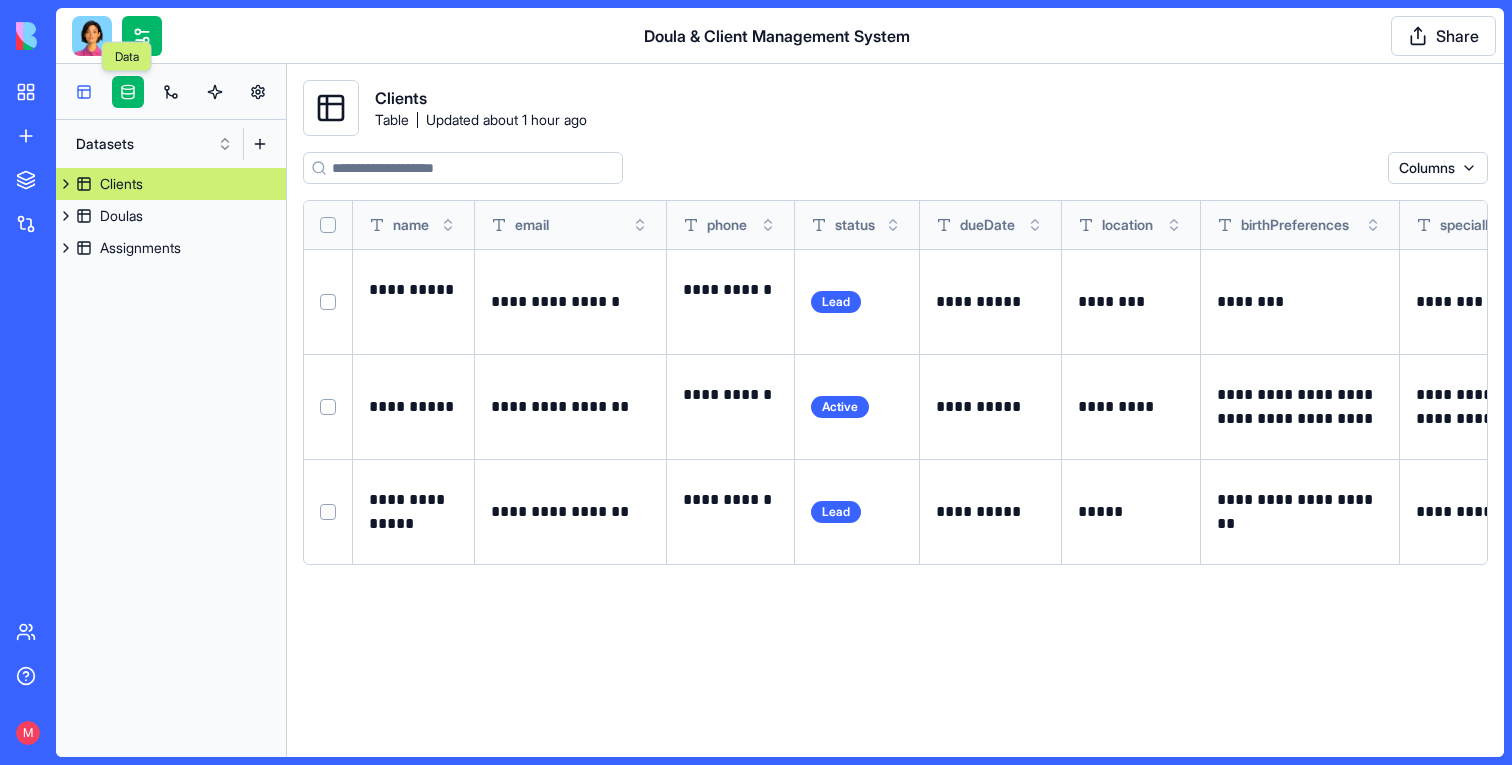 click at bounding box center [84, 92] 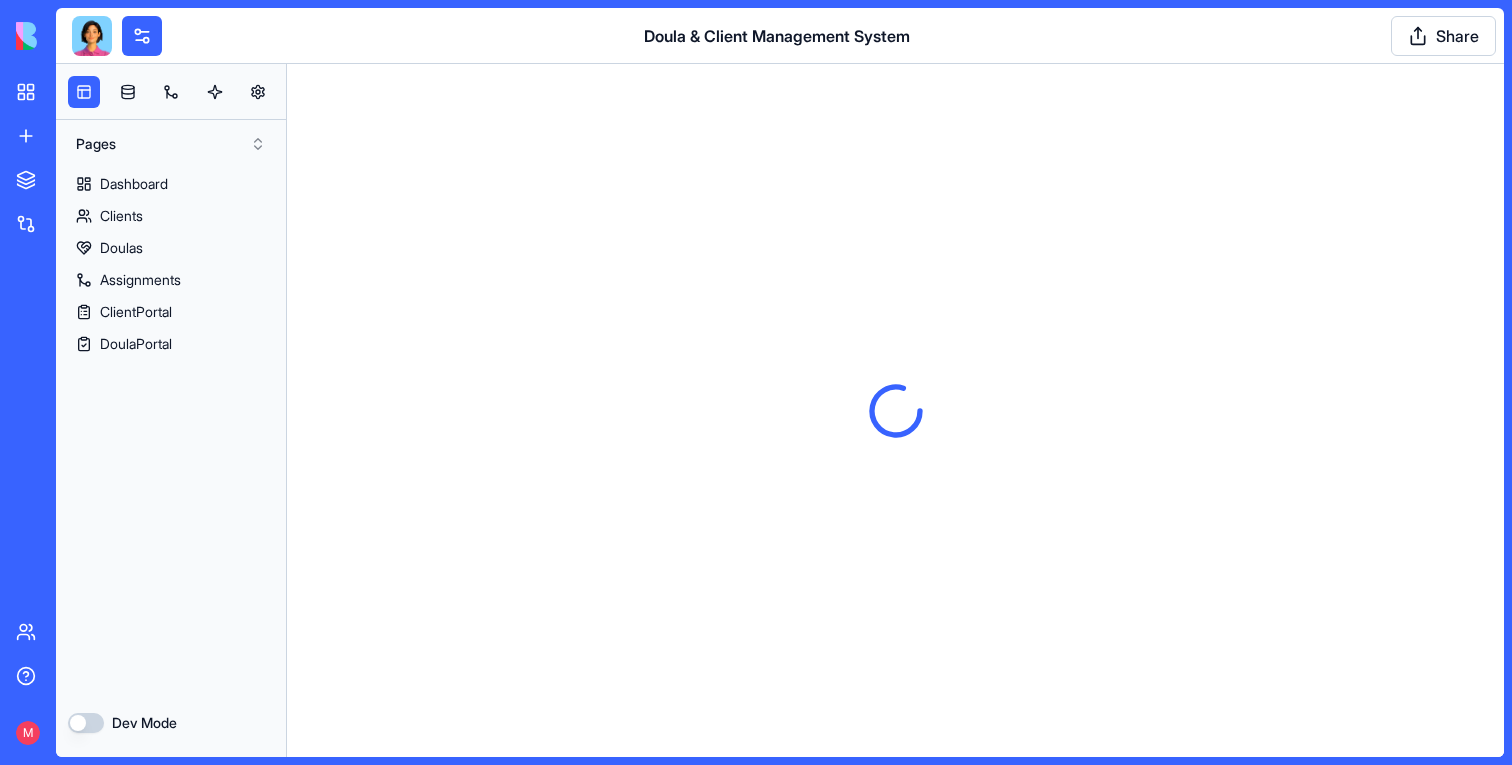 scroll, scrollTop: 0, scrollLeft: 0, axis: both 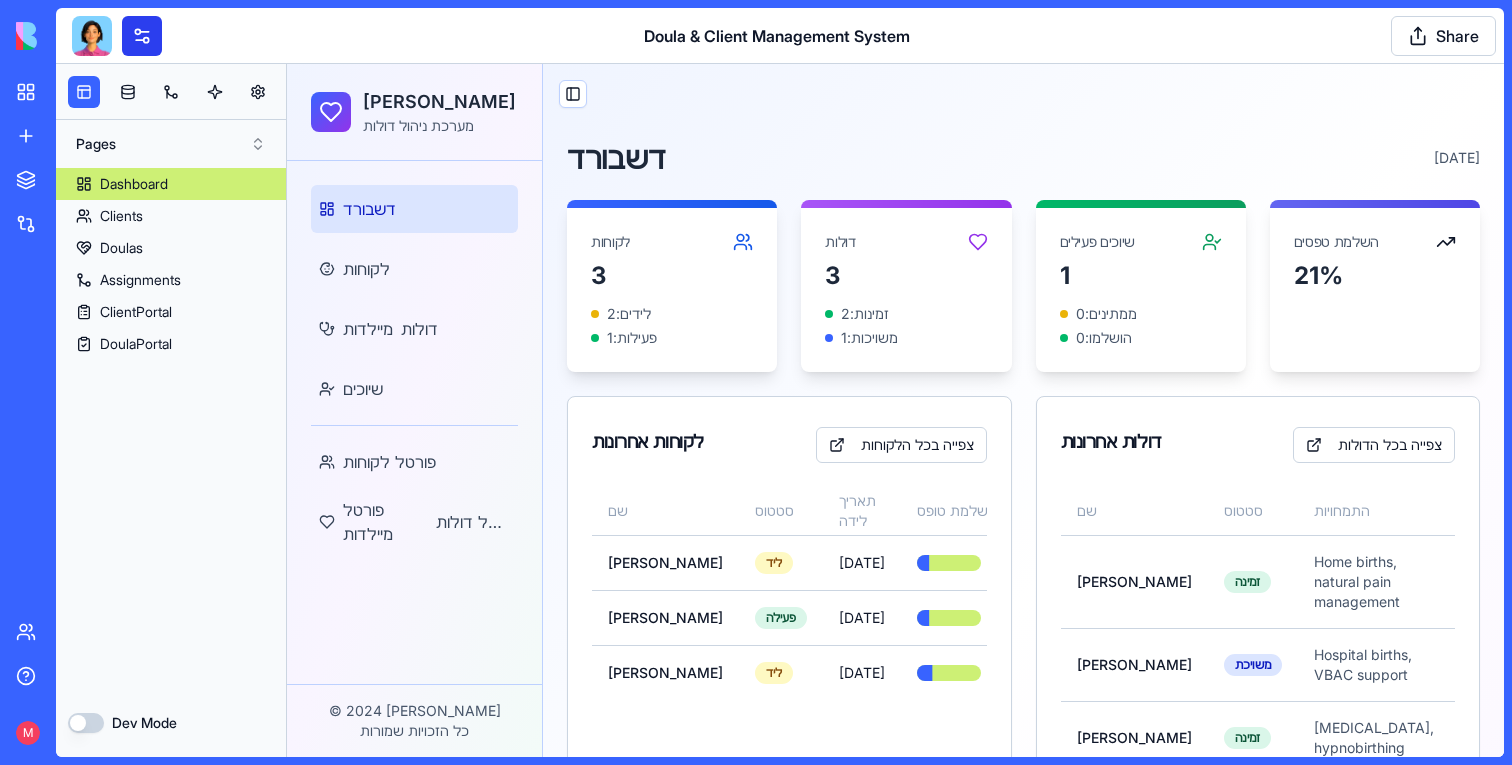 click at bounding box center (142, 36) 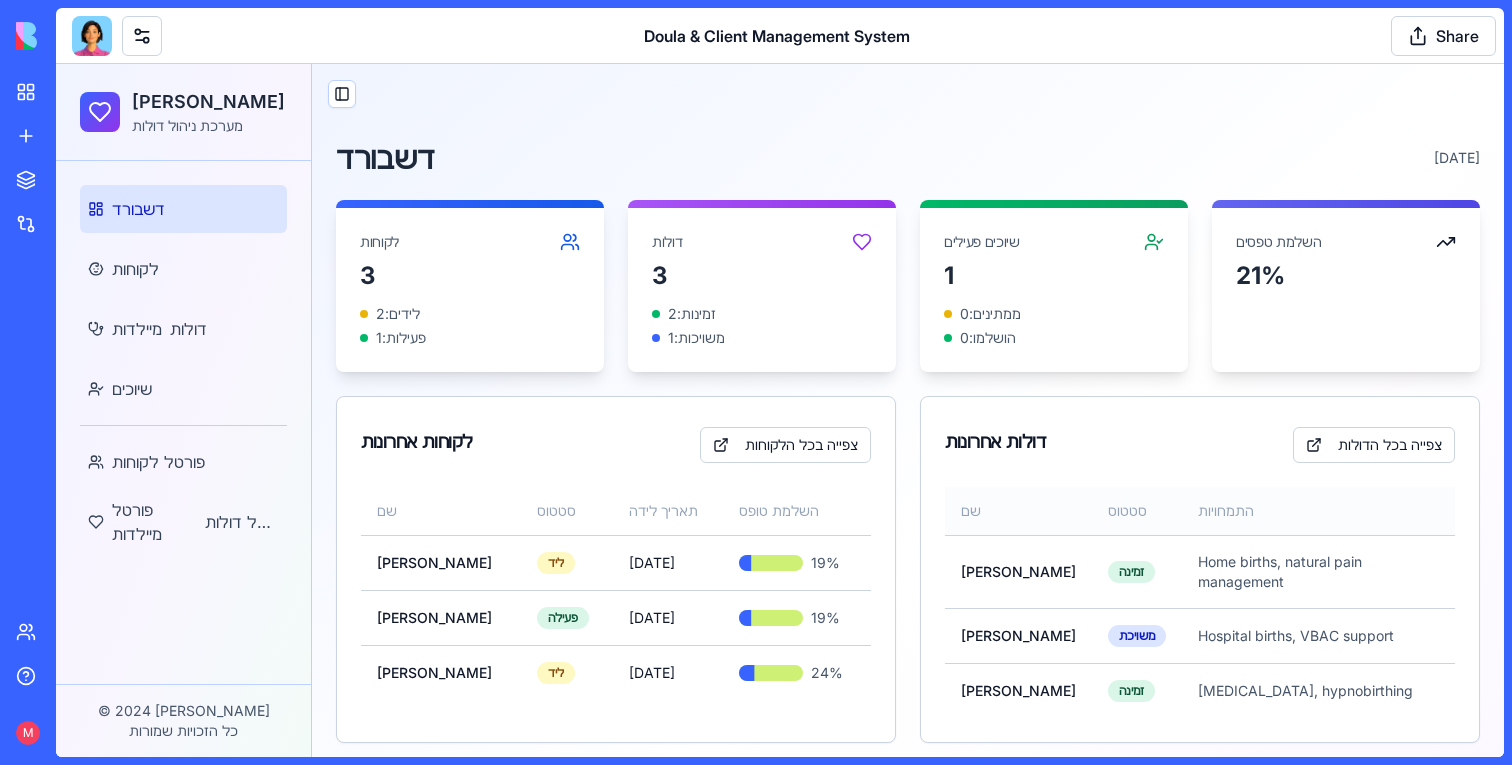 scroll, scrollTop: 322, scrollLeft: 0, axis: vertical 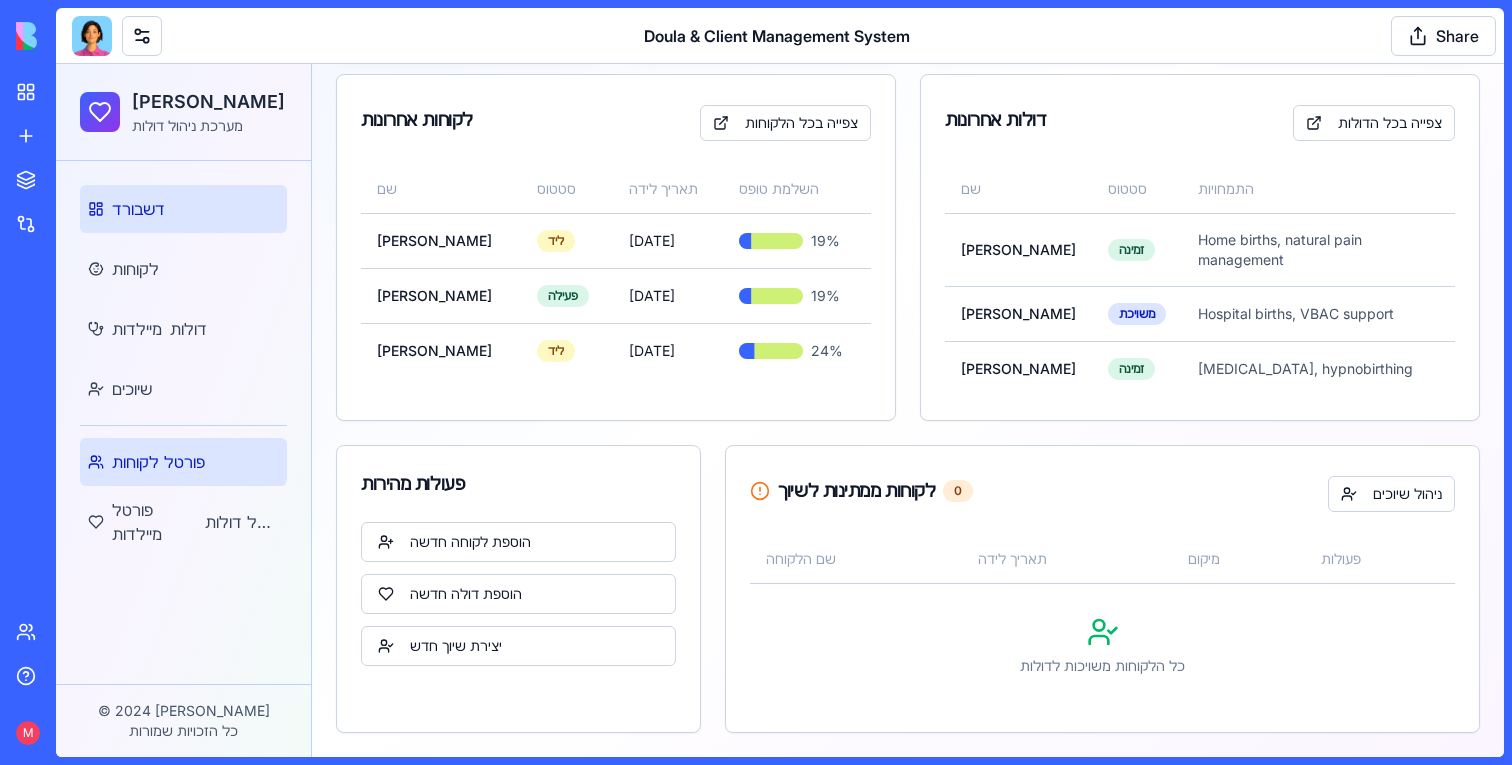click on "פורטל לקוחות" at bounding box center (183, 462) 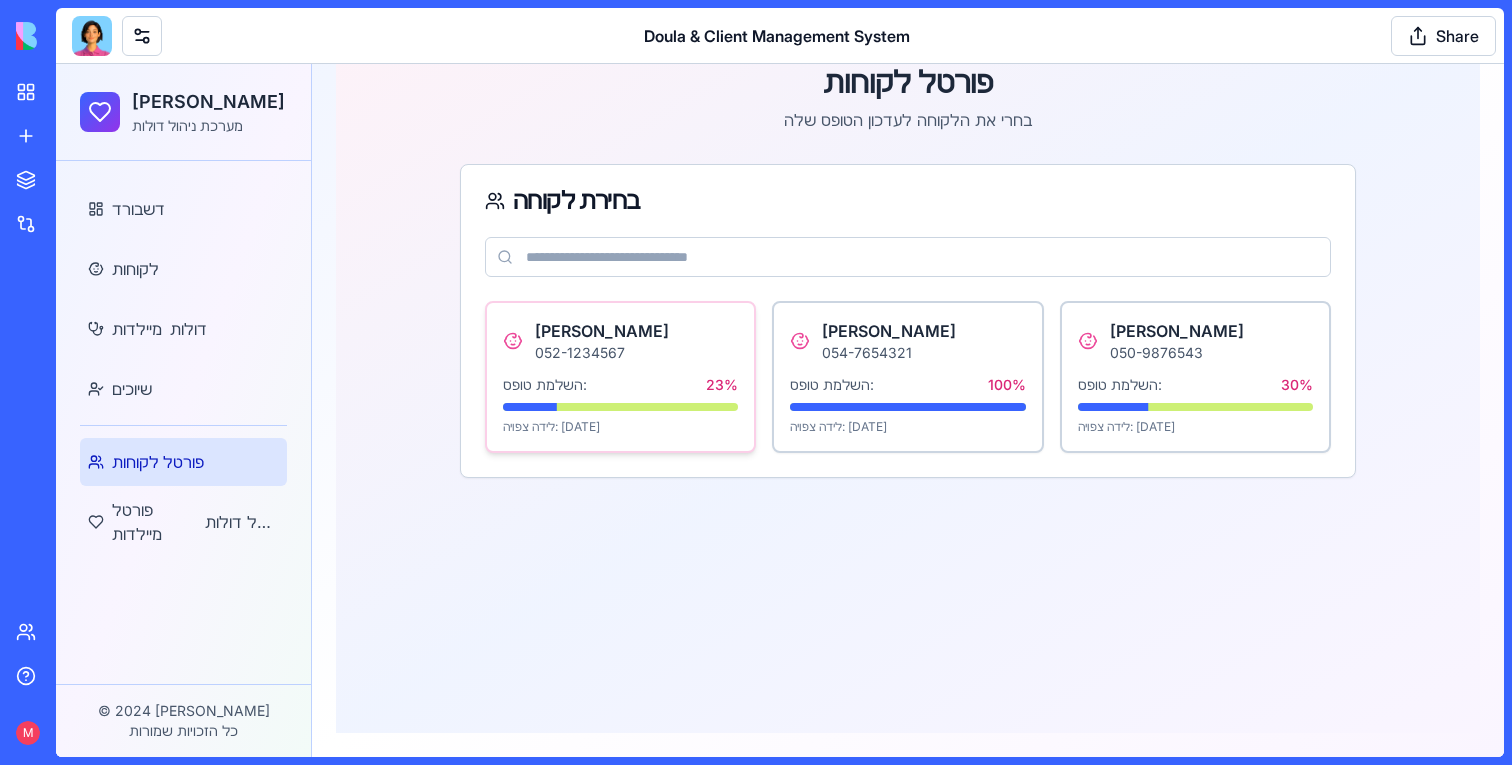click on "Maya Cohen 052-1234567" at bounding box center [620, 341] 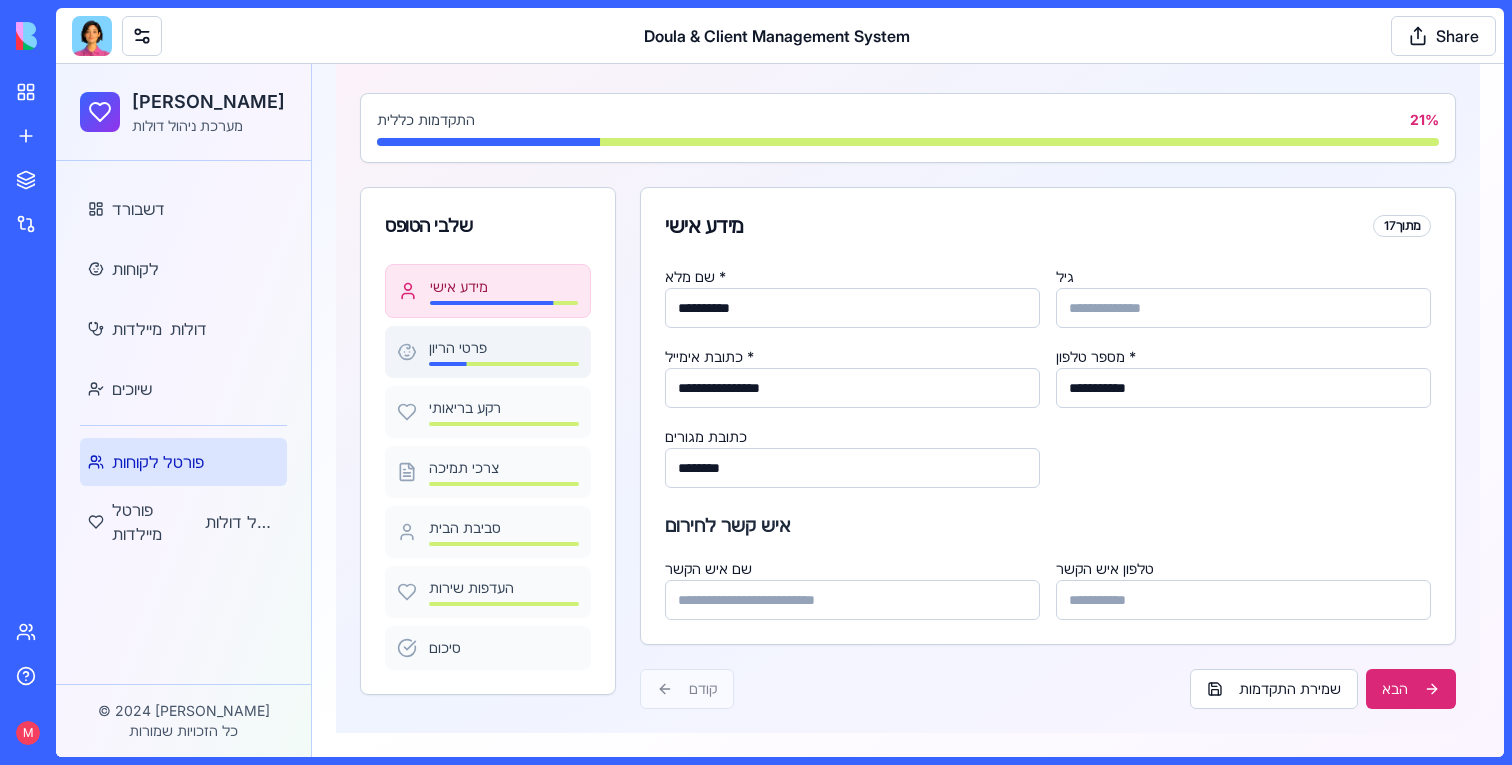 click on "פרטי הריון" at bounding box center (504, 348) 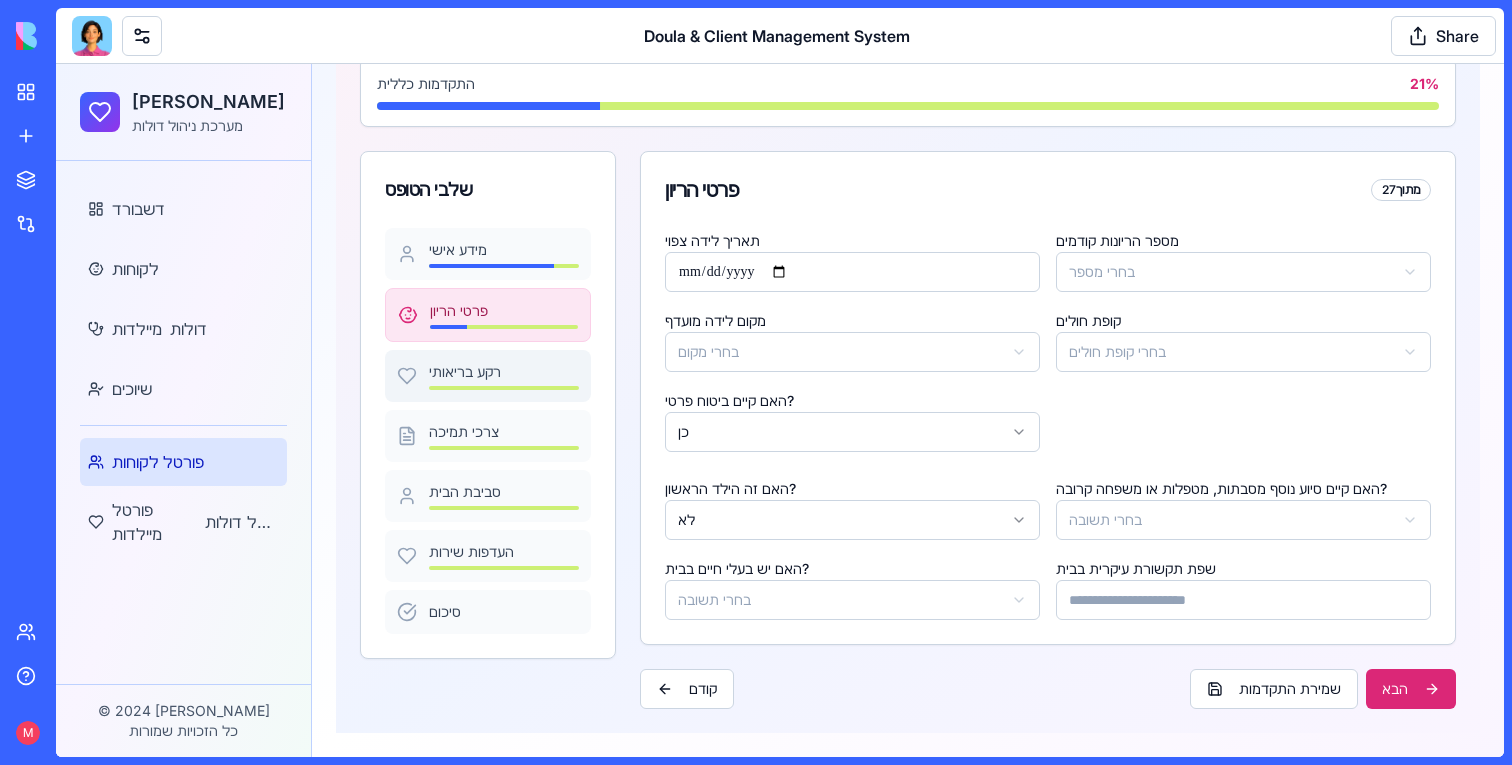 click at bounding box center (504, 388) 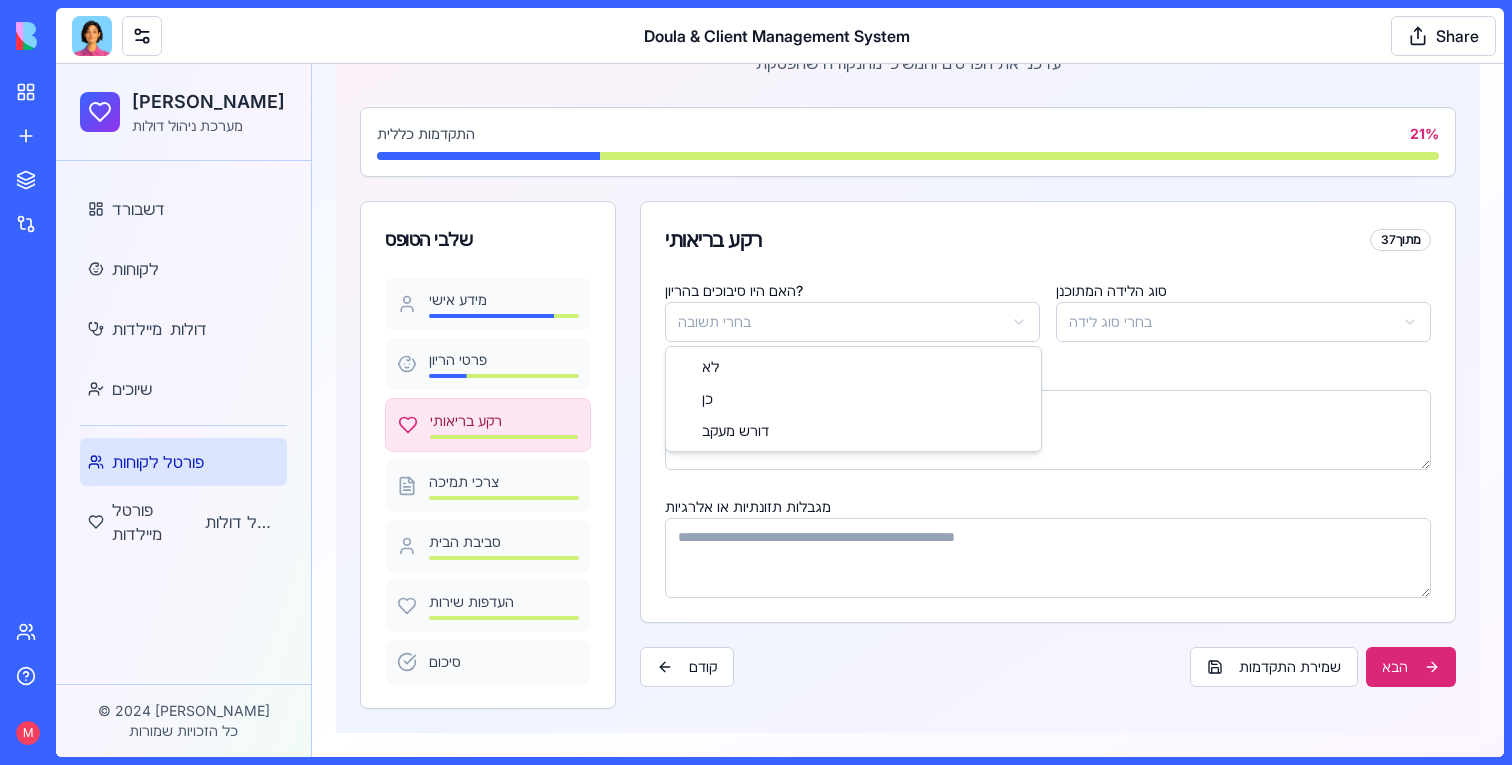 click on "דולה קאר מערכת ניהול דולות דשבורד לקוחות מיילדות דולות שיוכים פורטל לקוחות פורטל מיילדות פורטל דולות © 2024 דולה קאר כל הזכויות שמורות Toggle Sidebar ← חזרה לבחירת לקוחה עדכון טופס -  Maya Cohen עדכני את הפרטים והמשיכי מהנקודה שהפסקת התקדמות כללית 21 % שלבי הטופס מידע אישי פרטי הריון רקע בריאותי צרכי תמיכה סביבת הבית העדפות שירות סיכום רקע בריאותי 3  מתוך  7 האם היו סיבוכים בהריון? בחרי תשובה סוג הלידה המתוכנן בחרי סוג לידה בעיות בריאותיות הדורשות מעקב לאחר הלידה מגבלות תזונתיות או אלרגיות קודם שמירת התקדמות הבא
לא כן דורש מעקב" at bounding box center [780, 332] 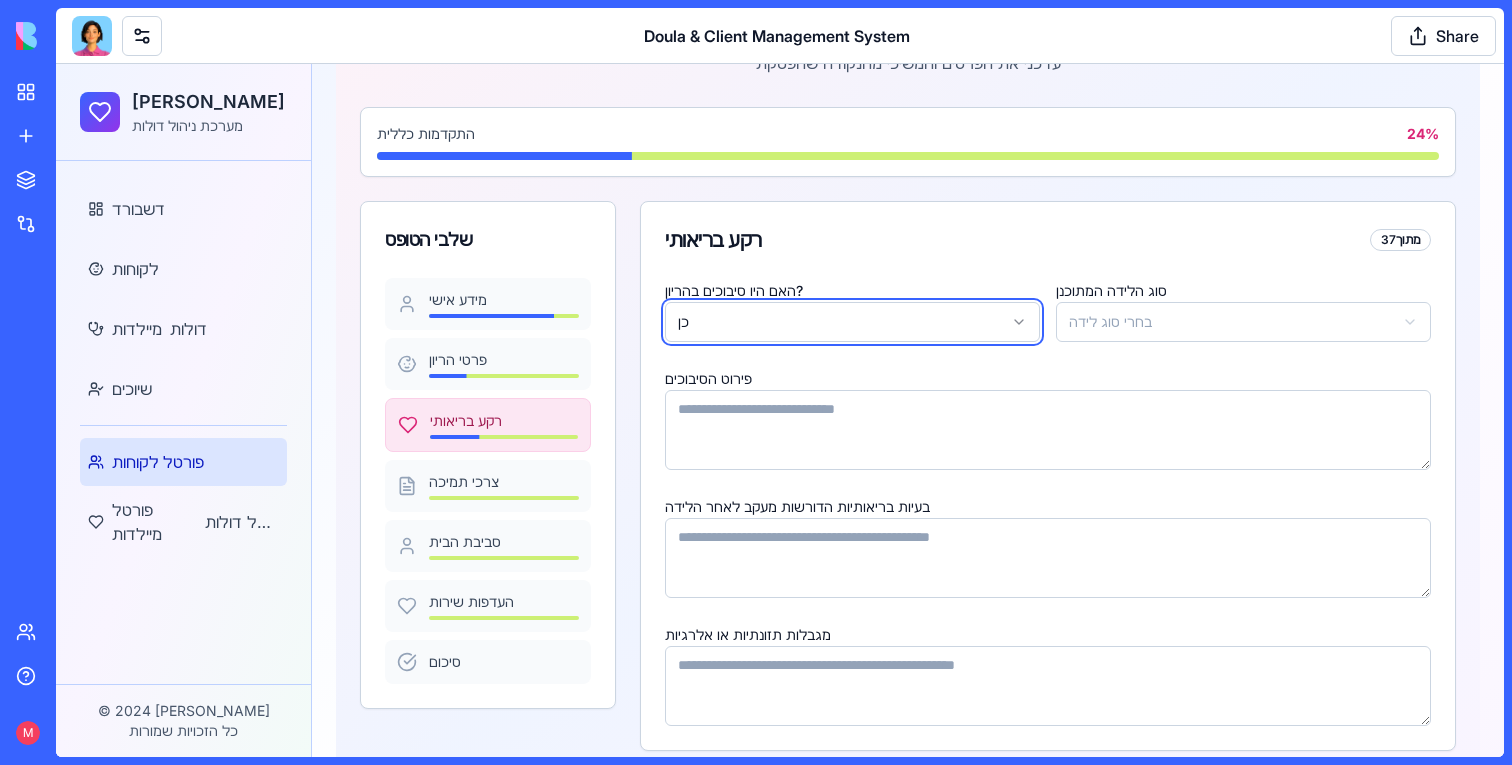 scroll, scrollTop: 263, scrollLeft: 0, axis: vertical 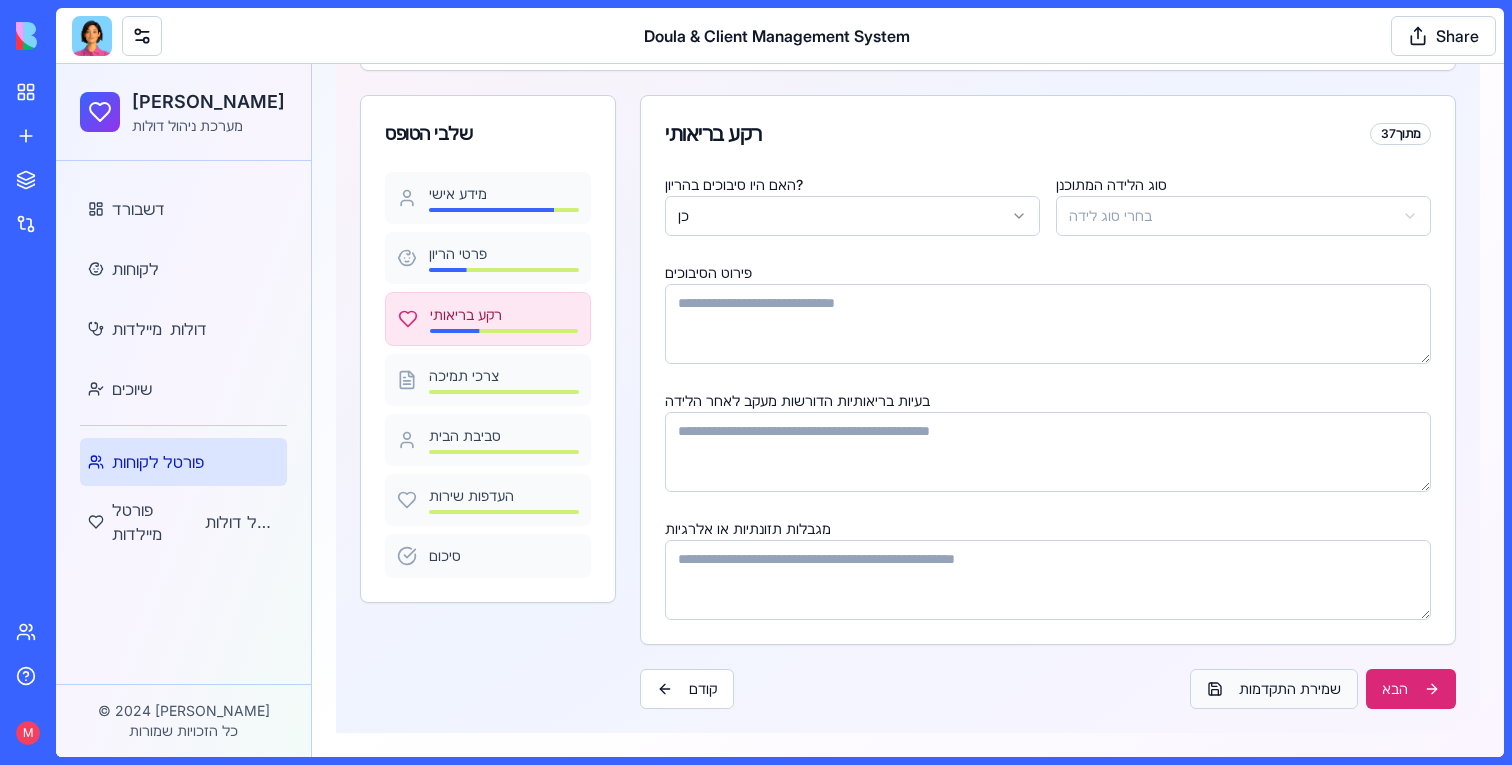 click on "שמירת התקדמות" at bounding box center (1274, 689) 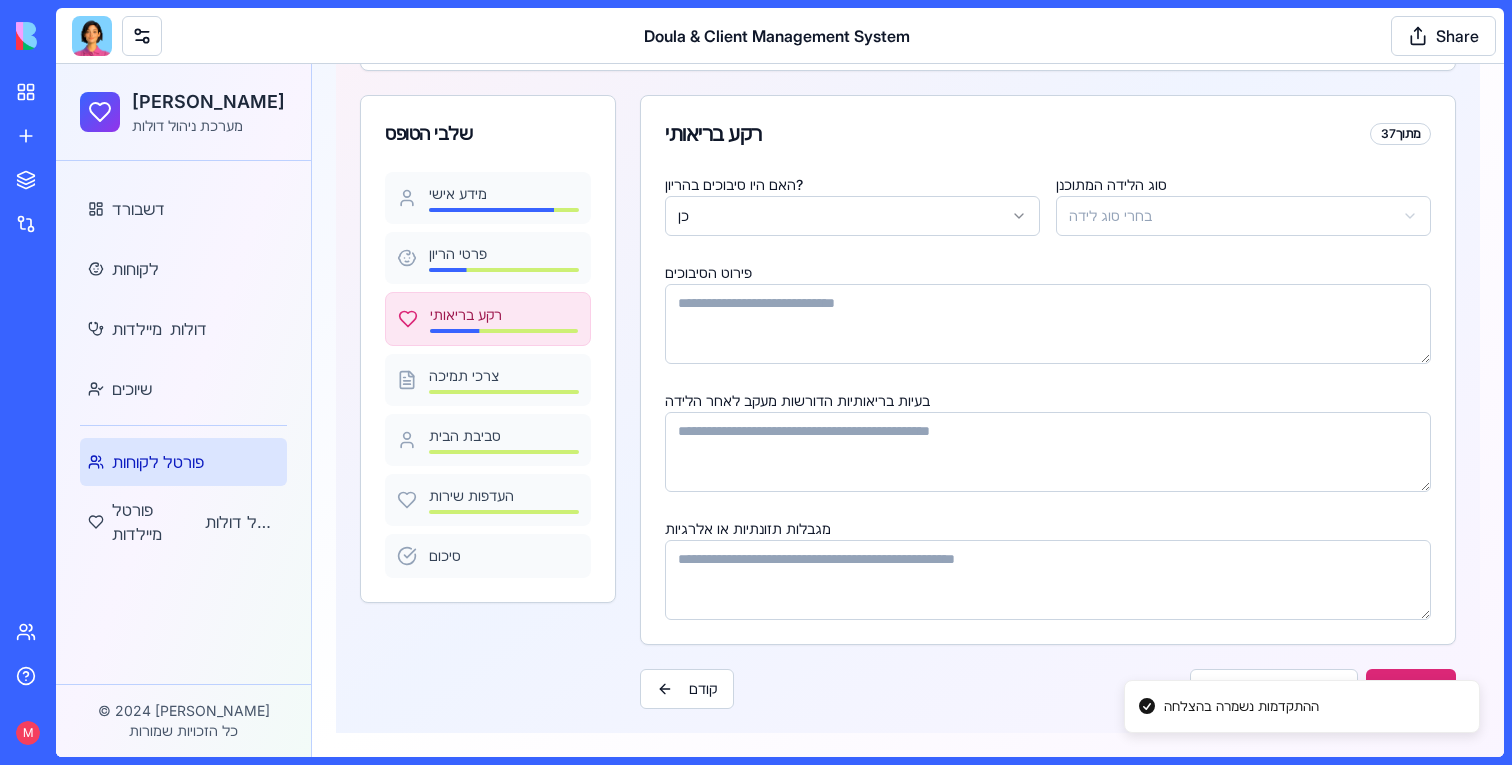 scroll, scrollTop: 0, scrollLeft: 0, axis: both 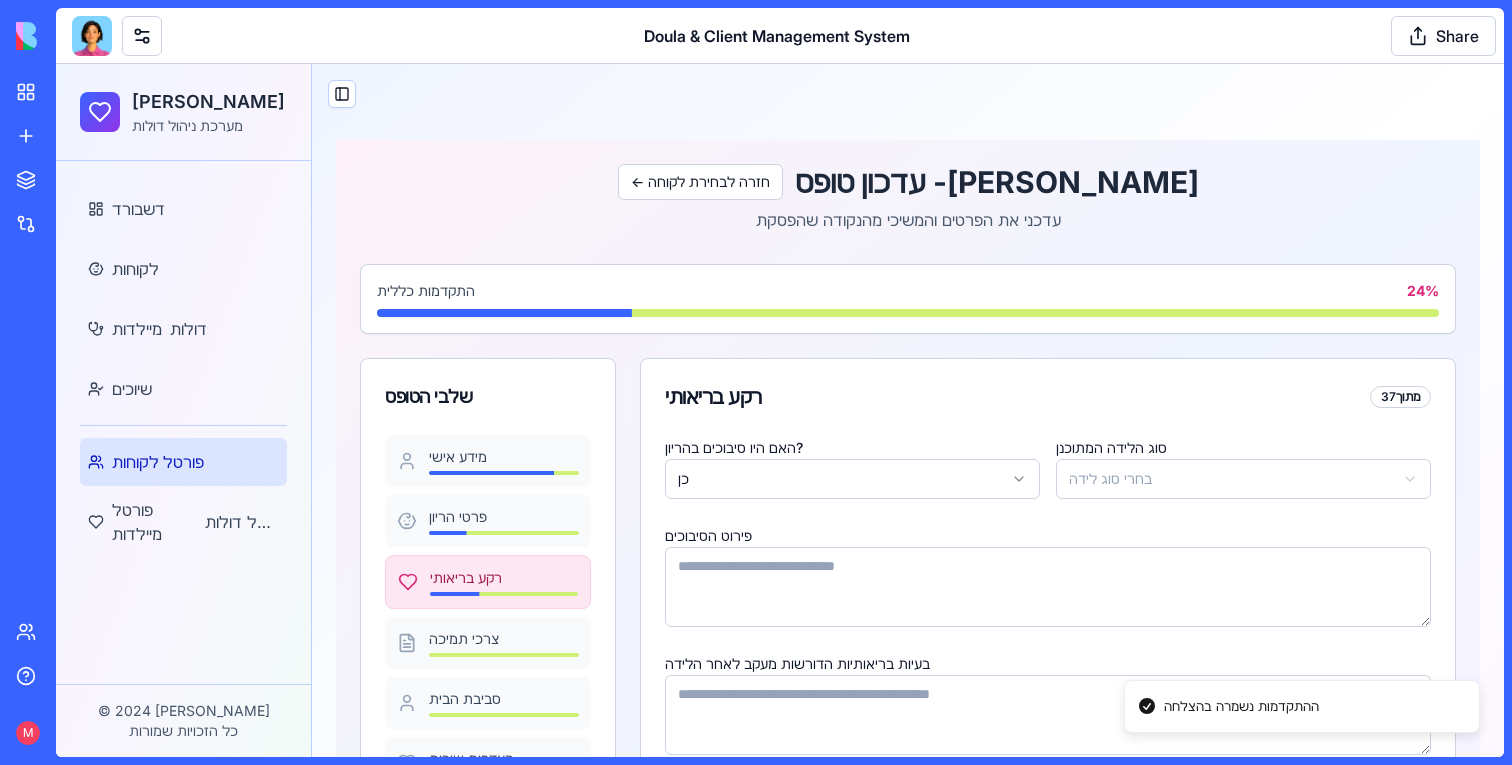 click on "פורטל לקוחות" at bounding box center [183, 462] 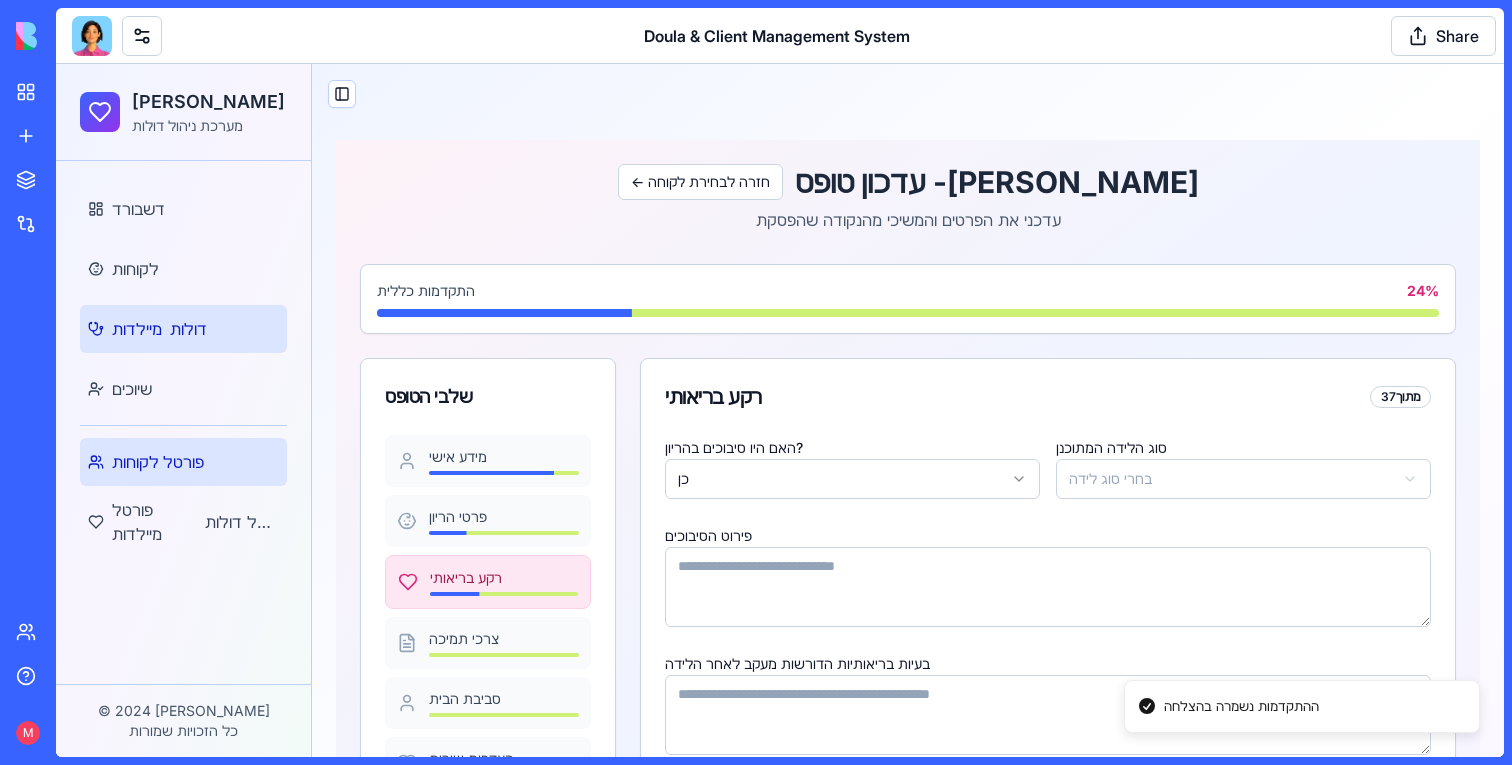 click on "מיילדות דולות" at bounding box center [183, 329] 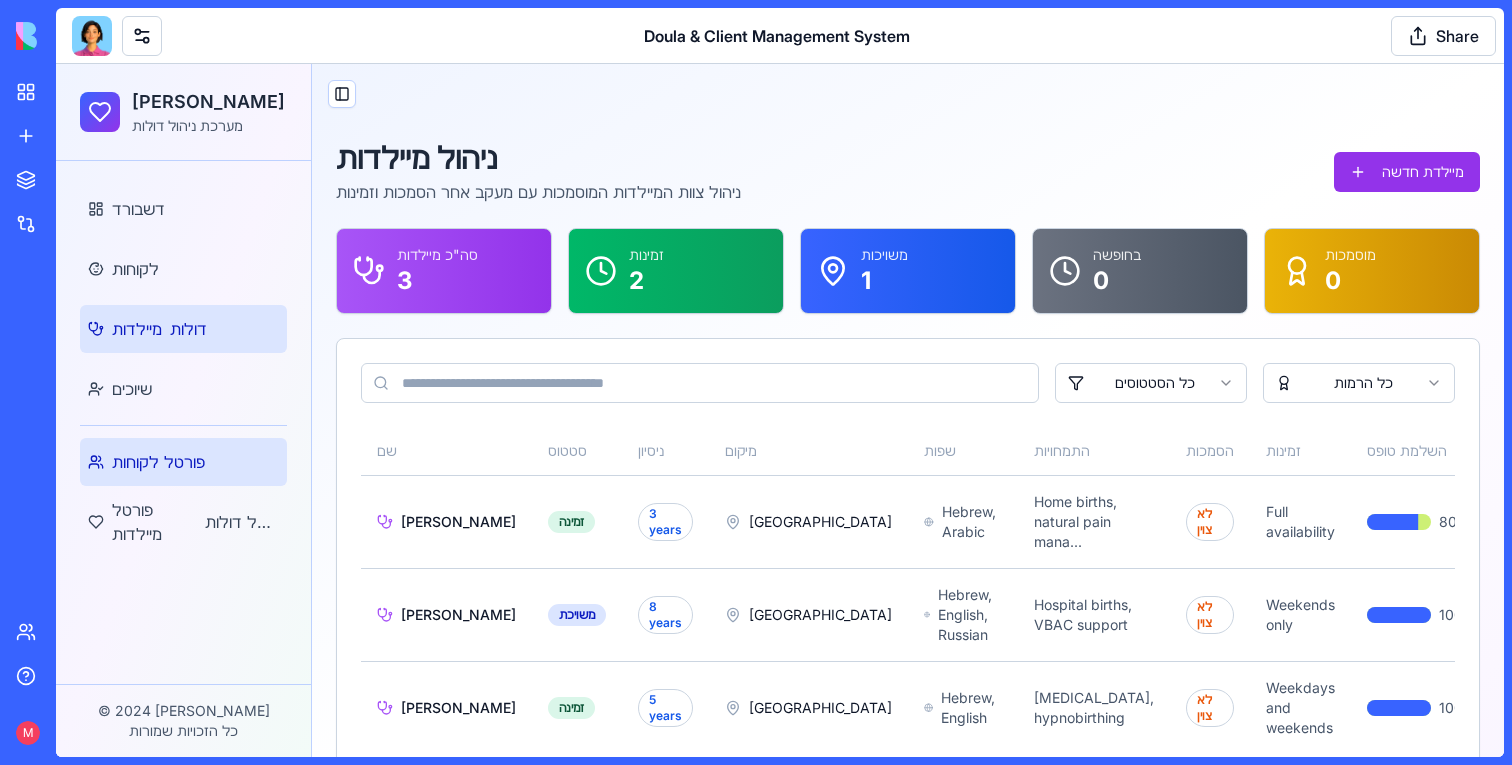 click on "פורטל לקוחות" at bounding box center (183, 462) 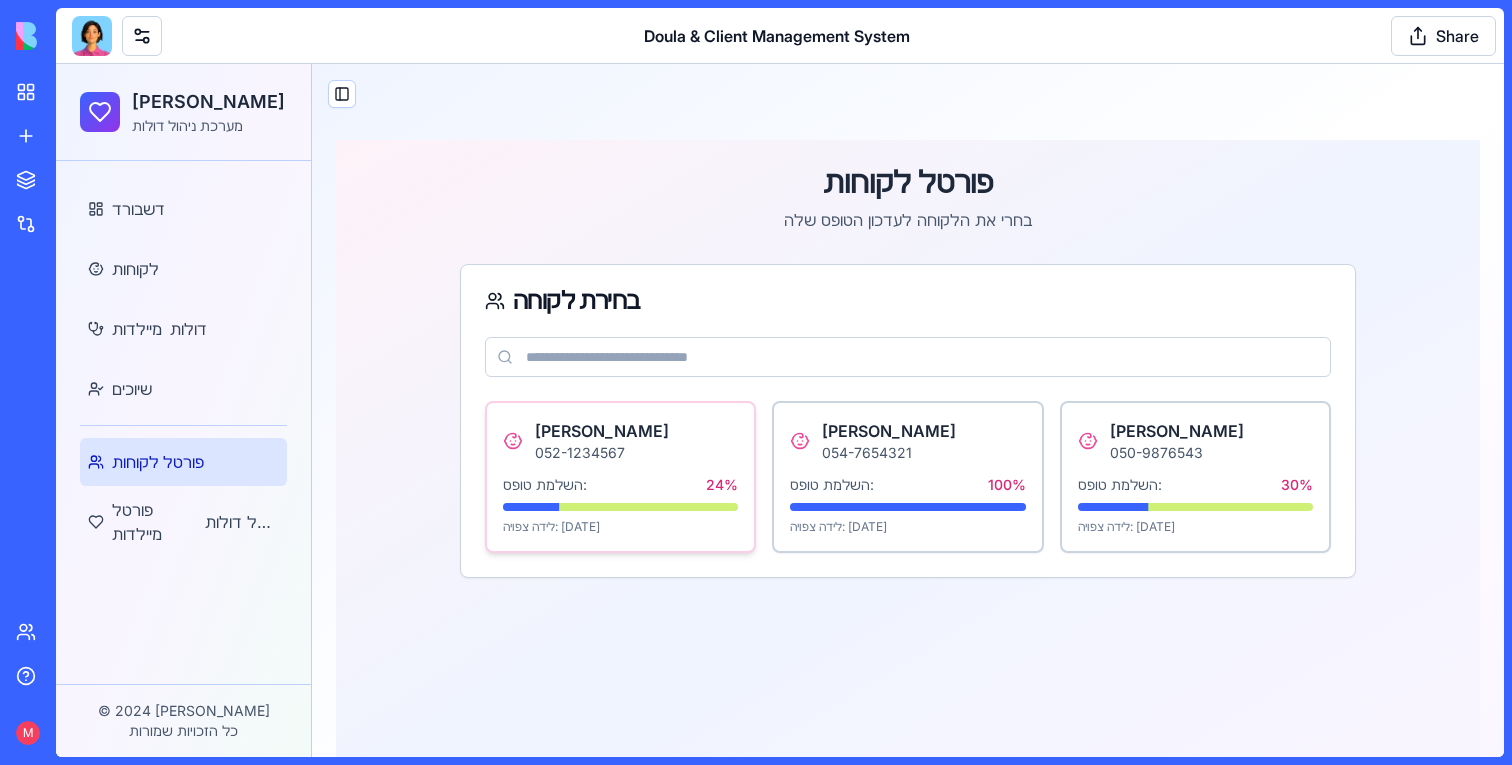 click on "השלמת טופס: 24 %" at bounding box center [620, 485] 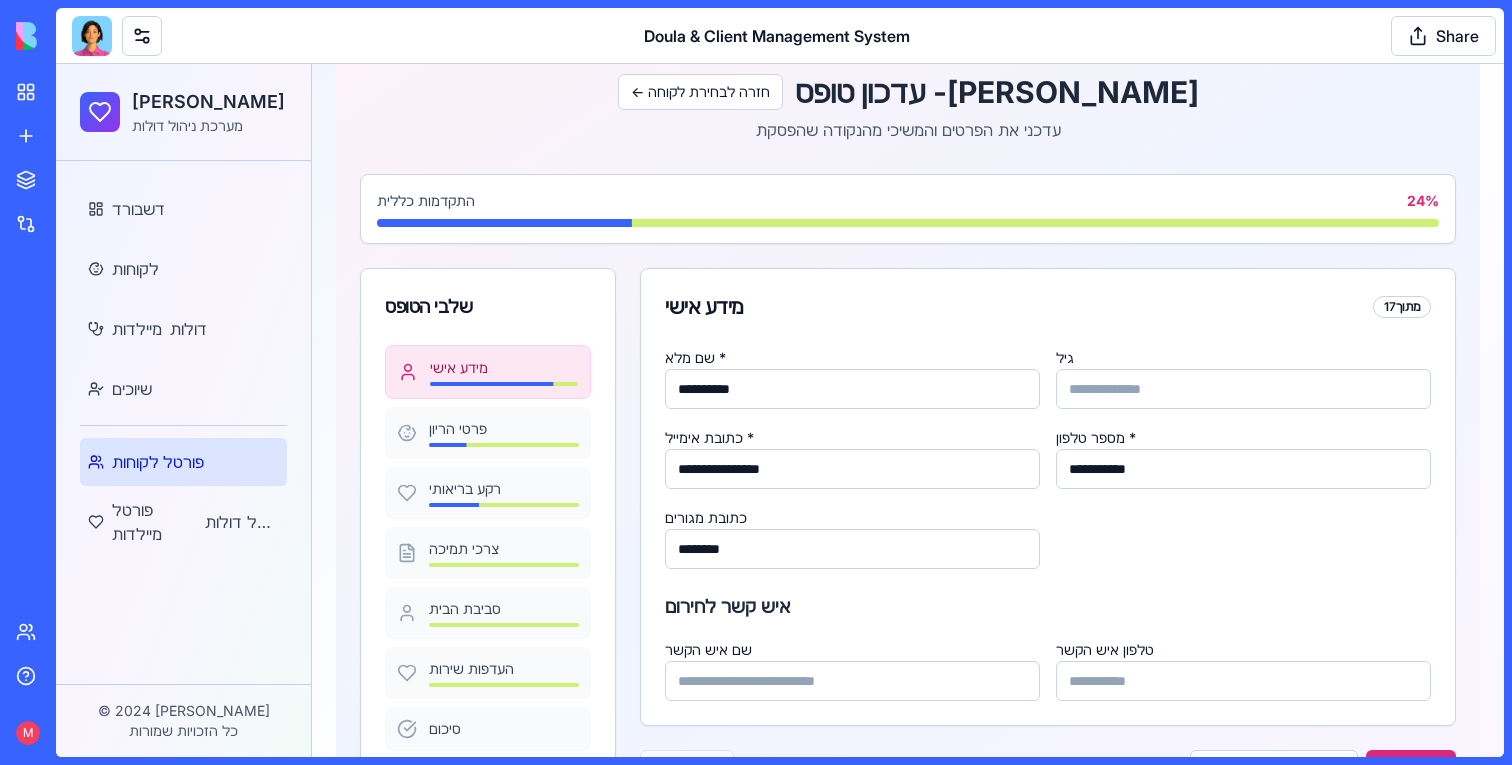 scroll, scrollTop: 96, scrollLeft: 0, axis: vertical 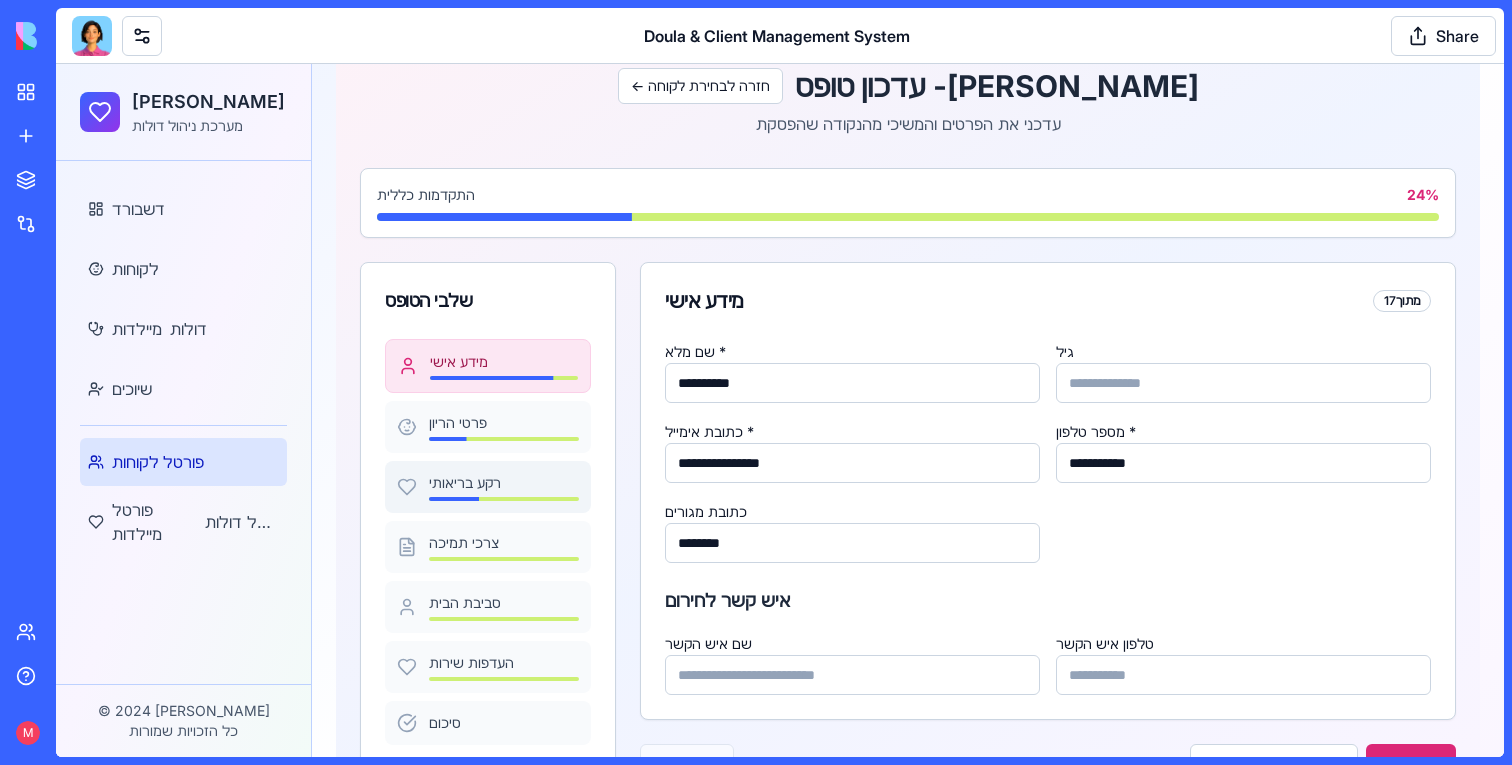 click on "רקע בריאותי" at bounding box center [488, 487] 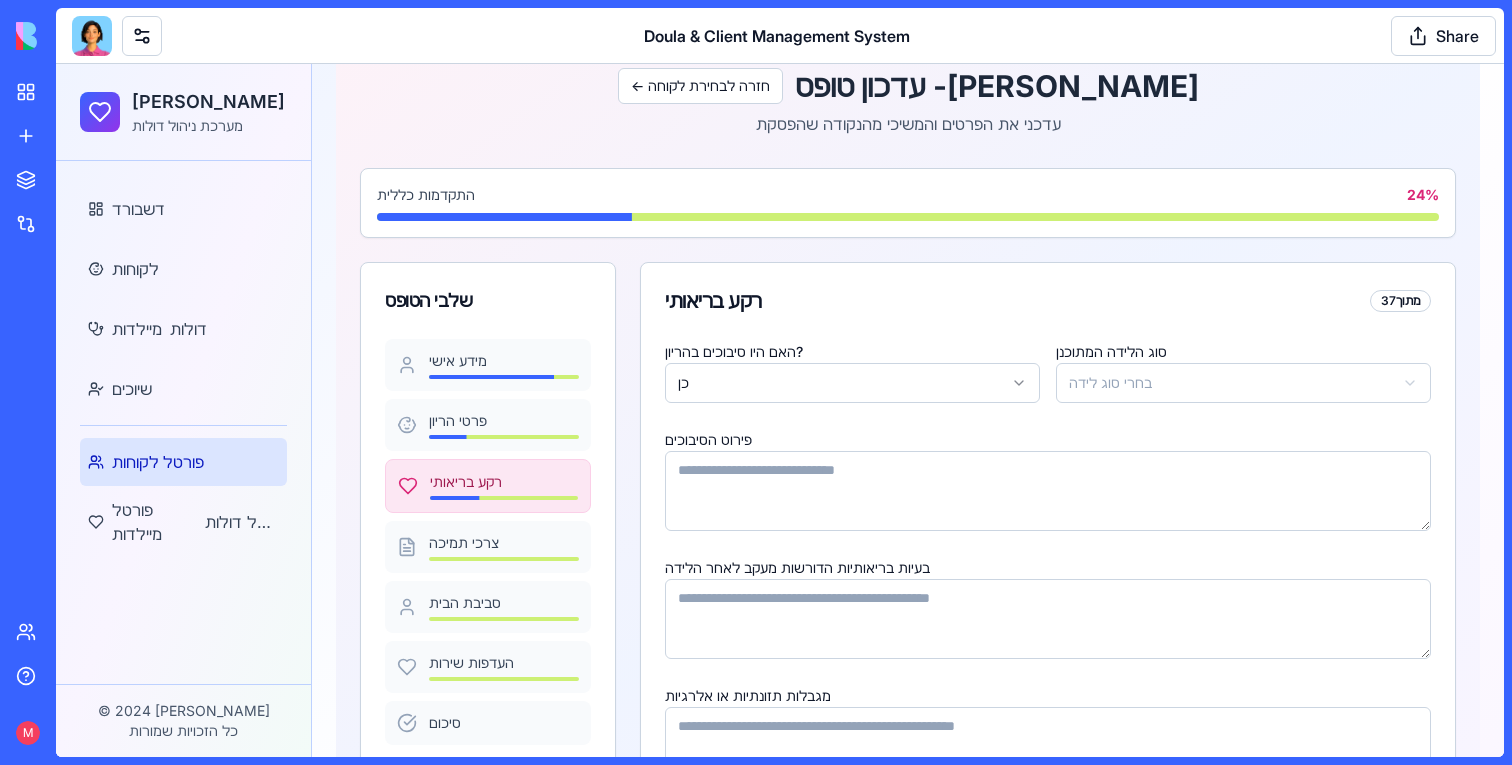 click on "פורטל לקוחות" at bounding box center [158, 462] 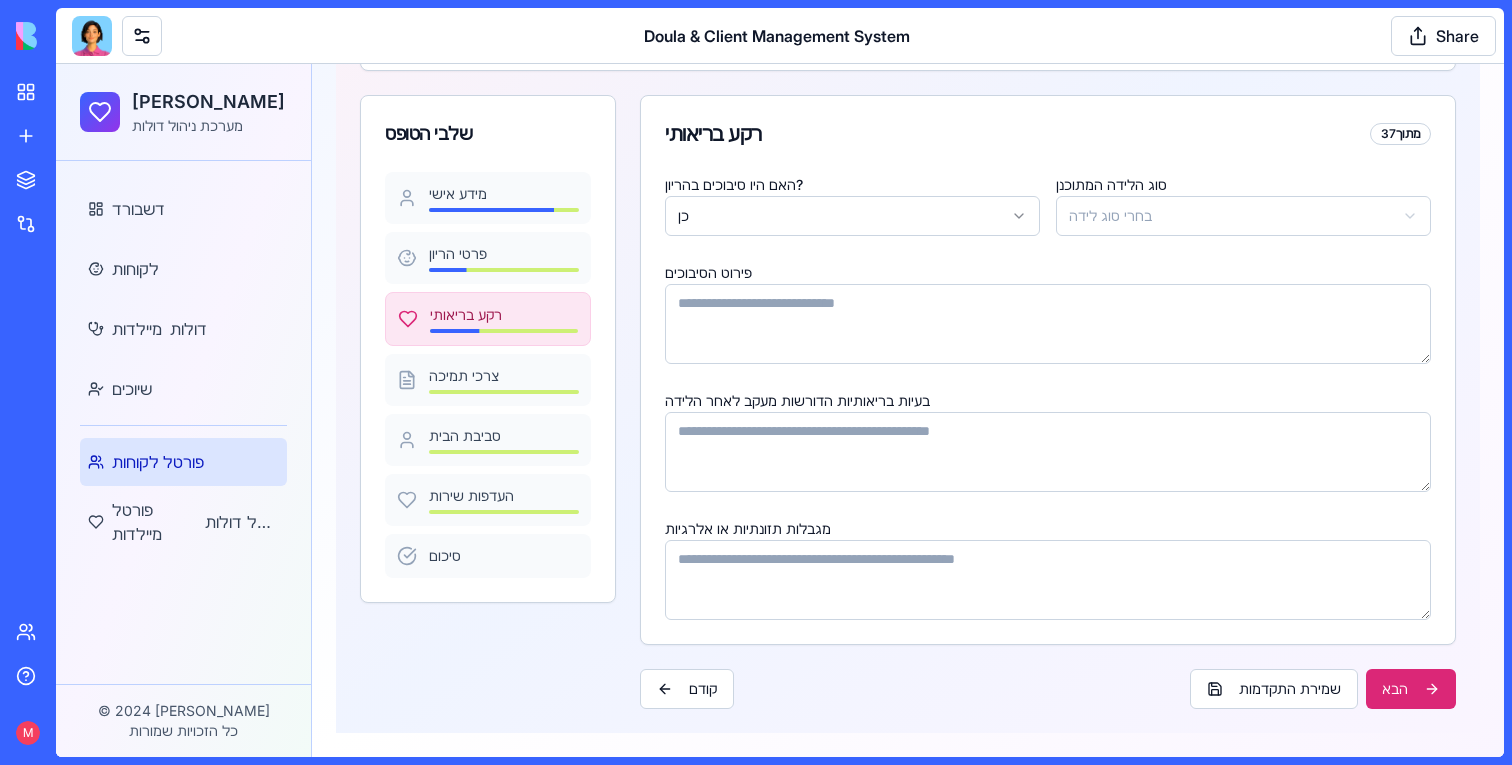 scroll, scrollTop: 0, scrollLeft: 0, axis: both 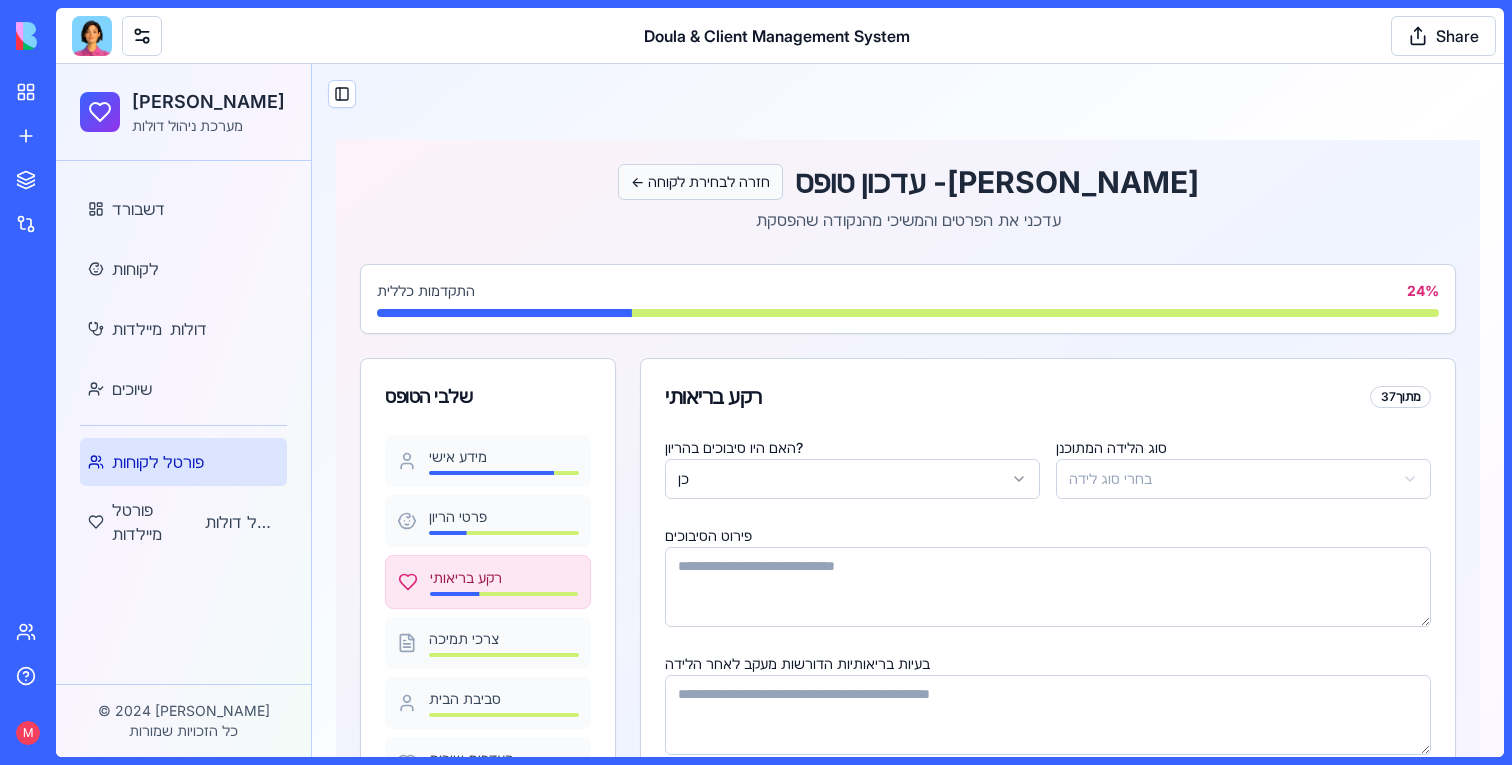 click on "← חזרה לבחירת לקוחה" at bounding box center [700, 182] 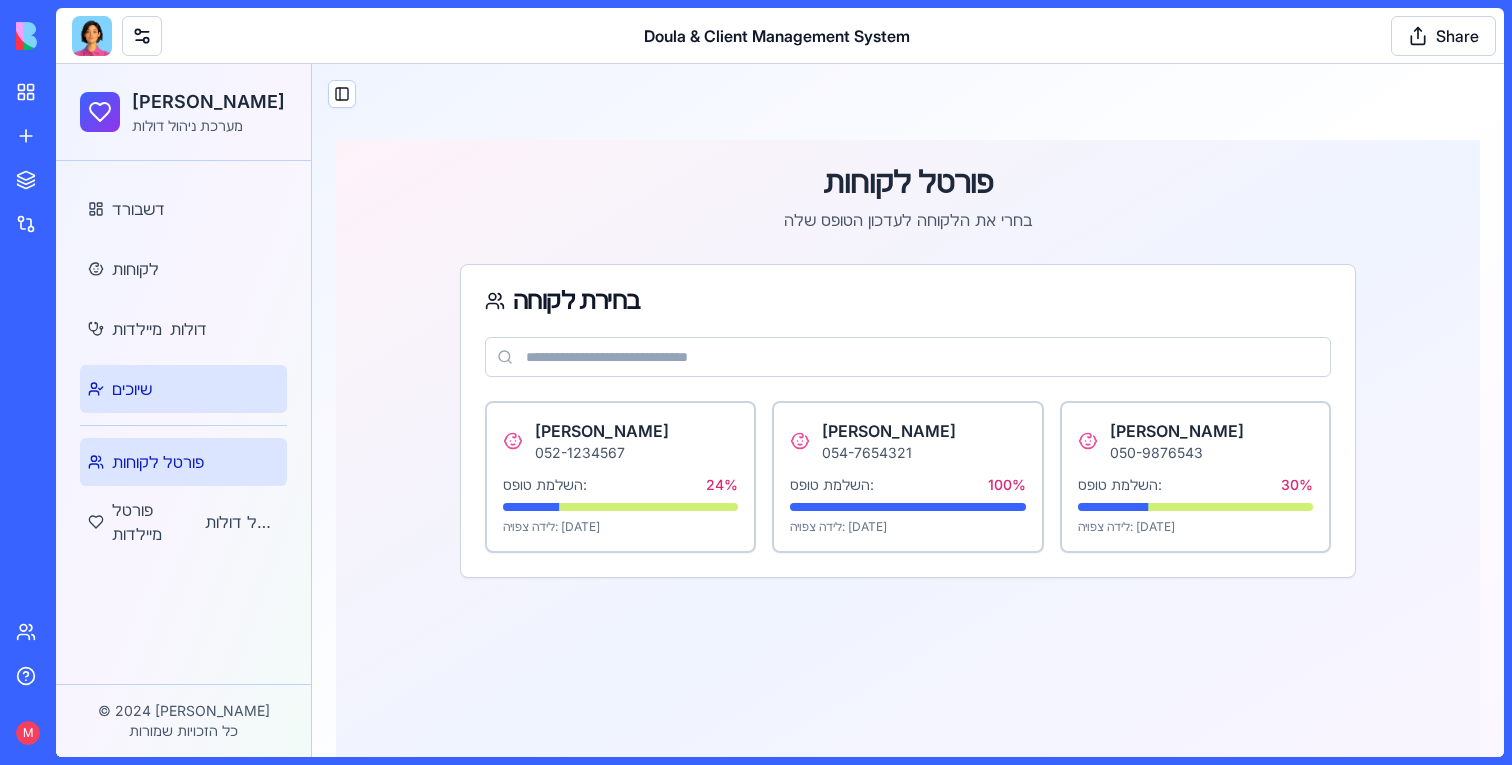 click on "שיוכים" at bounding box center (132, 389) 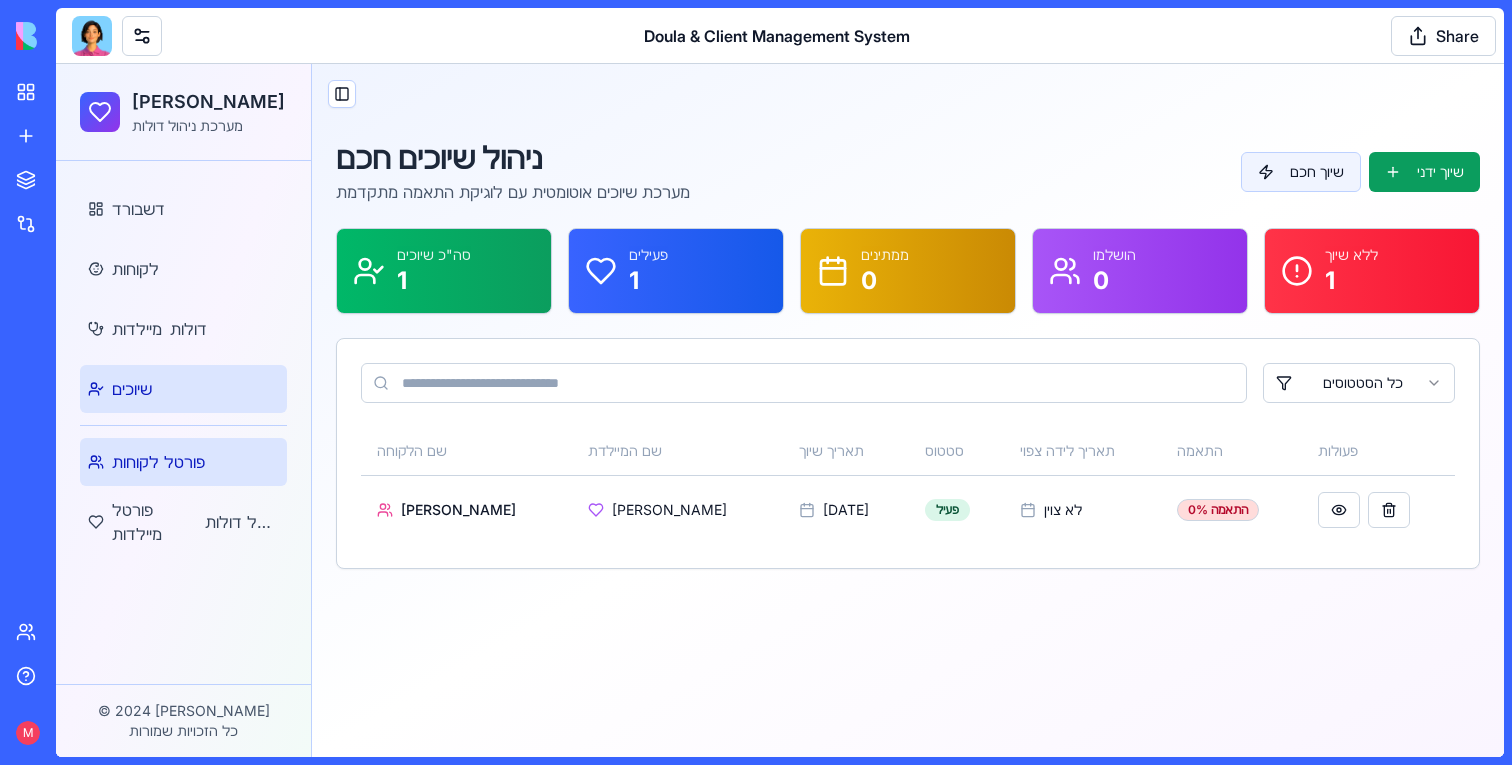click on "פורטל לקוחות" at bounding box center (158, 462) 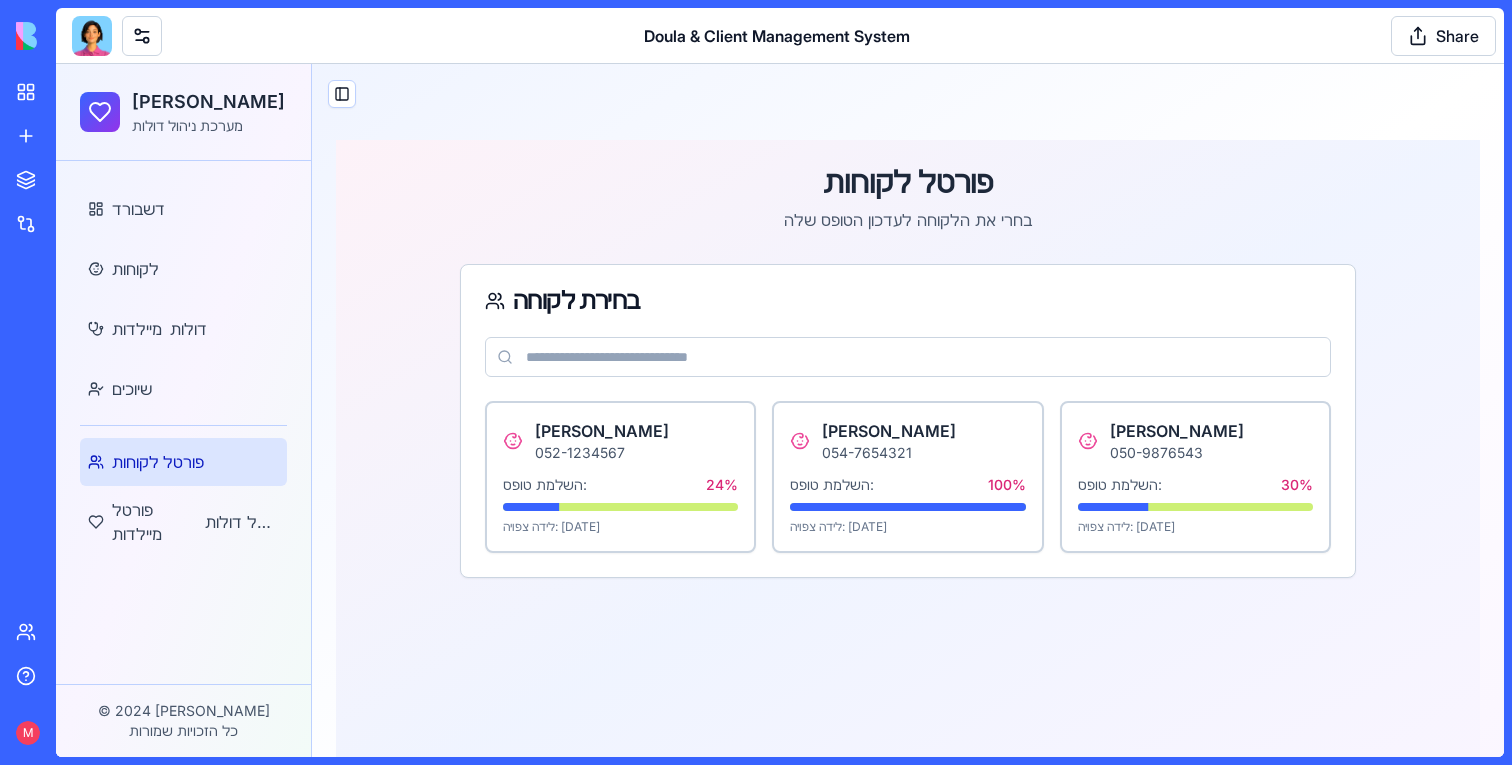 click at bounding box center [92, 36] 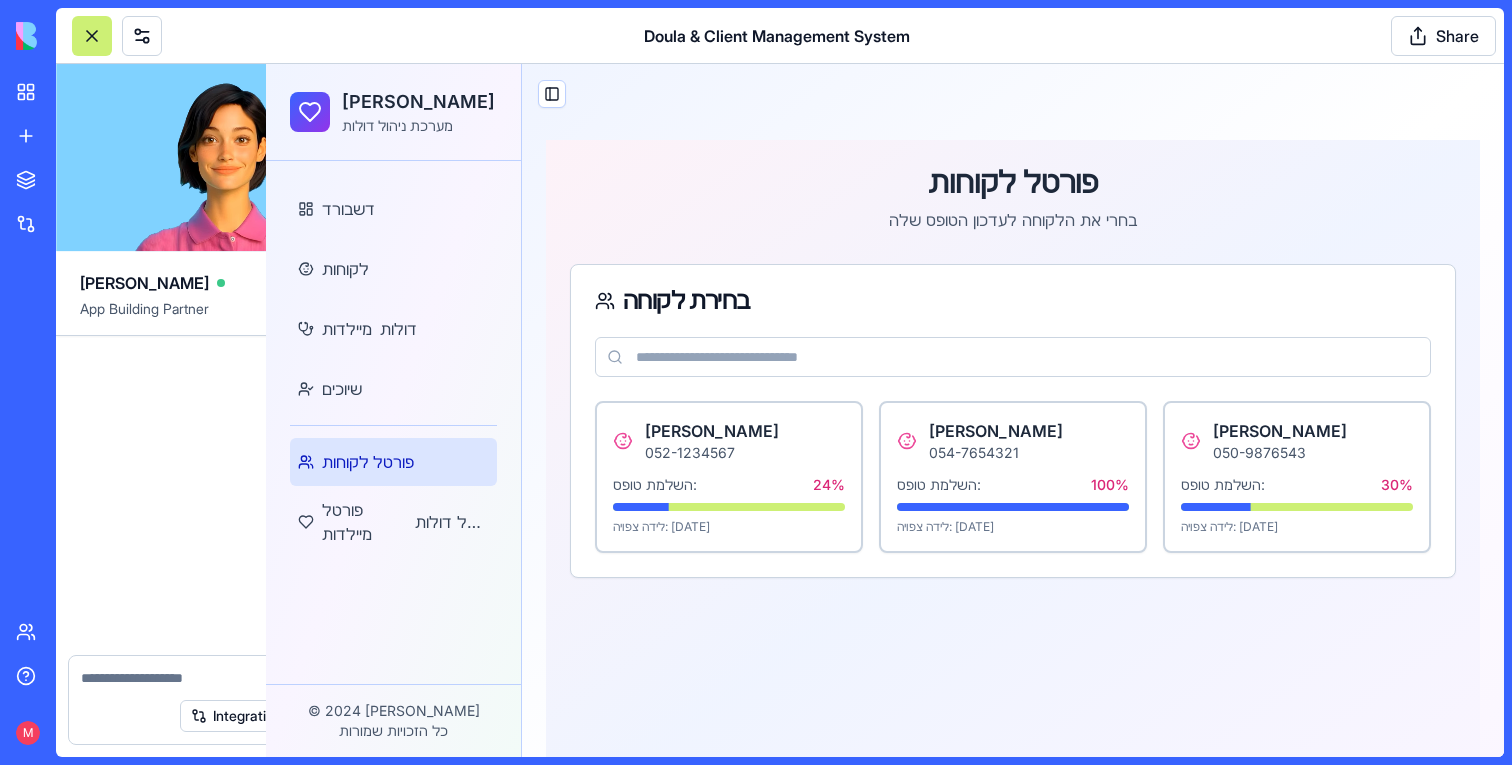 scroll, scrollTop: 12617, scrollLeft: 0, axis: vertical 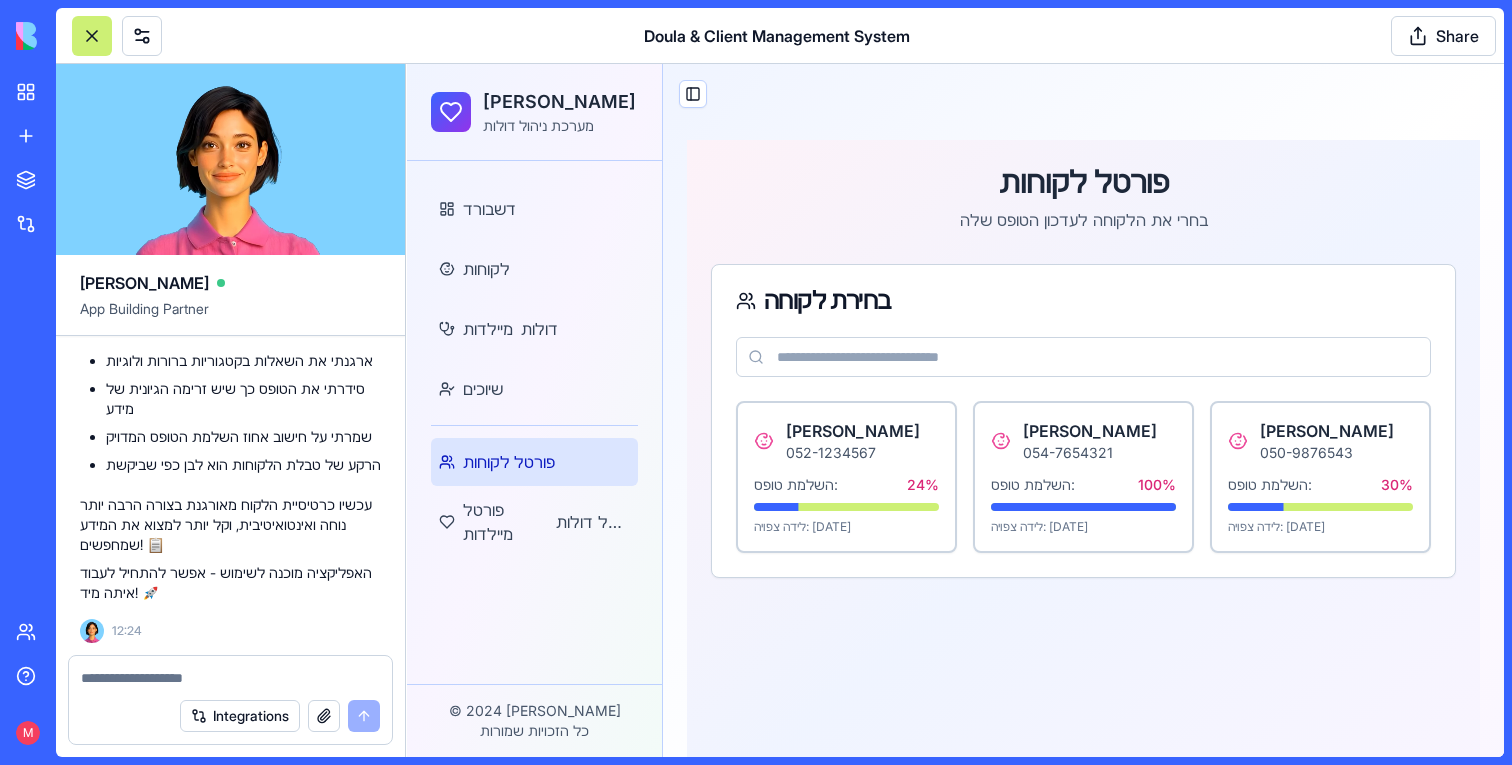click on "Undo M 09:31 🌟 Doula & Client Management System Coming Up!
I'll create a beautiful system to manage your birthing clients and doulas with personalized portals for everyone. Let's make your client matching process smooth and efficient! Setting up your data structure Naming the app Working on the "AppLayout"  Working on the "Dashboard" page Working on the "Clients" page Working on the "Doulas" page Working on the "Assignments" page Working on the "ClientPortal" page Working on the "DoulaPortal" page Verifying everything works together 🎉 הידד! מערכת ניהול הדולות והלקוחות שלך מוכנה לשימוש!
יצרתי עבורך מערכת מקיפה שכוללת:
הנה כמה שיפורים שאפשר להוסיף בעתיד:
• הוספת התראות אוטומטיות לקראת תאריך לידה משוער
• אפשרות לדירוג ומשוב הדדי בין לקוחות ודולות
• אינטגרציה עם יומן פגישות ותזכורות 09:42 Undo" at bounding box center (230, -5559) 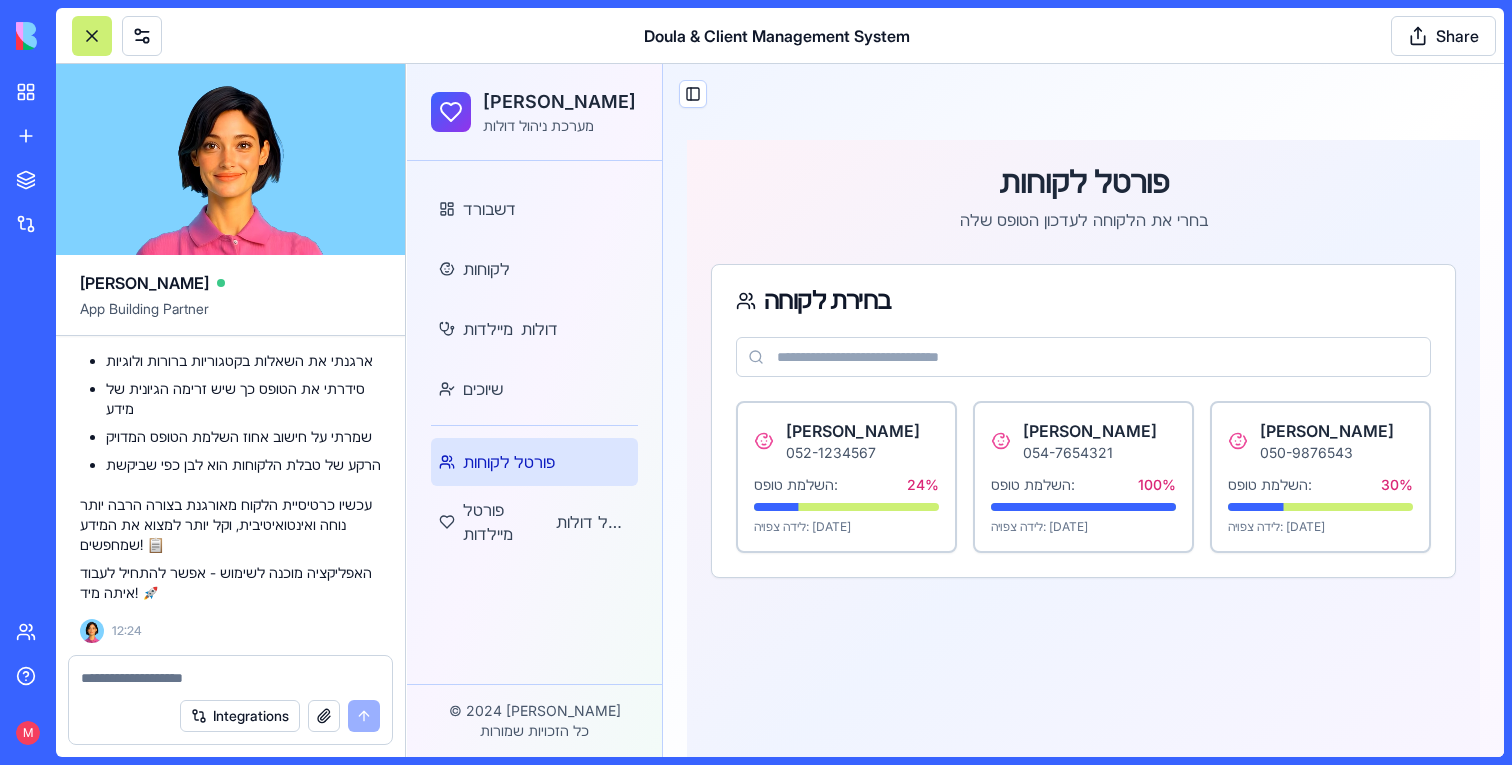 click at bounding box center [230, 678] 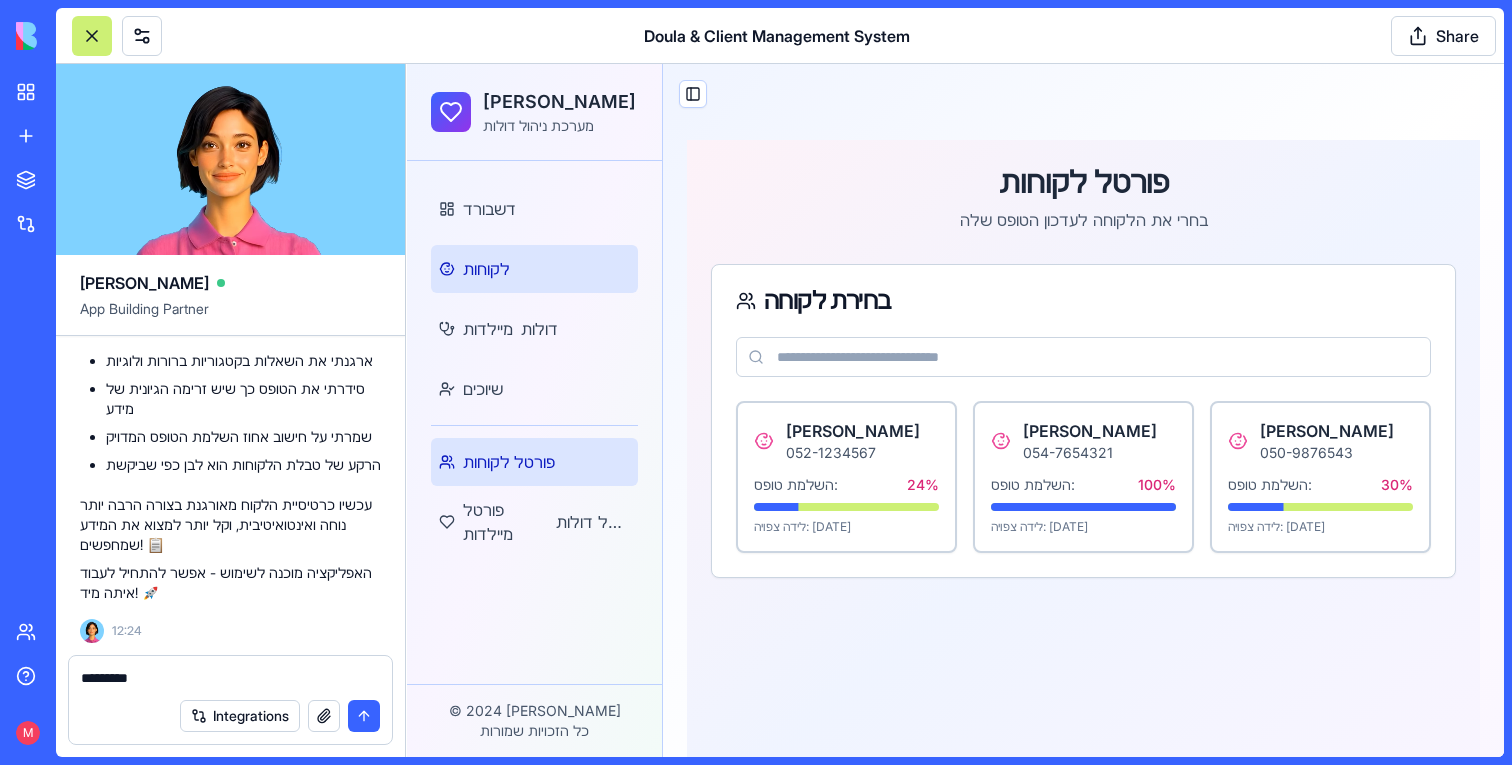 click on "לקוחות" at bounding box center [534, 269] 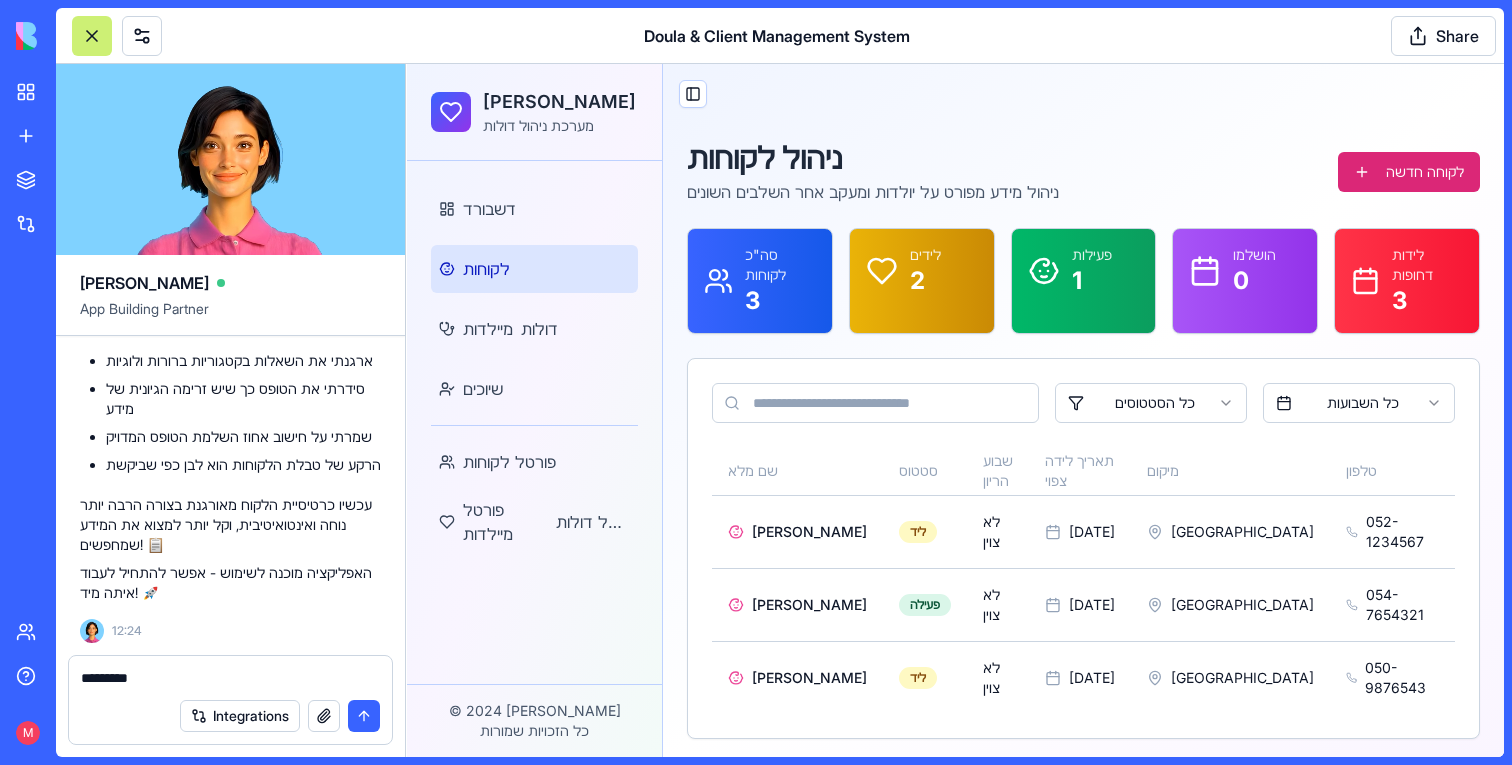 click on "✨ כרטיסיית הלקוח מסודרת ומוכנה!
מעולה! סידרתי את כרטיסיית הלקוח כך שהשאלות מאורגנות בקטגוריות הגיוניות ולא רנדומליות. 🗂️
השינויים שבוצעו:
ארגנתי את השאלות בקטגוריות ברורות ולוגיות
סידרתי את הטופס כך שיש זרימה הגיונית של מידע
שמרתי על חישוב אחוז השלמת הטופס המדויק
הרקע של טבלת הלקוחות הוא לבן כפי שביקשת
עכשיו כרטיסיית הלקוח מאורגנת בצורה הרבה יותר נוחה ואינטואיטיבית, וקל יותר למצוא את המידע שמחפשים! 📋
האפליקציה מוכנה לשימוש - אפשר להתחיל לעבוד איתה מיד! 🚀 12:24" at bounding box center [230, 427] 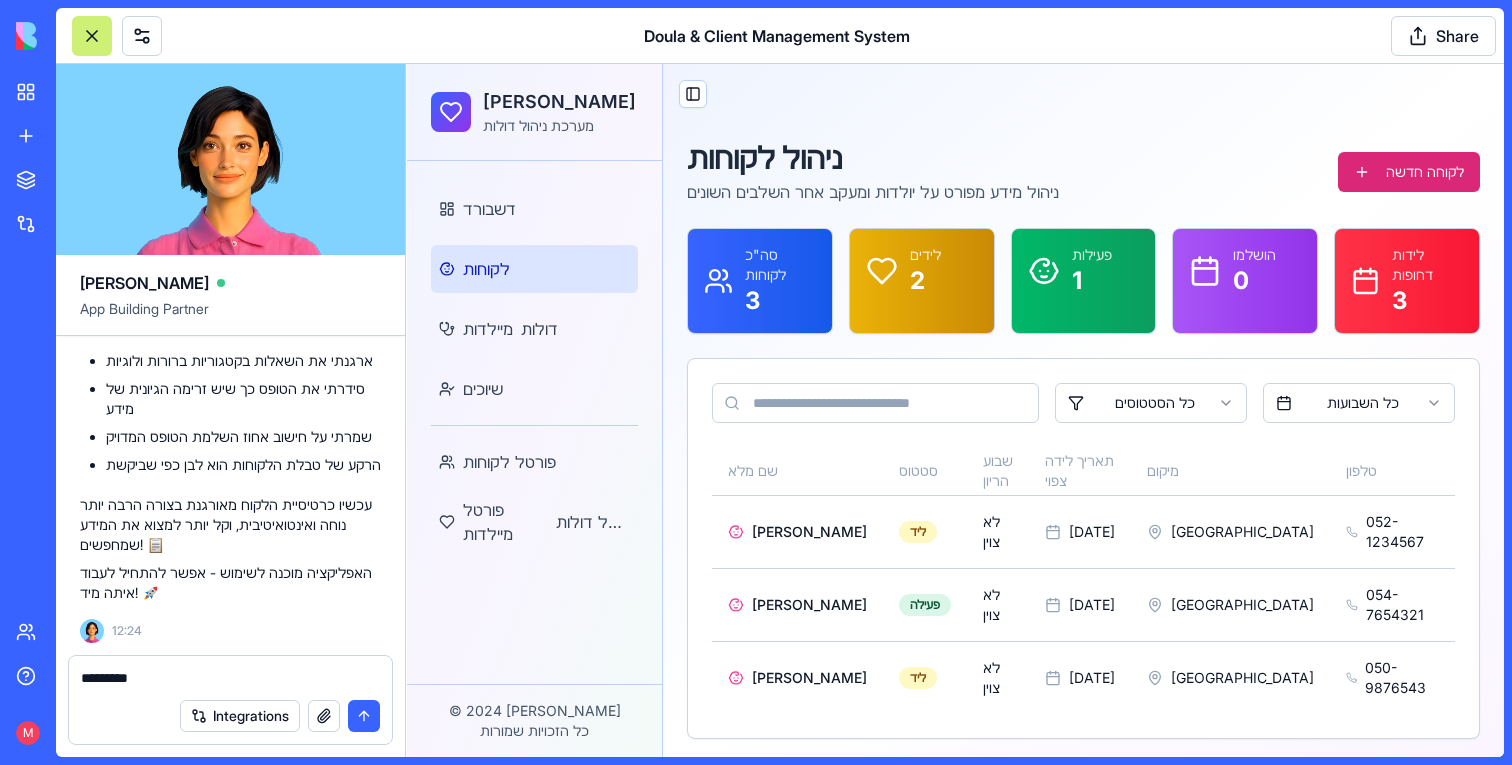 click on "*********" at bounding box center (230, 678) 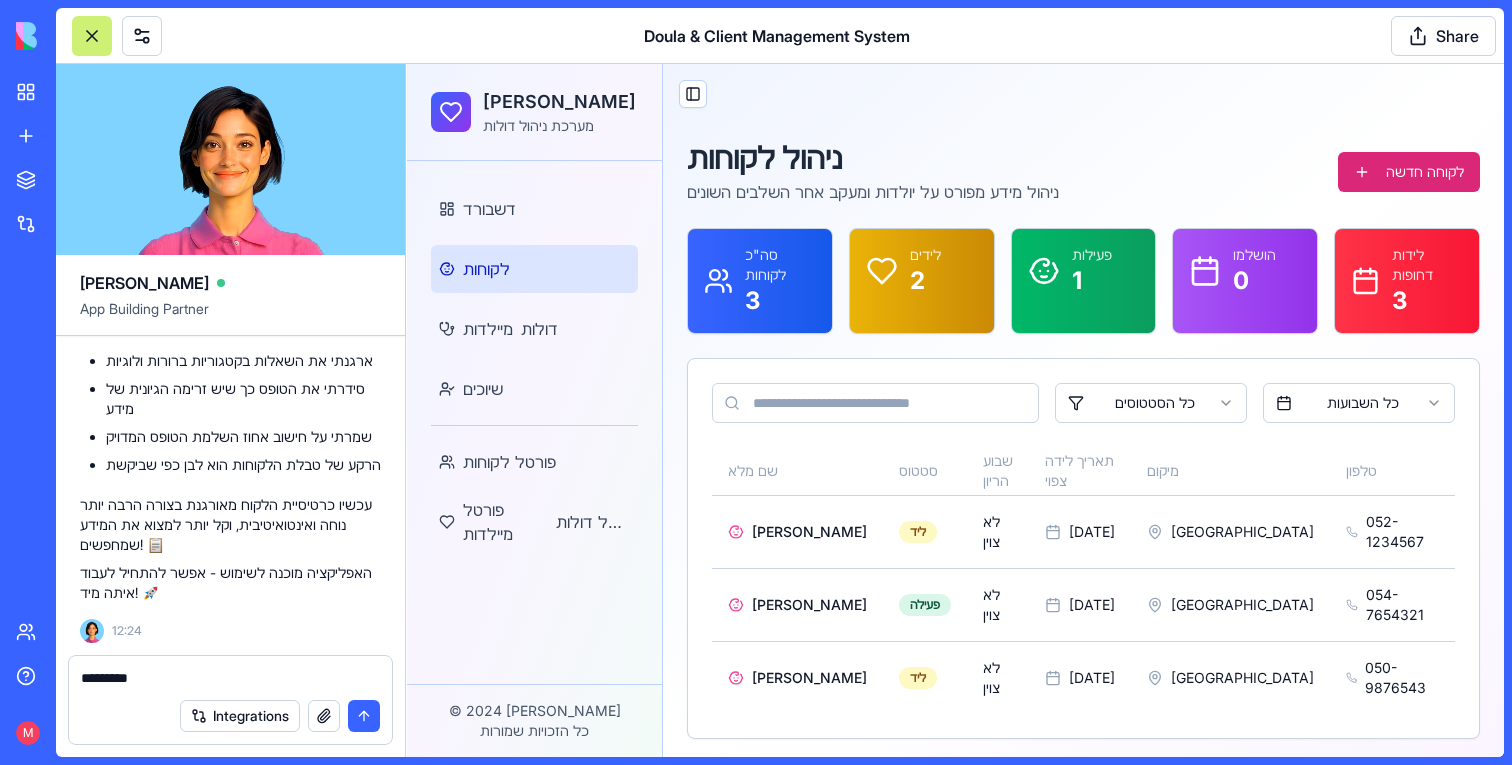 click on "*********" at bounding box center [230, 678] 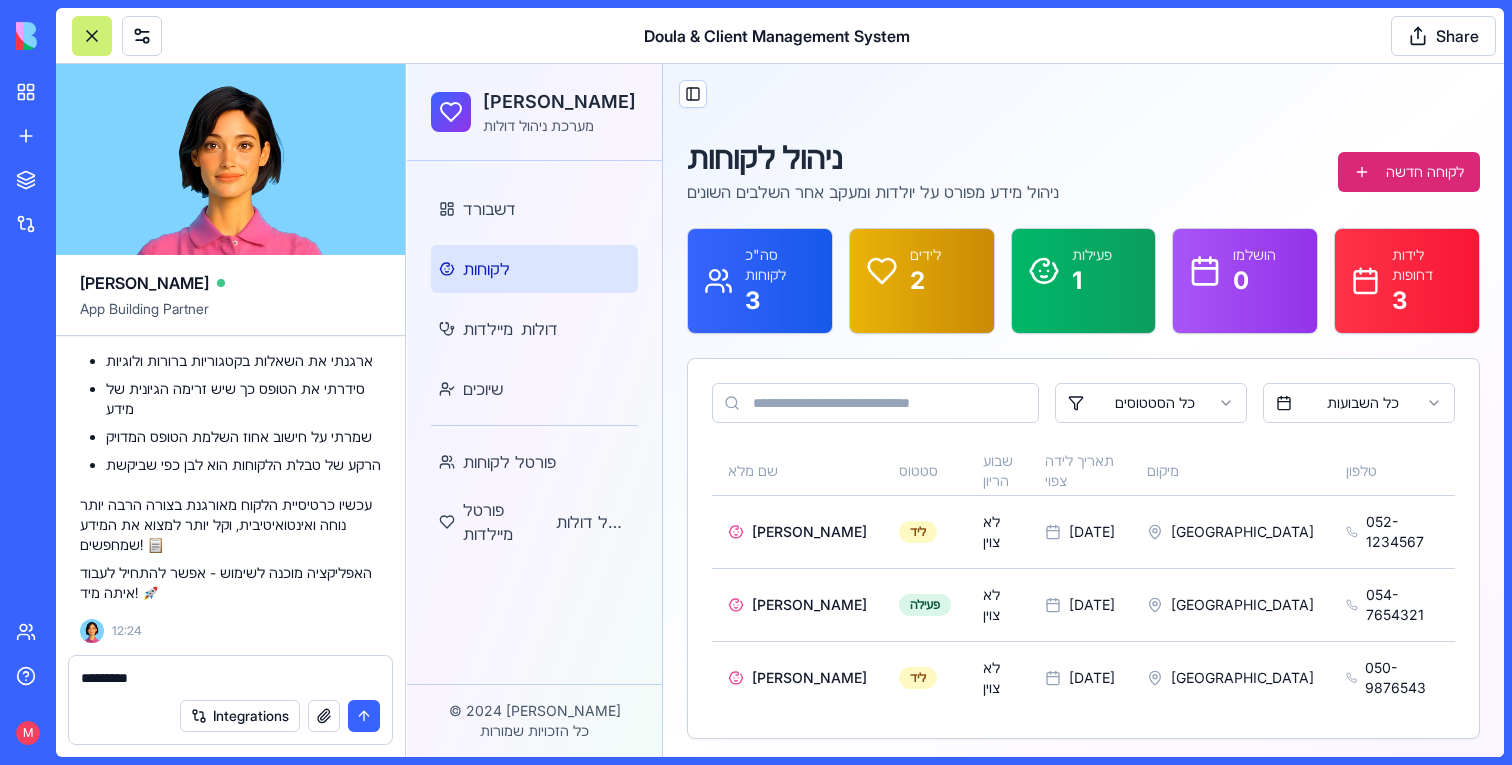 click on "*********" at bounding box center (230, 678) 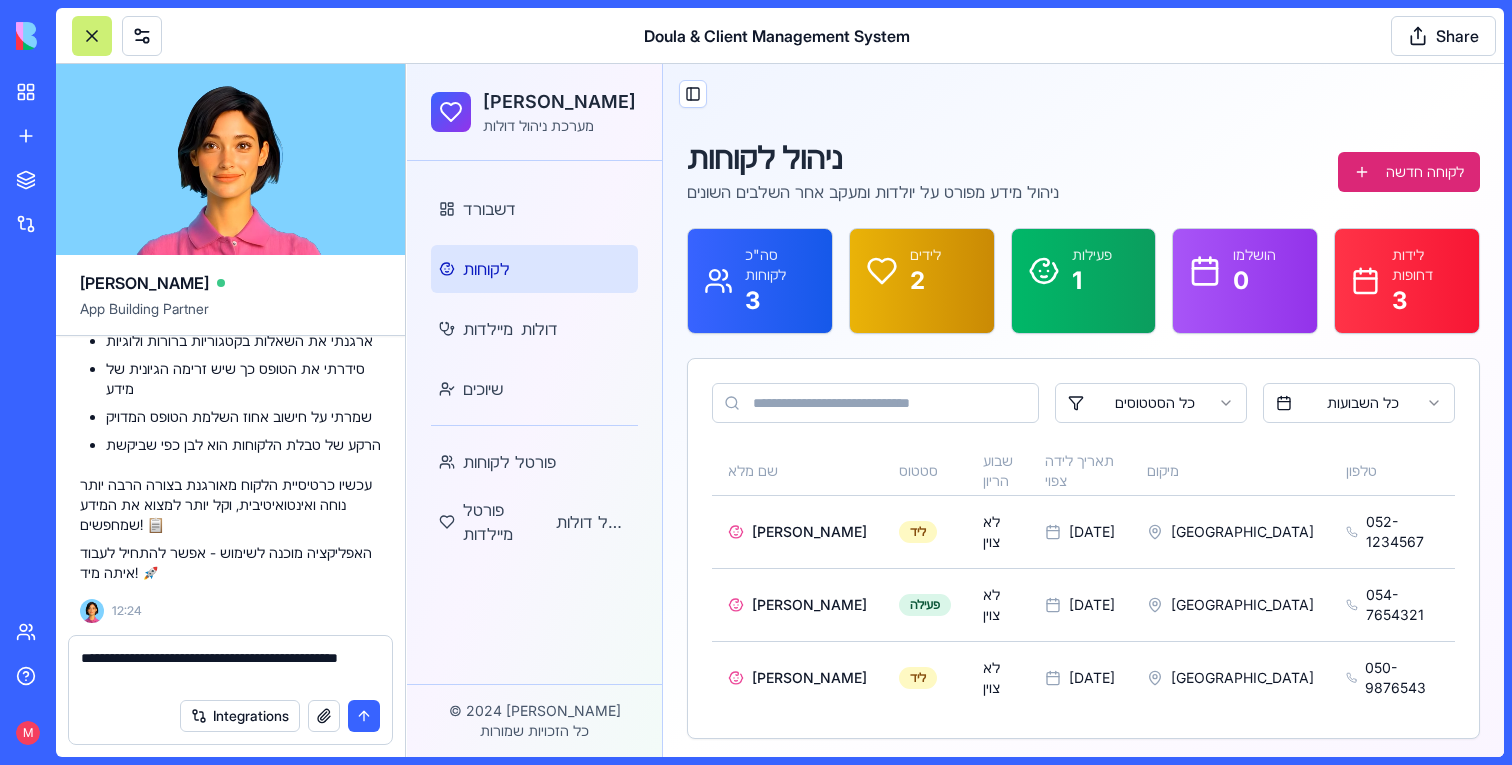 paste on "**********" 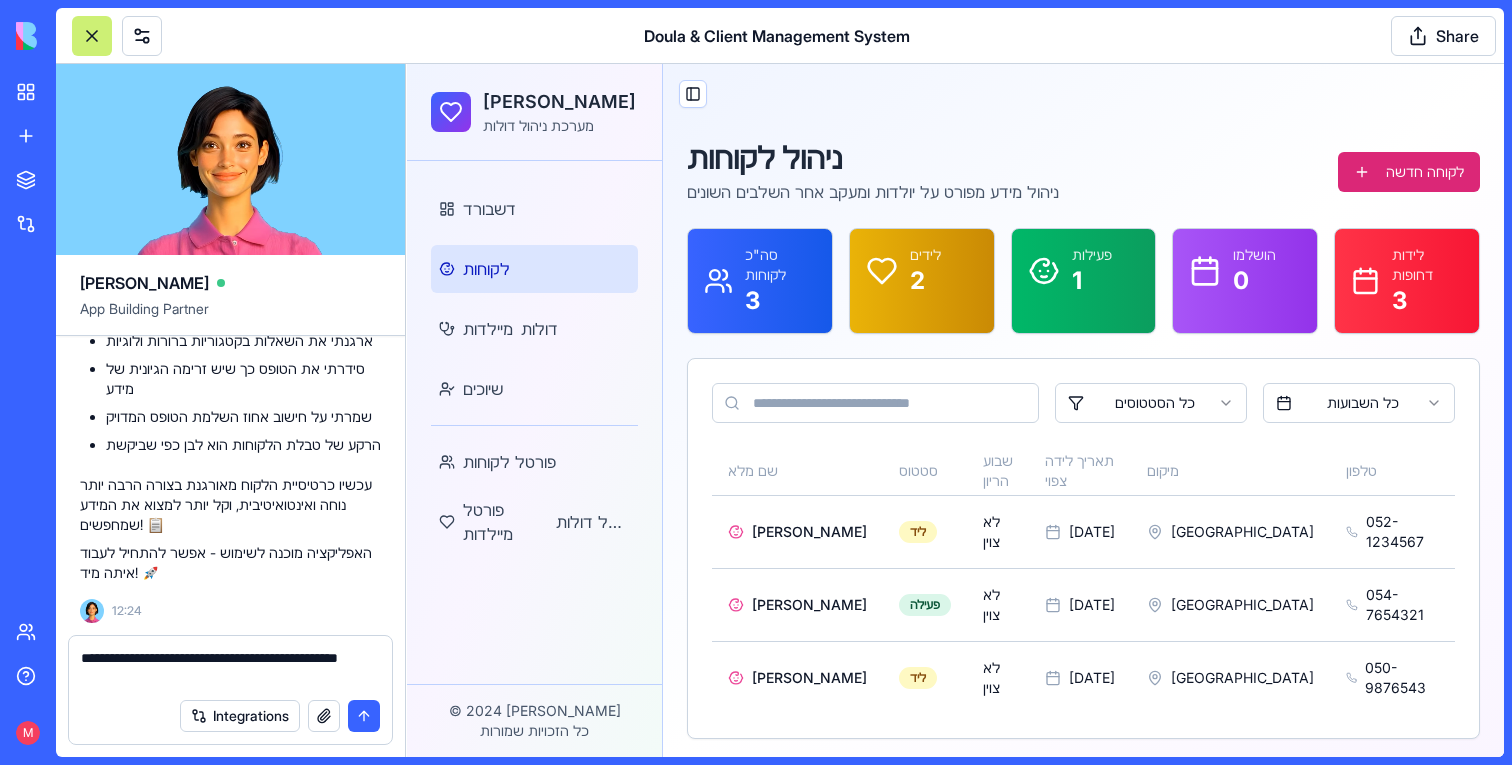 type on "**********" 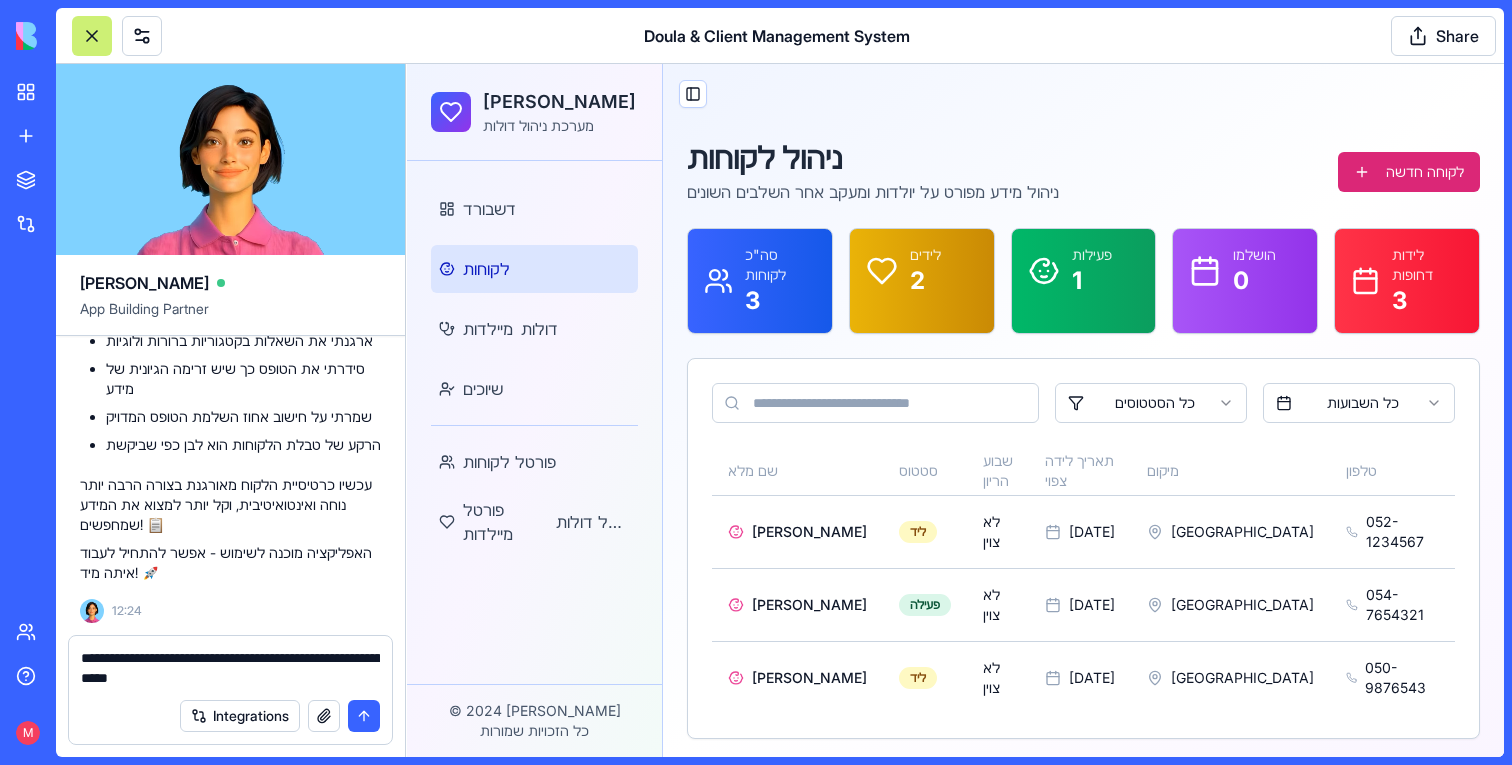 scroll, scrollTop: 158, scrollLeft: 0, axis: vertical 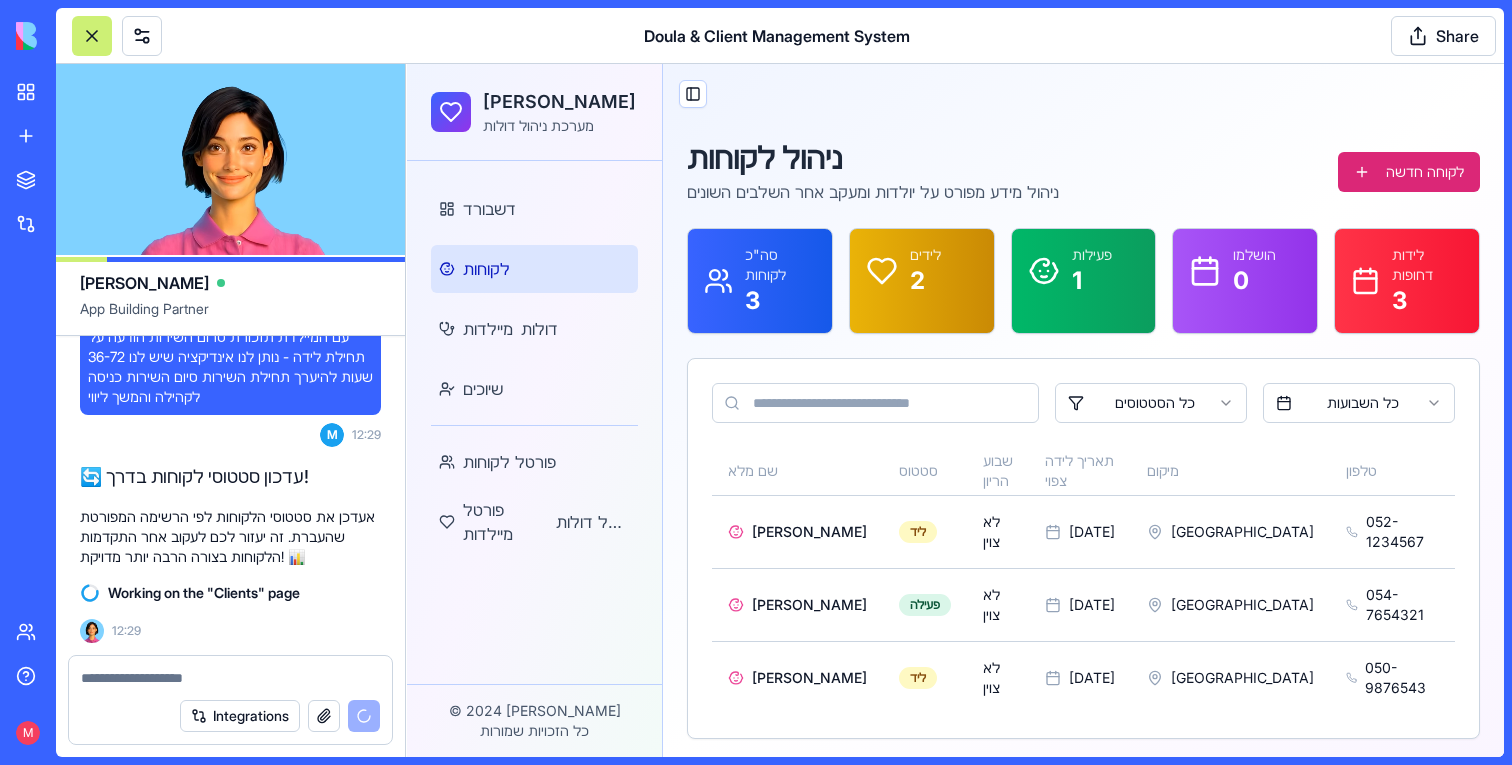 type 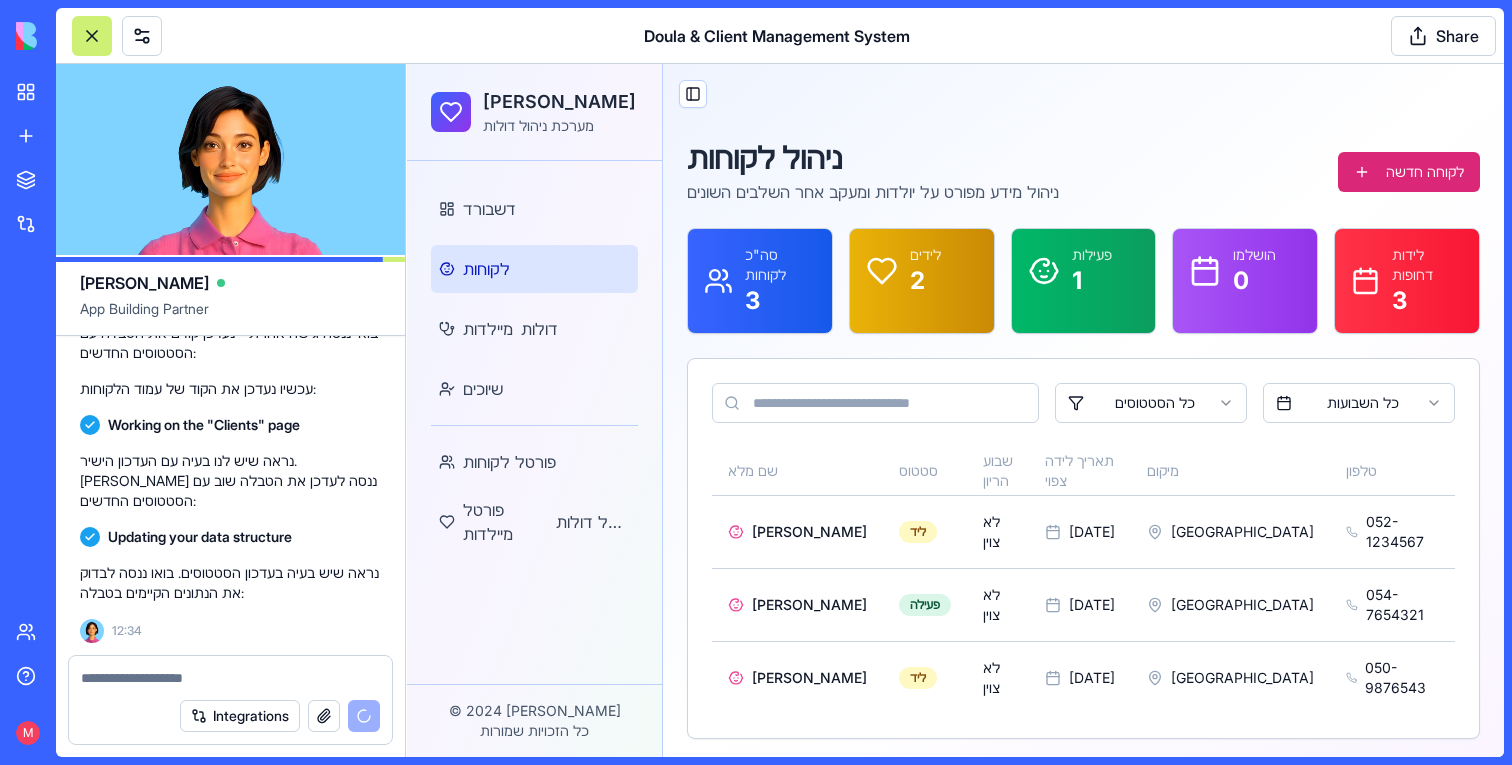 scroll, scrollTop: 13373, scrollLeft: 0, axis: vertical 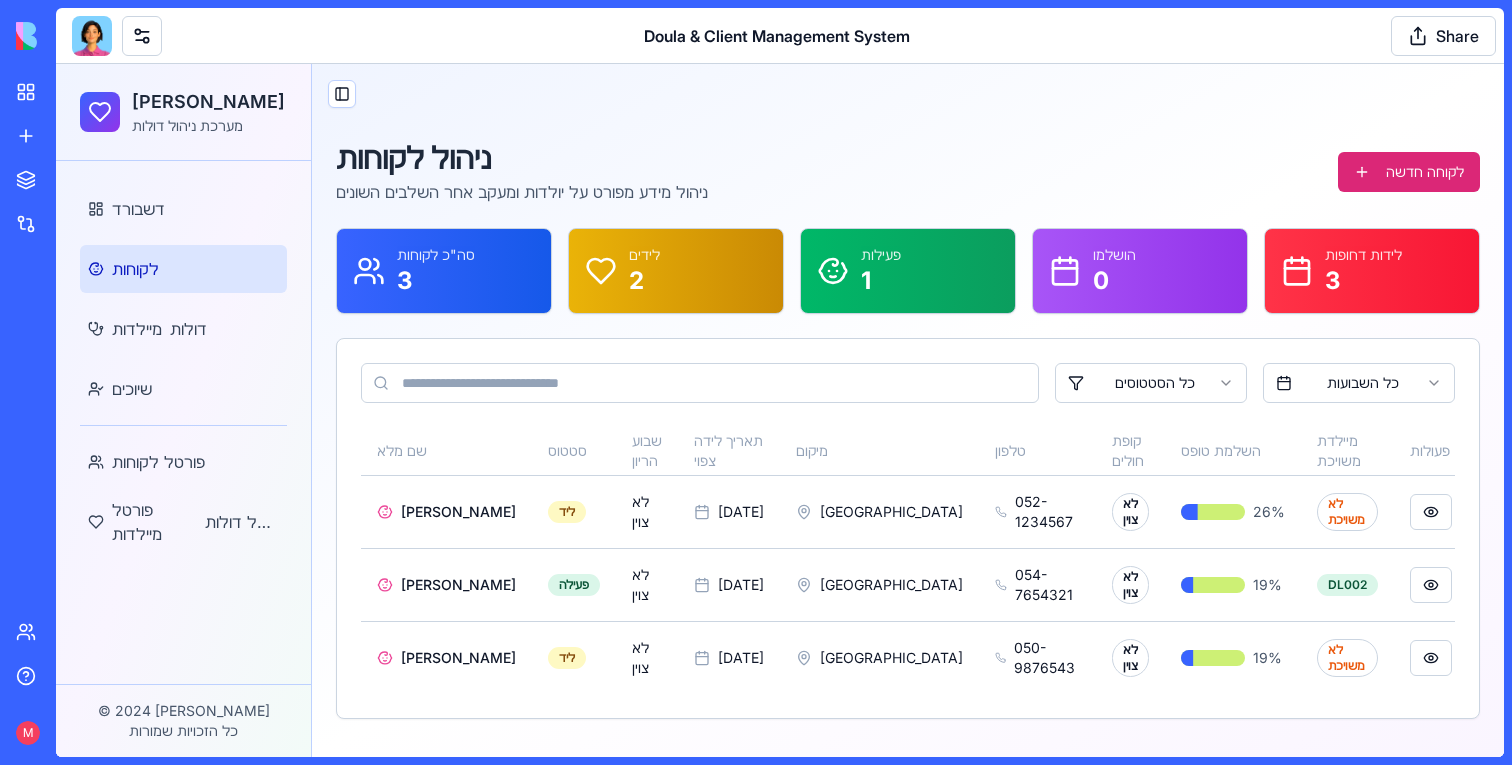 click at bounding box center (92, 36) 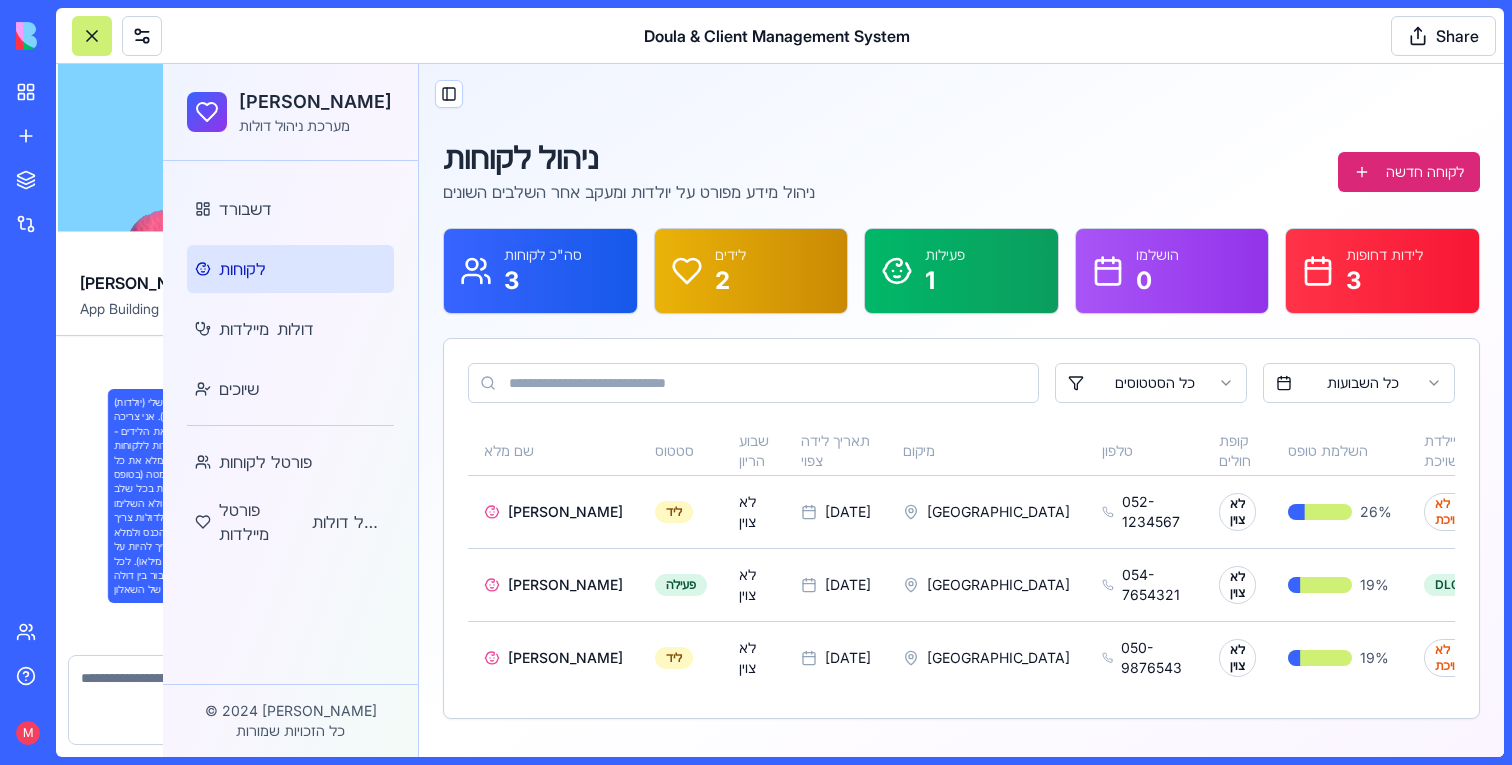 scroll, scrollTop: 13373, scrollLeft: 0, axis: vertical 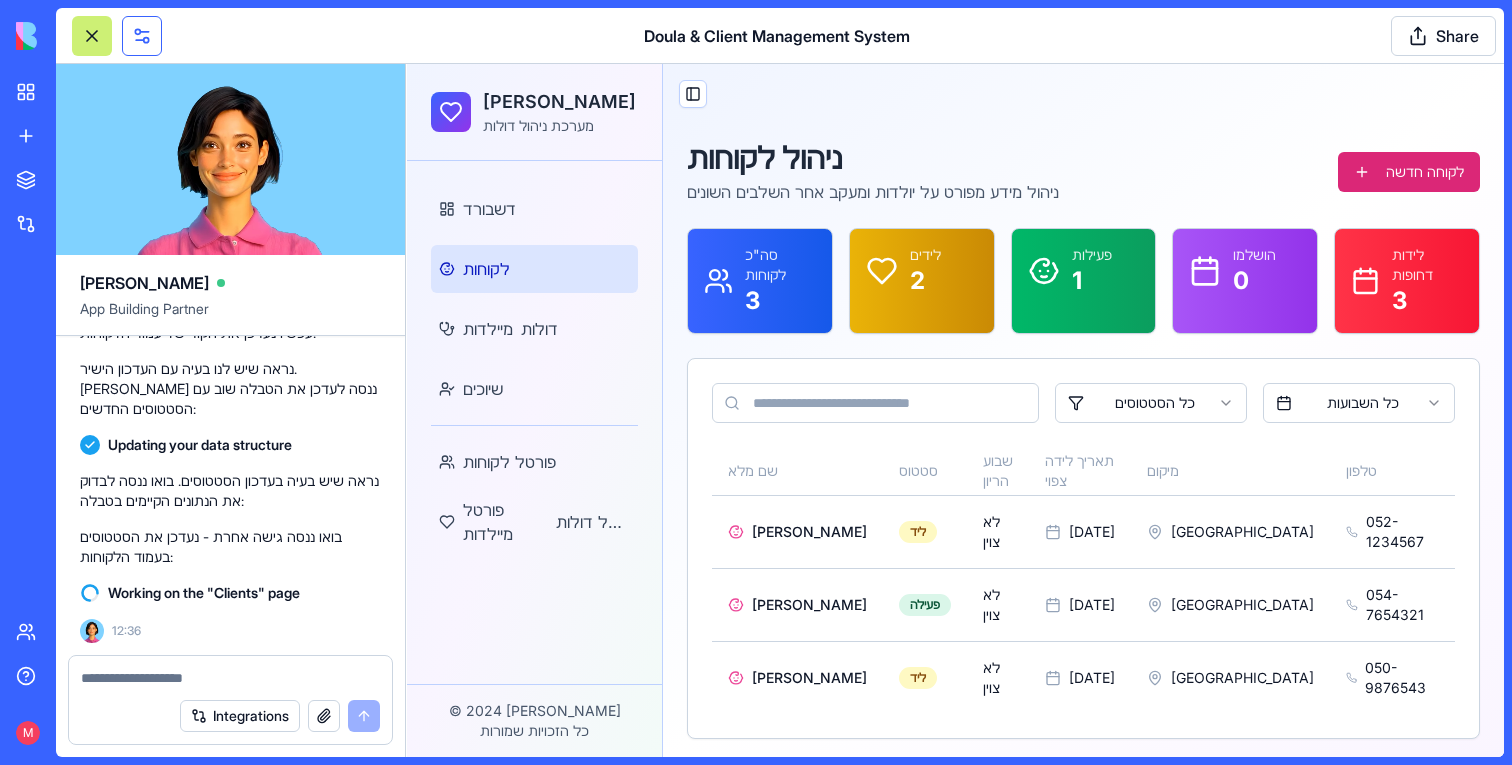 click at bounding box center (142, 36) 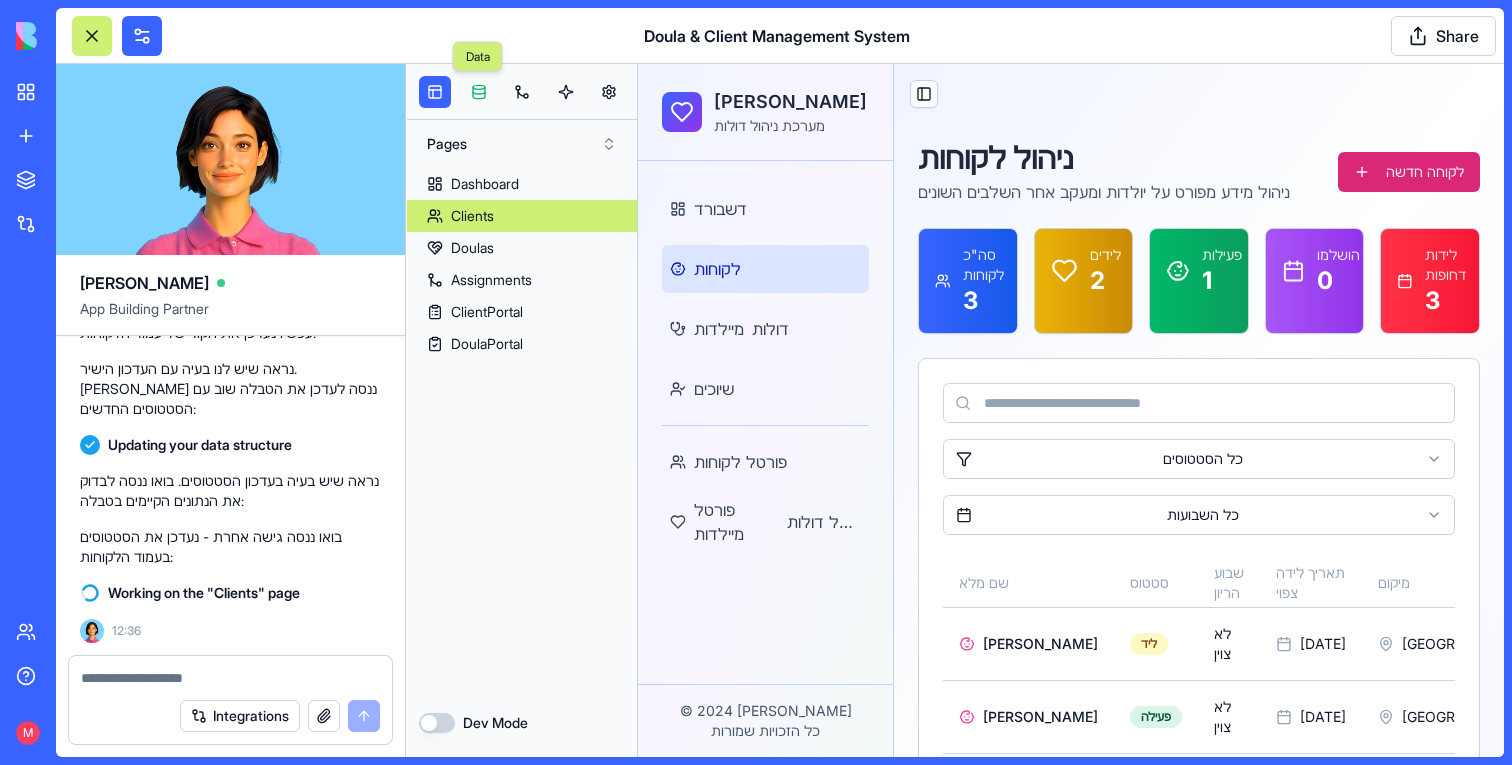 click at bounding box center (479, 92) 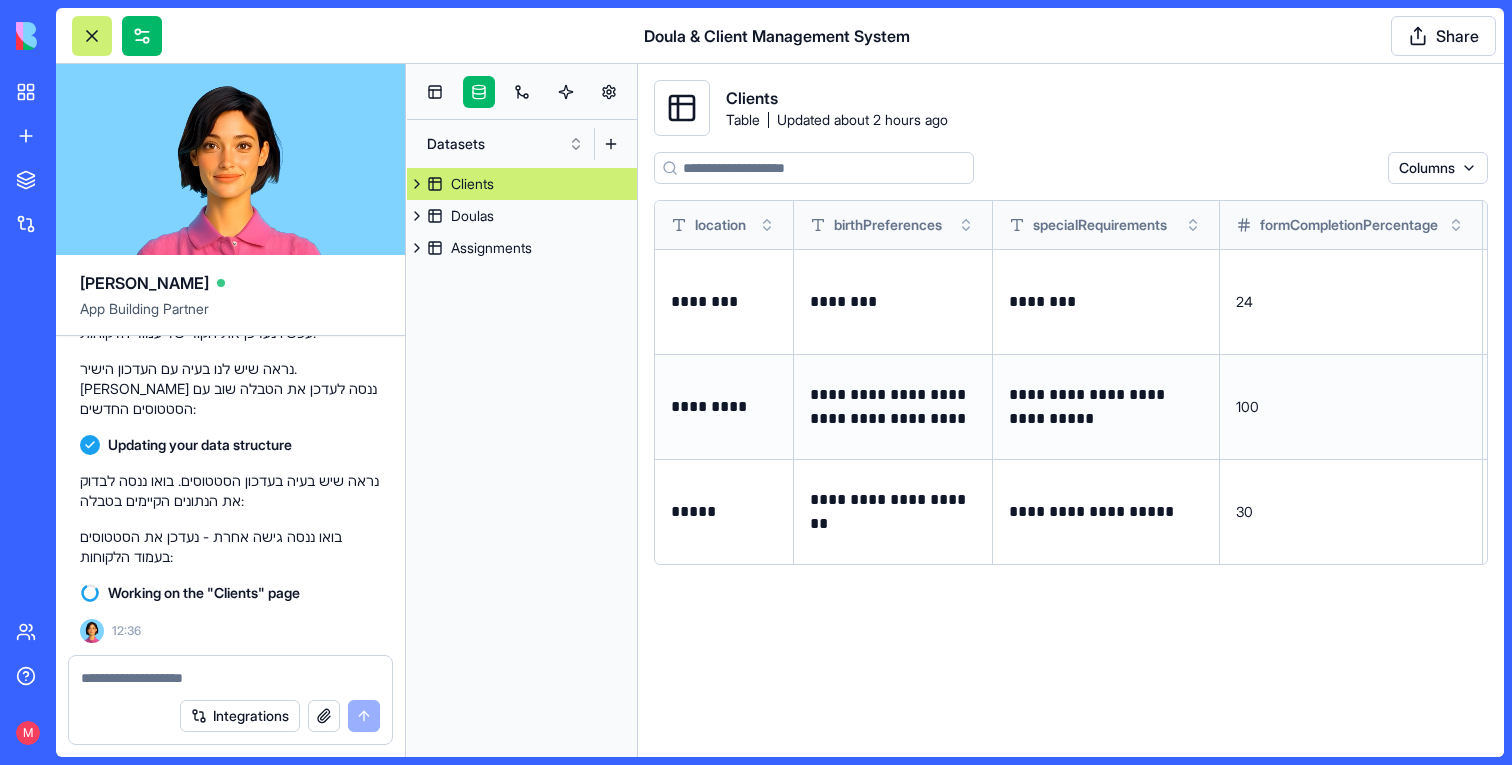 scroll, scrollTop: 0, scrollLeft: 0, axis: both 